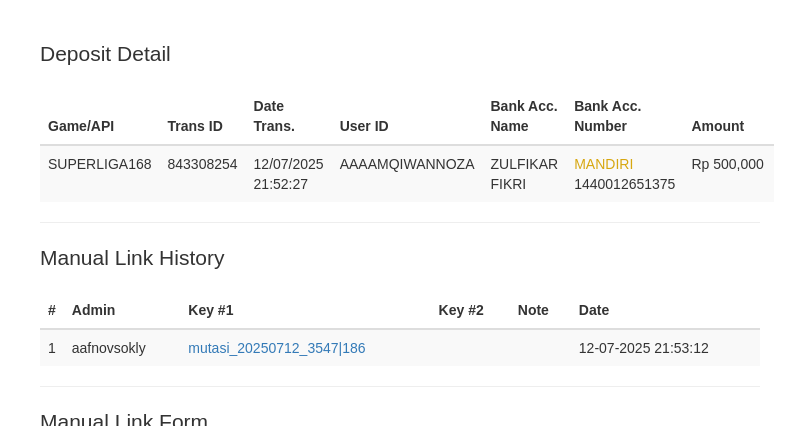 click on "Save" at bounding box center (68, 821) 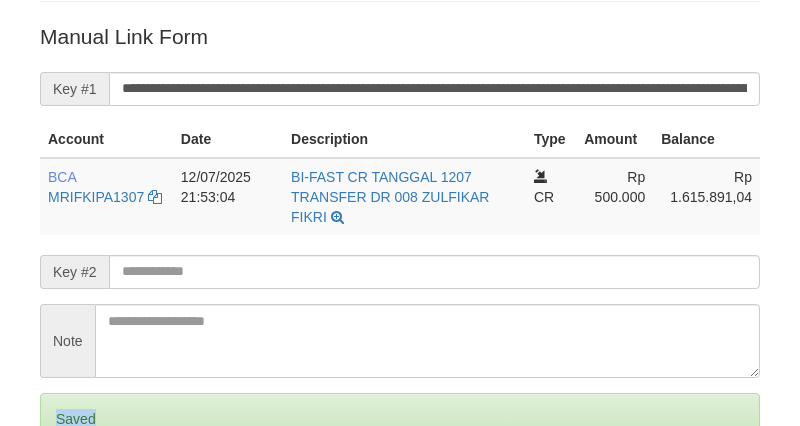 click on "Saved" at bounding box center [400, 419] 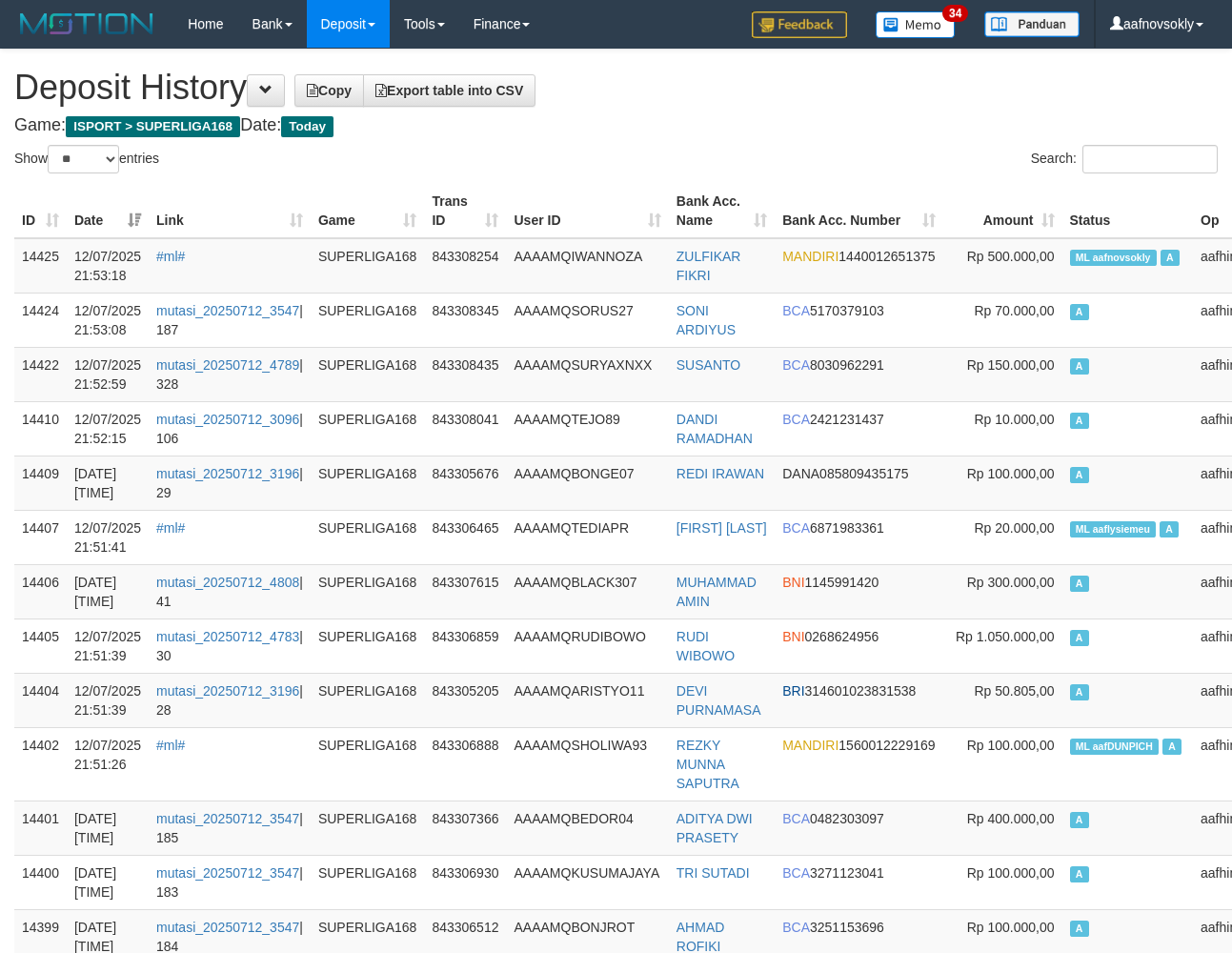 select on "**" 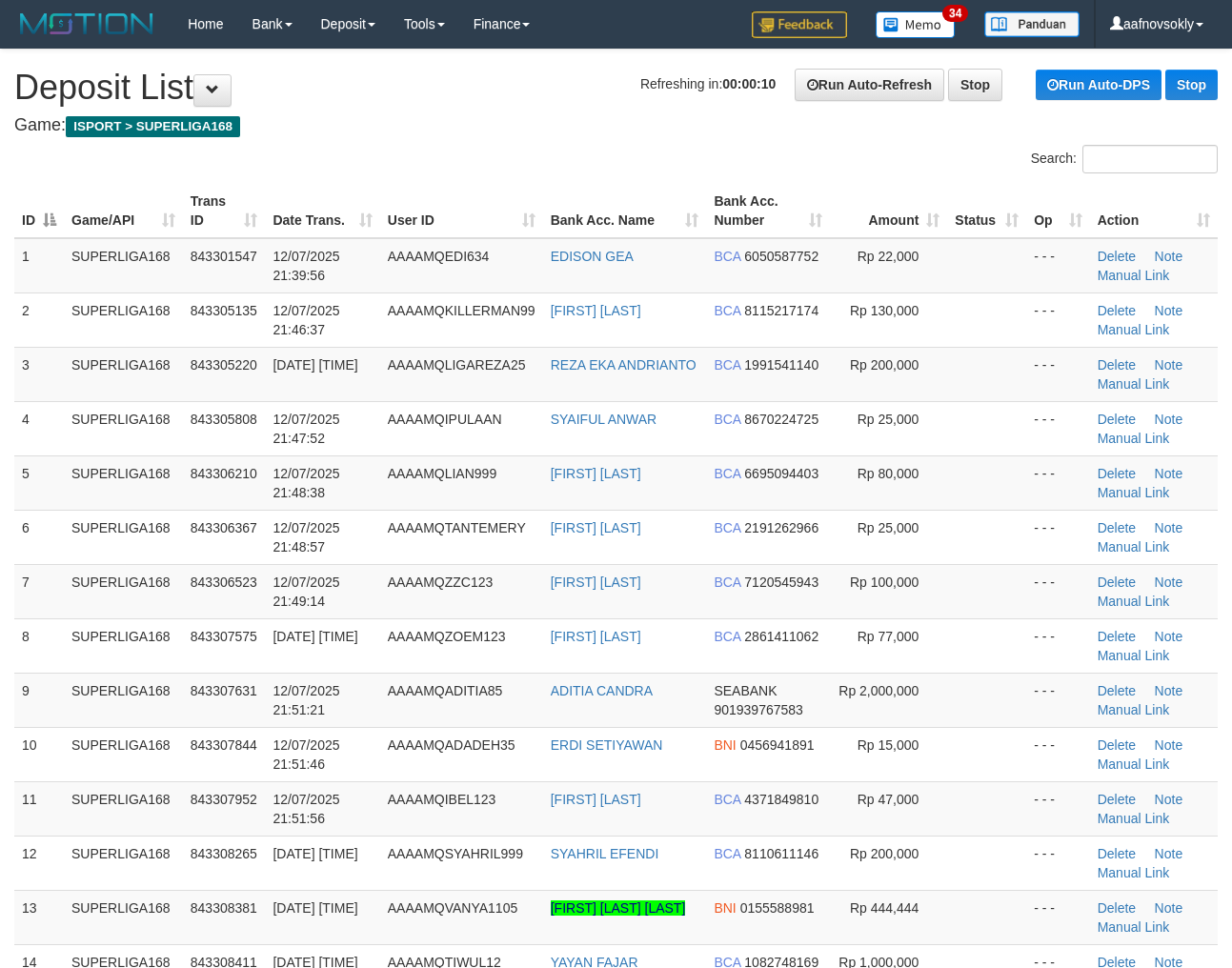 scroll, scrollTop: 0, scrollLeft: 0, axis: both 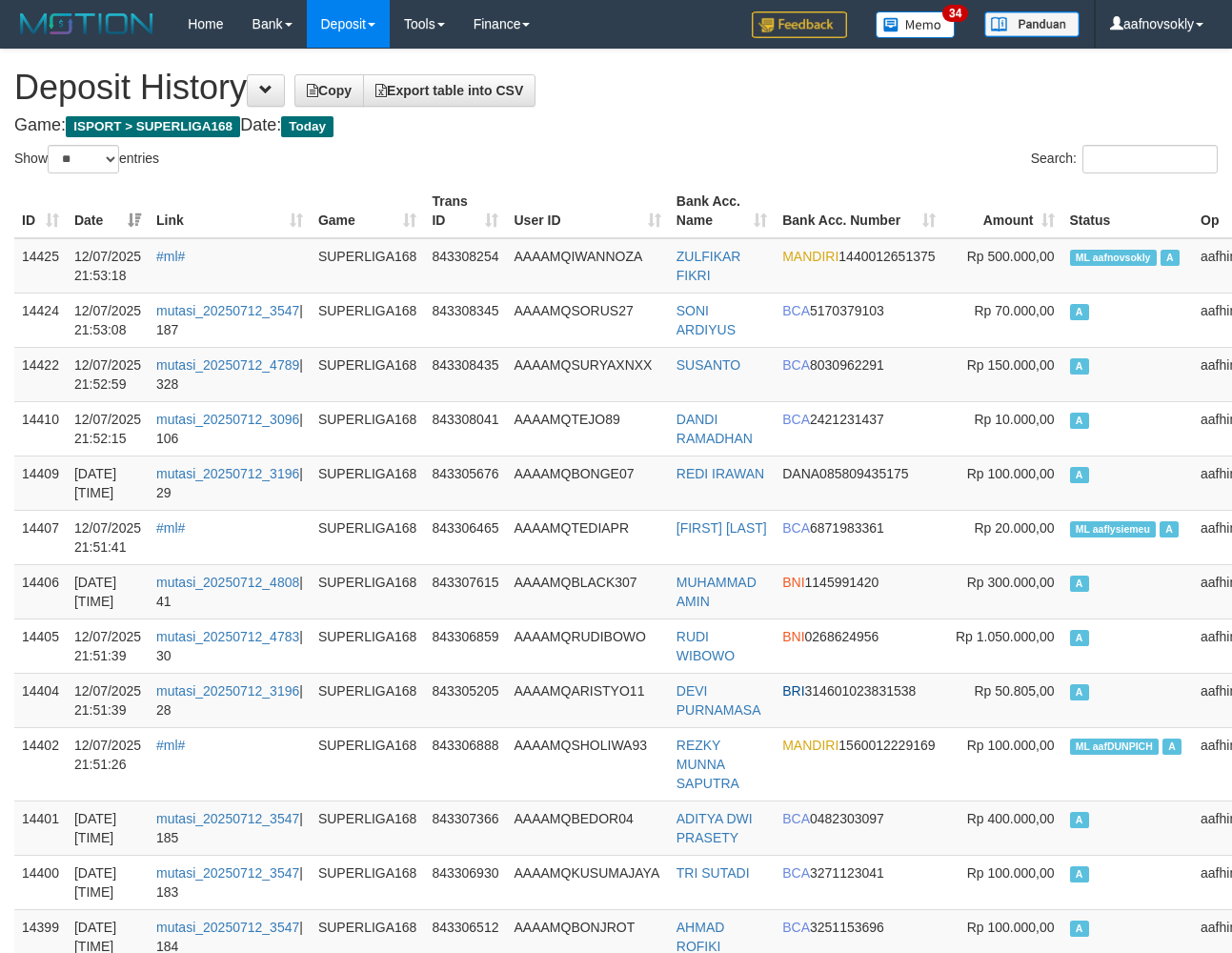 select on "**" 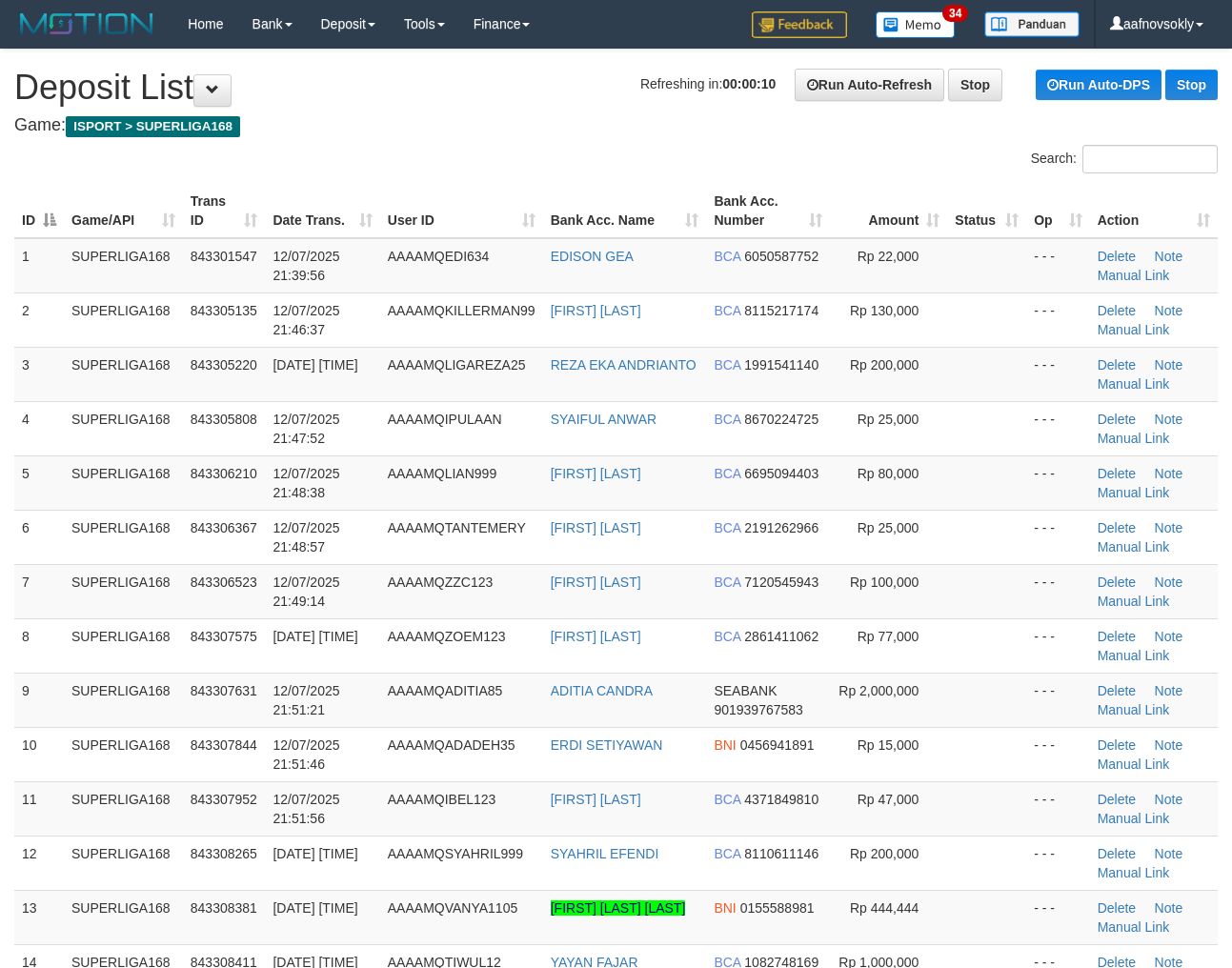 scroll, scrollTop: 0, scrollLeft: 0, axis: both 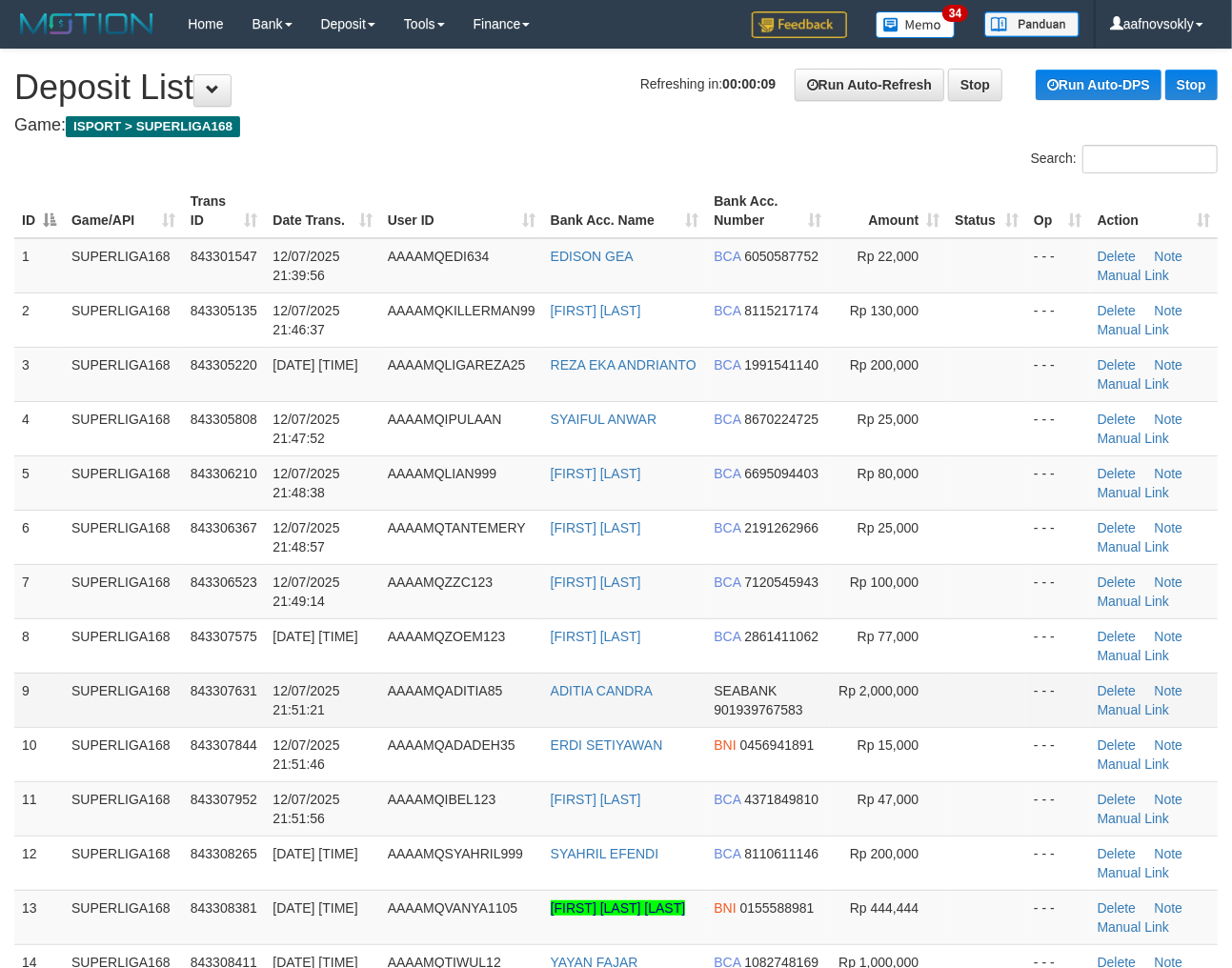 click on "843307631" at bounding box center (224, 699) 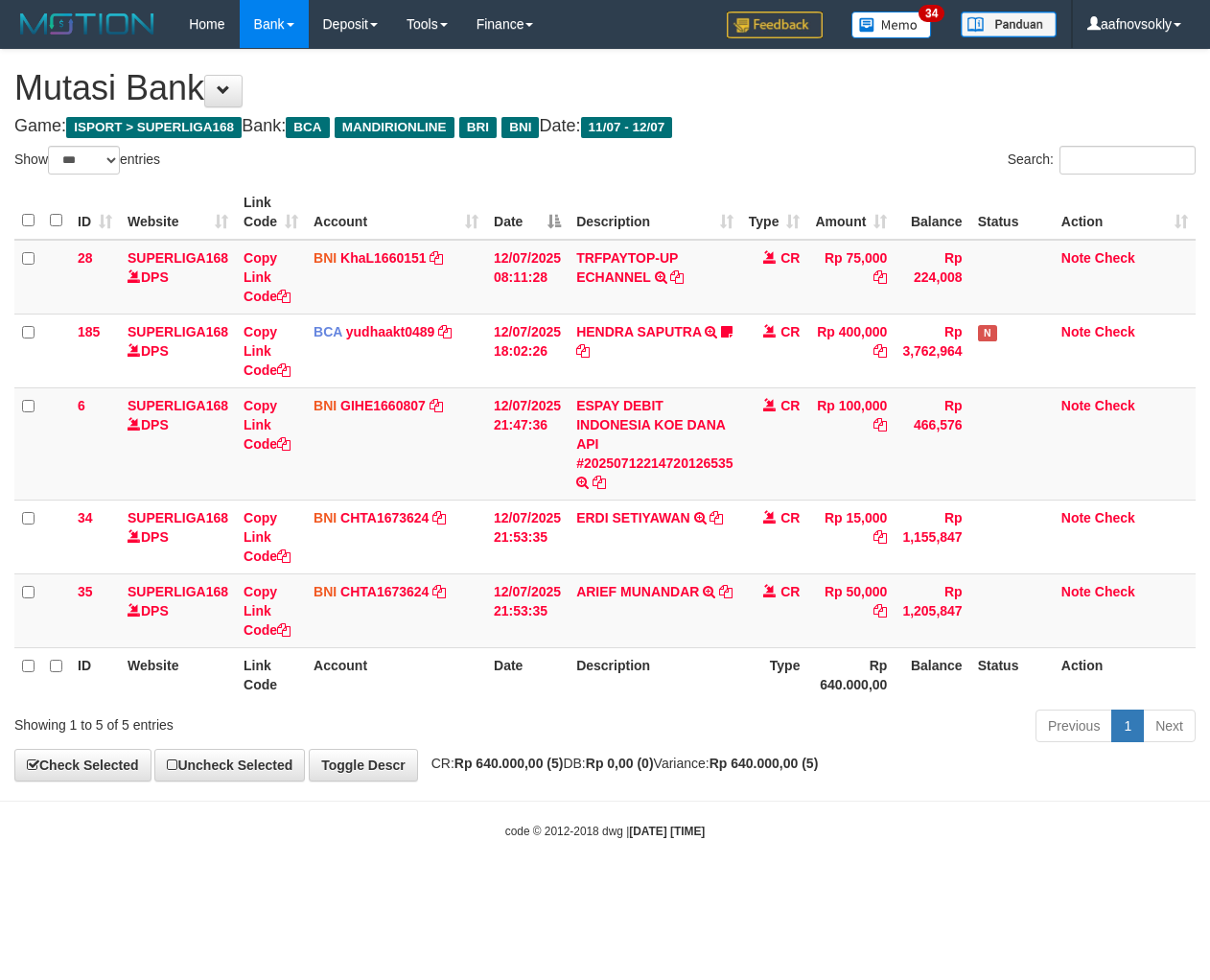 select on "***" 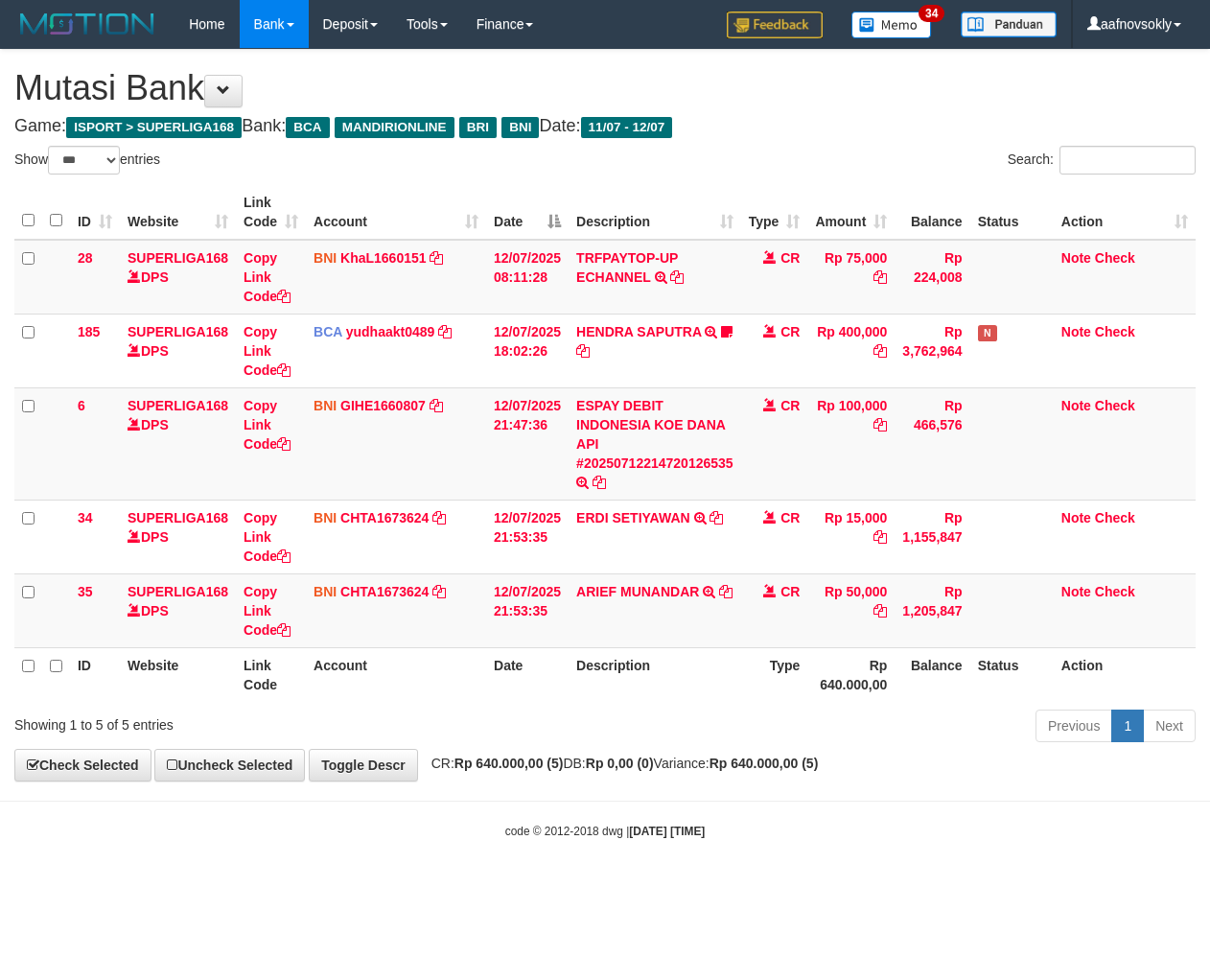 click on "**********" at bounding box center [605, 415] 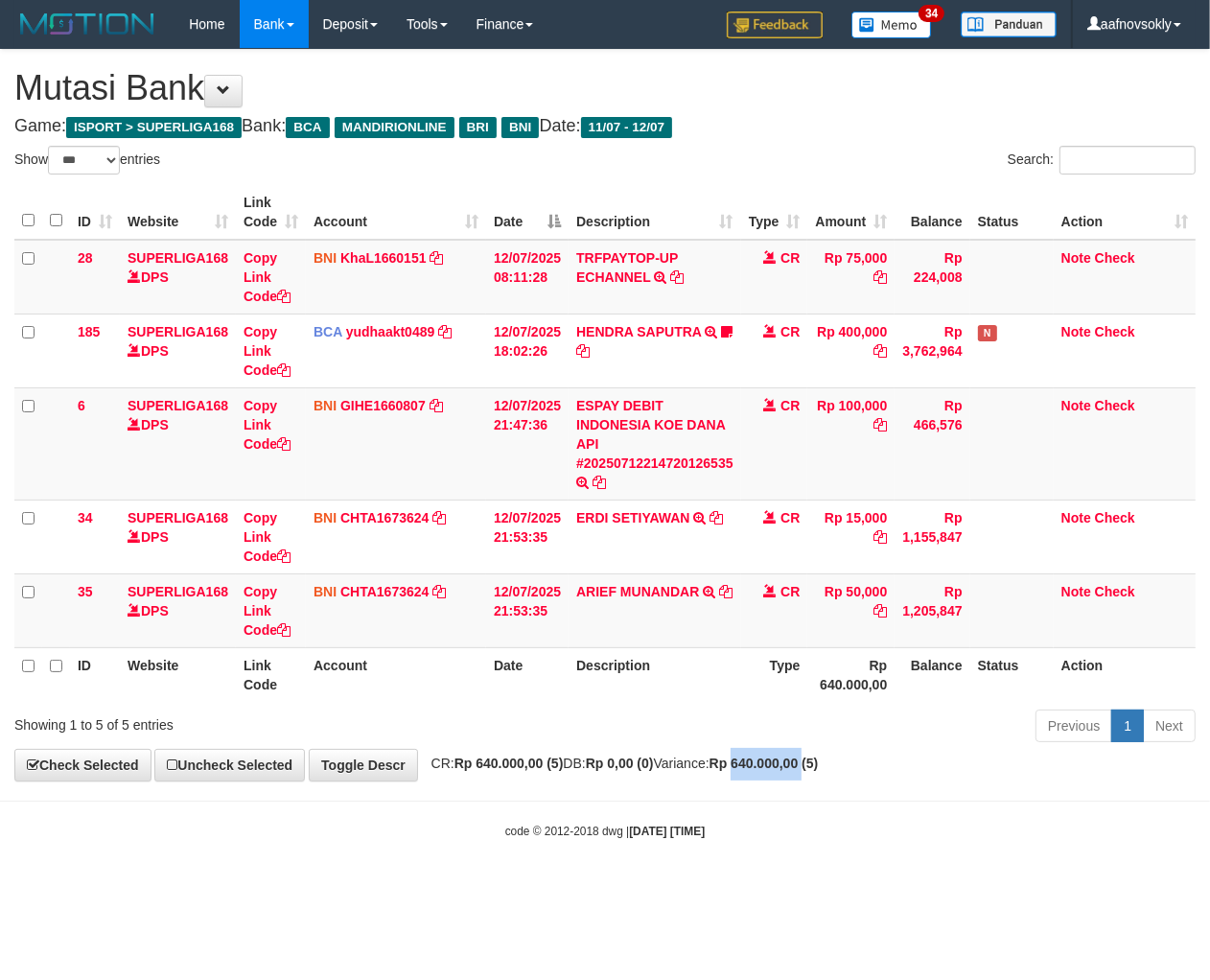 click on "**********" at bounding box center [605, 415] 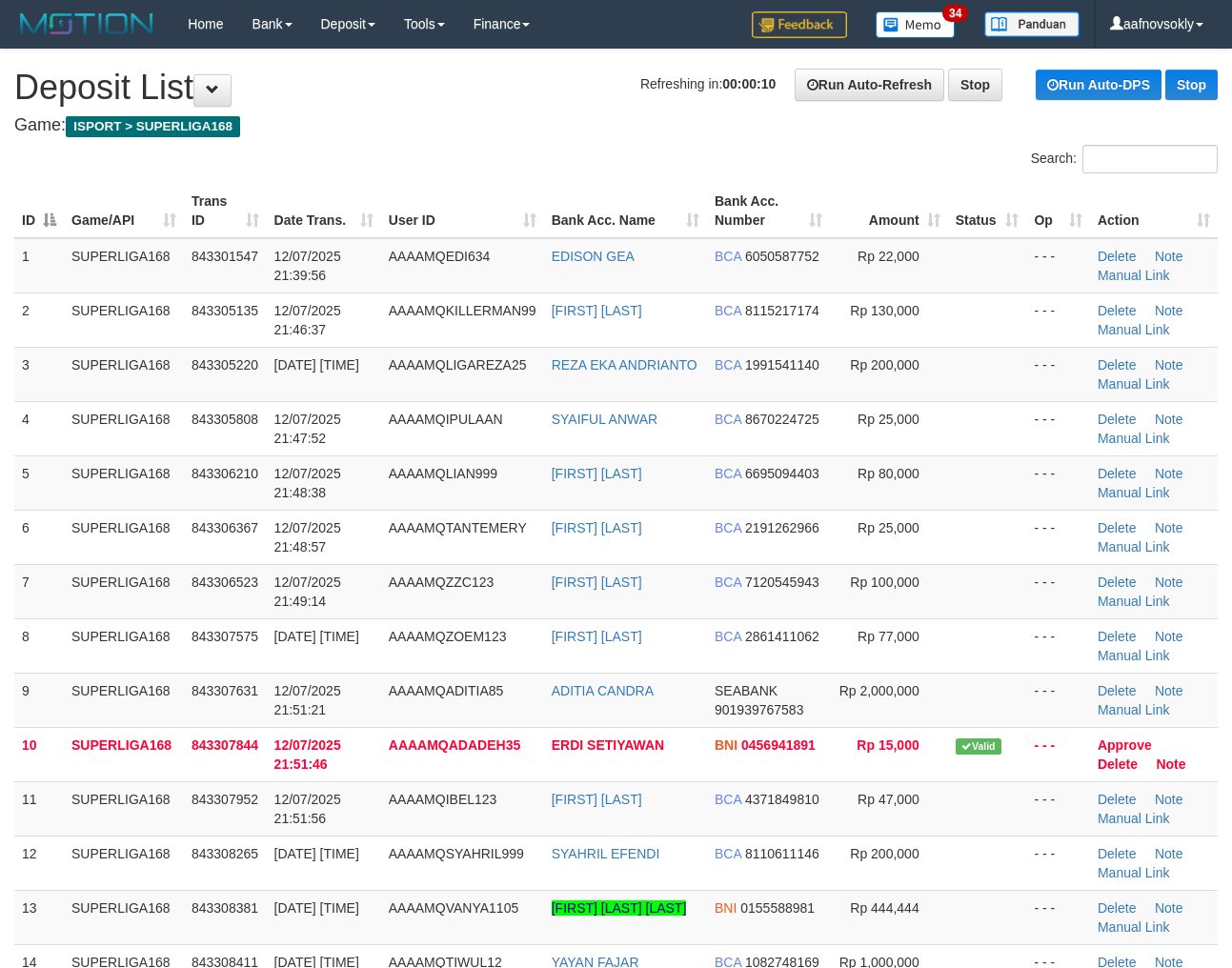 scroll, scrollTop: 0, scrollLeft: 0, axis: both 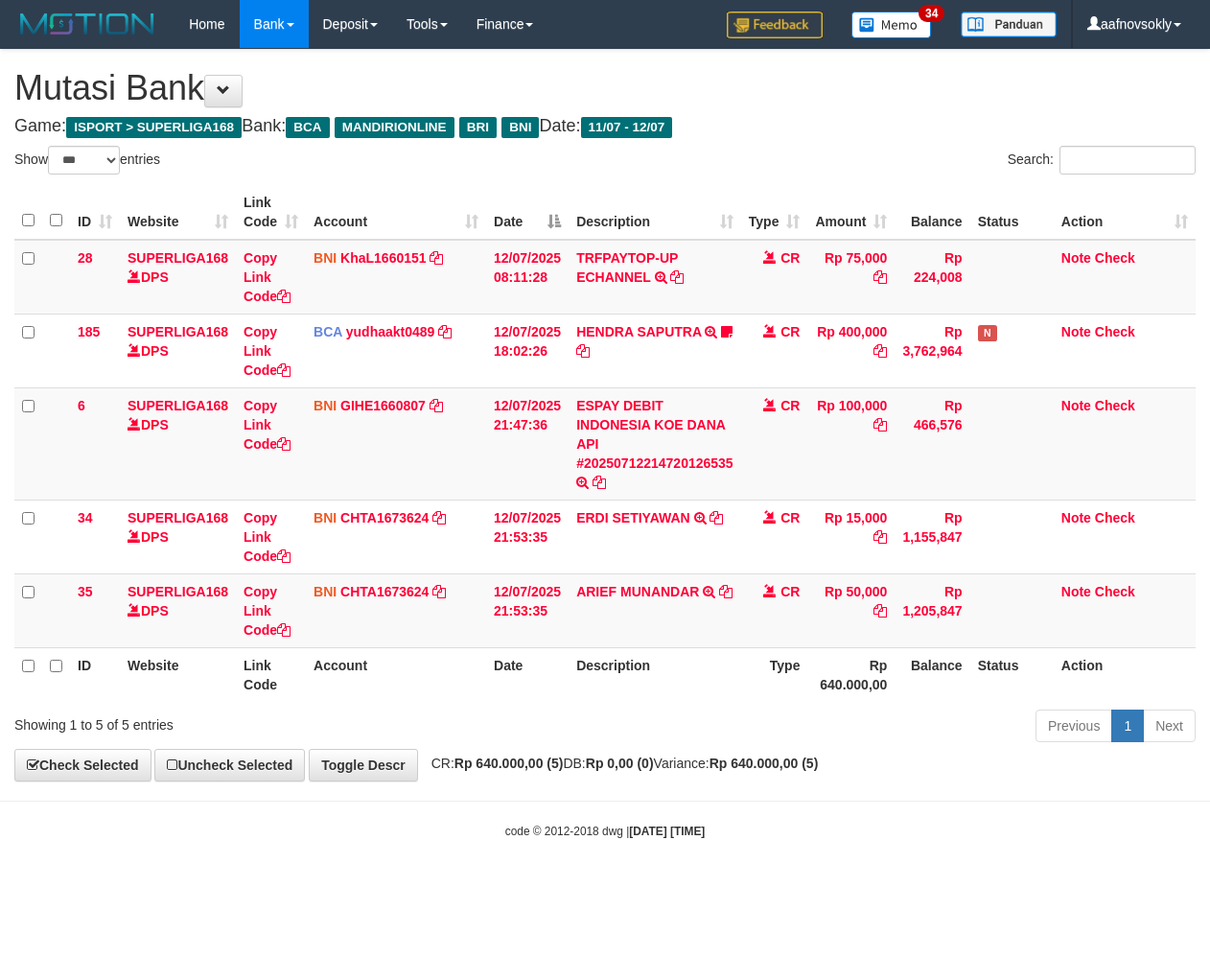 select on "***" 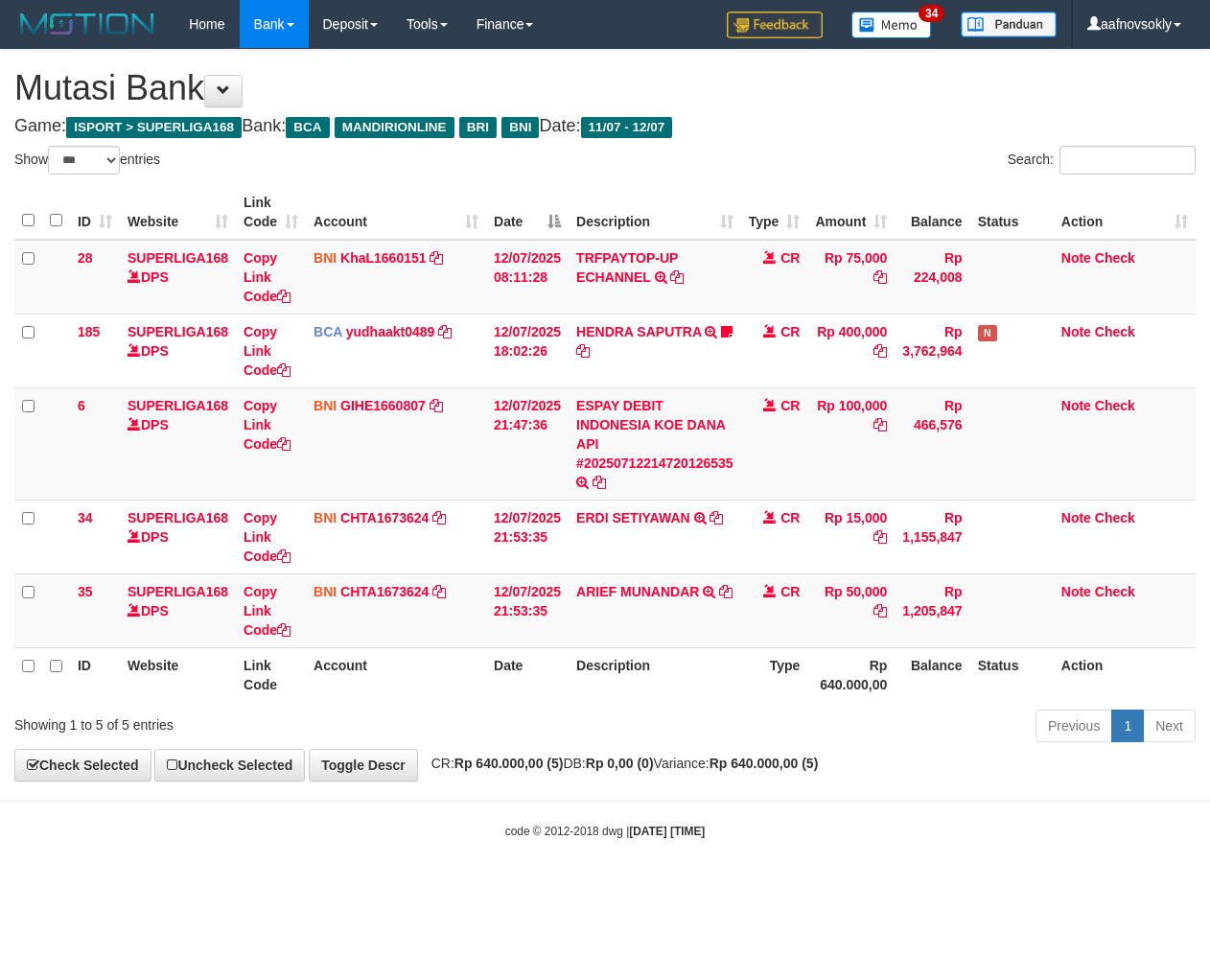 scroll, scrollTop: 0, scrollLeft: 0, axis: both 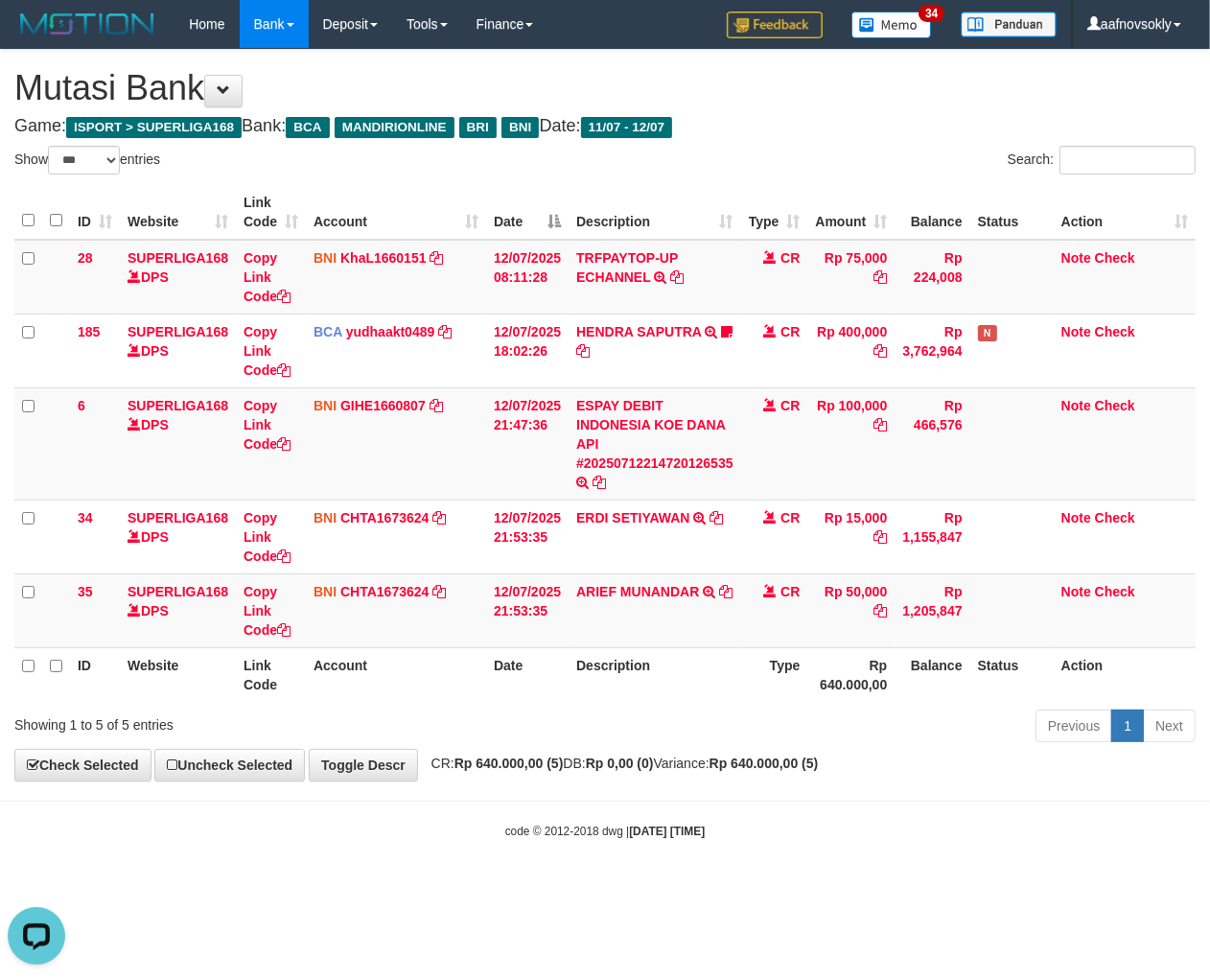click on "code © 2012-2018 dwg |  2025/07/12 21:53:38" at bounding box center [605, 830] 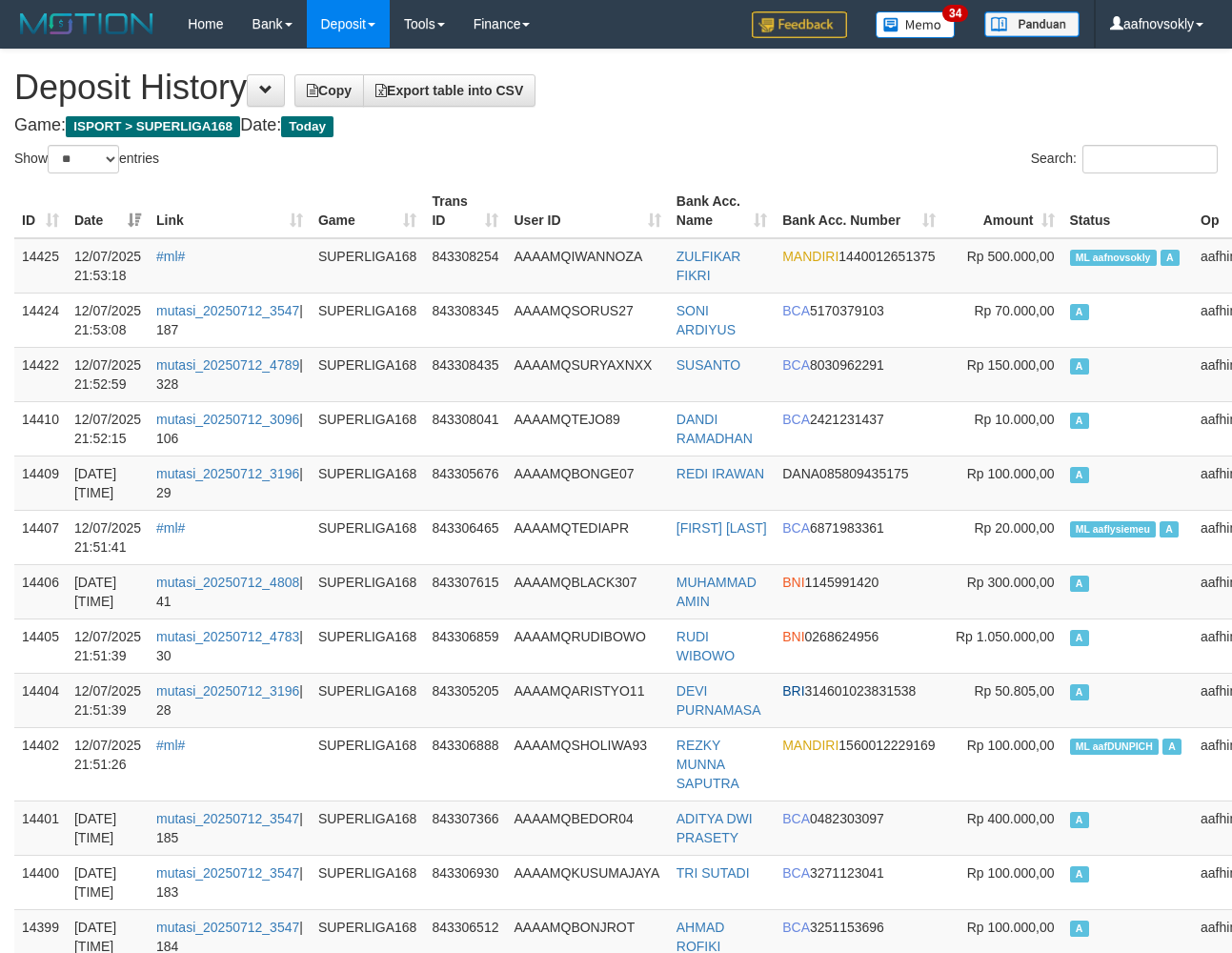 select on "**" 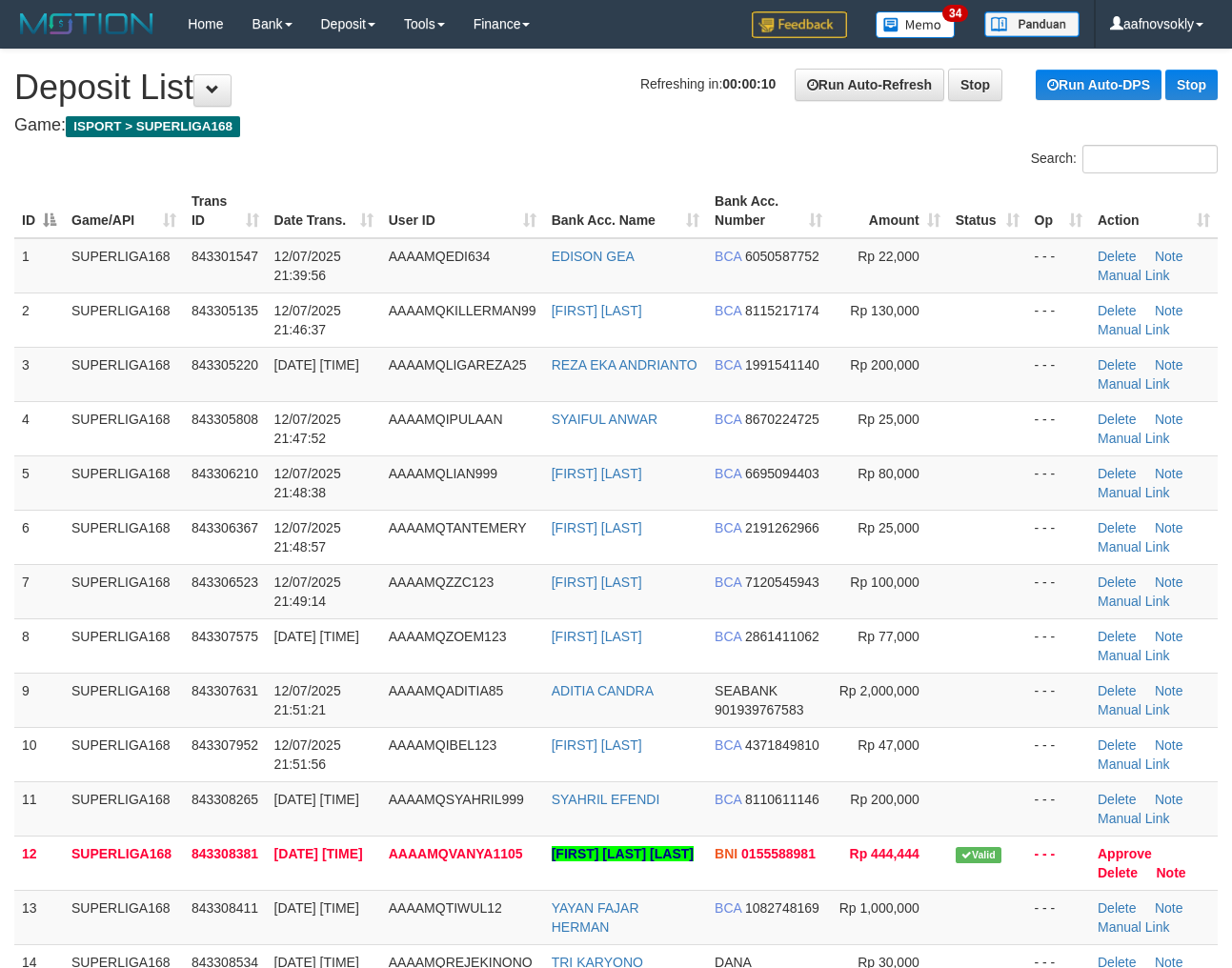 scroll, scrollTop: 0, scrollLeft: 0, axis: both 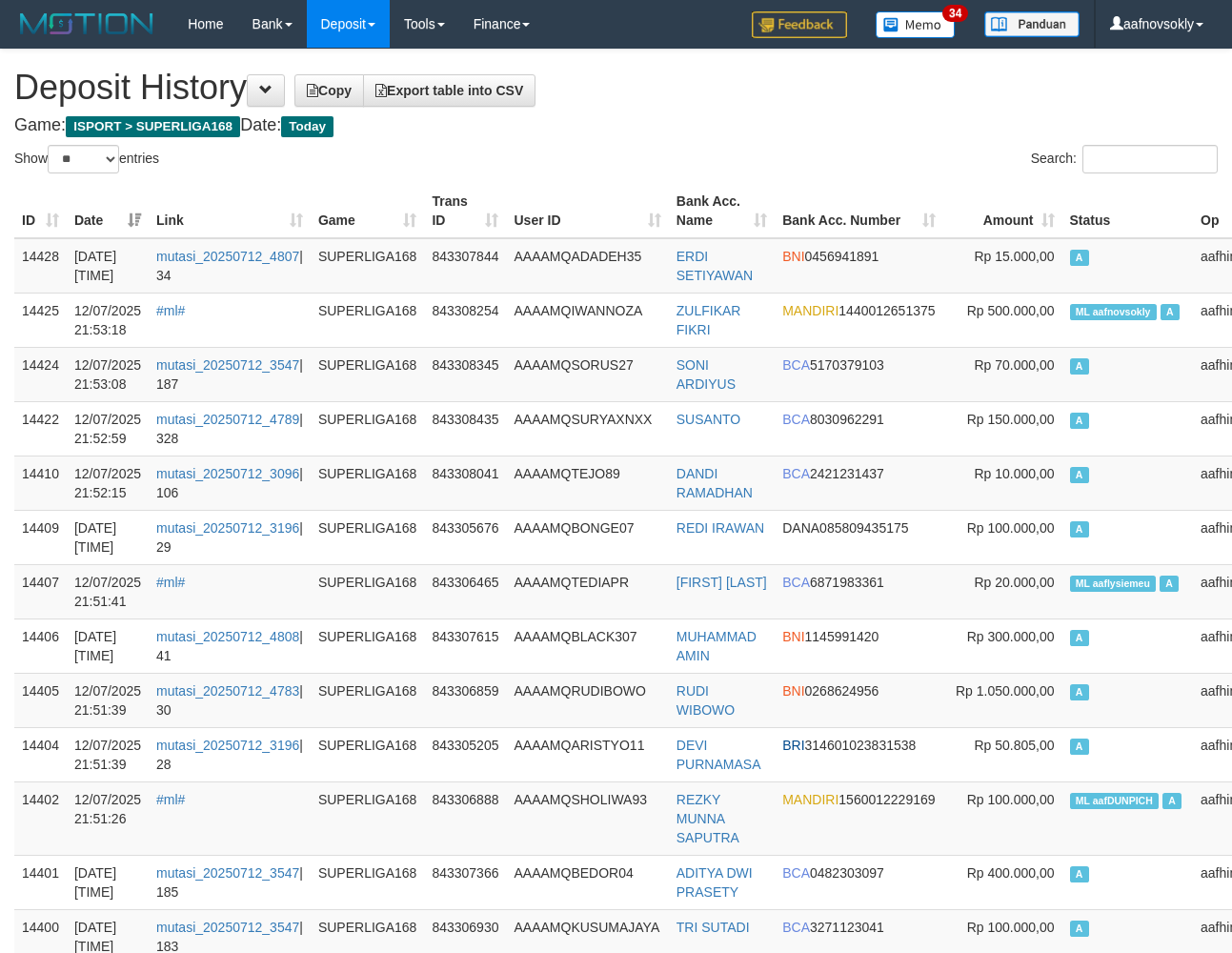 select on "**" 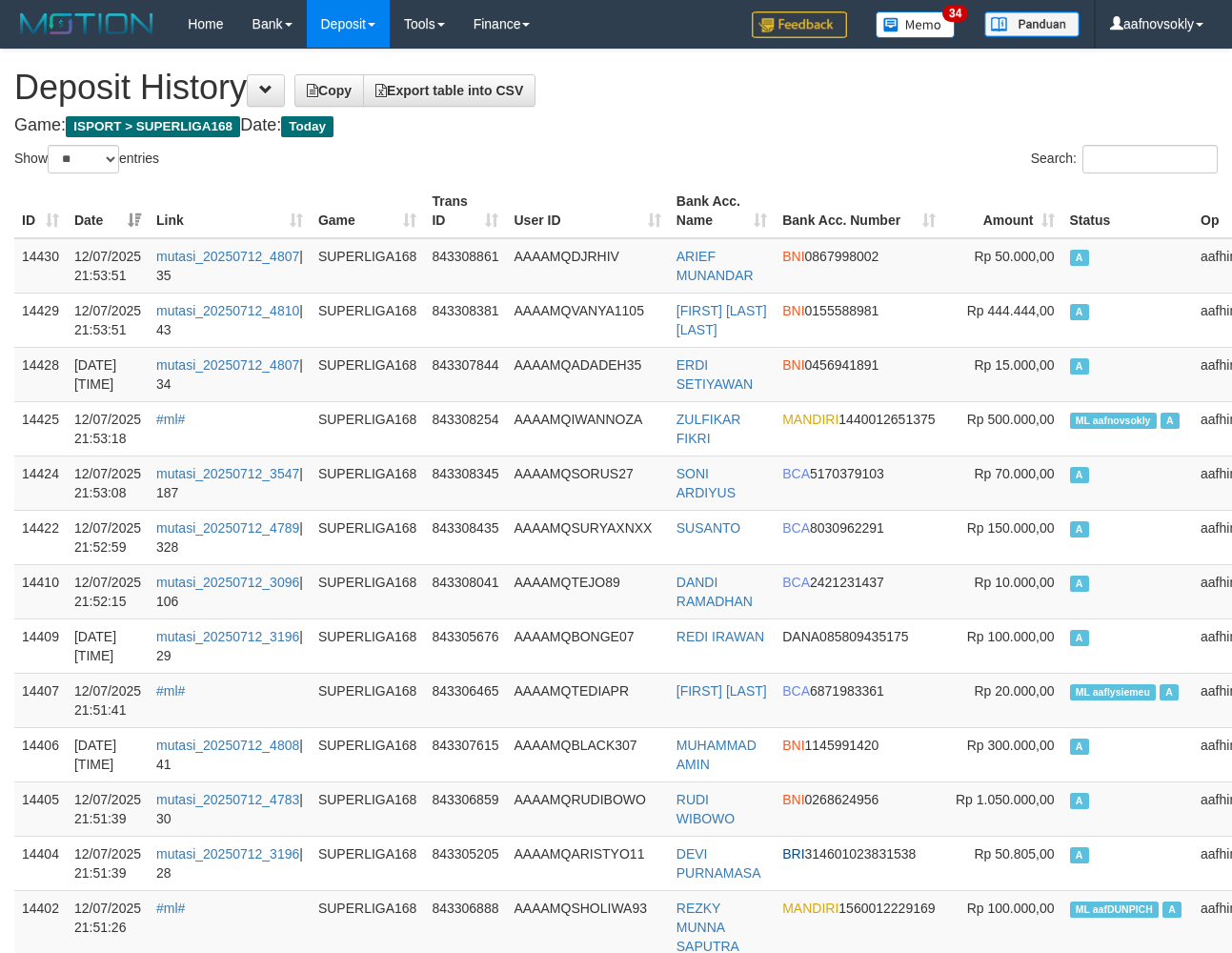 select on "**" 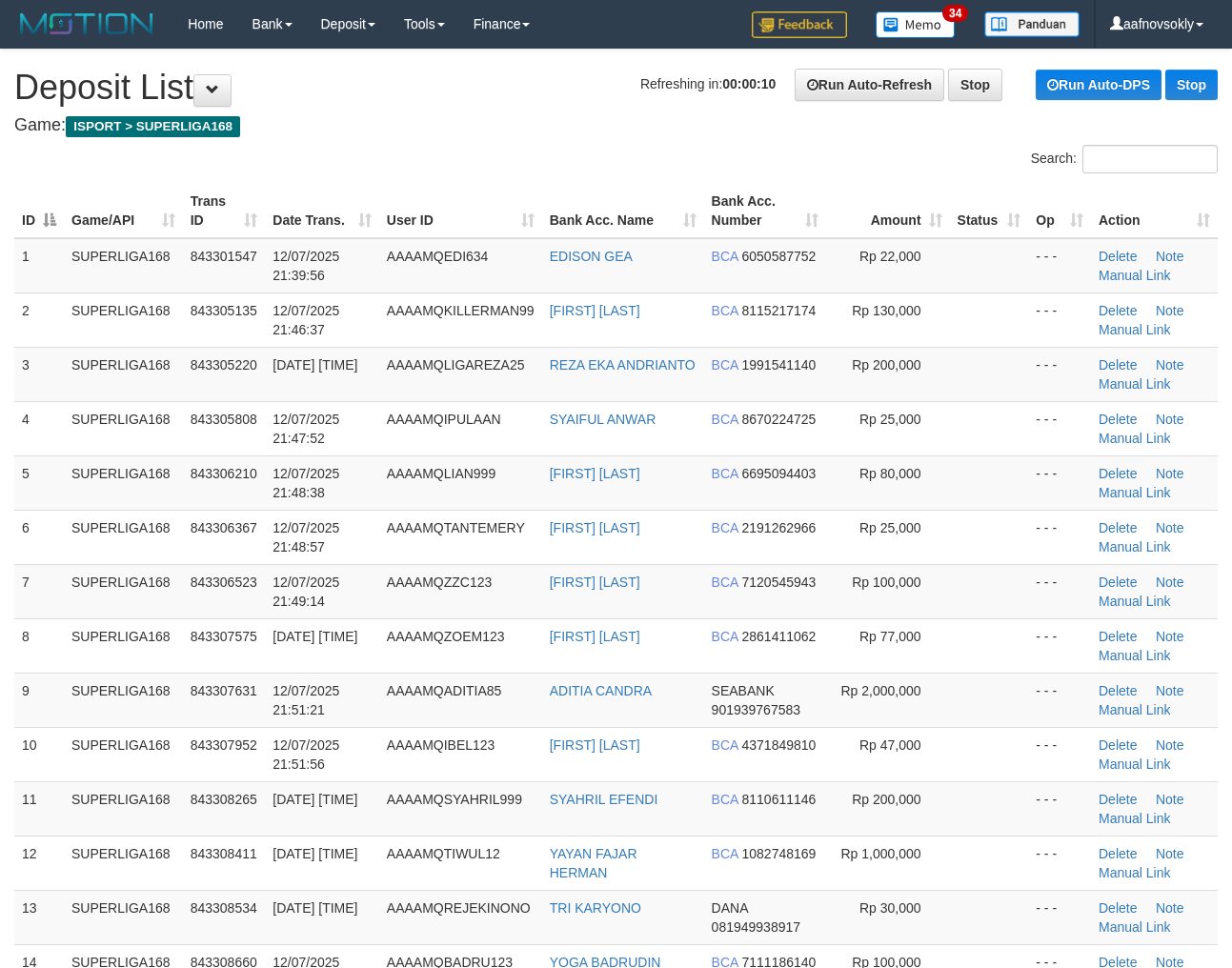 scroll, scrollTop: 0, scrollLeft: 0, axis: both 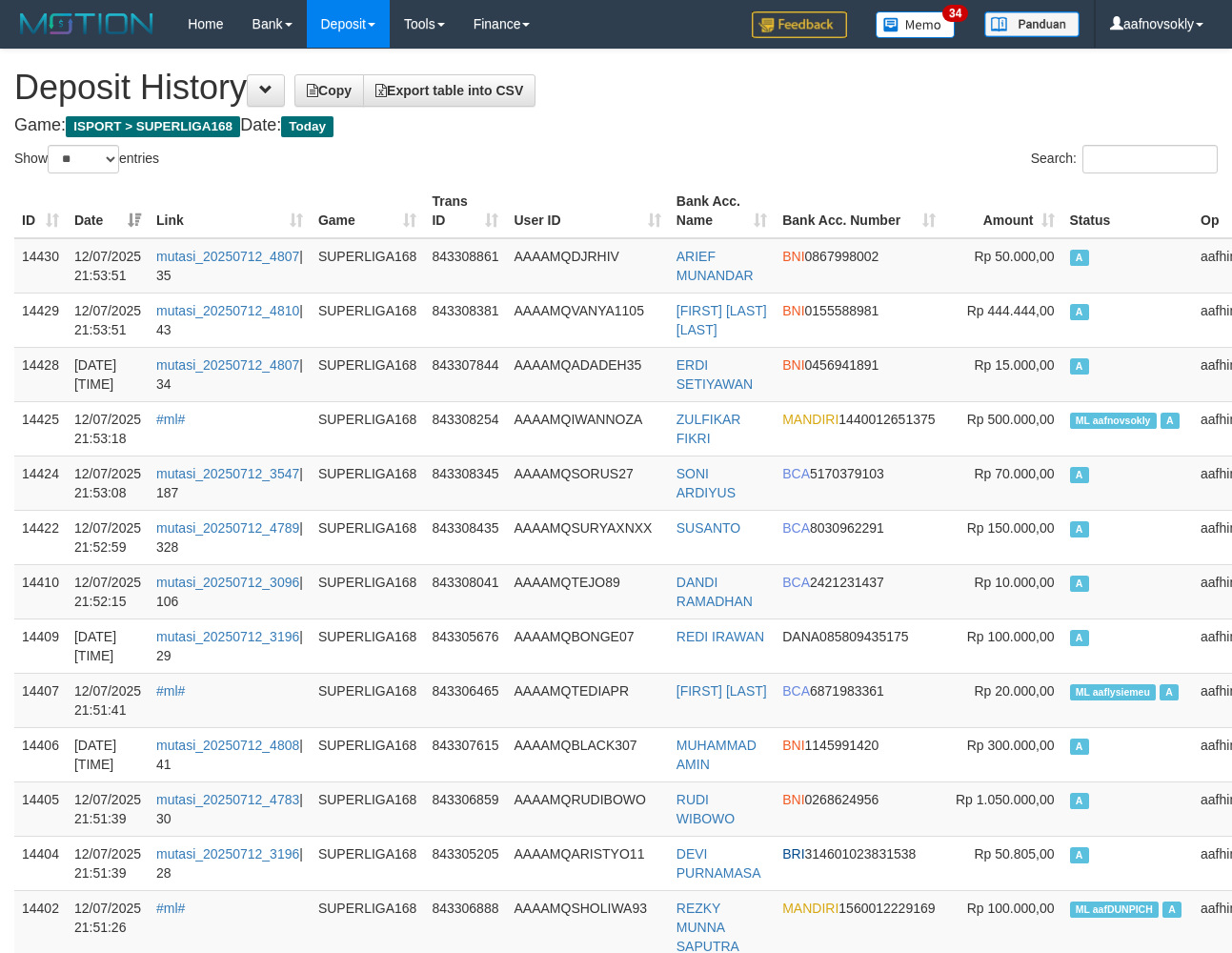 select on "**" 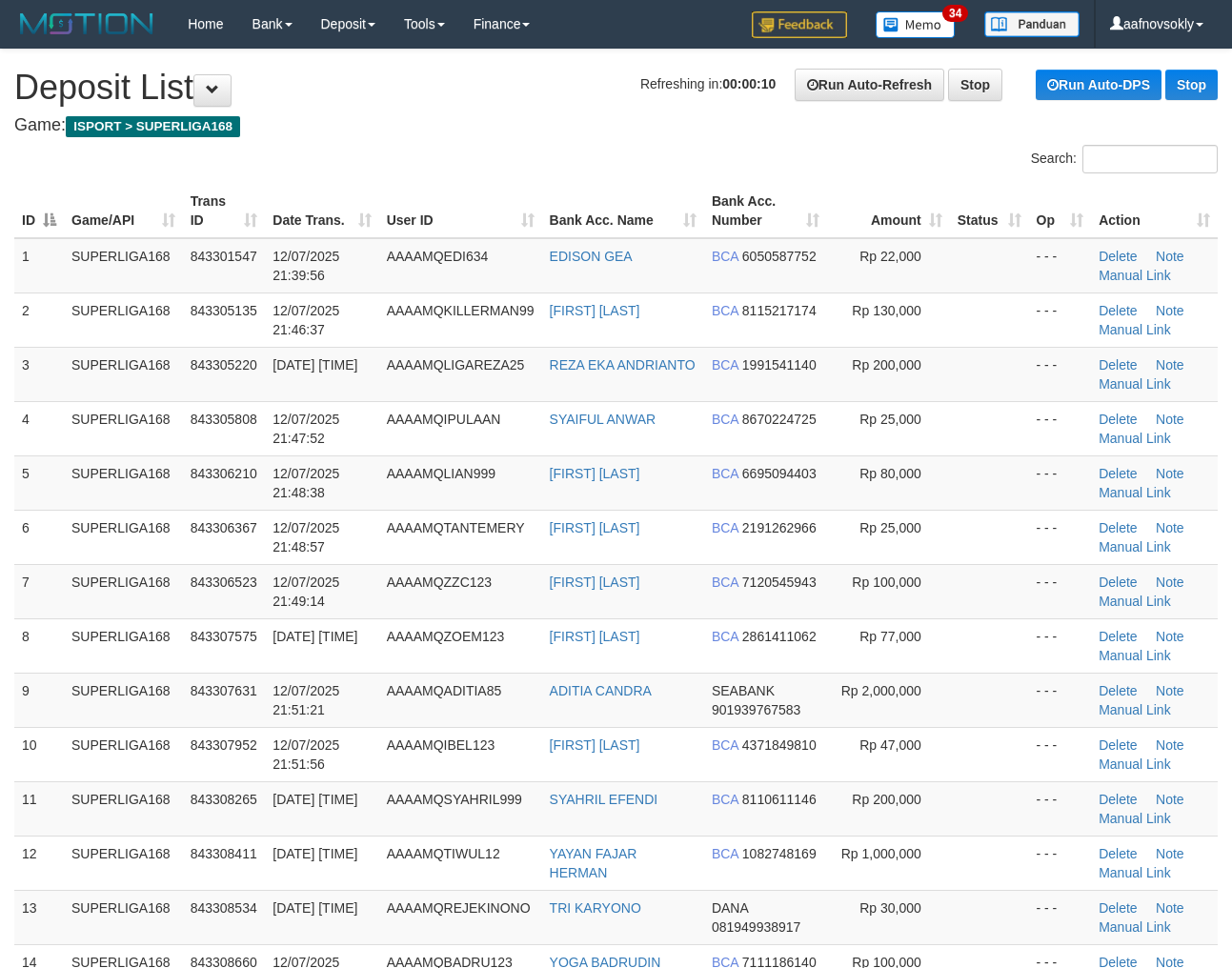 scroll, scrollTop: 0, scrollLeft: 0, axis: both 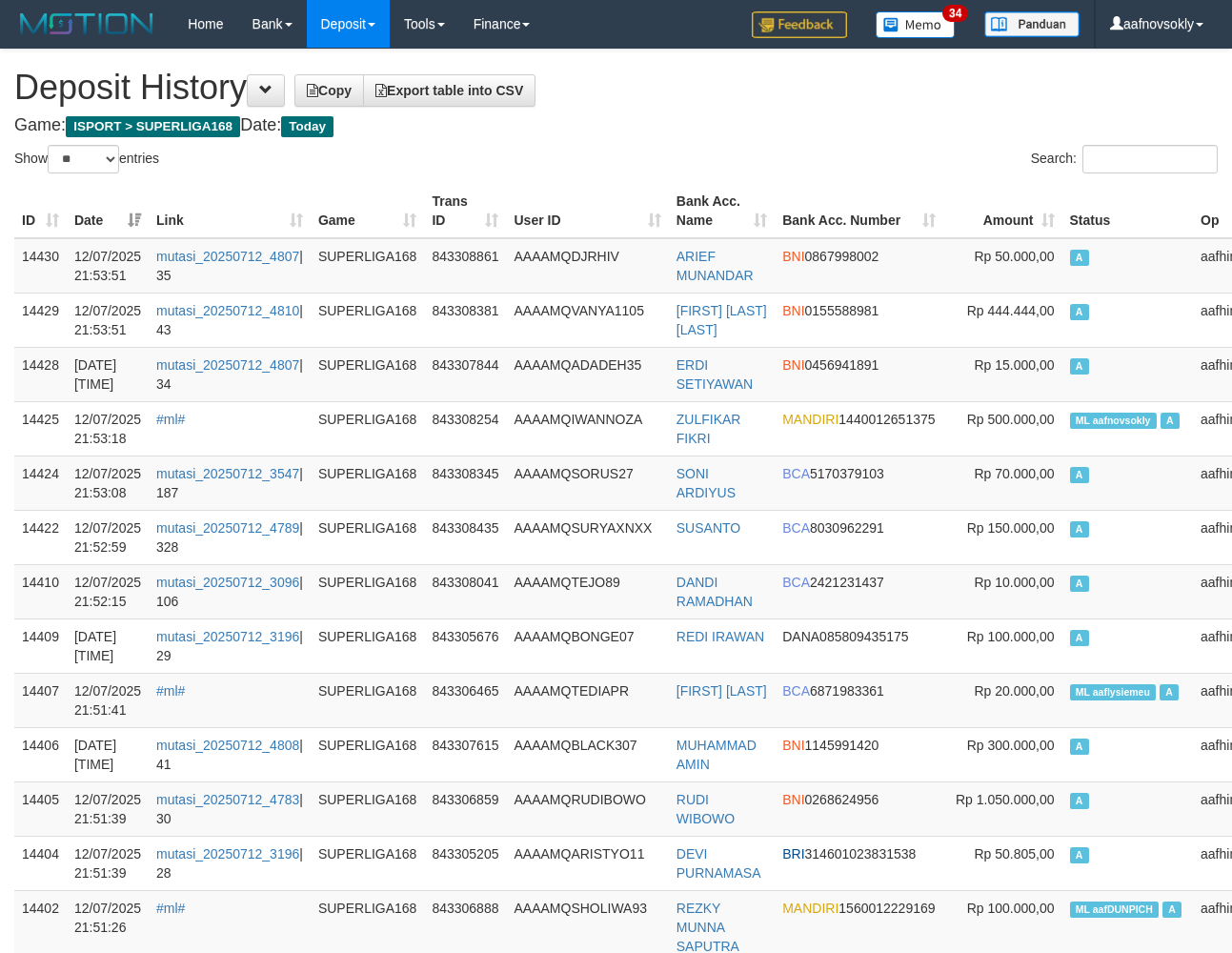 select on "**" 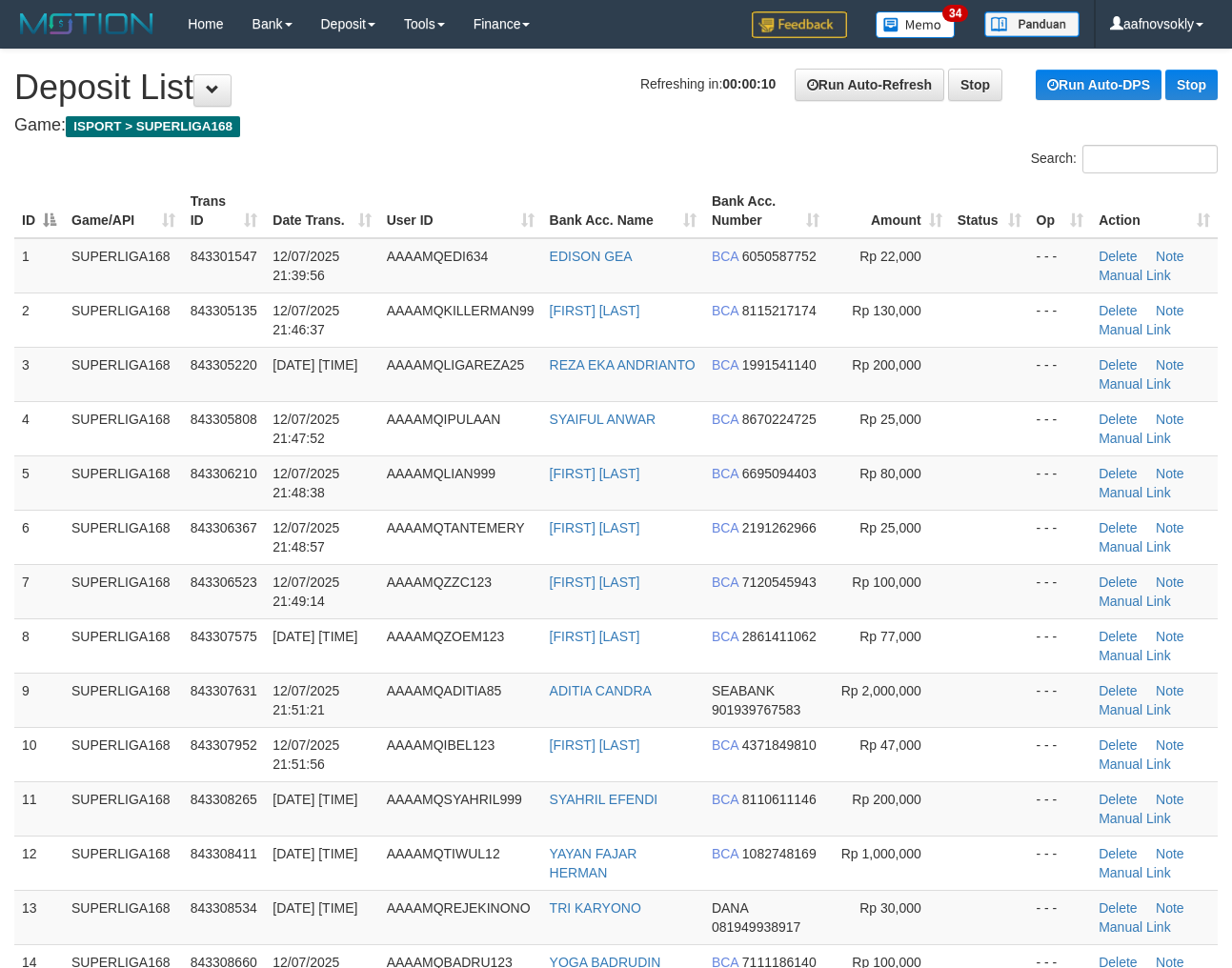 scroll, scrollTop: 0, scrollLeft: 0, axis: both 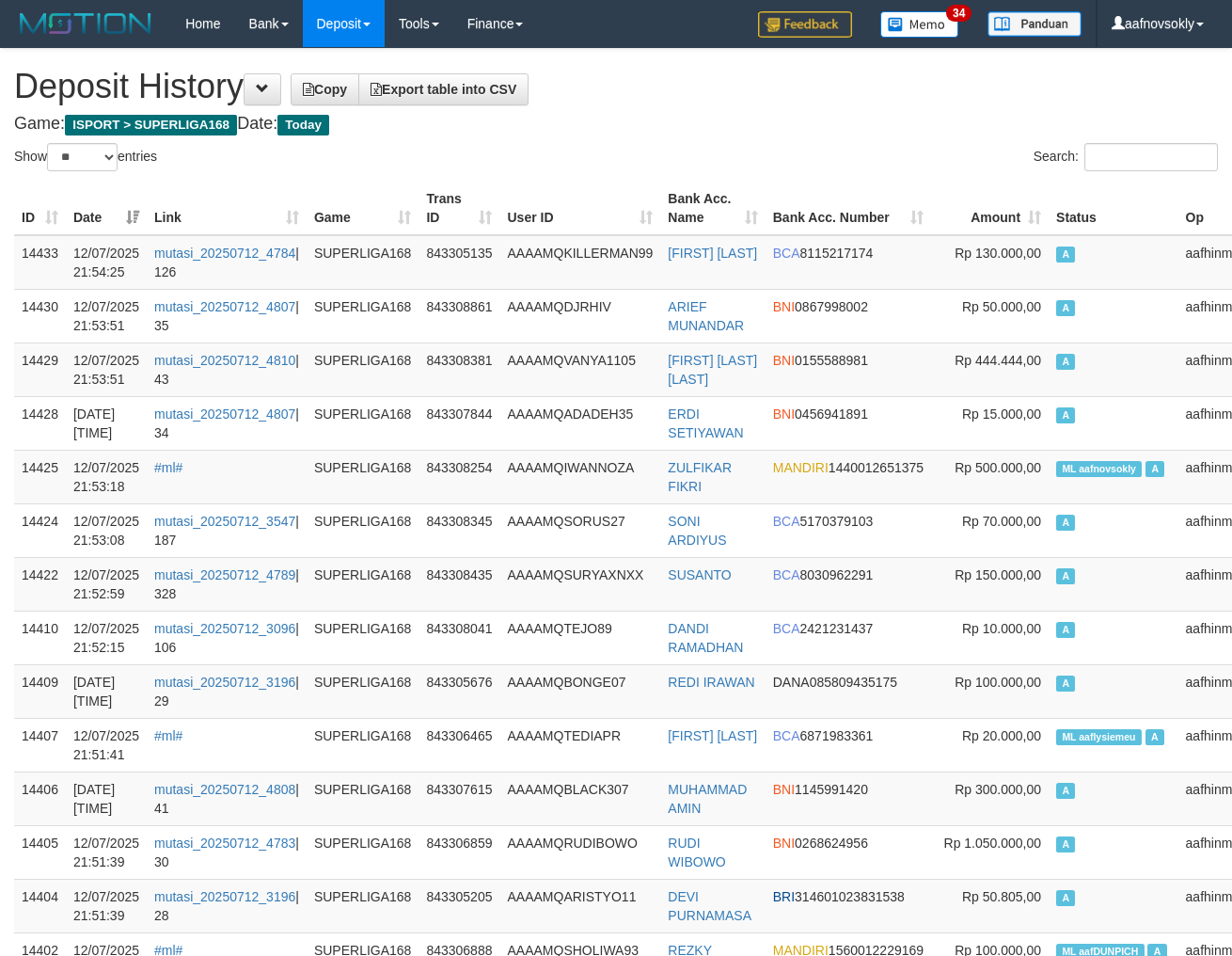 select on "**" 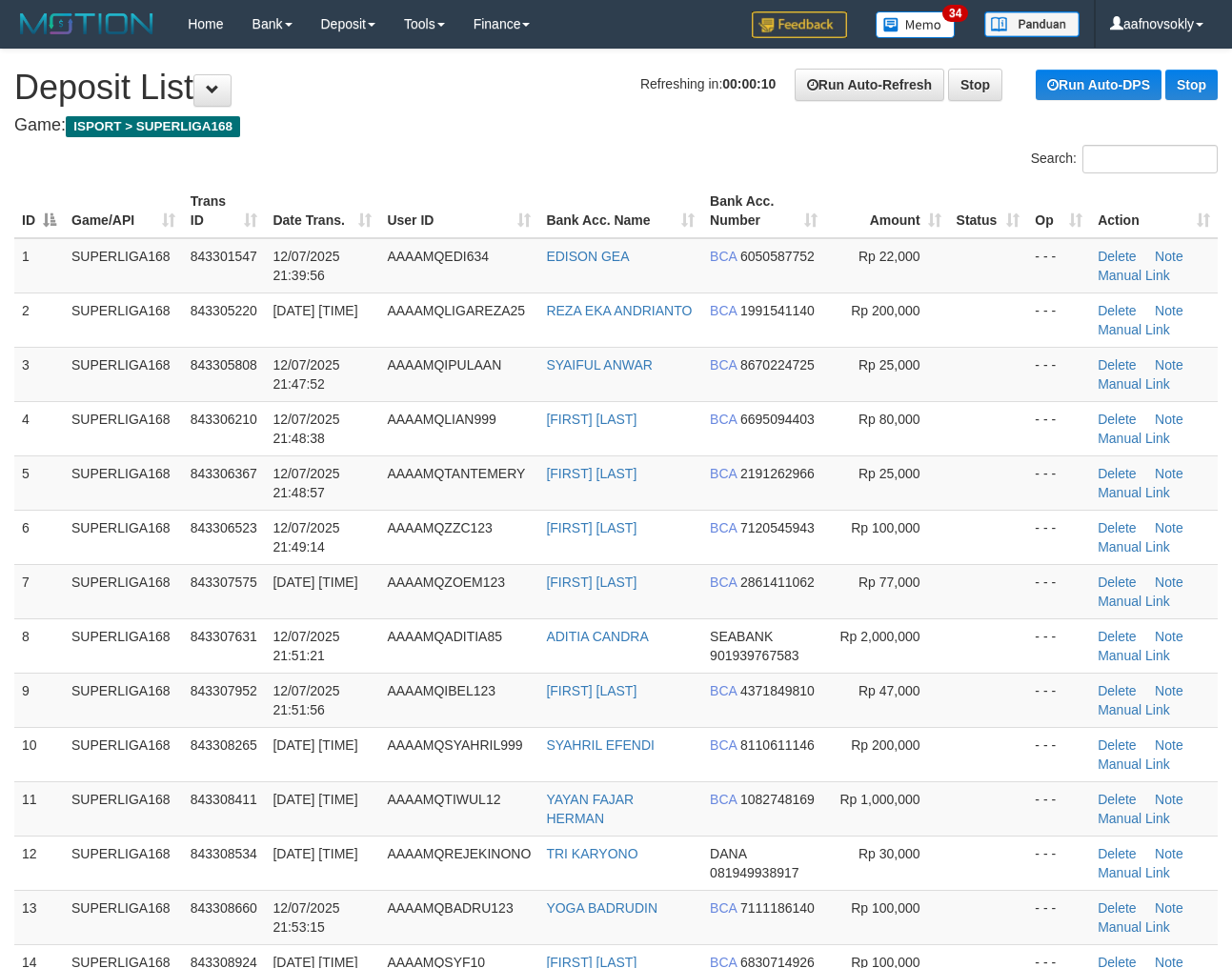 scroll, scrollTop: 0, scrollLeft: 0, axis: both 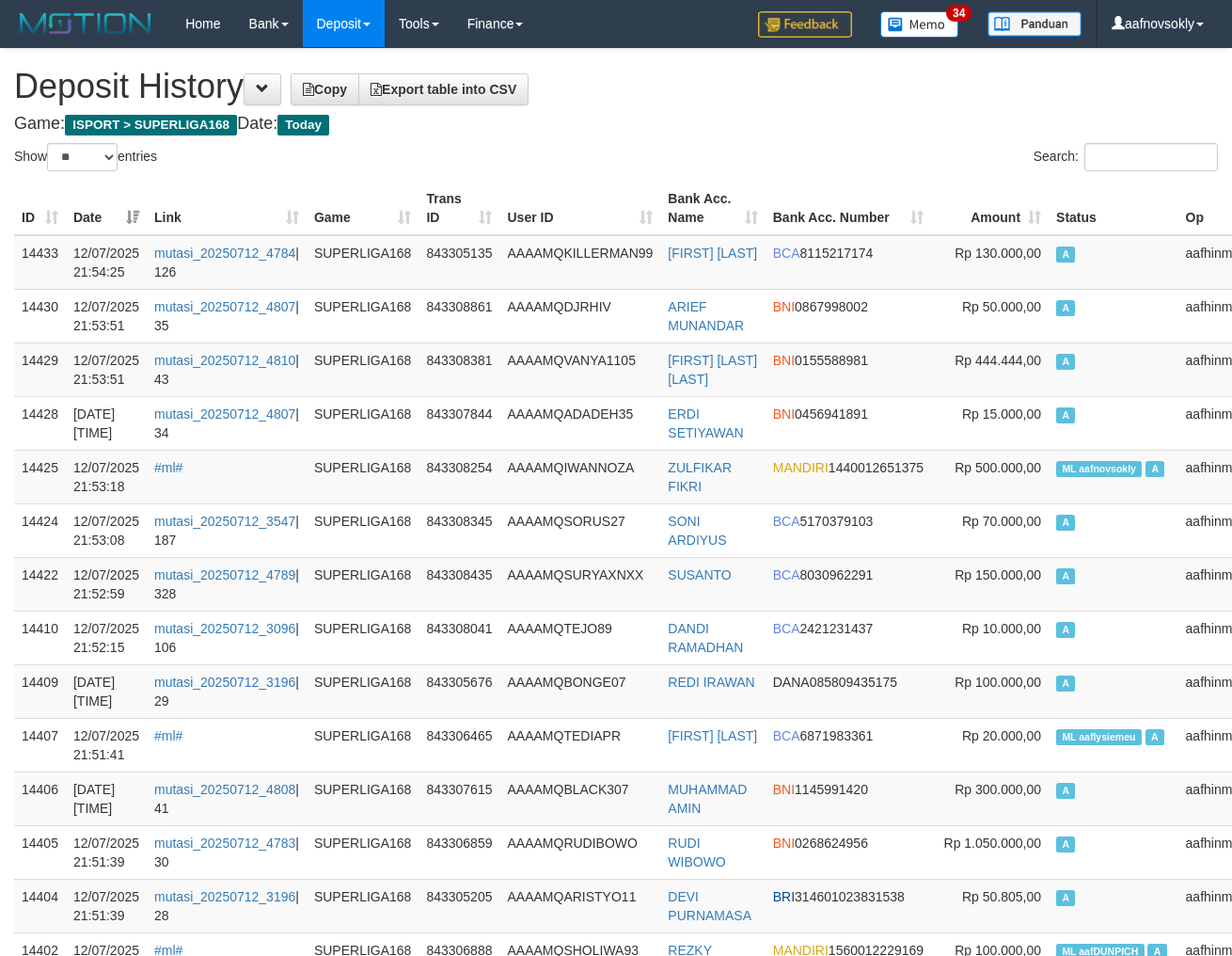 select on "**" 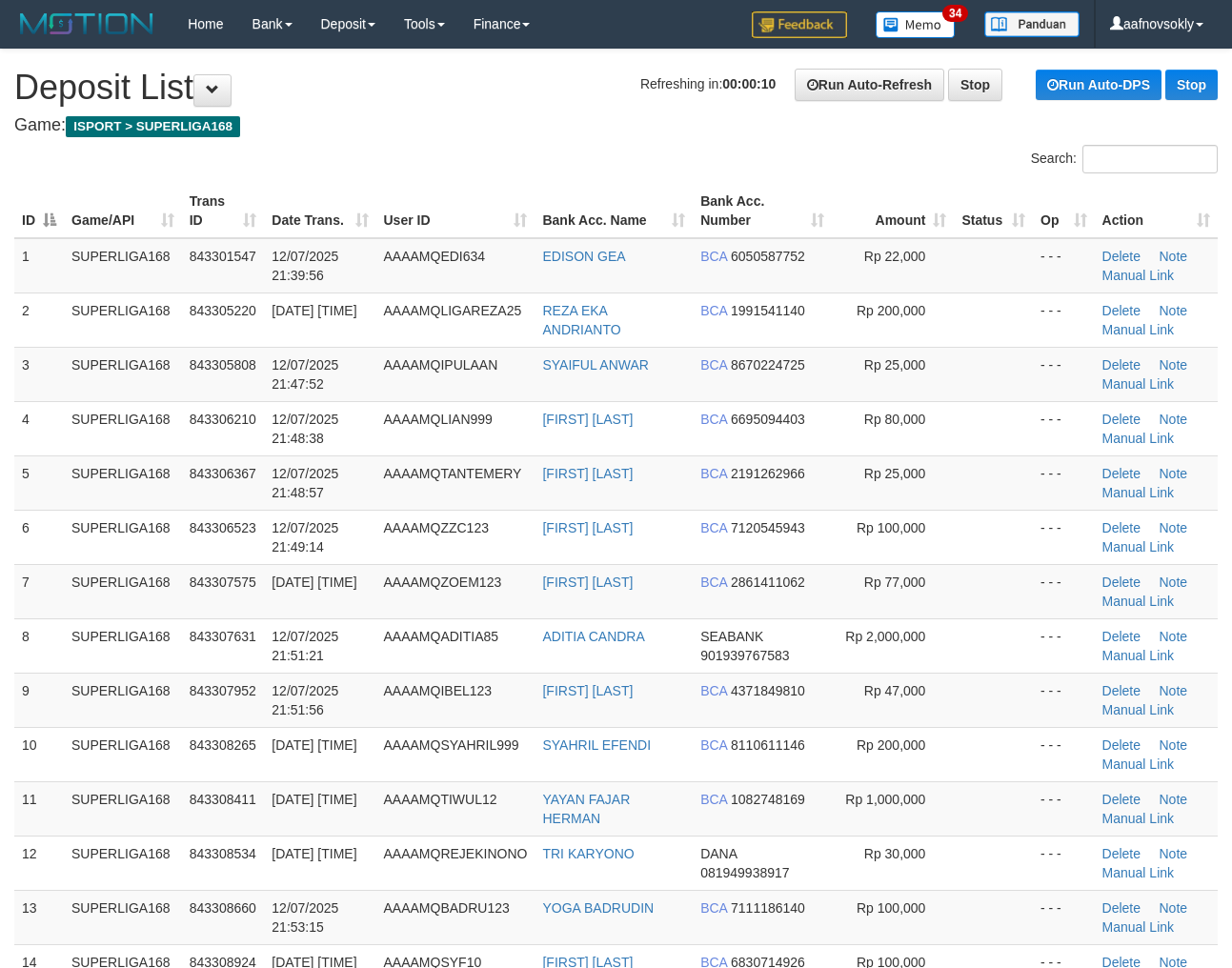 scroll, scrollTop: 0, scrollLeft: 0, axis: both 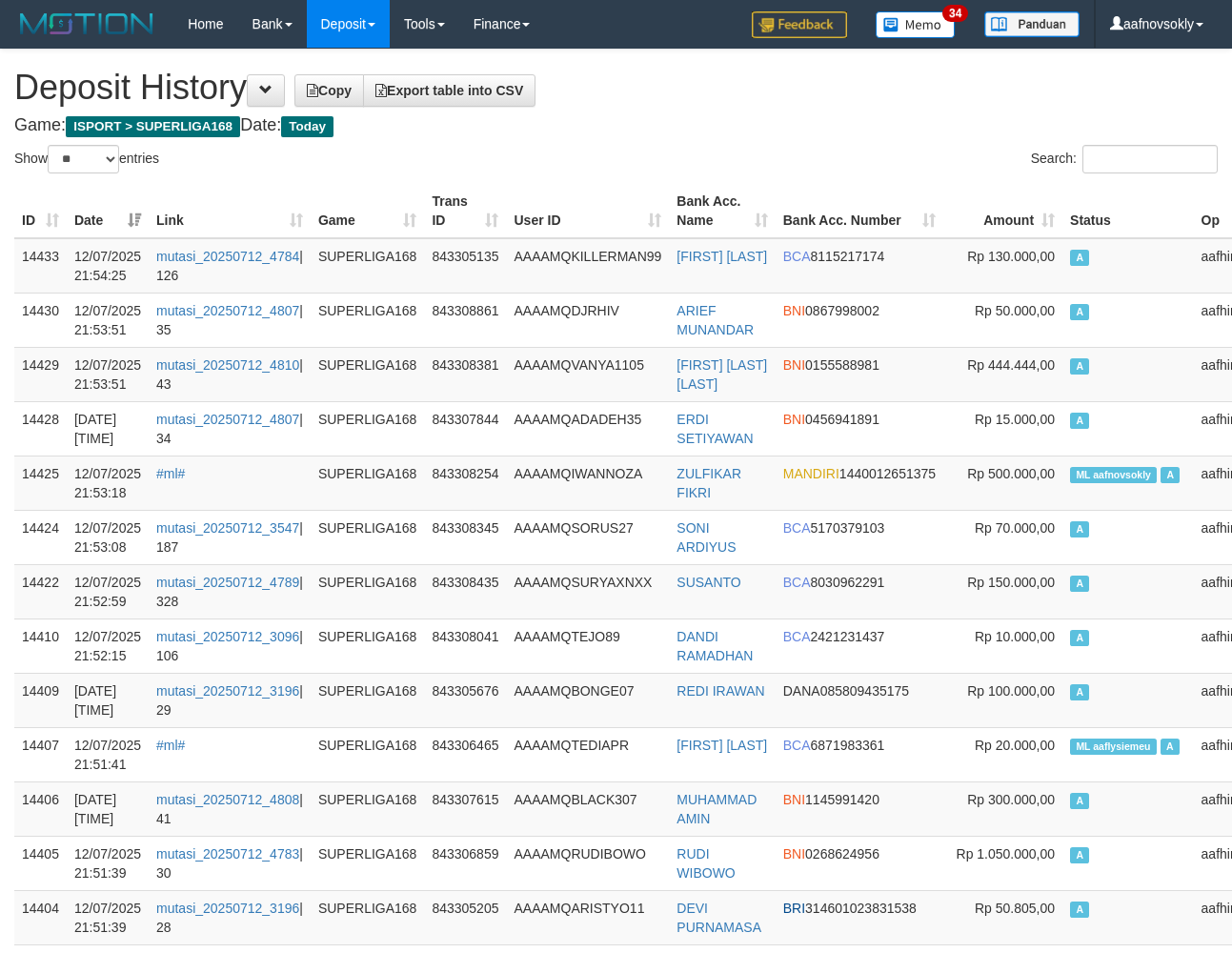 select on "**" 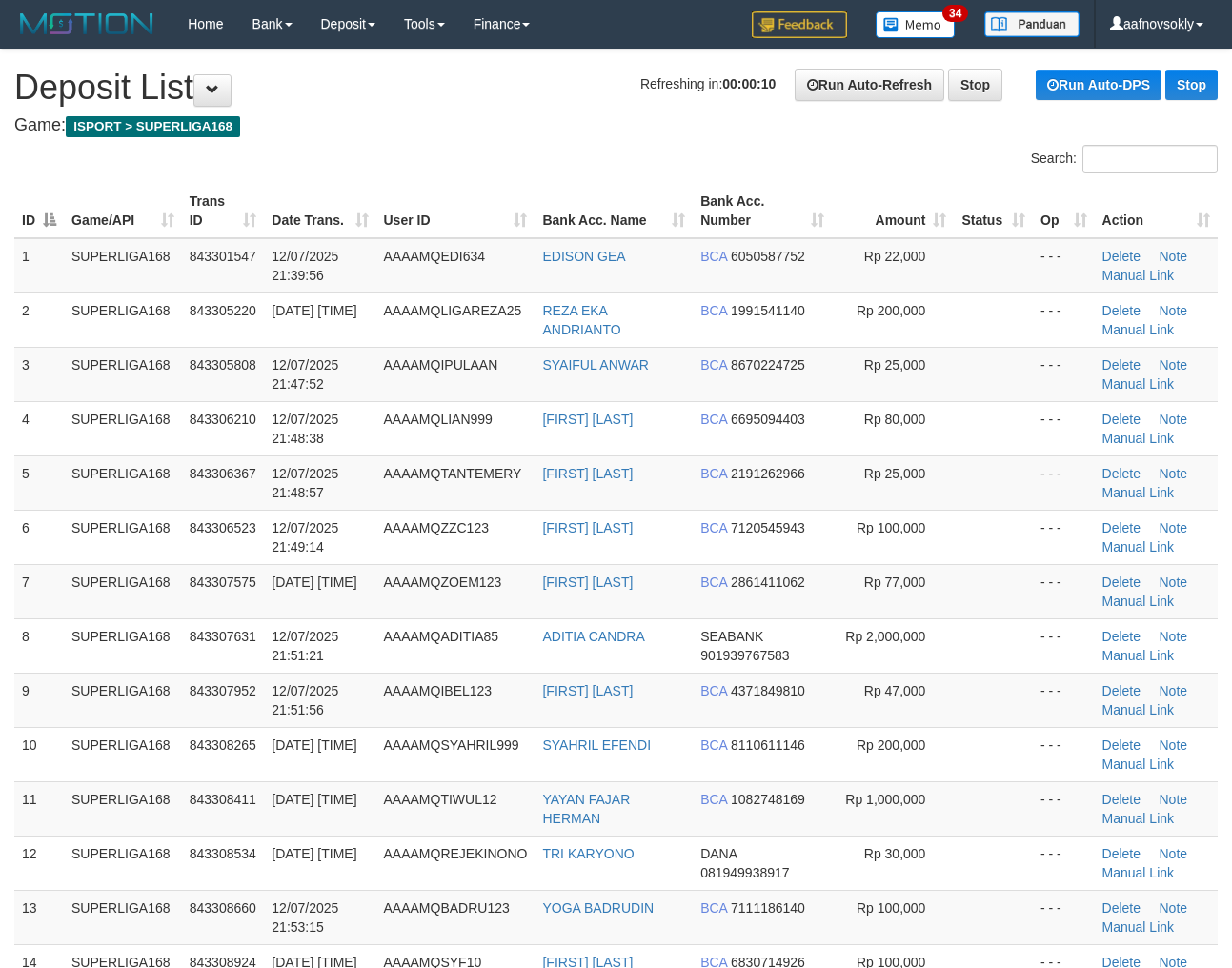 scroll, scrollTop: 0, scrollLeft: 0, axis: both 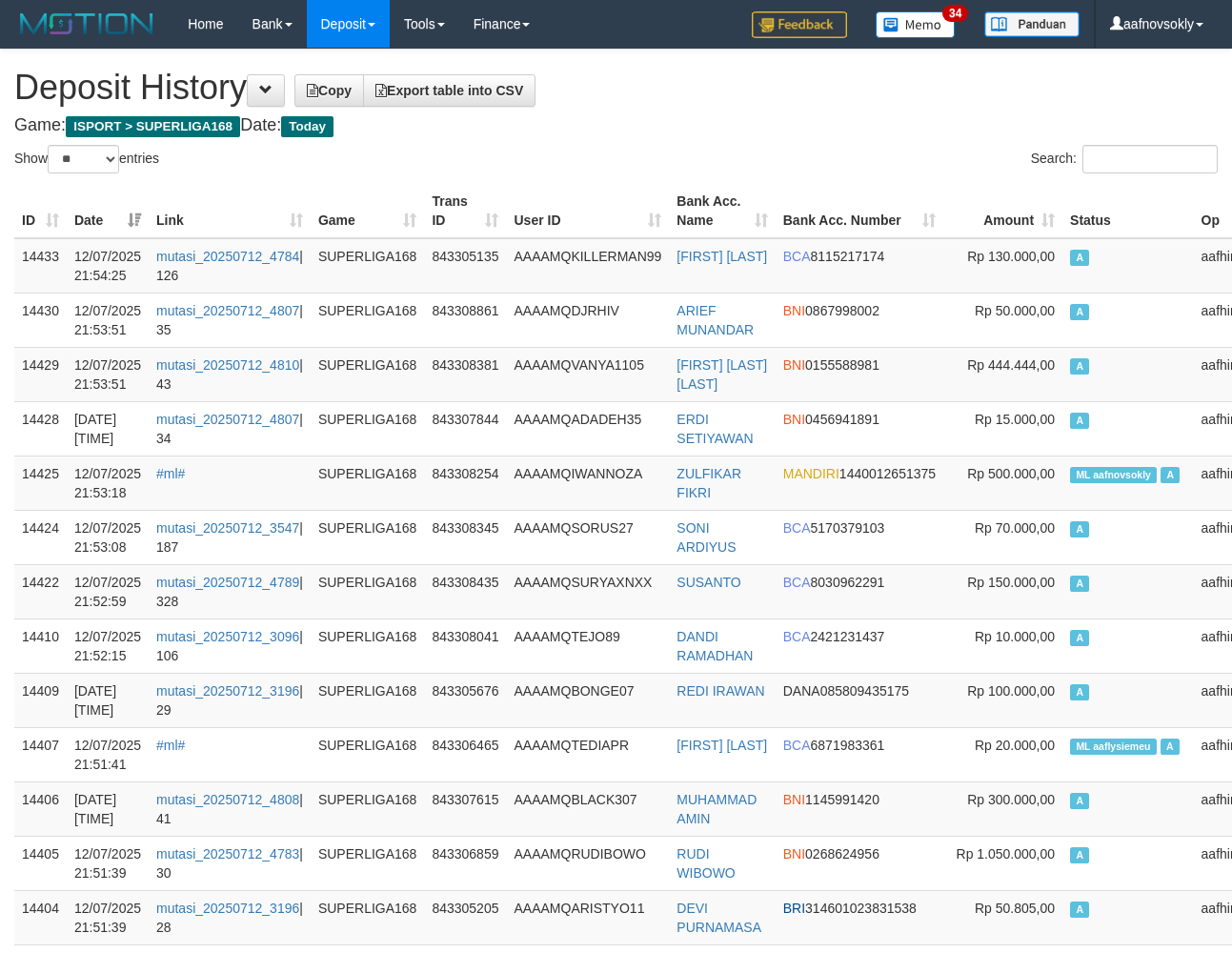 select on "**" 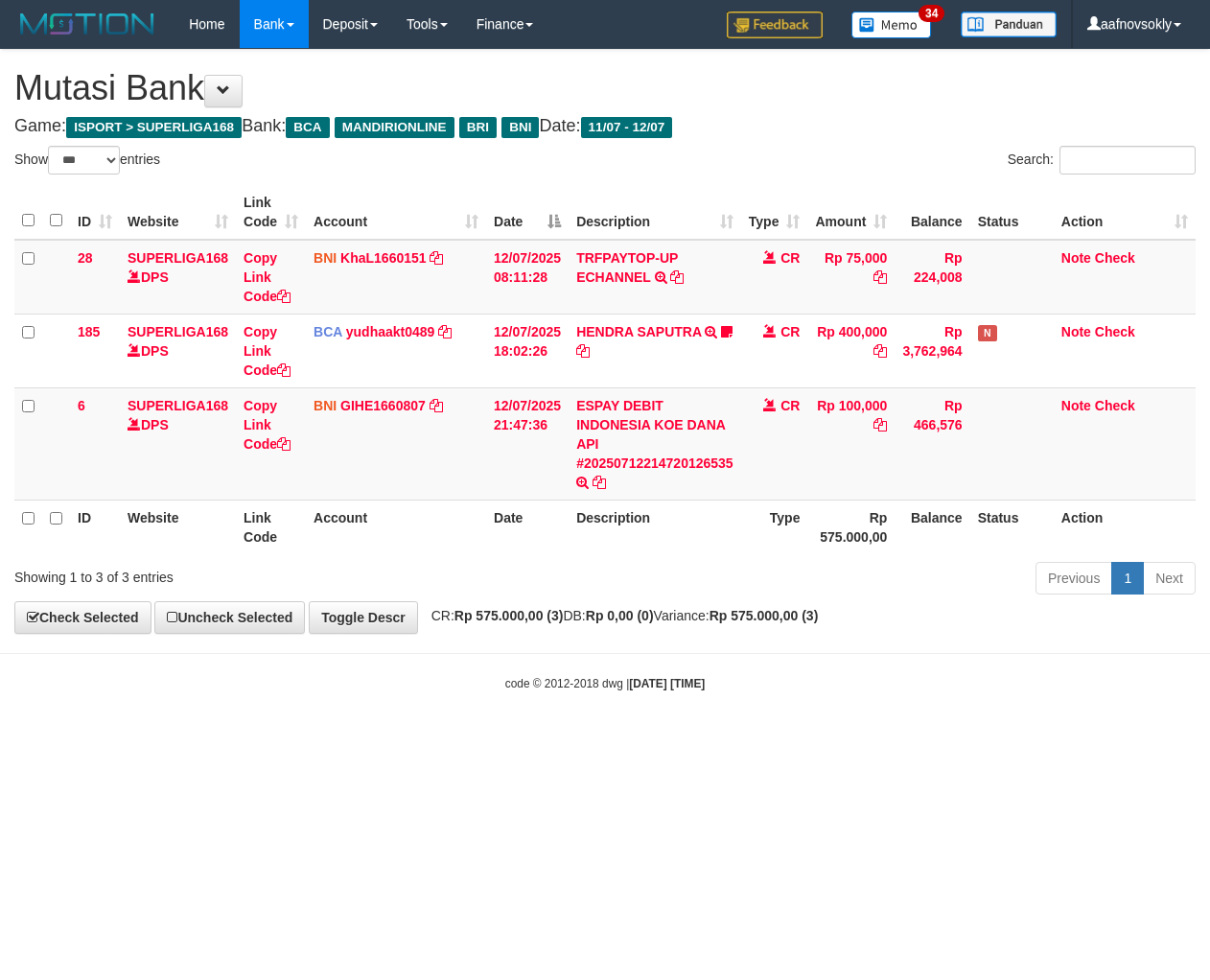 select on "***" 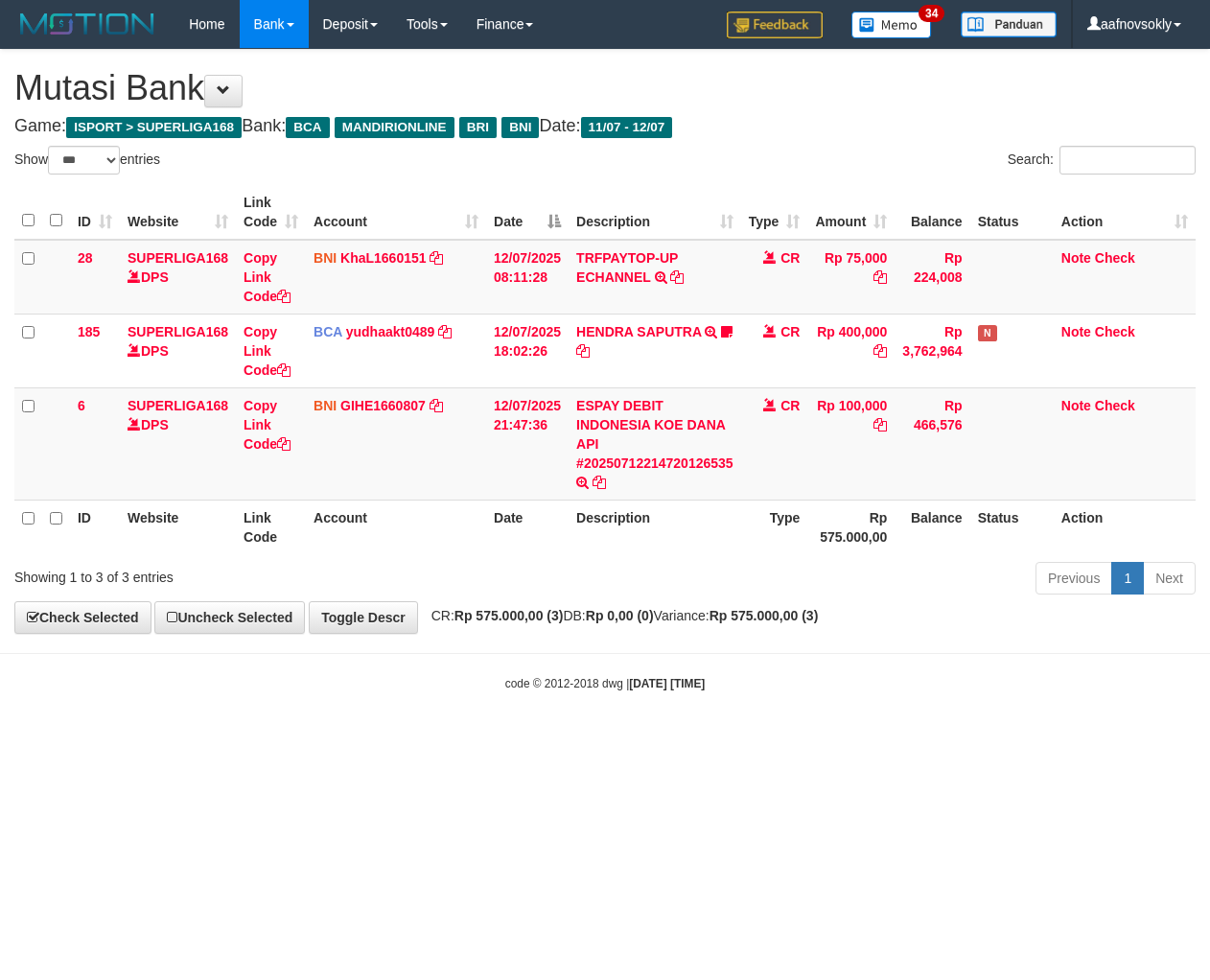 scroll, scrollTop: 0, scrollLeft: 0, axis: both 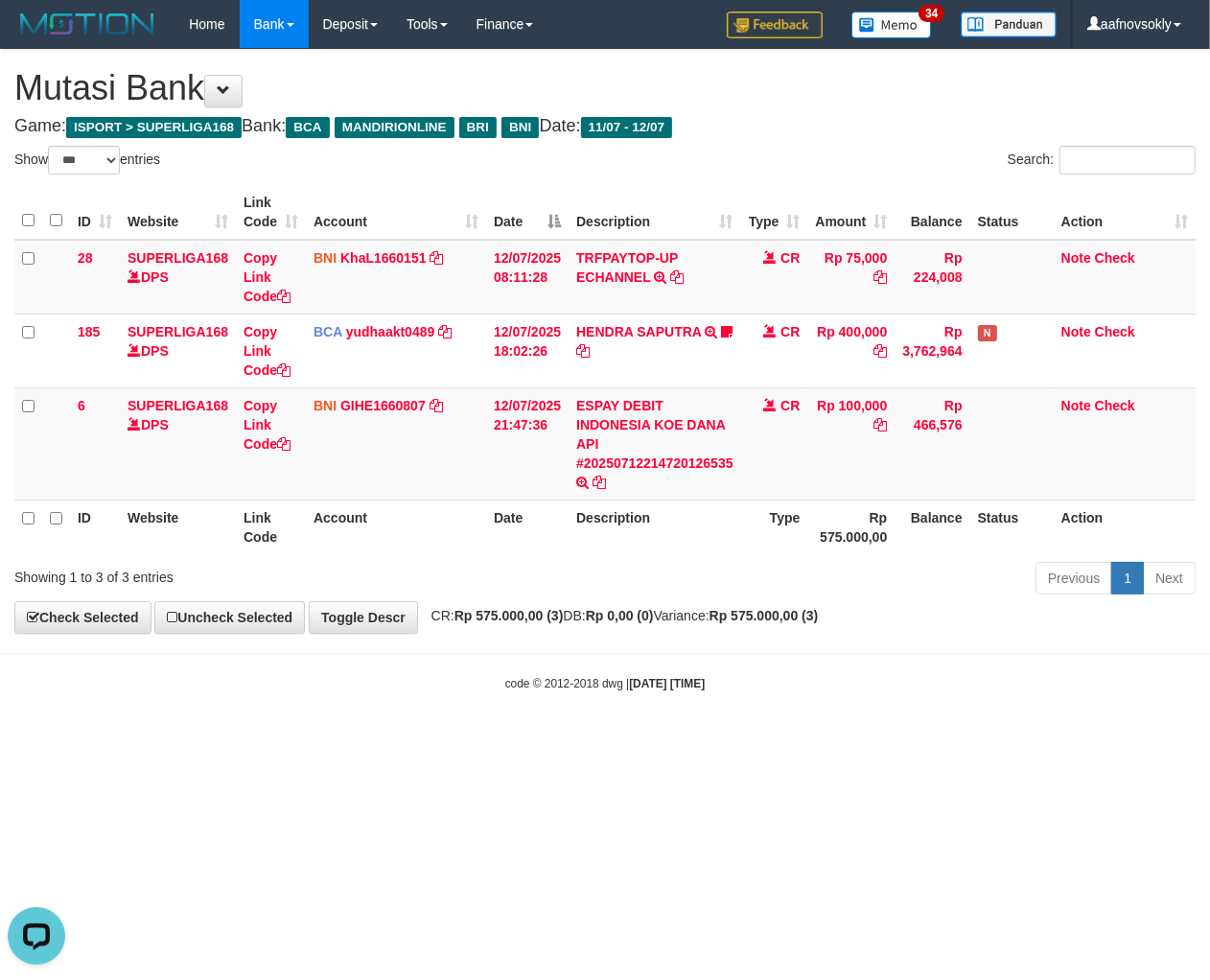 click on "Toggle navigation
Home
Bank
Account List
Load
By Website
Group
[ISPORT]													SUPERLIGA168
By Load Group (DPS)" at bounding box center [605, 370] 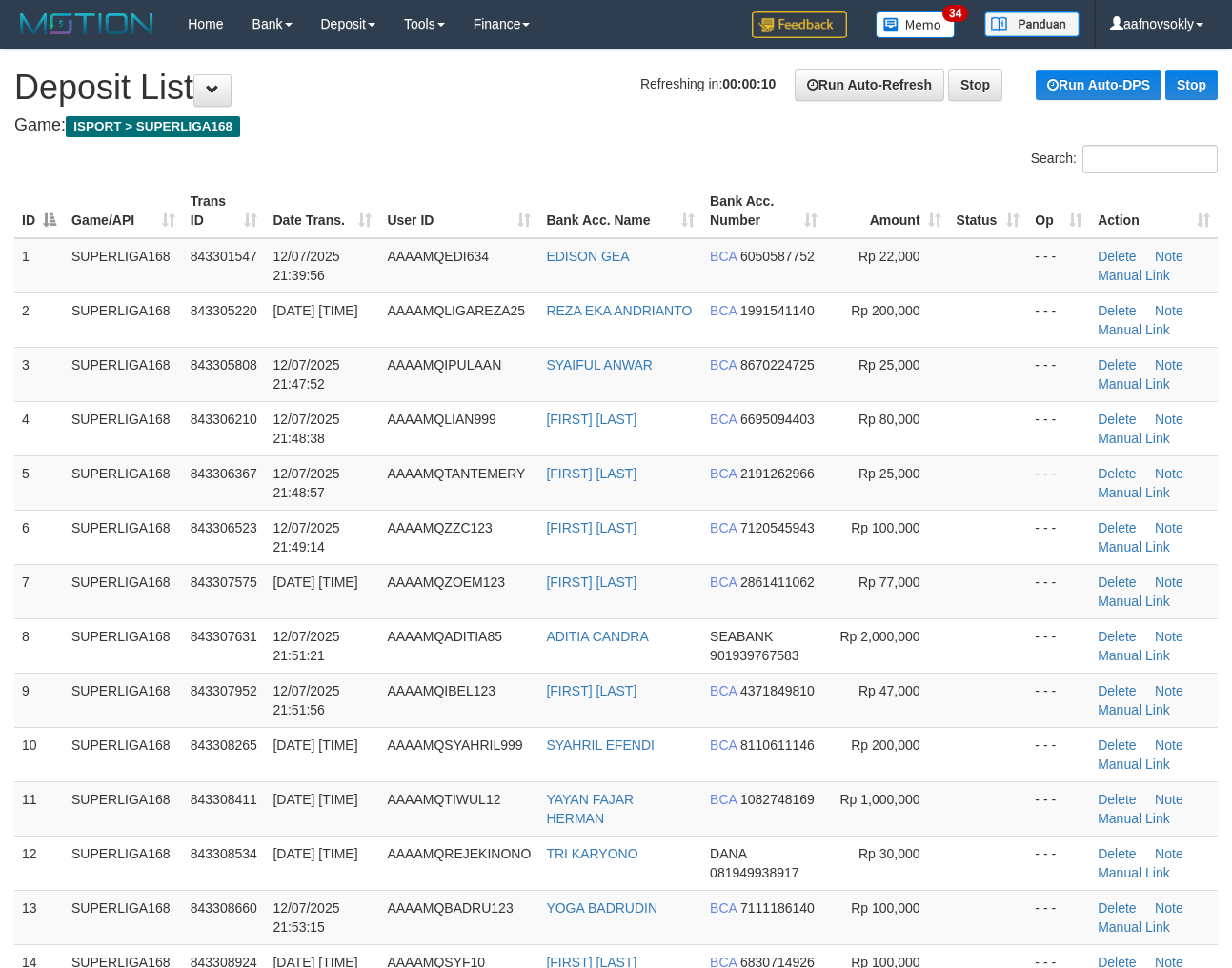 scroll, scrollTop: 0, scrollLeft: 0, axis: both 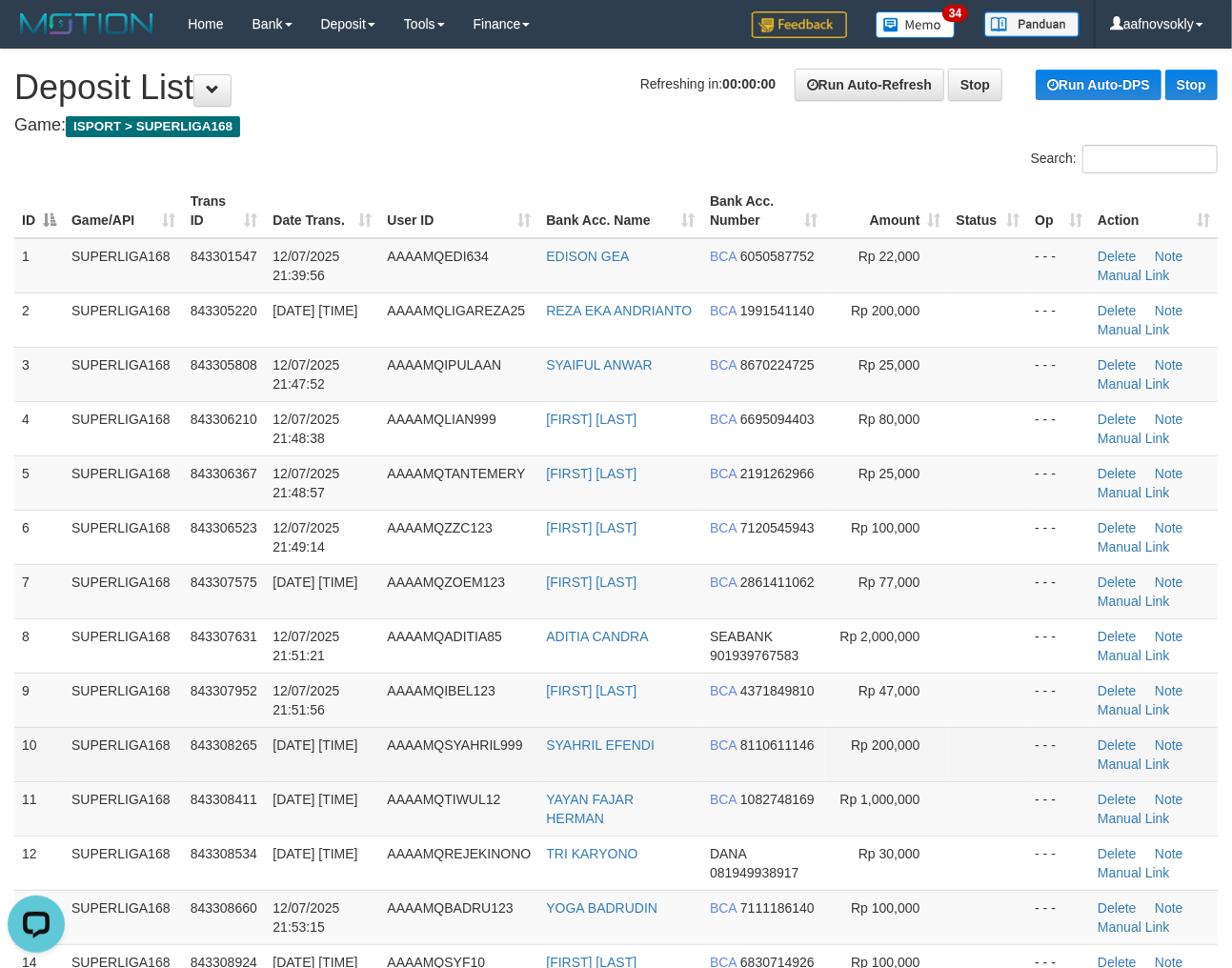 drag, startPoint x: 154, startPoint y: 740, endPoint x: 179, endPoint y: 732, distance: 26.248809 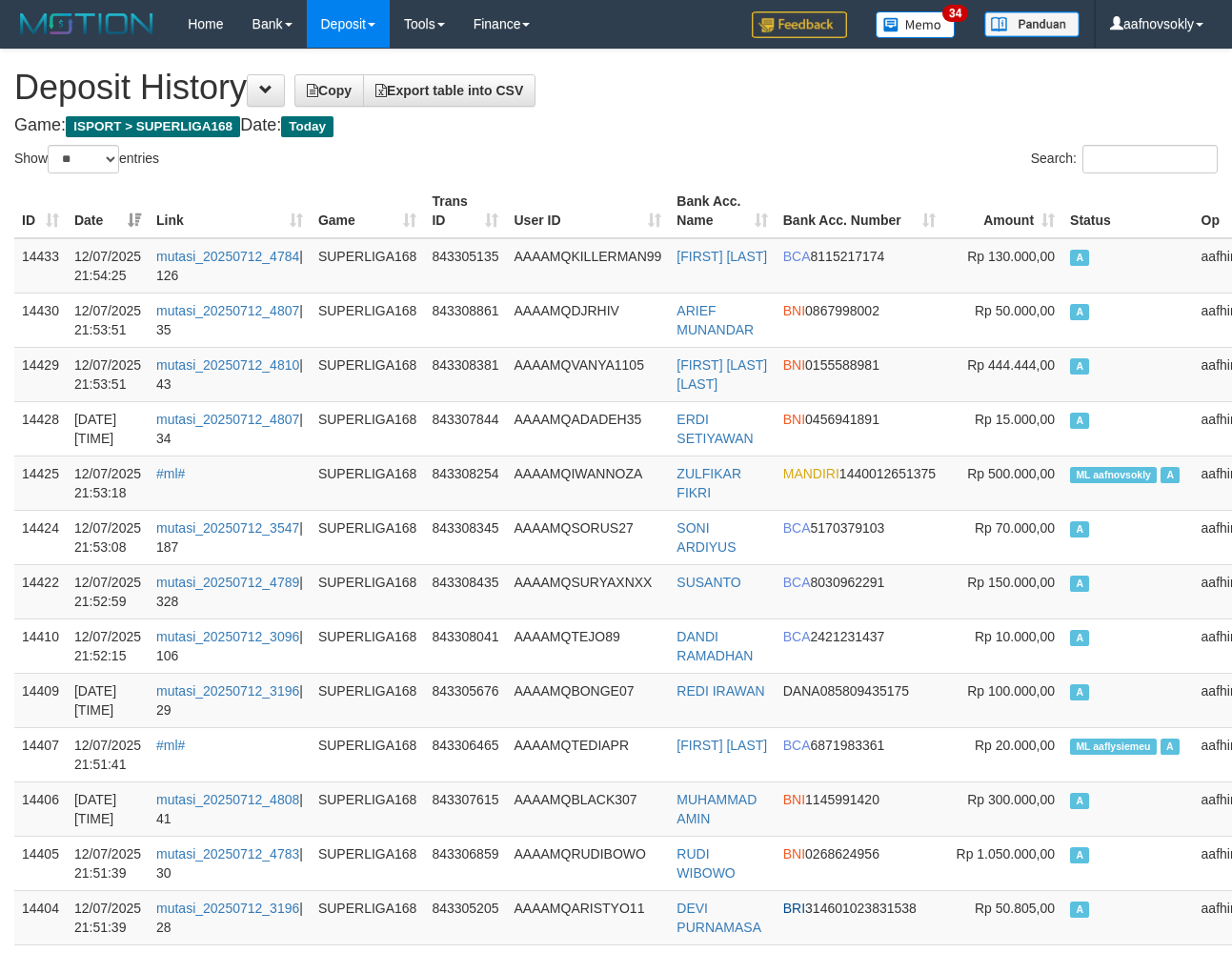 select on "**" 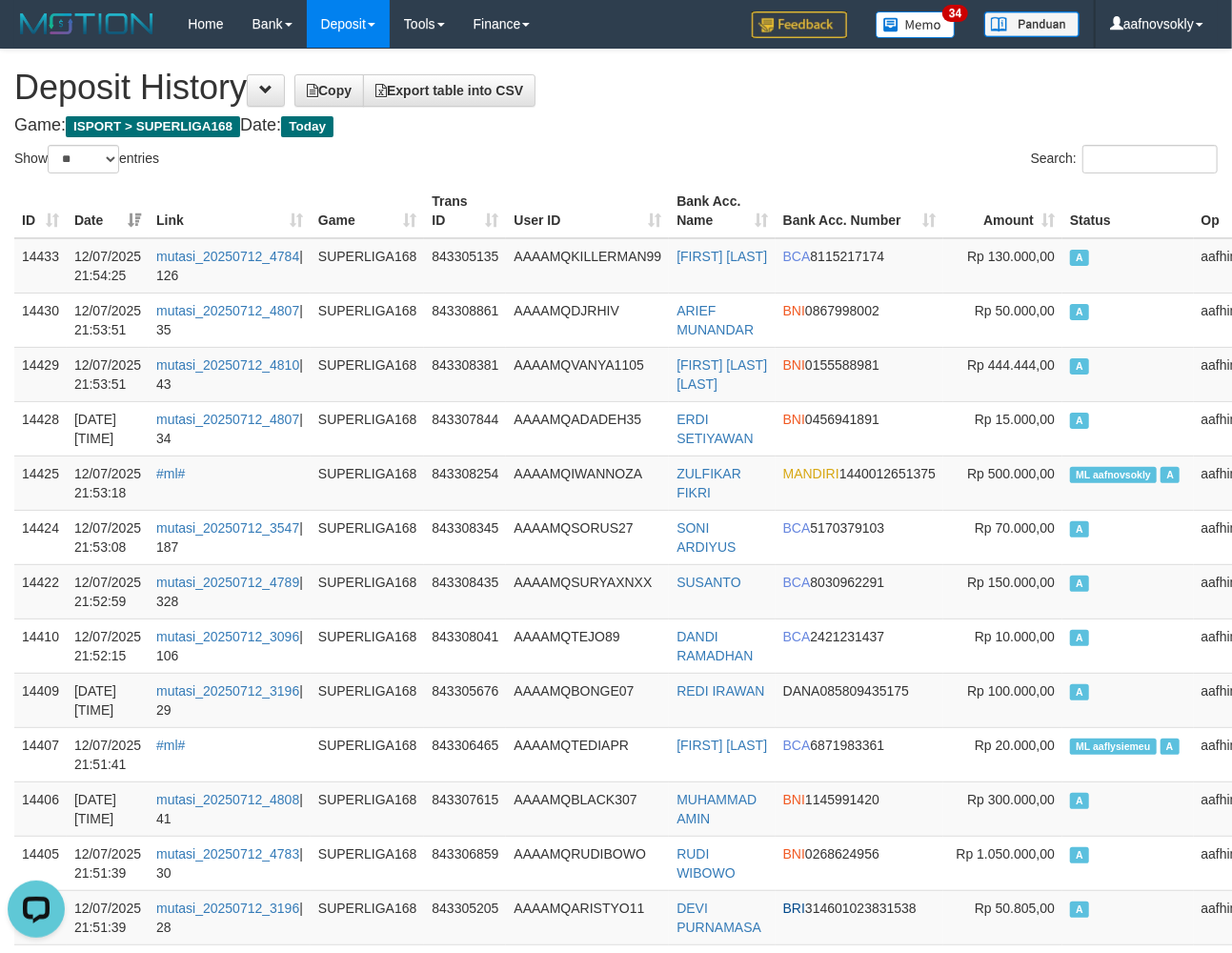 scroll, scrollTop: 0, scrollLeft: 0, axis: both 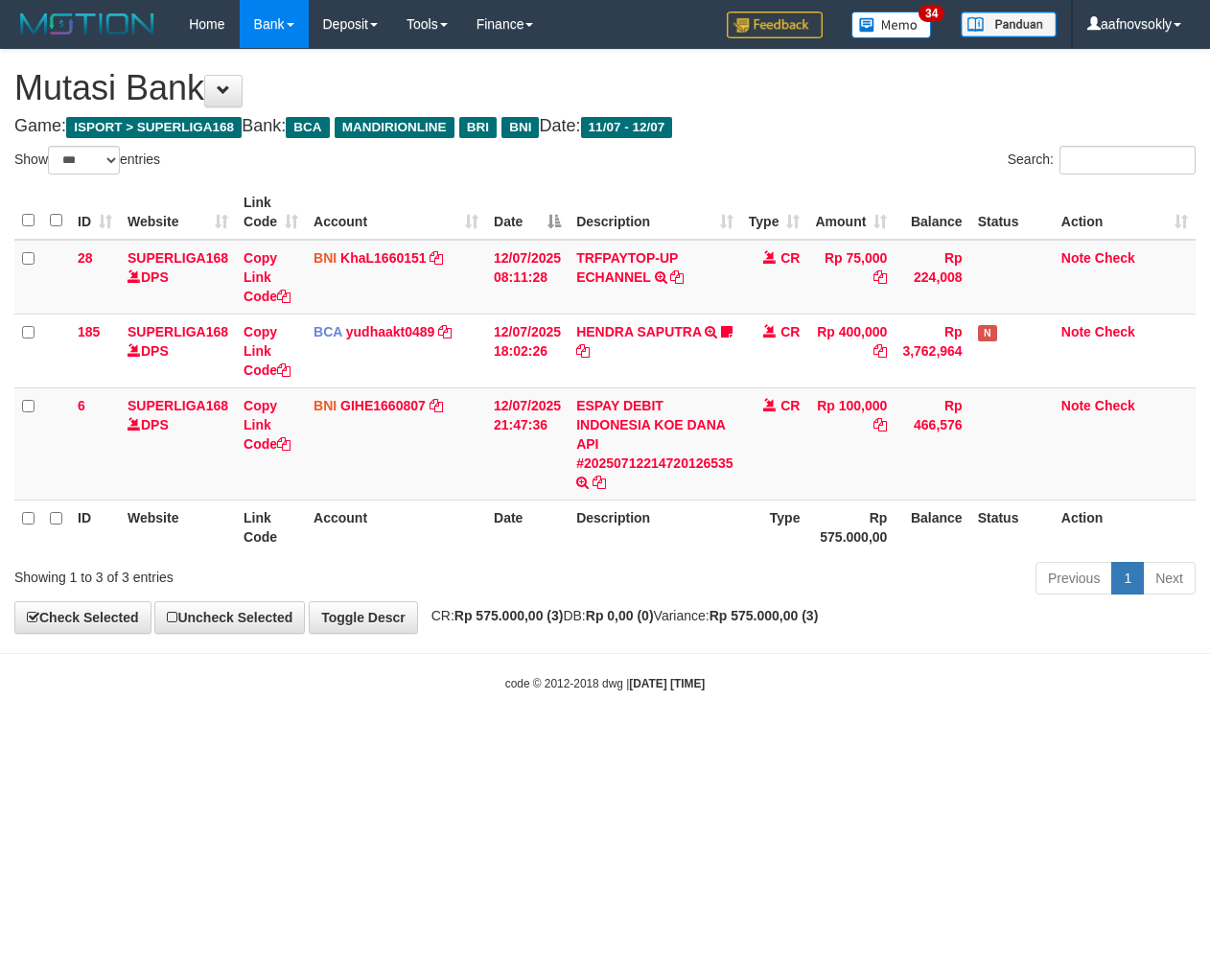 select on "***" 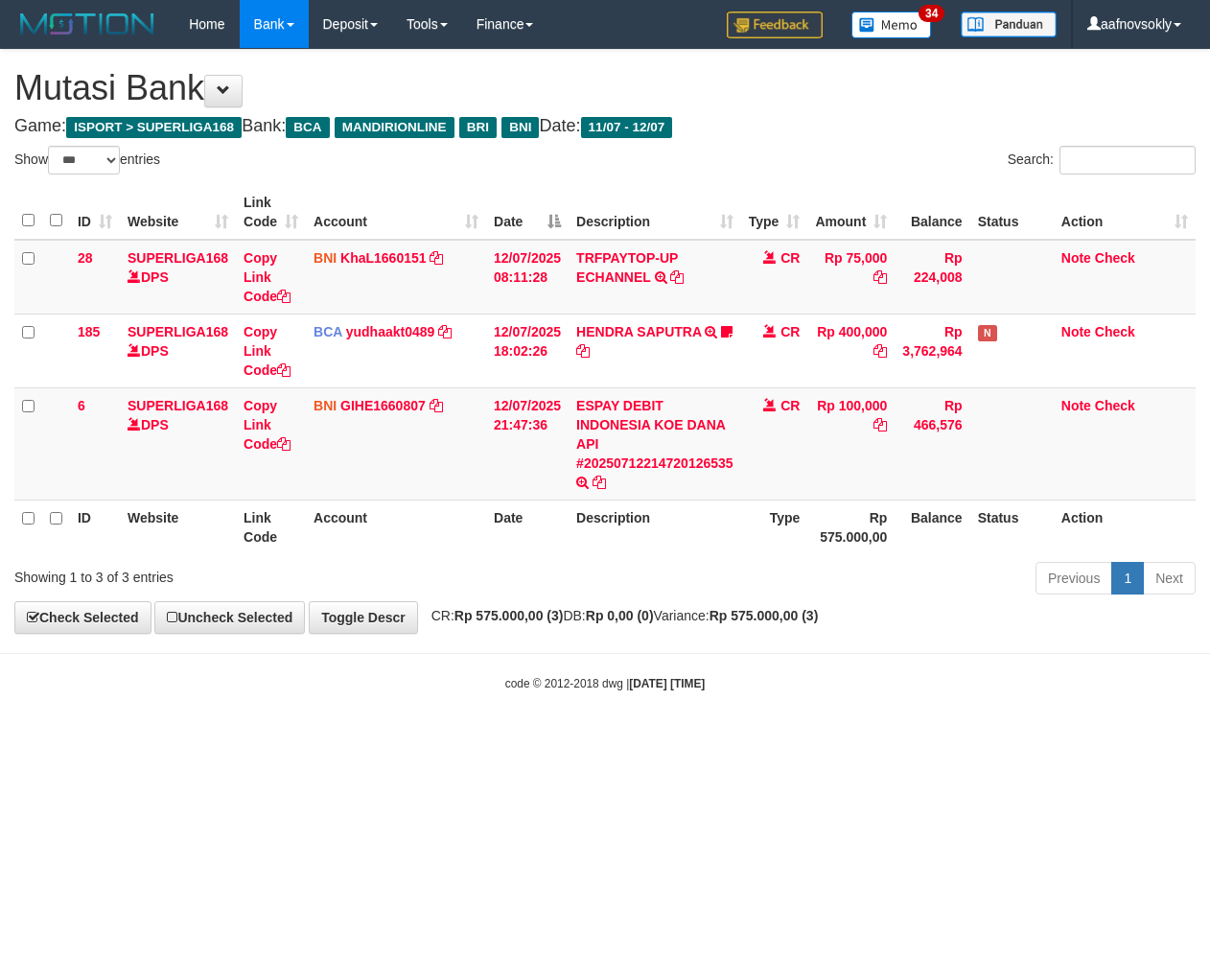 scroll, scrollTop: 0, scrollLeft: 0, axis: both 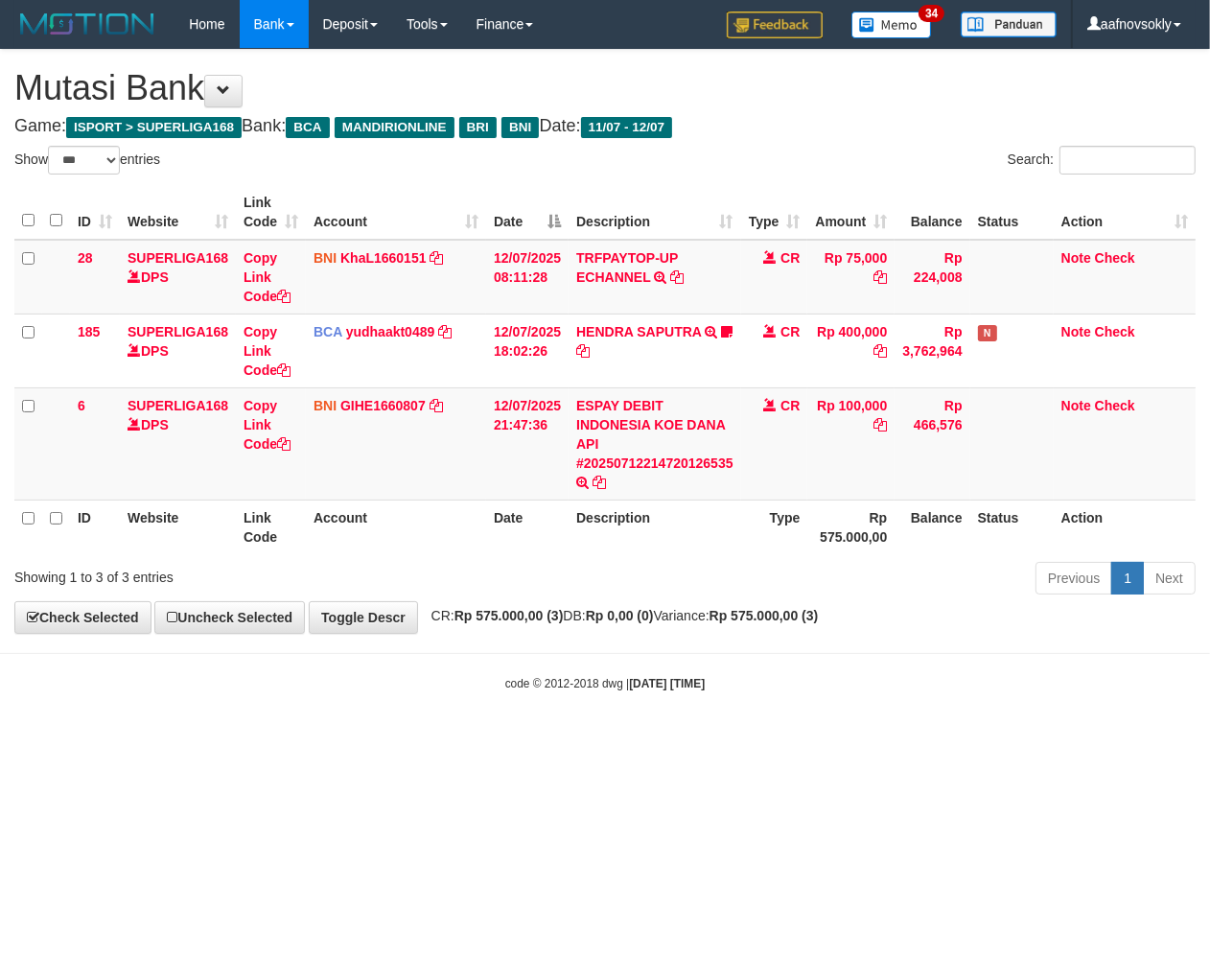 click on "Toggle navigation
Home
Bank
Account List
Load
By Website
Group
[ISPORT]													SUPERLIGA168
By Load Group (DPS)" at bounding box center (605, 370) 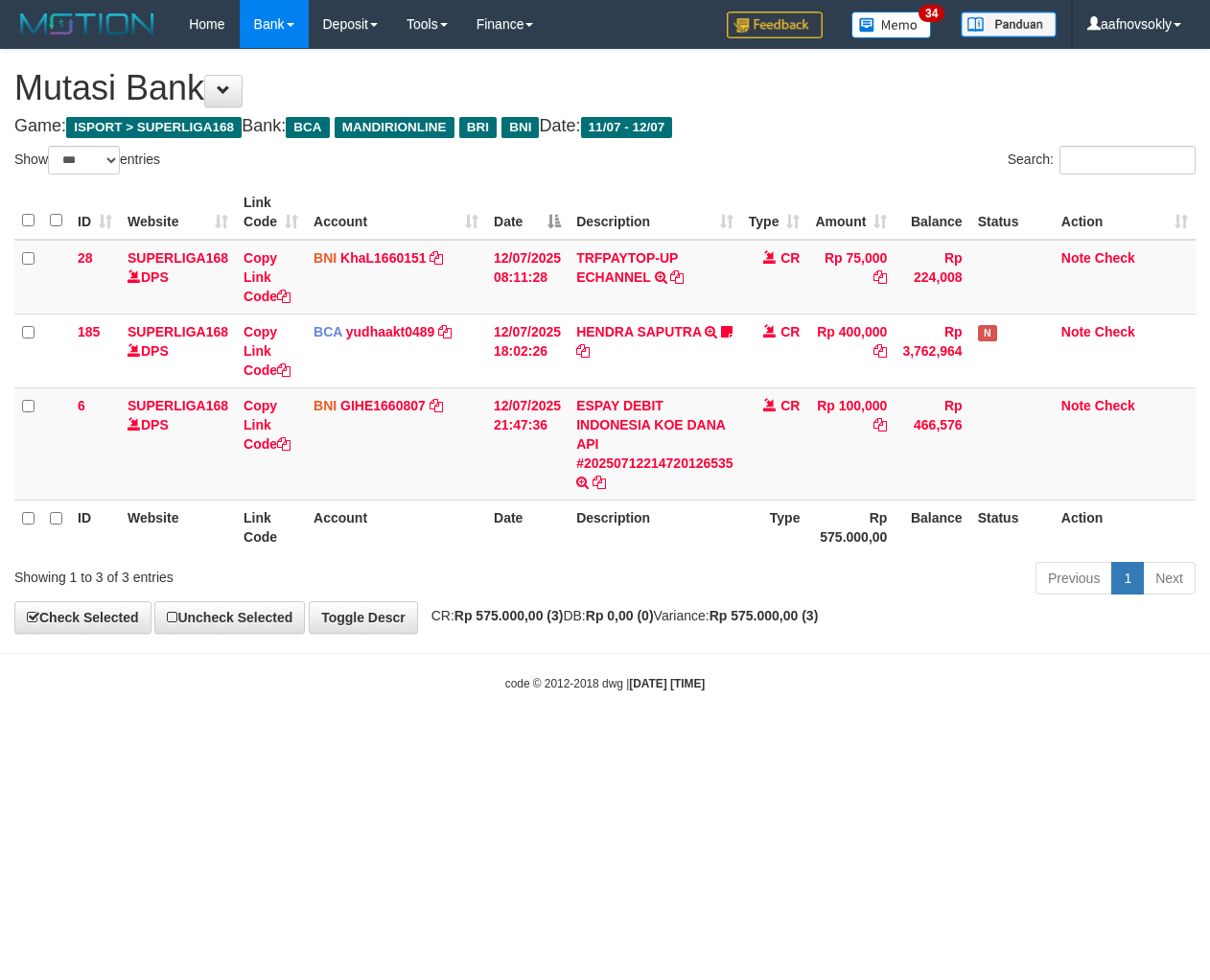 select on "***" 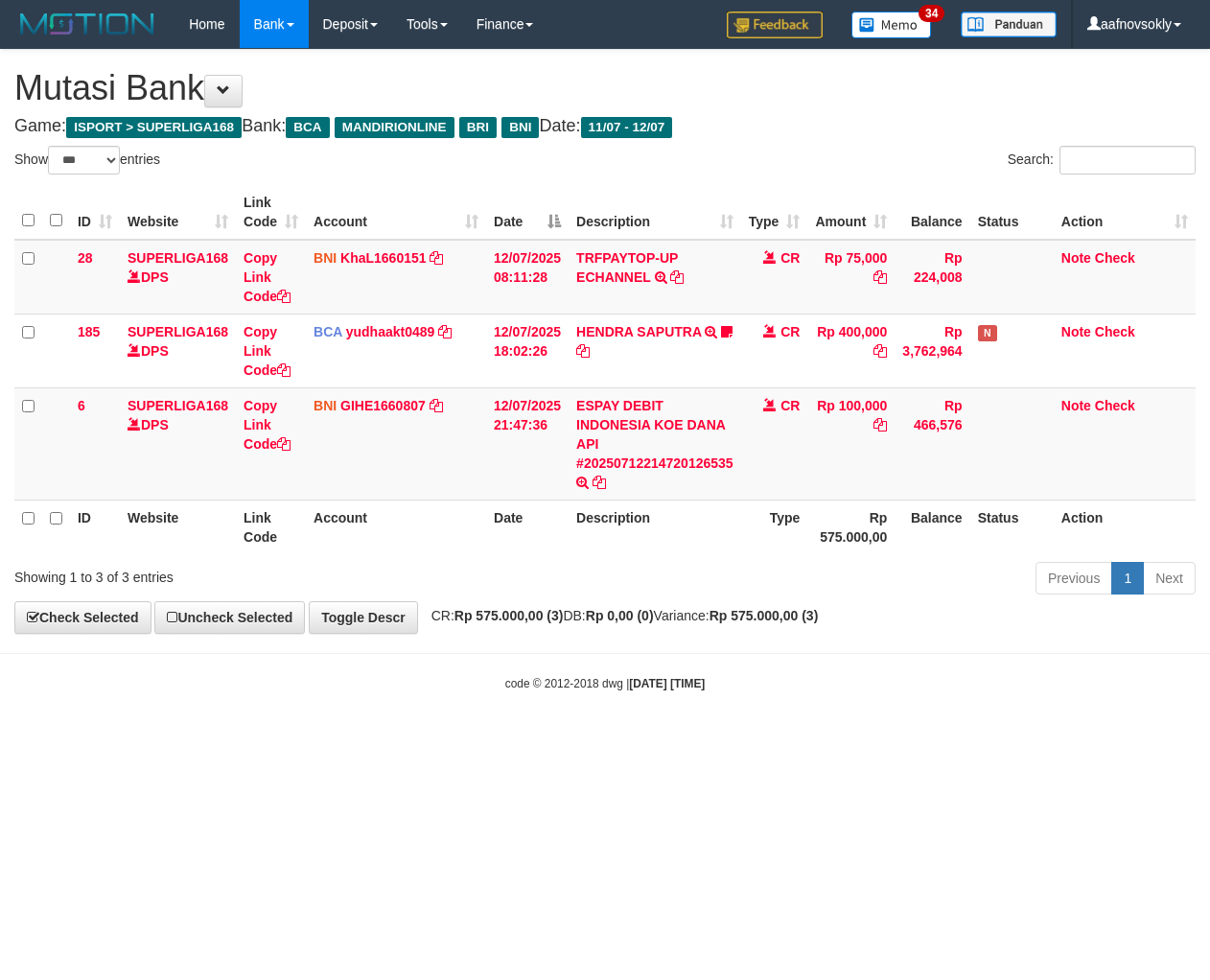 scroll, scrollTop: 0, scrollLeft: 0, axis: both 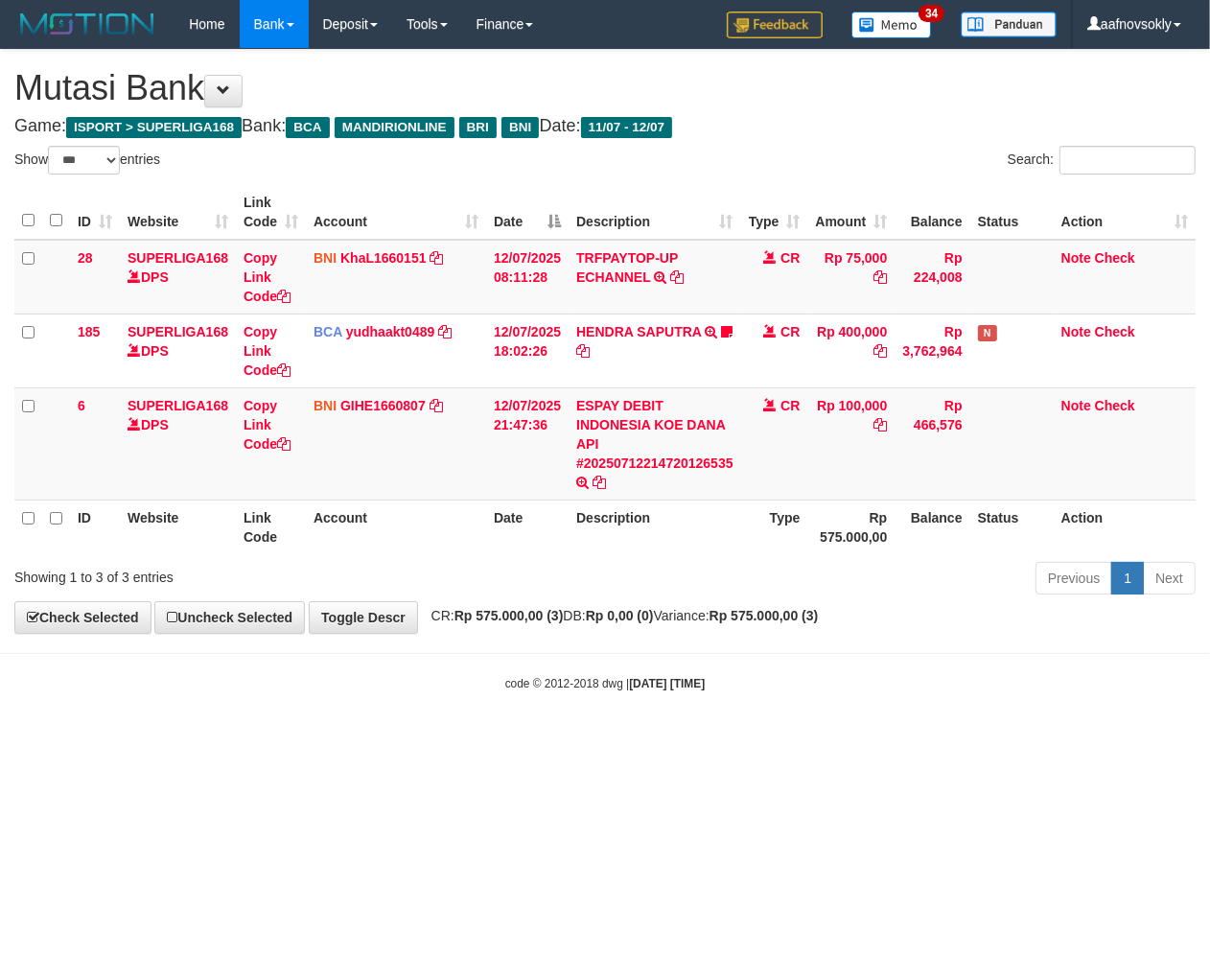 click on "Toggle navigation
Home
Bank
Account List
Load
By Website
Group
[ISPORT]													SUPERLIGA168
By Load Group (DPS)" at bounding box center (605, 370) 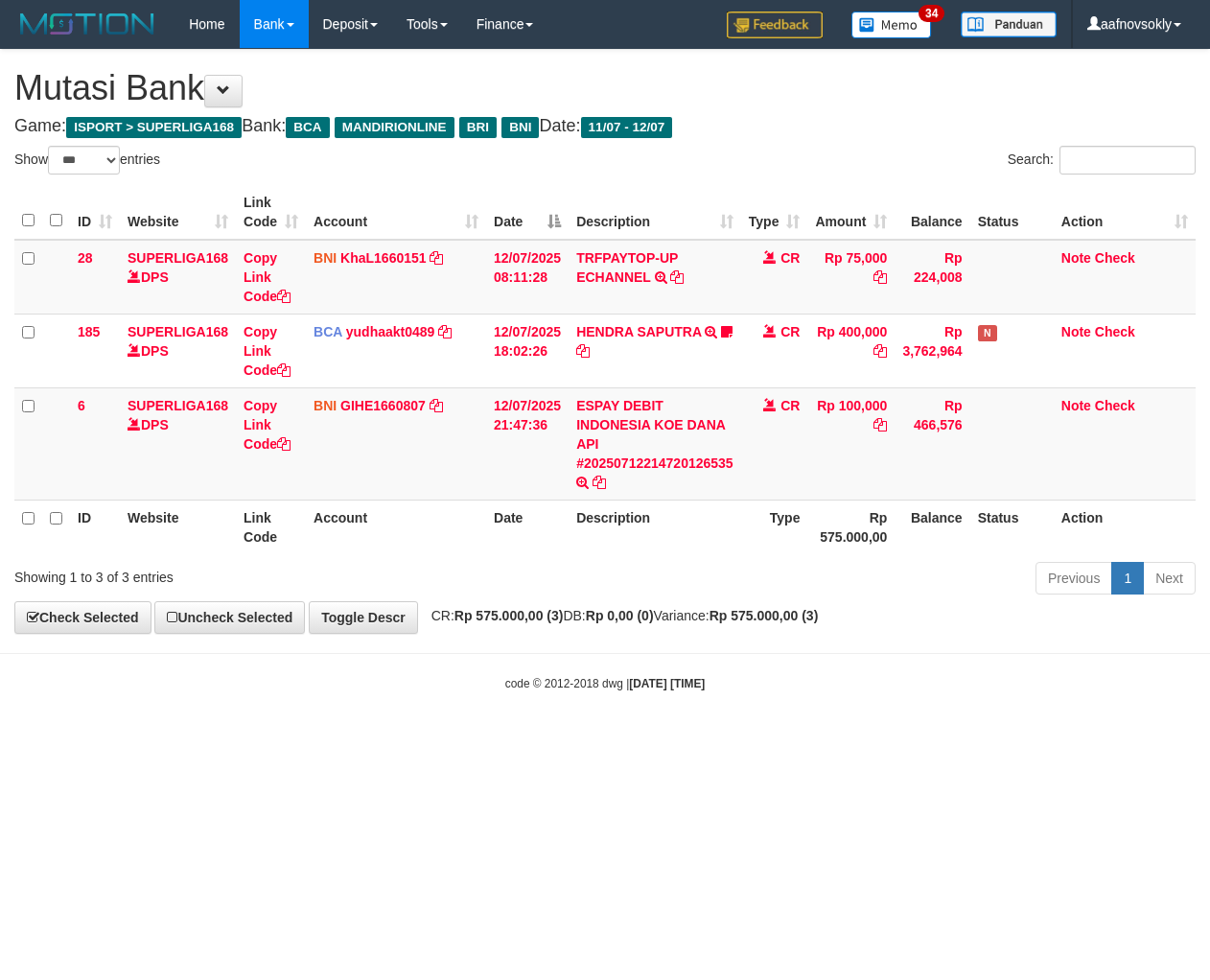 select on "***" 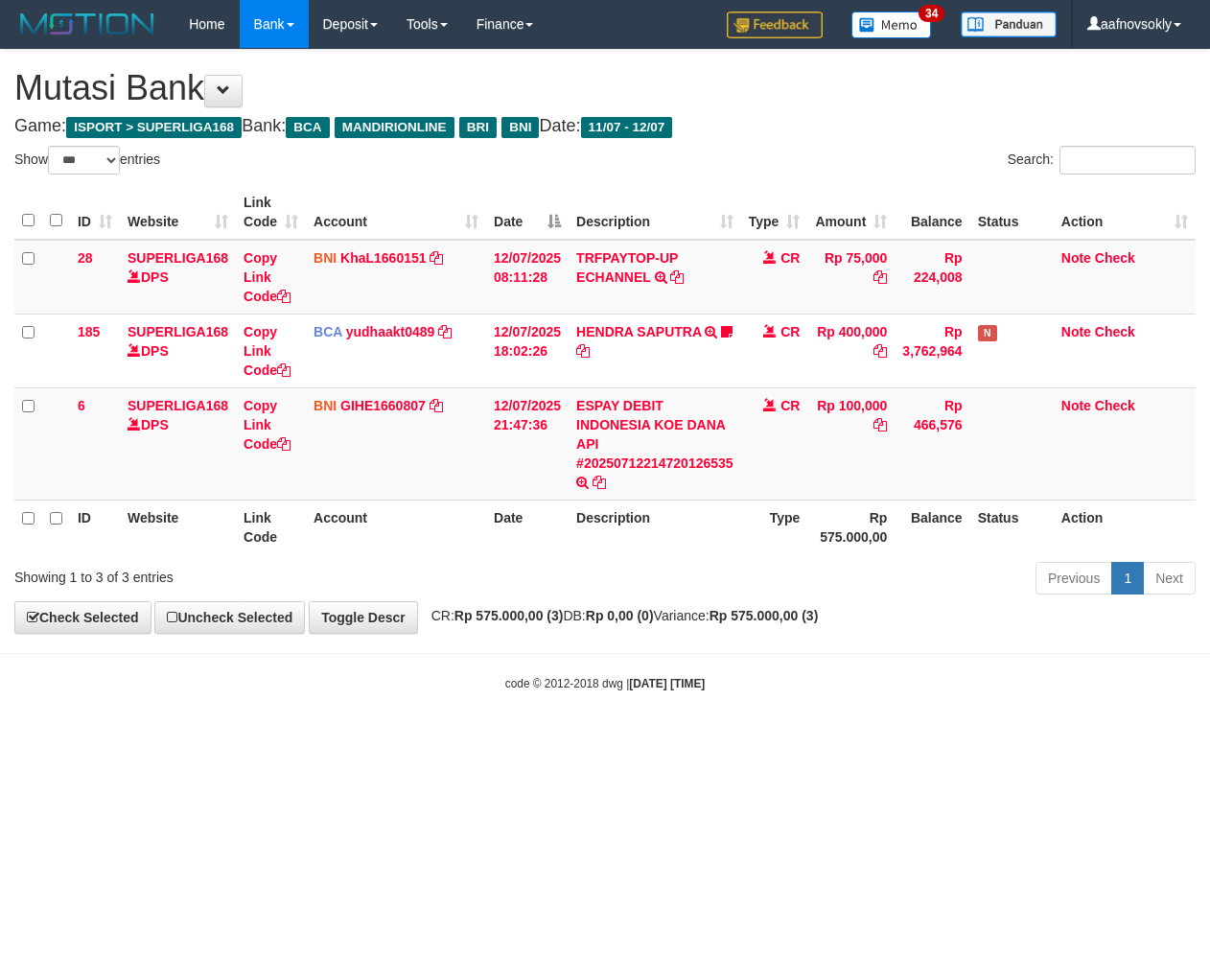 scroll, scrollTop: 0, scrollLeft: 0, axis: both 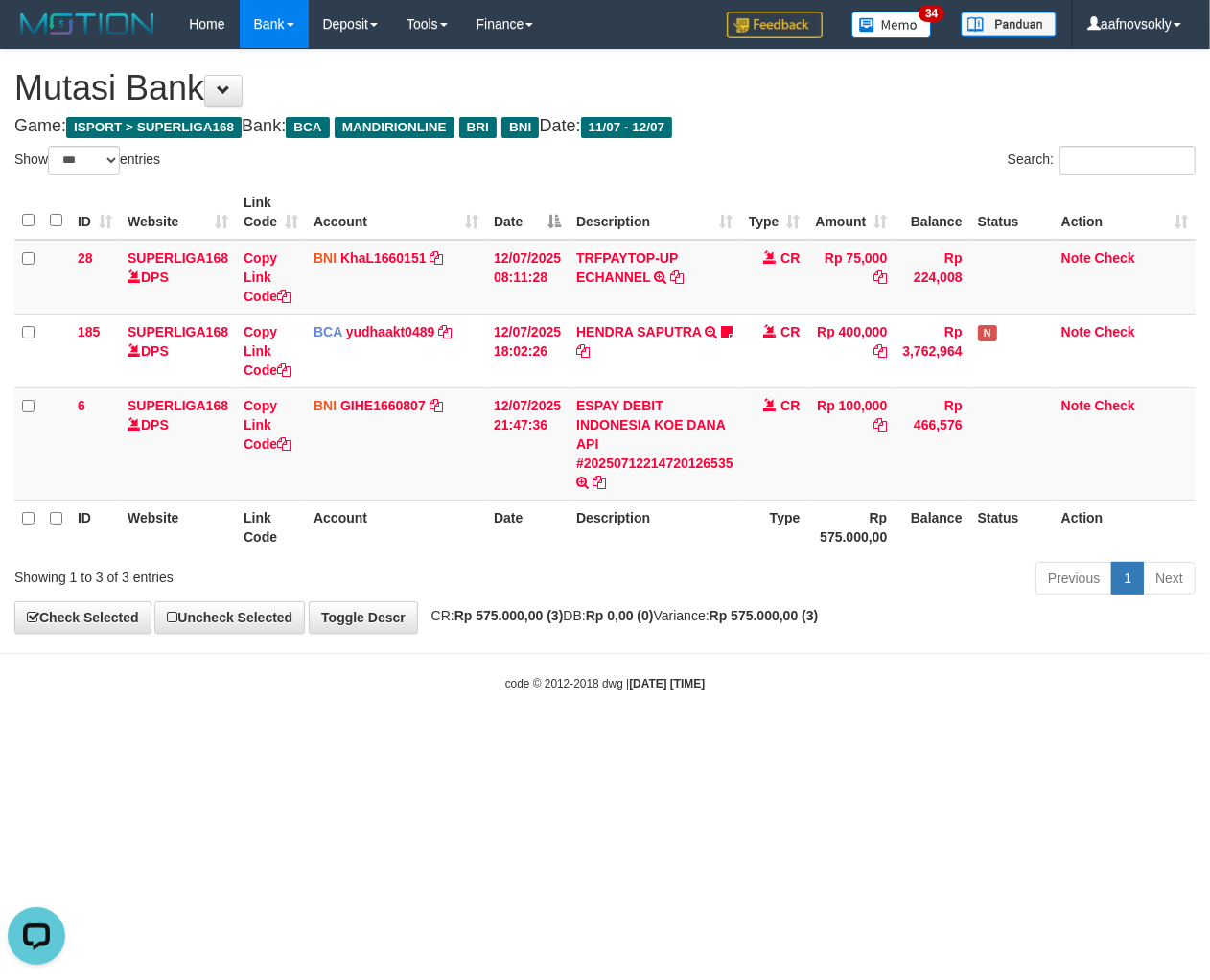 click on "Toggle navigation
Home
Bank
Account List
Load
By Website
Group
[ISPORT]													SUPERLIGA168
By Load Group (DPS)" at bounding box center (605, 370) 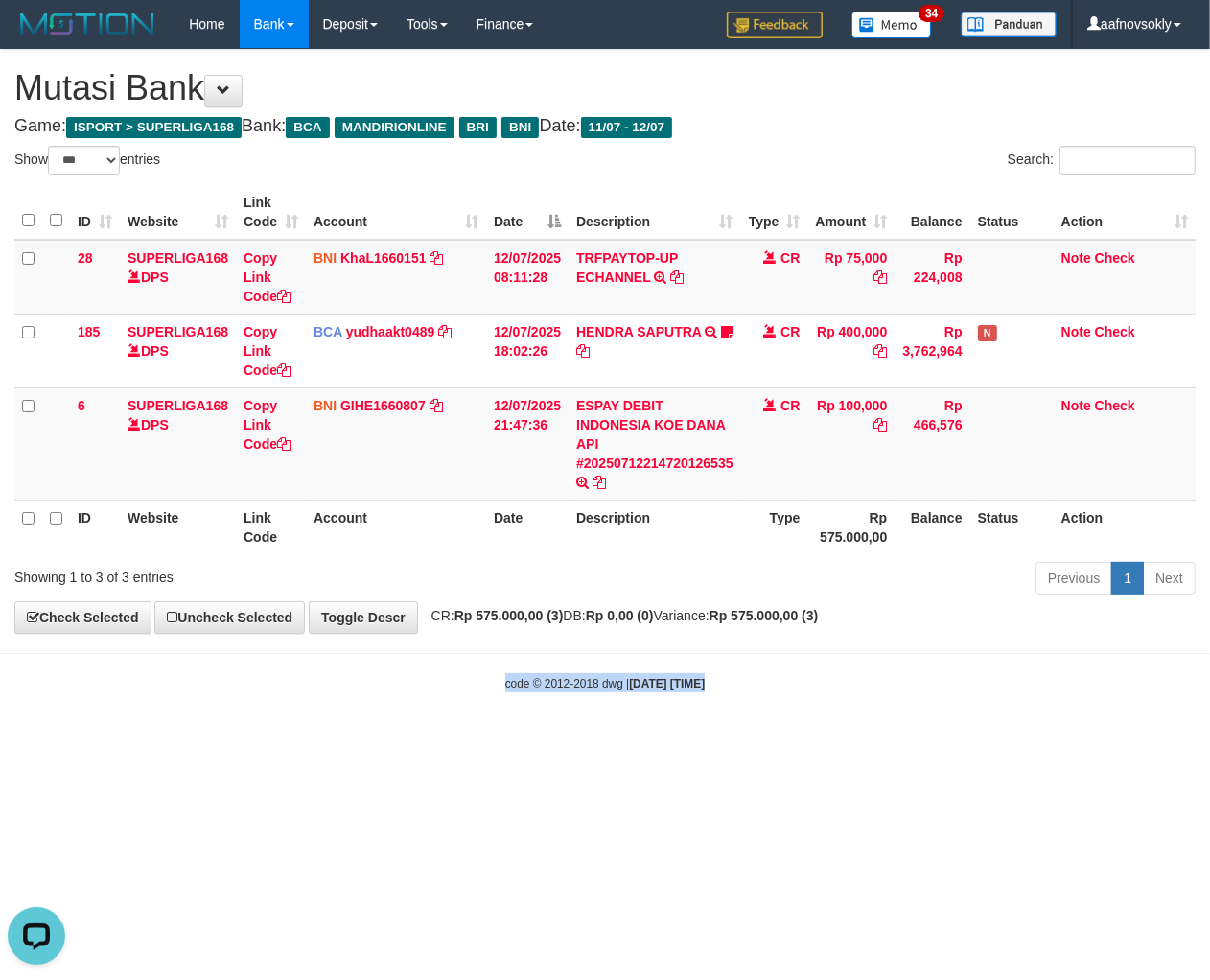 click on "Toggle navigation
Home
Bank
Account List
Load
By Website
Group
[ISPORT]													SUPERLIGA168
By Load Group (DPS)" at bounding box center (605, 370) 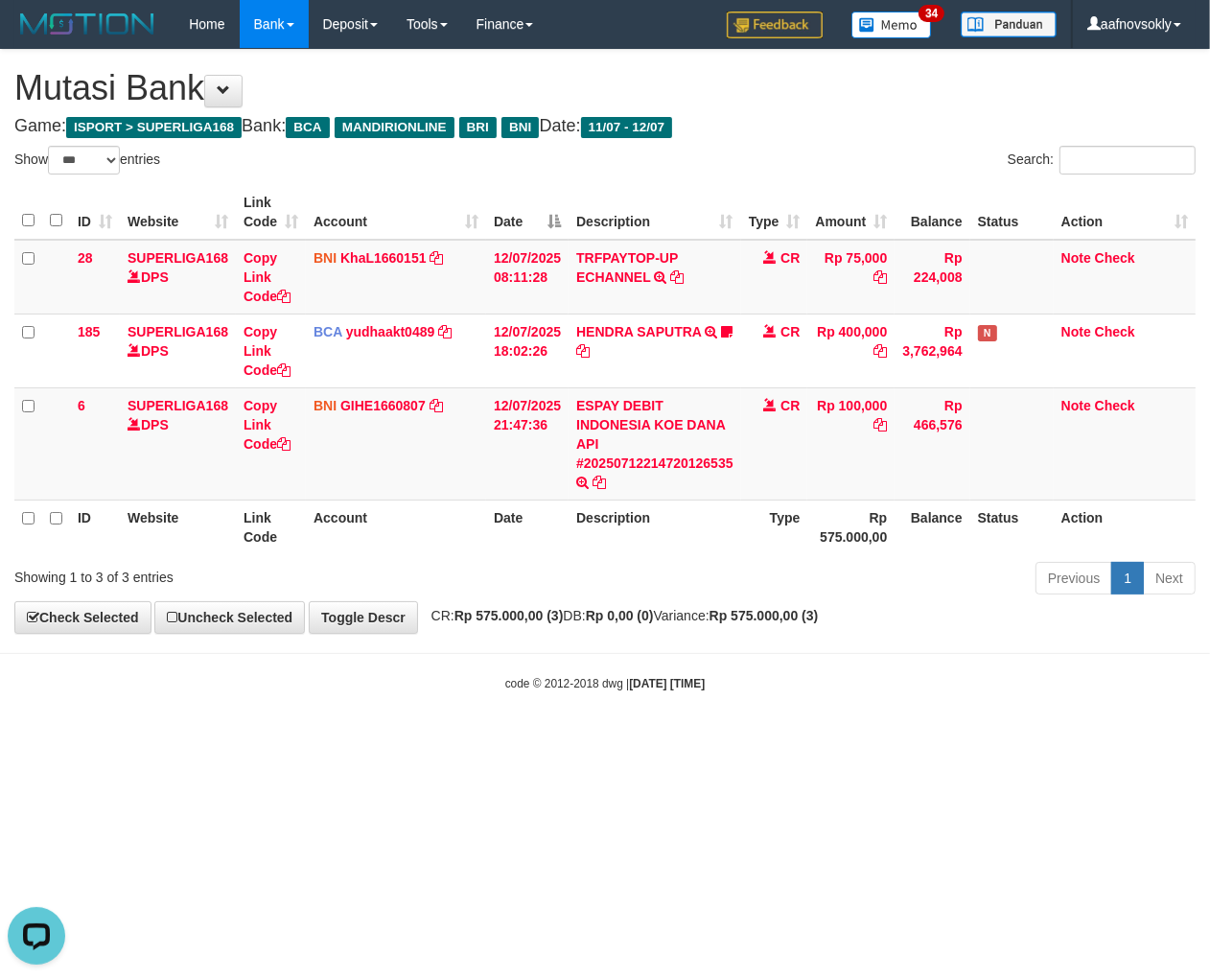 click on "Toggle navigation
Home
Bank
Account List
Load
By Website
Group
[ISPORT]													SUPERLIGA168
By Load Group (DPS)" at bounding box center [605, 370] 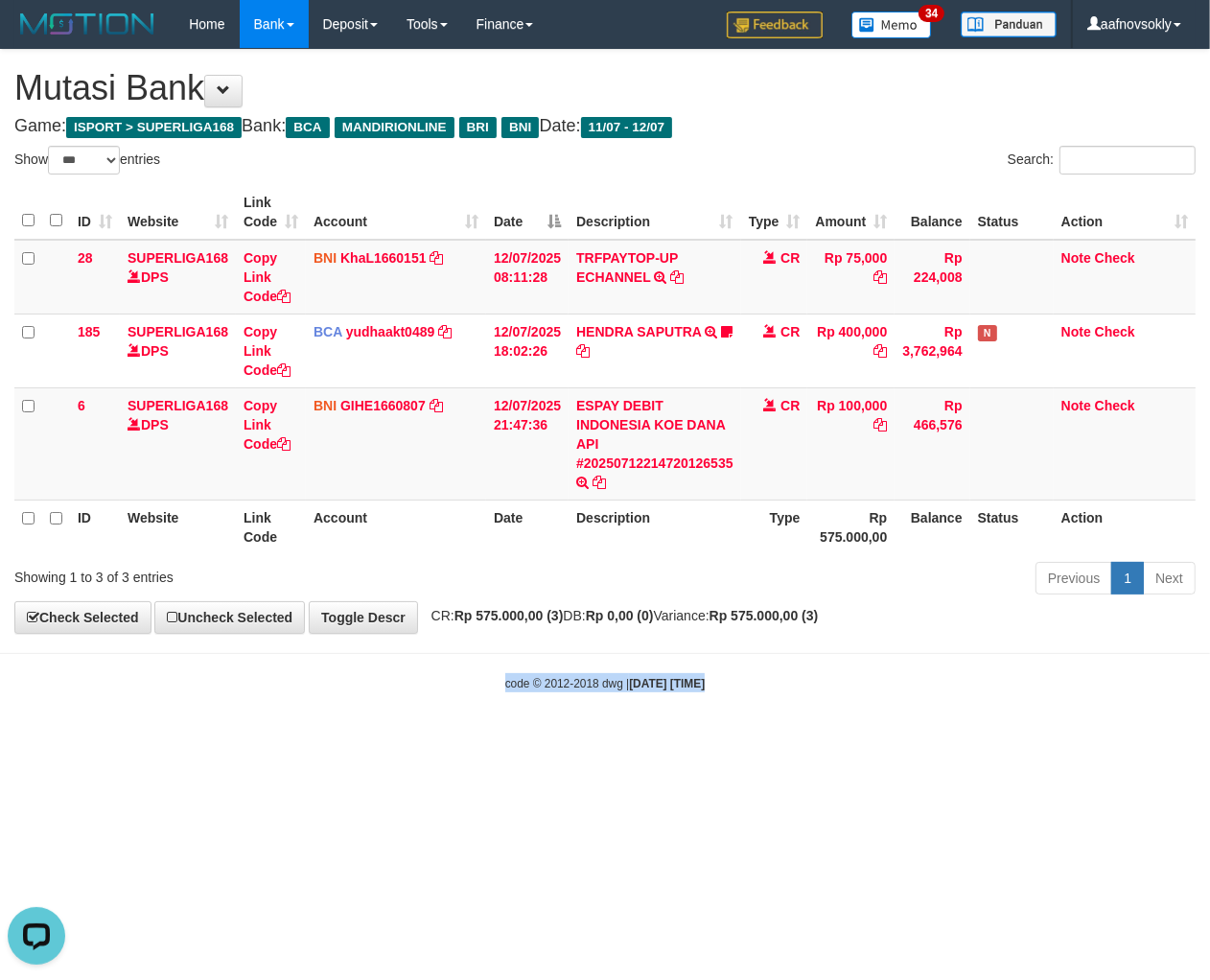 click on "Toggle navigation
Home
Bank
Account List
Load
By Website
Group
[ISPORT]													SUPERLIGA168
By Load Group (DPS)" at bounding box center [605, 370] 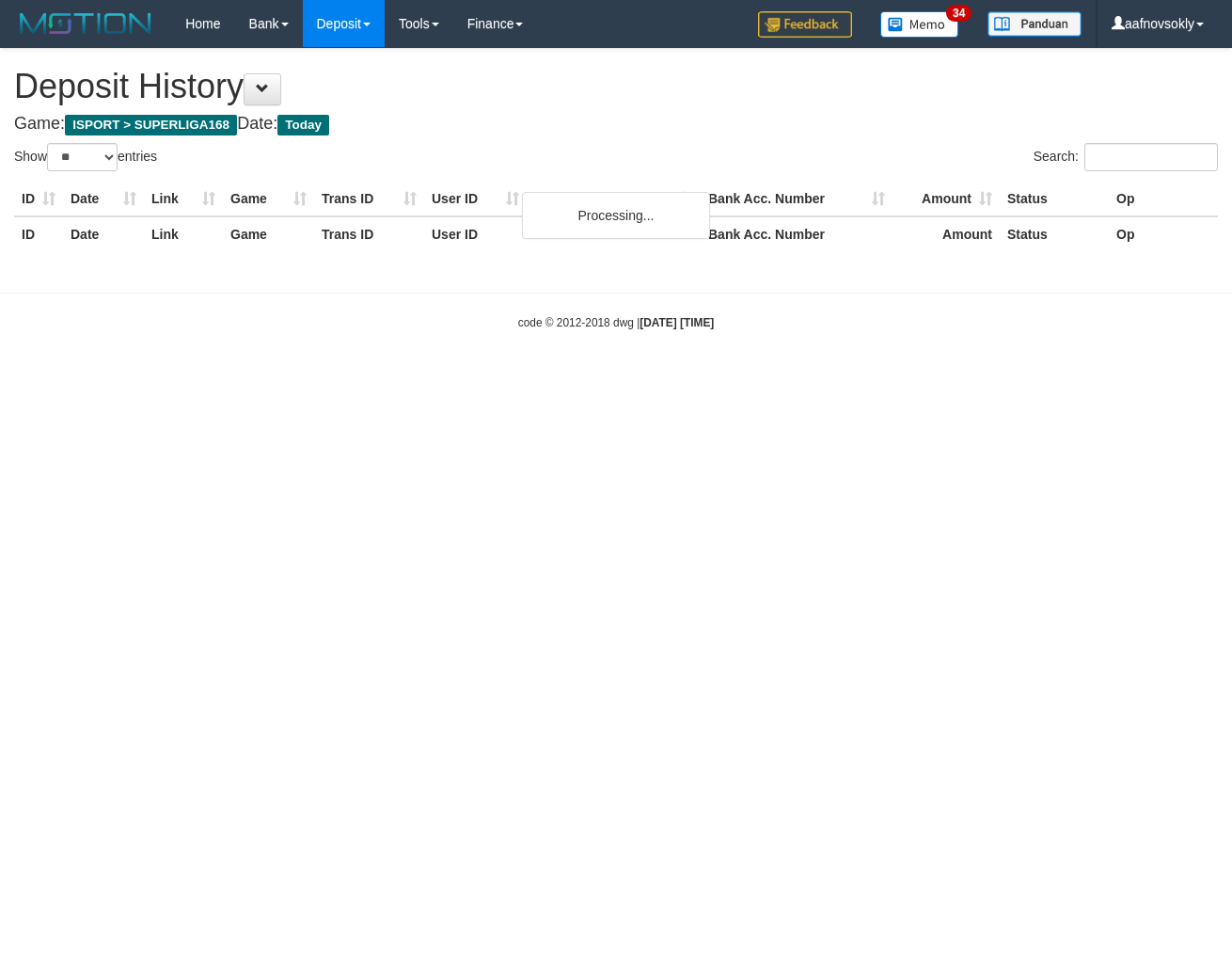 select on "**" 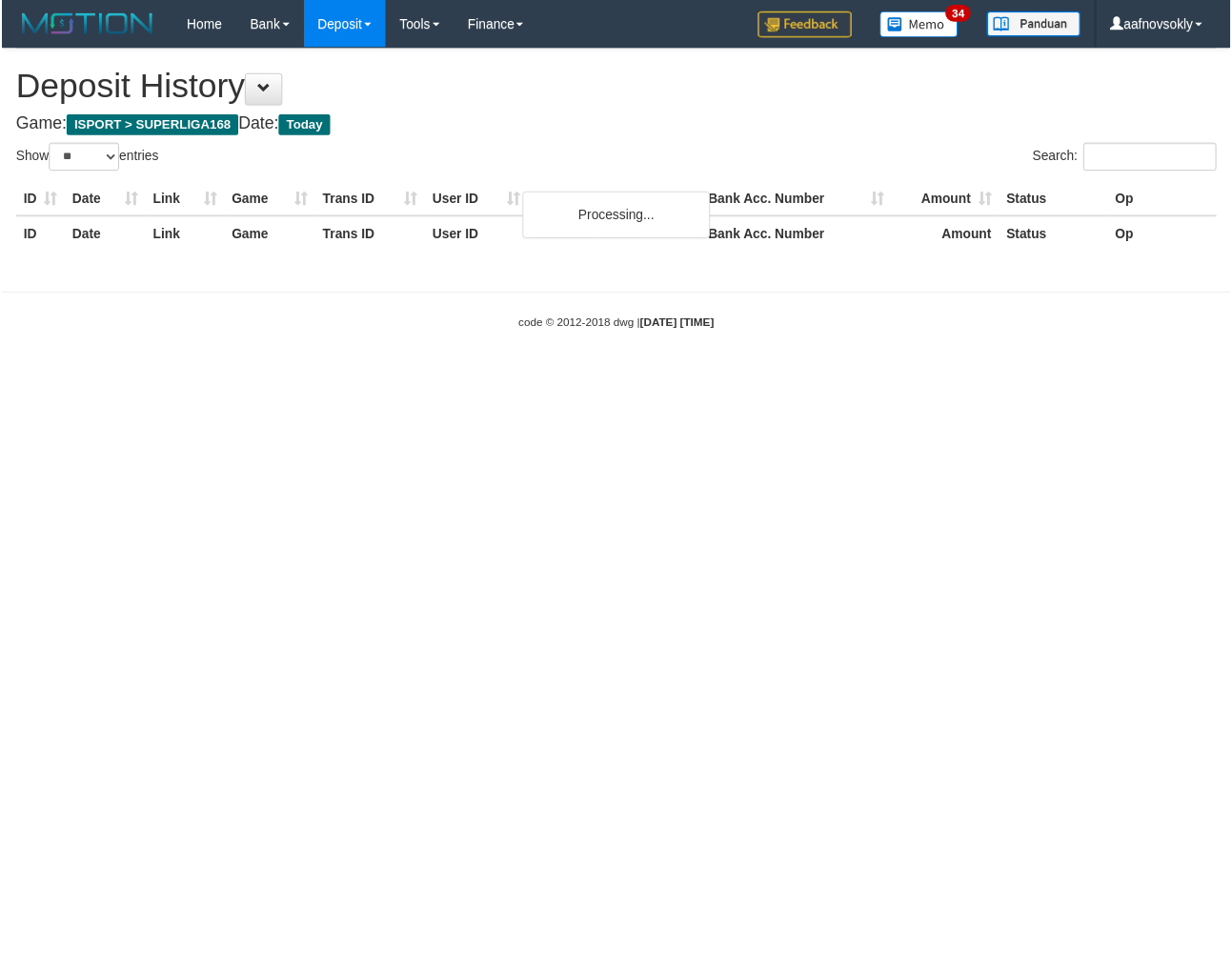 scroll, scrollTop: 0, scrollLeft: 0, axis: both 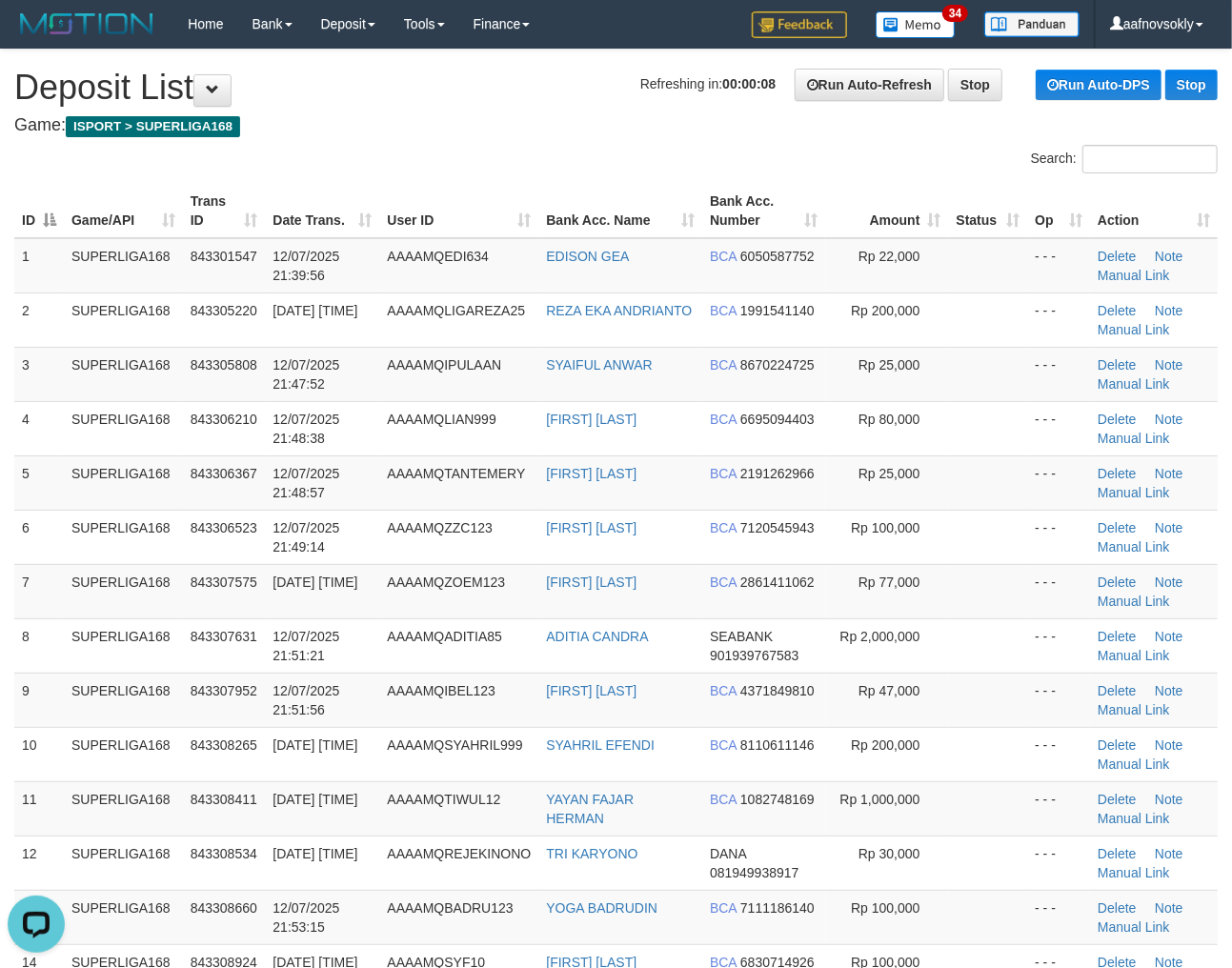 click on "Refreshing in:  00:00:08
Run Auto-Refresh
Stop
Run Auto-DPS
Stop
Deposit List" at bounding box center [616, 88] 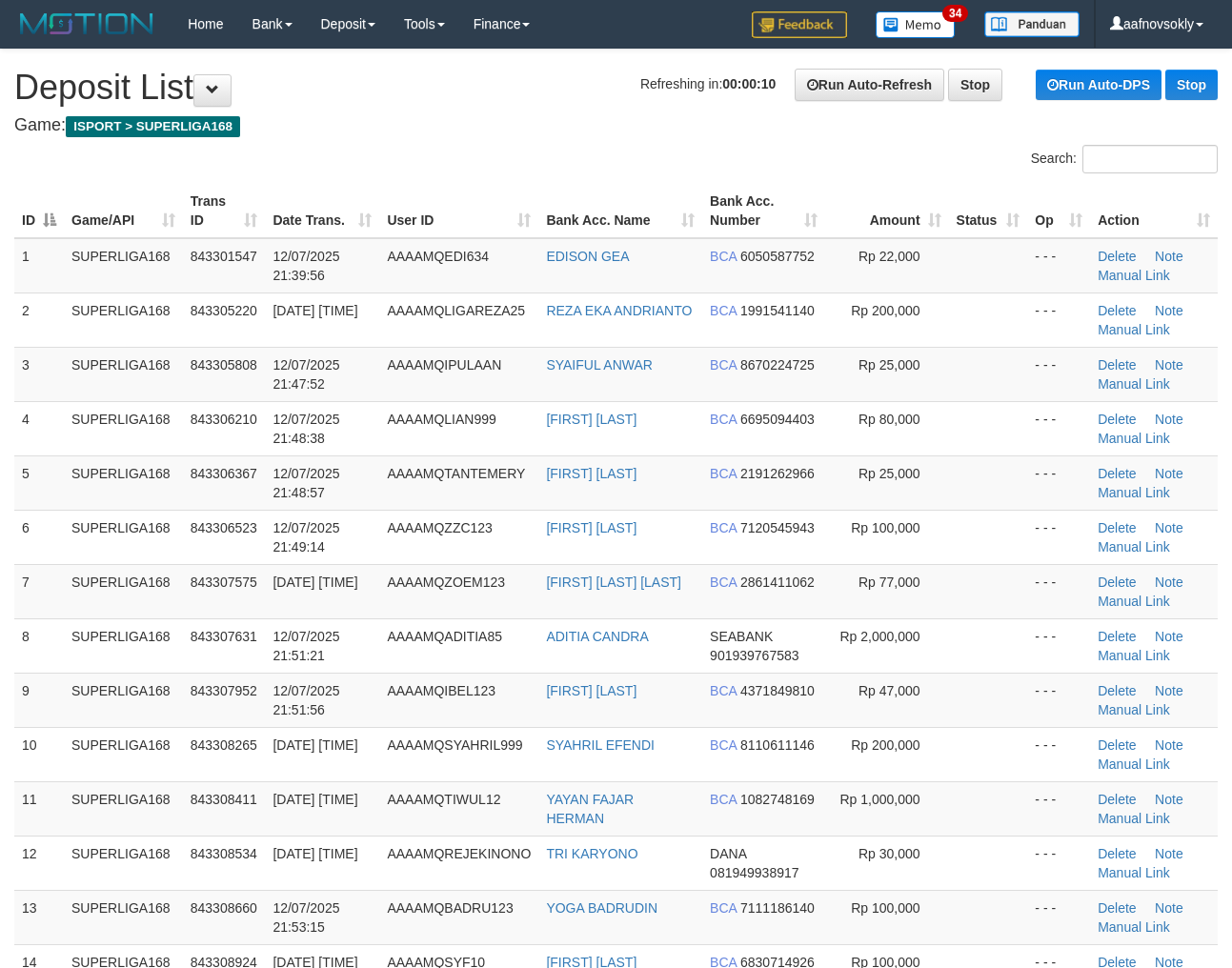 scroll, scrollTop: 0, scrollLeft: 0, axis: both 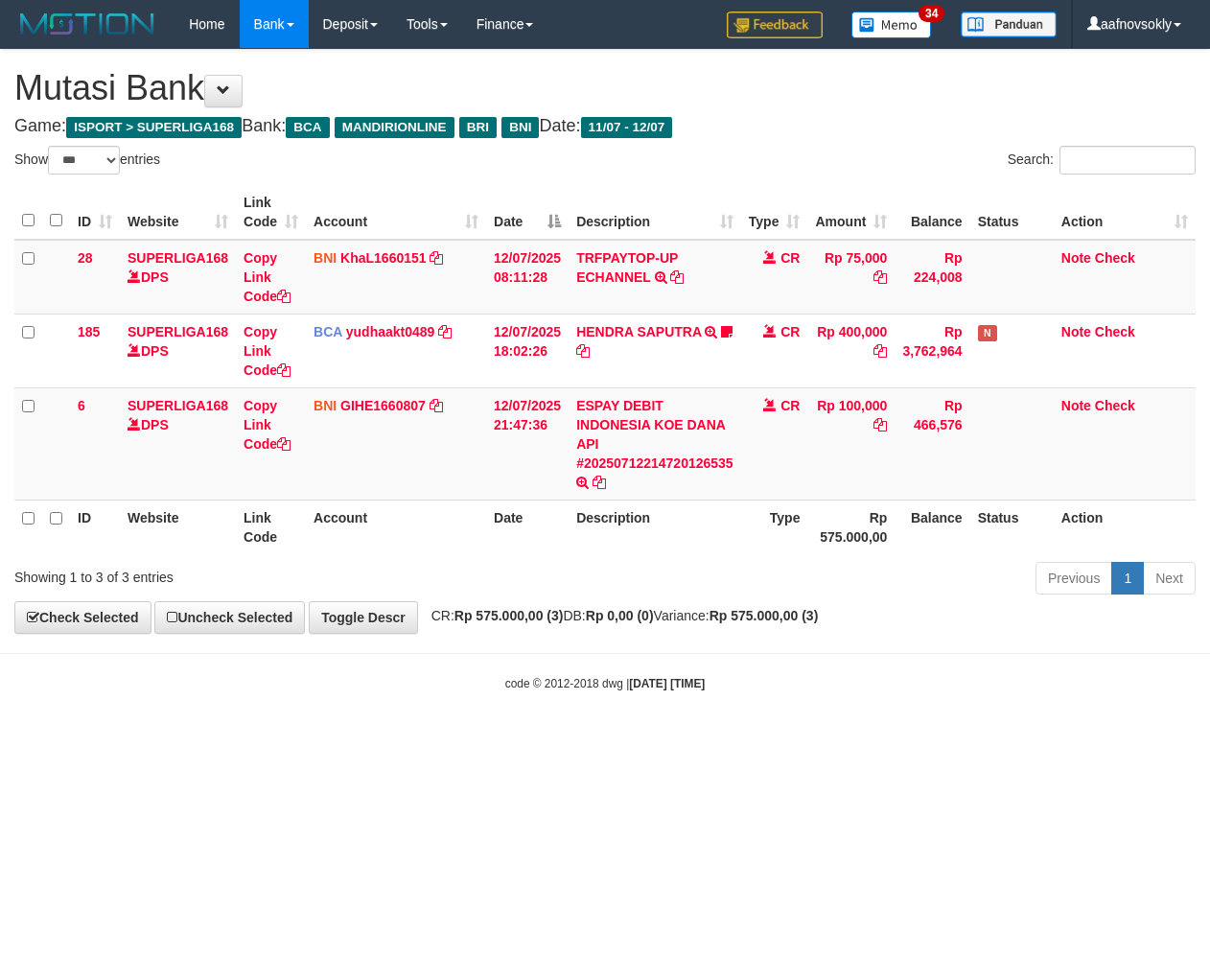 select on "***" 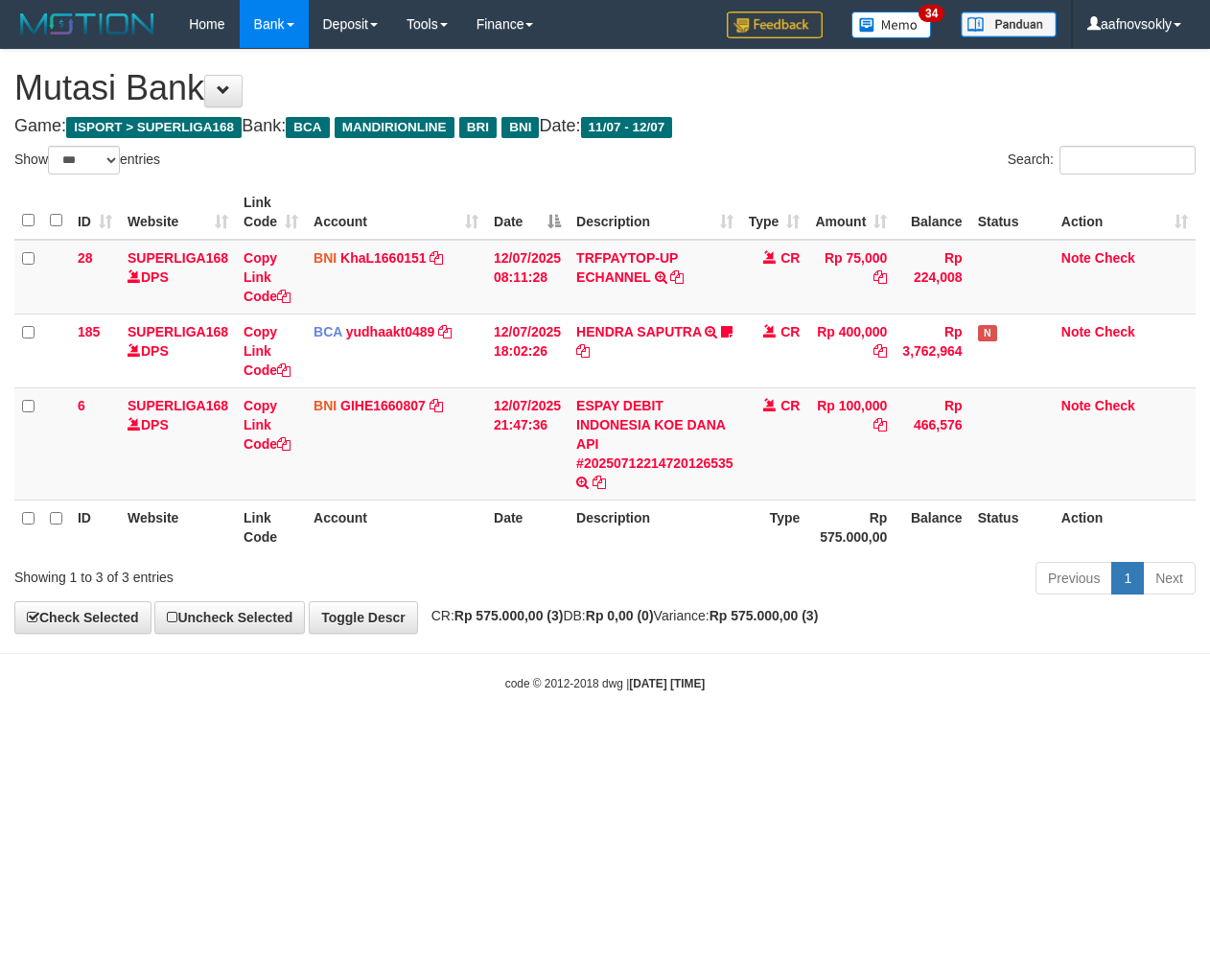 scroll, scrollTop: 0, scrollLeft: 0, axis: both 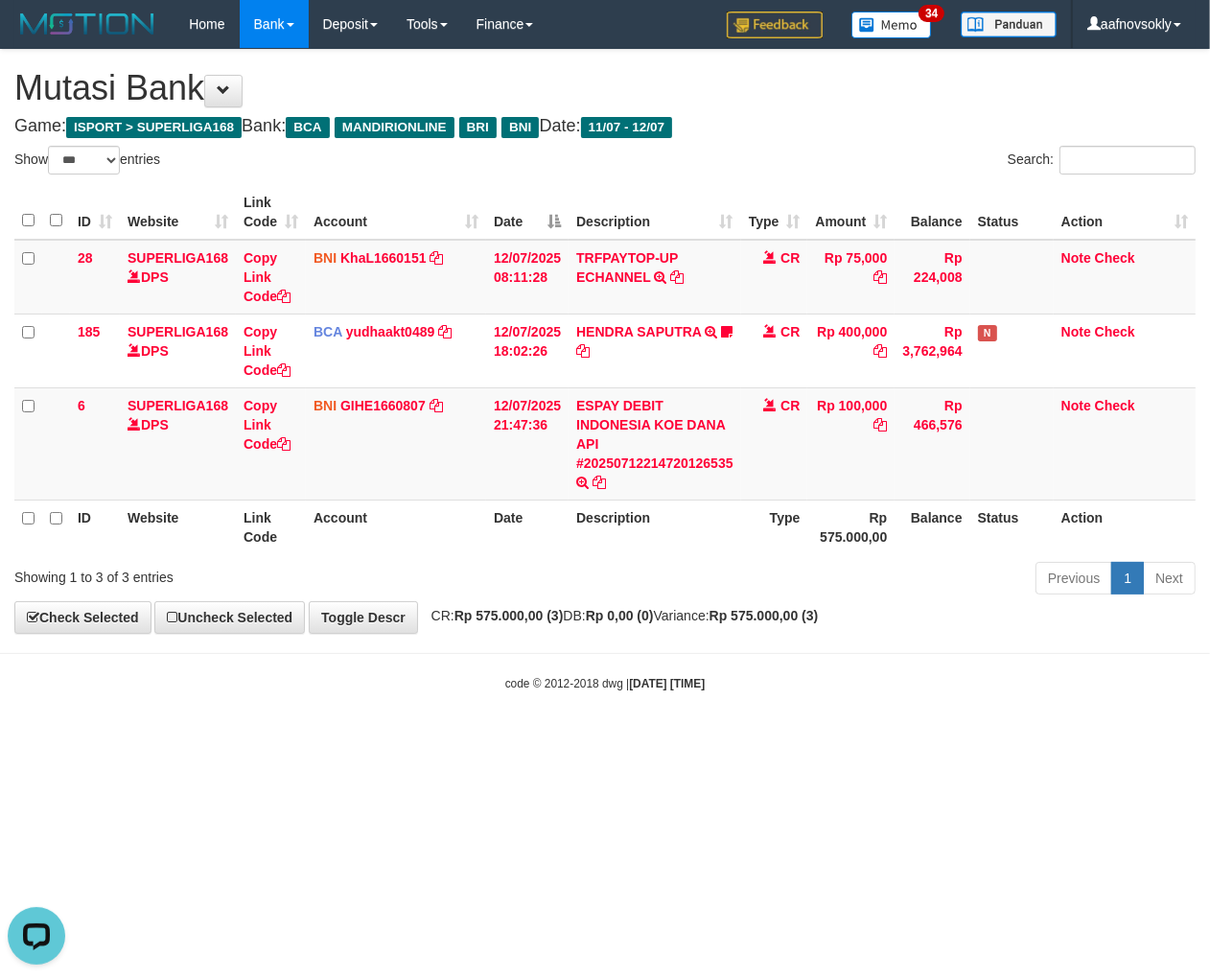 click on "Toggle navigation
Home
Bank
Account List
Load
By Website
Group
[ISPORT]													SUPERLIGA168
By Load Group (DPS)" at bounding box center (605, 370) 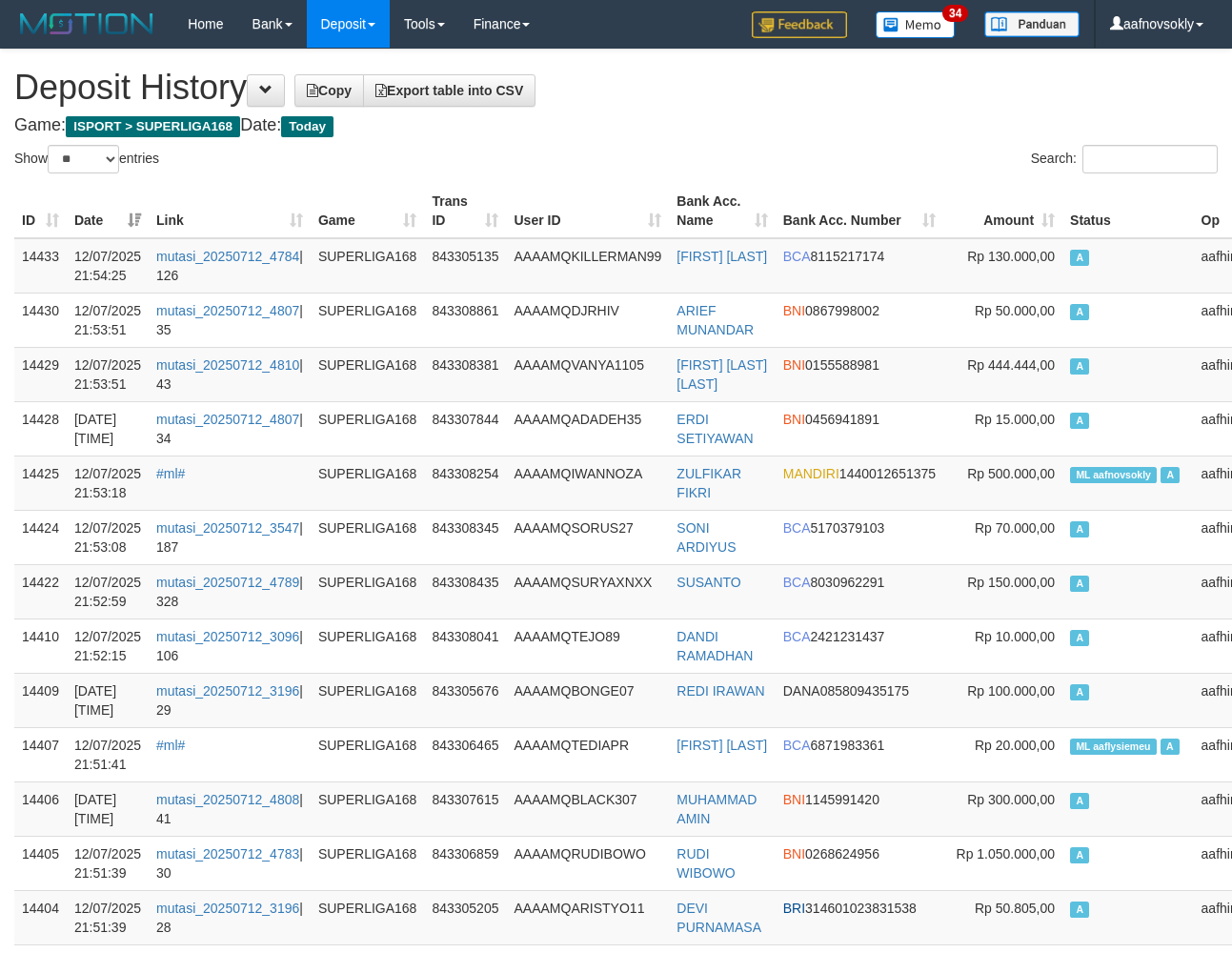 select on "**" 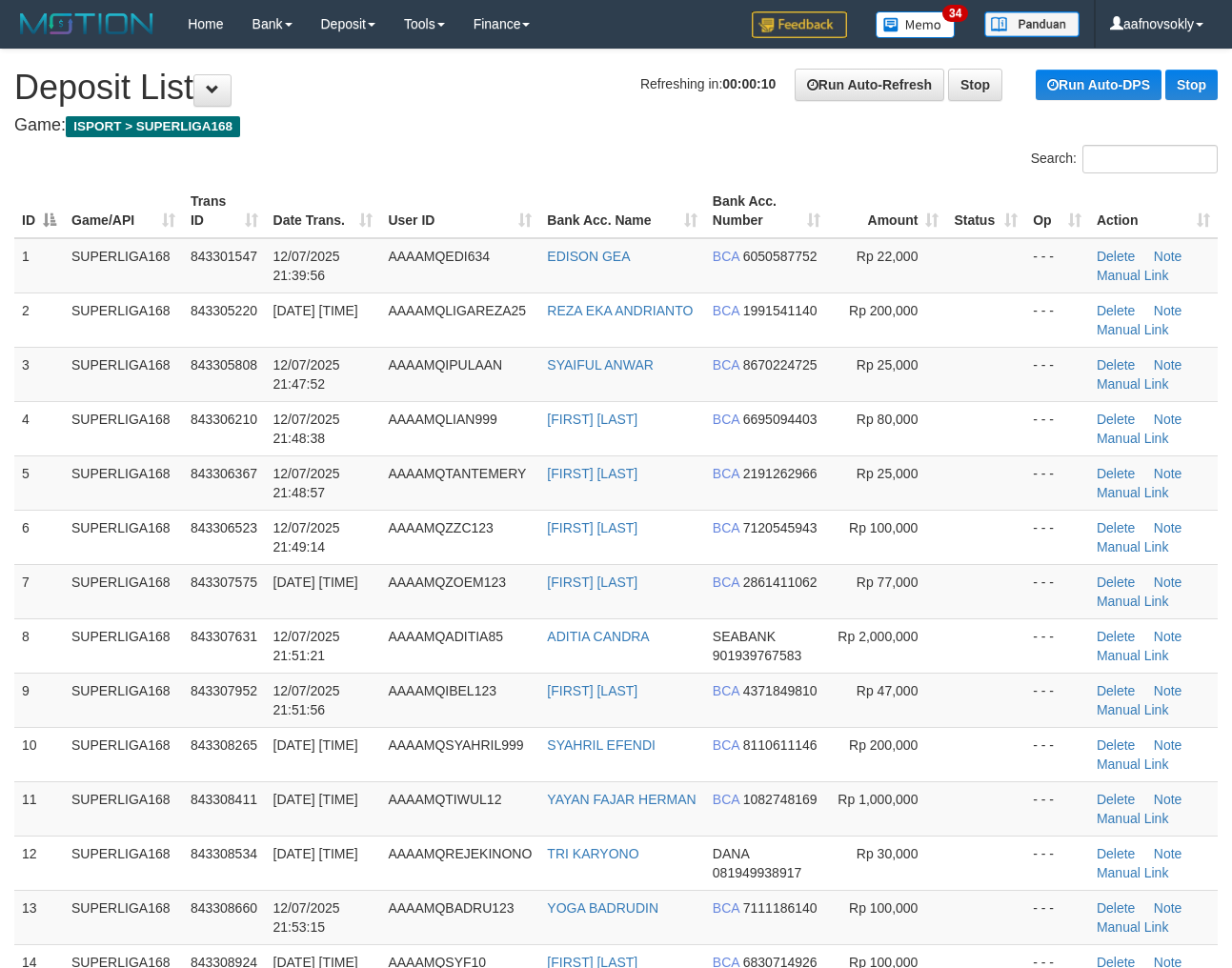scroll, scrollTop: 0, scrollLeft: 0, axis: both 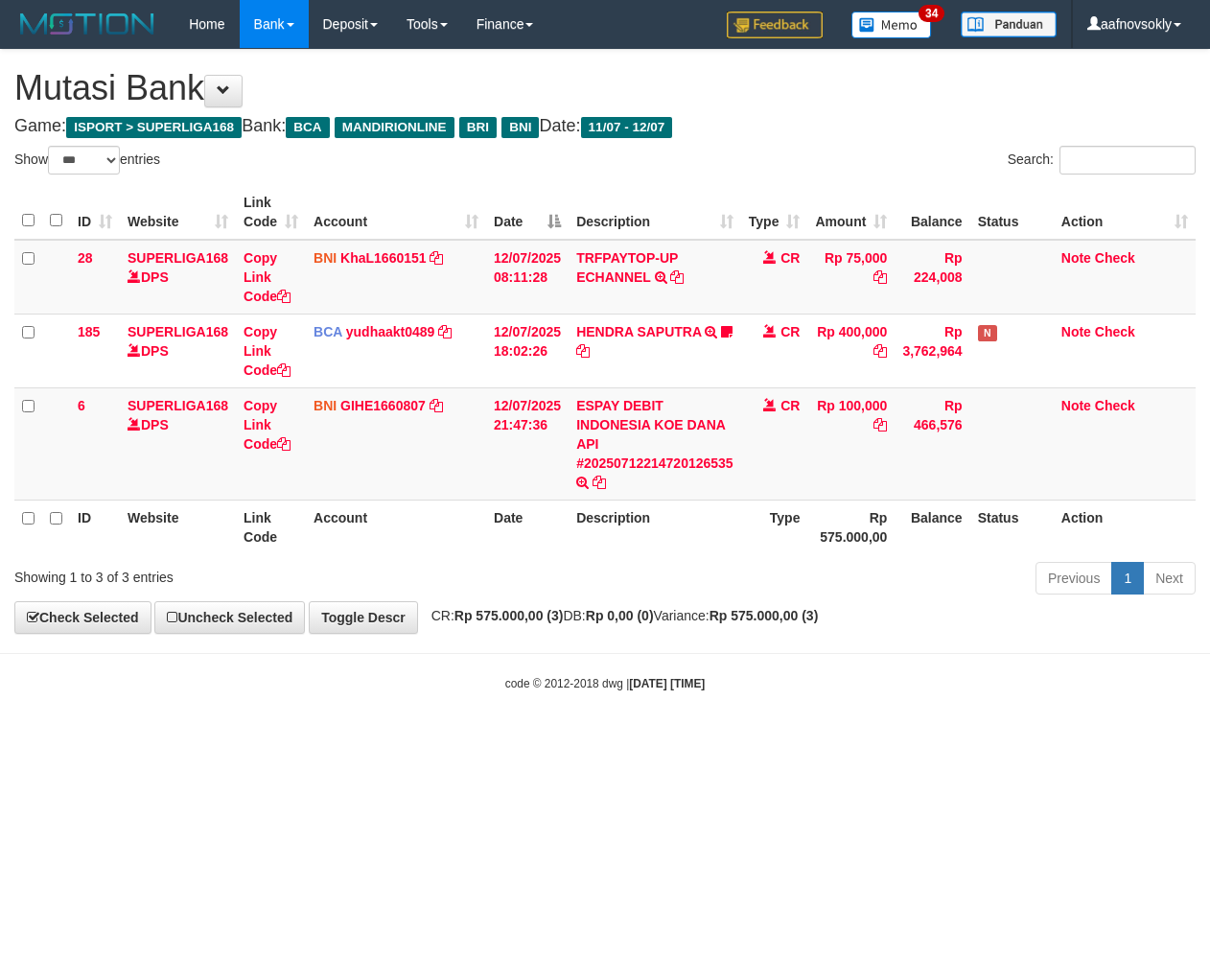 select on "***" 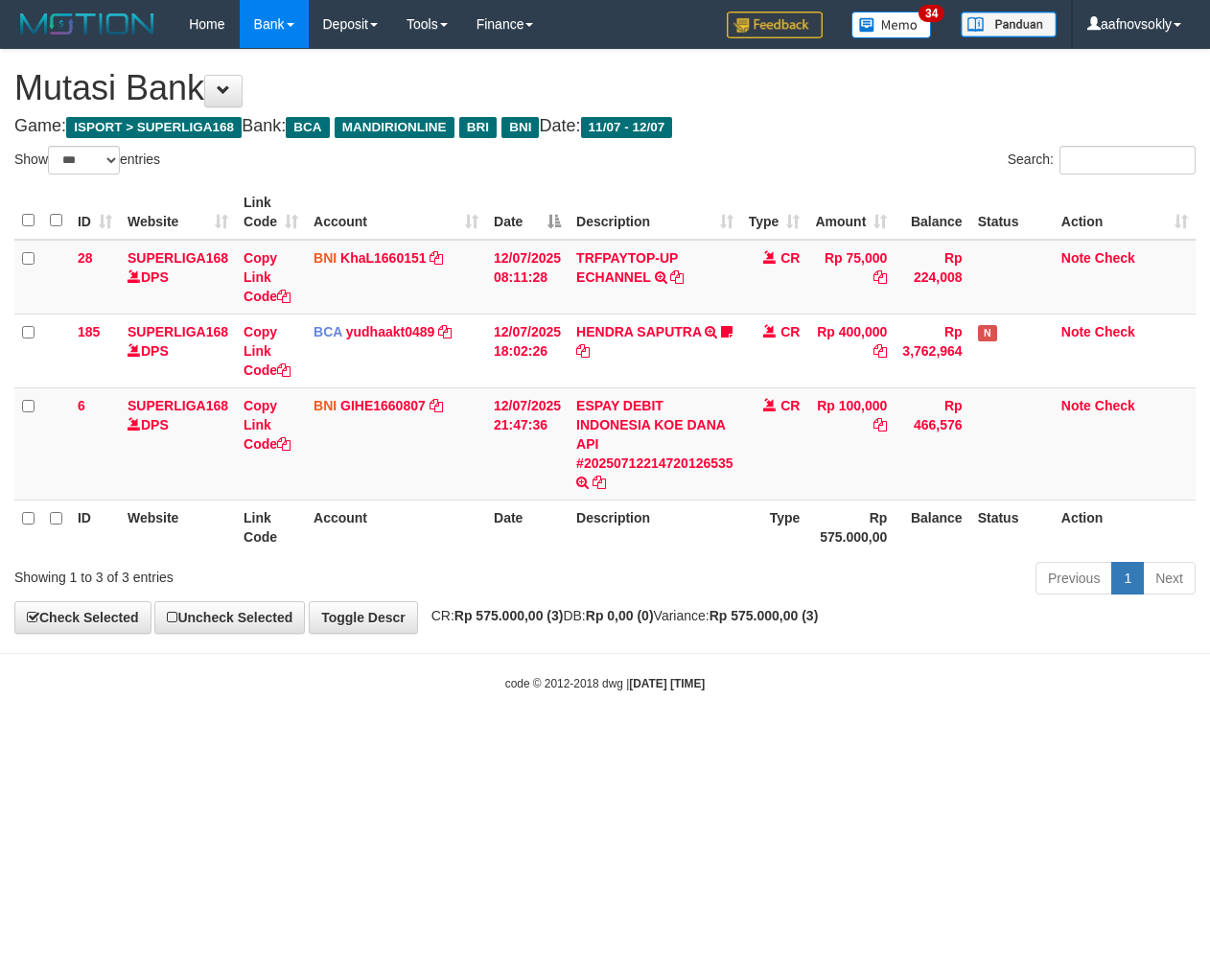 scroll, scrollTop: 0, scrollLeft: 0, axis: both 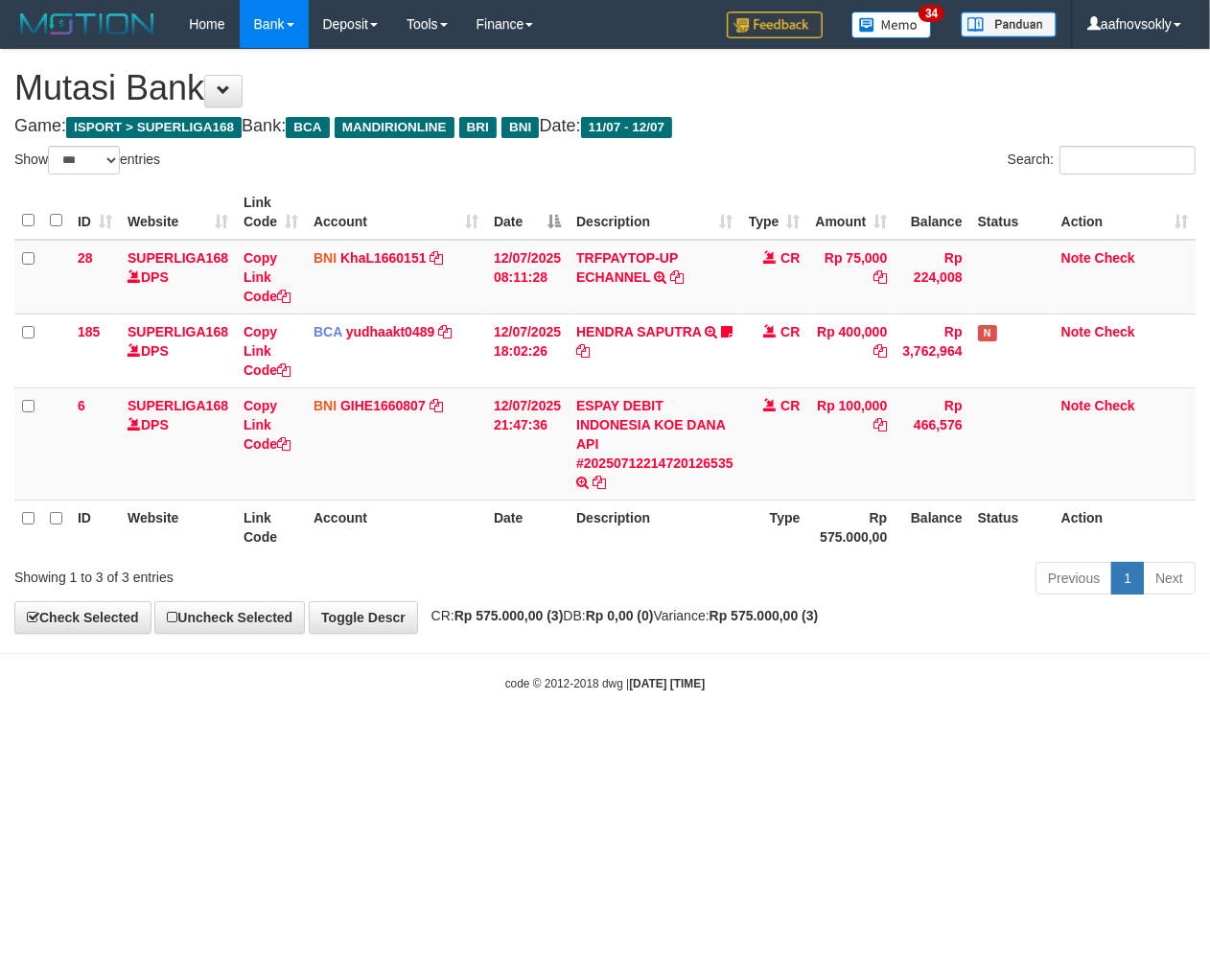 click on "Toggle navigation
Home
Bank
Account List
Load
By Website
Group
[ISPORT]													SUPERLIGA168
By Load Group (DPS)" at bounding box center [605, 370] 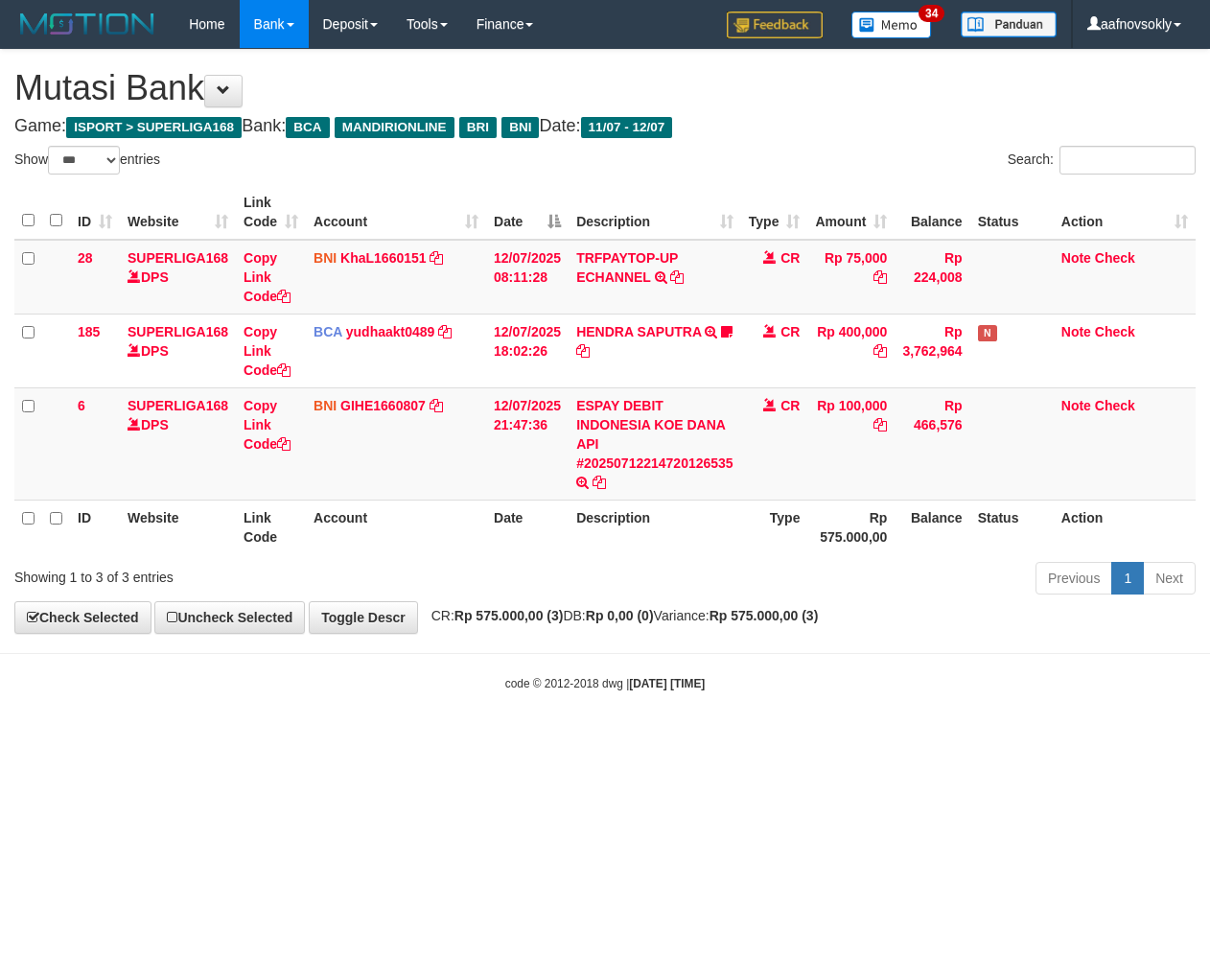select on "***" 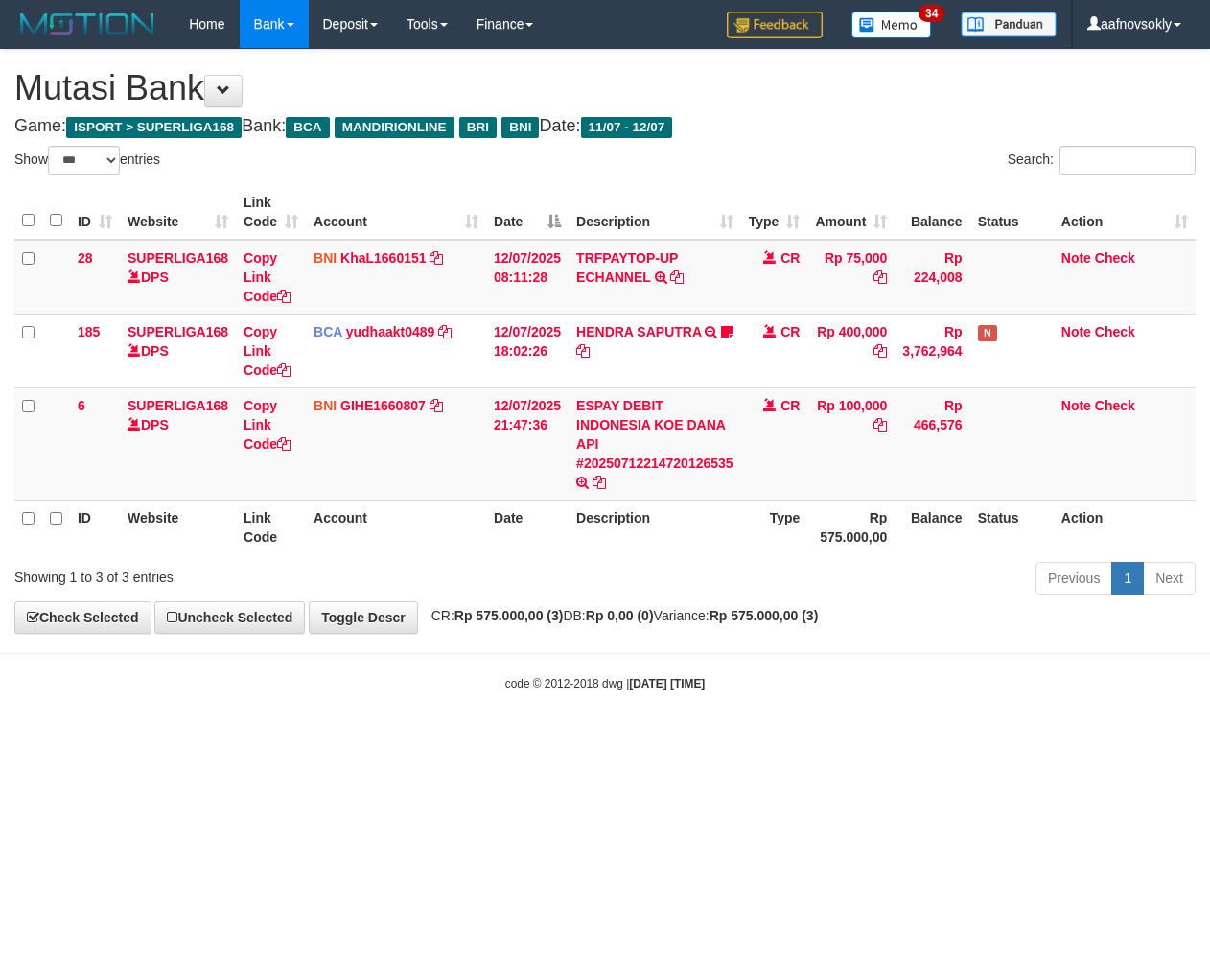 scroll, scrollTop: 0, scrollLeft: 0, axis: both 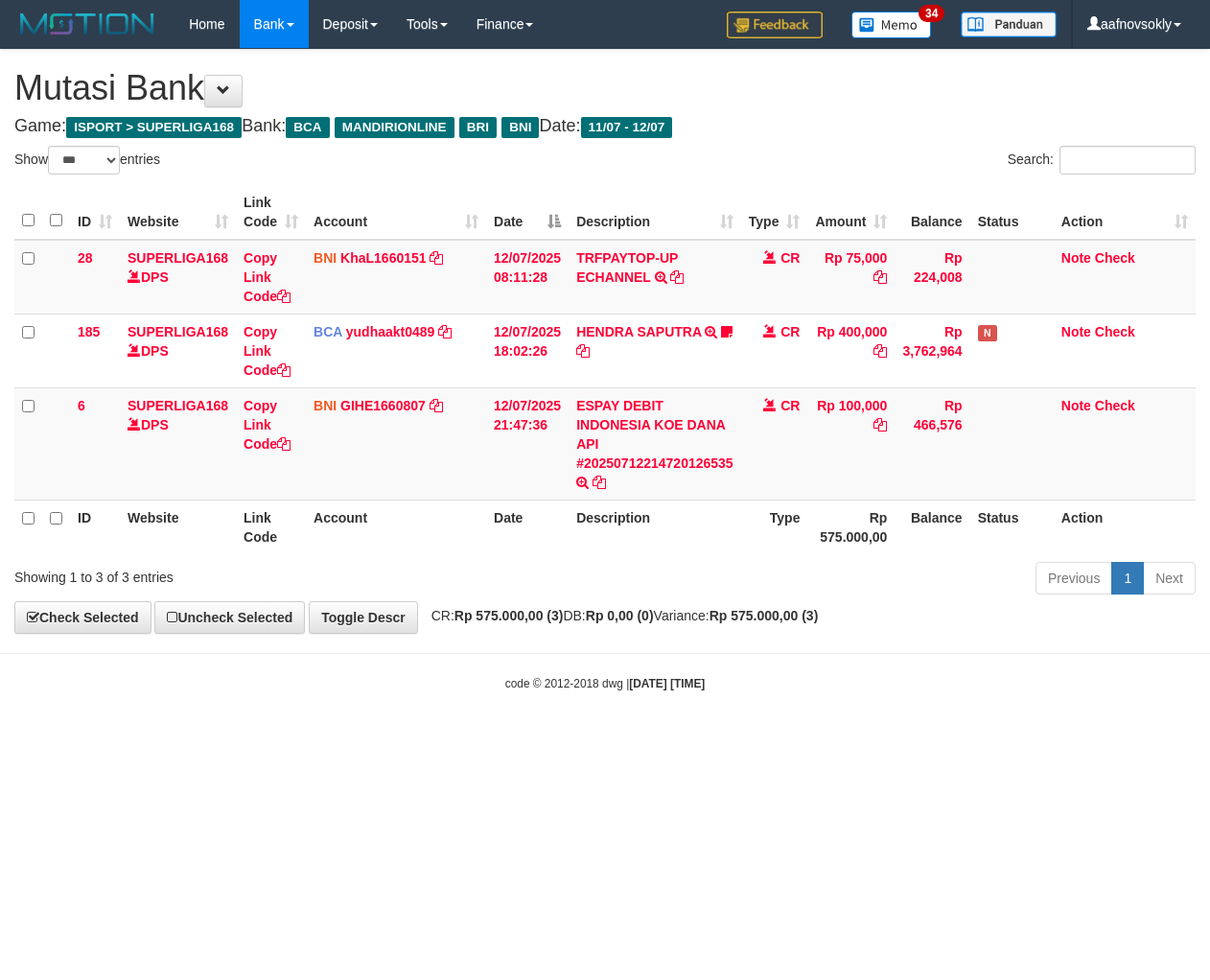 select on "***" 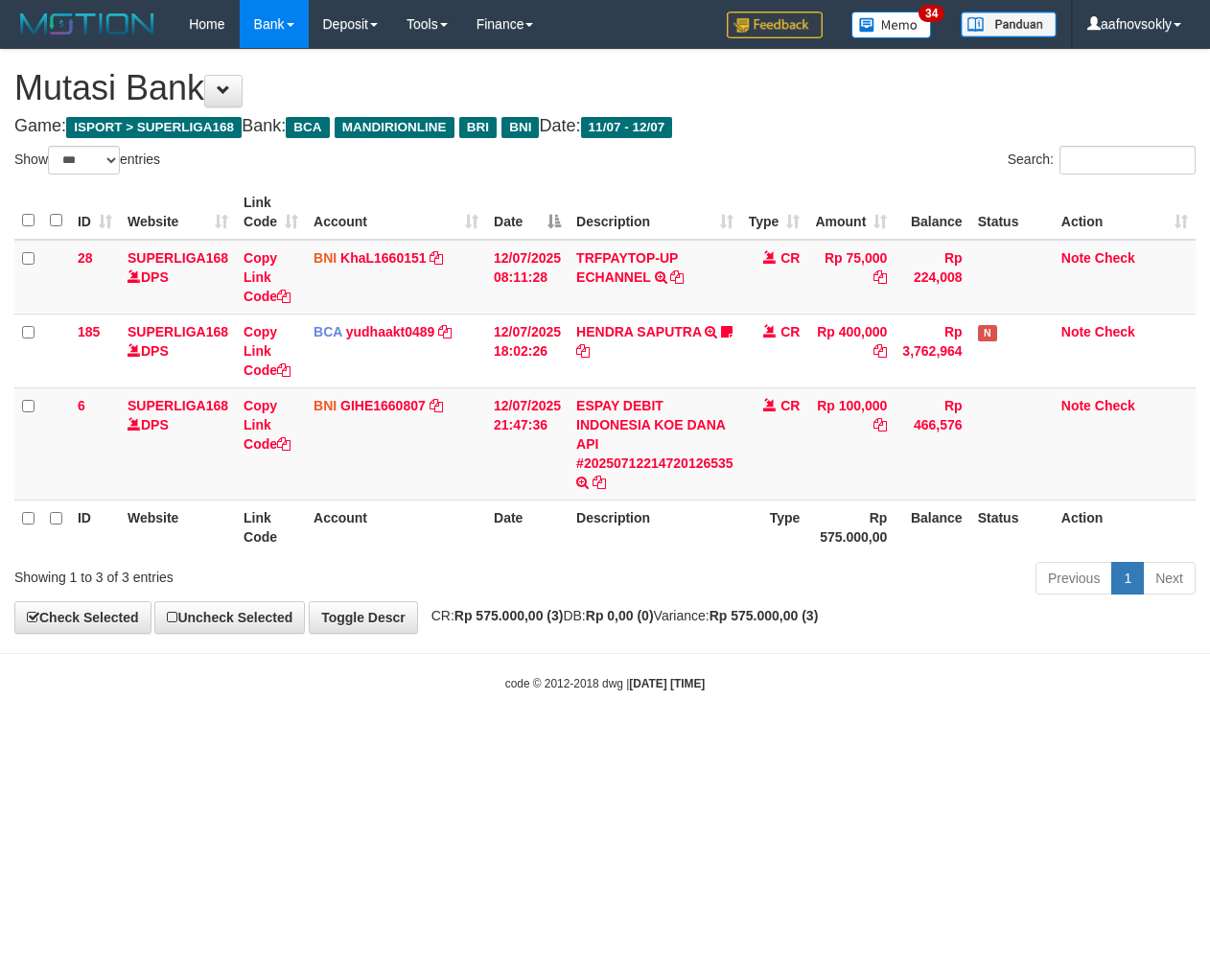 scroll, scrollTop: 0, scrollLeft: 0, axis: both 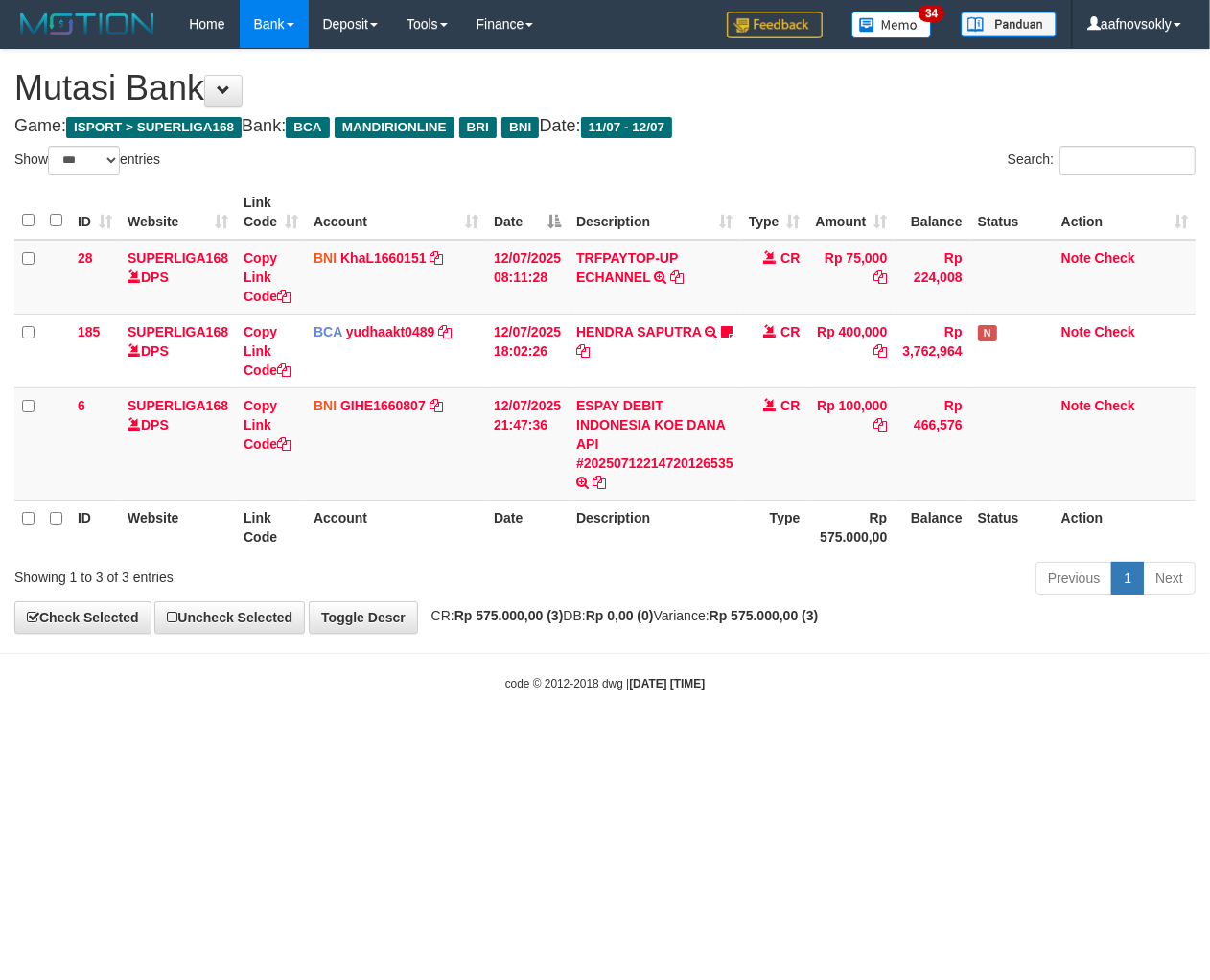 click on "Toggle navigation
Home
Bank
Account List
Load
By Website
Group
[ISPORT]													SUPERLIGA168
By Load Group (DPS)" at bounding box center (605, 370) 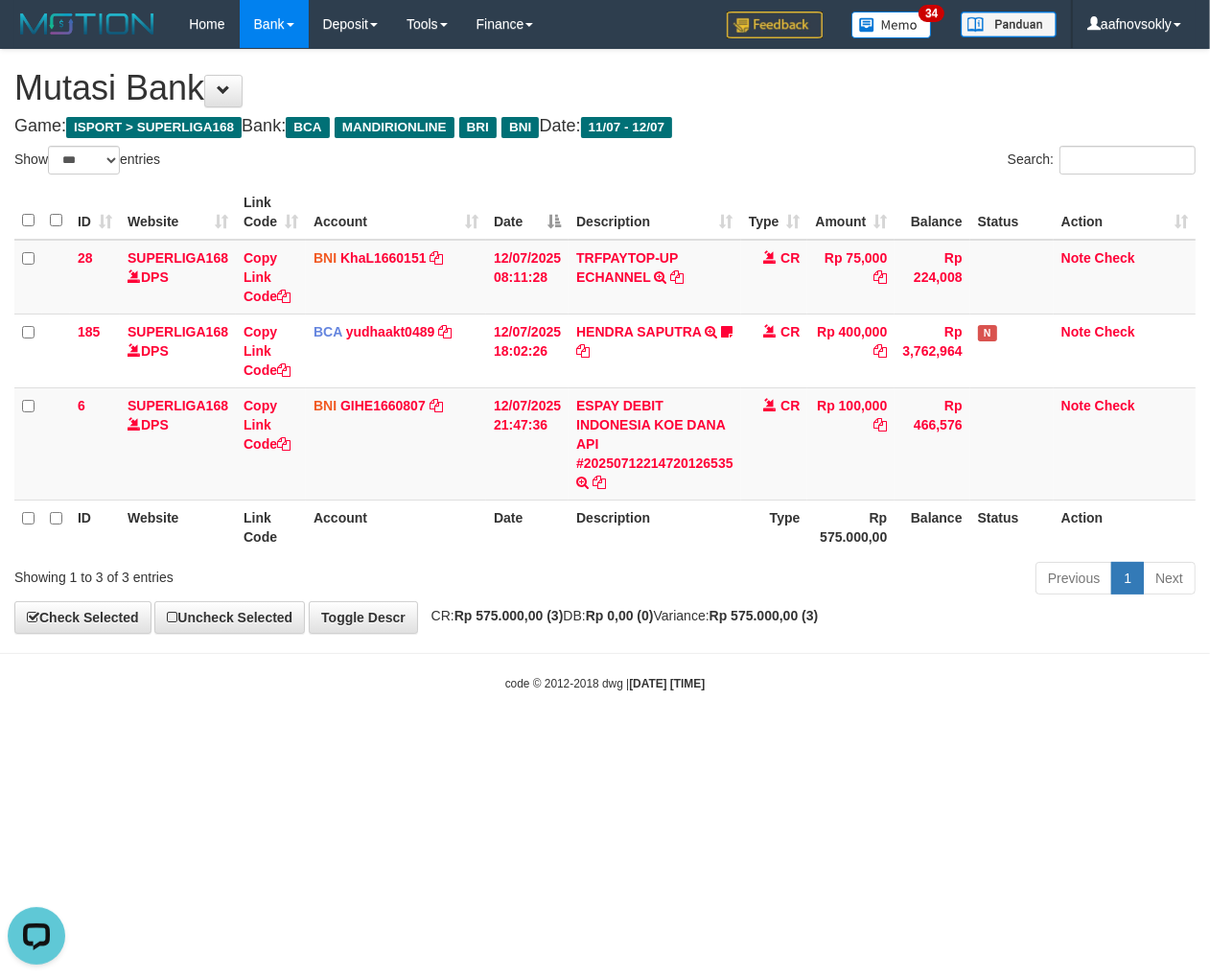 scroll, scrollTop: 0, scrollLeft: 0, axis: both 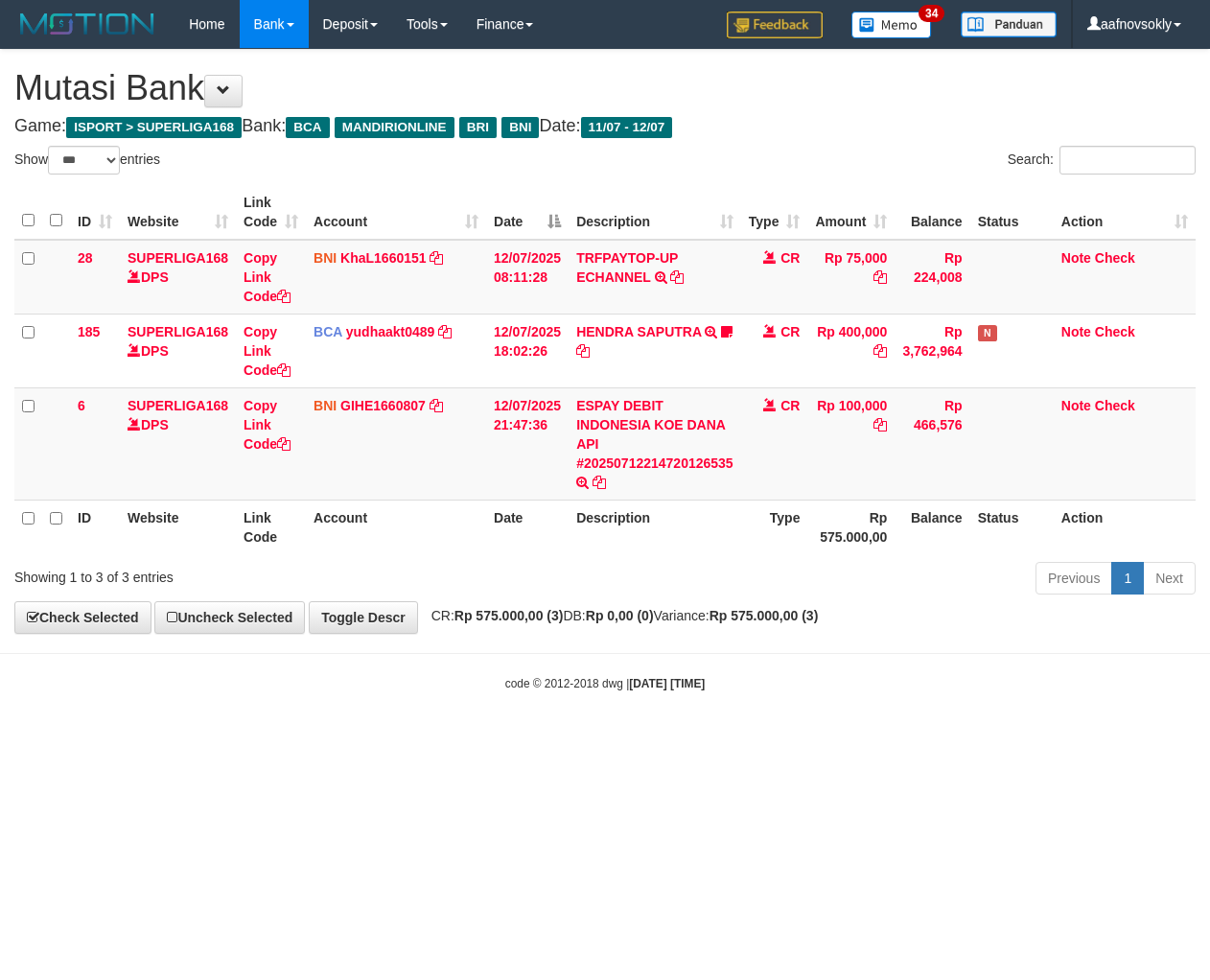 select on "***" 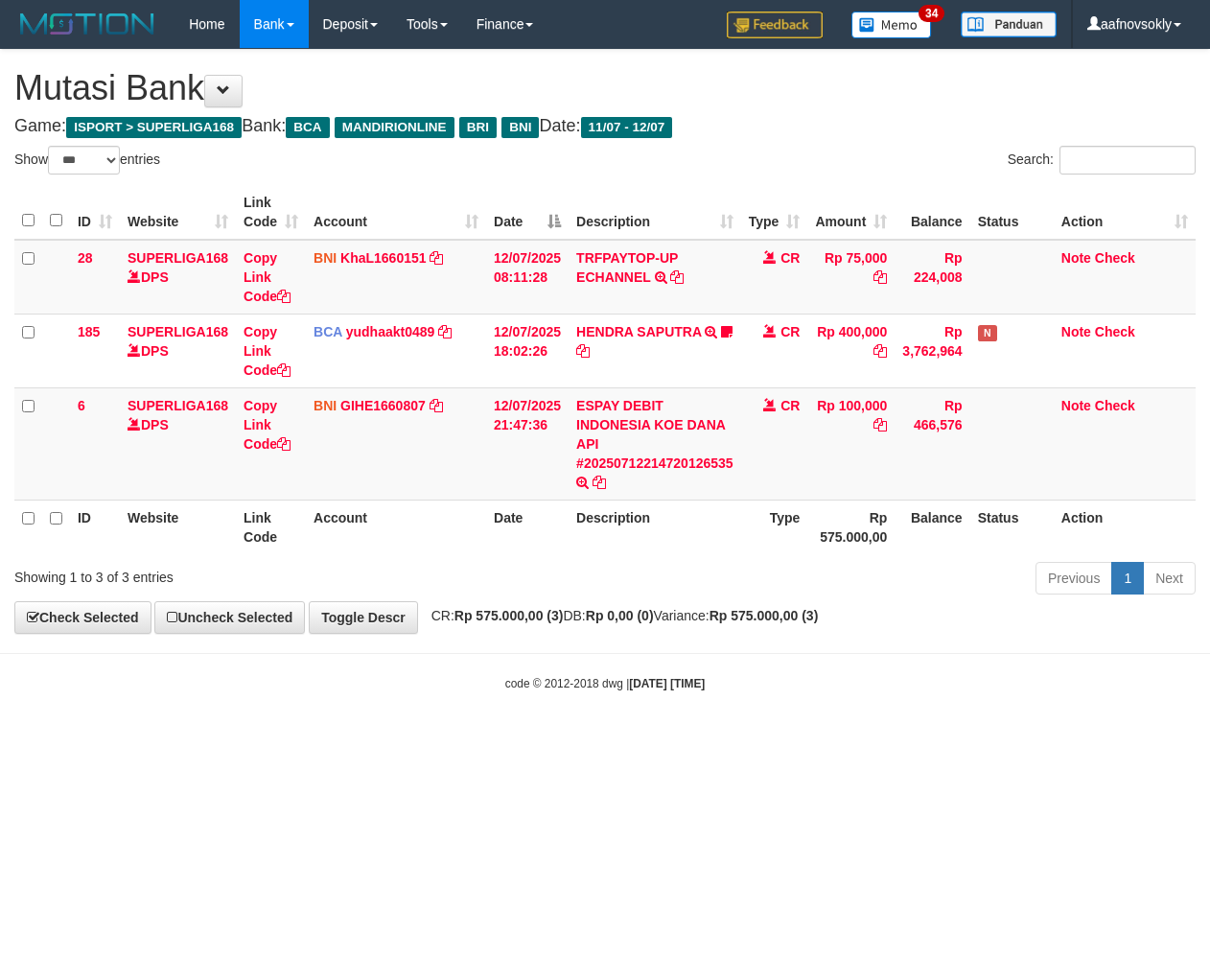 scroll, scrollTop: 0, scrollLeft: 0, axis: both 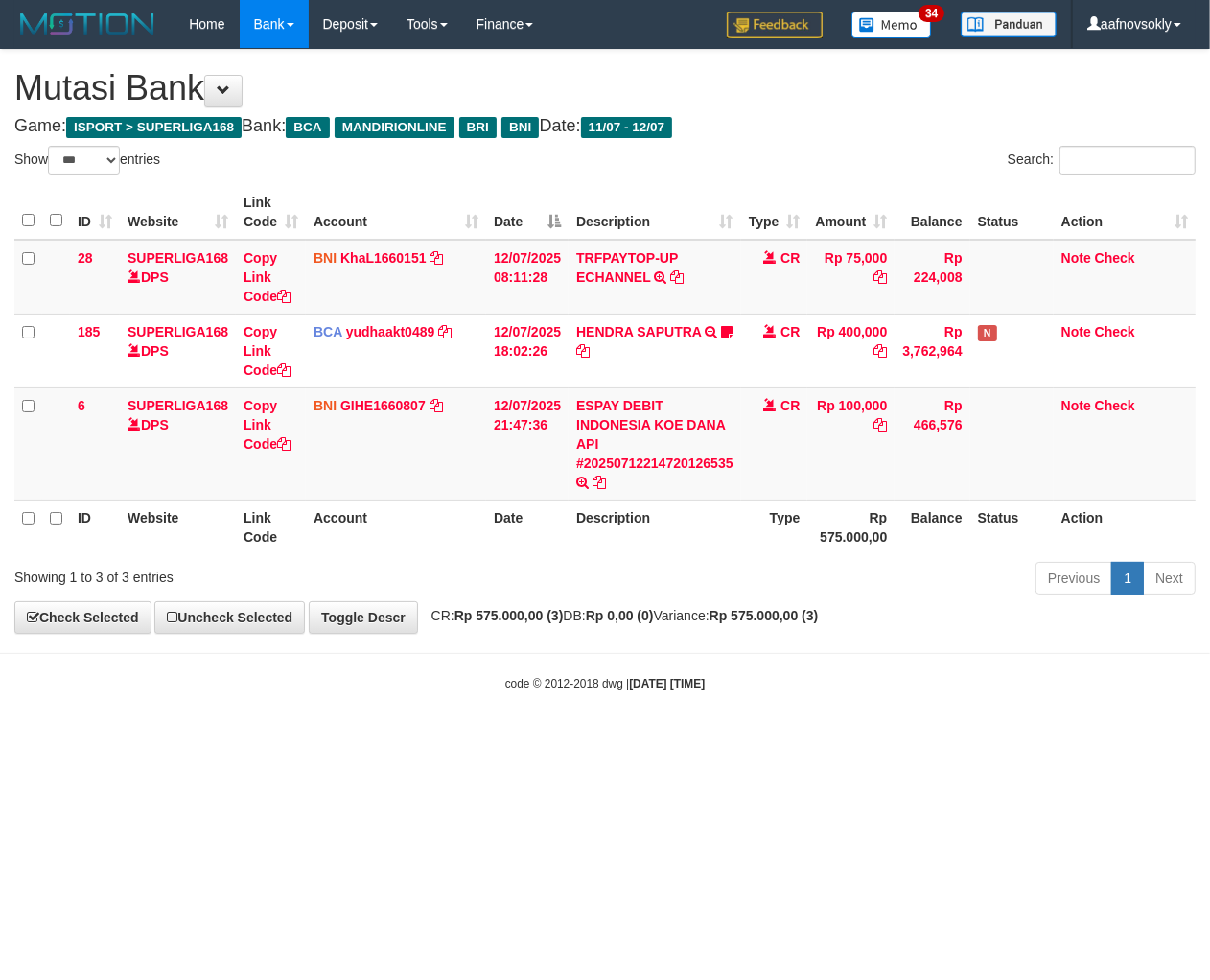 drag, startPoint x: 0, startPoint y: 0, endPoint x: 888, endPoint y: 811, distance: 1202.6076 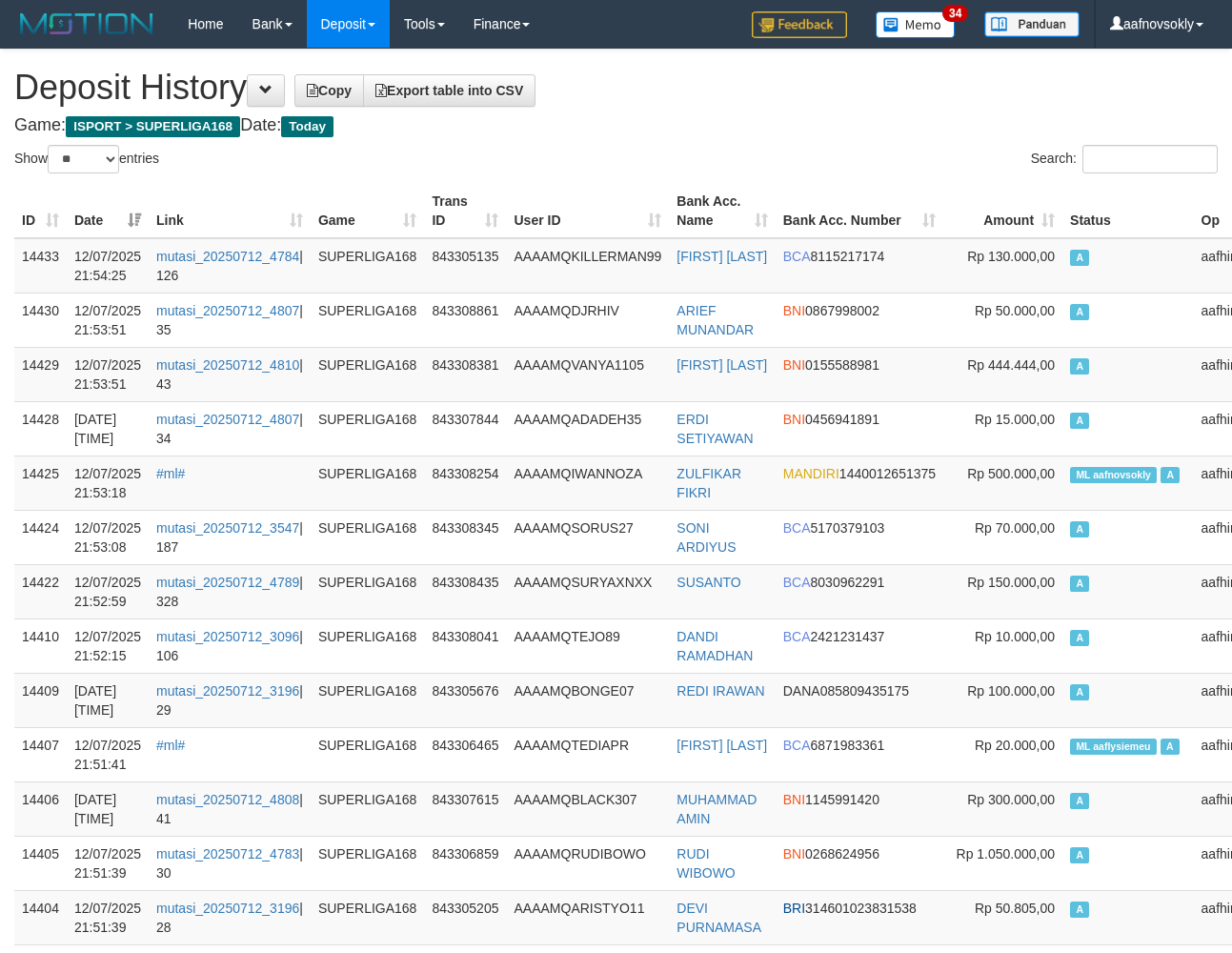 select on "**" 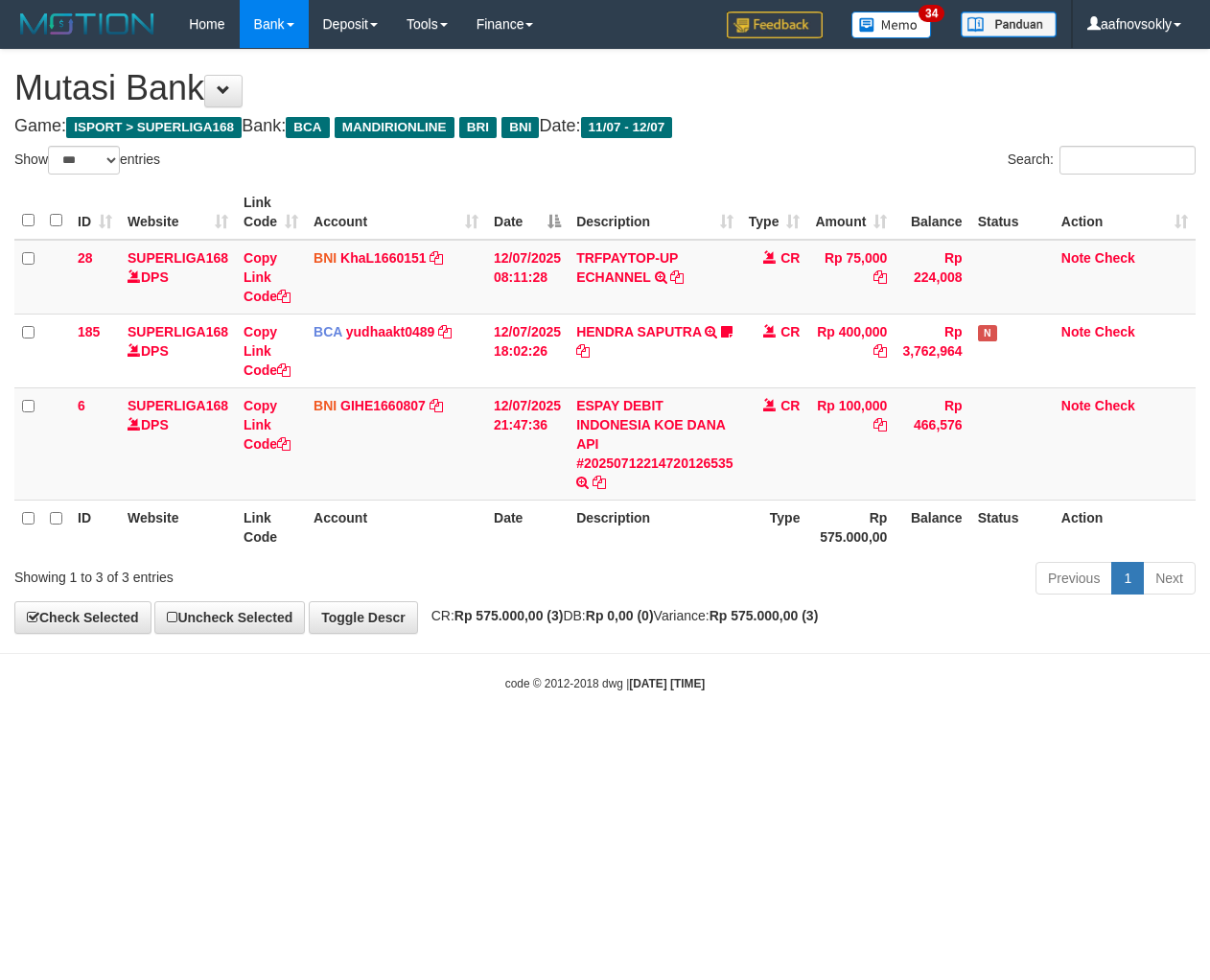 select on "***" 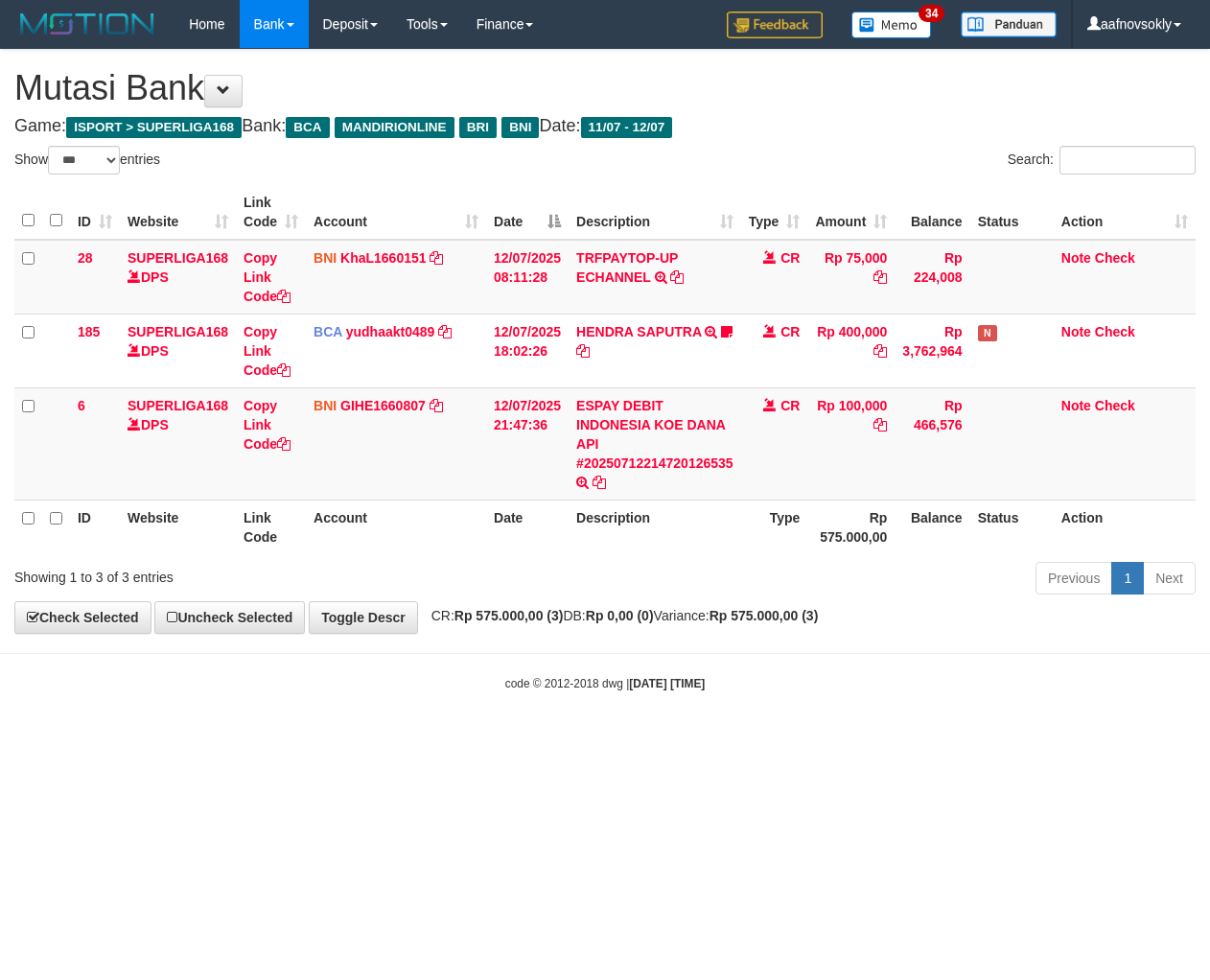 scroll, scrollTop: 0, scrollLeft: 0, axis: both 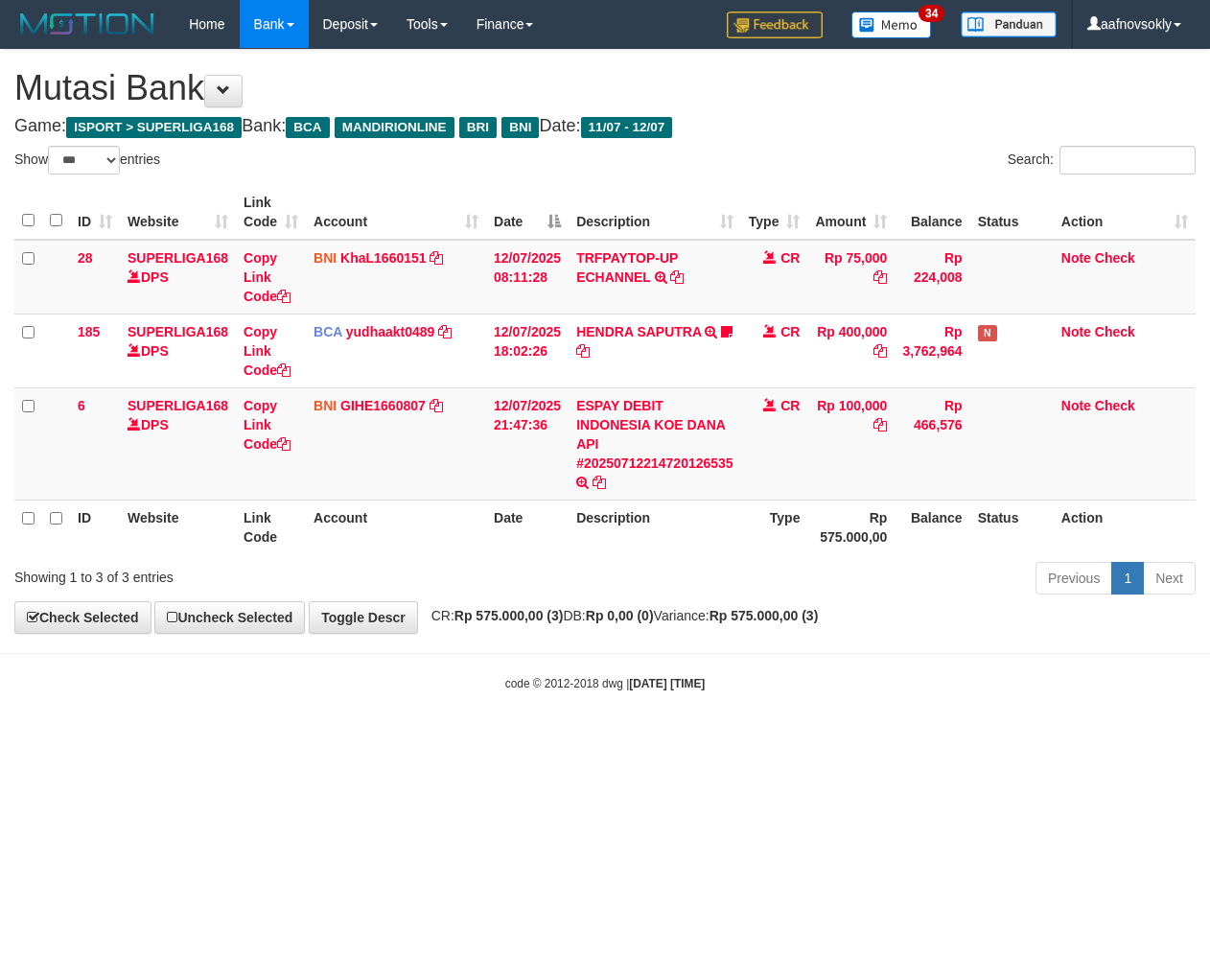 select on "***" 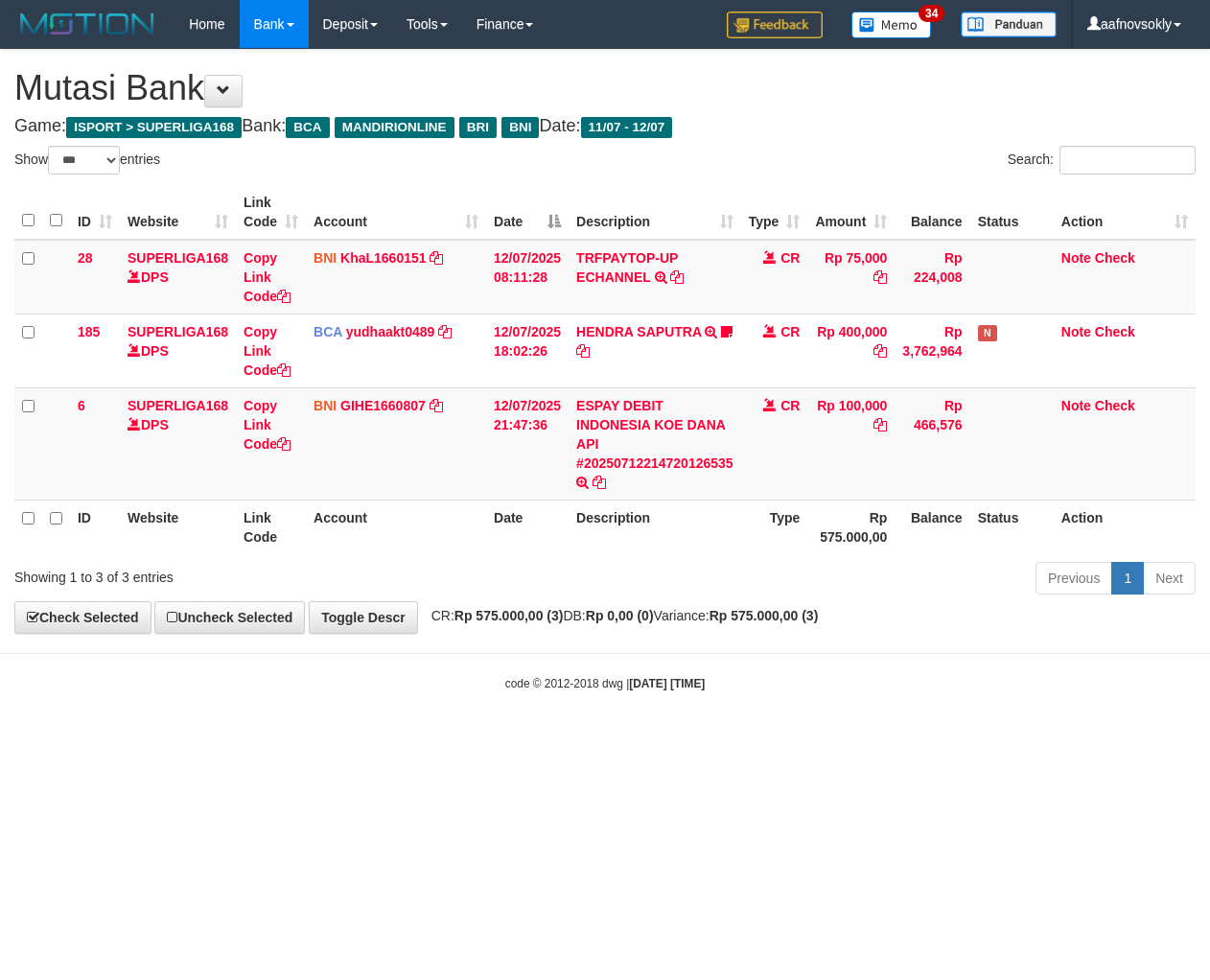 scroll, scrollTop: 0, scrollLeft: 0, axis: both 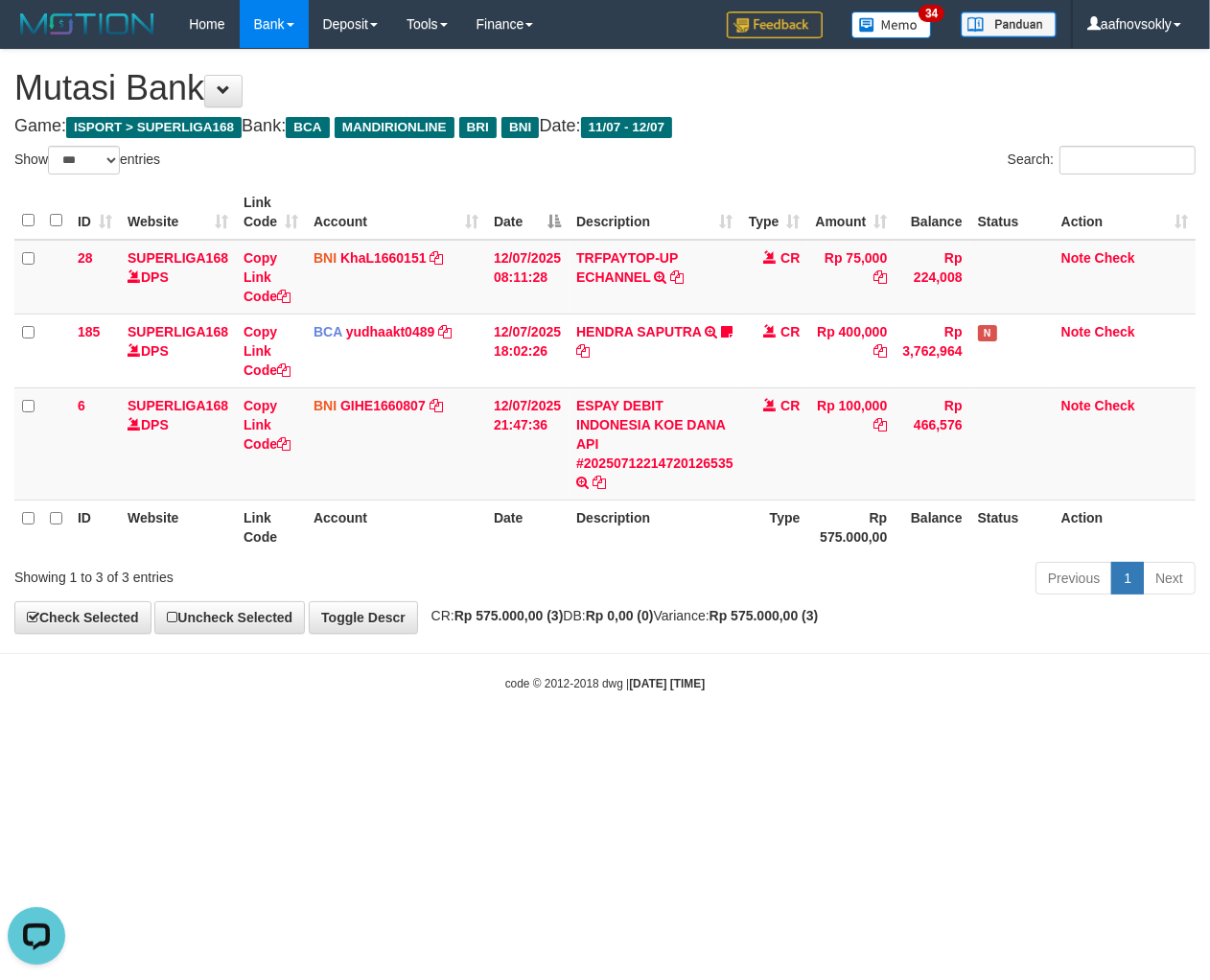 click on "Toggle navigation
Home
Bank
Account List
Load
By Website
Group
[ISPORT]													SUPERLIGA168
By Load Group (DPS)" at bounding box center (605, 370) 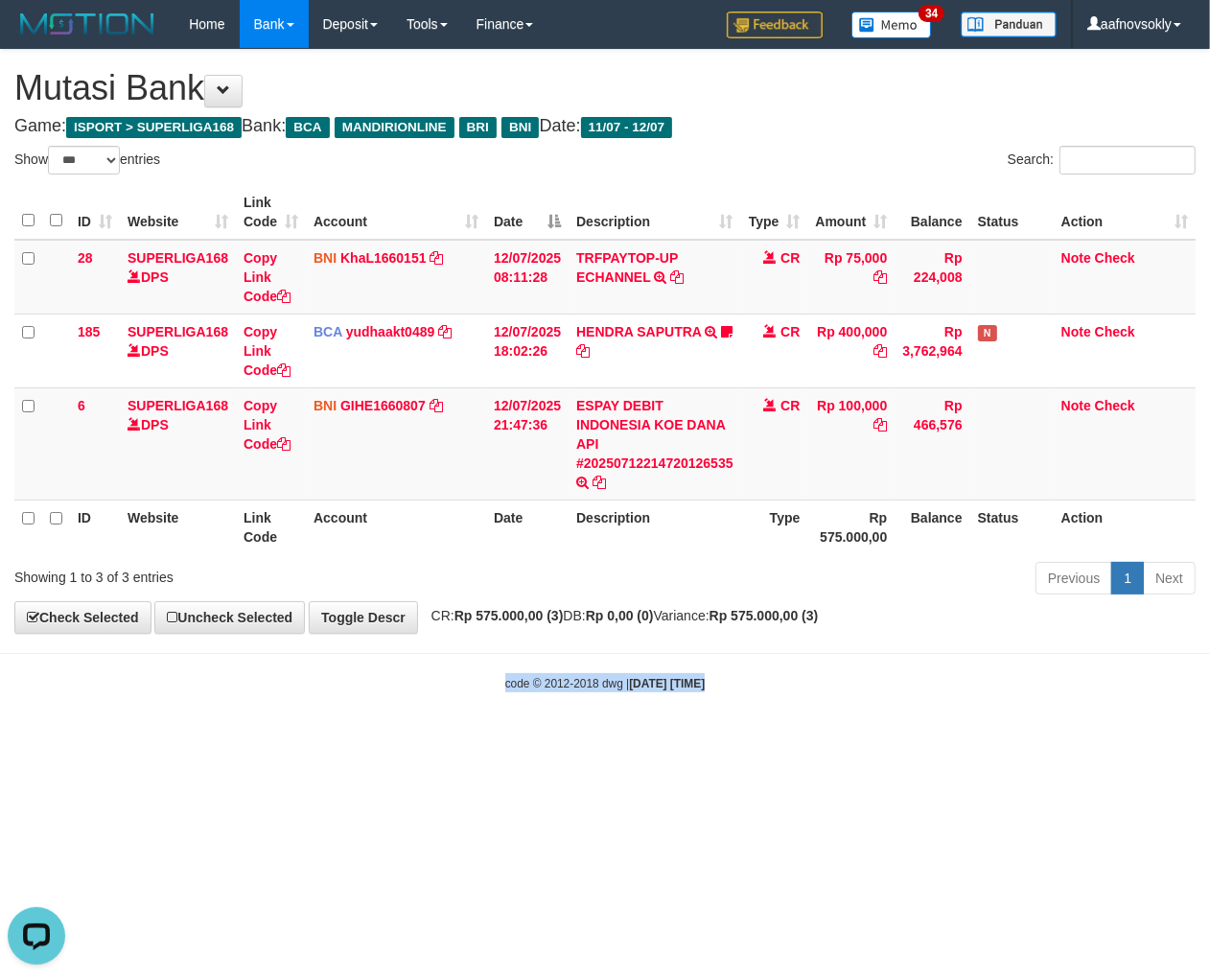 click on "Toggle navigation
Home
Bank
Account List
Load
By Website
Group
[ISPORT]													SUPERLIGA168
By Load Group (DPS)" at bounding box center [605, 370] 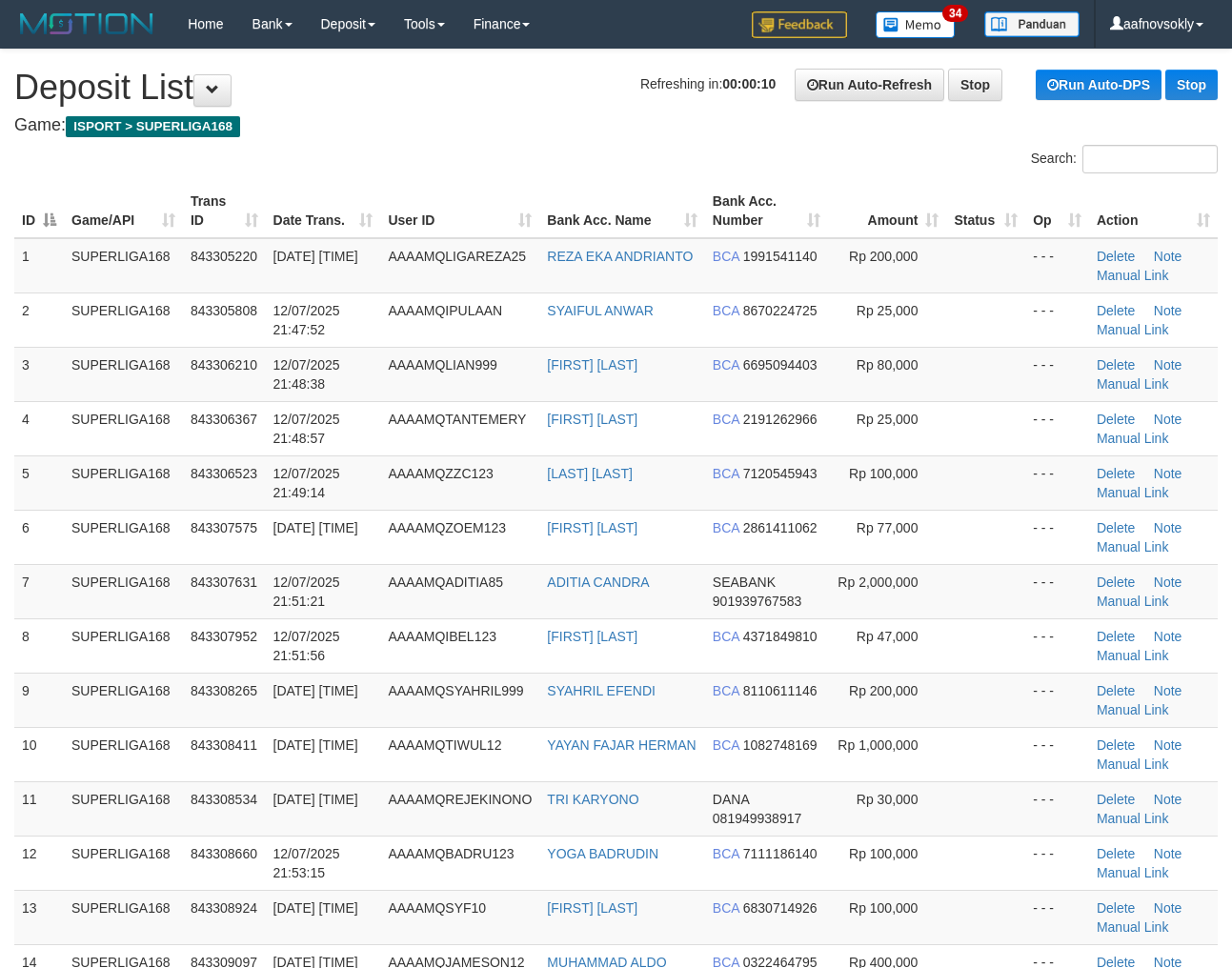 scroll, scrollTop: 0, scrollLeft: 0, axis: both 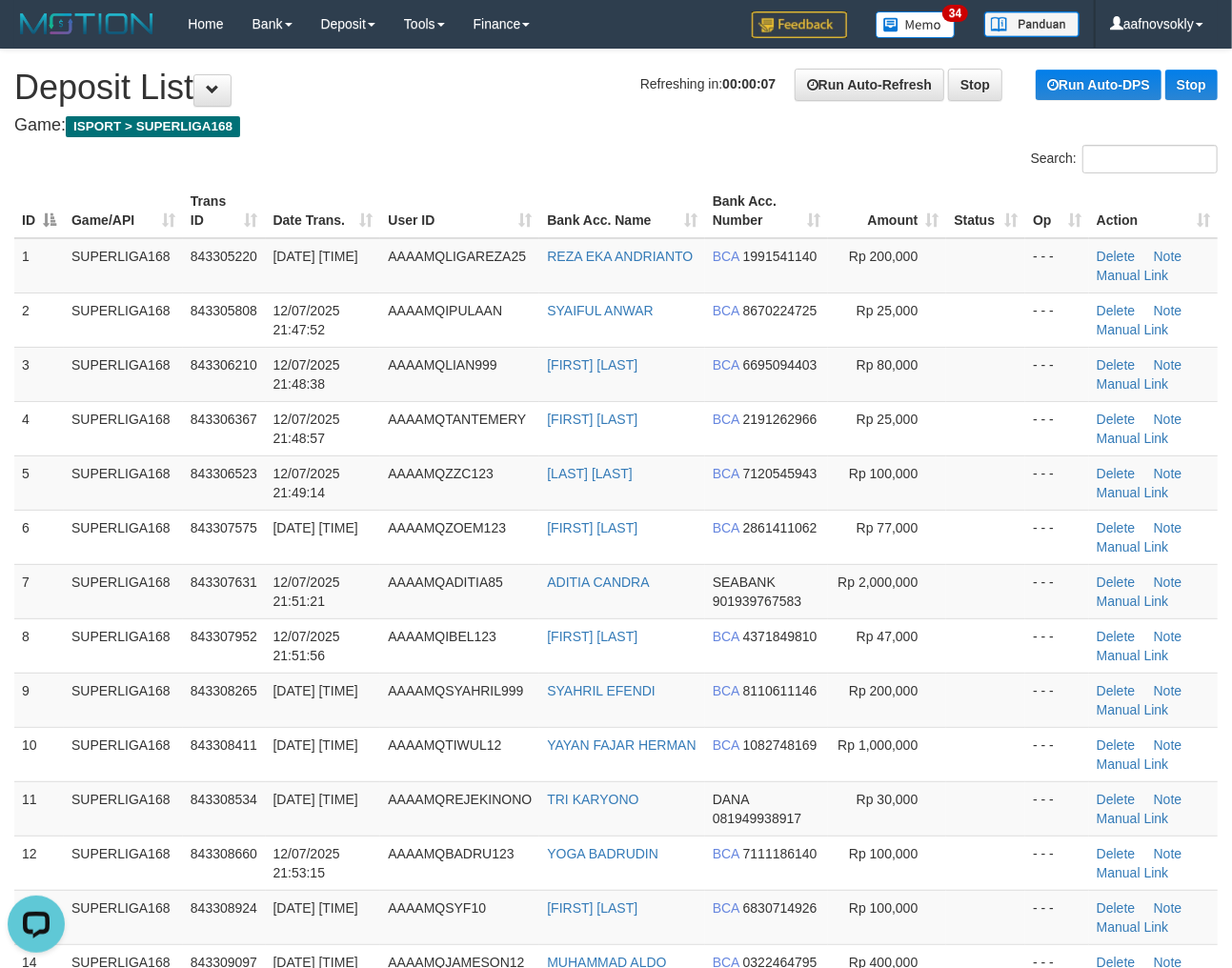 drag, startPoint x: 430, startPoint y: 438, endPoint x: 8, endPoint y: 610, distance: 455.70605 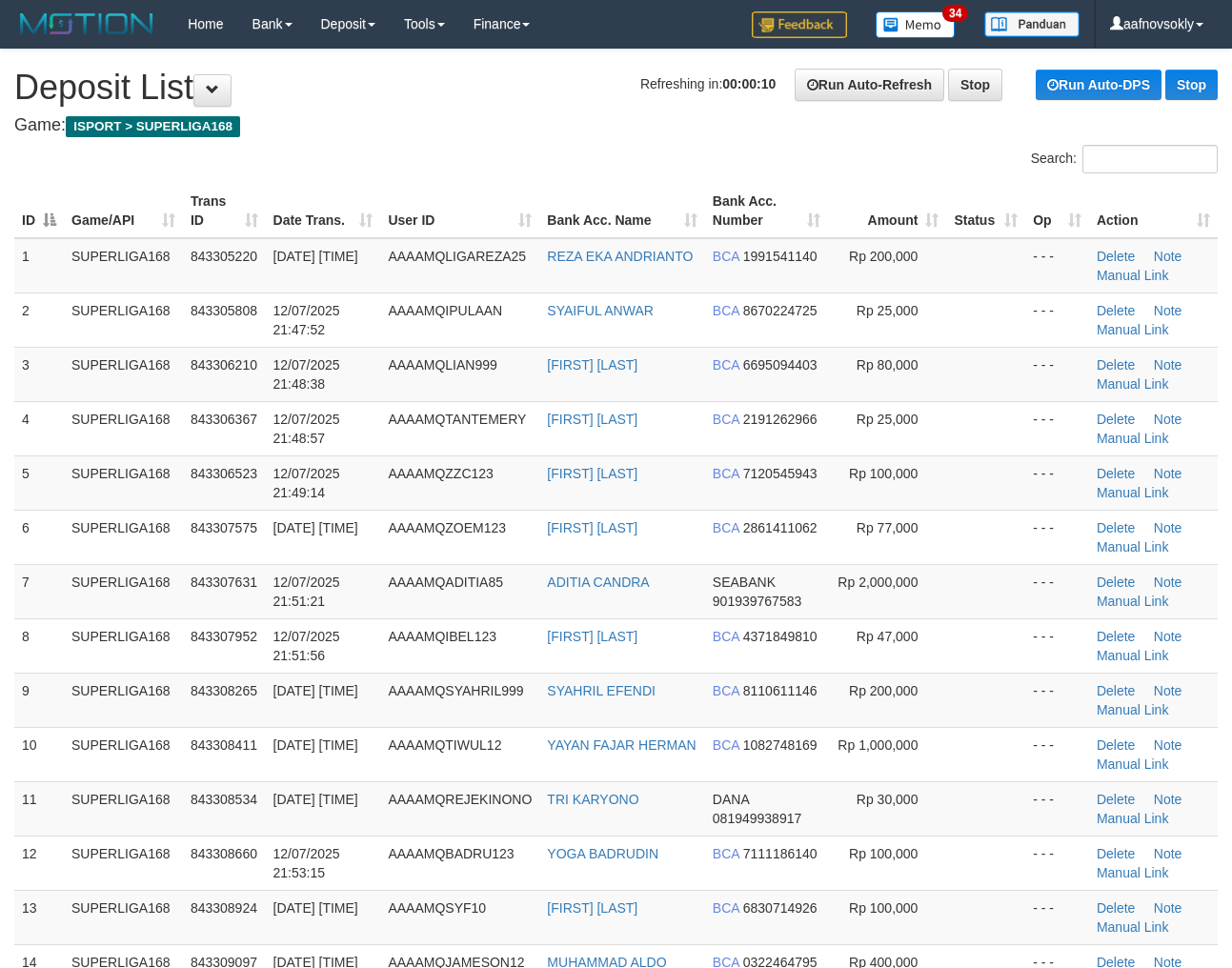scroll, scrollTop: 0, scrollLeft: 0, axis: both 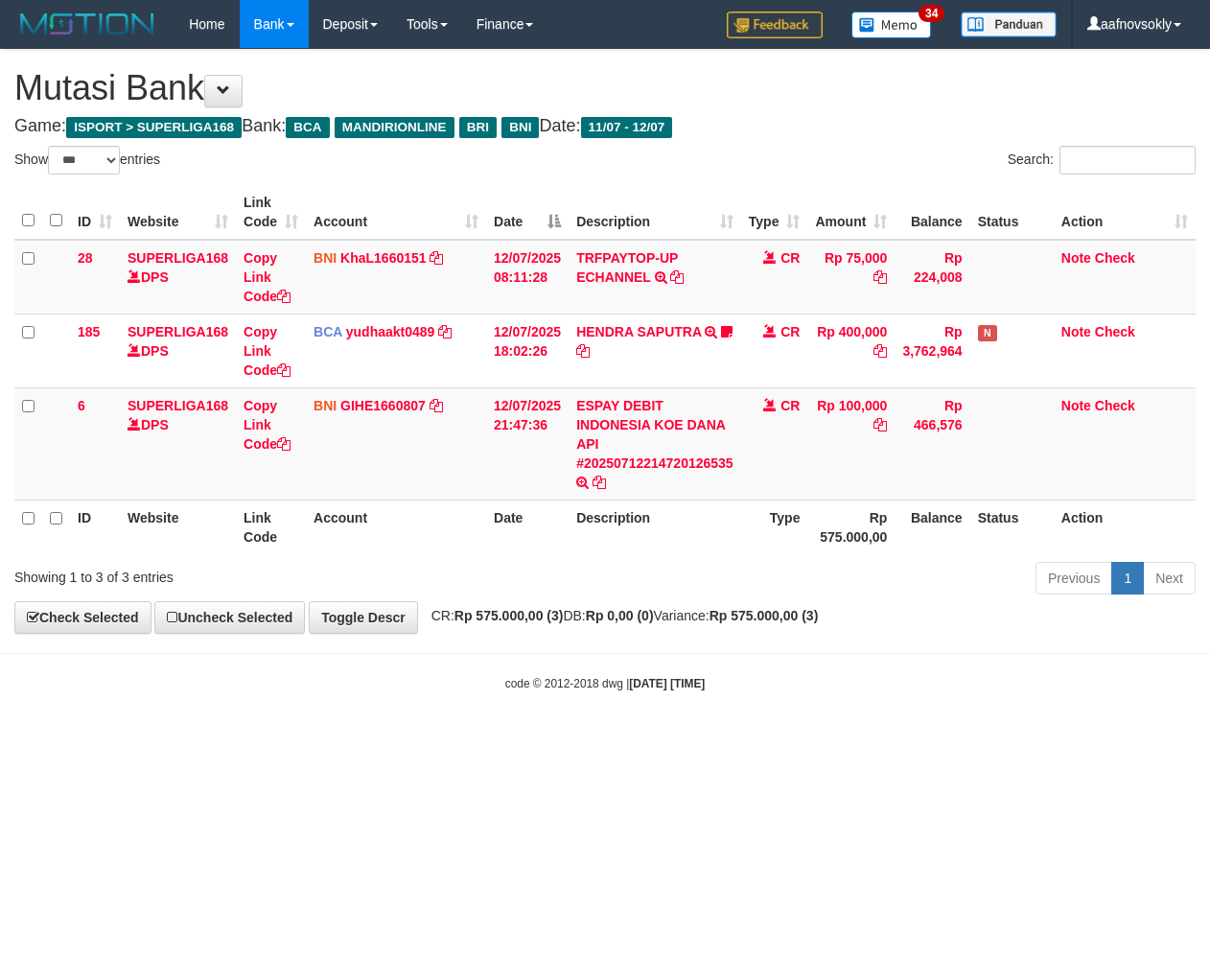 select on "***" 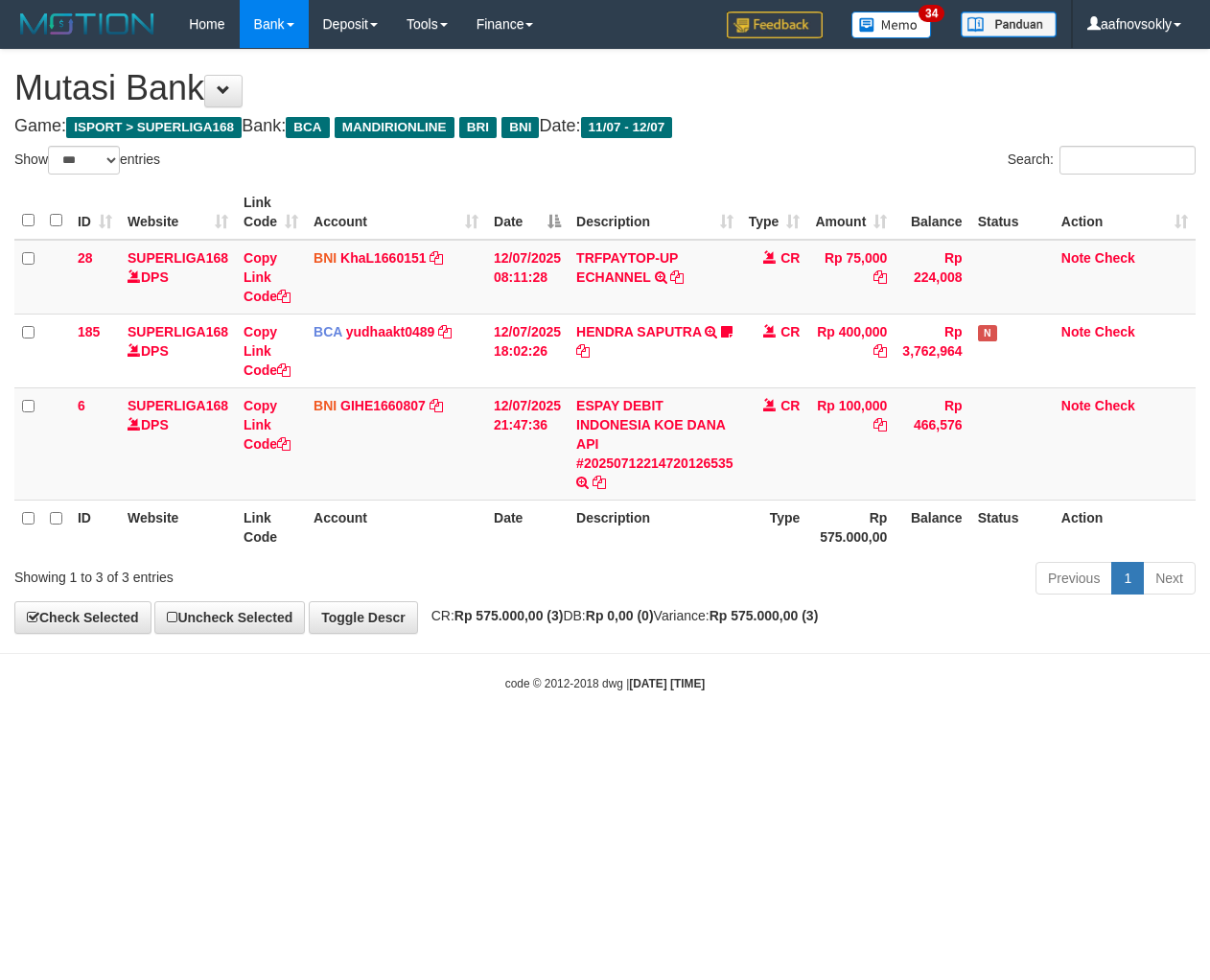 scroll, scrollTop: 0, scrollLeft: 0, axis: both 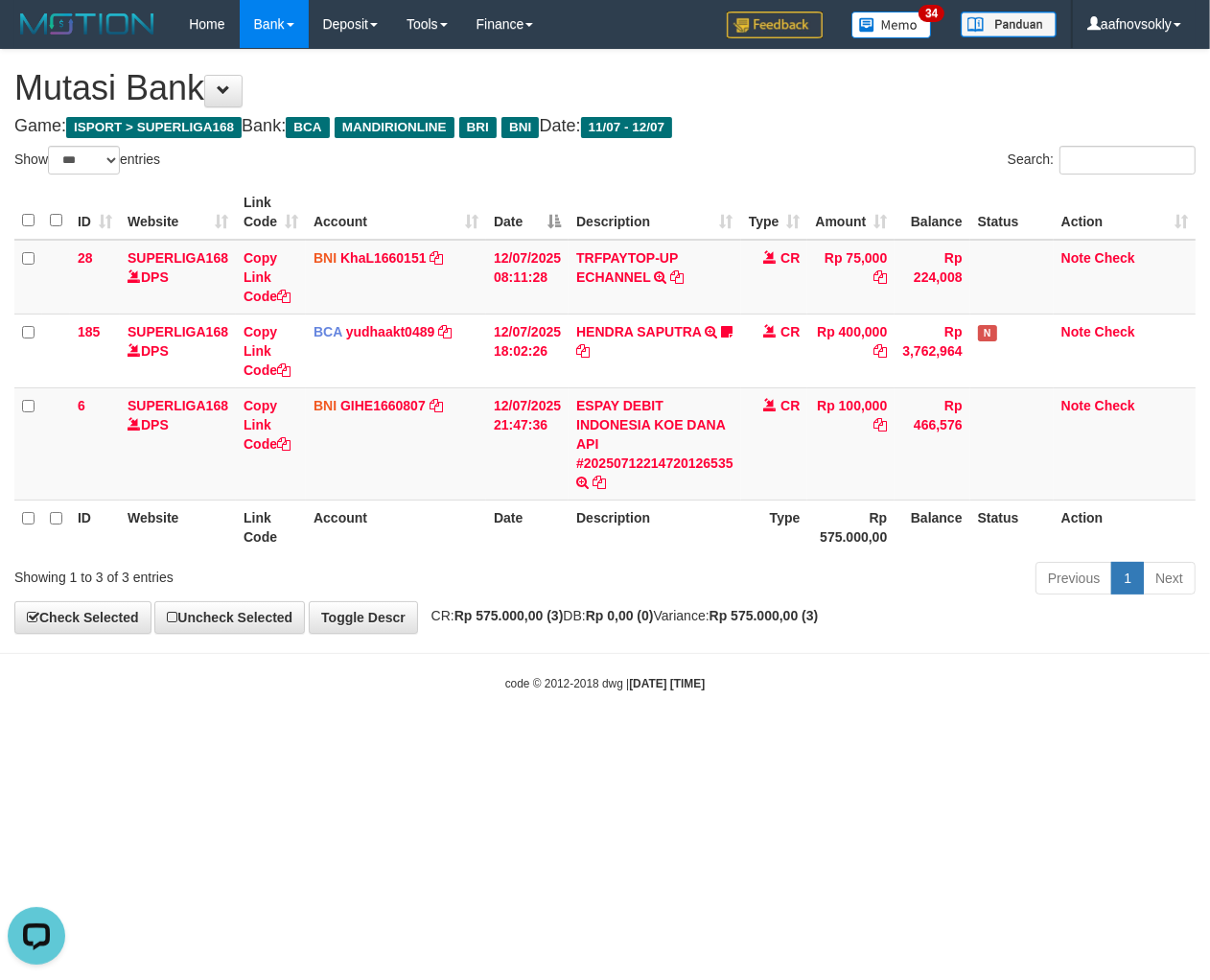 click on "Toggle navigation
Home
Bank
Account List
Load
By Website
Group
[ISPORT]													SUPERLIGA168
By Load Group (DPS)
34" at bounding box center (605, 370) 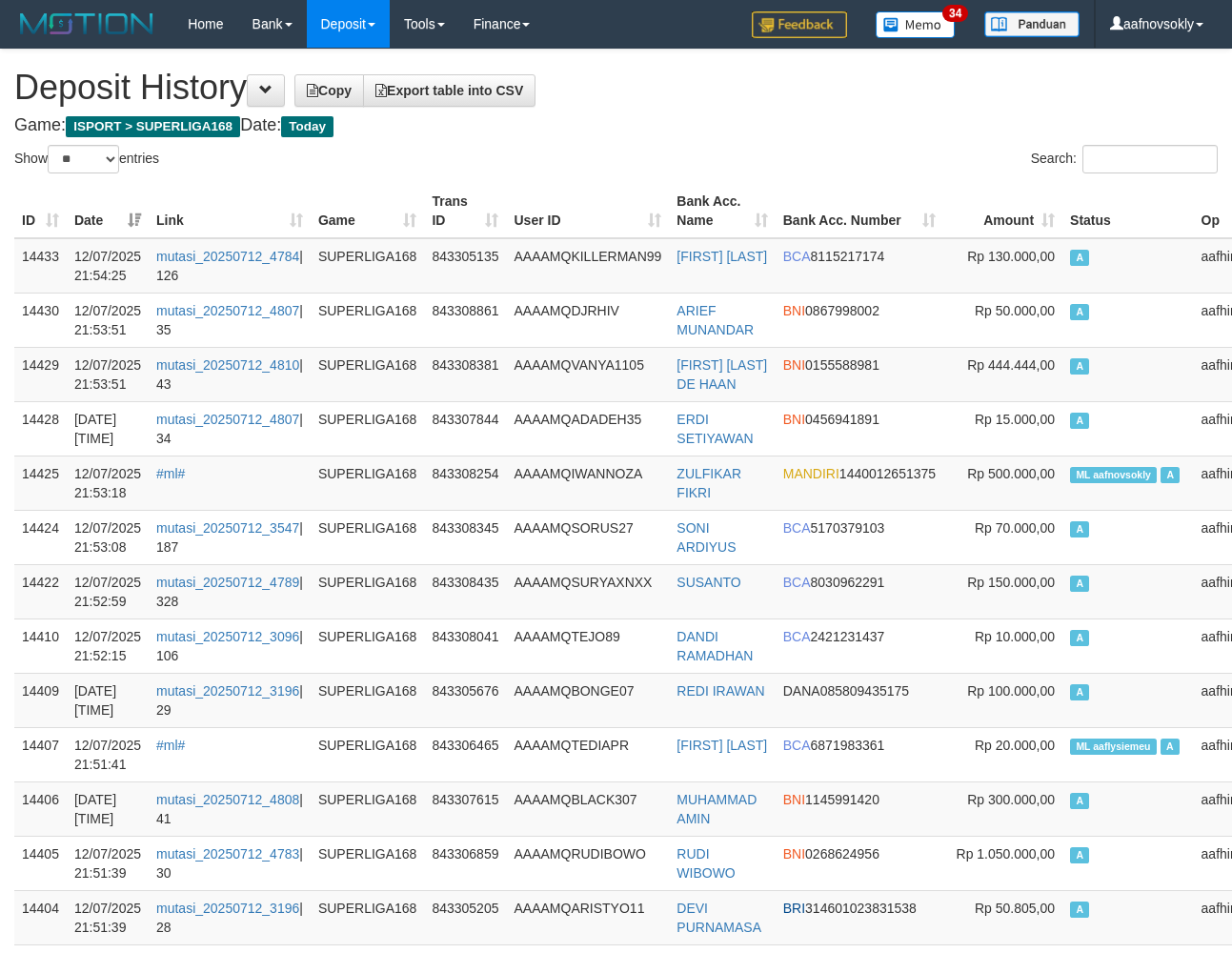 select on "**" 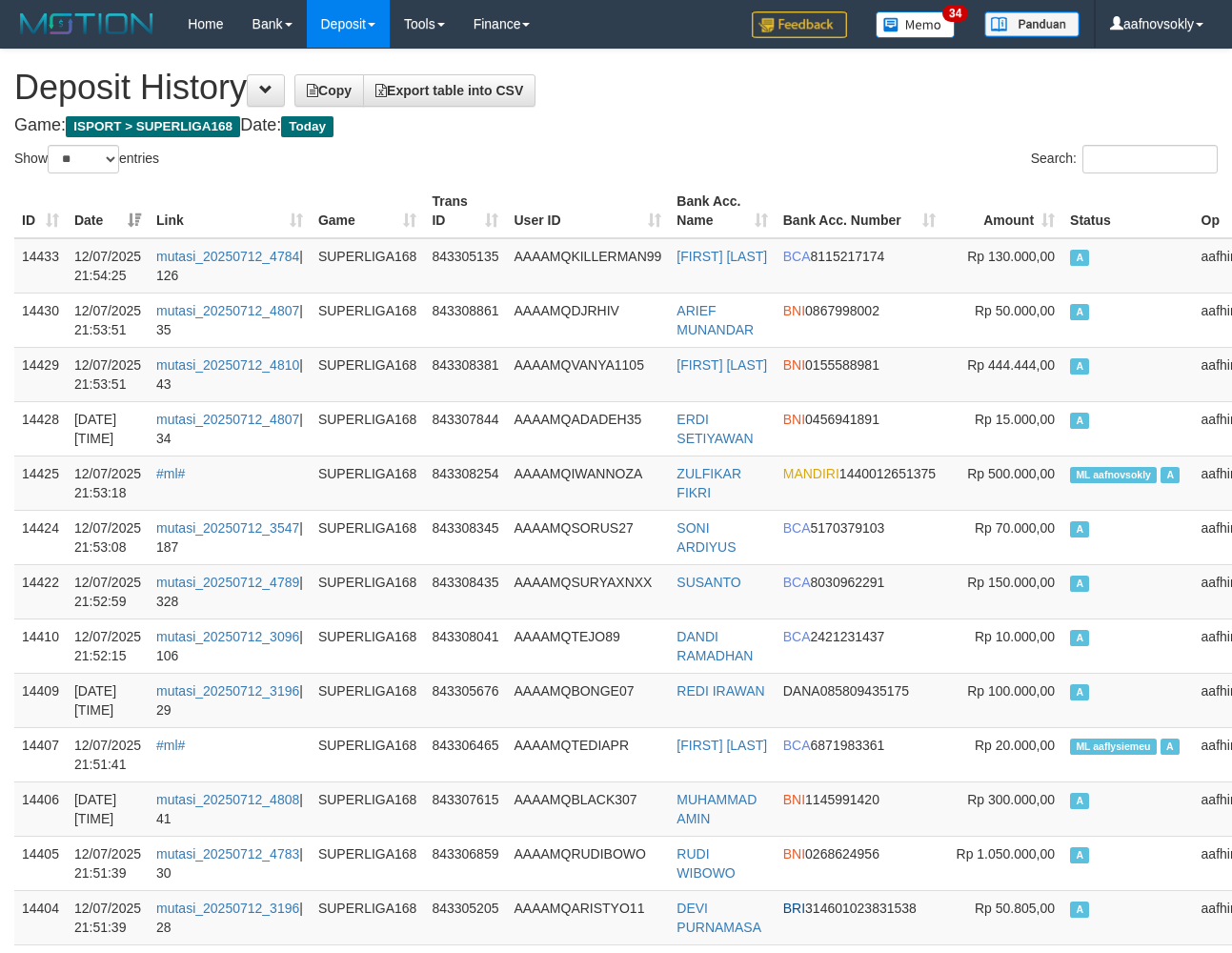 select on "**" 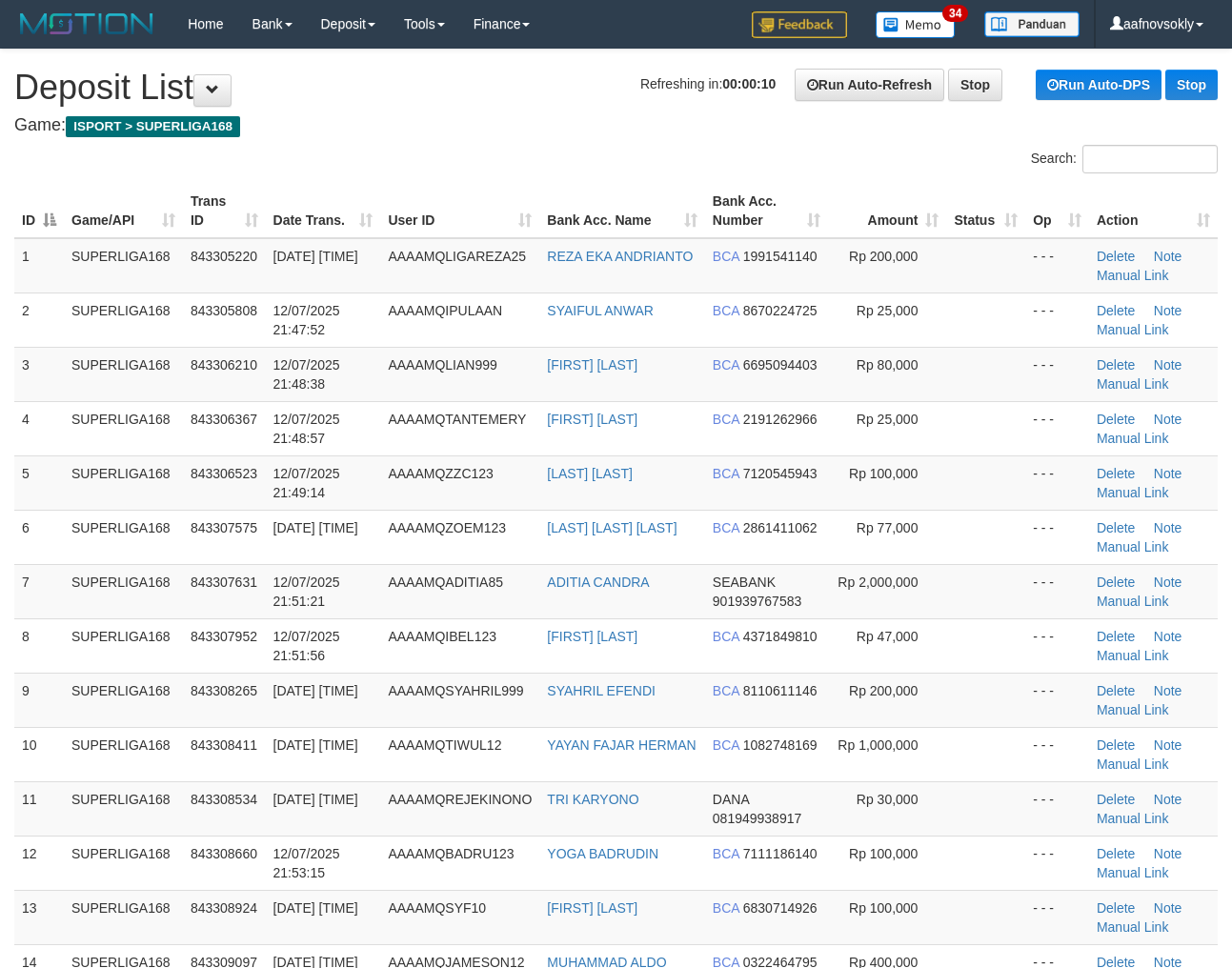 scroll, scrollTop: 0, scrollLeft: 0, axis: both 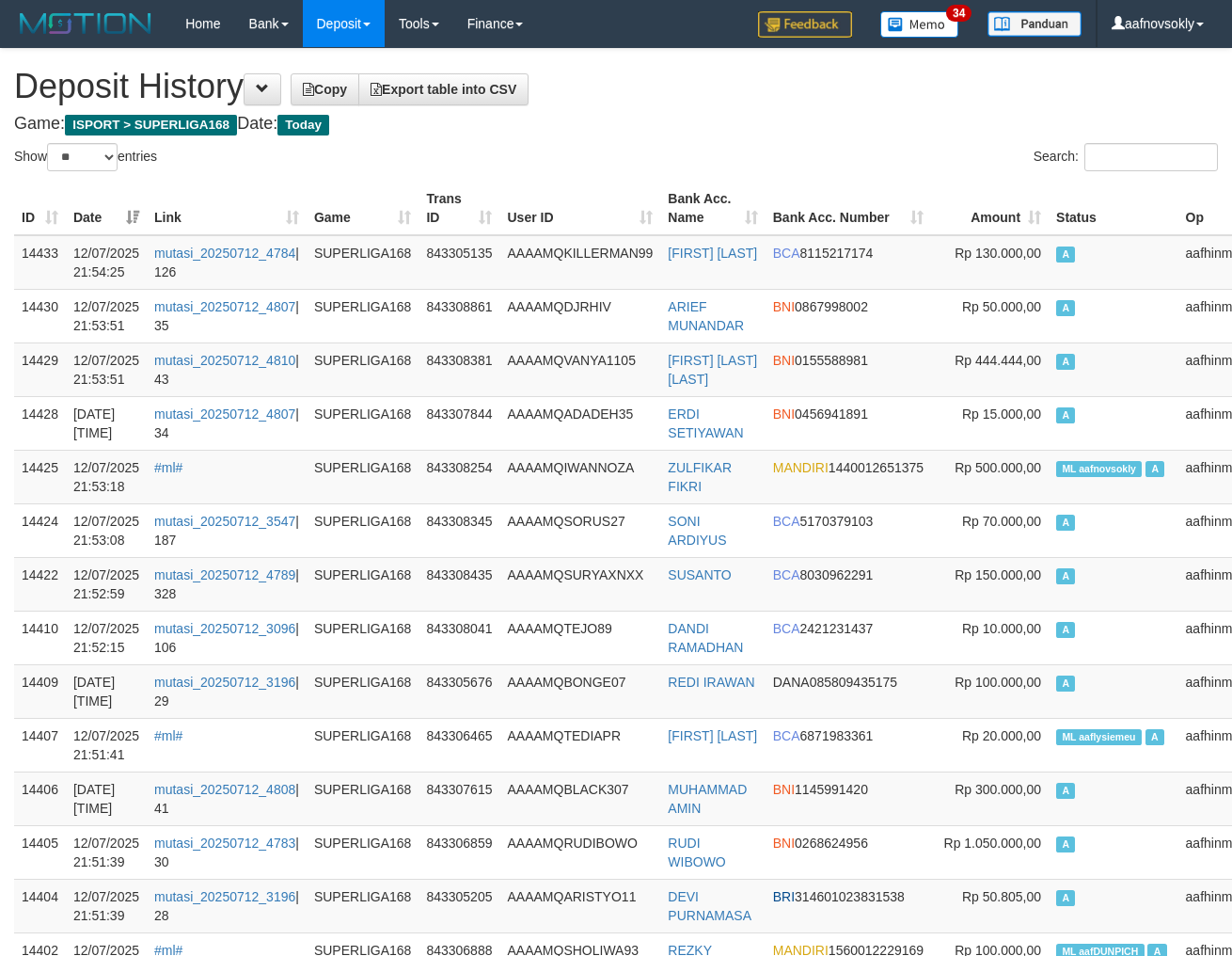select on "**" 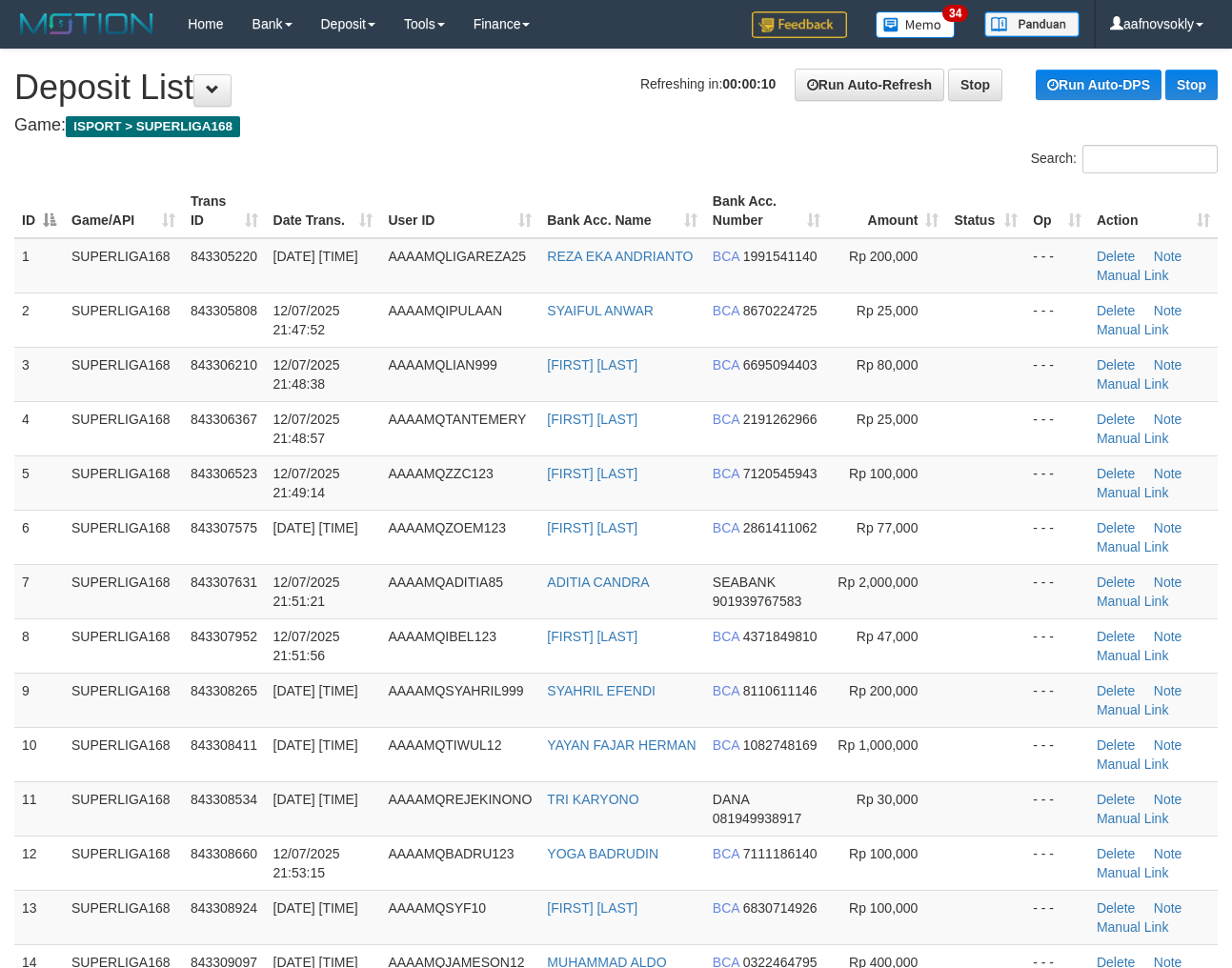 scroll, scrollTop: 0, scrollLeft: 0, axis: both 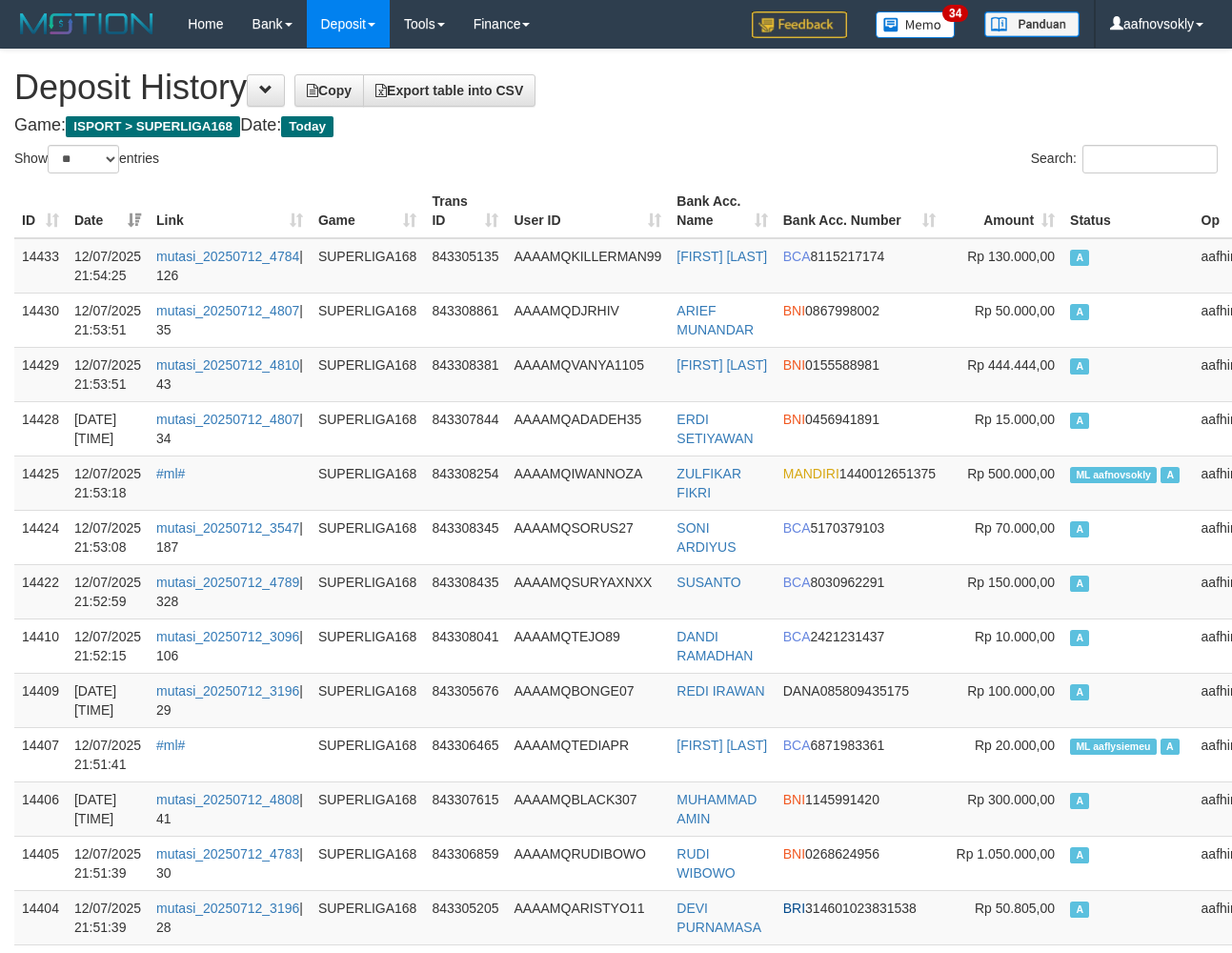 select on "**" 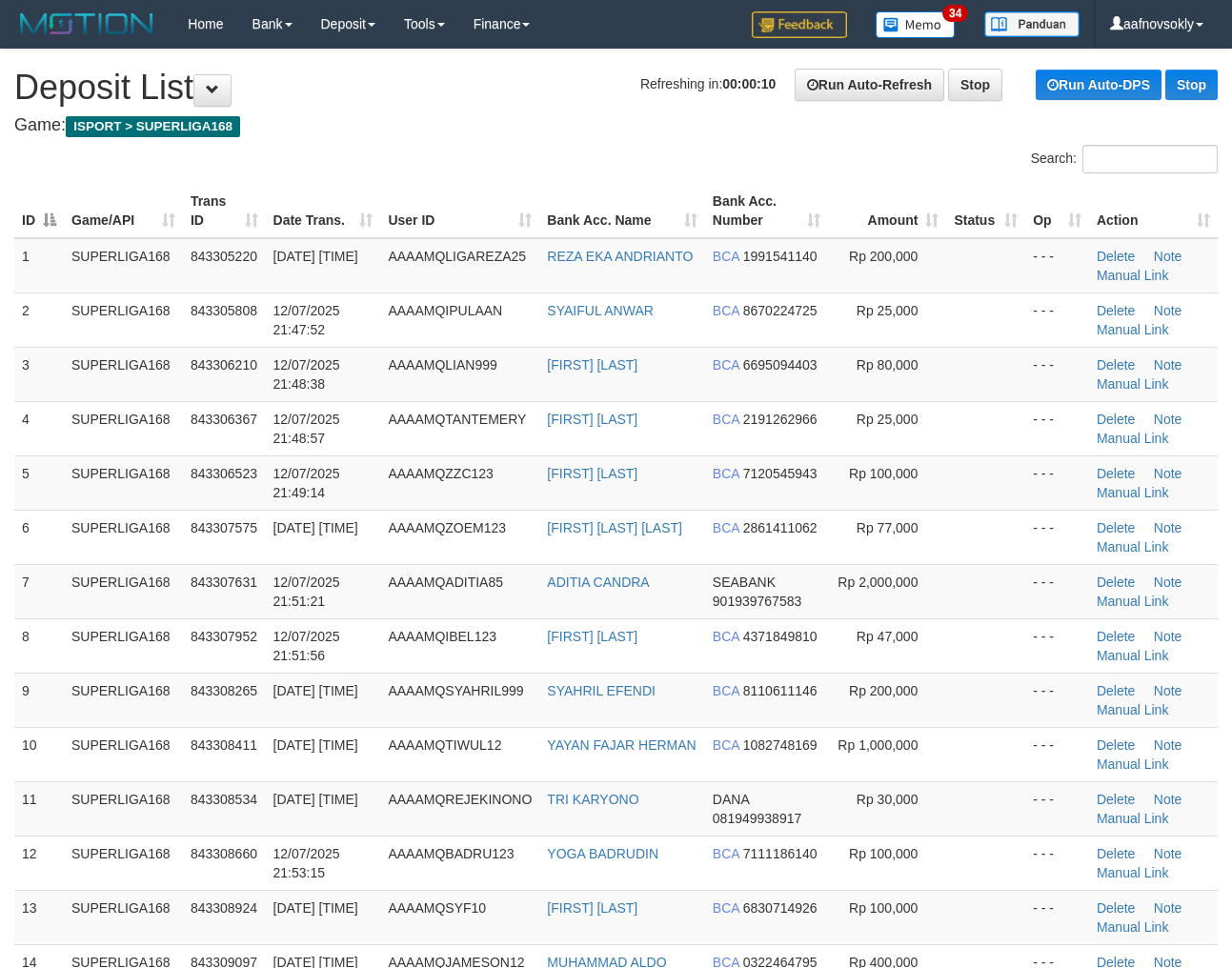 scroll, scrollTop: 0, scrollLeft: 0, axis: both 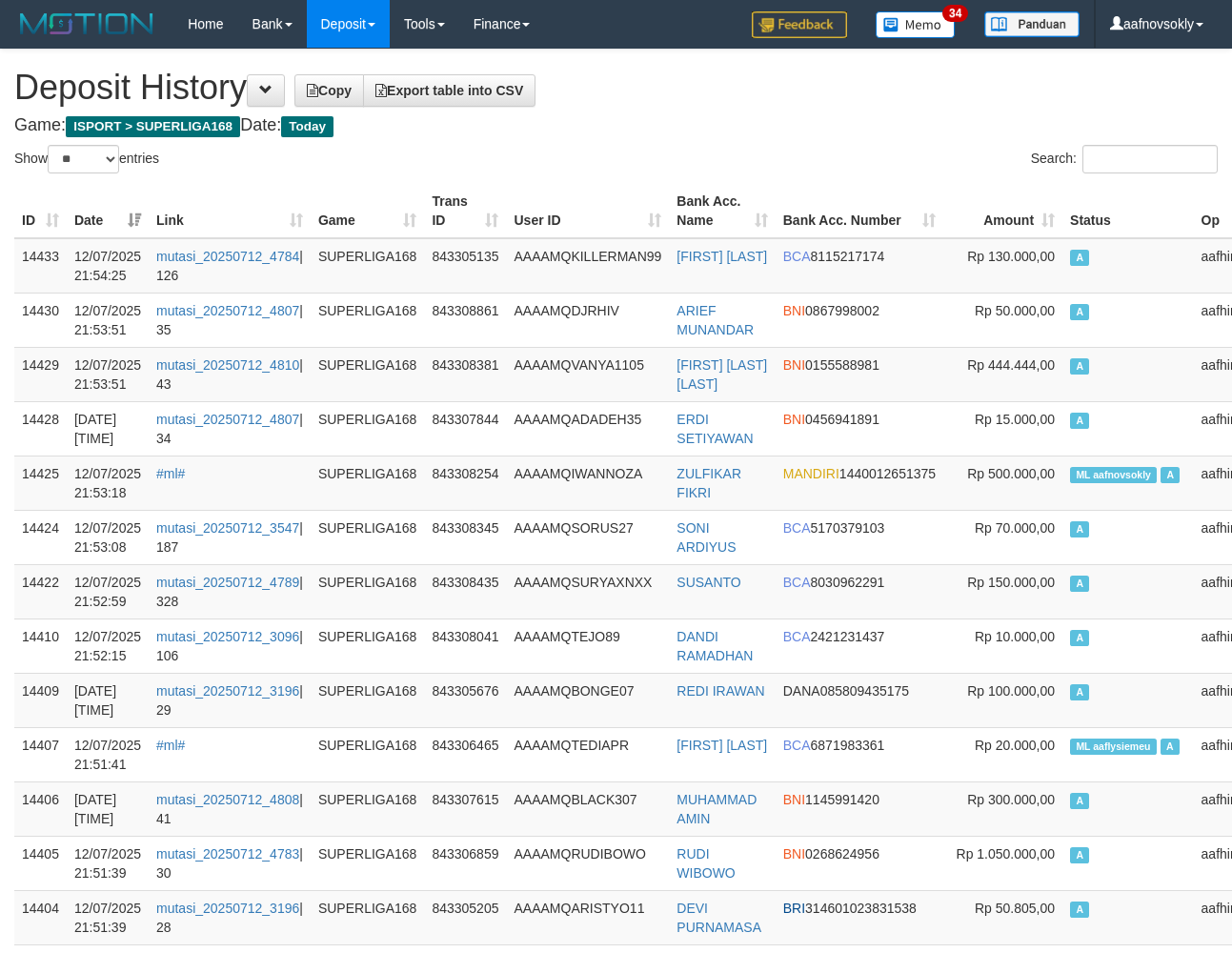 select on "**" 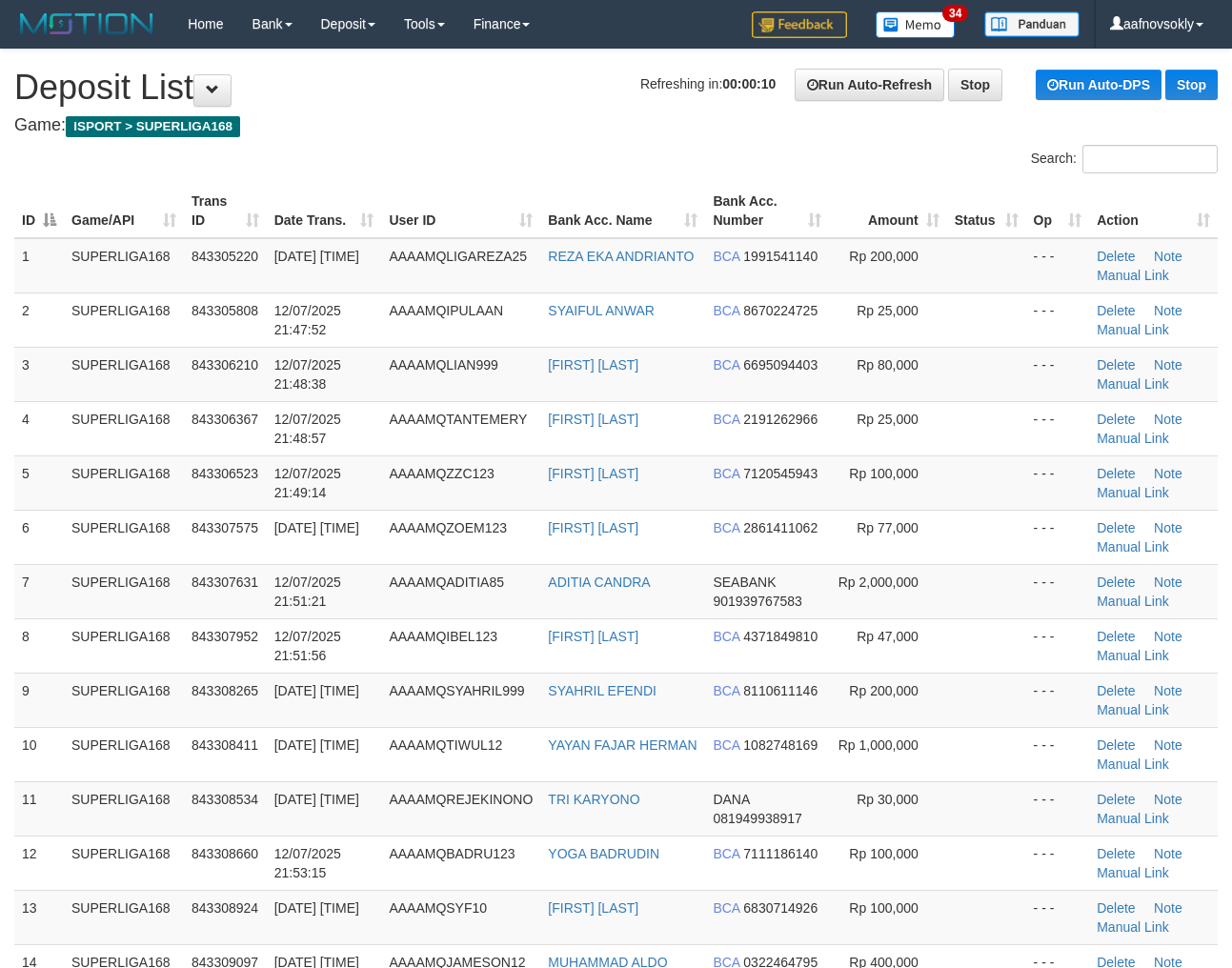 scroll, scrollTop: 0, scrollLeft: 0, axis: both 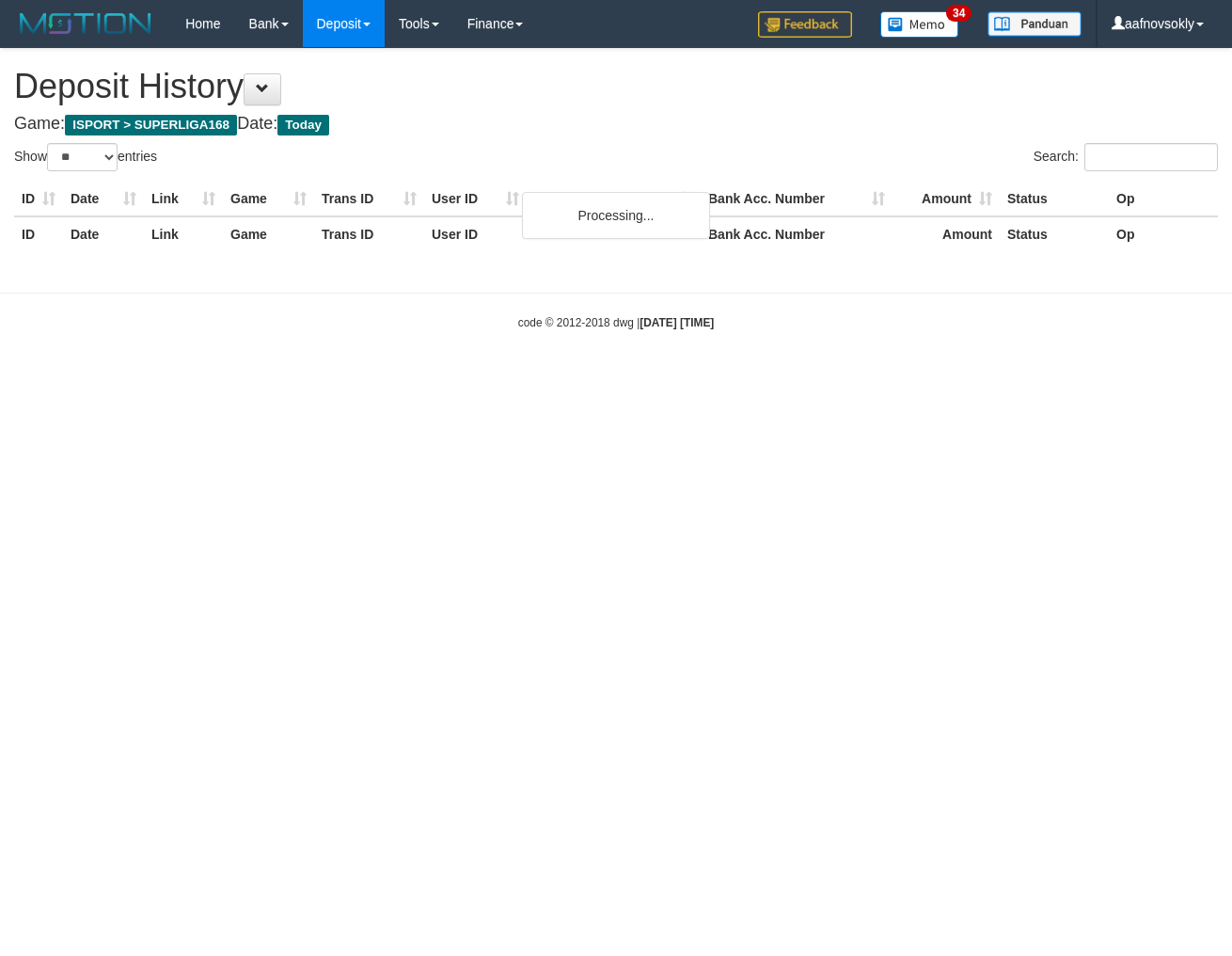 select on "**" 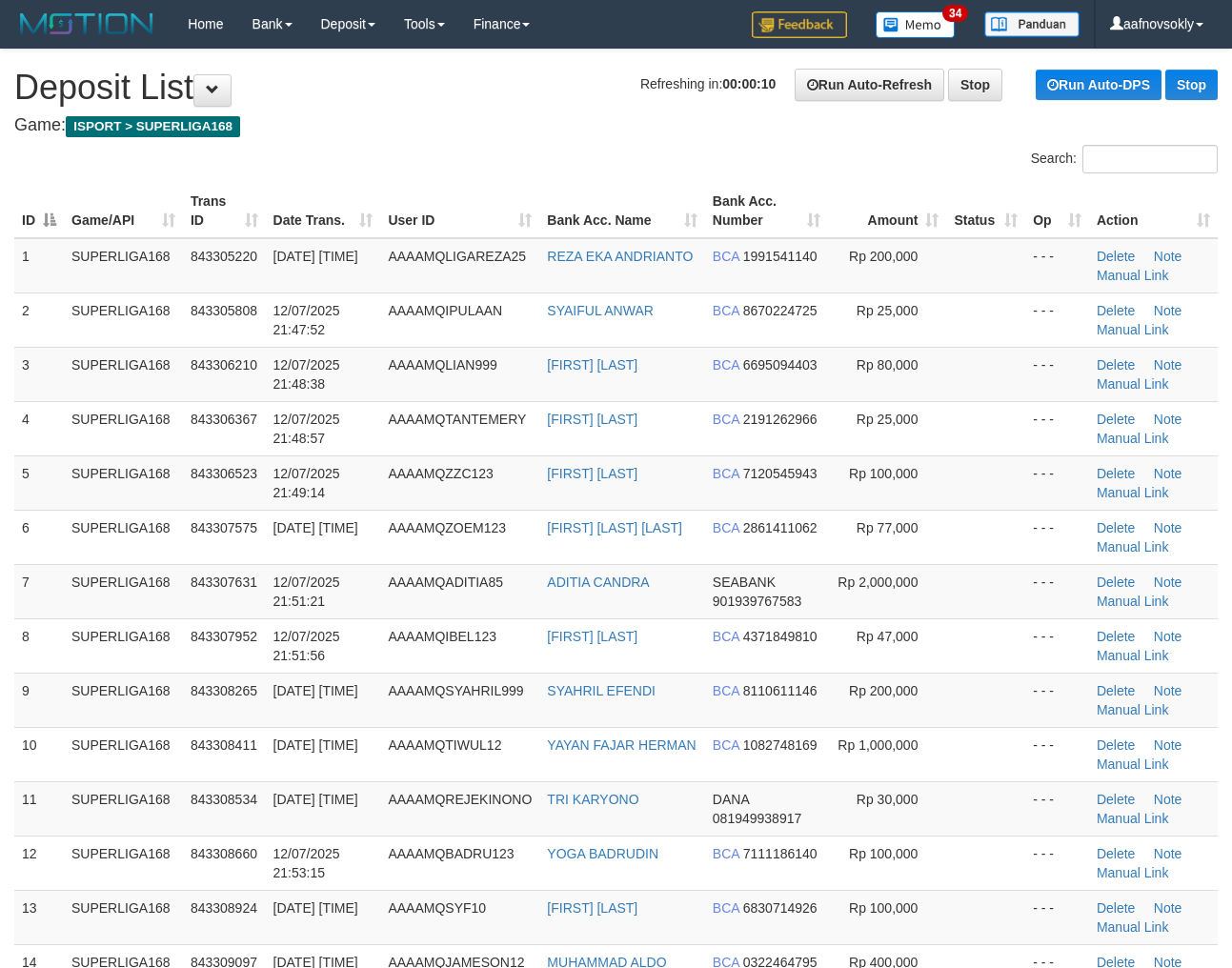 scroll, scrollTop: 0, scrollLeft: 0, axis: both 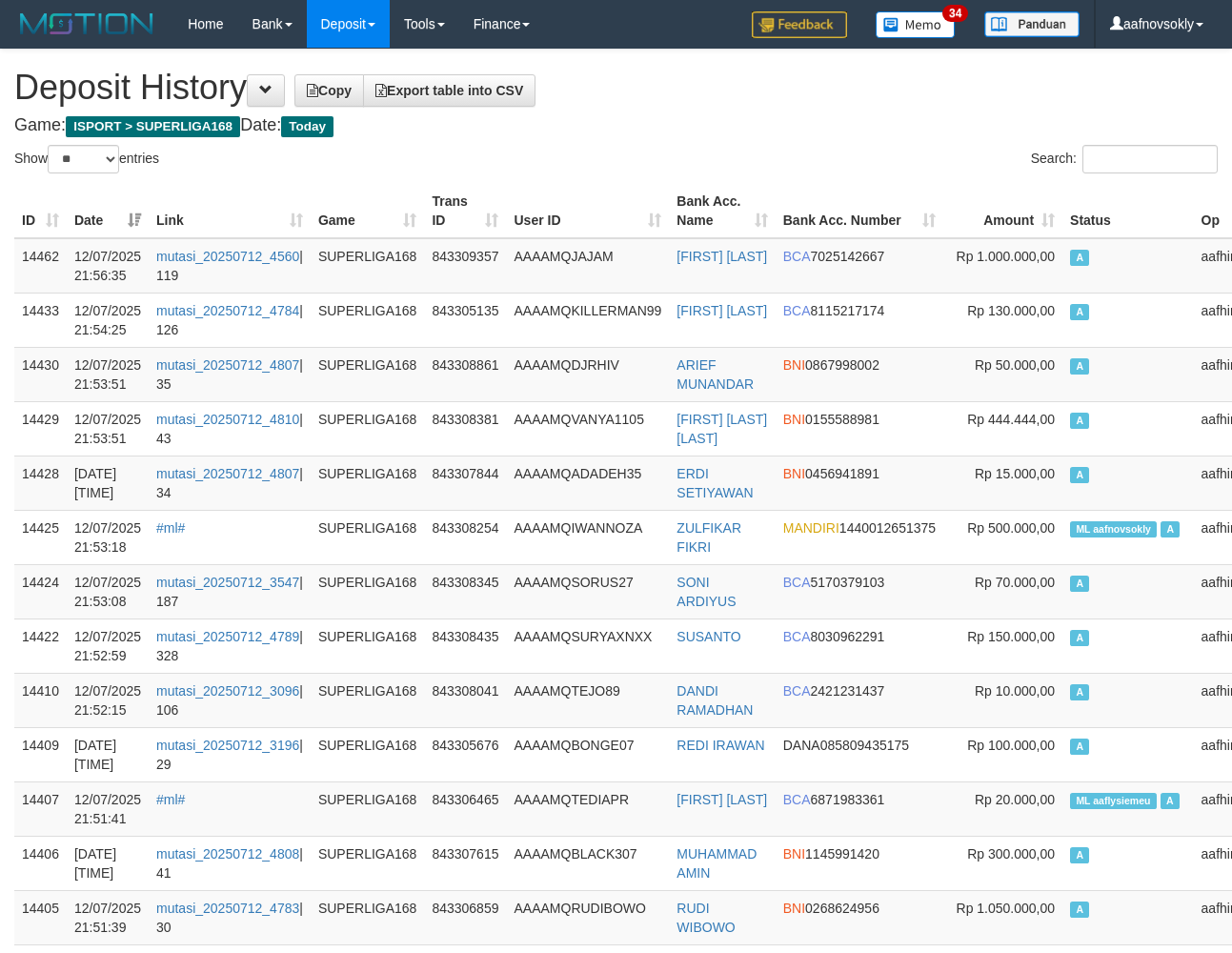select on "**" 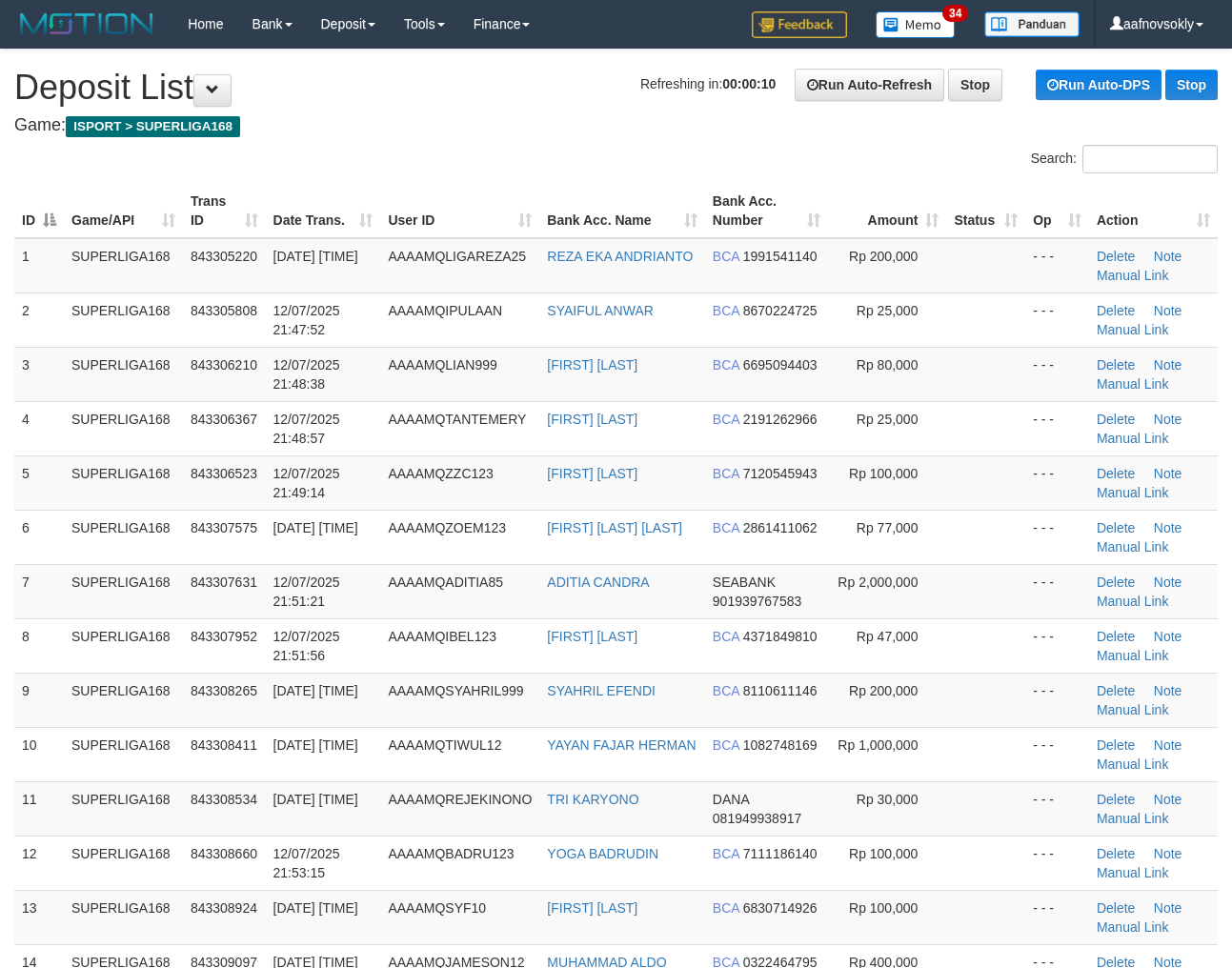 scroll, scrollTop: 0, scrollLeft: 0, axis: both 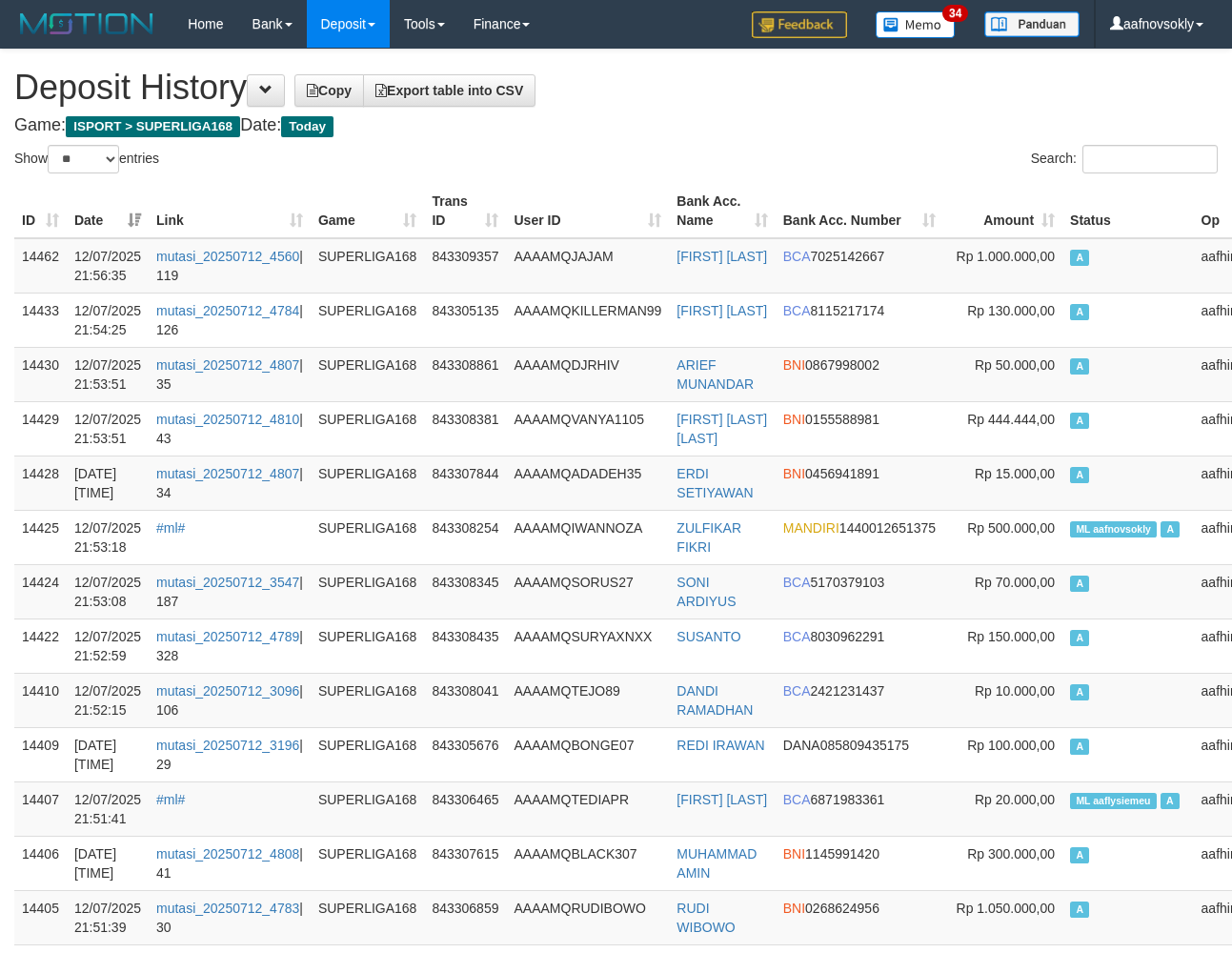 select on "**" 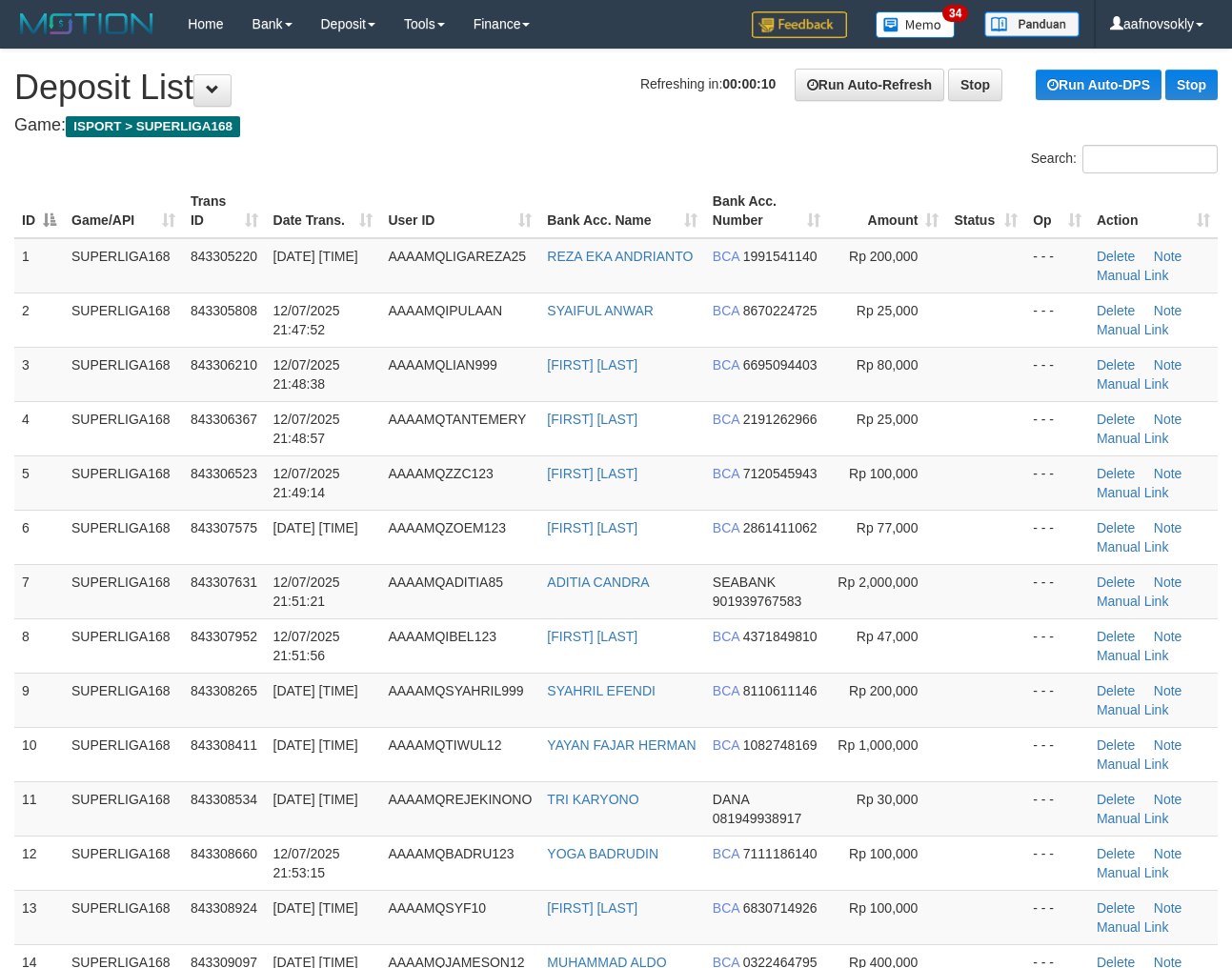 scroll, scrollTop: 0, scrollLeft: 0, axis: both 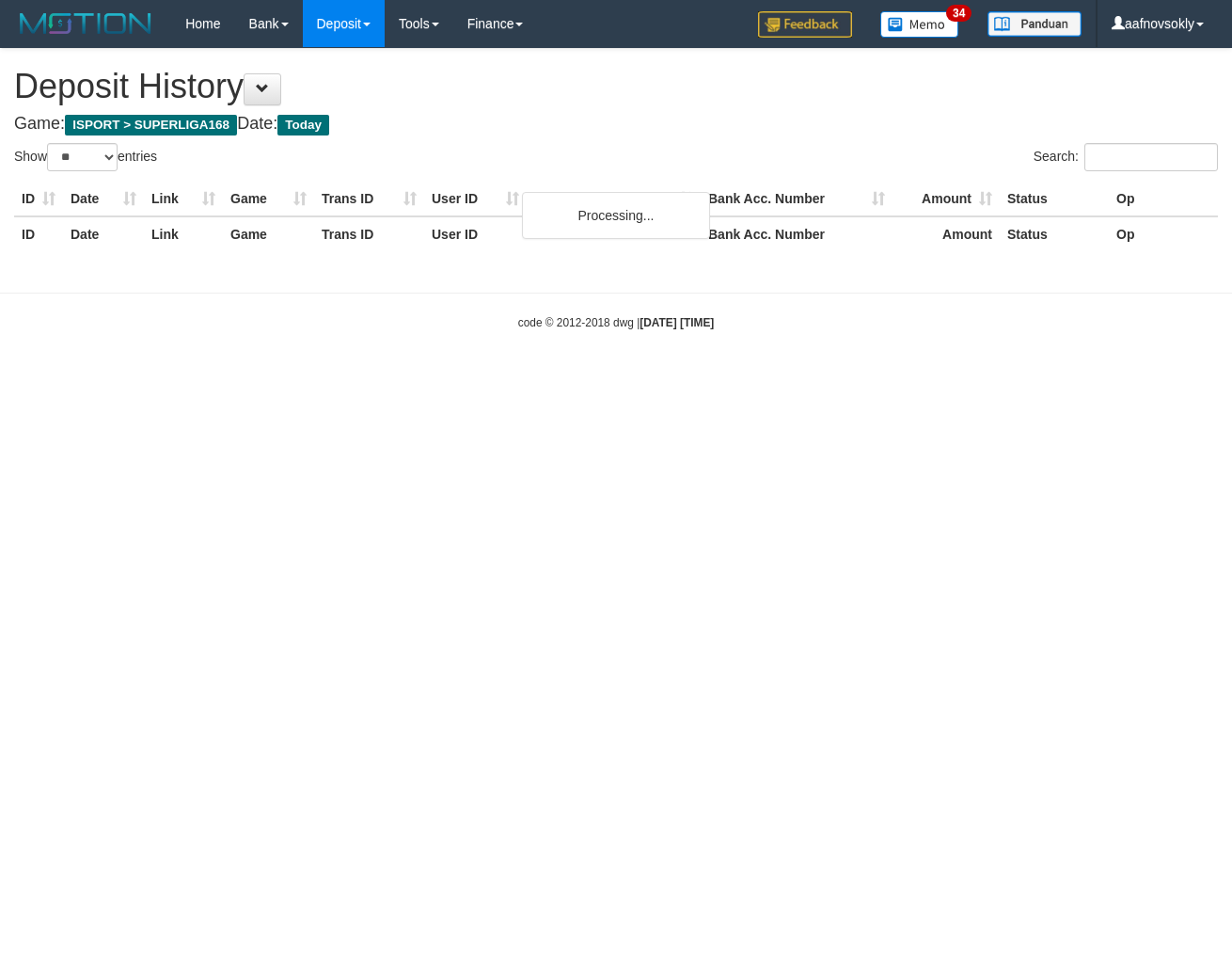select on "**" 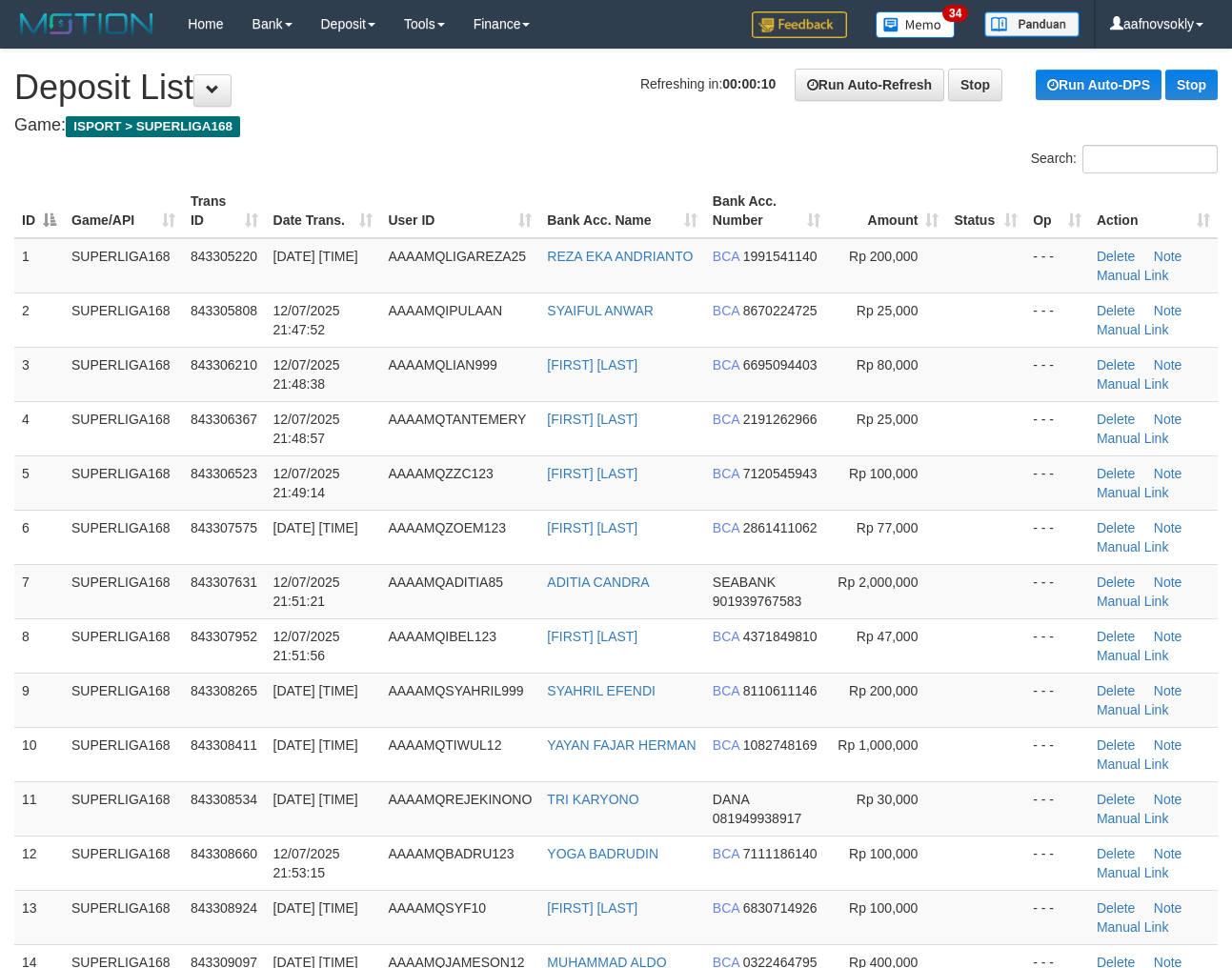scroll, scrollTop: 0, scrollLeft: 0, axis: both 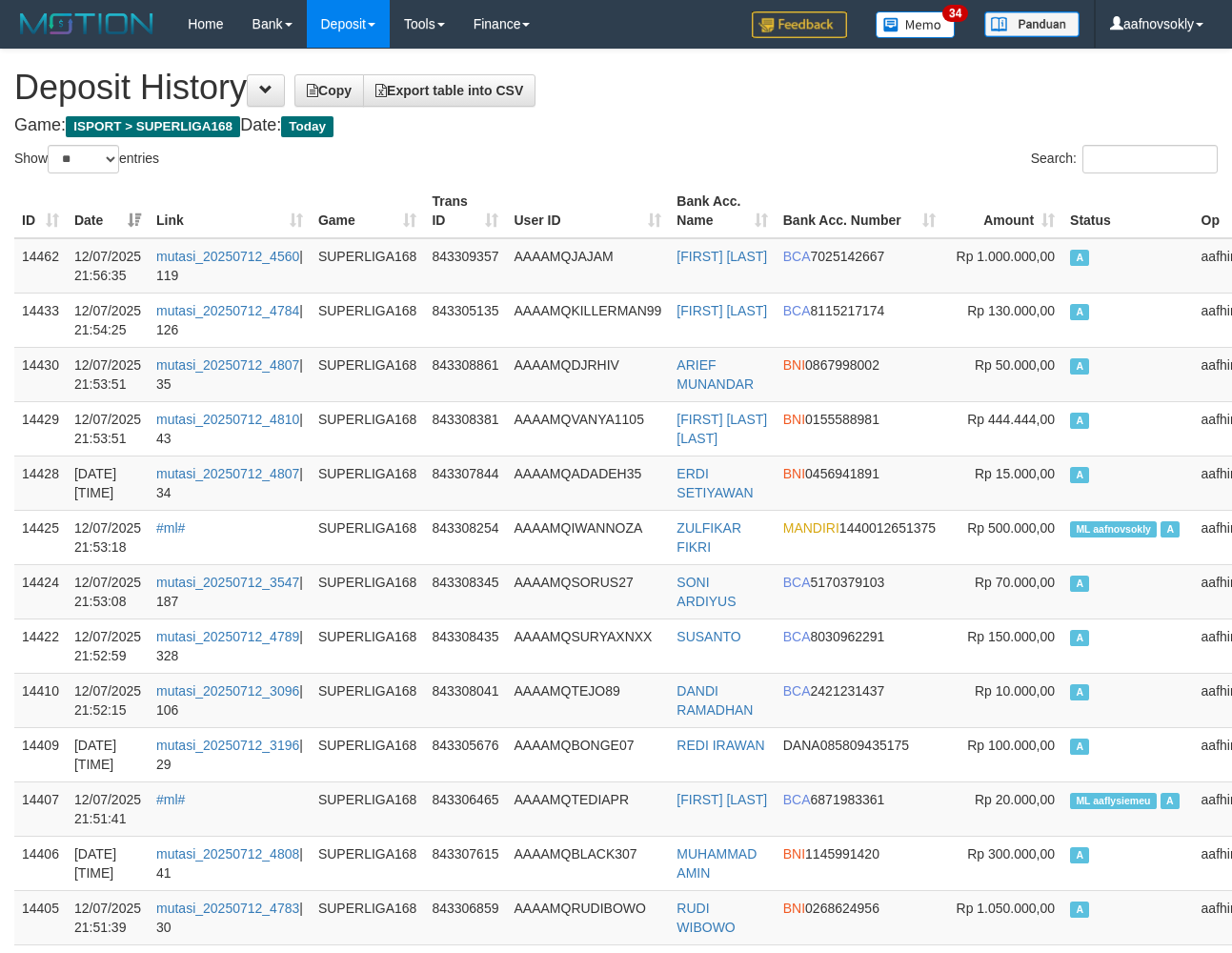 select on "**" 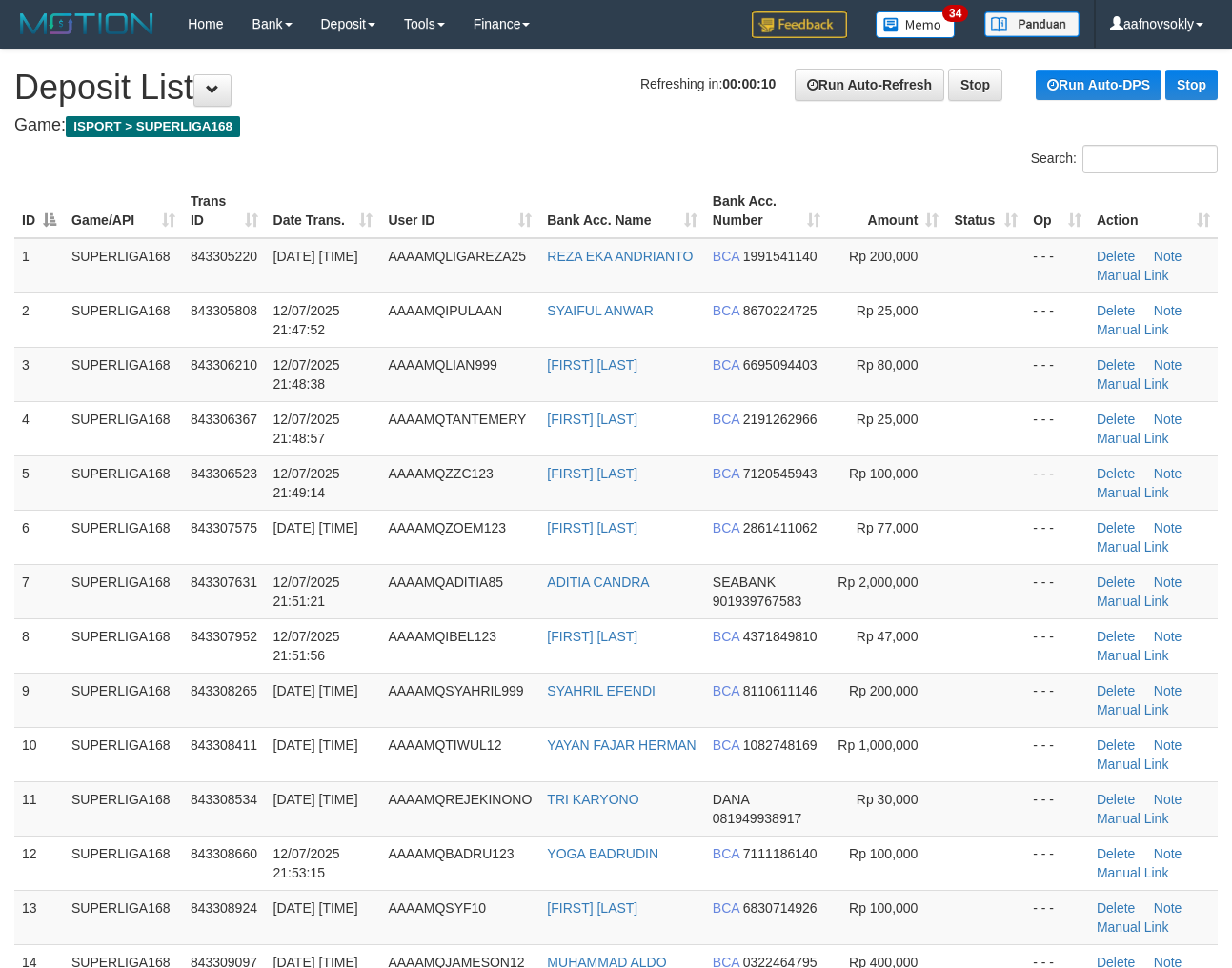 scroll, scrollTop: 0, scrollLeft: 0, axis: both 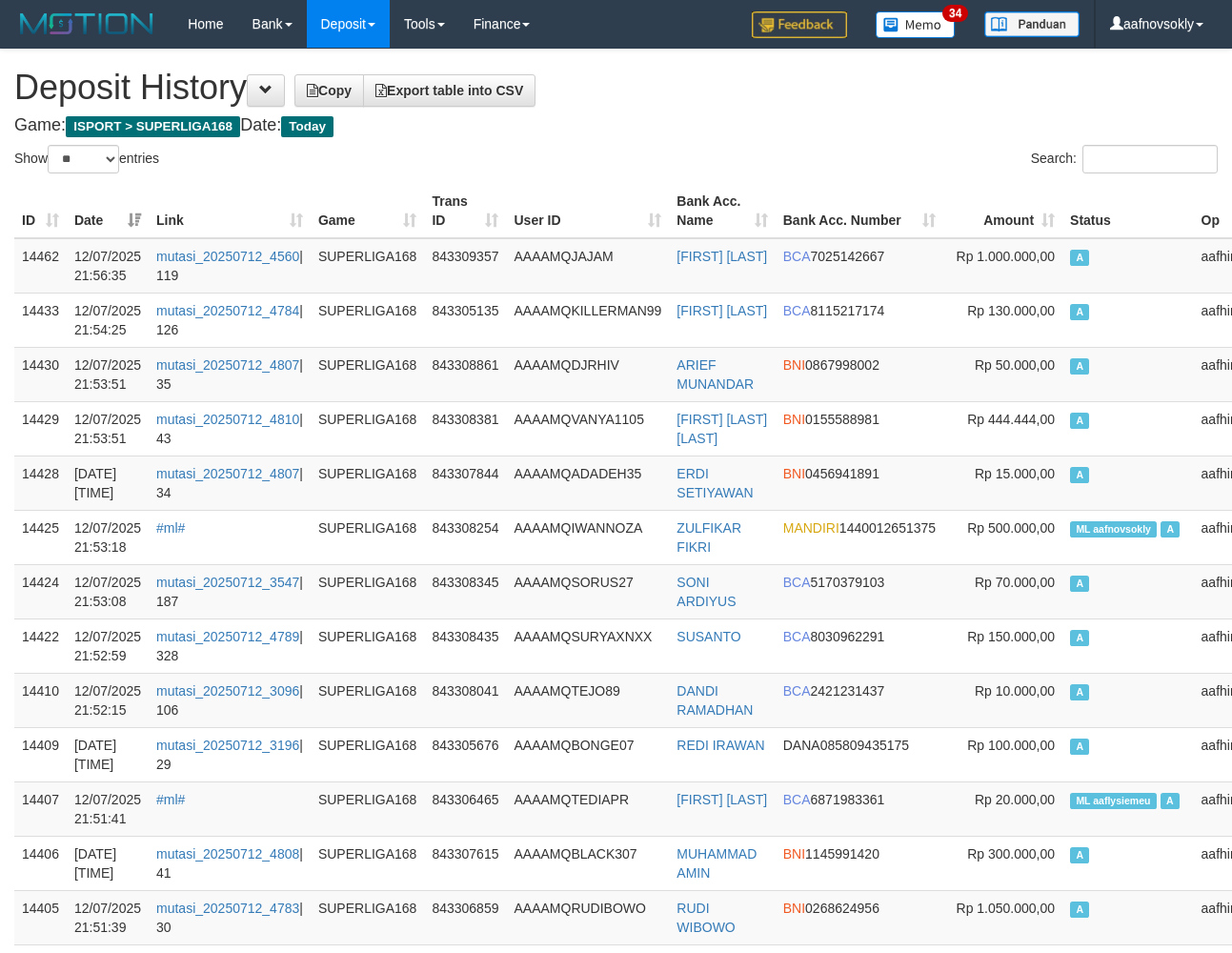 select on "**" 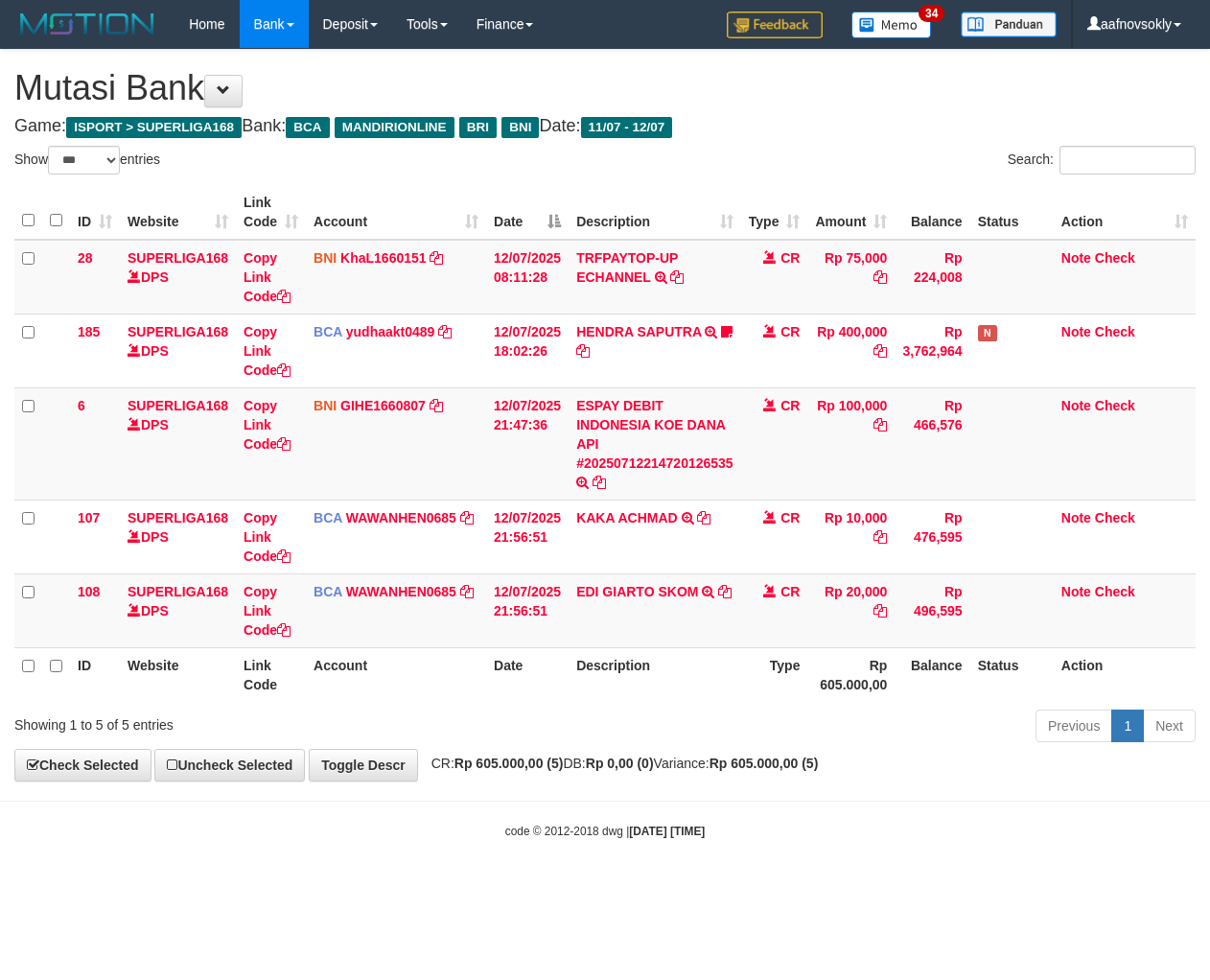 select on "***" 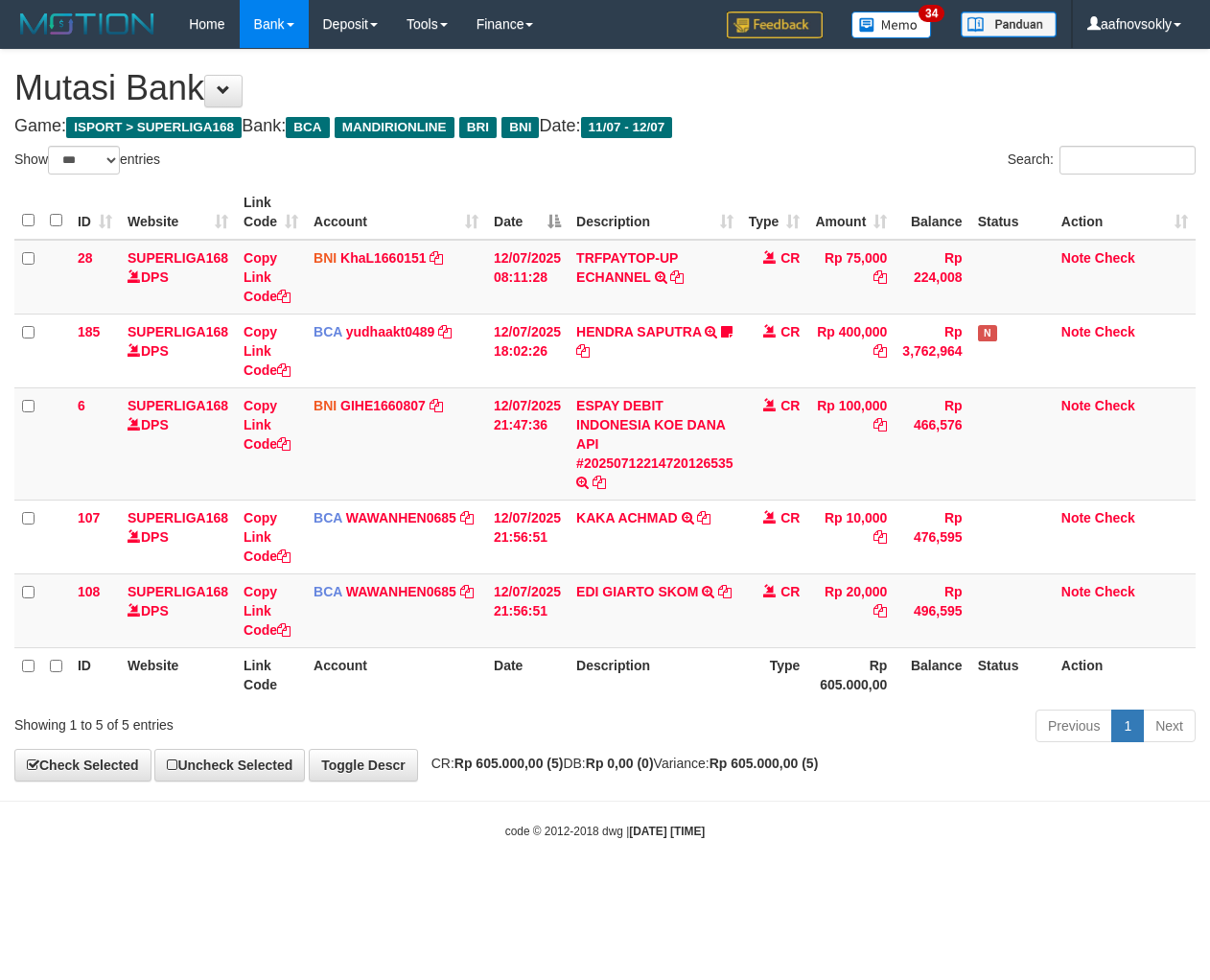scroll, scrollTop: 0, scrollLeft: 0, axis: both 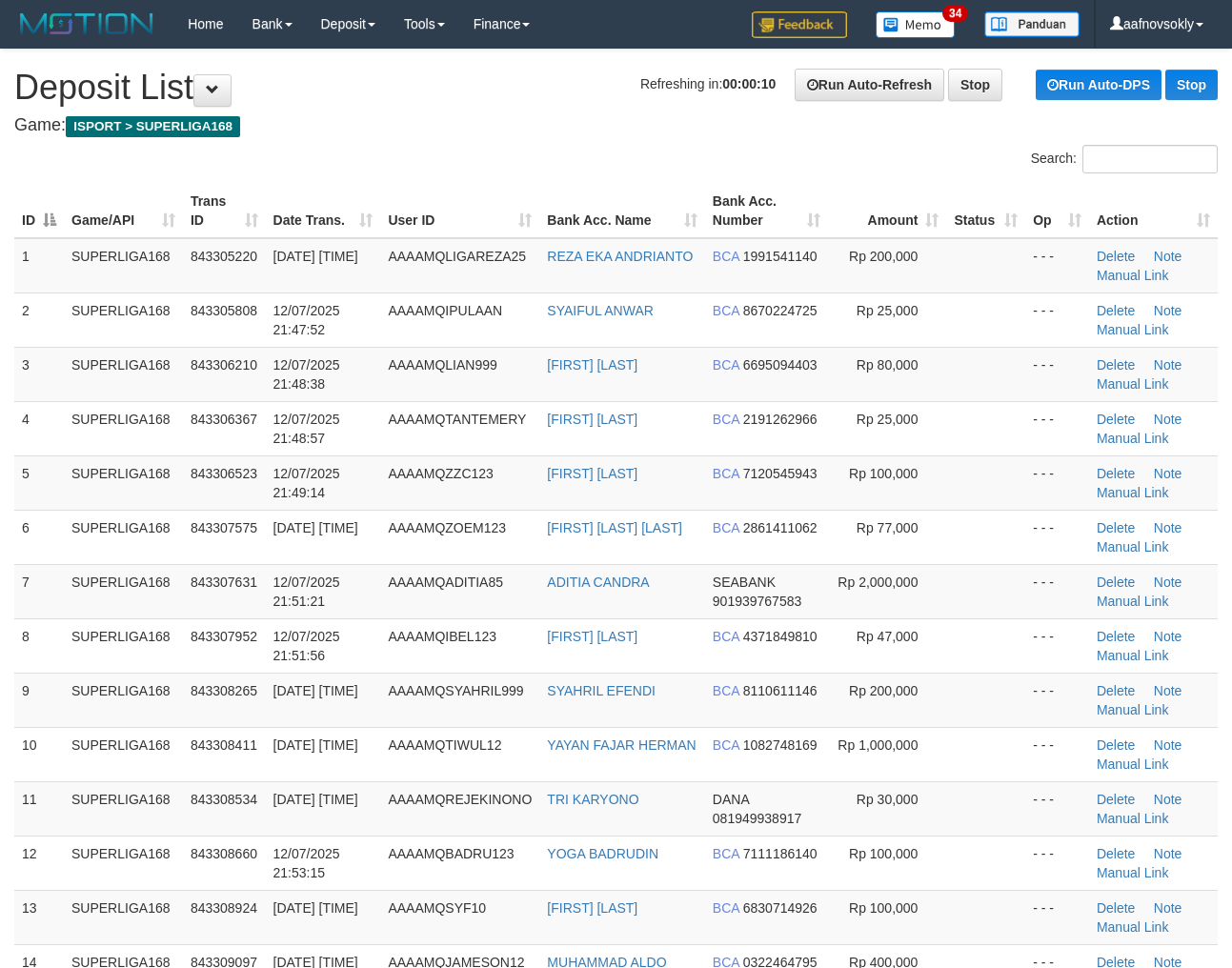 click on "Game:   ISPORT > SUPERLIGA168" at bounding box center [616, 126] 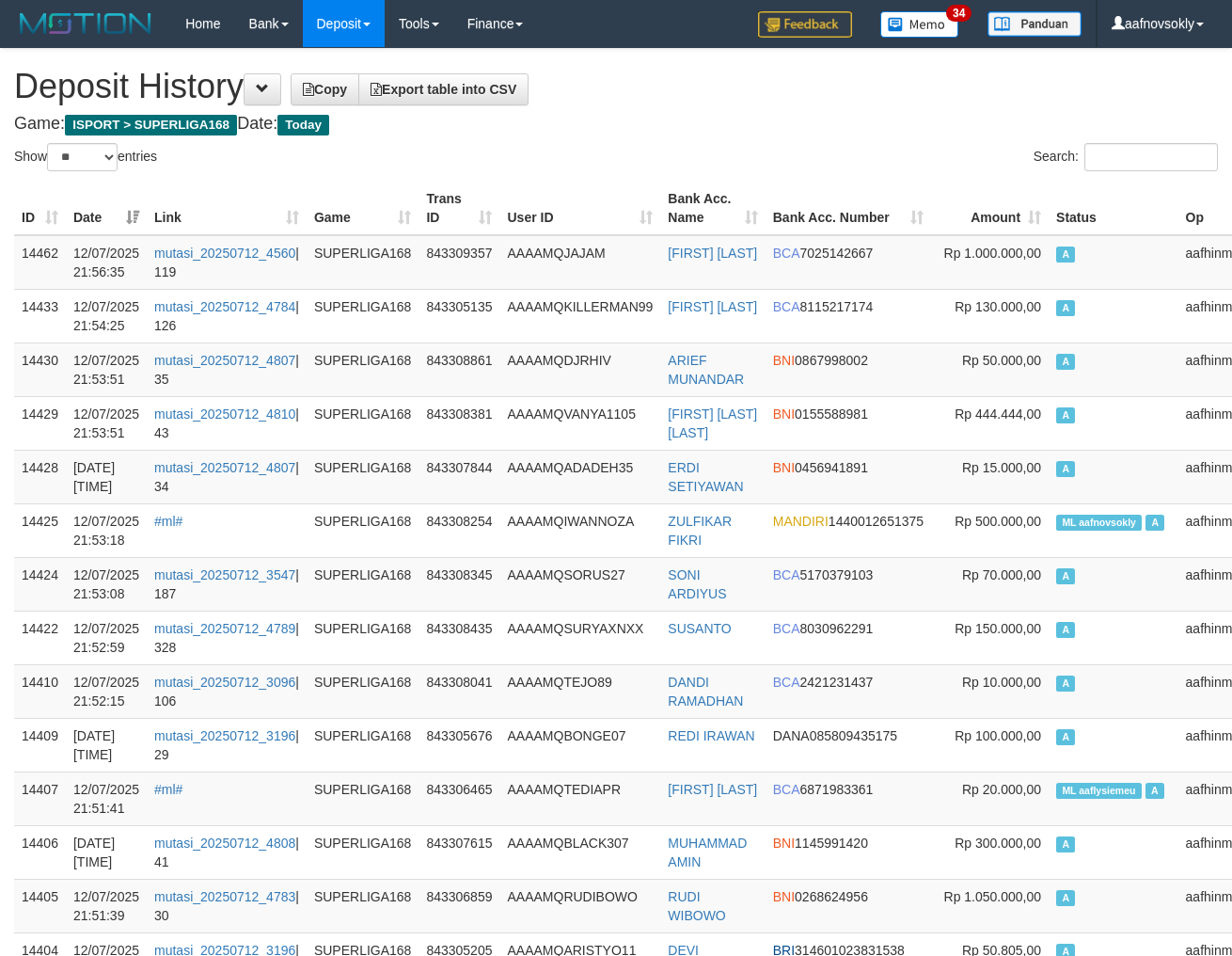 select on "**" 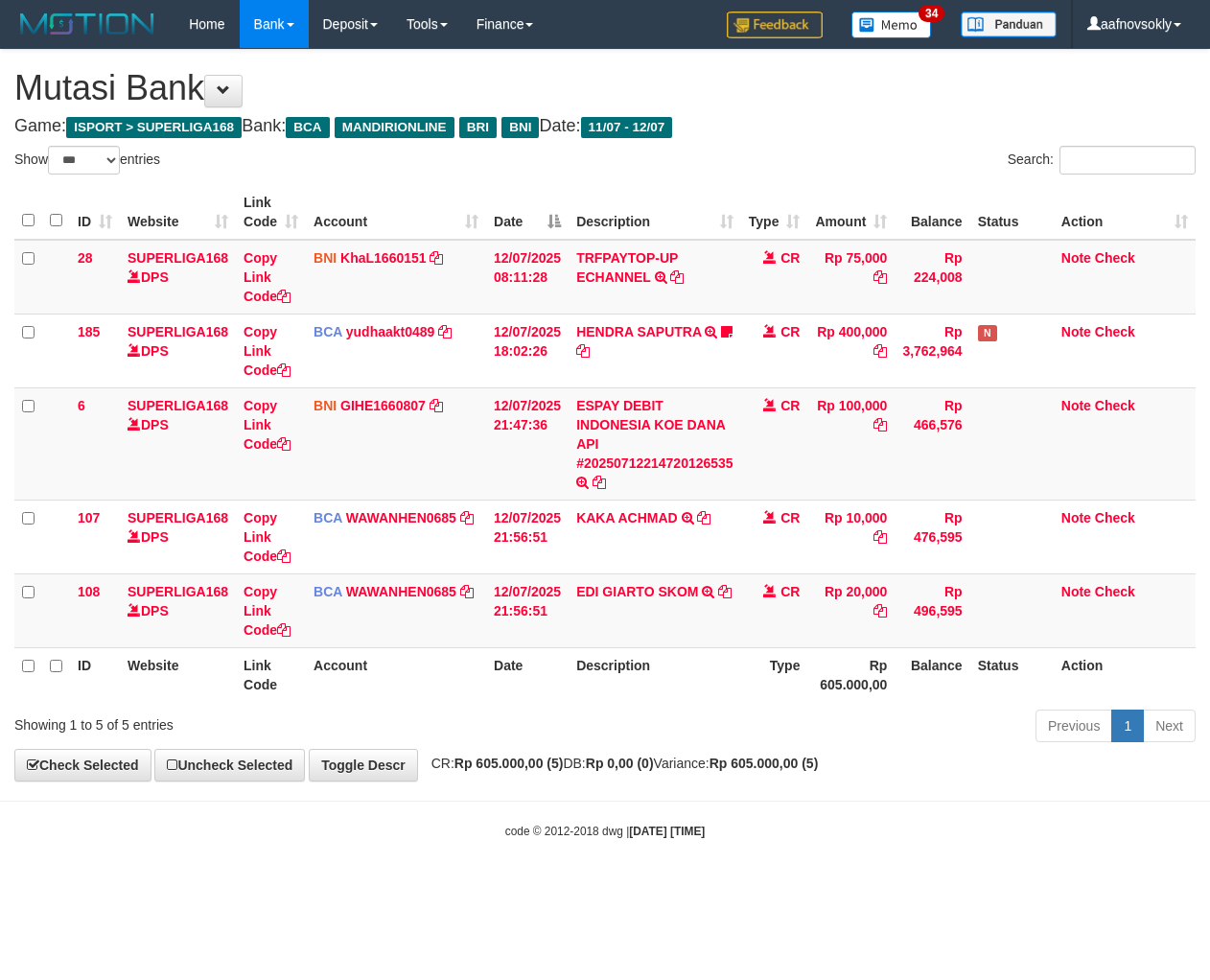 select on "***" 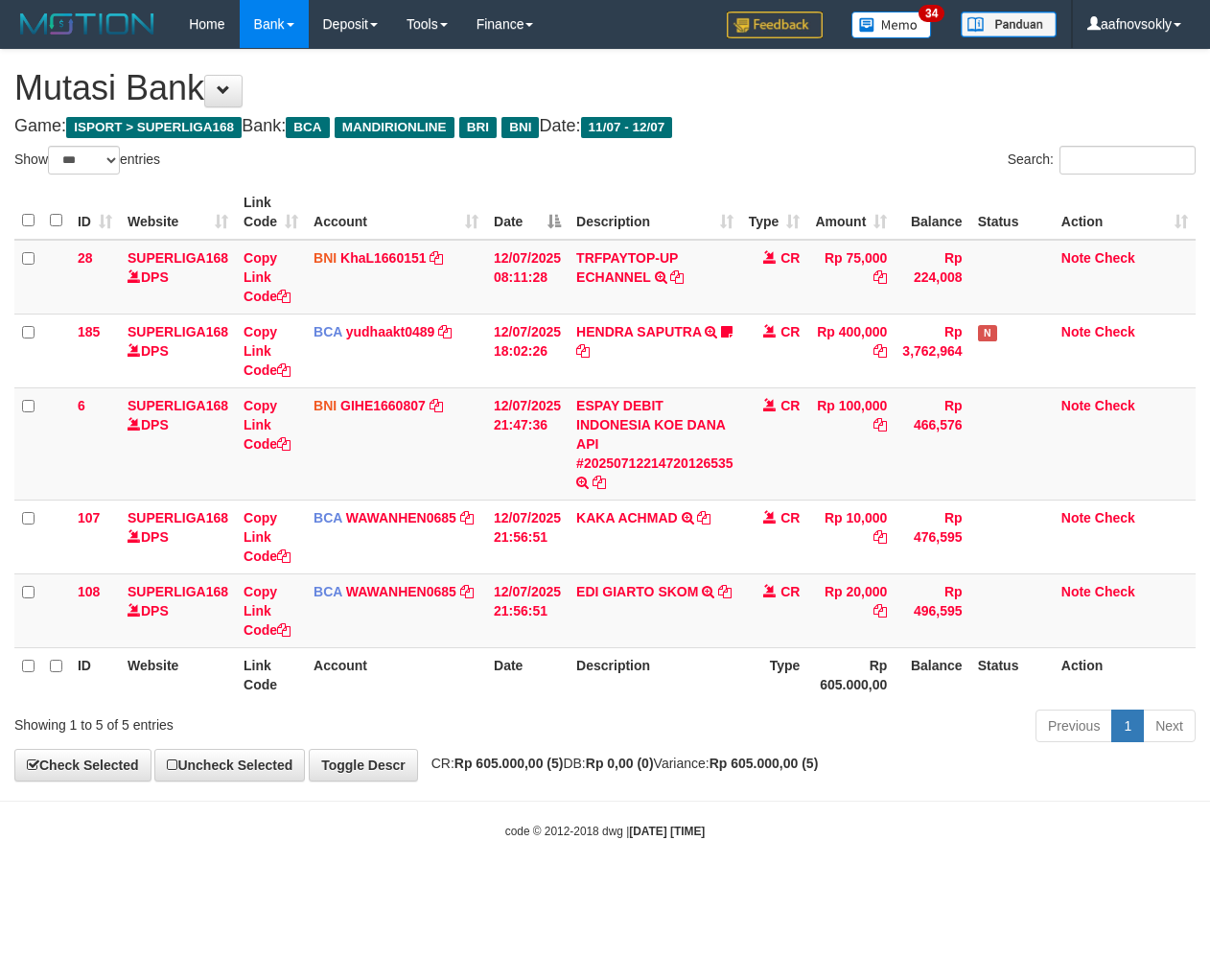 scroll, scrollTop: 0, scrollLeft: 0, axis: both 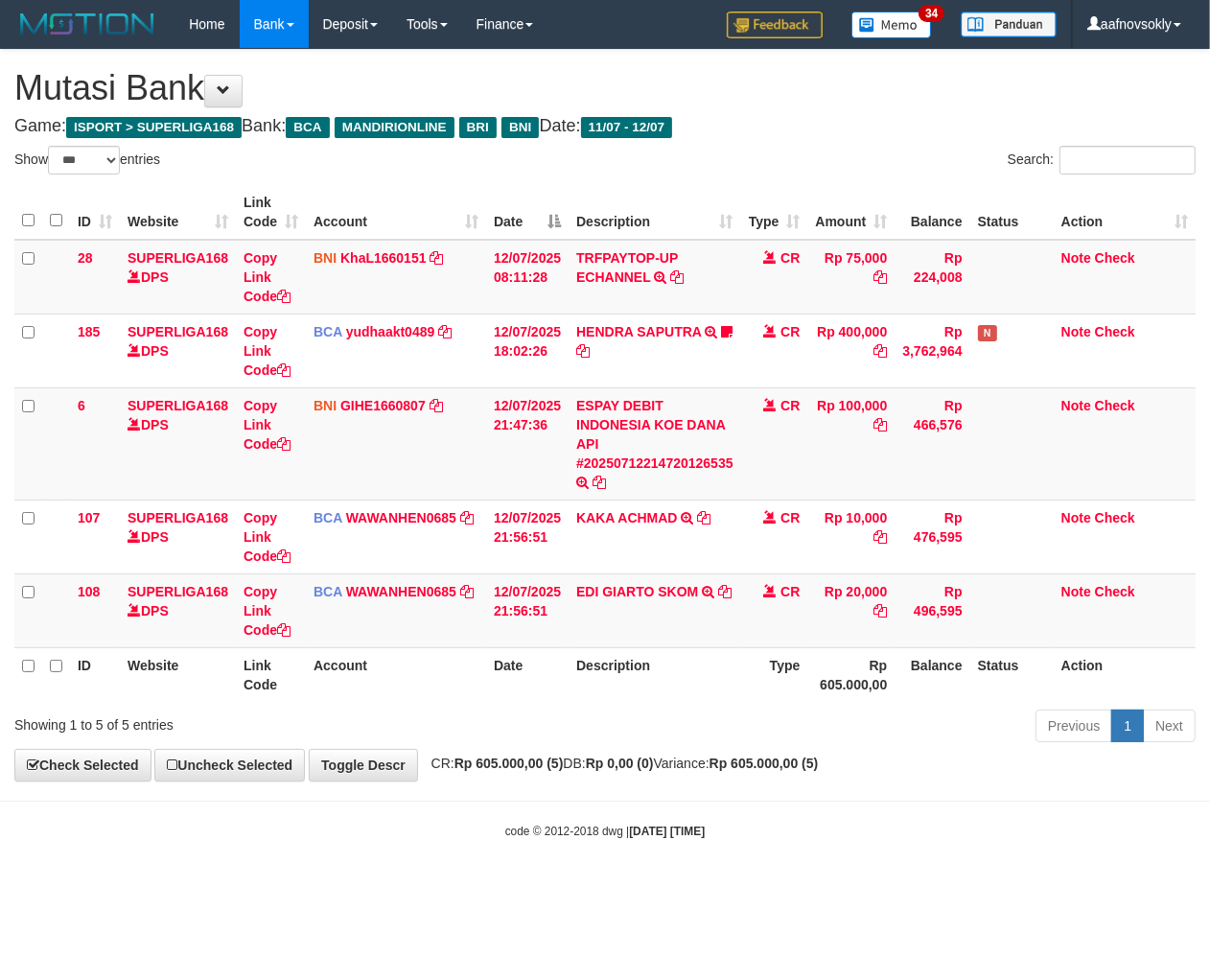click on "CR:  Rp 605.000,00 (5)      DB:  Rp 0,00 (0)      Variance:  Rp 605.000,00 (5)" at bounding box center [620, 763] 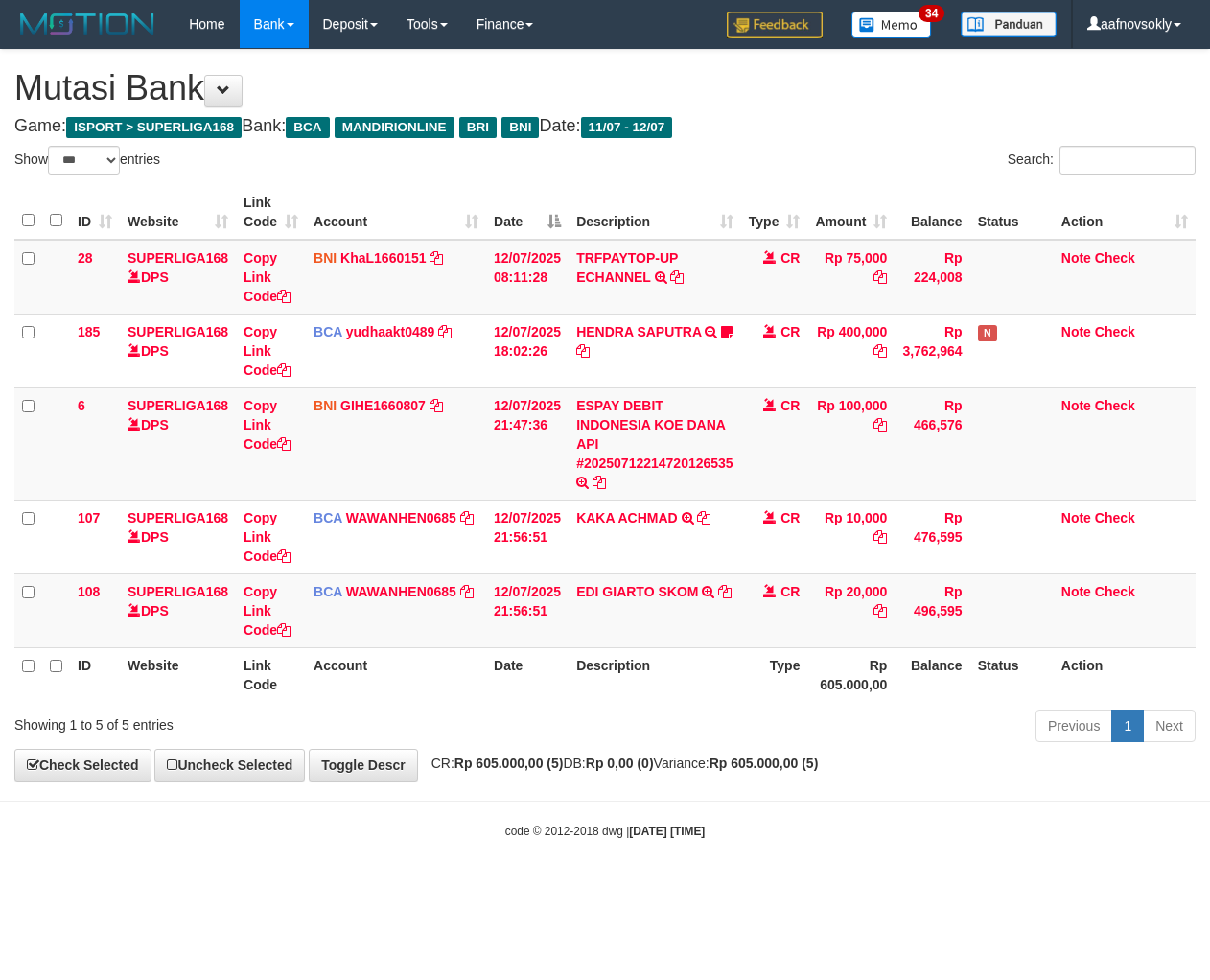 select on "***" 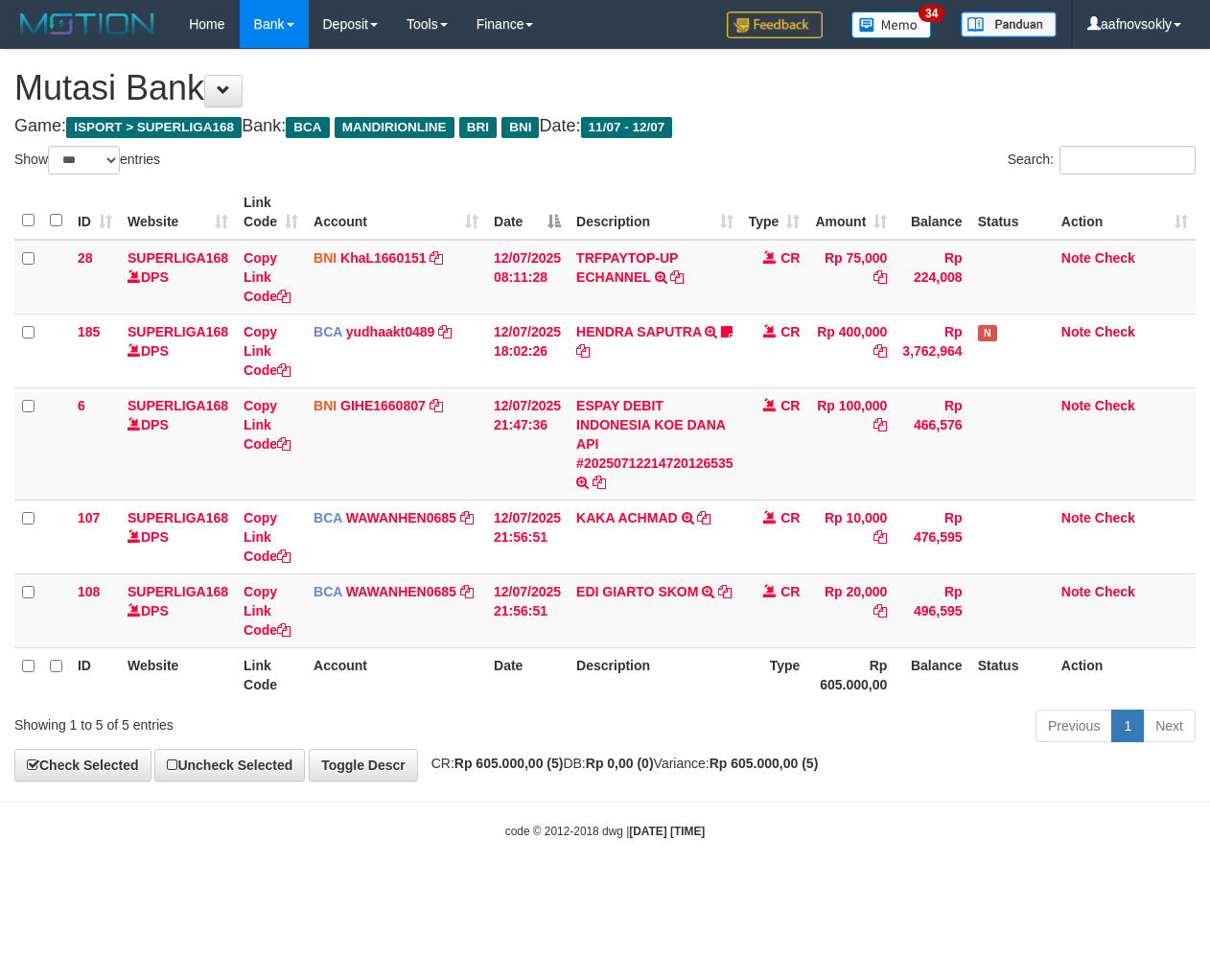 scroll, scrollTop: 0, scrollLeft: 0, axis: both 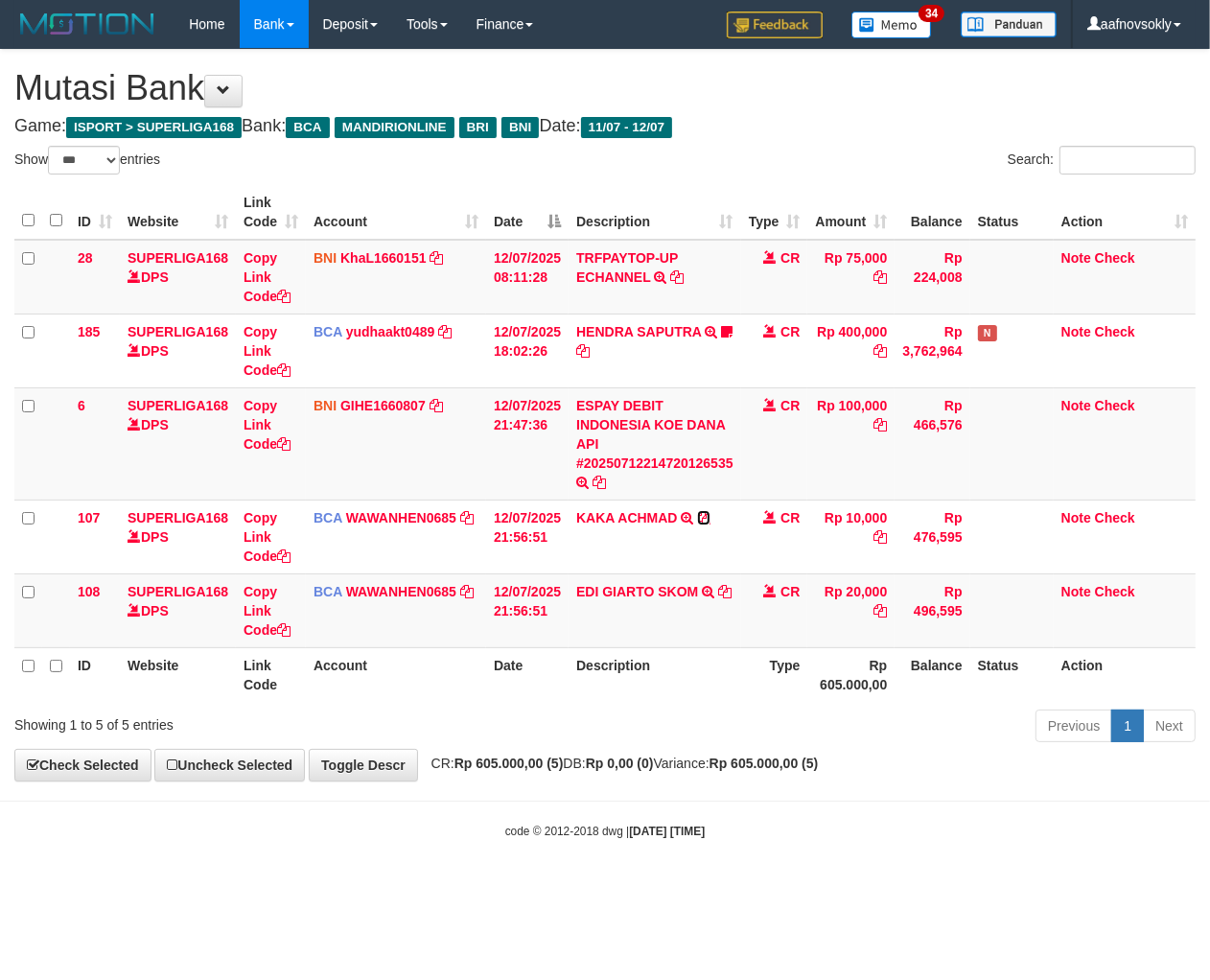 click at bounding box center (704, 518) 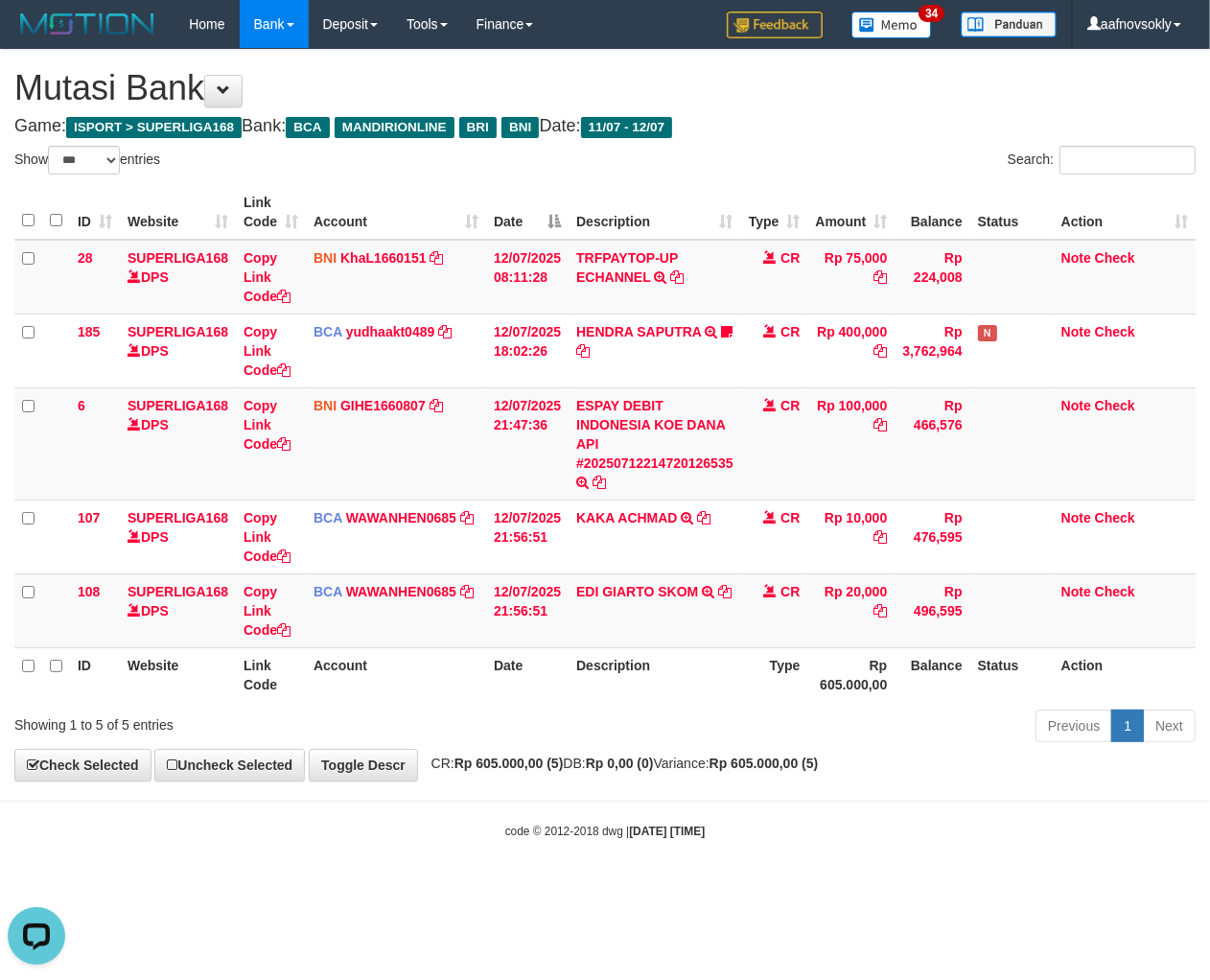scroll, scrollTop: 0, scrollLeft: 0, axis: both 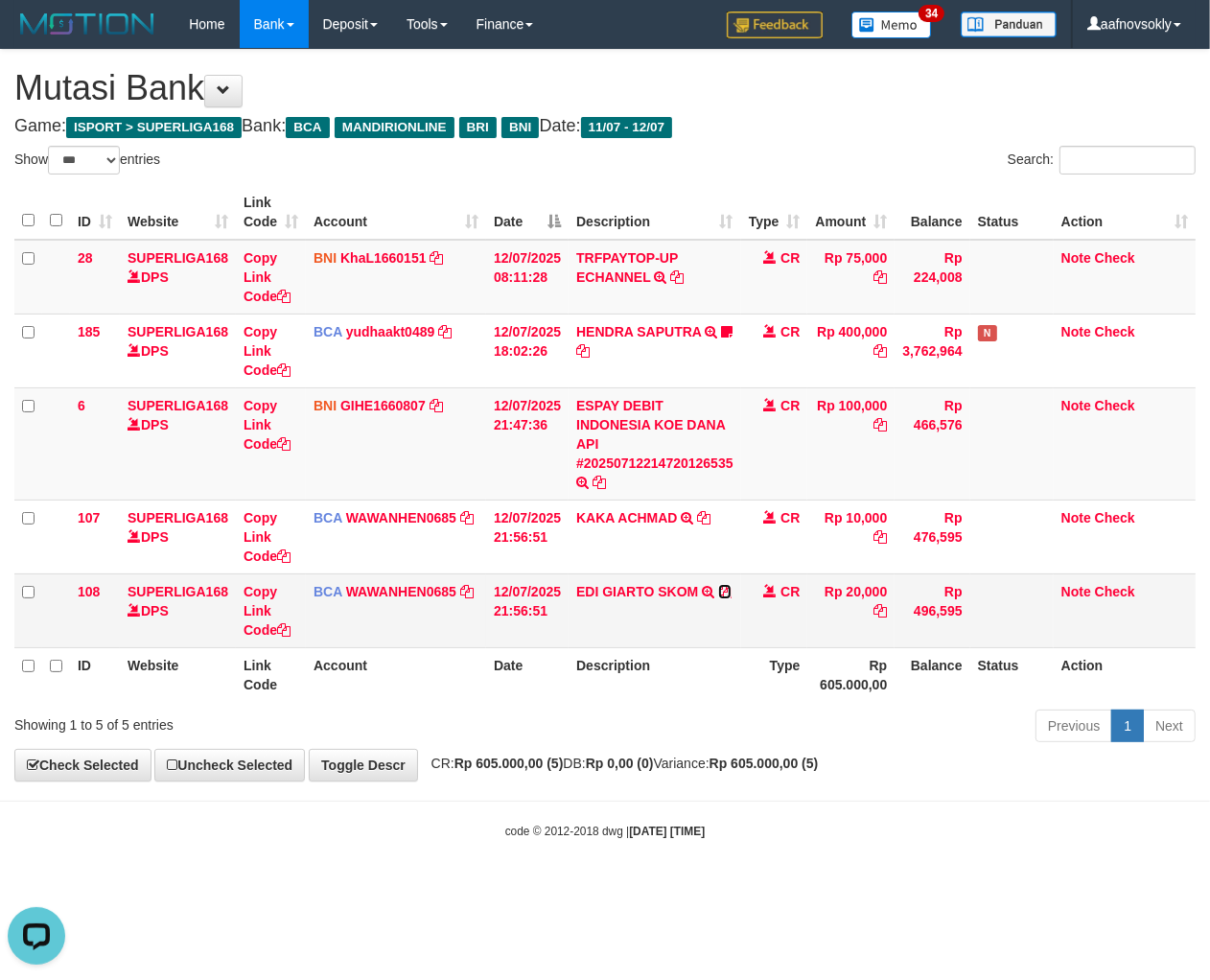 click at bounding box center [725, 592] 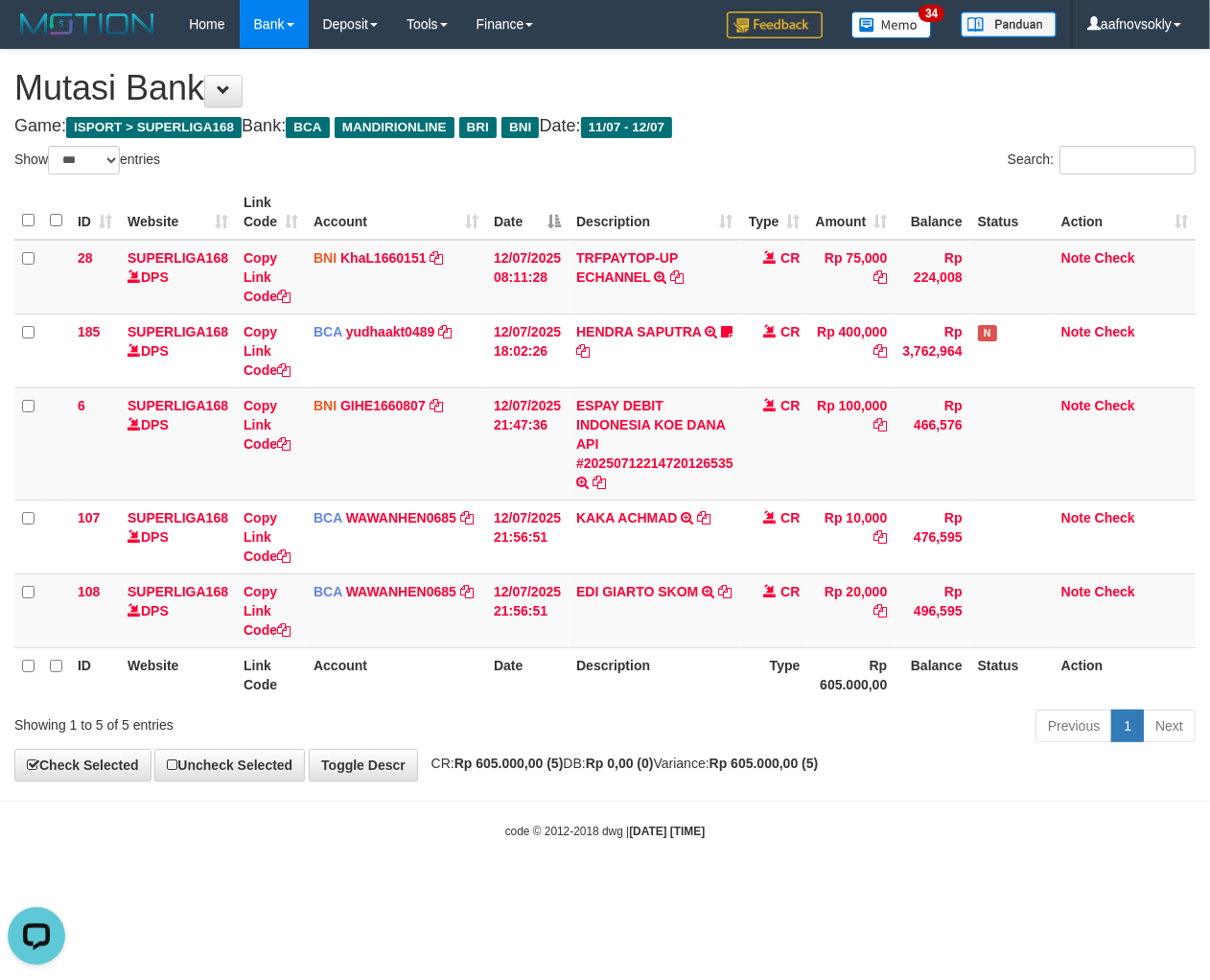 click on "Toggle navigation
Home
Bank
Account List
Load
By Website
Group
[ISPORT]													SUPERLIGA168
By Load Group (DPS)
34" at bounding box center (605, 444) 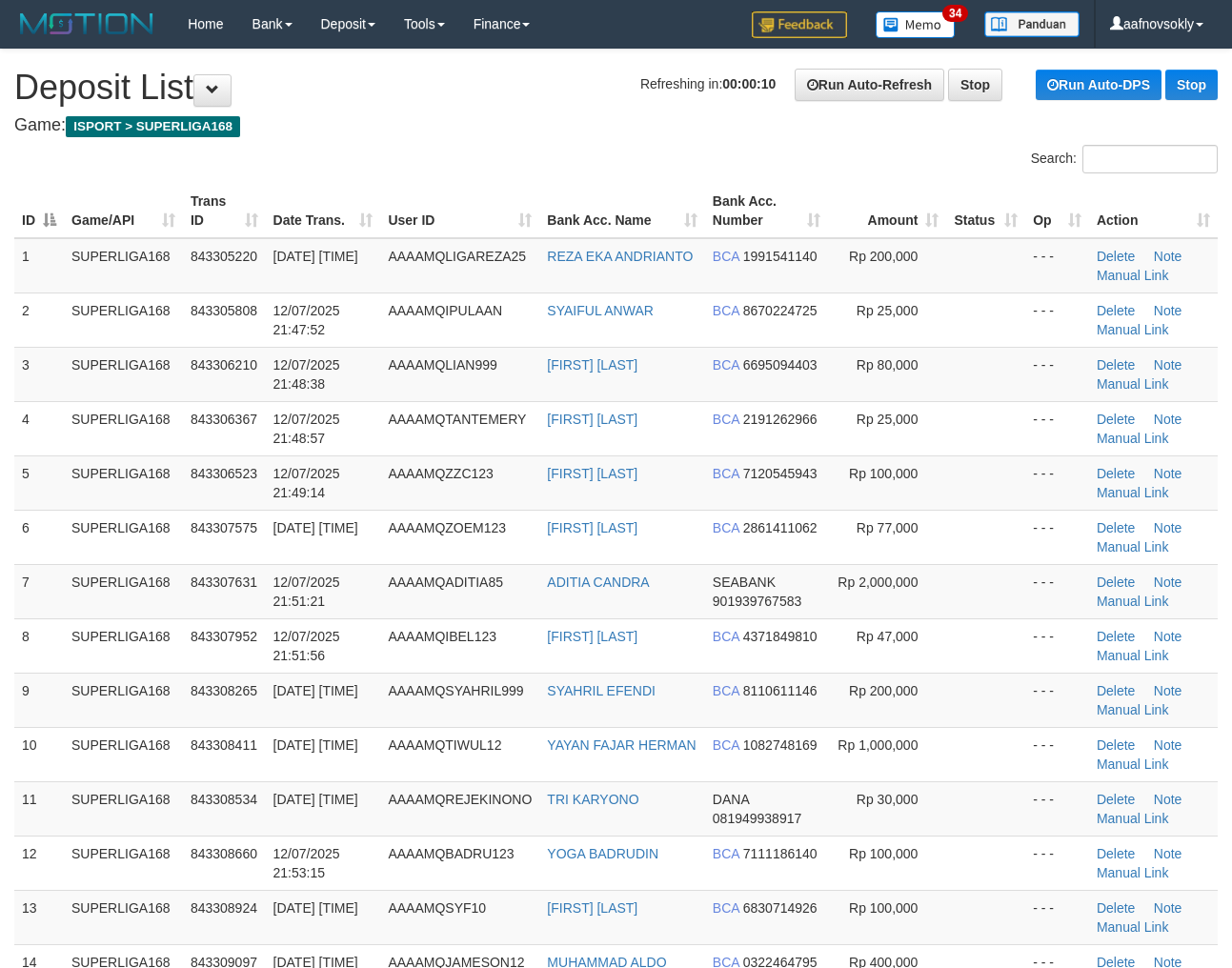 scroll, scrollTop: 0, scrollLeft: 0, axis: both 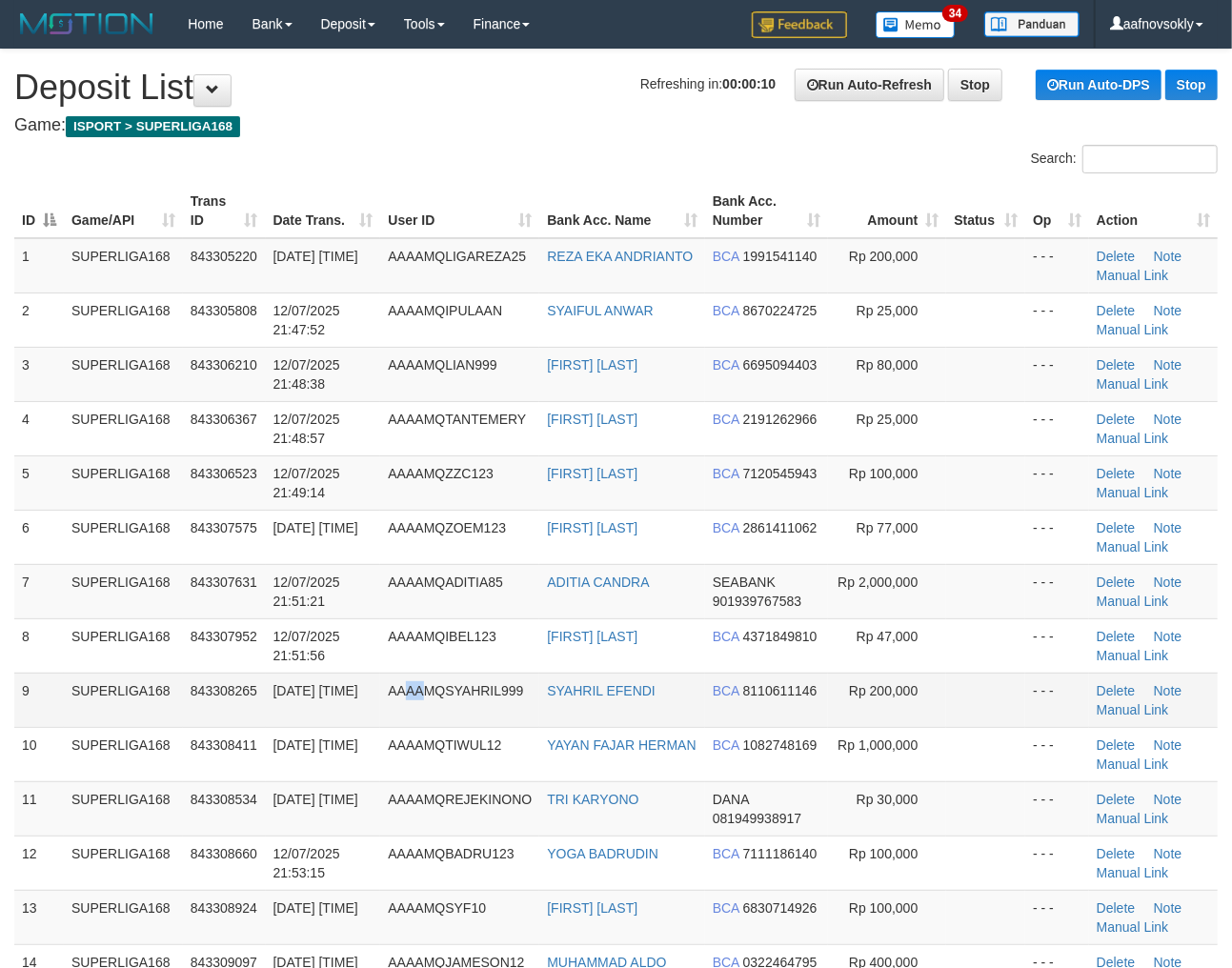 click on "AAAAMQSYAHRIL999" at bounding box center [459, 699] 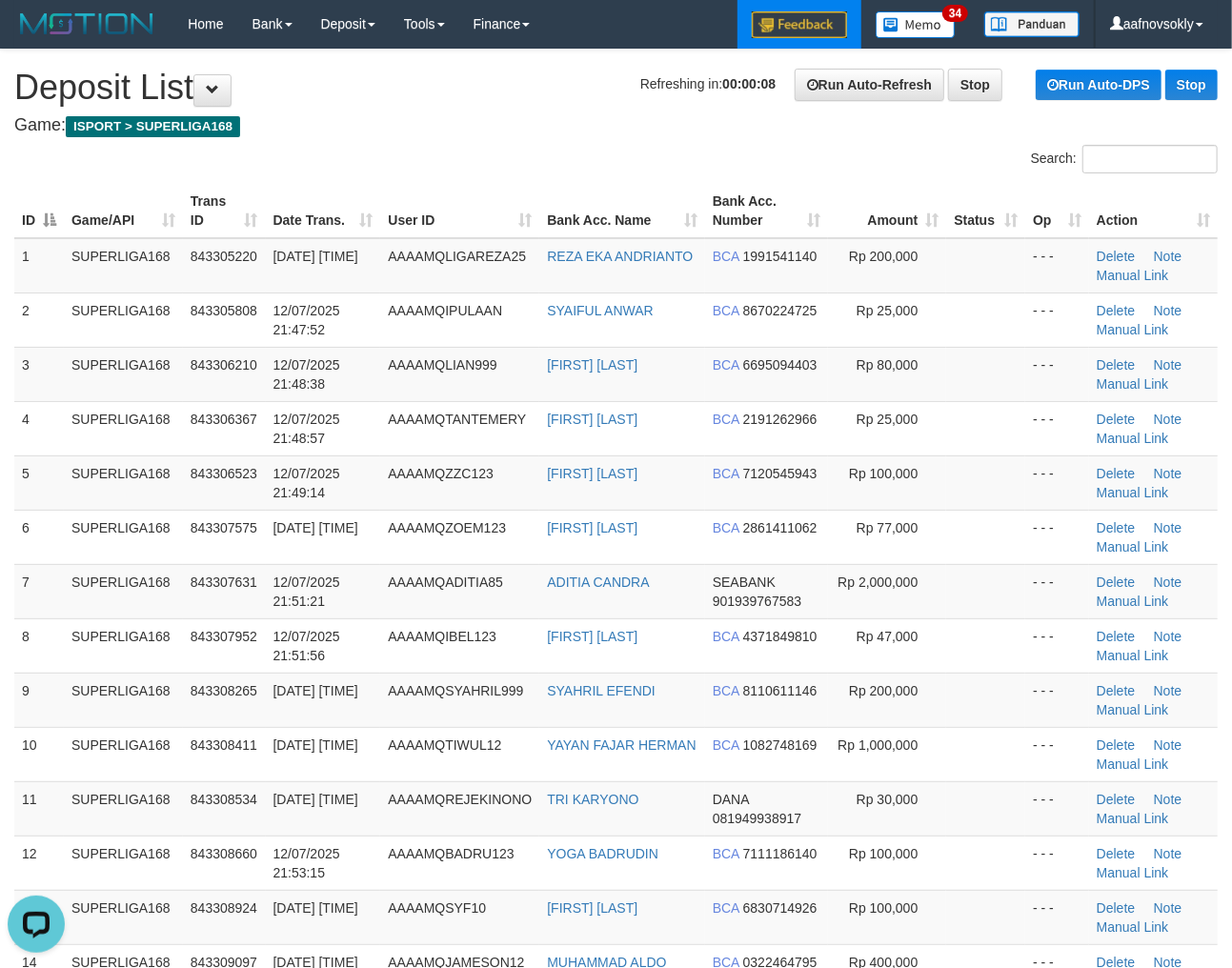 scroll, scrollTop: 0, scrollLeft: 0, axis: both 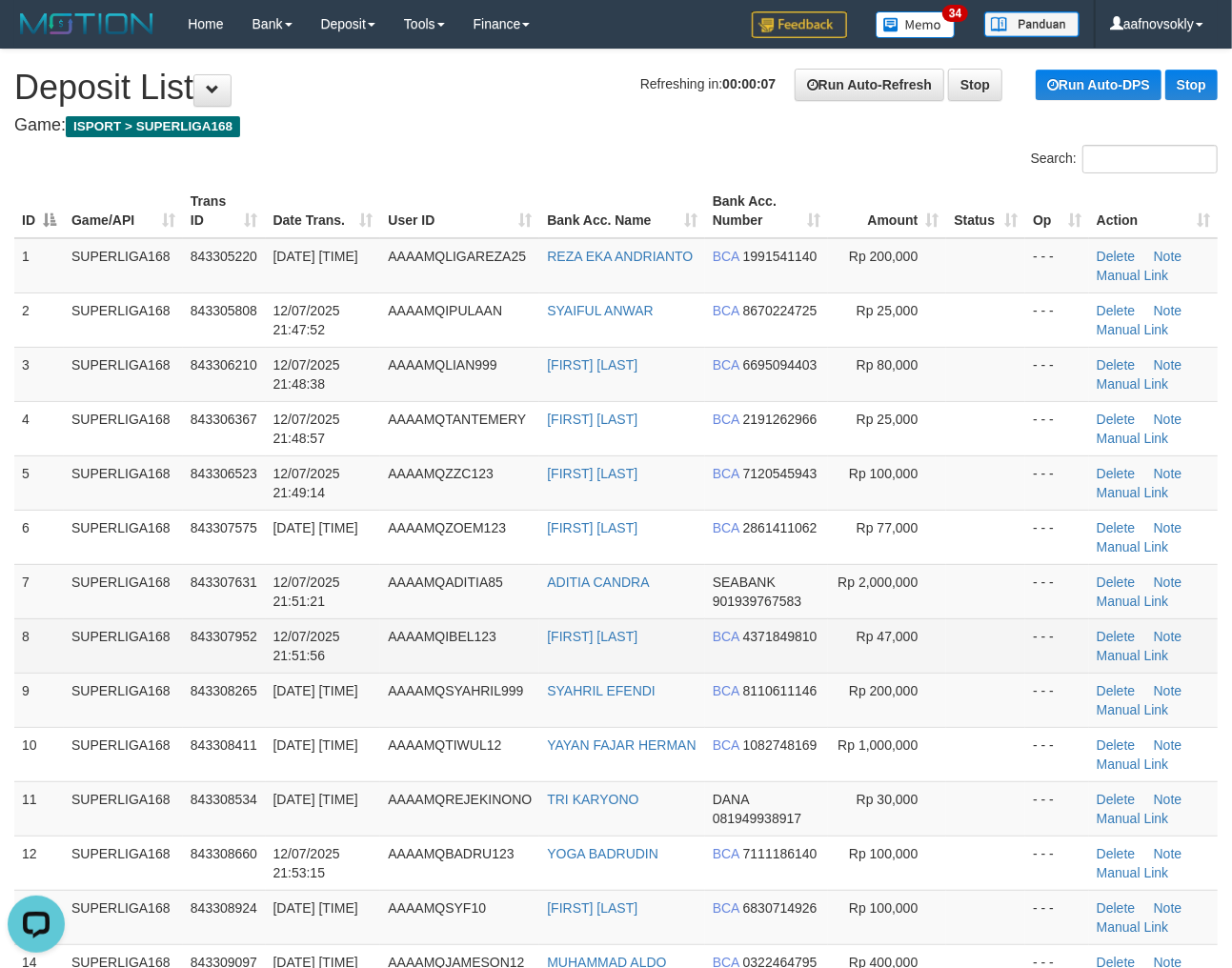 click on "12/07/2025 21:51:56" at bounding box center (323, 645) 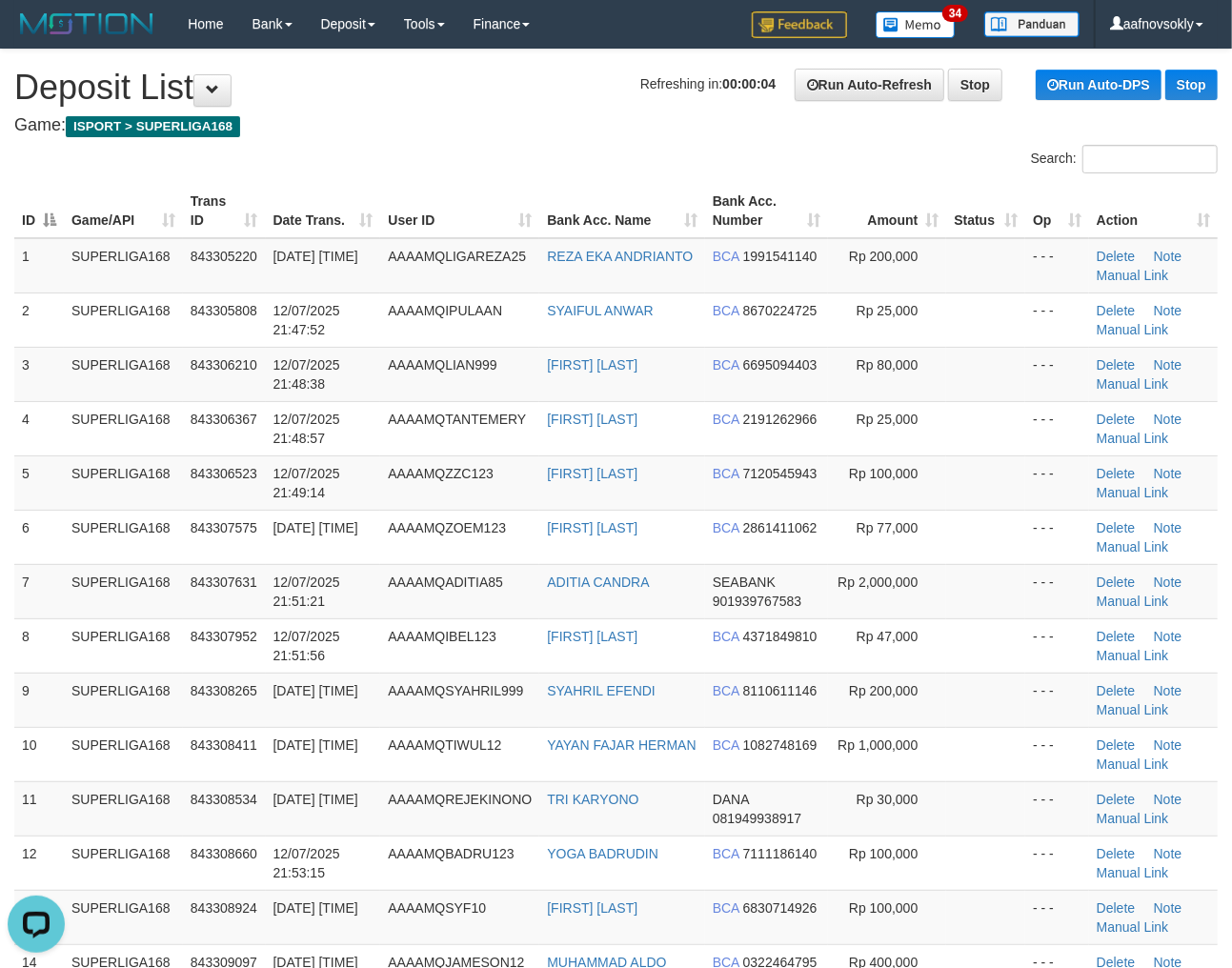click on "**********" at bounding box center [616, 1577] 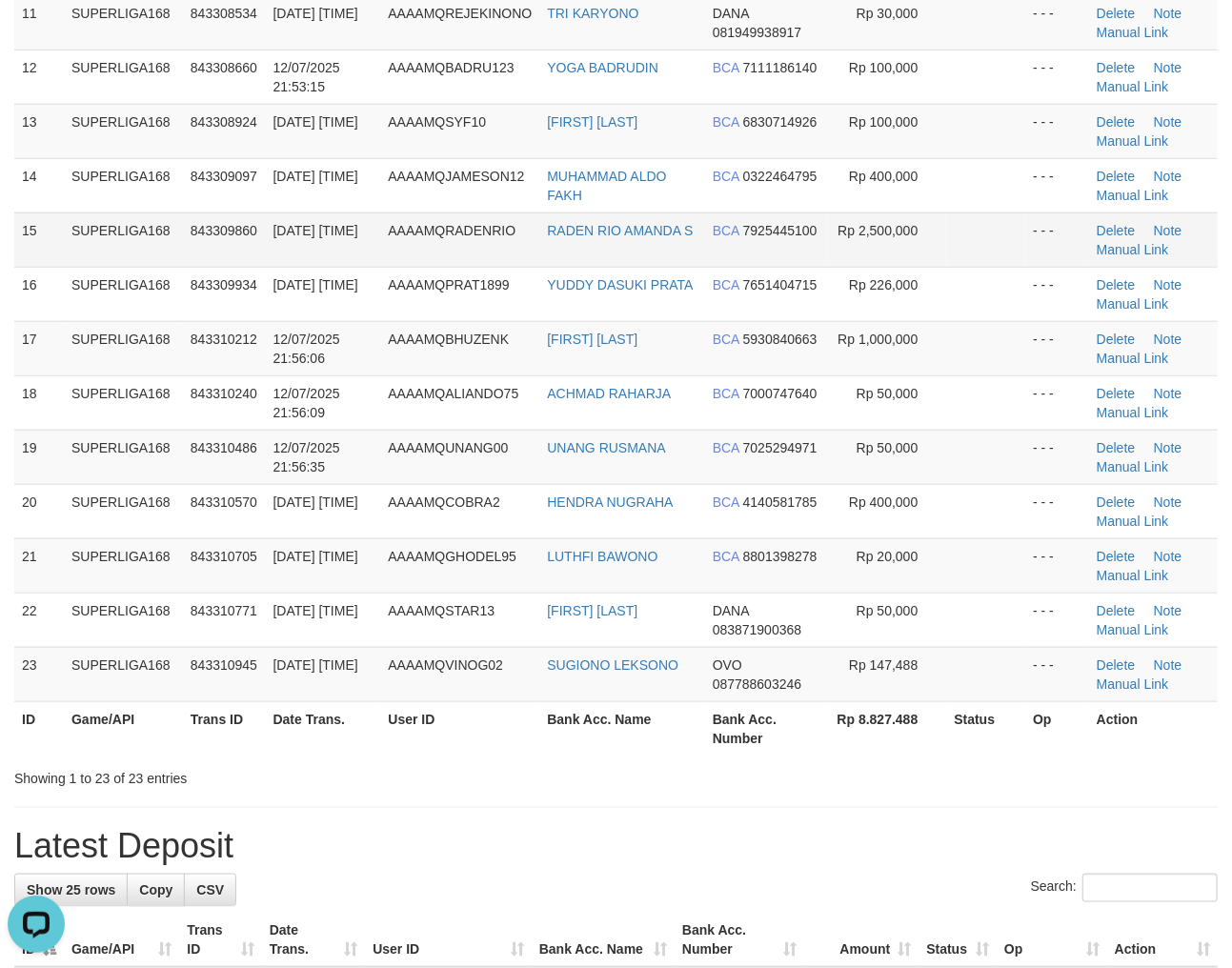 scroll, scrollTop: 932, scrollLeft: 0, axis: vertical 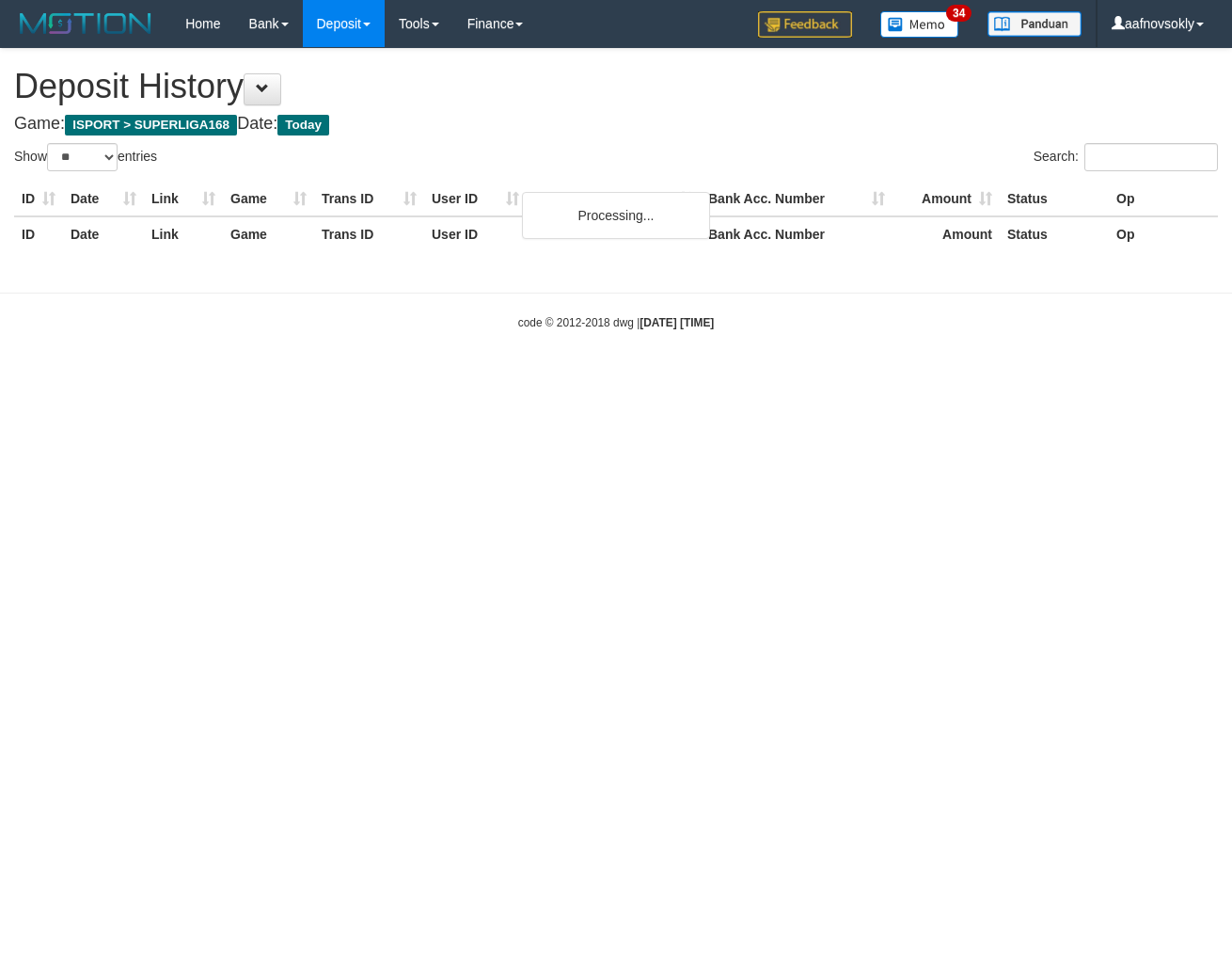 select on "**" 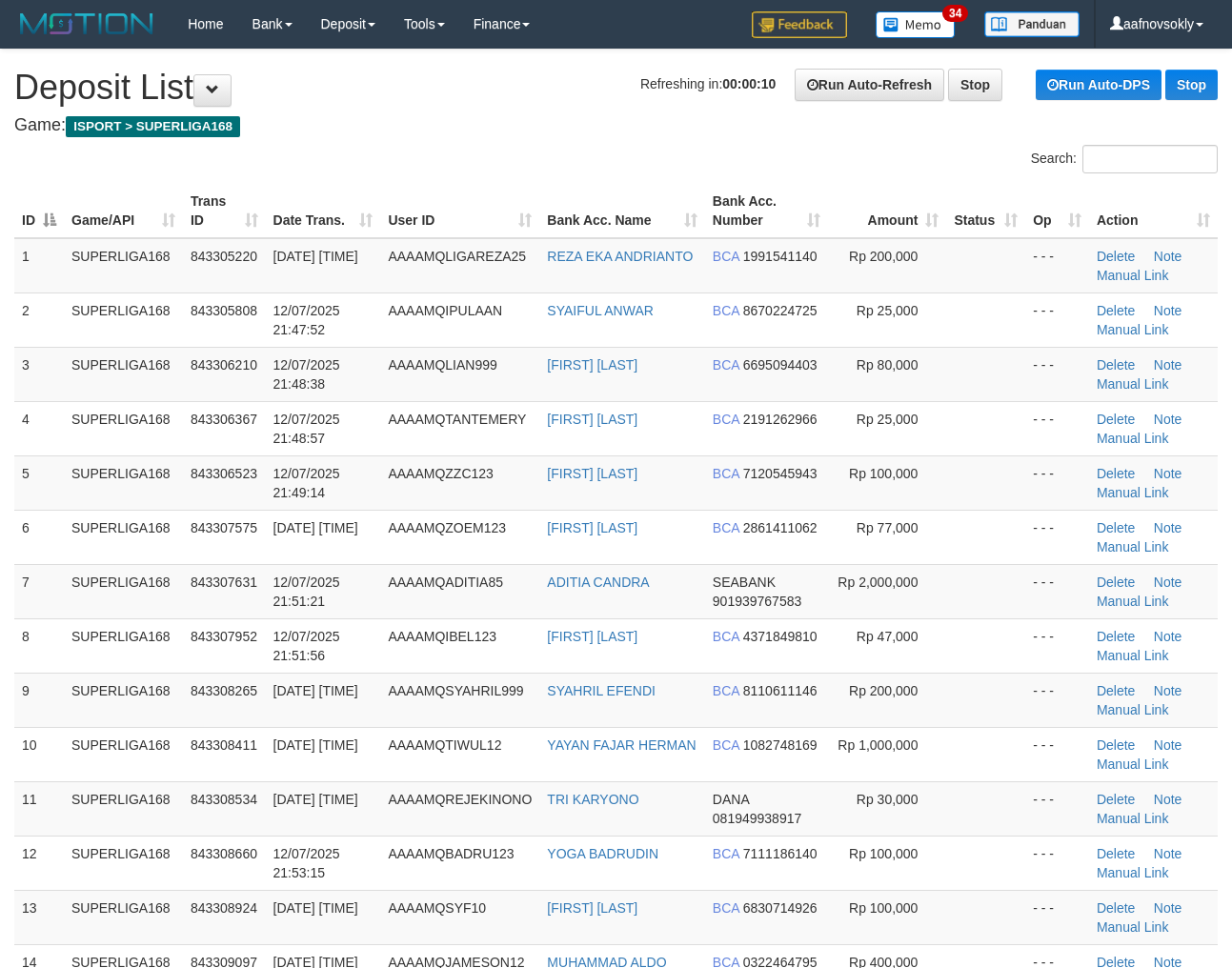 scroll, scrollTop: 0, scrollLeft: 0, axis: both 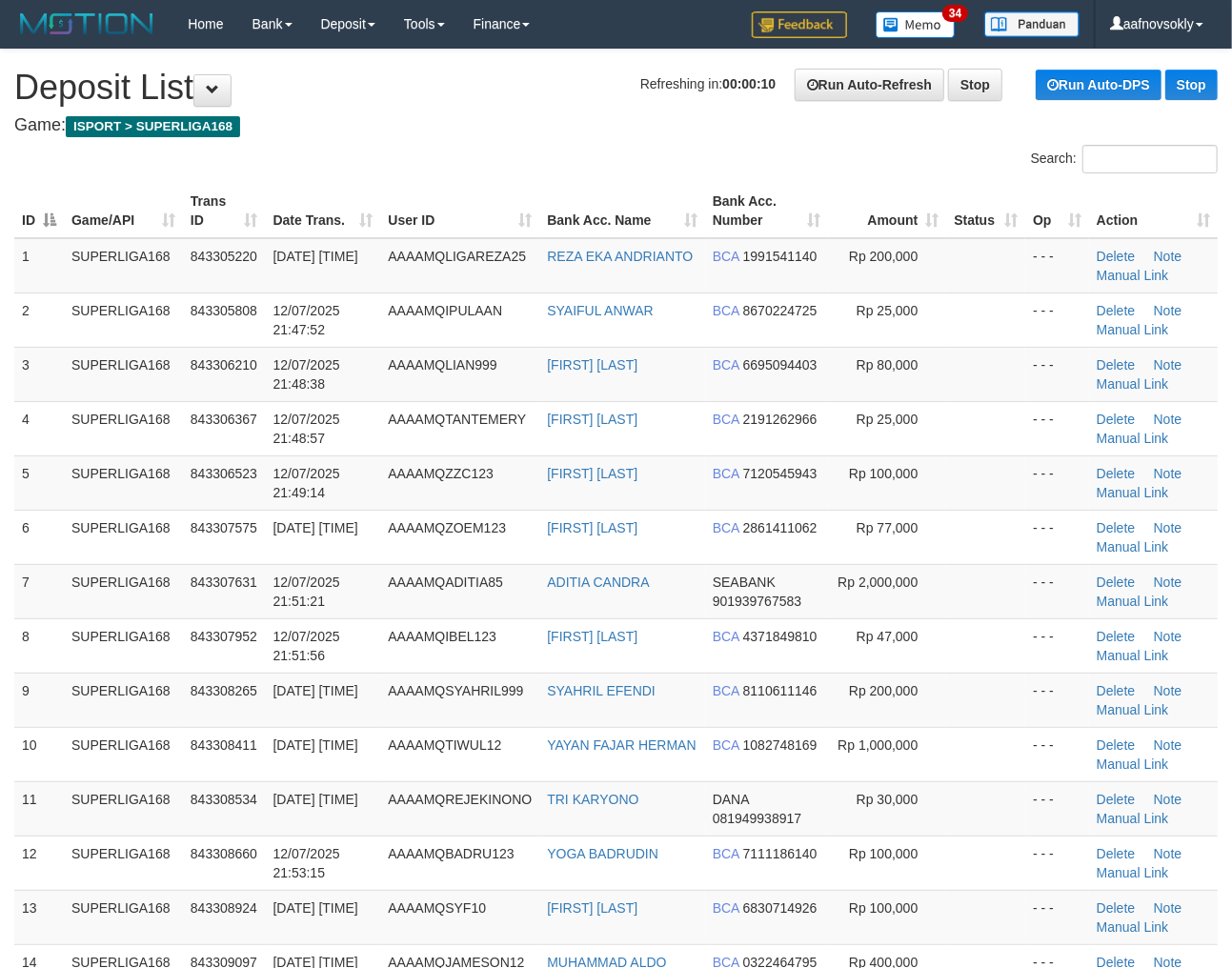 click on "**********" at bounding box center [616, 1577] 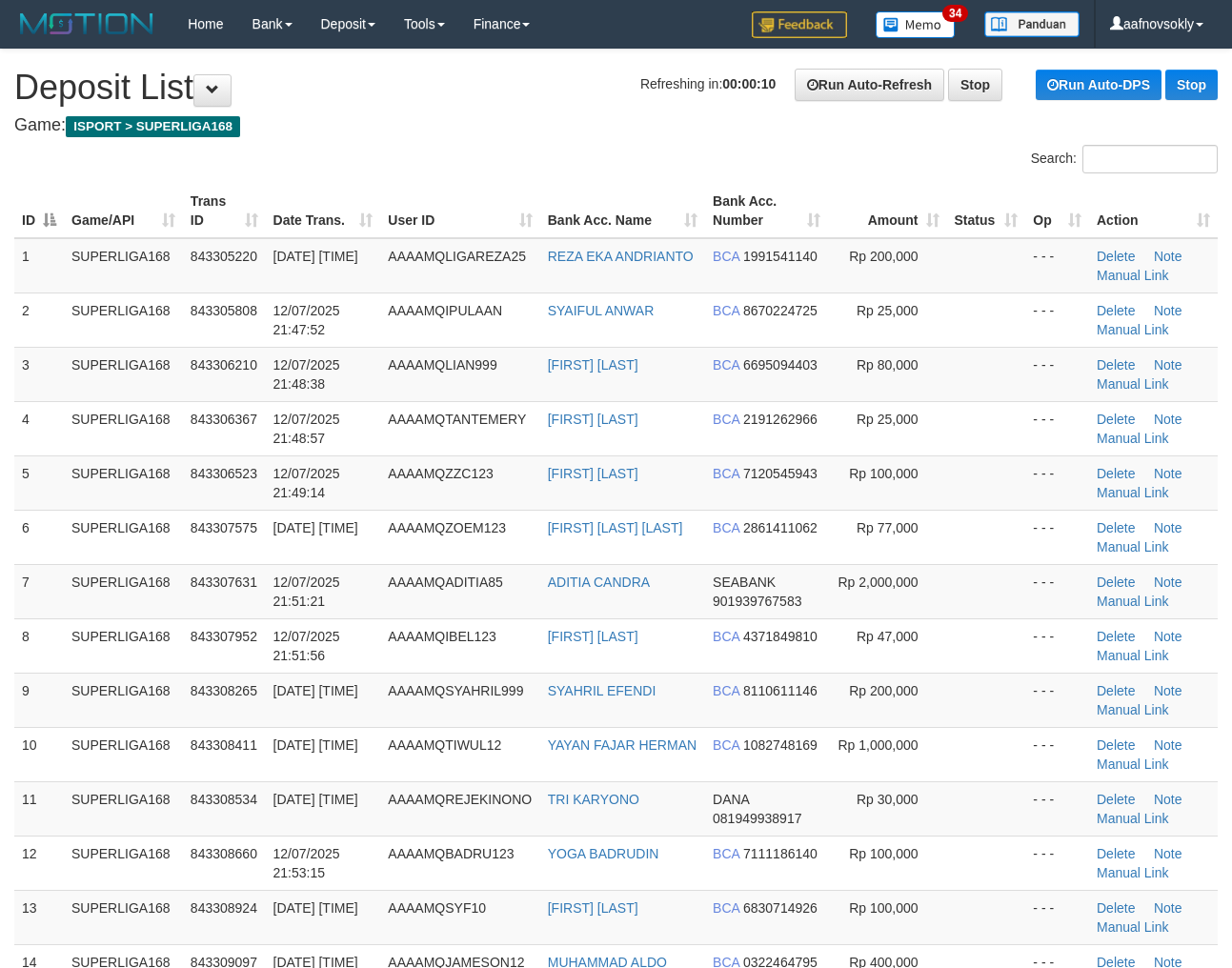 scroll, scrollTop: 0, scrollLeft: 0, axis: both 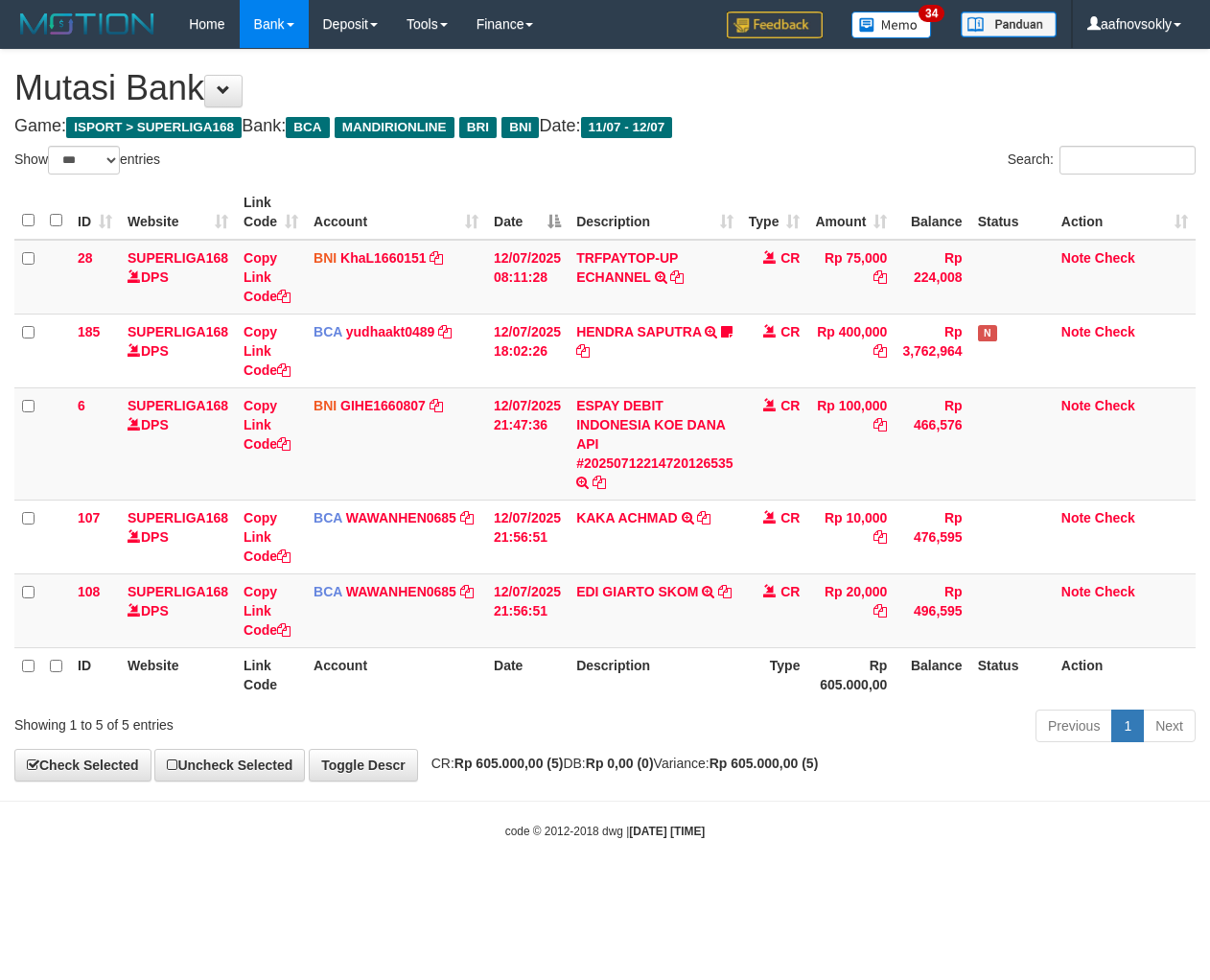 select on "***" 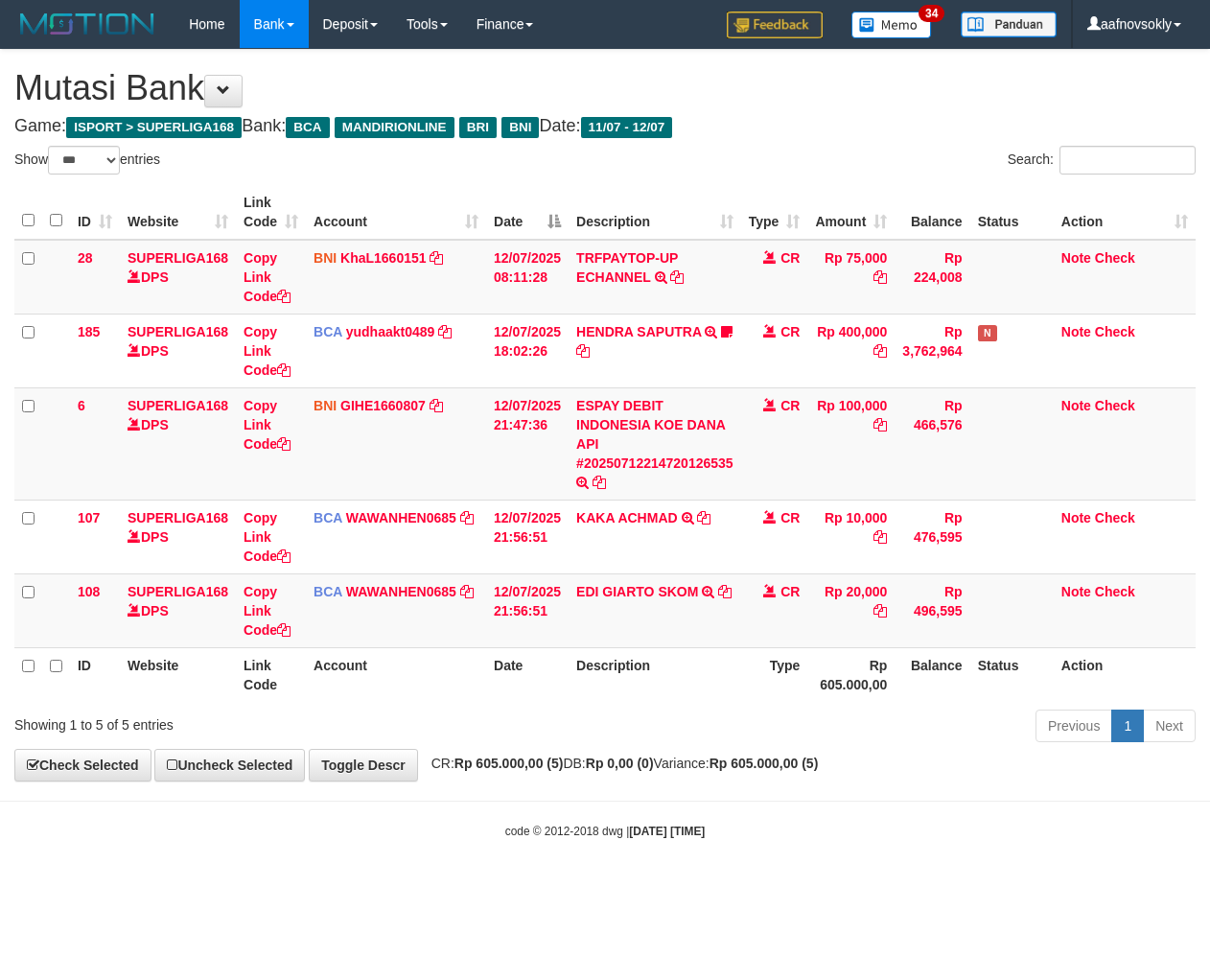 scroll, scrollTop: 0, scrollLeft: 0, axis: both 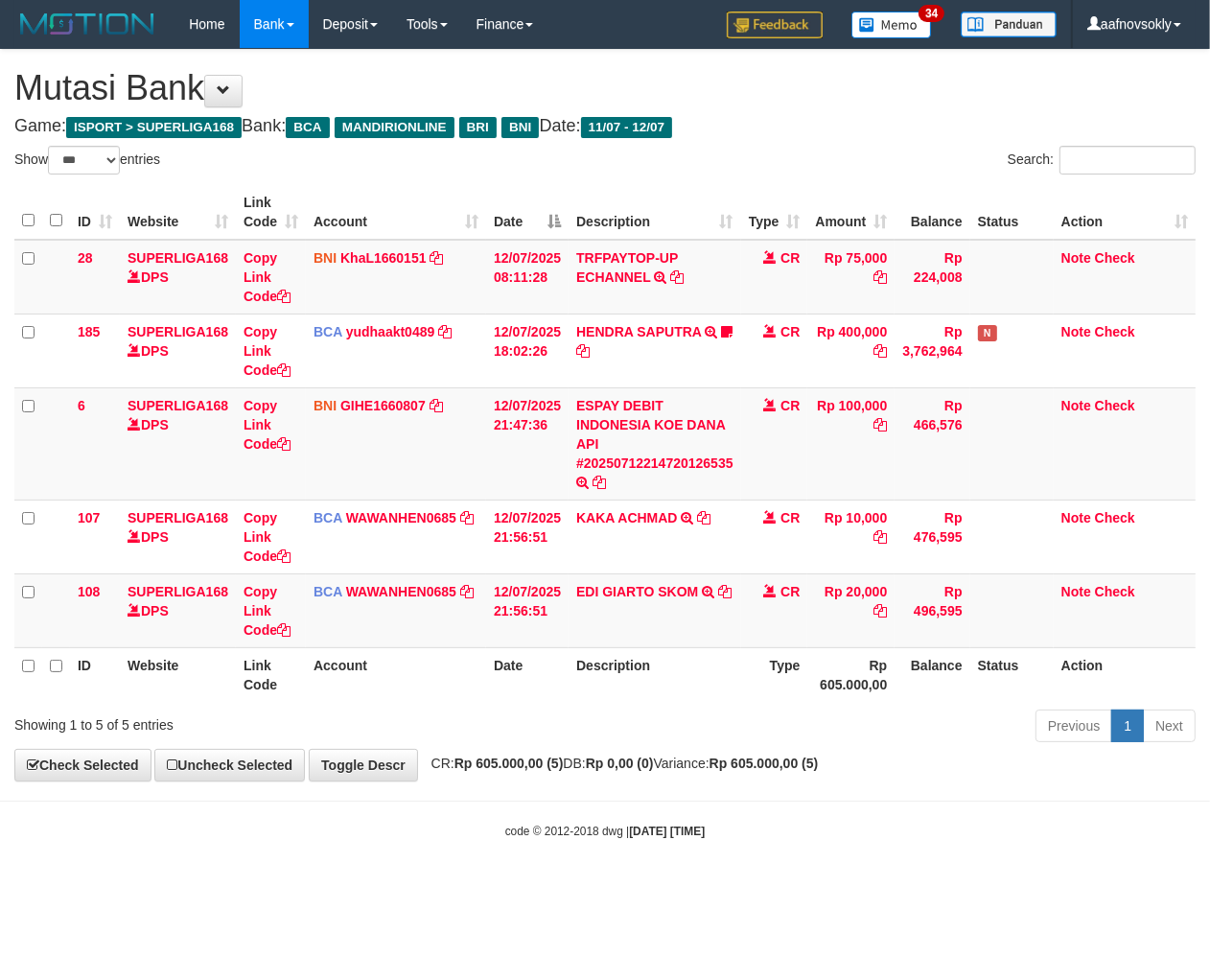 click on "Toggle navigation
Home
Bank
Account List
Load
By Website
Group
[ISPORT]													SUPERLIGA168
By Load Group (DPS)
34" at bounding box center (605, 444) 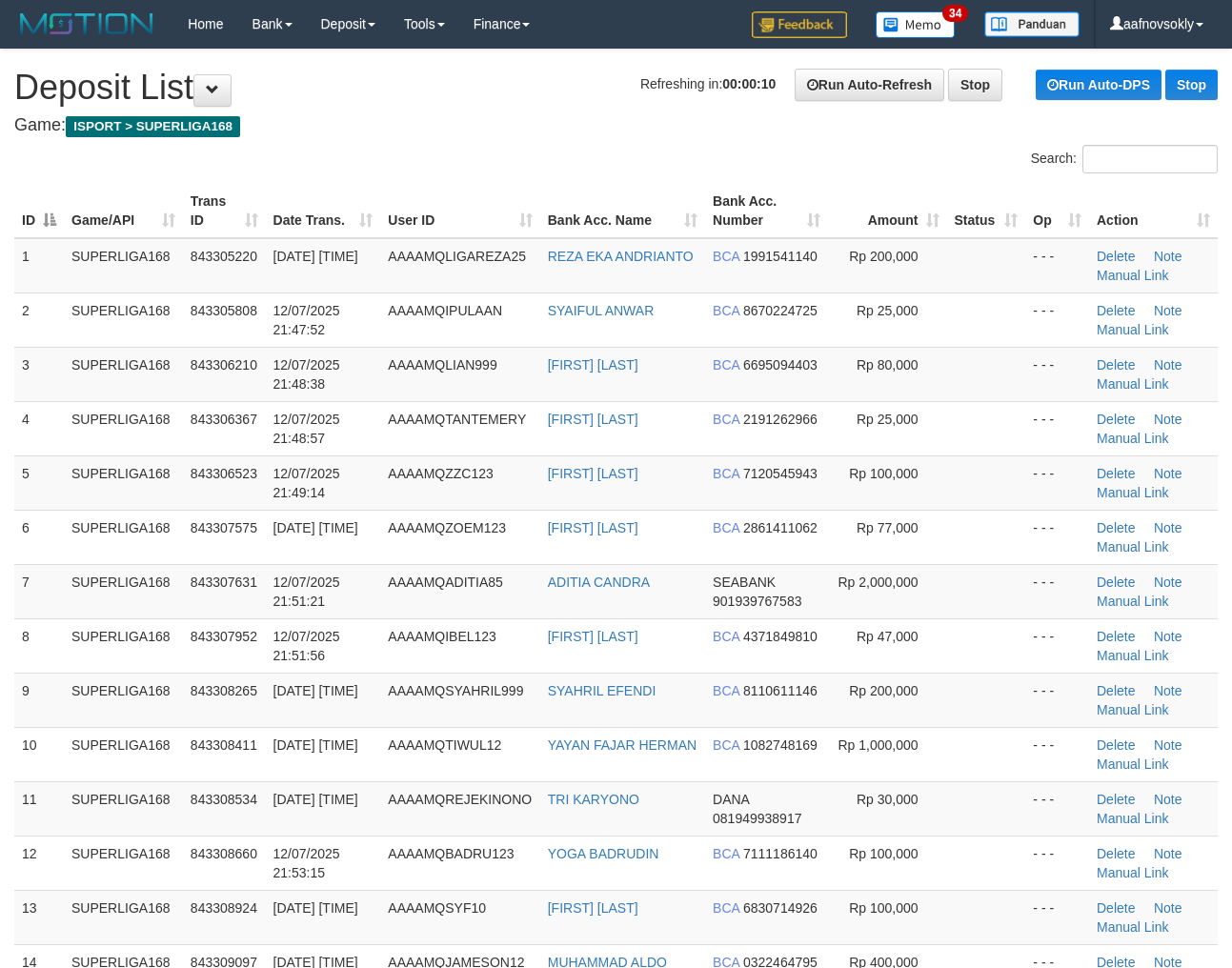 scroll, scrollTop: 0, scrollLeft: 0, axis: both 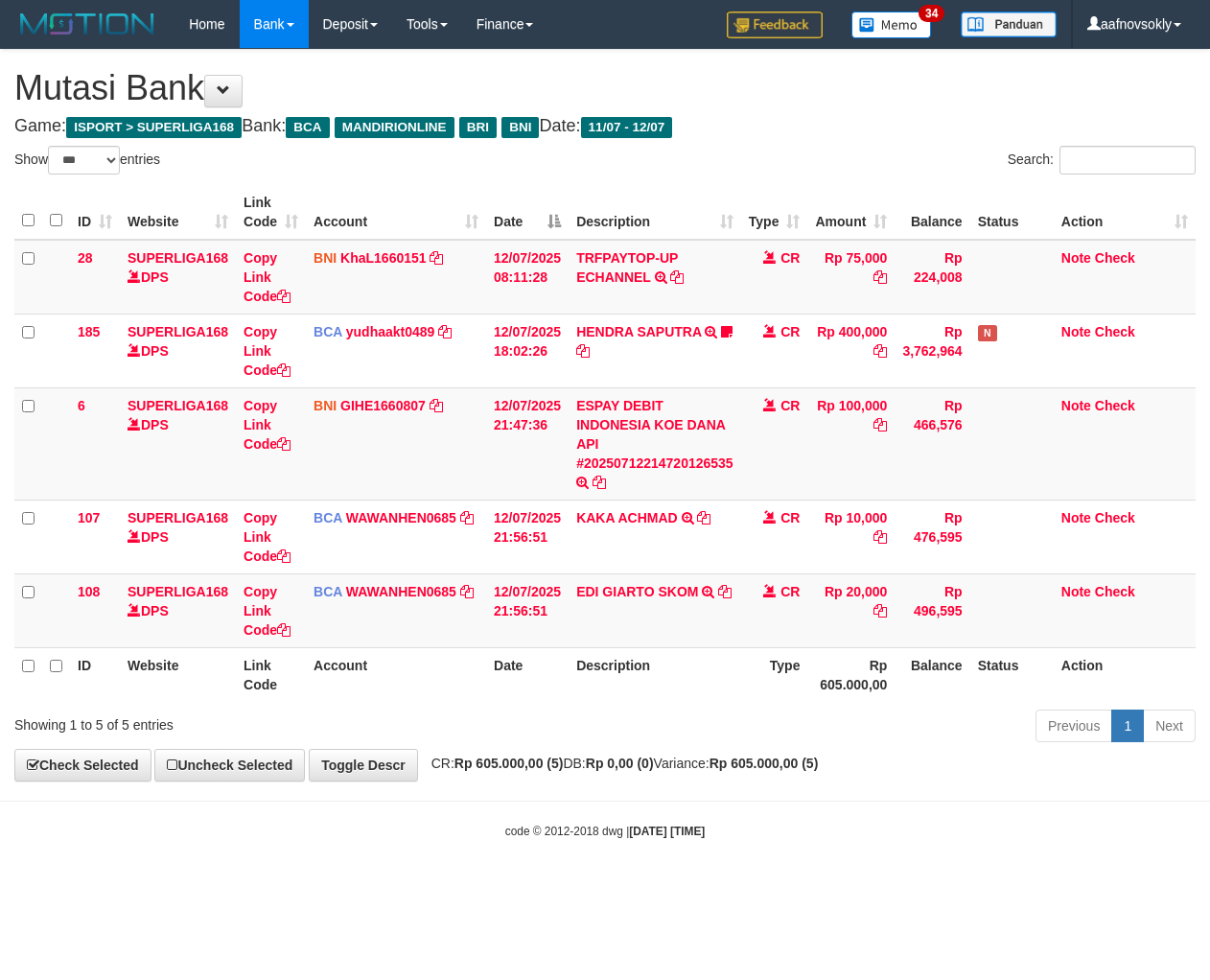 select on "***" 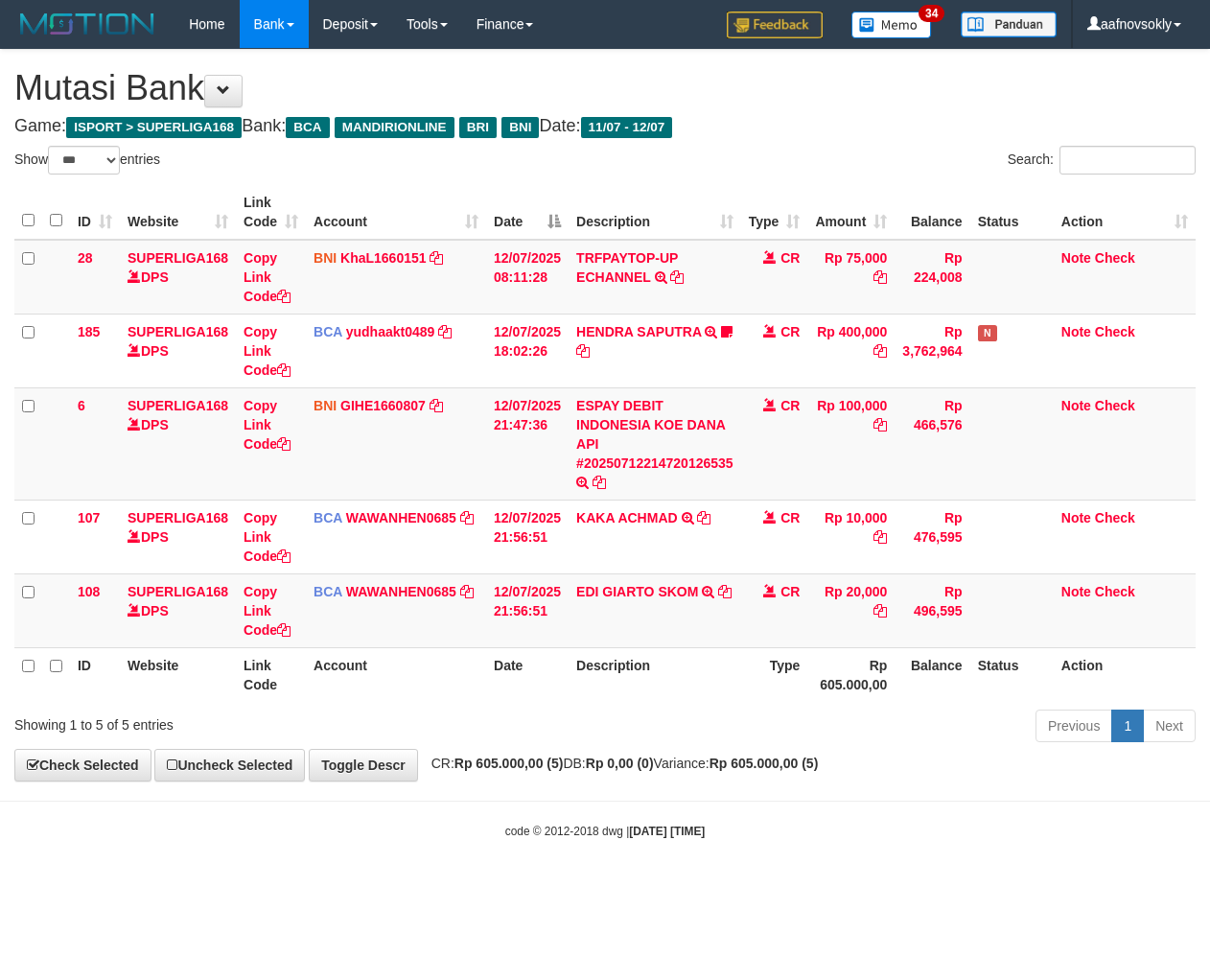 scroll, scrollTop: 0, scrollLeft: 0, axis: both 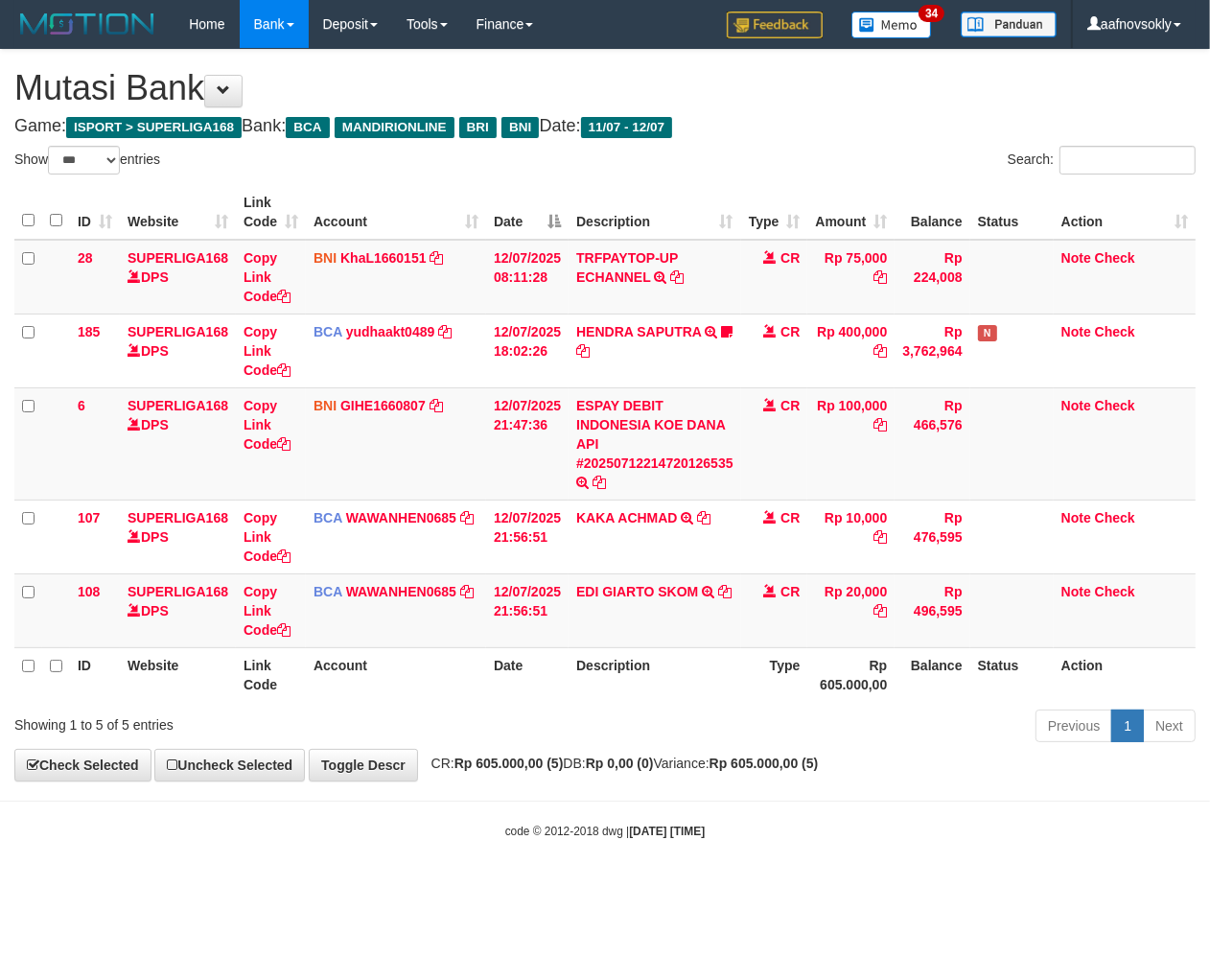 click on "Toggle navigation
Home
Bank
Account List
Load
By Website
Group
[ISPORT]													SUPERLIGA168
By Load Group (DPS)
34" at bounding box center (605, 444) 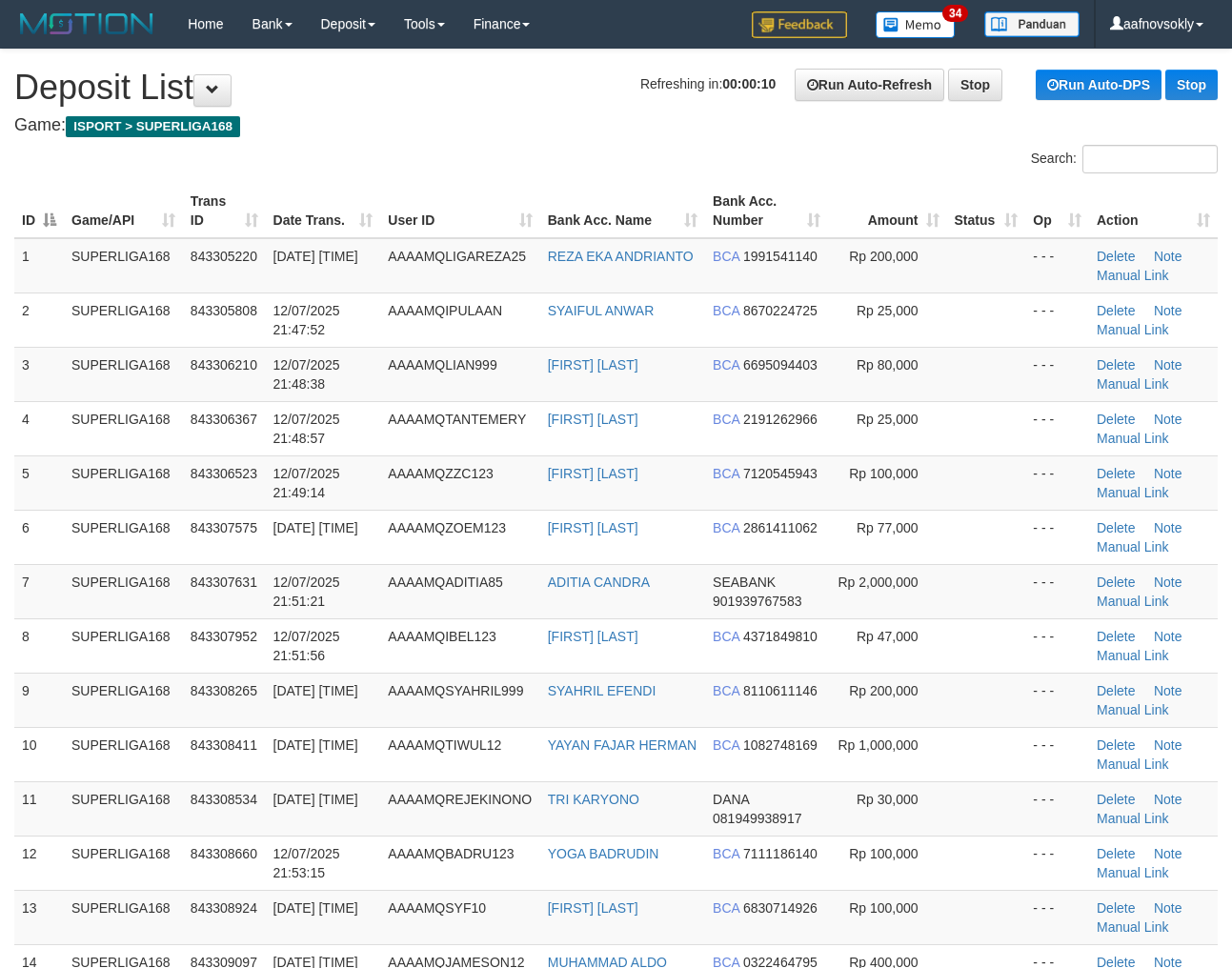scroll, scrollTop: 0, scrollLeft: 0, axis: both 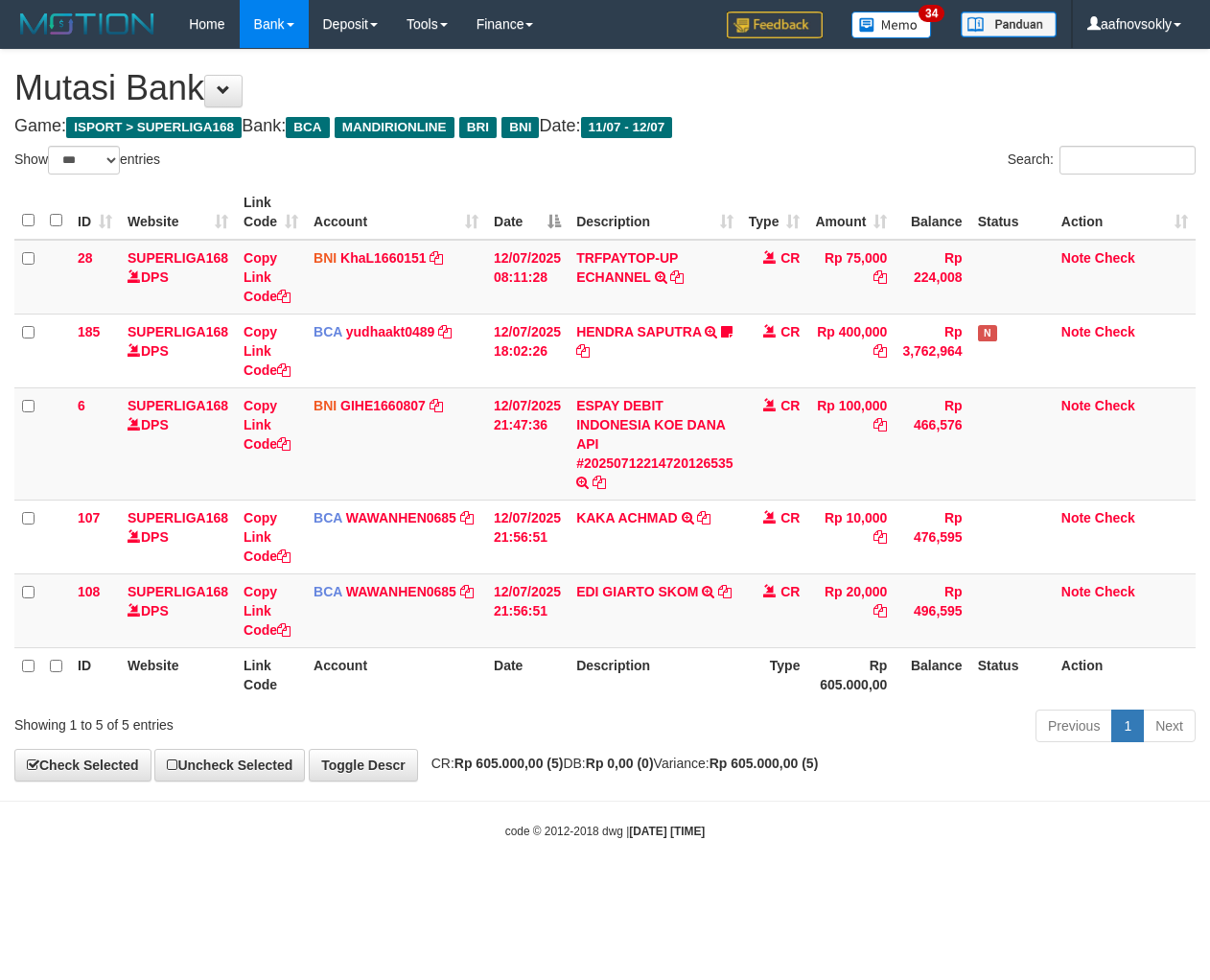 select on "***" 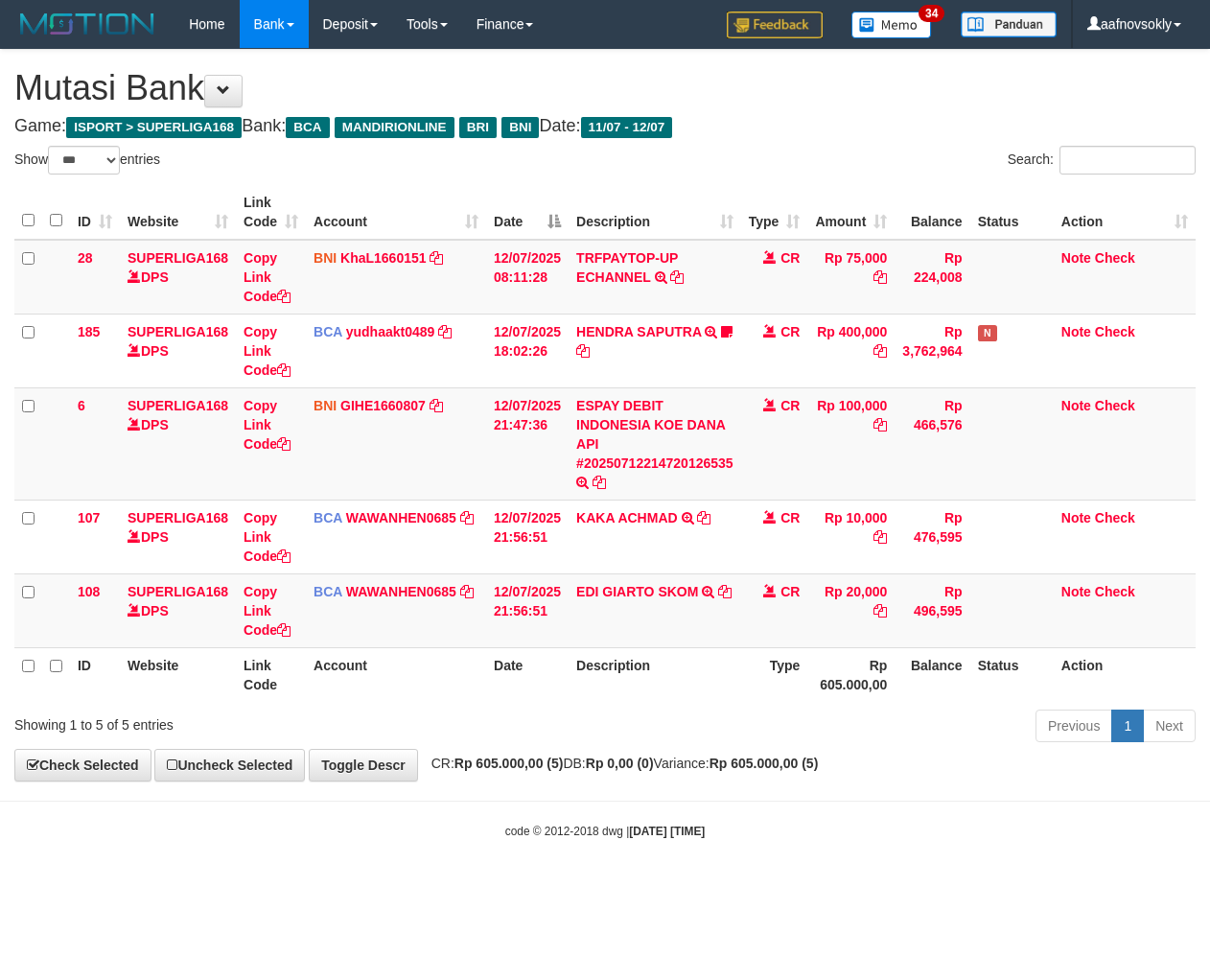 scroll, scrollTop: 0, scrollLeft: 0, axis: both 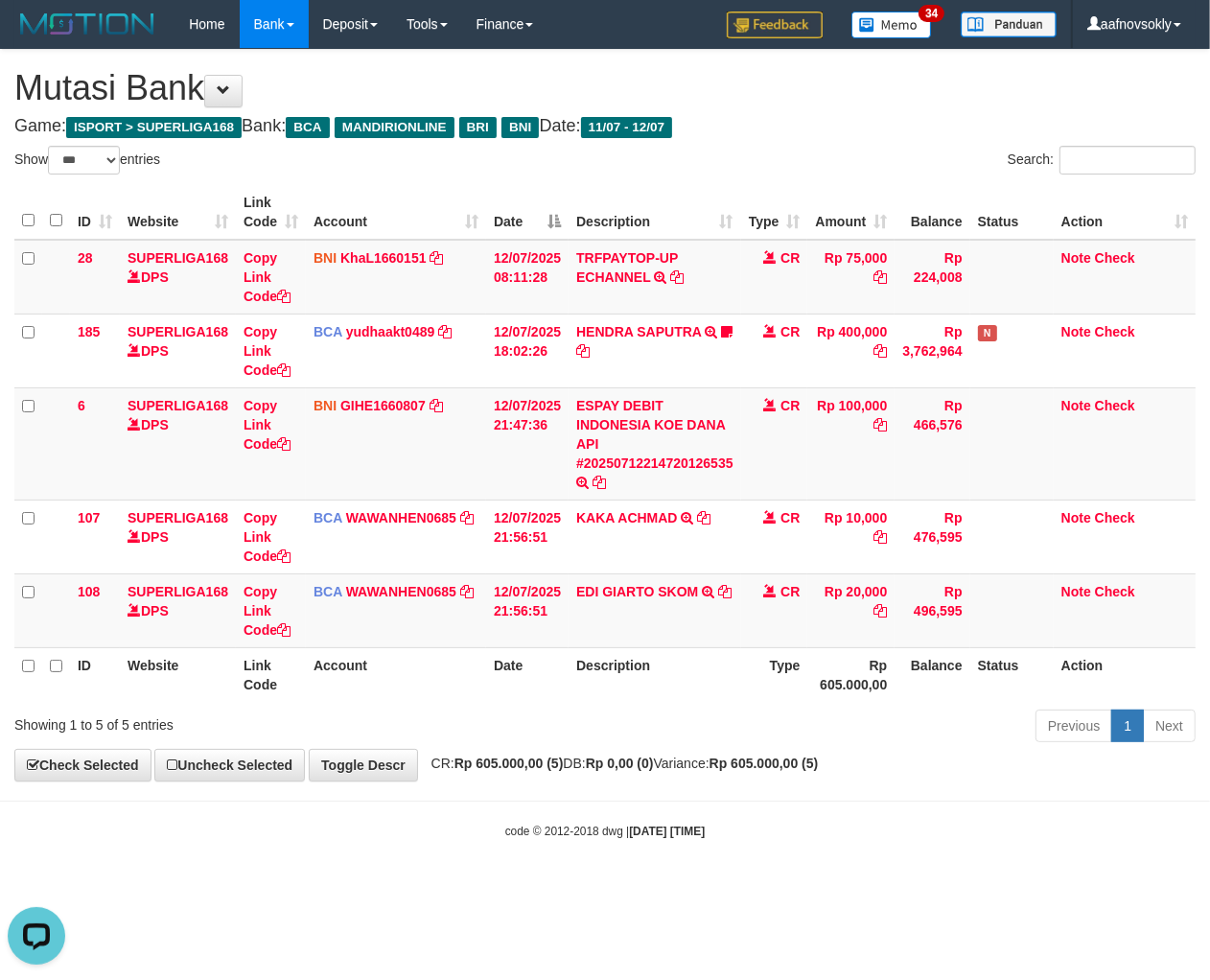 click at bounding box center [605, 801] 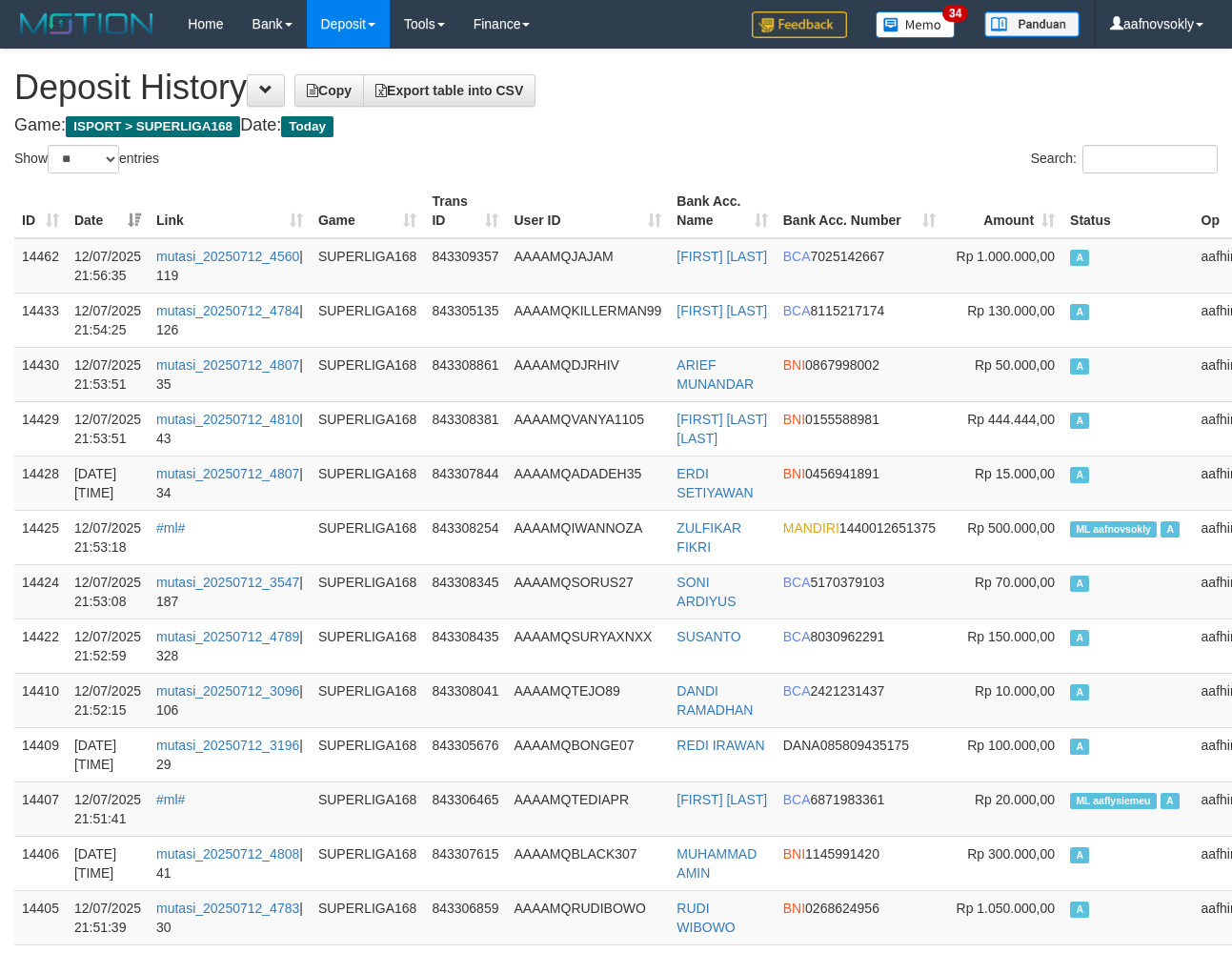 select on "**" 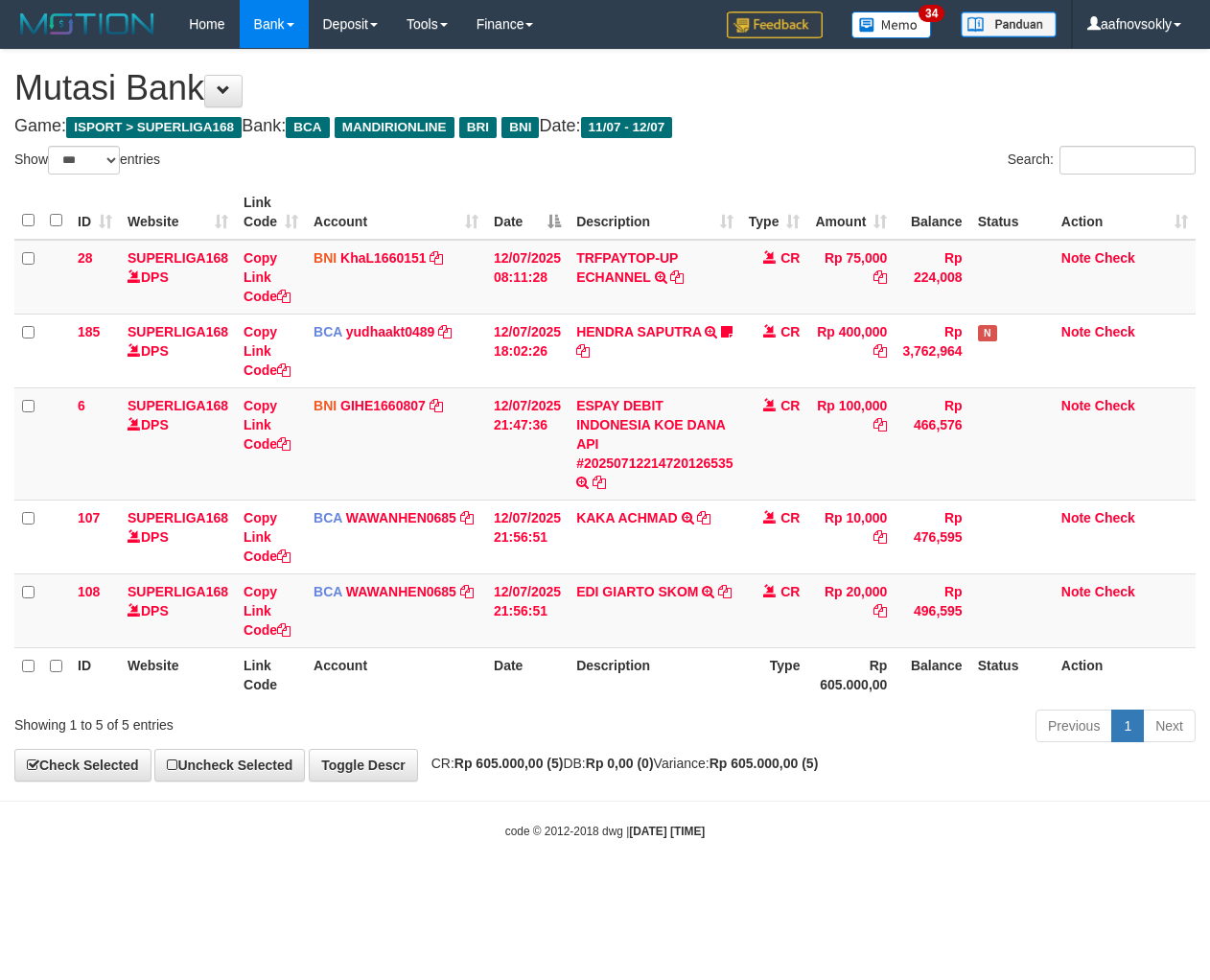 select on "***" 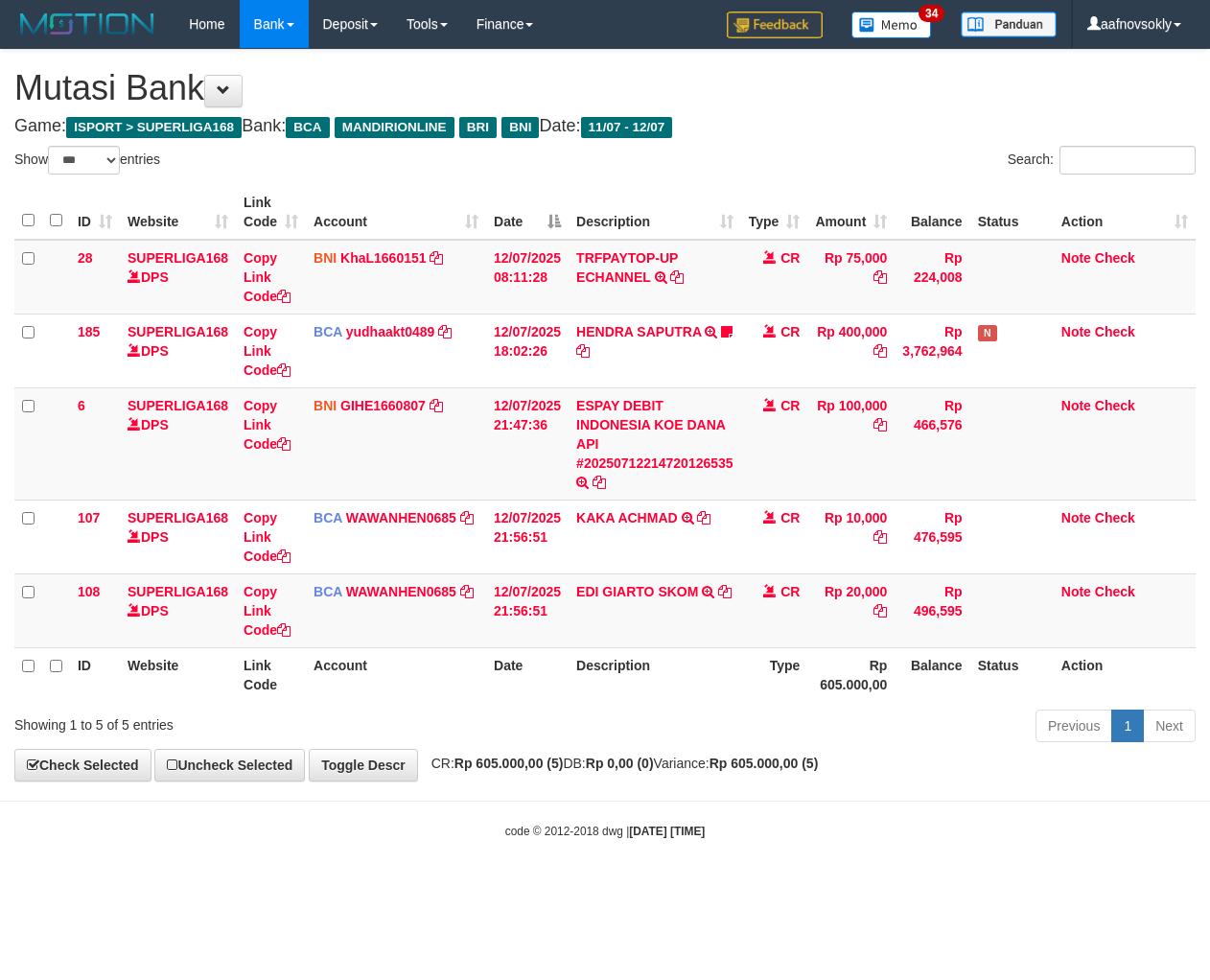 scroll, scrollTop: 0, scrollLeft: 0, axis: both 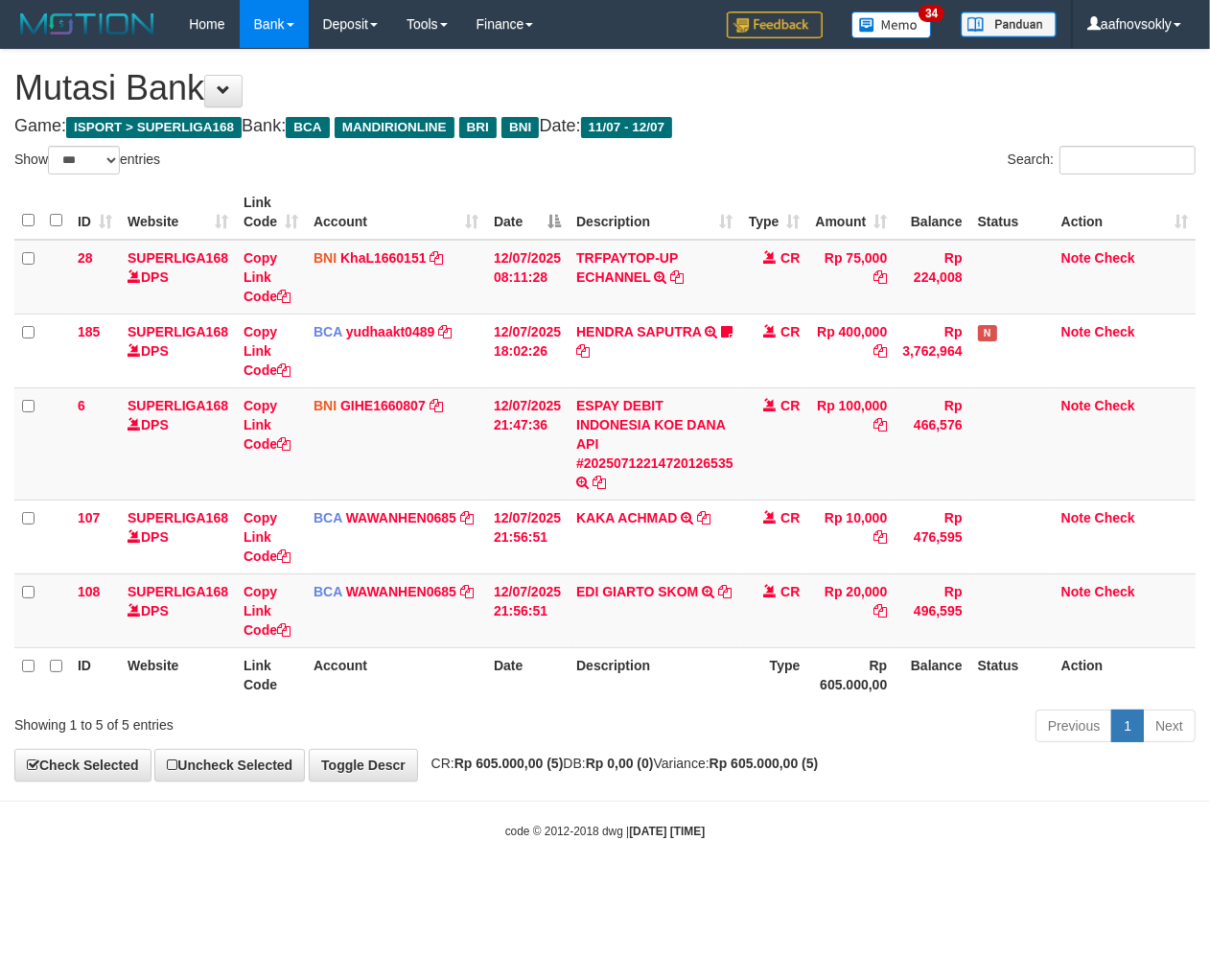 click on "Toggle navigation
Home
Bank
Account List
Load
By Website
Group
[ISPORT]													SUPERLIGA168
By Load Group (DPS)
34" at bounding box center (605, 444) 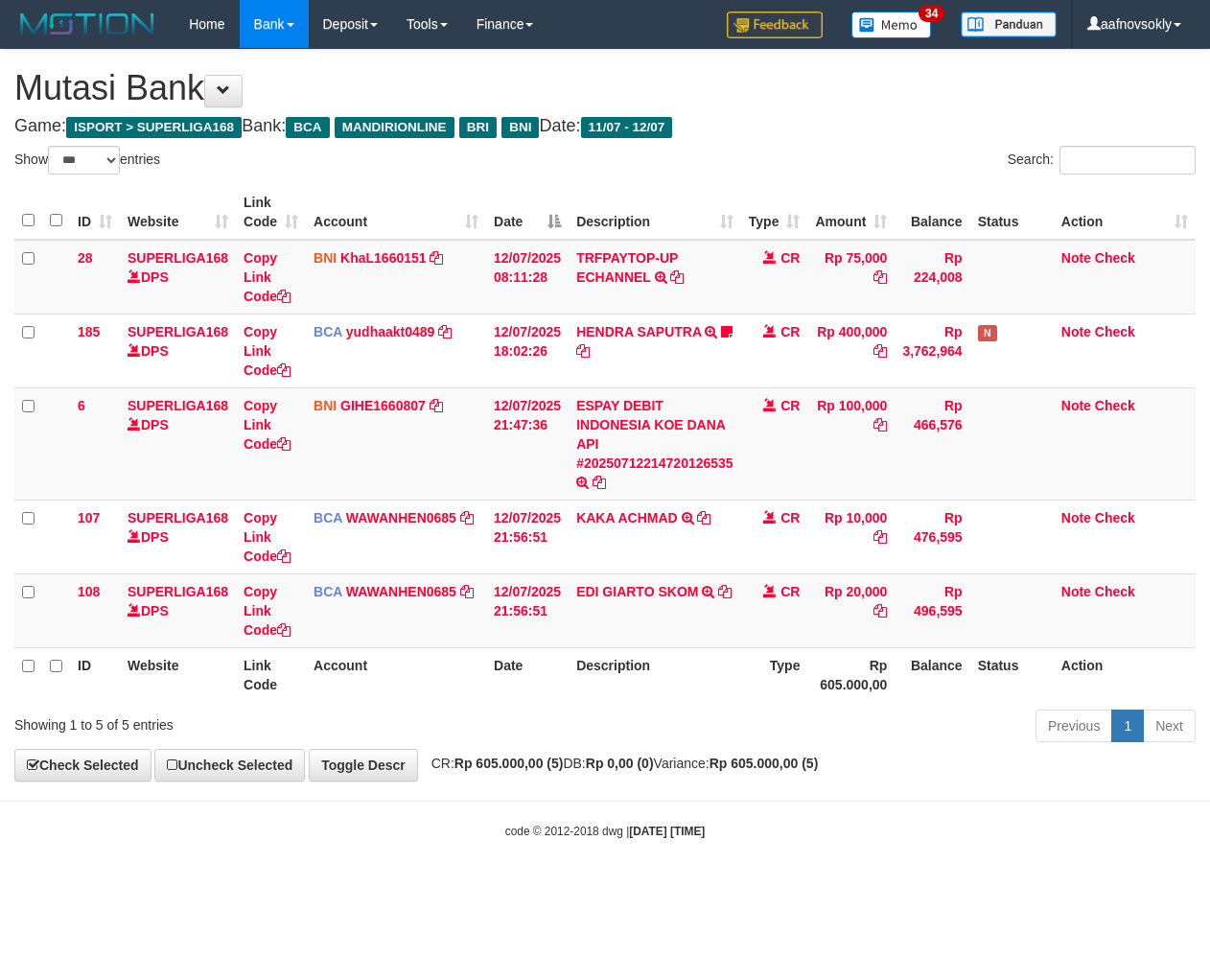 select on "***" 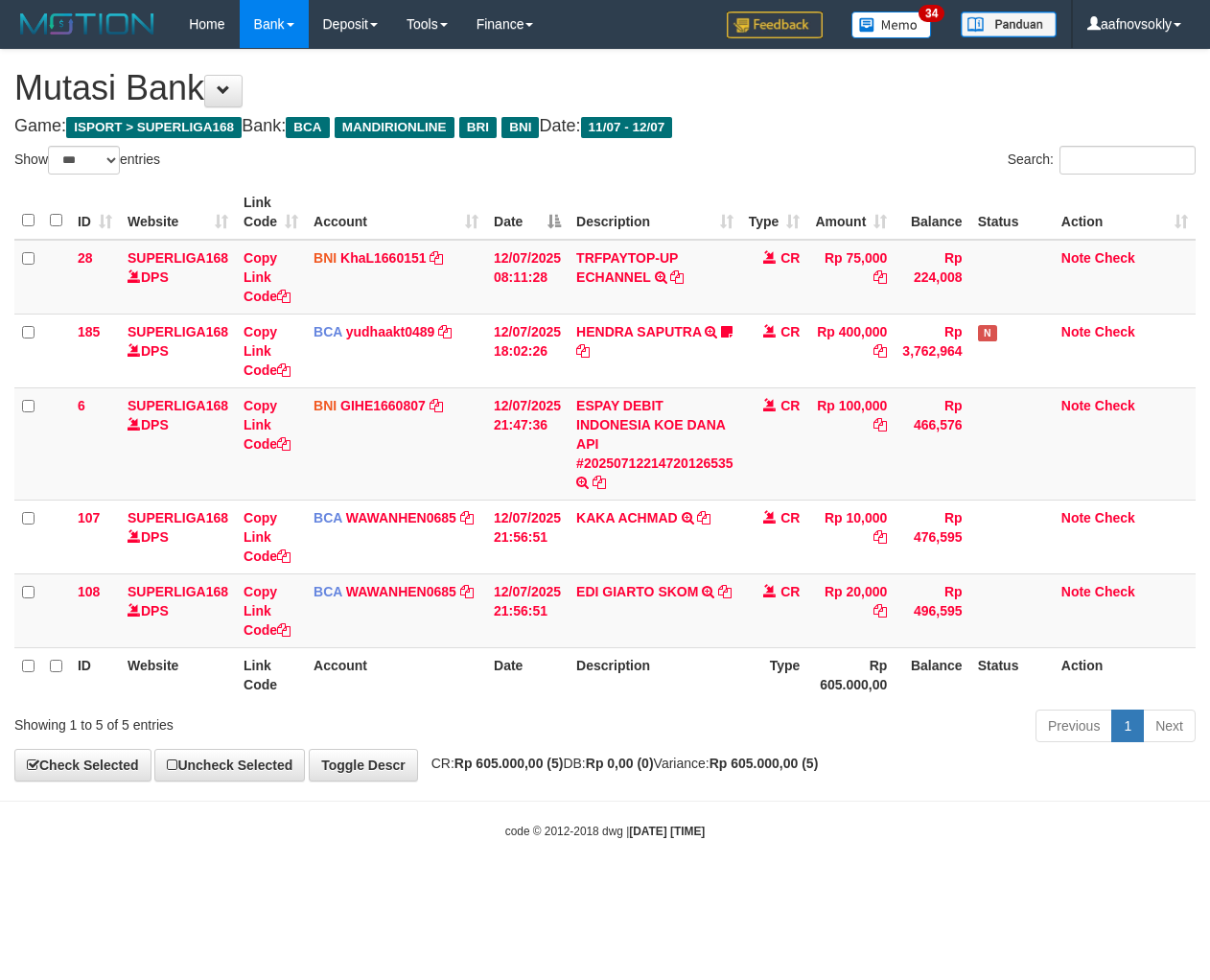 scroll, scrollTop: 0, scrollLeft: 0, axis: both 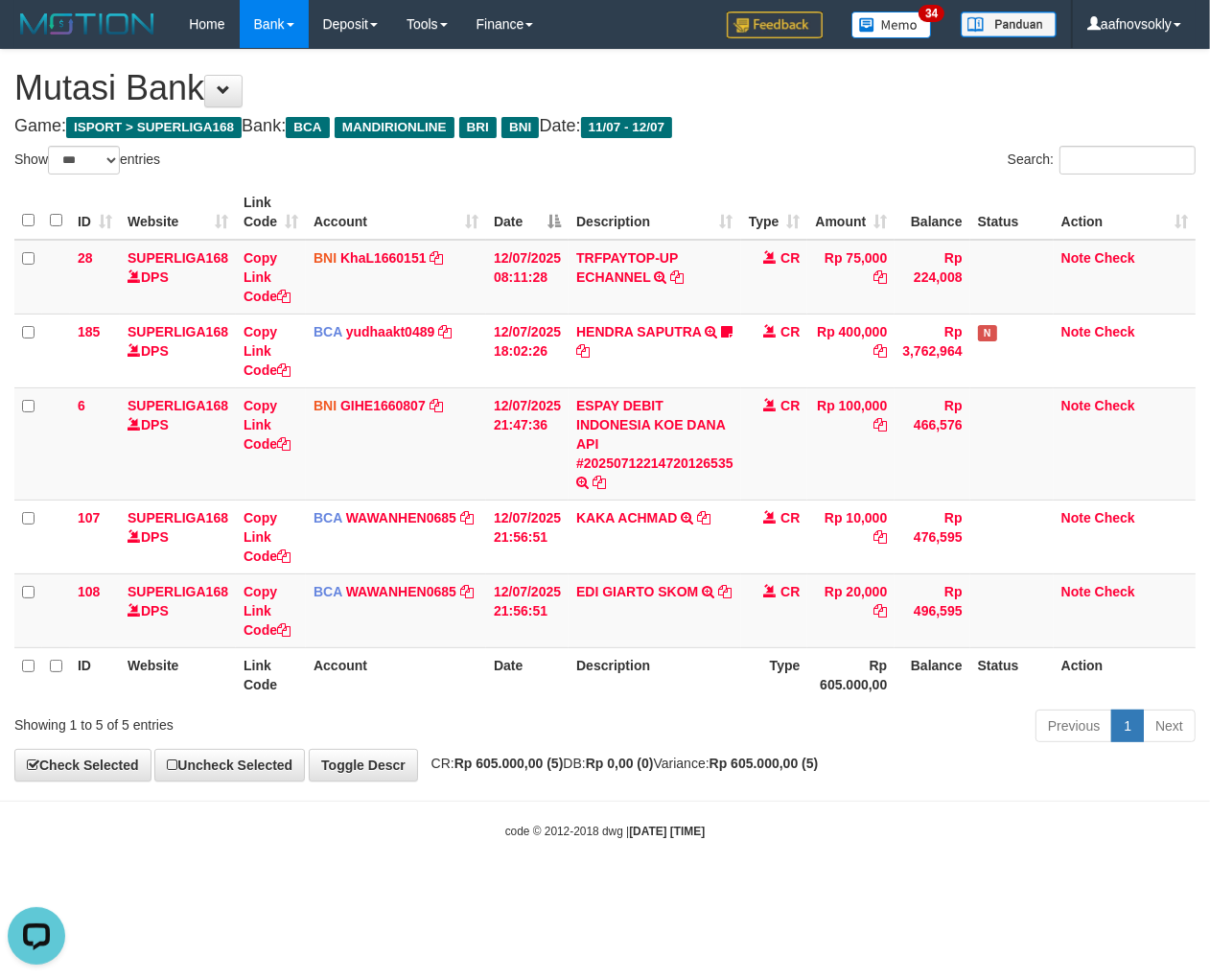 click on "**********" at bounding box center (605, 415) 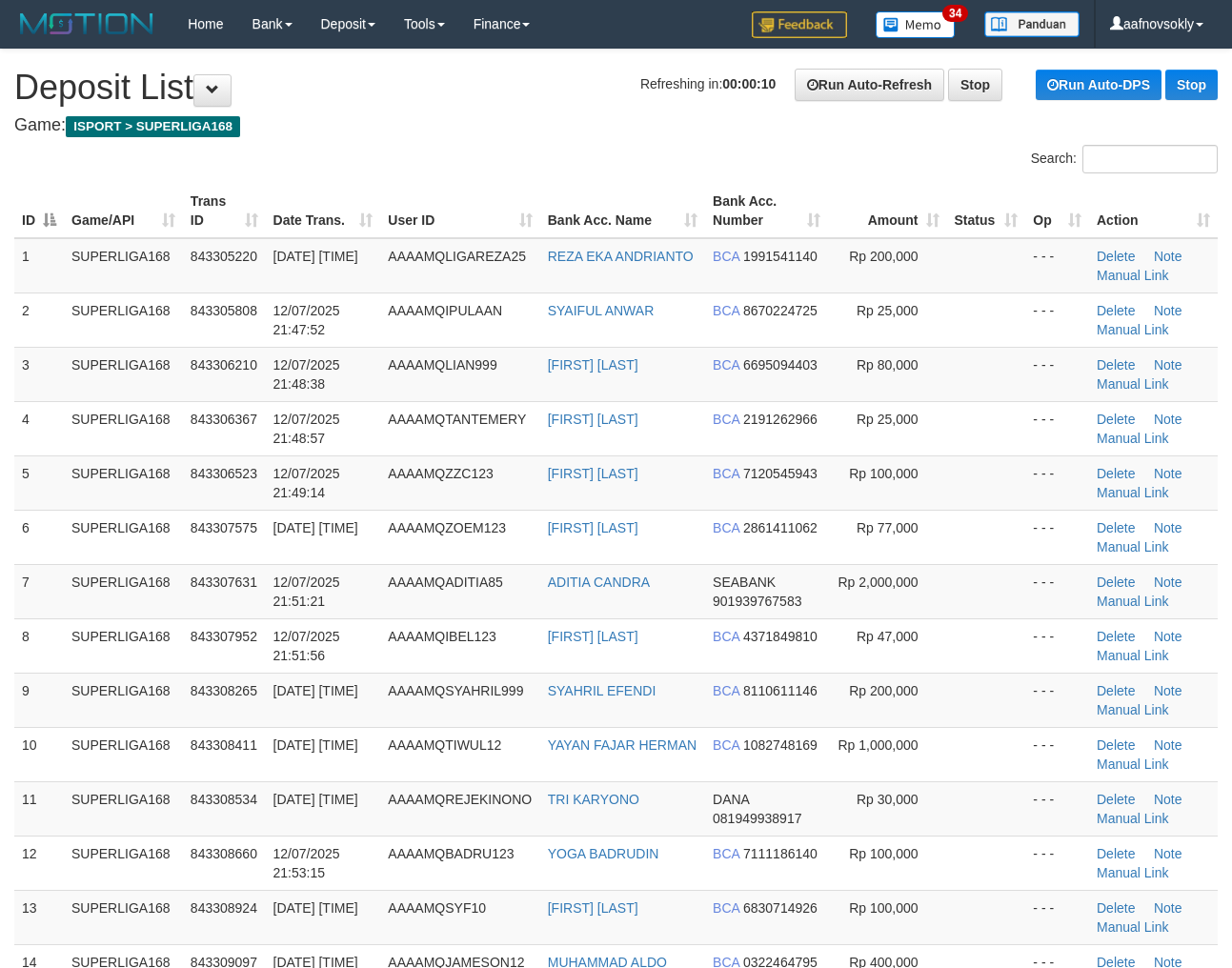 scroll, scrollTop: 0, scrollLeft: 0, axis: both 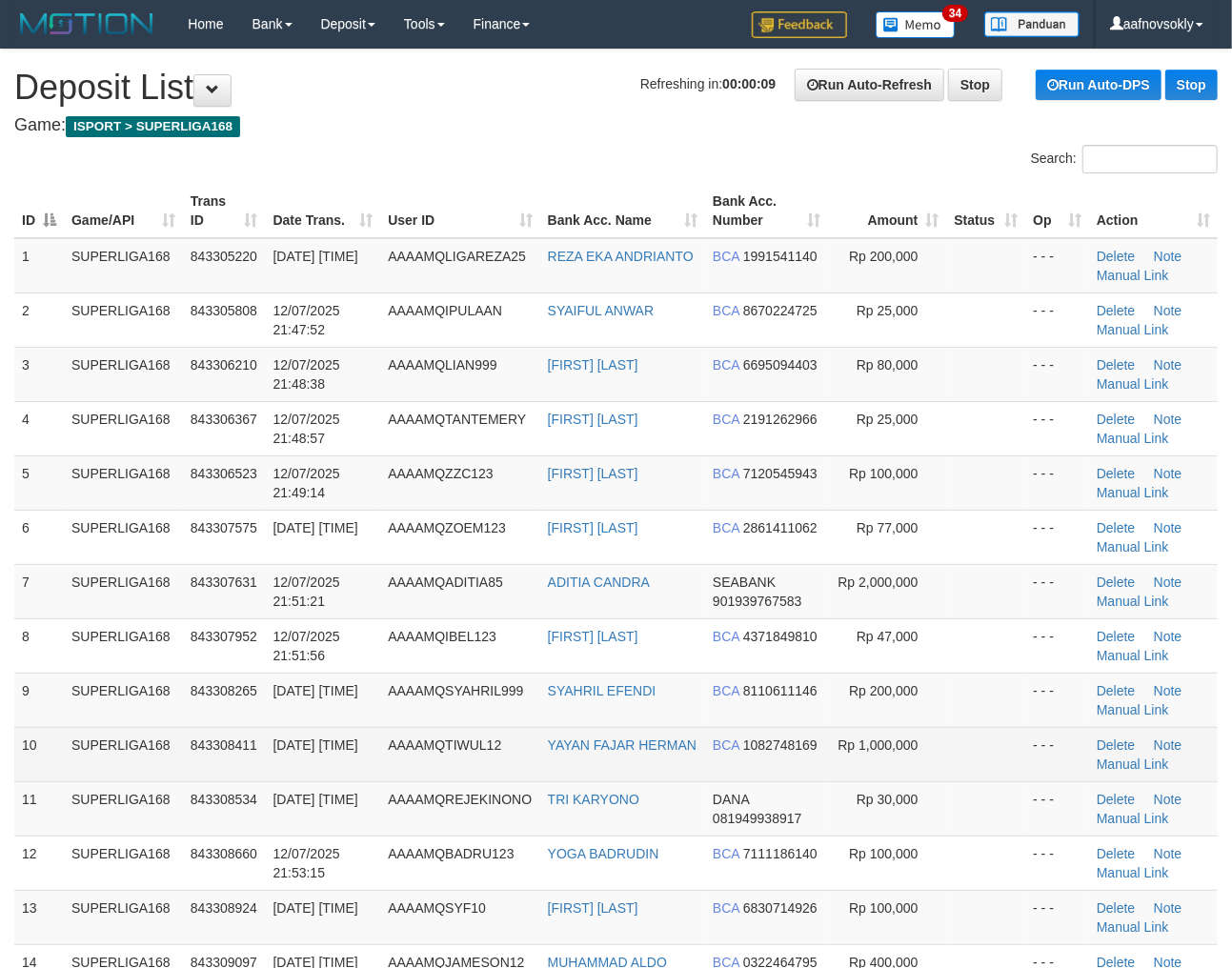 click on "AAAAMQTIWUL12" at bounding box center (459, 754) 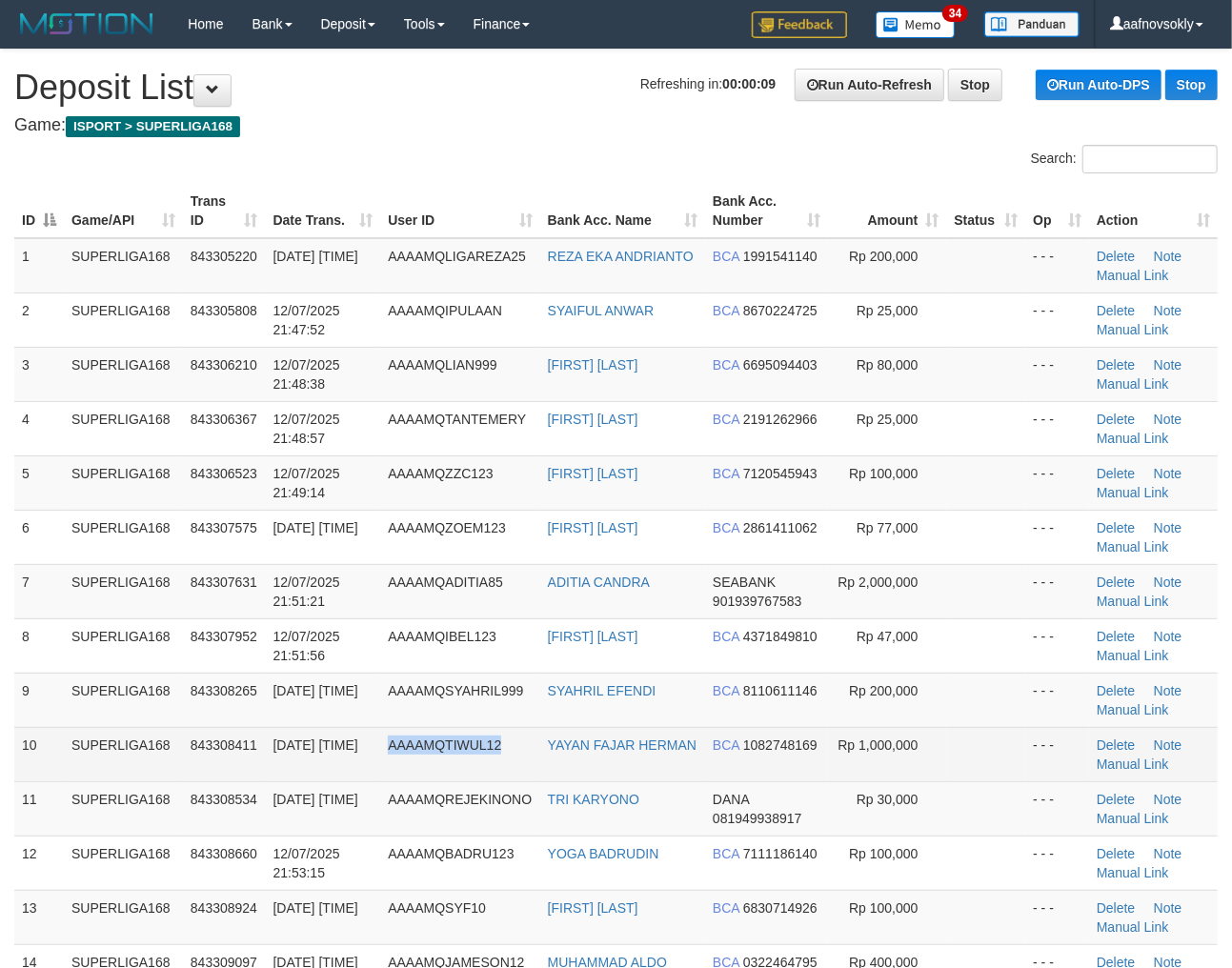 click on "AAAAMQTIWUL12" at bounding box center [459, 754] 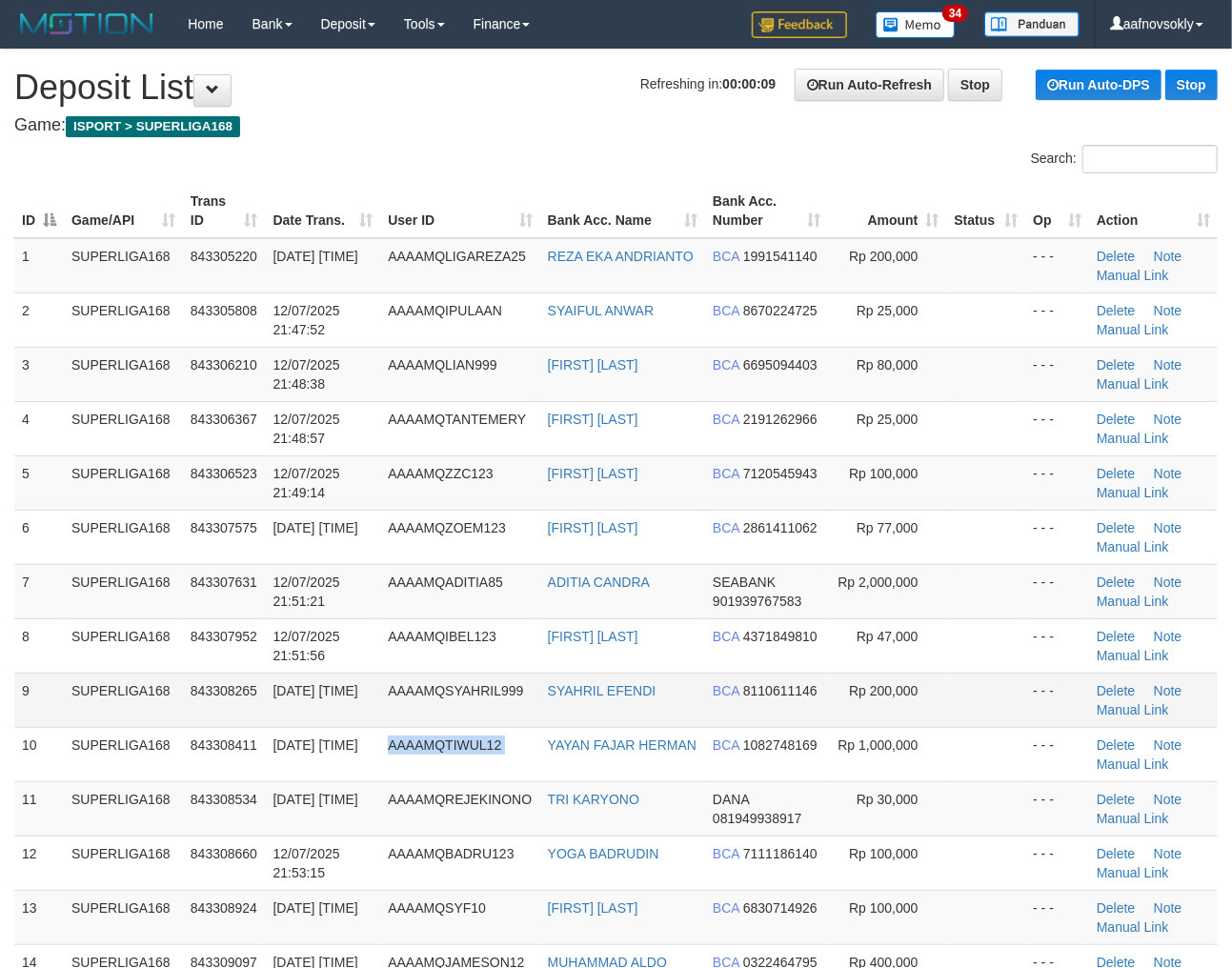 drag, startPoint x: 408, startPoint y: 732, endPoint x: 445, endPoint y: 696, distance: 51.62364 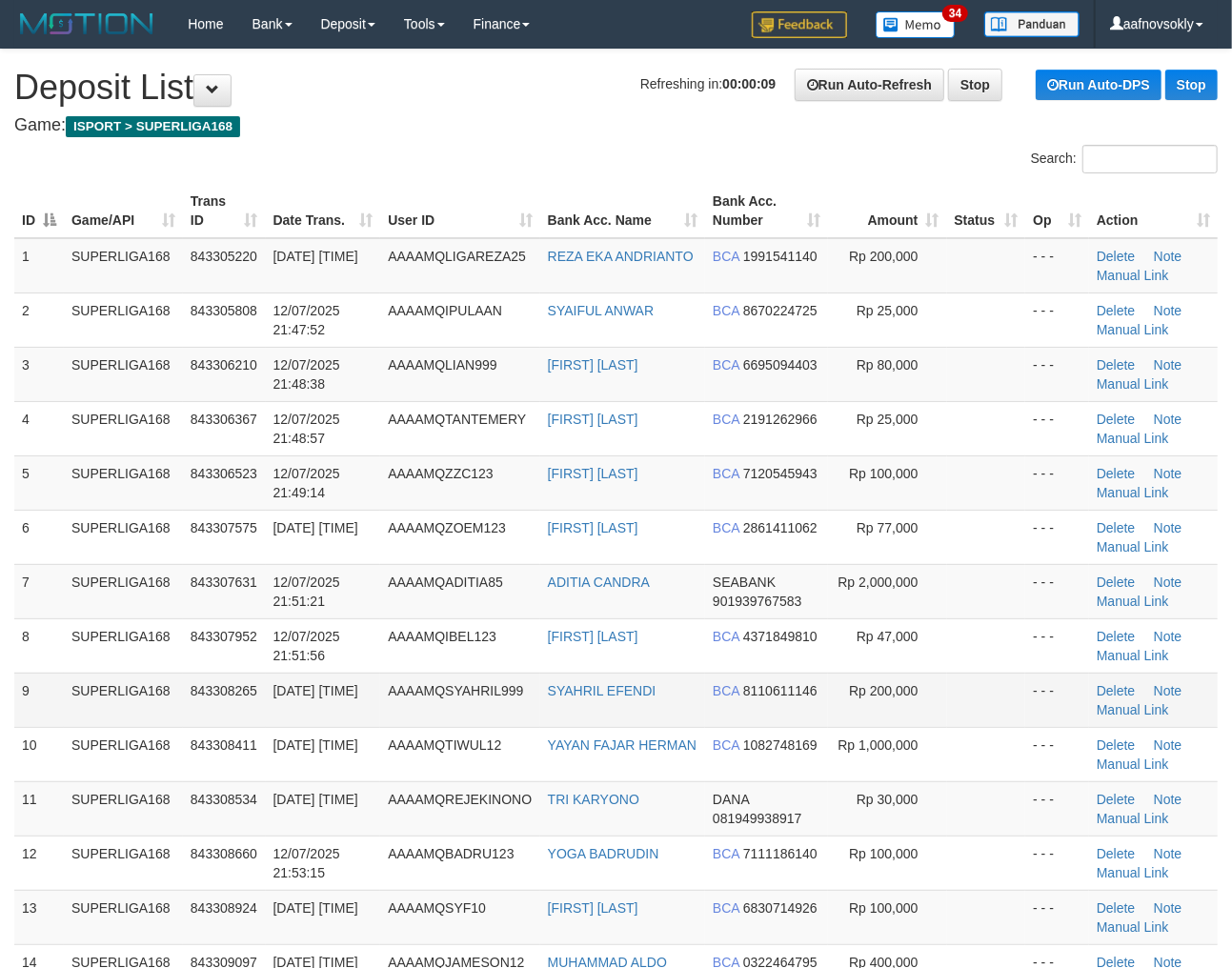 click on "AAAAMQSYAHRIL999" at bounding box center [455, 691] 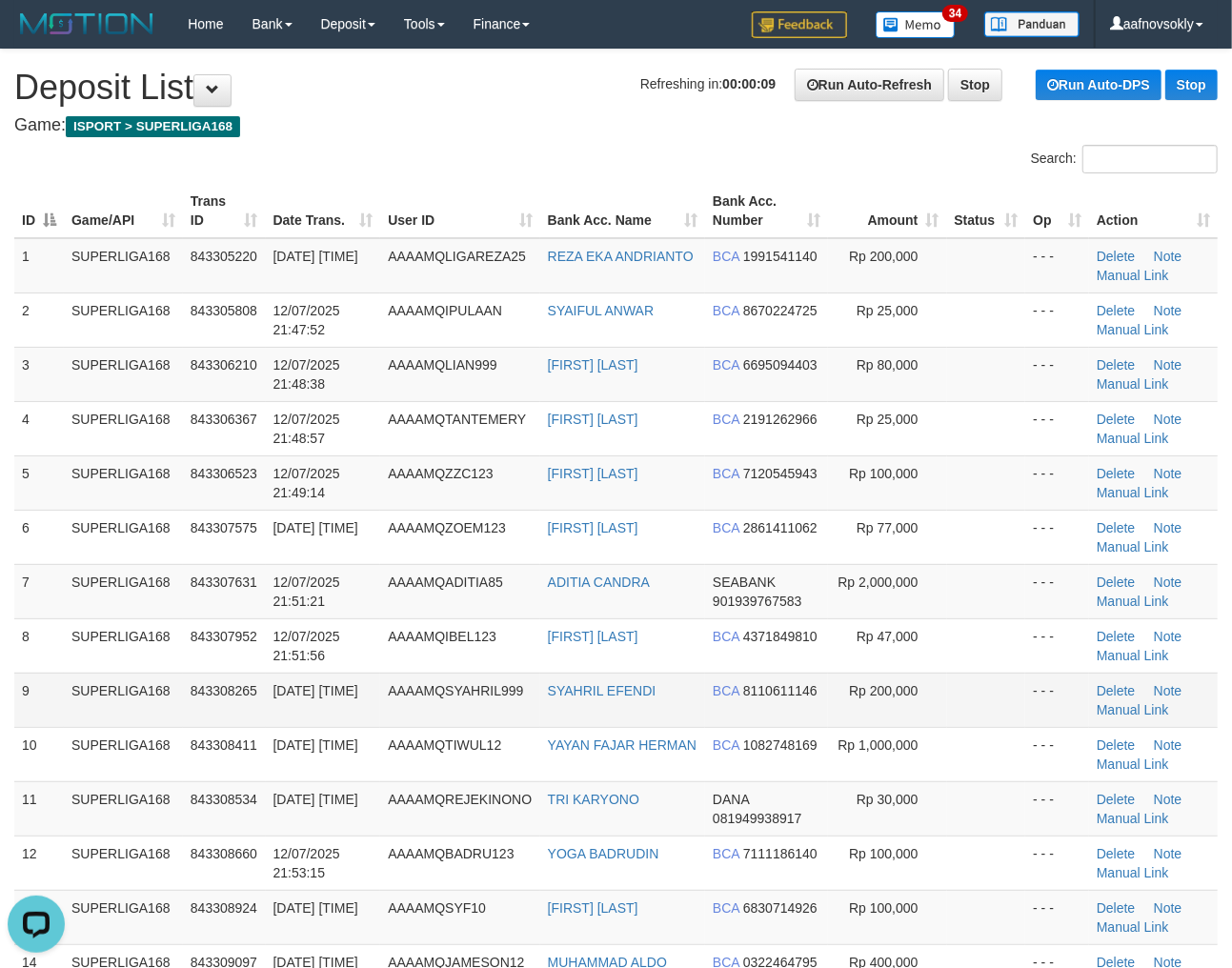 scroll, scrollTop: 0, scrollLeft: 0, axis: both 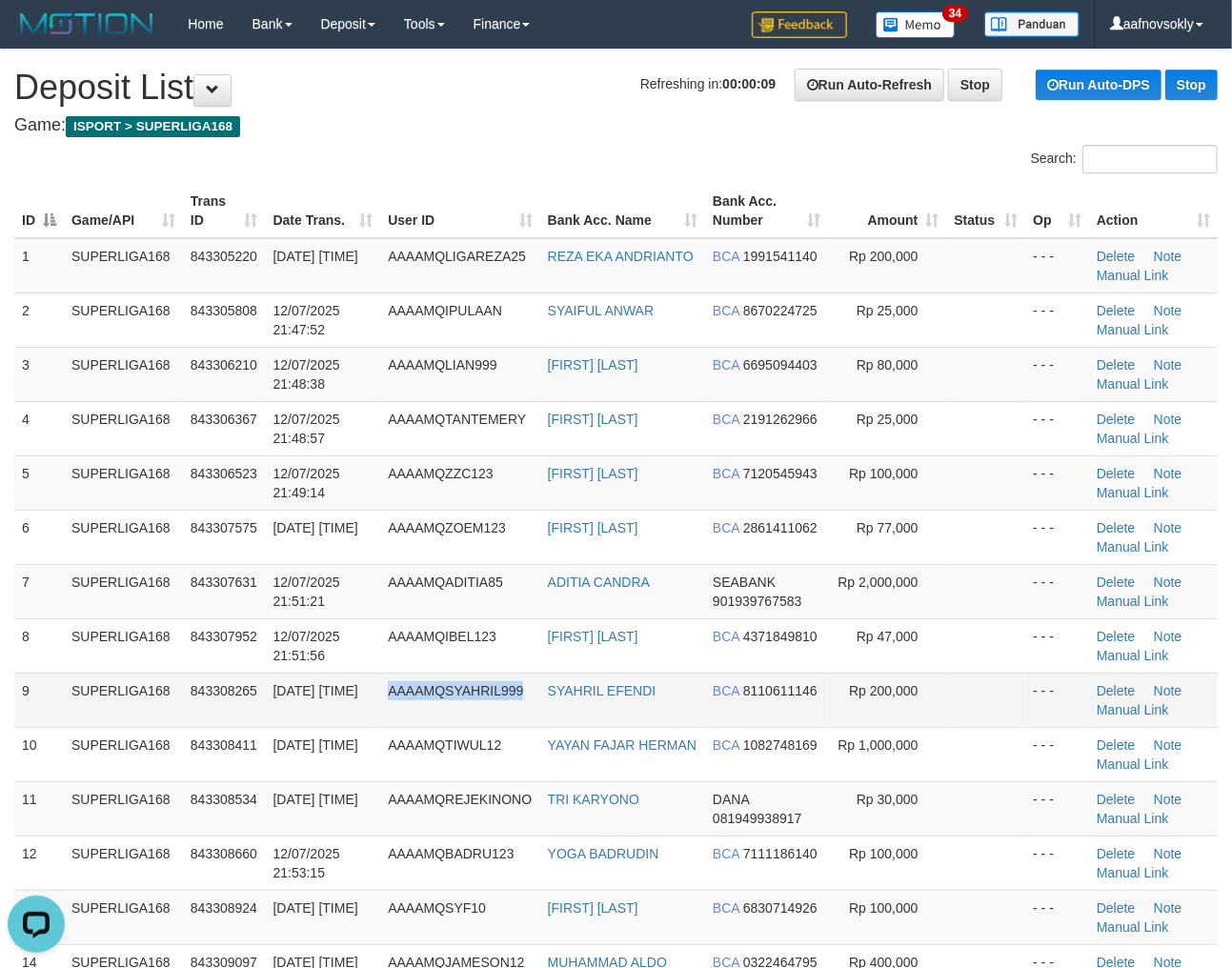 click on "AAAAMQSYAHRIL999" at bounding box center (455, 691) 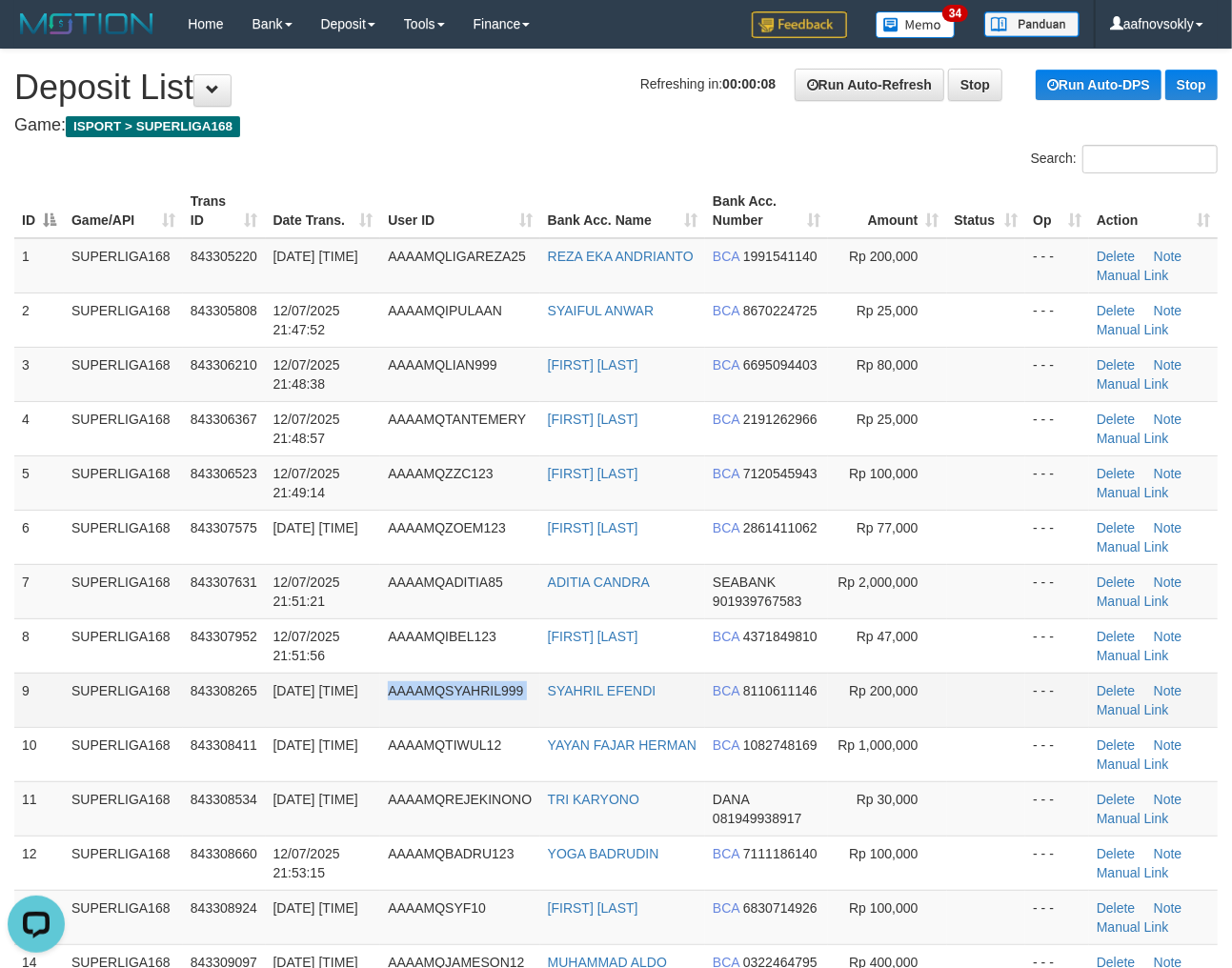 click on "AAAAMQSYAHRIL999" at bounding box center (455, 691) 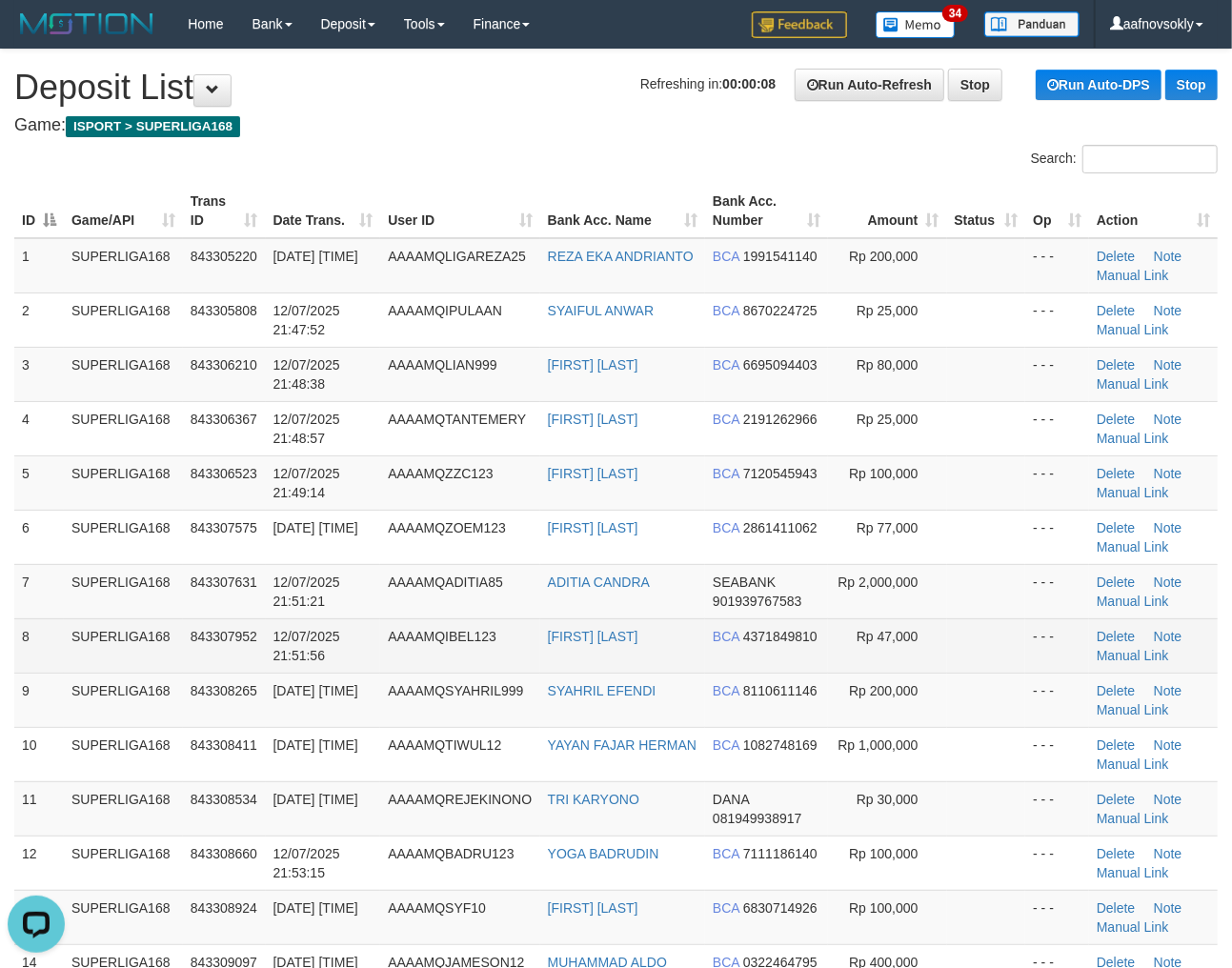 click on "AAAAMQIBEL123" at bounding box center [459, 645] 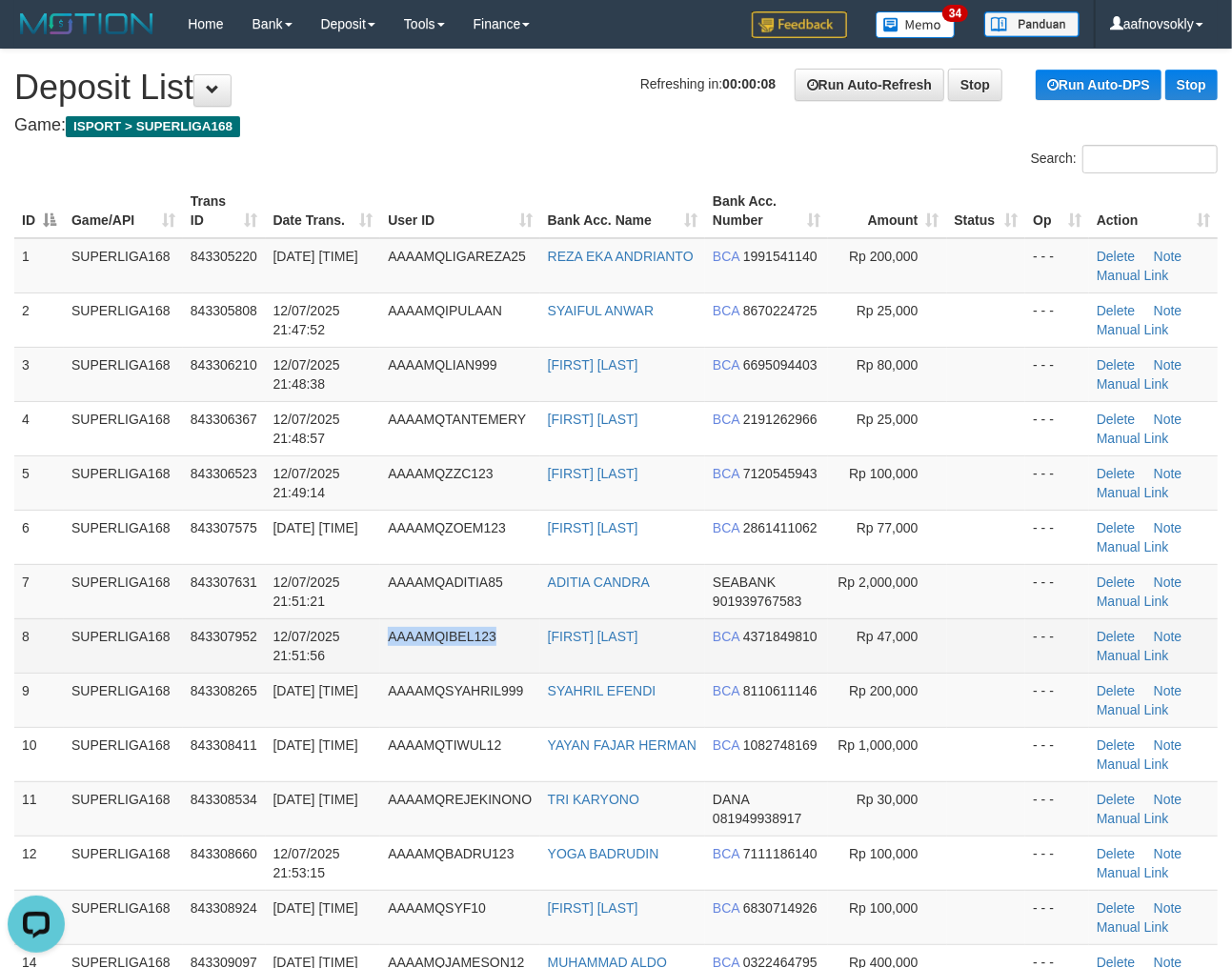 click on "AAAAMQIBEL123" at bounding box center (459, 645) 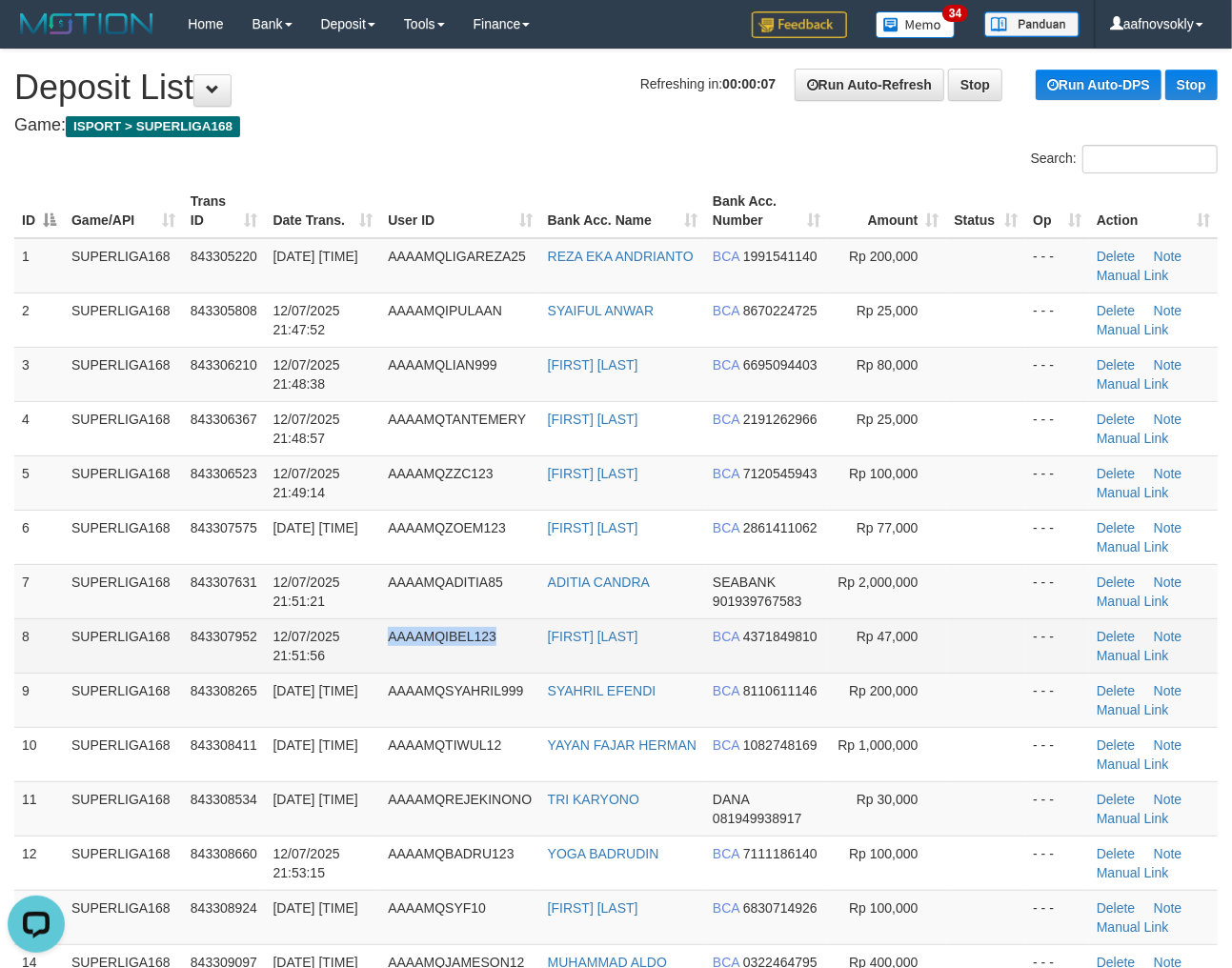click on "AAAAMQIBEL123" at bounding box center [459, 645] 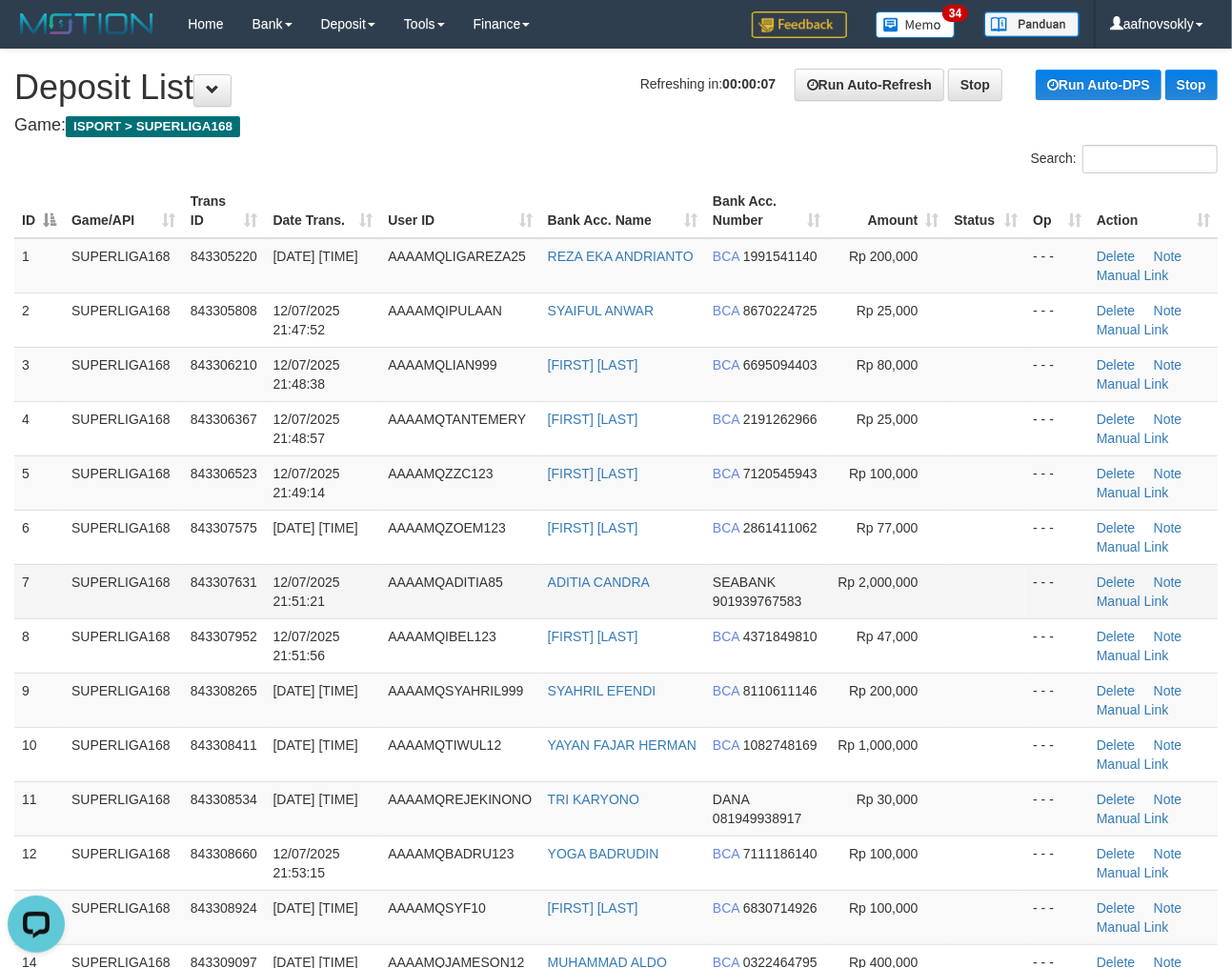 click on "AAAAMQADITIA85" at bounding box center [459, 591] 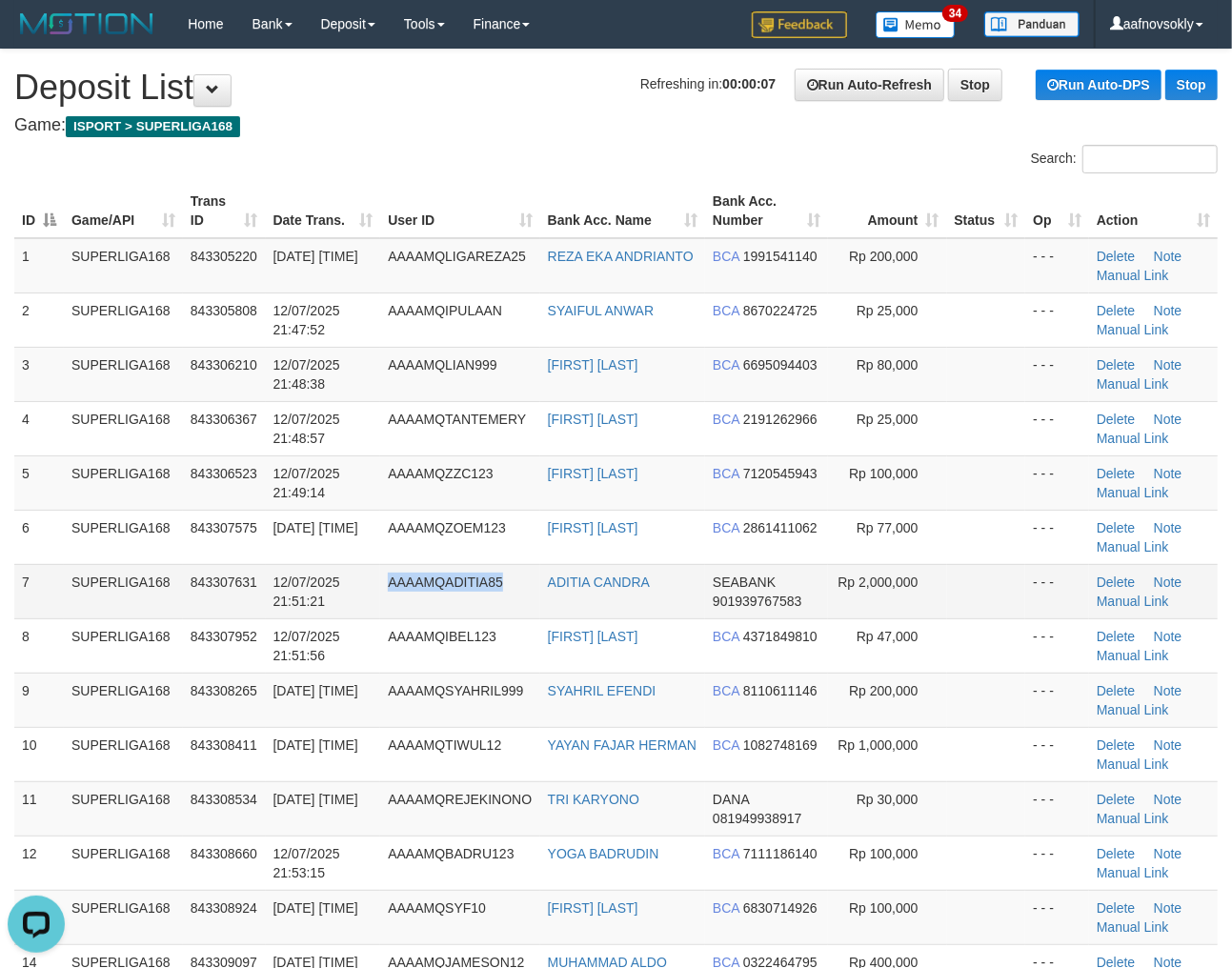 click on "AAAAMQADITIA85" at bounding box center [459, 591] 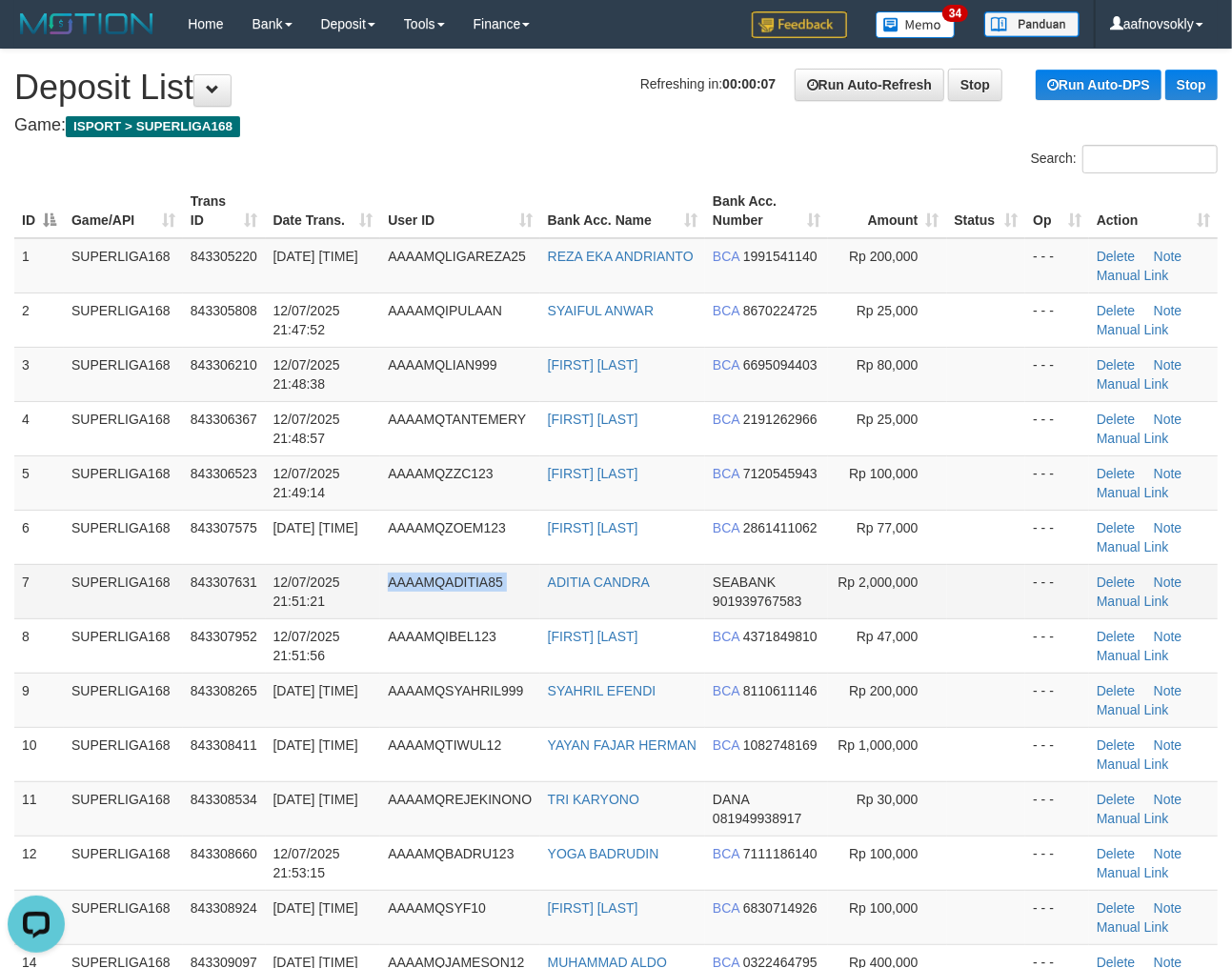 click on "AAAAMQADITIA85" at bounding box center [459, 591] 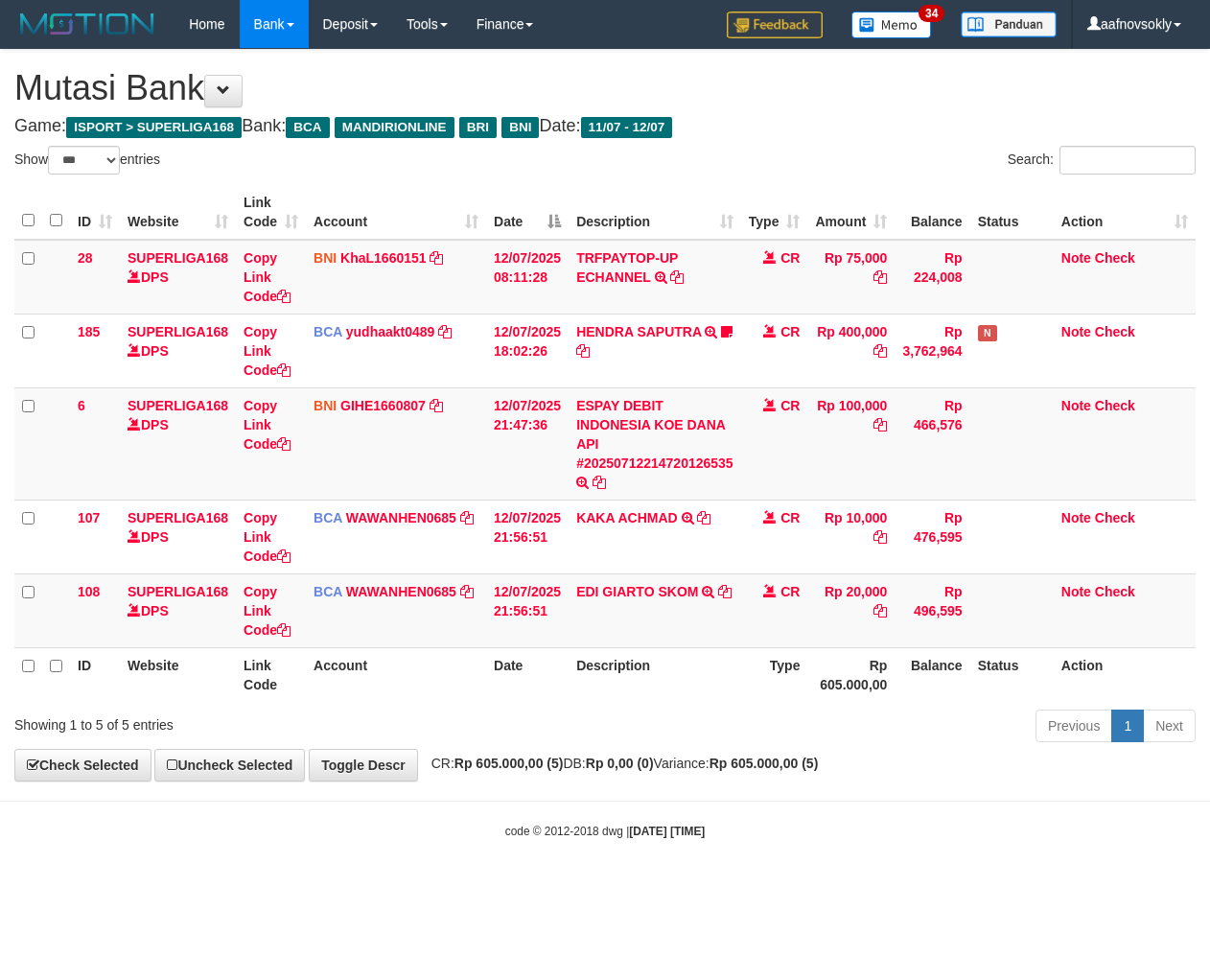 select on "***" 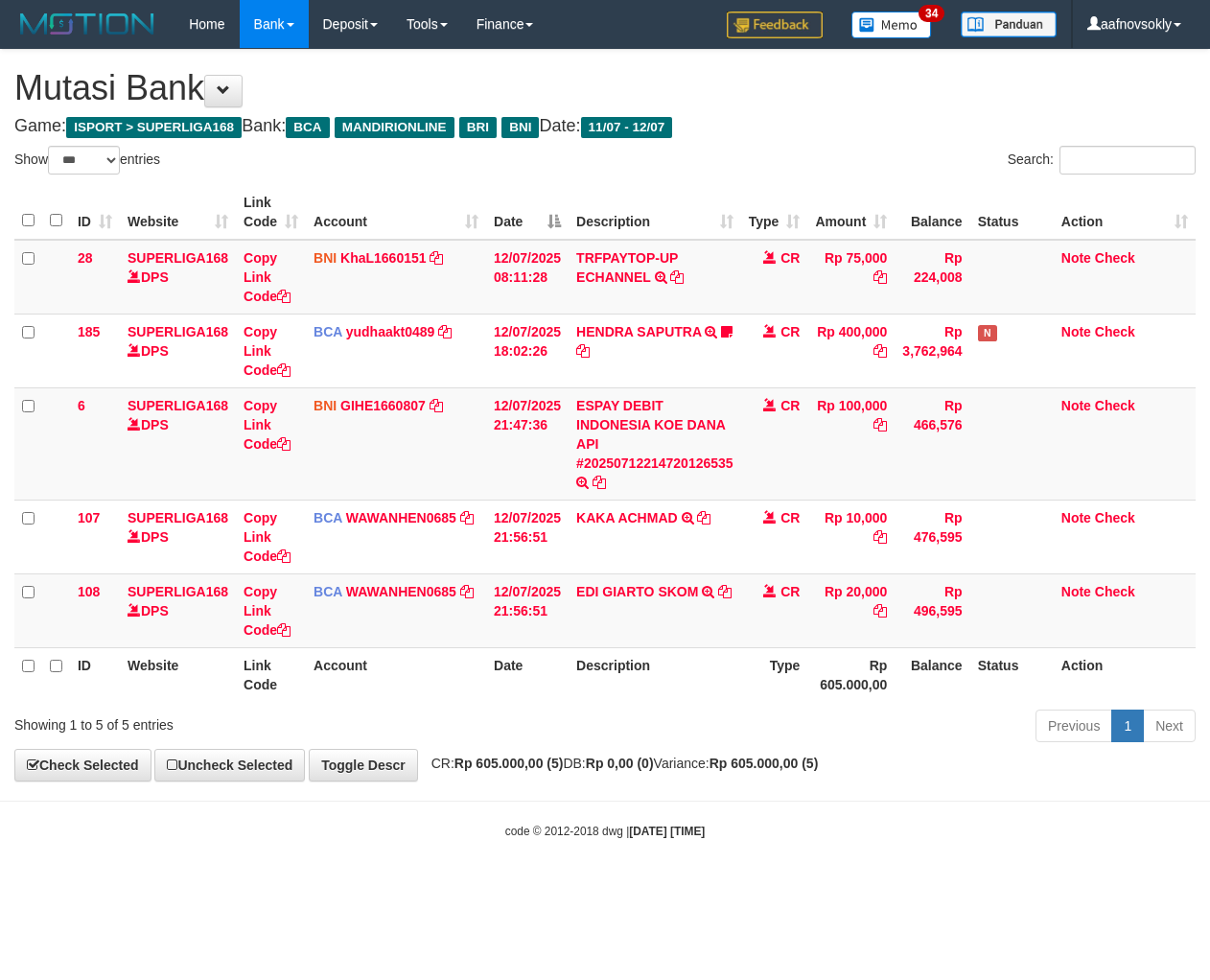 scroll, scrollTop: 0, scrollLeft: 0, axis: both 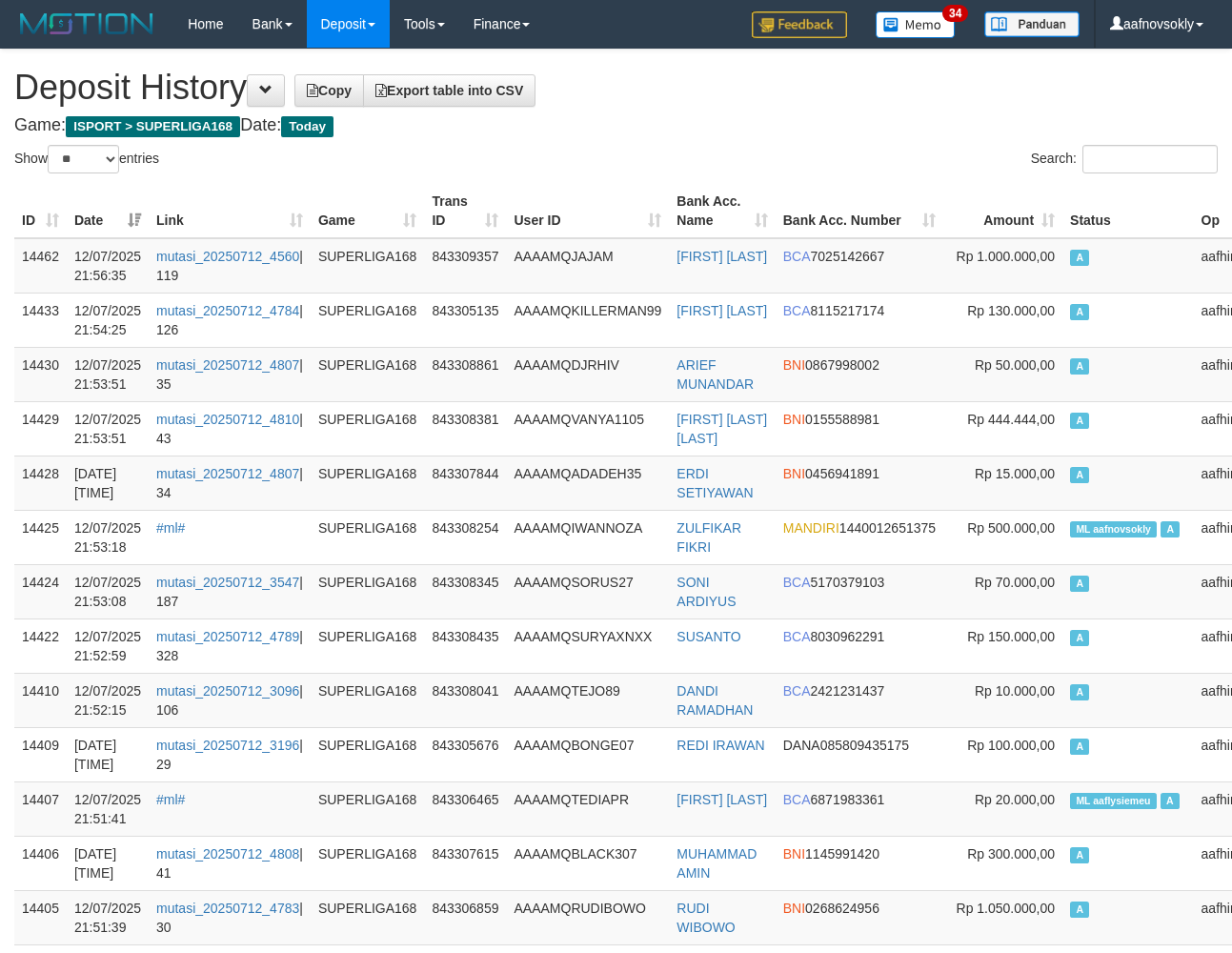 select on "**" 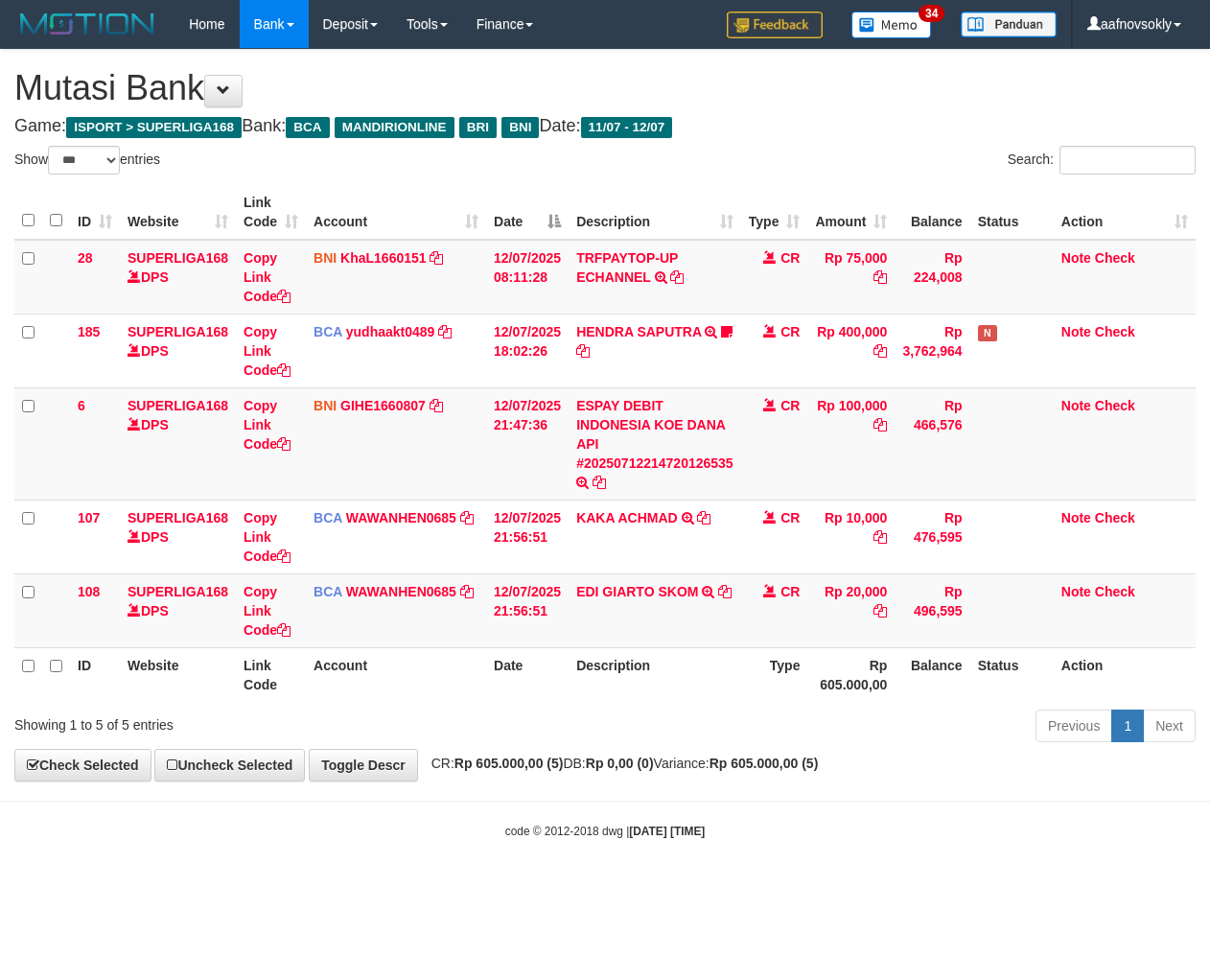select on "***" 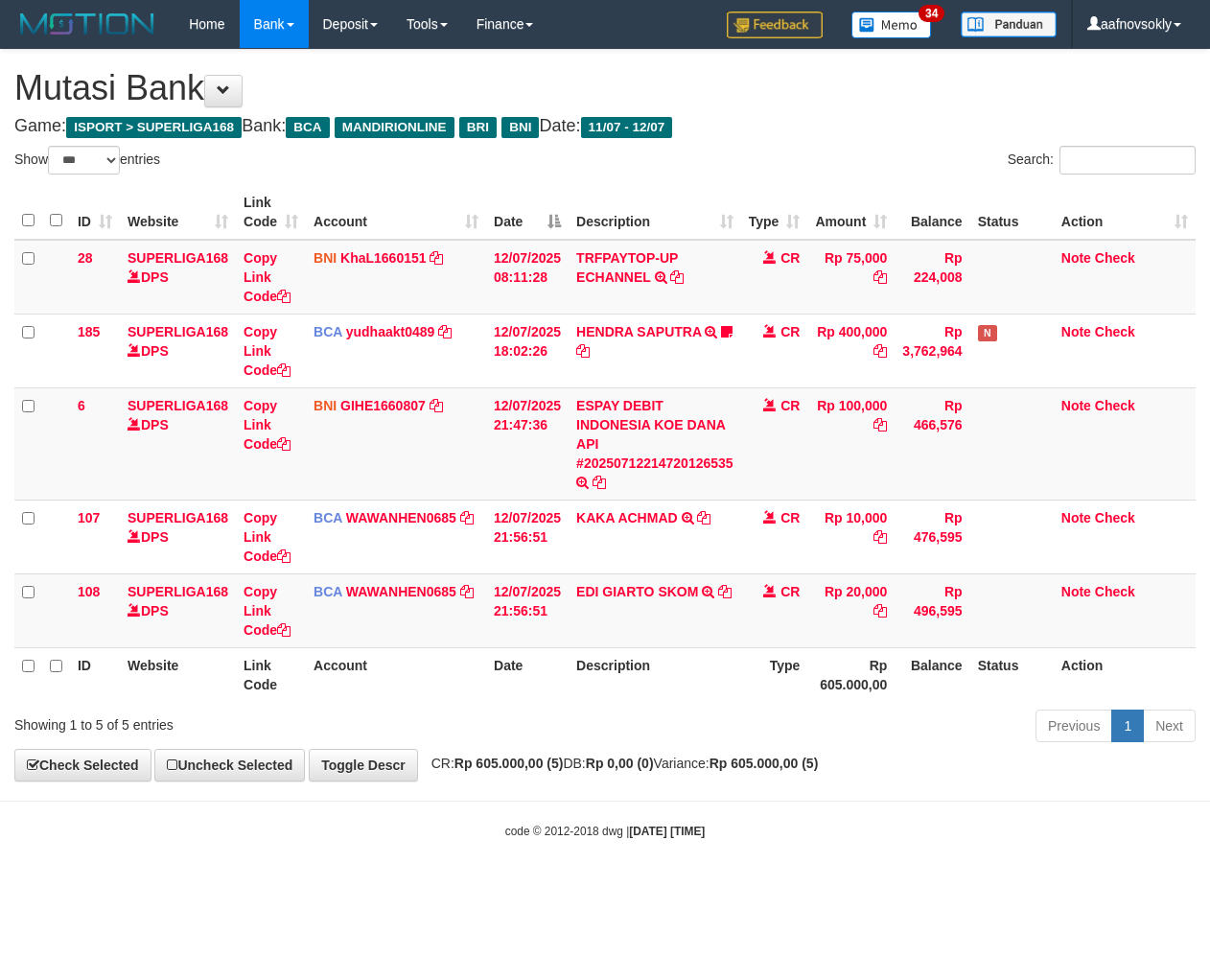 scroll, scrollTop: 0, scrollLeft: 0, axis: both 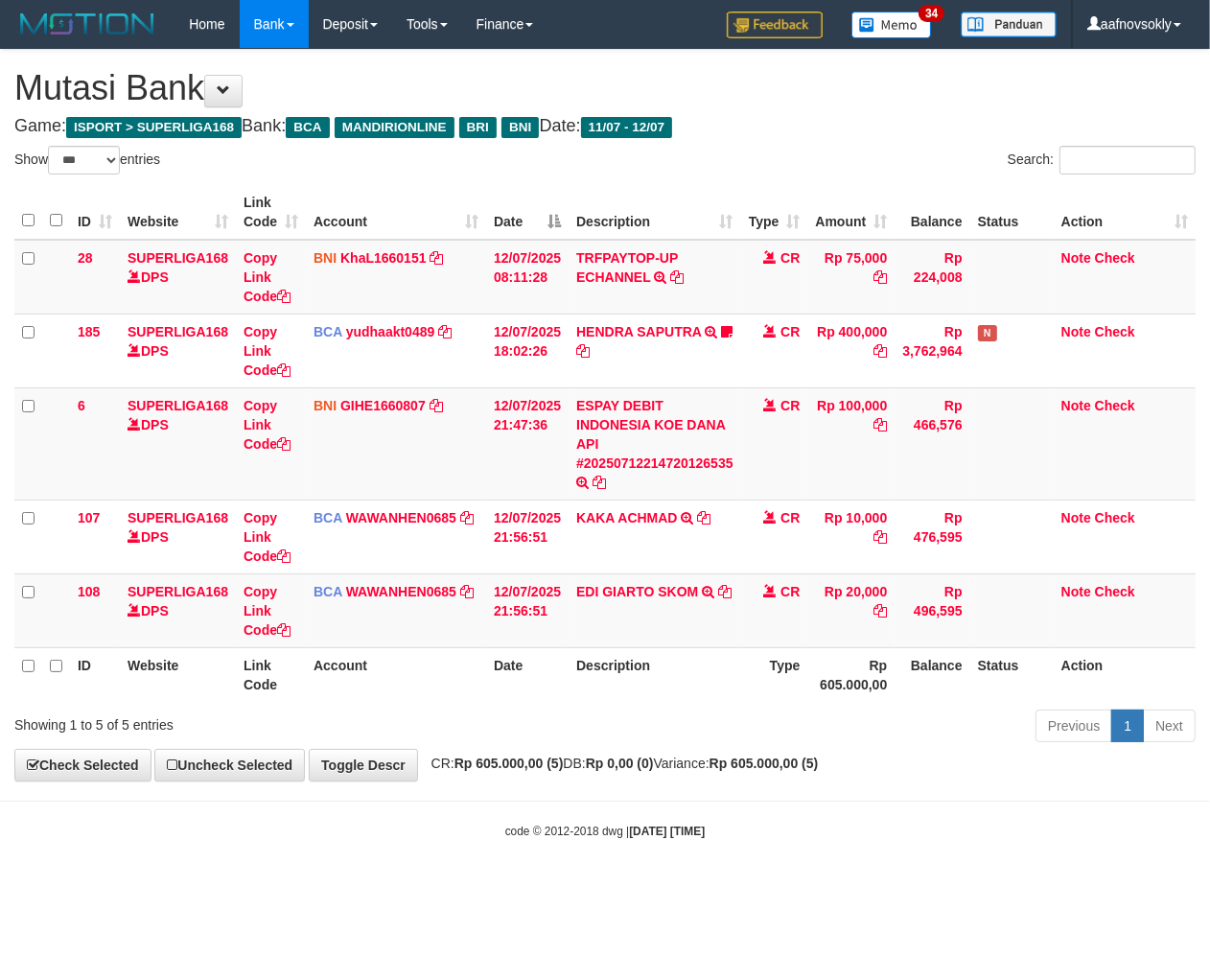 drag, startPoint x: 832, startPoint y: 809, endPoint x: 791, endPoint y: 823, distance: 43.324358 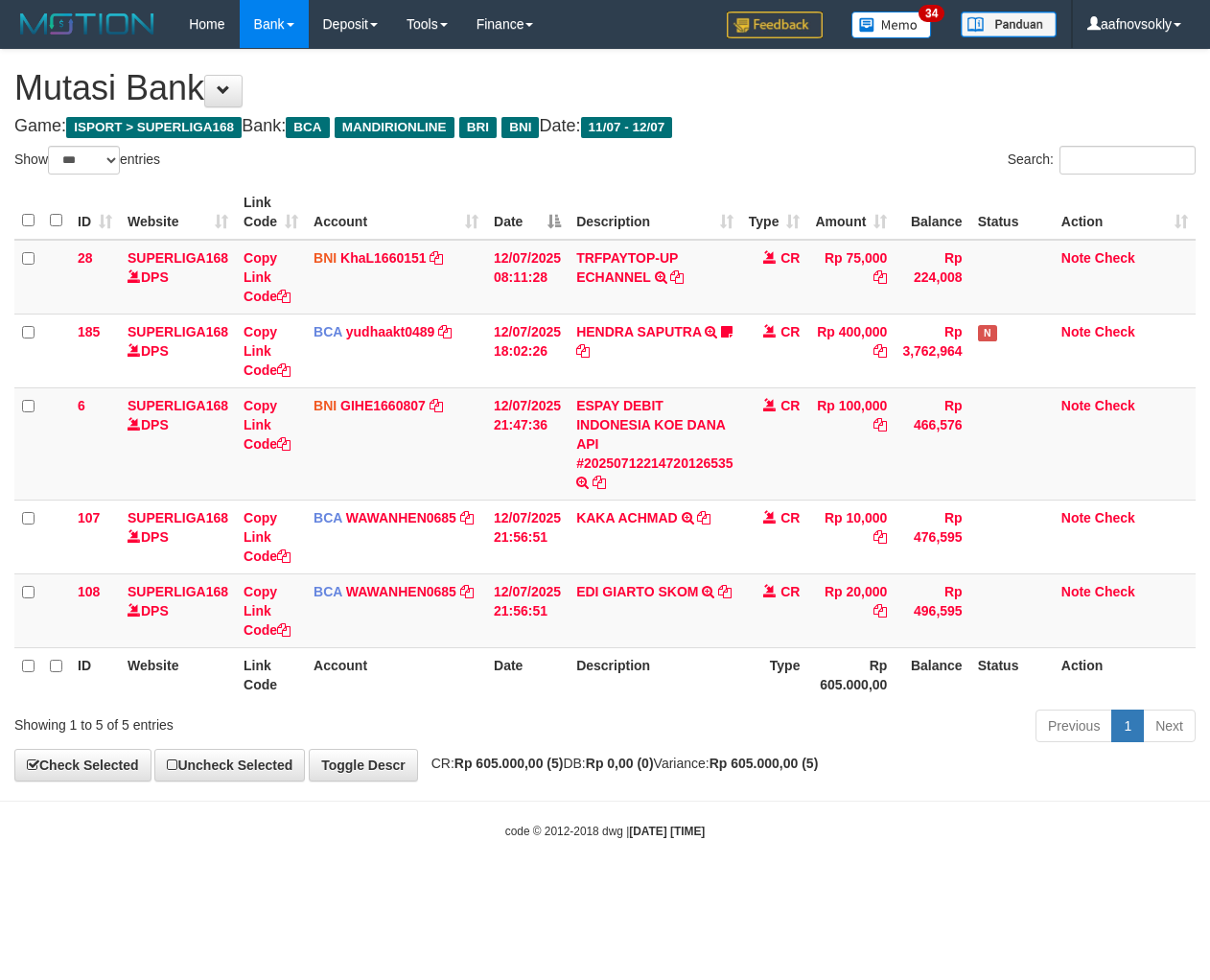 select on "***" 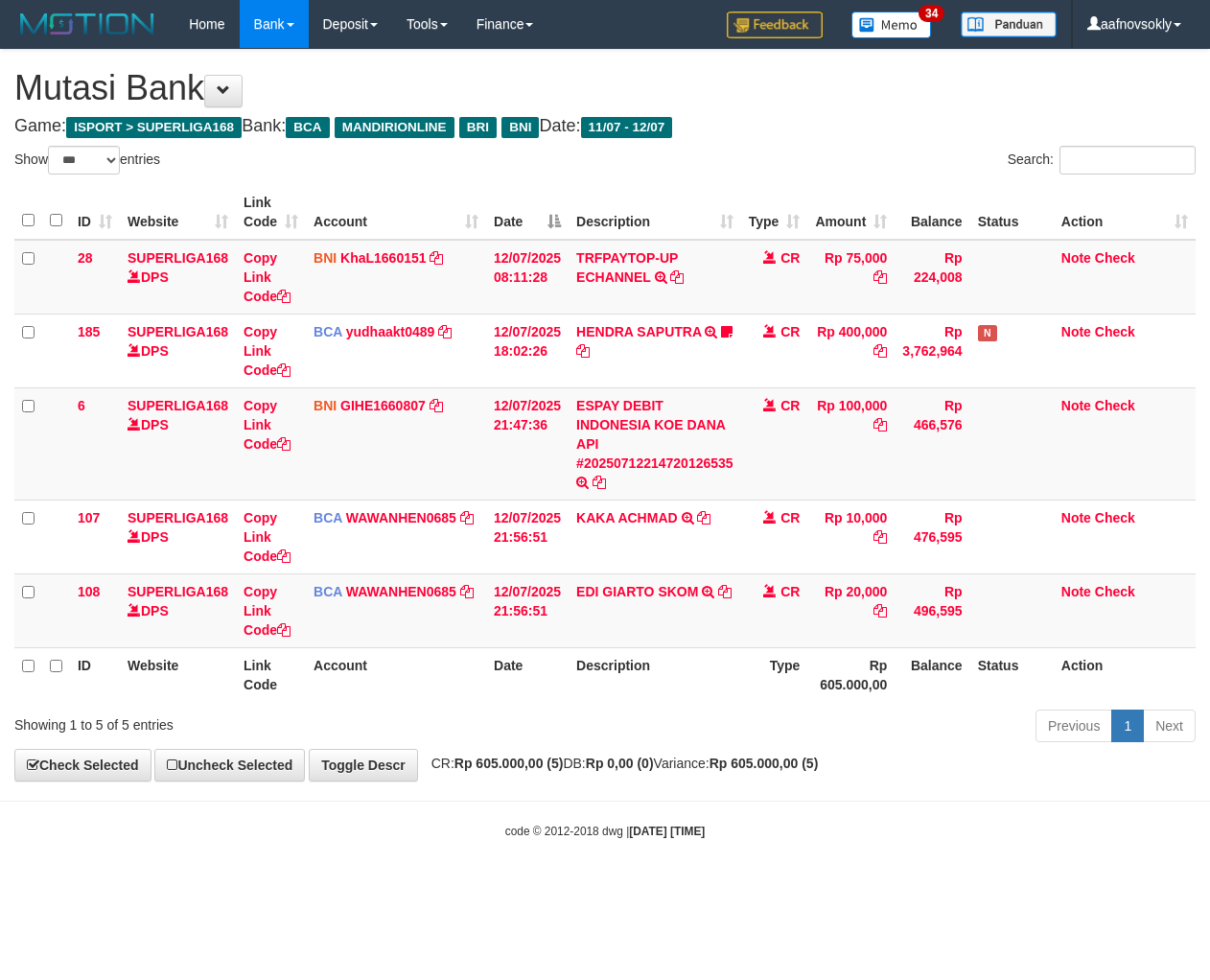 scroll, scrollTop: 0, scrollLeft: 0, axis: both 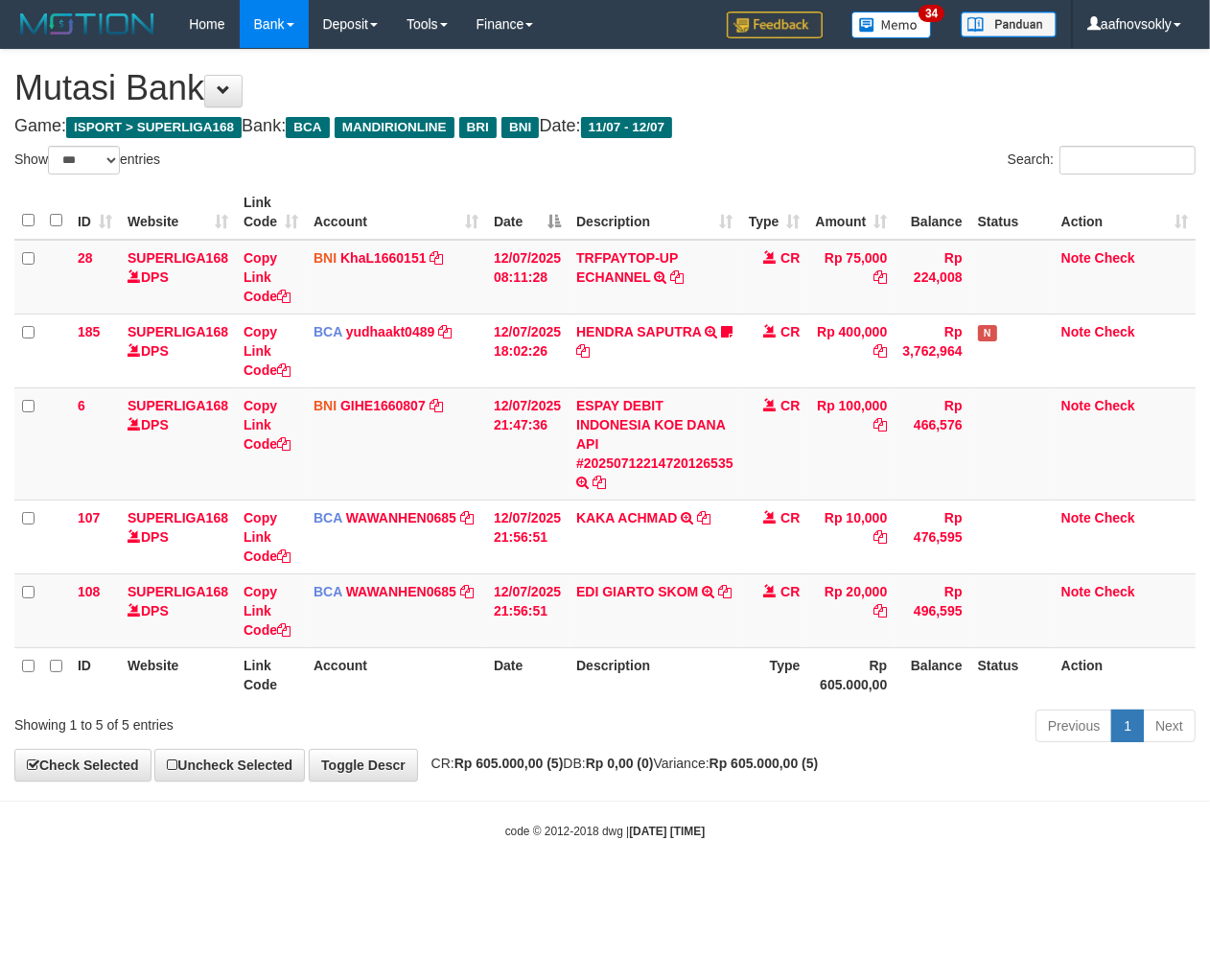 click on "Description" at bounding box center [655, 674] 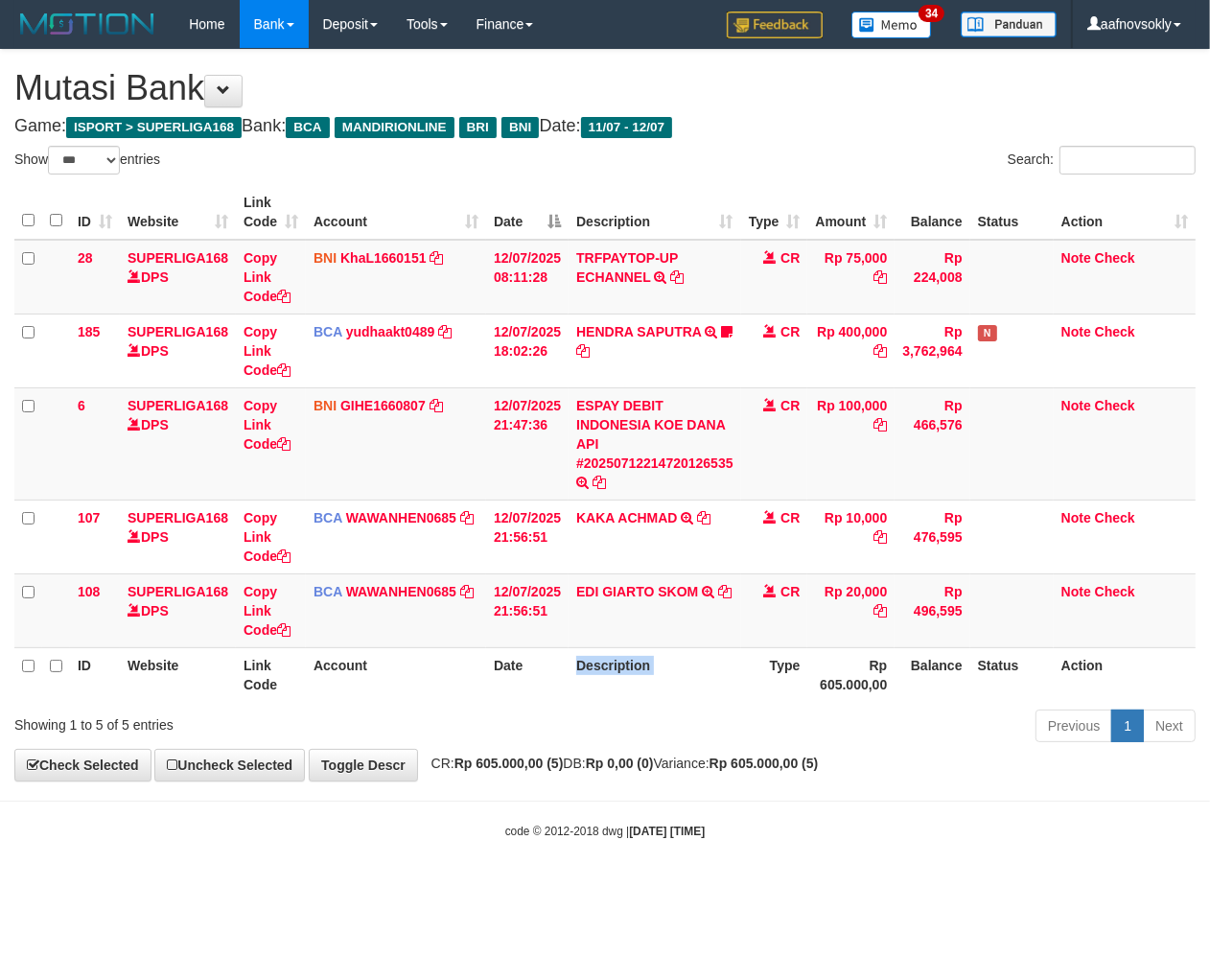 click on "Description" at bounding box center [655, 674] 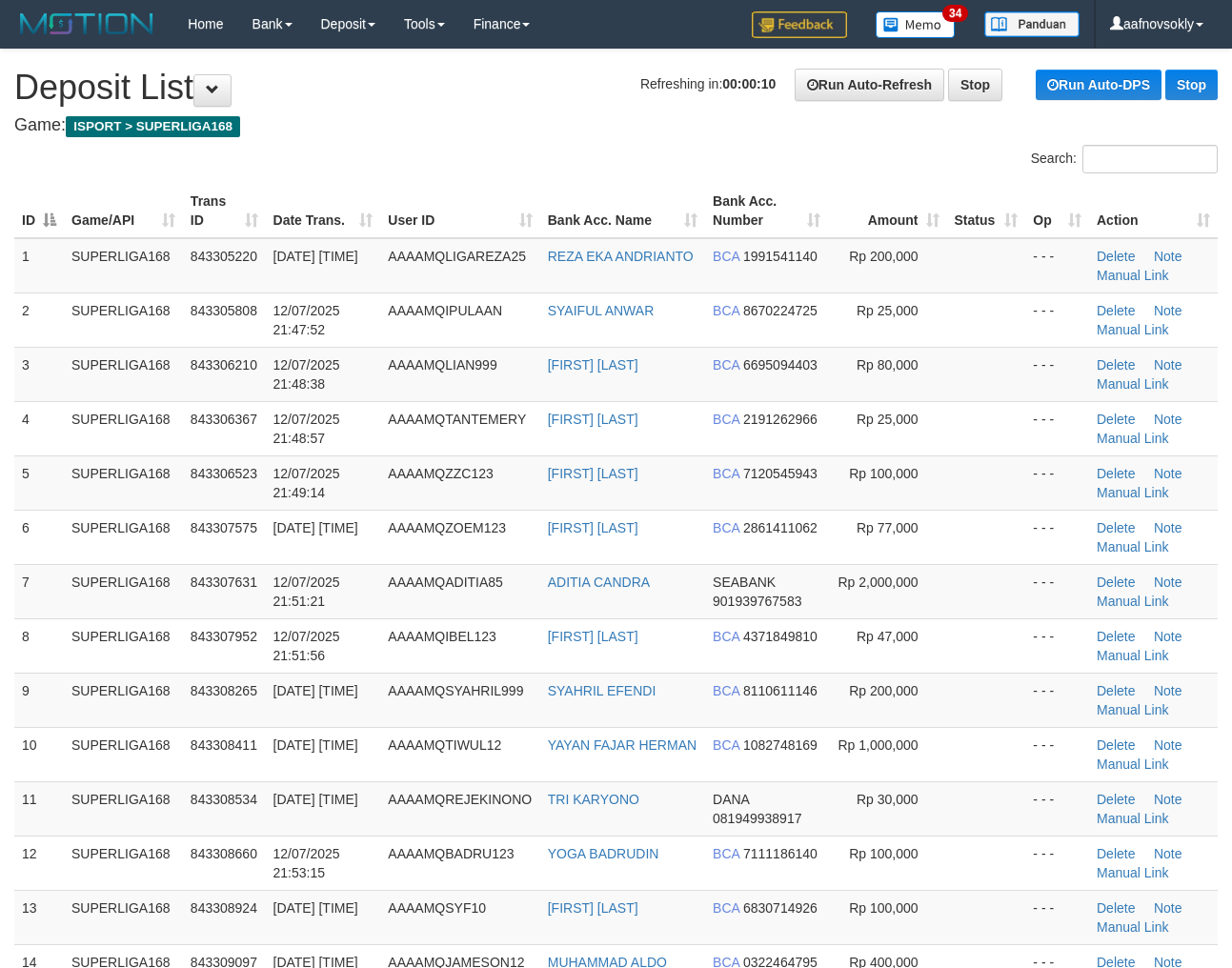 scroll, scrollTop: 0, scrollLeft: 0, axis: both 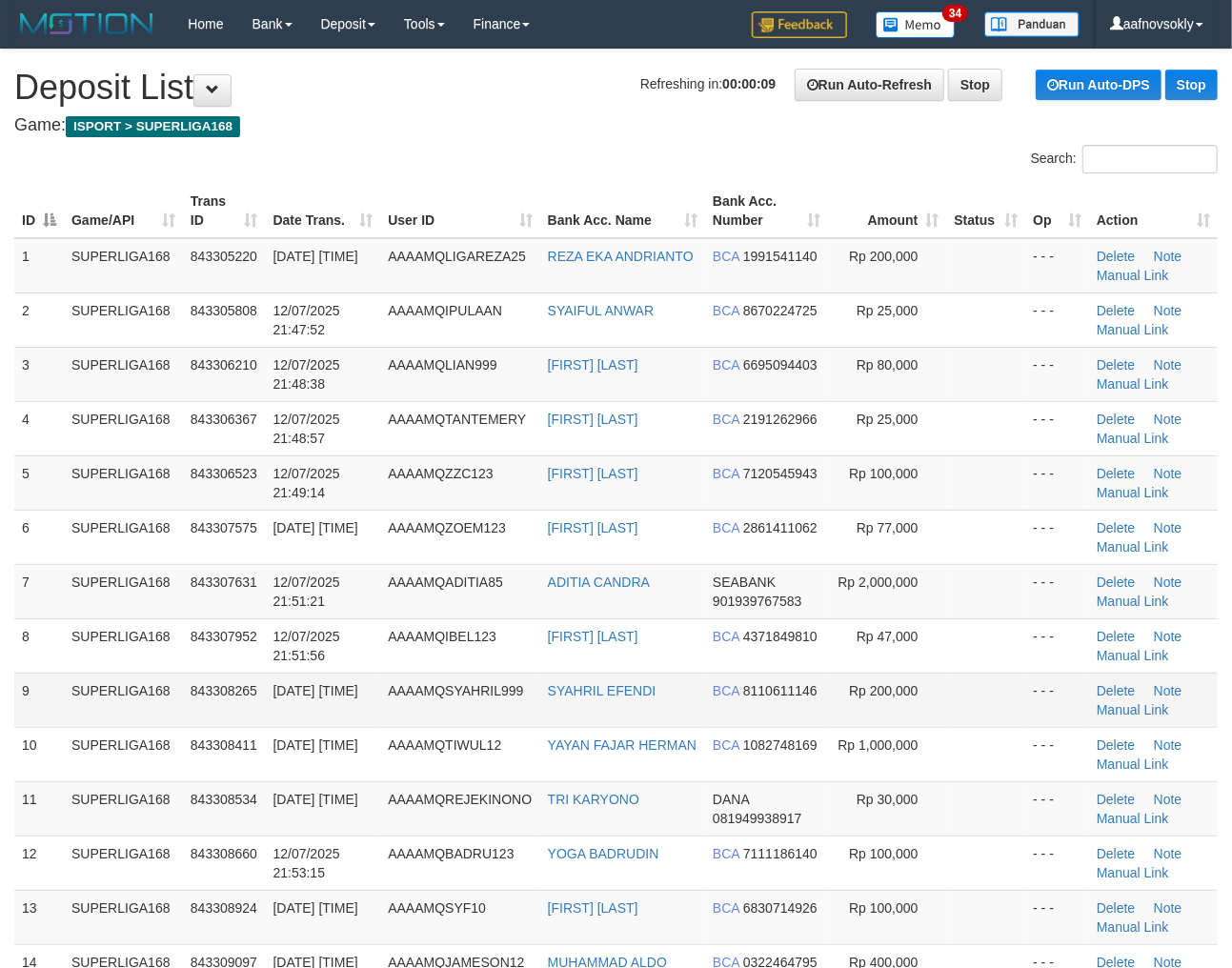 click on "12/07/2025 21:52:28" at bounding box center [323, 699] 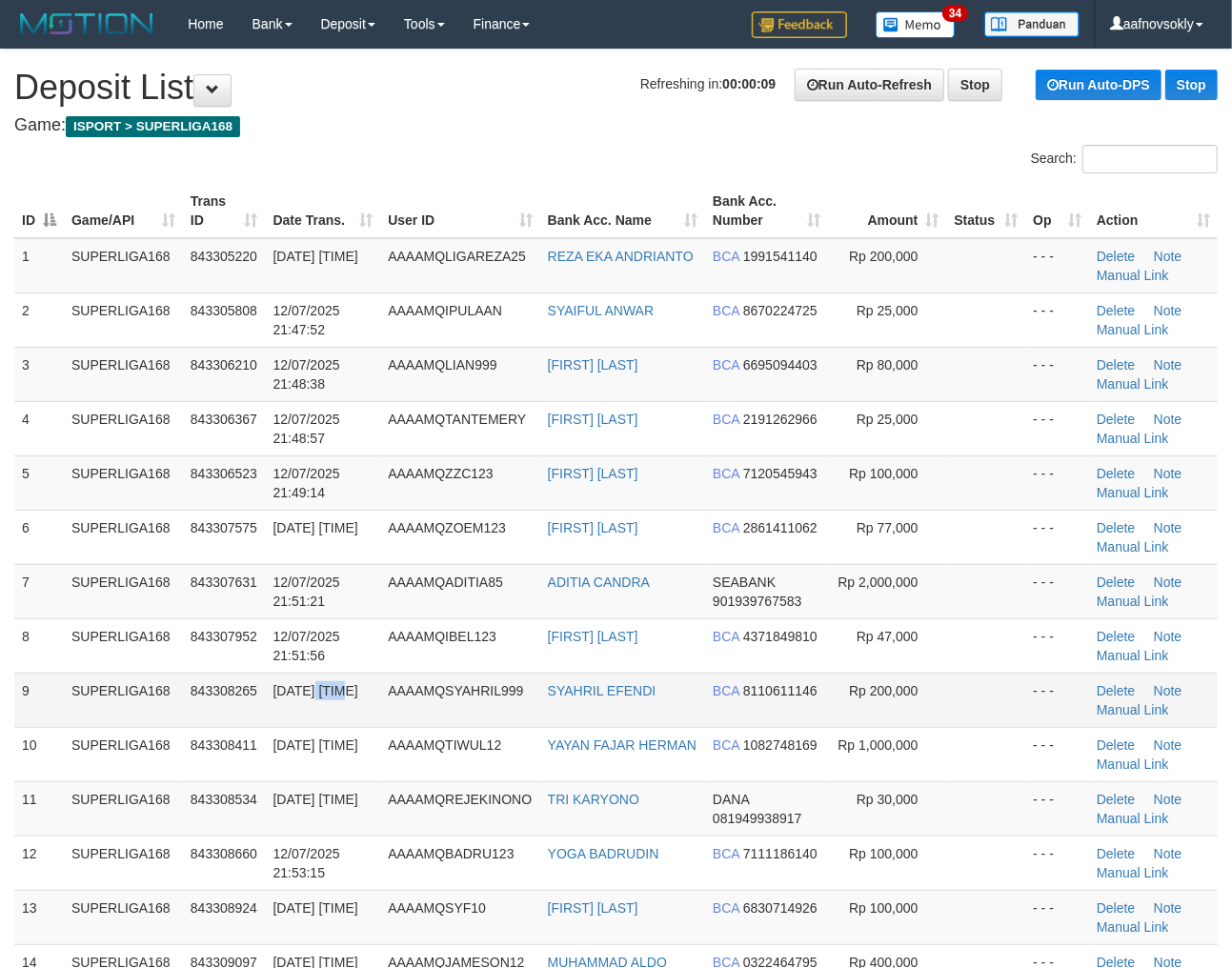 click on "12/07/2025 21:52:28" at bounding box center (323, 699) 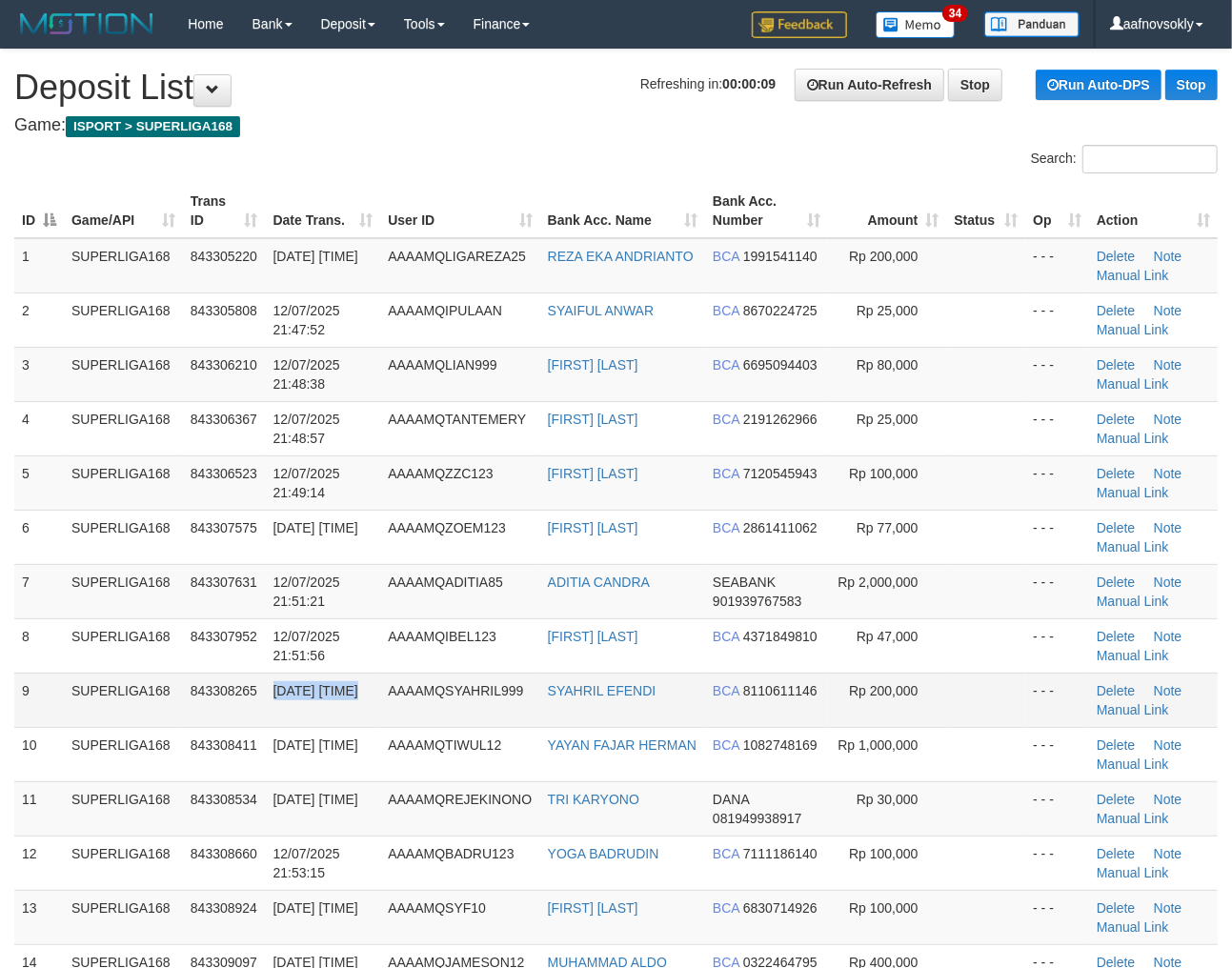 click on "[DATE] [TIME]" at bounding box center (323, 699) 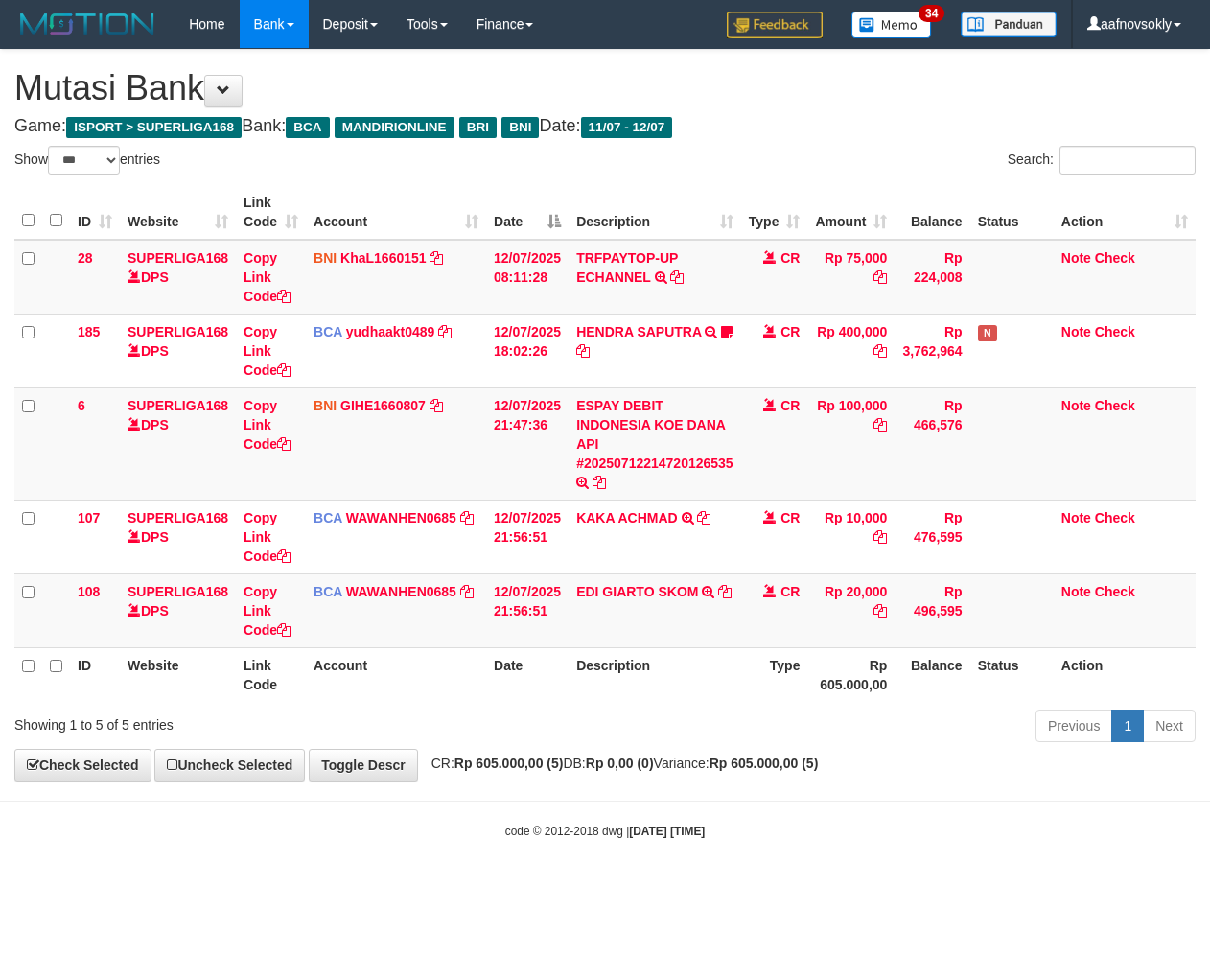select on "***" 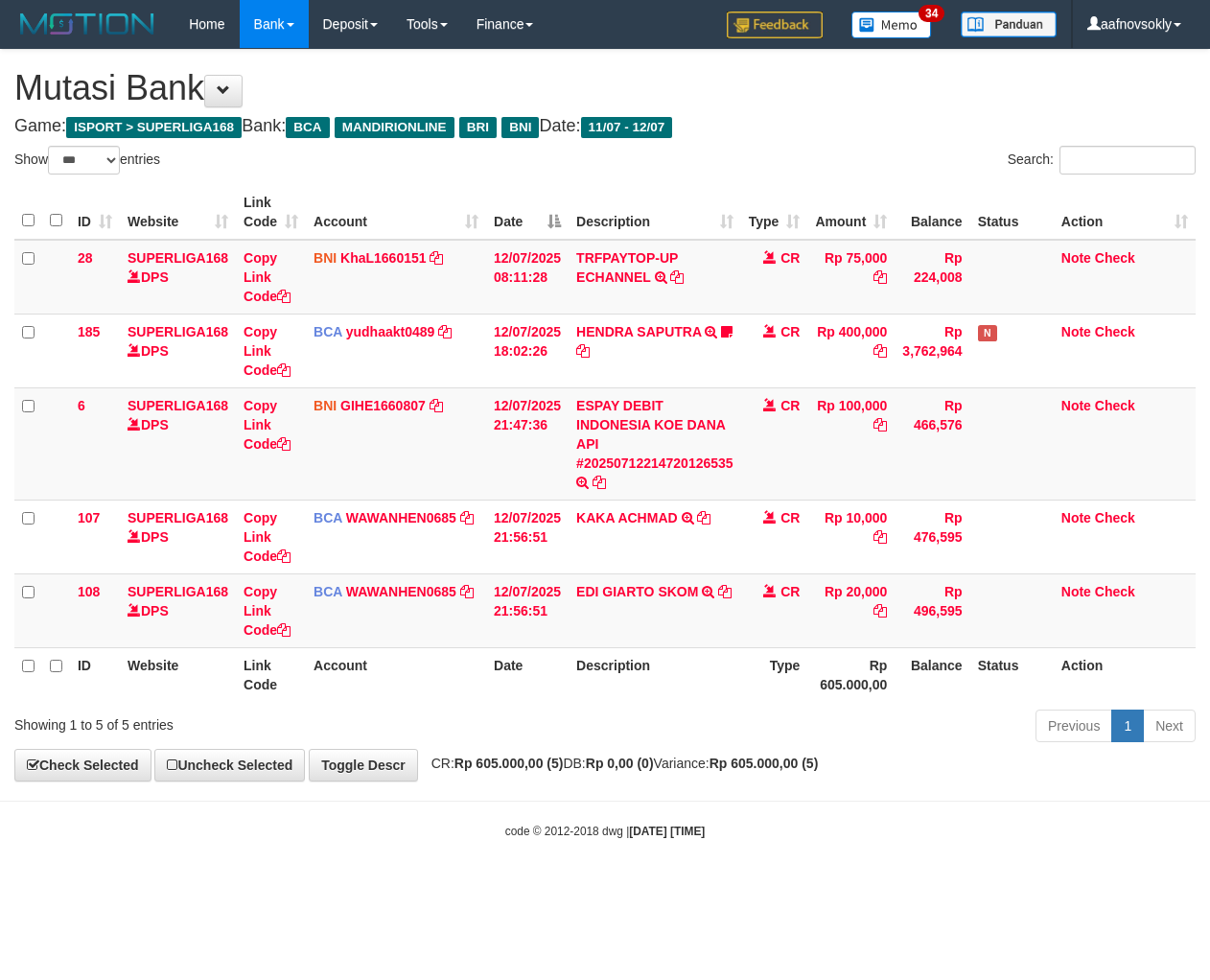 scroll, scrollTop: 0, scrollLeft: 0, axis: both 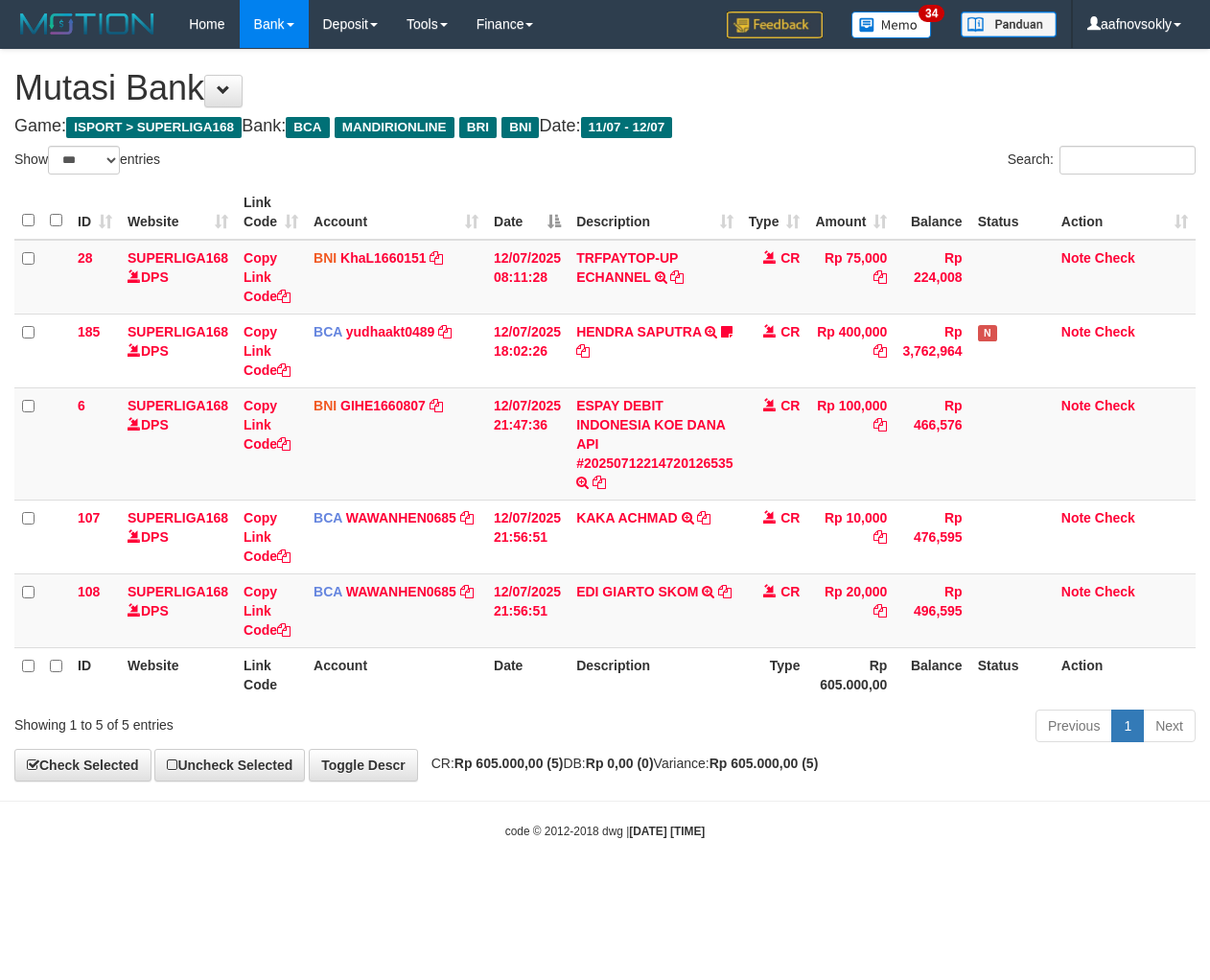 select on "***" 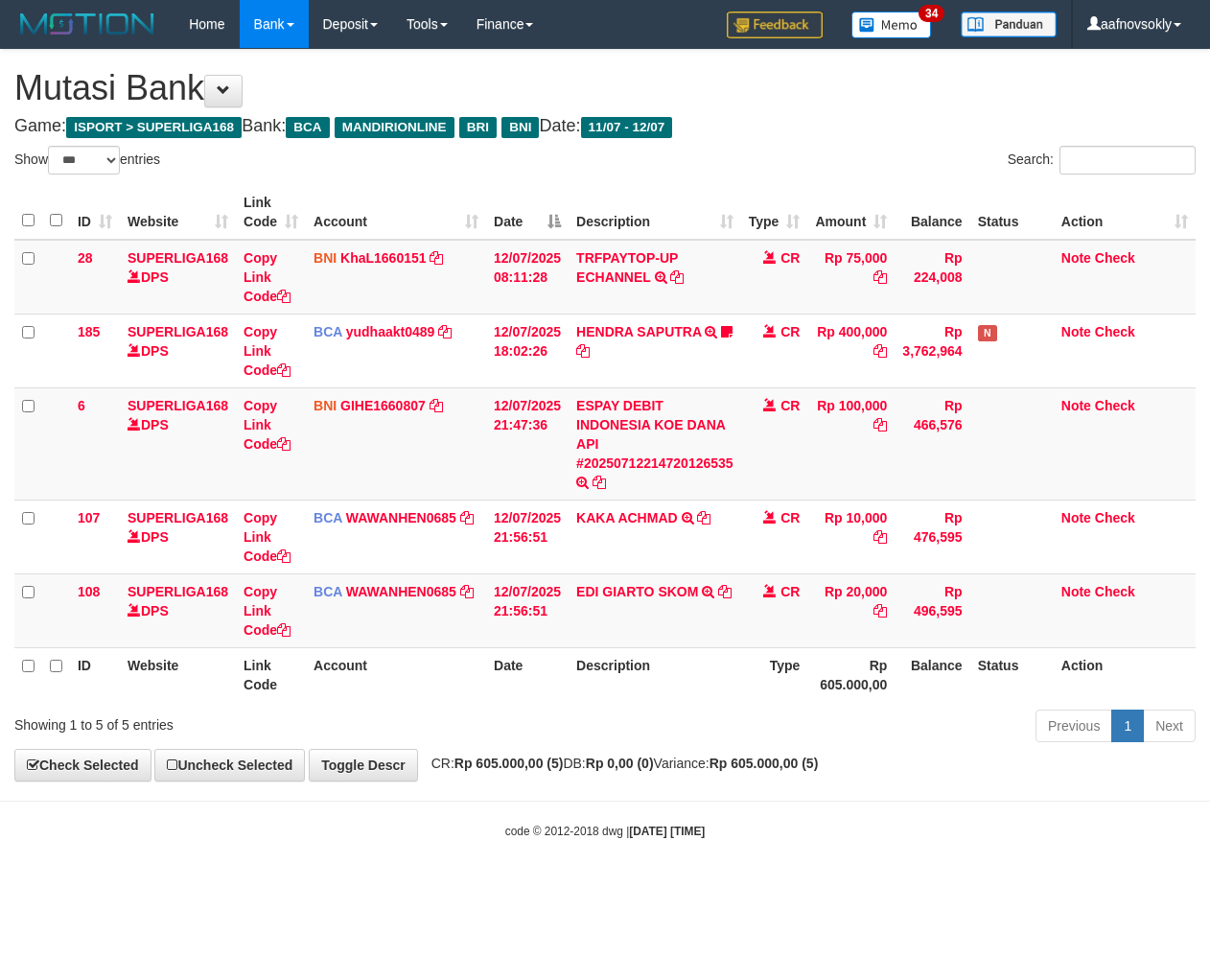 scroll, scrollTop: 0, scrollLeft: 0, axis: both 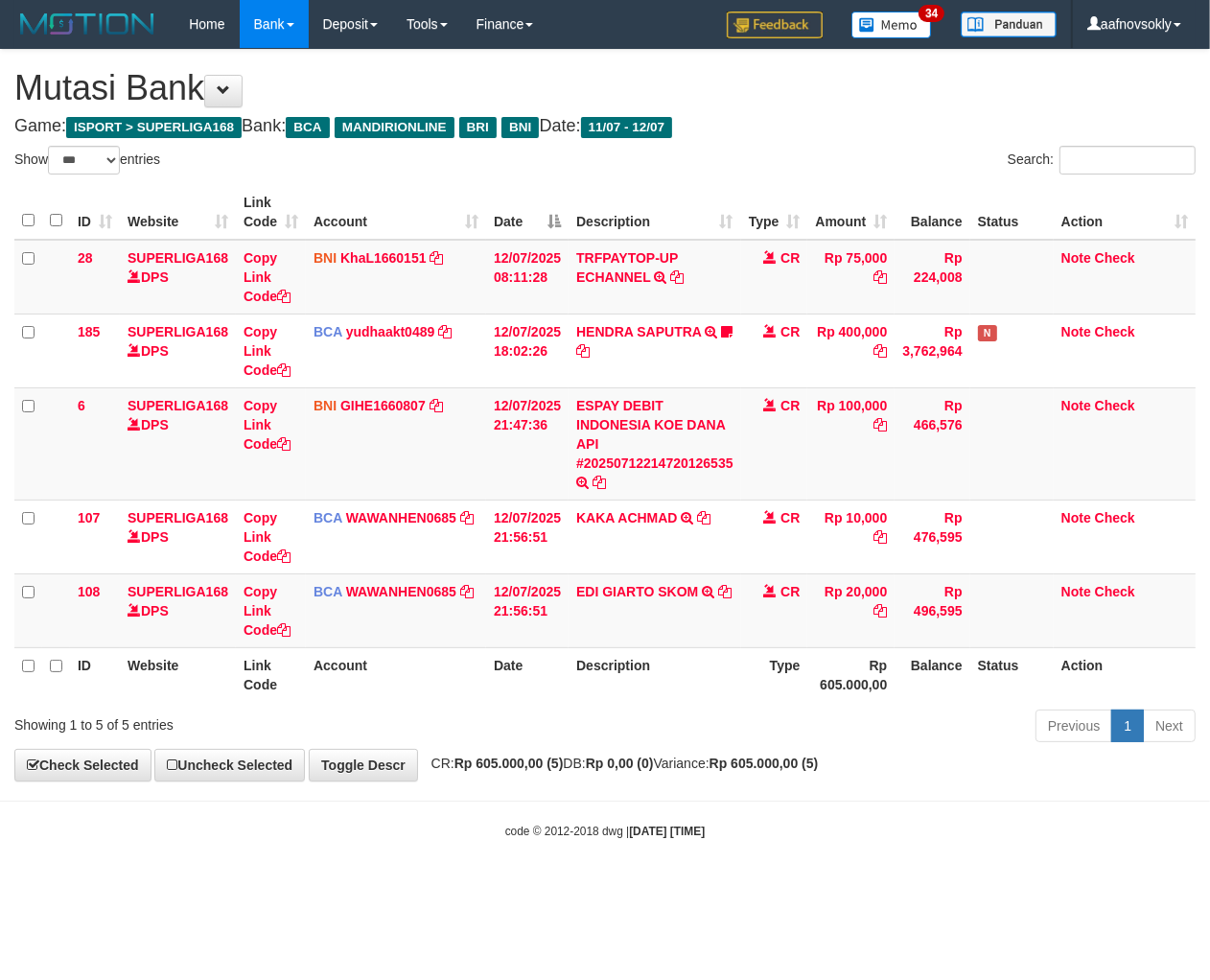 click on "Toggle navigation
Home
Bank
Account List
Load
By Website
Group
[ISPORT]													SUPERLIGA168
By Load Group (DPS)
34" at bounding box center [605, 444] 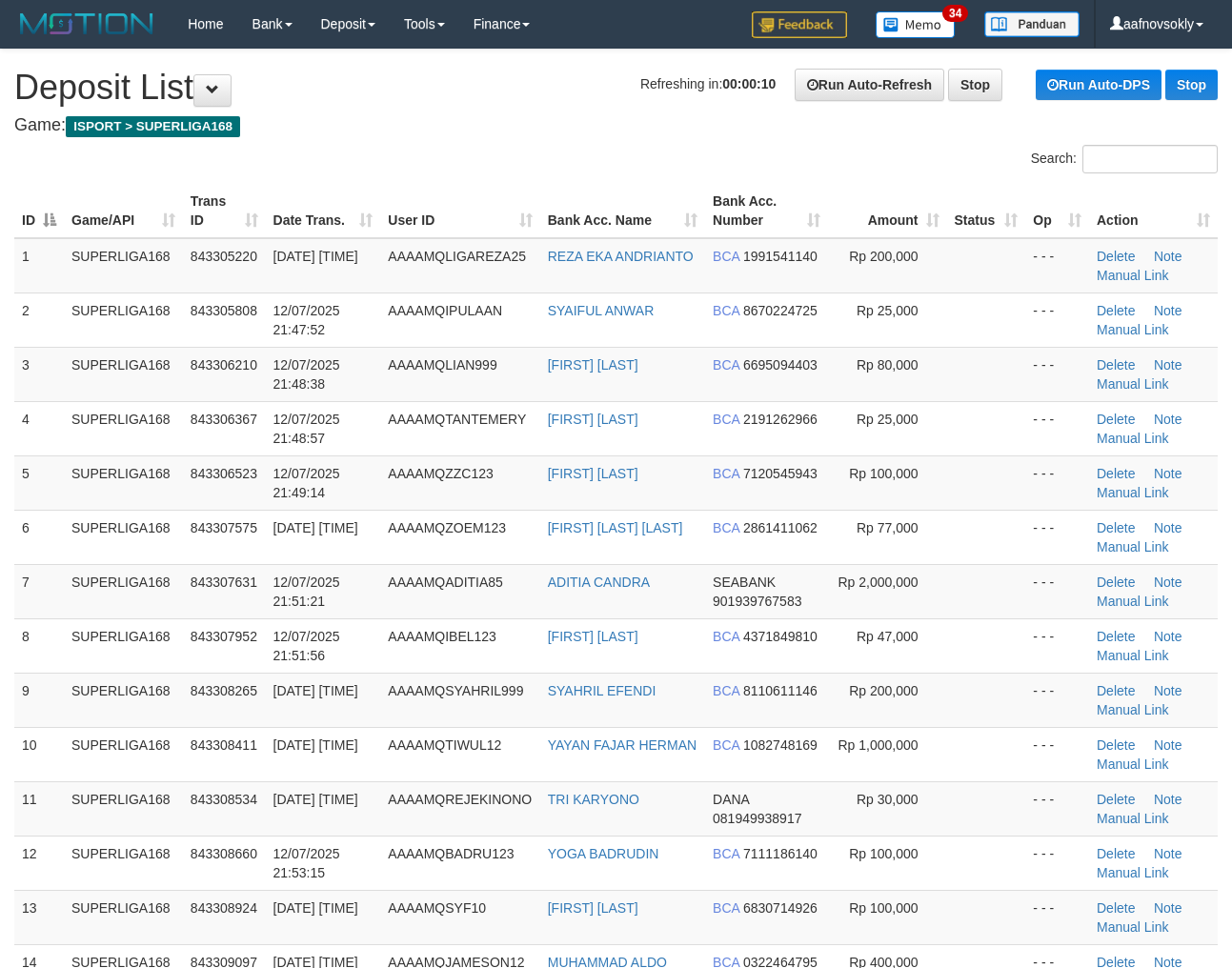 scroll, scrollTop: 0, scrollLeft: 0, axis: both 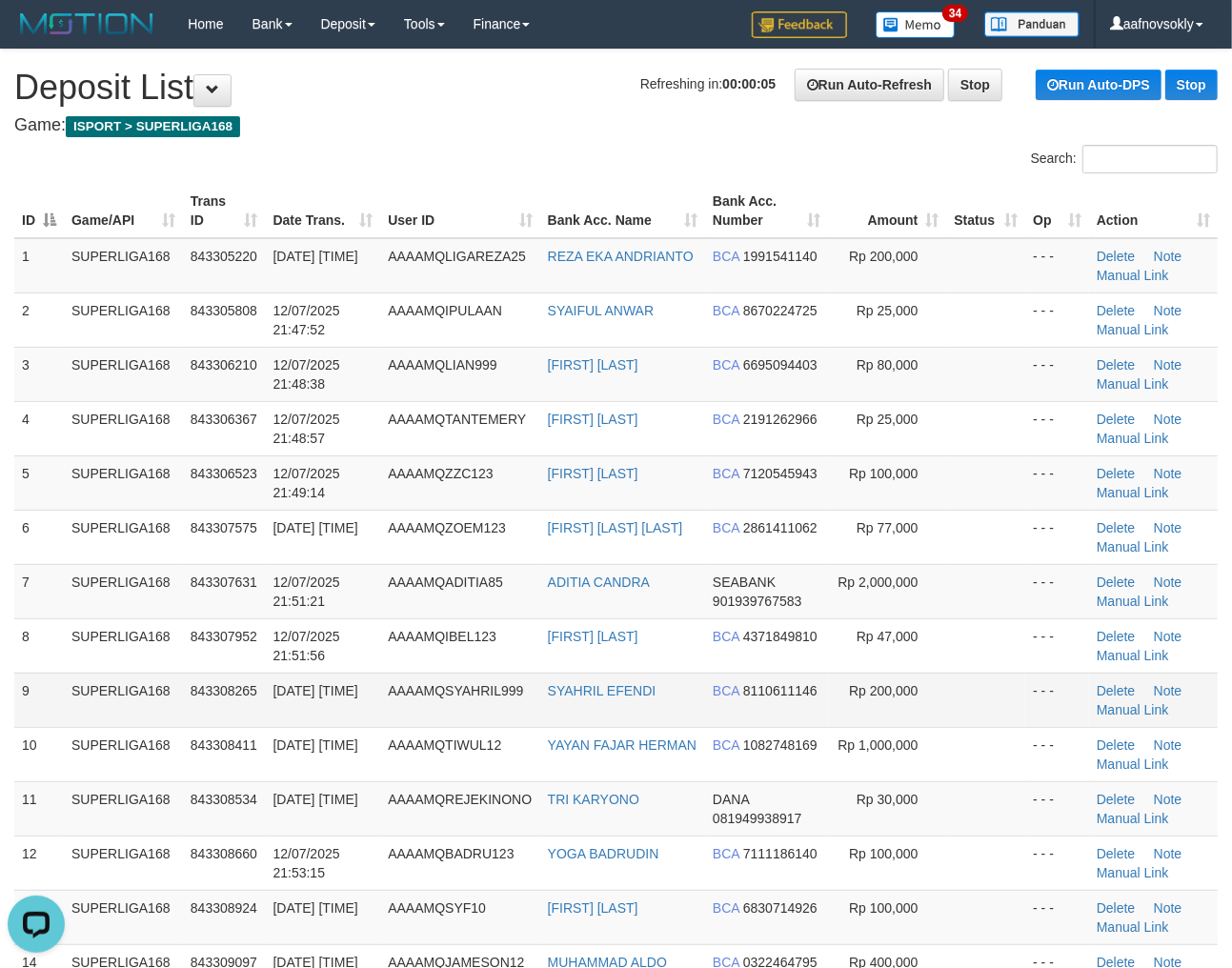 drag, startPoint x: 141, startPoint y: 665, endPoint x: 203, endPoint y: 721, distance: 83.54639 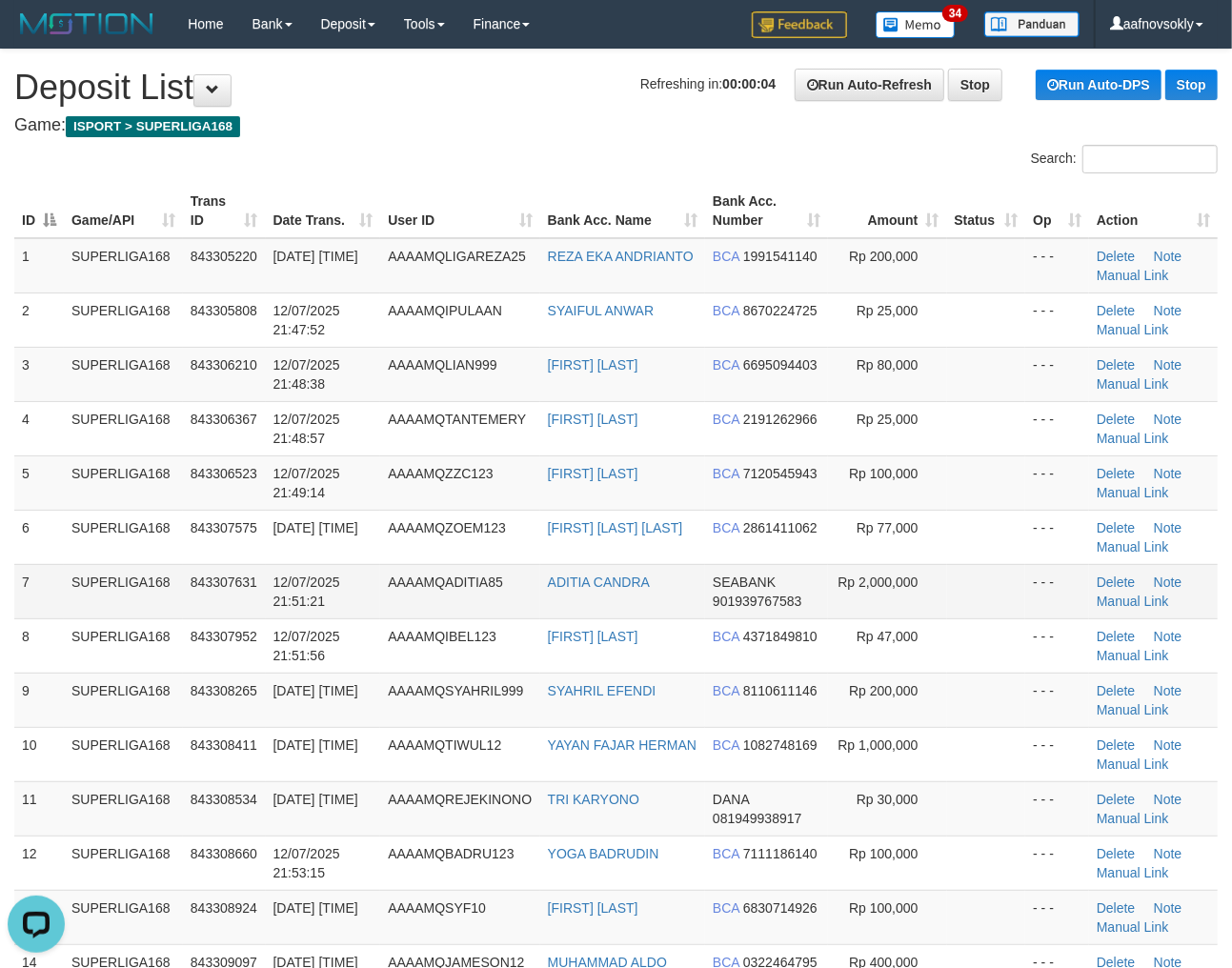 click on "Delete
Note
Manual Link" at bounding box center (1153, 591) 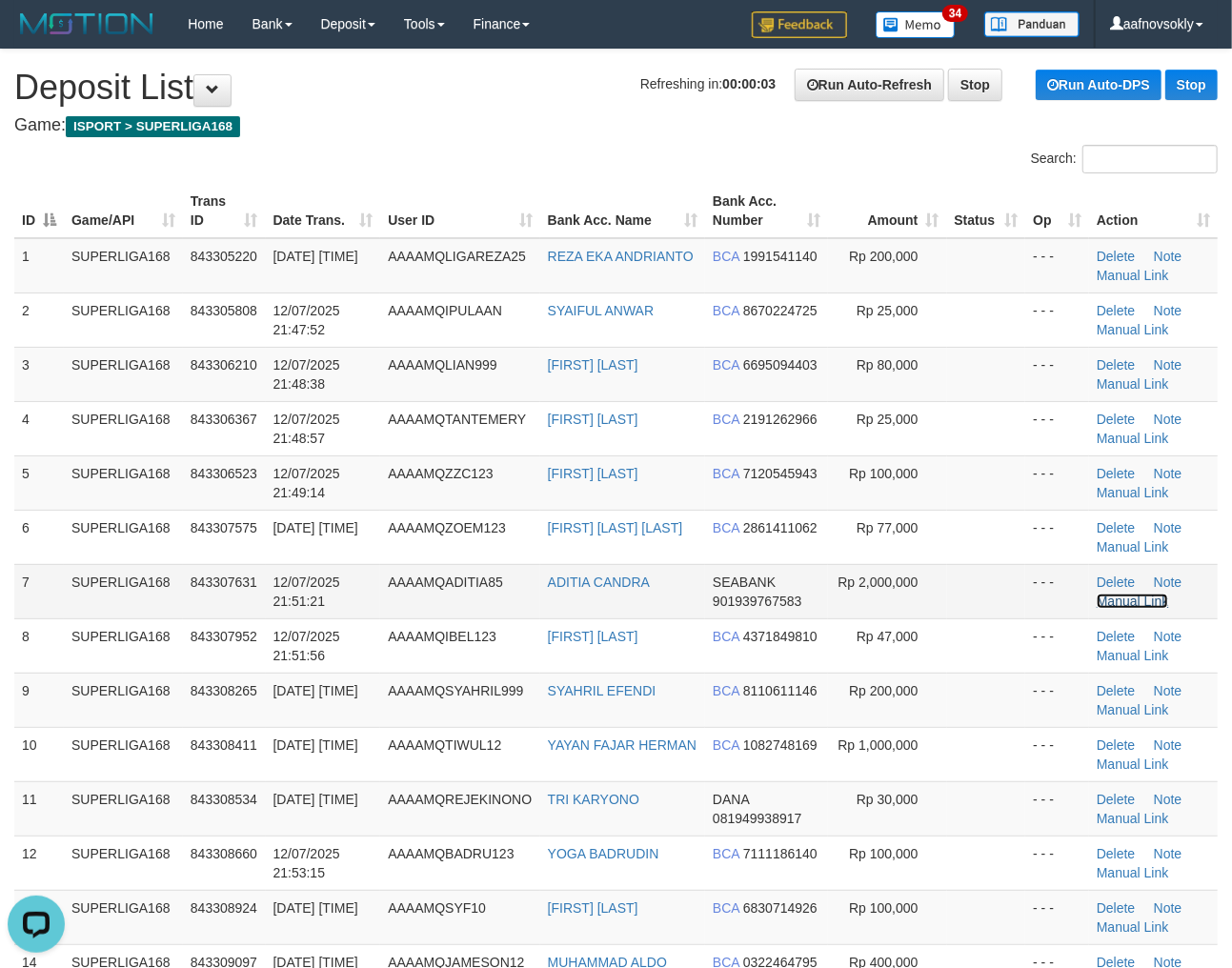 click on "Manual Link" at bounding box center [1133, 601] 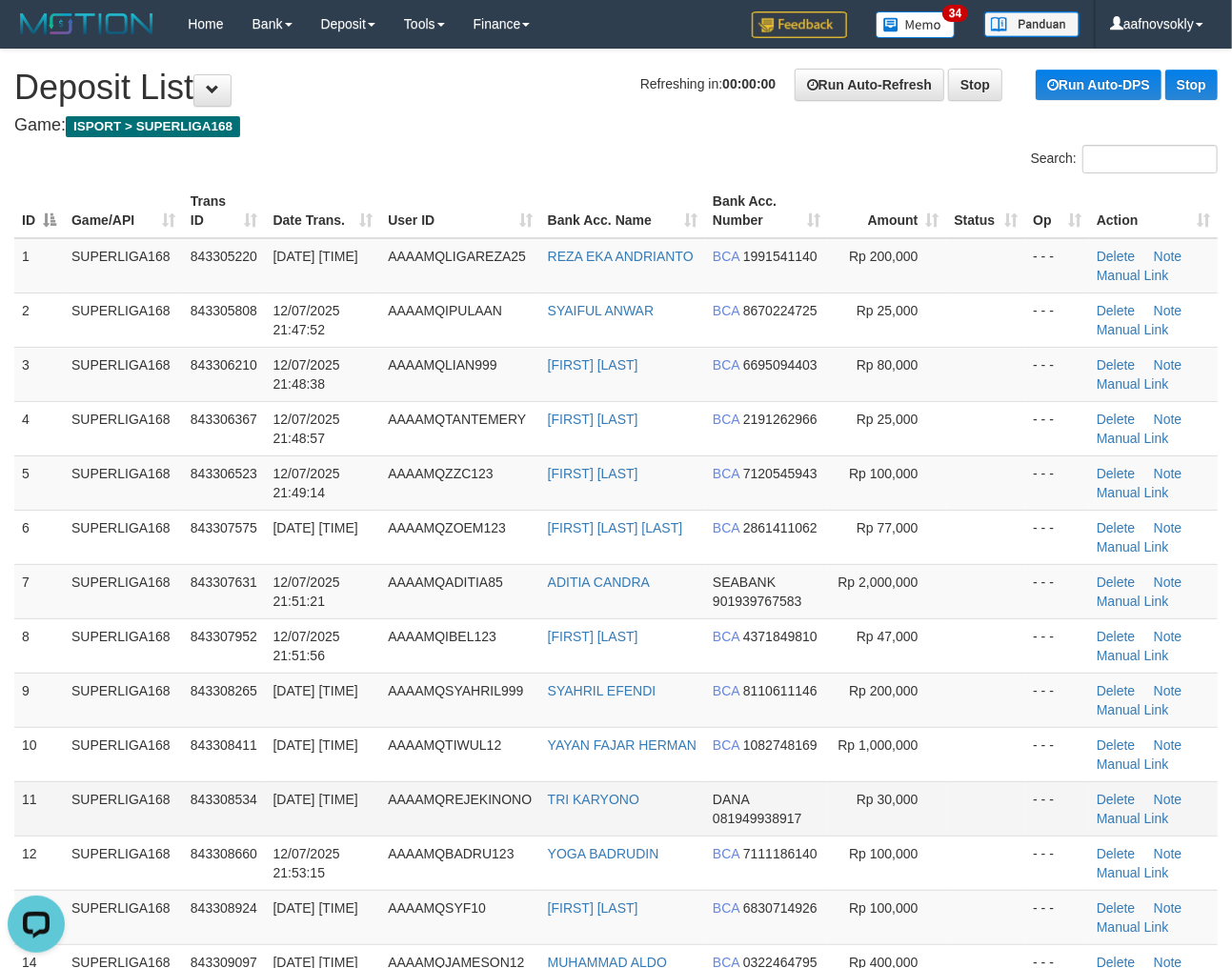 click on "843308534" at bounding box center (224, 808) 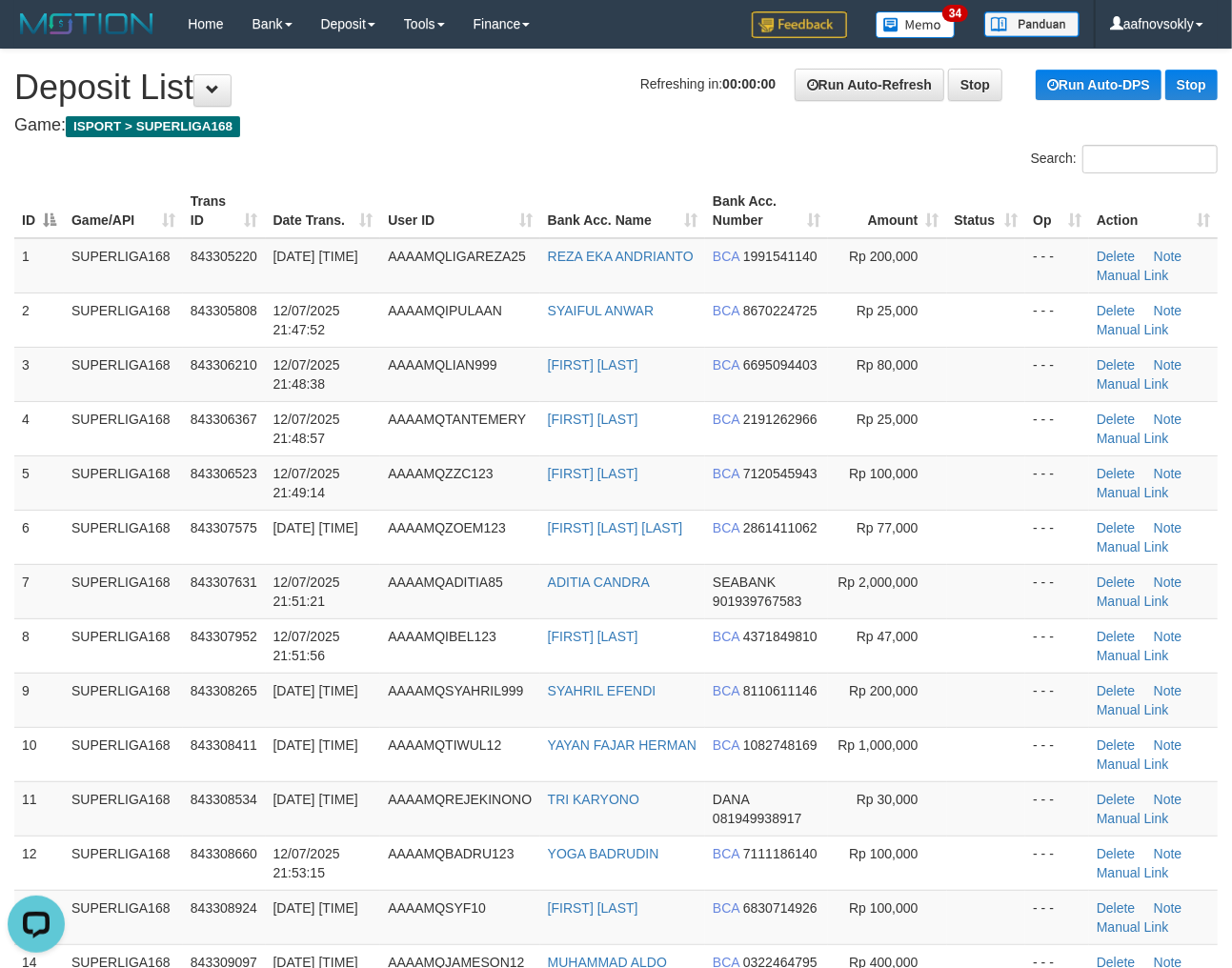 drag, startPoint x: 239, startPoint y: 801, endPoint x: 5, endPoint y: 792, distance: 234.17301 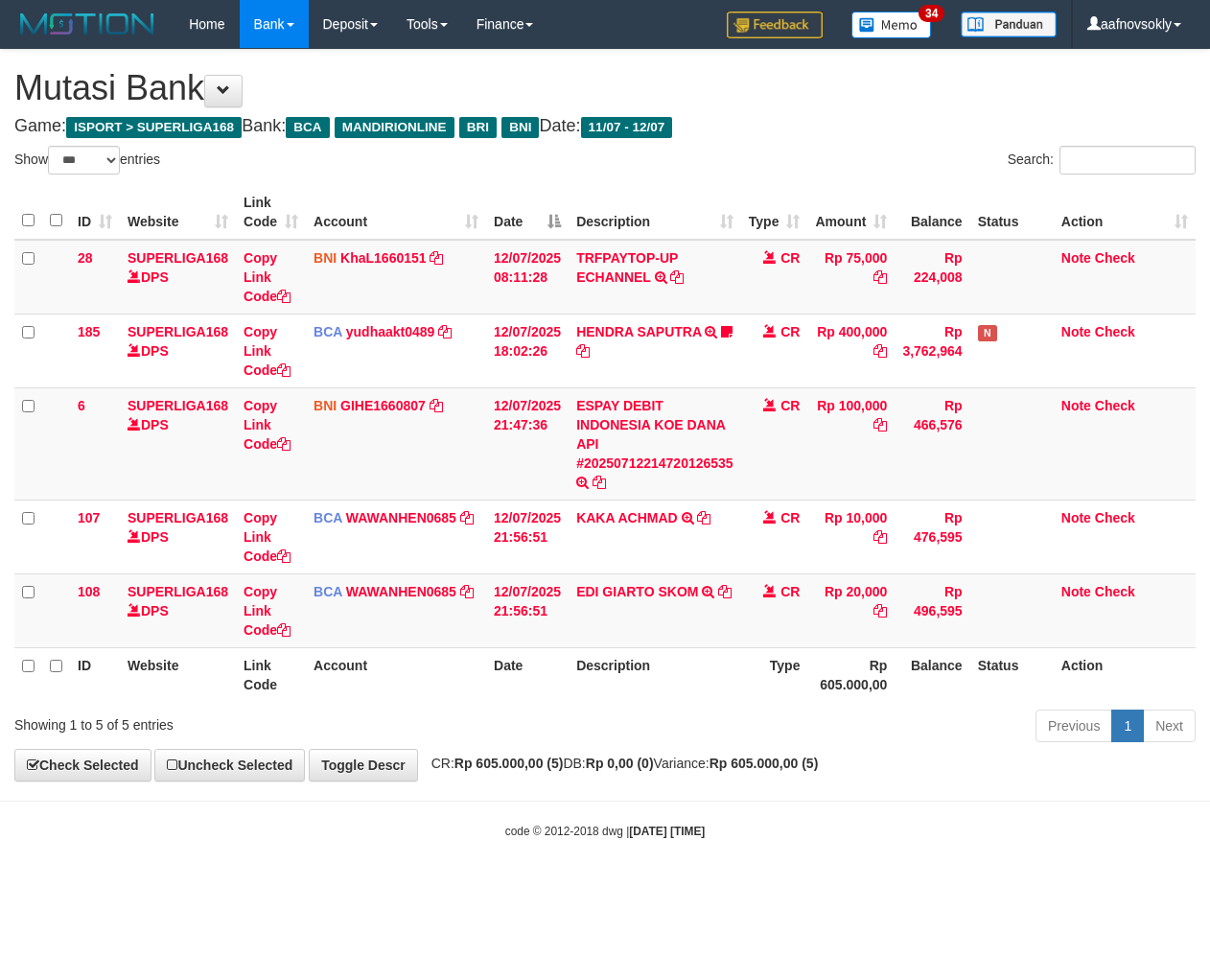 select on "***" 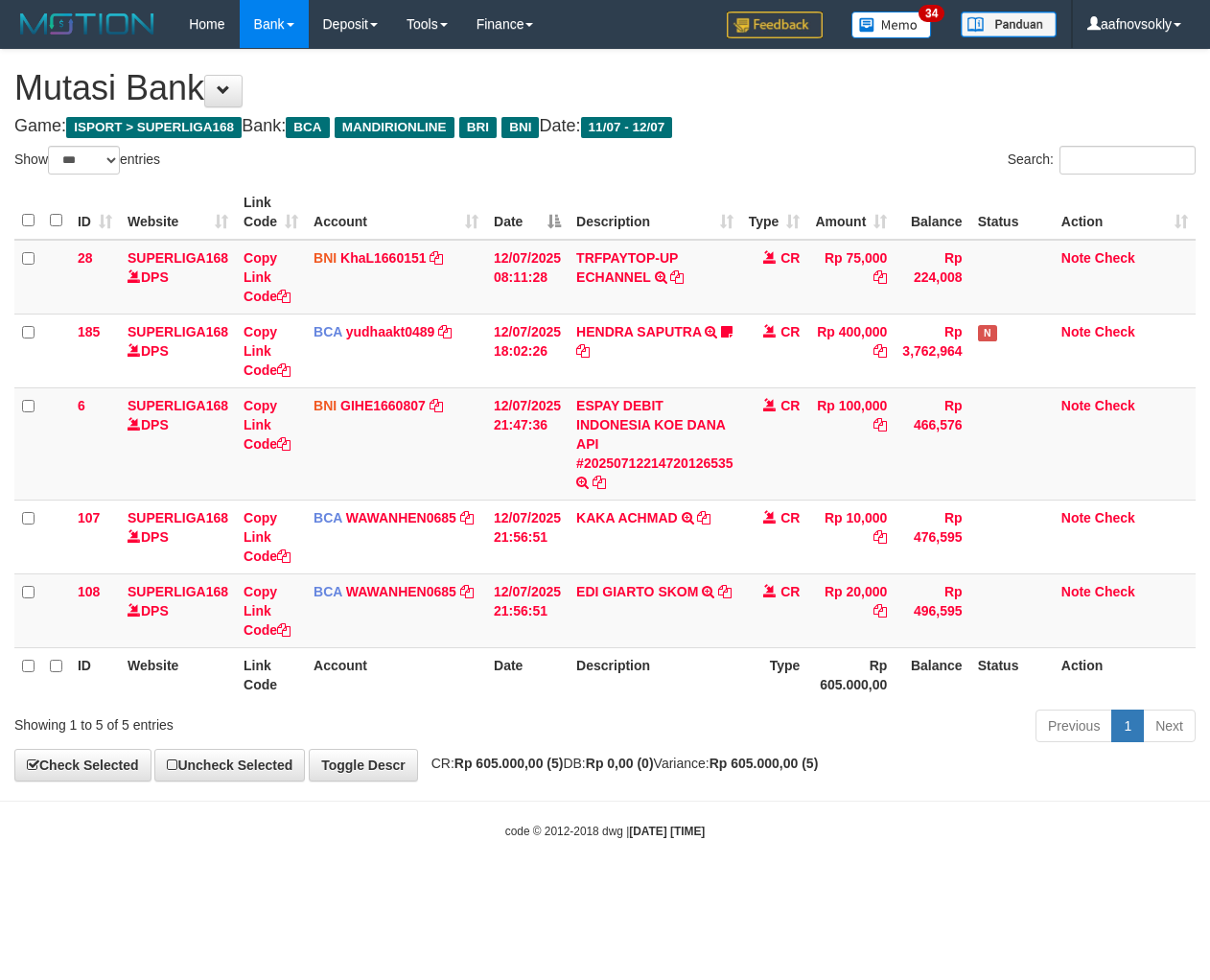 scroll, scrollTop: 0, scrollLeft: 0, axis: both 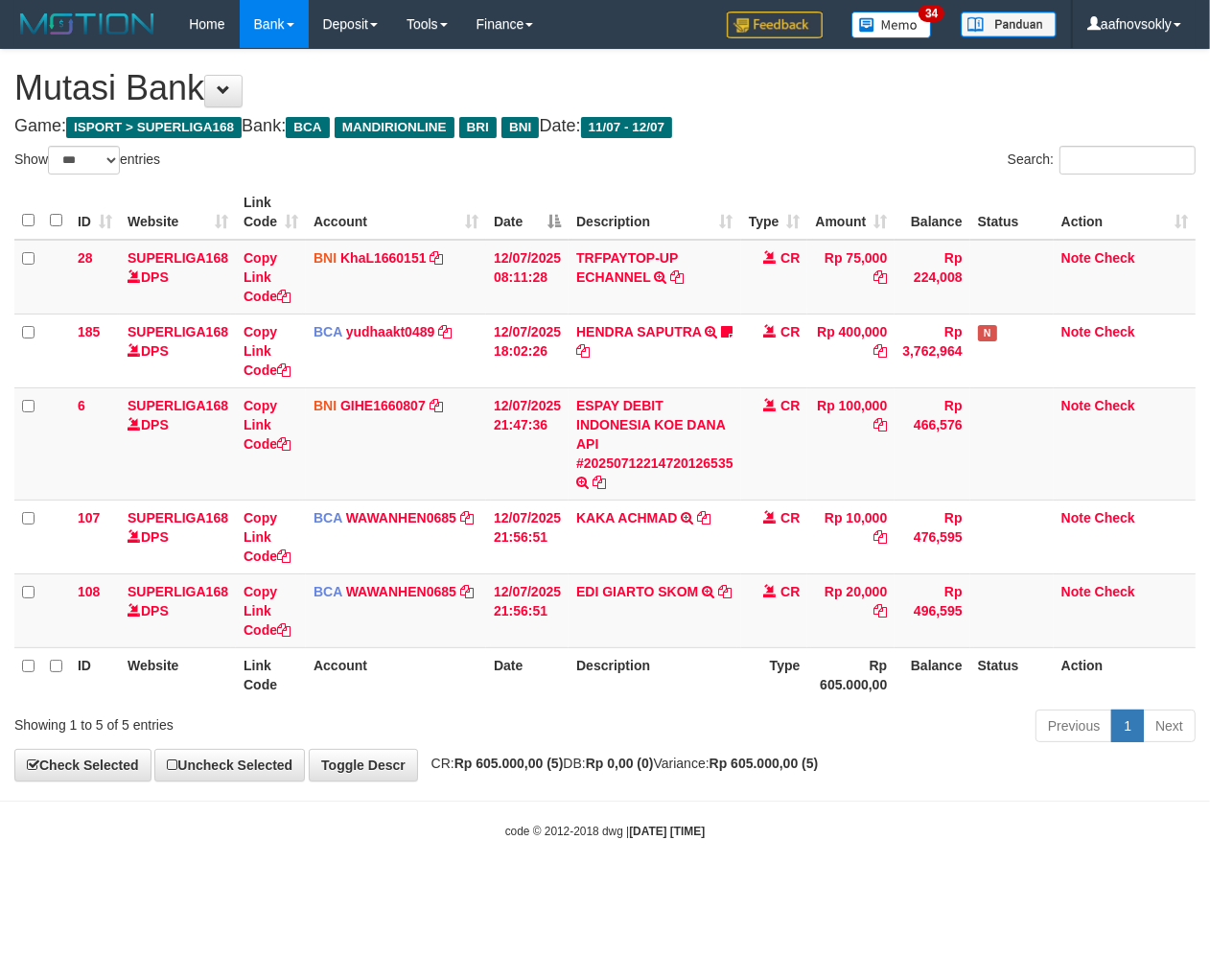 click on "Toggle navigation
Home
Bank
Account List
Load
By Website
Group
[ISPORT]													SUPERLIGA168
By Load Group (DPS)
34" at bounding box center (605, 444) 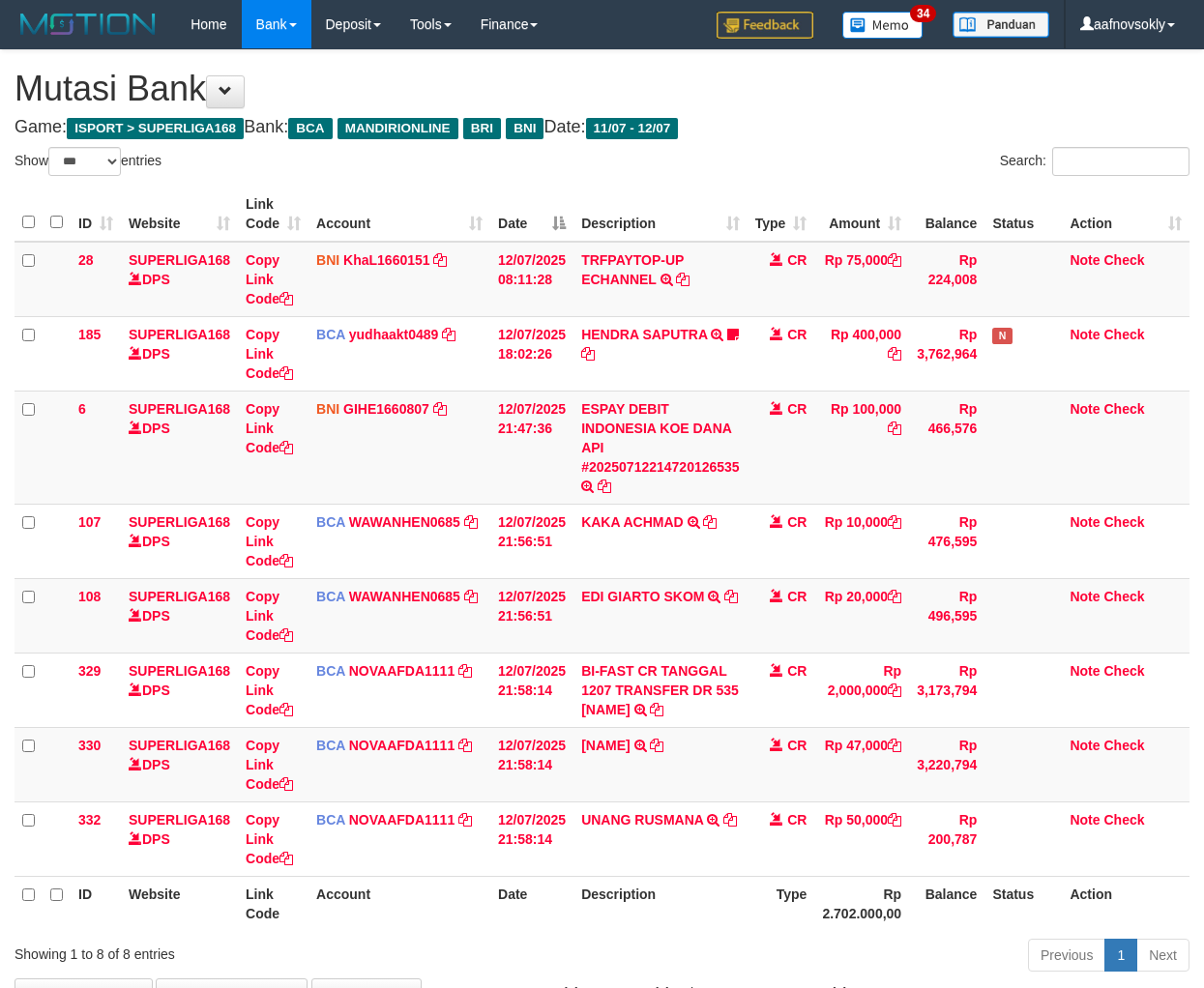 select on "***" 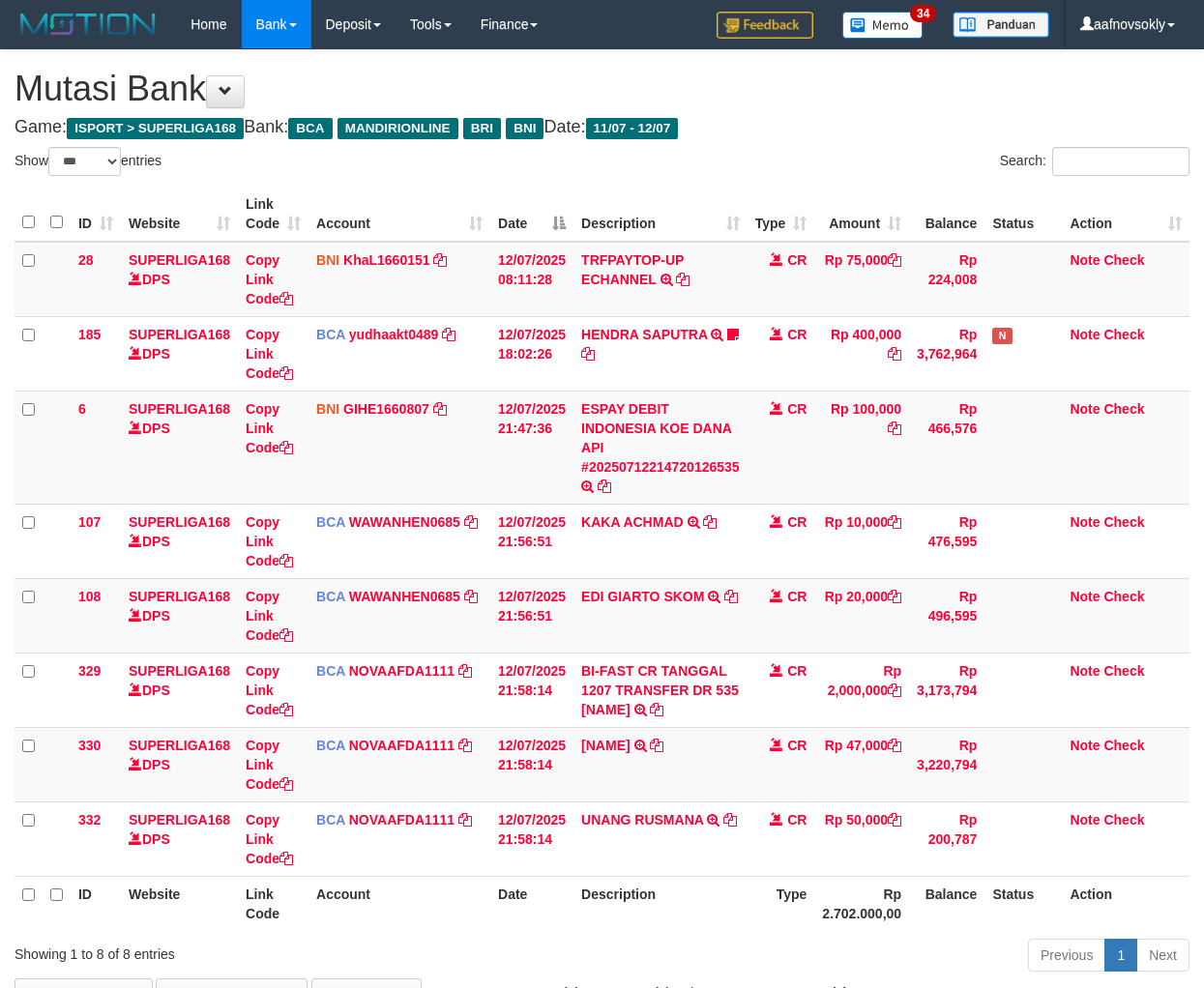 scroll, scrollTop: 0, scrollLeft: 0, axis: both 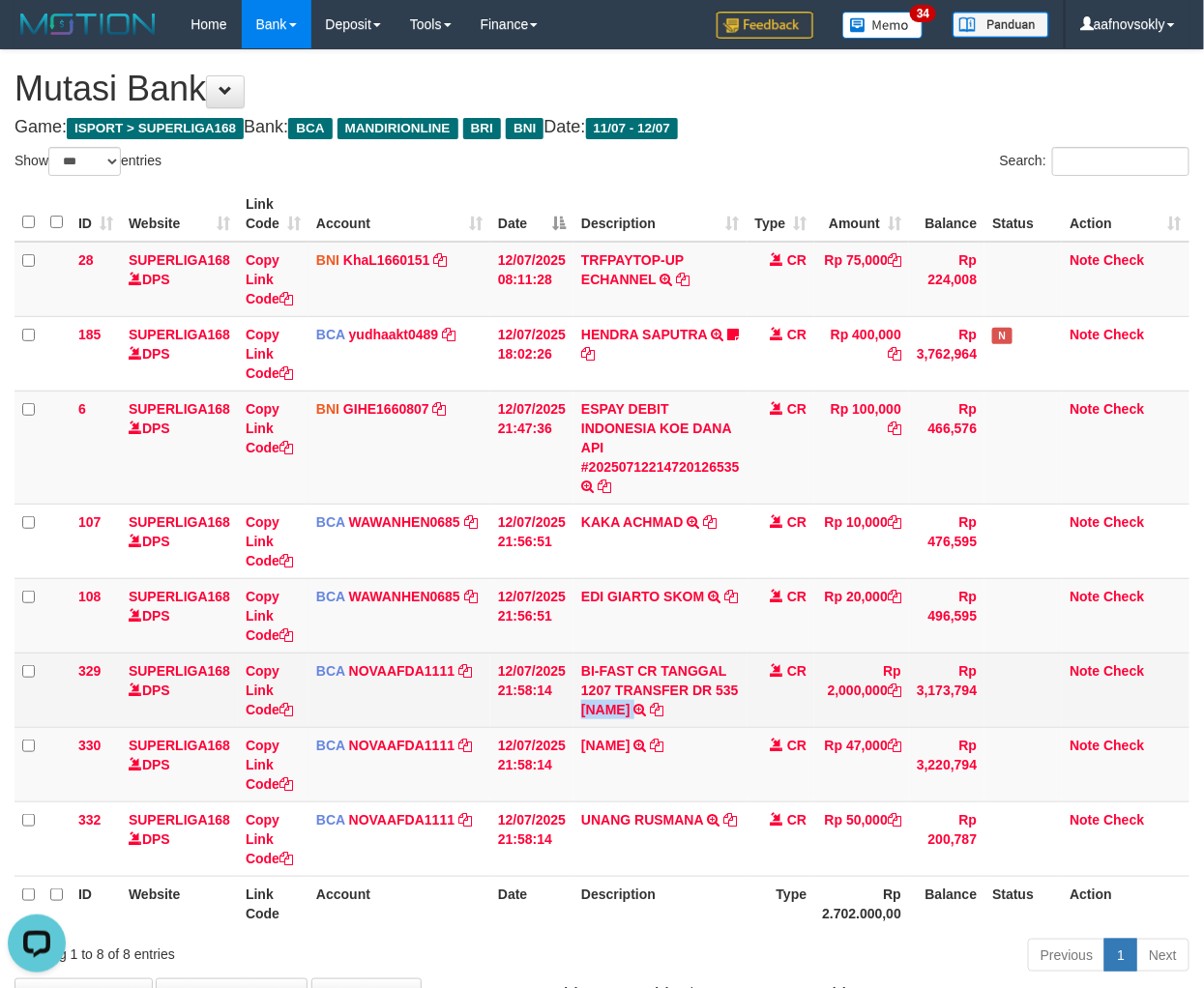 drag, startPoint x: 575, startPoint y: 706, endPoint x: 690, endPoint y: 718, distance: 115.62439 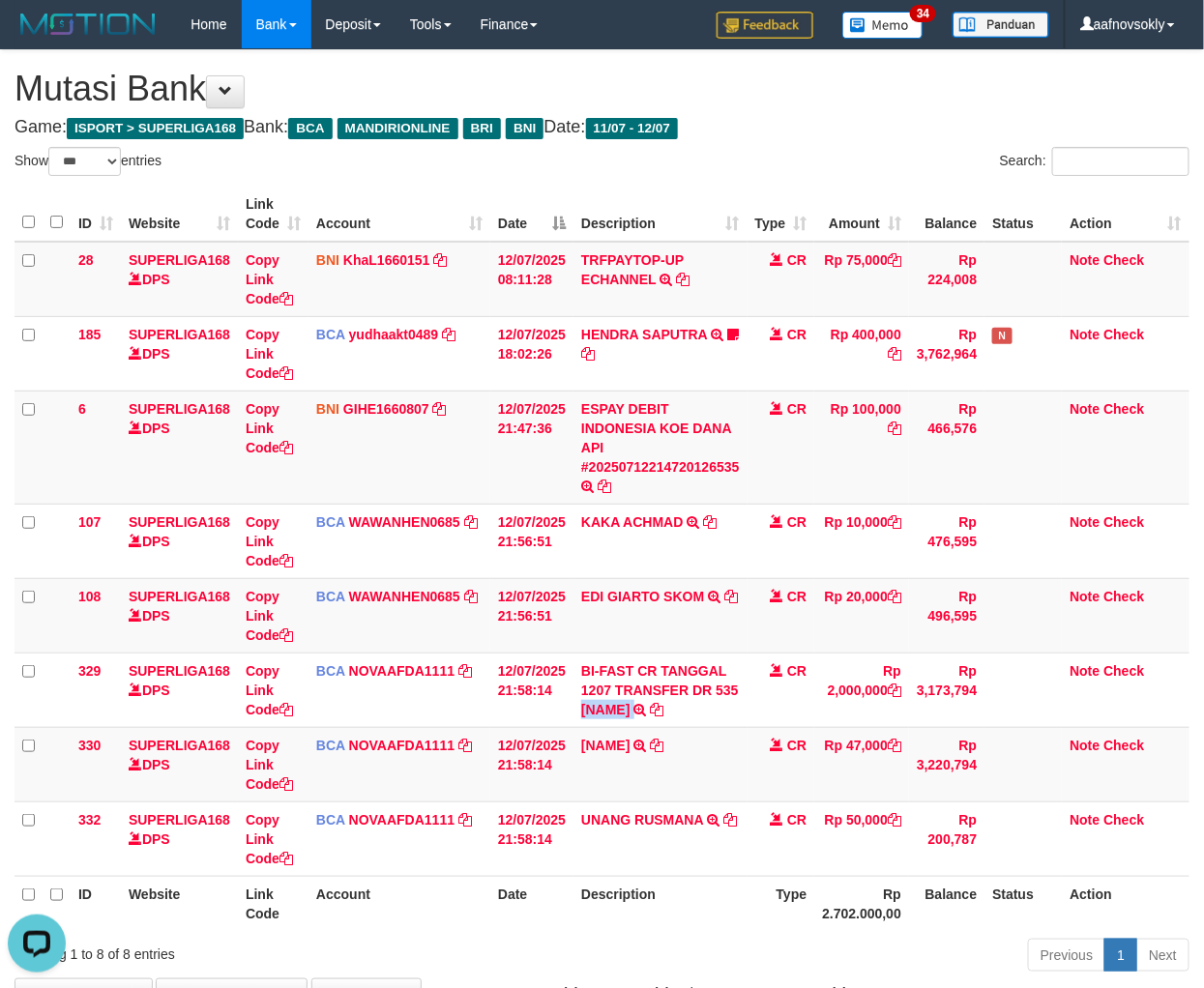 copy on "ADITIA CANDRA" 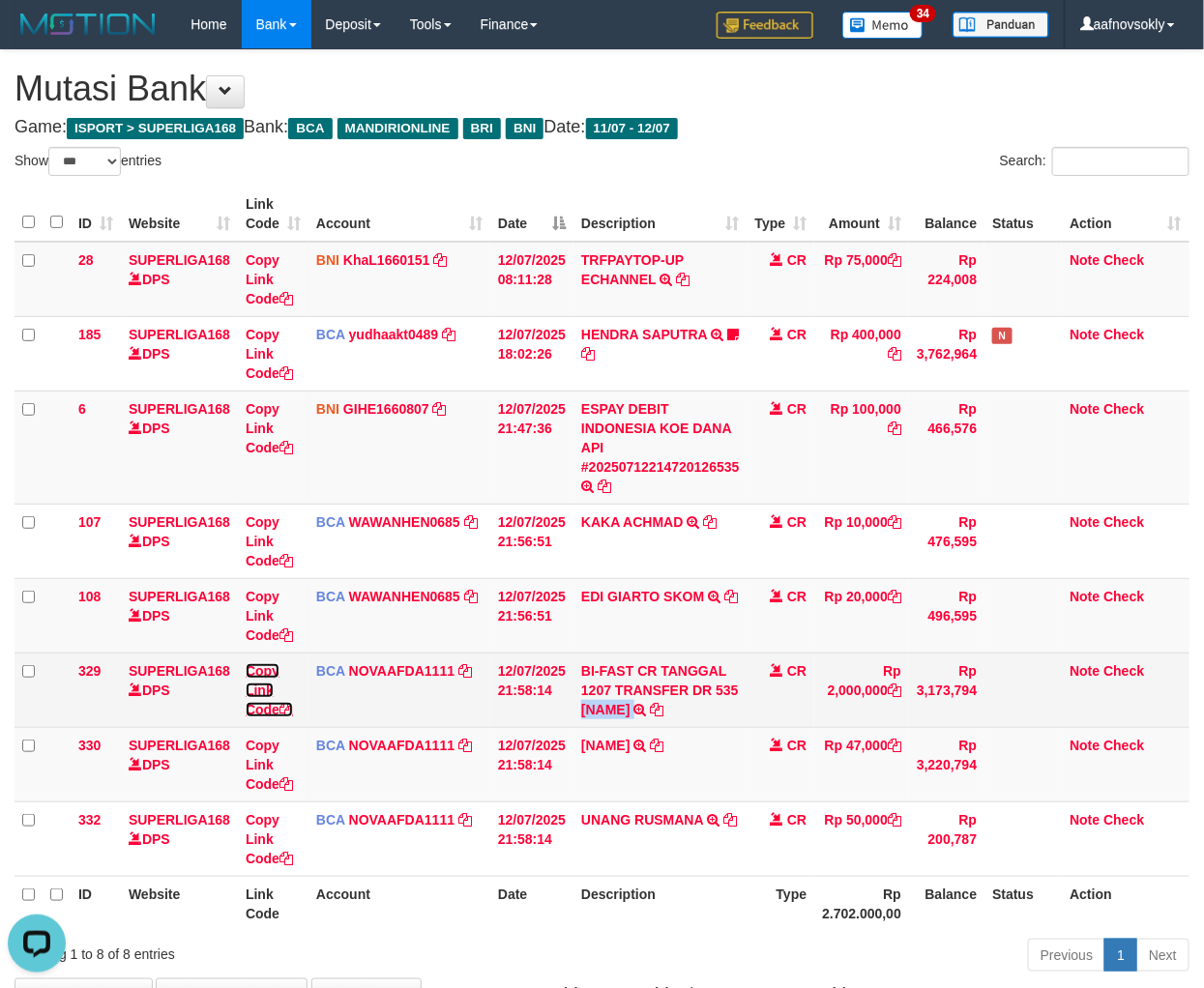 click on "Copy Link Code" at bounding box center [269, 690] 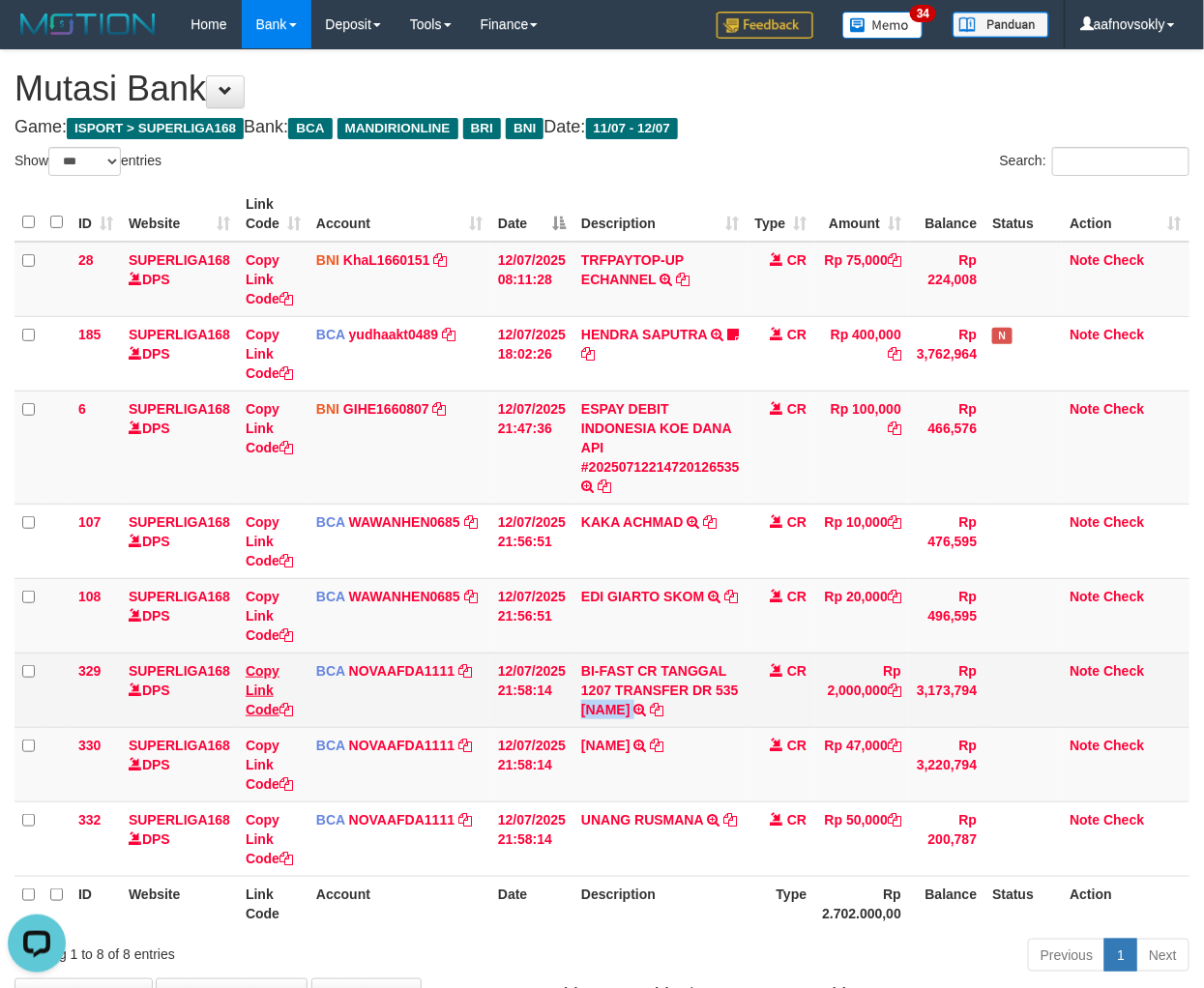 copy on "ADITIA CANDRA" 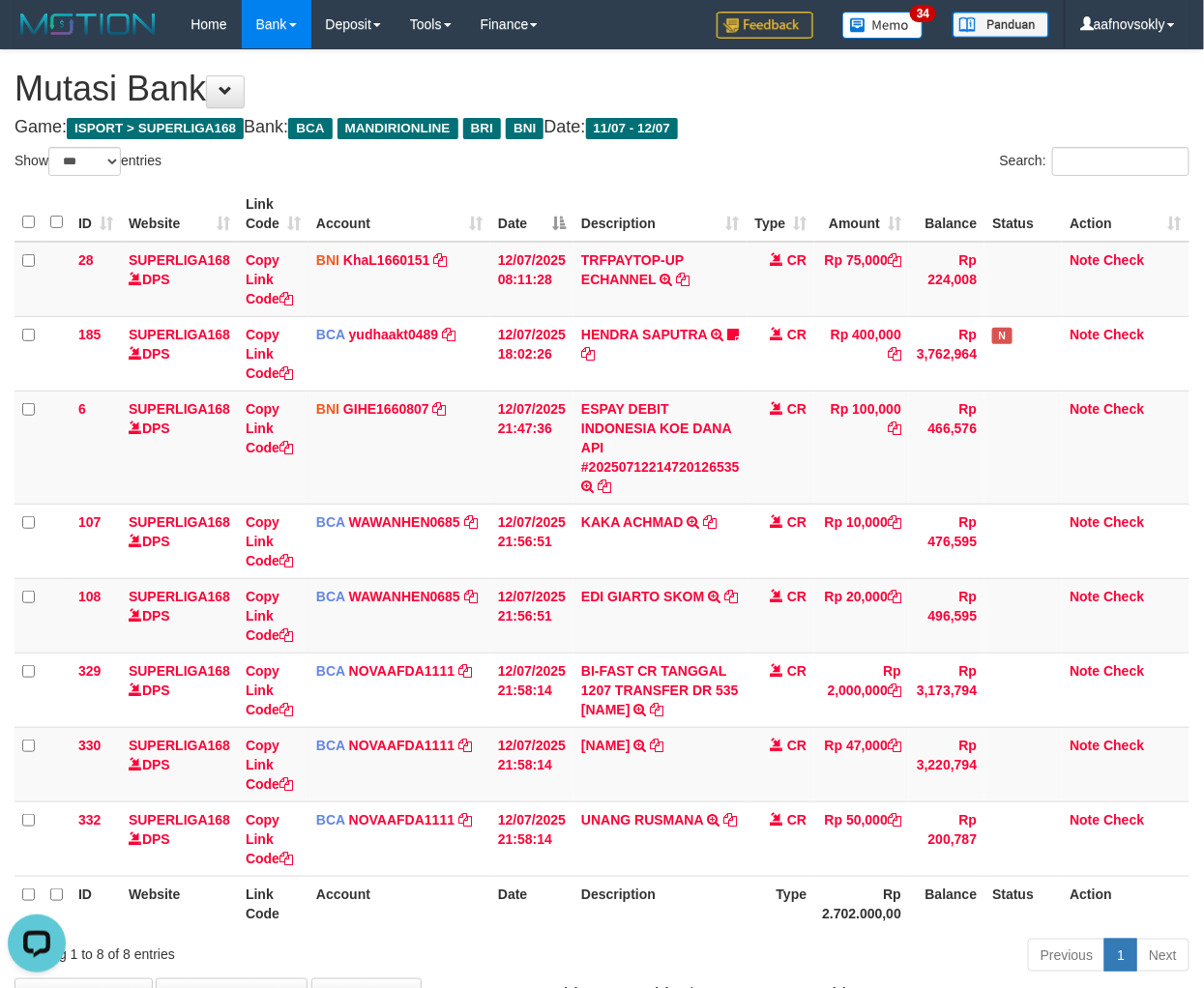 scroll, scrollTop: 287, scrollLeft: 0, axis: vertical 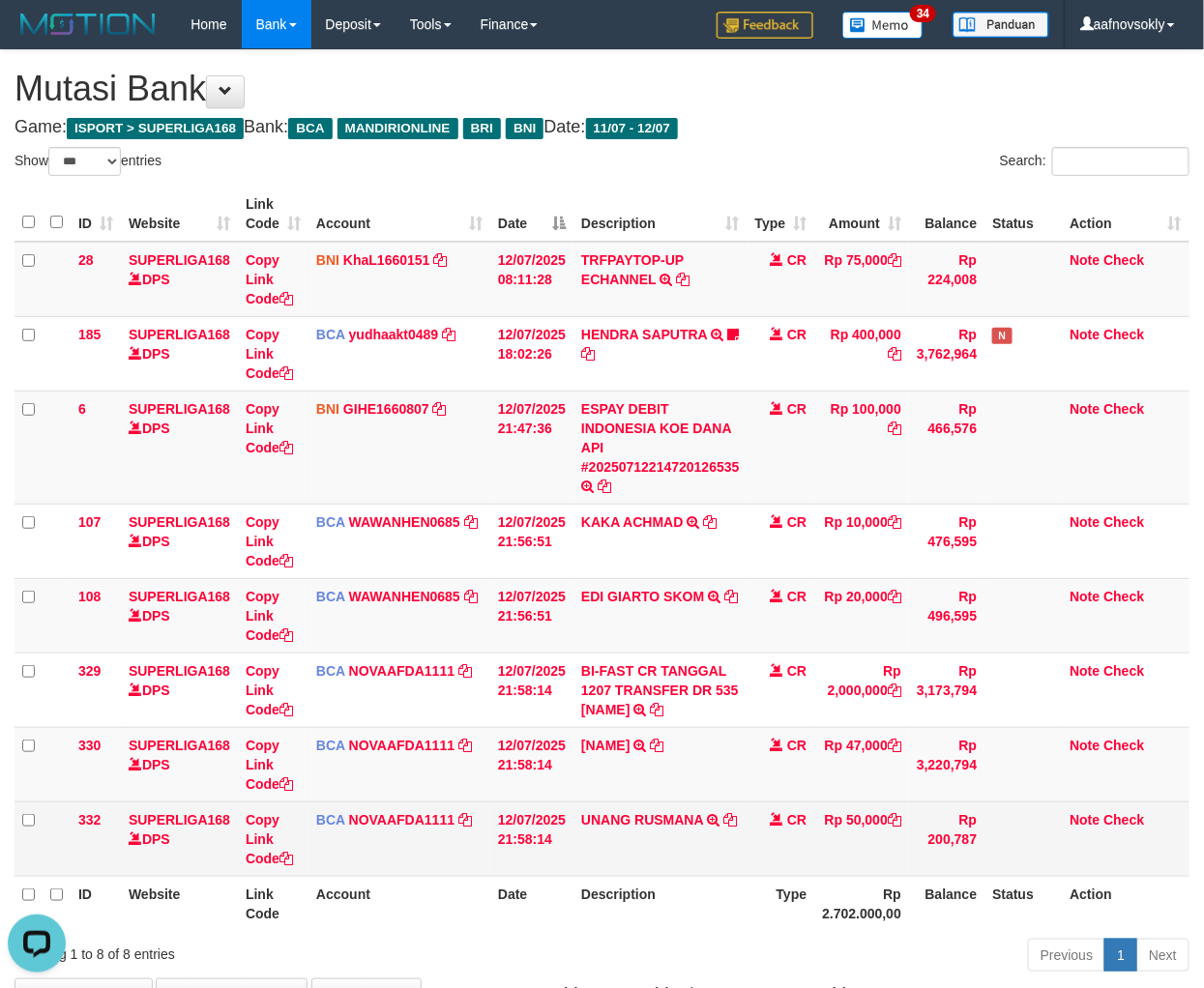 drag, startPoint x: 851, startPoint y: 856, endPoint x: 924, endPoint y: 855, distance: 73.00685 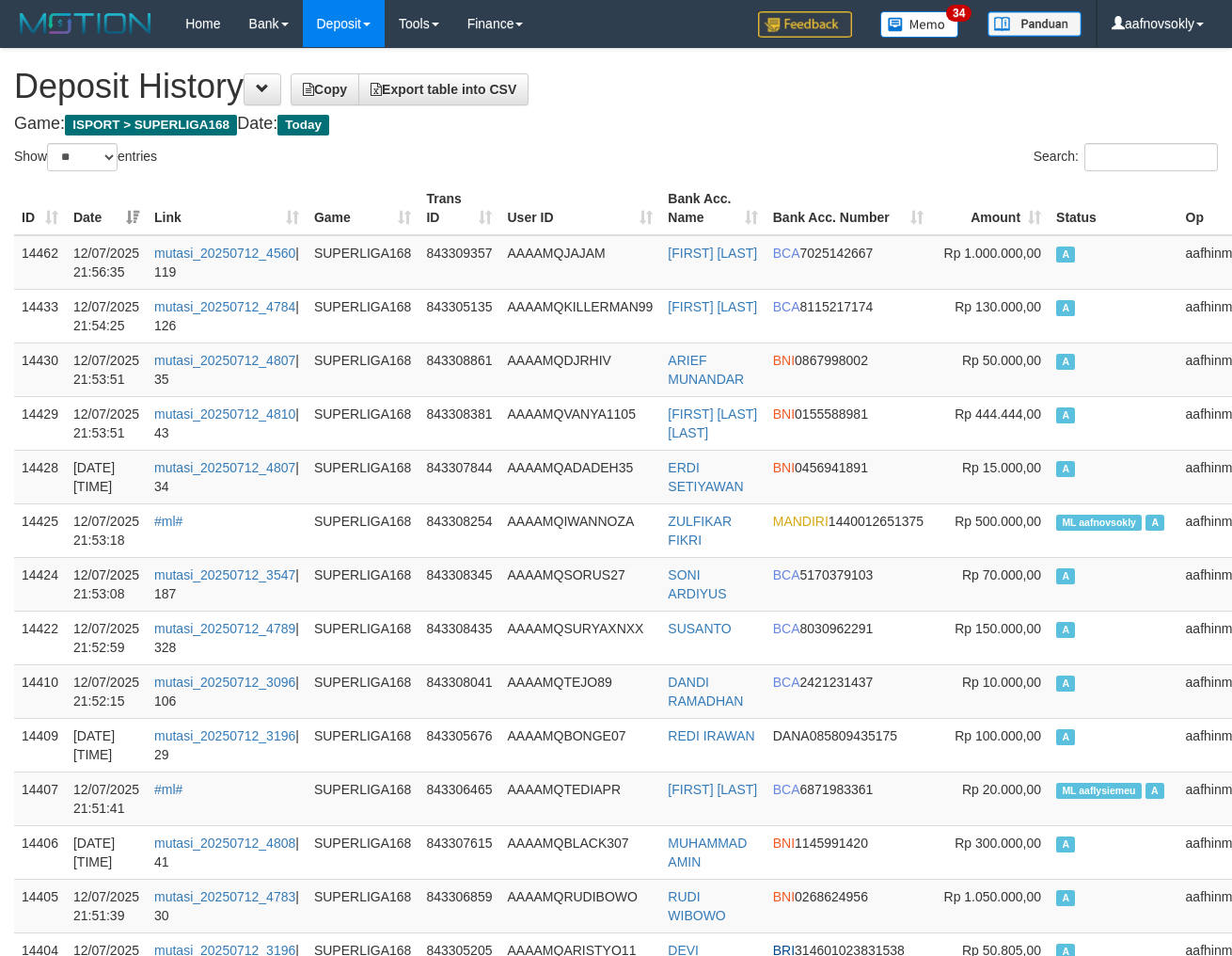 select on "**" 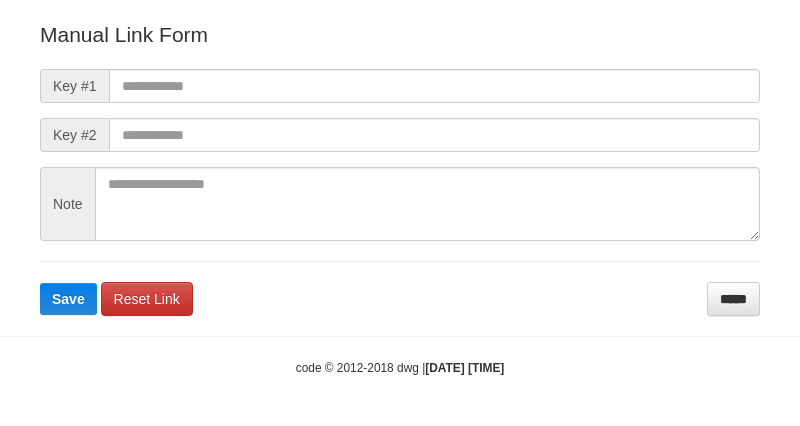 scroll, scrollTop: 222, scrollLeft: 0, axis: vertical 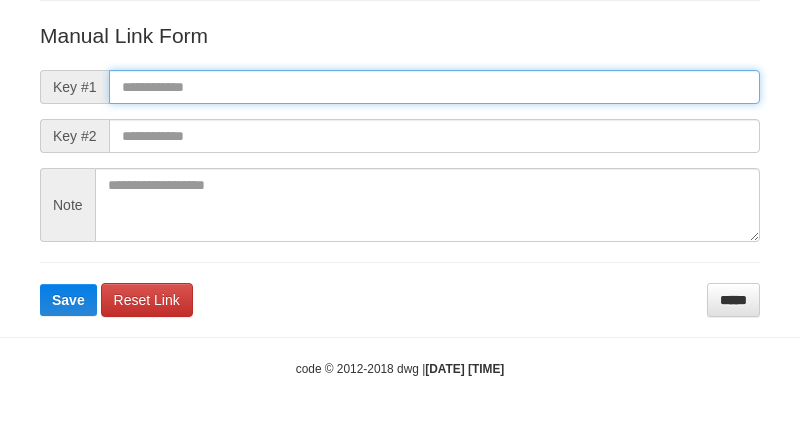 paste on "**********" 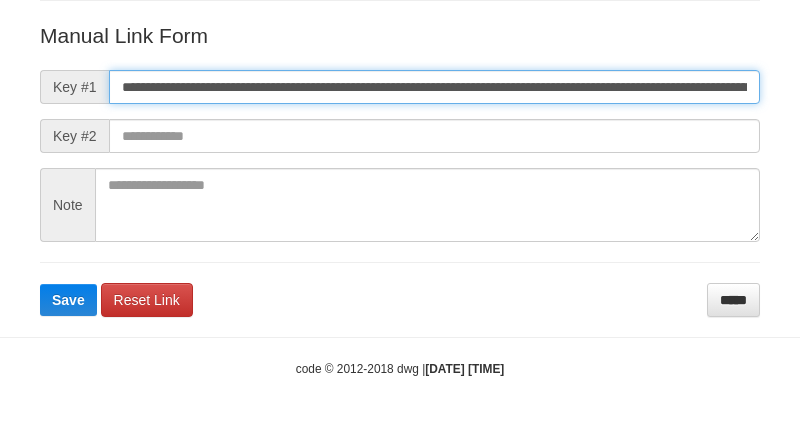 drag, startPoint x: 217, startPoint y: 82, endPoint x: 206, endPoint y: 101, distance: 21.954498 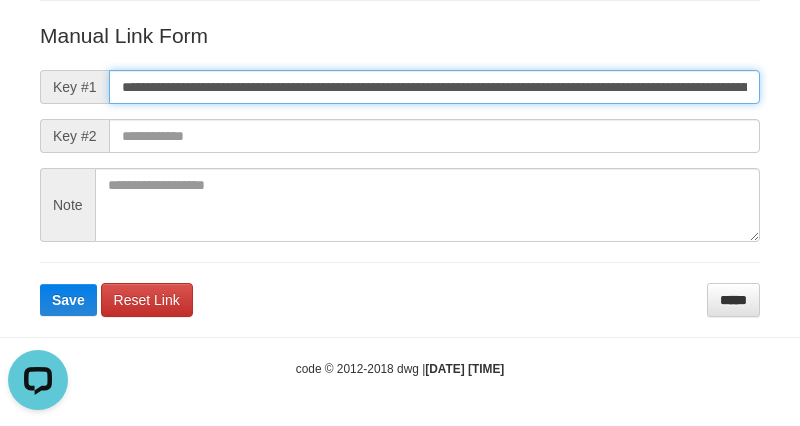 scroll, scrollTop: 0, scrollLeft: 0, axis: both 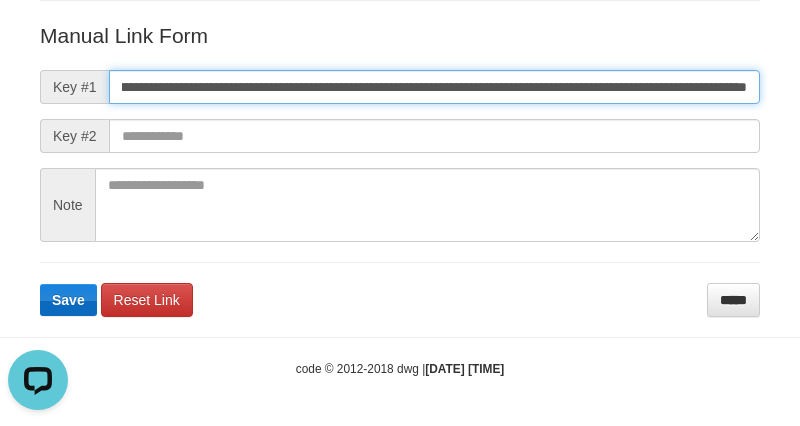 type on "**********" 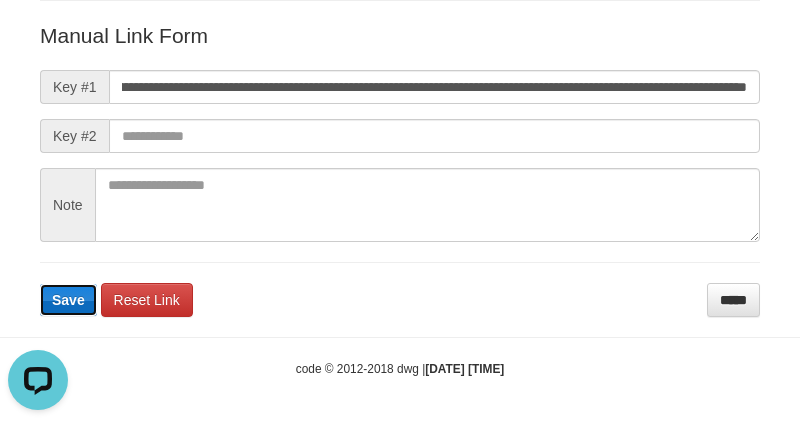 drag, startPoint x: 75, startPoint y: 297, endPoint x: 74, endPoint y: 323, distance: 26.019224 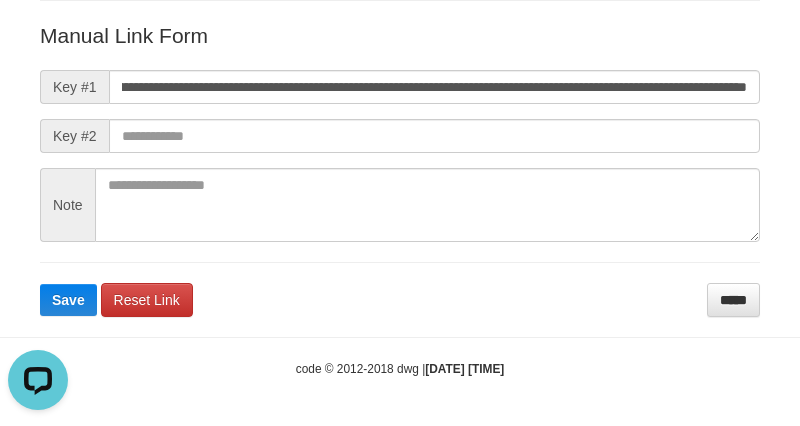 scroll, scrollTop: 0, scrollLeft: 0, axis: both 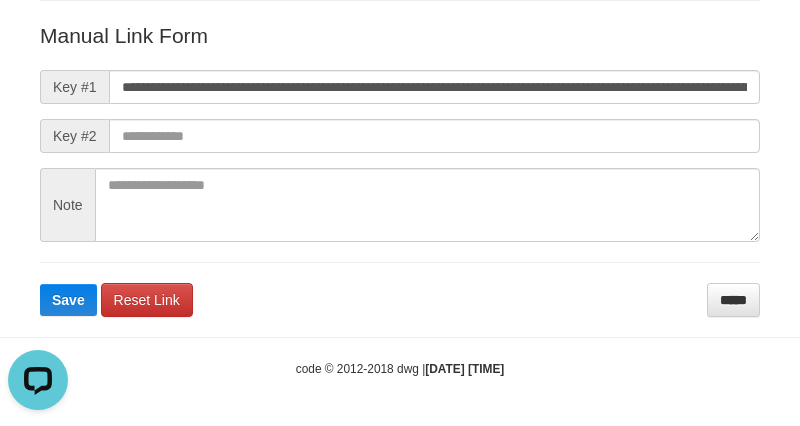 click at bounding box center [42, 384] 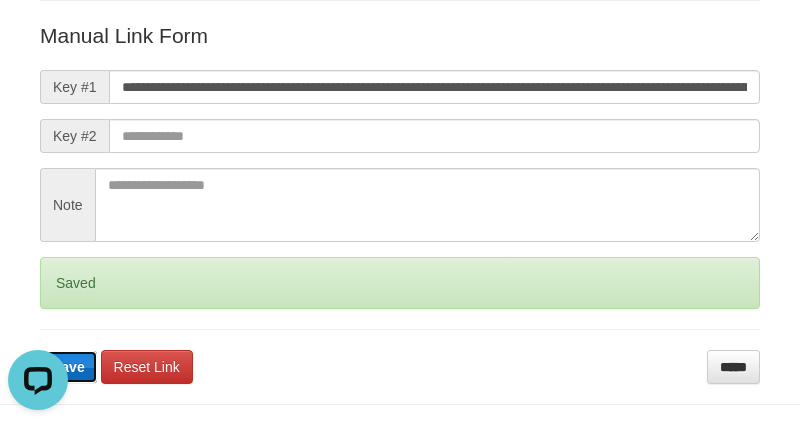 click on "Save" at bounding box center [68, 367] 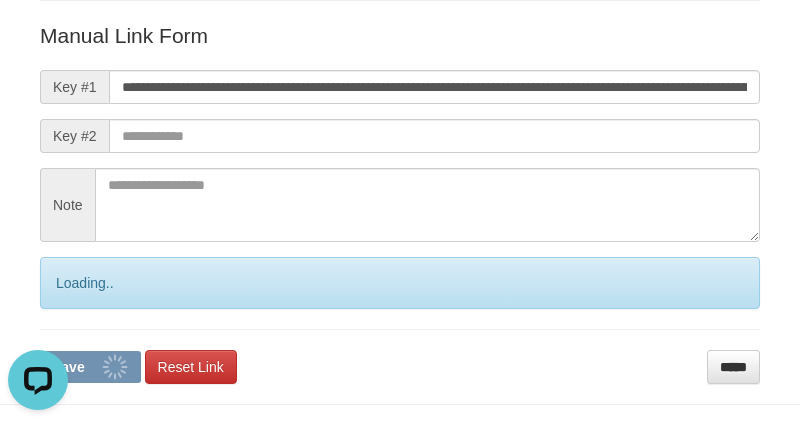 click on "Save" at bounding box center (90, 367) 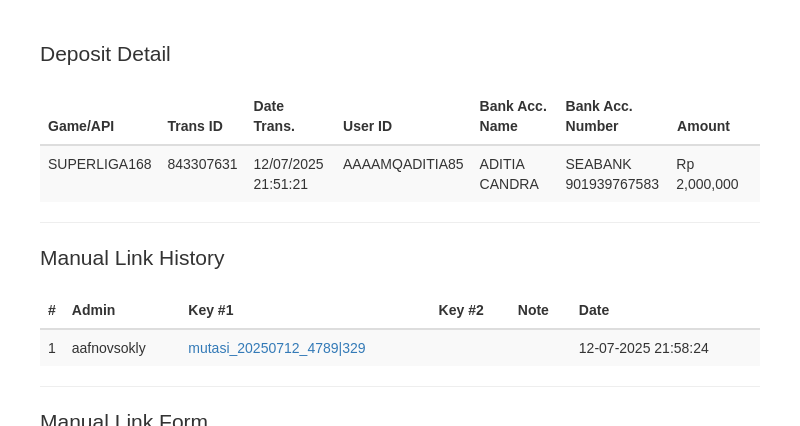 scroll, scrollTop: 385, scrollLeft: 0, axis: vertical 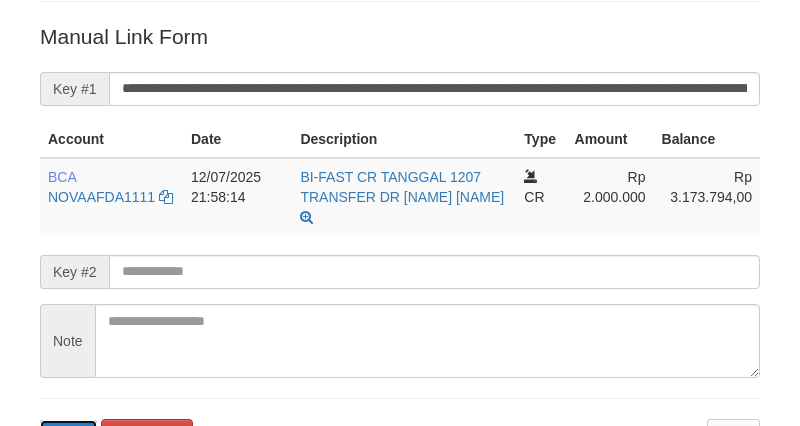 click on "Save" at bounding box center [68, 436] 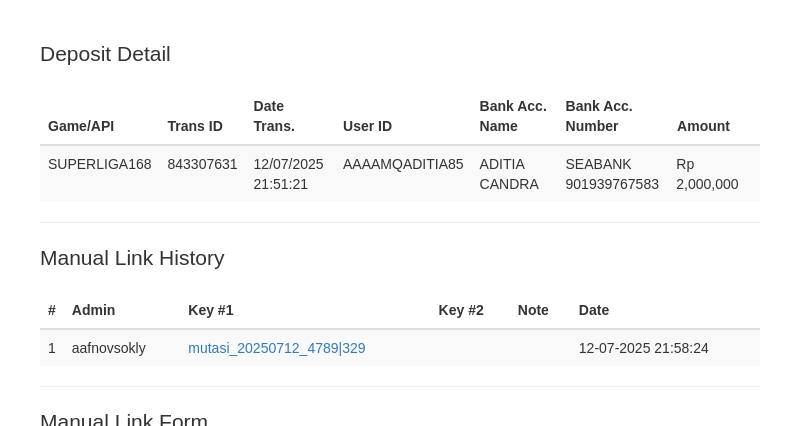 scroll, scrollTop: 385, scrollLeft: 0, axis: vertical 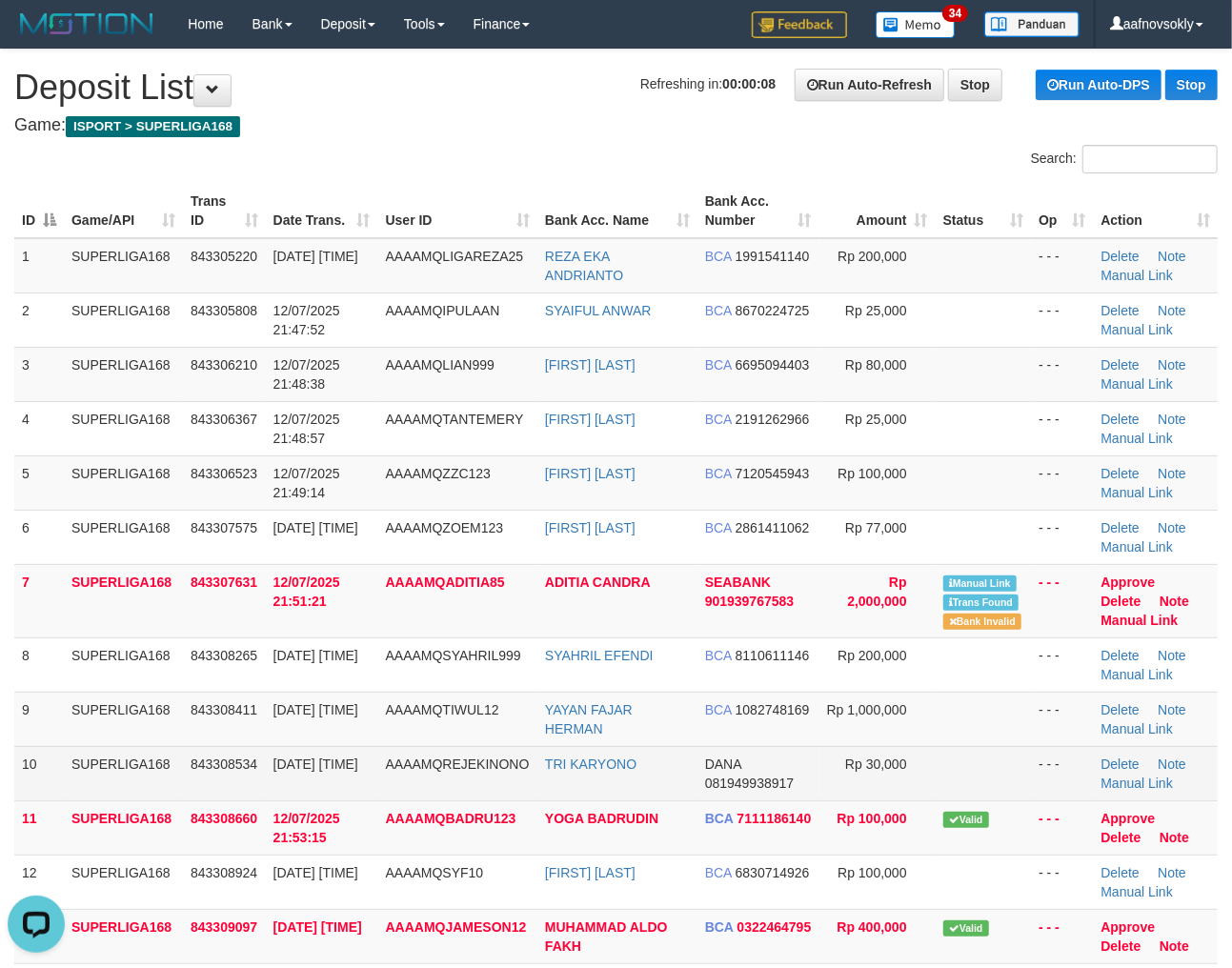 click on "843308534" at bounding box center [224, 773] 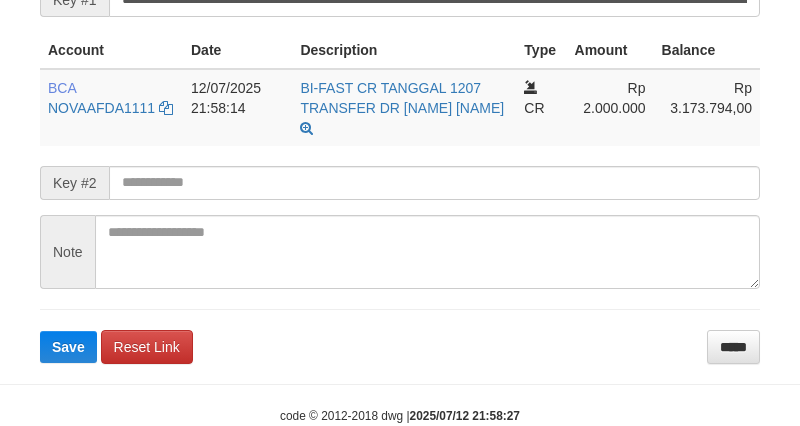 scroll, scrollTop: 520, scrollLeft: 0, axis: vertical 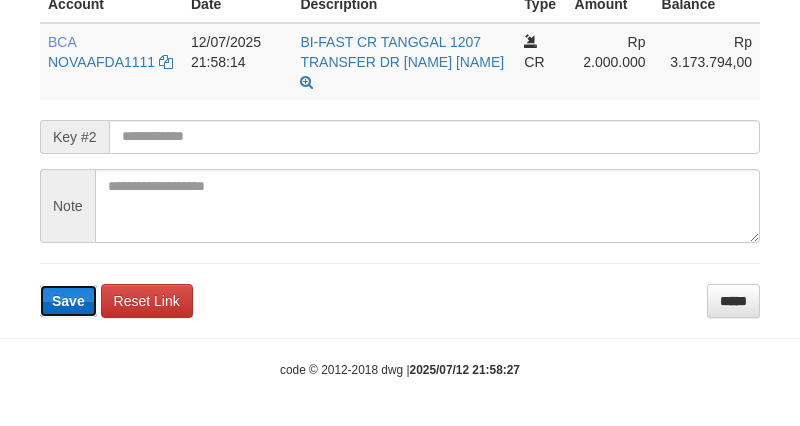 click on "Save" at bounding box center (68, 301) 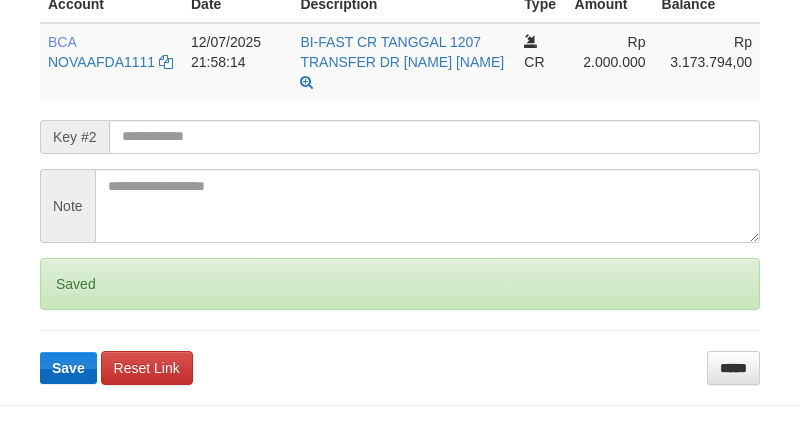 click on "Save" at bounding box center [68, 368] 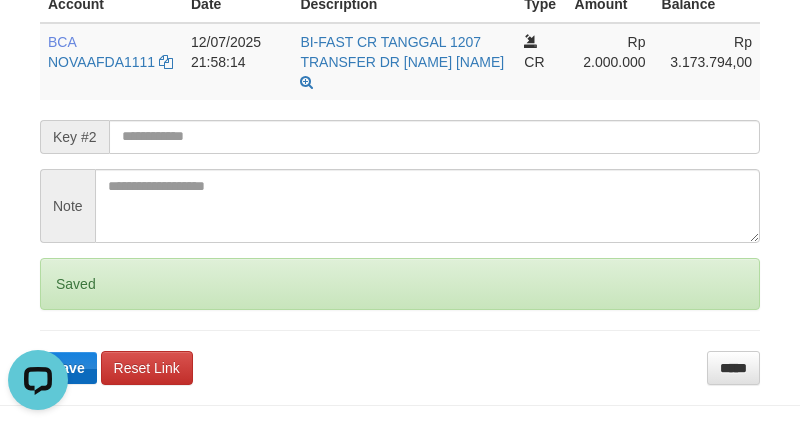 click at bounding box center [42, 384] 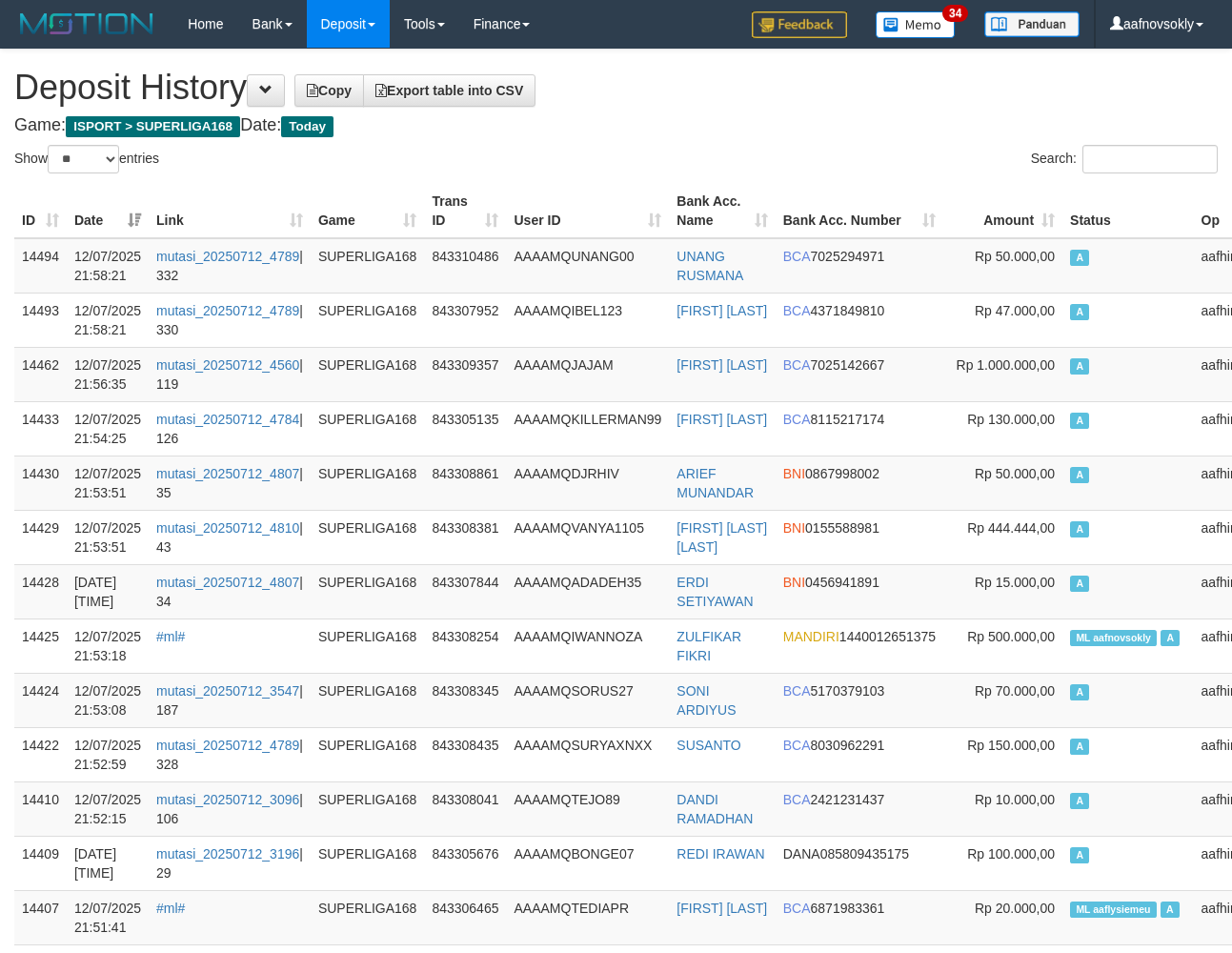 select on "**" 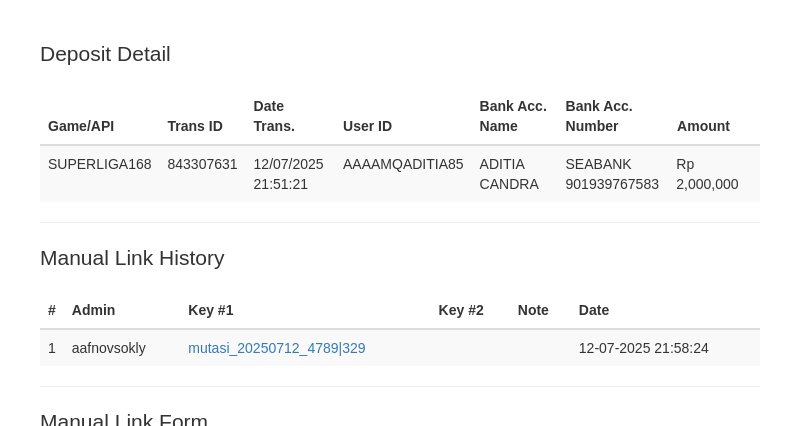 scroll, scrollTop: 511, scrollLeft: 0, axis: vertical 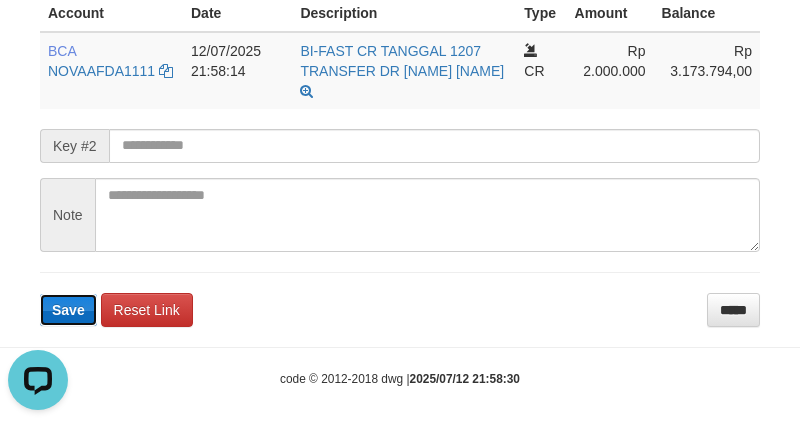 click on "Save" at bounding box center (68, 310) 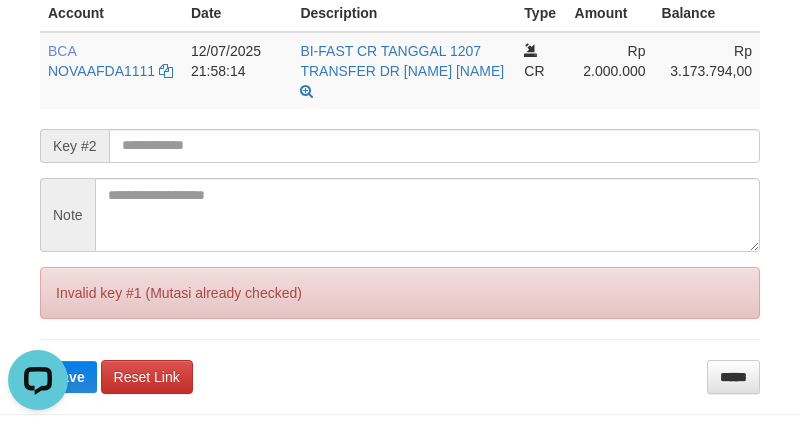 drag, startPoint x: 162, startPoint y: 15, endPoint x: 253, endPoint y: 0, distance: 92.22798 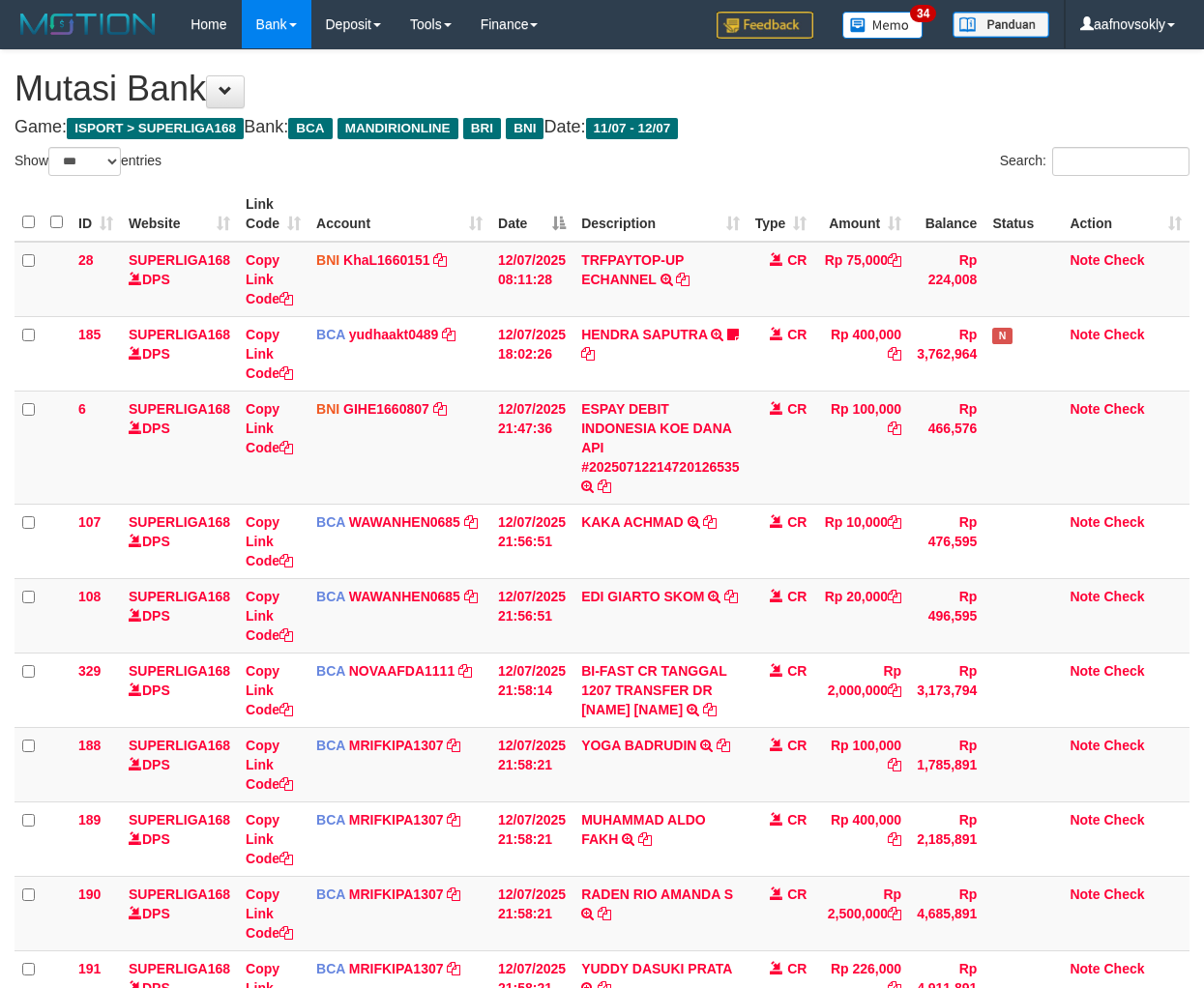 select on "***" 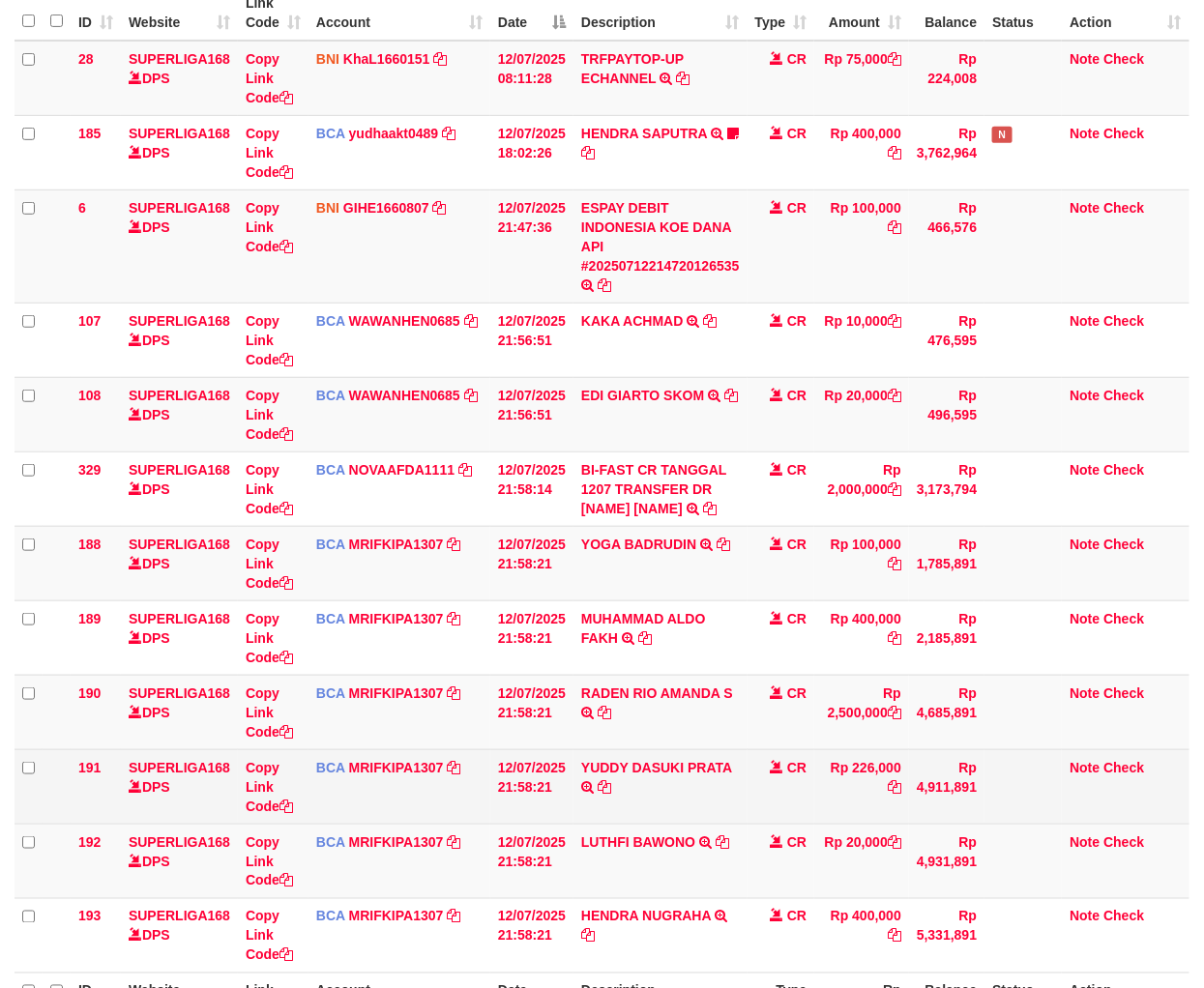 scroll, scrollTop: 249, scrollLeft: 0, axis: vertical 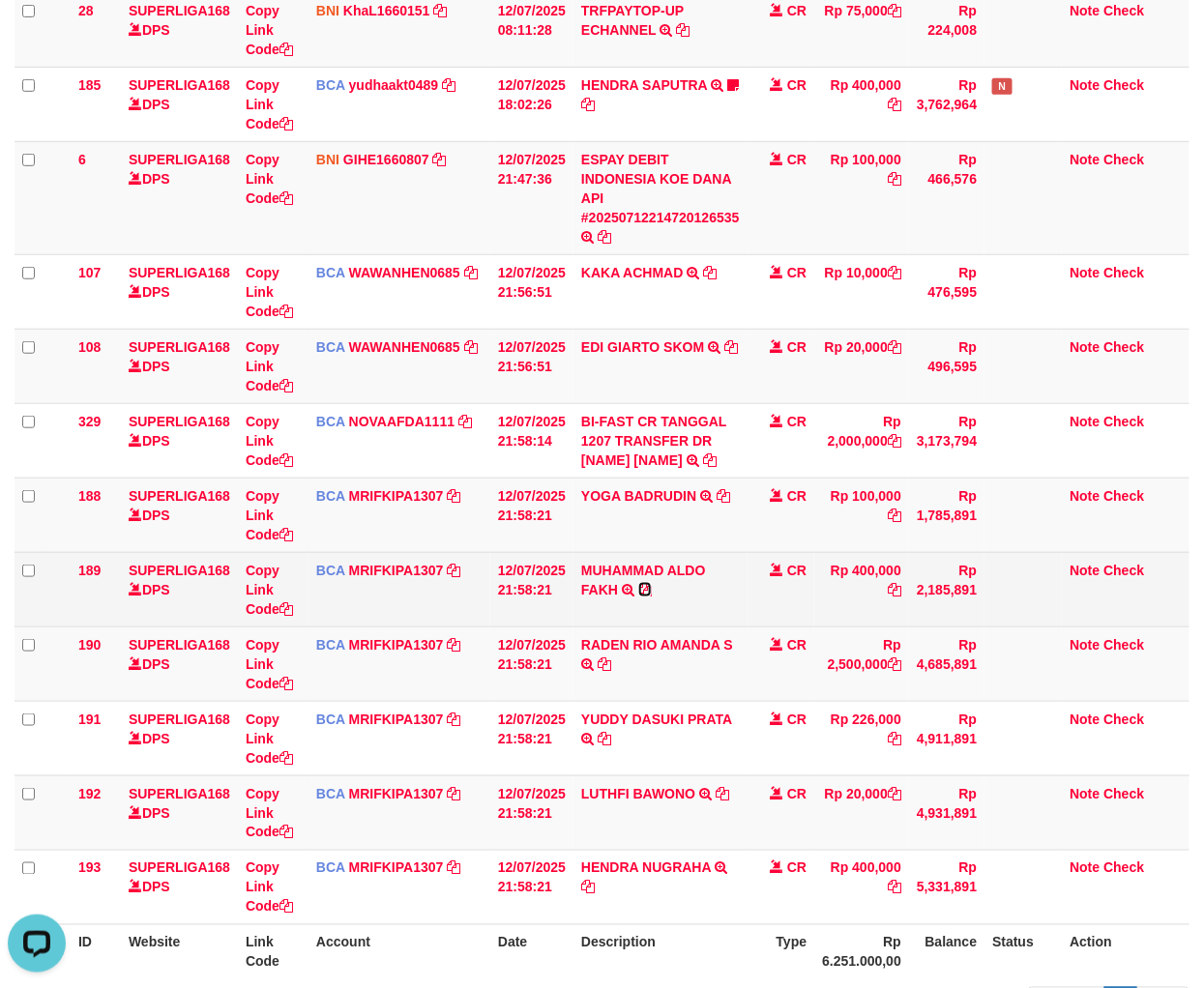 click at bounding box center [645, 590] 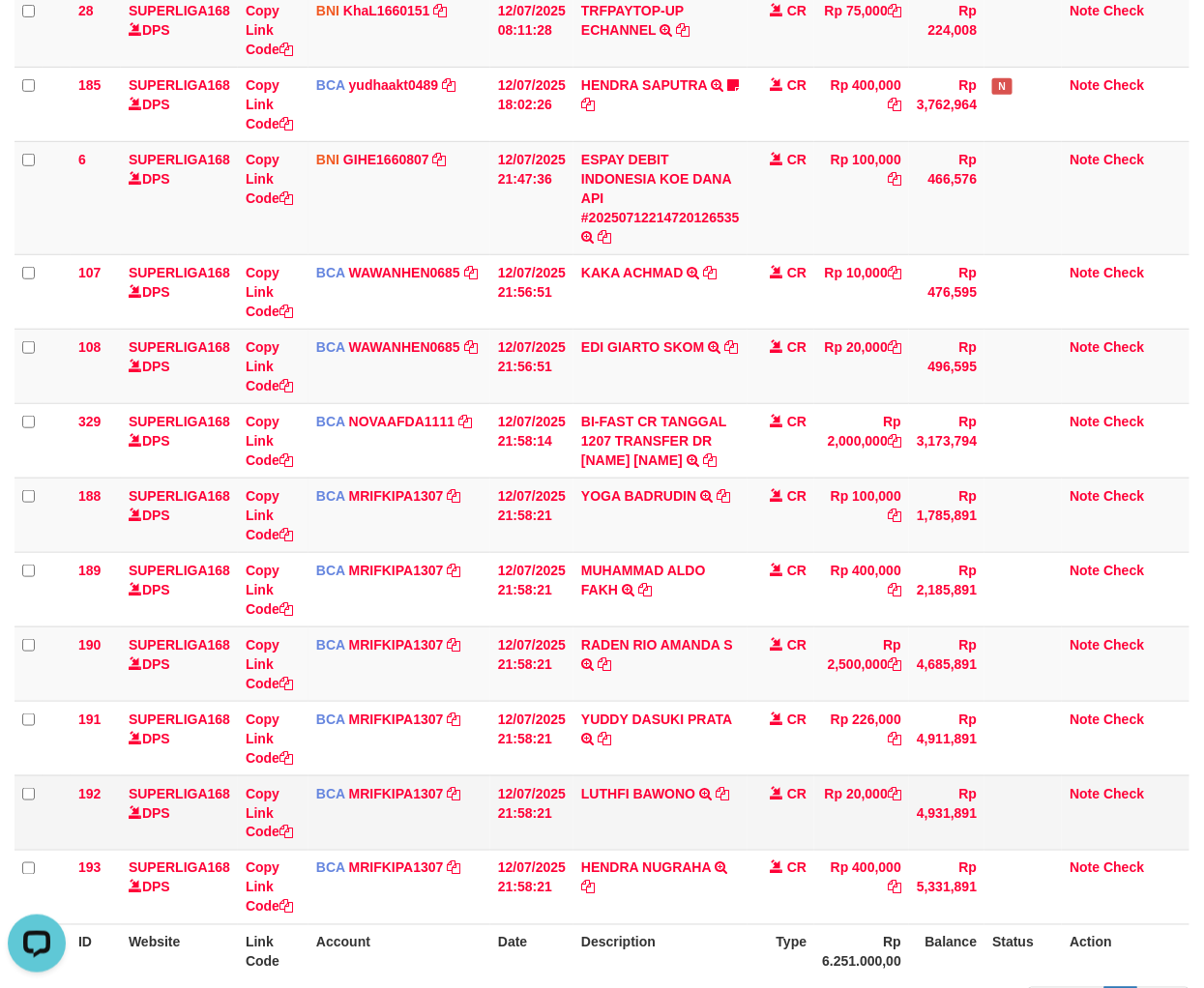 click on "Rp 20,000" at bounding box center [862, 812] 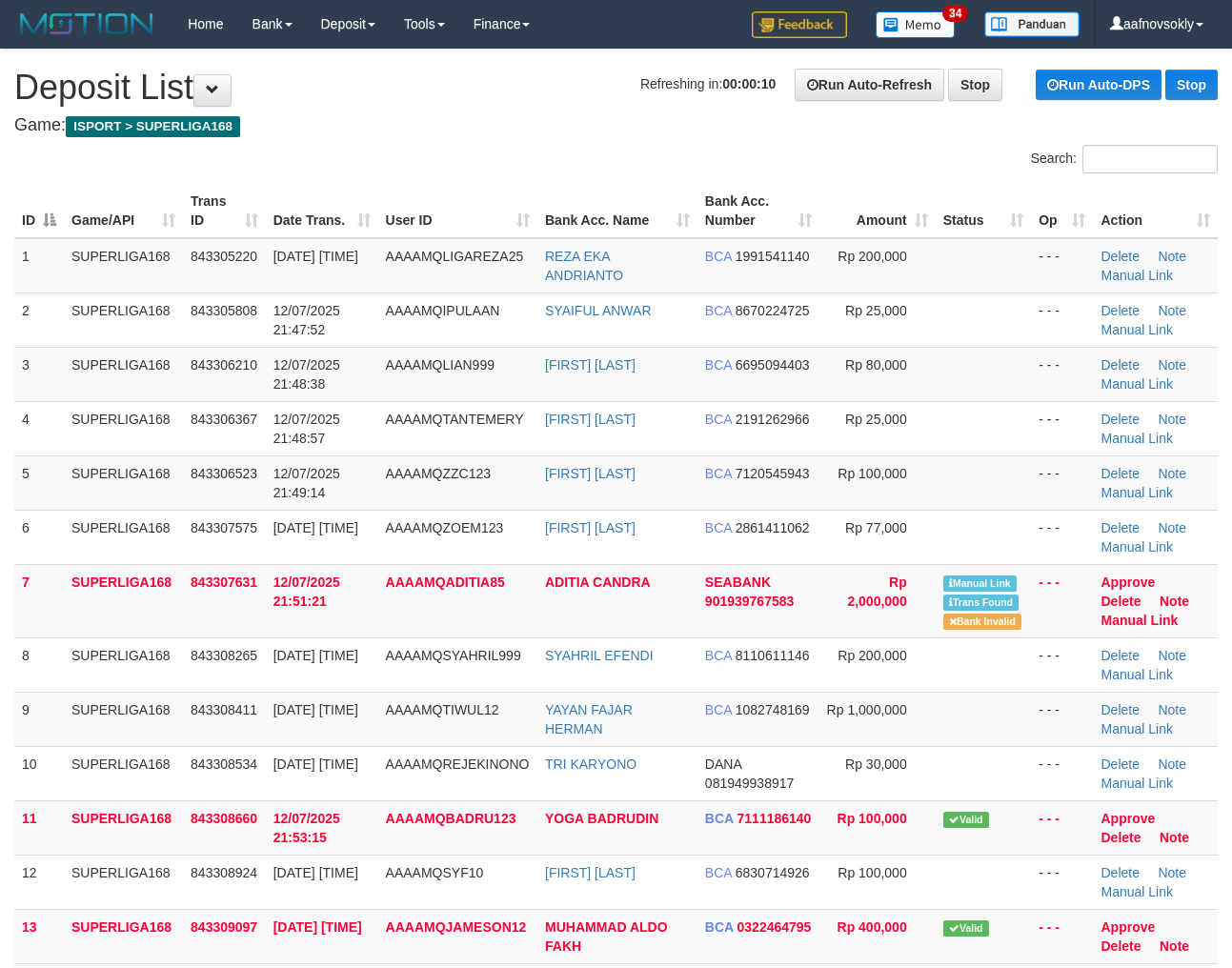scroll, scrollTop: 0, scrollLeft: 0, axis: both 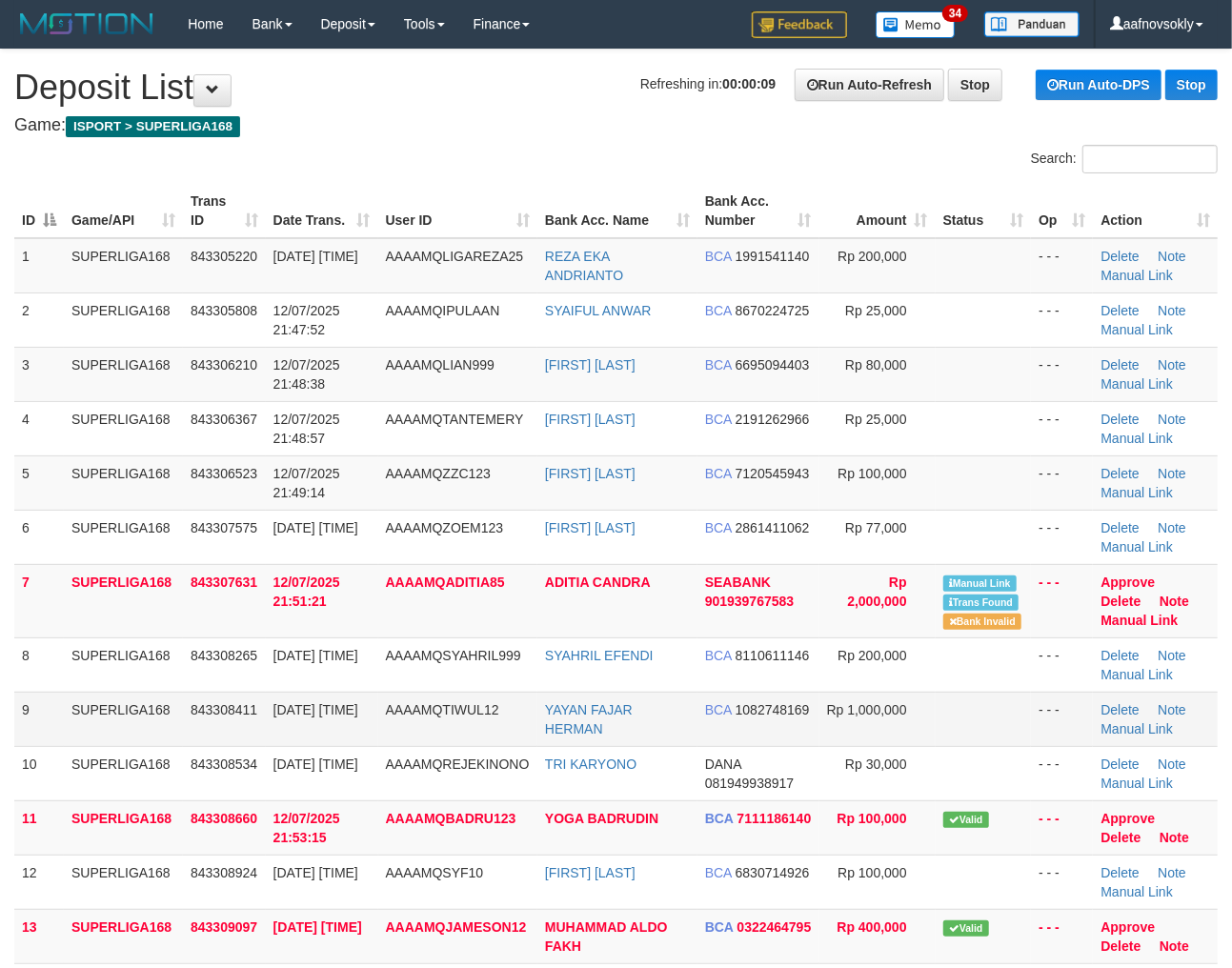 click on "843308411" at bounding box center [224, 718] 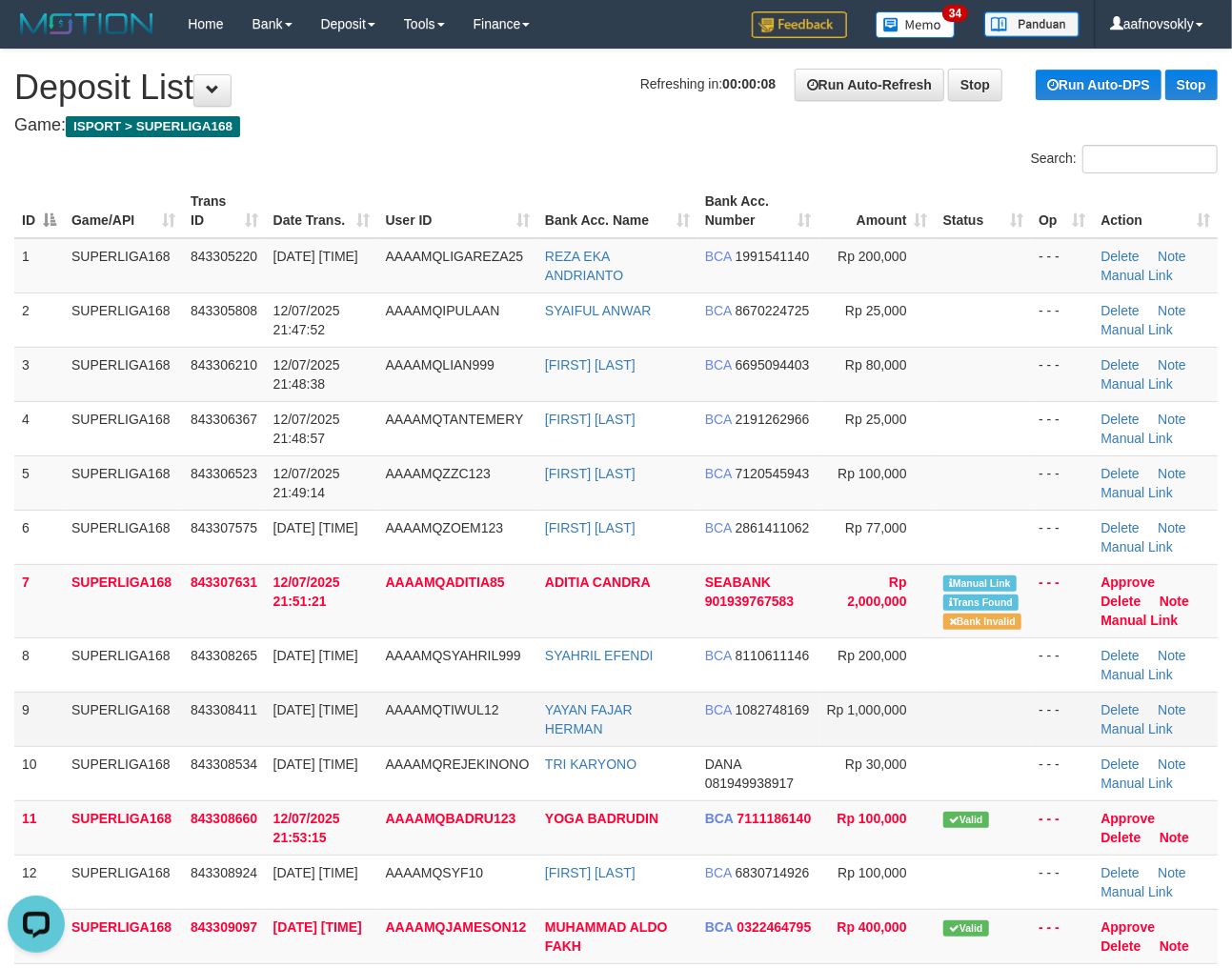 scroll, scrollTop: 0, scrollLeft: 0, axis: both 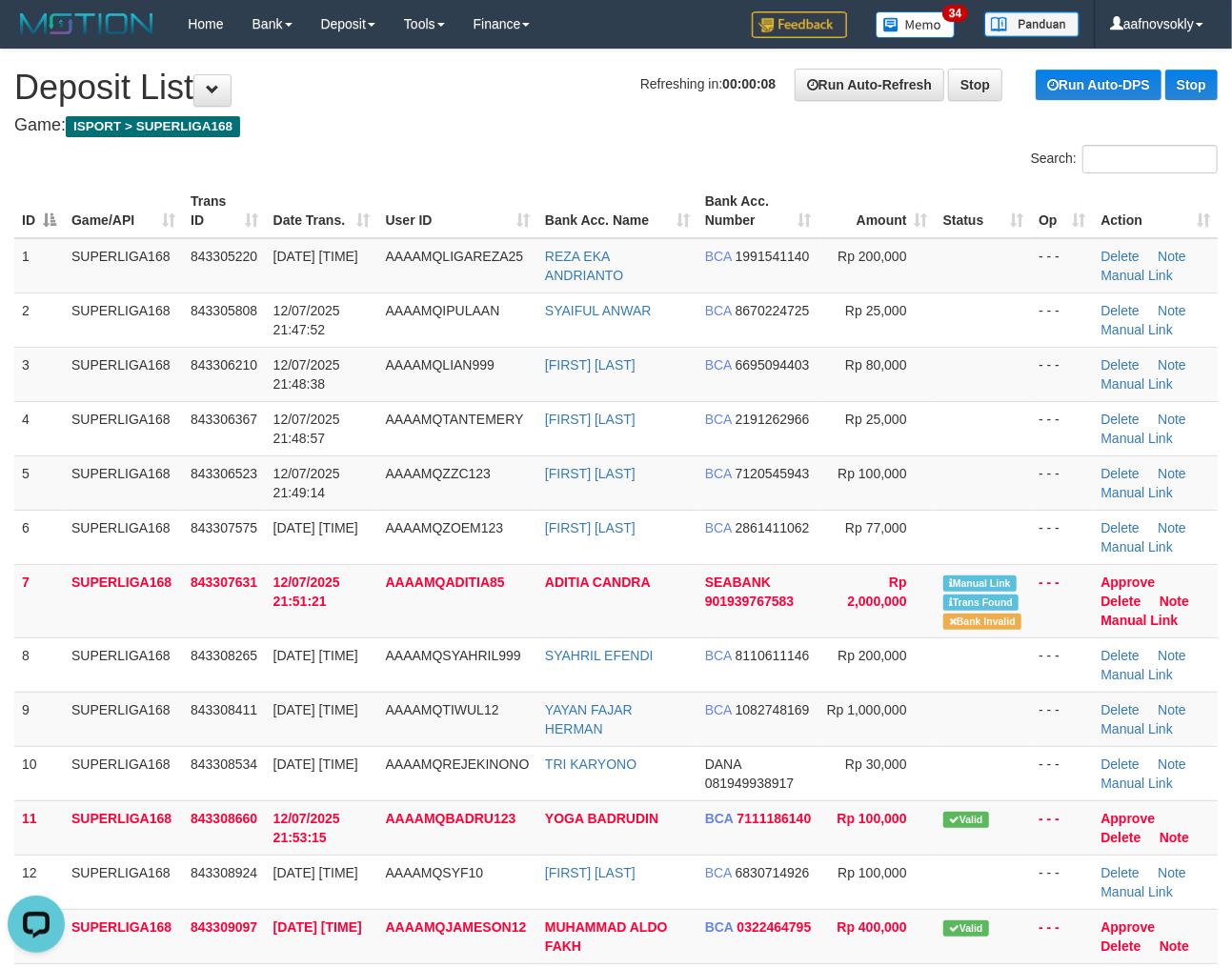 drag, startPoint x: 200, startPoint y: 671, endPoint x: 10, endPoint y: 716, distance: 195.25624 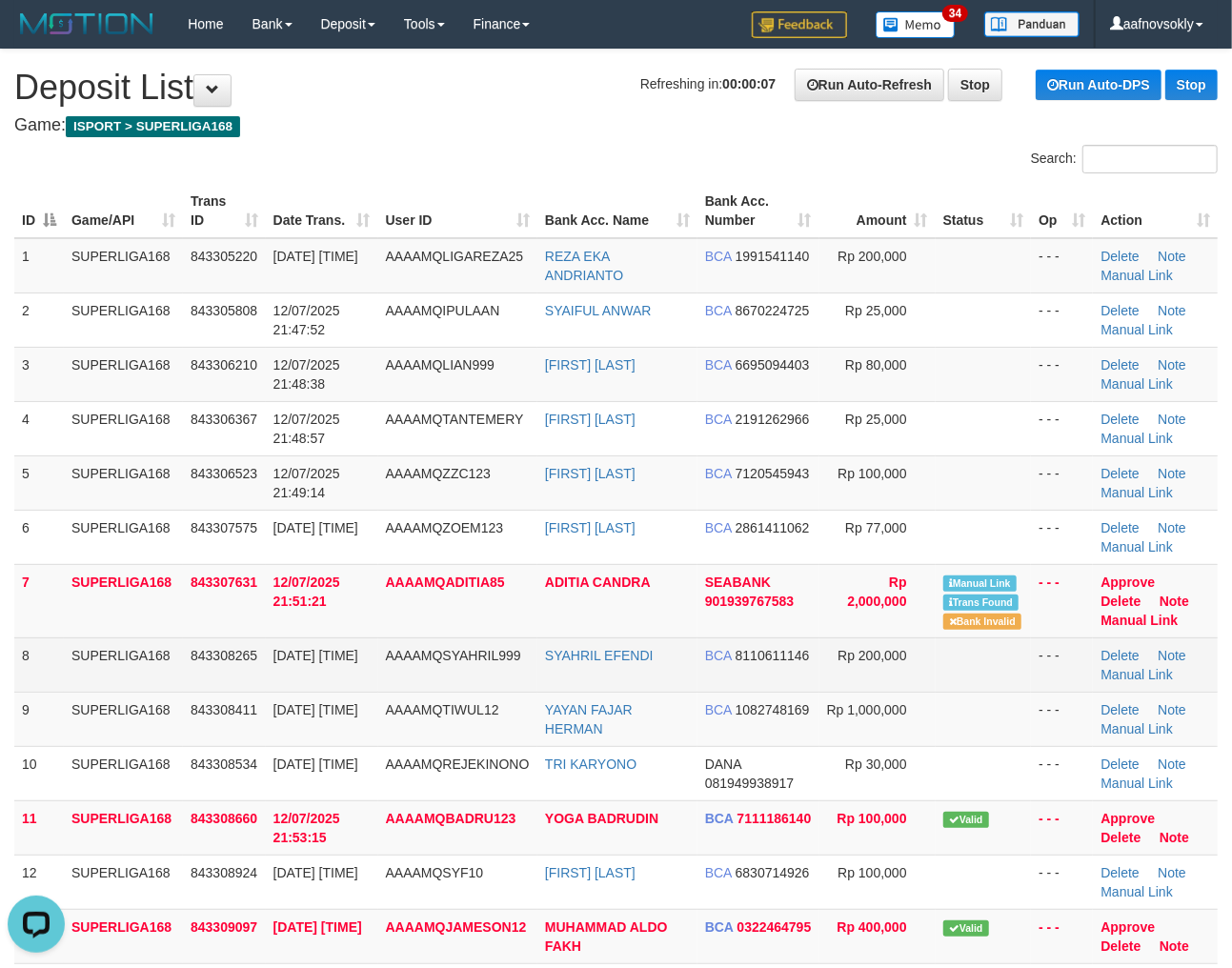 drag, startPoint x: 300, startPoint y: 684, endPoint x: 274, endPoint y: 683, distance: 26.019224 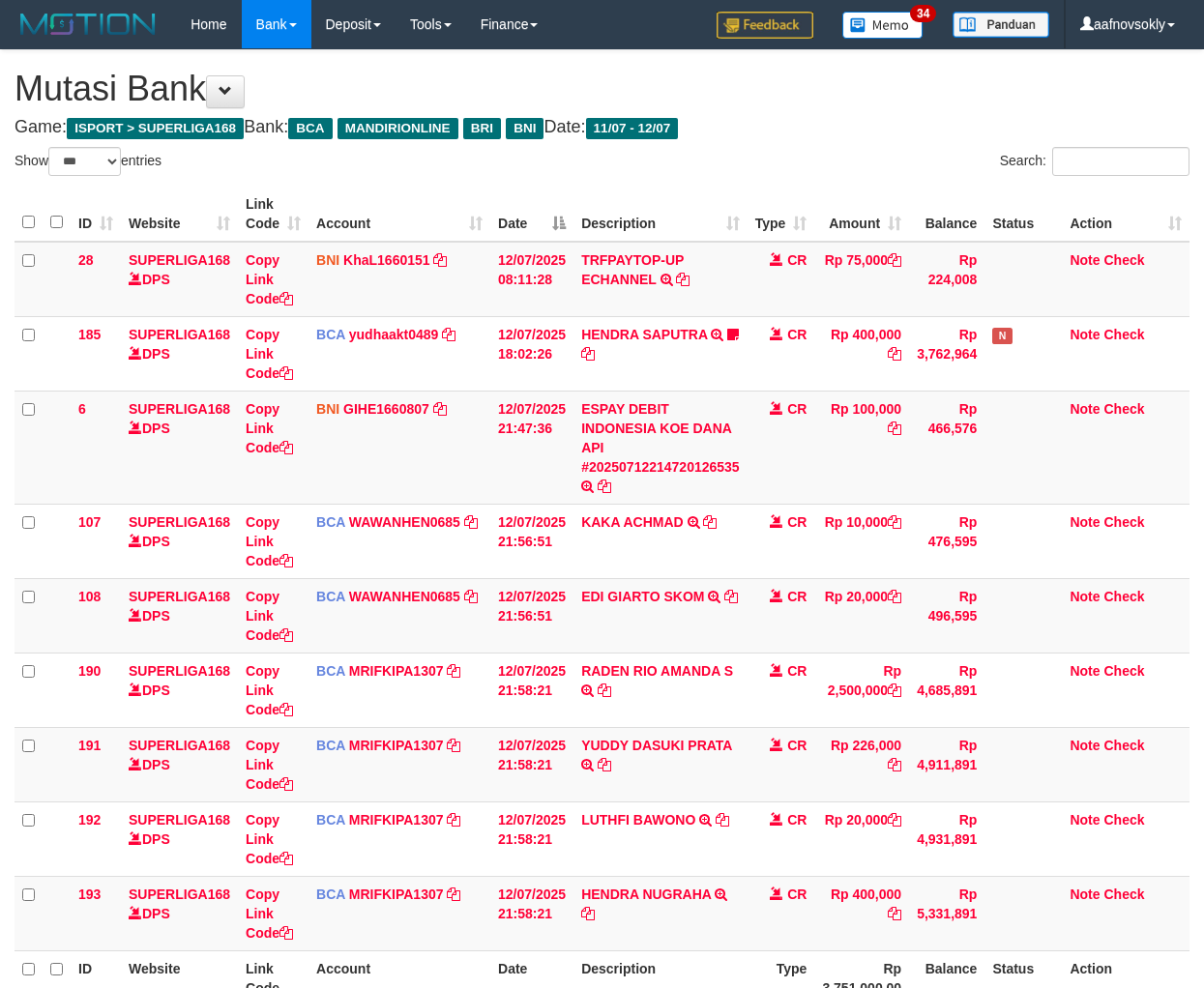 select on "***" 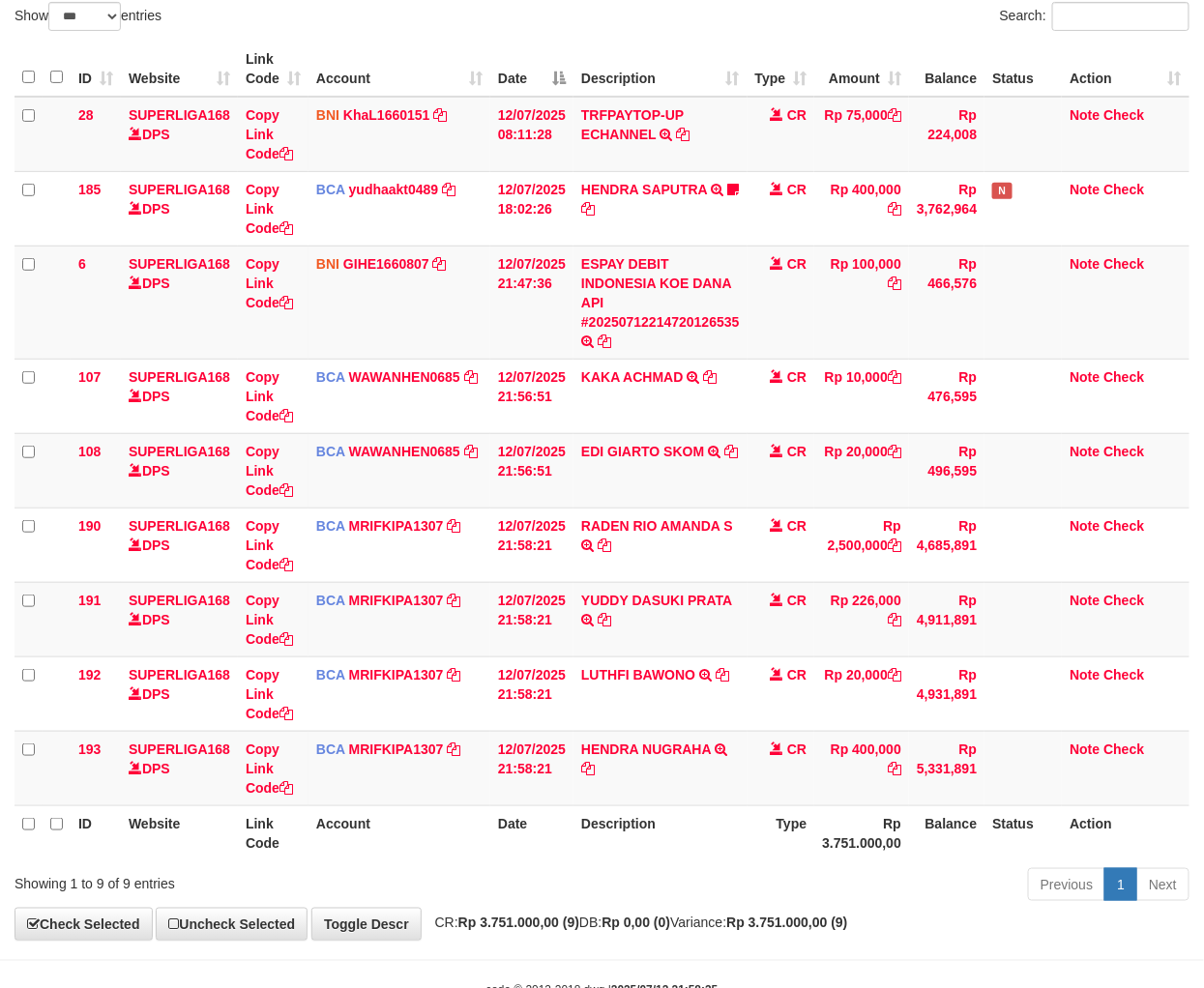 drag, startPoint x: 699, startPoint y: 770, endPoint x: 733, endPoint y: 754, distance: 37.576588 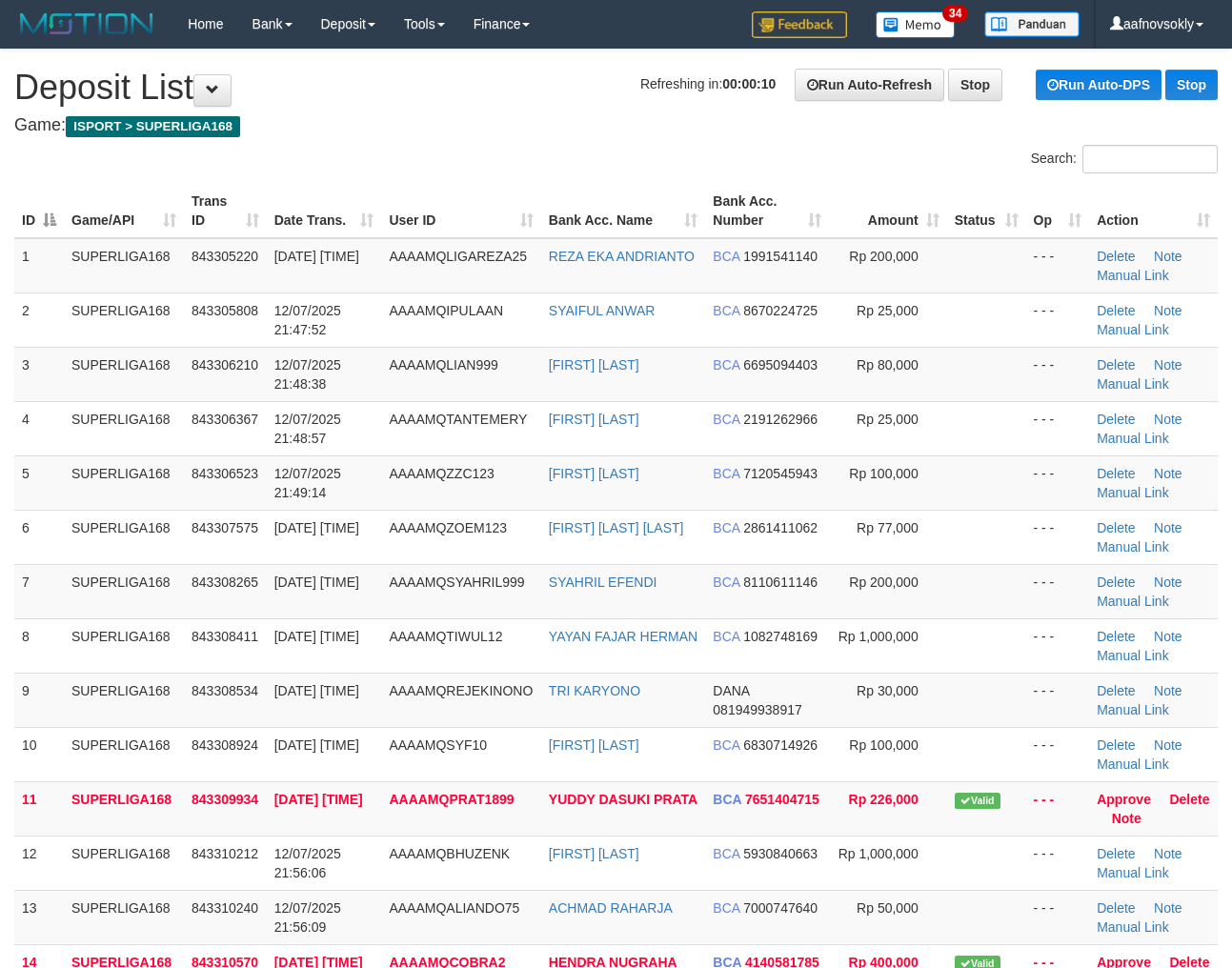scroll, scrollTop: 0, scrollLeft: 0, axis: both 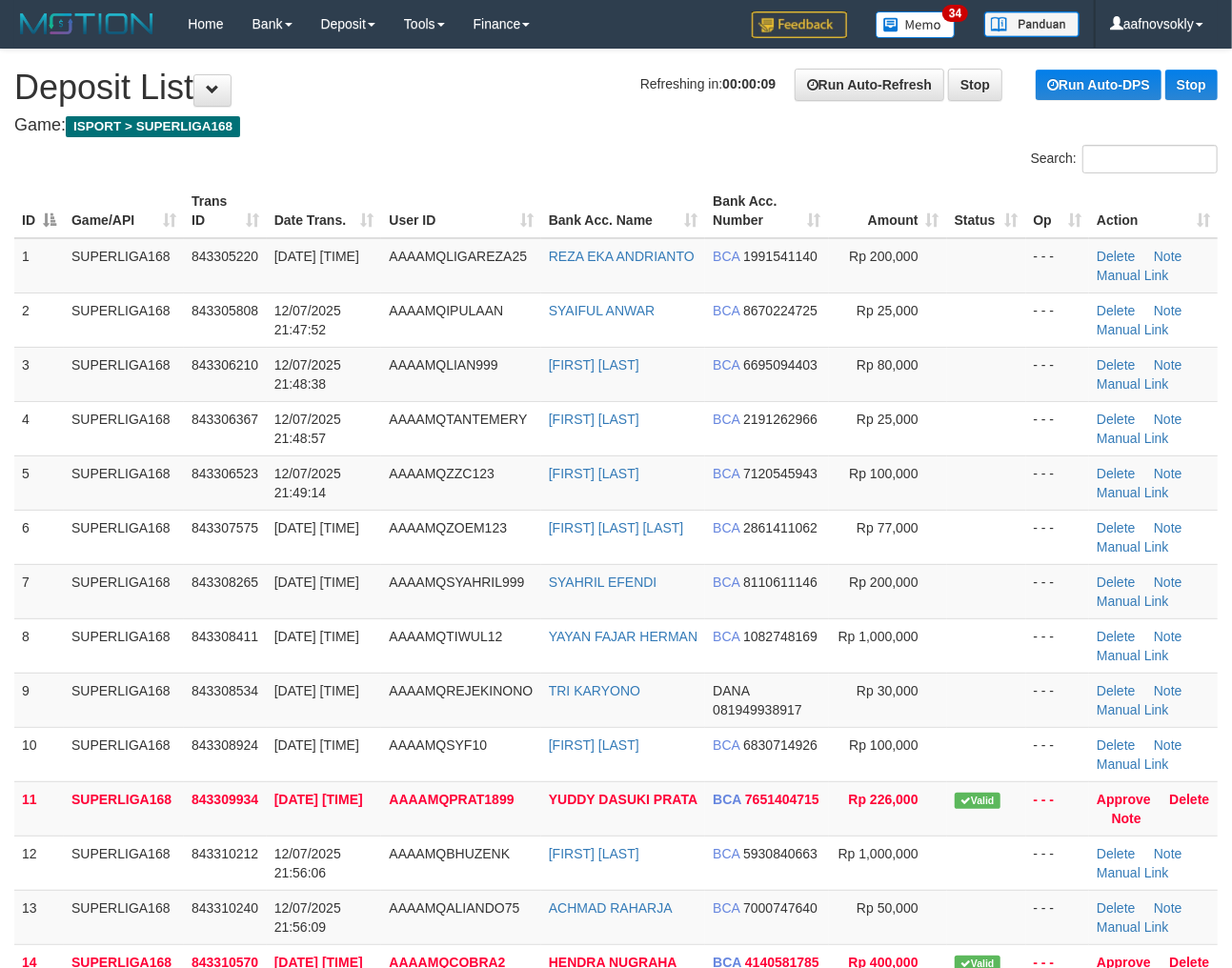 click on "Search:" at bounding box center (616, 161) 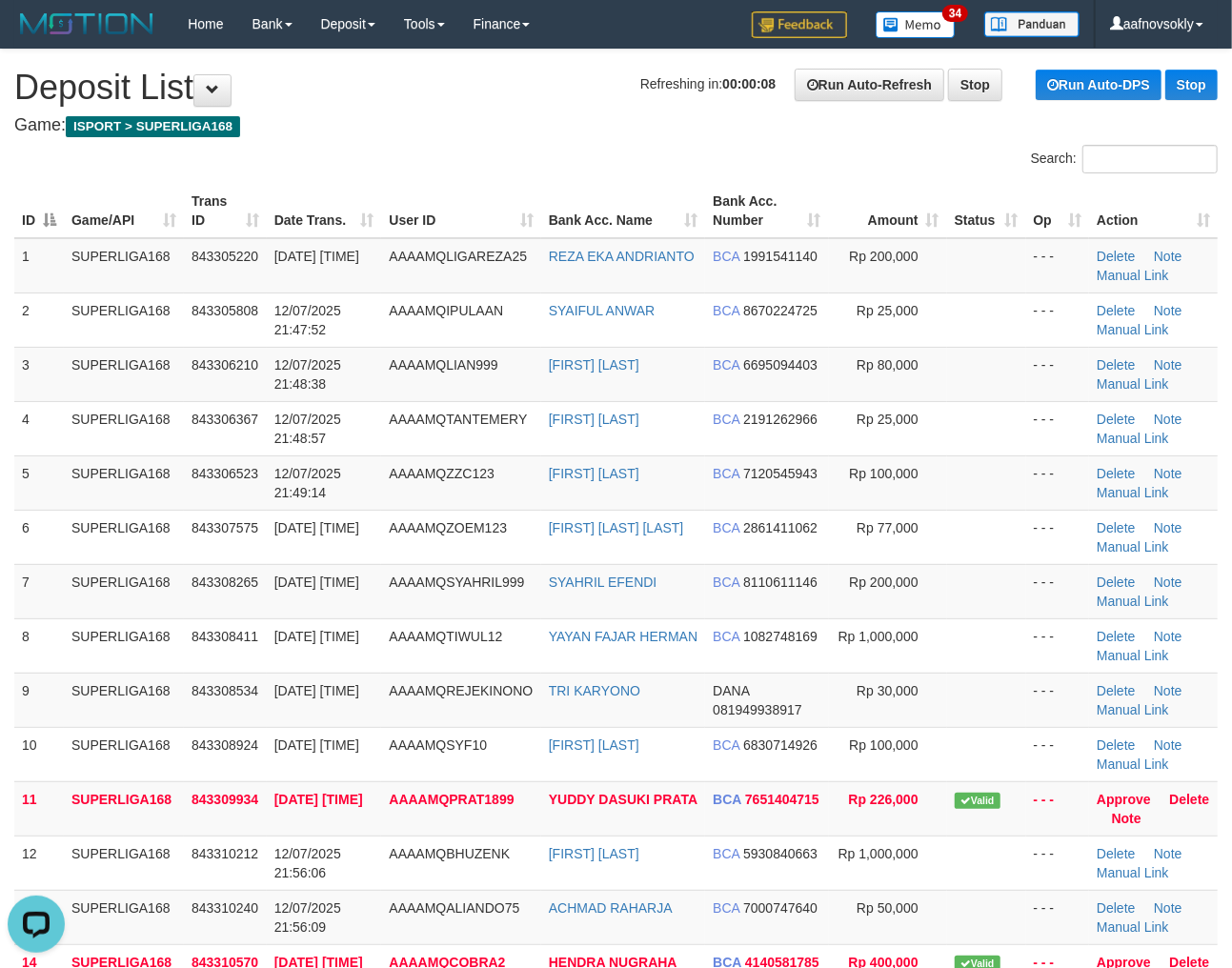 scroll, scrollTop: 0, scrollLeft: 0, axis: both 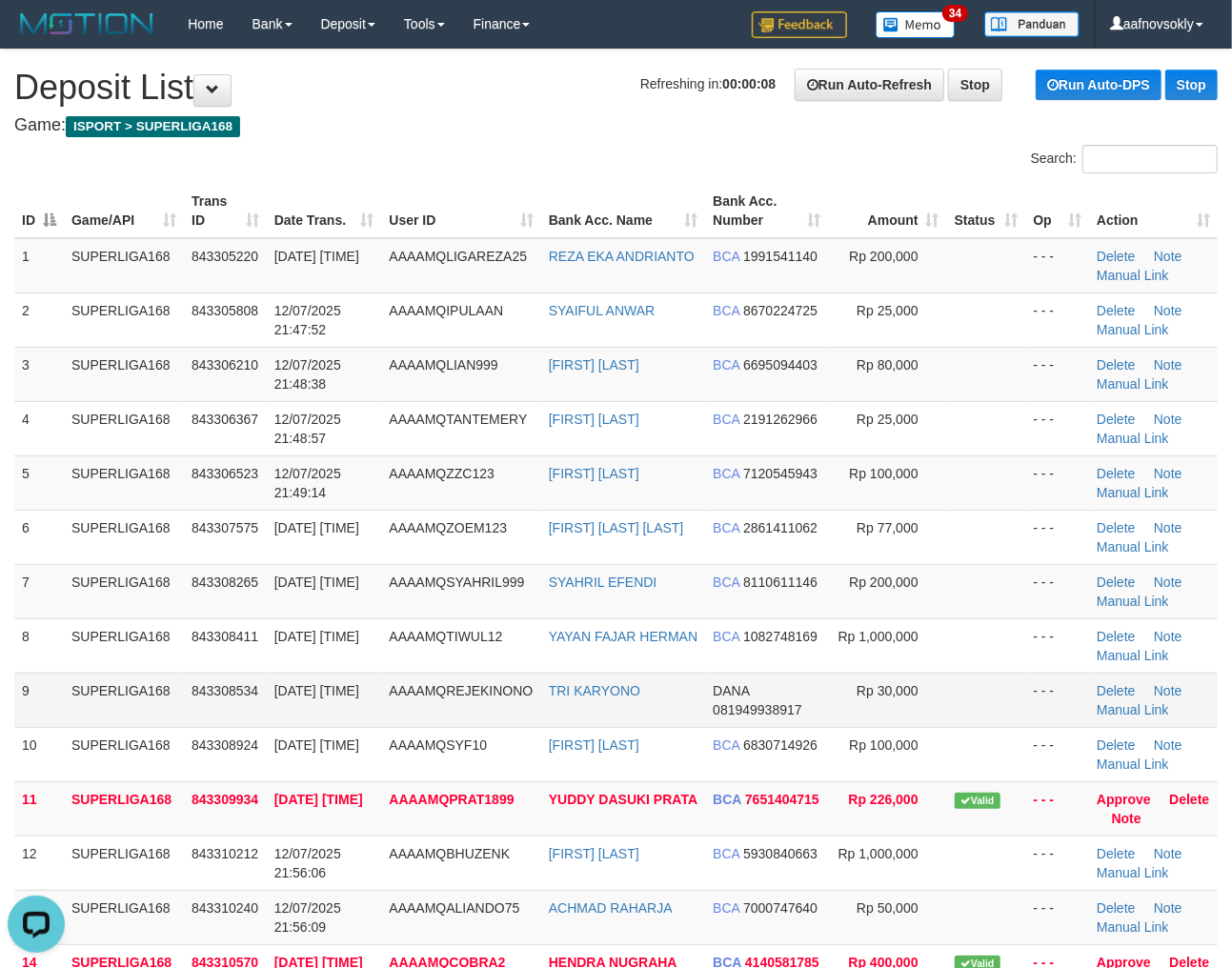click on "AAAAMQREJEKINONO" at bounding box center (460, 699) 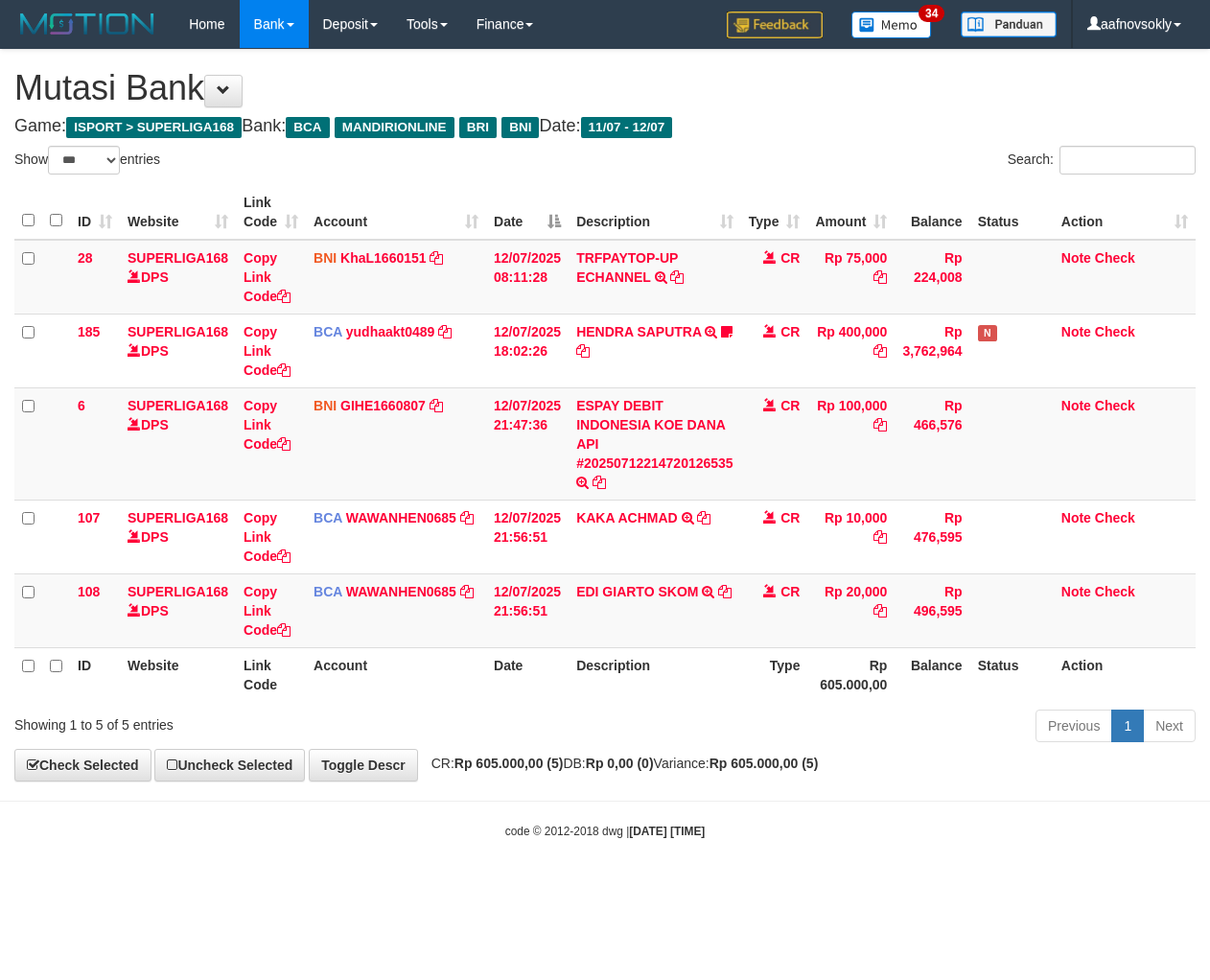select on "***" 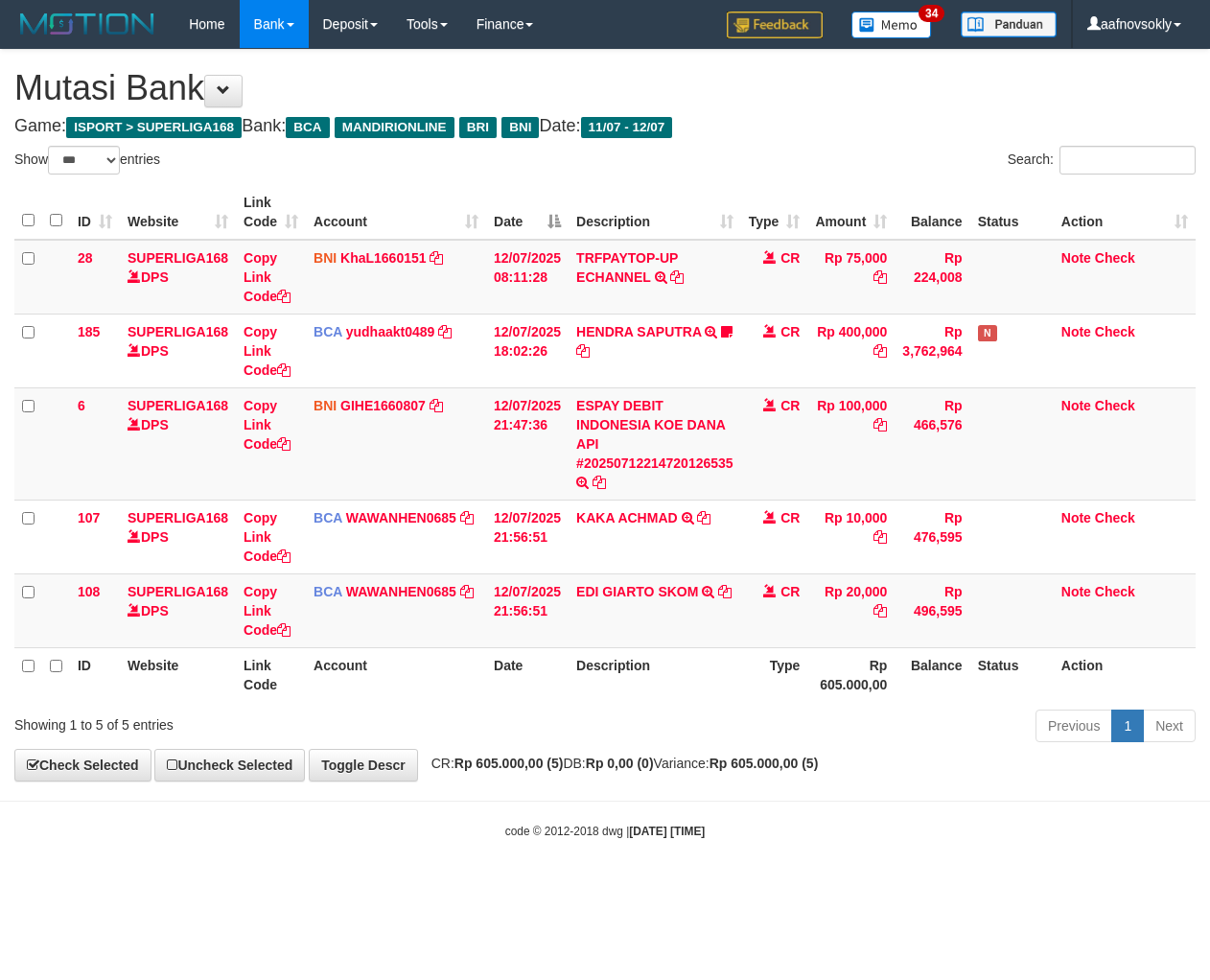 scroll, scrollTop: 0, scrollLeft: 0, axis: both 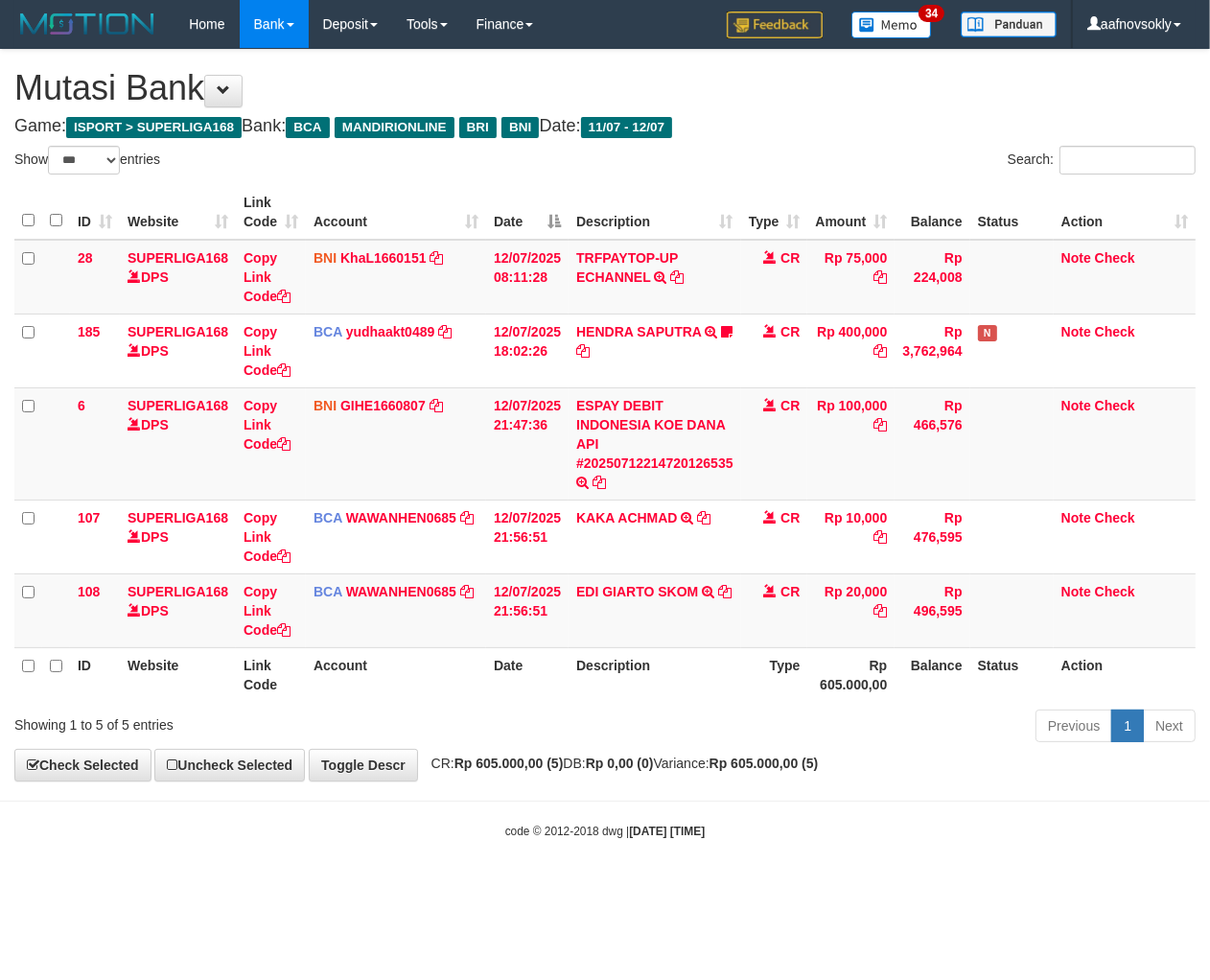 drag, startPoint x: 664, startPoint y: 796, endPoint x: 1201, endPoint y: 770, distance: 537.6291 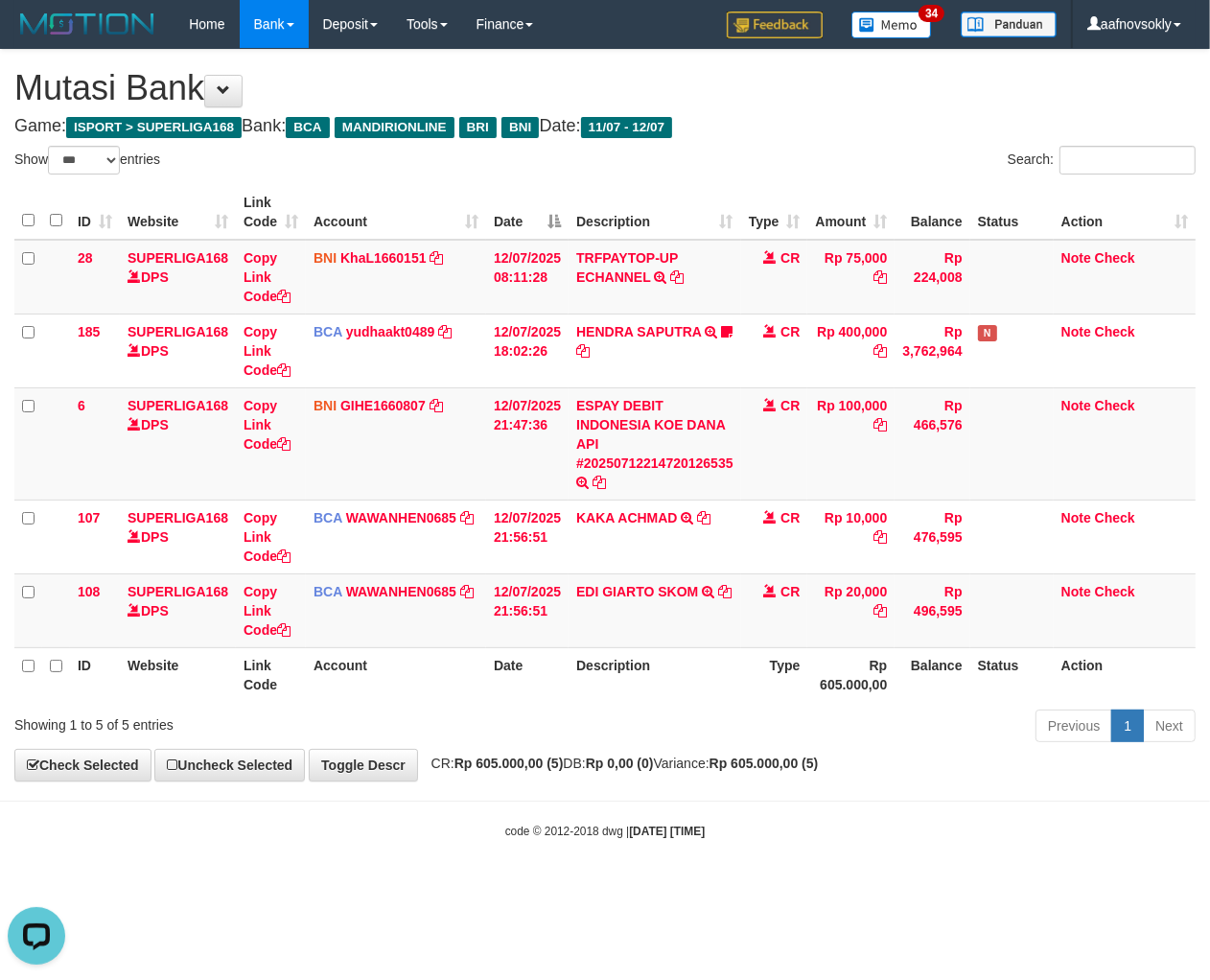 scroll, scrollTop: 0, scrollLeft: 0, axis: both 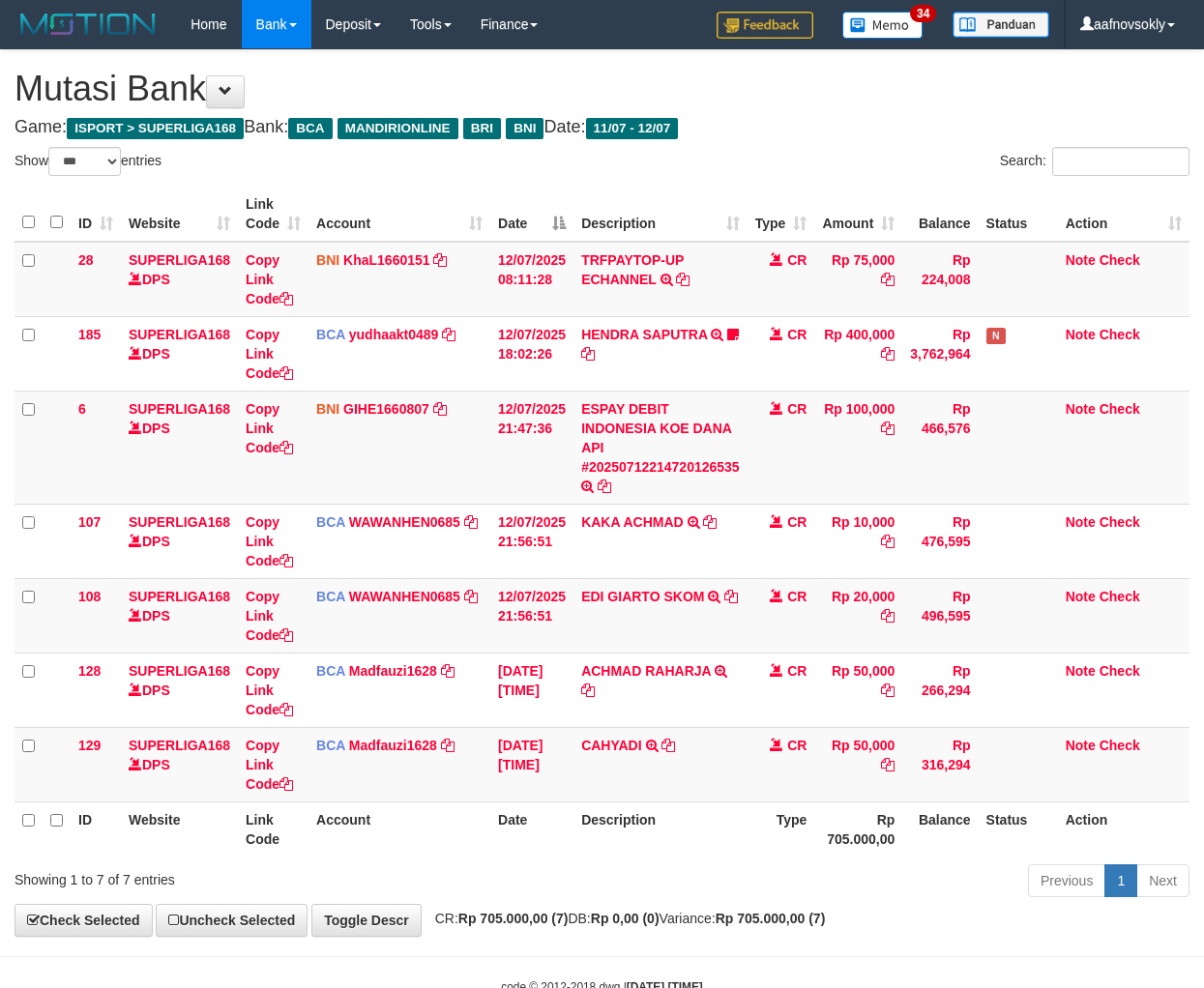 select on "***" 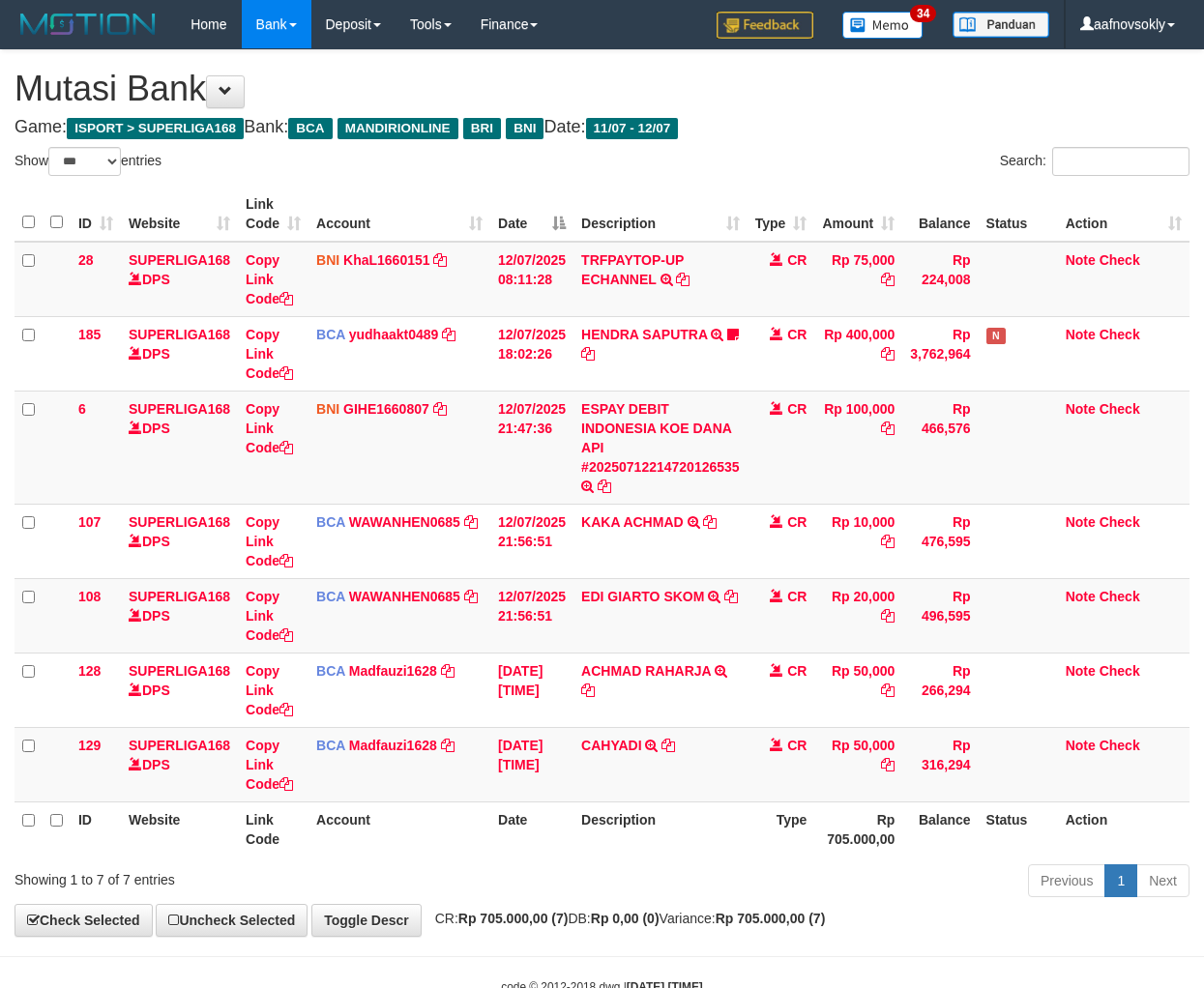 scroll, scrollTop: 0, scrollLeft: 0, axis: both 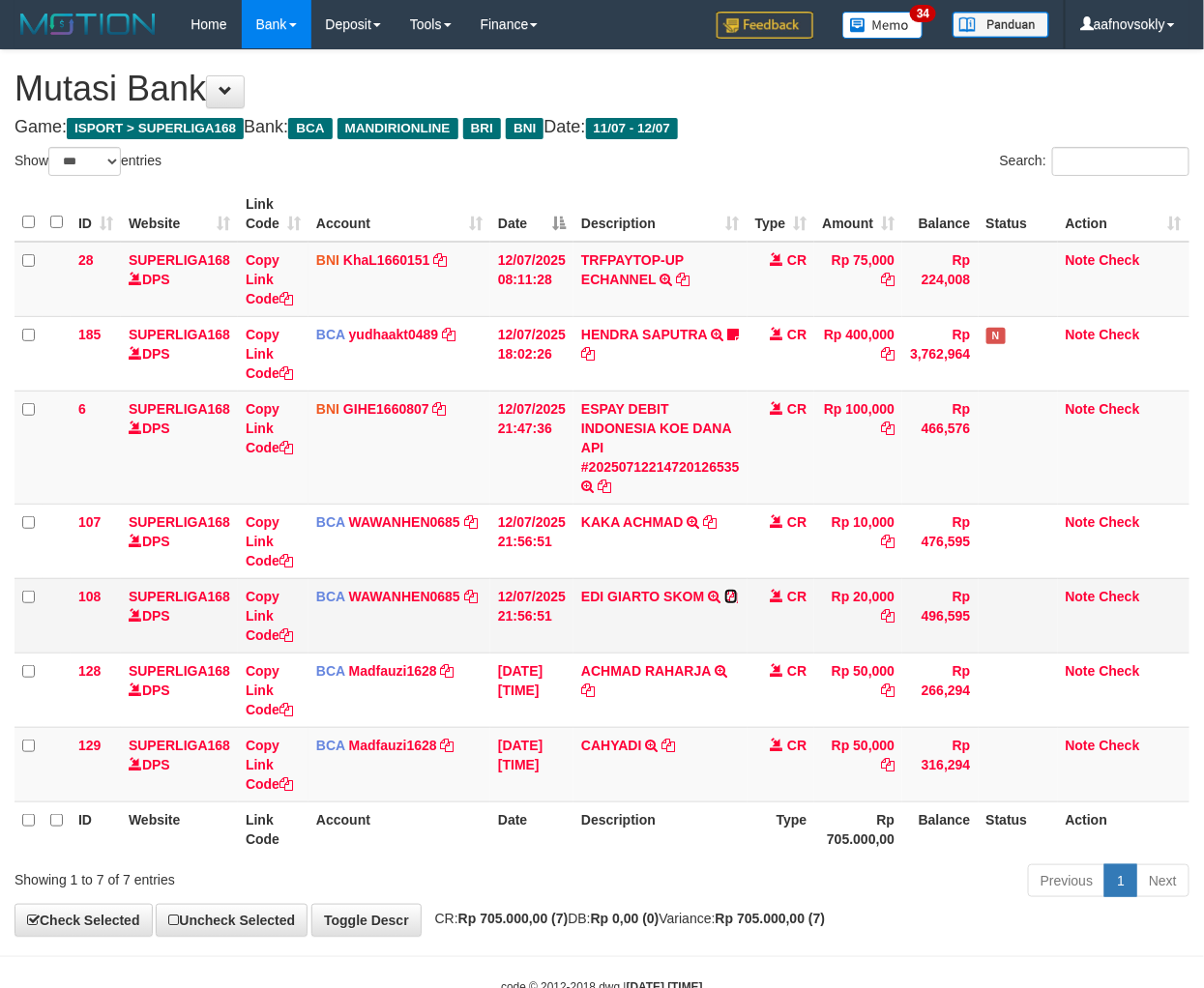 drag, startPoint x: 0, startPoint y: 0, endPoint x: 818, endPoint y: 612, distance: 1021.6007 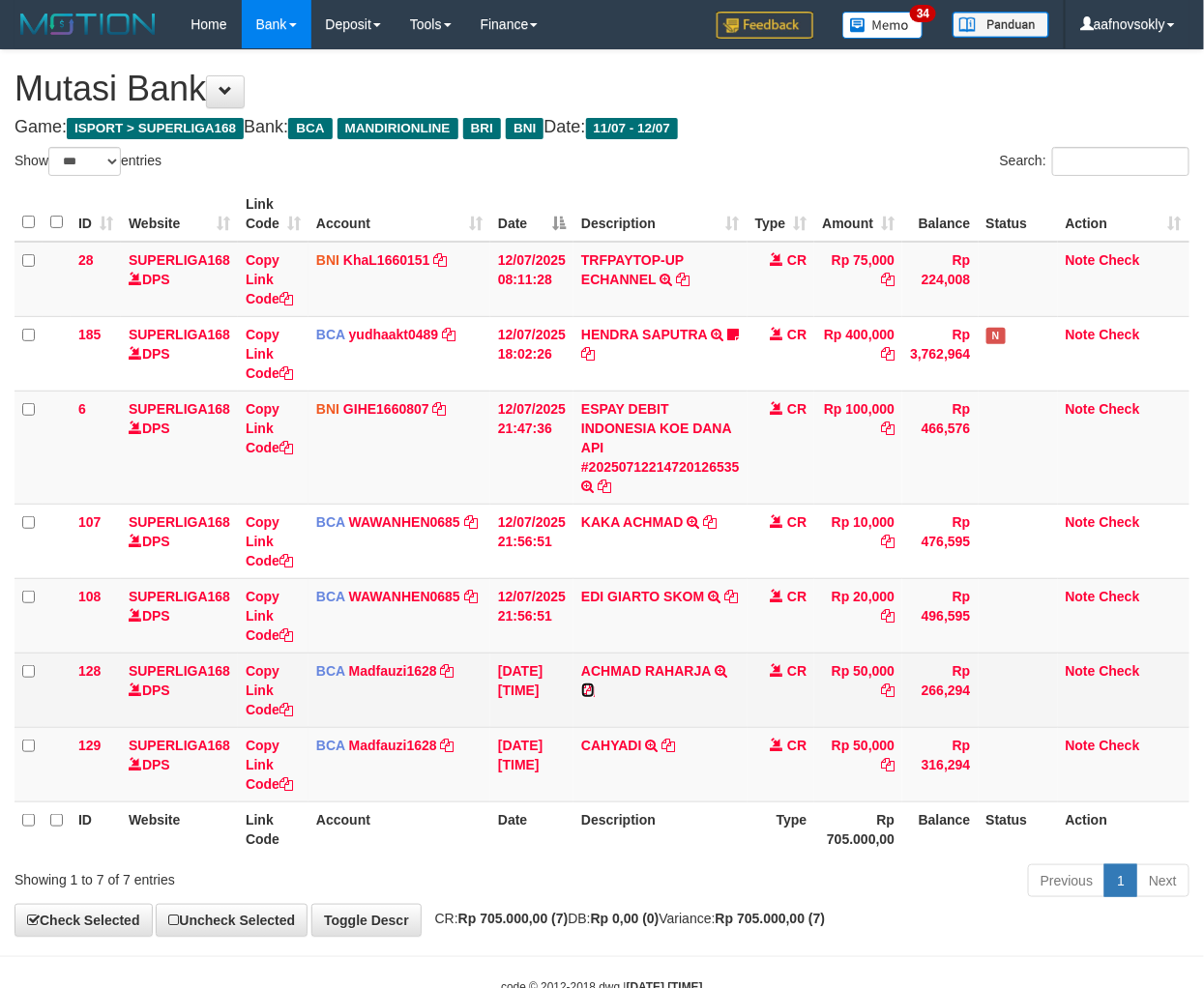click at bounding box center [588, 690] 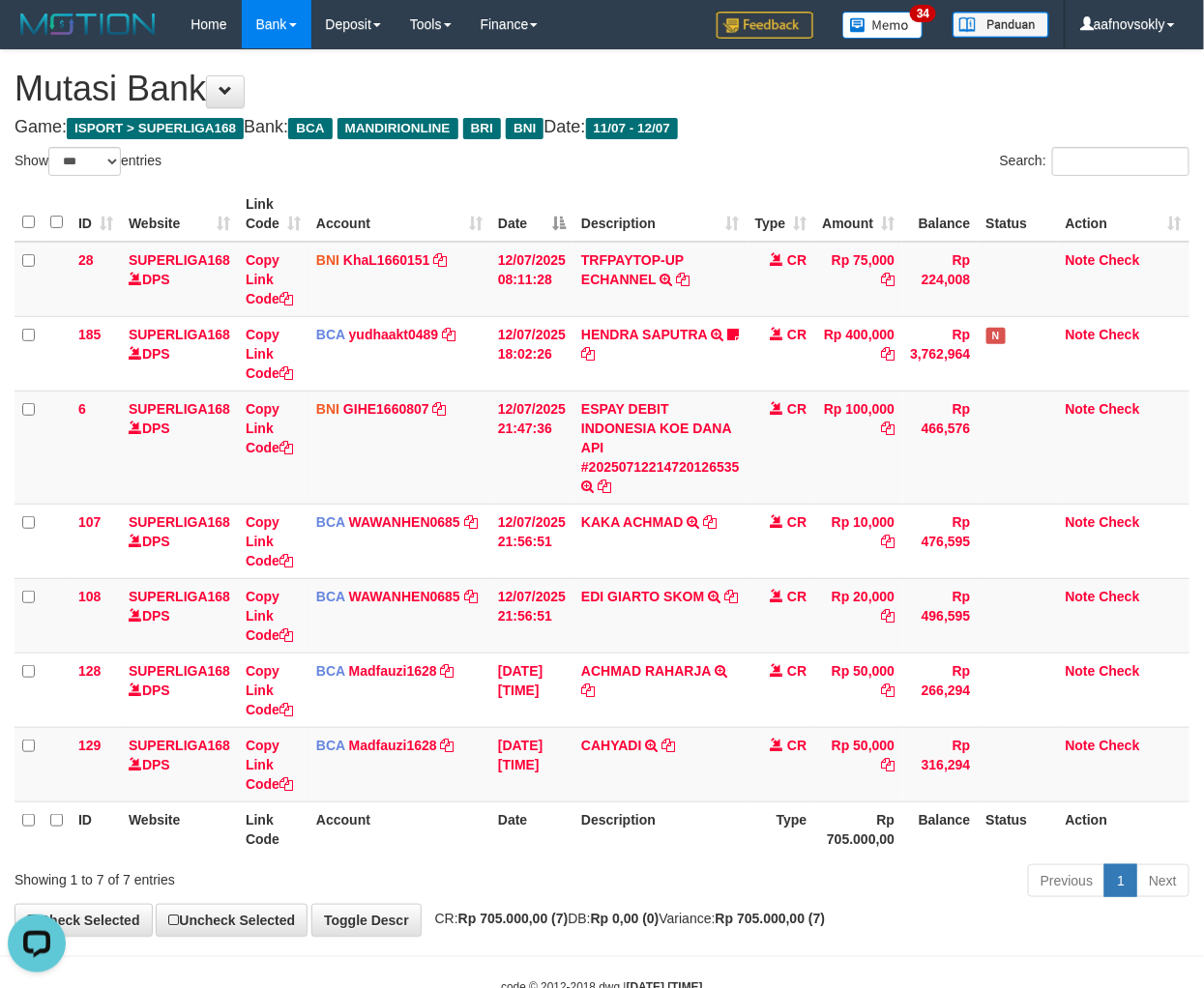 scroll, scrollTop: 0, scrollLeft: 0, axis: both 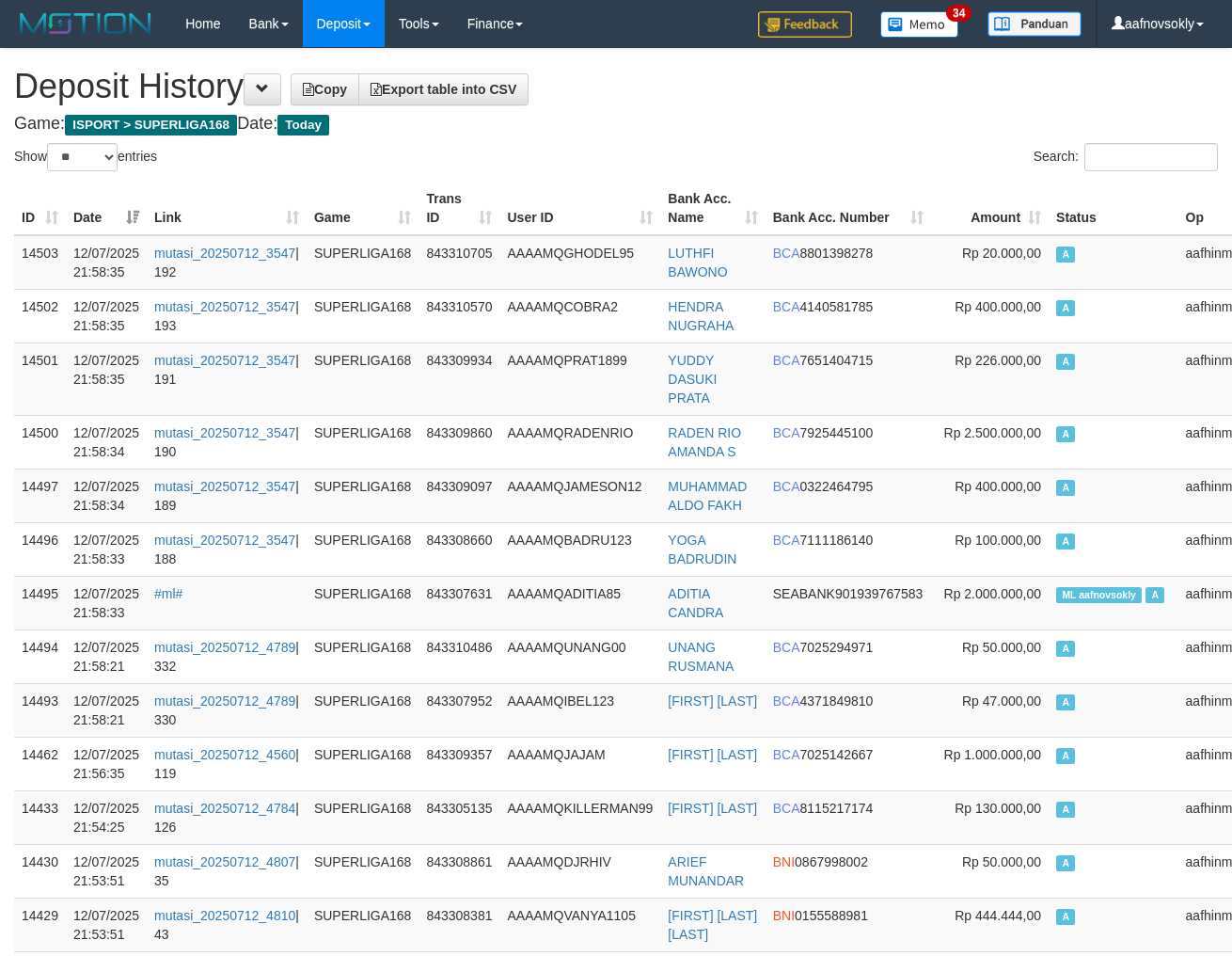 select on "**" 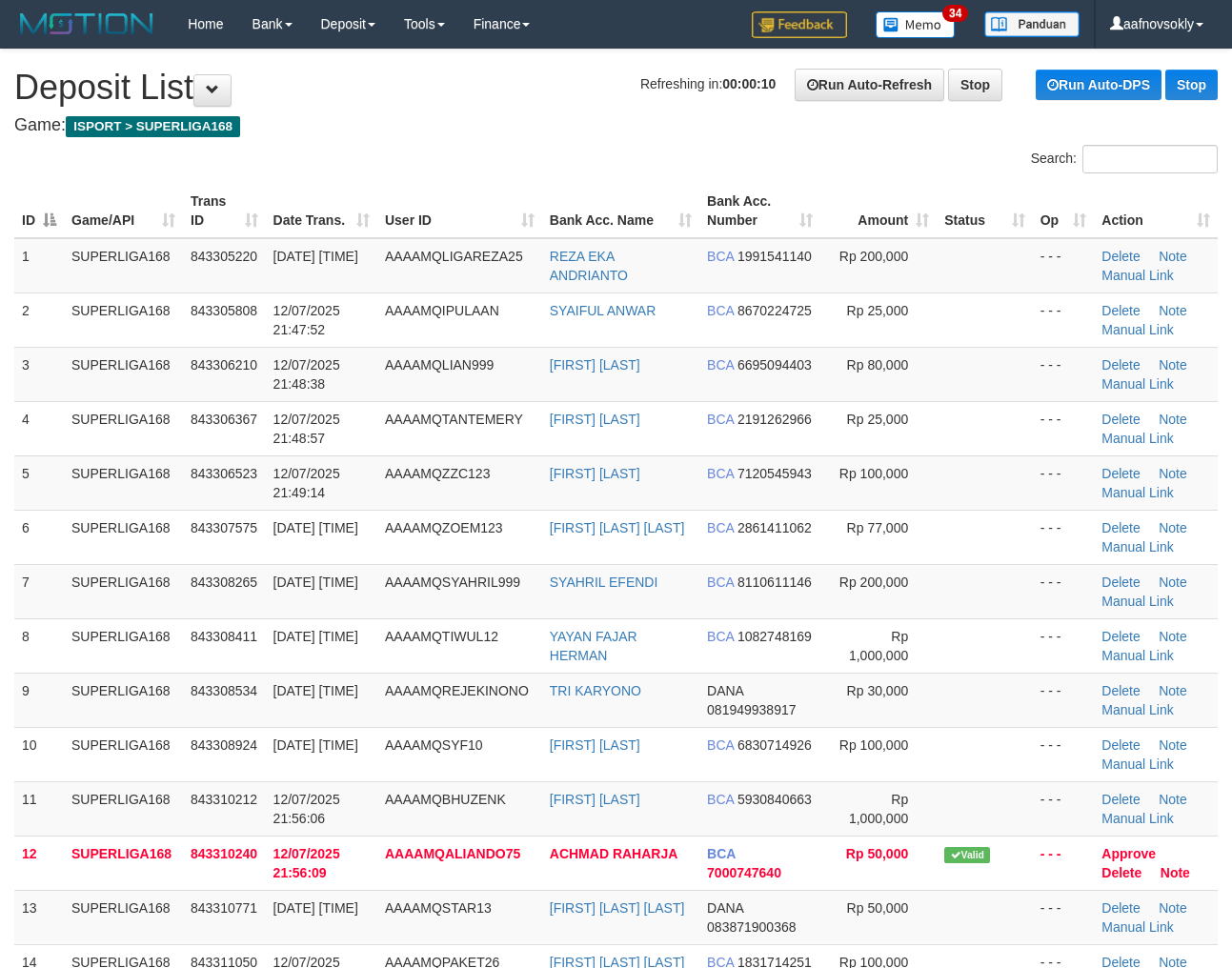 scroll, scrollTop: 0, scrollLeft: 0, axis: both 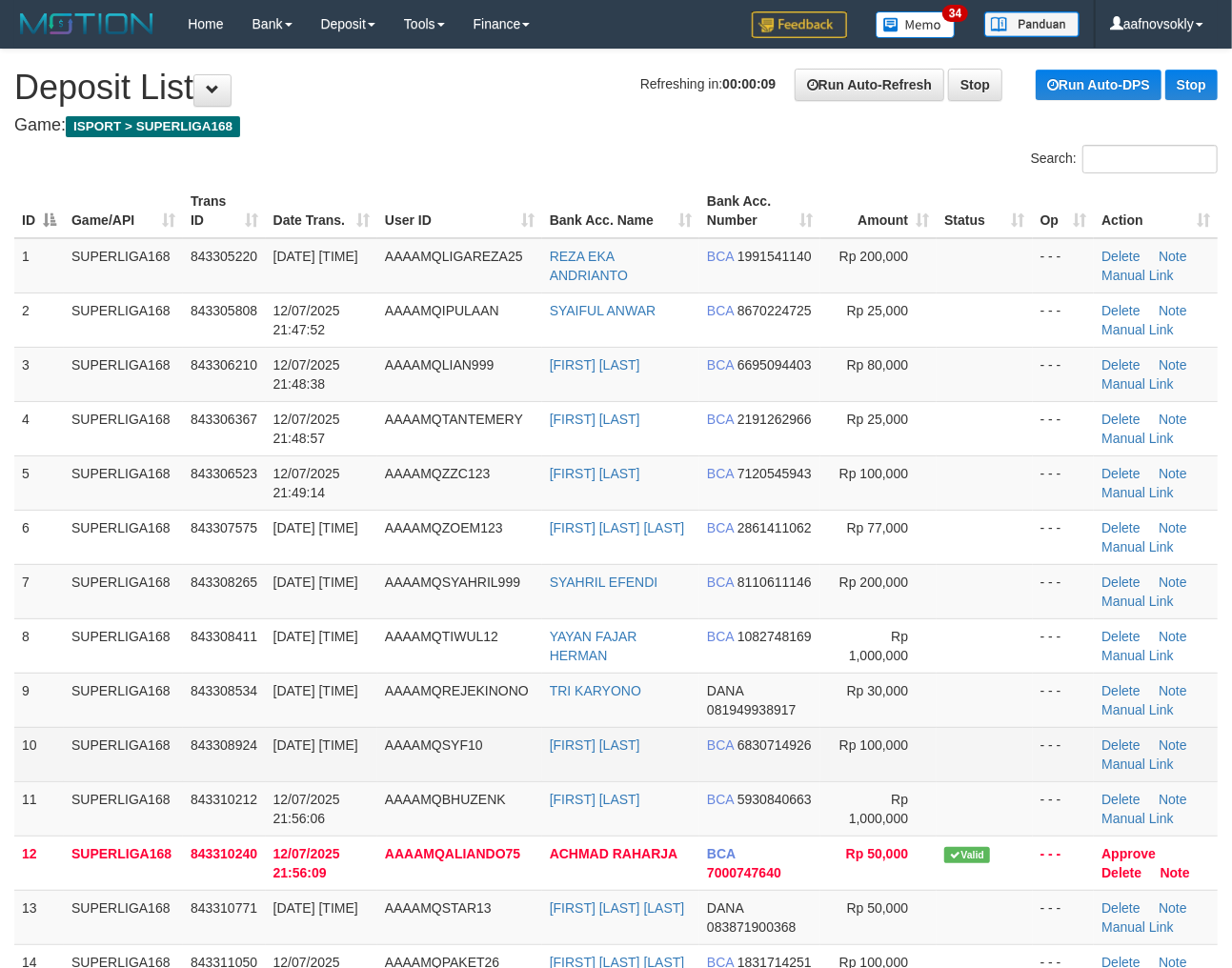 click on "AAAAMQSYF10" at bounding box center [434, 745] 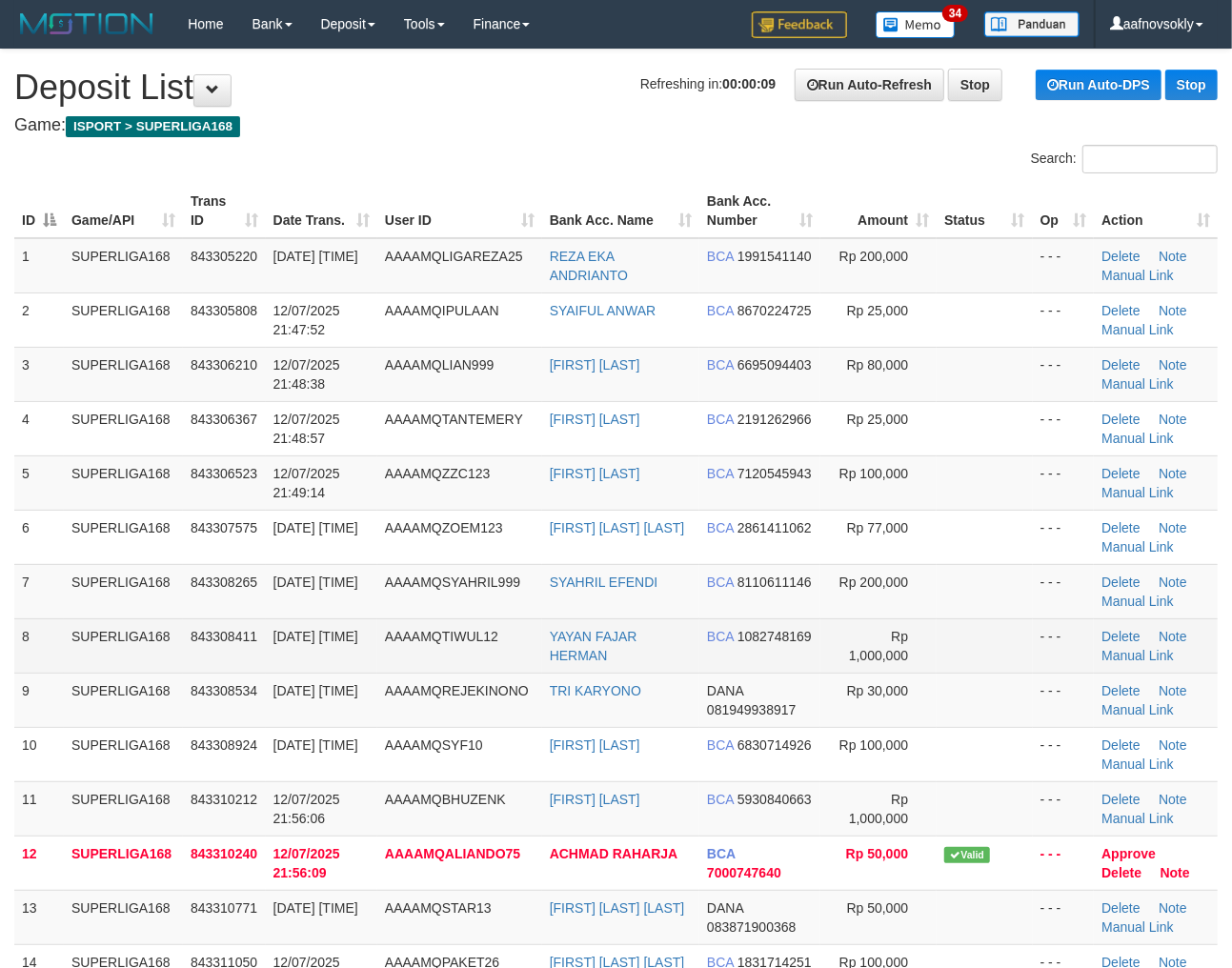click on "12/07/2025 21:52:45" at bounding box center (315, 636) 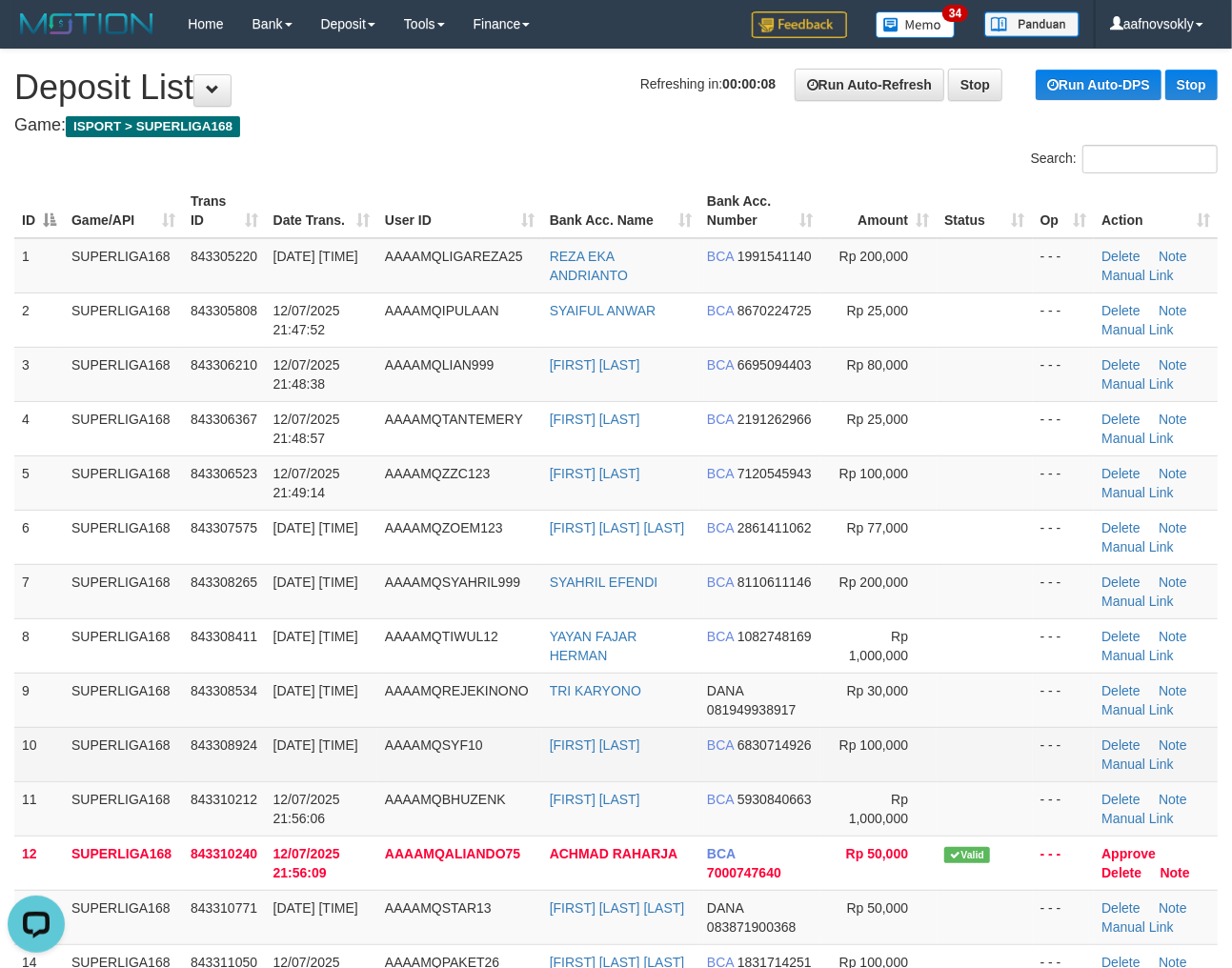 scroll, scrollTop: 0, scrollLeft: 0, axis: both 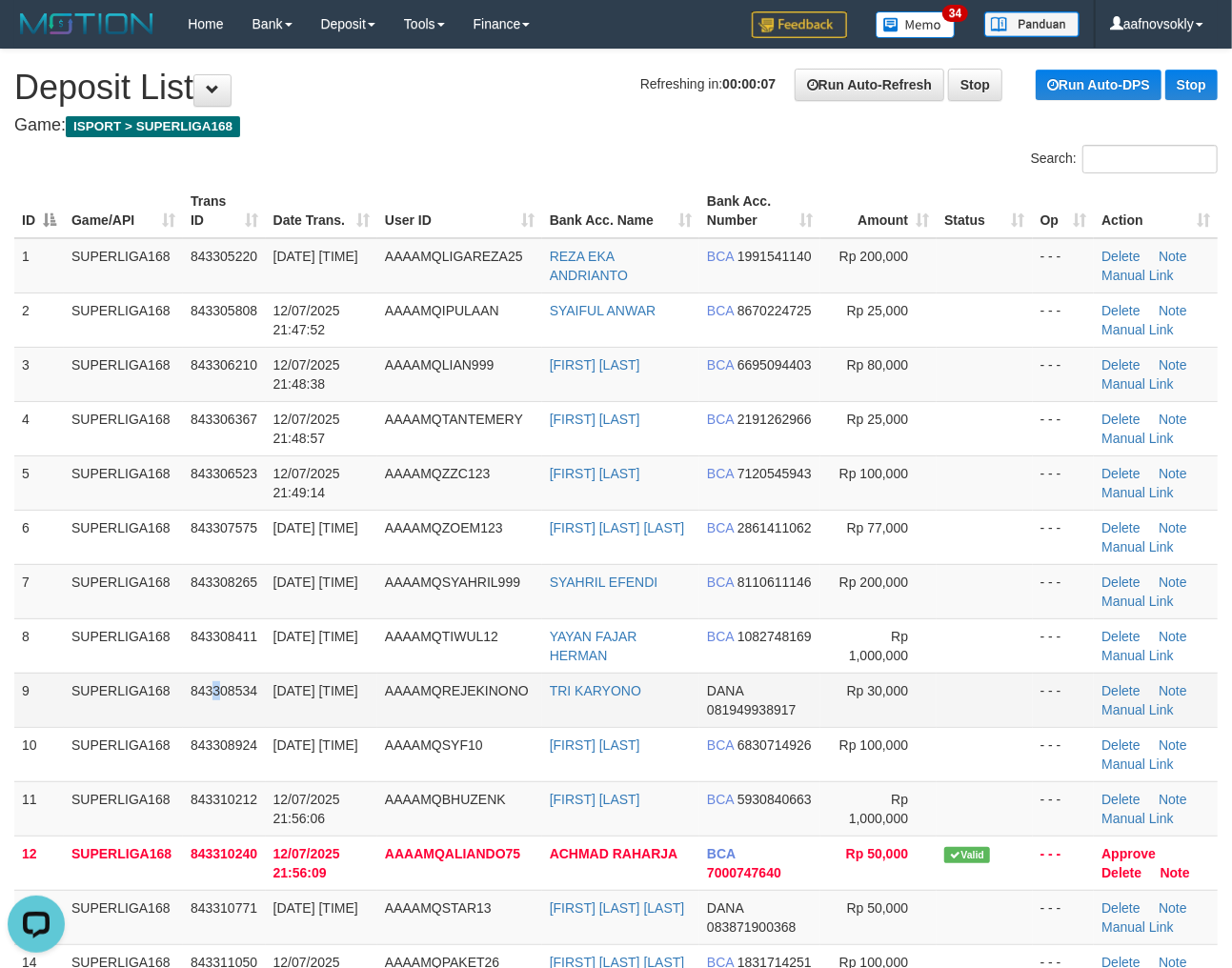click on "843308534" at bounding box center [224, 699] 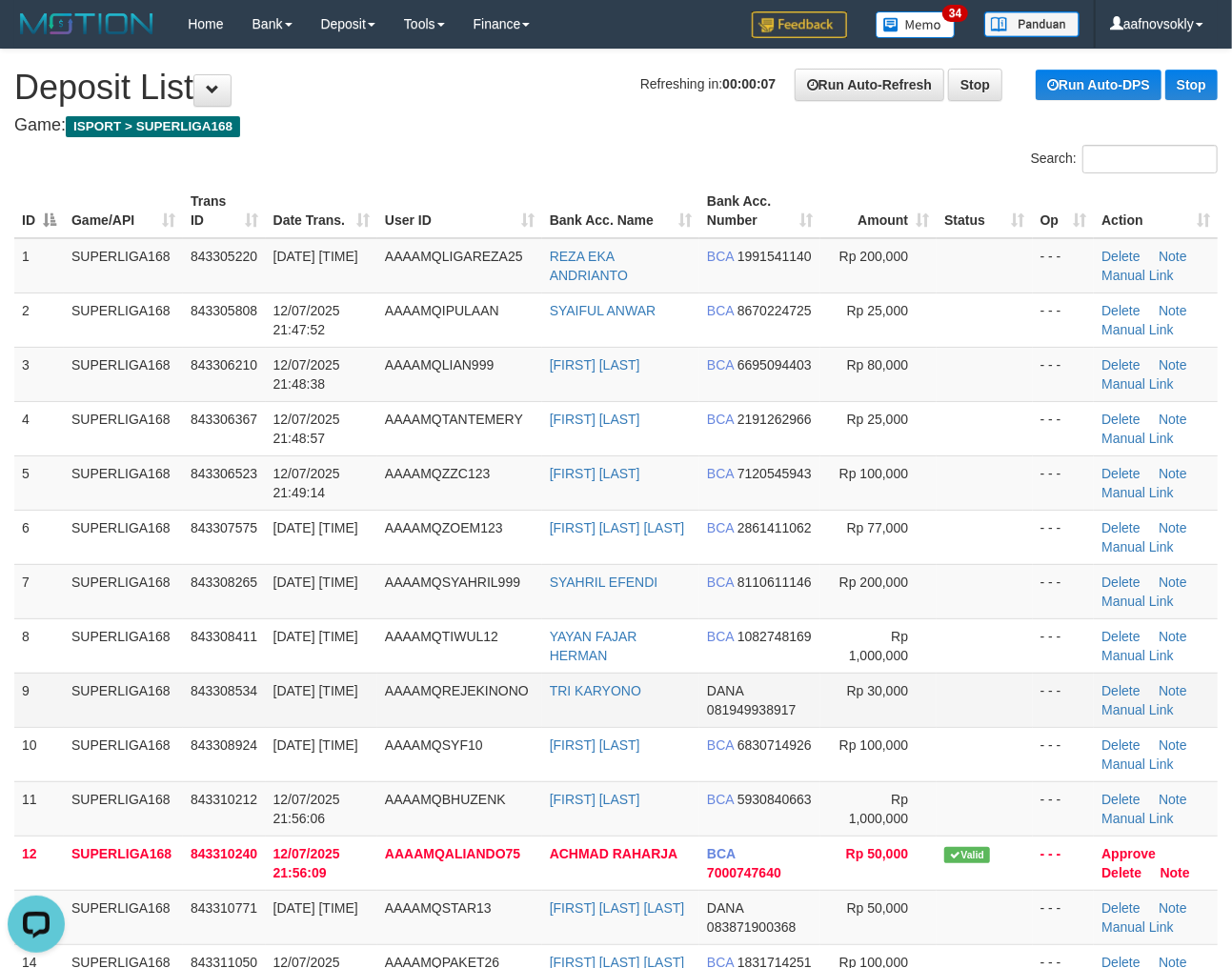 click on "843308534" at bounding box center [224, 699] 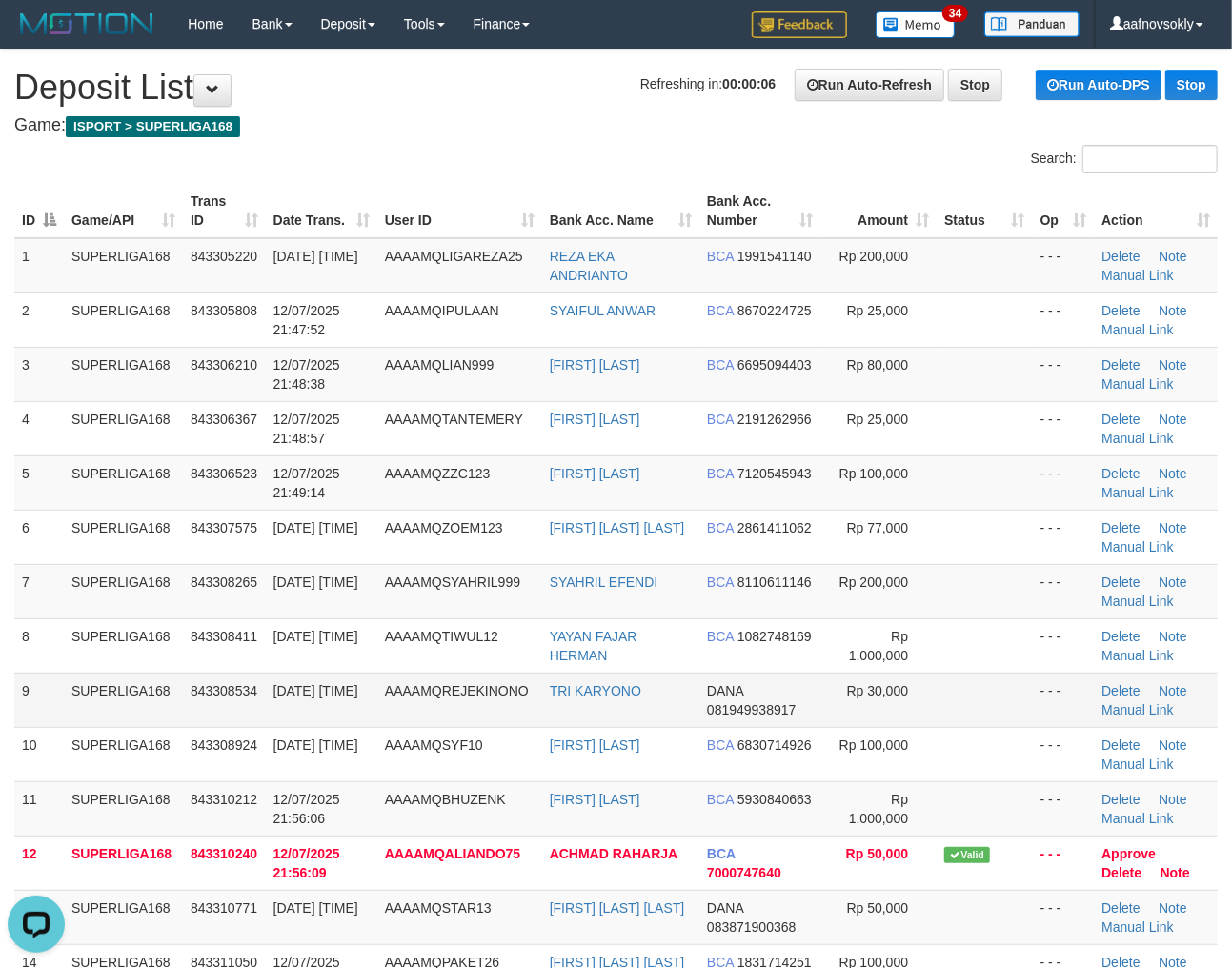 click on "AAAAMQREJEKINONO" at bounding box center (456, 691) 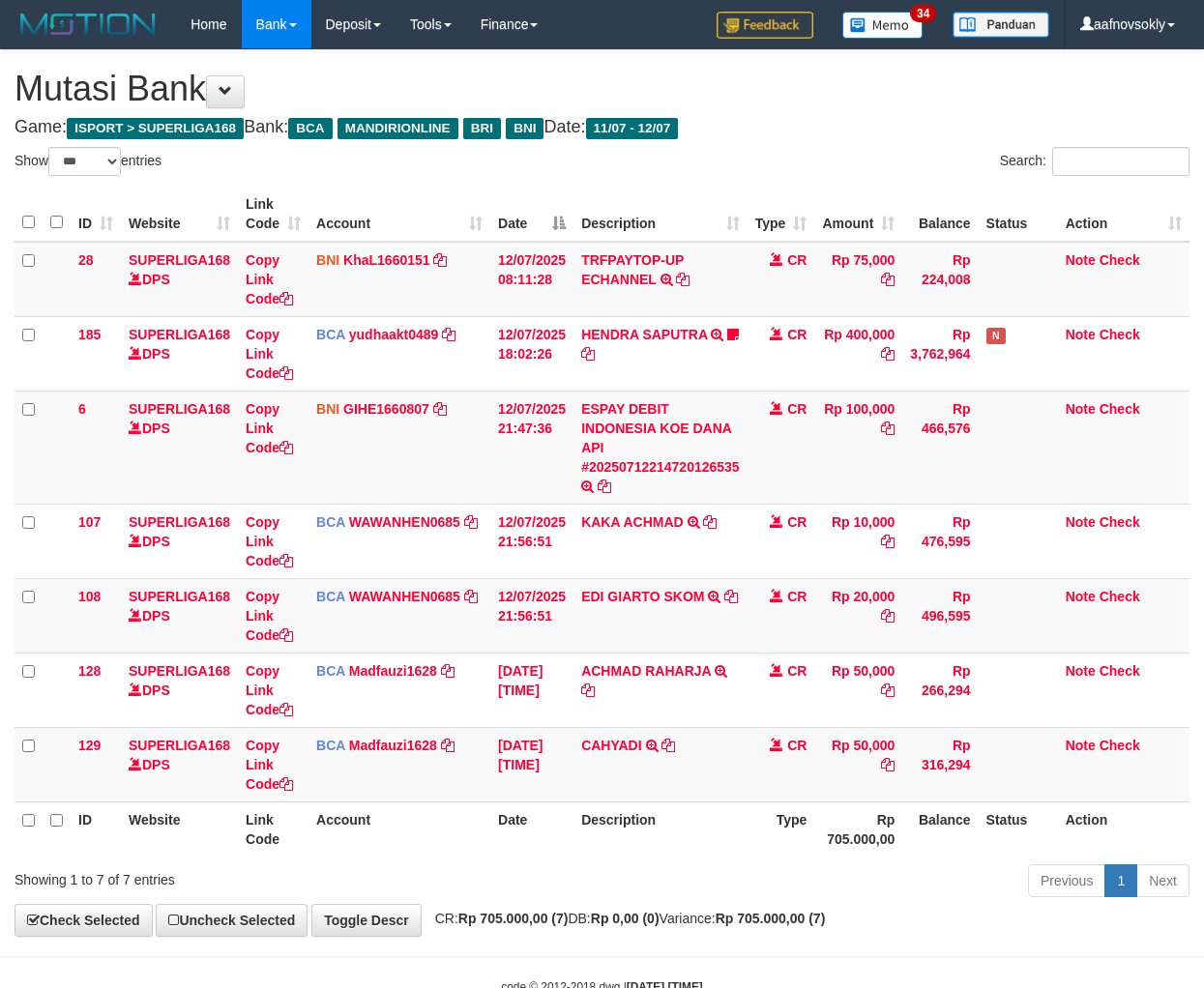 select on "***" 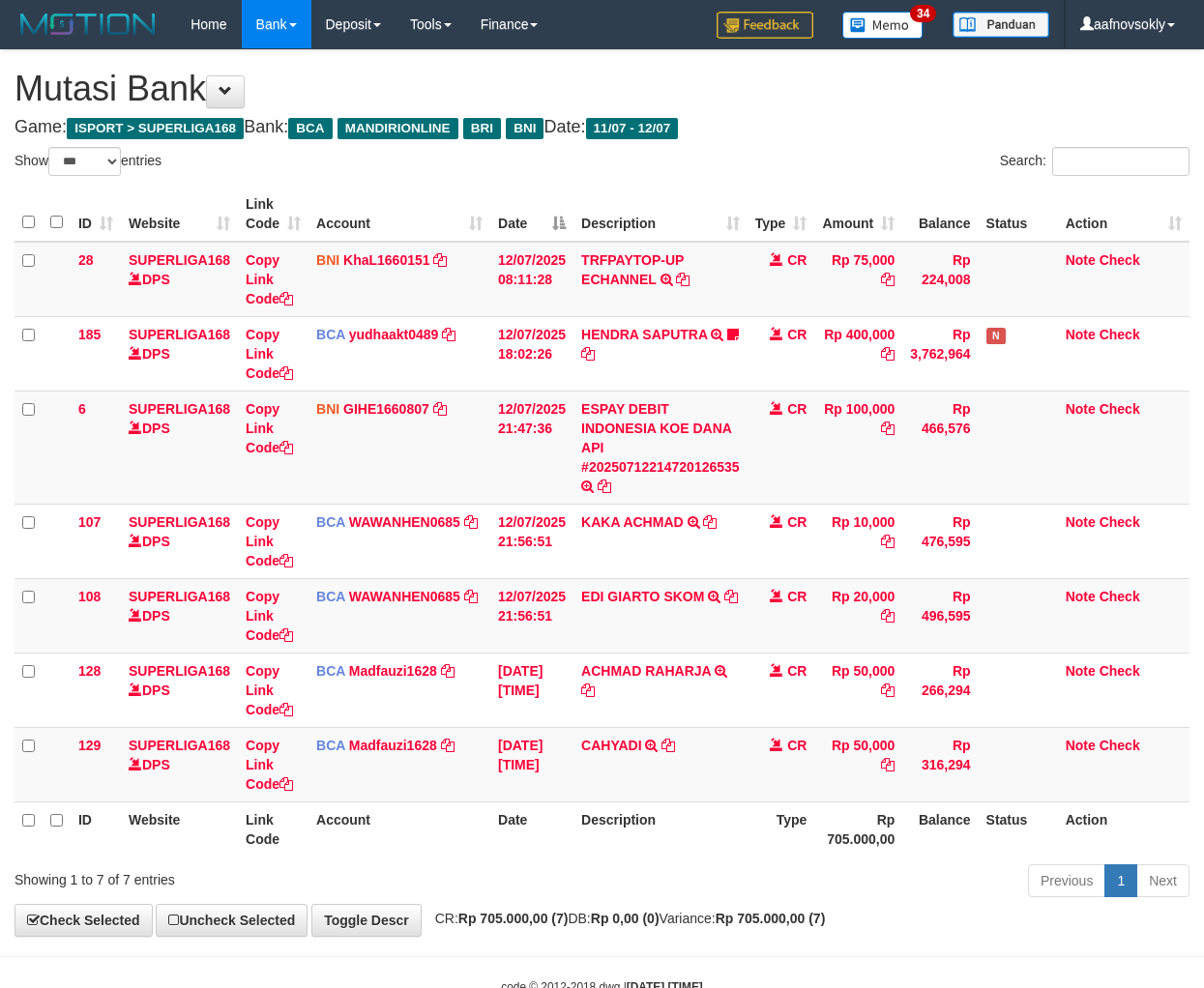 scroll, scrollTop: 0, scrollLeft: 0, axis: both 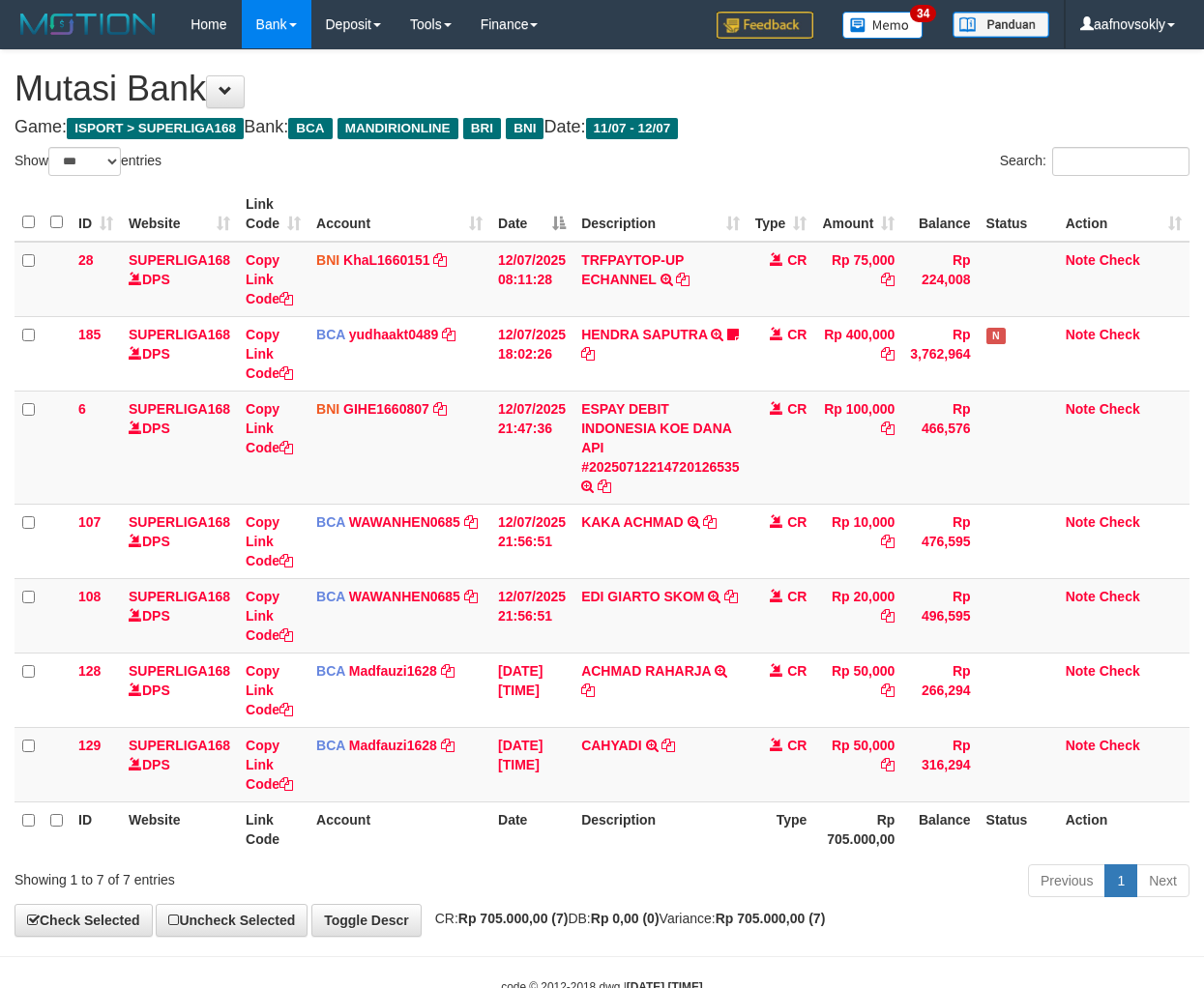 select on "***" 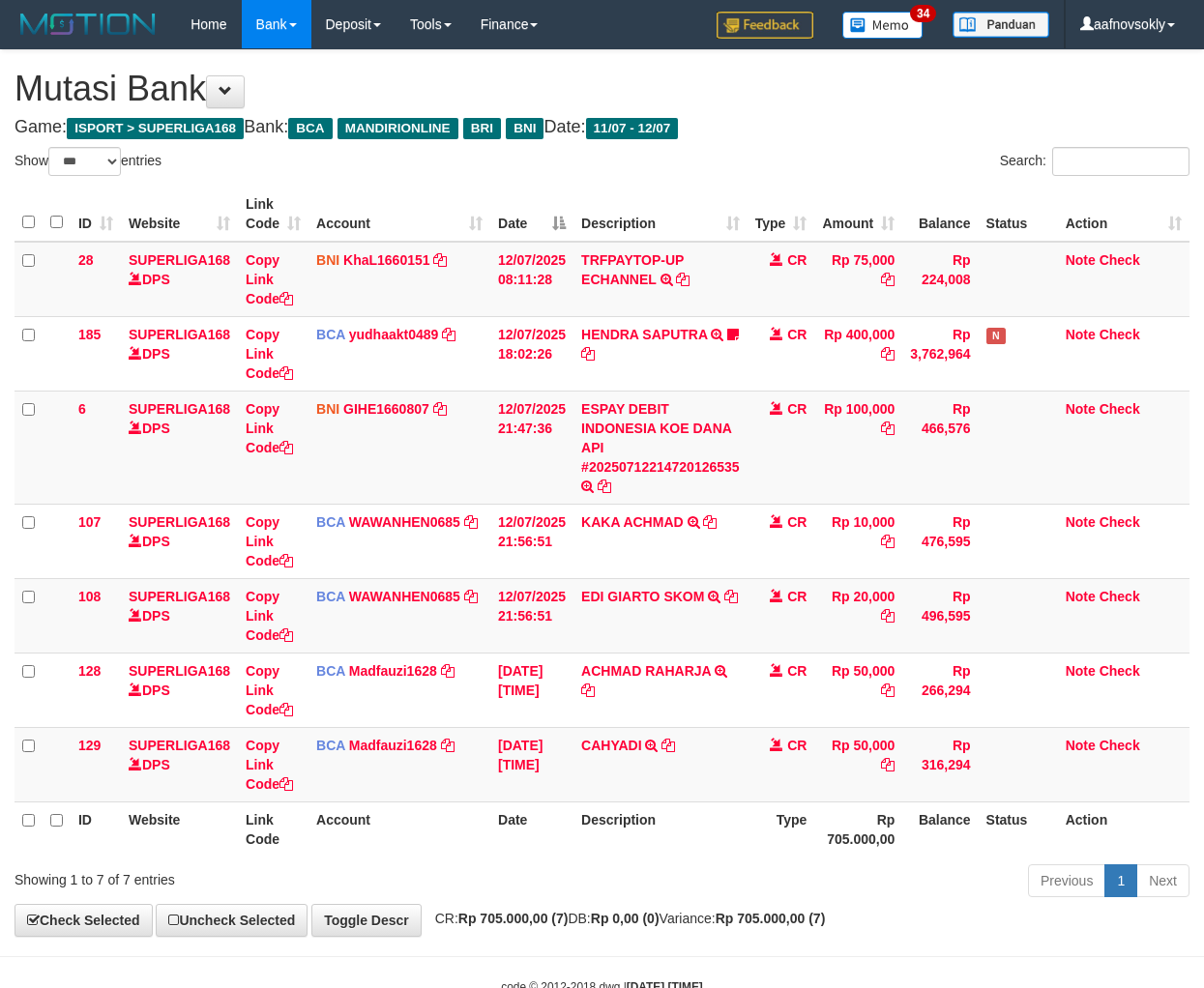 scroll, scrollTop: 0, scrollLeft: 0, axis: both 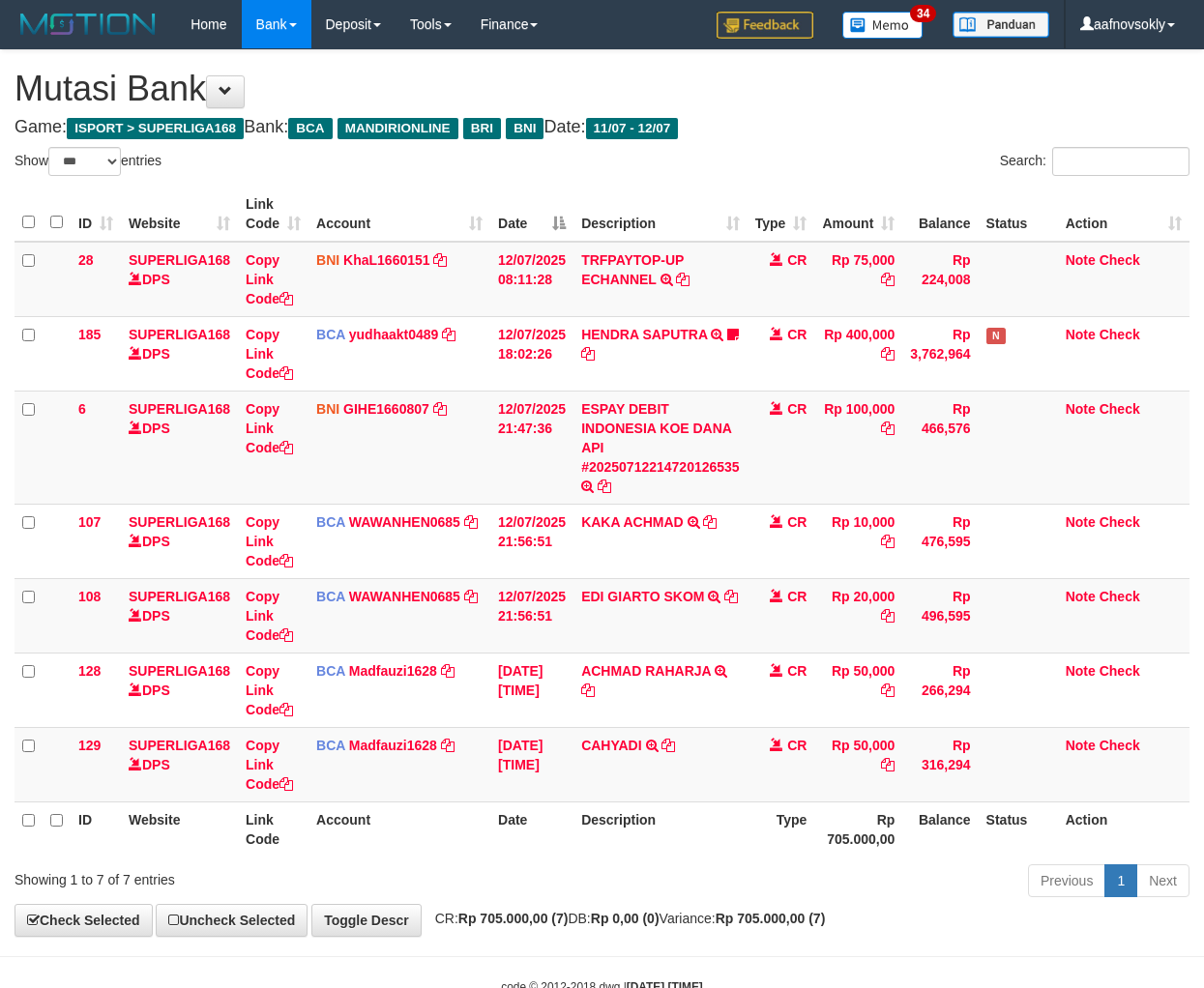 select on "***" 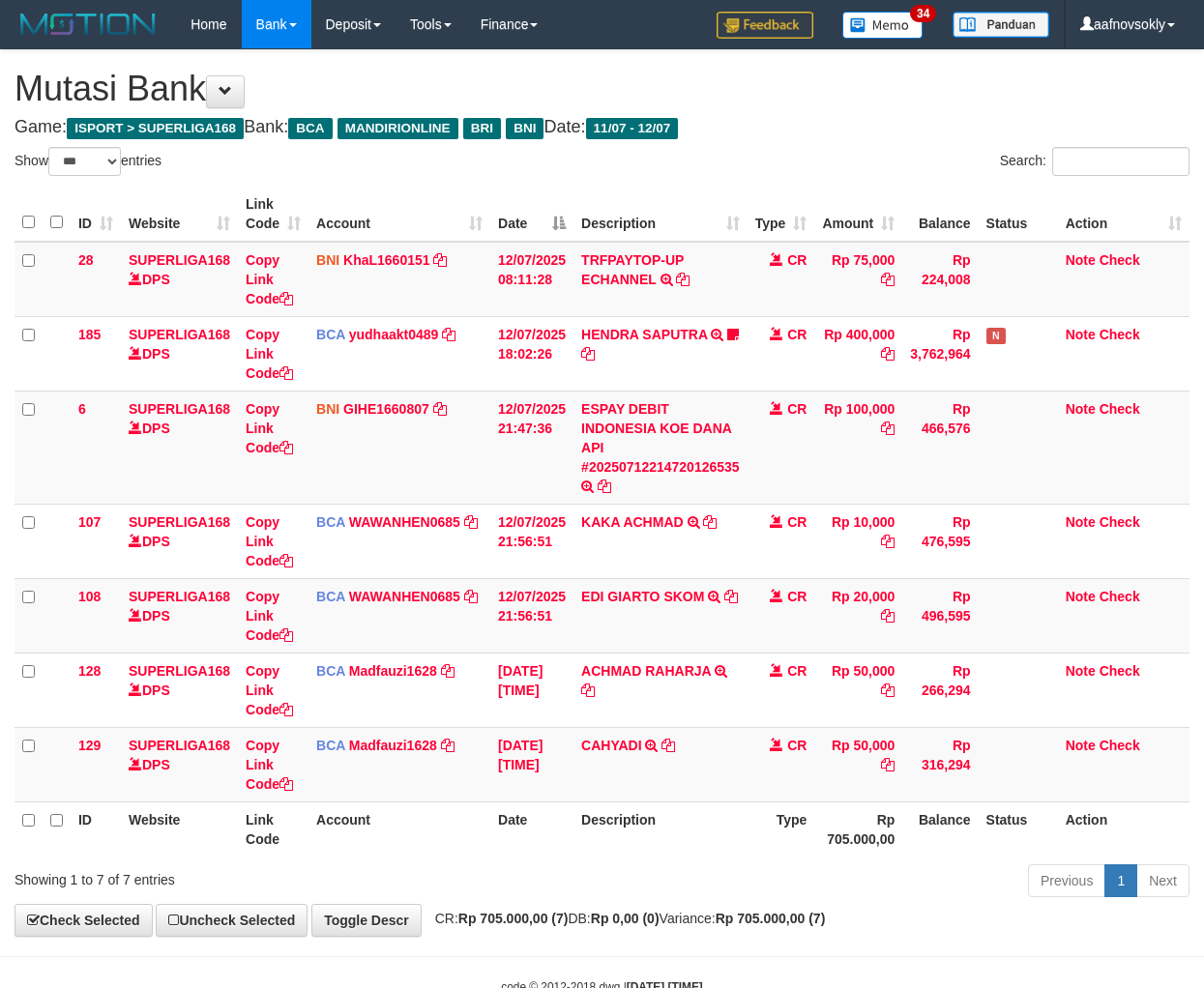 scroll, scrollTop: 0, scrollLeft: 0, axis: both 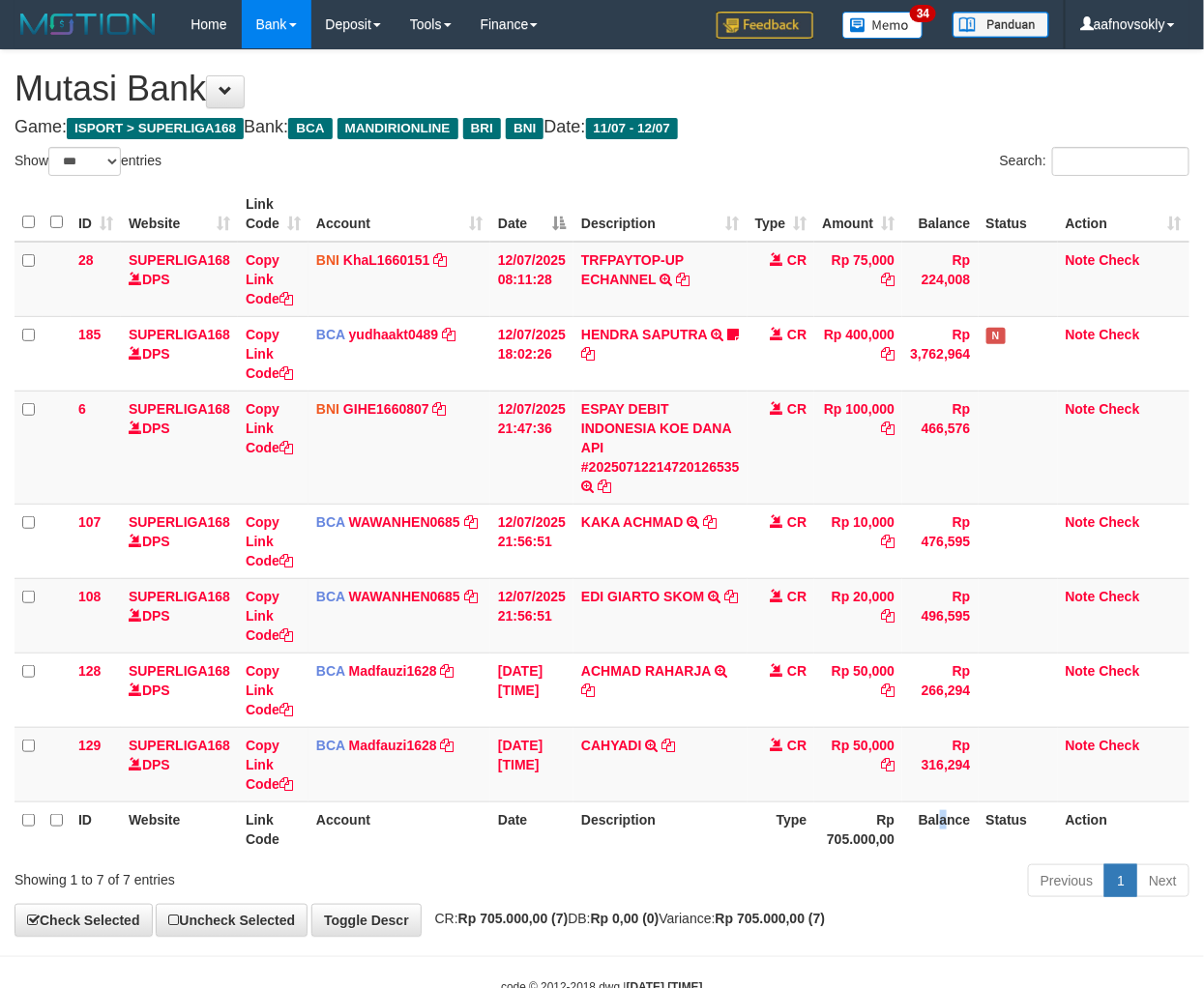 click on "Balance" at bounding box center [940, 828] 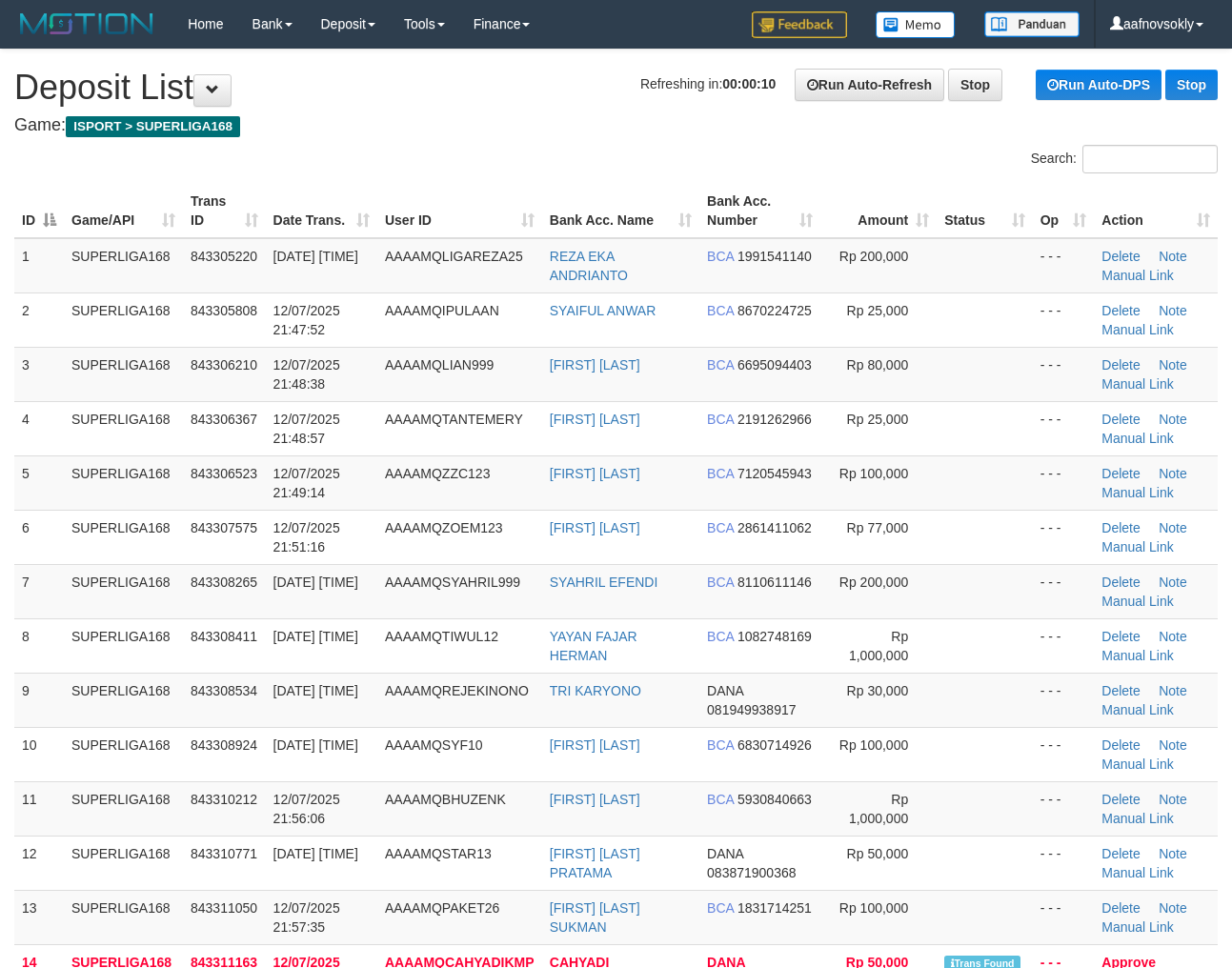 scroll, scrollTop: 0, scrollLeft: 0, axis: both 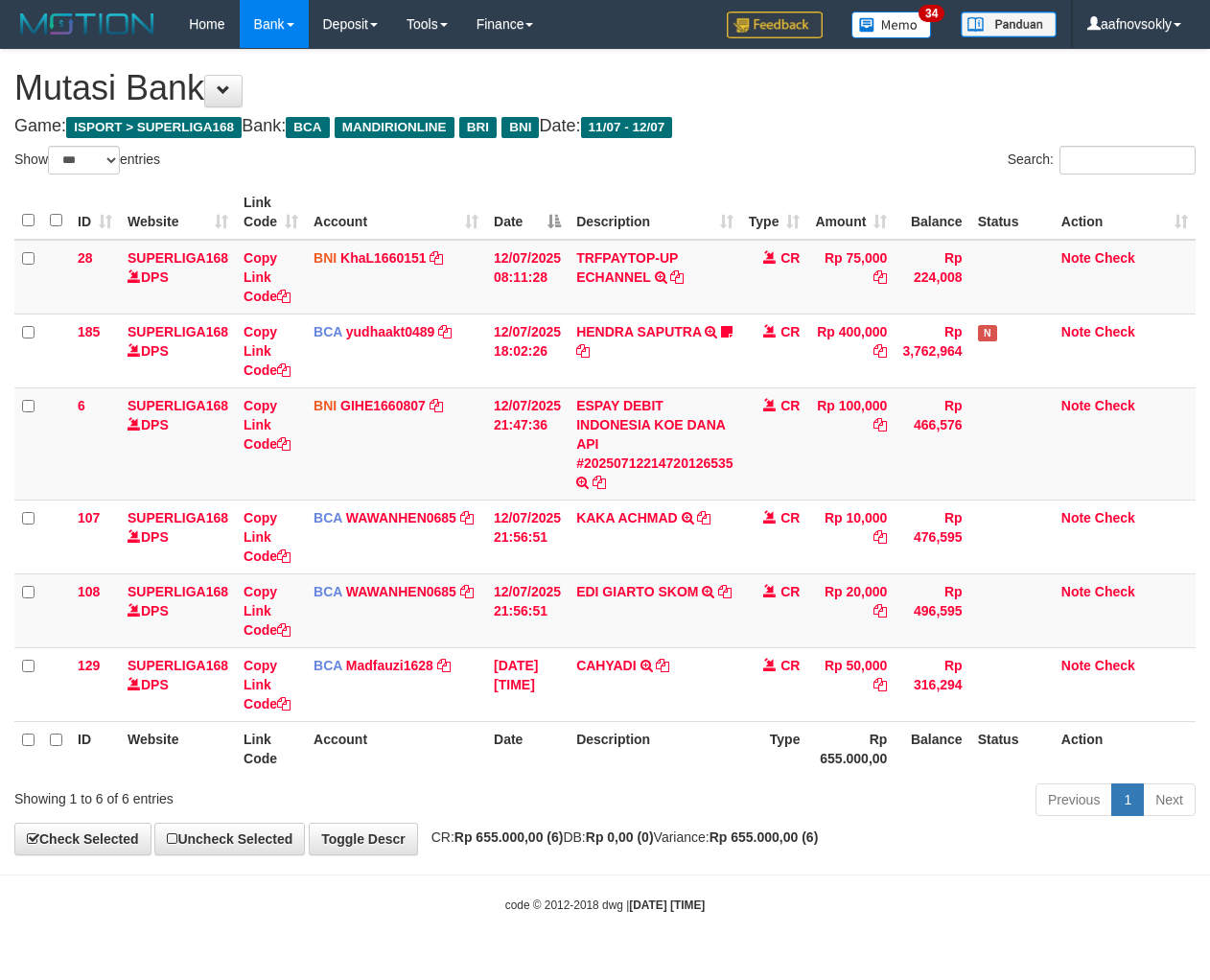 select on "***" 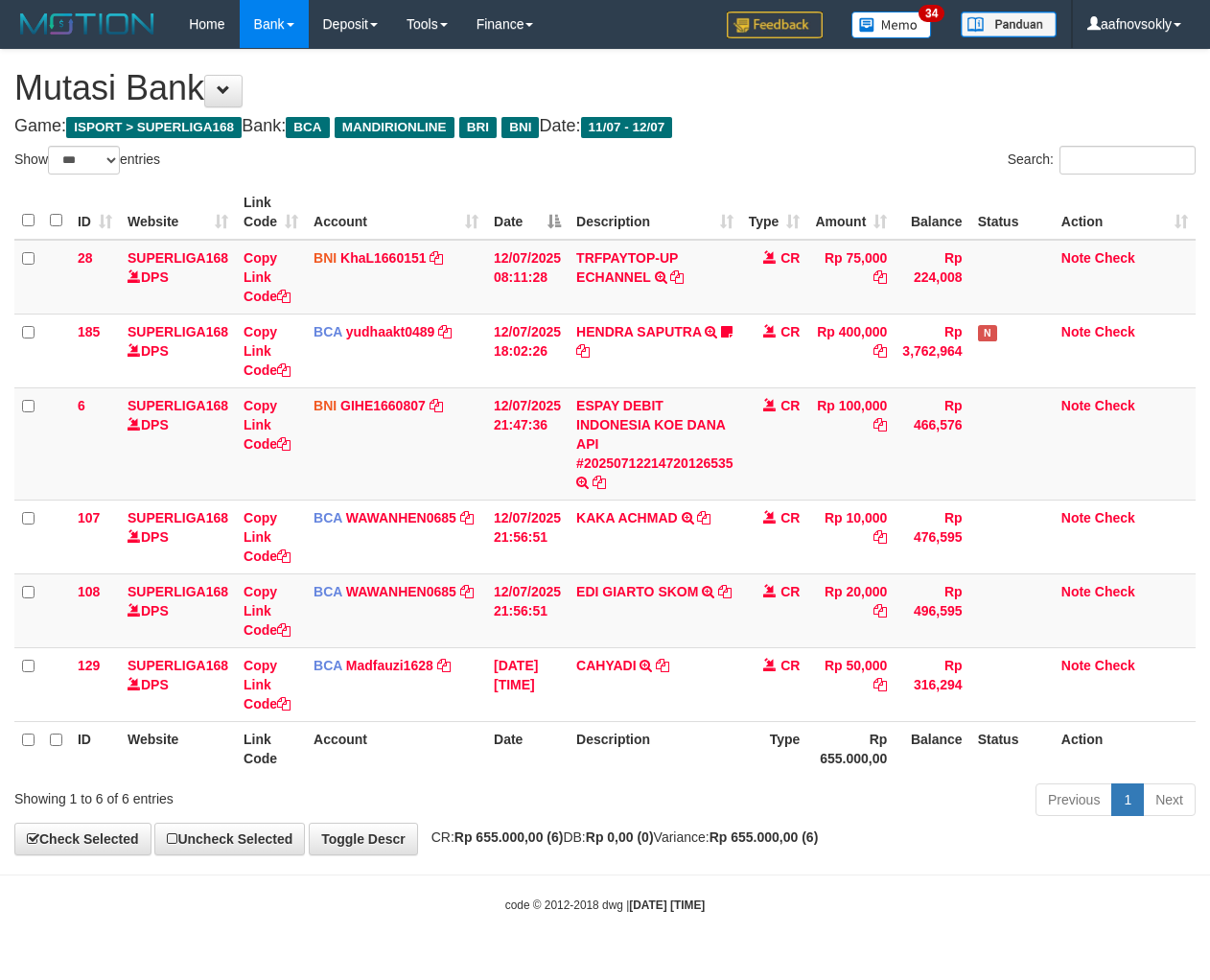 scroll, scrollTop: 0, scrollLeft: 0, axis: both 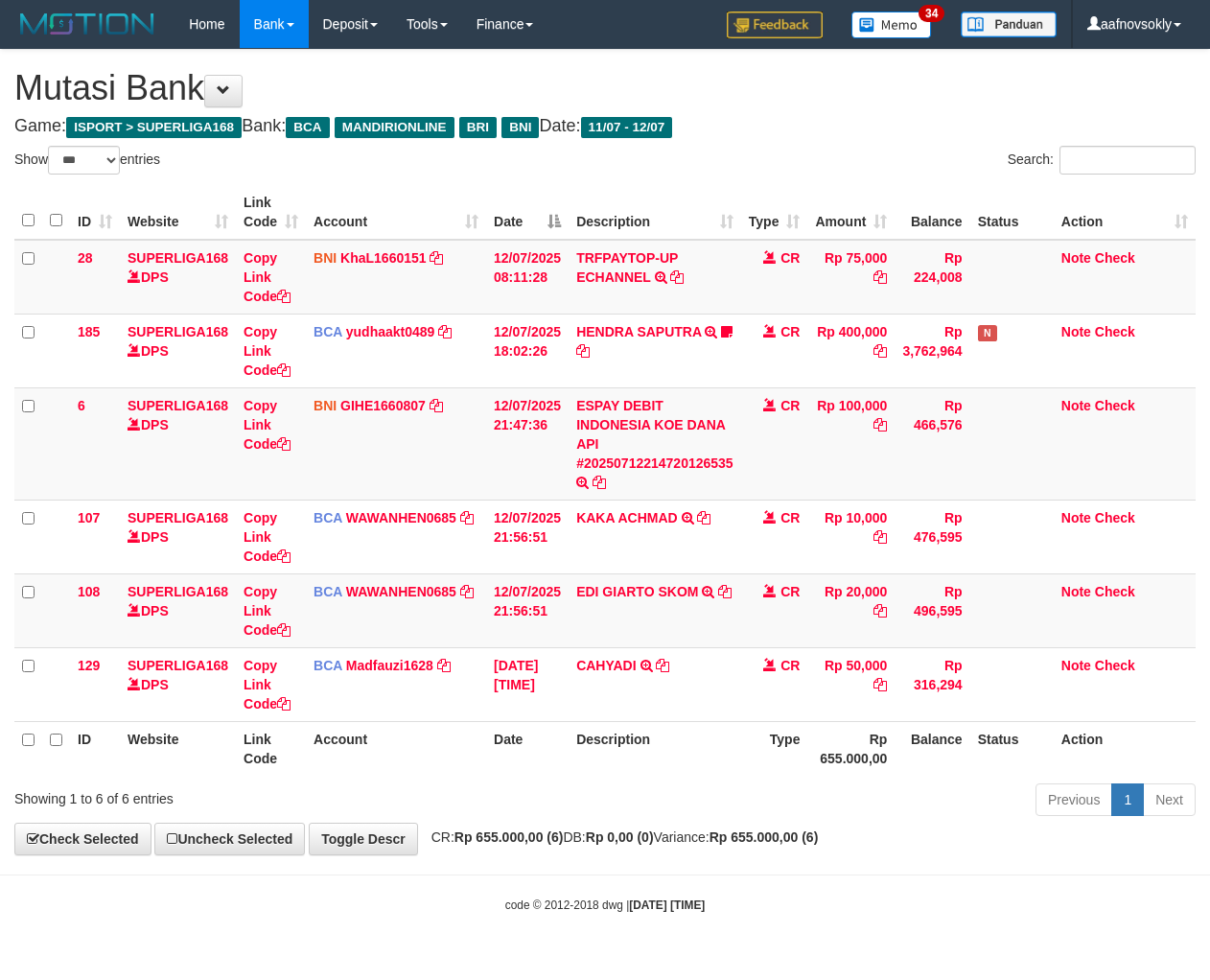 select on "***" 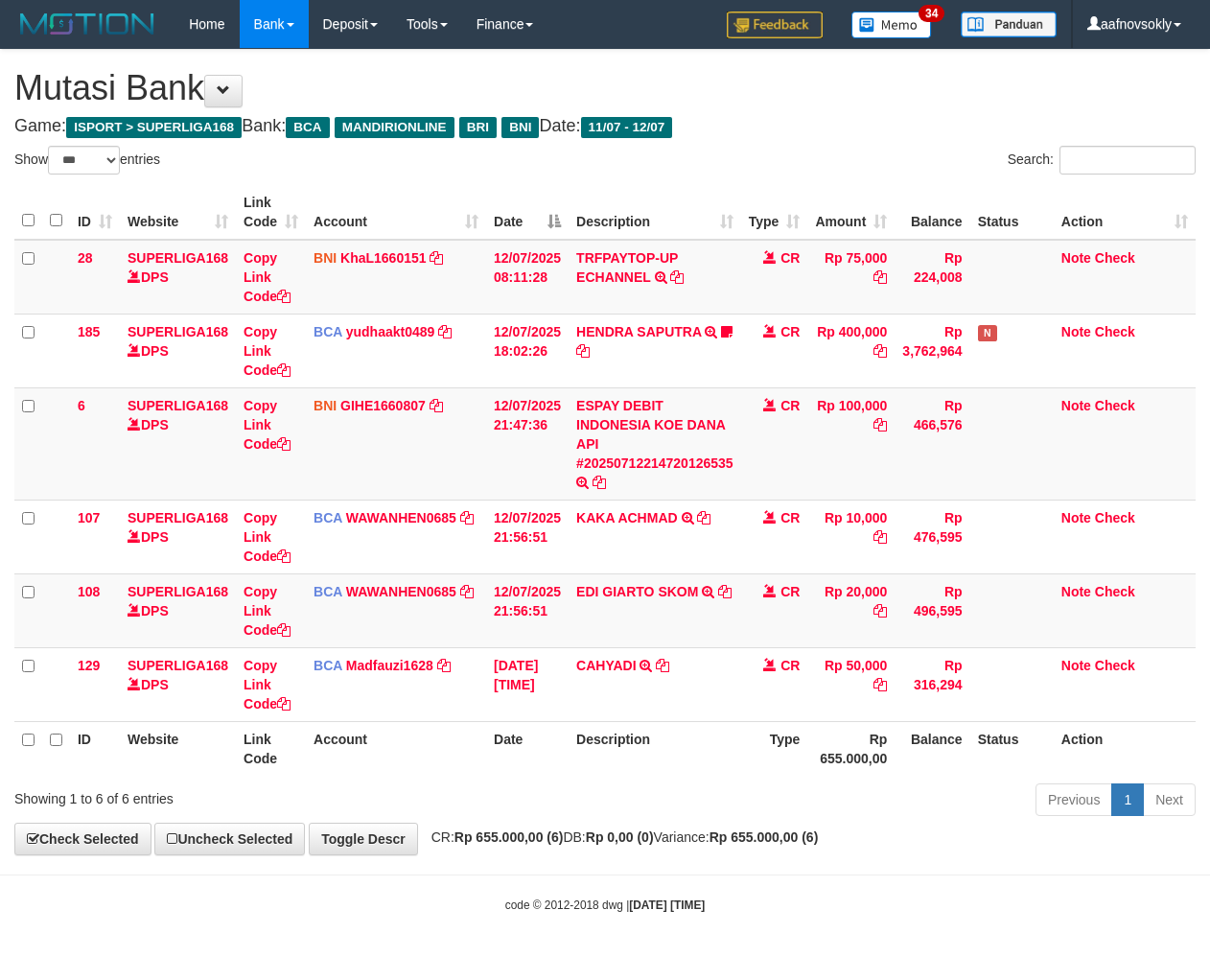 scroll, scrollTop: 0, scrollLeft: 0, axis: both 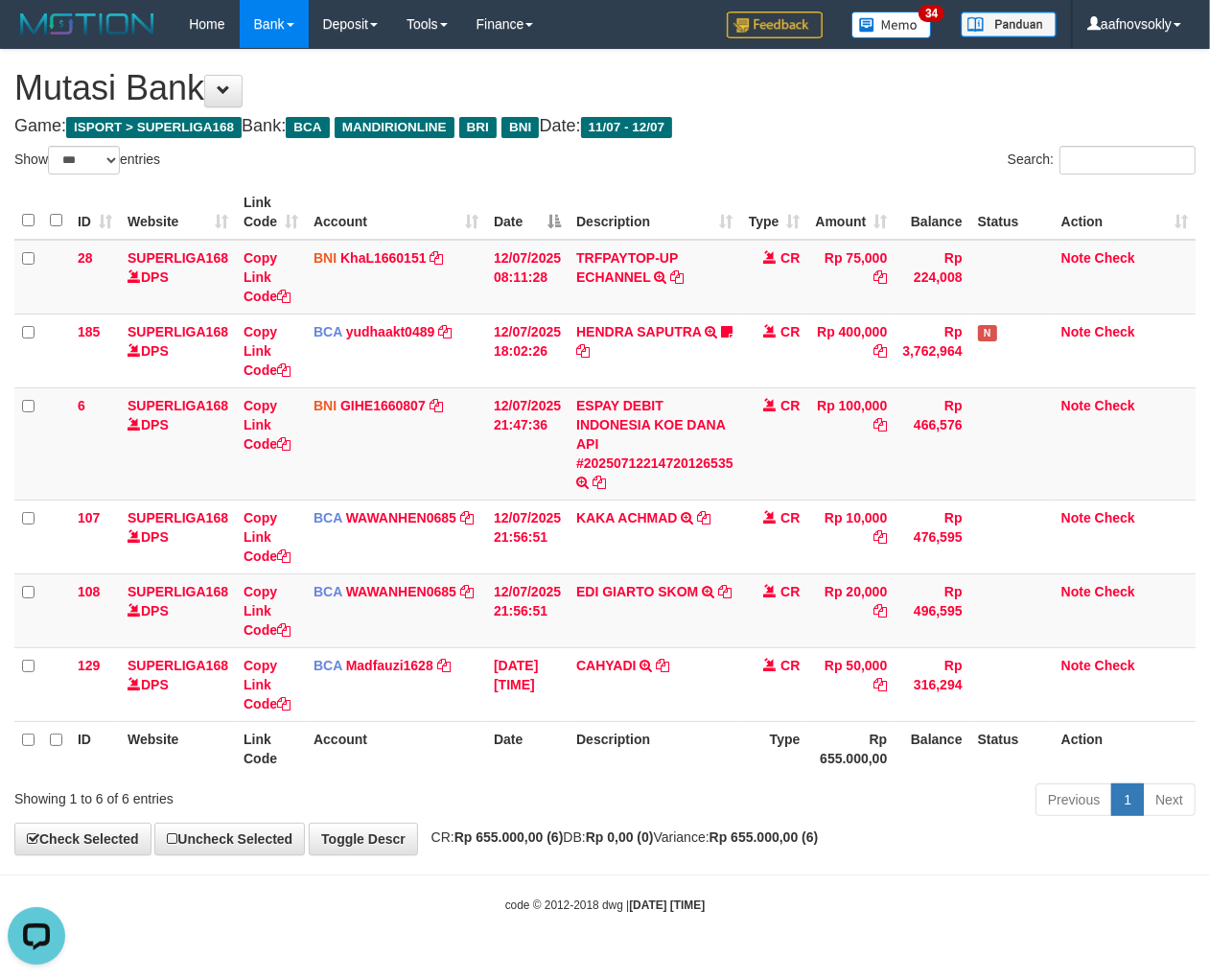 click on "Description" at bounding box center [655, 748] 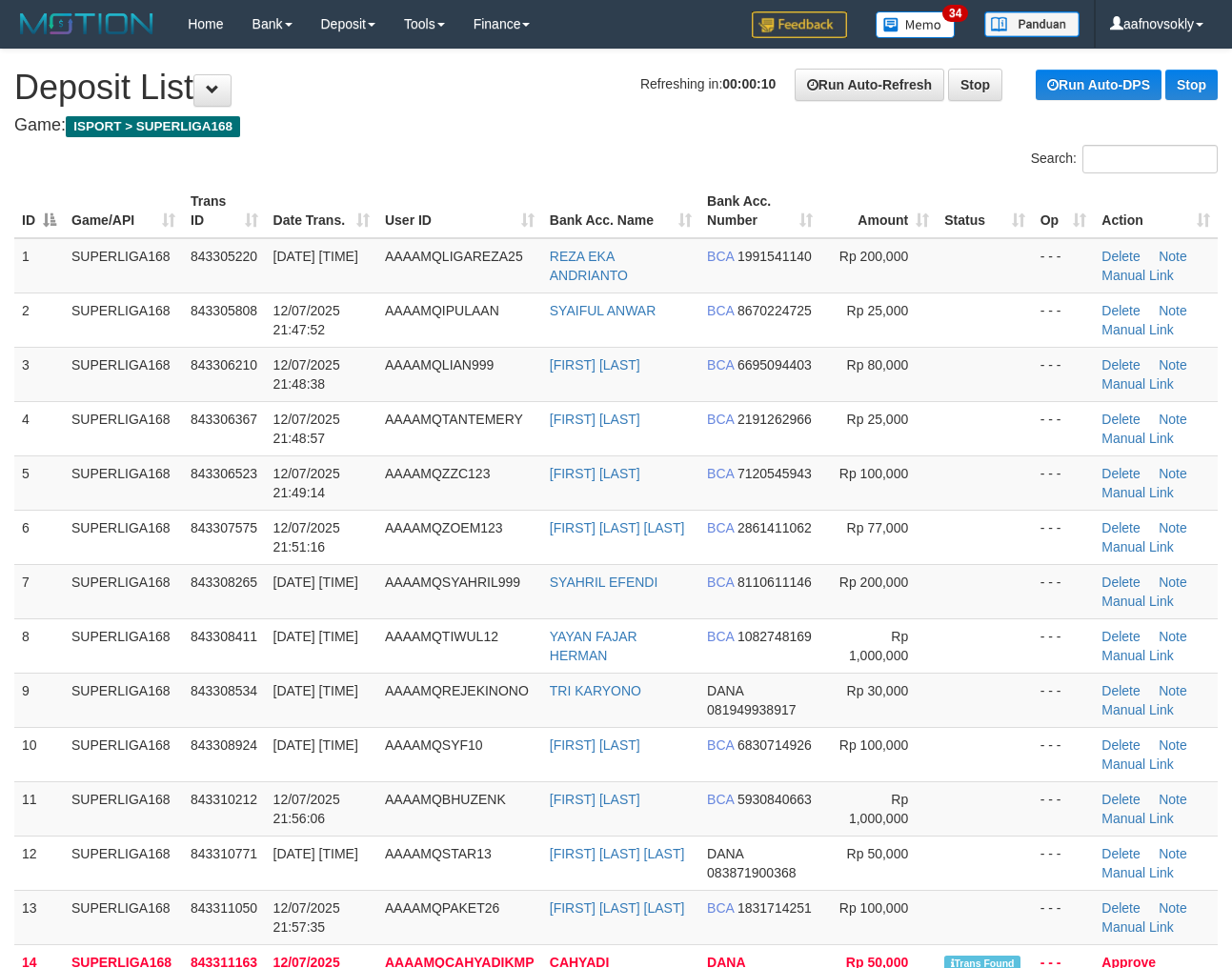 scroll, scrollTop: 0, scrollLeft: 0, axis: both 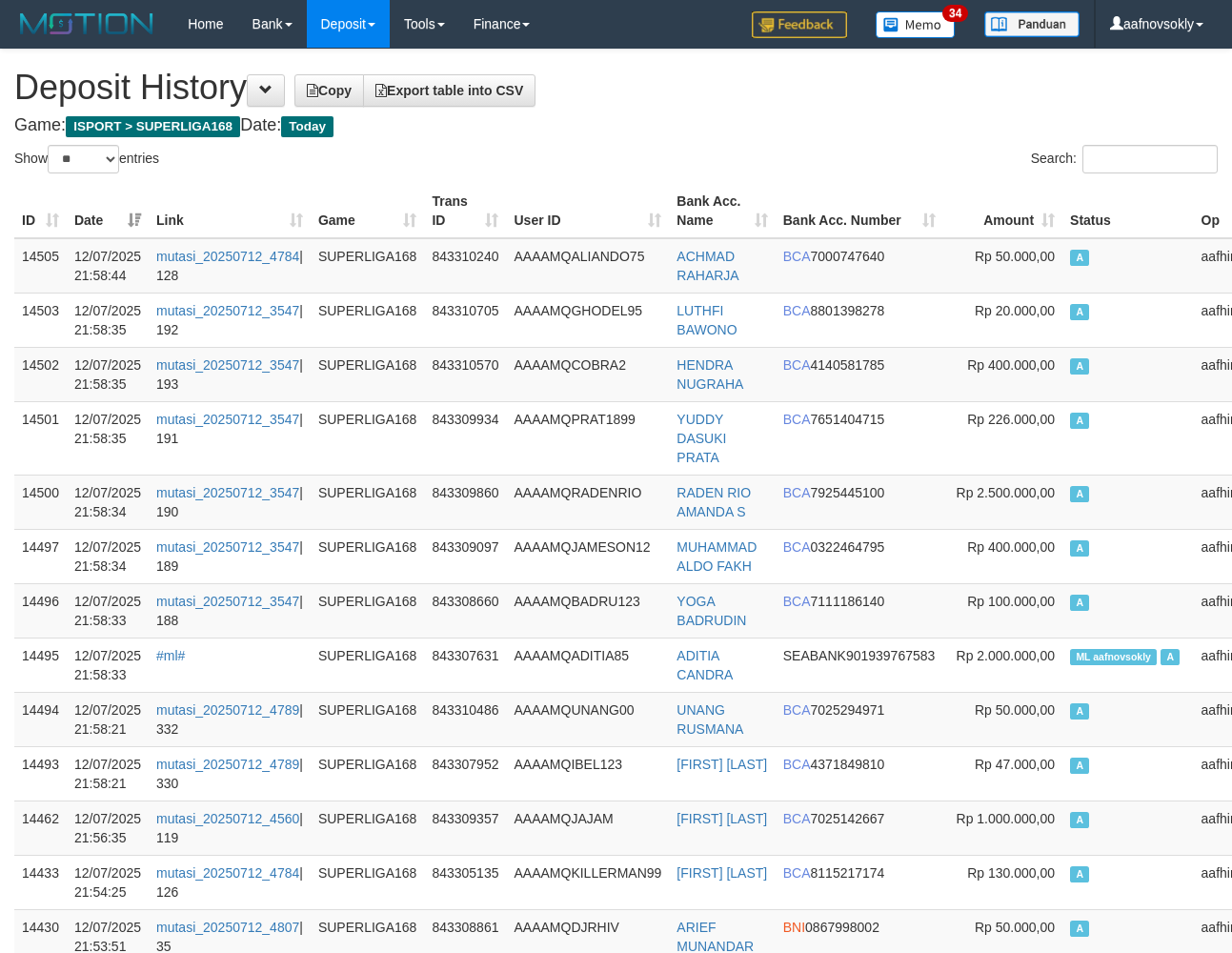 select on "**" 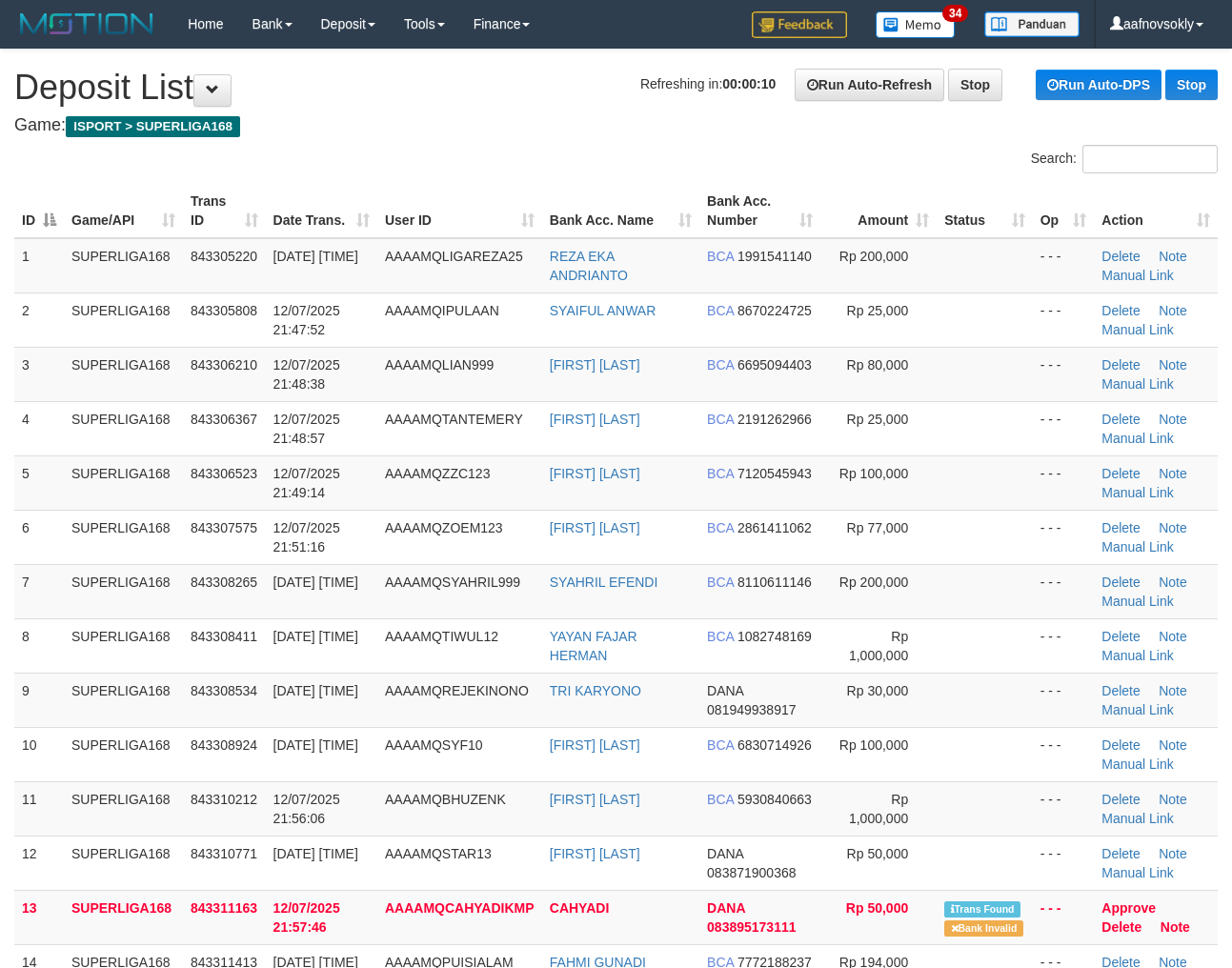 scroll, scrollTop: 0, scrollLeft: 0, axis: both 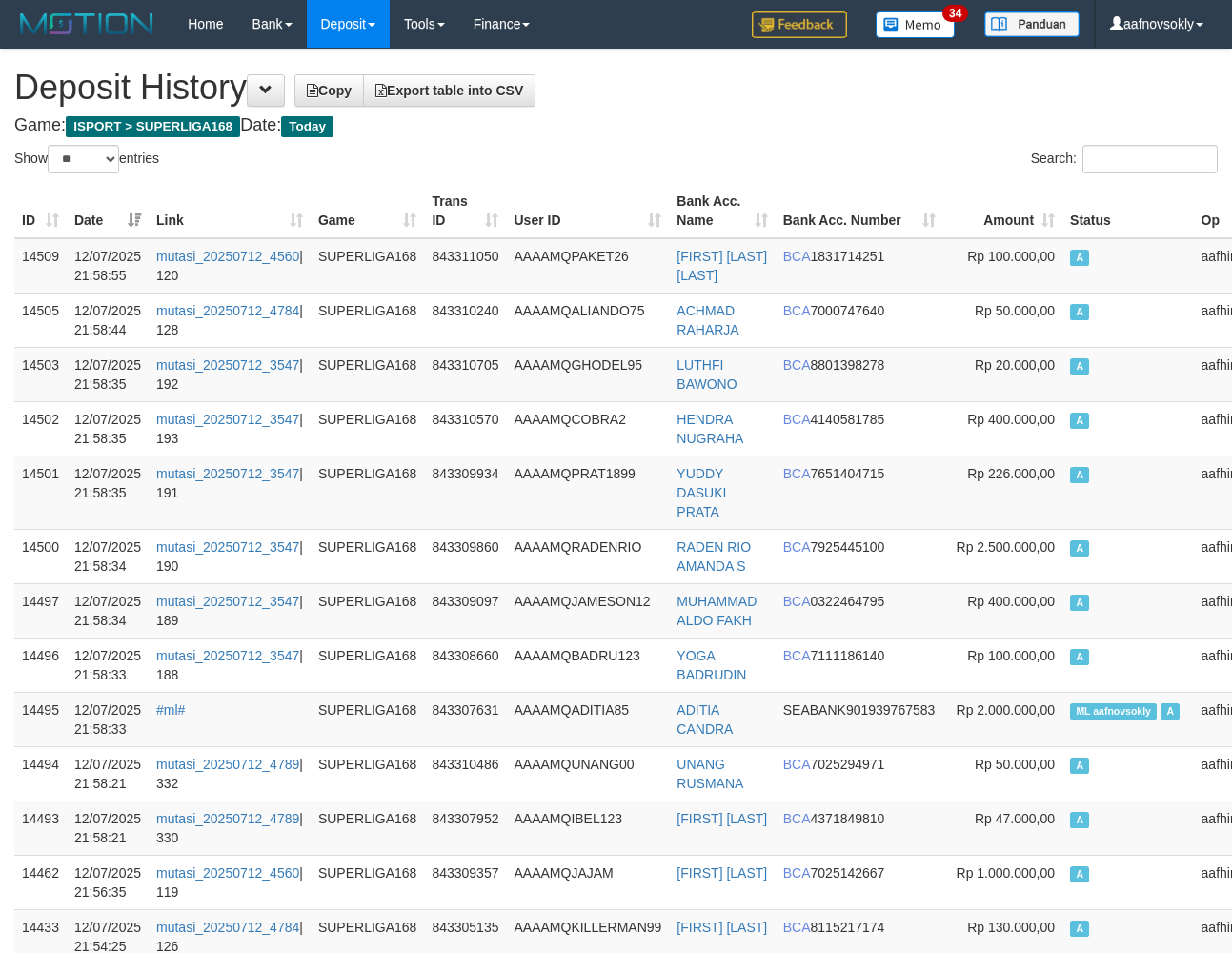 select on "**" 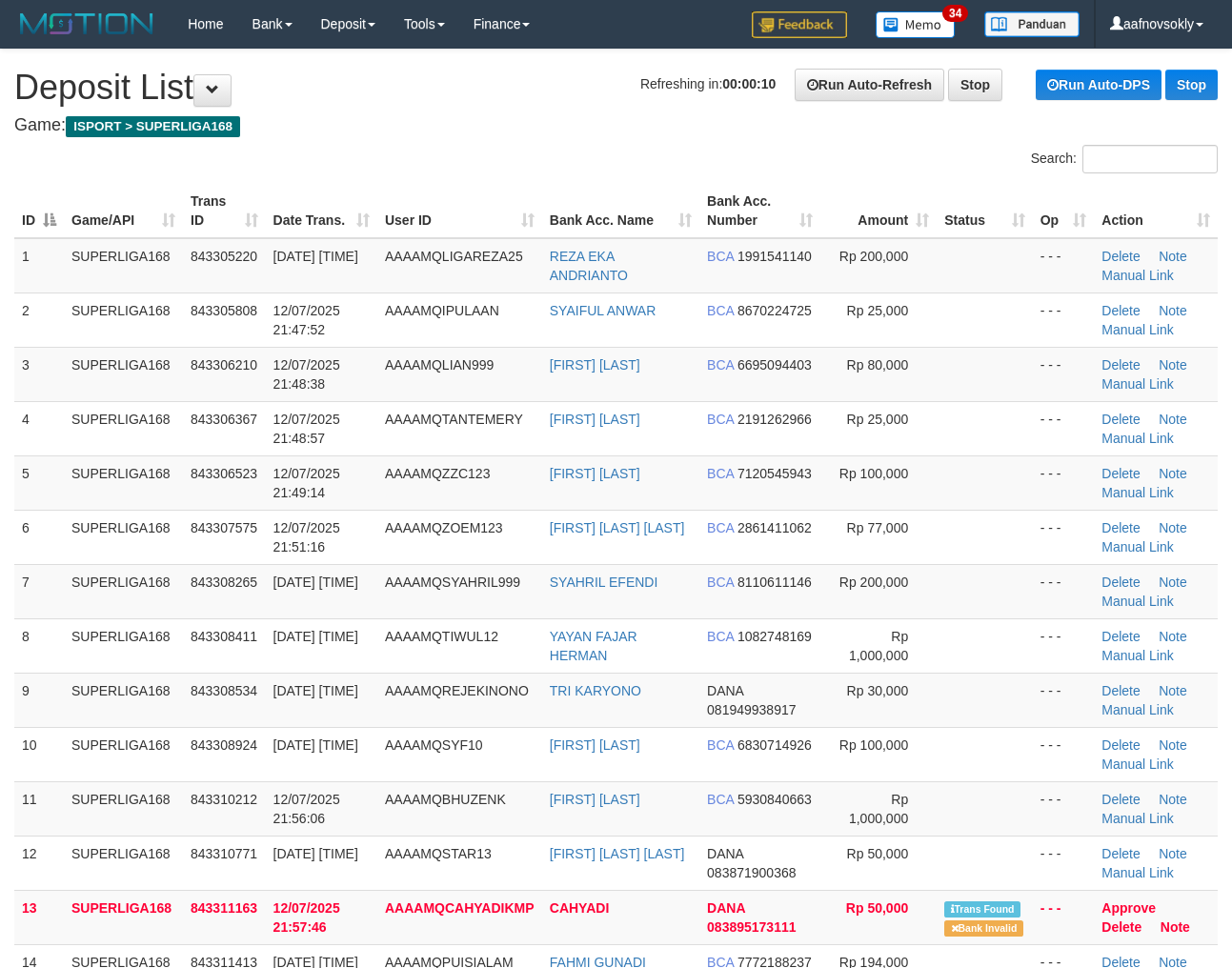 scroll, scrollTop: 0, scrollLeft: 0, axis: both 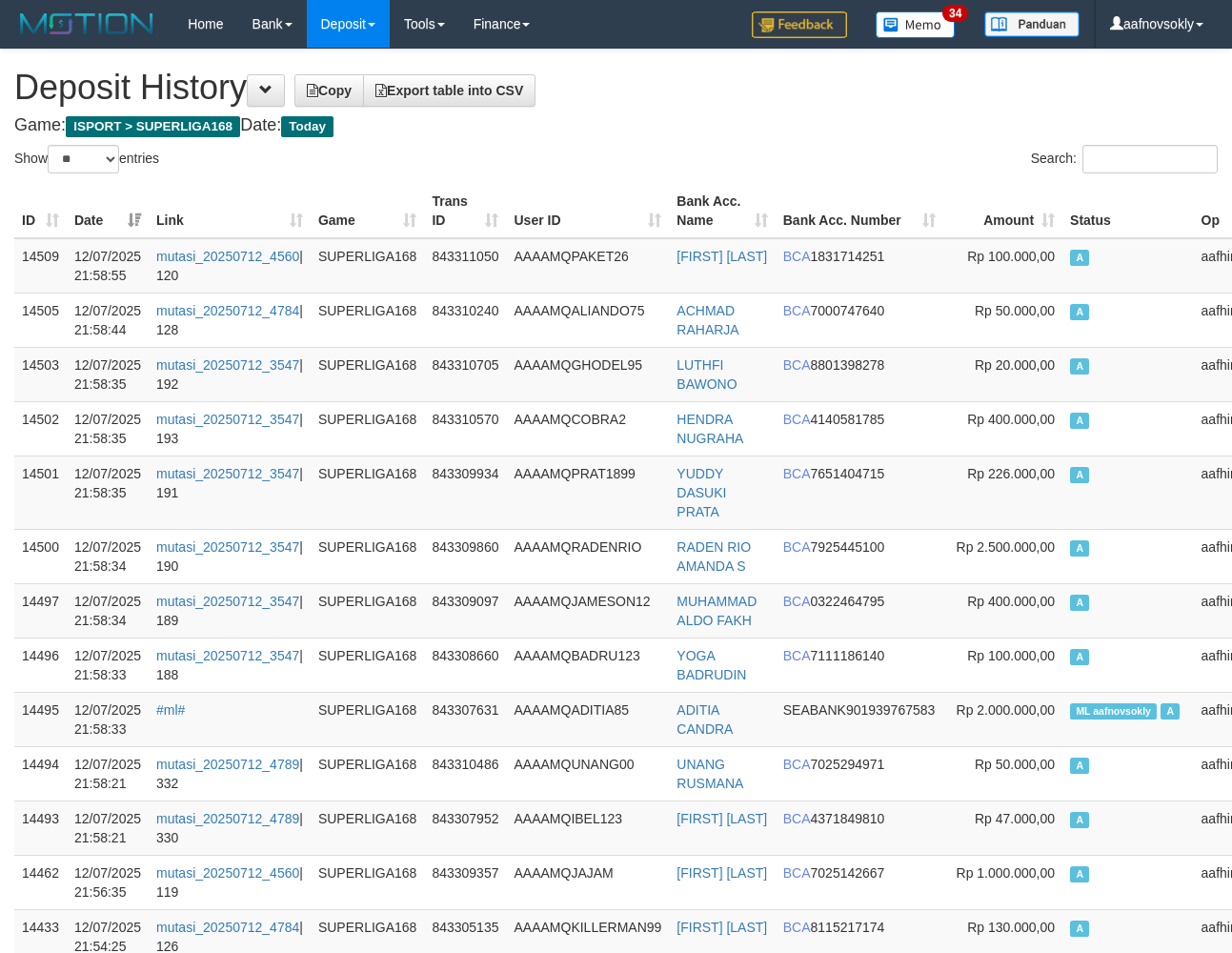 select on "**" 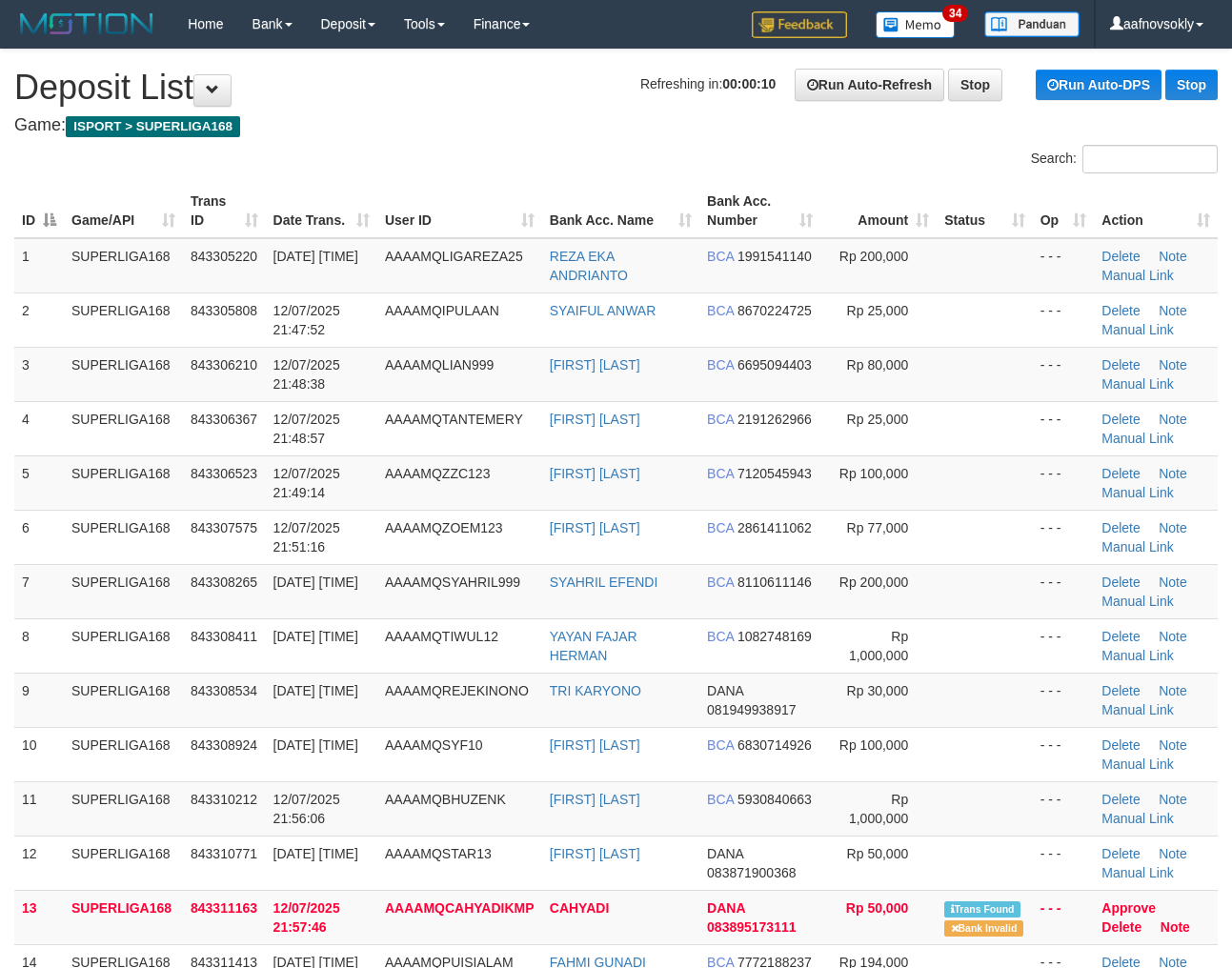 scroll, scrollTop: 0, scrollLeft: 0, axis: both 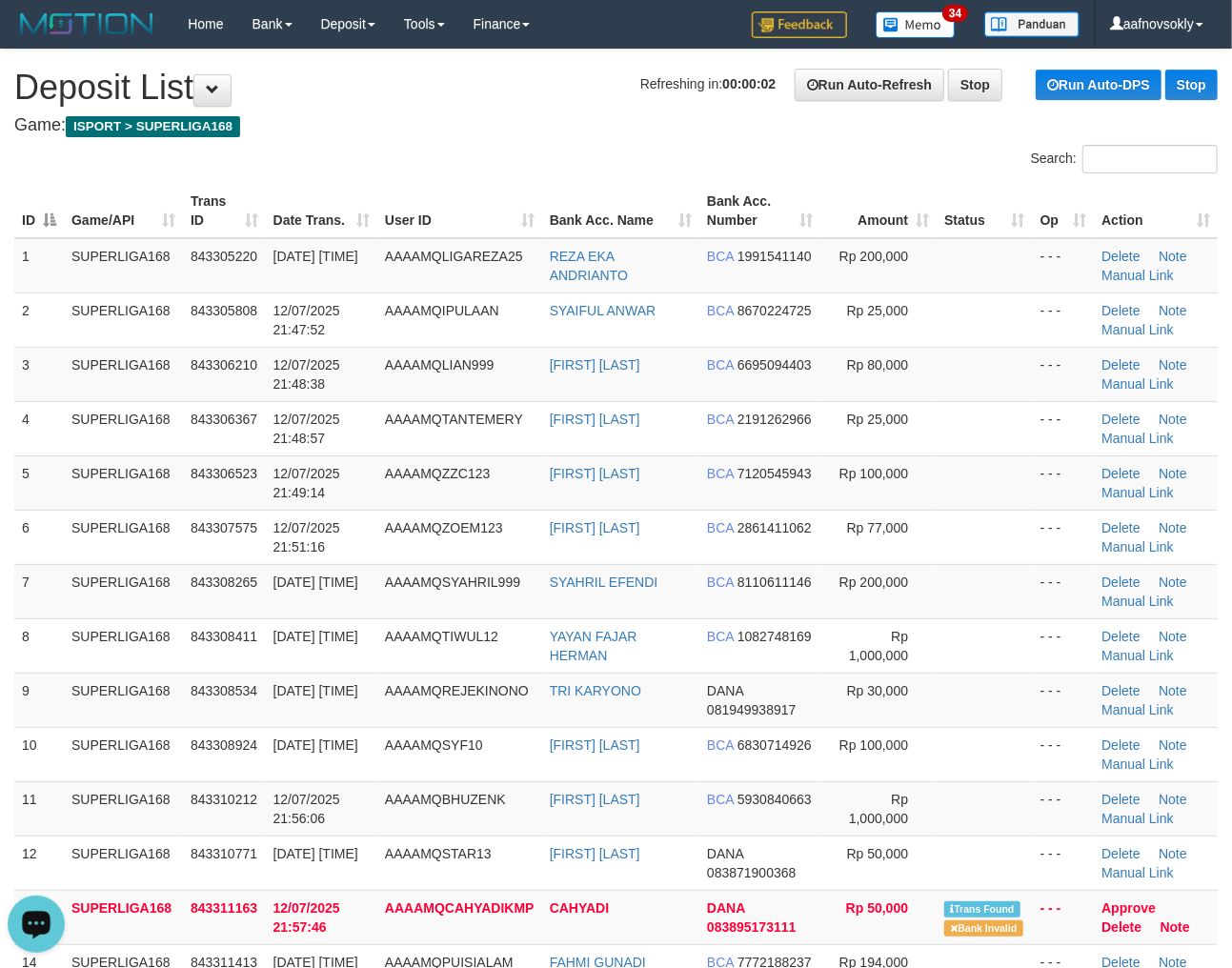 drag, startPoint x: 398, startPoint y: 587, endPoint x: 11, endPoint y: 674, distance: 396.6585 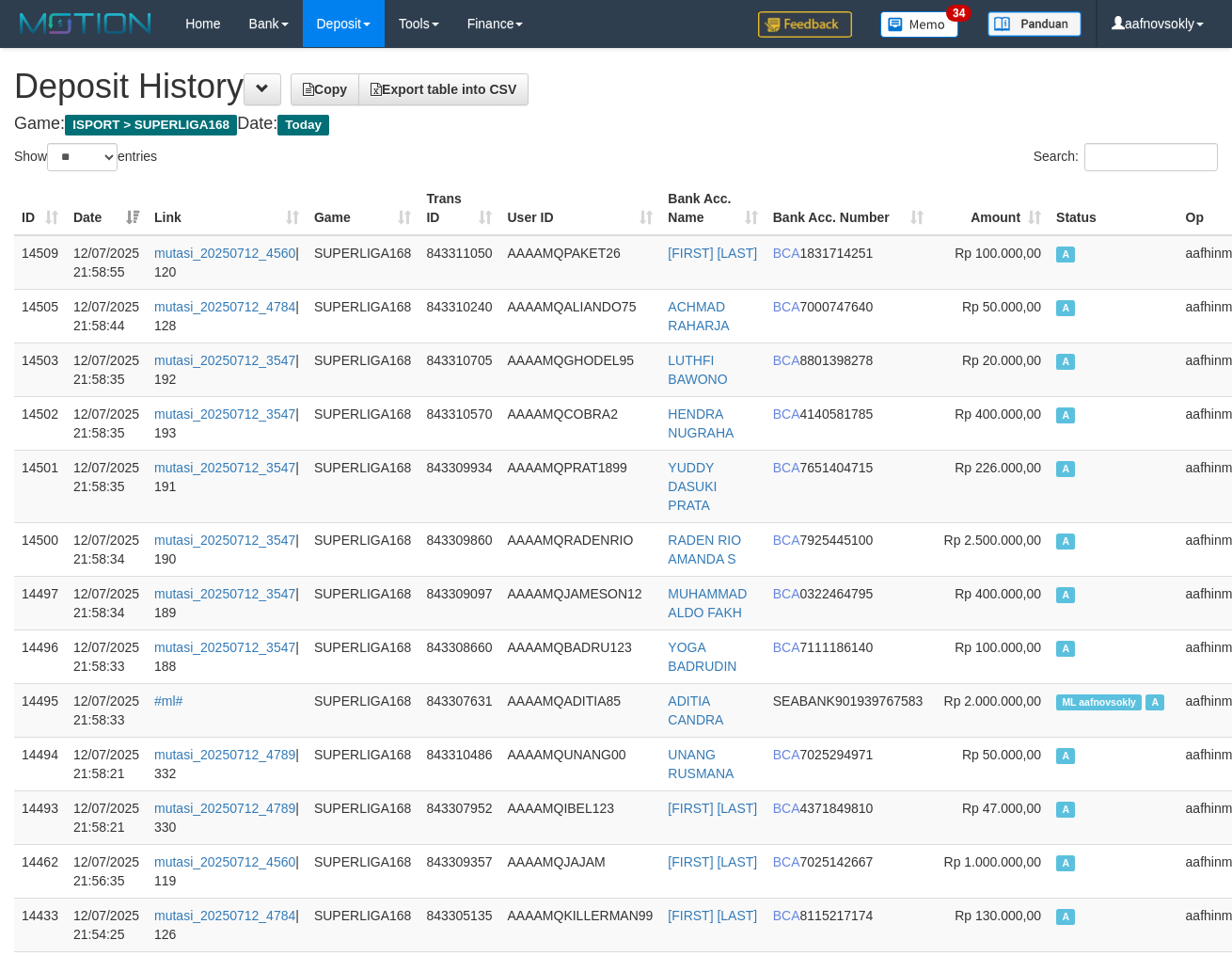 select on "**" 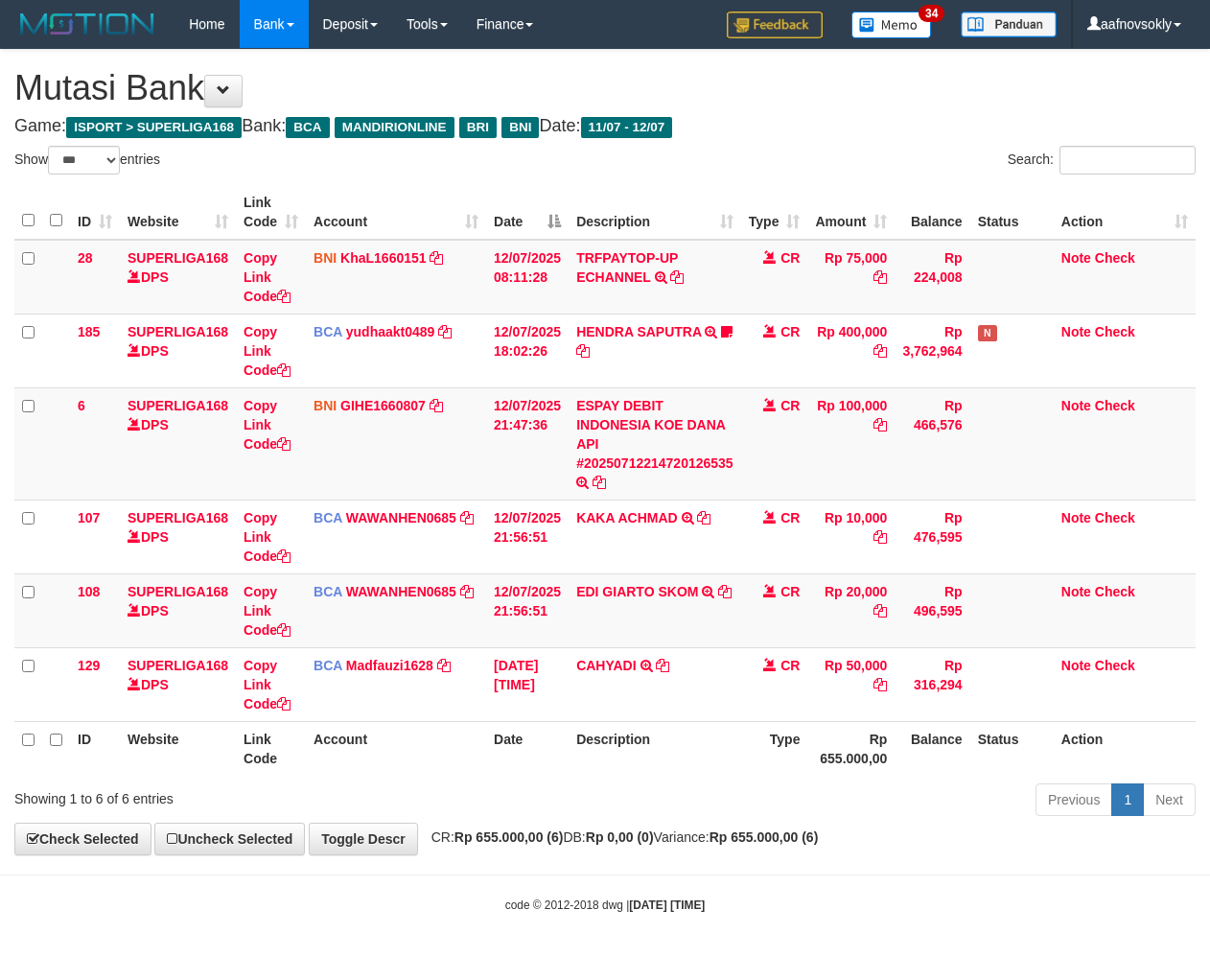 select on "***" 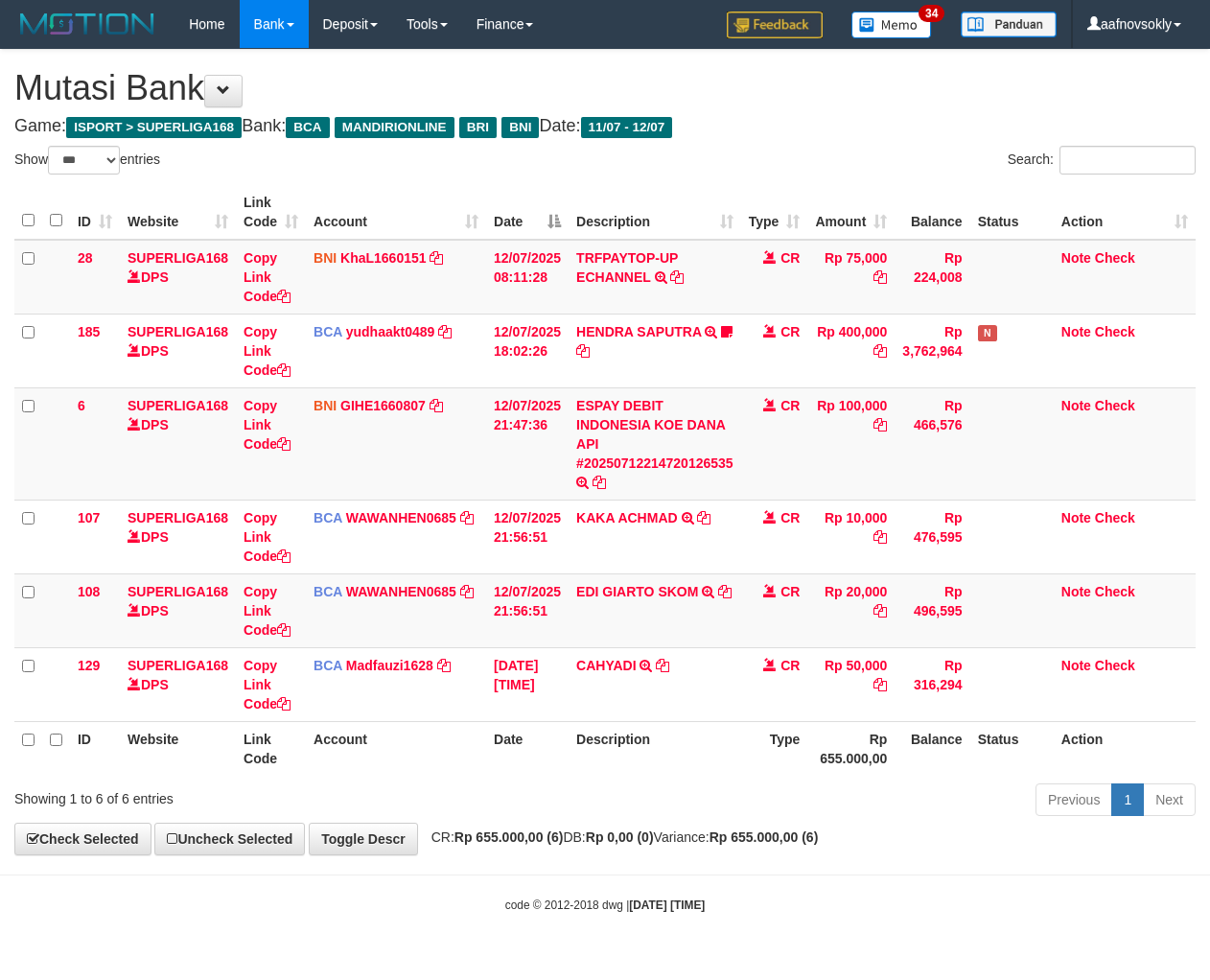scroll, scrollTop: 0, scrollLeft: 0, axis: both 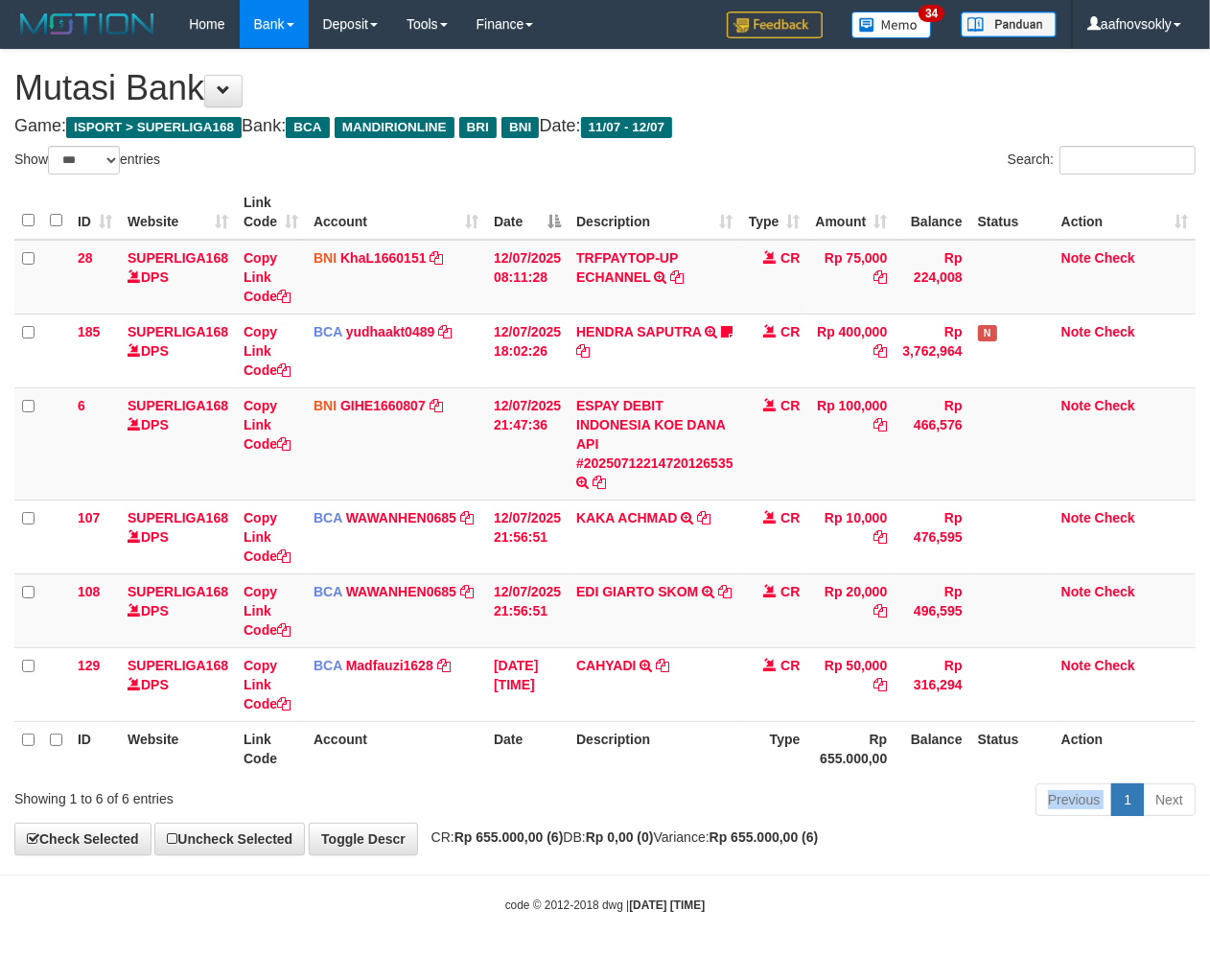 drag, startPoint x: 0, startPoint y: 0, endPoint x: 620, endPoint y: 789, distance: 1003.4545 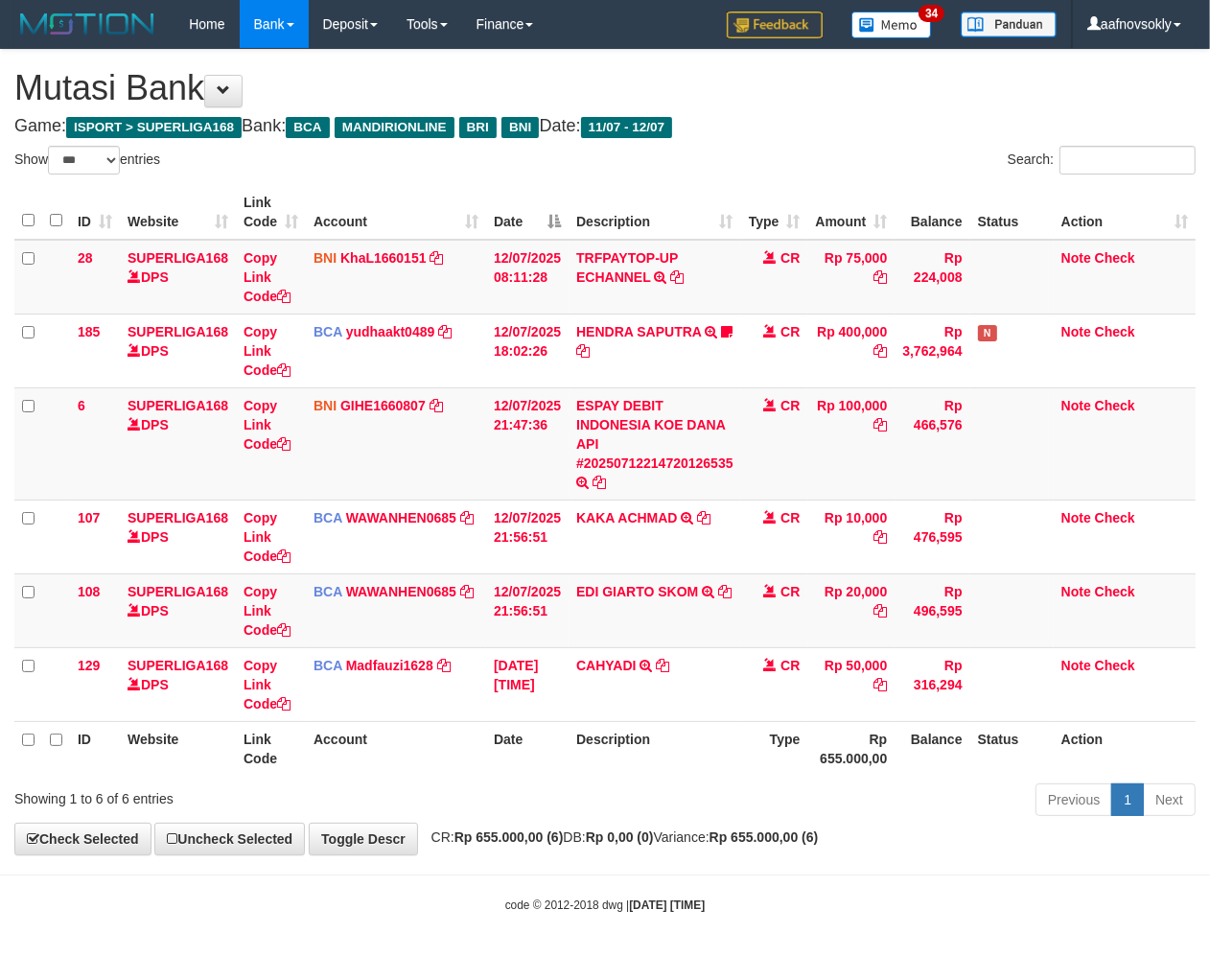 click on "Previous 1 Next" at bounding box center [857, 802] 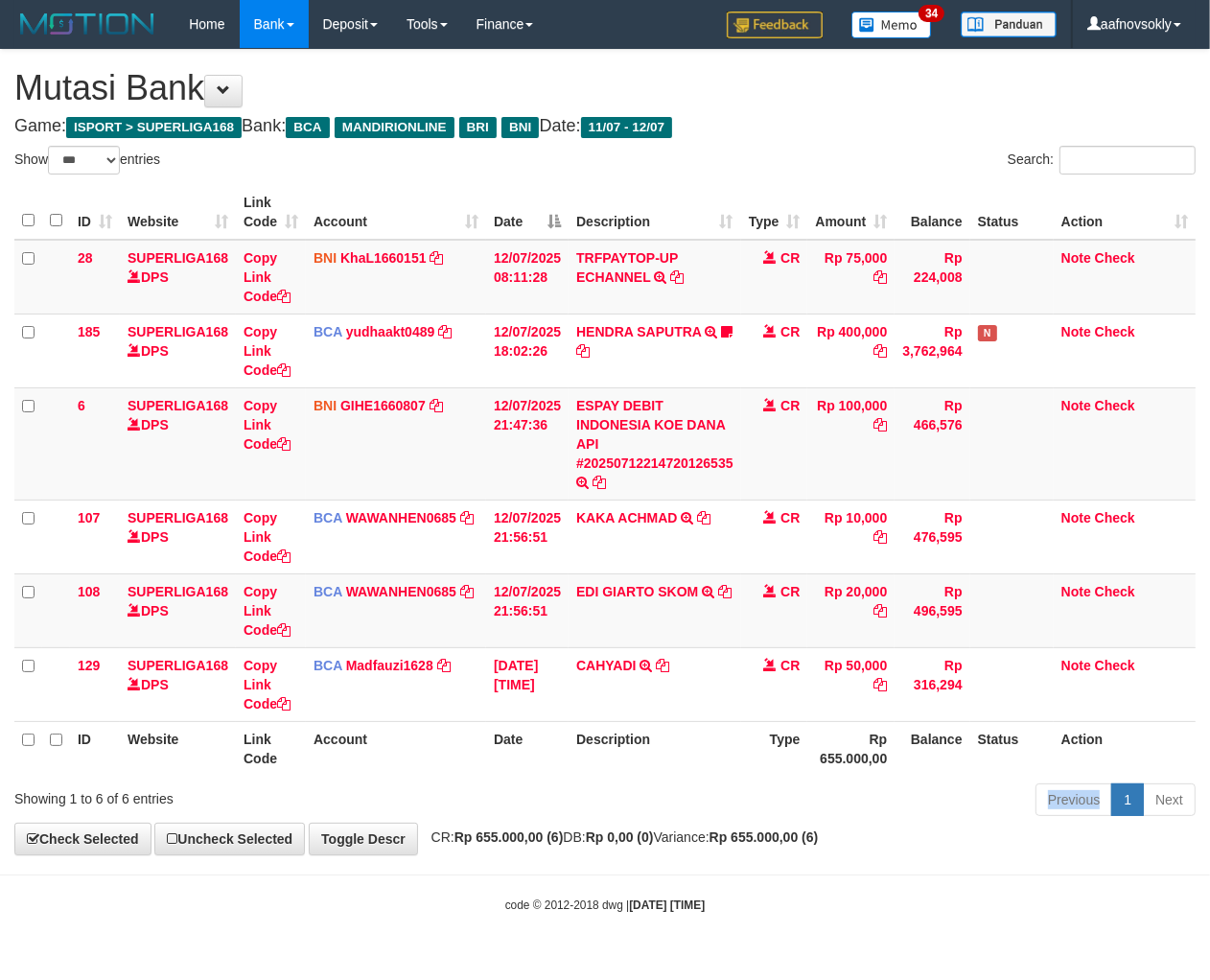 click on "Previous 1 Next" at bounding box center (857, 802) 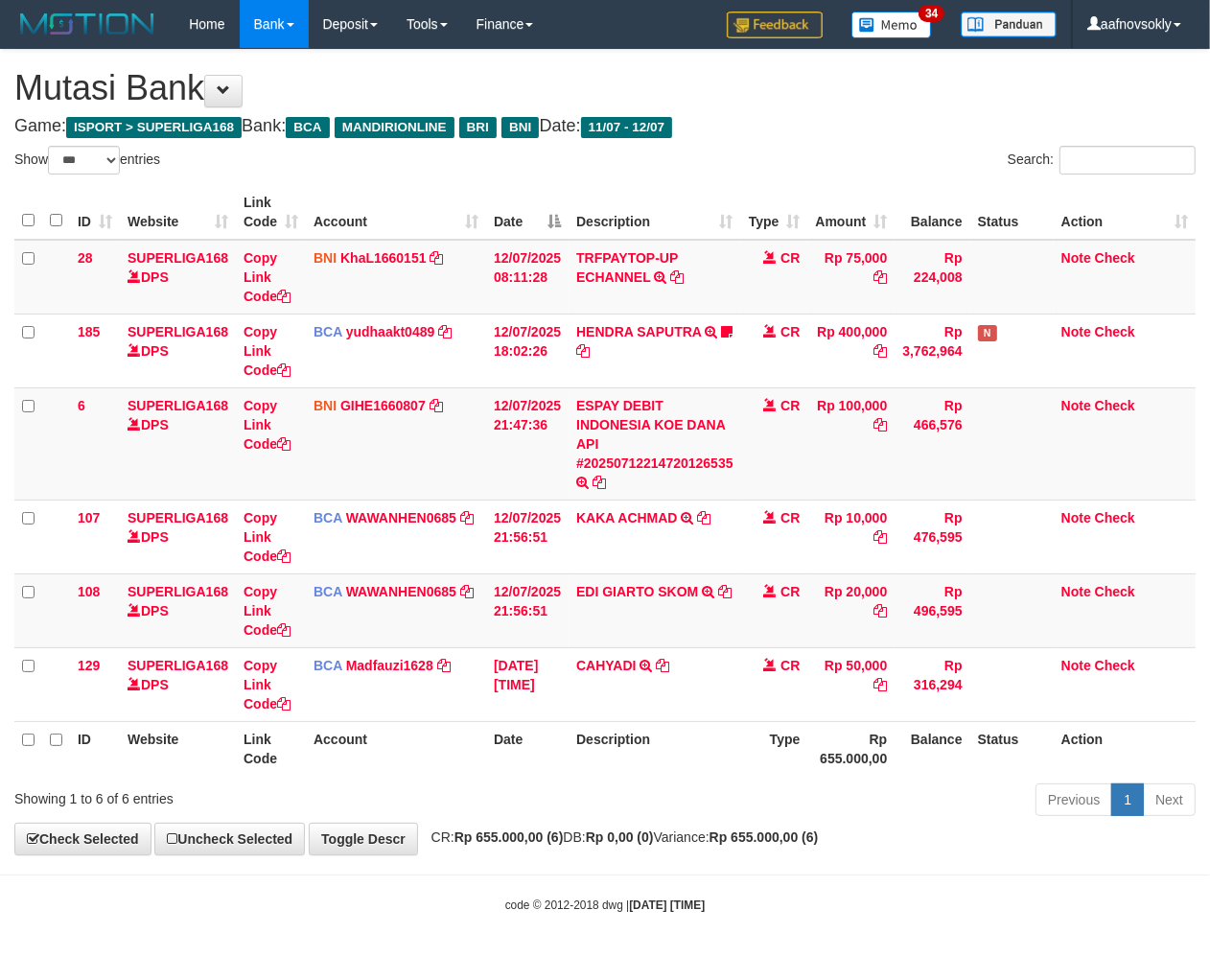 click on "Previous 1 Next" at bounding box center [857, 802] 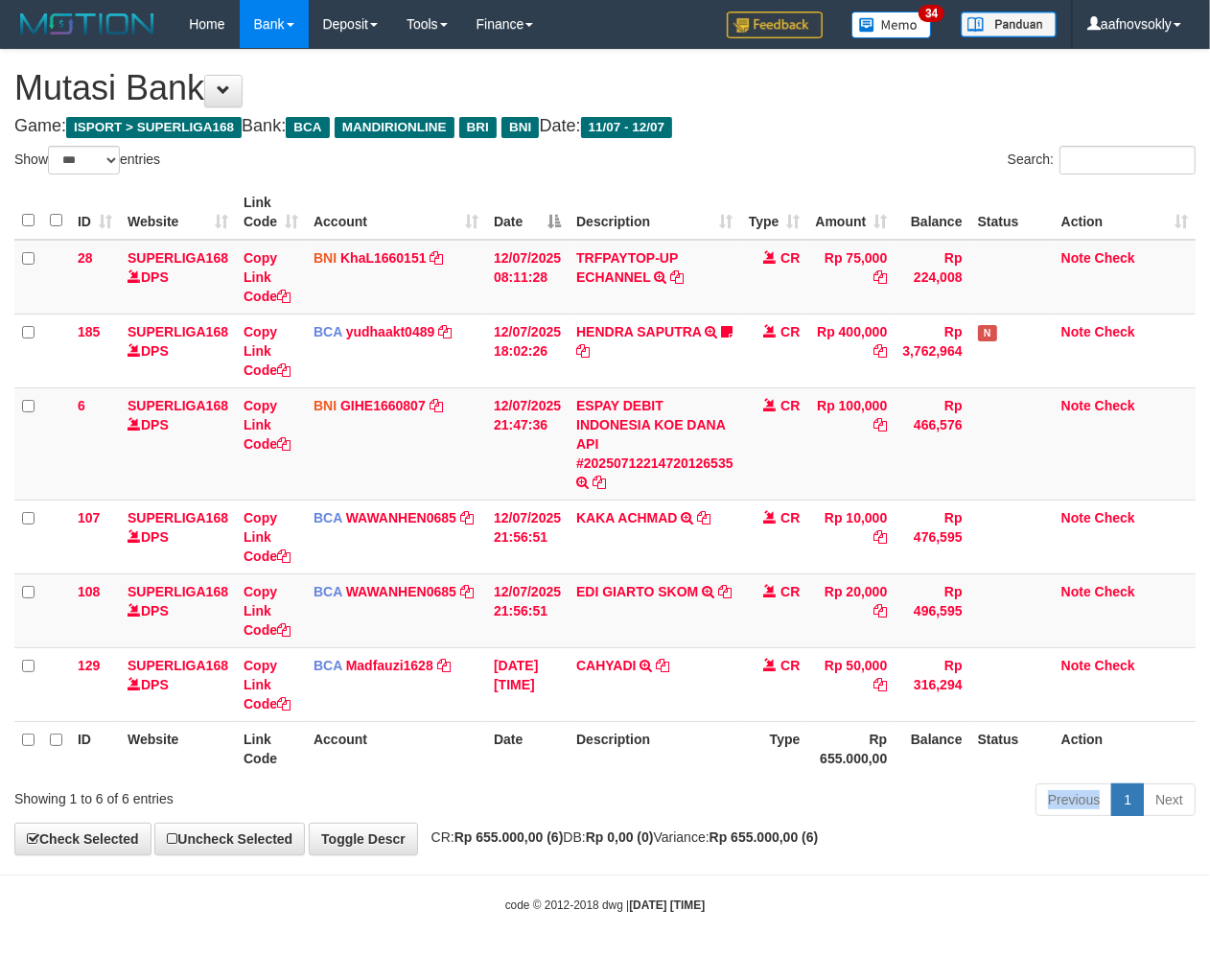 drag, startPoint x: 620, startPoint y: 793, endPoint x: 673, endPoint y: 803, distance: 53.9351 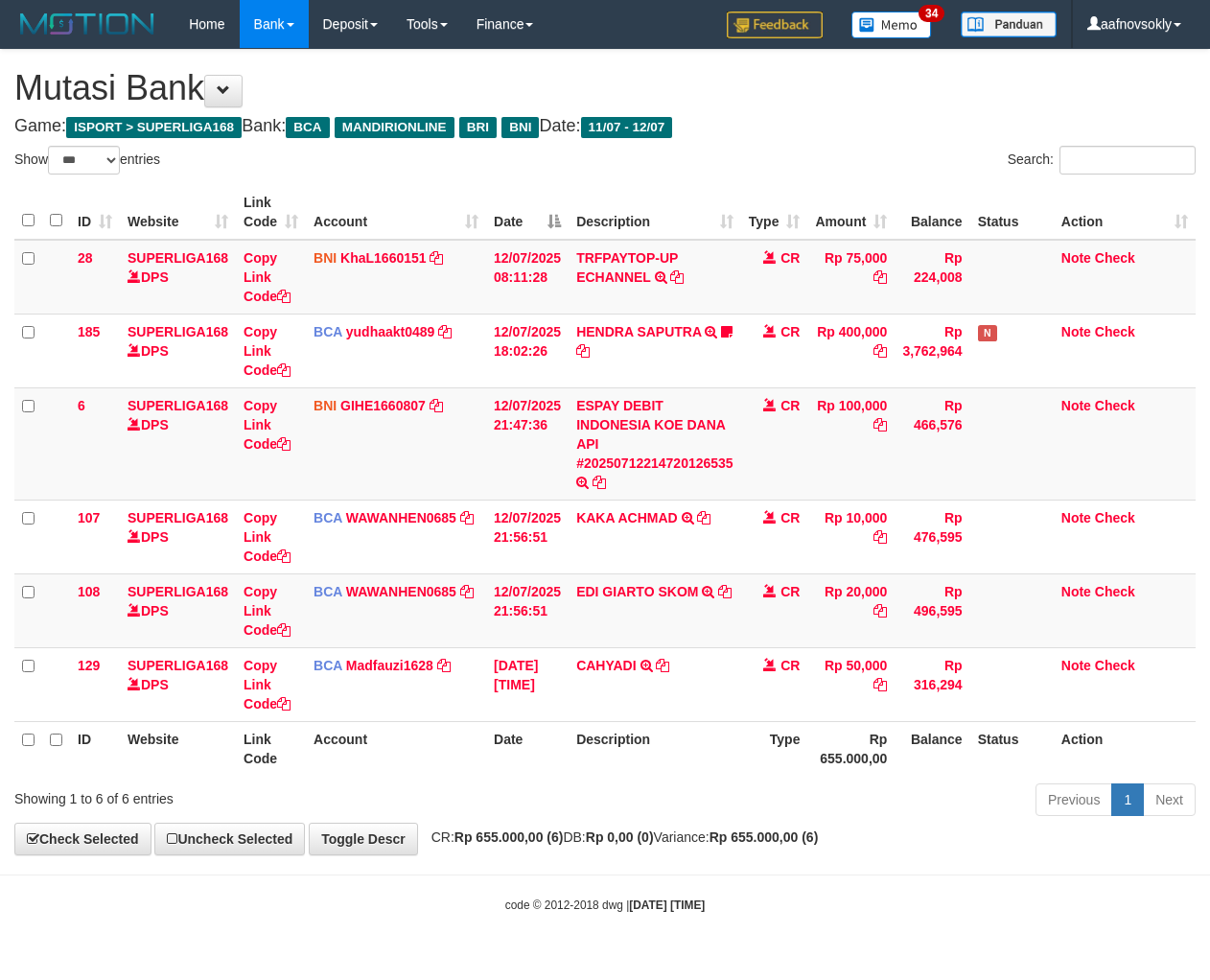 select on "***" 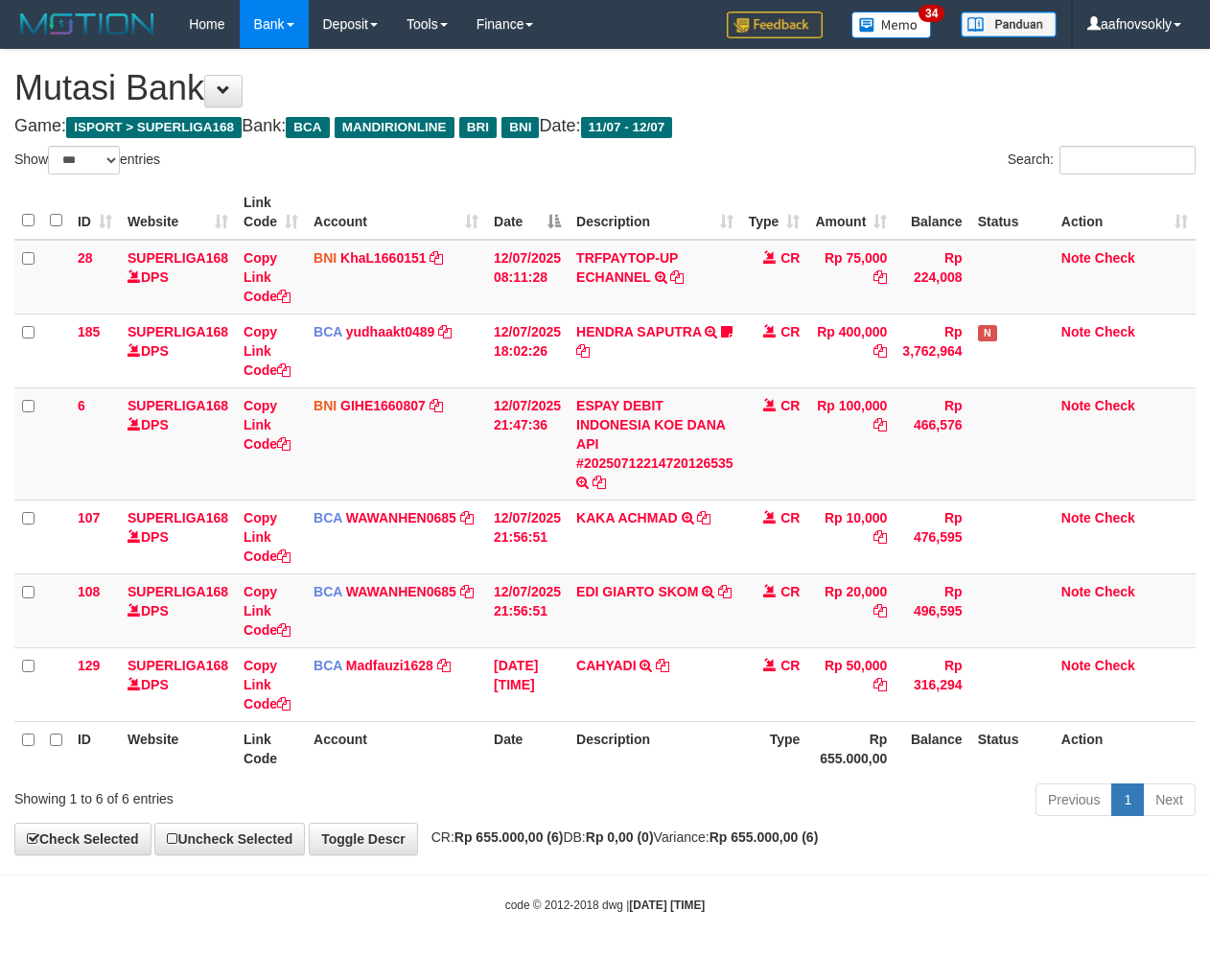 scroll, scrollTop: 0, scrollLeft: 0, axis: both 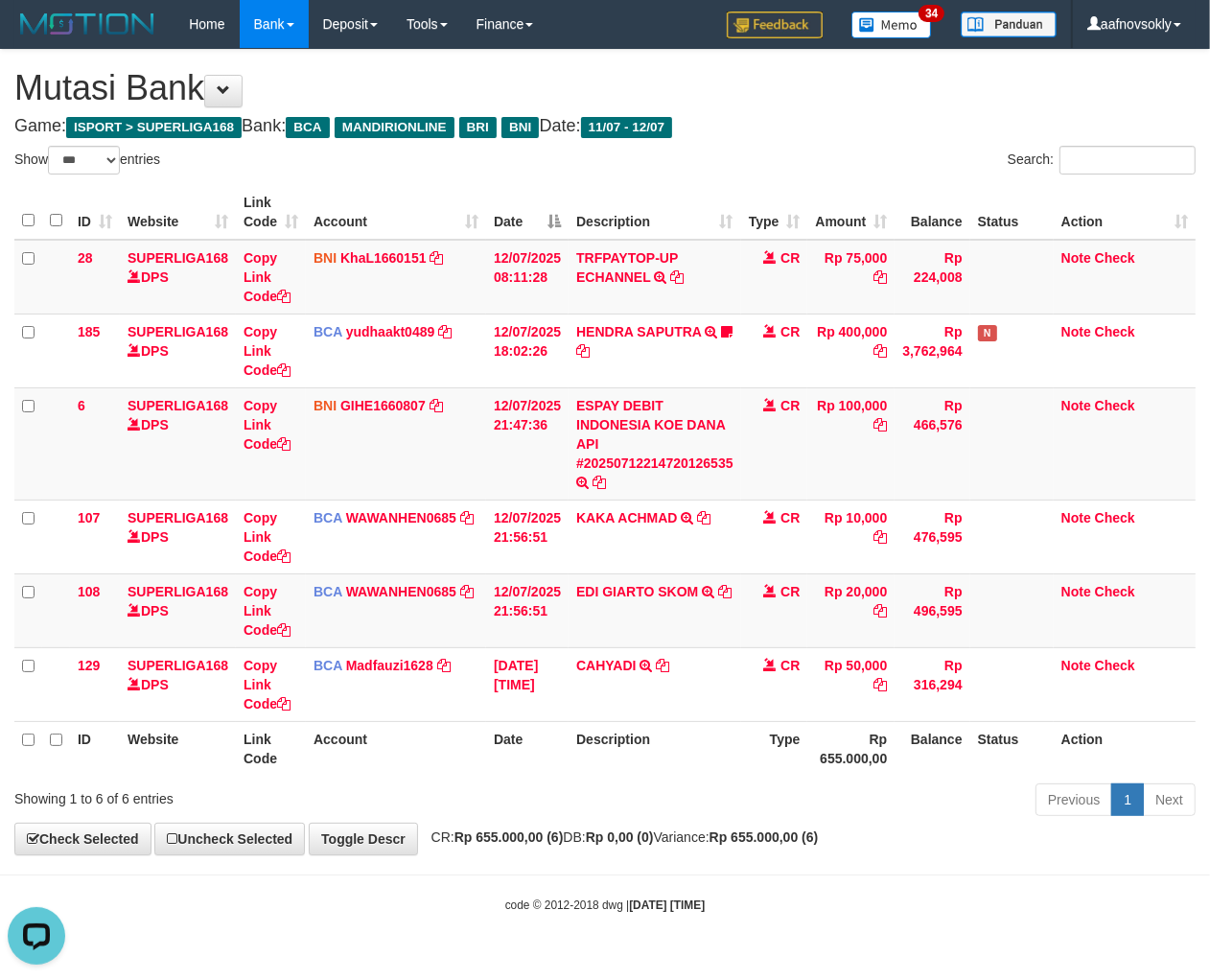 click on "Previous 1 Next" at bounding box center [857, 802] 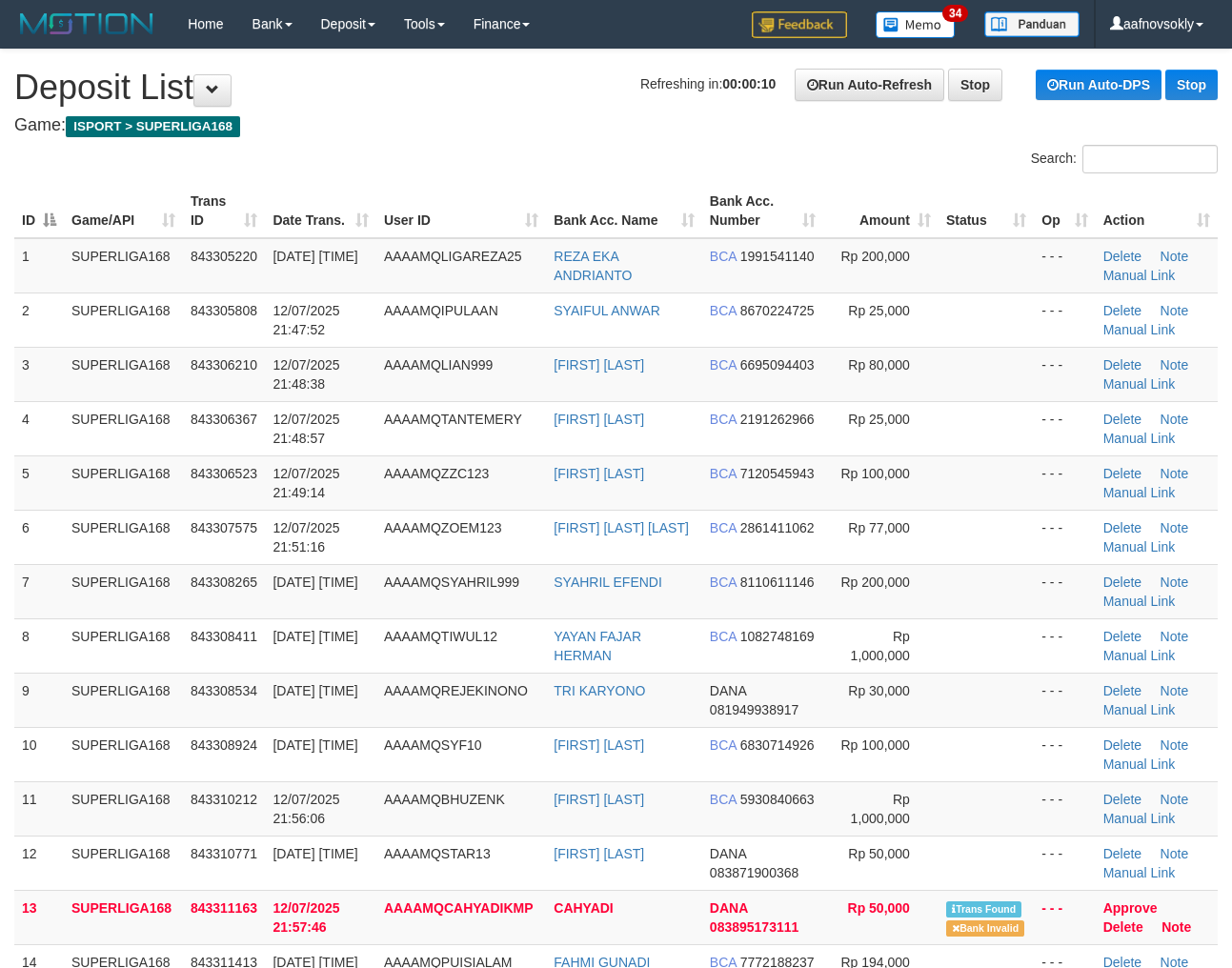 scroll, scrollTop: 0, scrollLeft: 0, axis: both 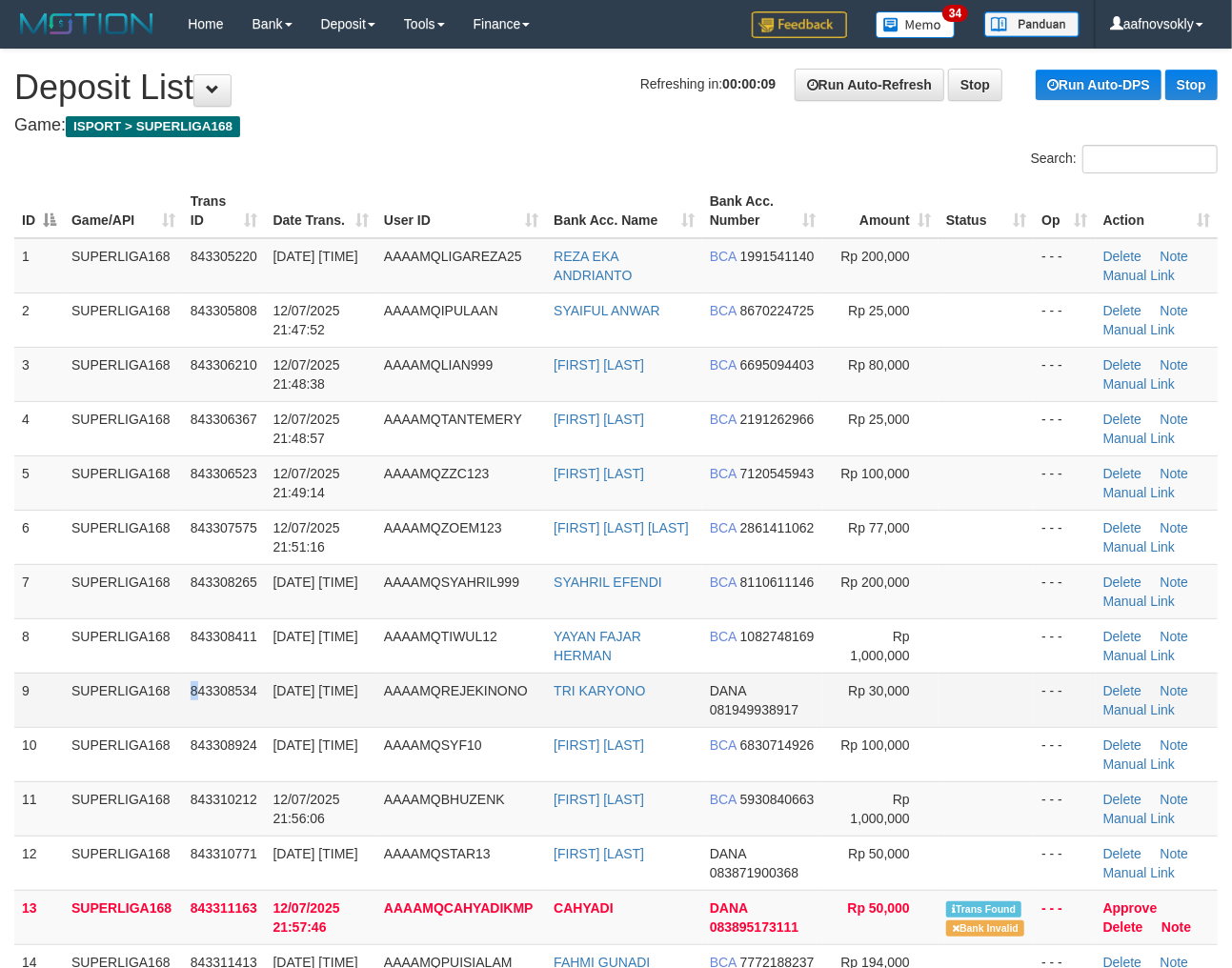 click on "843308534" at bounding box center (224, 699) 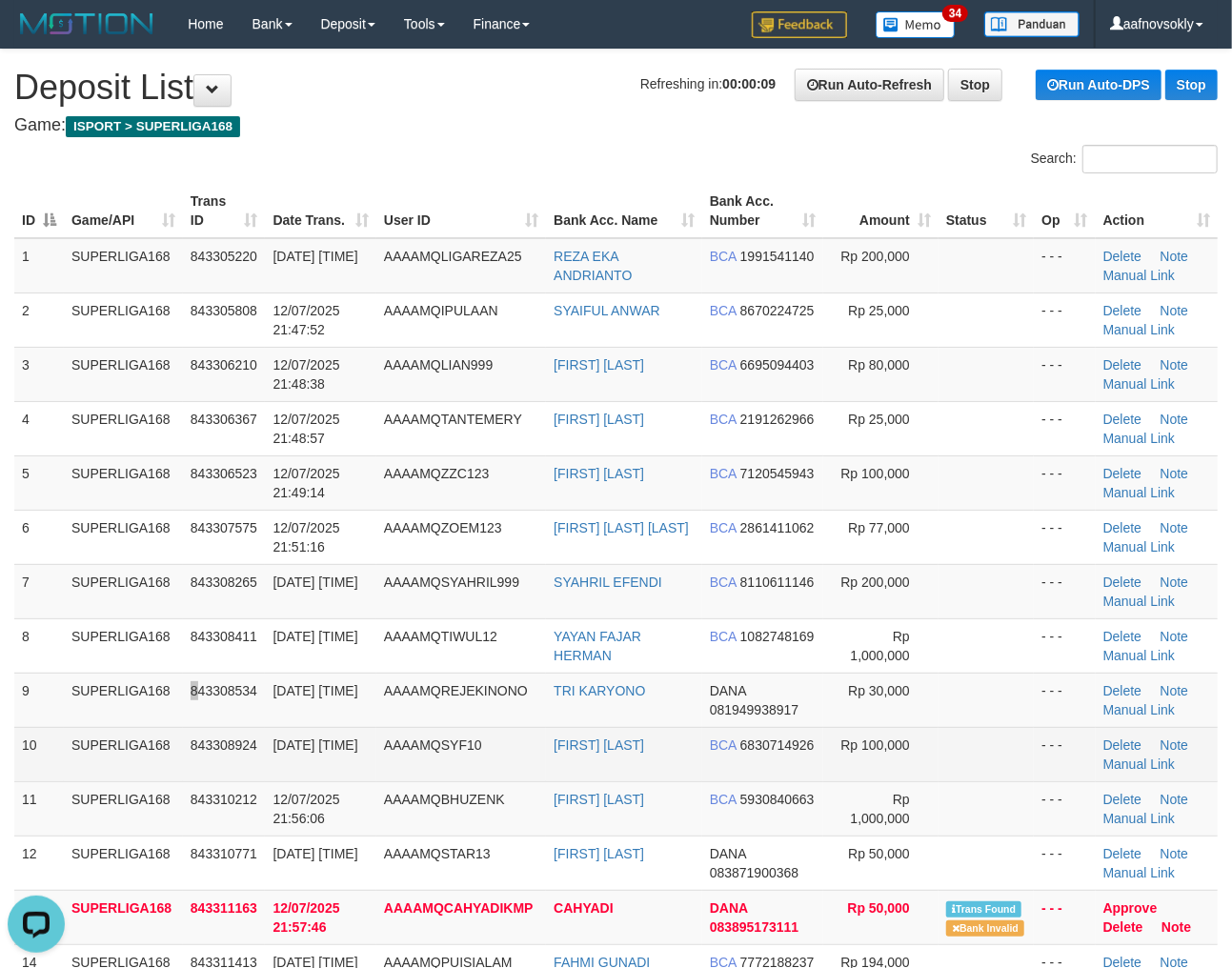 scroll, scrollTop: 0, scrollLeft: 0, axis: both 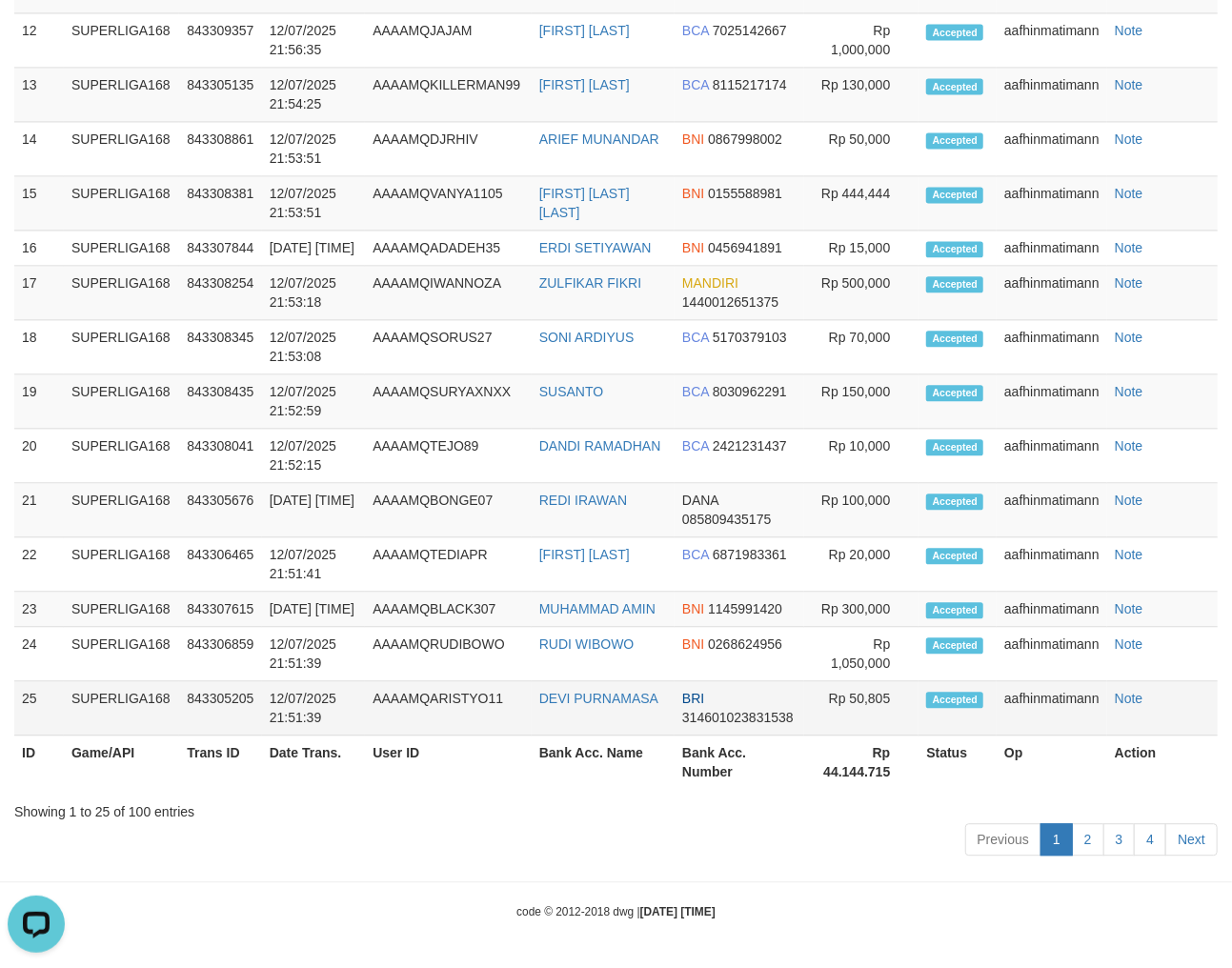 click on "12/07/2025 21:51:39" at bounding box center (313, 708) 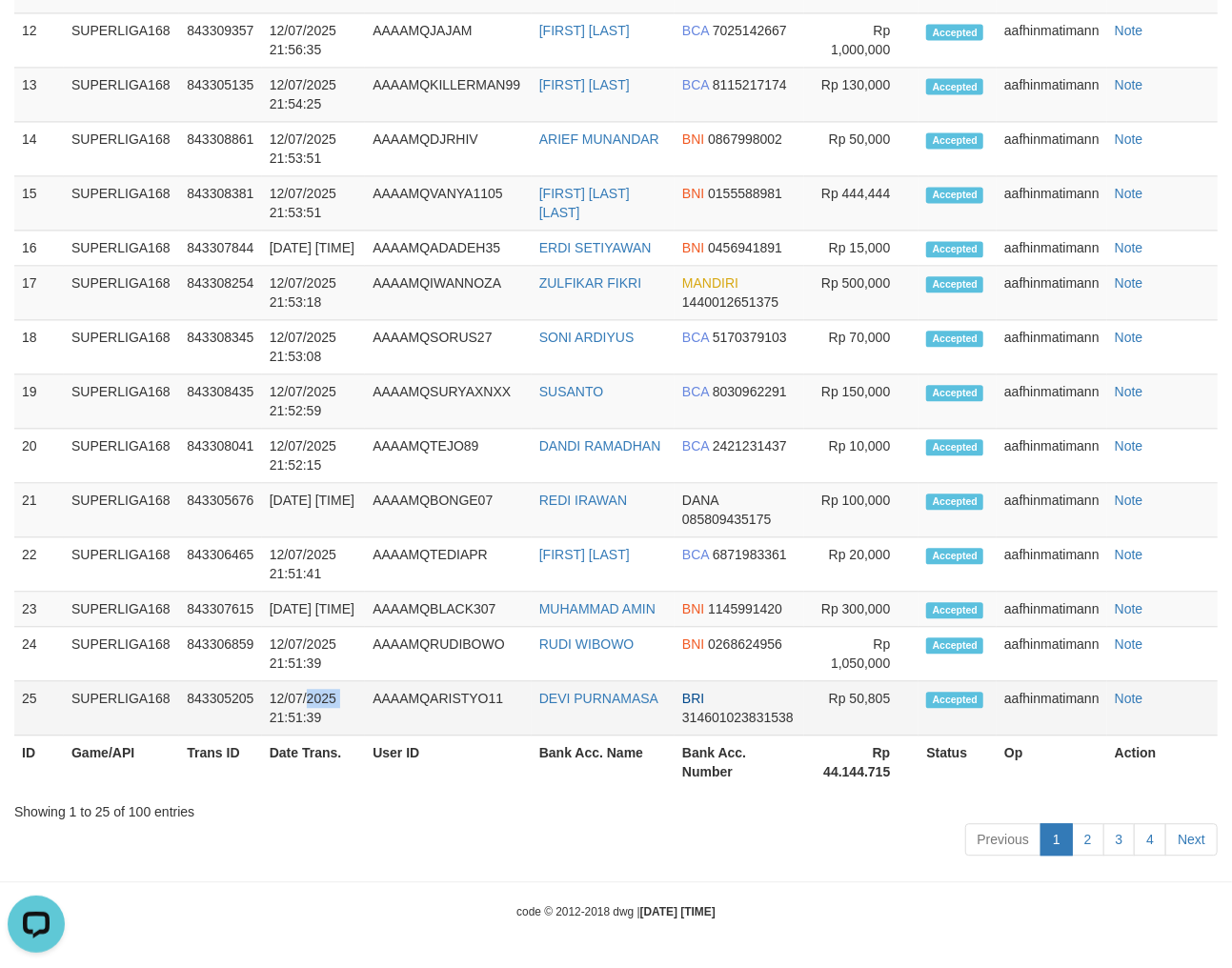 click on "12/07/2025 21:51:39" at bounding box center (313, 708) 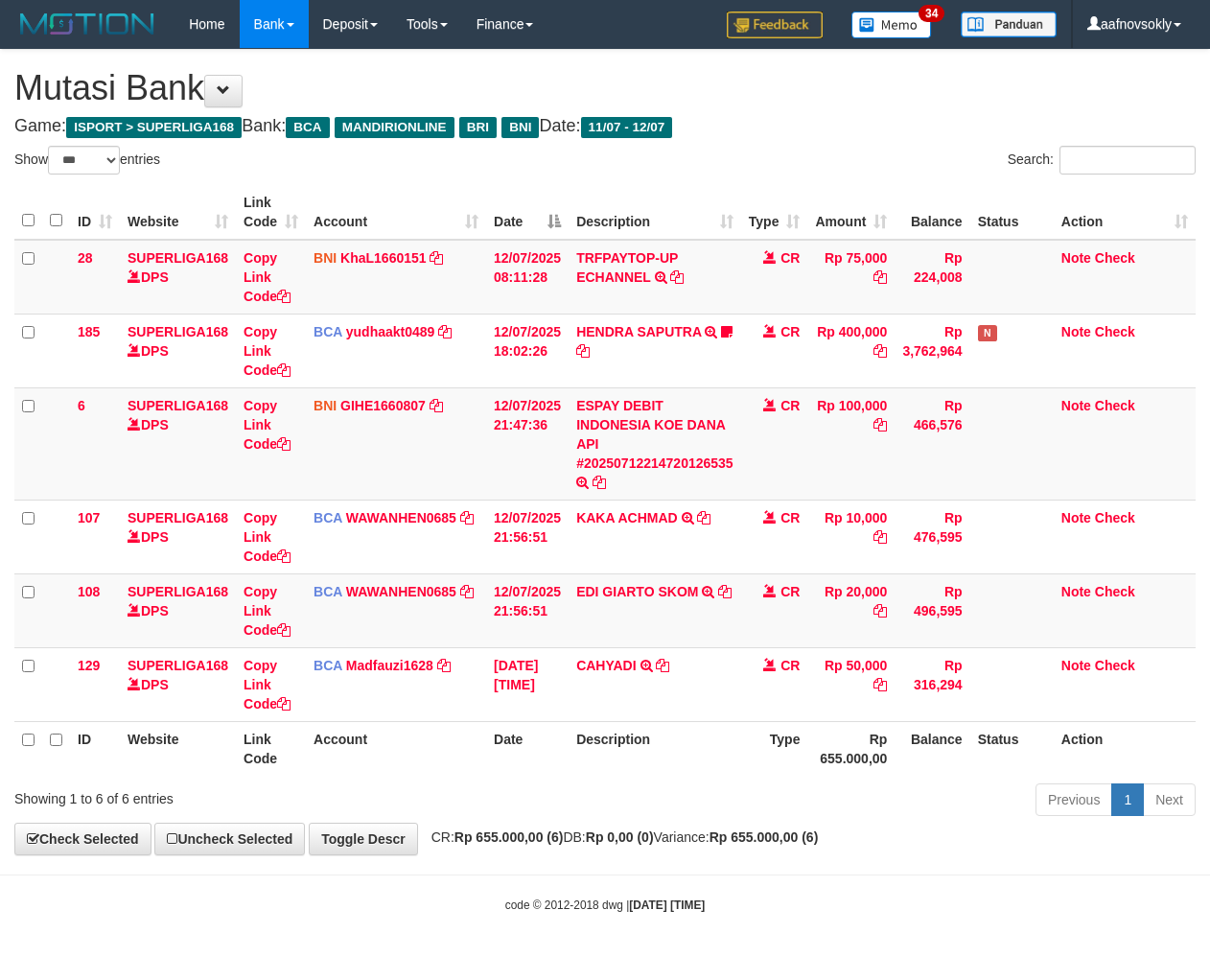 select on "***" 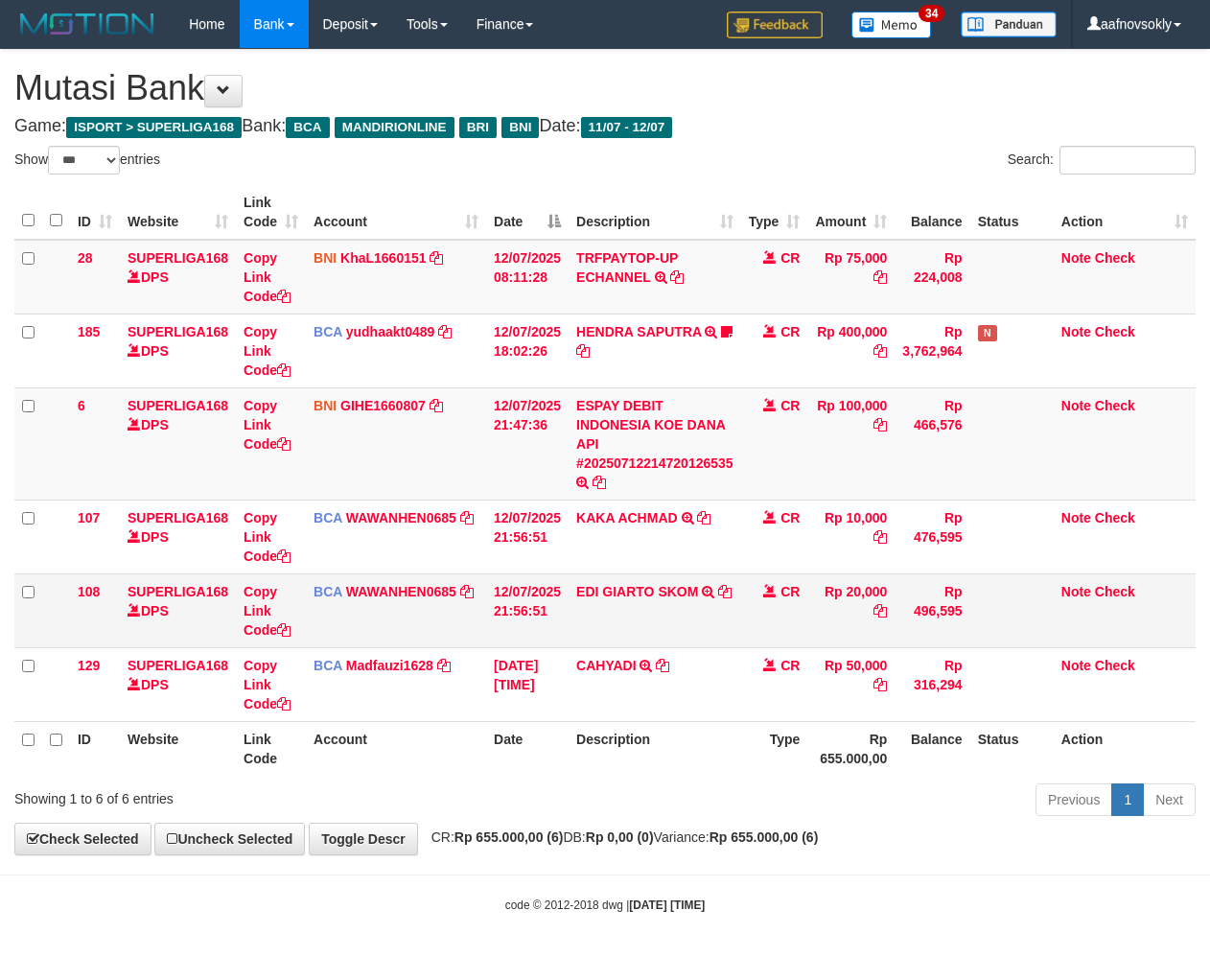 scroll, scrollTop: 0, scrollLeft: 0, axis: both 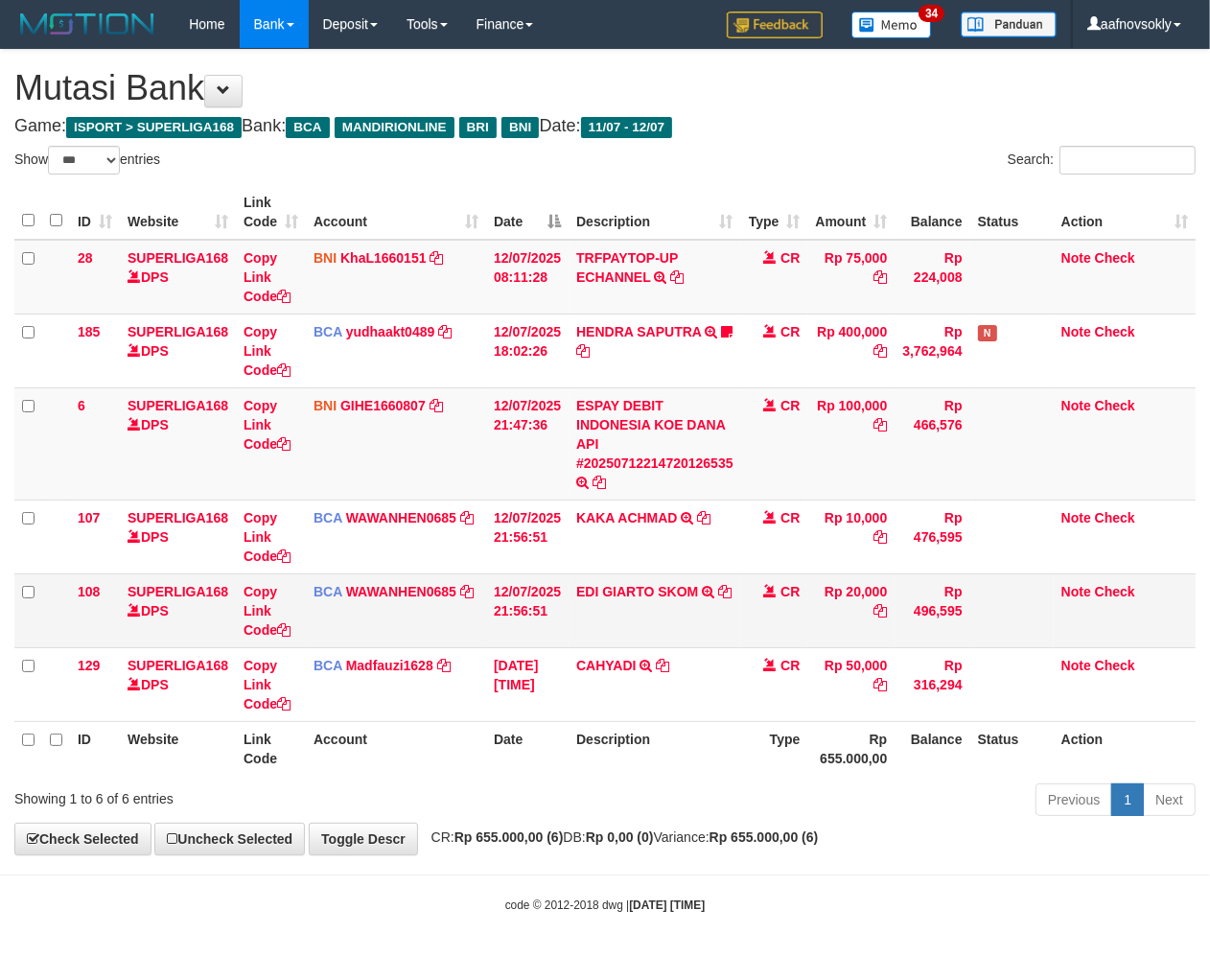 click on "EDI [LAST] [LAST]         TRSF E-BANKING CR 1207/FTSCY/WS95031
20000.00EDI [LAST] [LAST]" at bounding box center [655, 610] 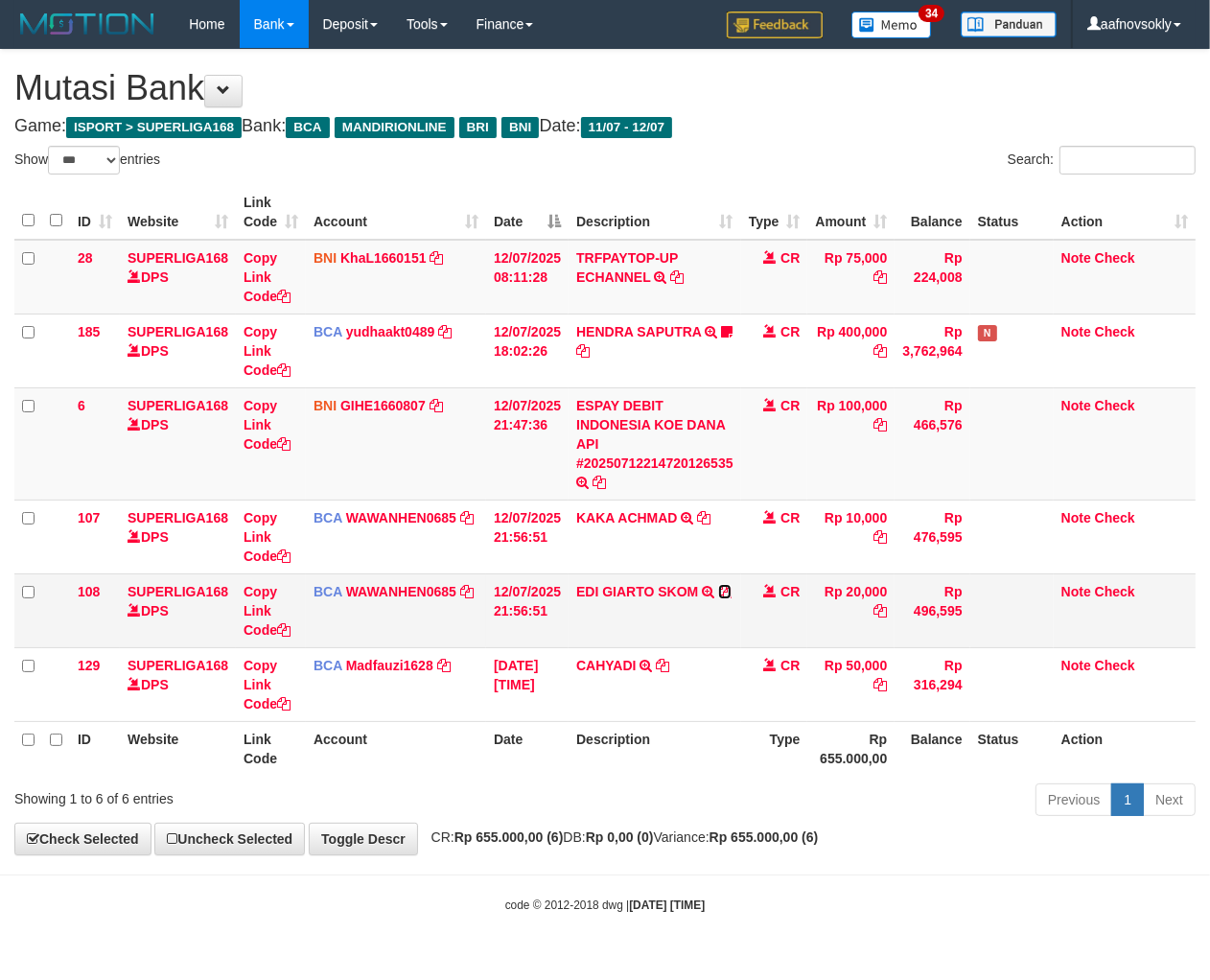click at bounding box center (725, 592) 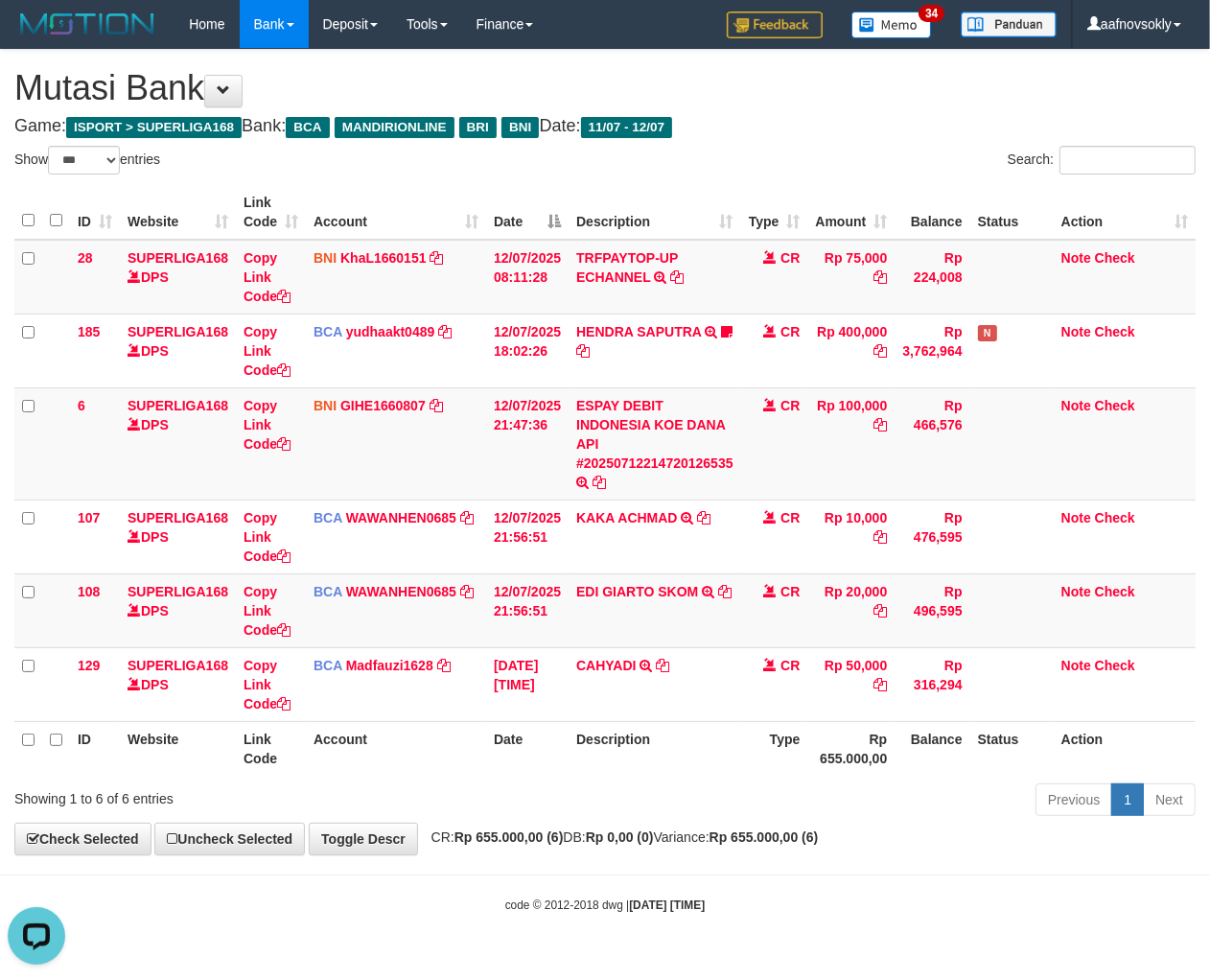 scroll, scrollTop: 0, scrollLeft: 0, axis: both 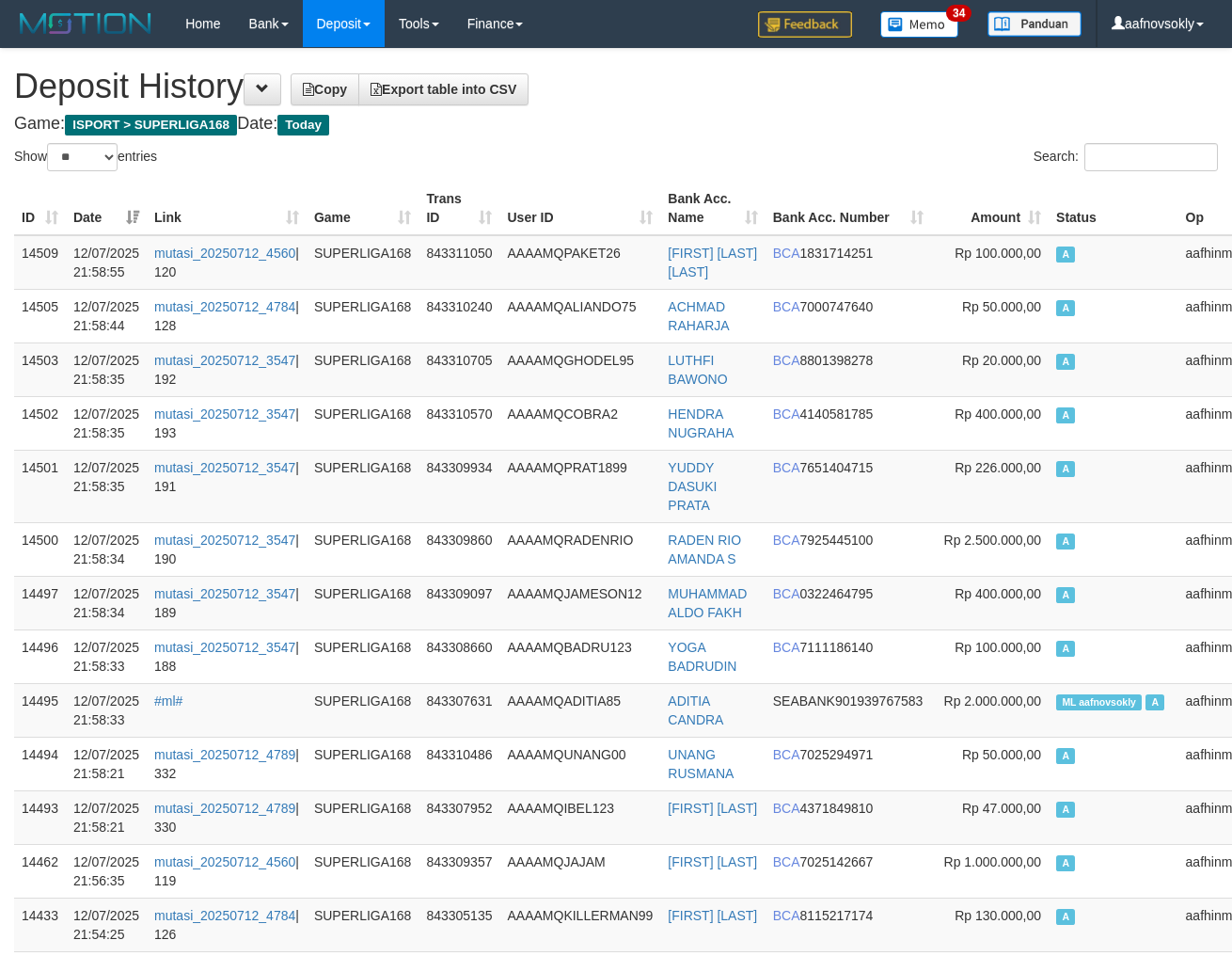 select on "**" 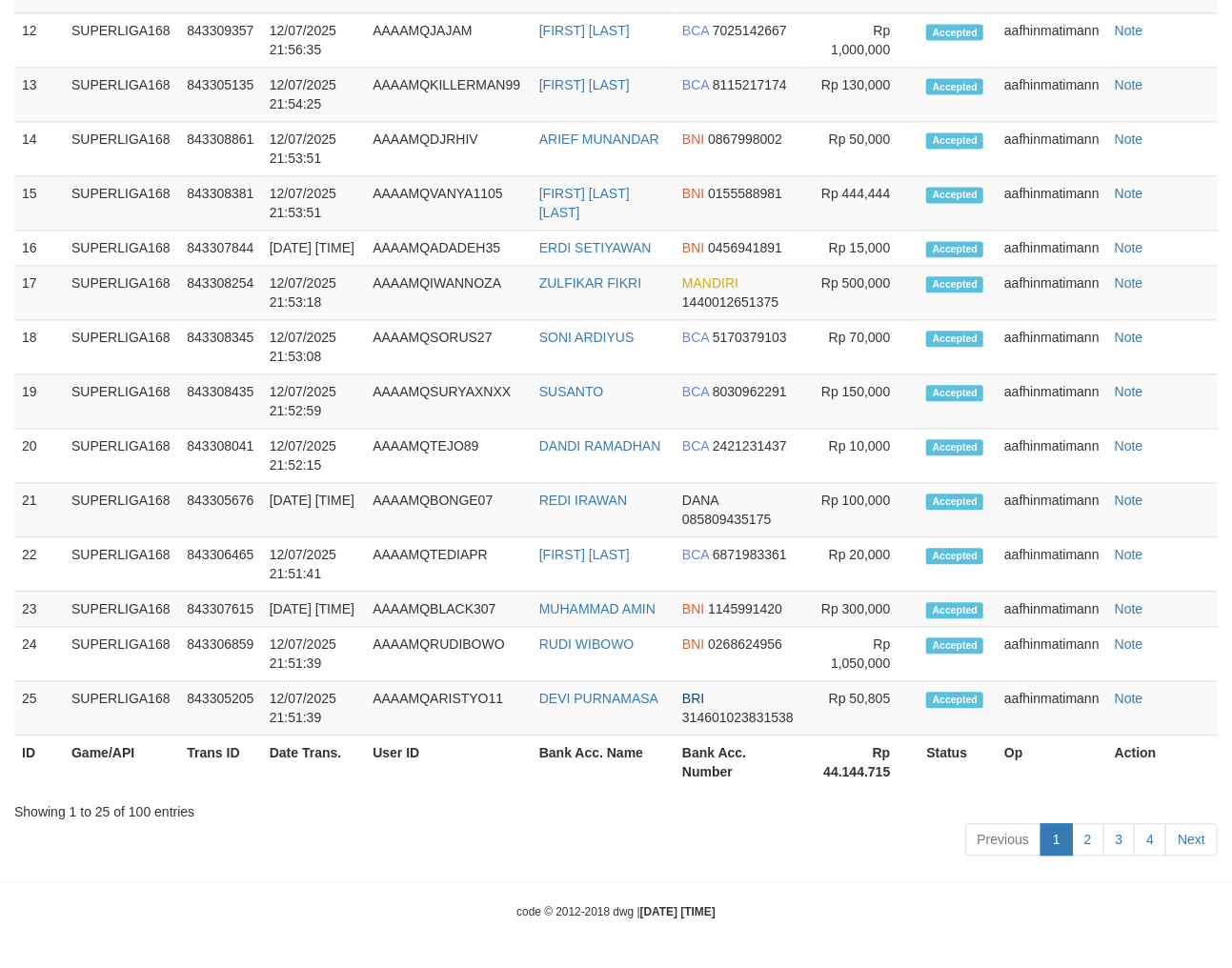 scroll, scrollTop: 2100, scrollLeft: 0, axis: vertical 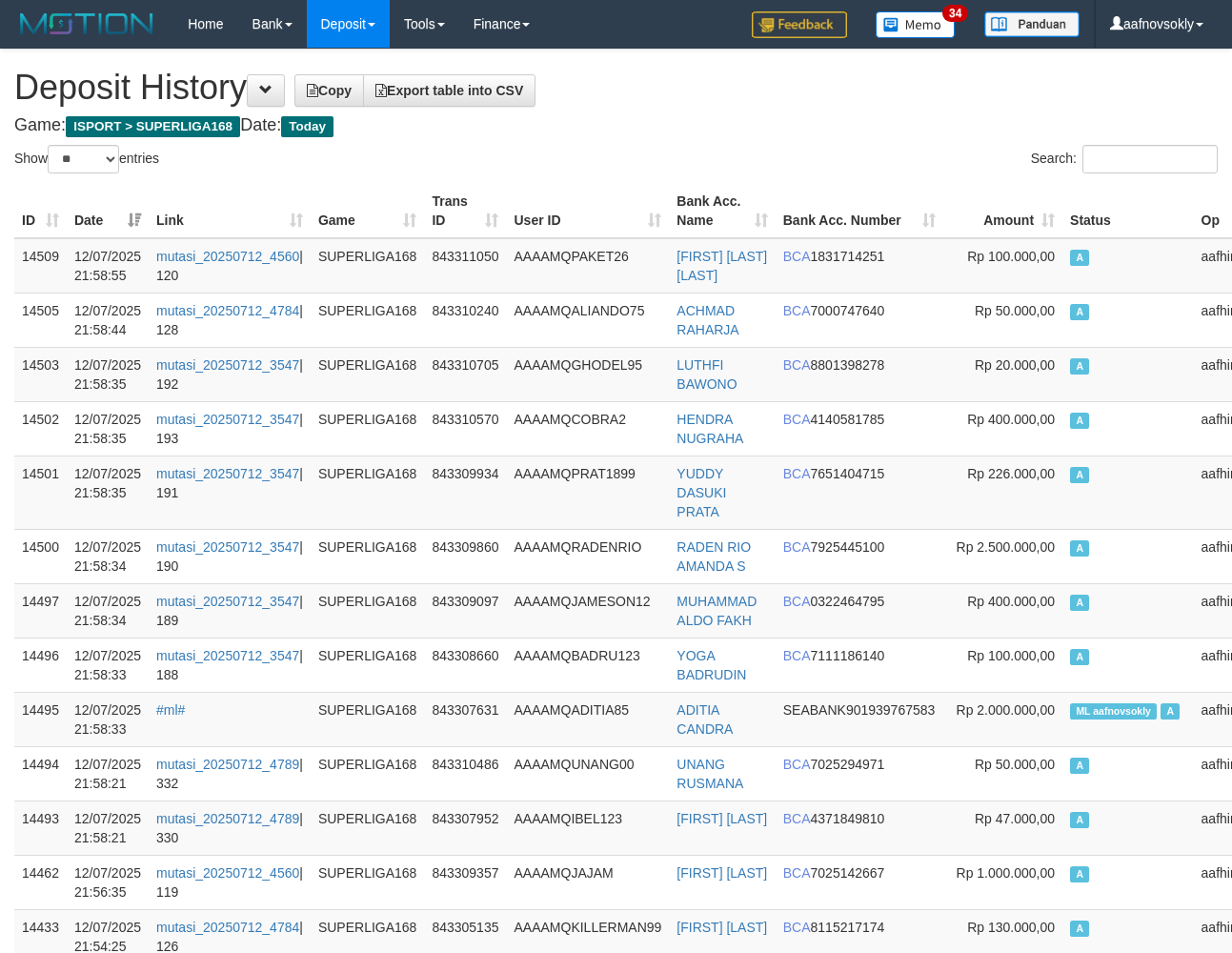 select on "**" 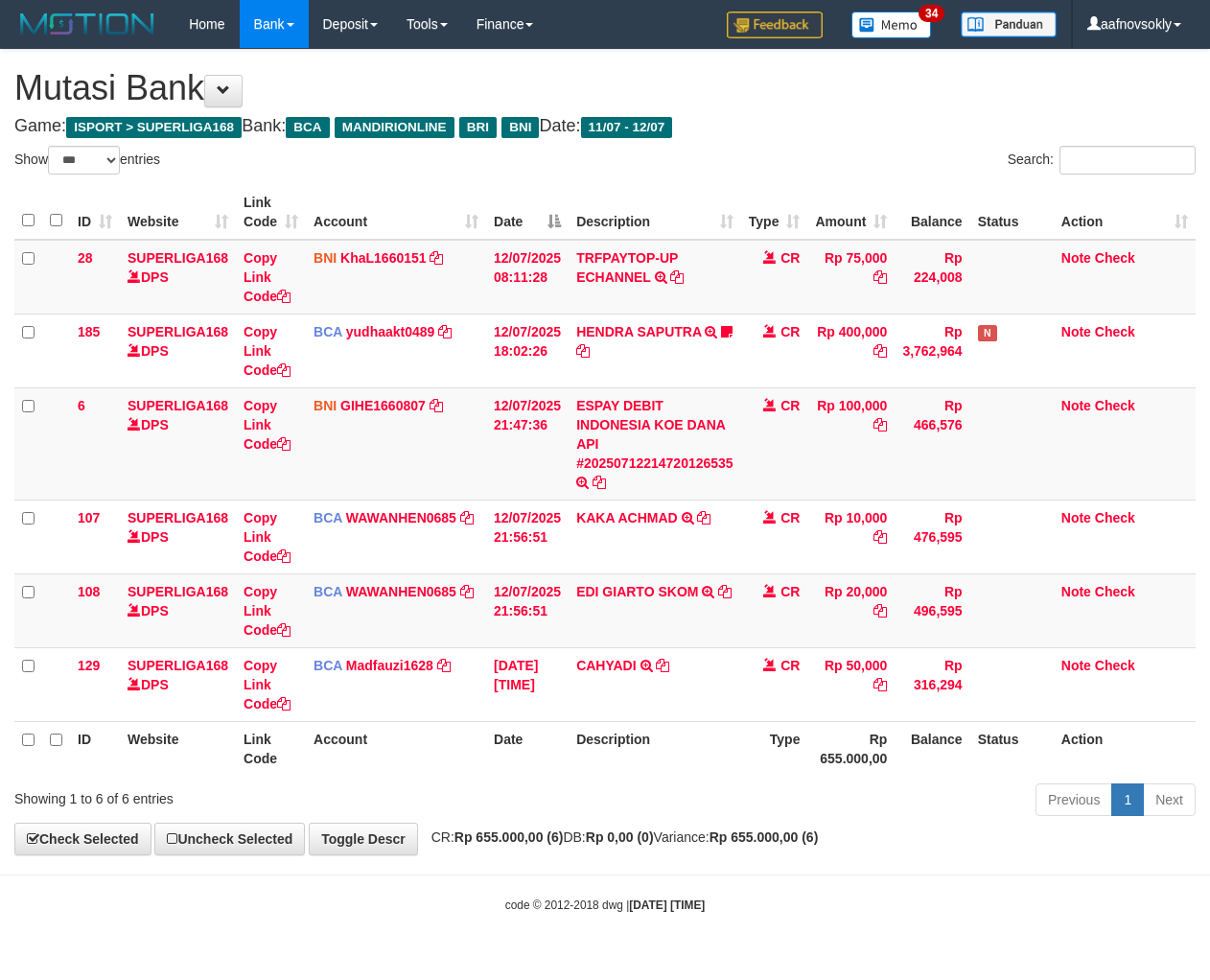 select on "***" 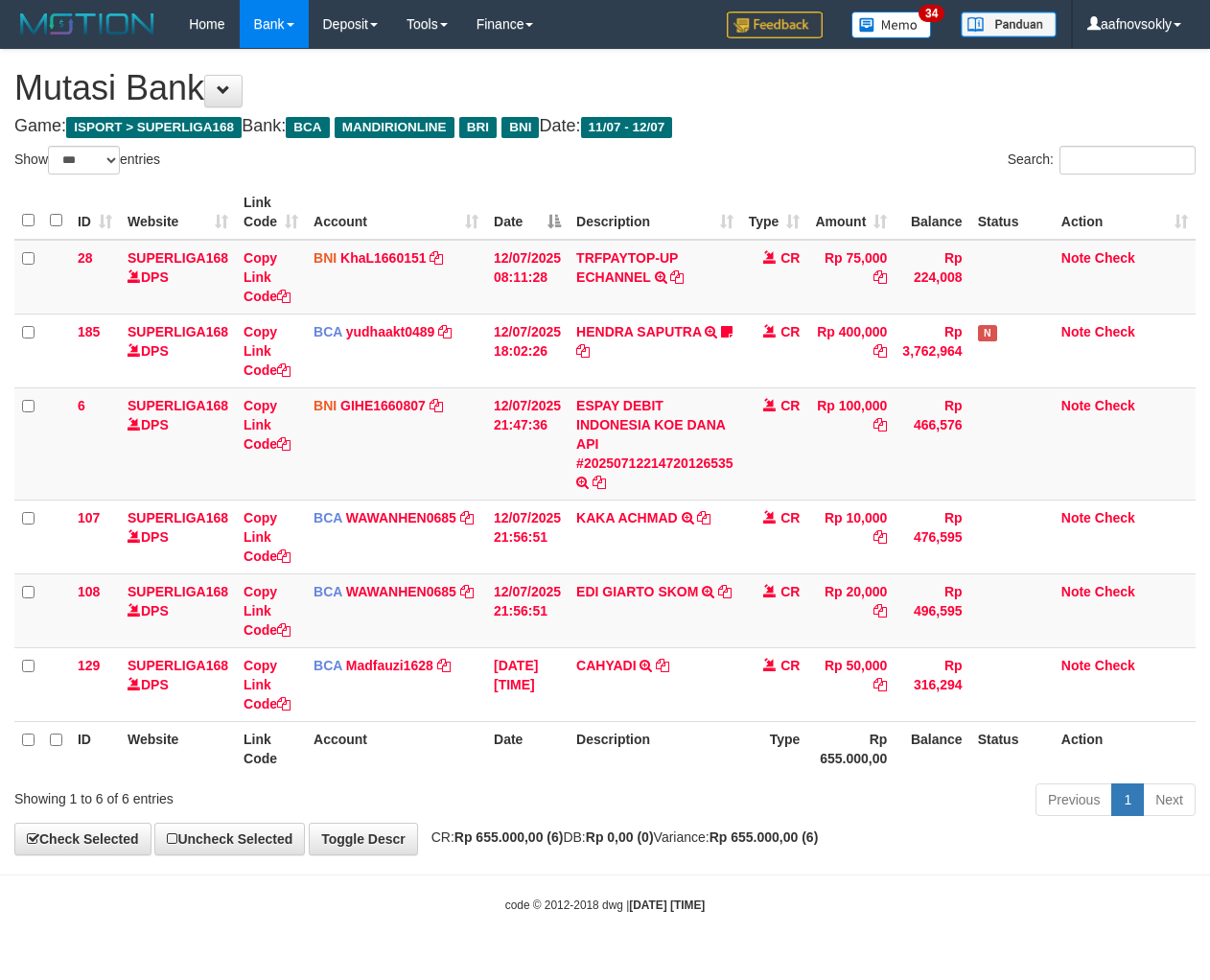 scroll, scrollTop: 0, scrollLeft: 0, axis: both 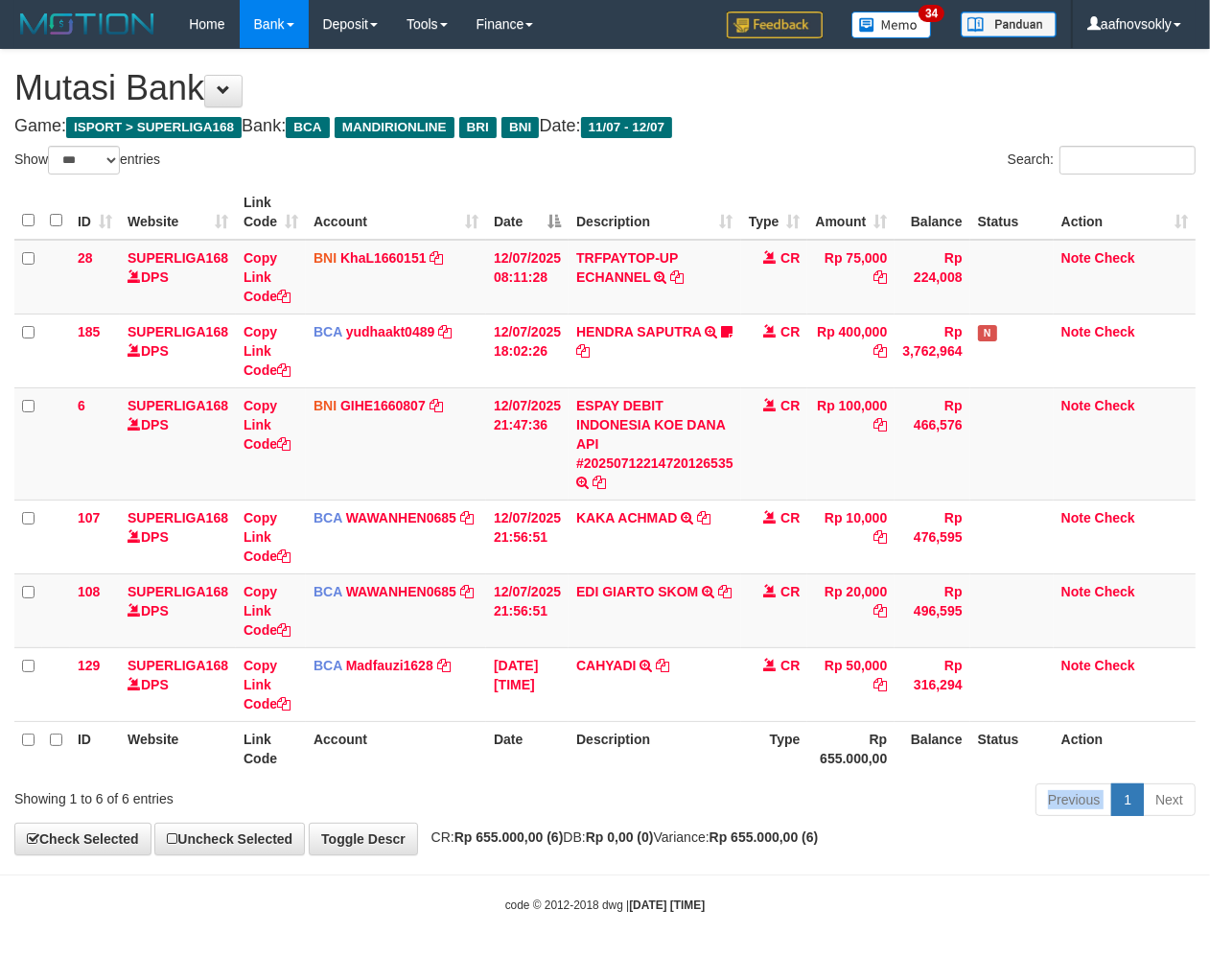 click on "Previous 1 Next" at bounding box center [857, 802] 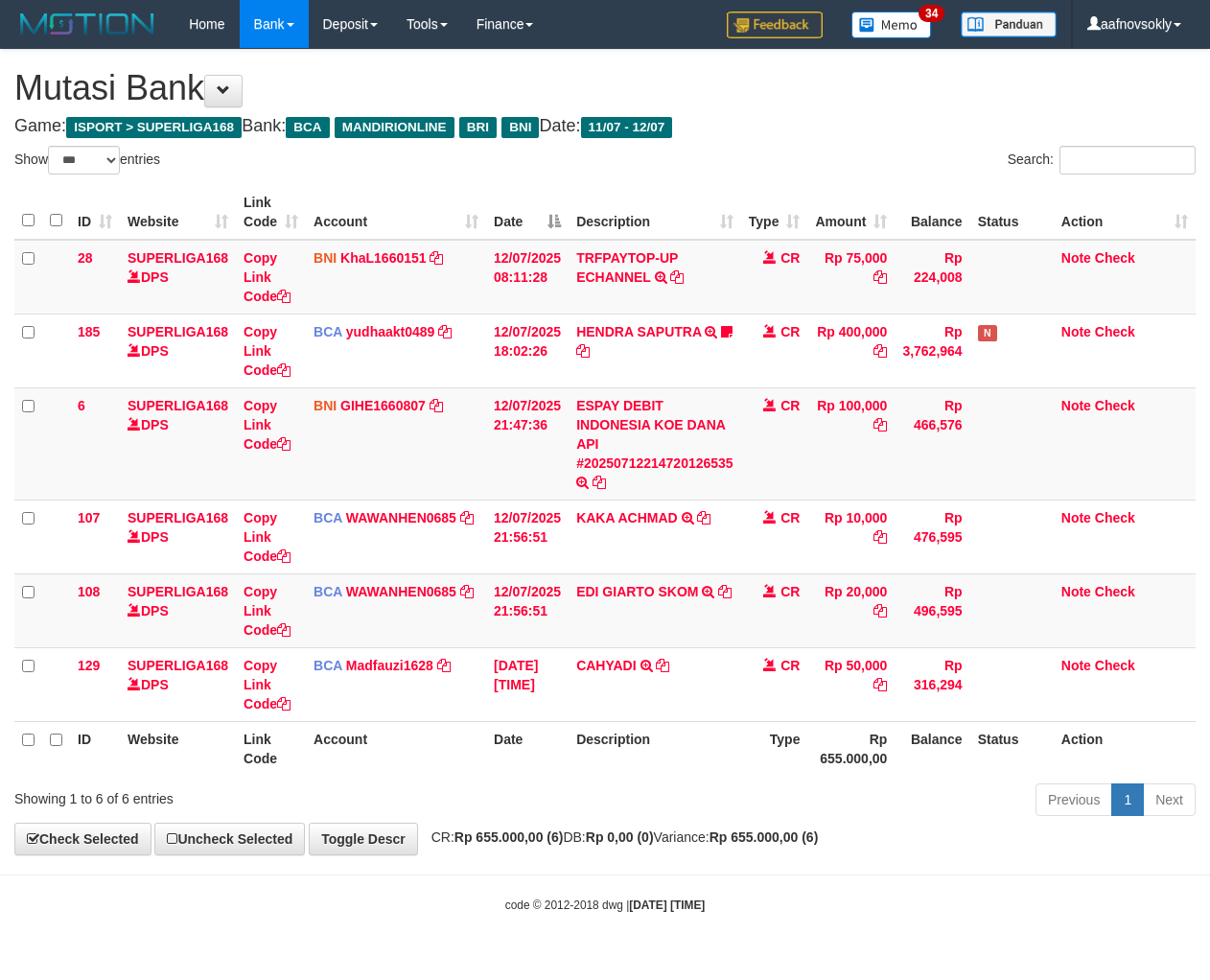 select on "***" 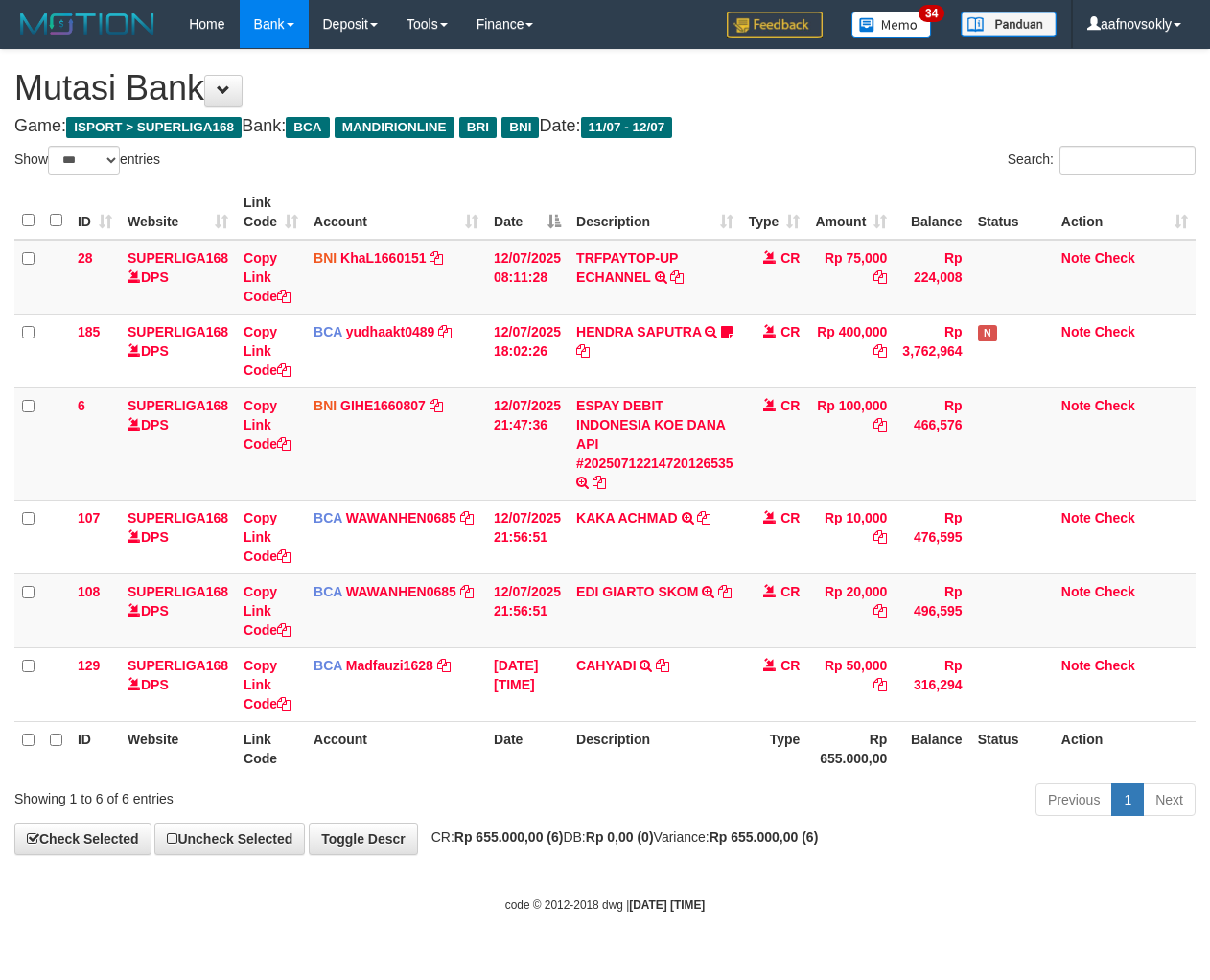 scroll, scrollTop: 0, scrollLeft: 0, axis: both 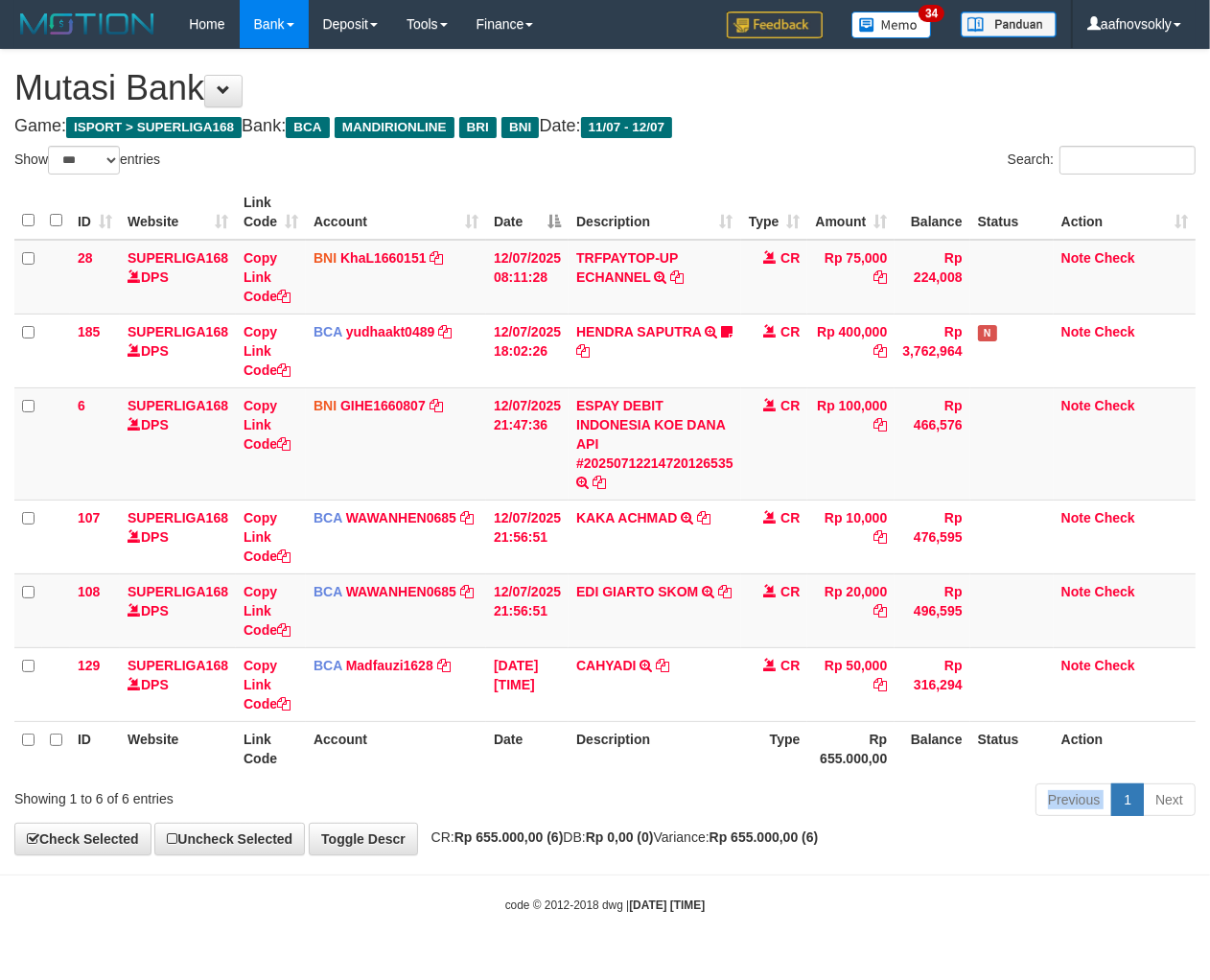 click on "Previous 1 Next" at bounding box center [857, 802] 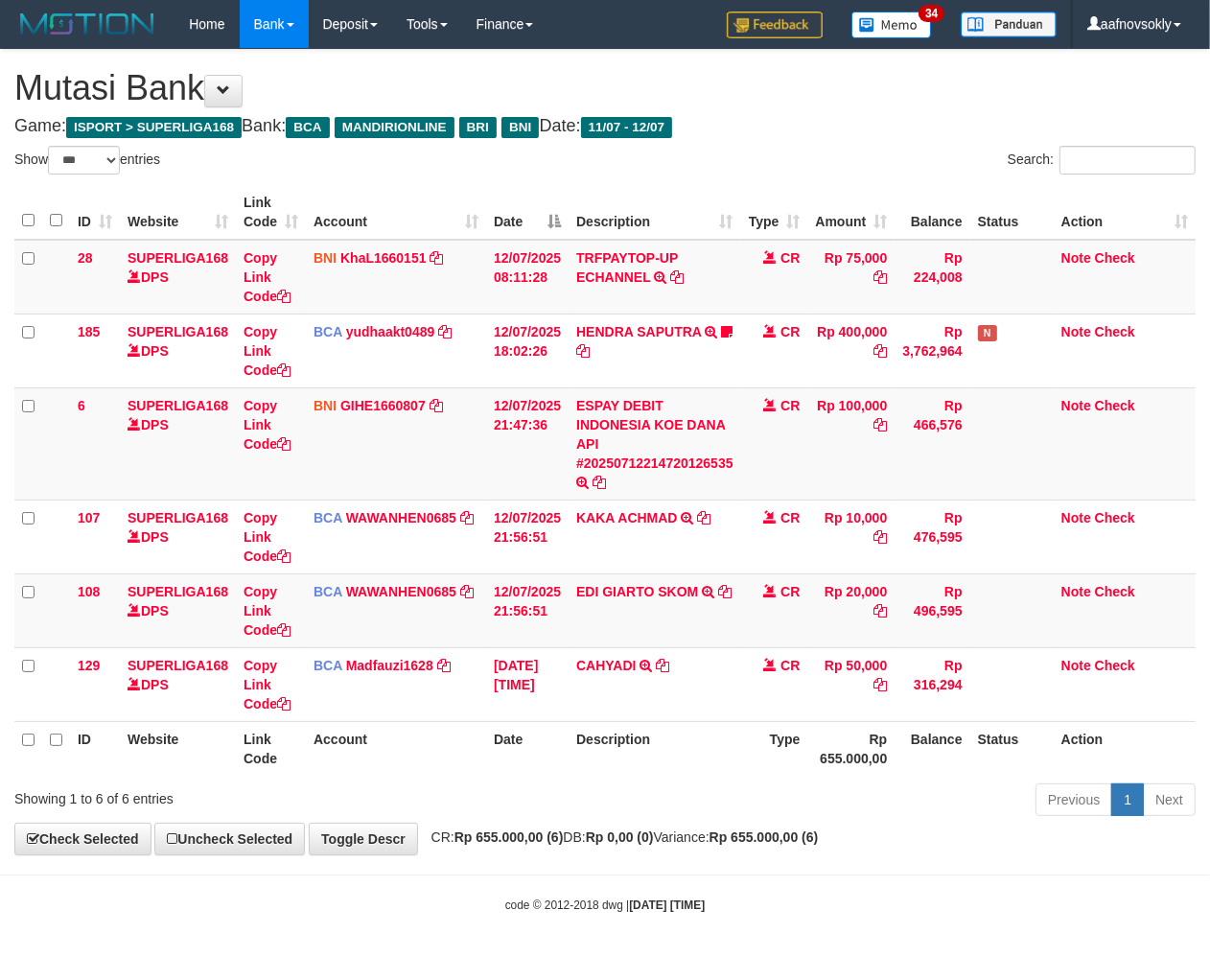 click on "Description" at bounding box center (655, 748) 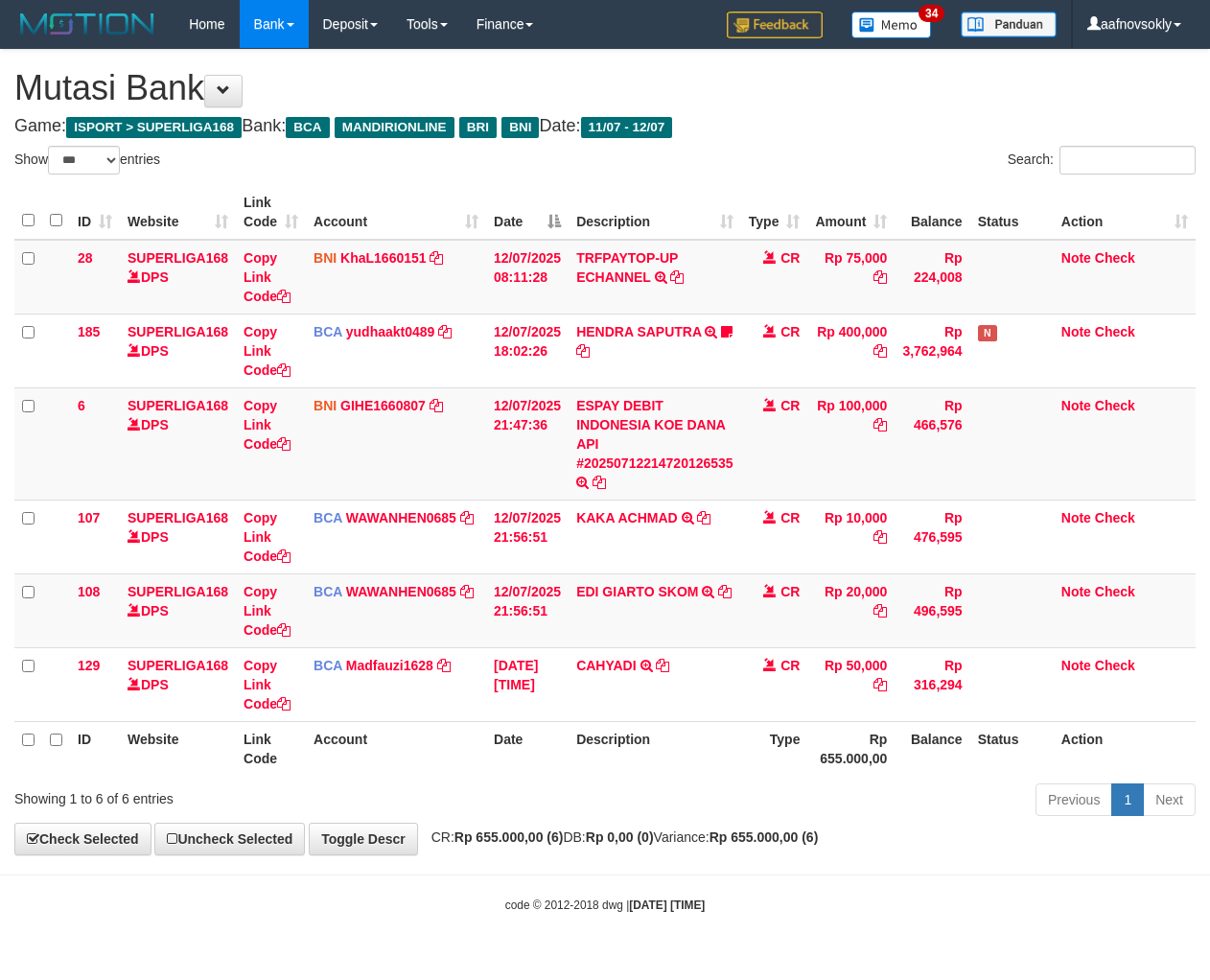 select on "***" 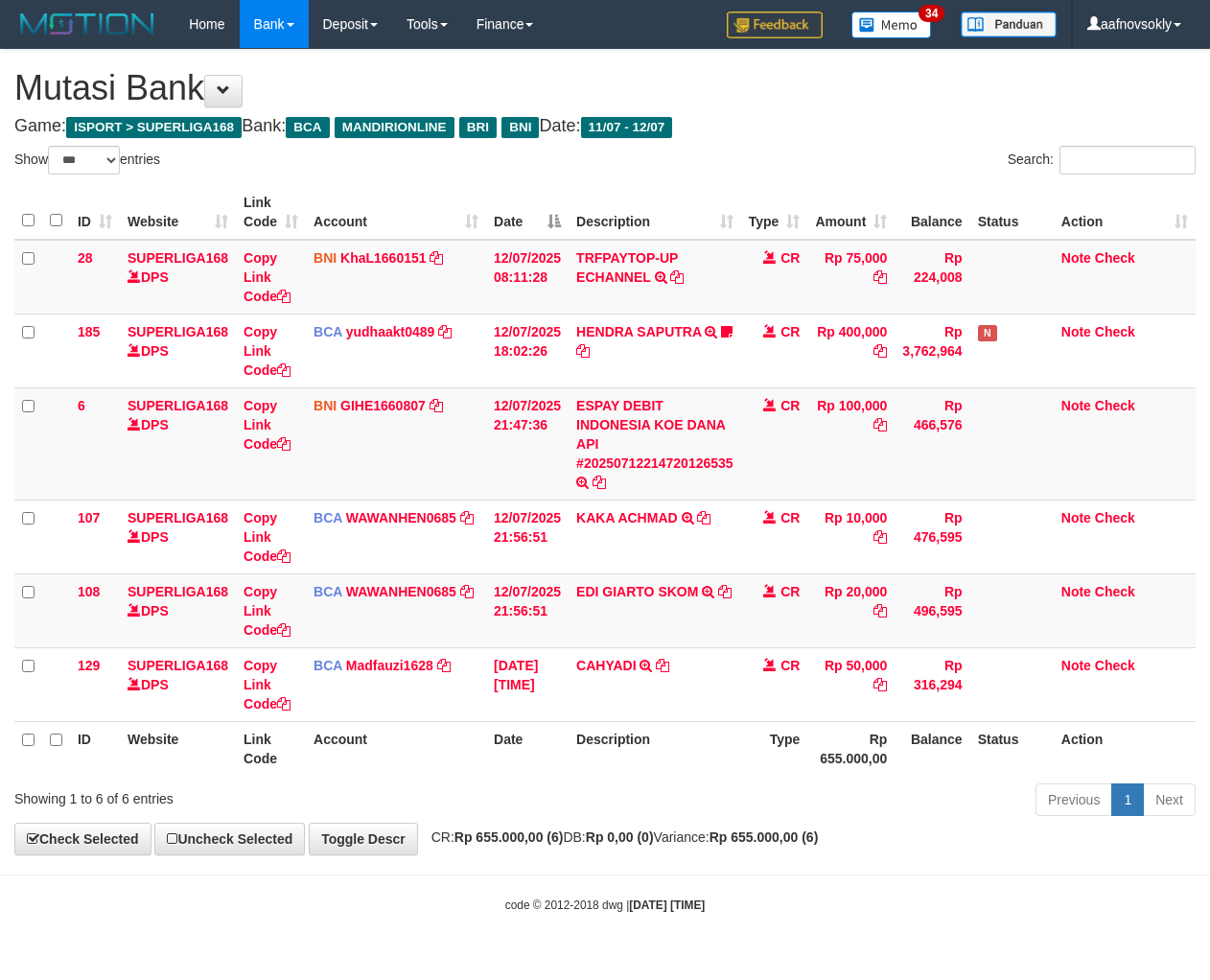 scroll, scrollTop: 0, scrollLeft: 0, axis: both 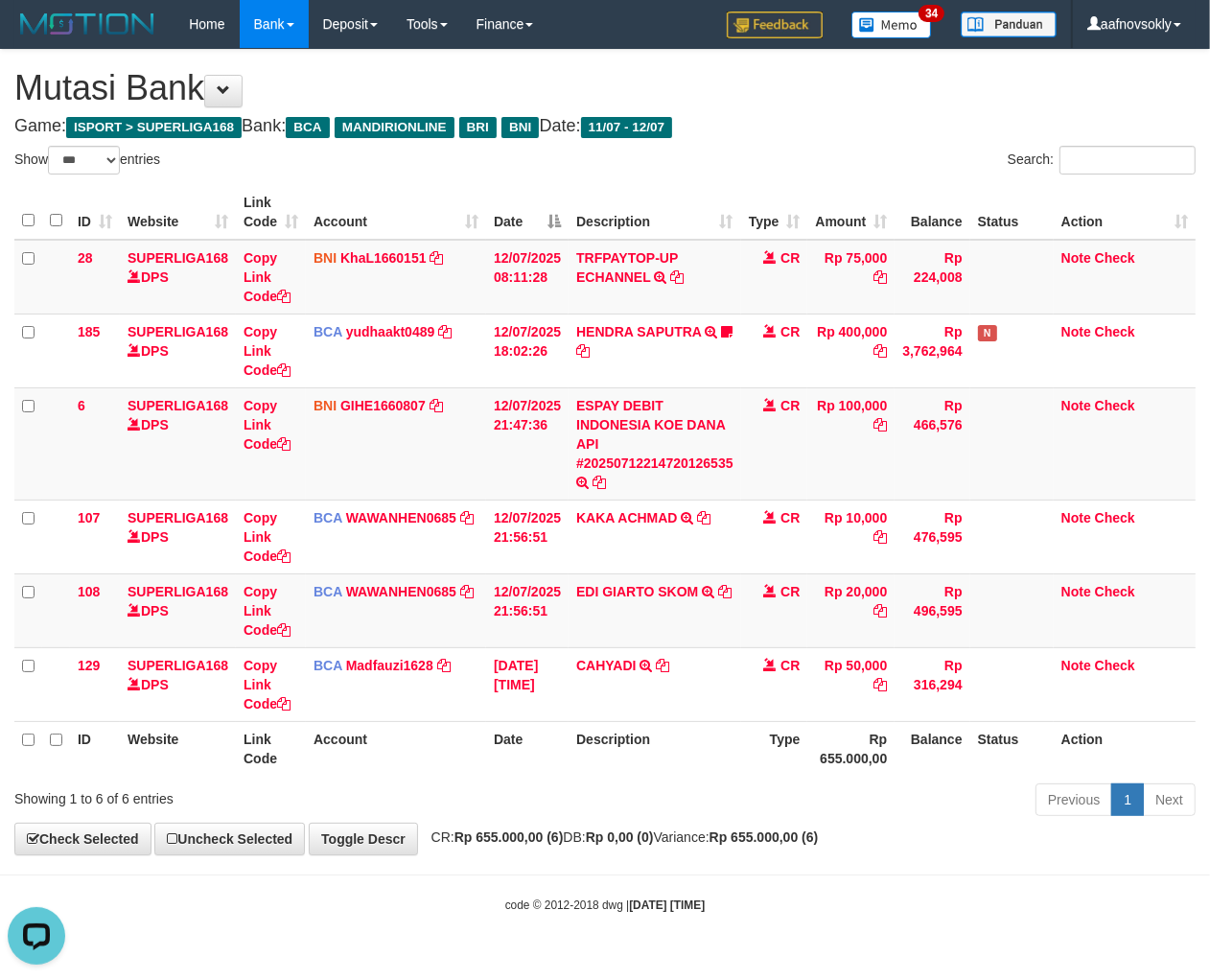 click on "Previous 1 Next" at bounding box center [857, 802] 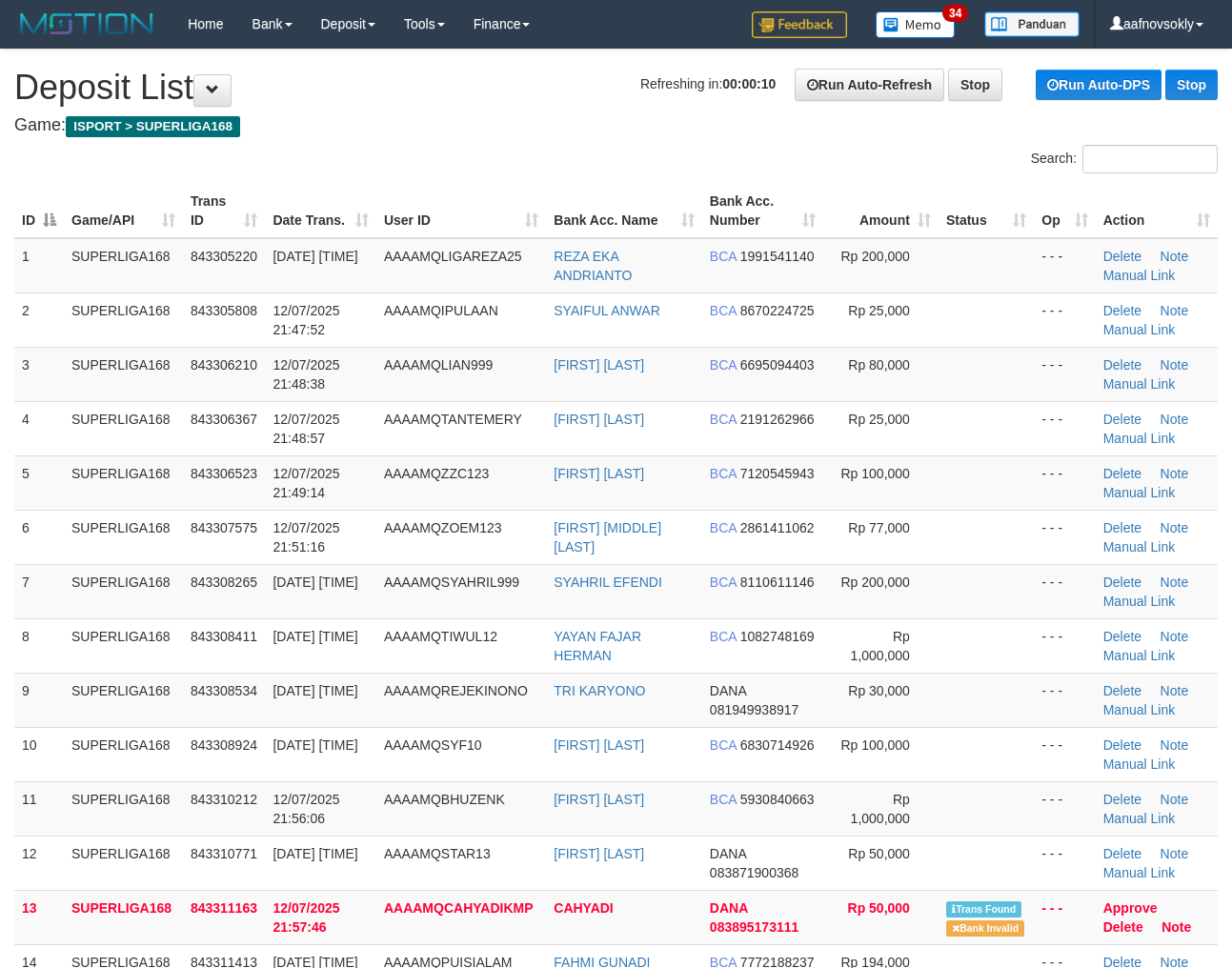 scroll, scrollTop: 0, scrollLeft: 0, axis: both 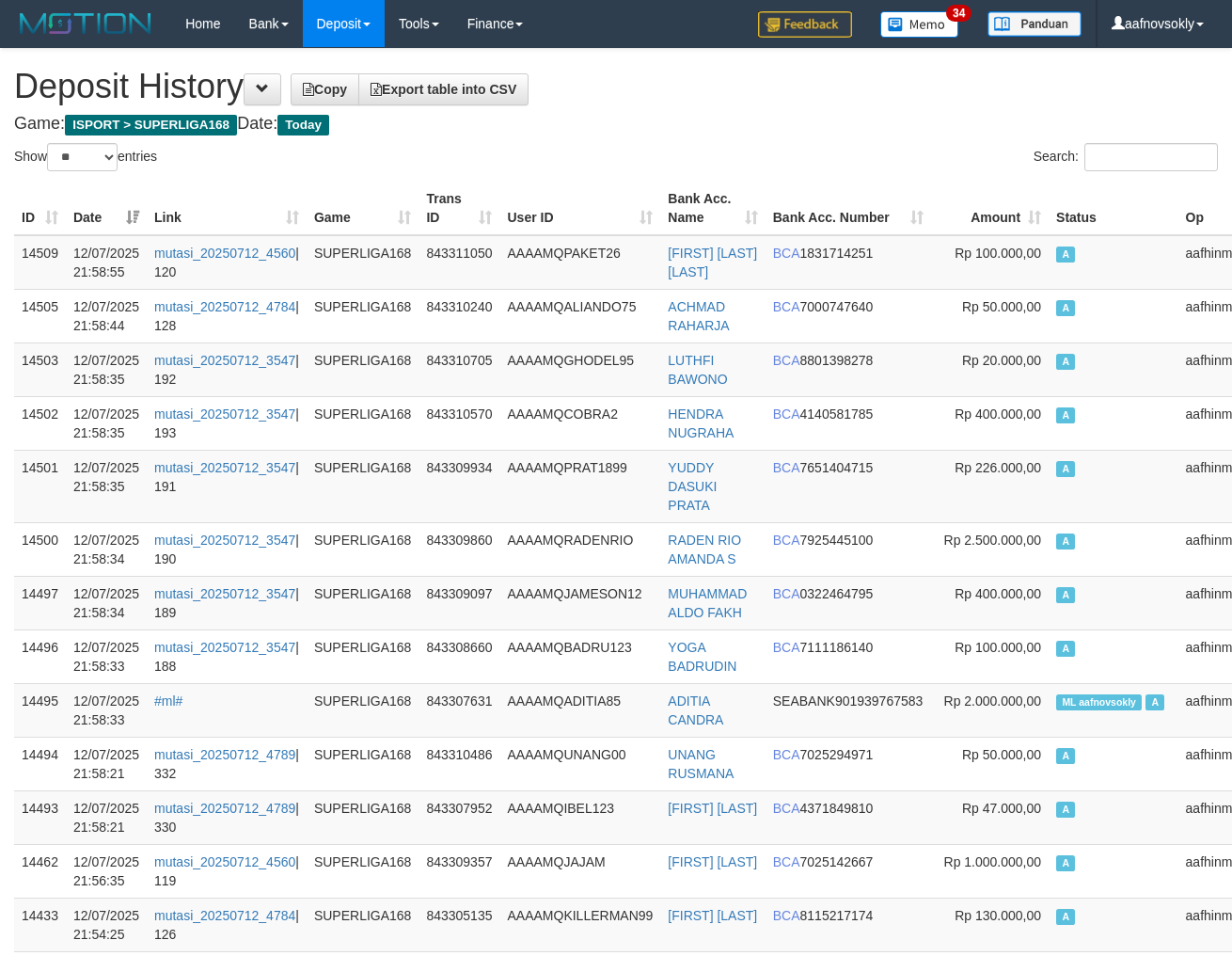 select on "**" 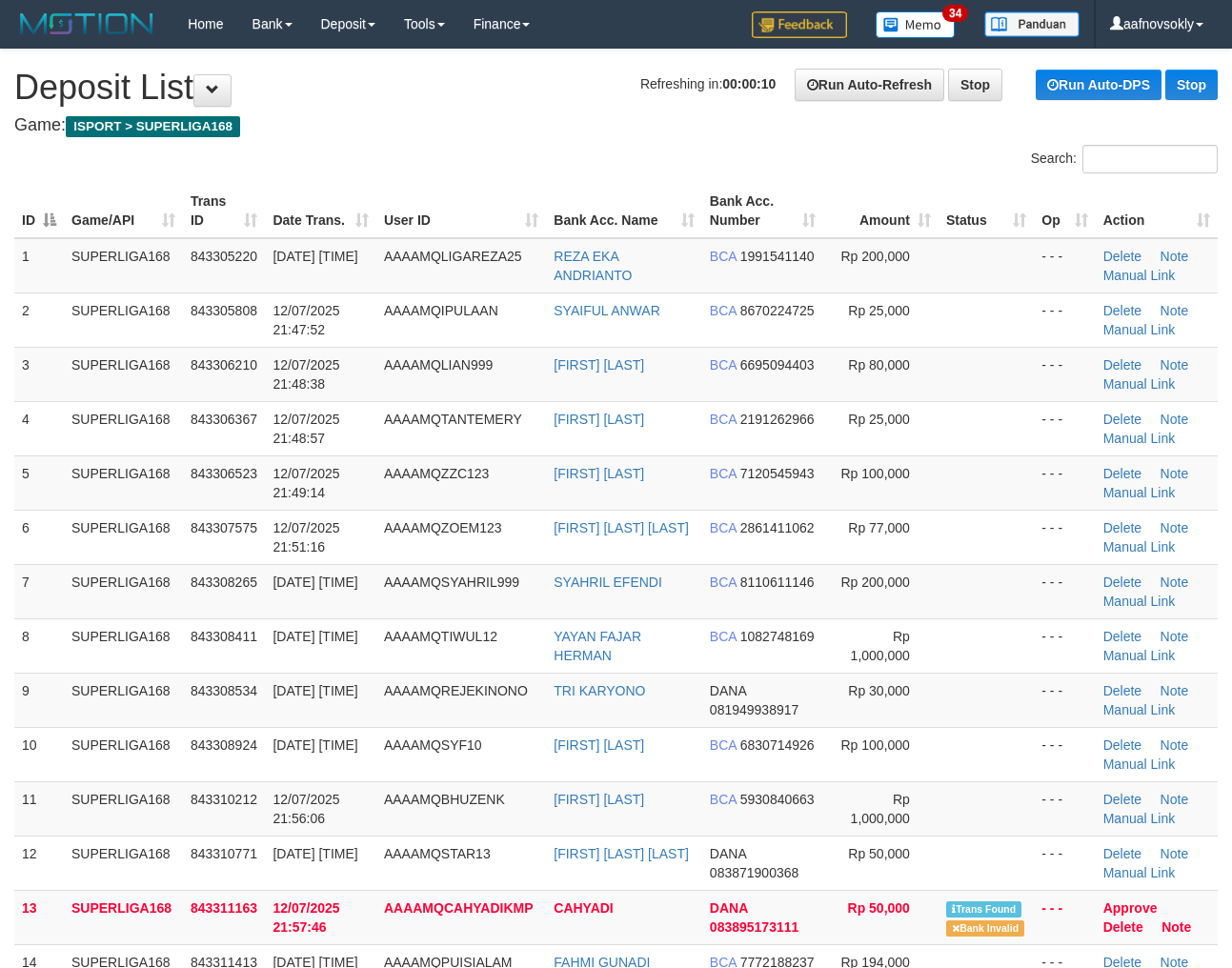scroll, scrollTop: 0, scrollLeft: 0, axis: both 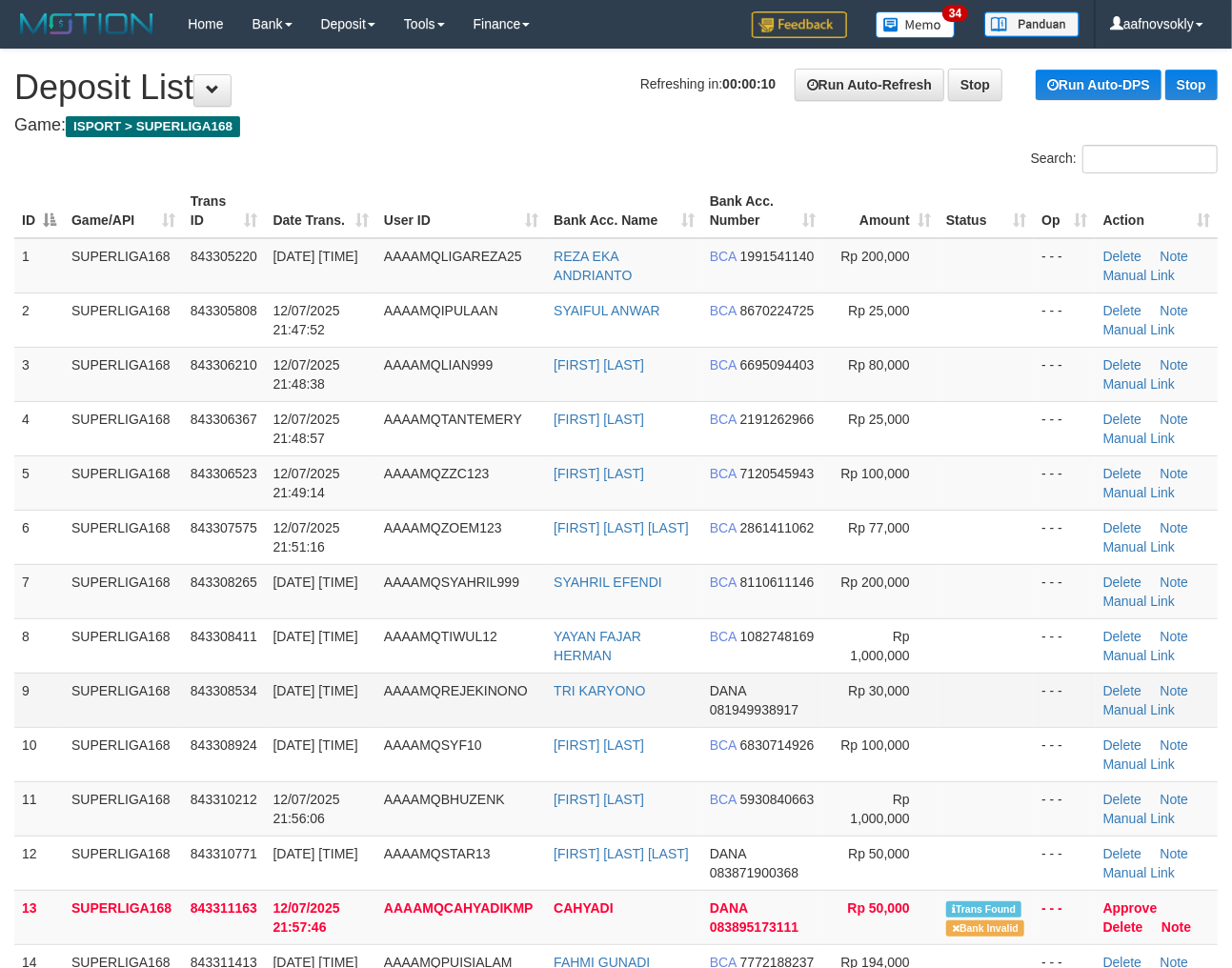click on "843308534" at bounding box center [224, 699] 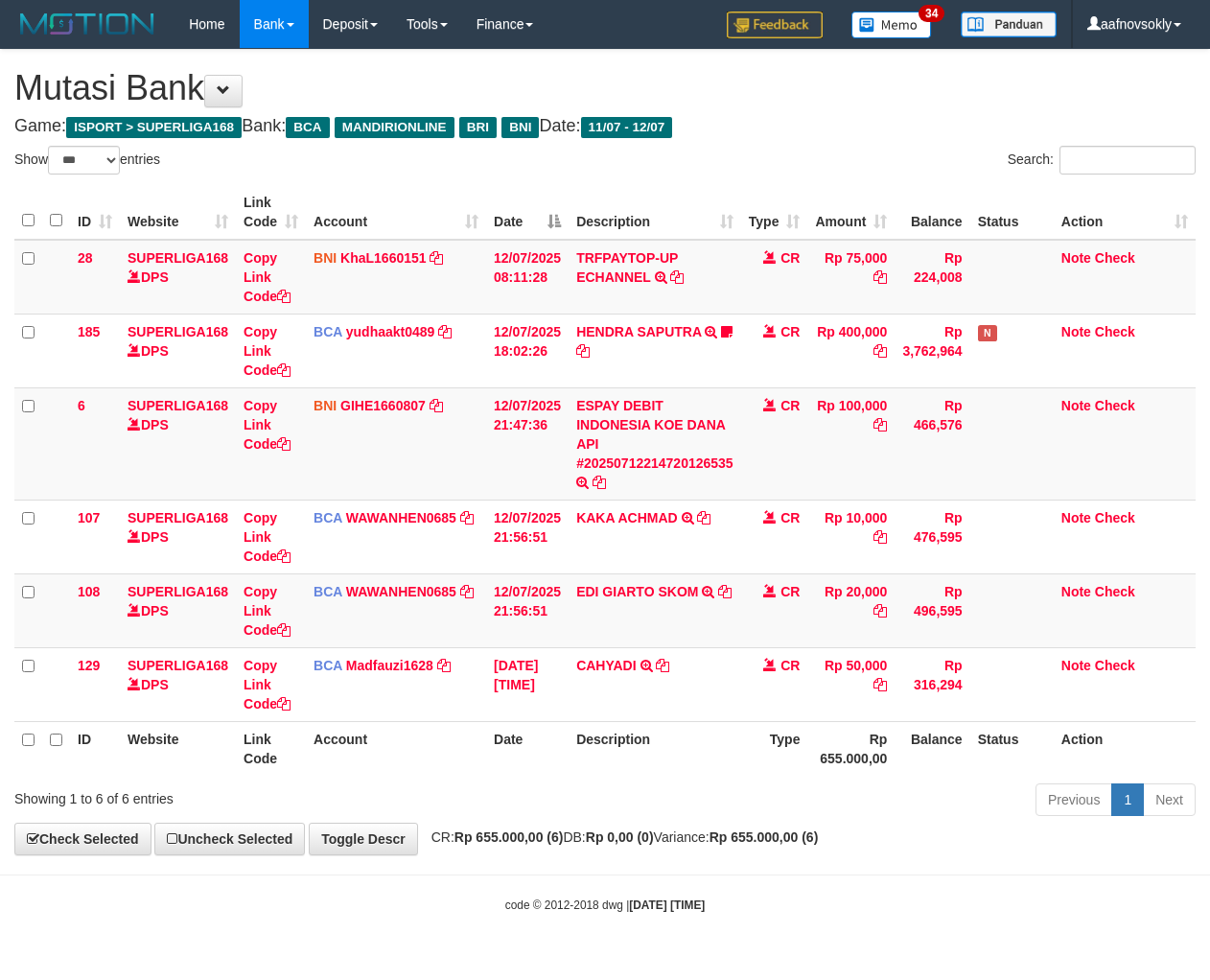 select on "***" 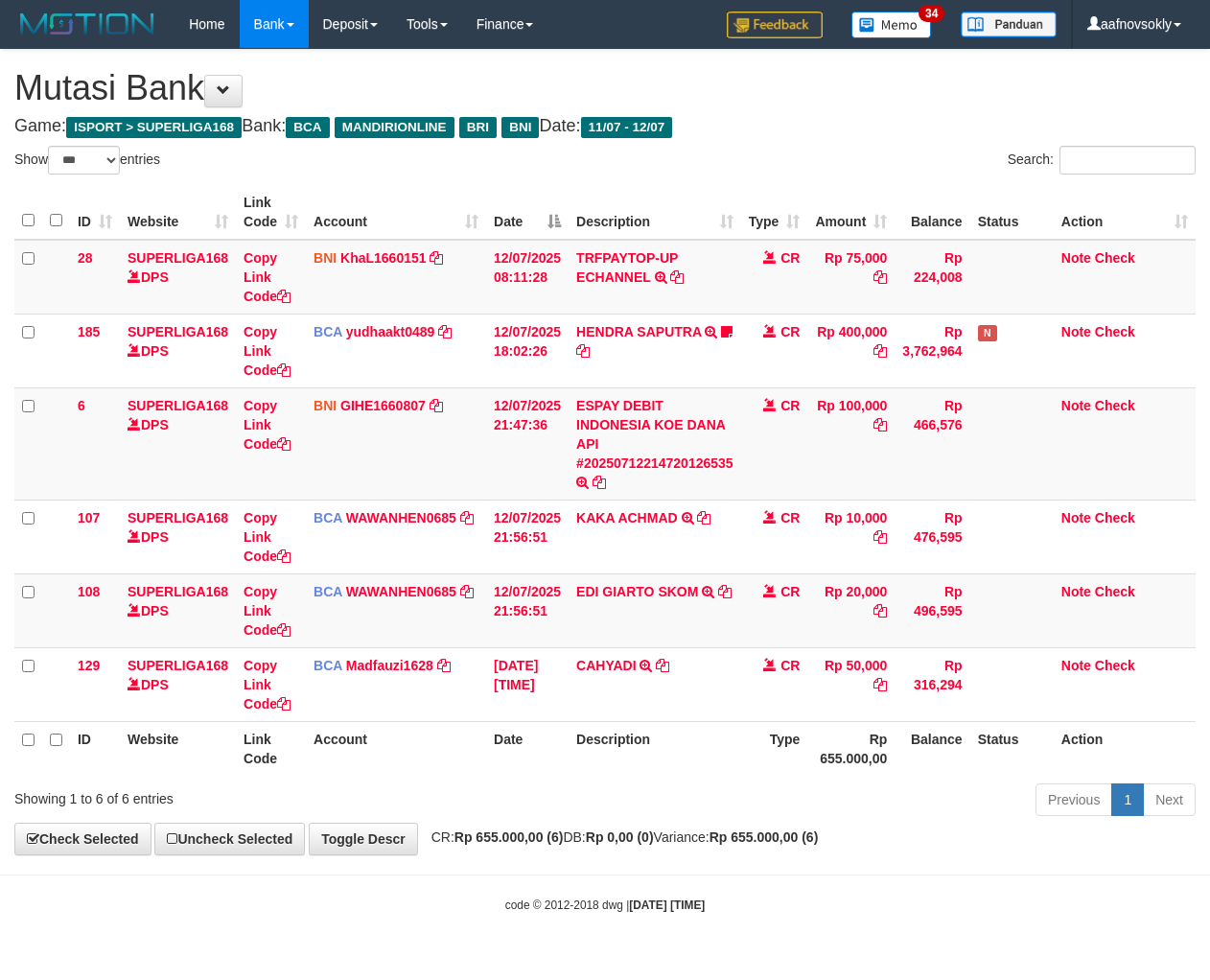scroll, scrollTop: 0, scrollLeft: 0, axis: both 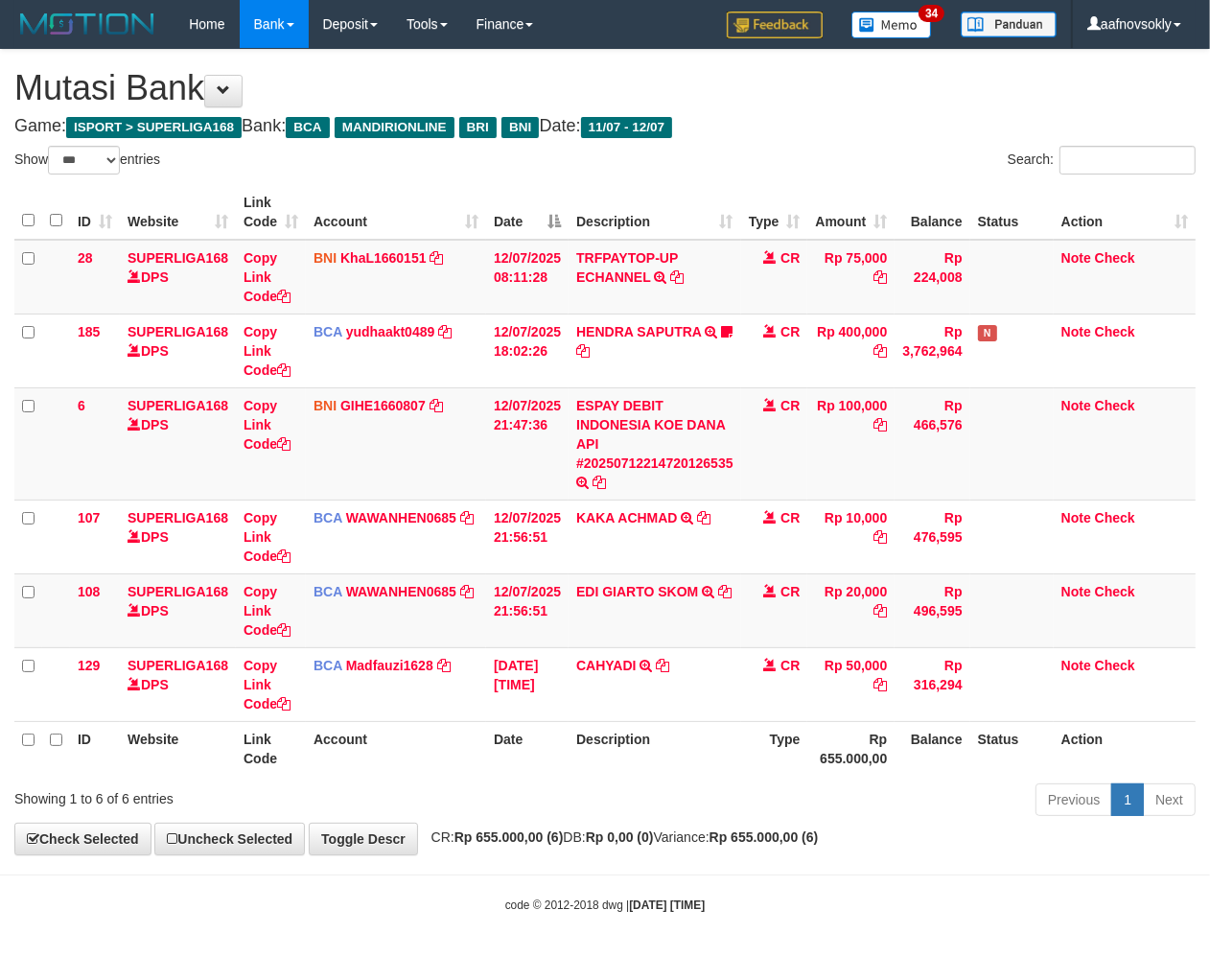 click on "Previous 1 Next" at bounding box center (857, 802) 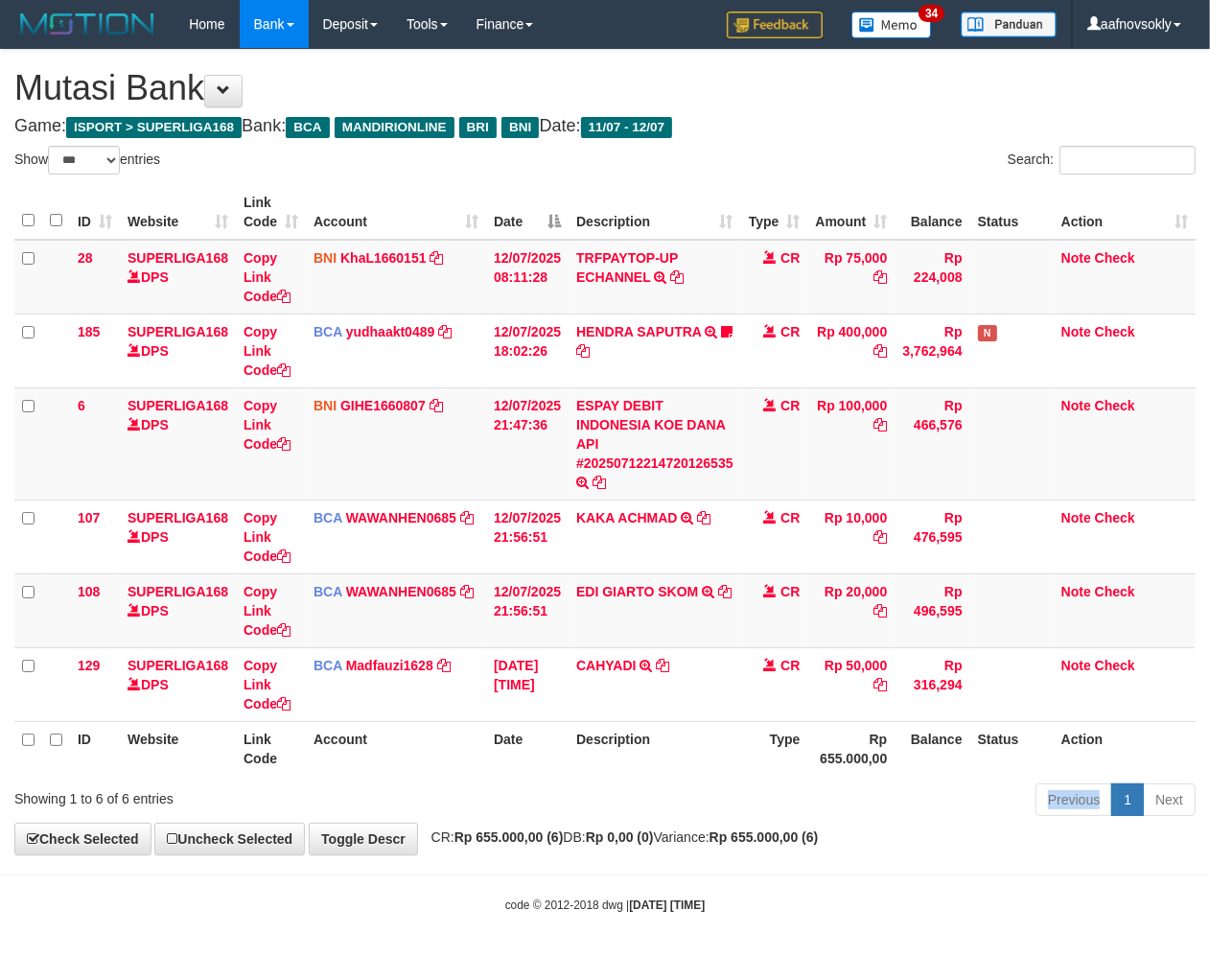 click on "Previous 1 Next" at bounding box center [857, 802] 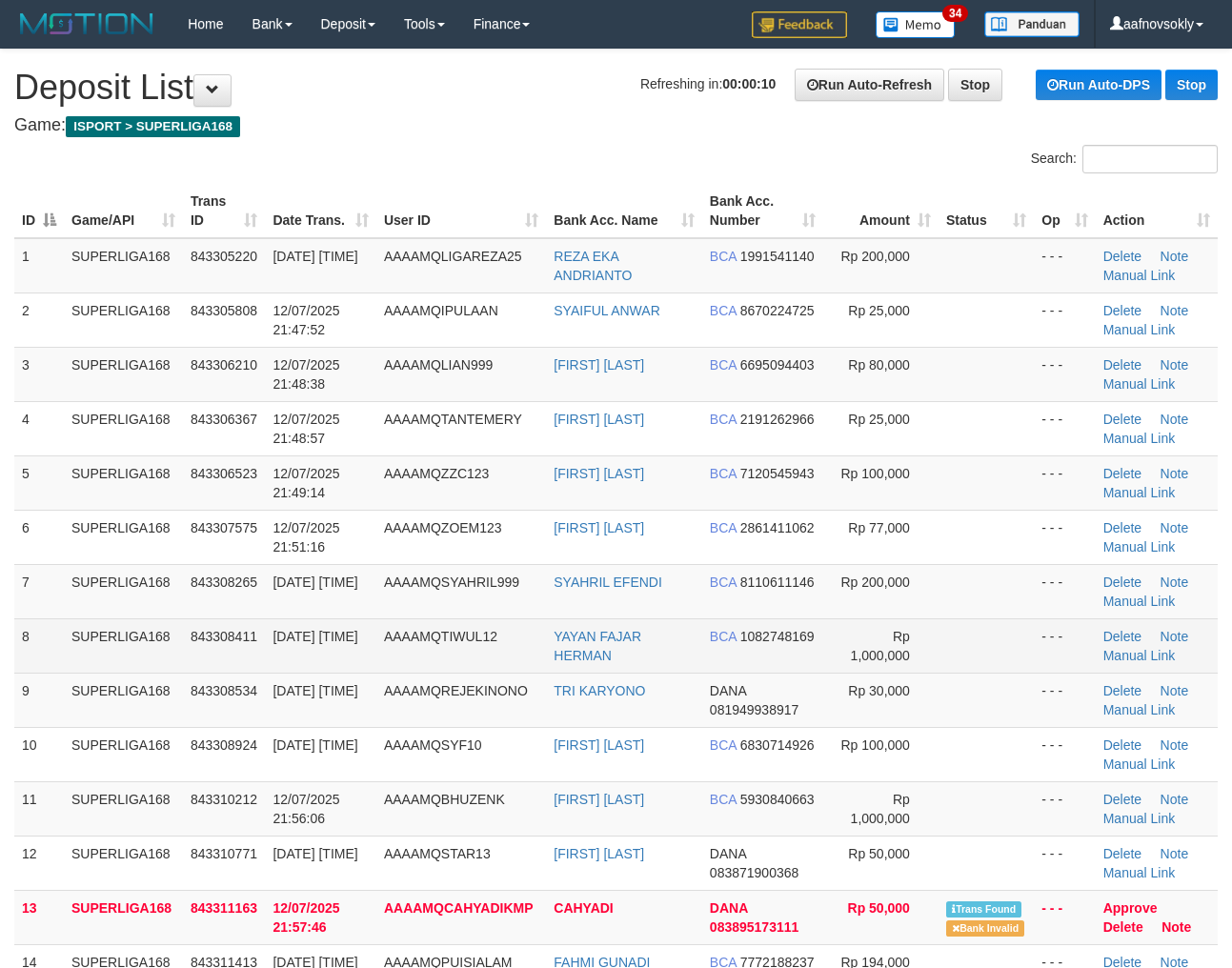 scroll, scrollTop: 0, scrollLeft: 0, axis: both 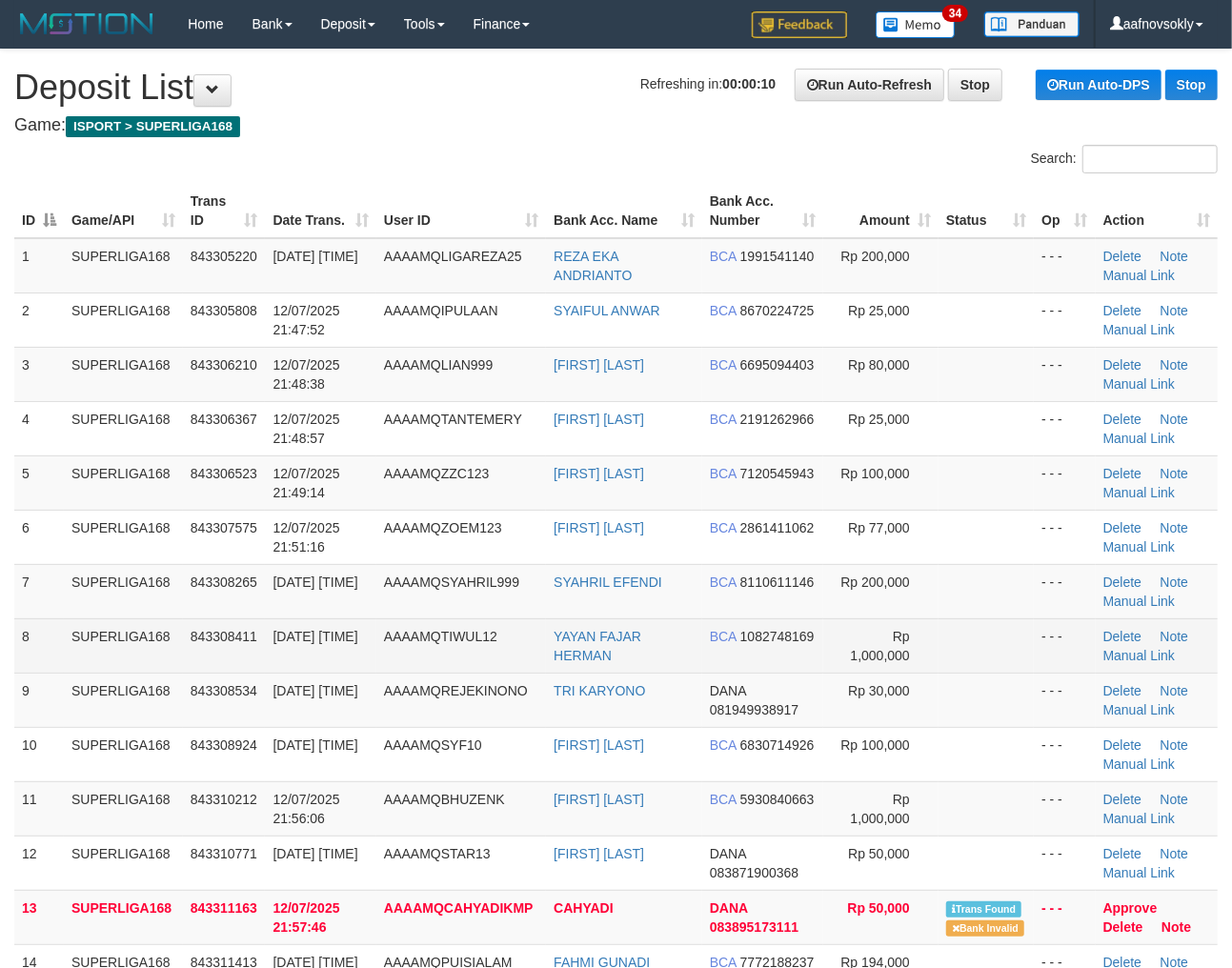 click on "AAAAMQTIWUL12" at bounding box center (440, 636) 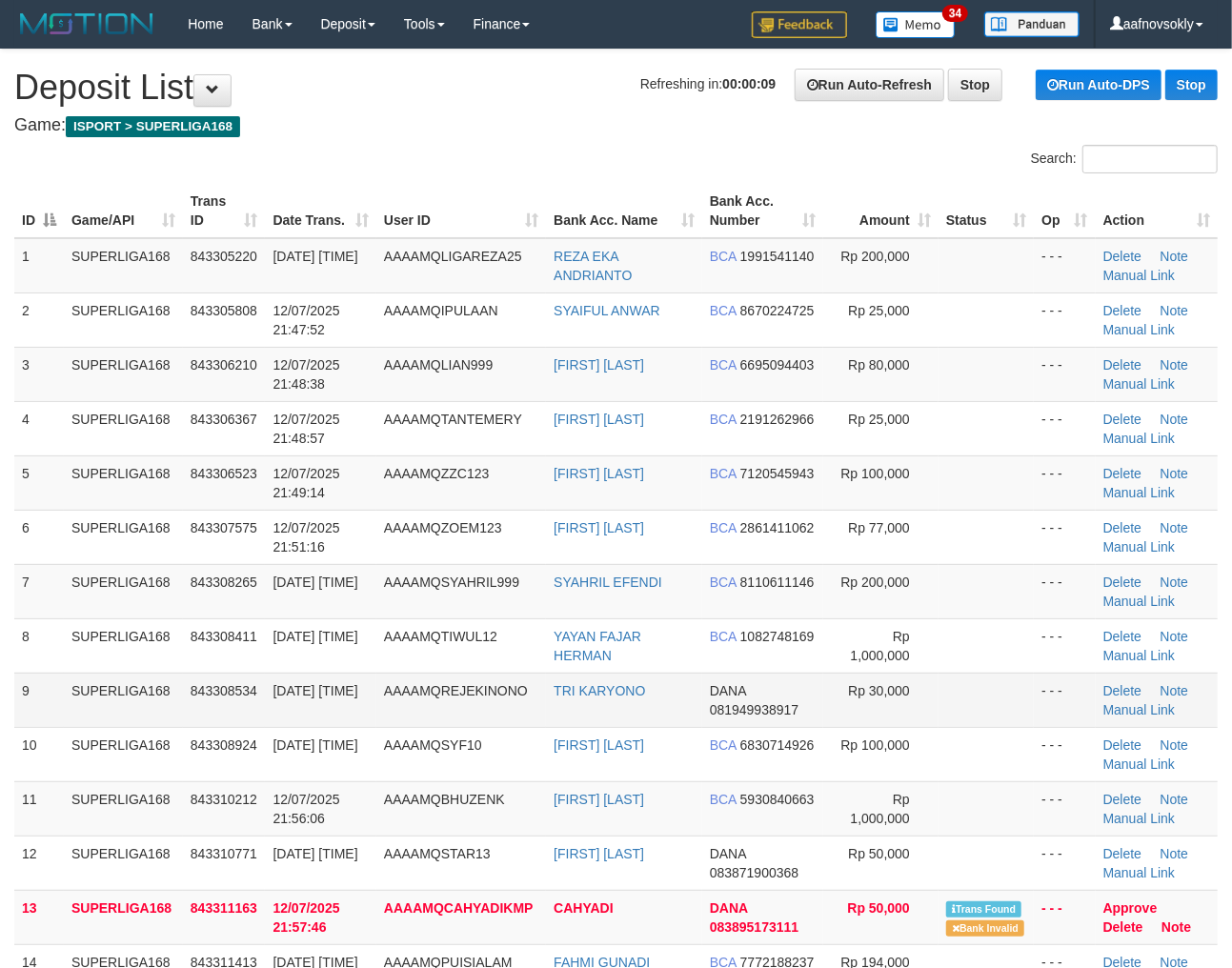 click on "AAAAMQREJEKINONO" at bounding box center [461, 699] 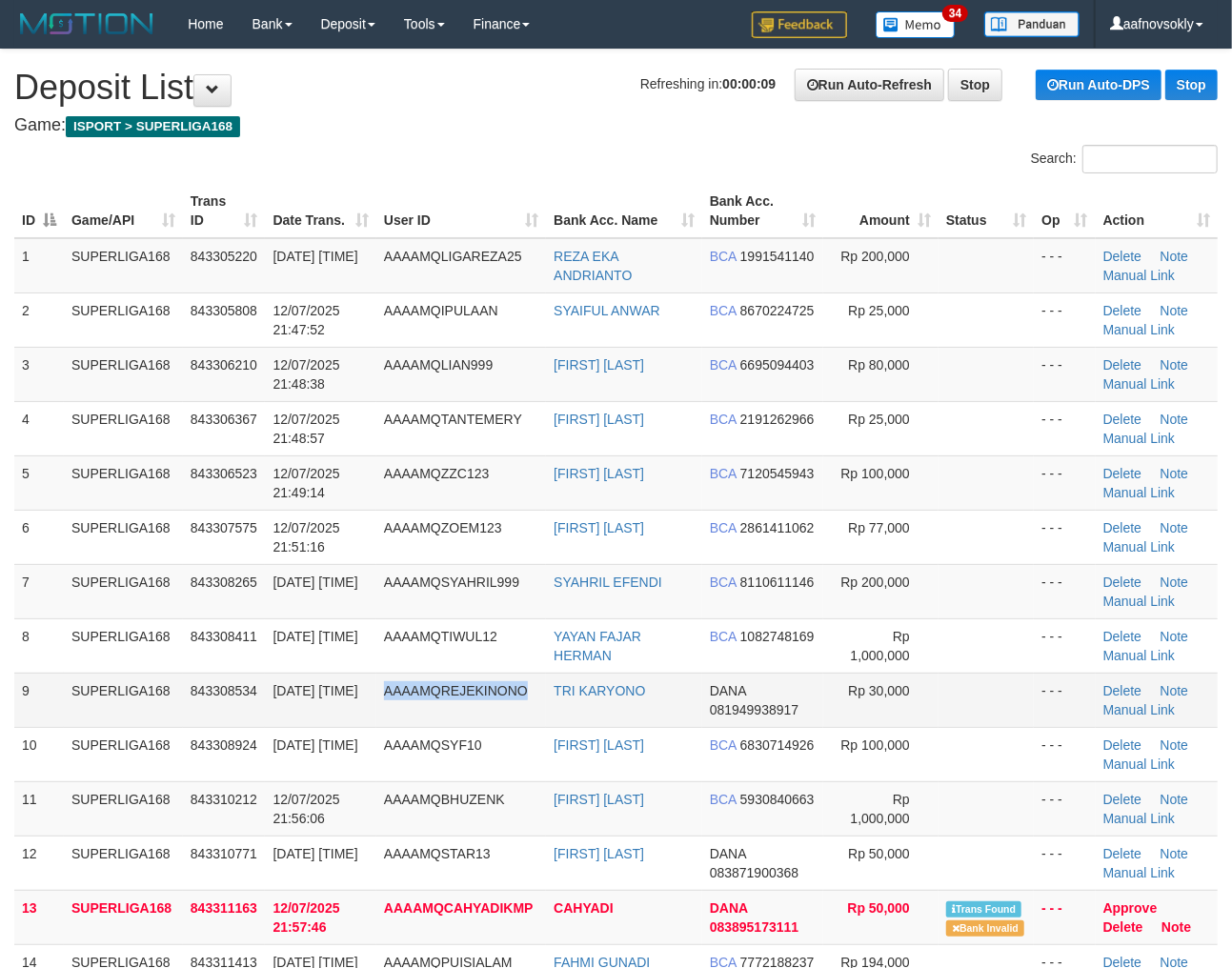 drag, startPoint x: 388, startPoint y: 673, endPoint x: 397, endPoint y: 675, distance: 9.219544 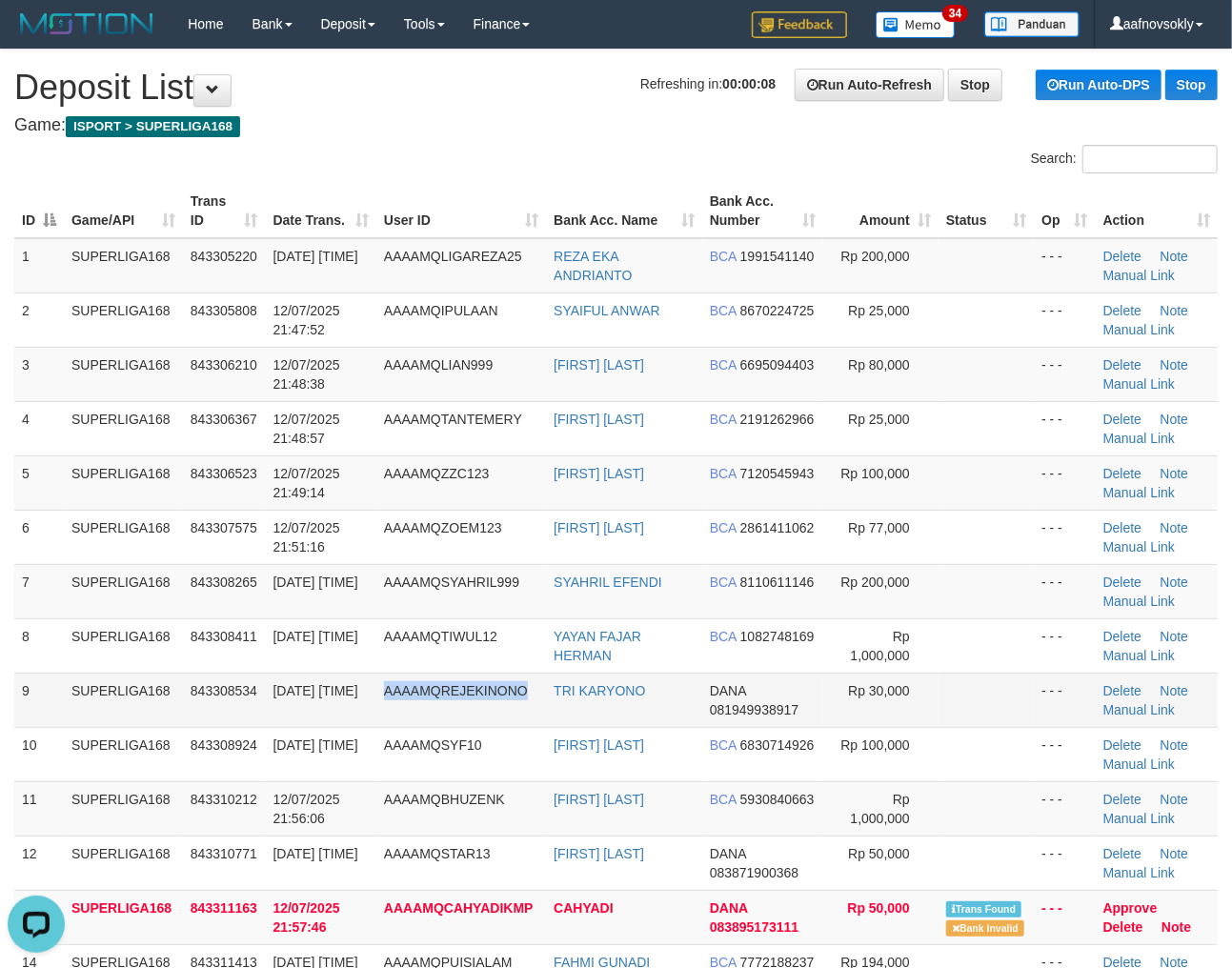 scroll, scrollTop: 0, scrollLeft: 0, axis: both 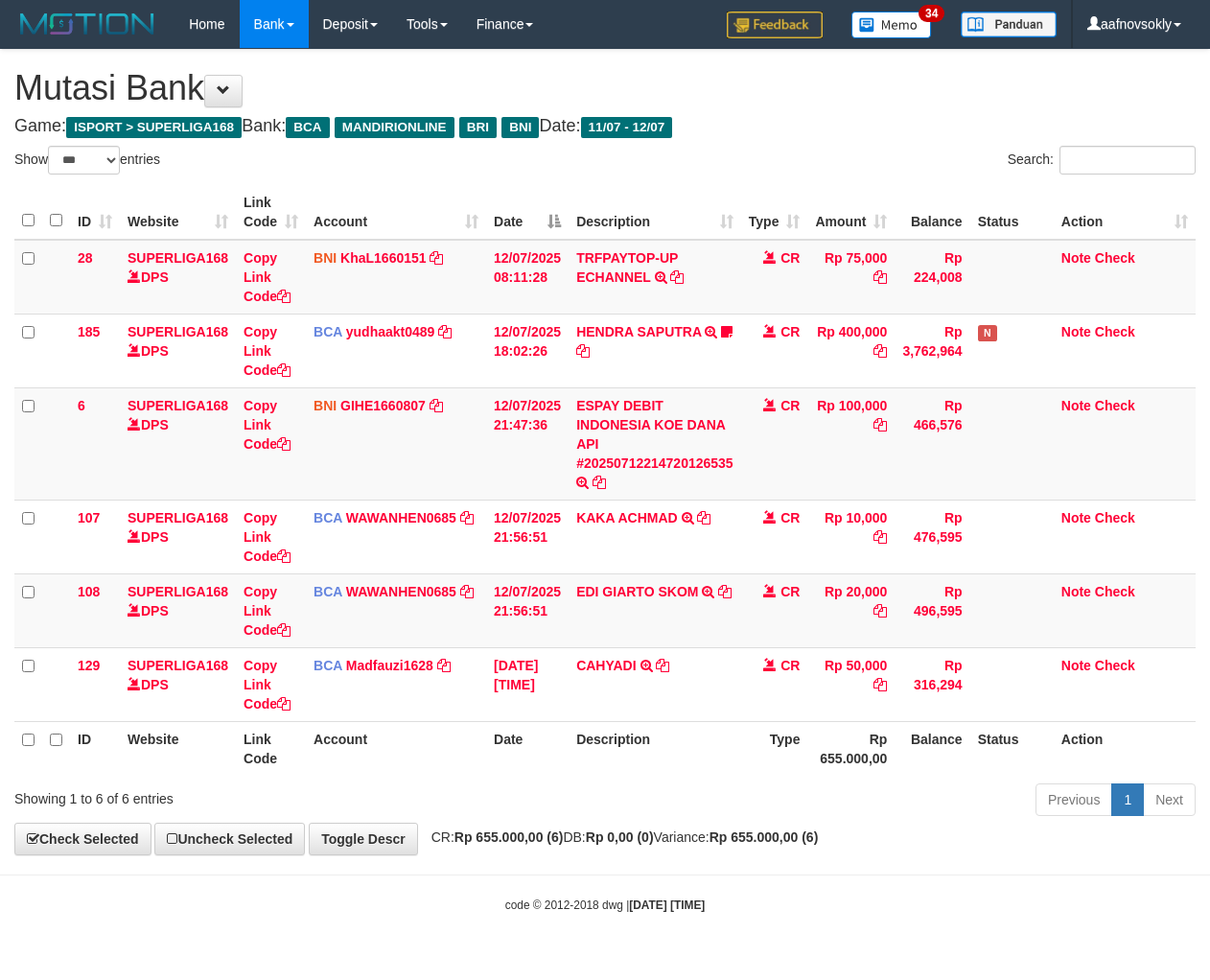 select on "***" 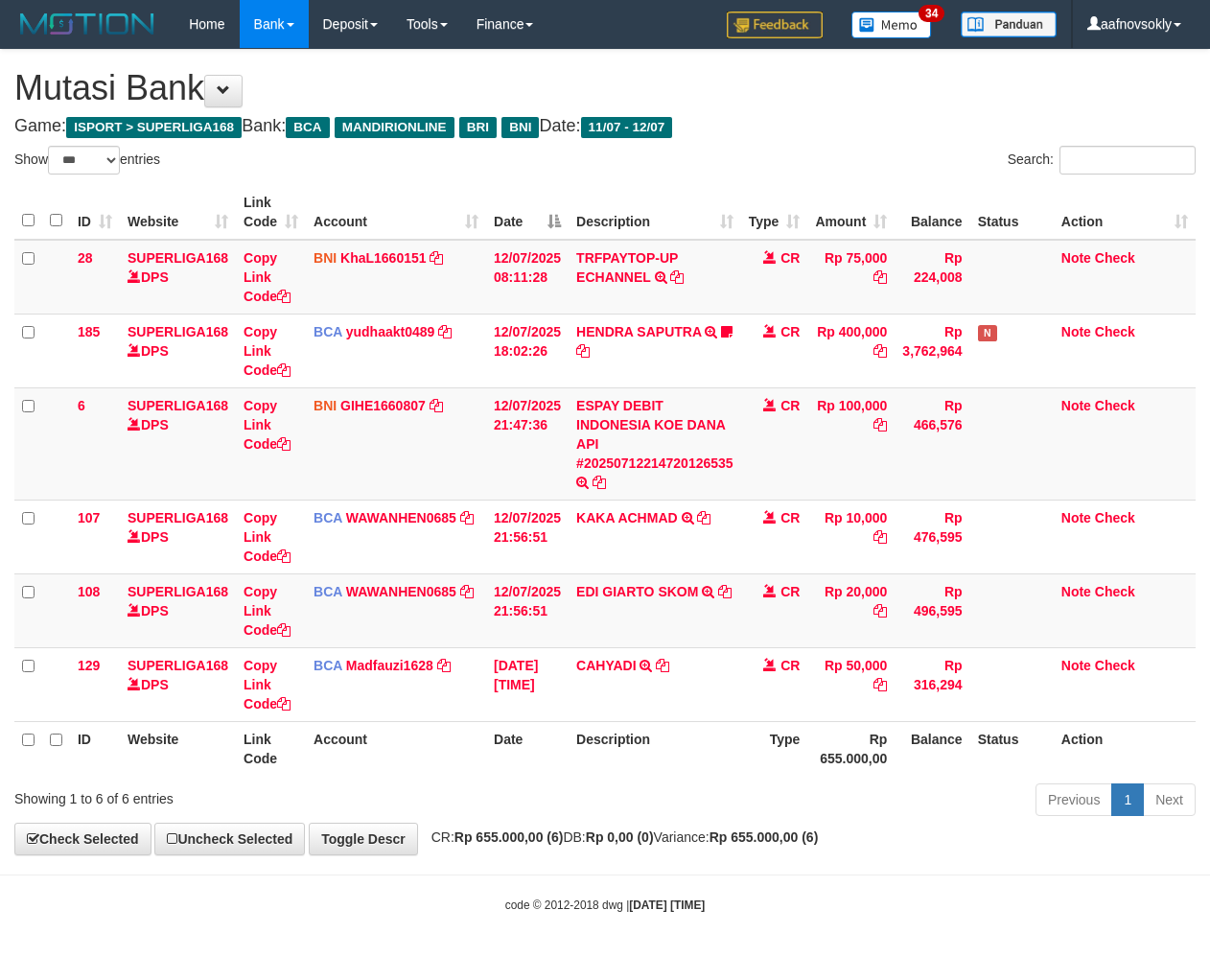 scroll, scrollTop: 0, scrollLeft: 0, axis: both 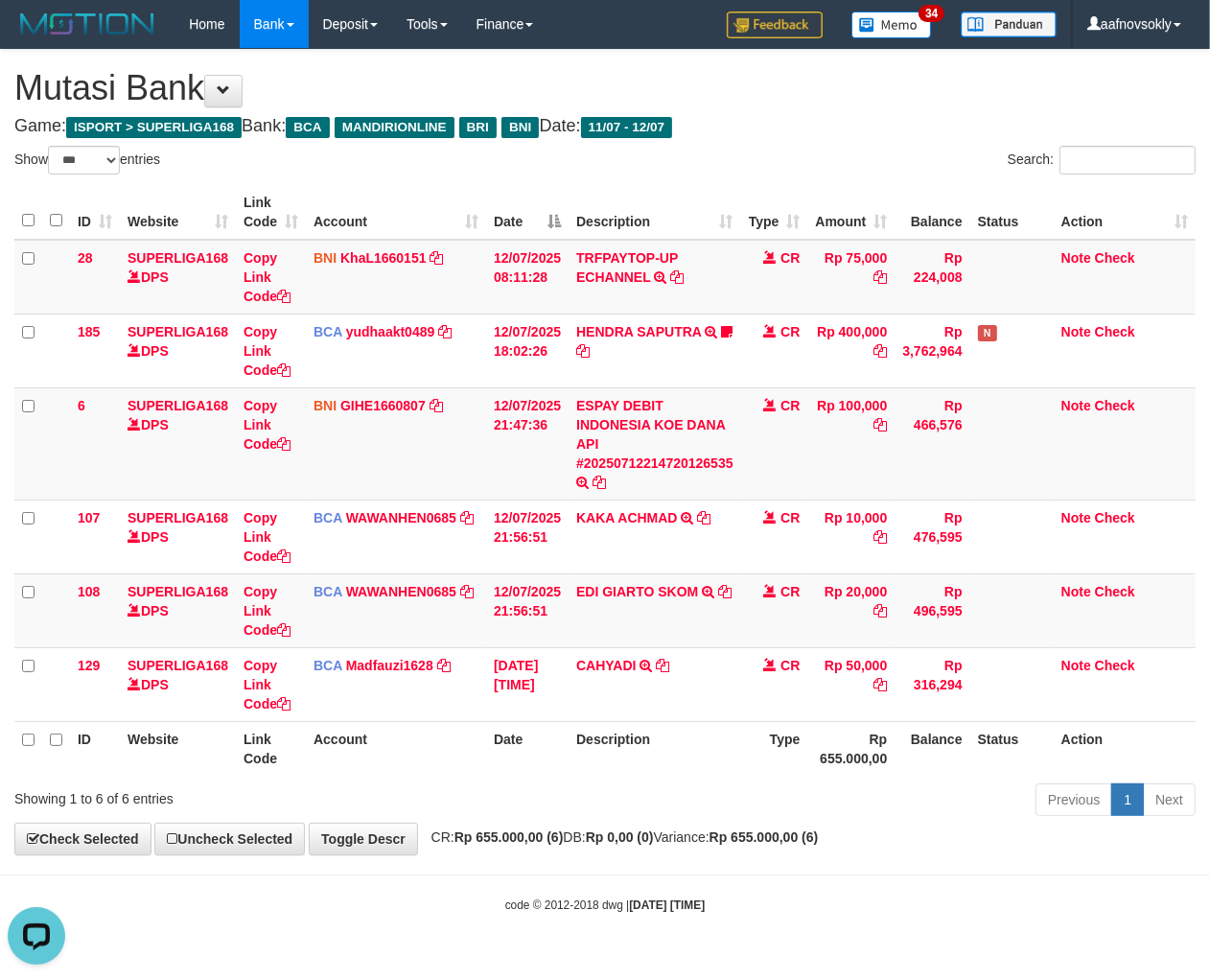 drag, startPoint x: 780, startPoint y: 850, endPoint x: 838, endPoint y: 877, distance: 63.97656 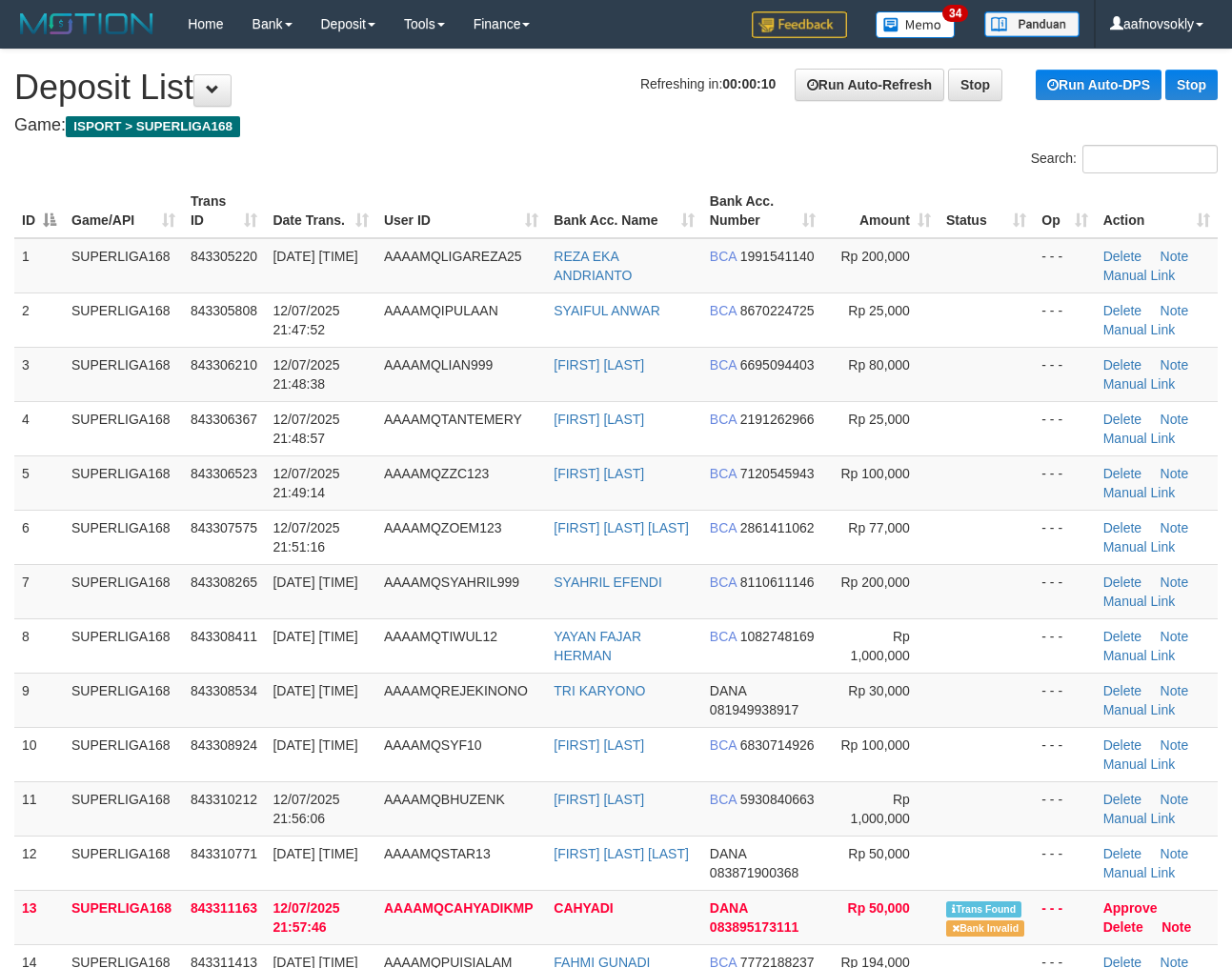 scroll, scrollTop: 0, scrollLeft: 0, axis: both 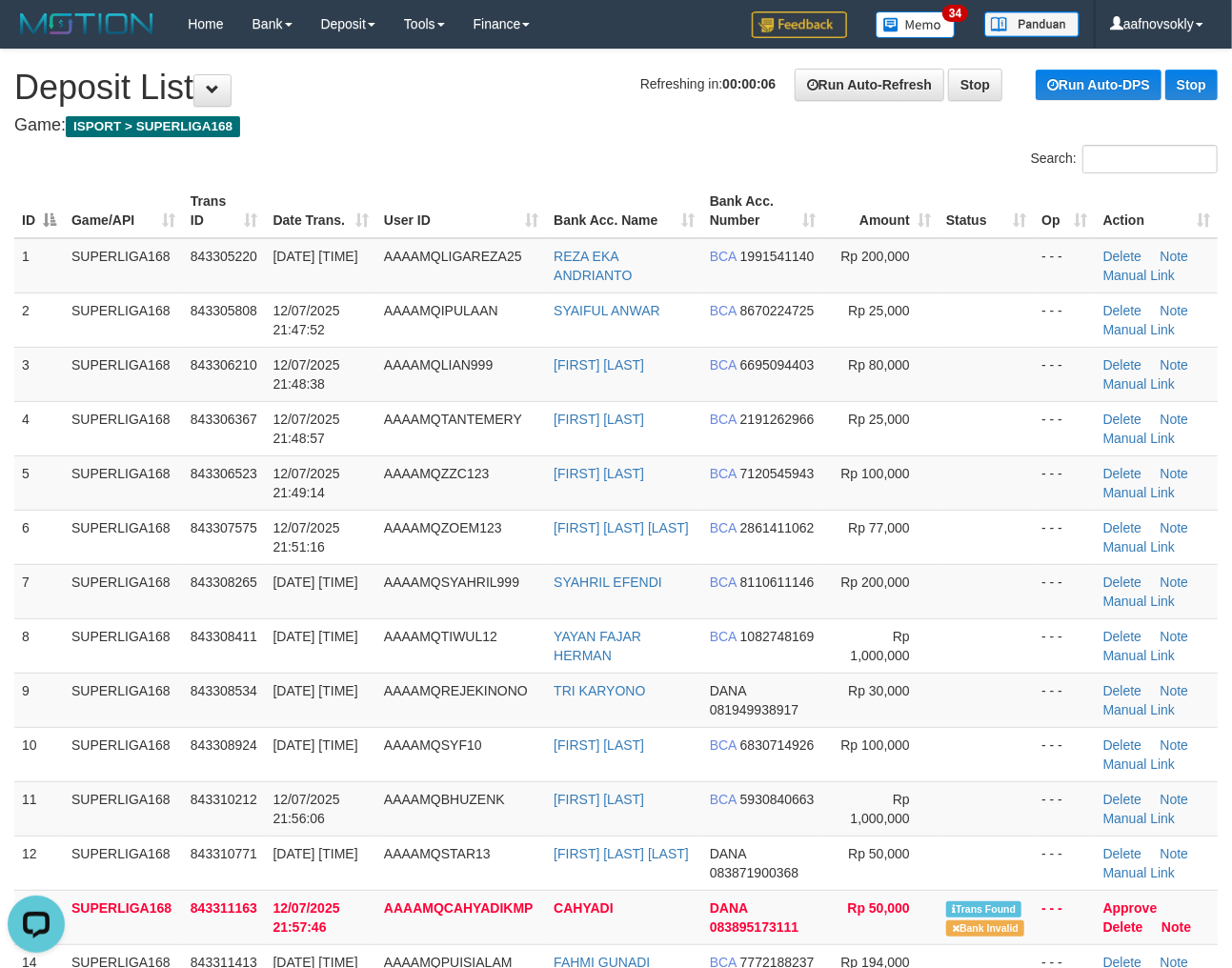 drag, startPoint x: 417, startPoint y: 156, endPoint x: 5, endPoint y: 472, distance: 519.2302 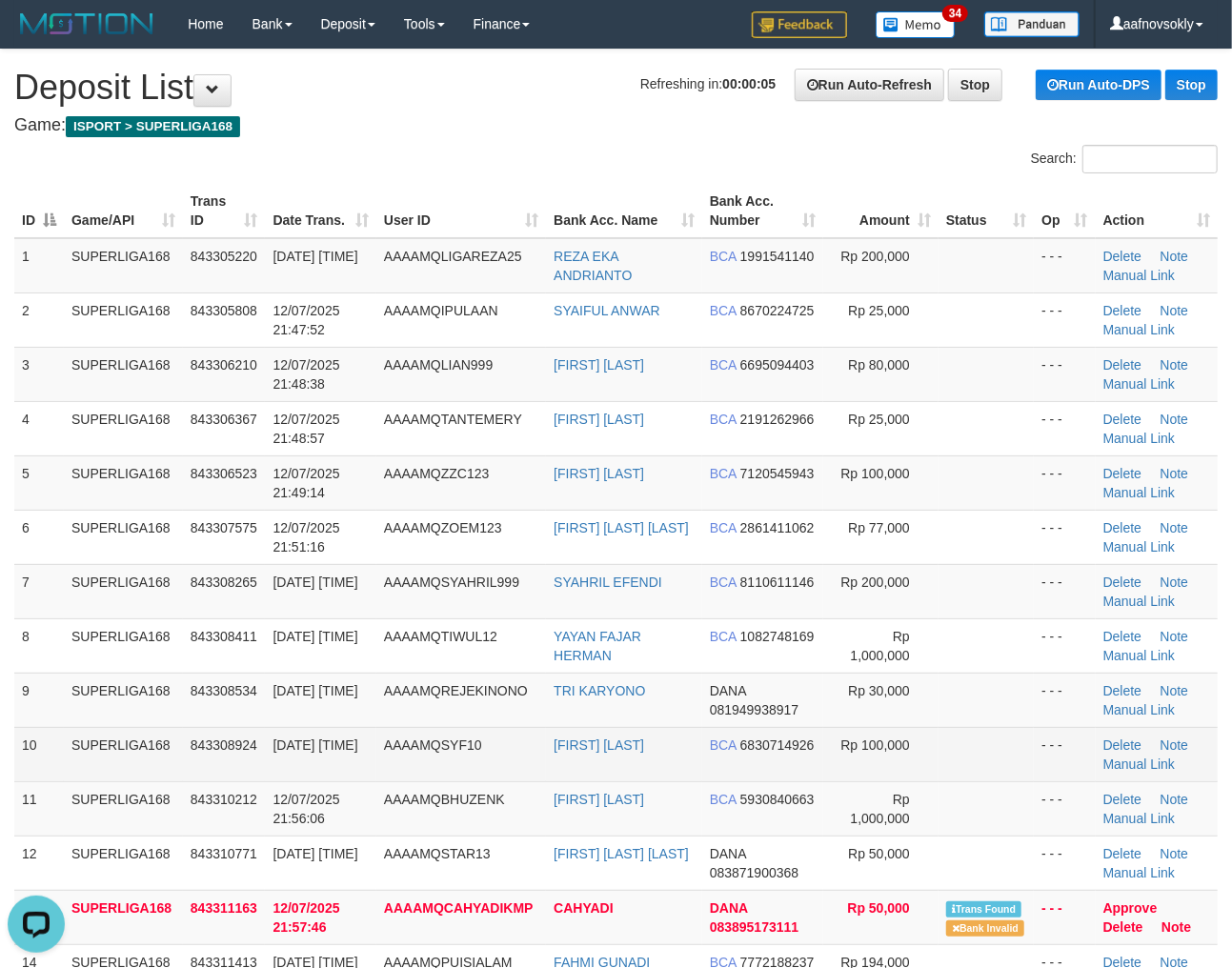 drag, startPoint x: 417, startPoint y: 710, endPoint x: 336, endPoint y: 735, distance: 84.77028 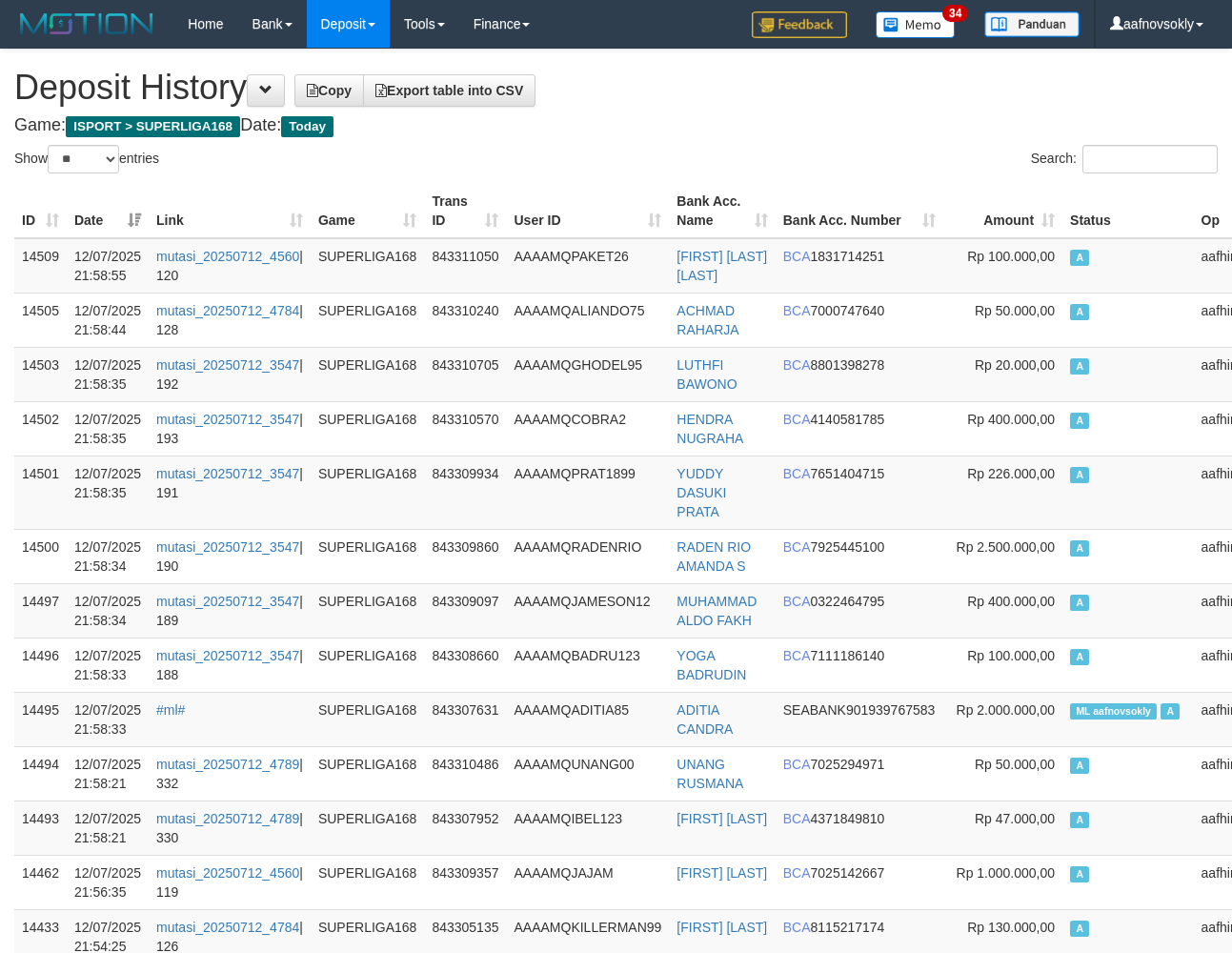 select on "**" 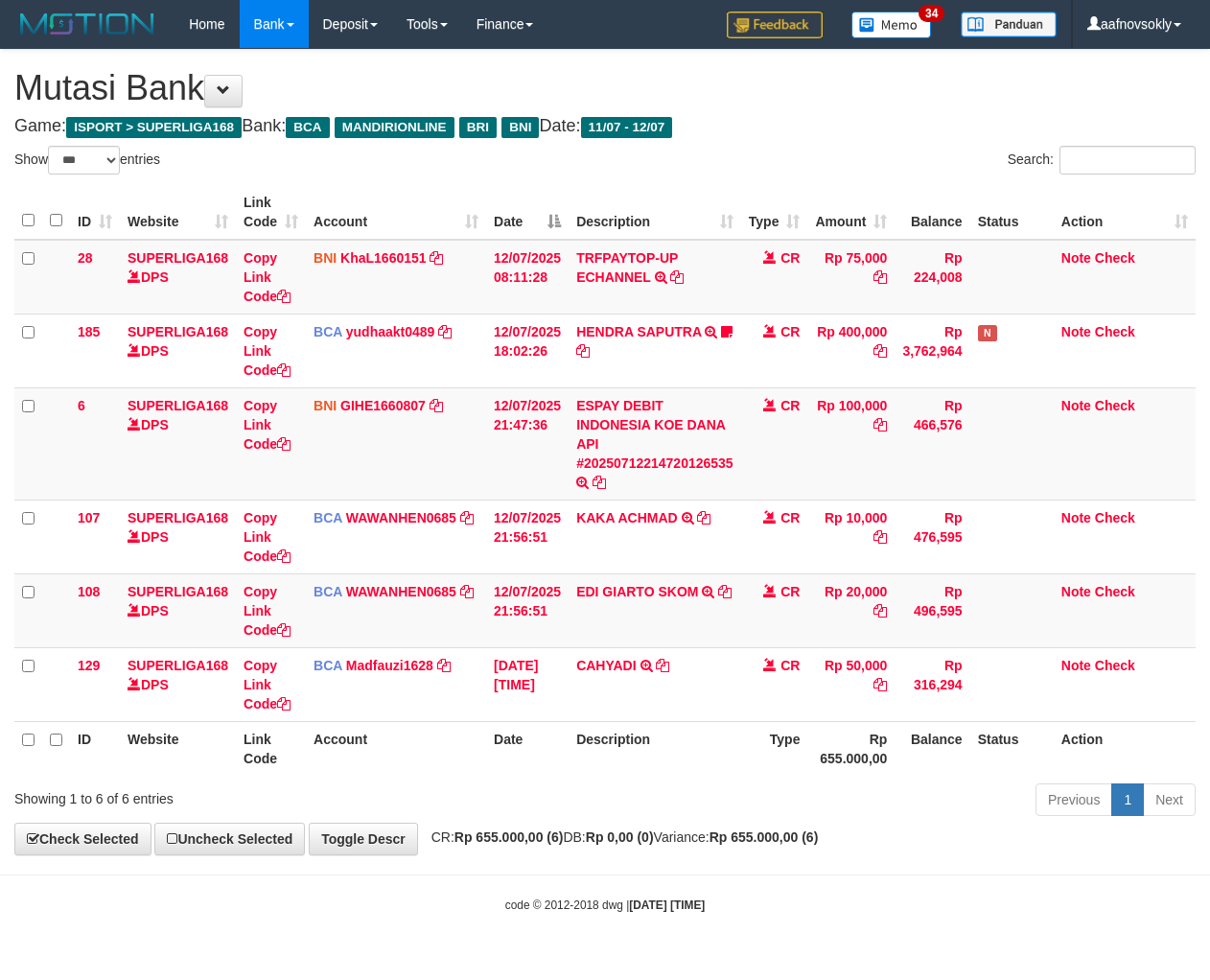 select on "***" 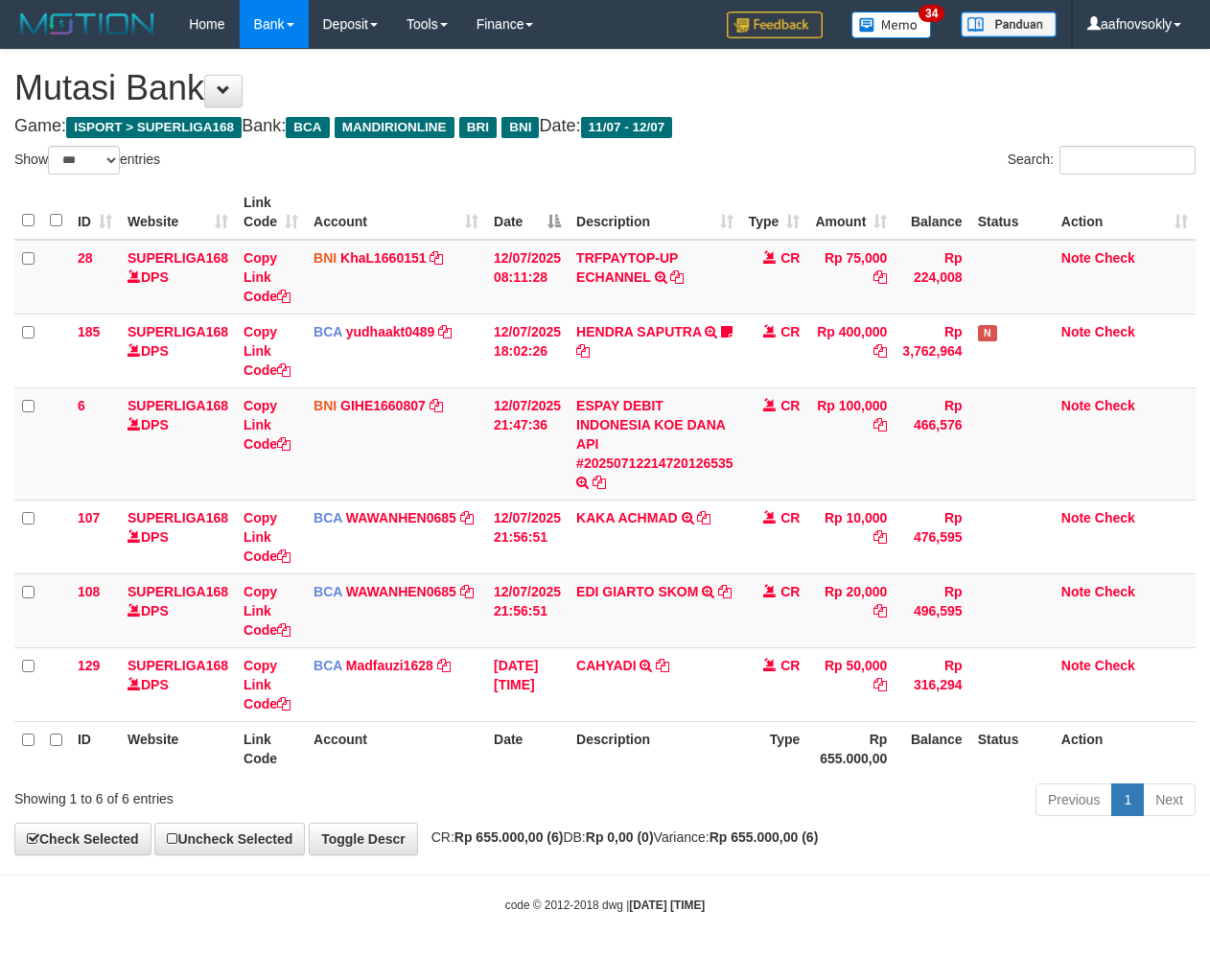 scroll, scrollTop: 0, scrollLeft: 0, axis: both 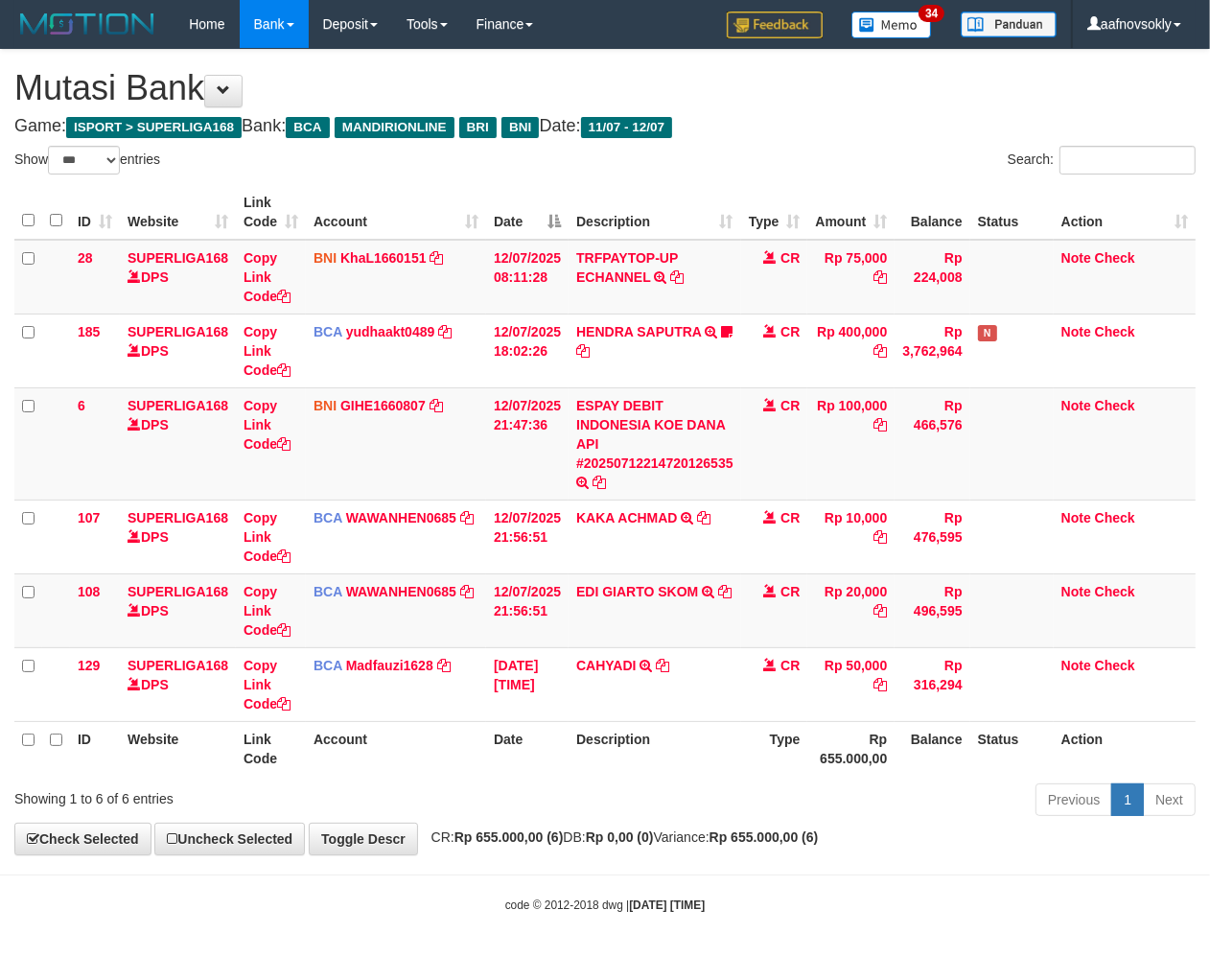 drag, startPoint x: 0, startPoint y: 0, endPoint x: 1199, endPoint y: 828, distance: 1457.1153 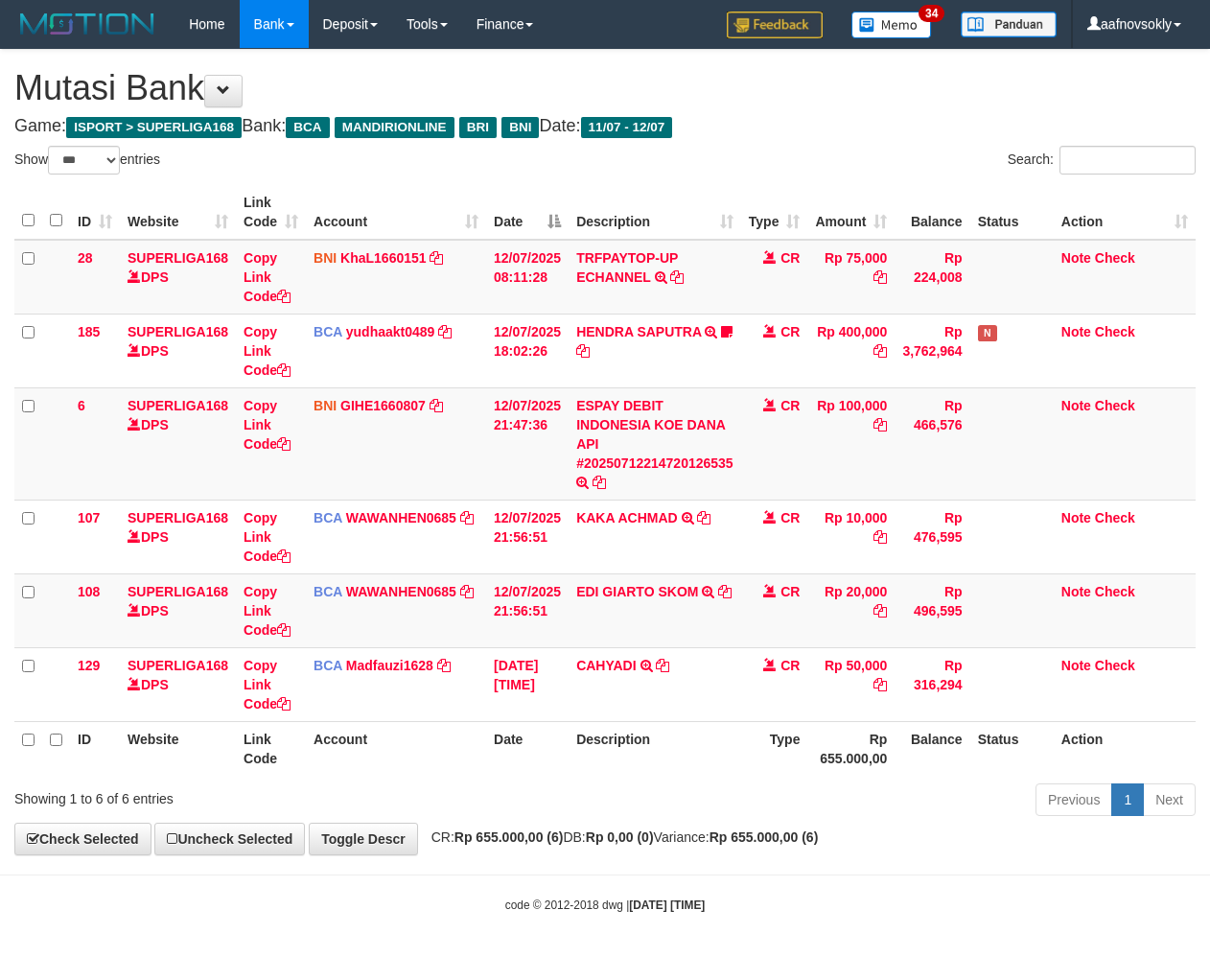 select on "***" 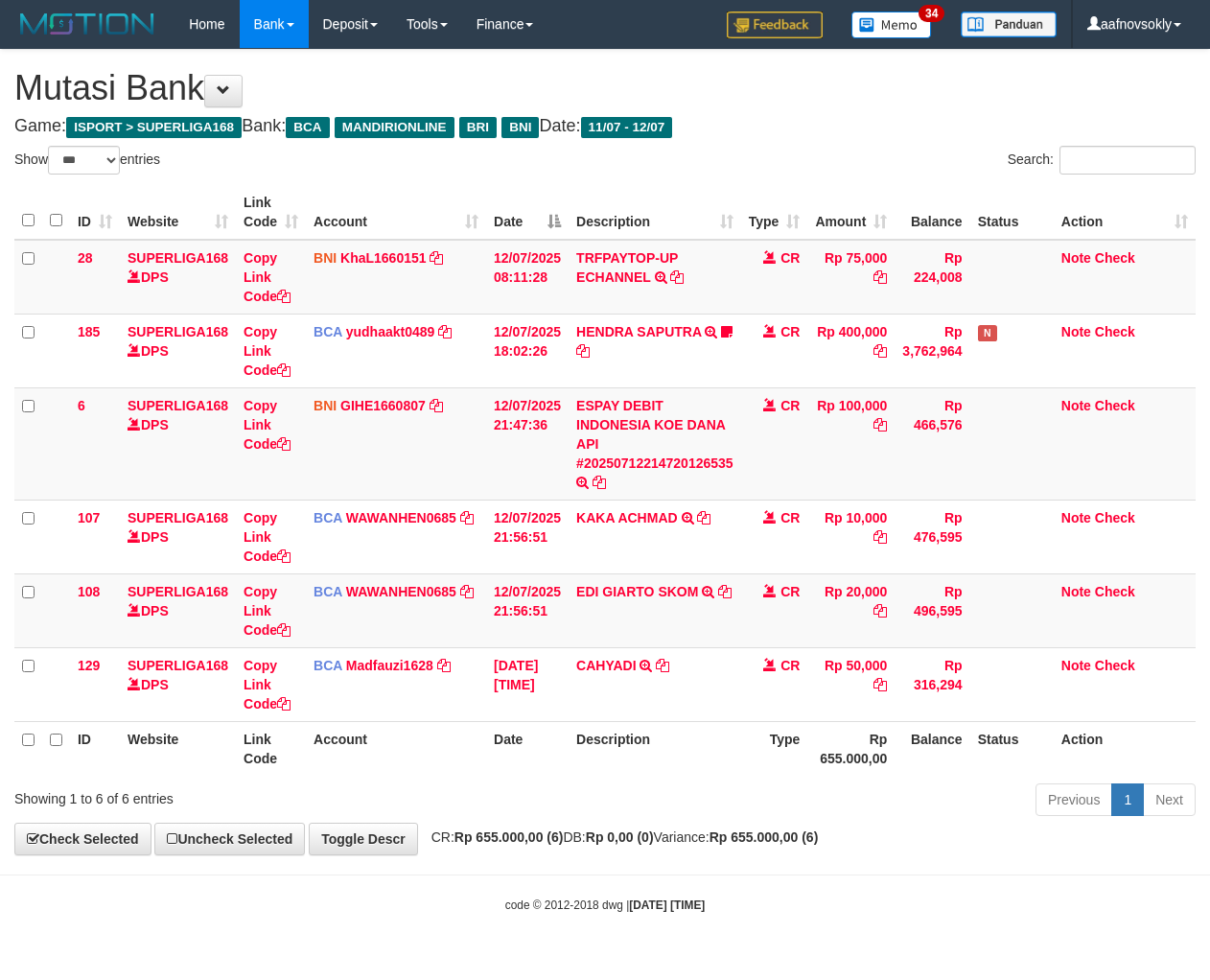 scroll, scrollTop: 0, scrollLeft: 0, axis: both 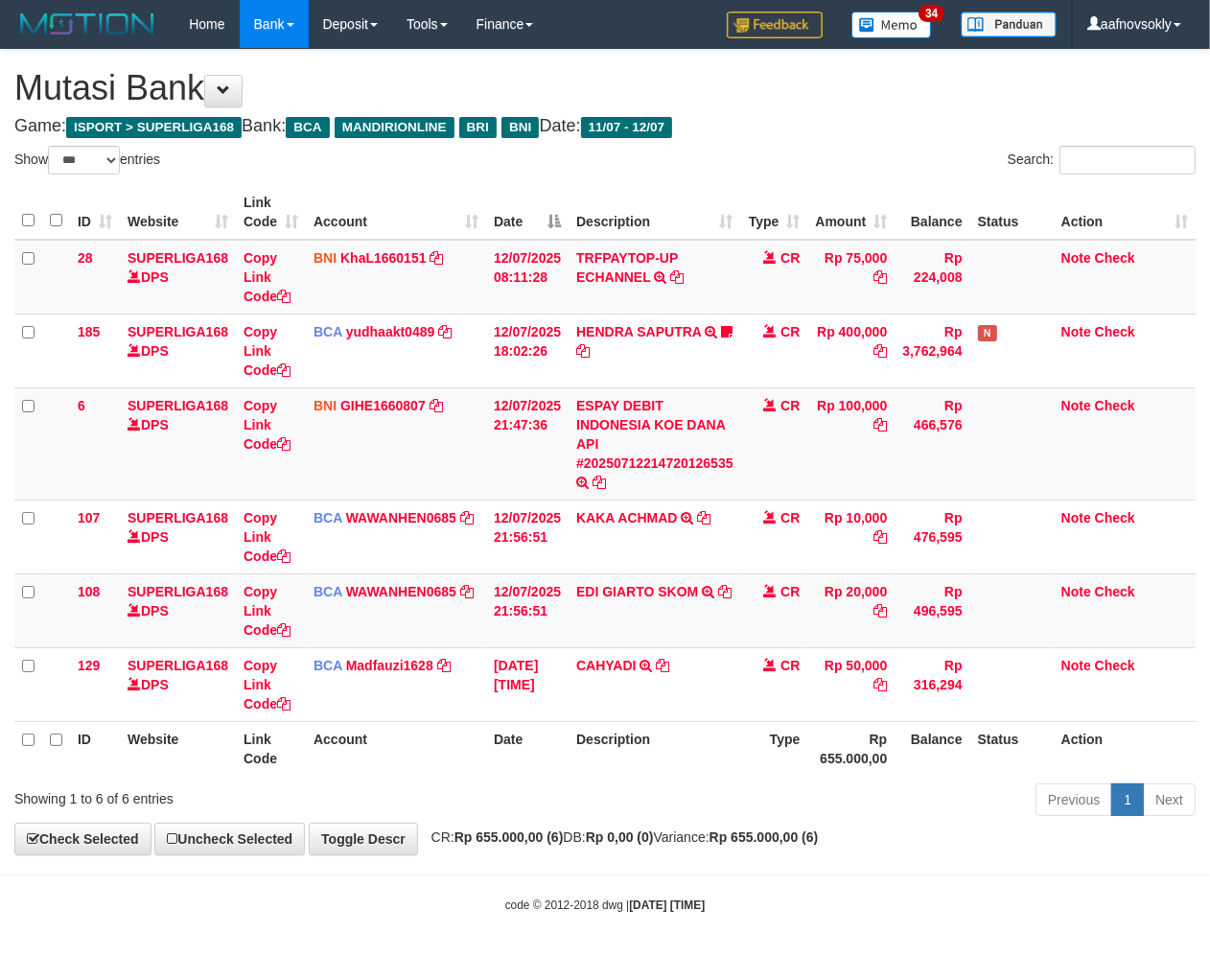 click on "Toggle navigation
Home
Bank
Account List
Load
By Website
Group
[ISPORT]													SUPERLIGA168
By Load Group (DPS)
34" at bounding box center (605, 480) 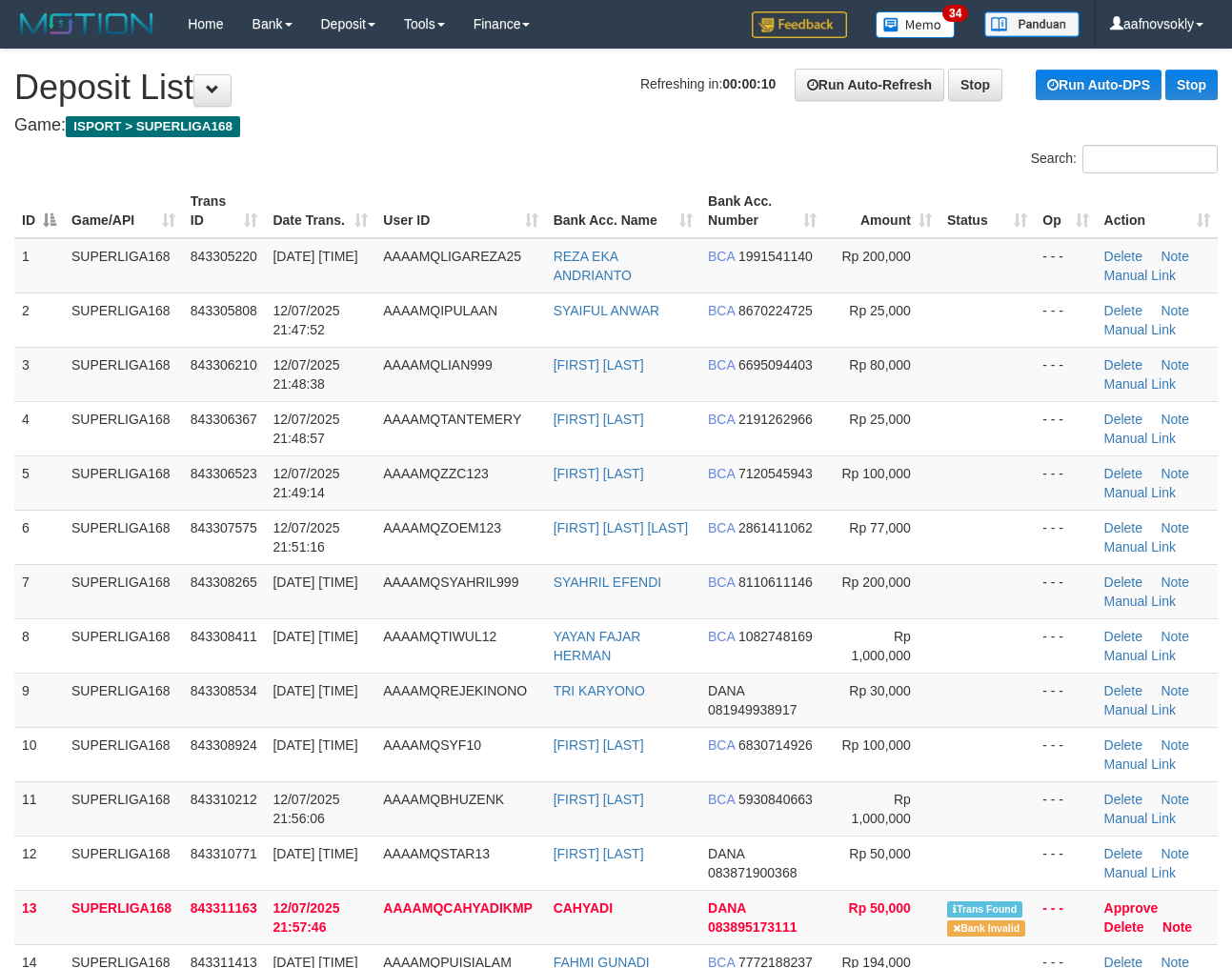 scroll, scrollTop: 0, scrollLeft: 0, axis: both 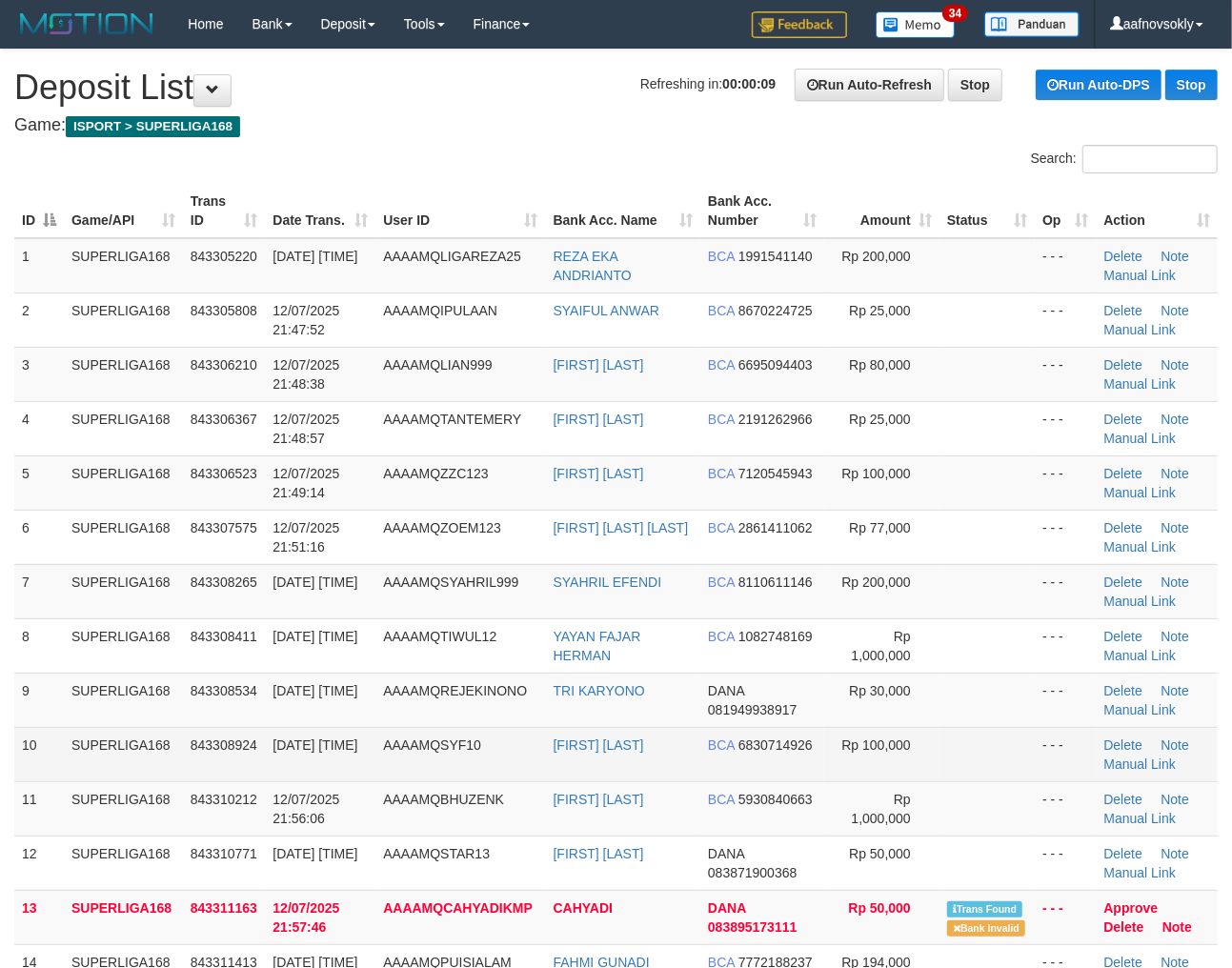 click on "843308924" at bounding box center (224, 745) 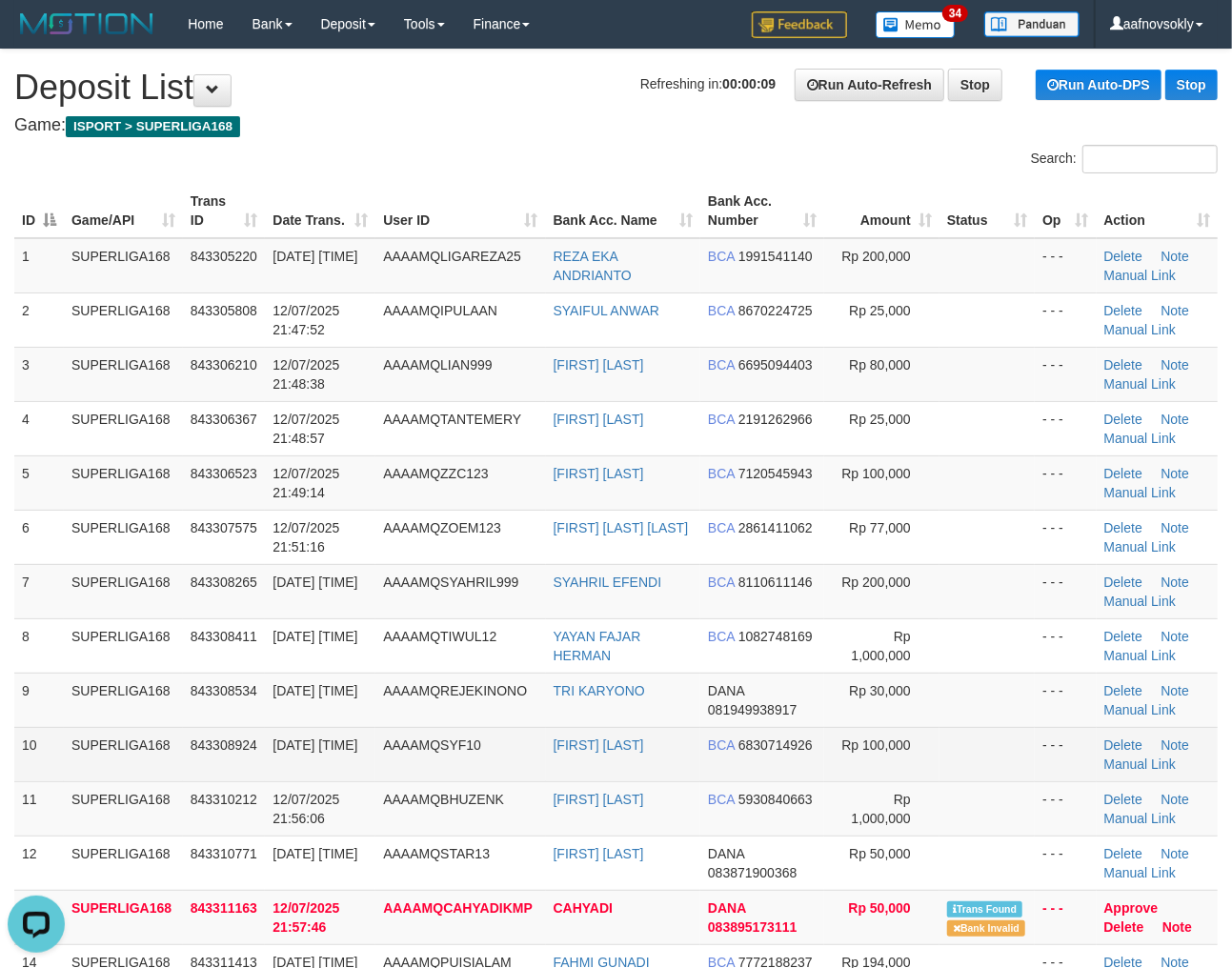 scroll, scrollTop: 0, scrollLeft: 0, axis: both 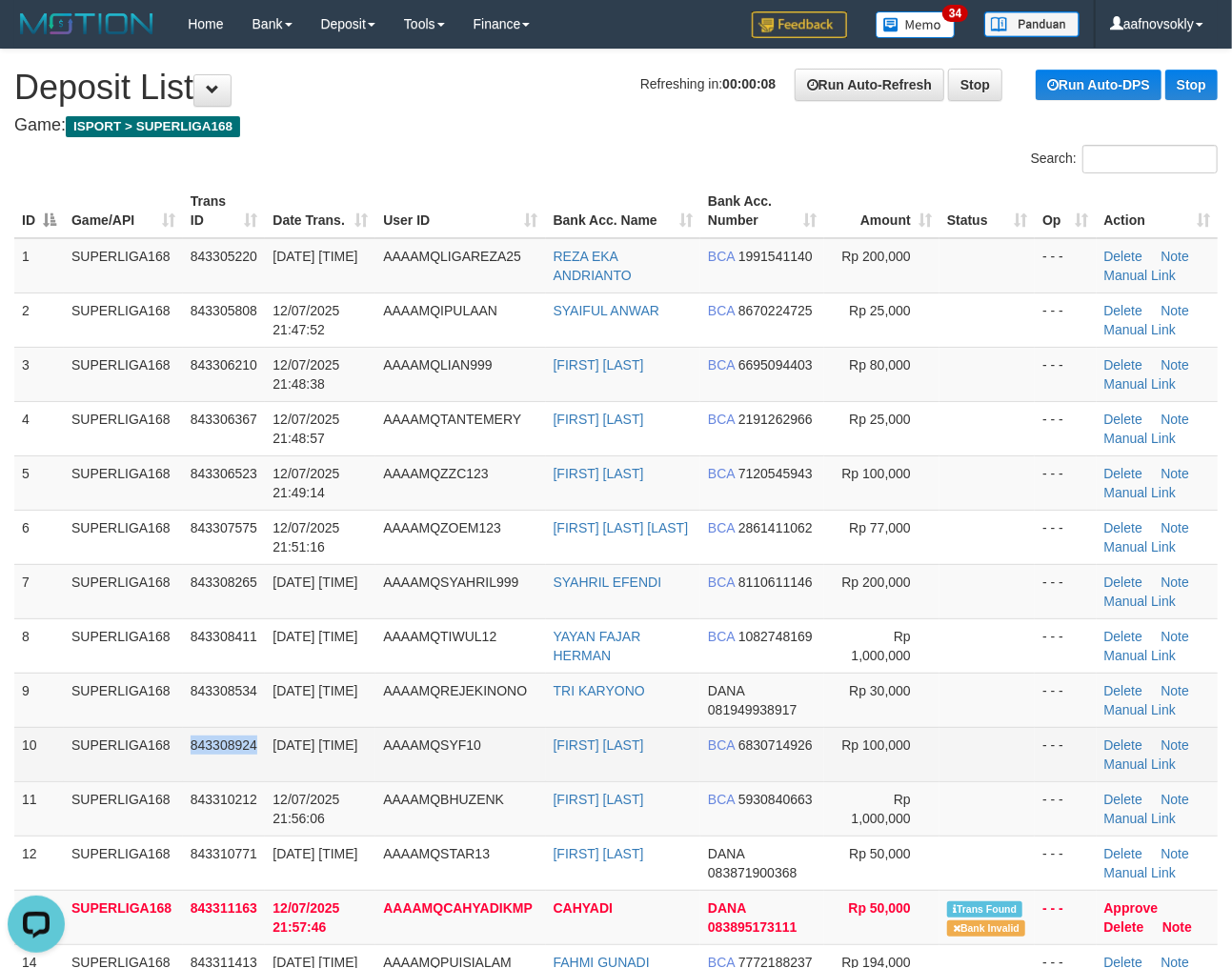 click on "843308924" at bounding box center [224, 754] 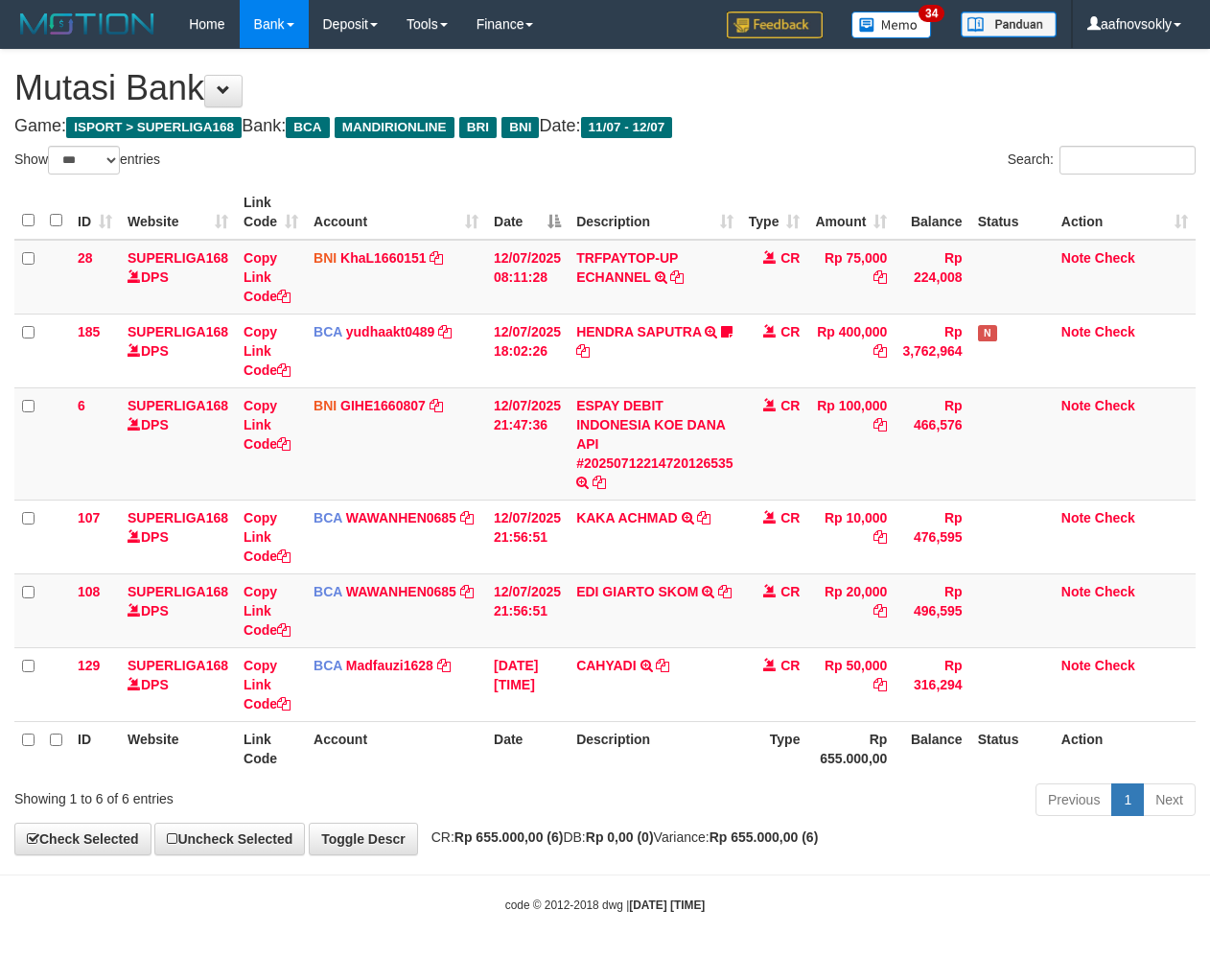 select on "***" 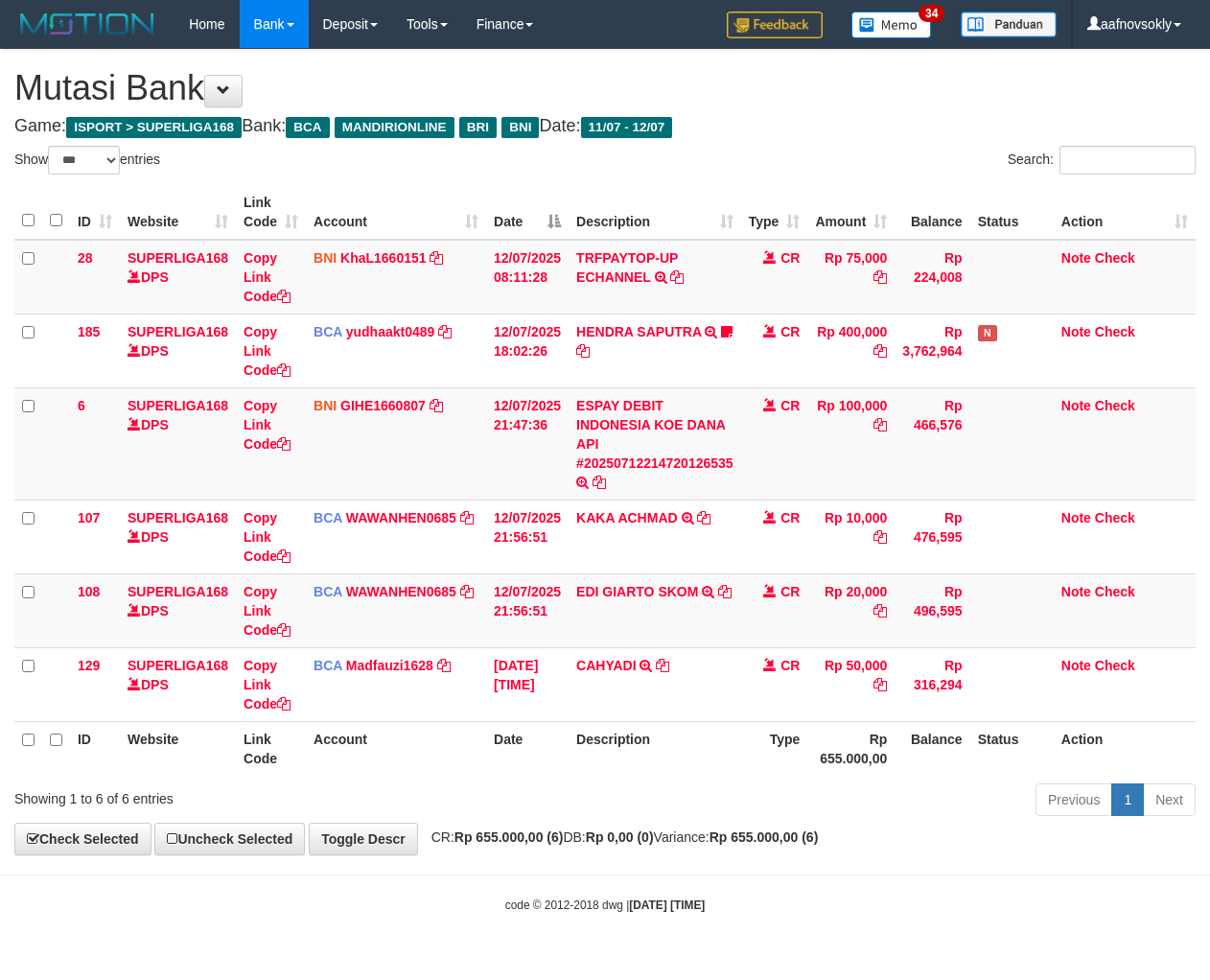 click on "Description" at bounding box center [655, 748] 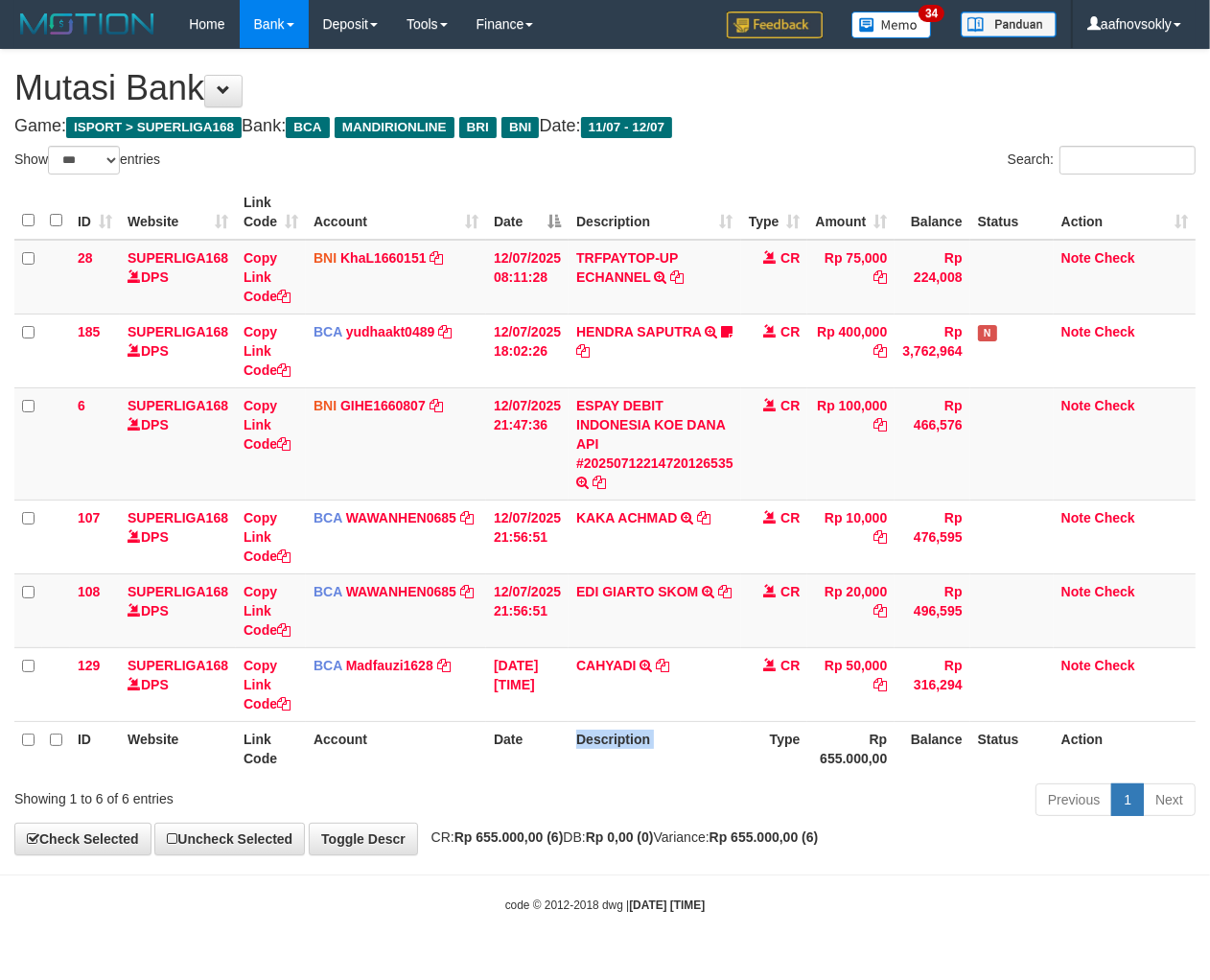click on "Description" at bounding box center [655, 748] 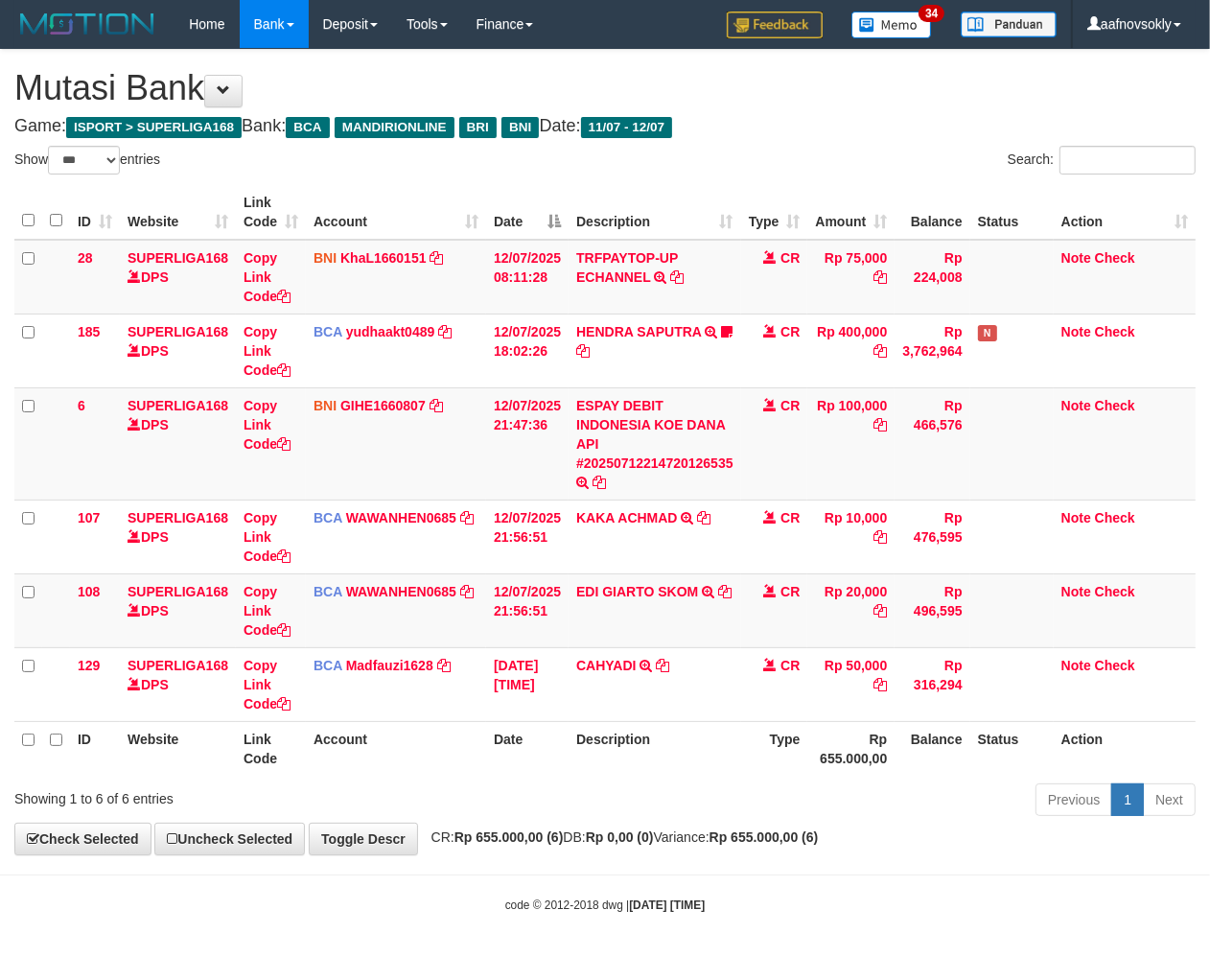 click on "Description" at bounding box center (655, 748) 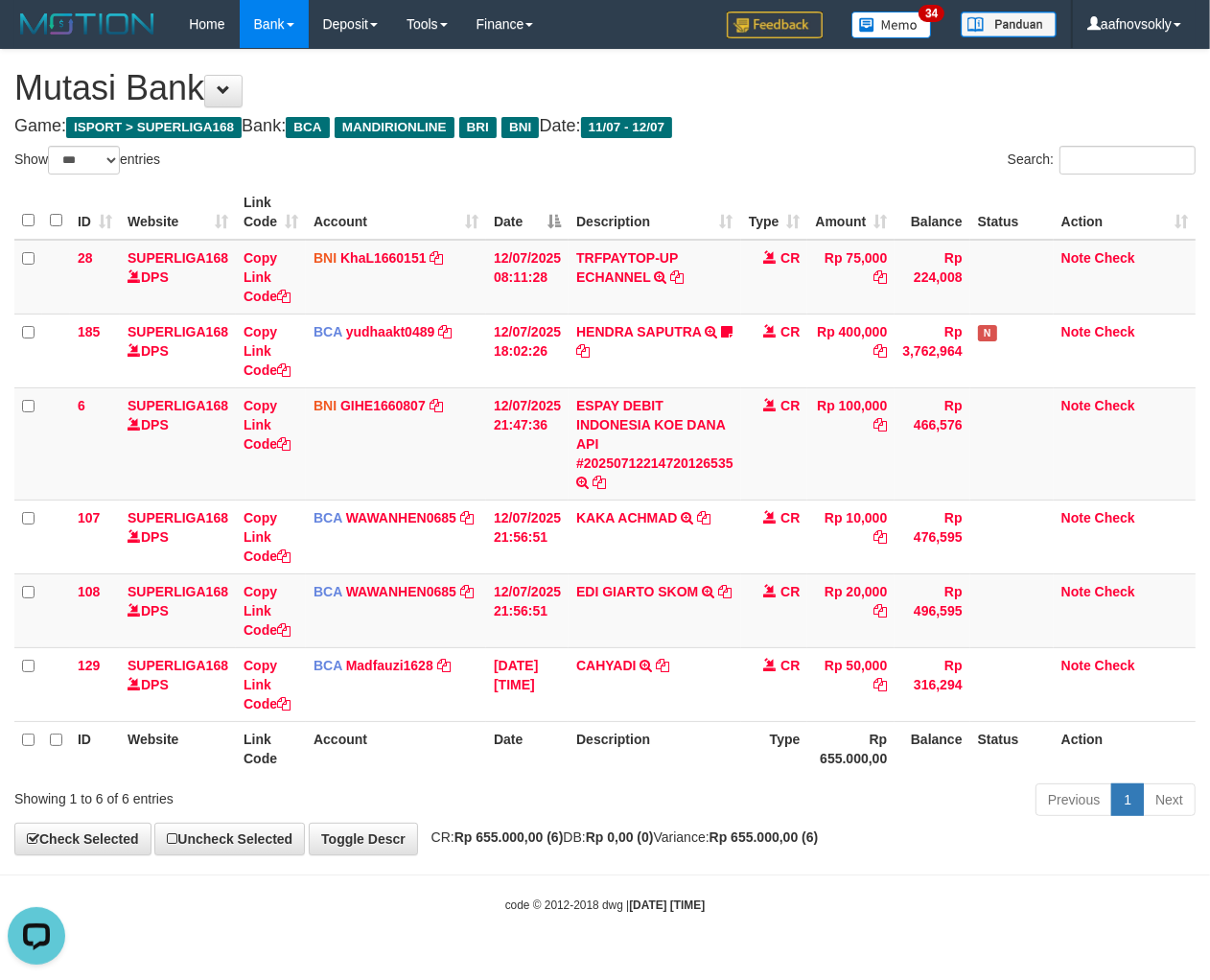 scroll, scrollTop: 0, scrollLeft: 0, axis: both 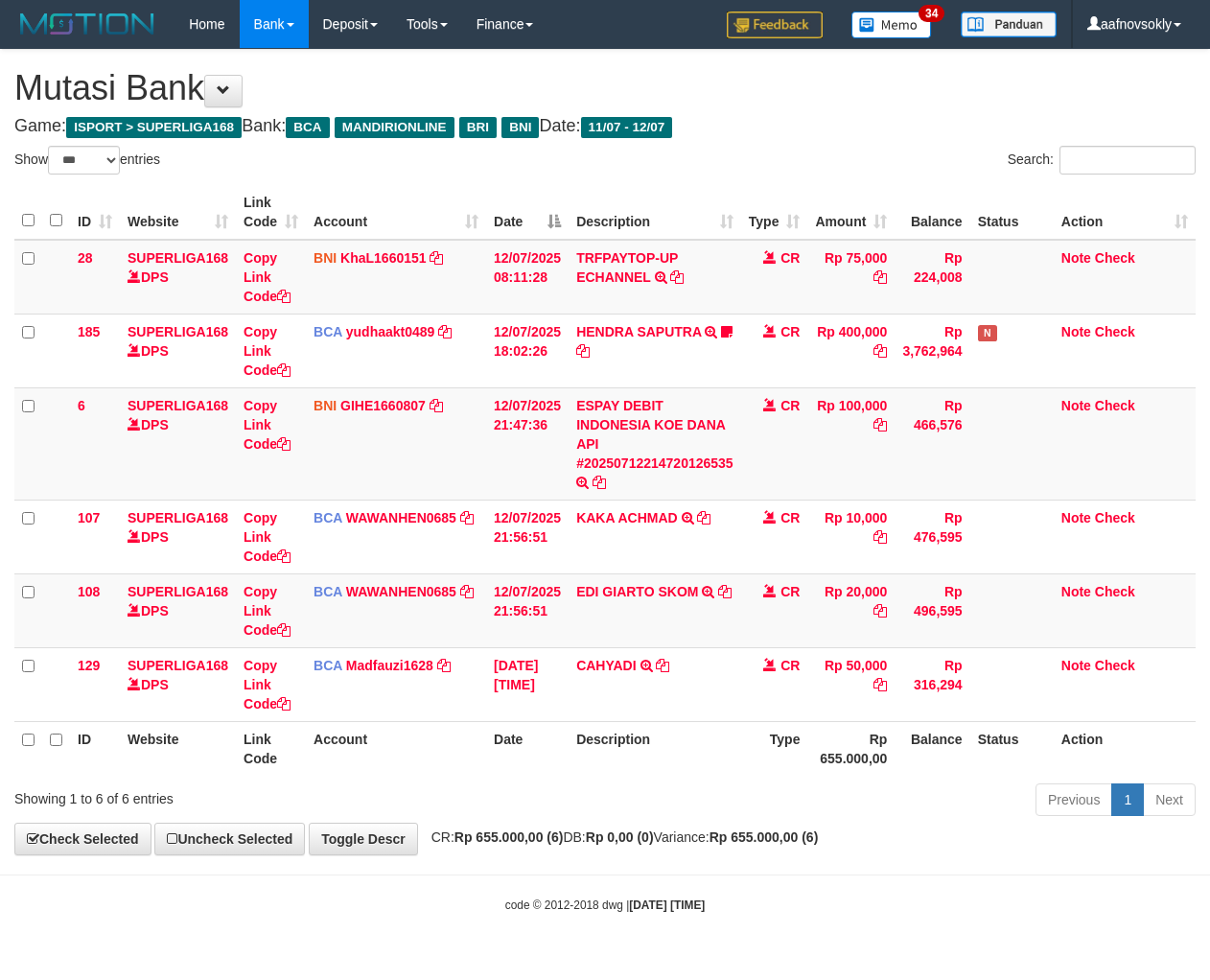 select on "***" 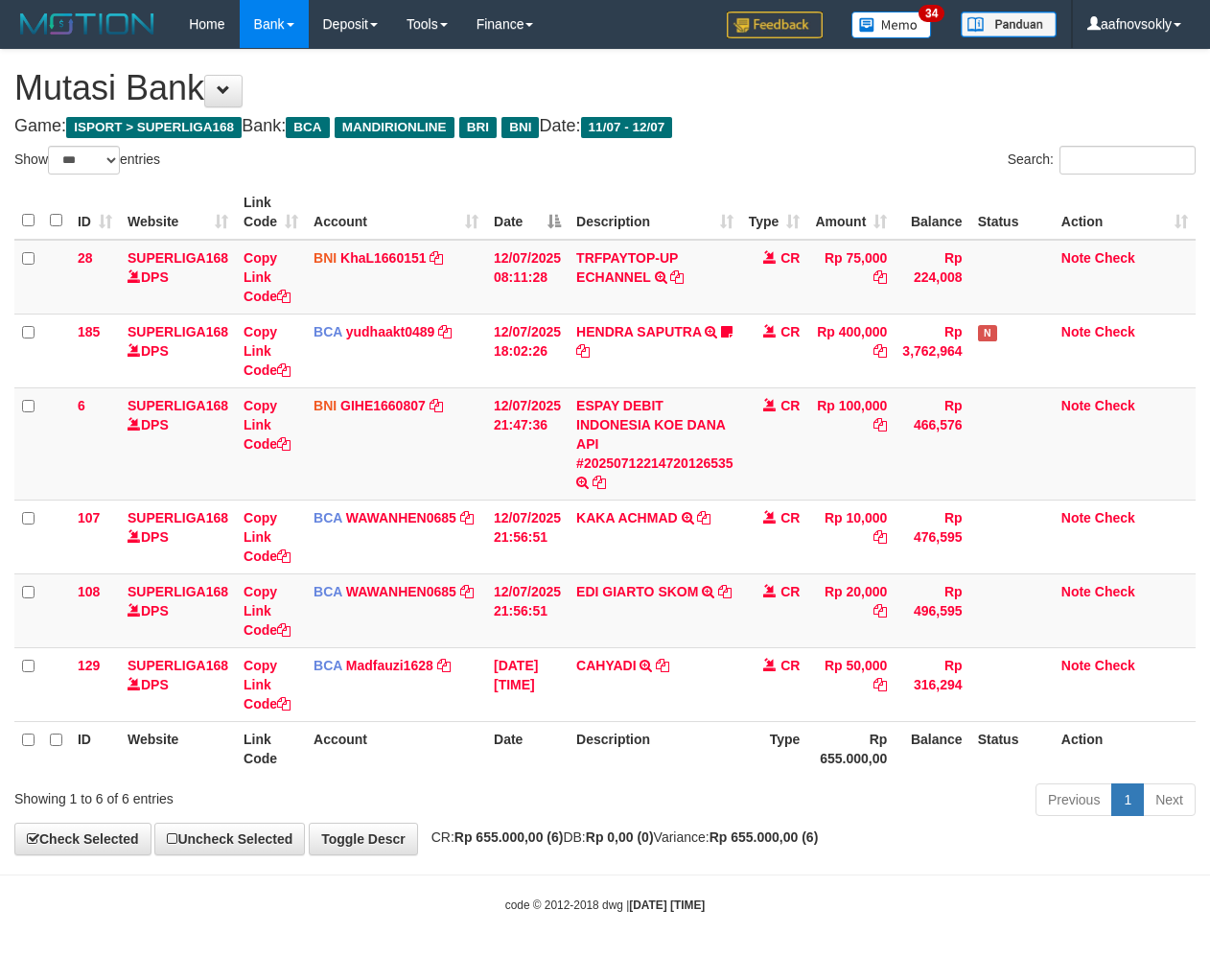 scroll, scrollTop: 0, scrollLeft: 0, axis: both 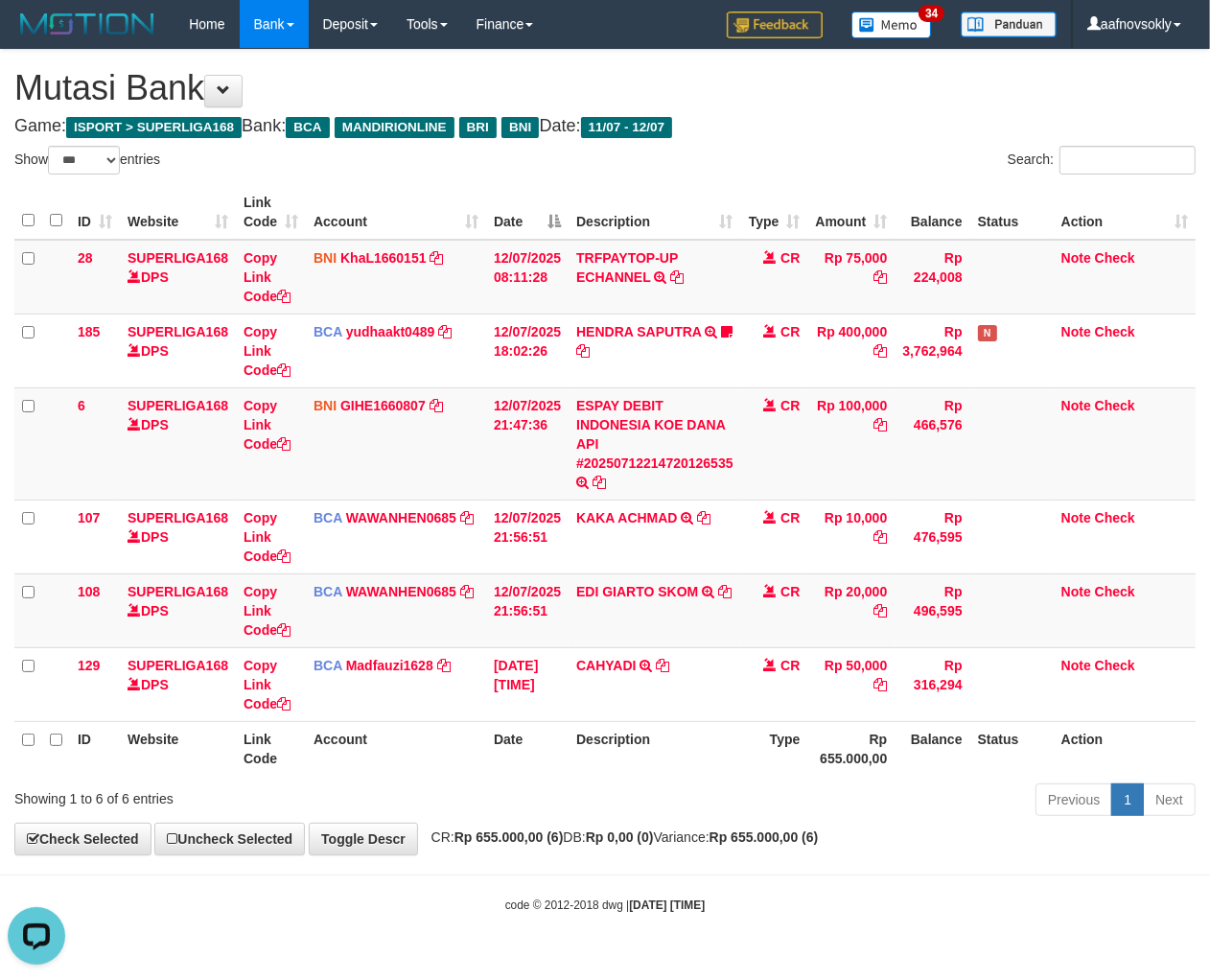 drag, startPoint x: 673, startPoint y: 765, endPoint x: 793, endPoint y: 787, distance: 122 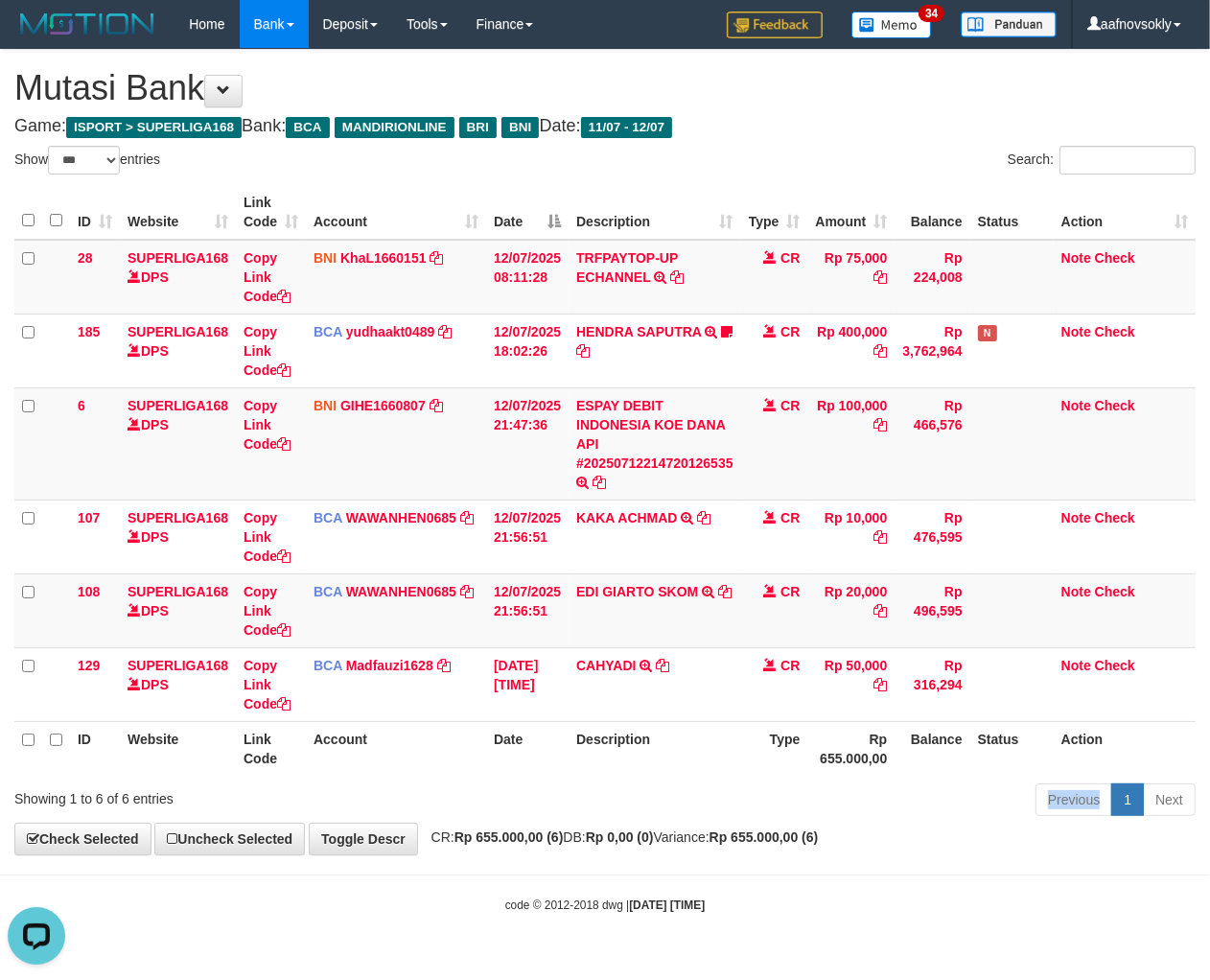 click on "Previous 1 Next" at bounding box center (857, 802) 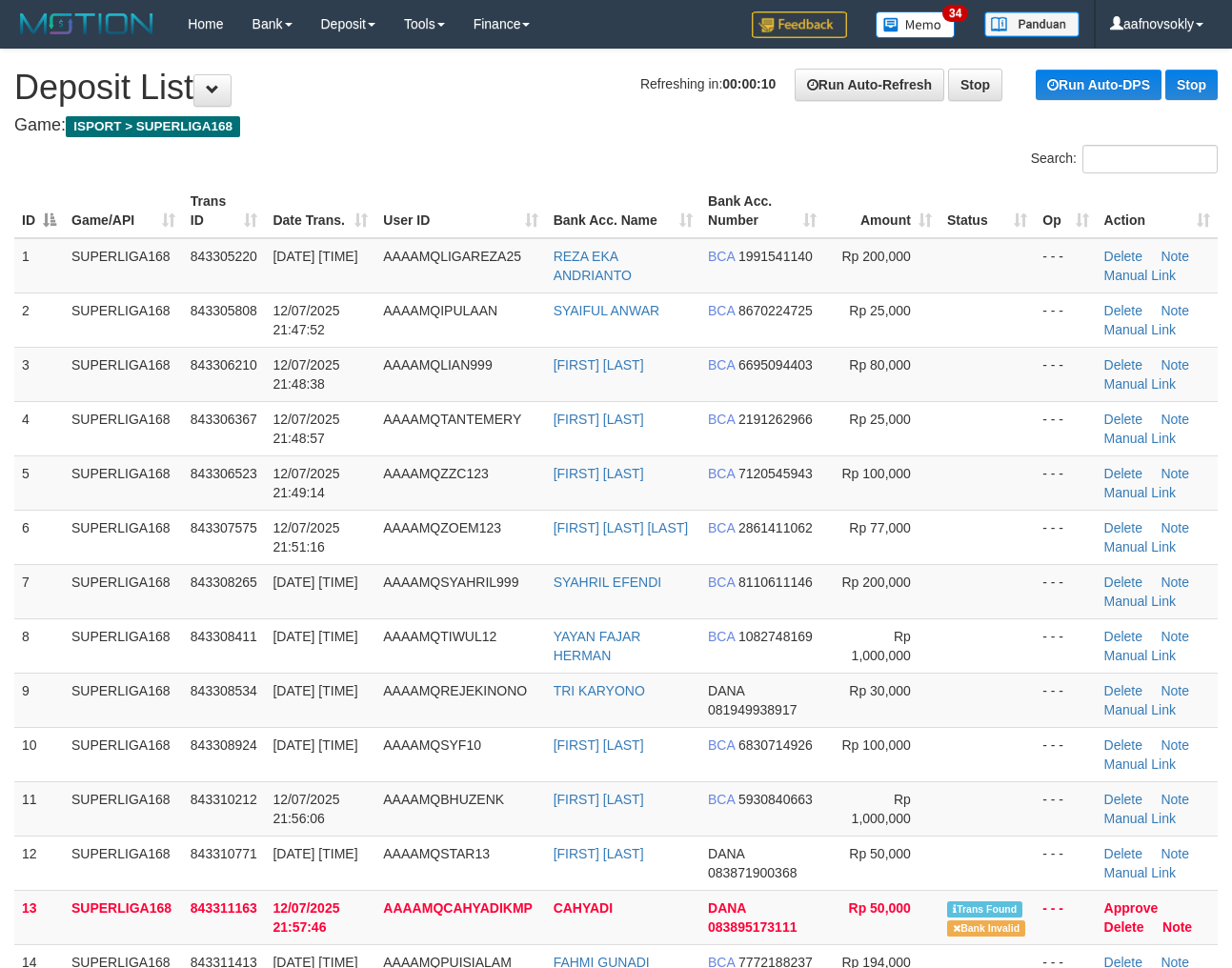 scroll, scrollTop: 0, scrollLeft: 0, axis: both 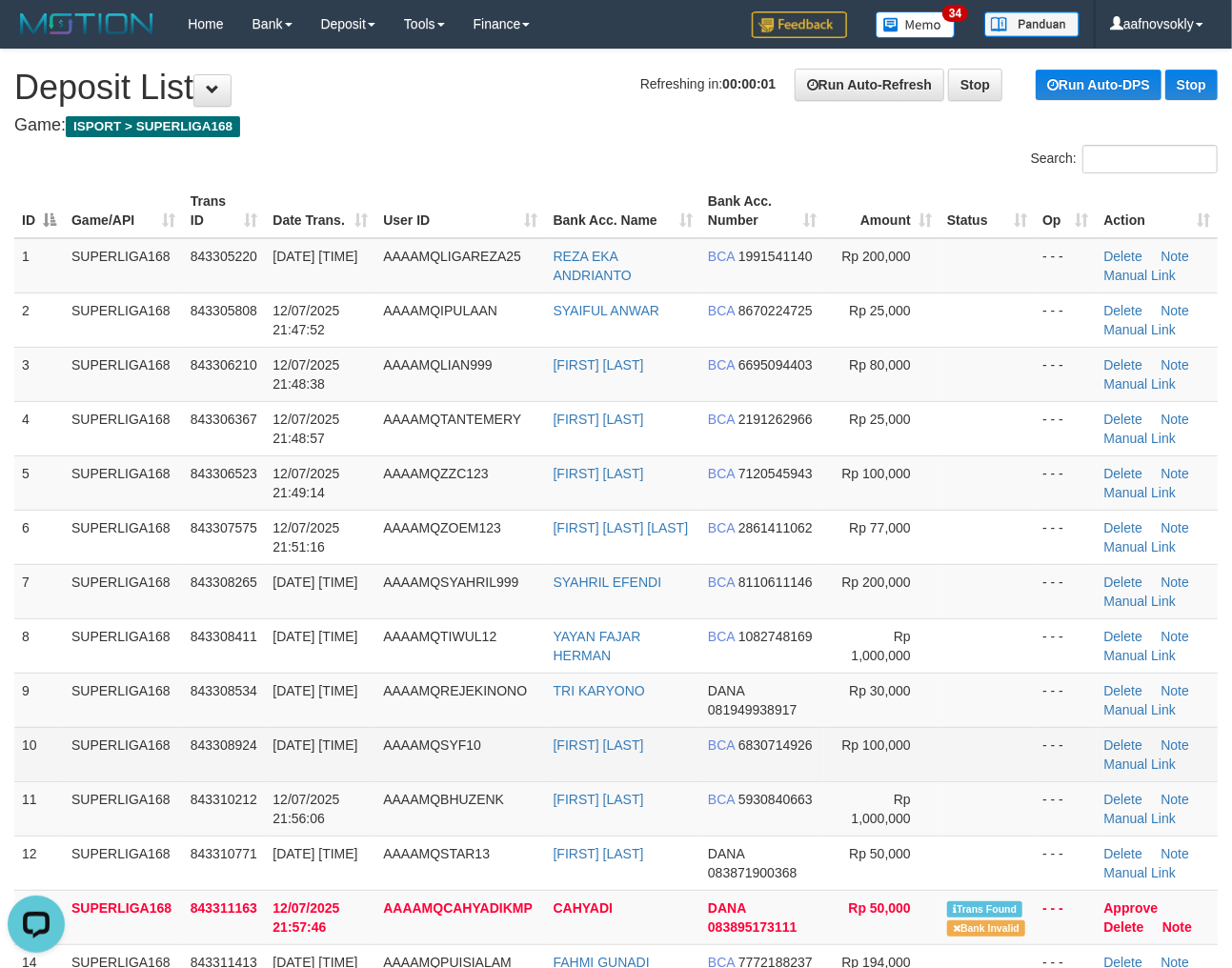 click on "[DATE] [TIME]" at bounding box center [320, 754] 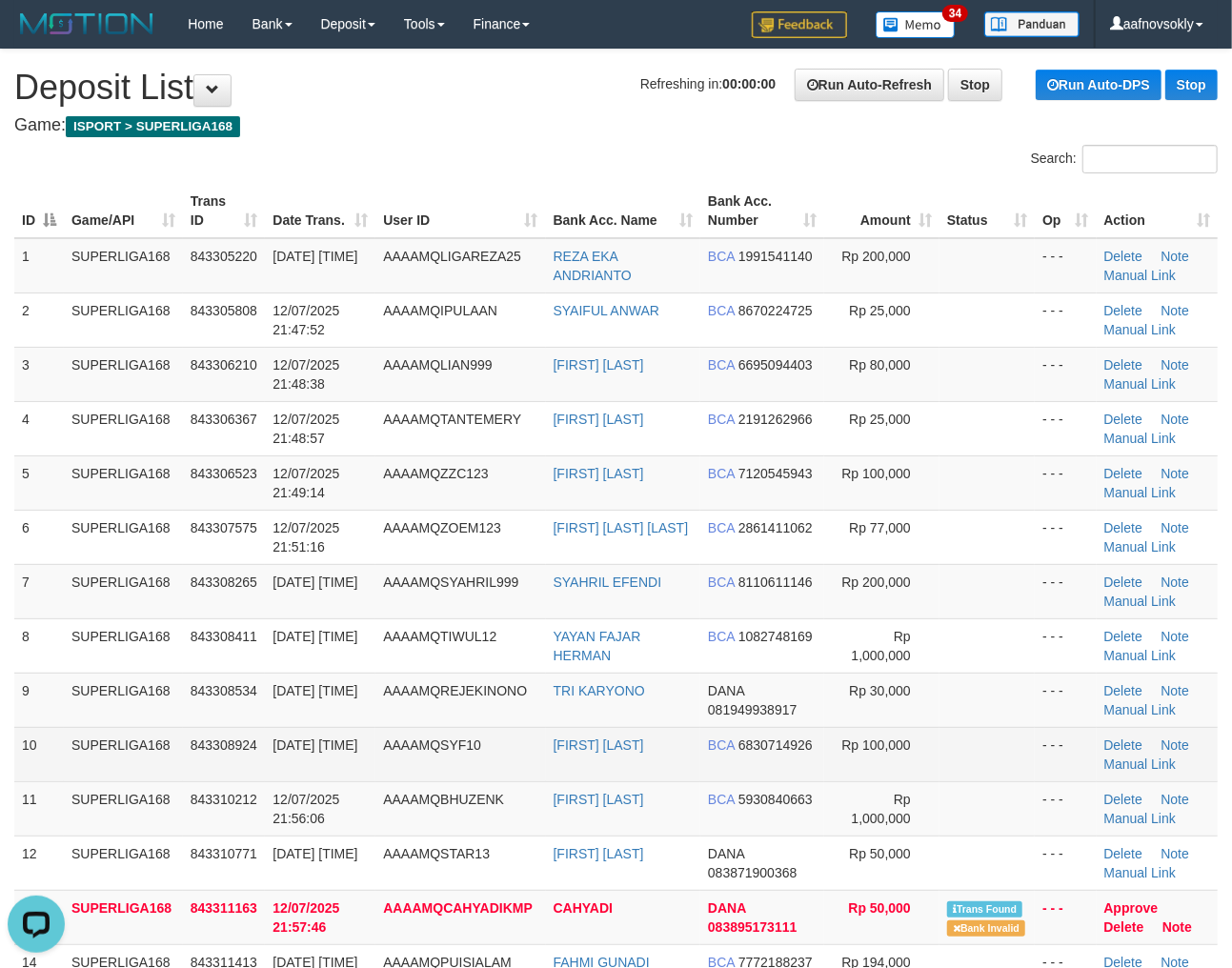 click on "12/07/2025 21:53:47" at bounding box center (314, 745) 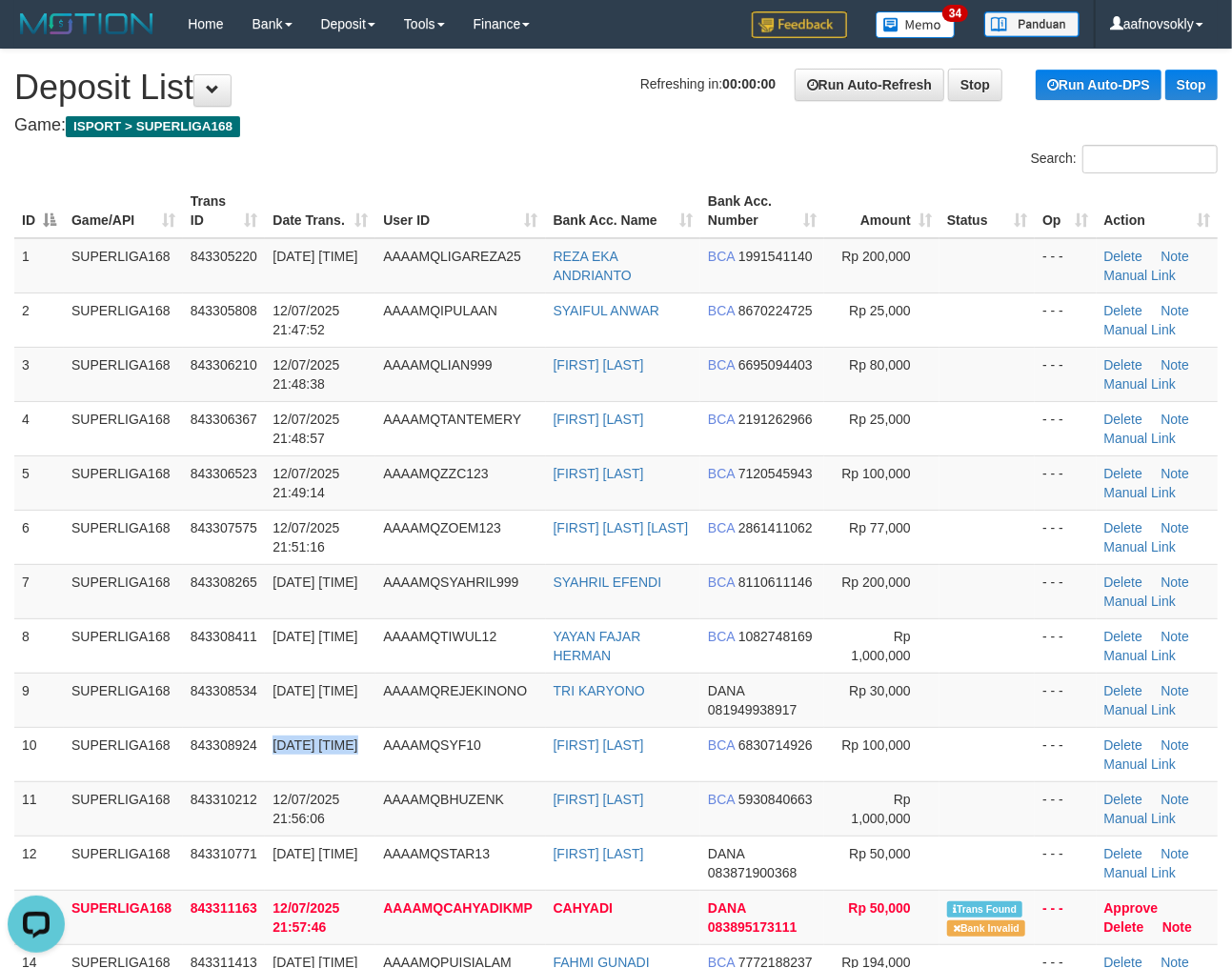 drag, startPoint x: 286, startPoint y: 769, endPoint x: 0, endPoint y: 803, distance: 288.01389 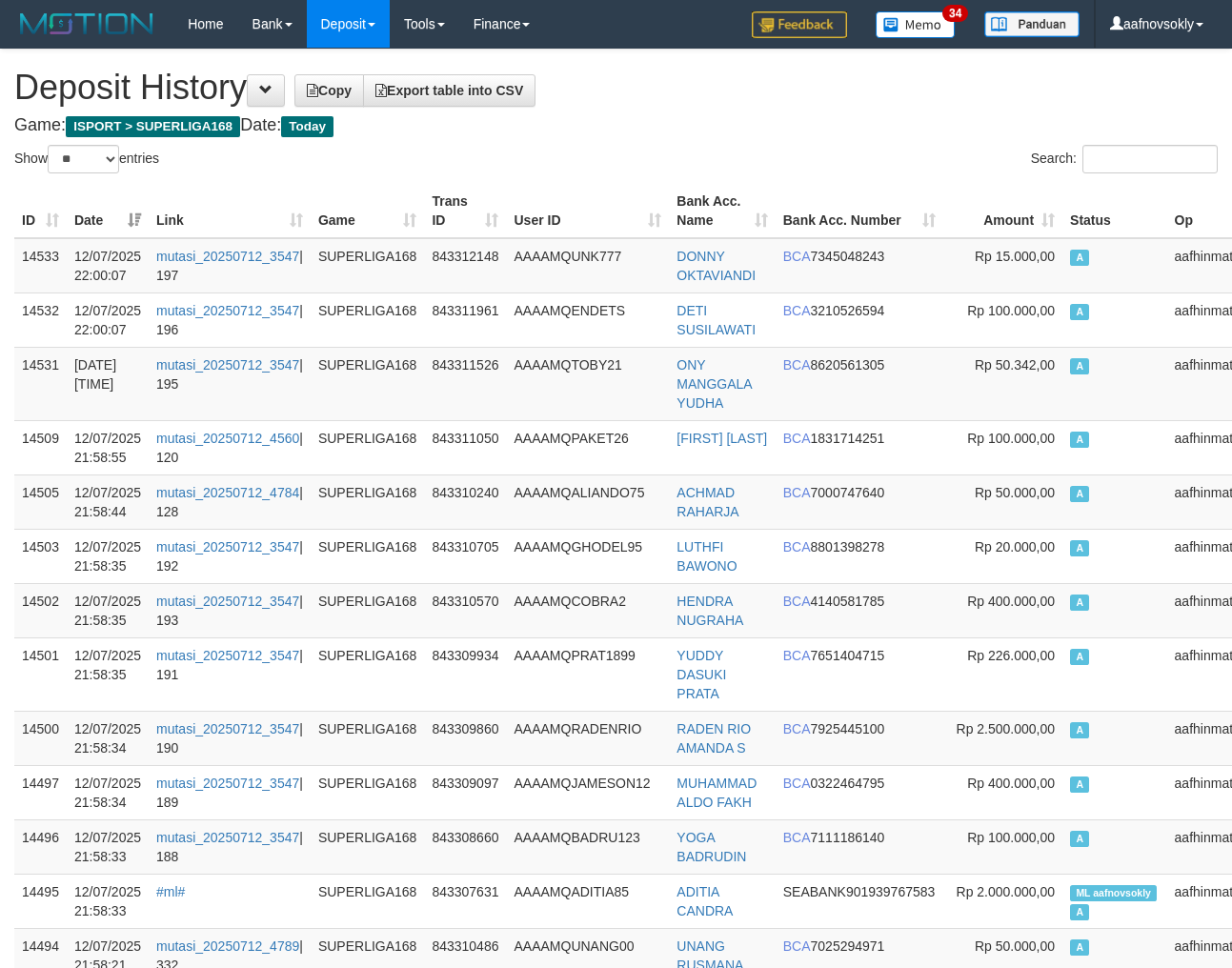 select on "**" 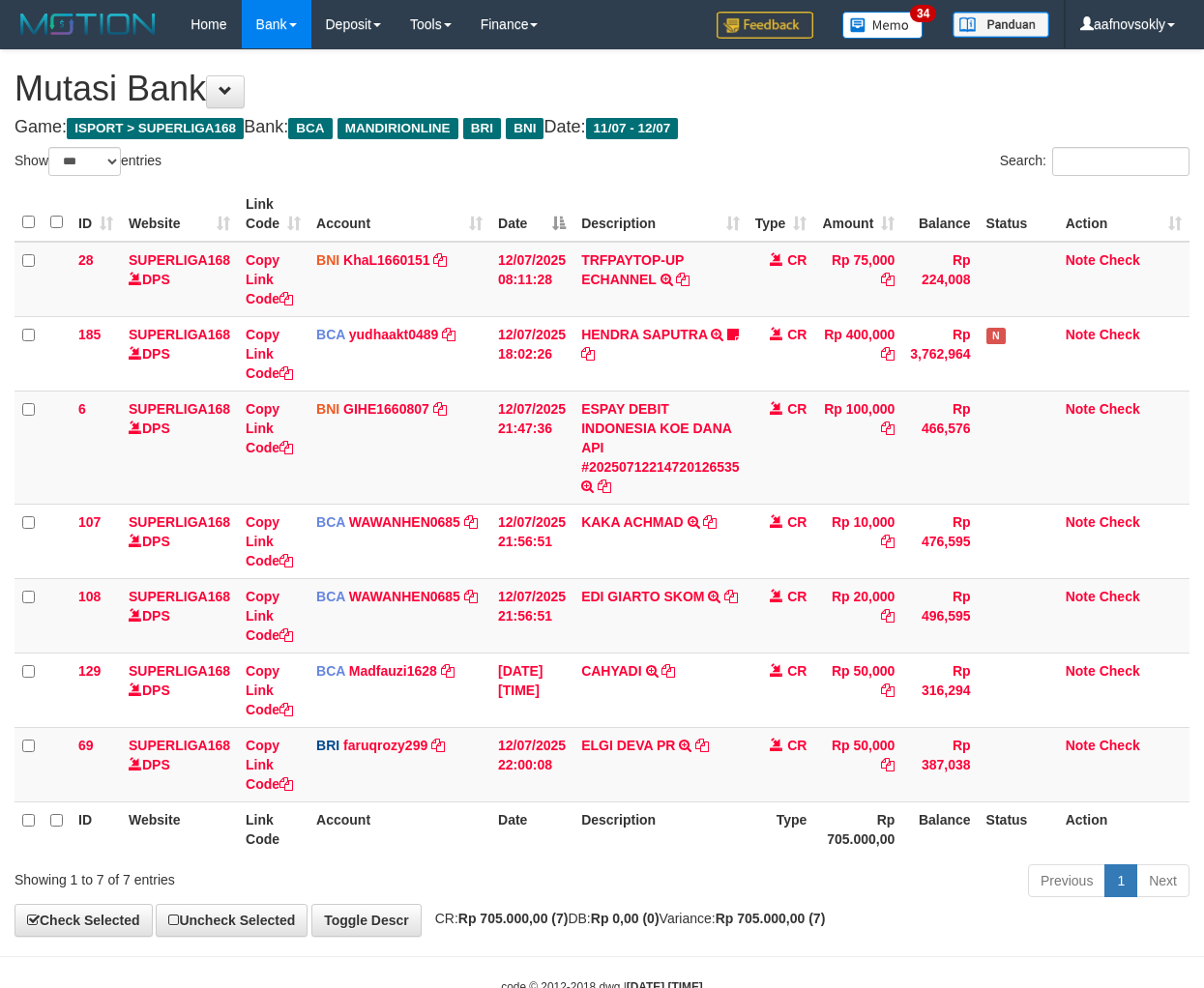 select on "***" 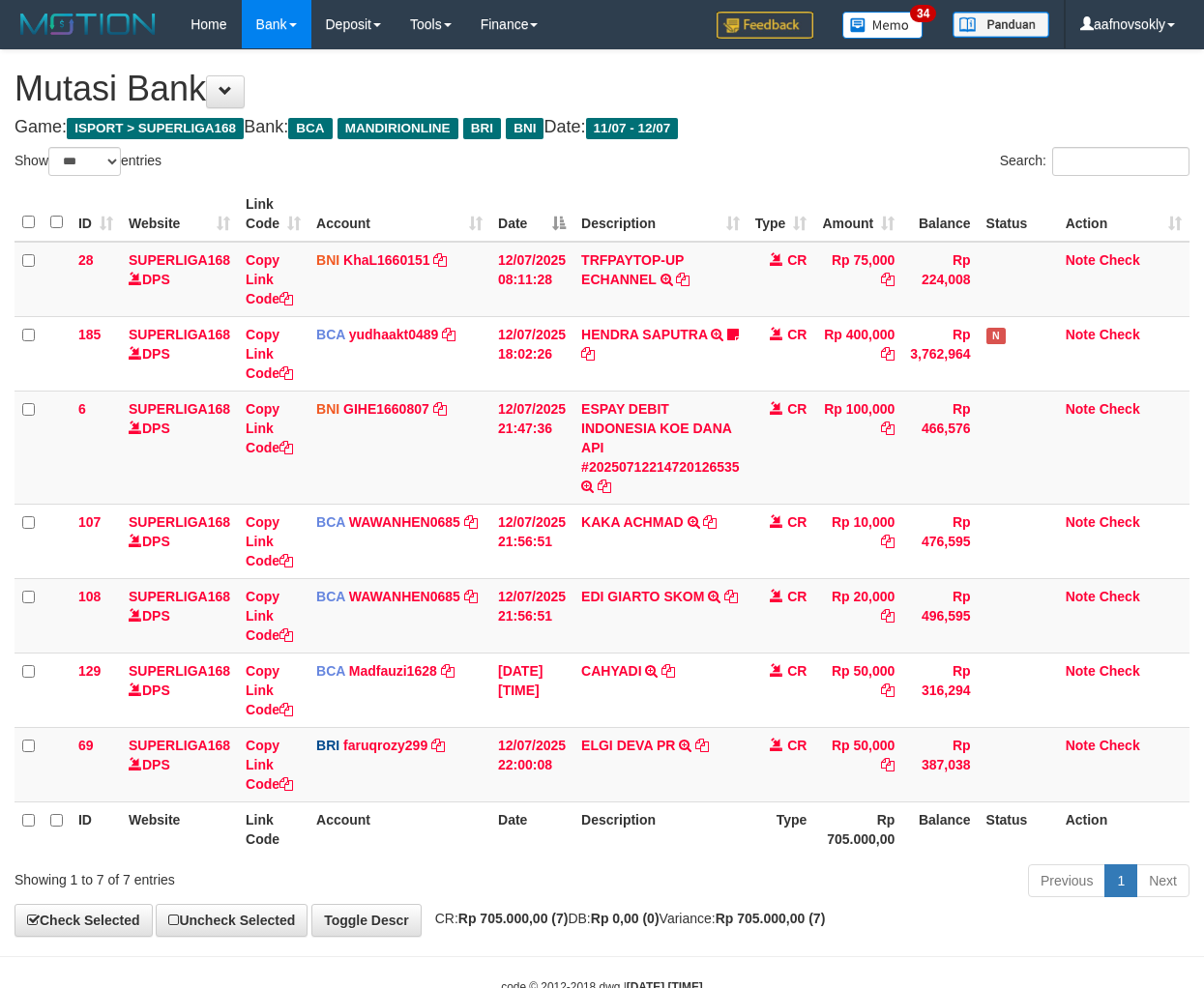 scroll, scrollTop: 0, scrollLeft: 0, axis: both 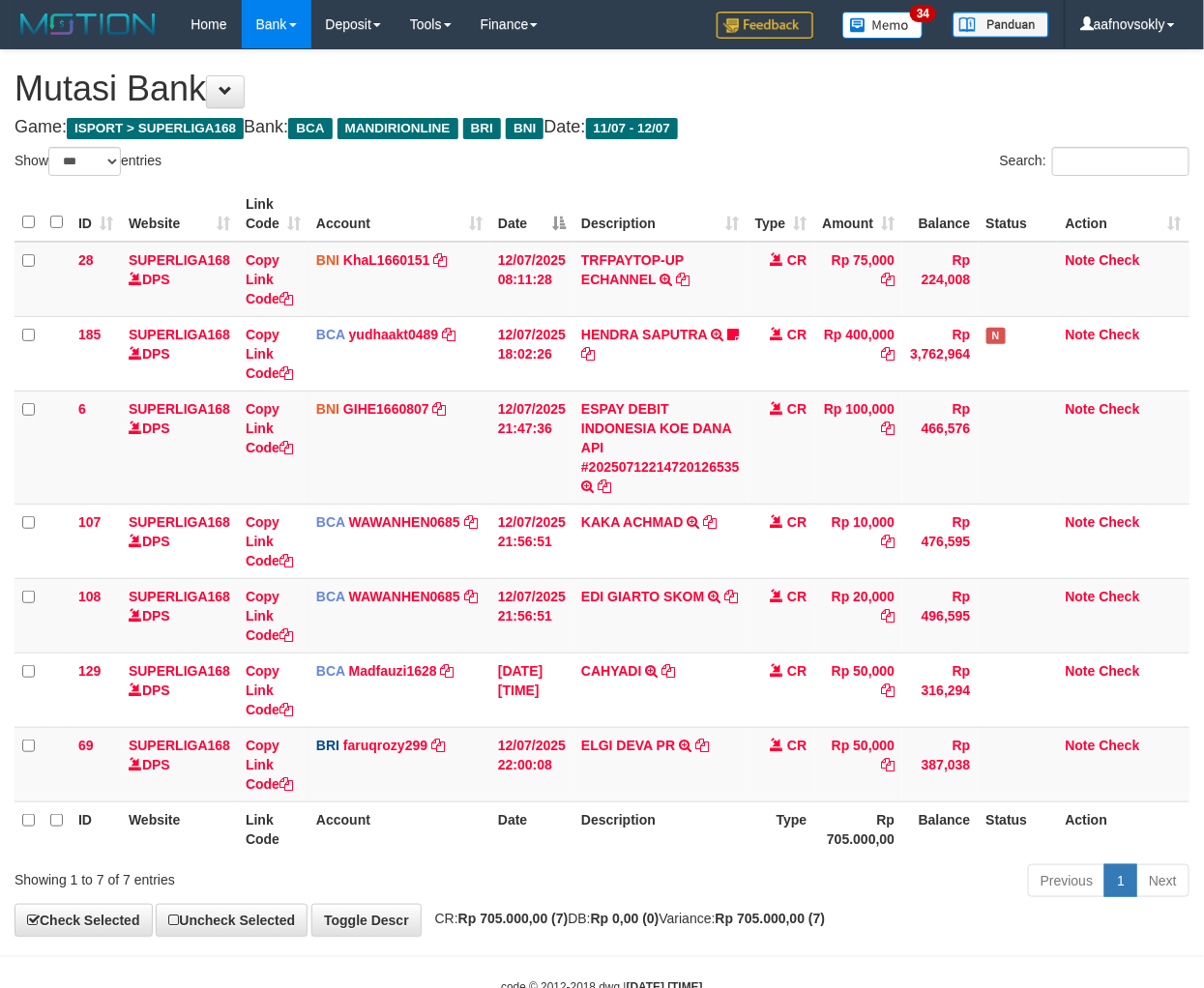 click on "Description" at bounding box center [661, 828] 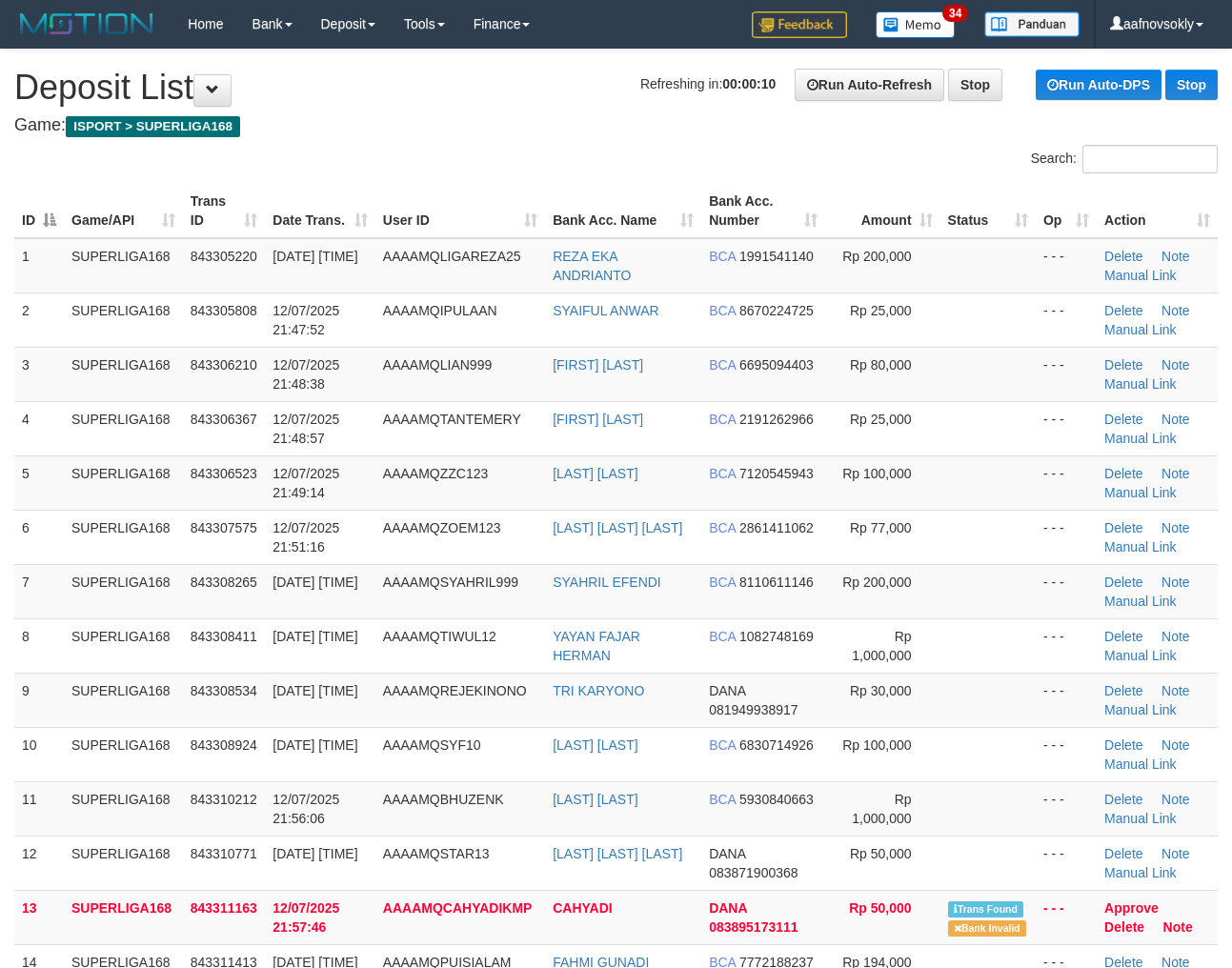 scroll, scrollTop: 0, scrollLeft: 0, axis: both 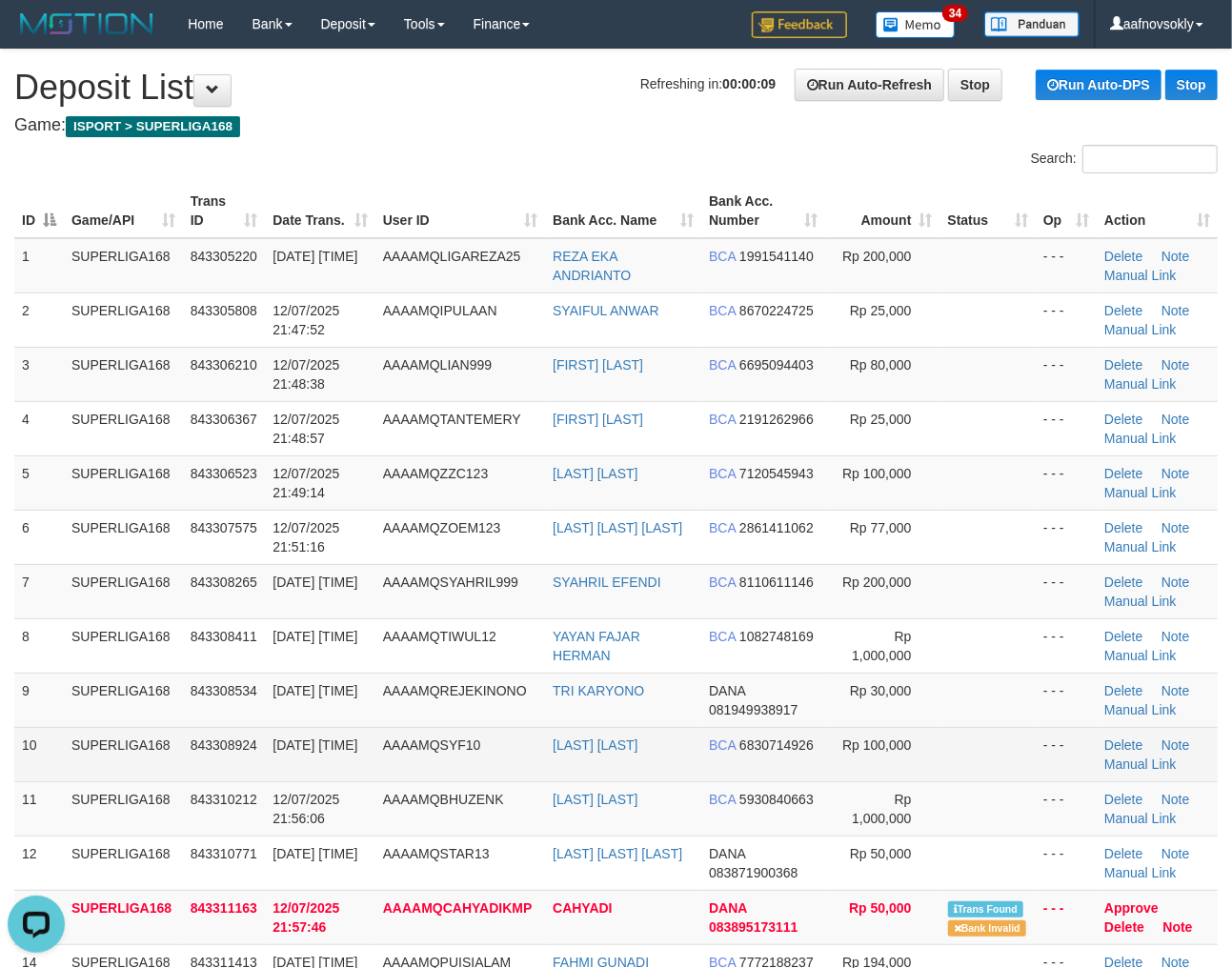 drag, startPoint x: 460, startPoint y: 749, endPoint x: 445, endPoint y: 774, distance: 29.154759 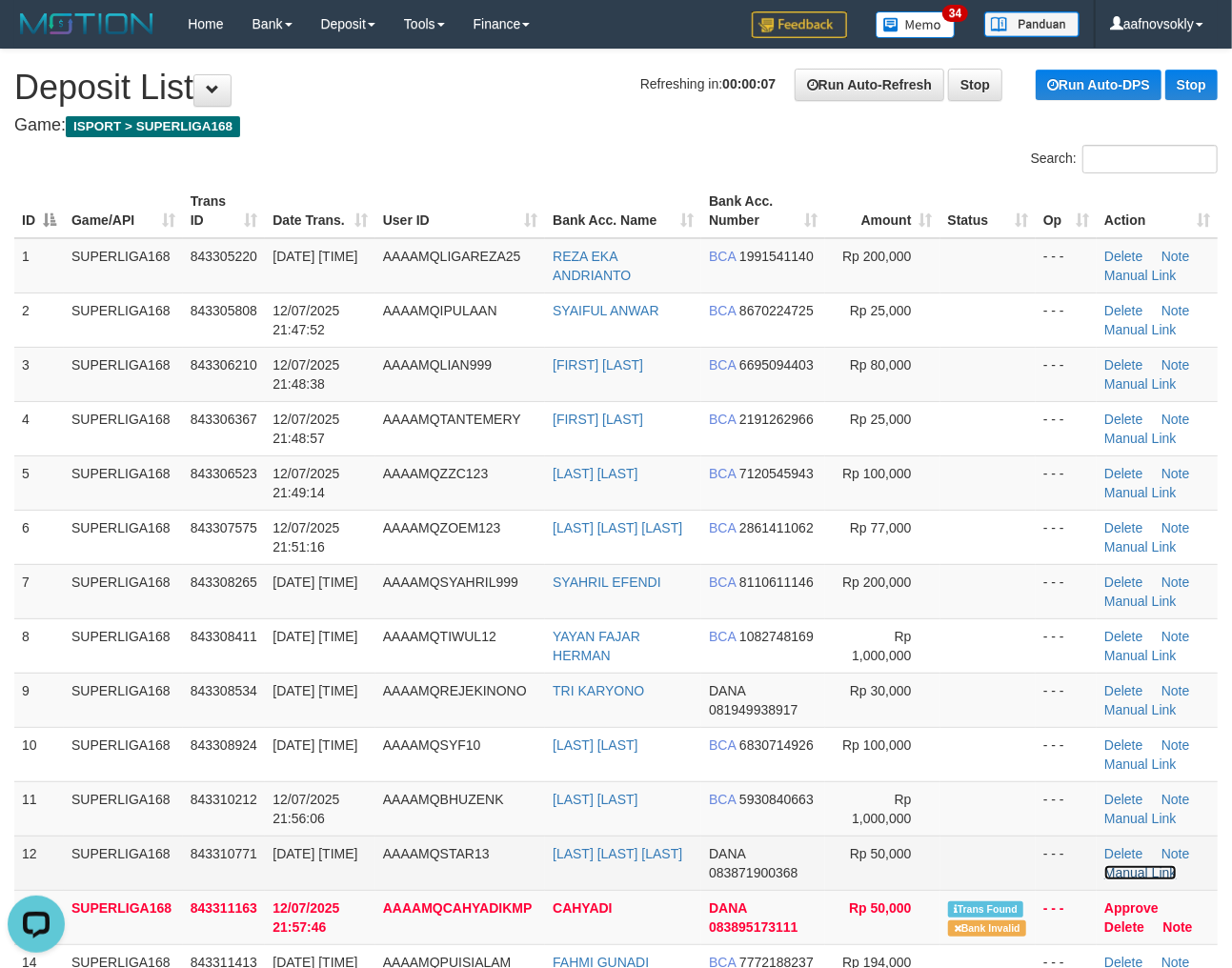 click on "Manual Link" at bounding box center (1141, 873) 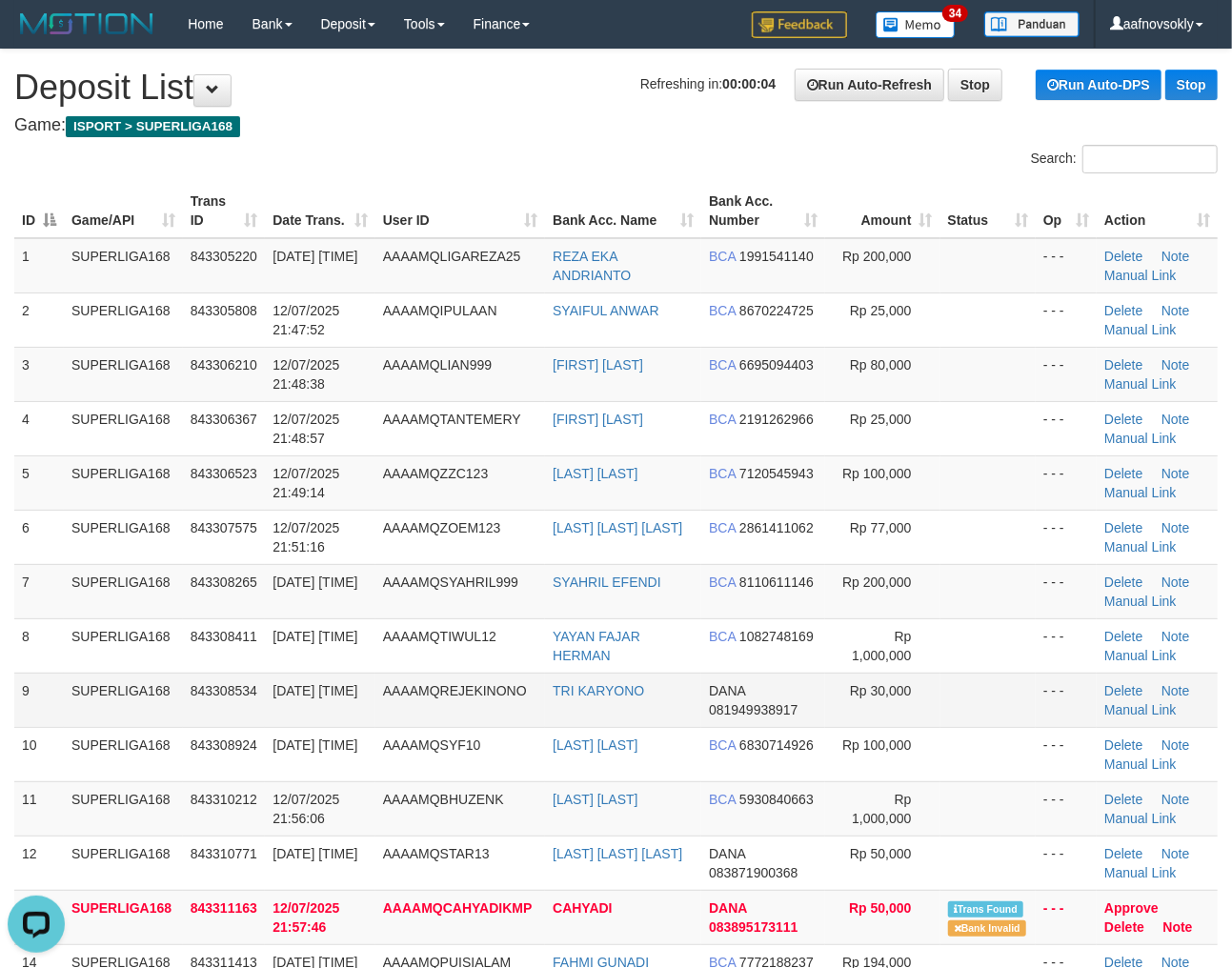 click on "843308534" at bounding box center [224, 699] 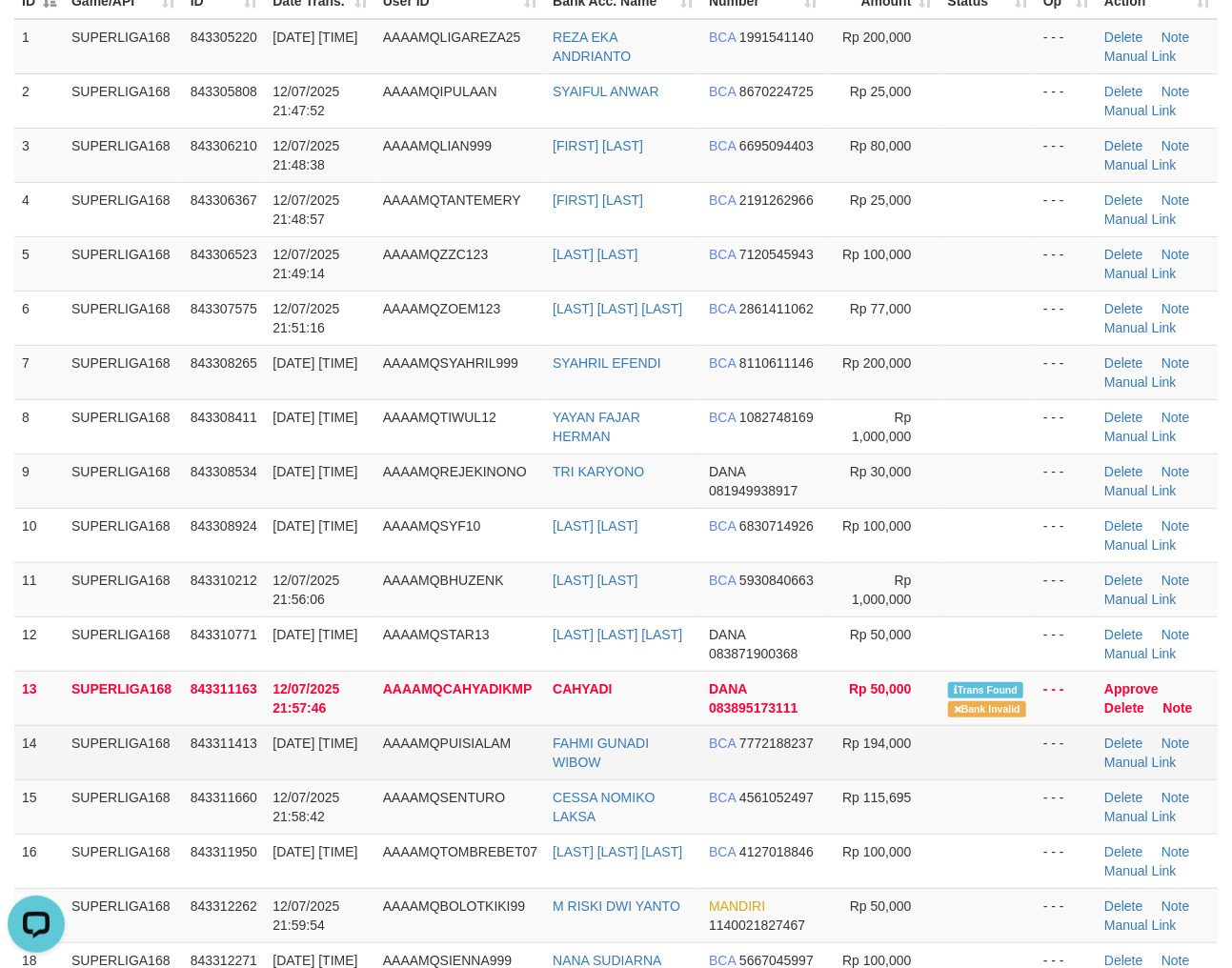scroll, scrollTop: 265, scrollLeft: 0, axis: vertical 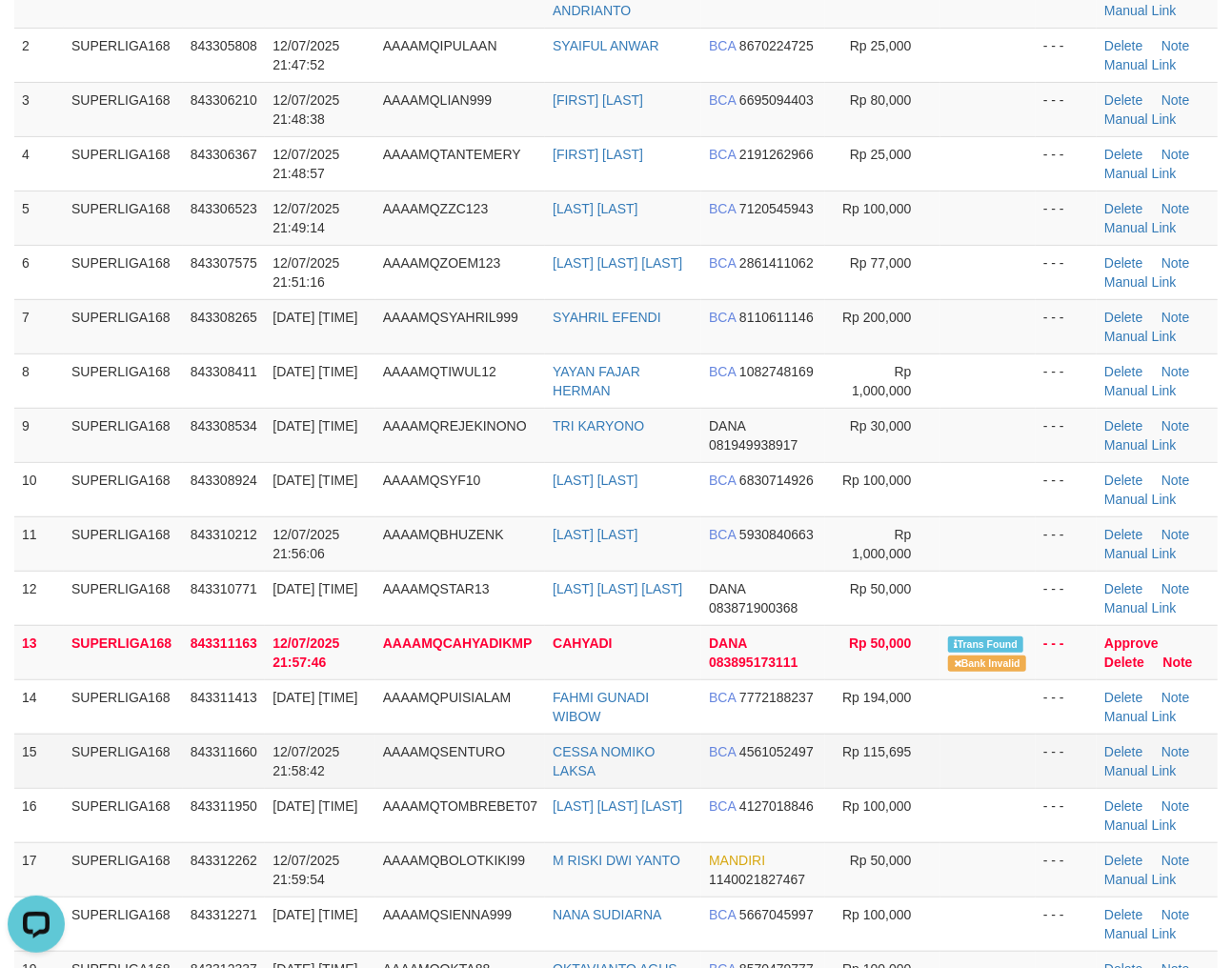 click on "AAAAMQSENTURO" at bounding box center [460, 760] 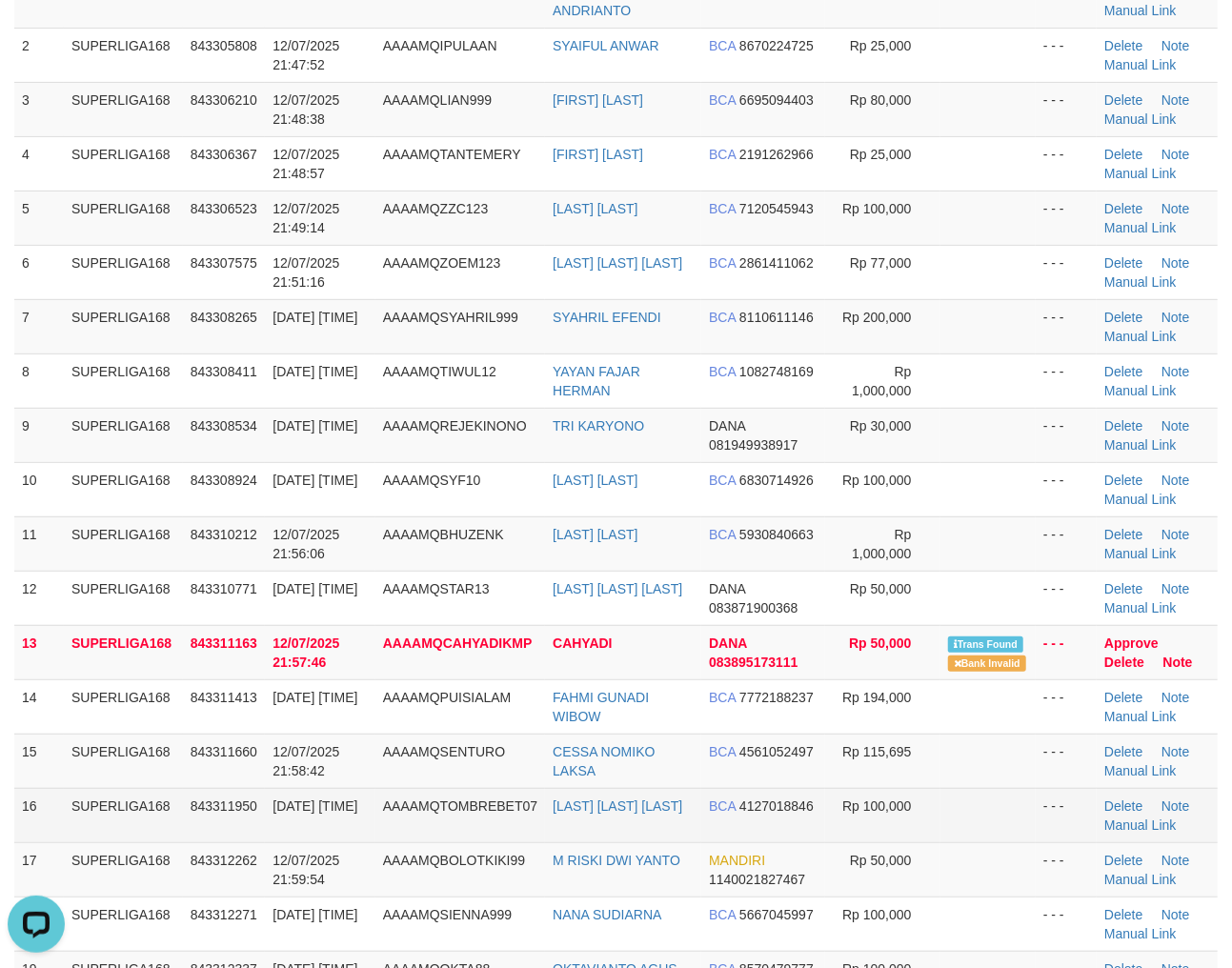 scroll, scrollTop: 291, scrollLeft: 0, axis: vertical 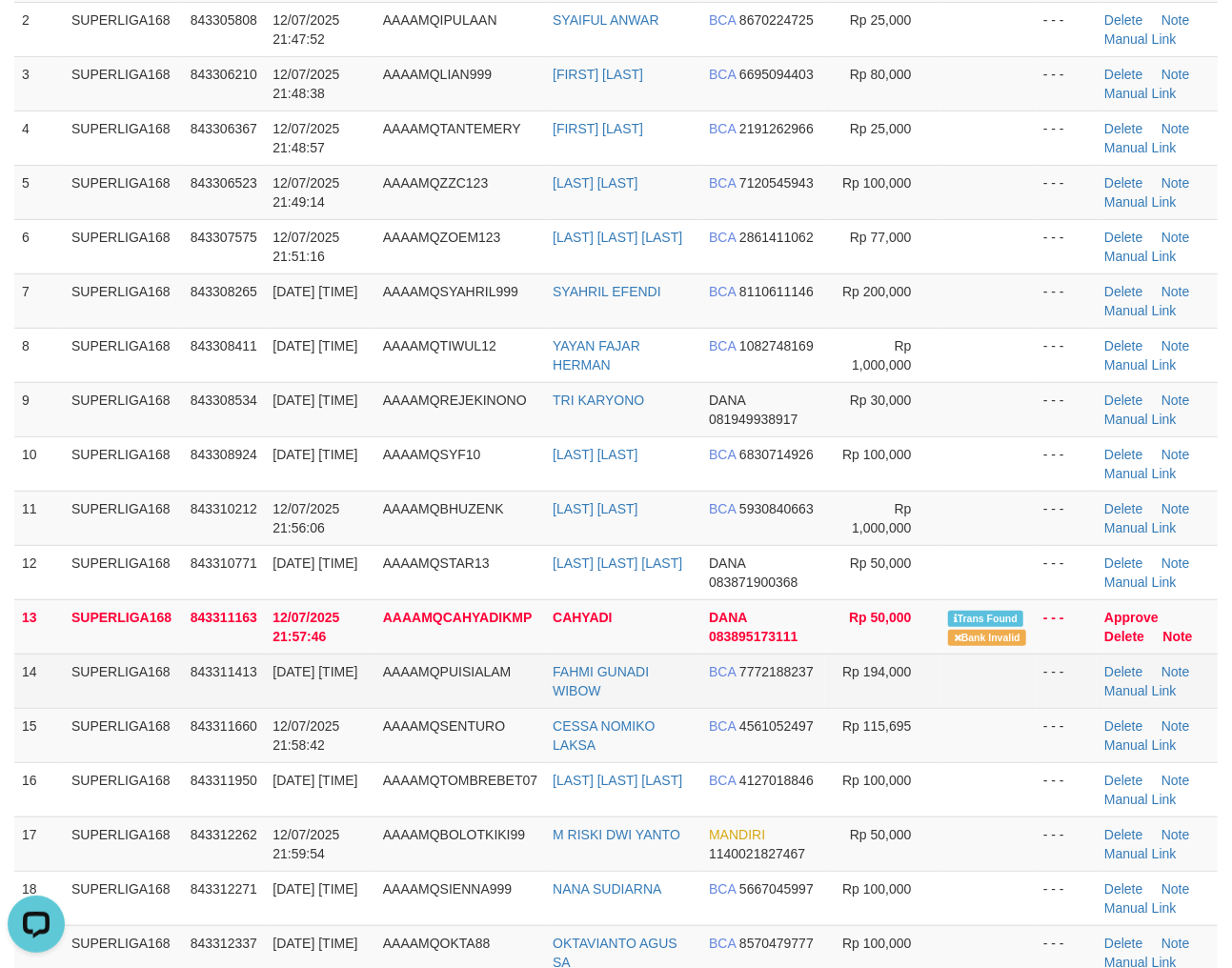 click on "AAAAMQPUISIALAM" at bounding box center [460, 680] 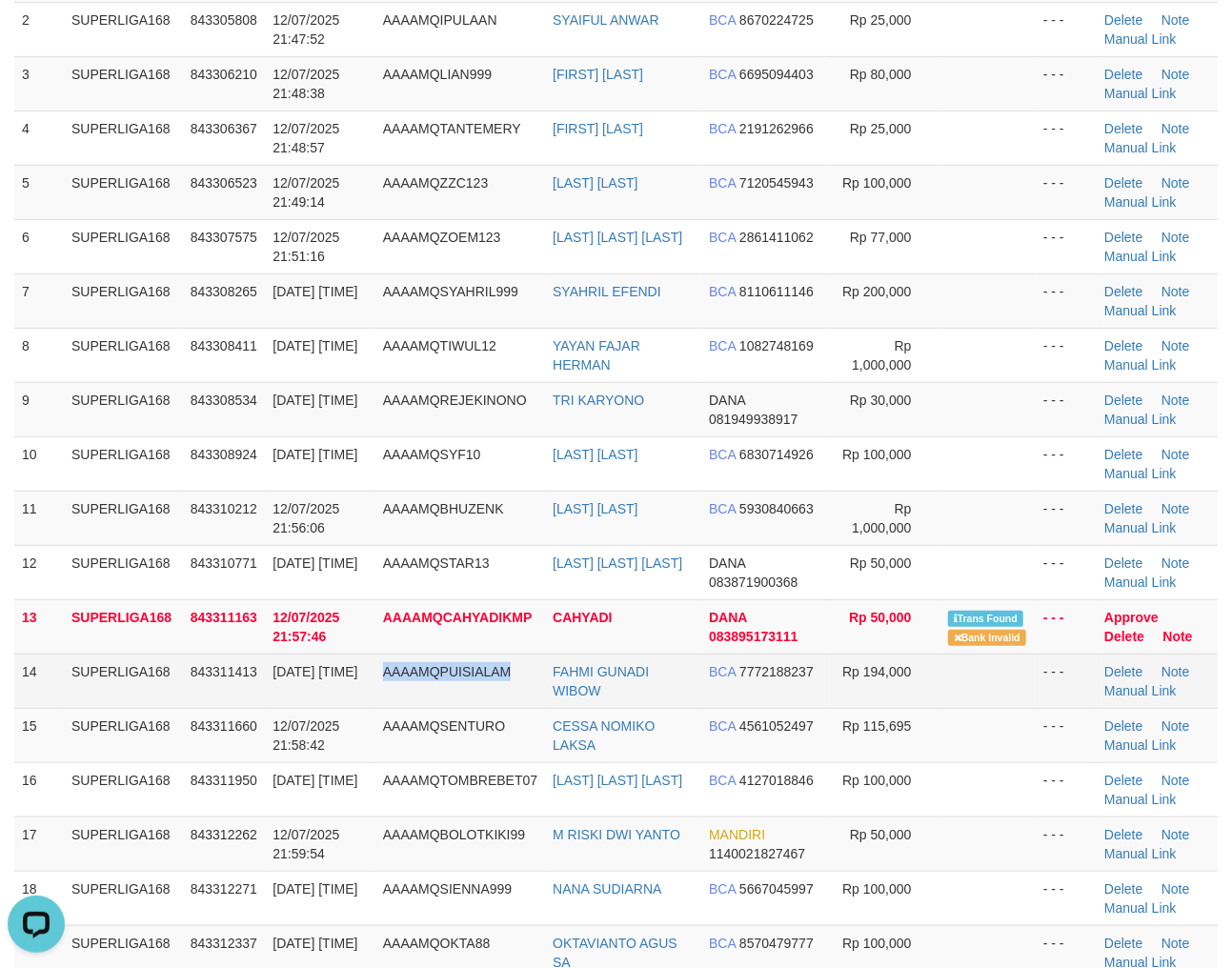 click on "AAAAMQPUISIALAM" at bounding box center [460, 680] 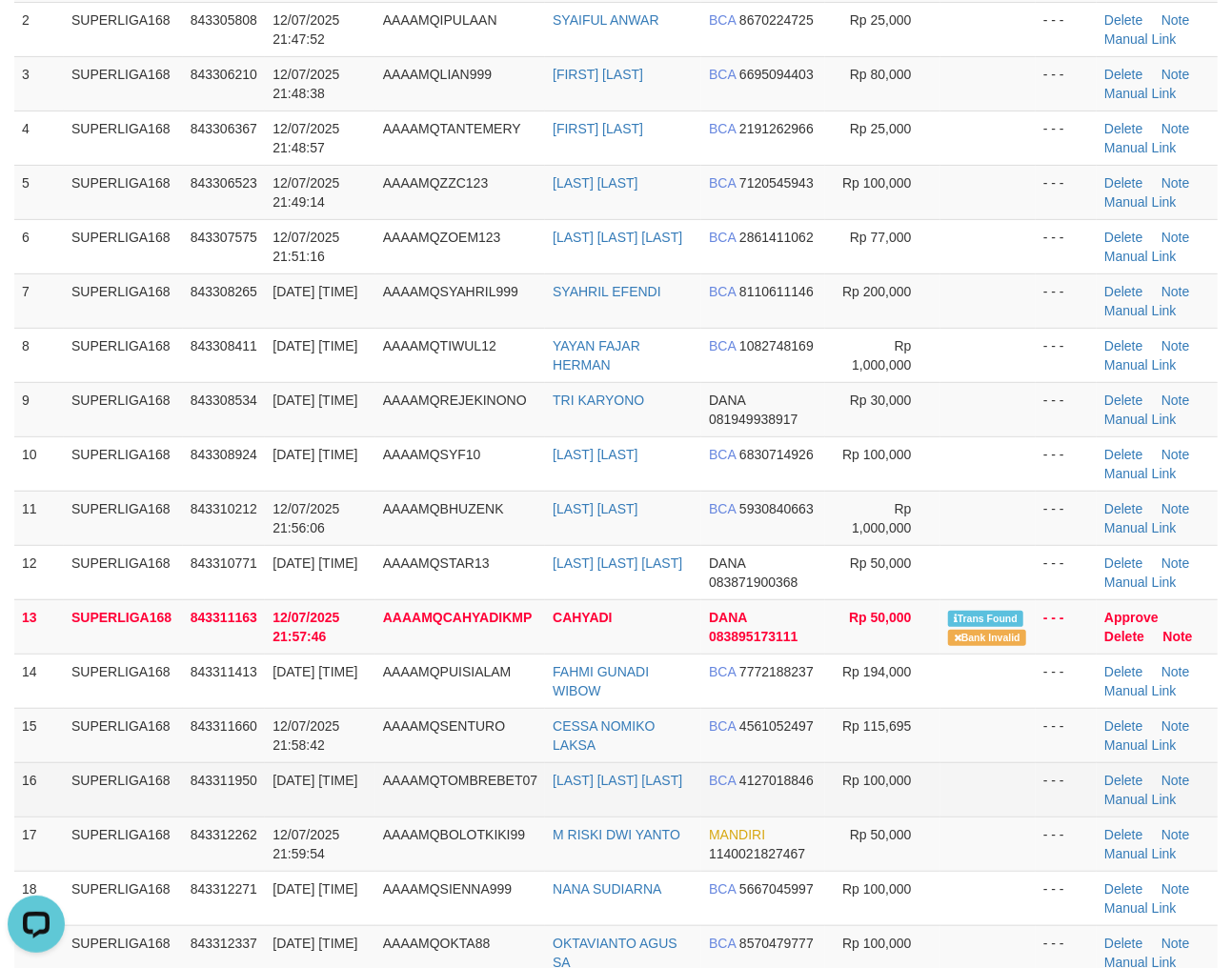 click on "SUPERLIGA168" at bounding box center (123, 789) 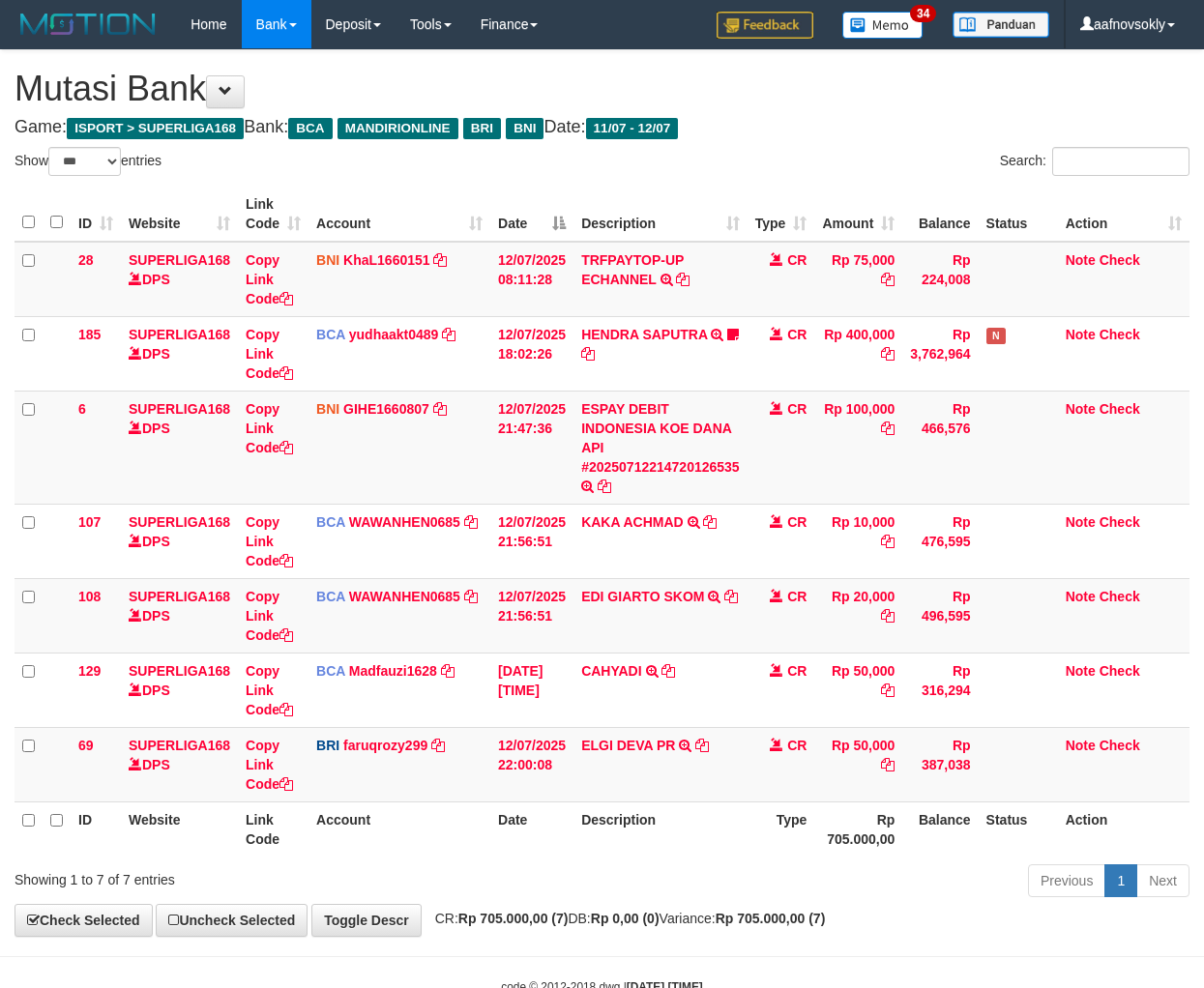 select on "***" 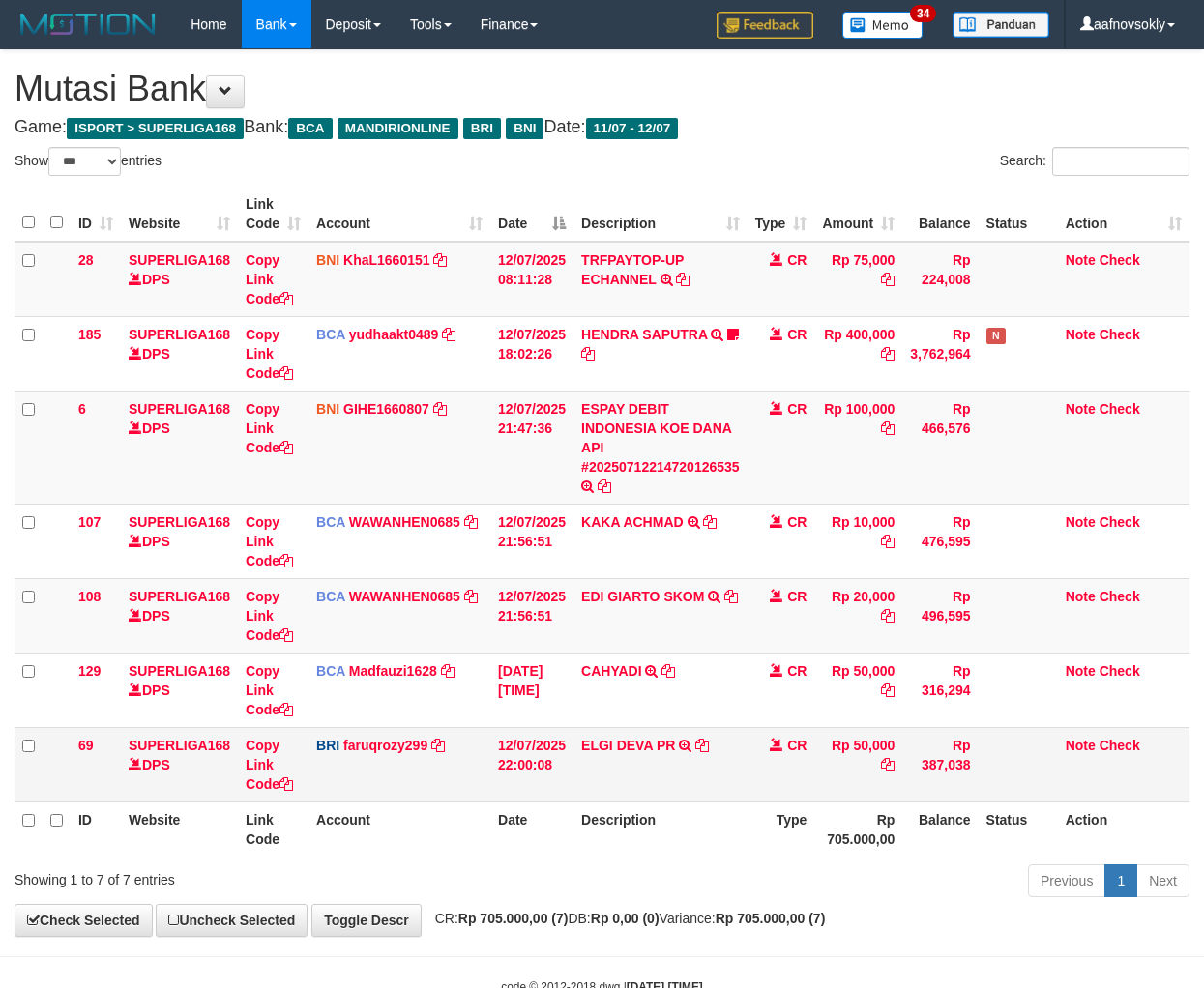 scroll, scrollTop: 0, scrollLeft: 0, axis: both 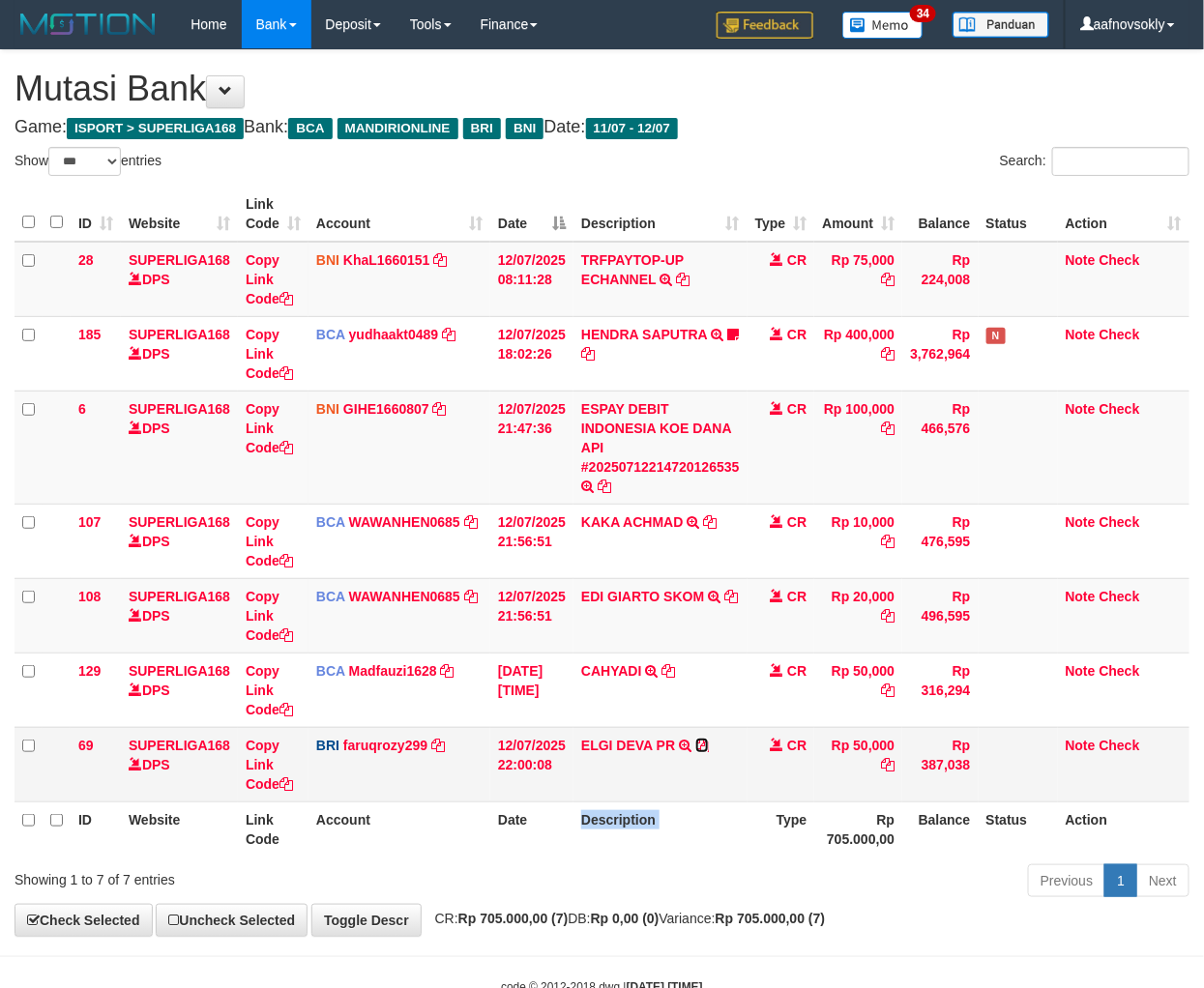 click at bounding box center [702, 745] 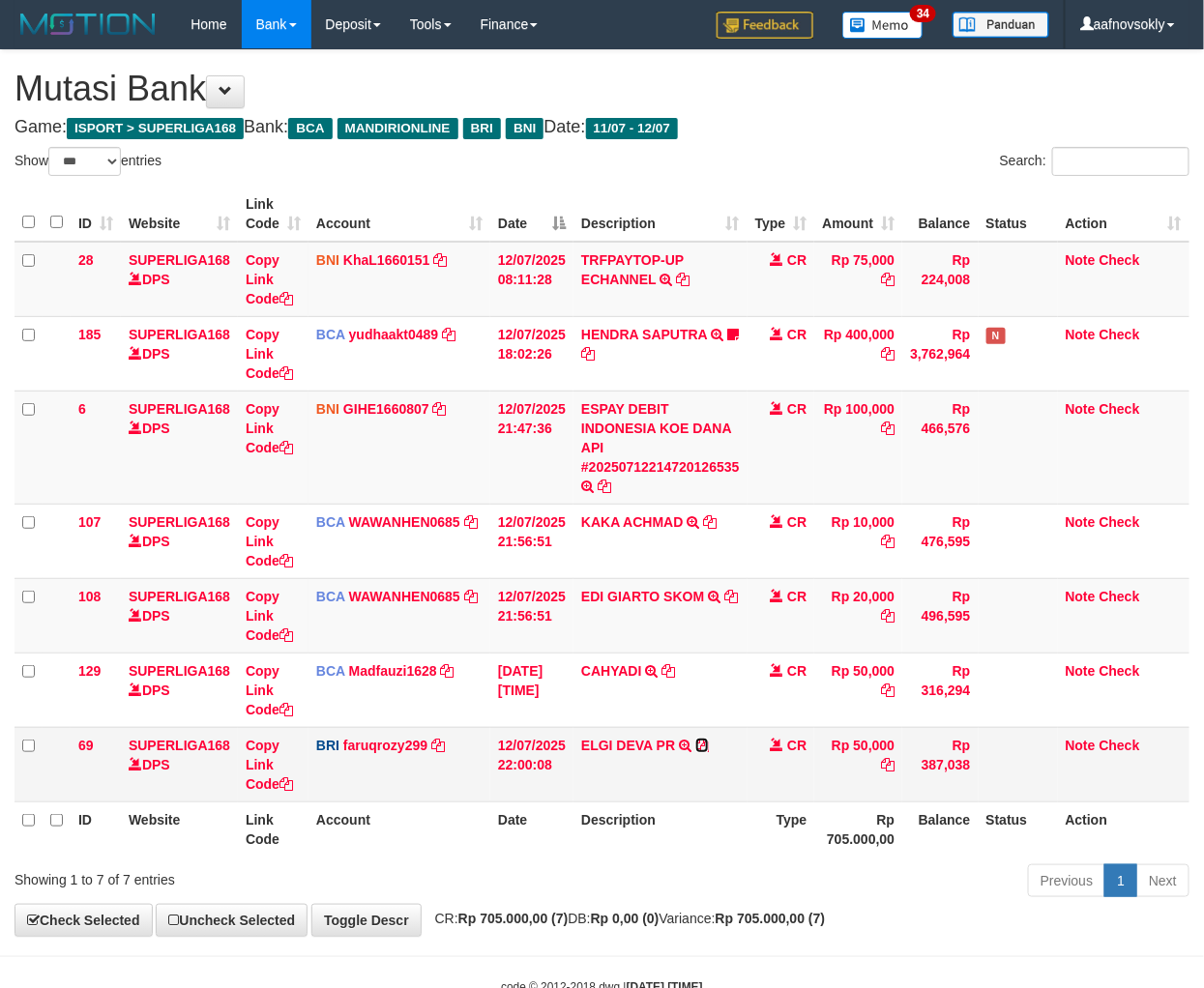 drag, startPoint x: 706, startPoint y: 738, endPoint x: 1202, endPoint y: 761, distance: 496.533 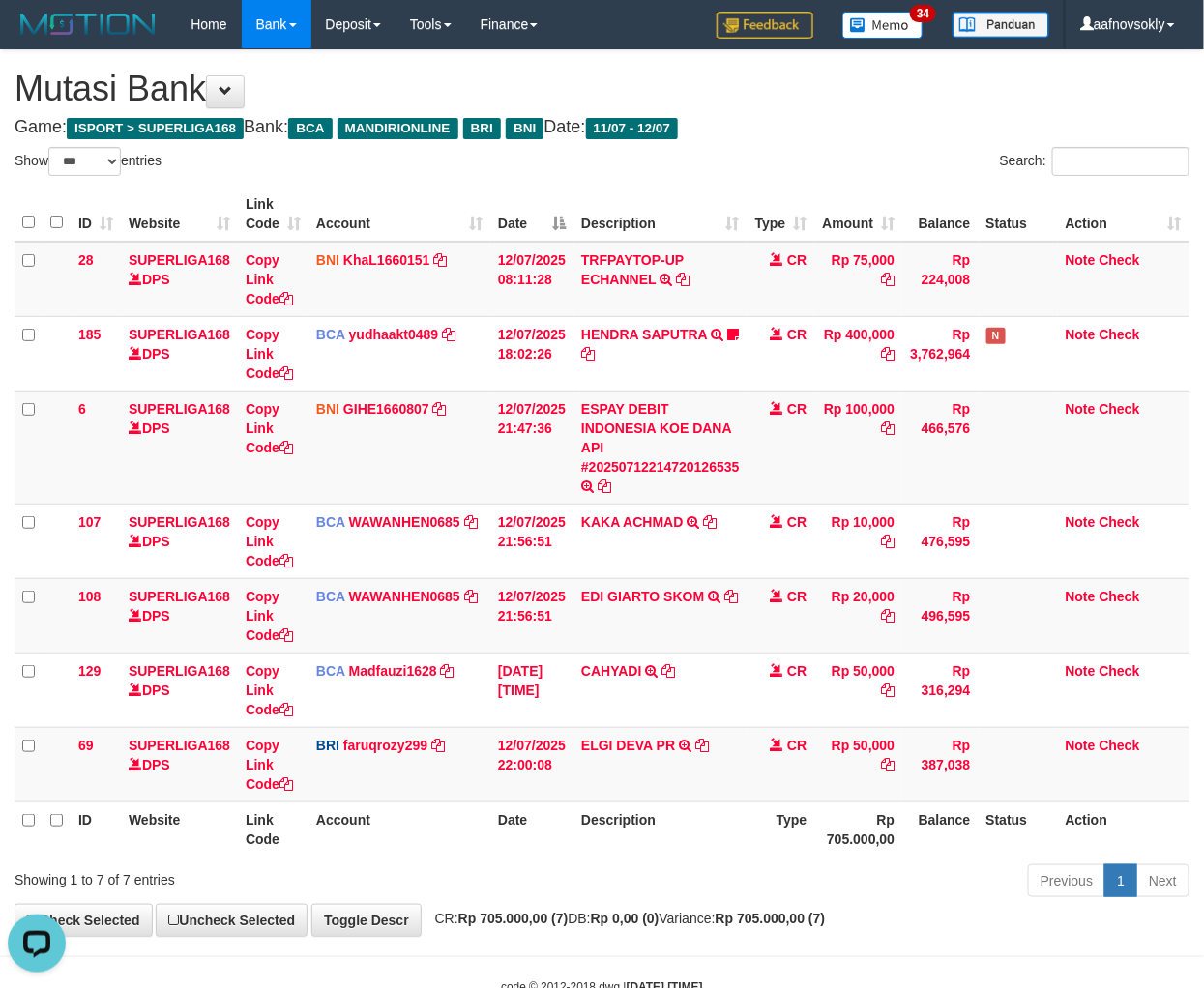 scroll, scrollTop: 0, scrollLeft: 0, axis: both 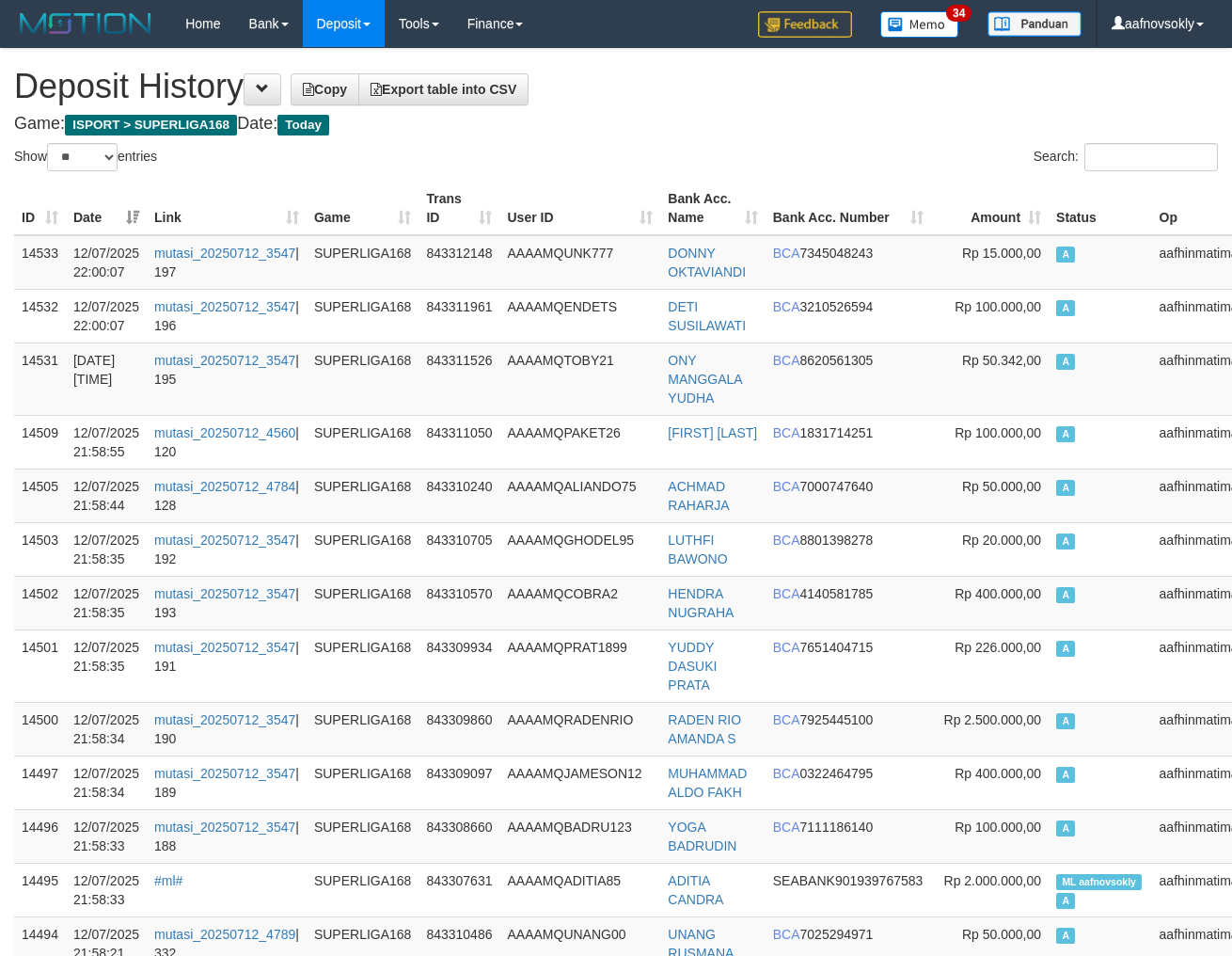 select on "**" 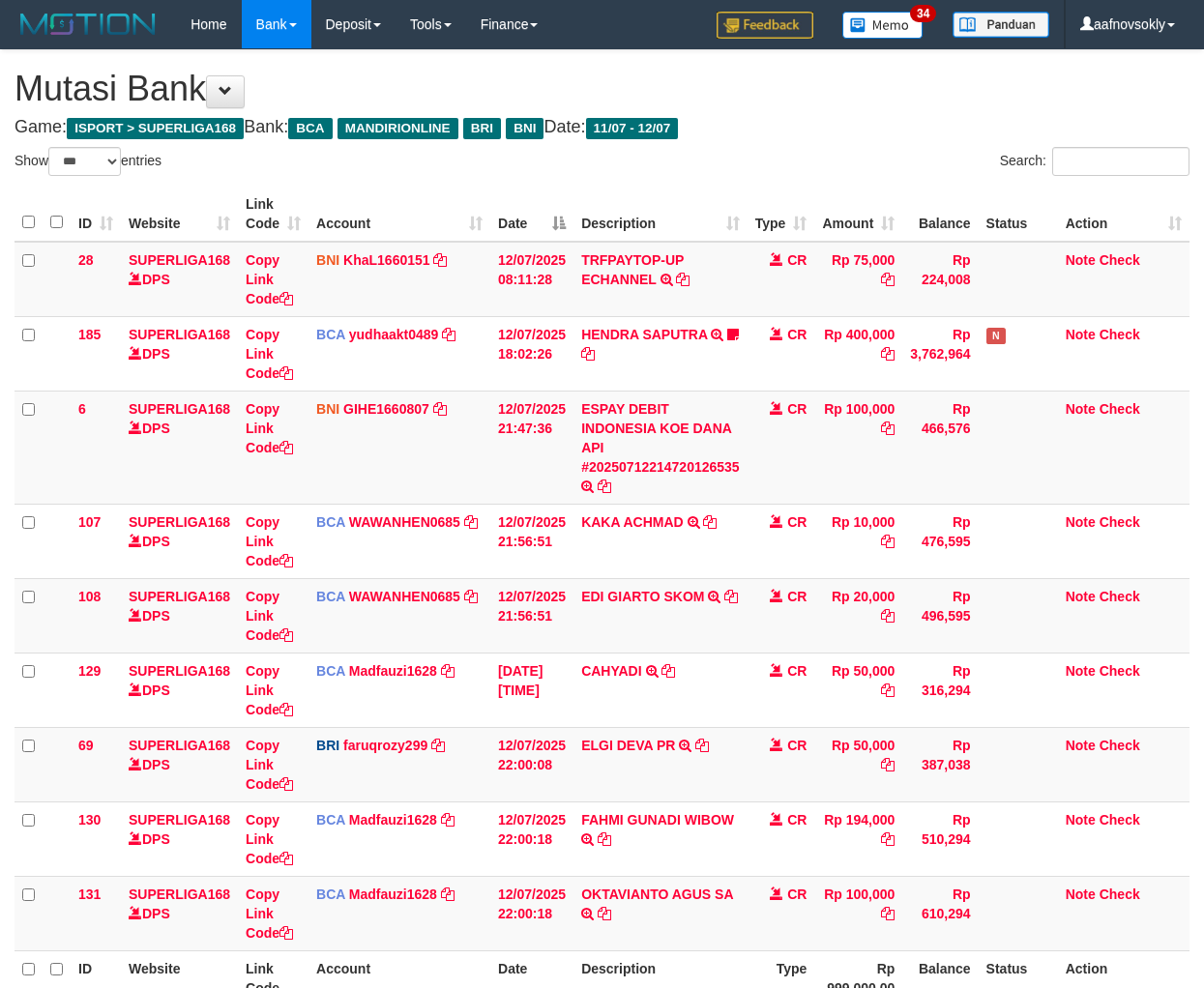 select on "***" 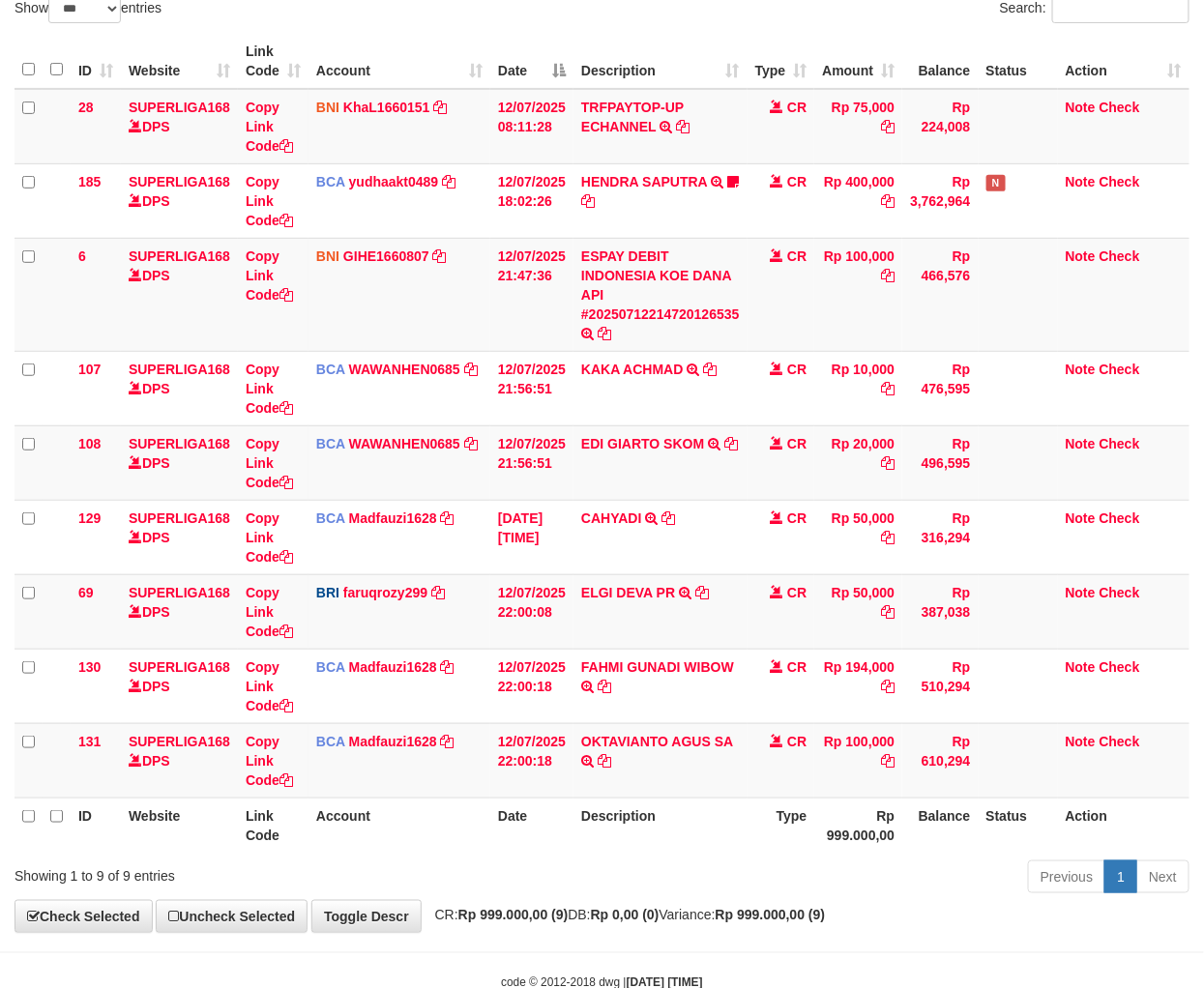 scroll, scrollTop: 206, scrollLeft: 0, axis: vertical 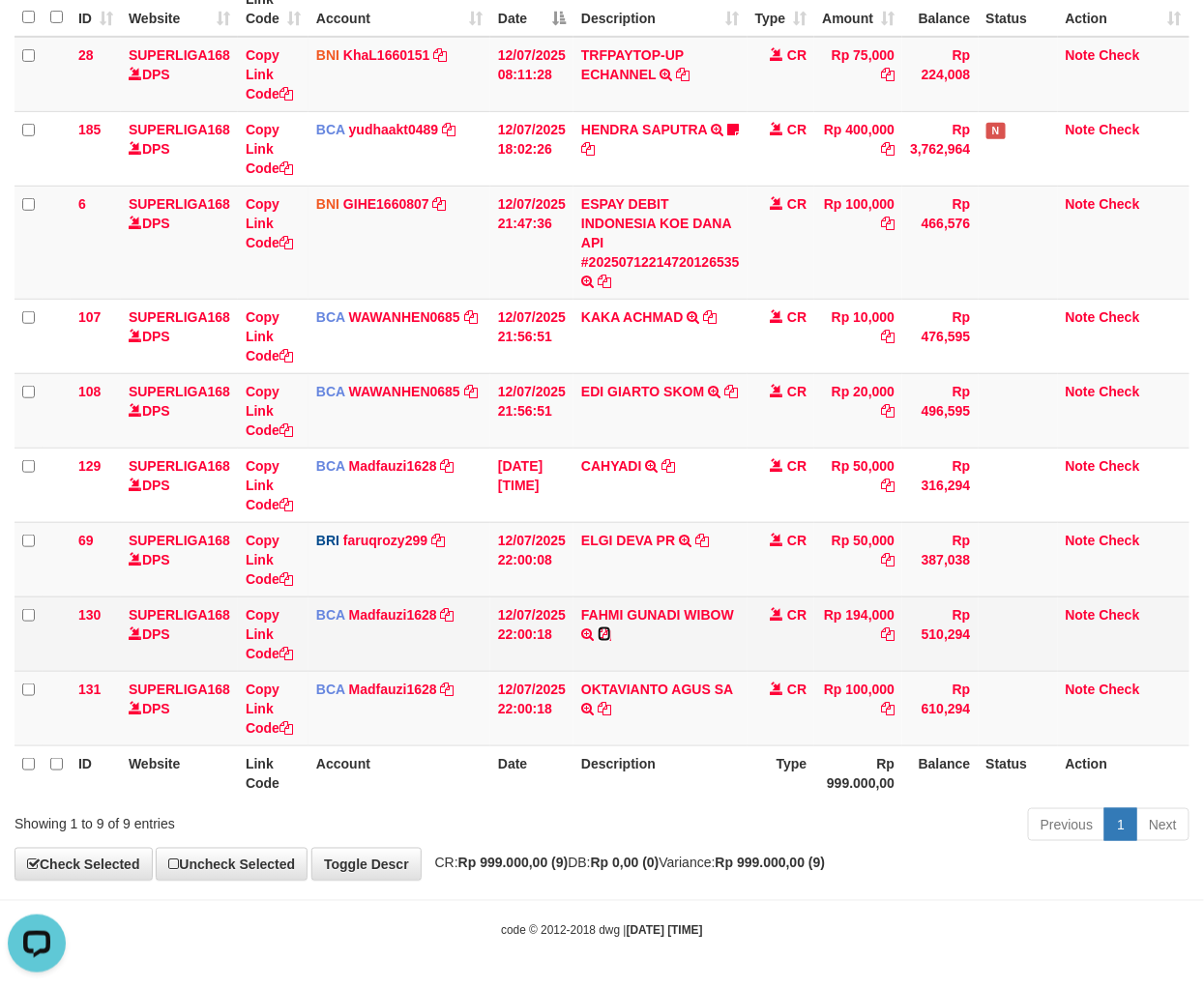 click at bounding box center [604, 634] 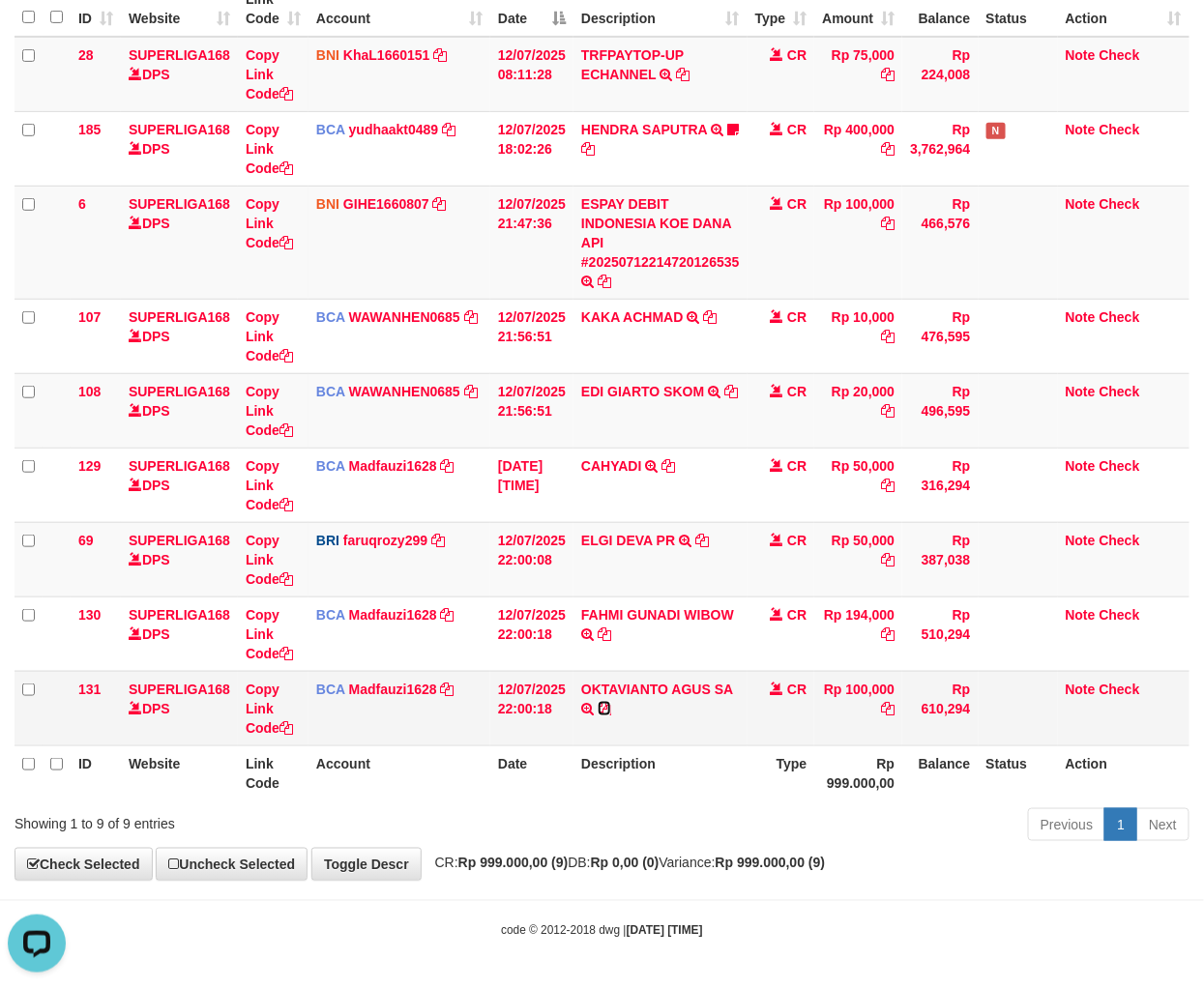 click at bounding box center (604, 709) 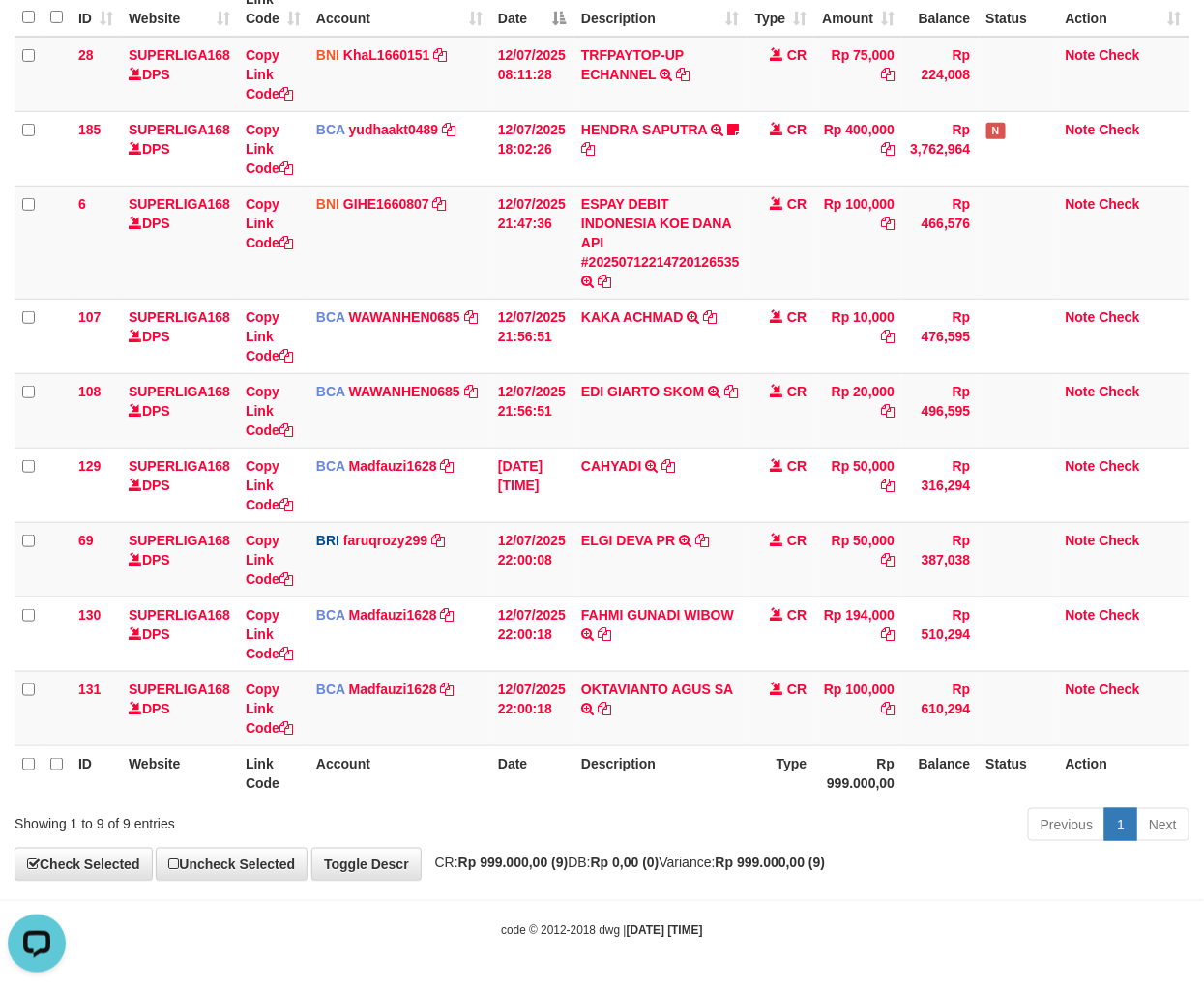 drag, startPoint x: 883, startPoint y: 878, endPoint x: 1131, endPoint y: 847, distance: 249.92999 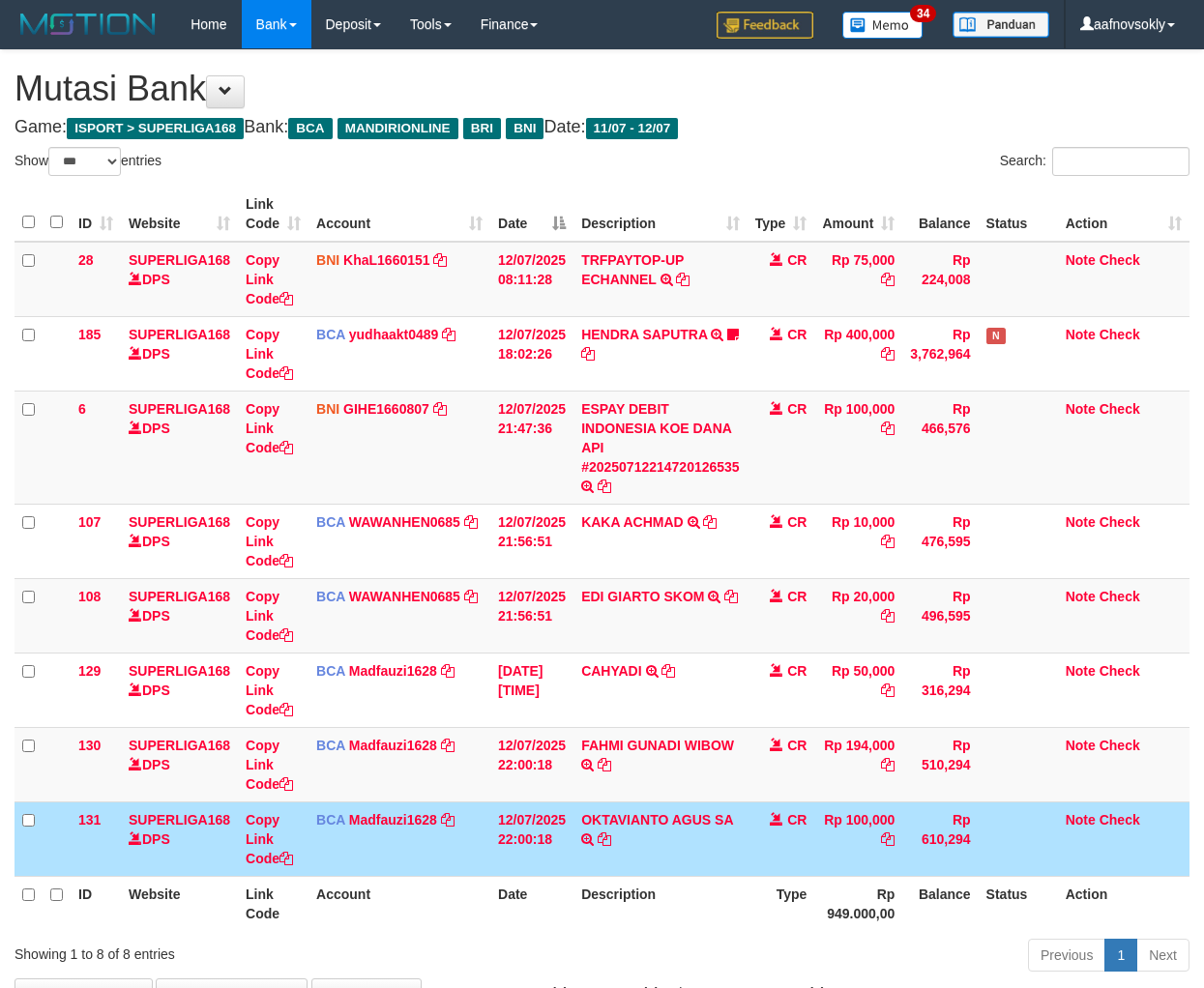select on "***" 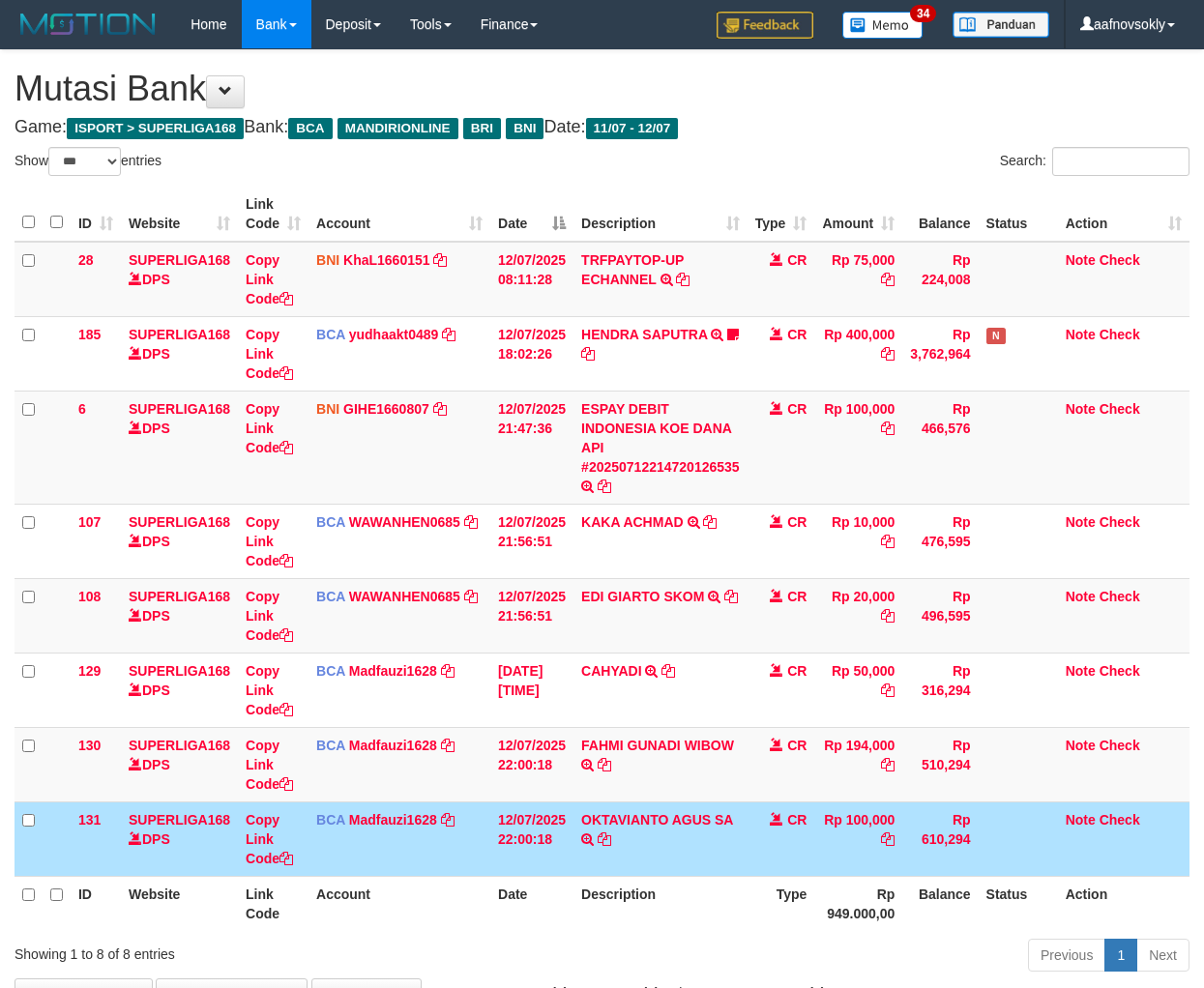 scroll, scrollTop: 0, scrollLeft: 0, axis: both 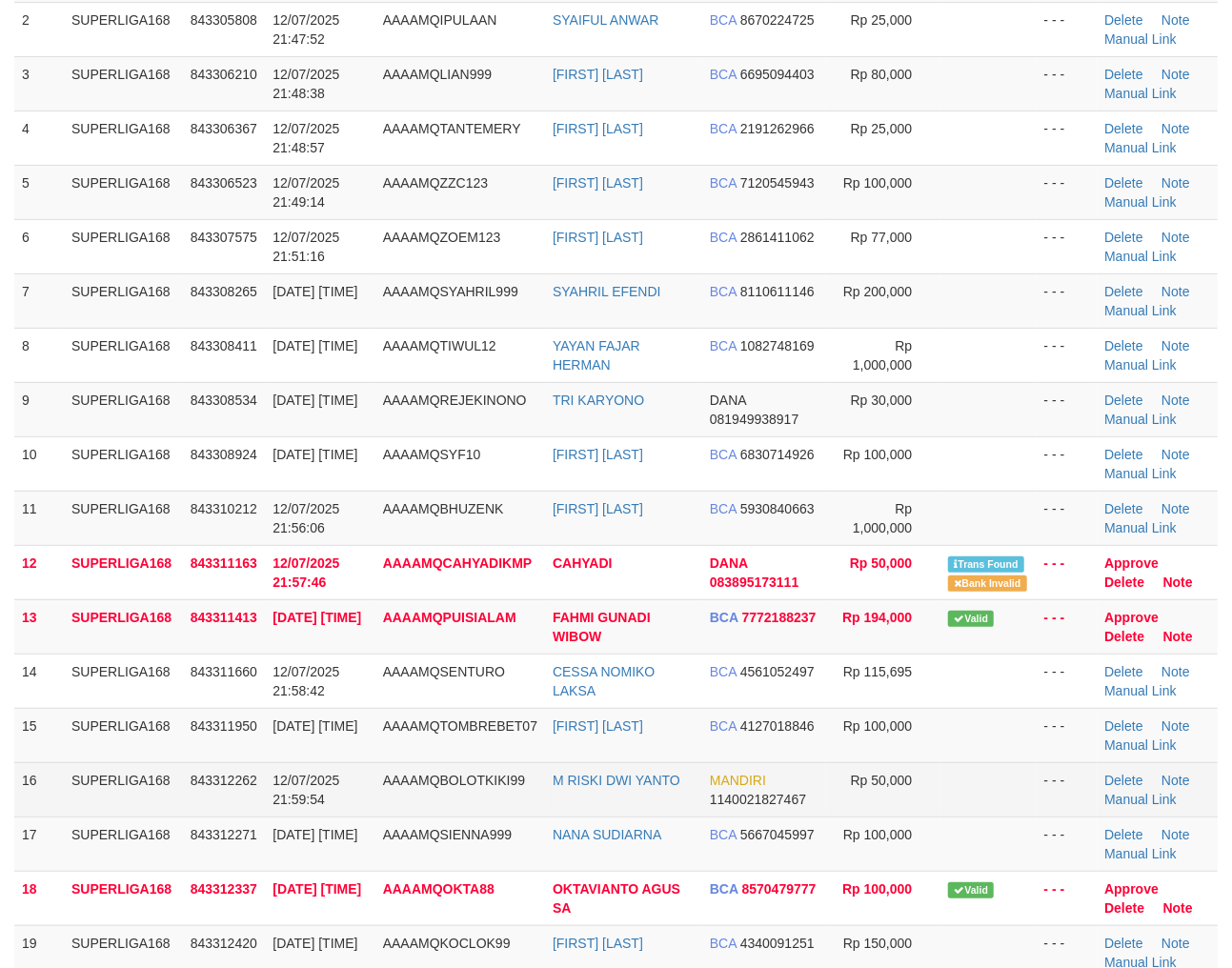 click on "AAAAMQBOLOTKIKI99" at bounding box center (454, 780) 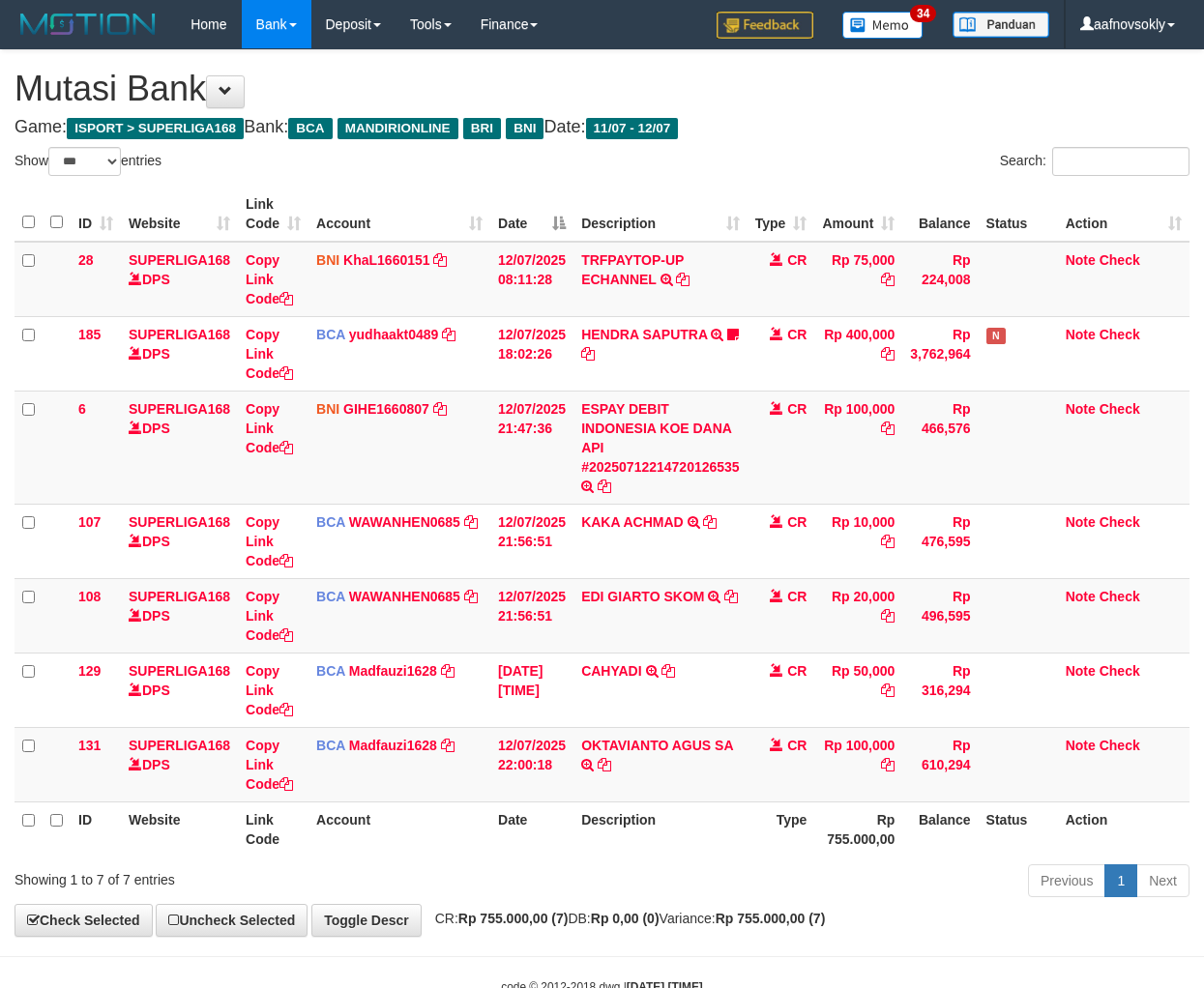 select on "***" 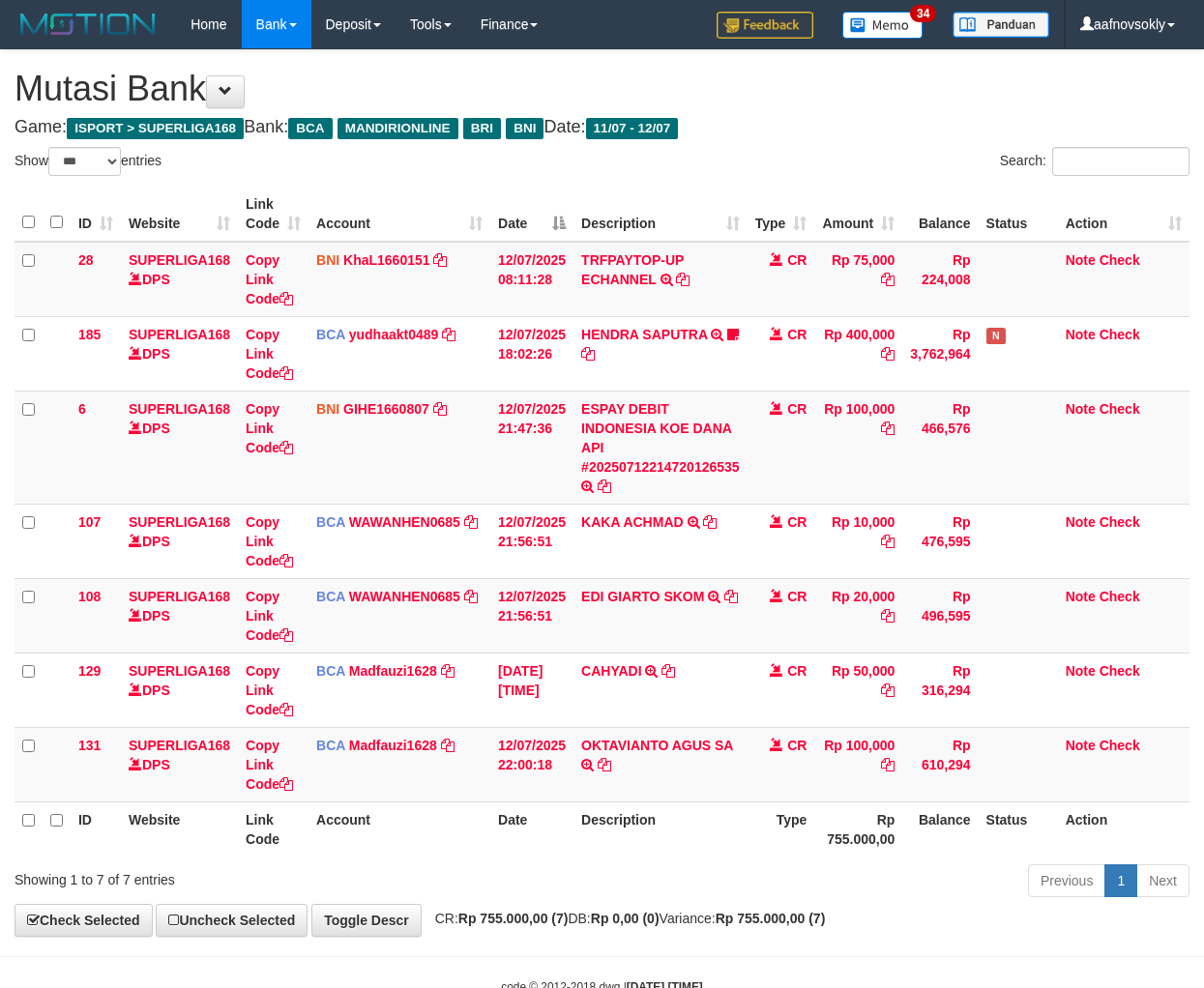 scroll, scrollTop: 0, scrollLeft: 0, axis: both 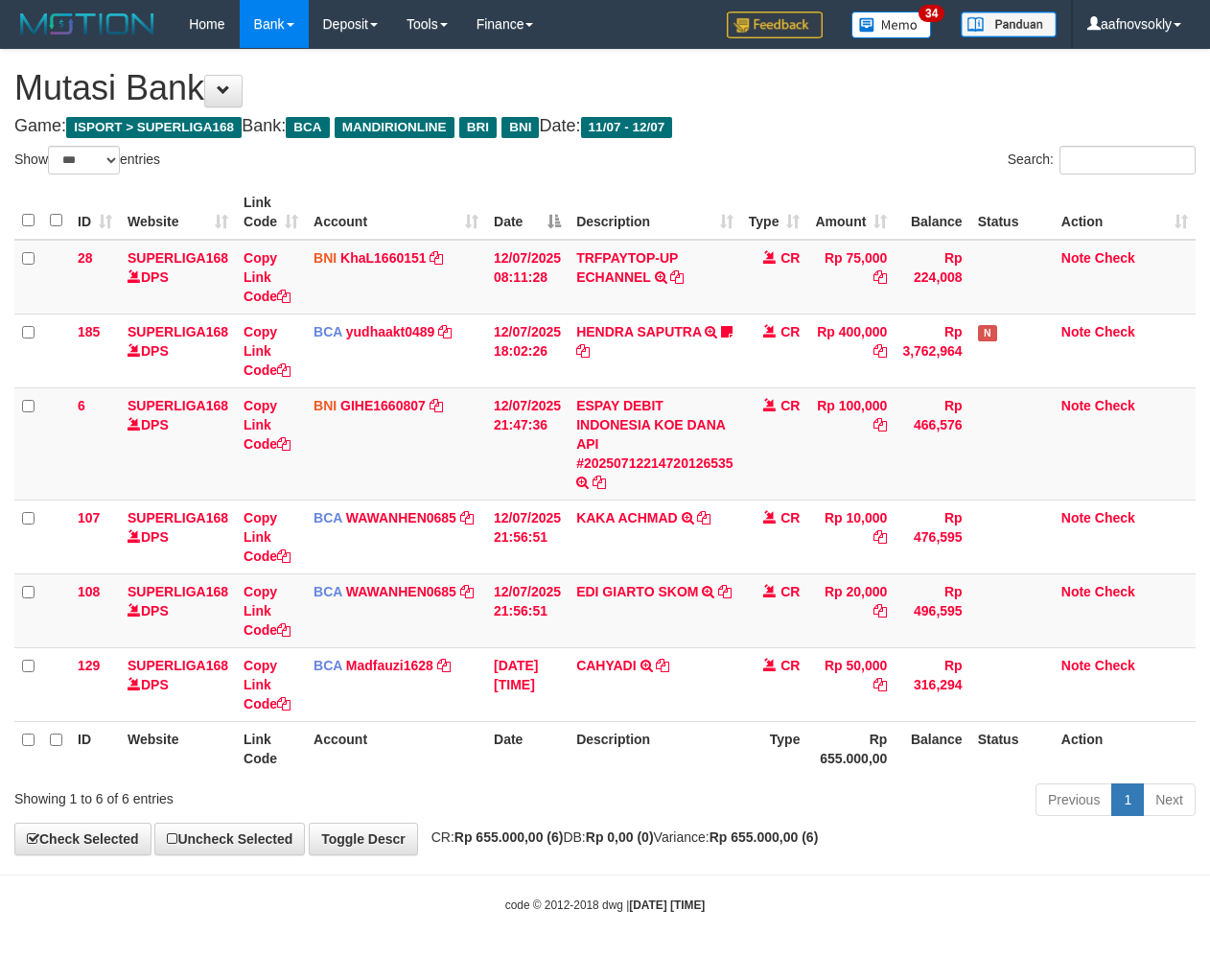 select on "***" 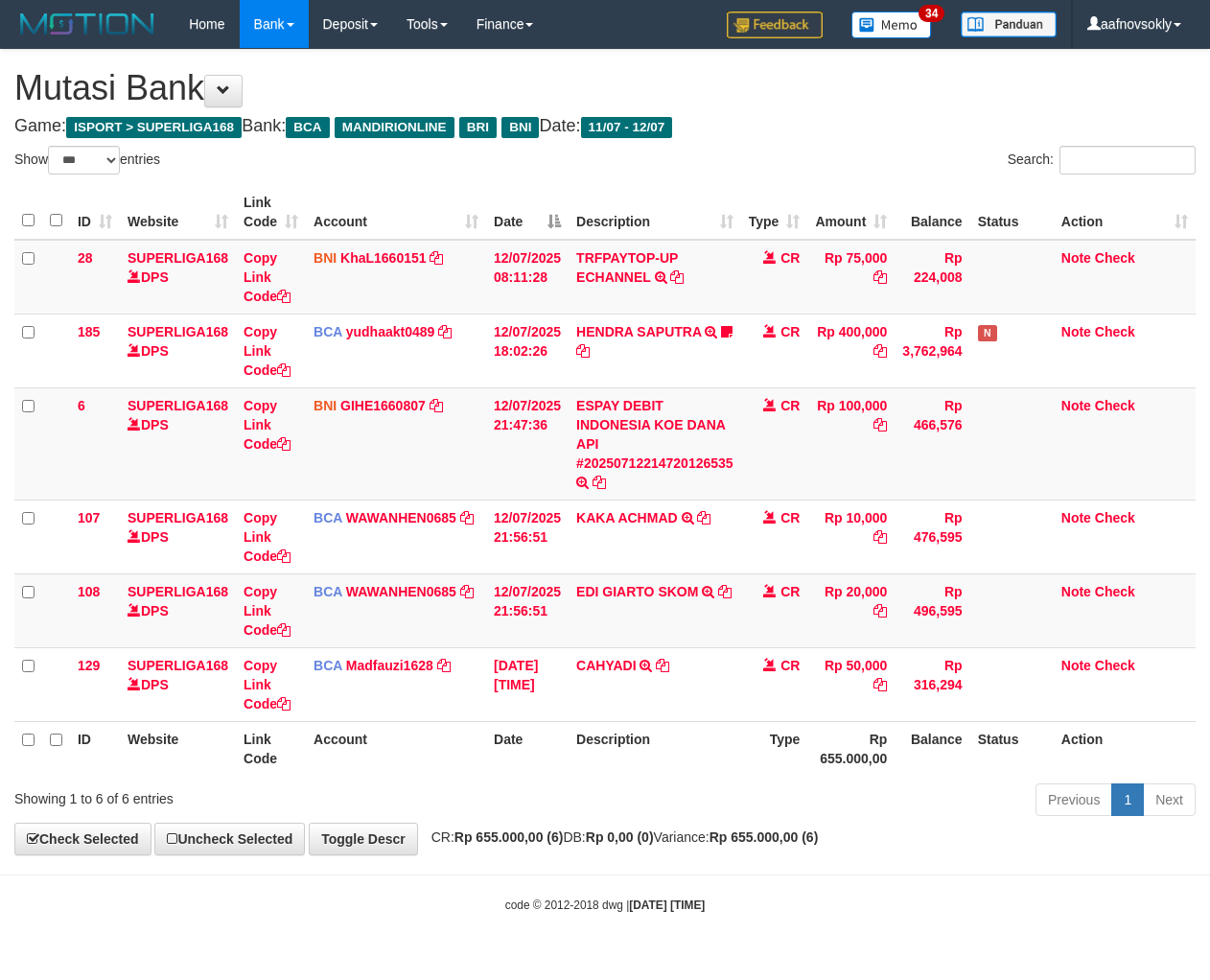 scroll, scrollTop: 0, scrollLeft: 0, axis: both 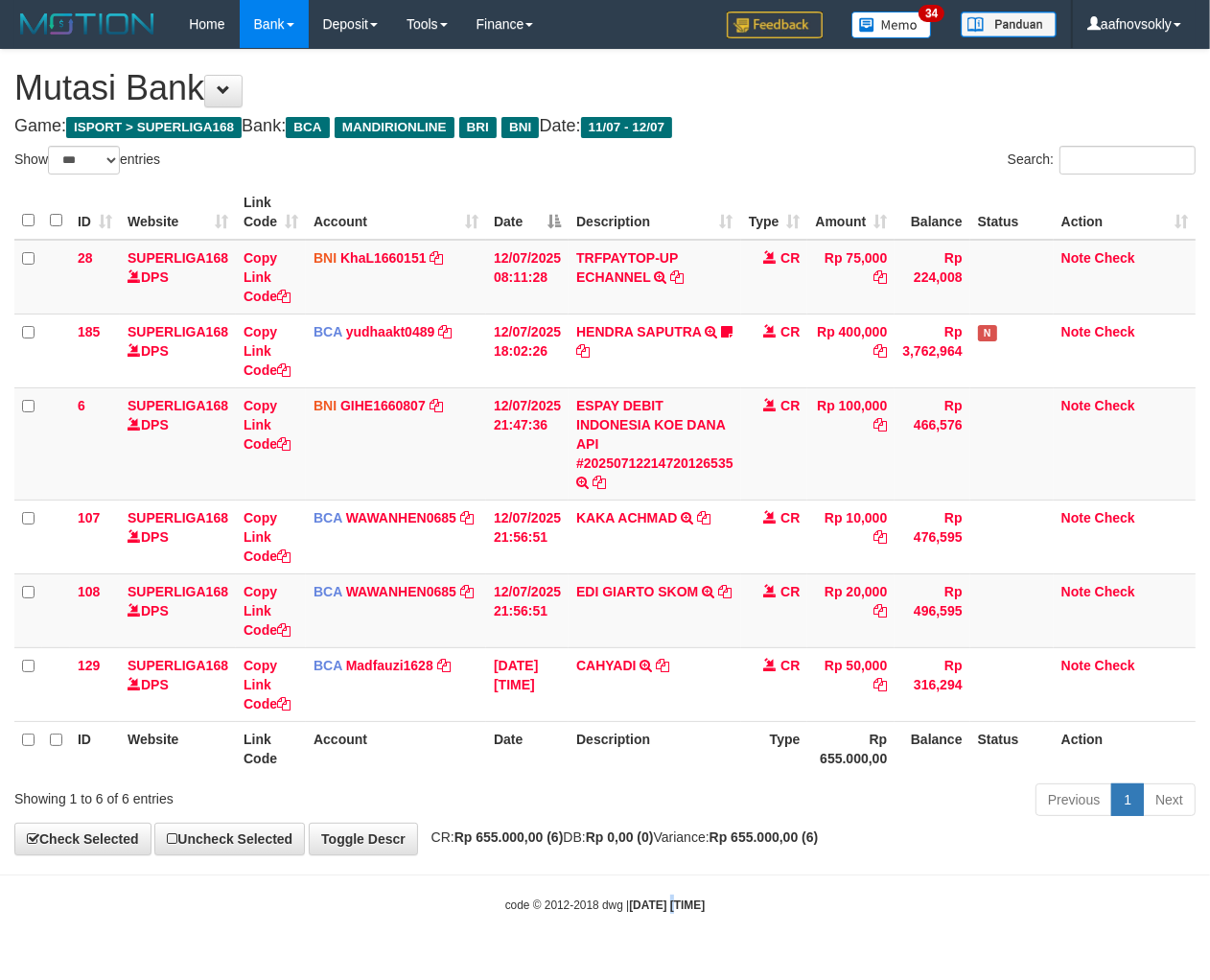 click on "Toggle navigation
Home
Bank
Account List
Load
By Website
Group
[ISPORT]													SUPERLIGA168
By Load Group (DPS)
34" at bounding box center (605, 480) 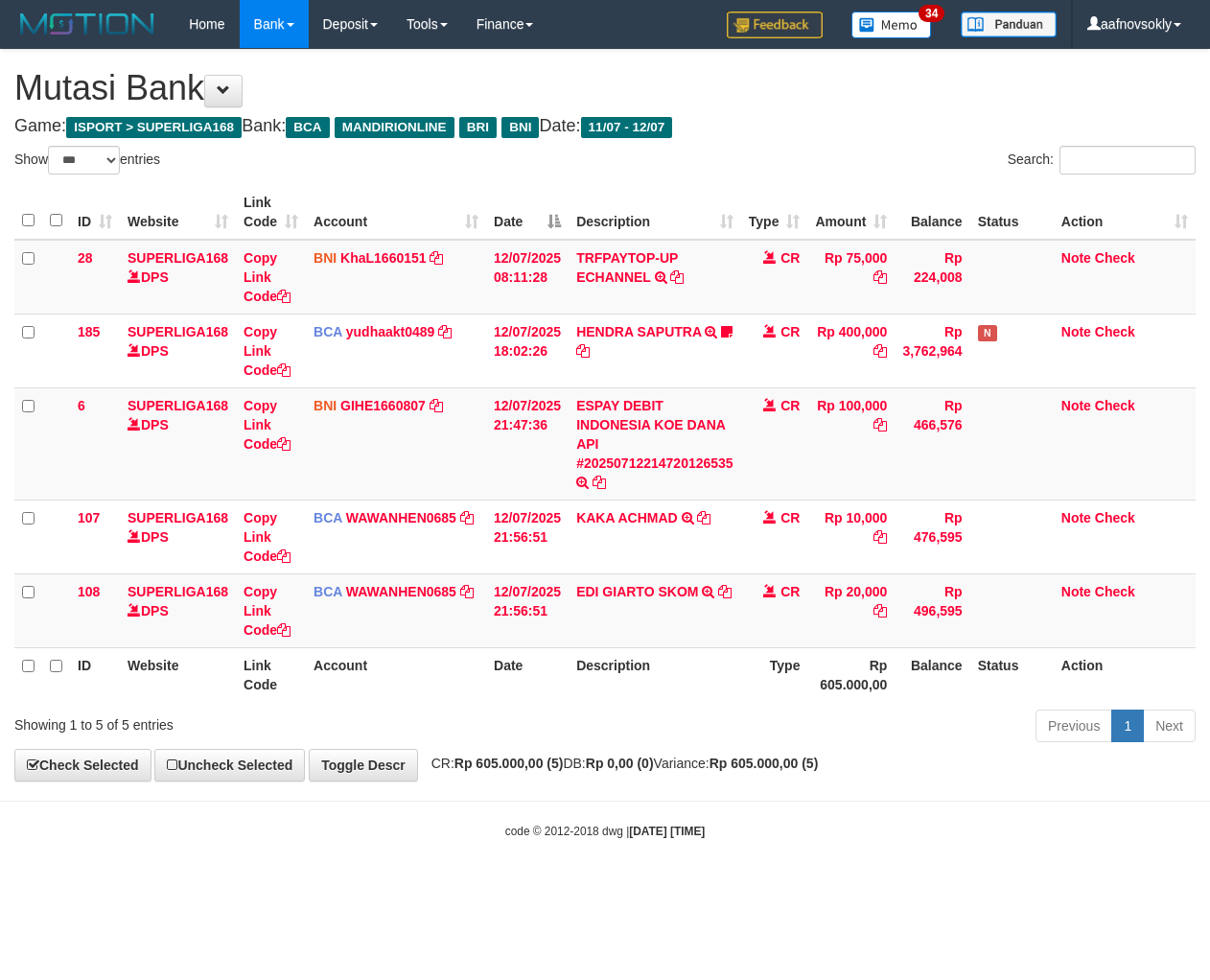 select on "***" 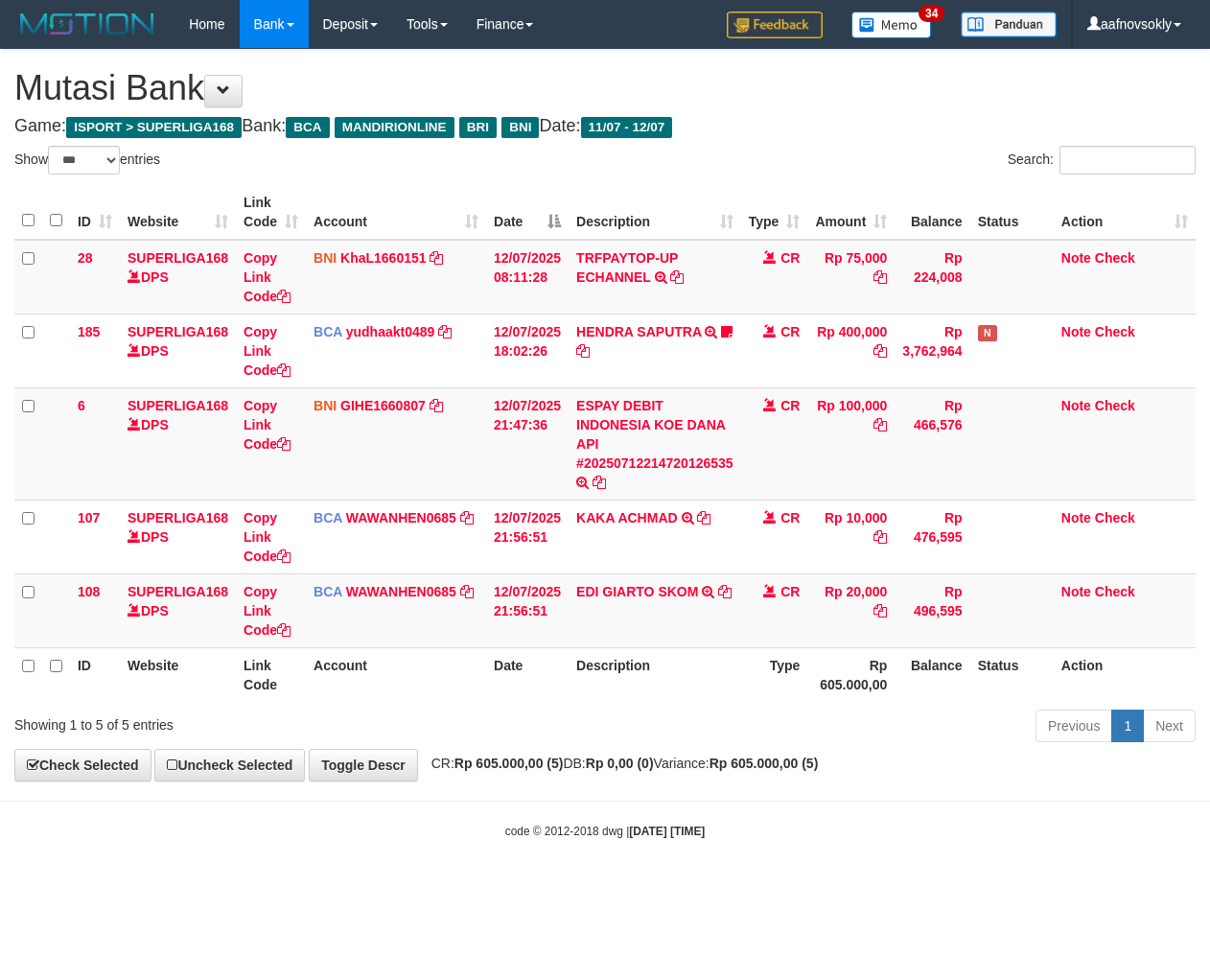 scroll, scrollTop: 0, scrollLeft: 0, axis: both 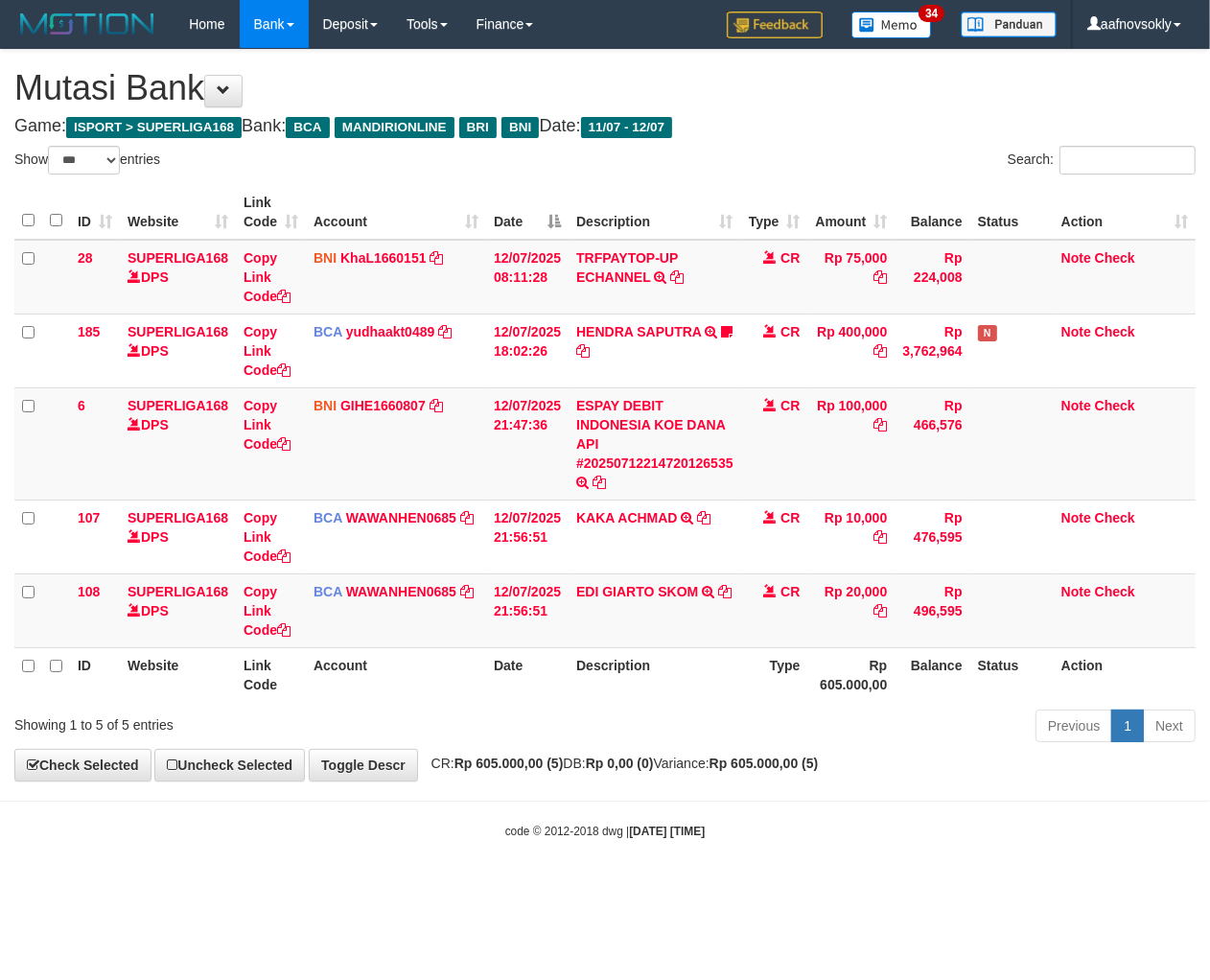 click on "Toggle navigation
Home
Bank
Account List
Load
By Website
Group
[ISPORT]													SUPERLIGA168
By Load Group (DPS)
34" at bounding box center [605, 444] 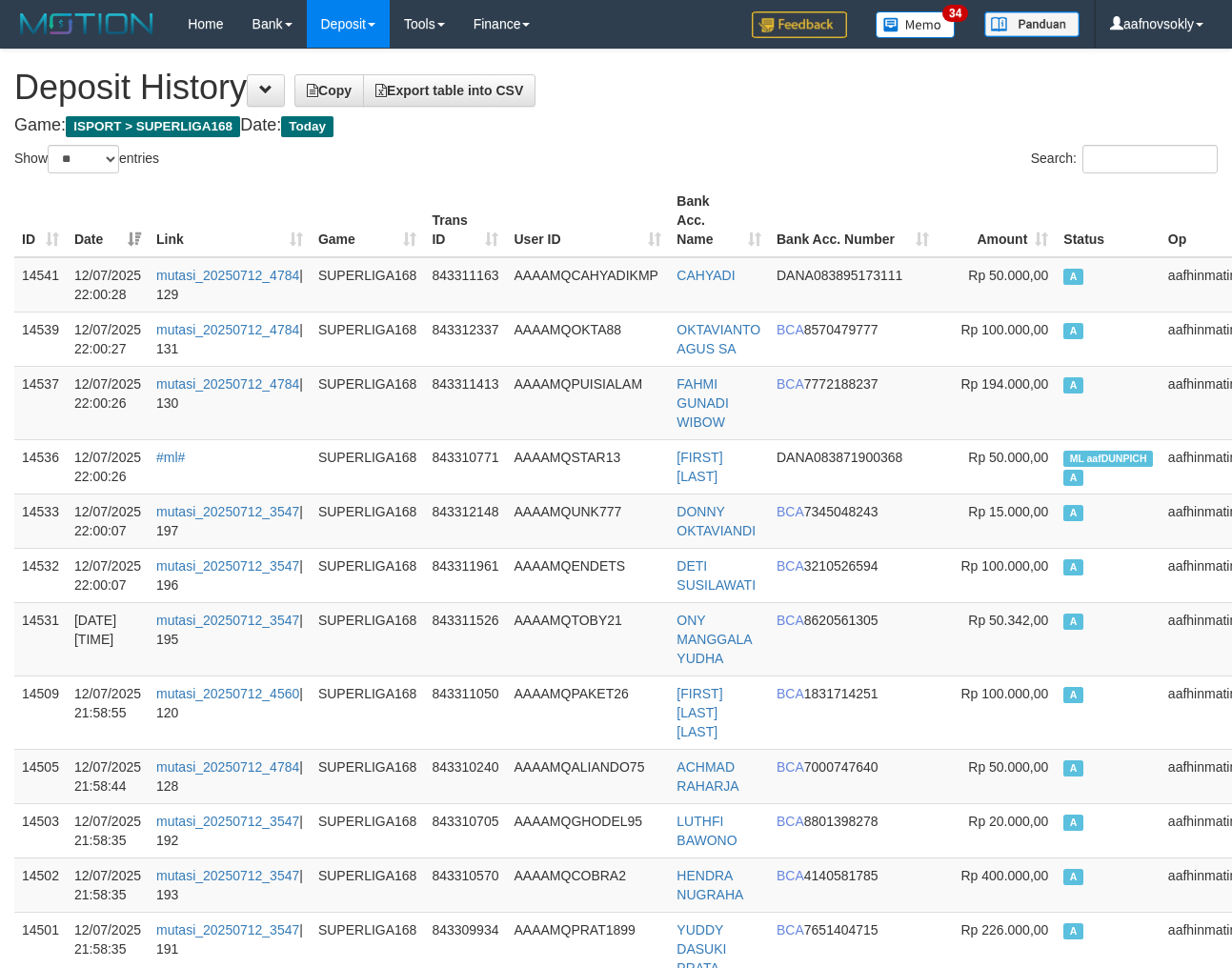 select on "**" 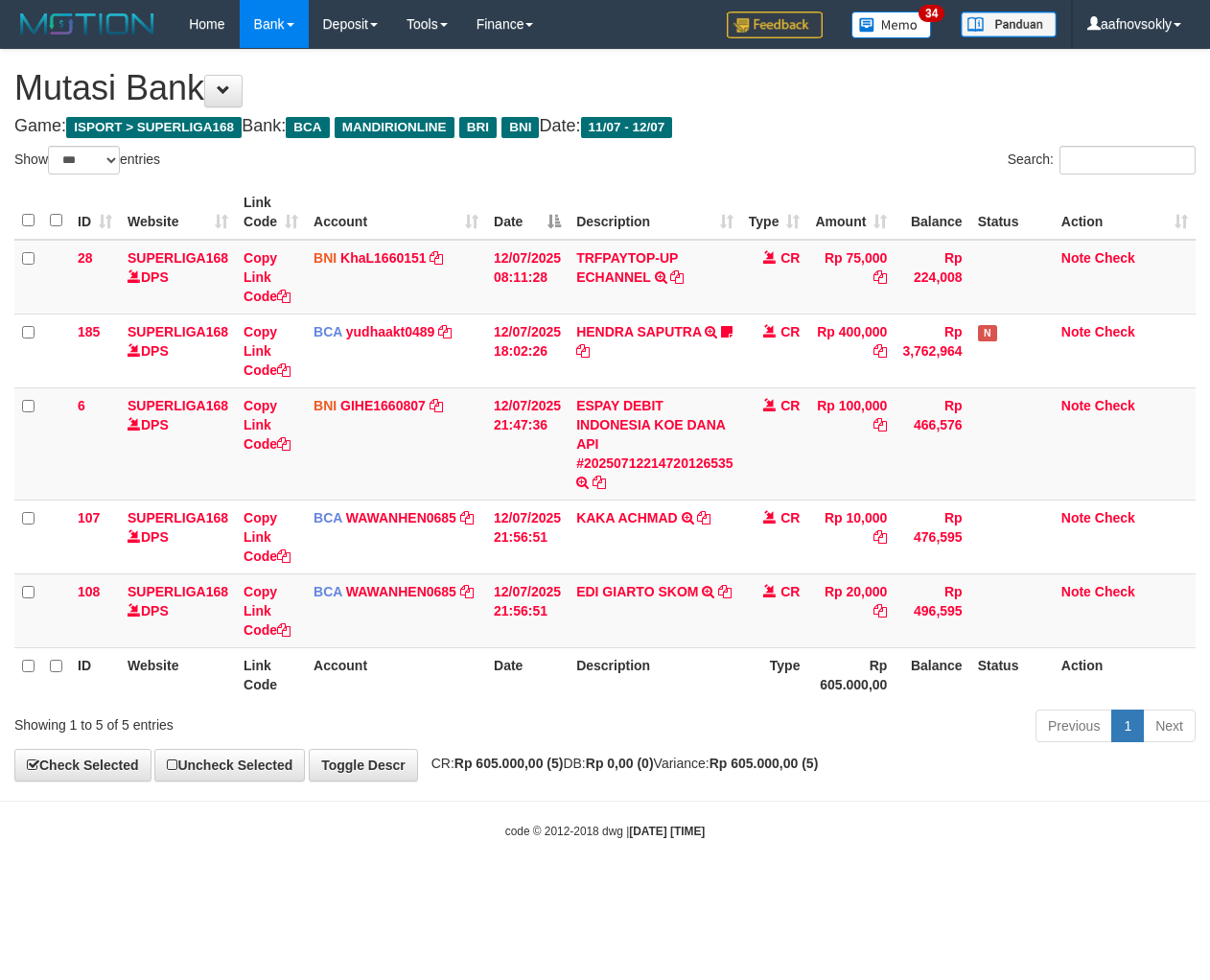 select on "***" 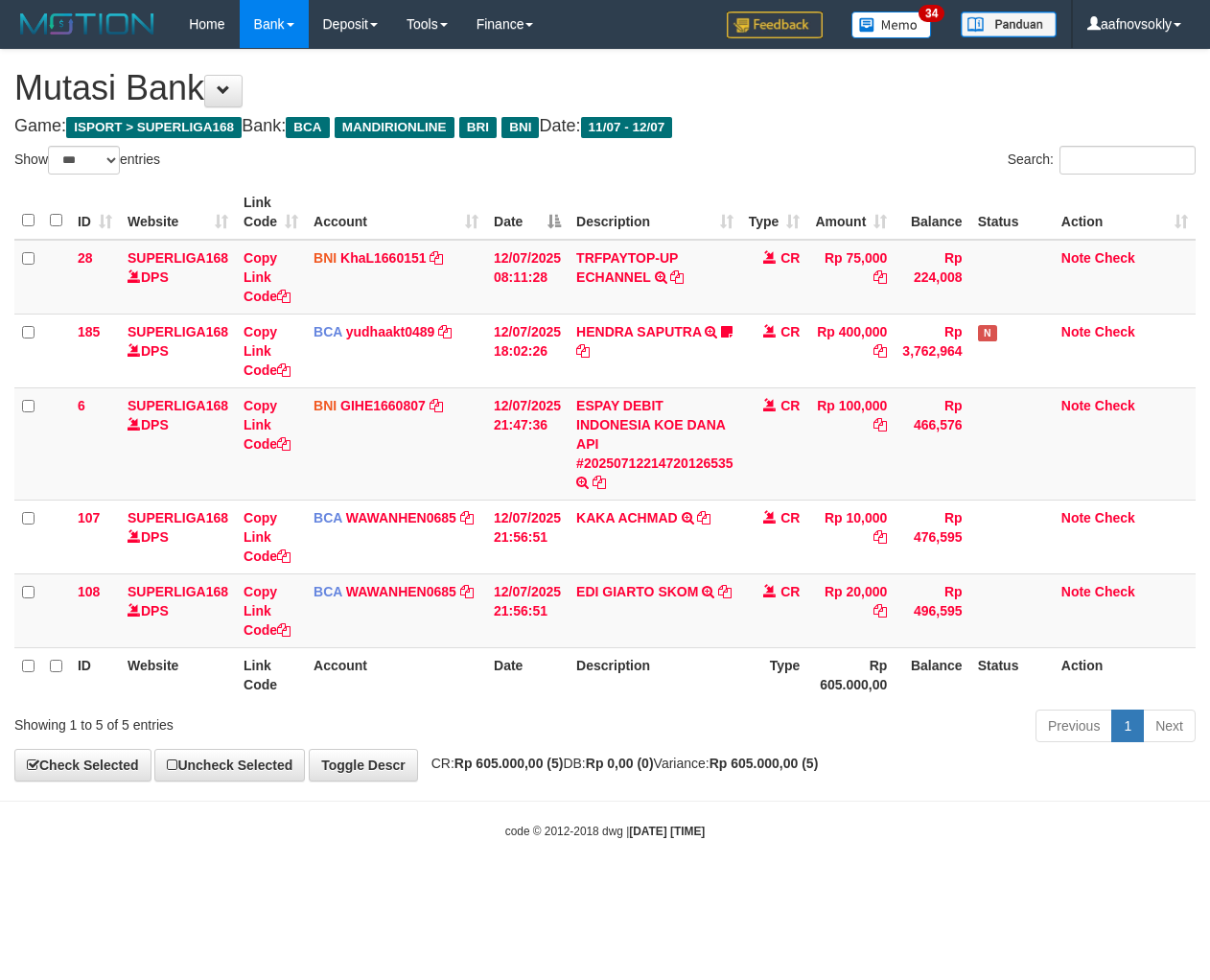 scroll, scrollTop: 0, scrollLeft: 0, axis: both 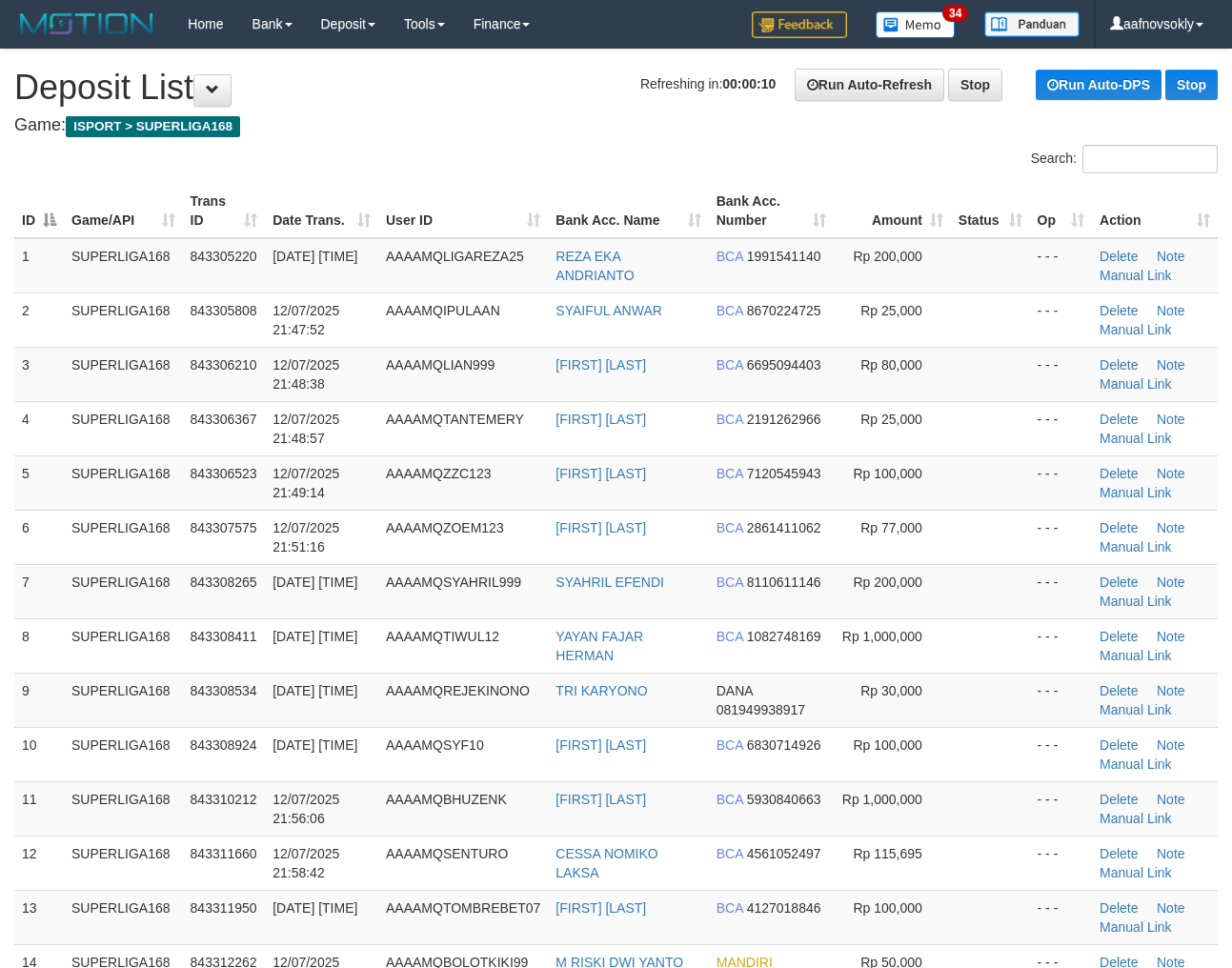 click on "AAAAMQKOCLOK99" at bounding box center (450, 1071) 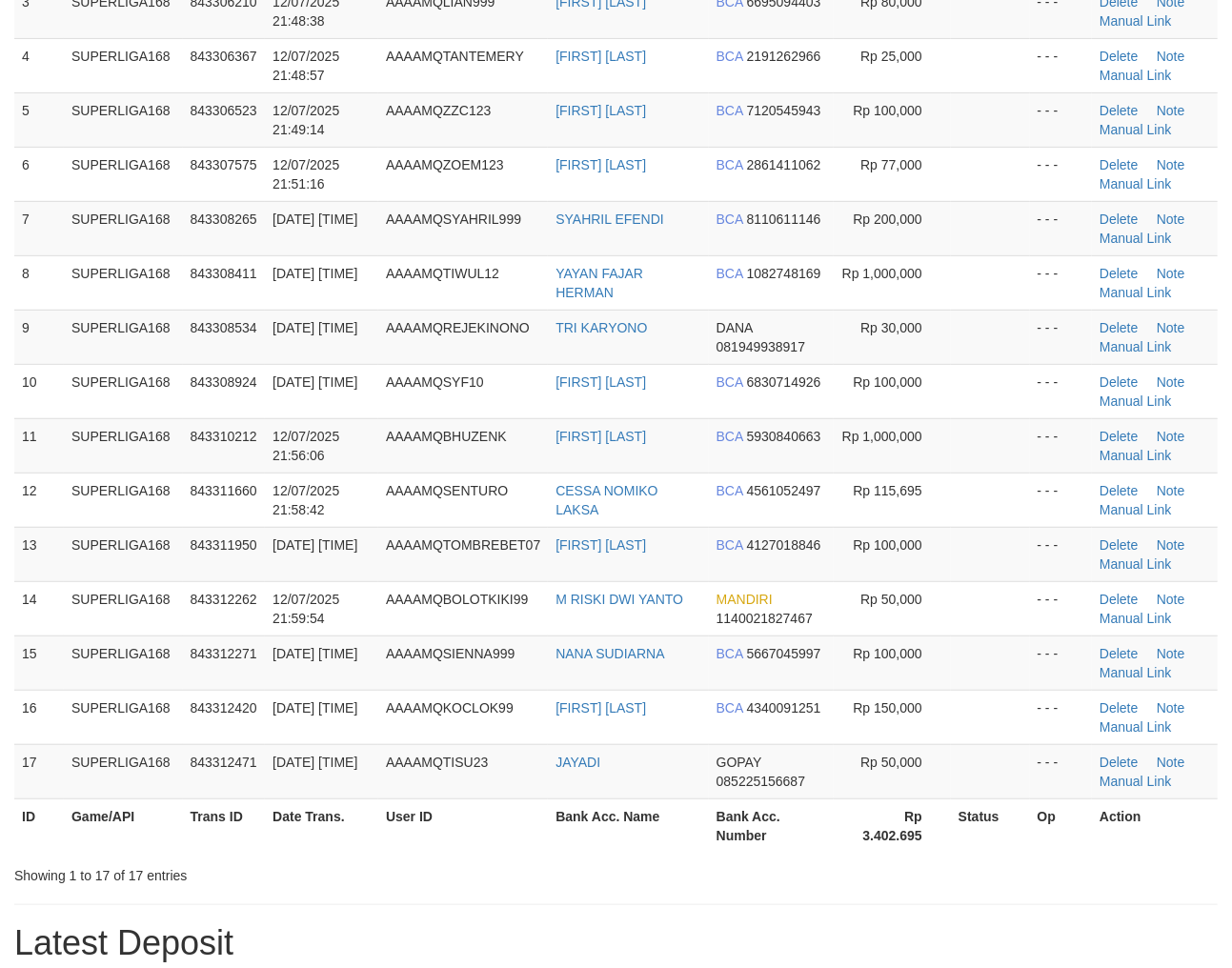 scroll, scrollTop: 291, scrollLeft: 0, axis: vertical 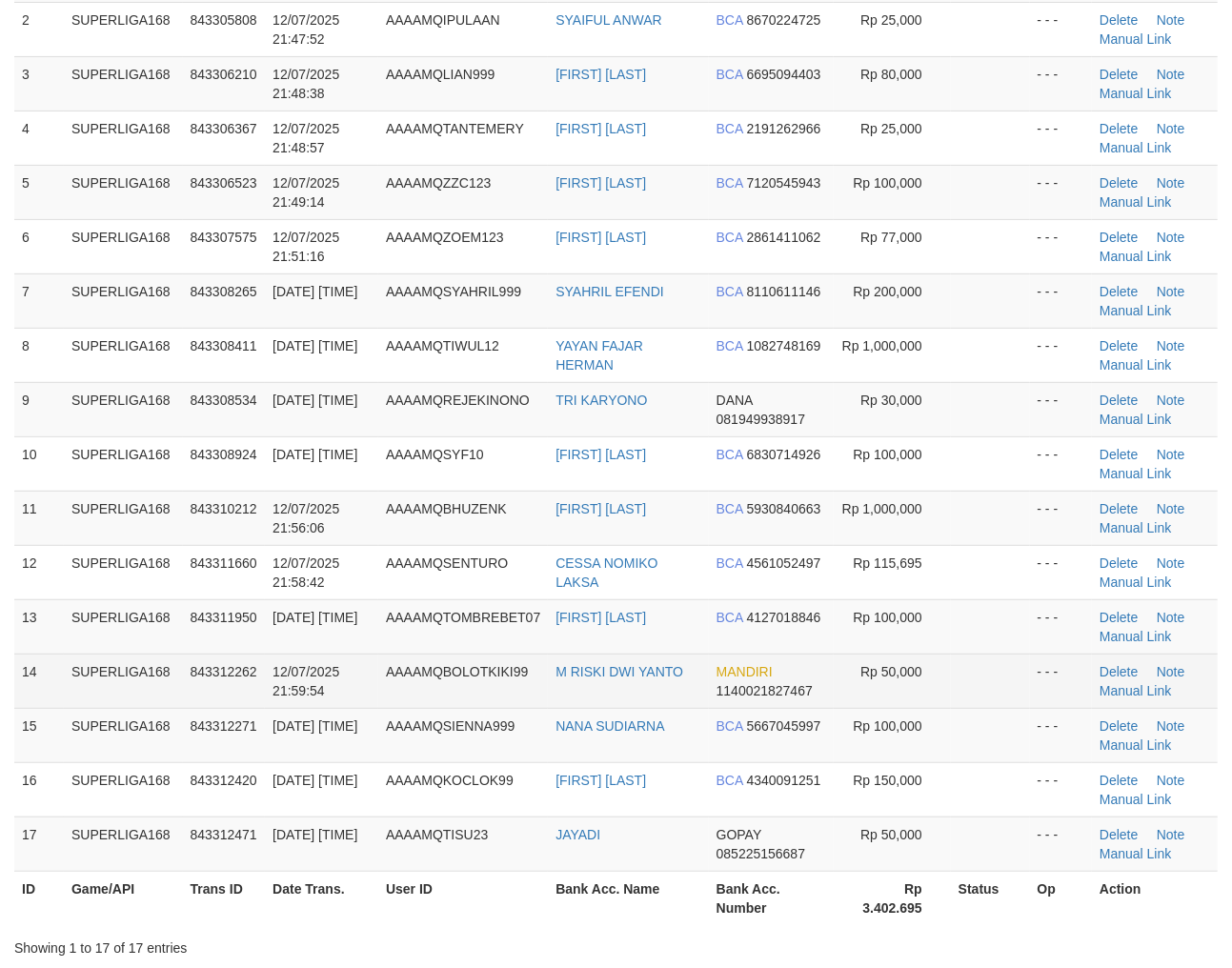 drag, startPoint x: 291, startPoint y: 686, endPoint x: 303, endPoint y: 684, distance: 12.165525 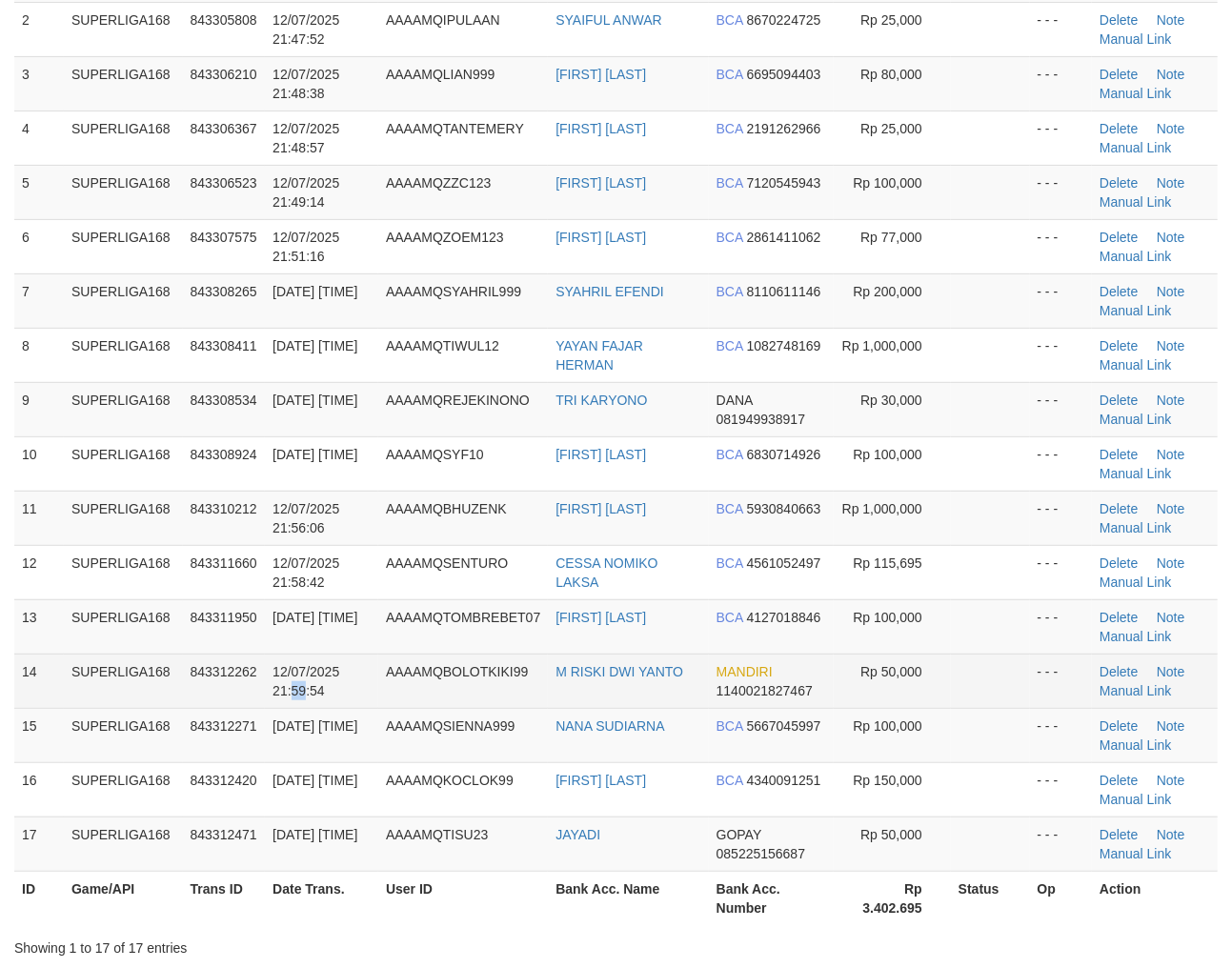 click on "12/07/2025 21:59:54" at bounding box center [306, 681] 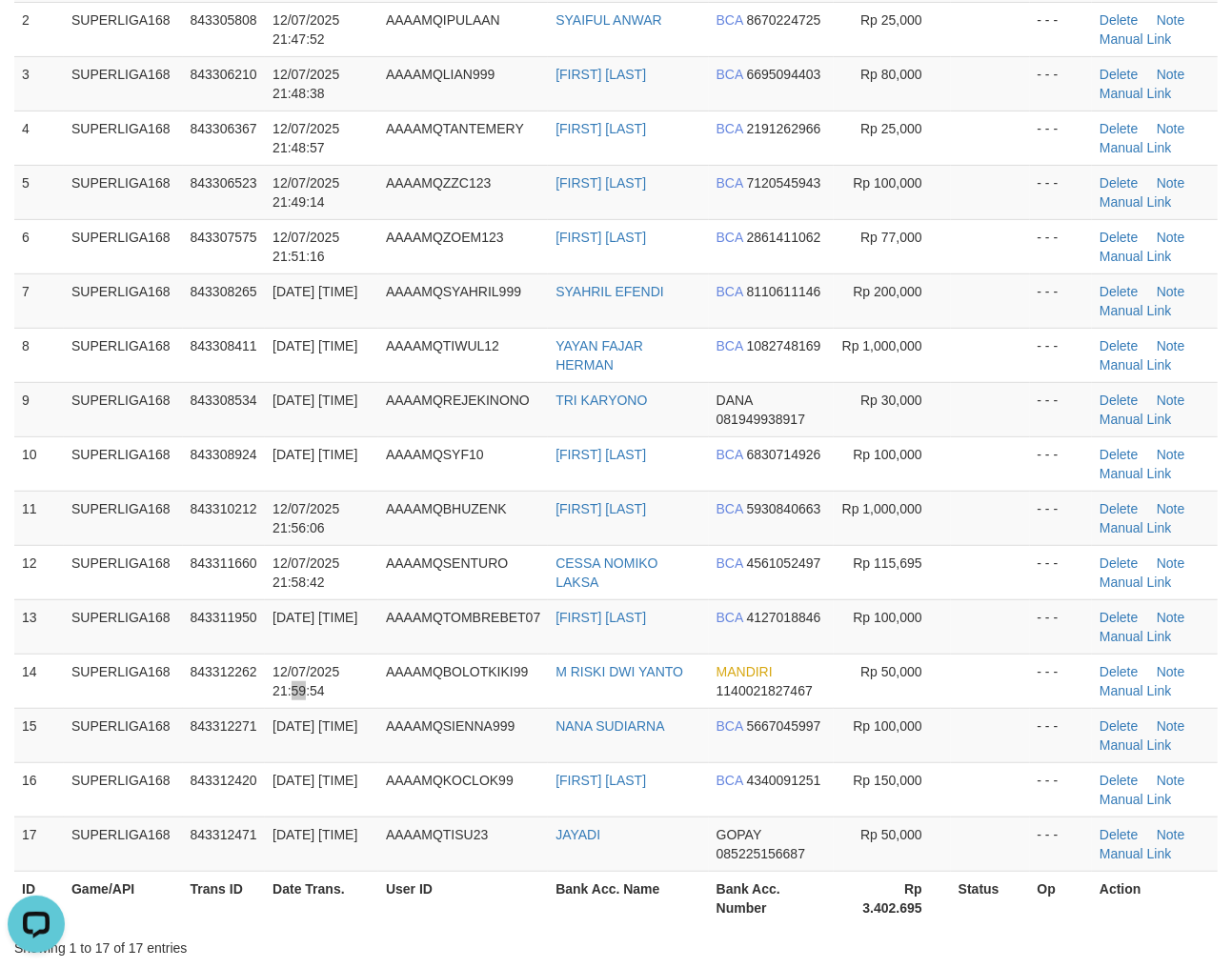 scroll, scrollTop: 0, scrollLeft: 0, axis: both 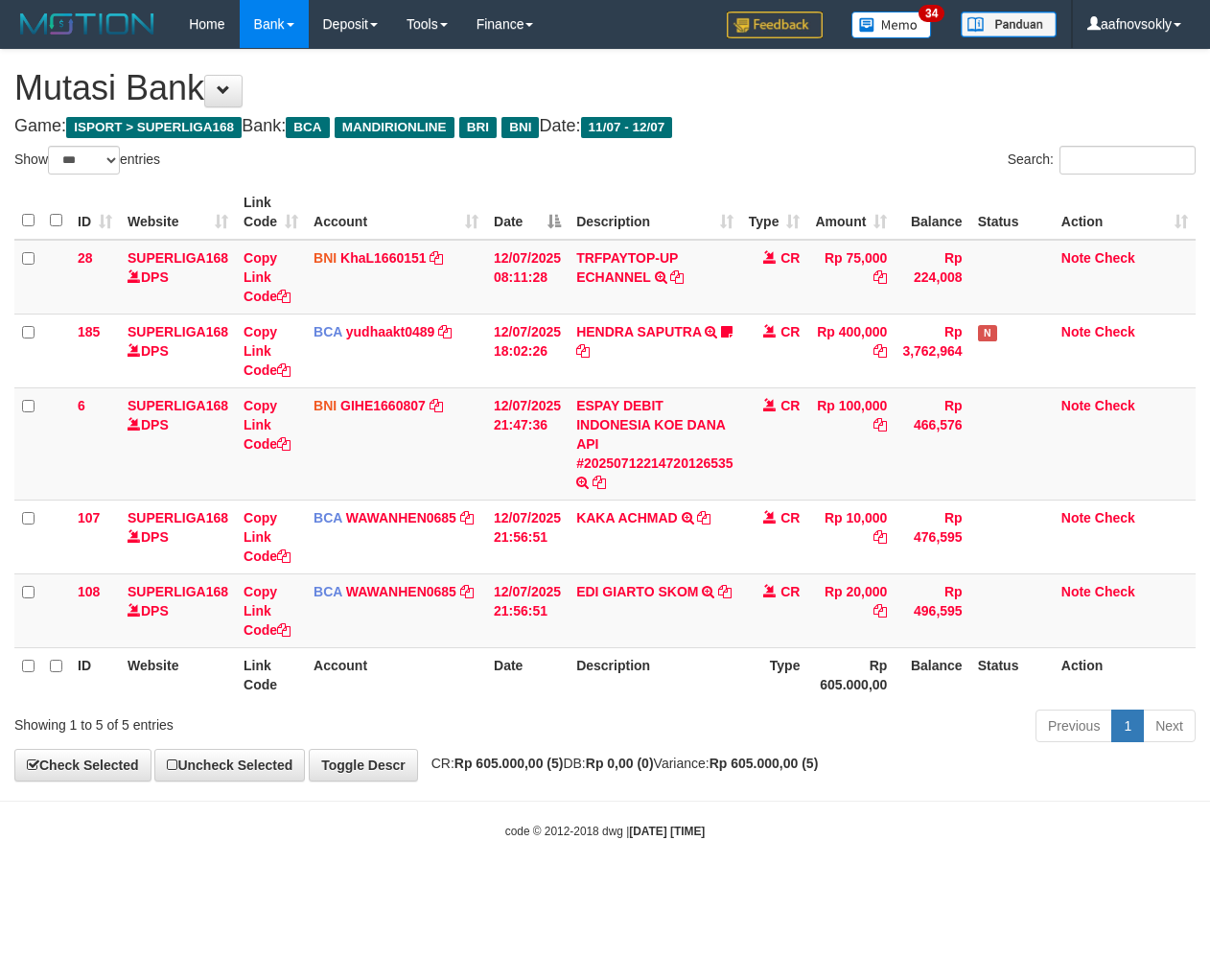 select on "***" 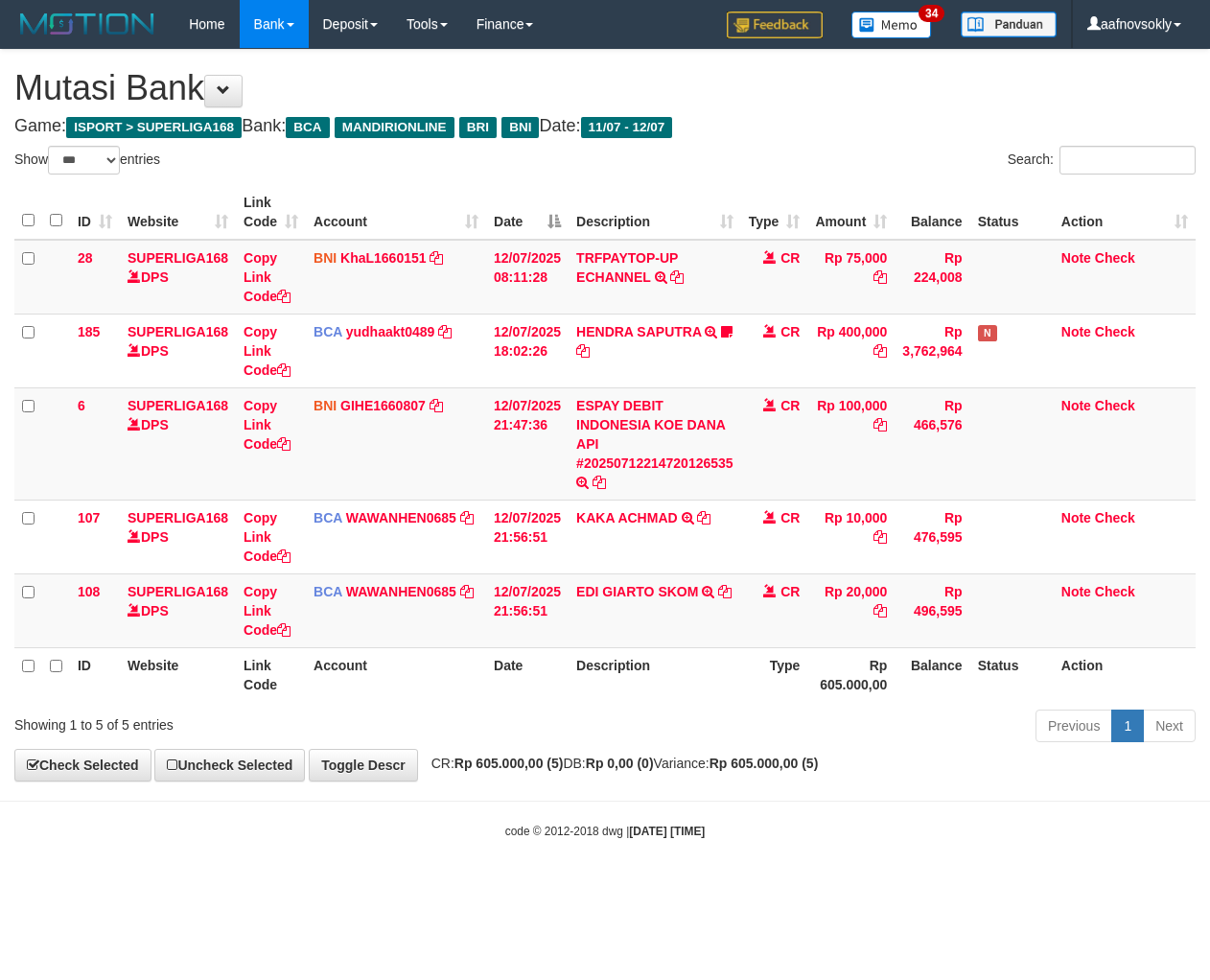 scroll, scrollTop: 0, scrollLeft: 0, axis: both 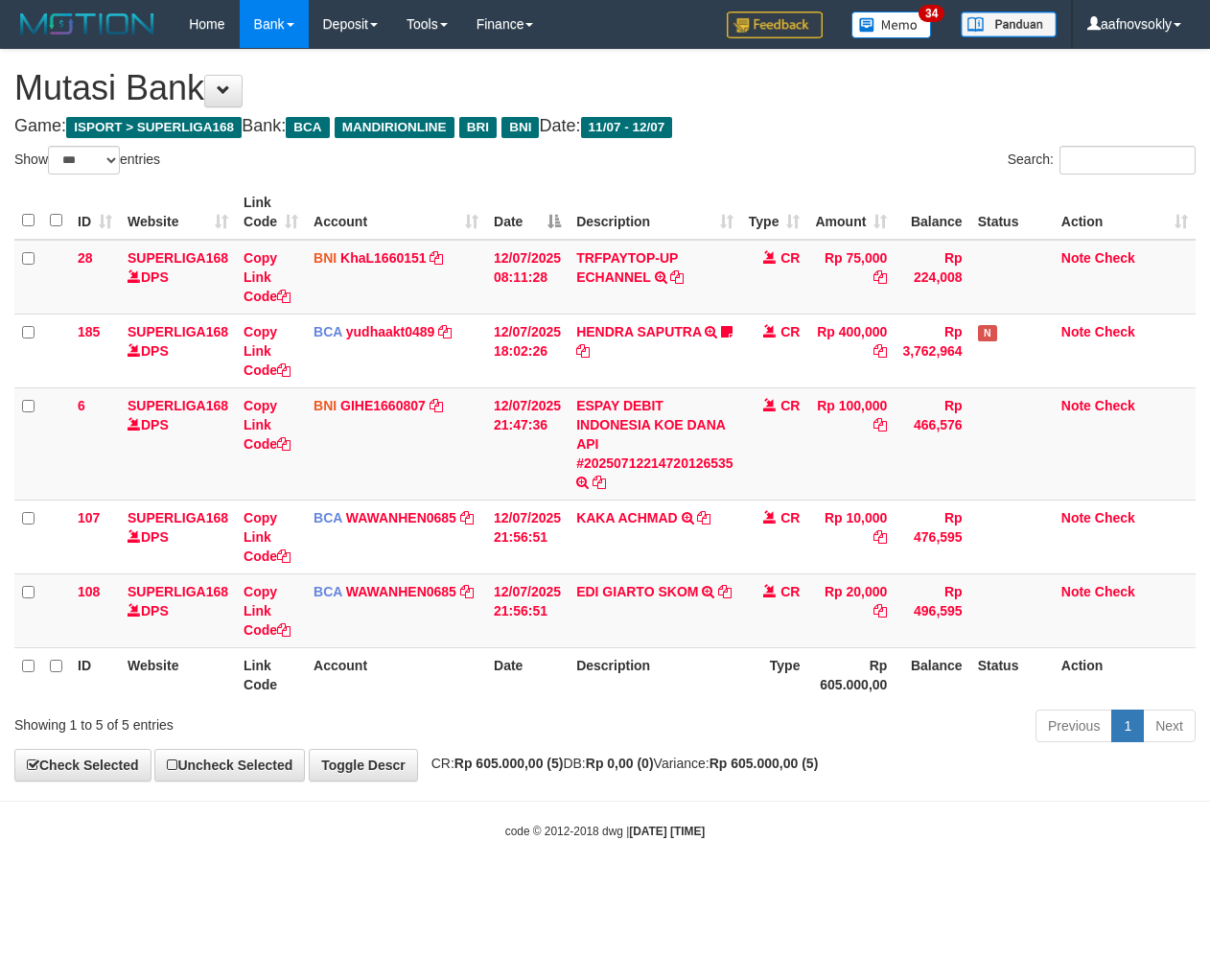 select on "***" 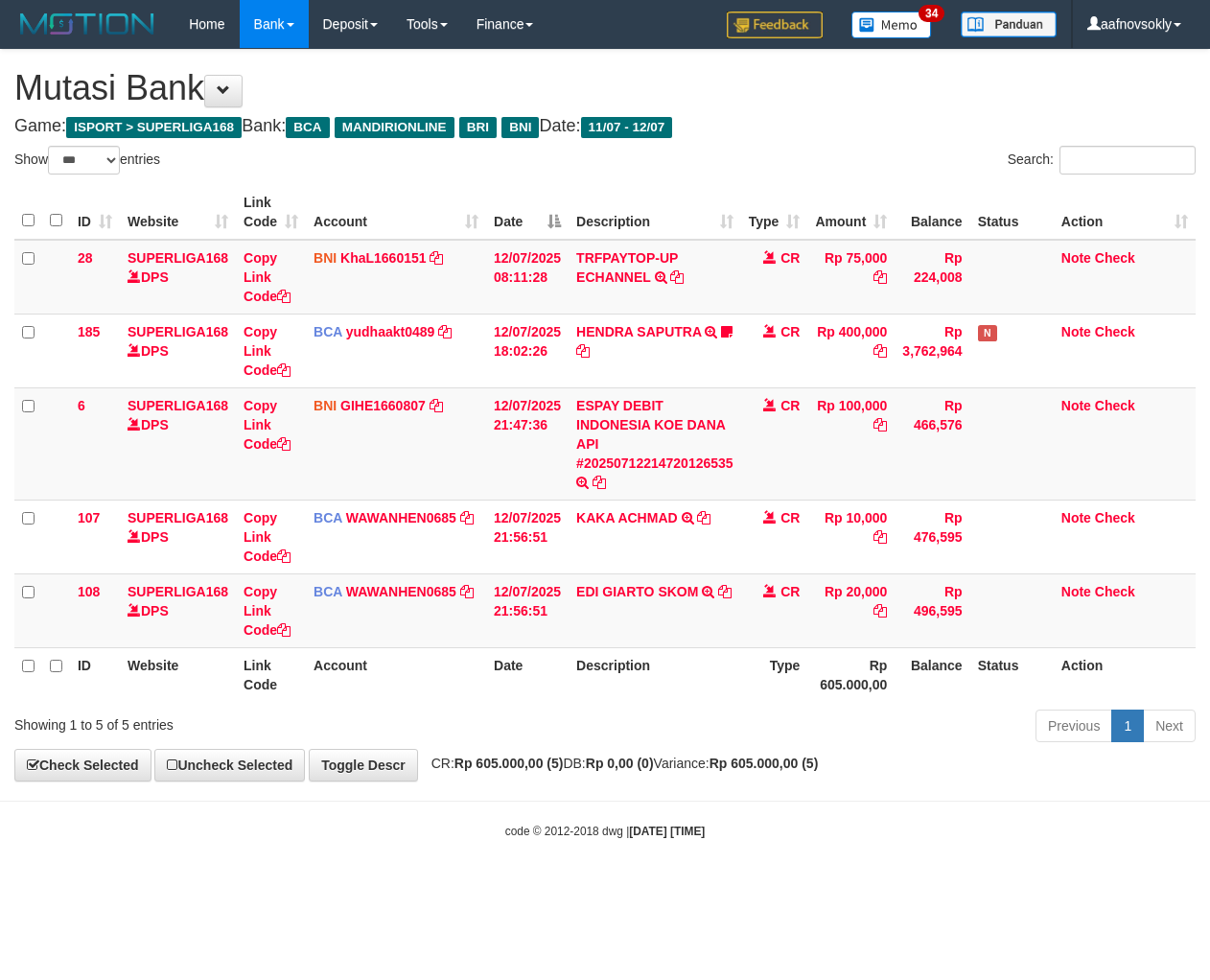 scroll, scrollTop: 0, scrollLeft: 0, axis: both 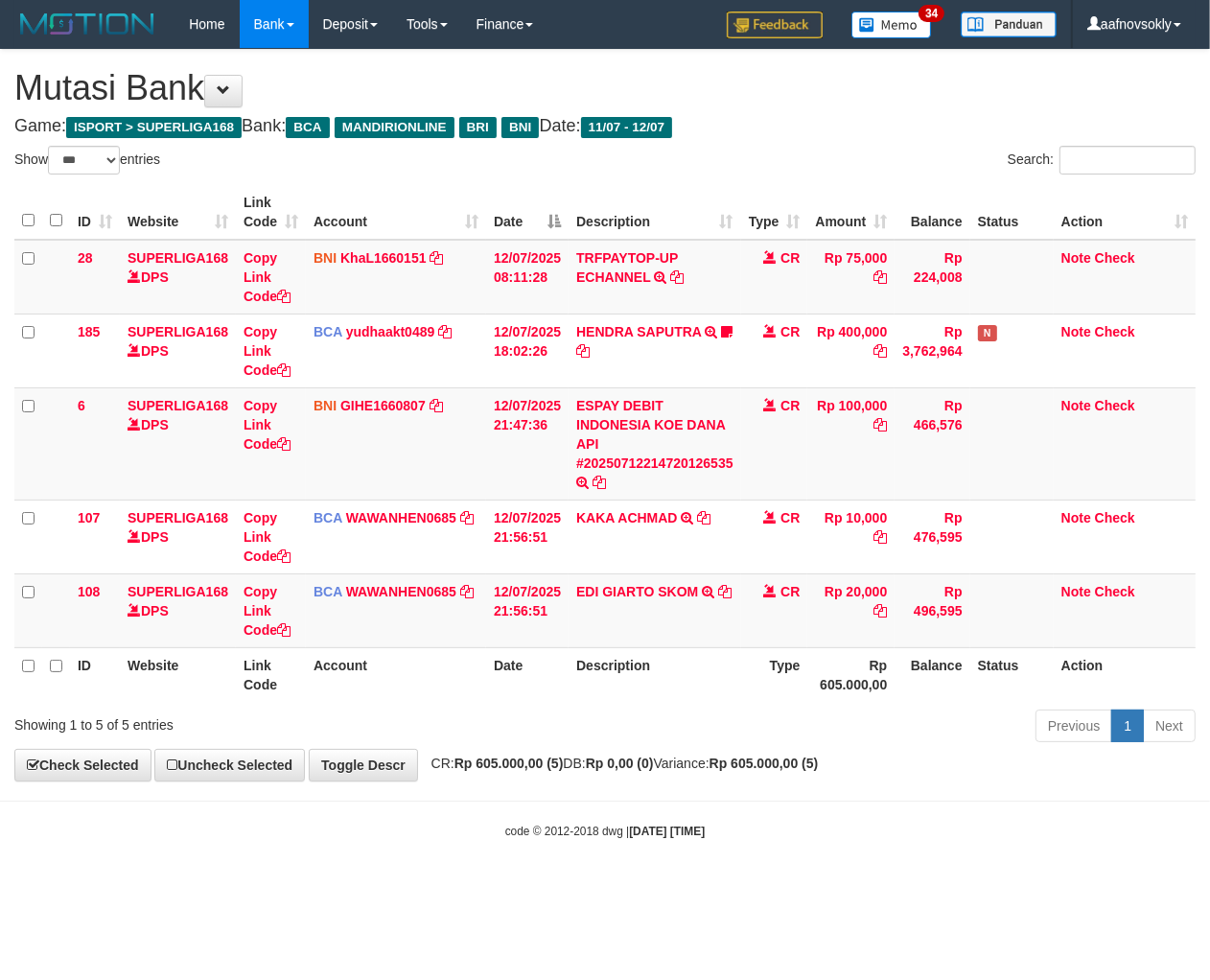 drag, startPoint x: 578, startPoint y: 775, endPoint x: 659, endPoint y: 793, distance: 82.9759 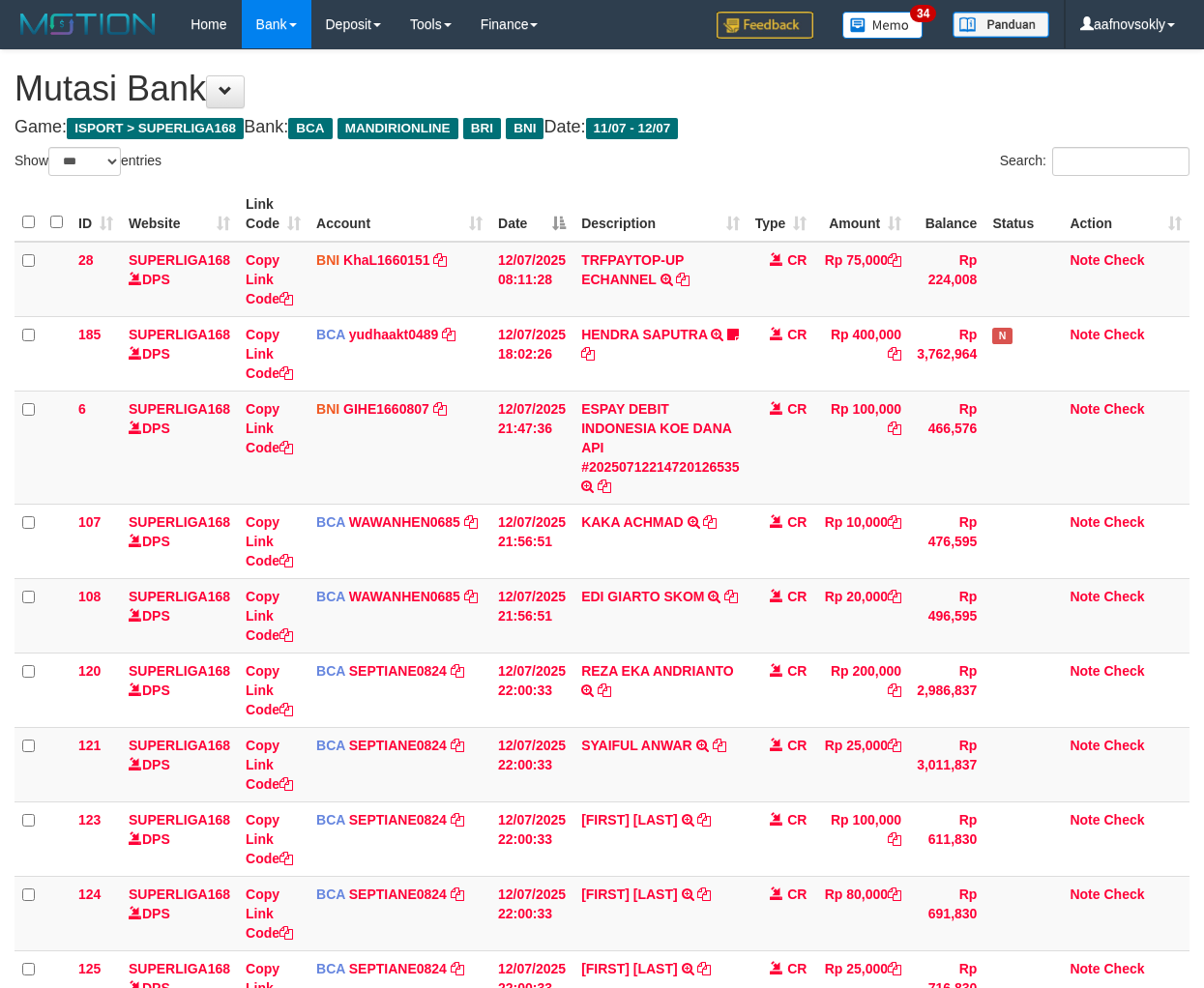 select on "***" 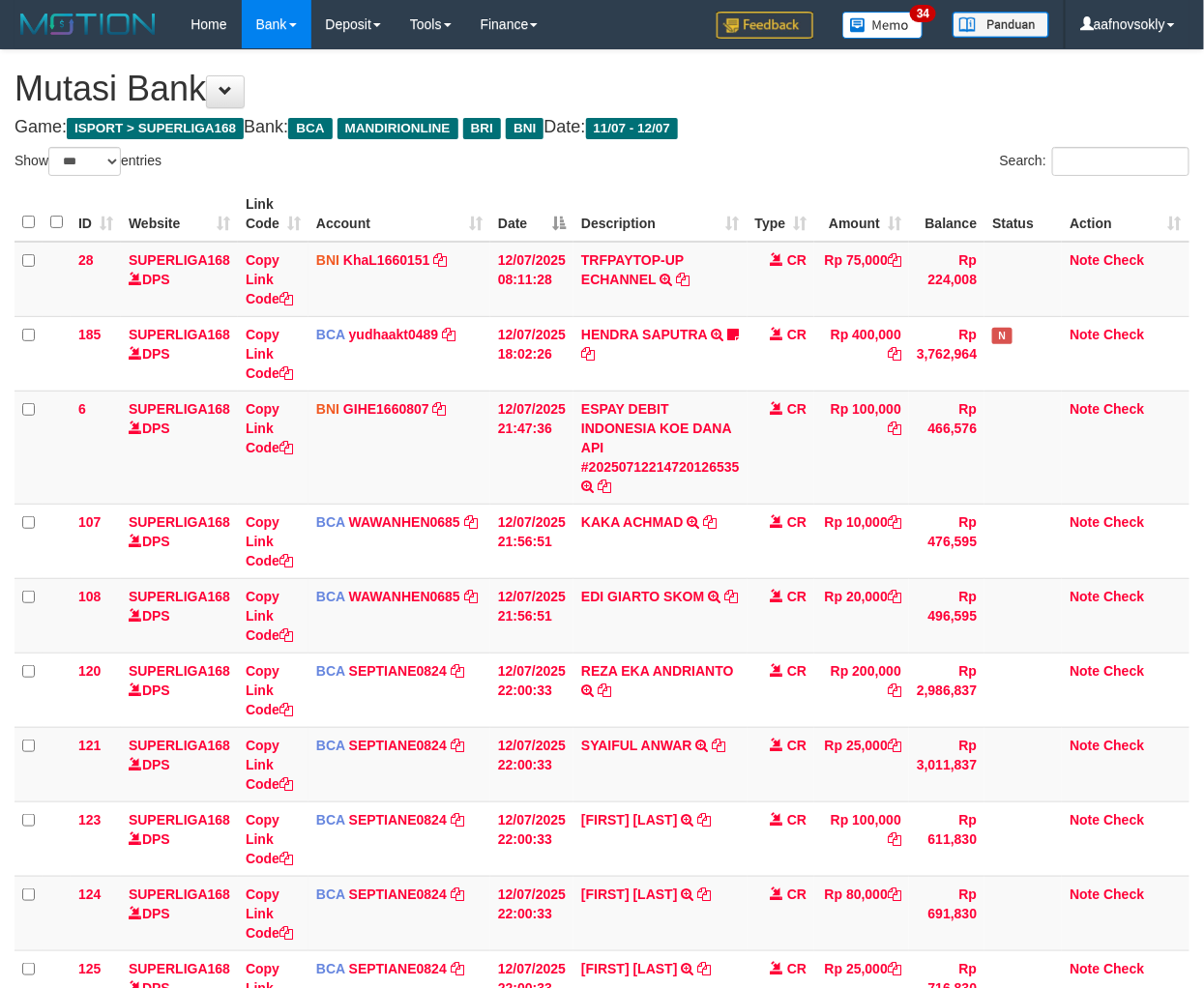 scroll, scrollTop: 820, scrollLeft: 0, axis: vertical 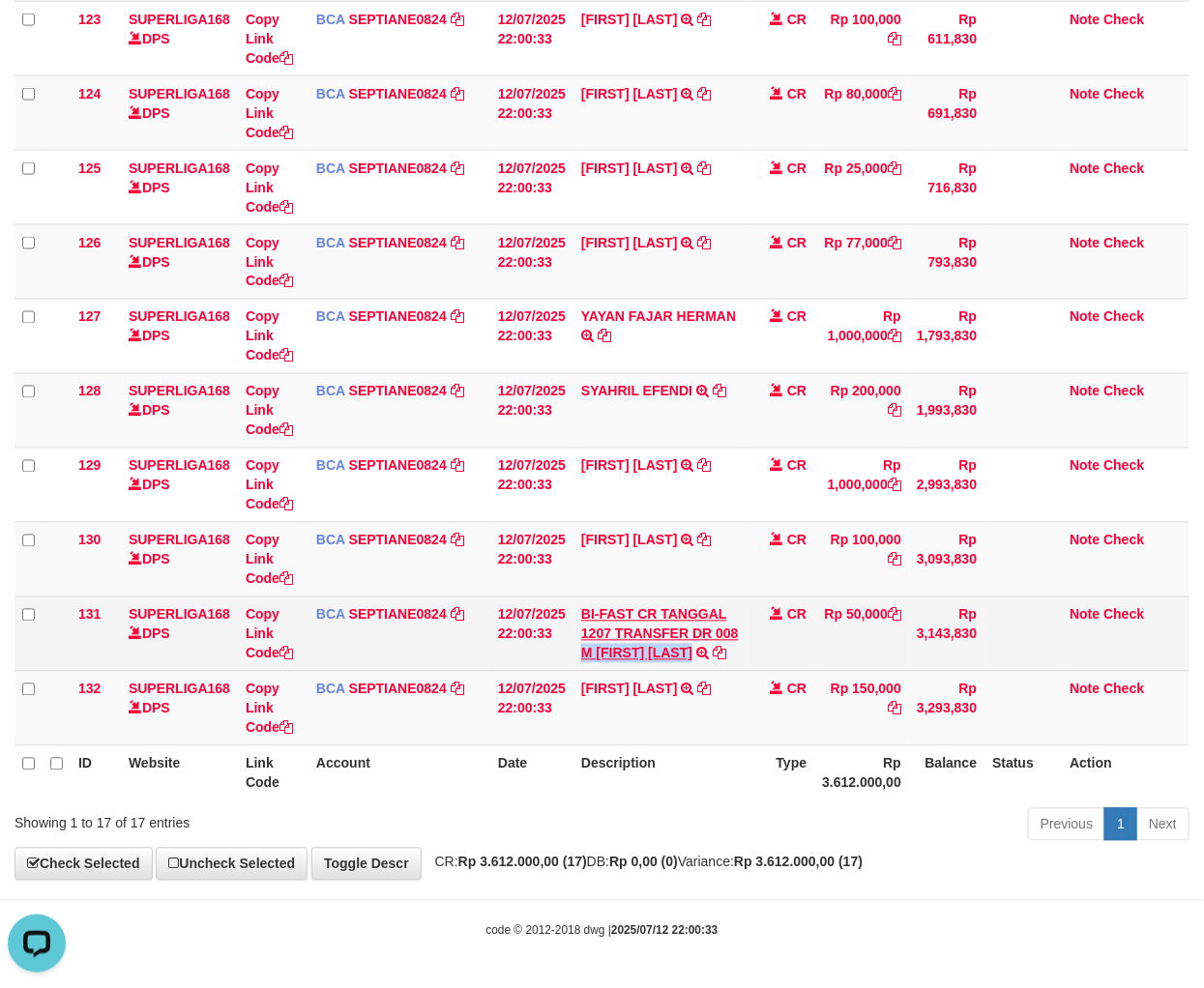 drag, startPoint x: 617, startPoint y: 633, endPoint x: 702, endPoint y: 634, distance: 85.005882 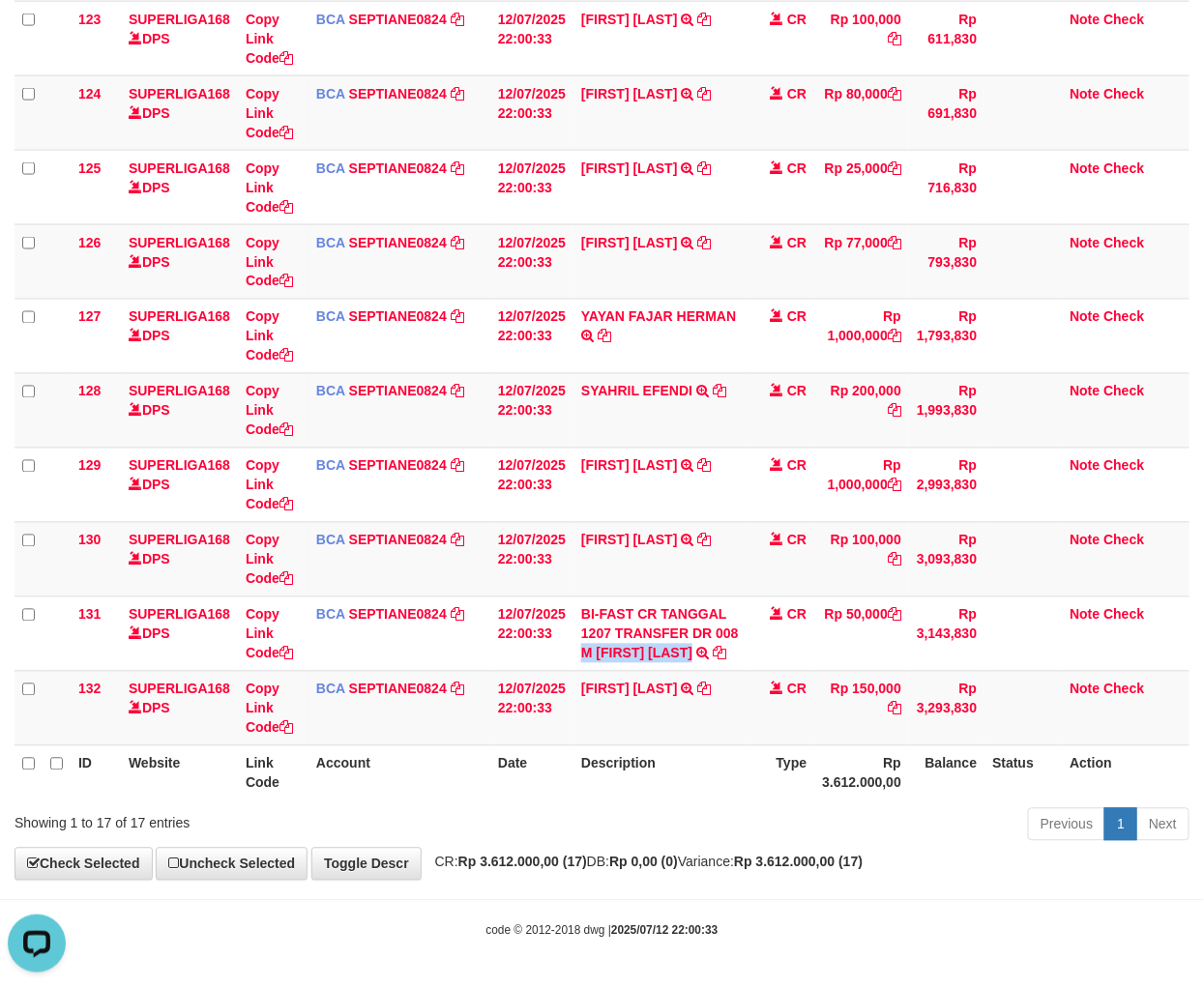 copy on "M RISKI DWI YANT" 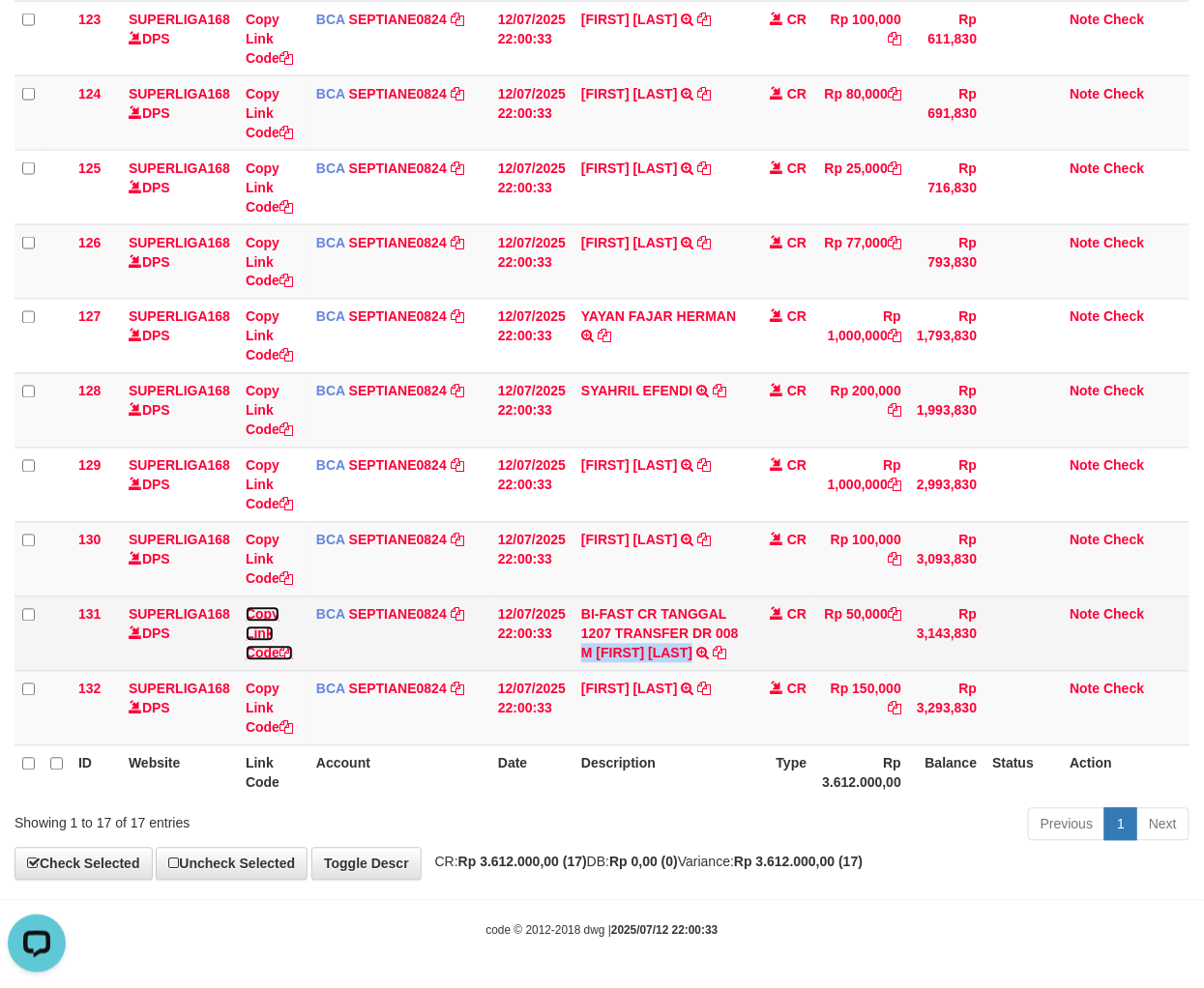 click on "Copy Link Code" at bounding box center (269, 634) 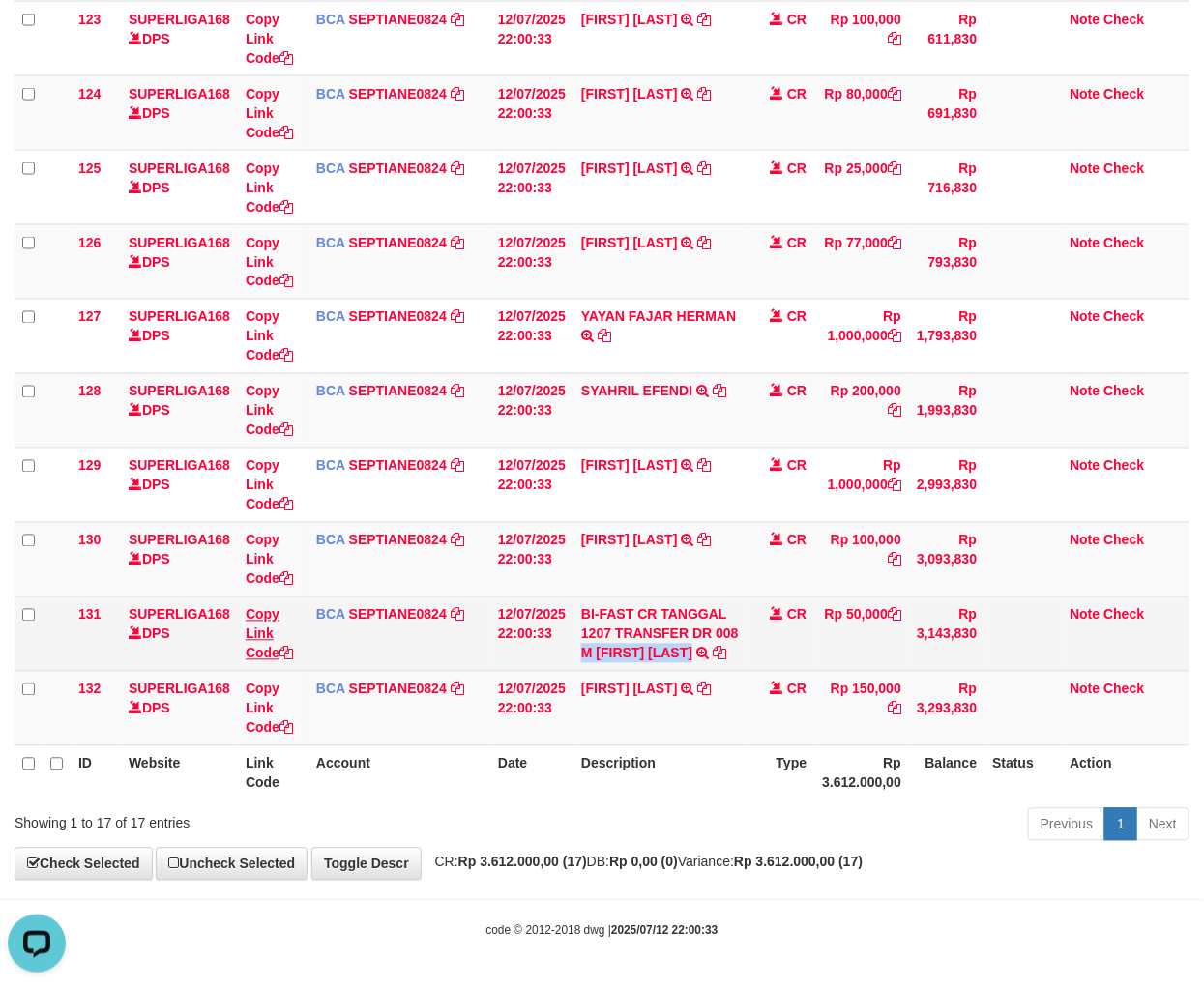 copy on "M RISKI DWI YANT" 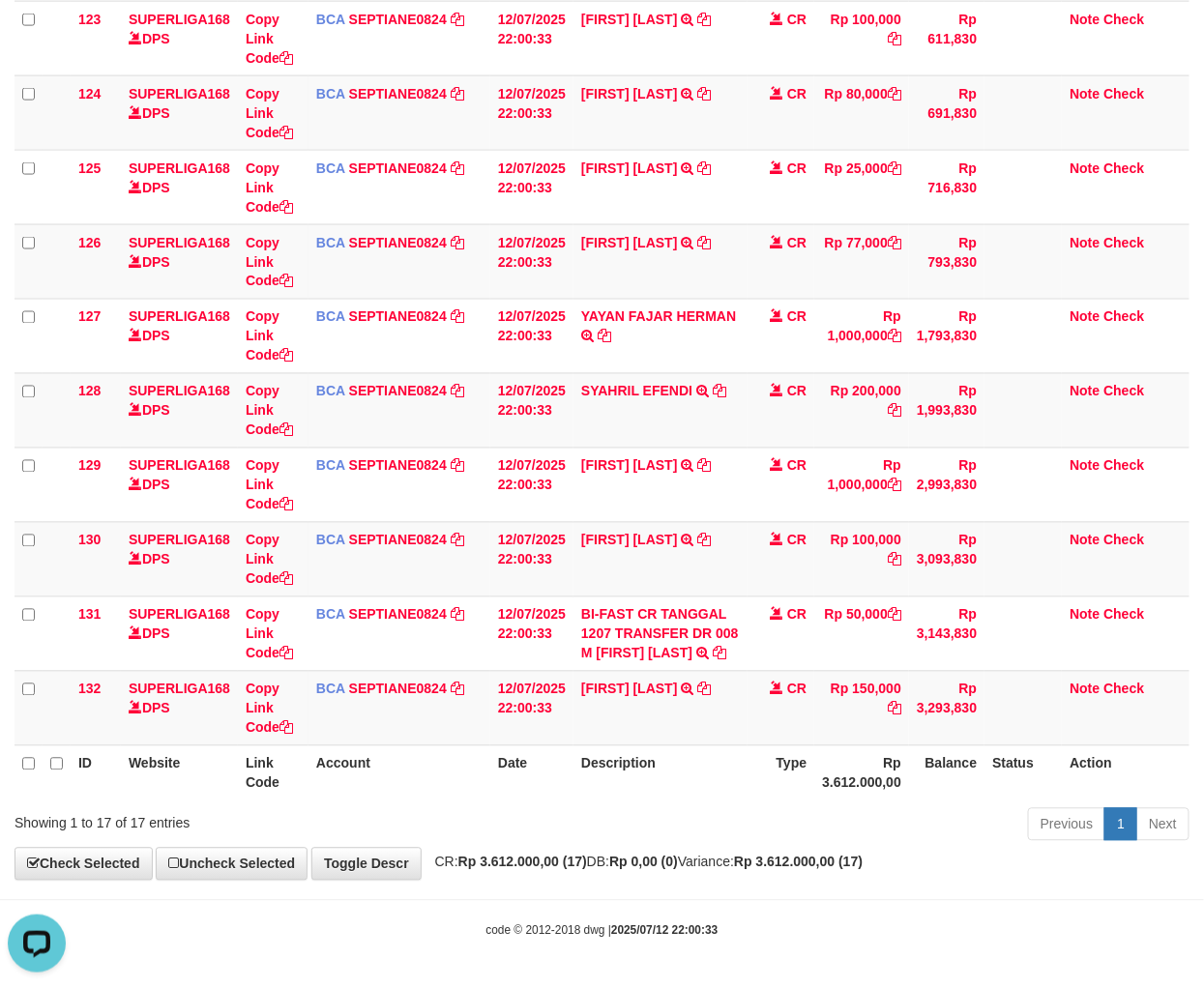 scroll, scrollTop: 287, scrollLeft: 0, axis: vertical 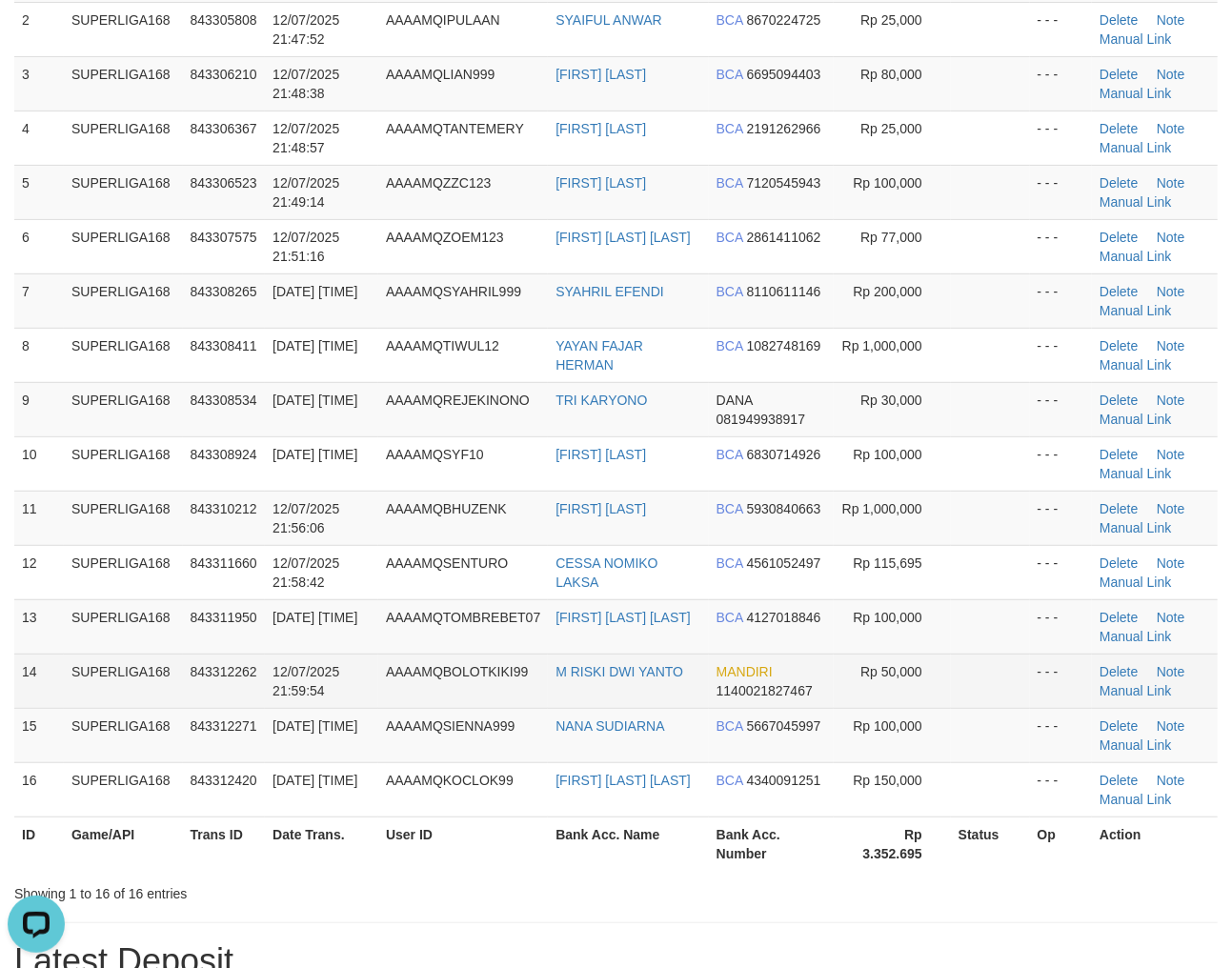 click on "12/07/2025 21:59:54" at bounding box center [321, 680] 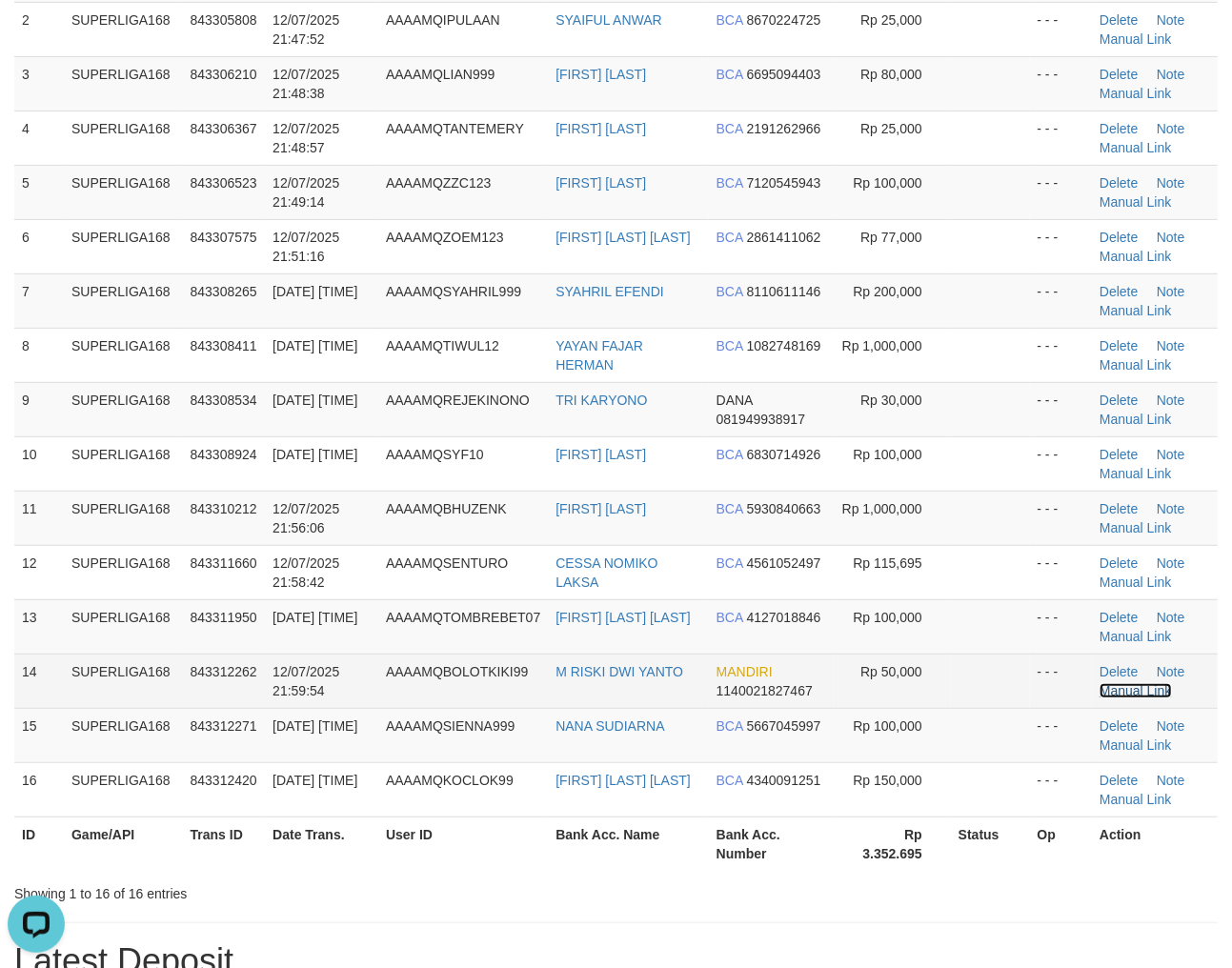 click on "Manual Link" at bounding box center (1136, 691) 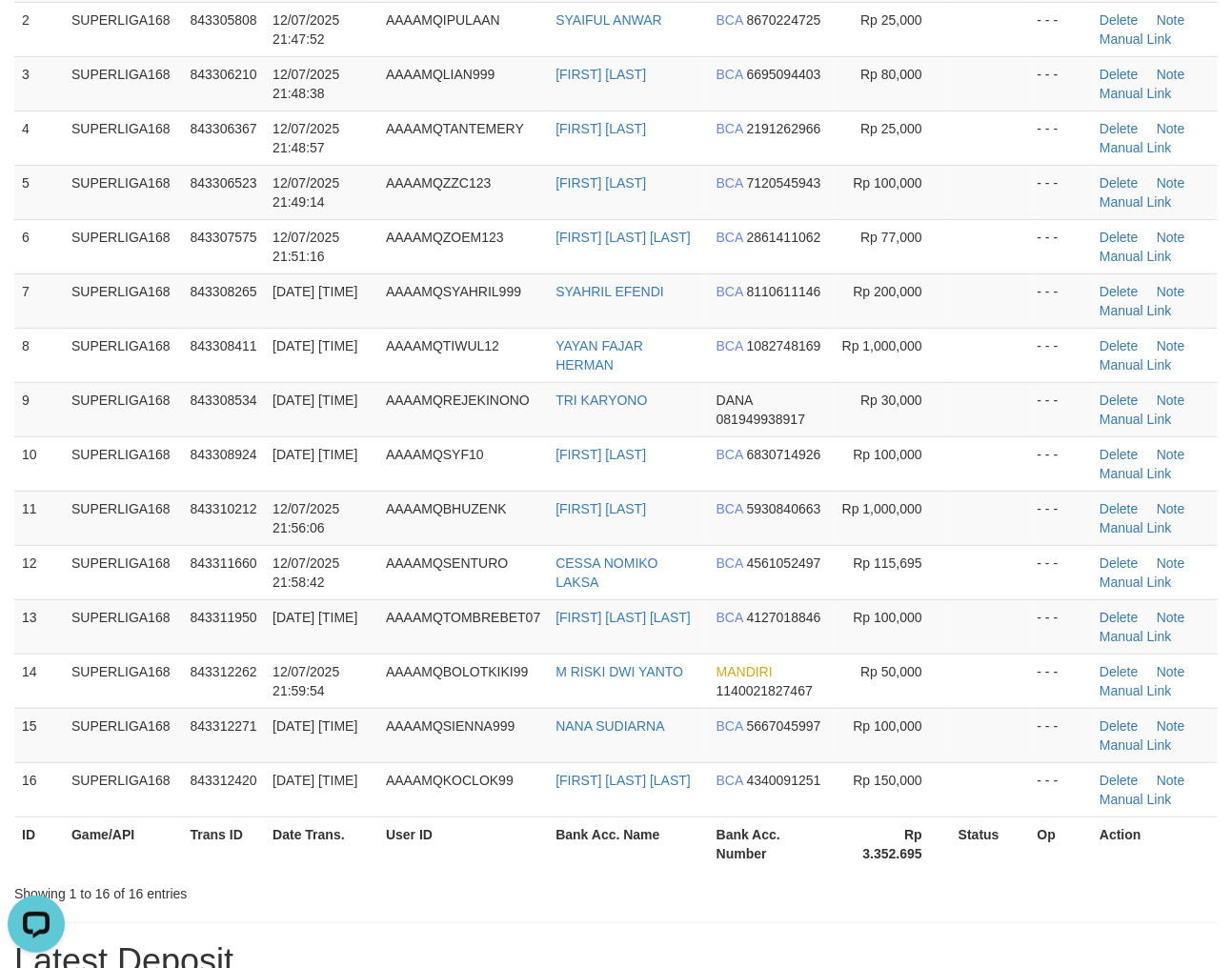 drag, startPoint x: 260, startPoint y: 856, endPoint x: 4, endPoint y: 820, distance: 258.51886 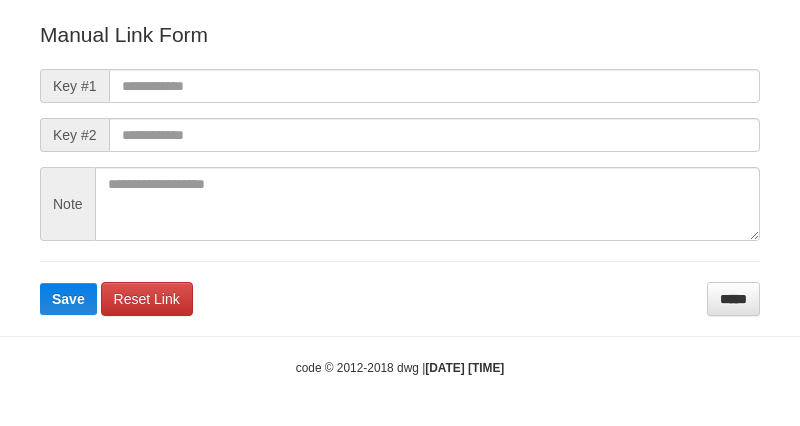 scroll, scrollTop: 282, scrollLeft: 0, axis: vertical 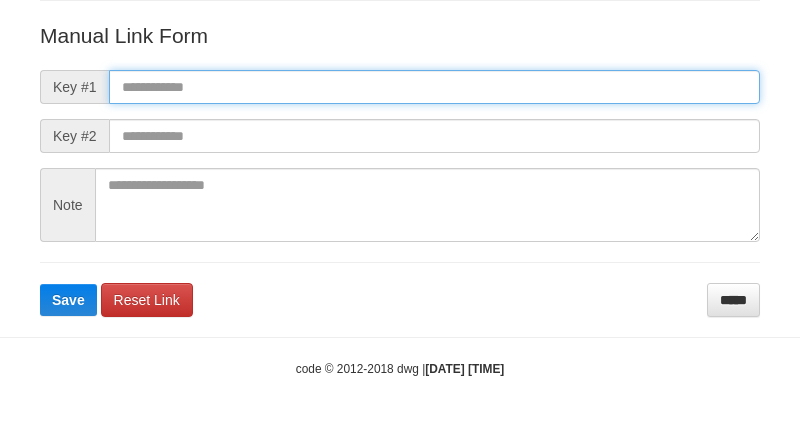 click at bounding box center [434, 87] 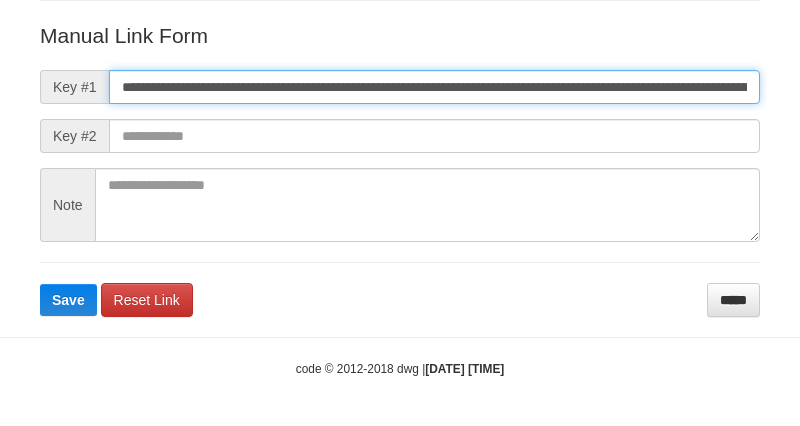 scroll, scrollTop: 0, scrollLeft: 1401, axis: horizontal 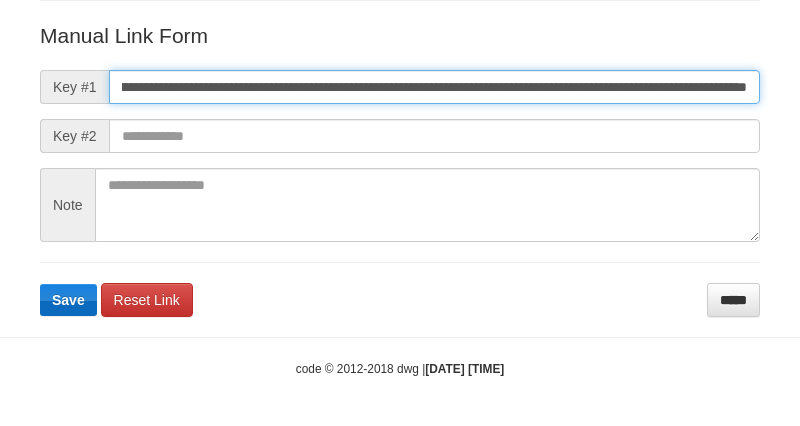 type on "**********" 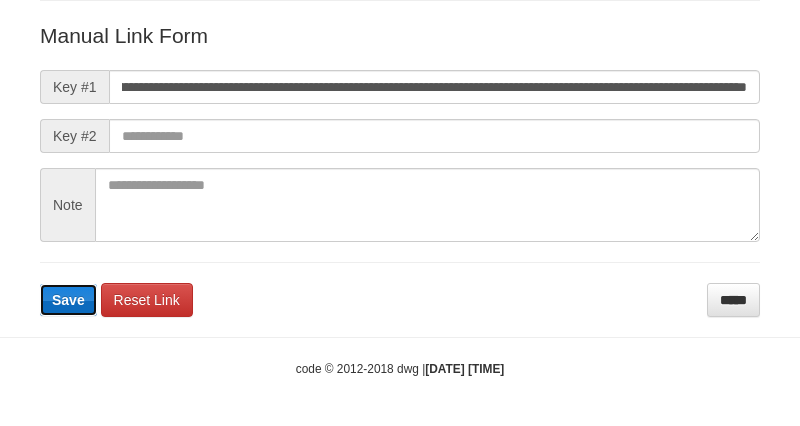 click on "Save" at bounding box center [68, 300] 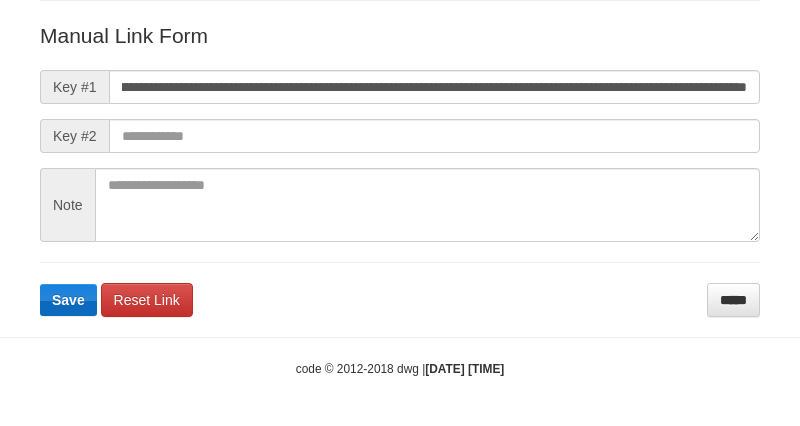 scroll, scrollTop: 0, scrollLeft: 0, axis: both 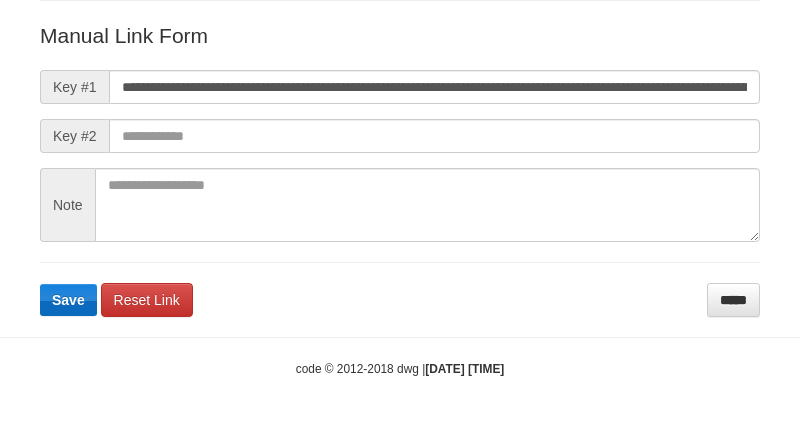 click on "Save" at bounding box center [68, 300] 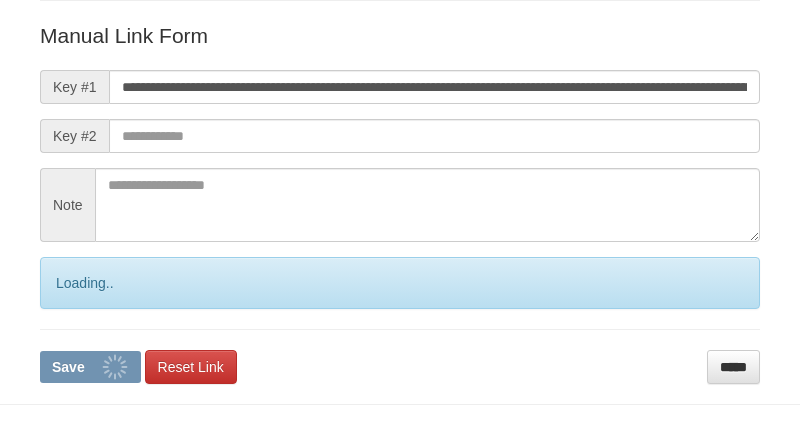 click on "Save" at bounding box center (90, 367) 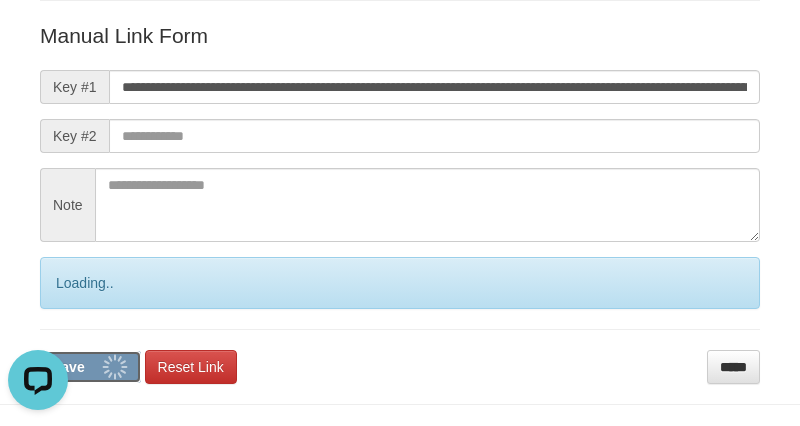 scroll, scrollTop: 0, scrollLeft: 0, axis: both 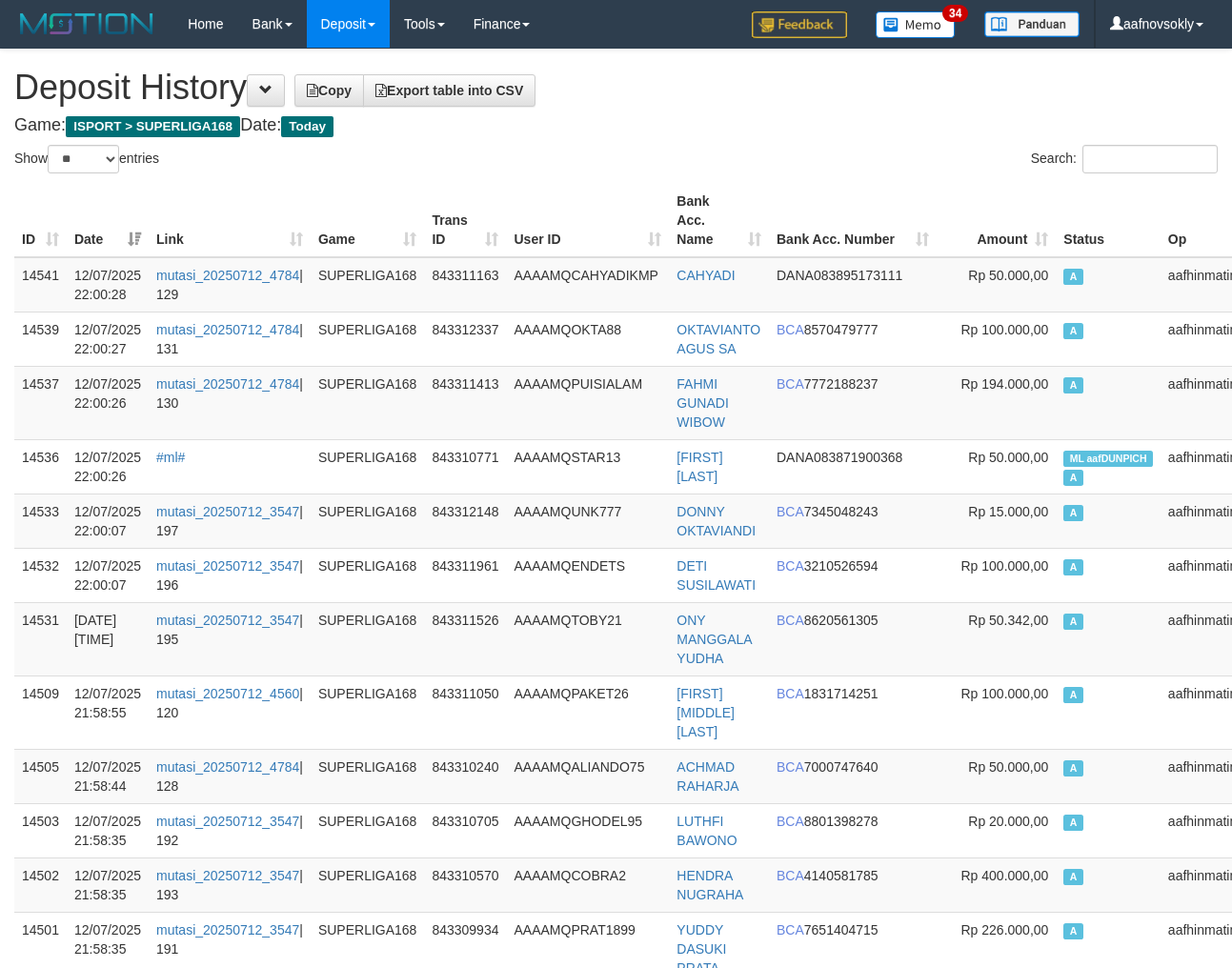 select on "**" 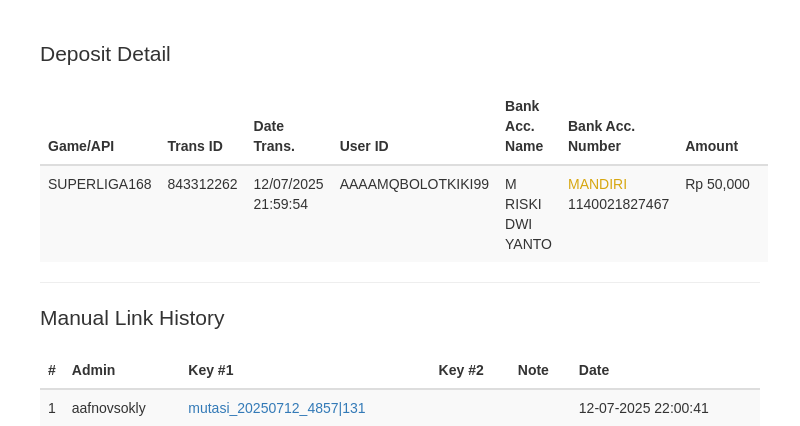 scroll, scrollTop: 445, scrollLeft: 0, axis: vertical 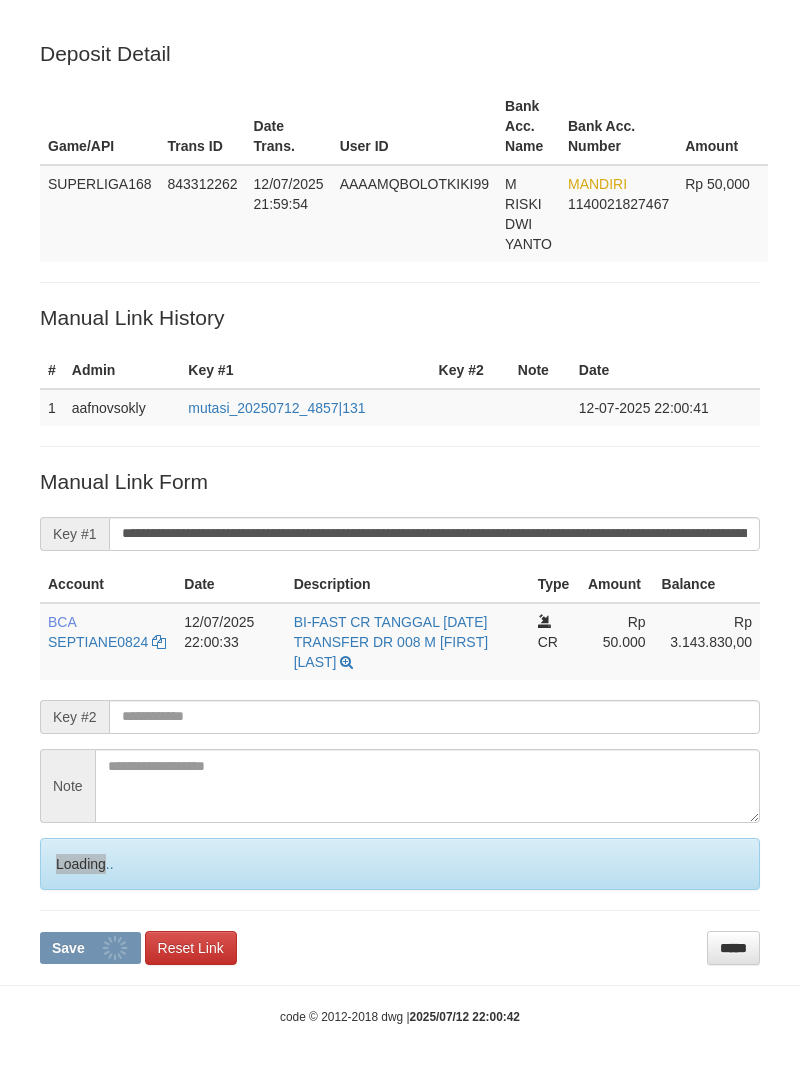 click on "Loading.." at bounding box center (400, 864) 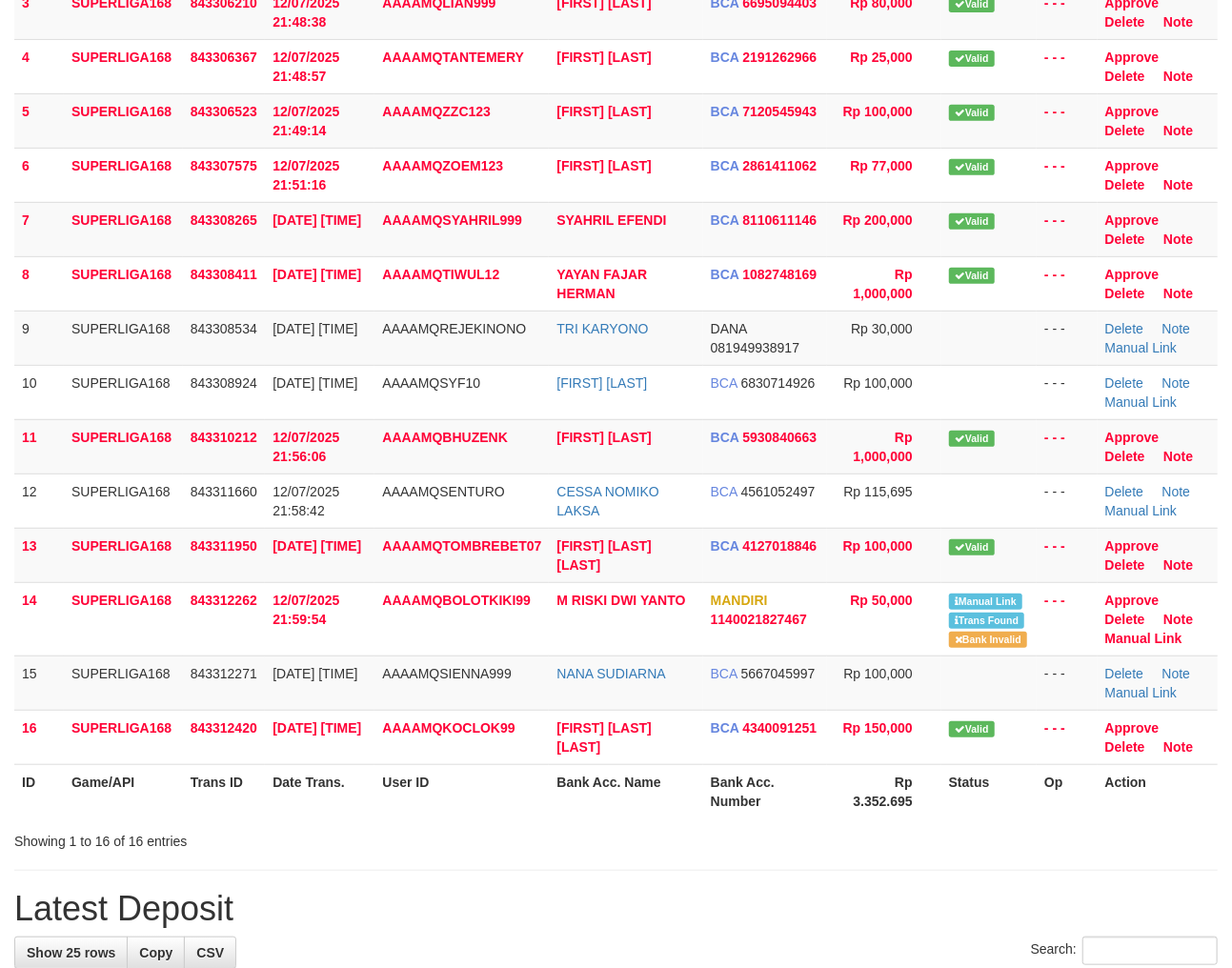 scroll, scrollTop: 291, scrollLeft: 0, axis: vertical 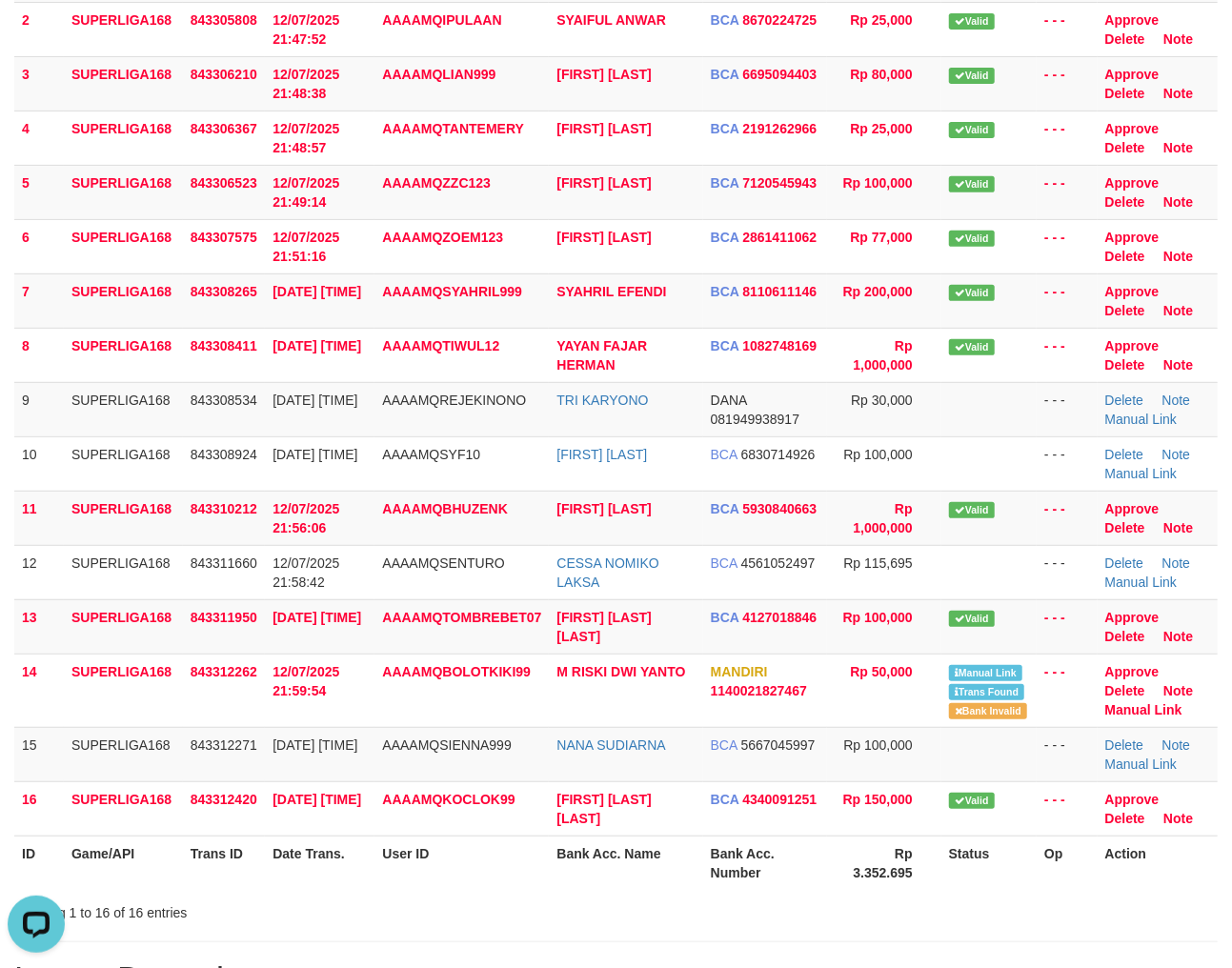 click on "ID Game/API Trans ID Date Trans. User ID Bank Acc. Name Bank Acc. Number Rp 3.352.695 Status Op Action" at bounding box center [616, 862] 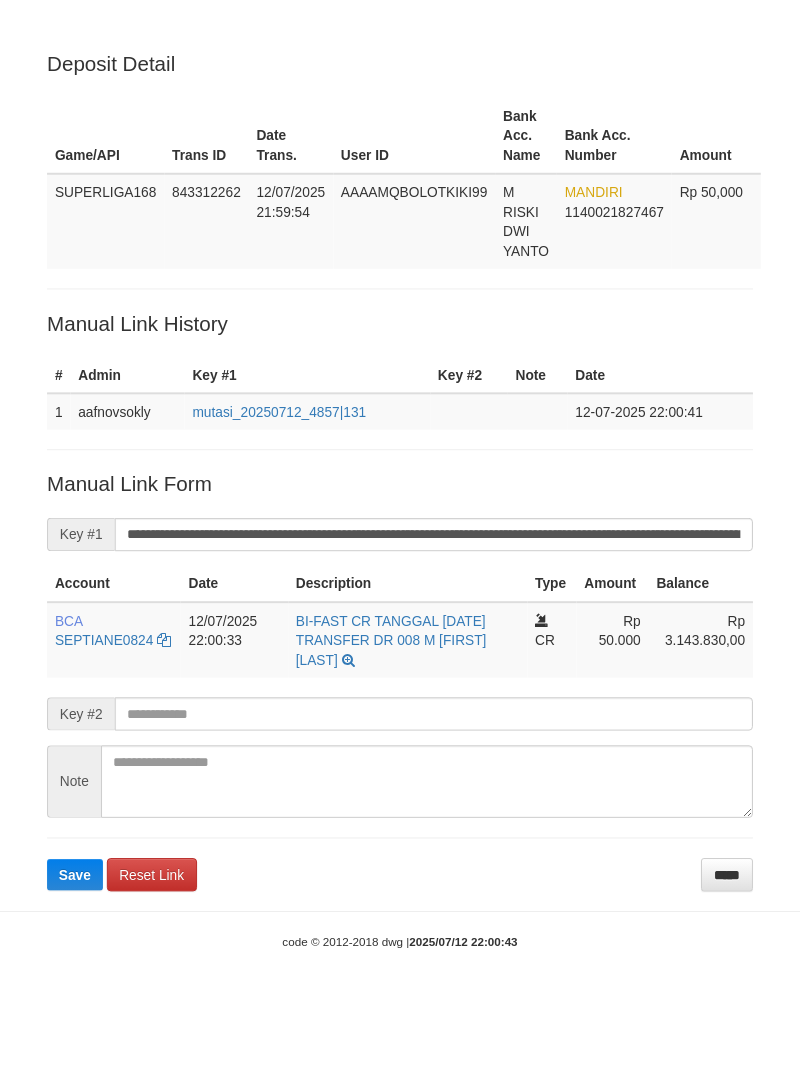 scroll, scrollTop: 0, scrollLeft: 0, axis: both 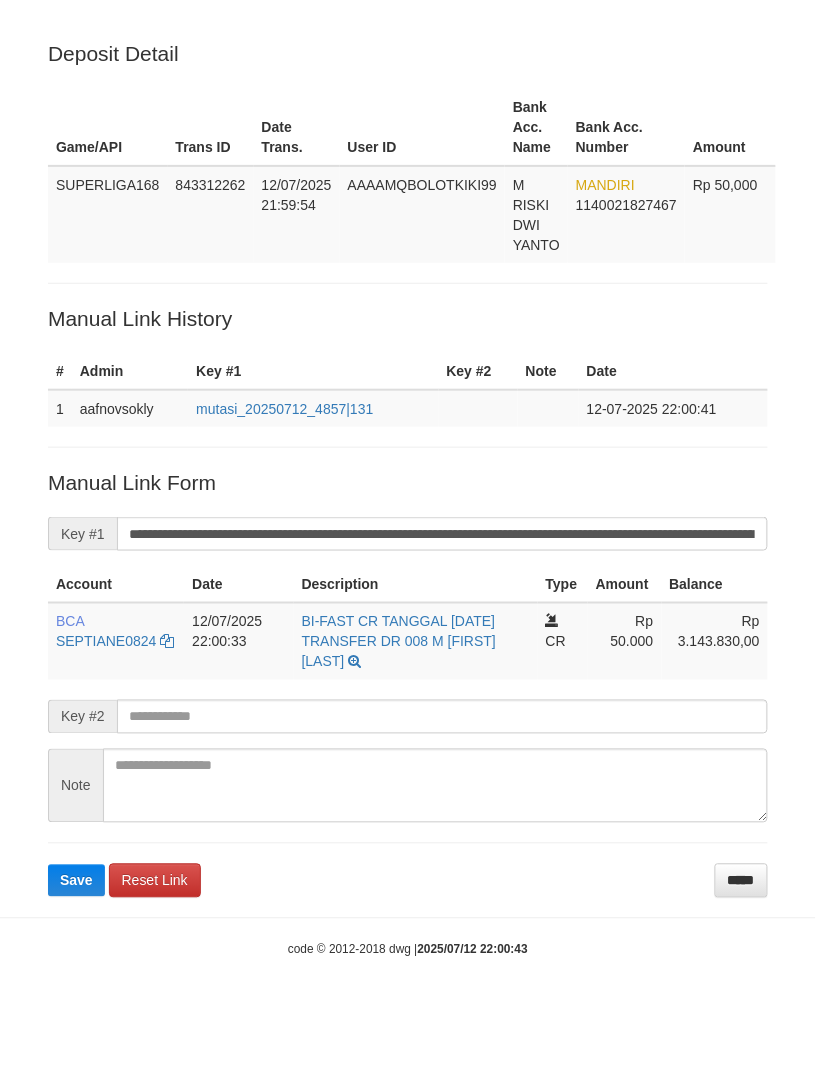 type 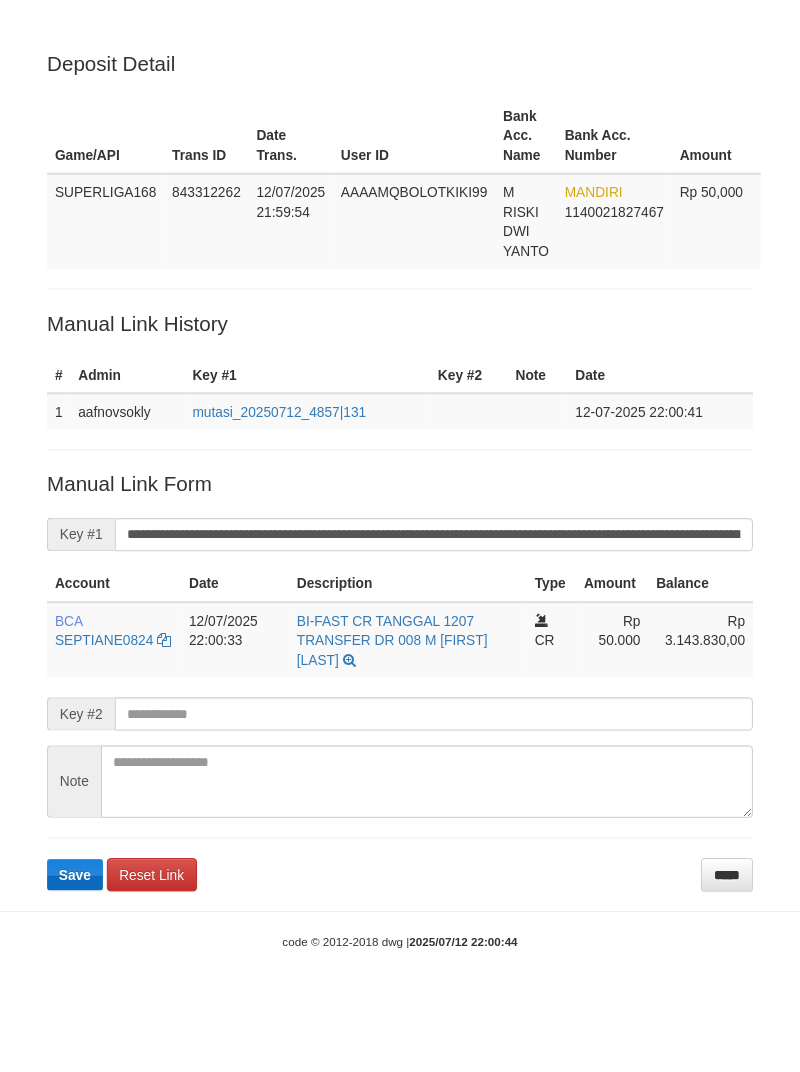 scroll, scrollTop: 0, scrollLeft: 0, axis: both 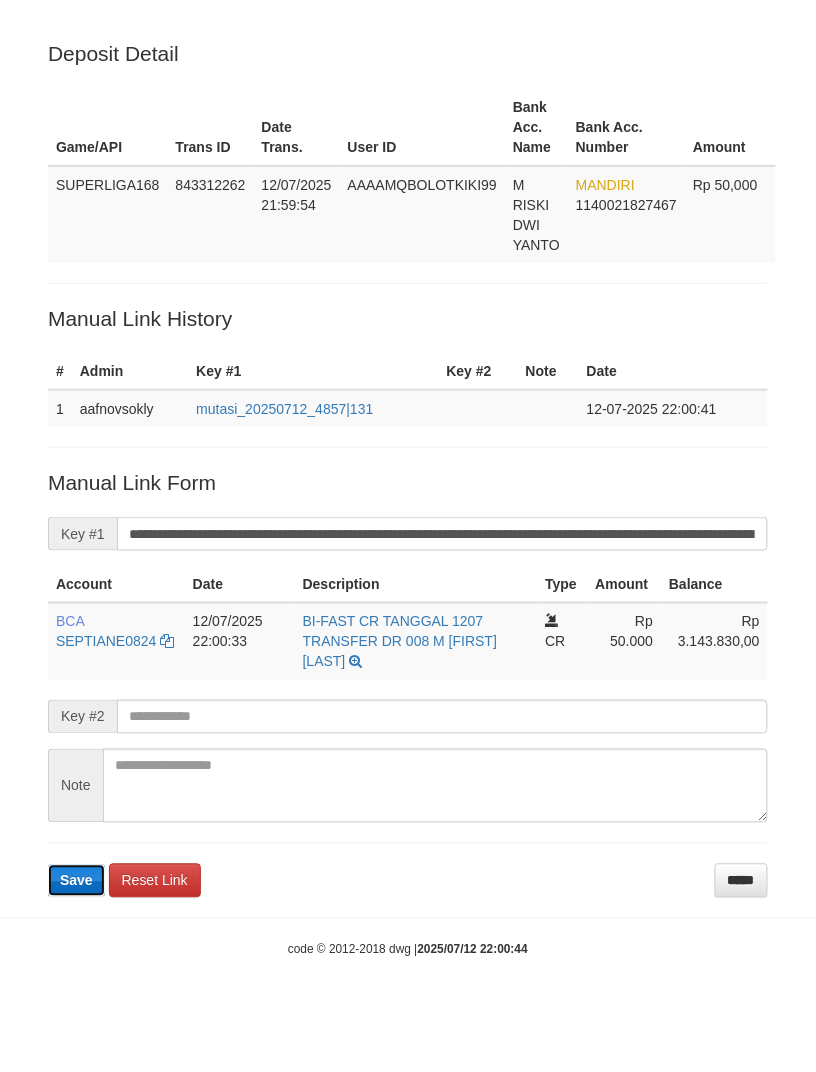 drag, startPoint x: 80, startPoint y: 877, endPoint x: 80, endPoint y: 892, distance: 15 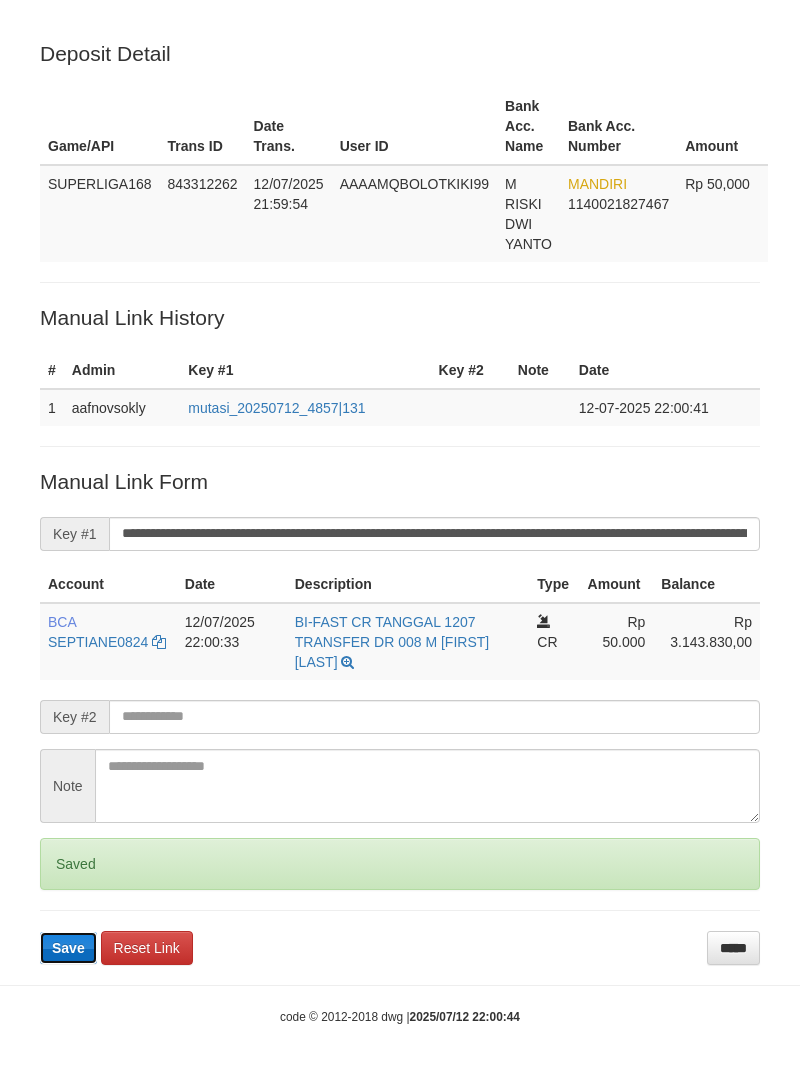 click on "Save" at bounding box center [68, 948] 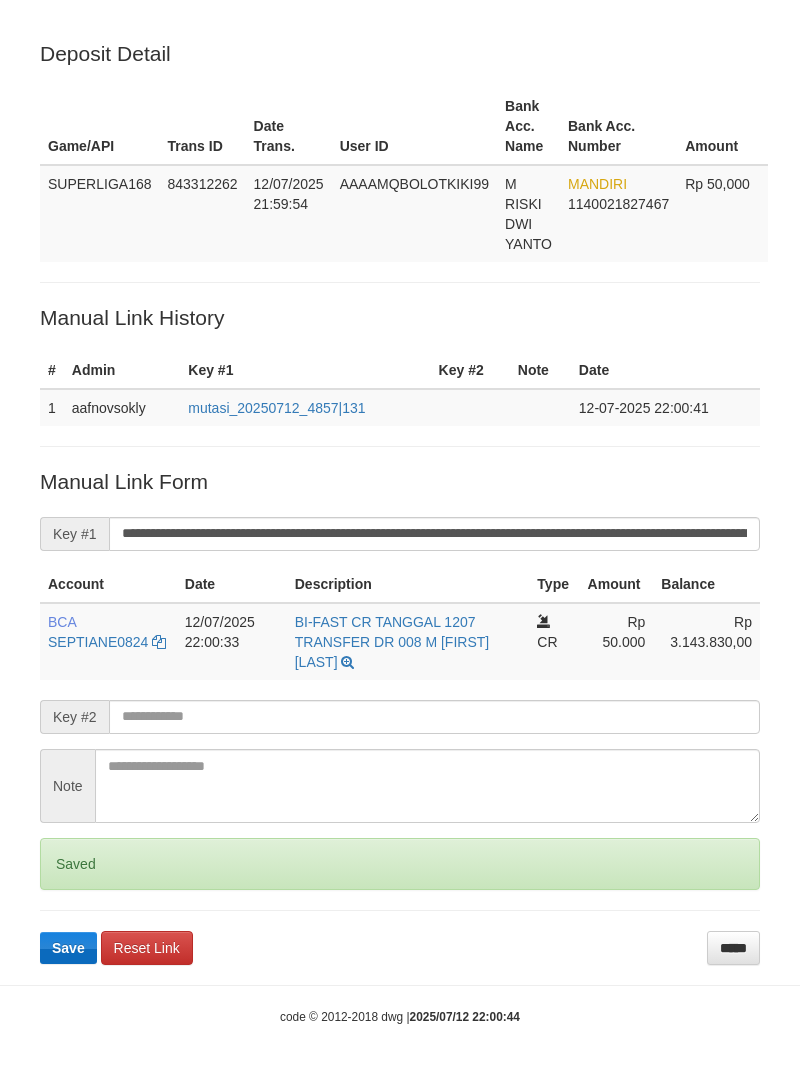 click on "Save" at bounding box center (68, 948) 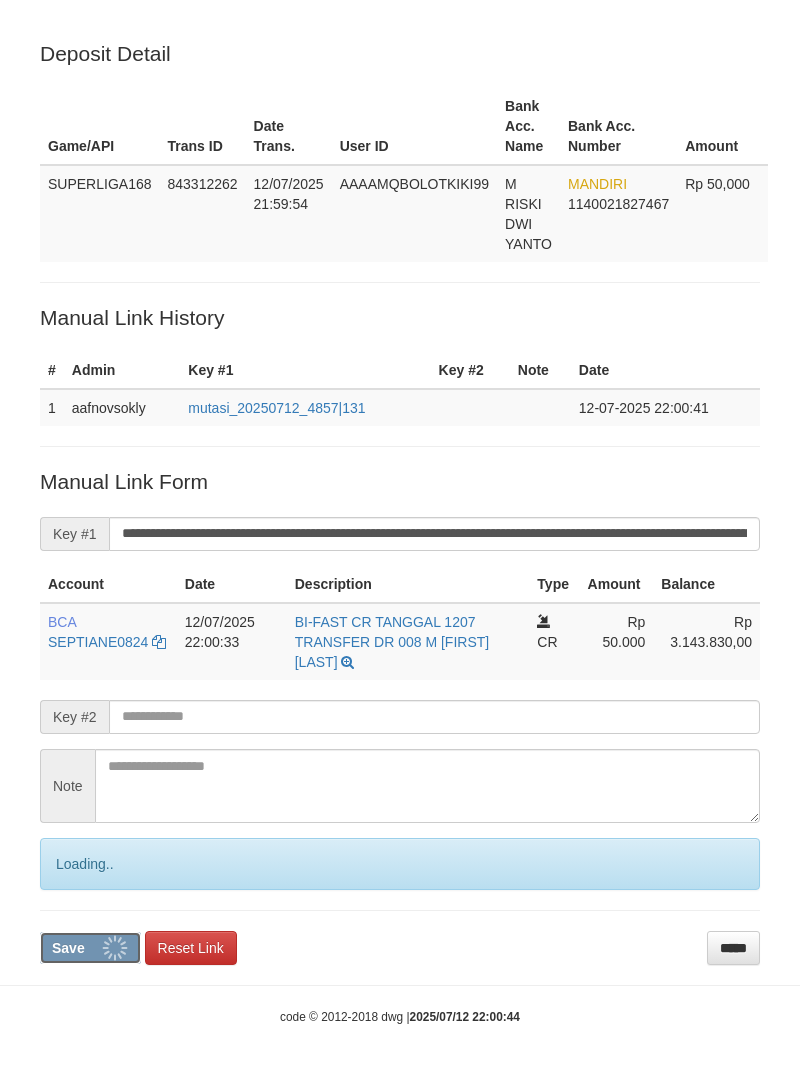 type 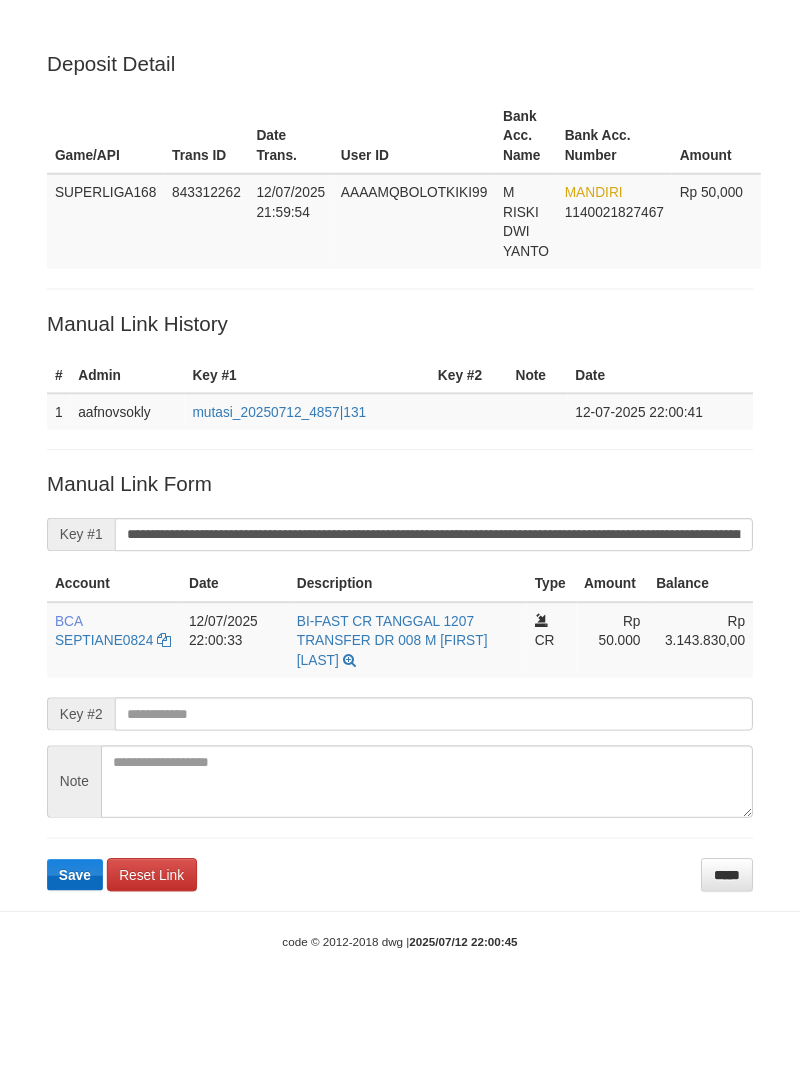 scroll, scrollTop: 0, scrollLeft: 0, axis: both 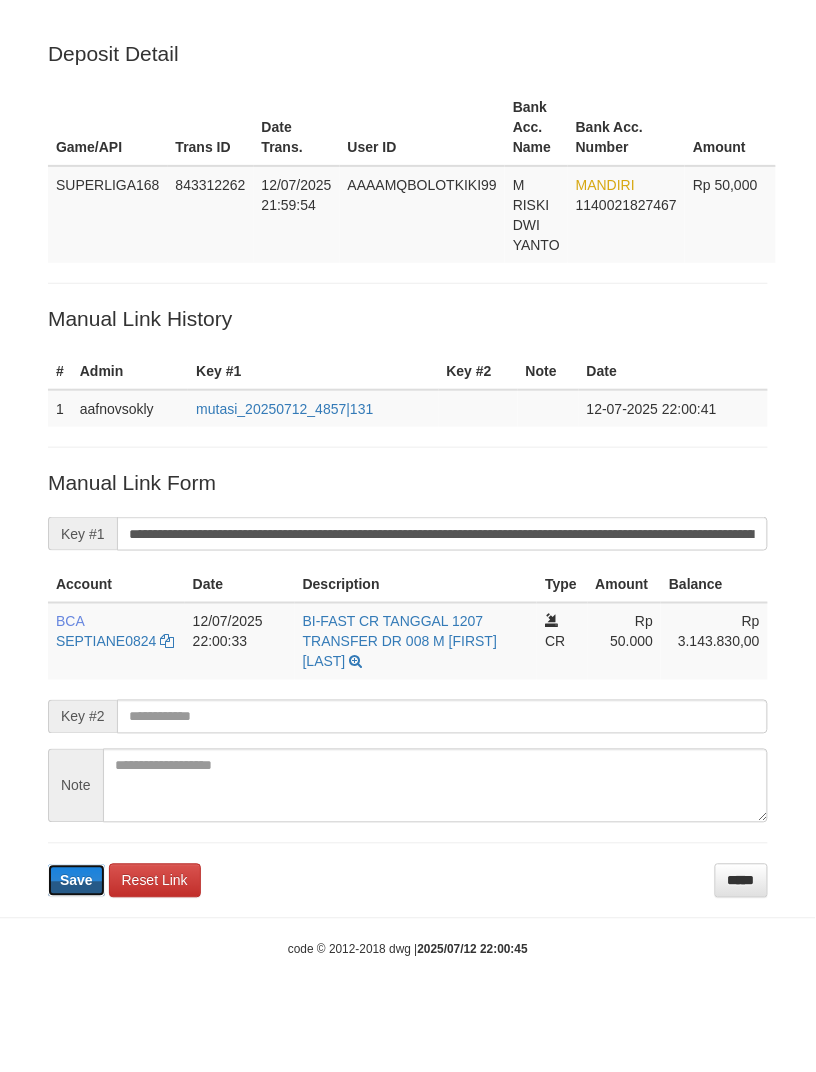 drag, startPoint x: 80, startPoint y: 873, endPoint x: 77, endPoint y: 927, distance: 54.08327 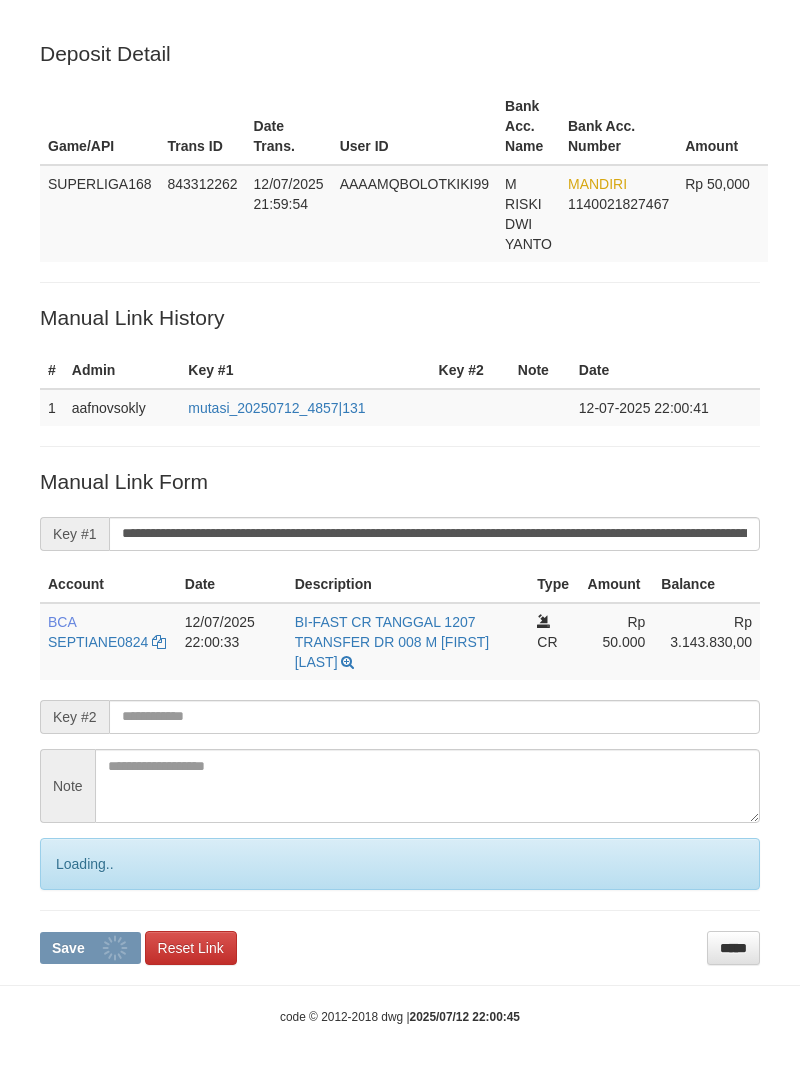 click on "**********" at bounding box center (400, 715) 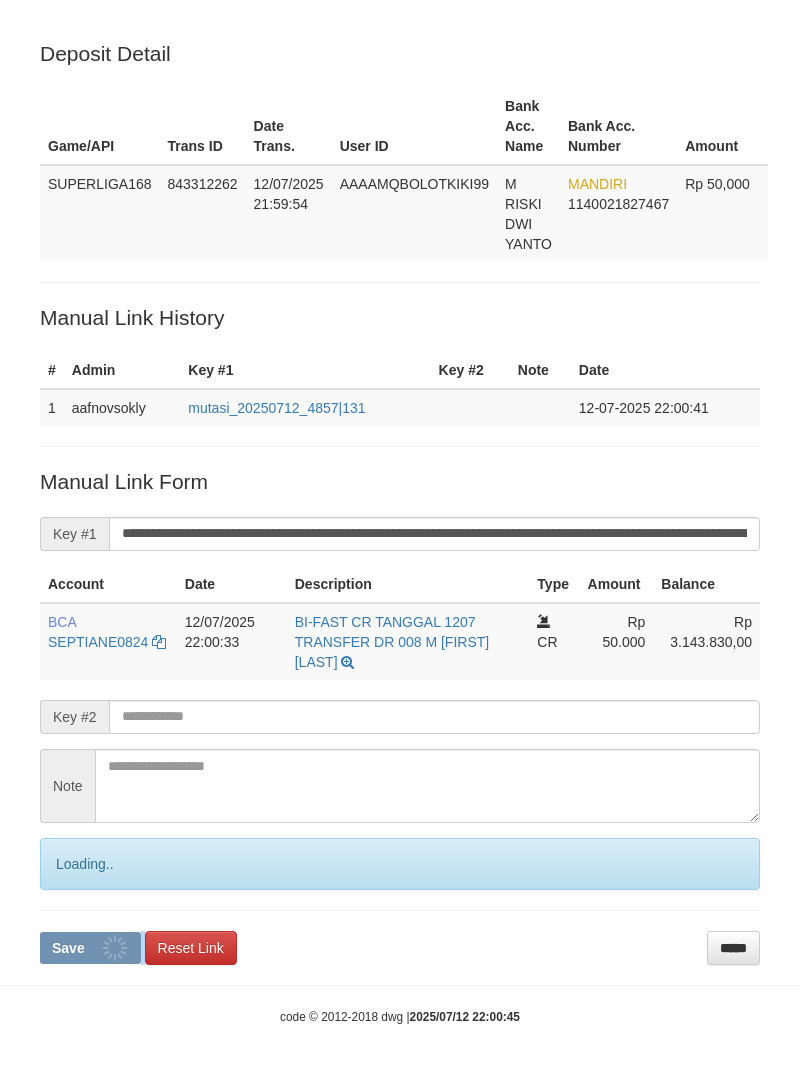 click on "**********" at bounding box center (400, 715) 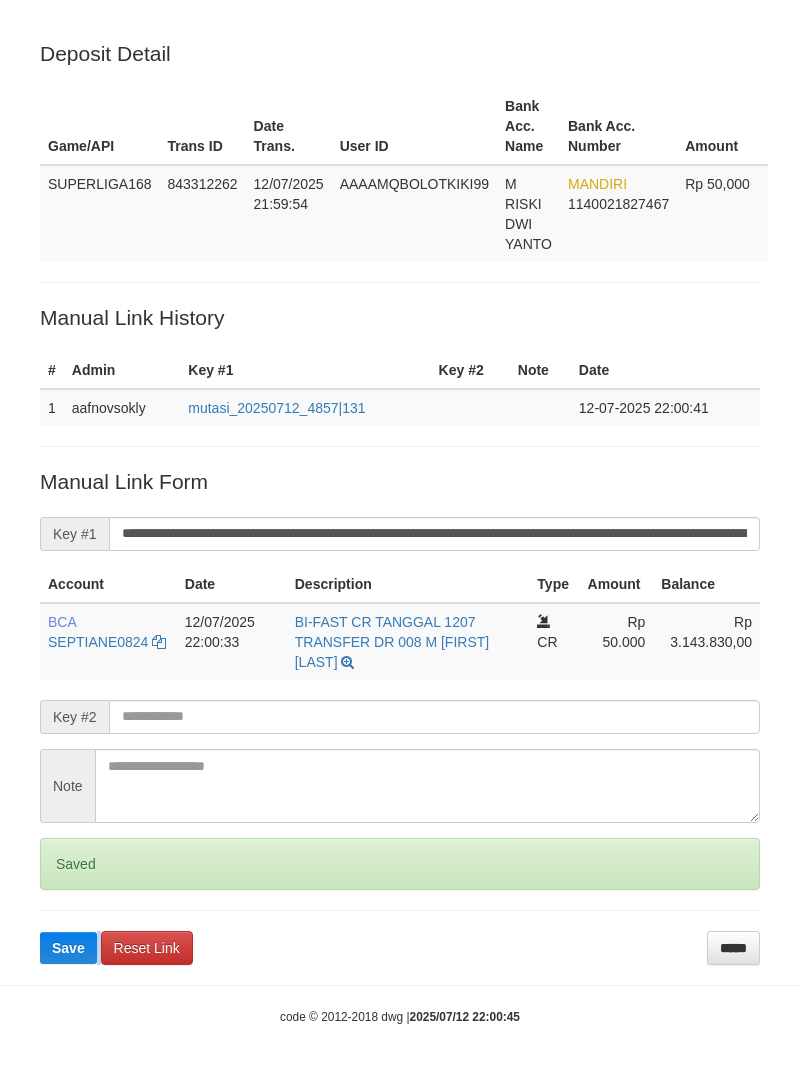 click on "**********" at bounding box center [400, 715] 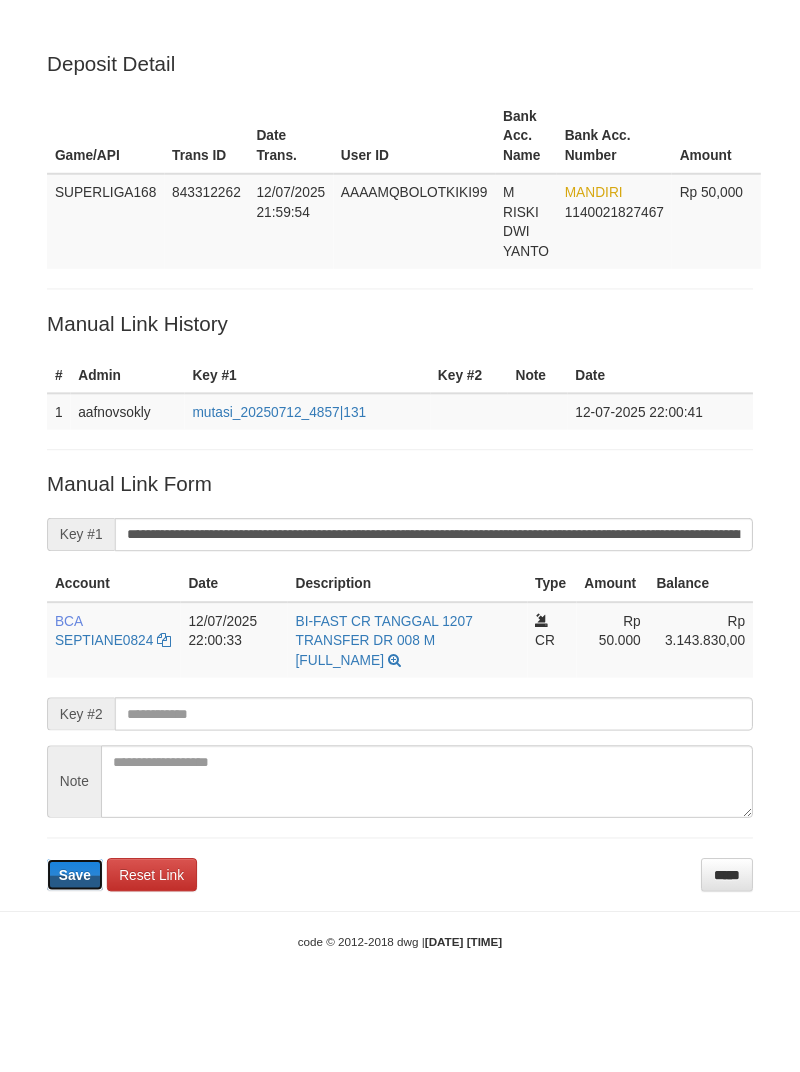 scroll, scrollTop: 0, scrollLeft: 0, axis: both 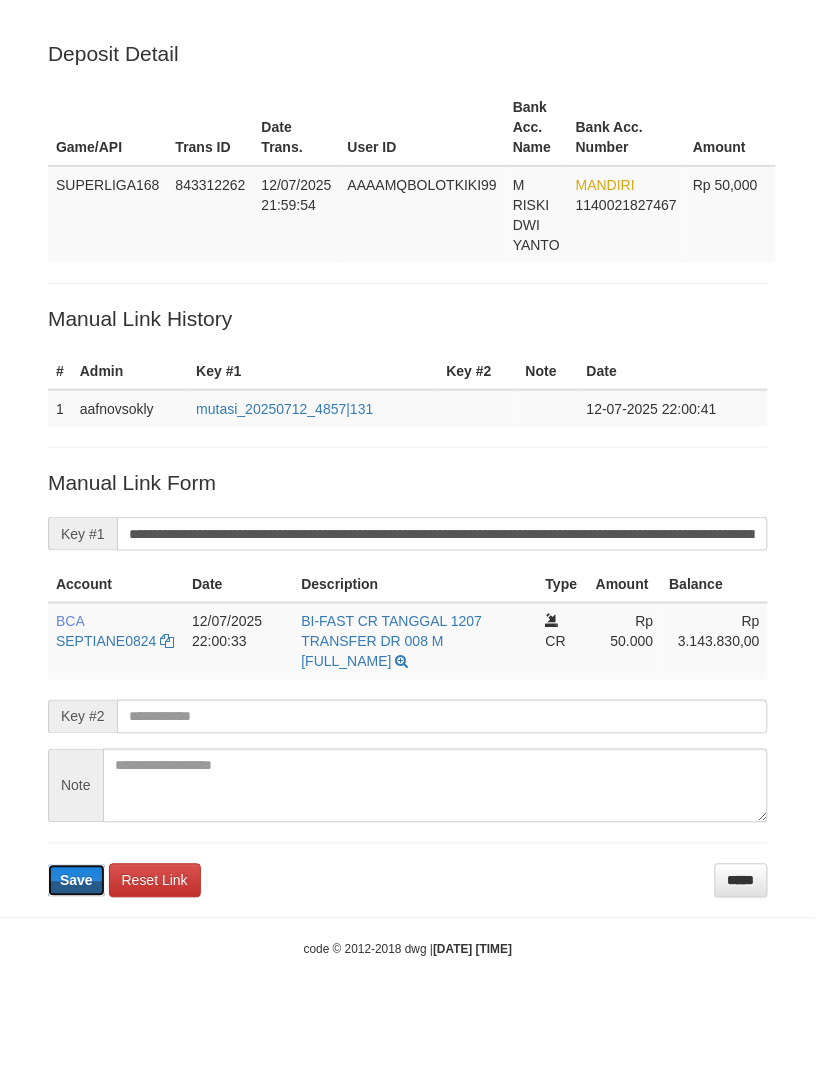 click on "Save" at bounding box center (76, 881) 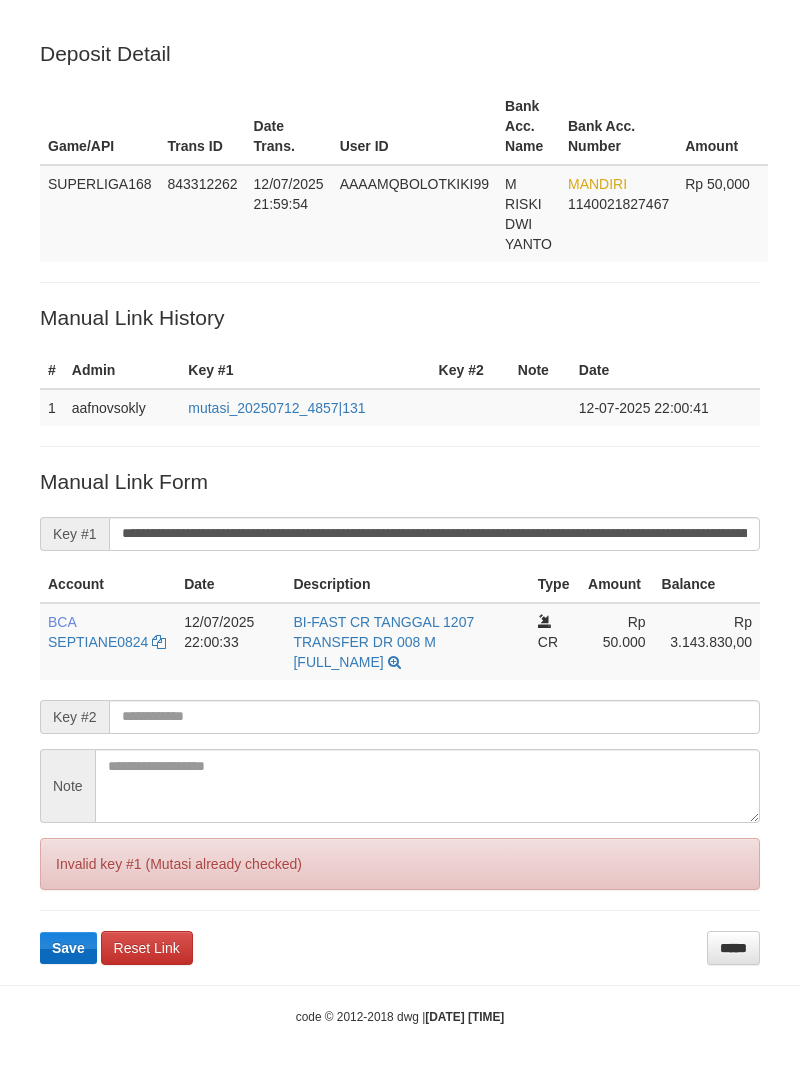 click on "**********" at bounding box center [400, 715] 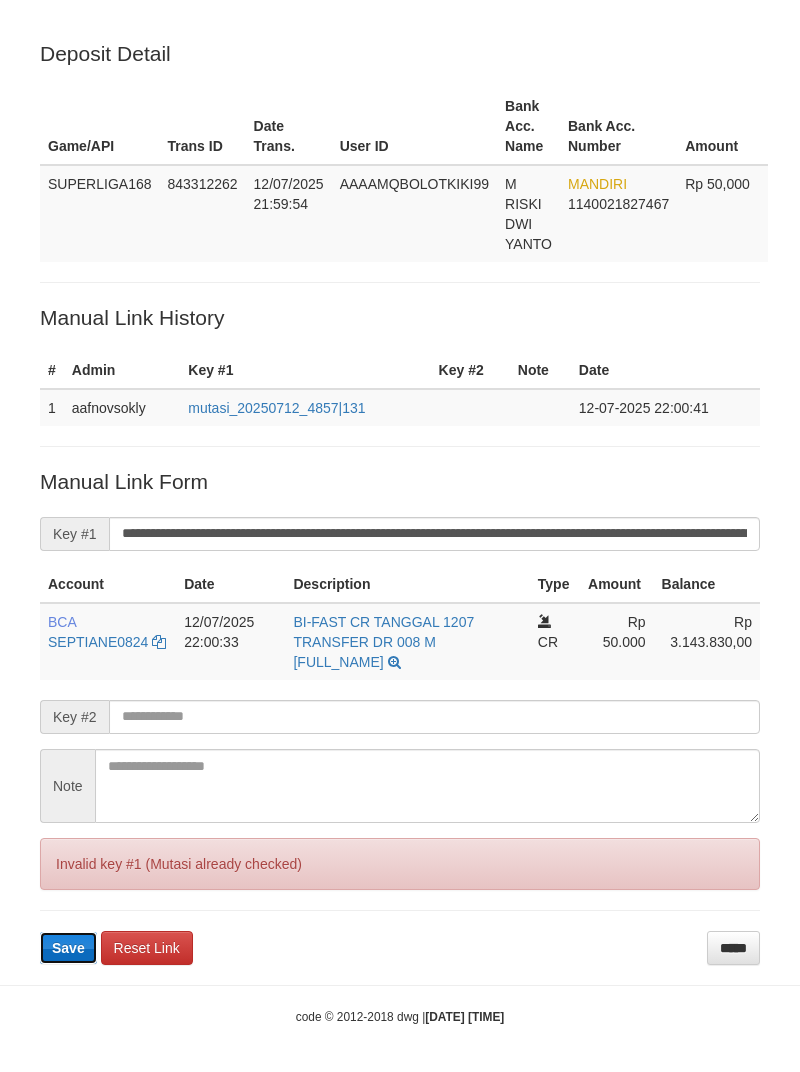 click on "Save" at bounding box center (68, 948) 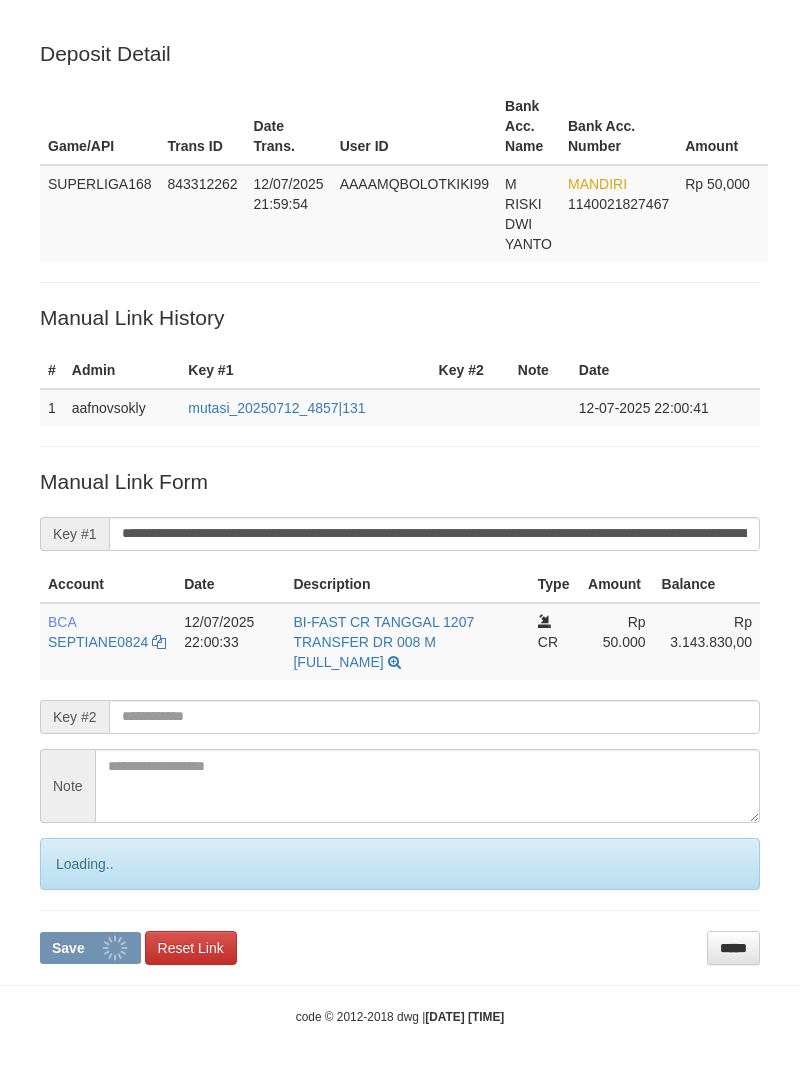 click on "Save" at bounding box center (68, 948) 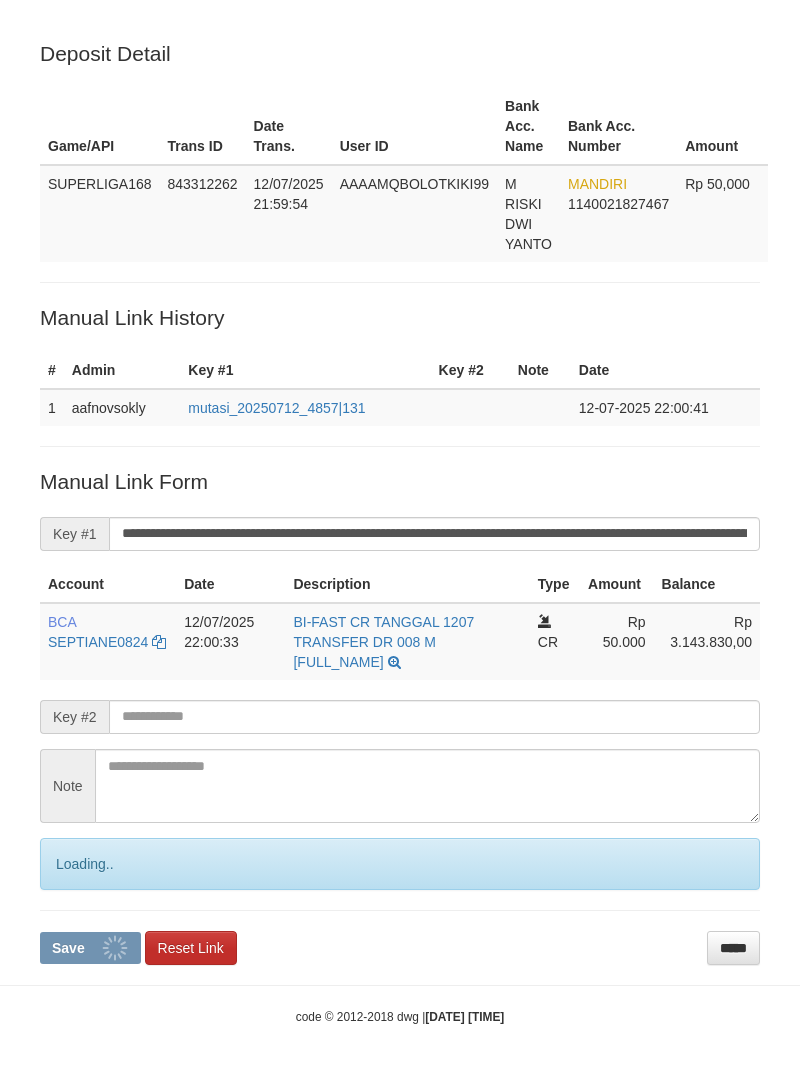 click on "Save" at bounding box center (68, 948) 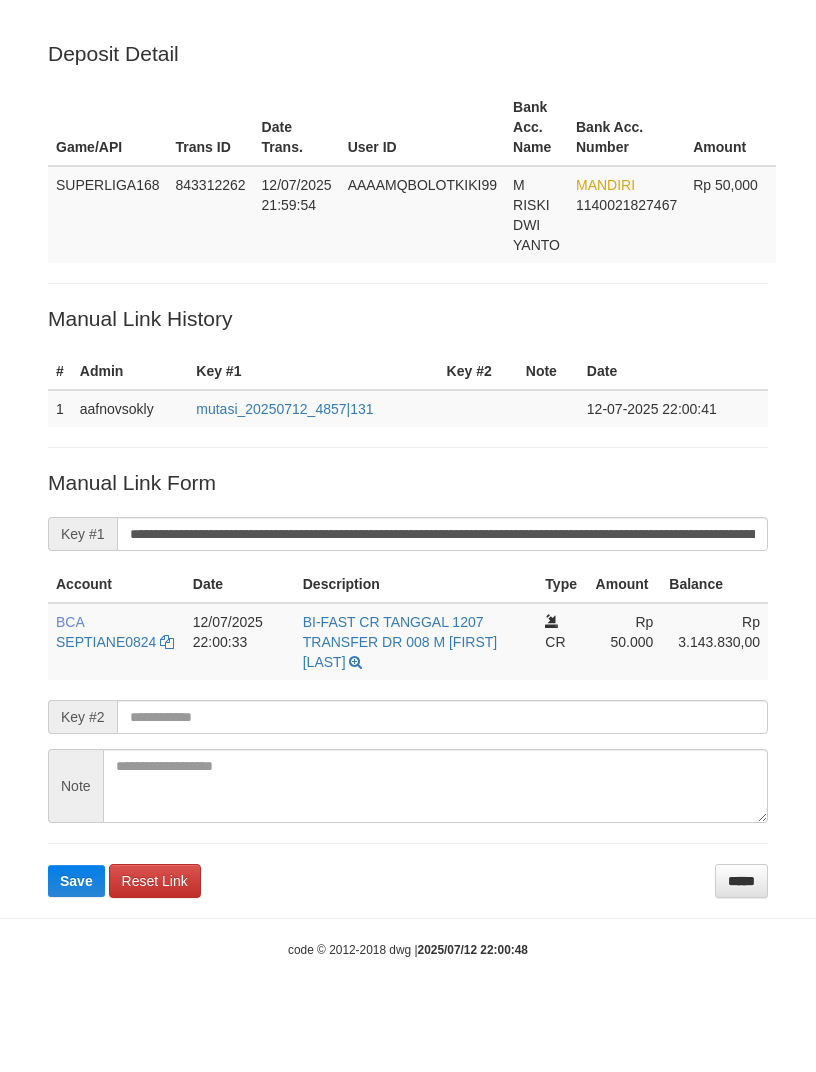 scroll, scrollTop: 0, scrollLeft: 0, axis: both 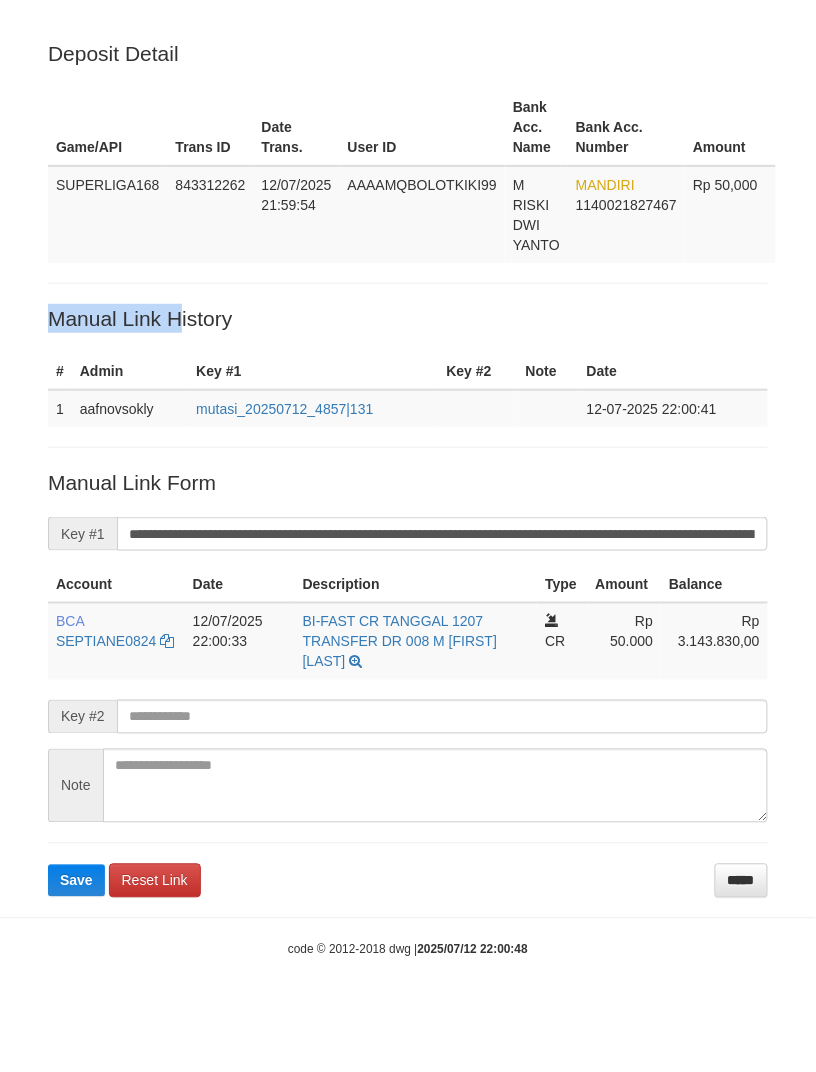 click on "Deposit Detail
Game/API
Trans ID
Date Trans.
User ID
Bank Acc. Name
Bank Acc. Number
Amount
SUPERLIGA168
843312262
12/07/2025 21:59:54
AAAAMQBOLOTKIKI99
M RISKI DWI YANTO
MANDIRI
1140021827467
Rp 50,000
Manual Link History
#
Admin
Key #1
Key #2
Note
Date
1
aafnovsokly
mutasi_20250712_4857|131
12-07-2025 22:00:41
Account
Date
Description
Type
Amount
Balance
BCA
SEPTIANE0824" at bounding box center [408, 468] 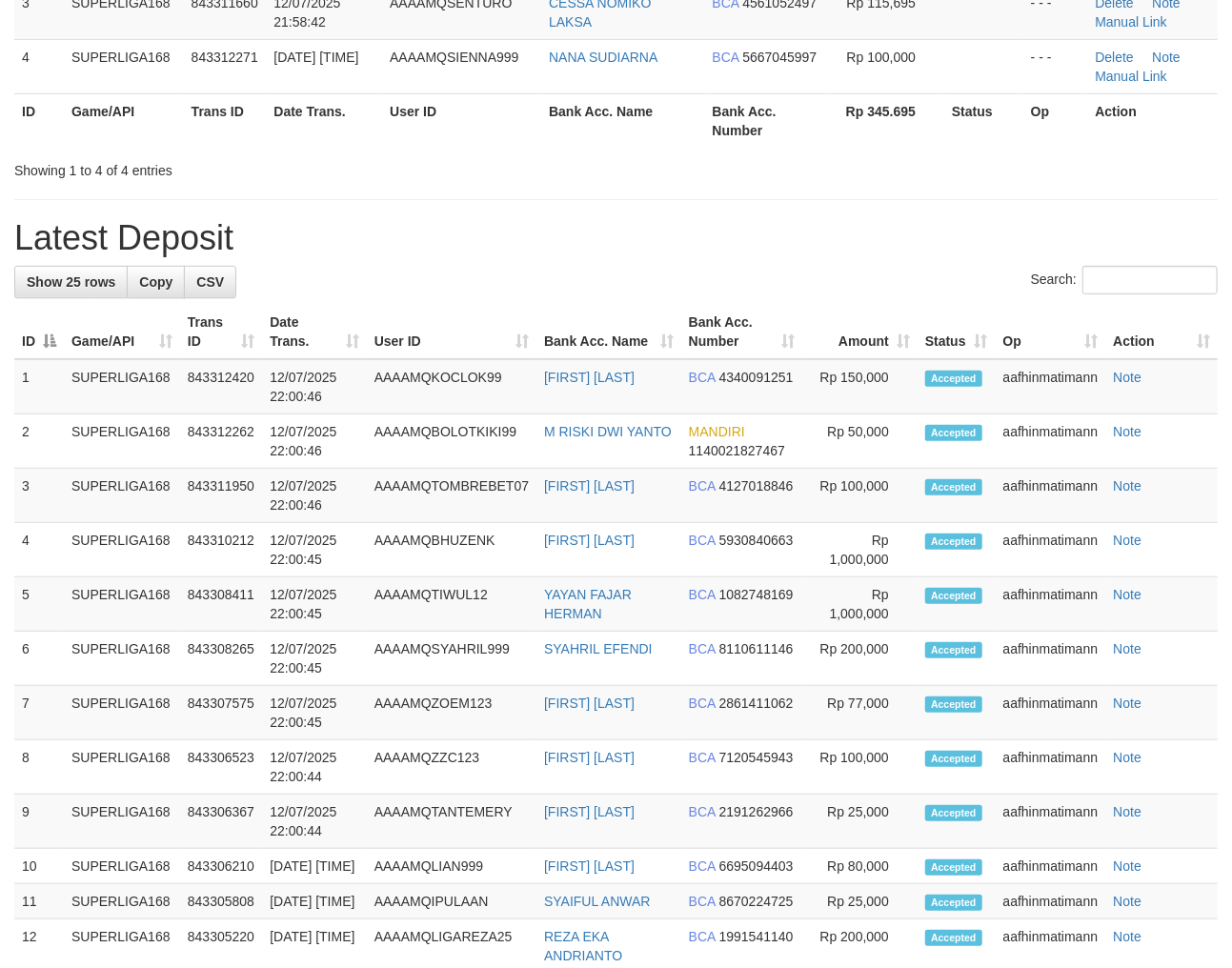 click at bounding box center (873, 153) 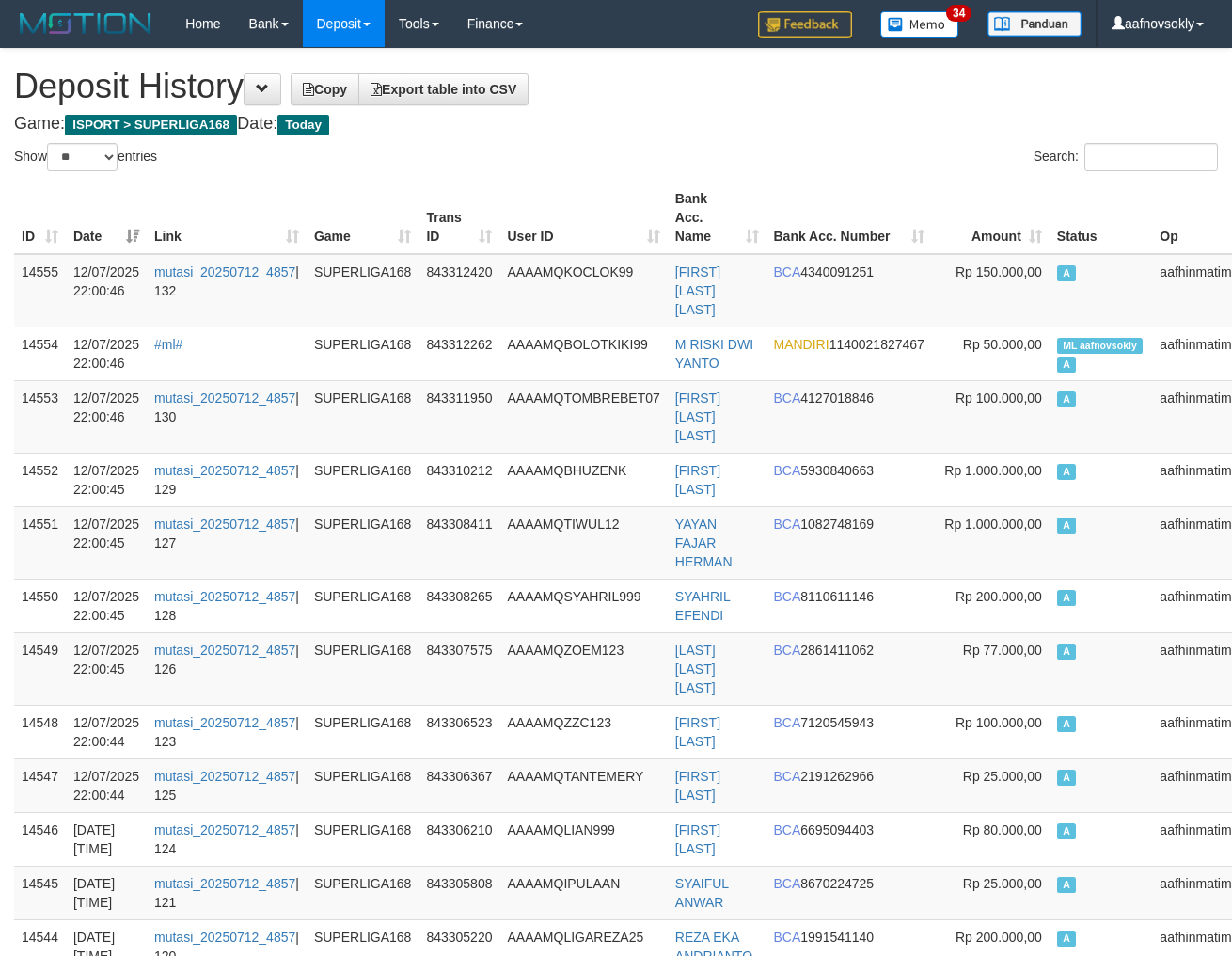 select on "**" 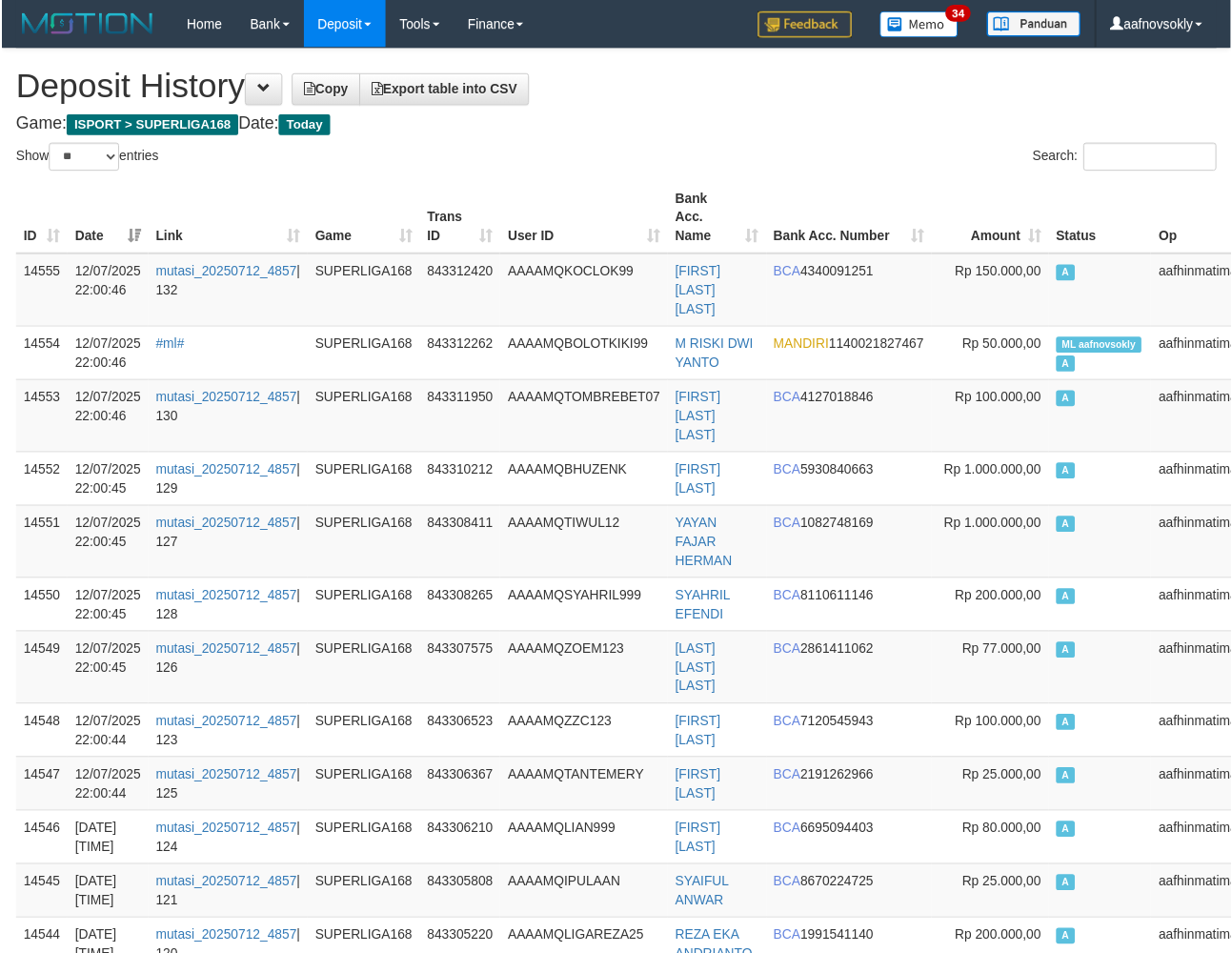 scroll, scrollTop: 0, scrollLeft: 0, axis: both 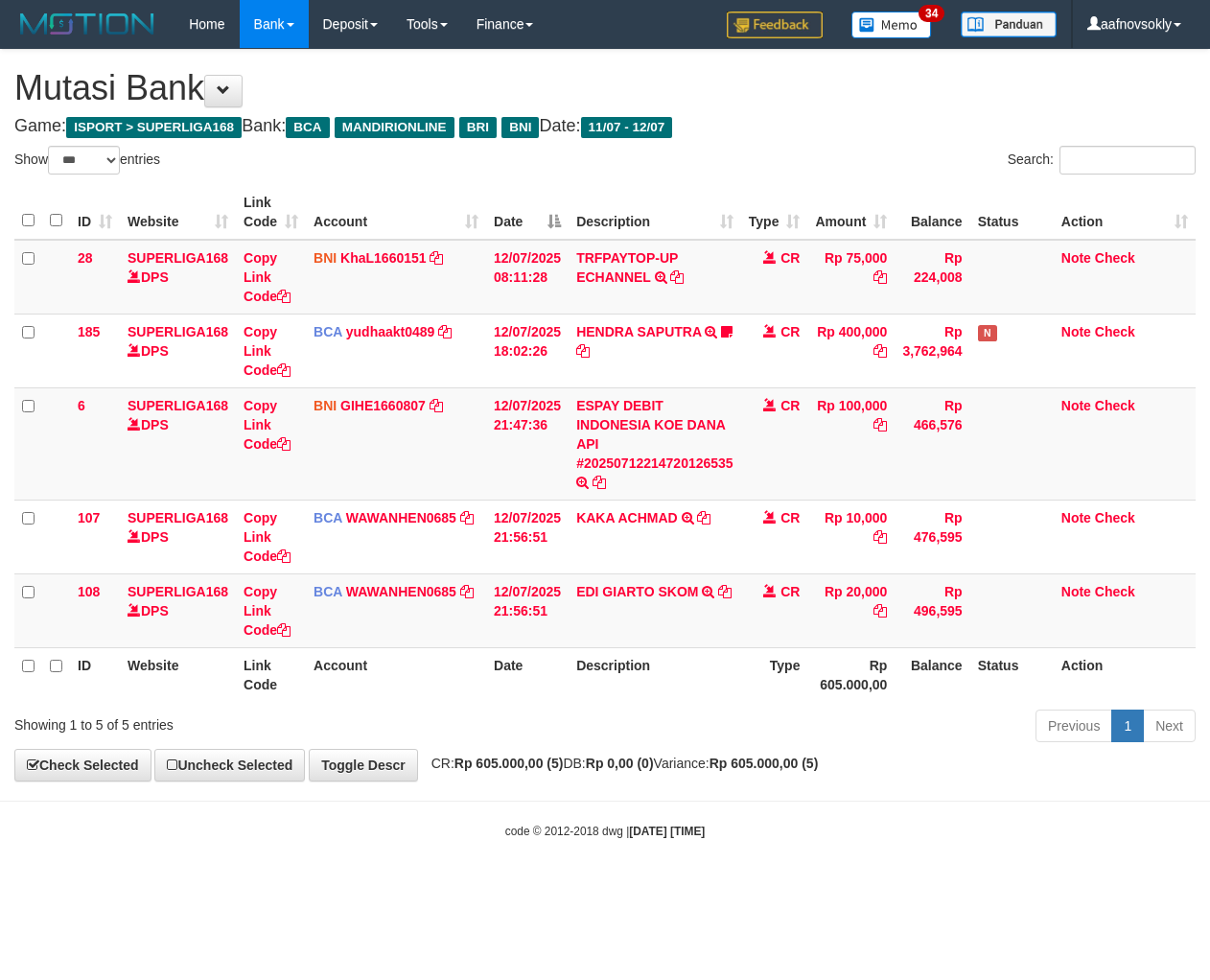 select on "***" 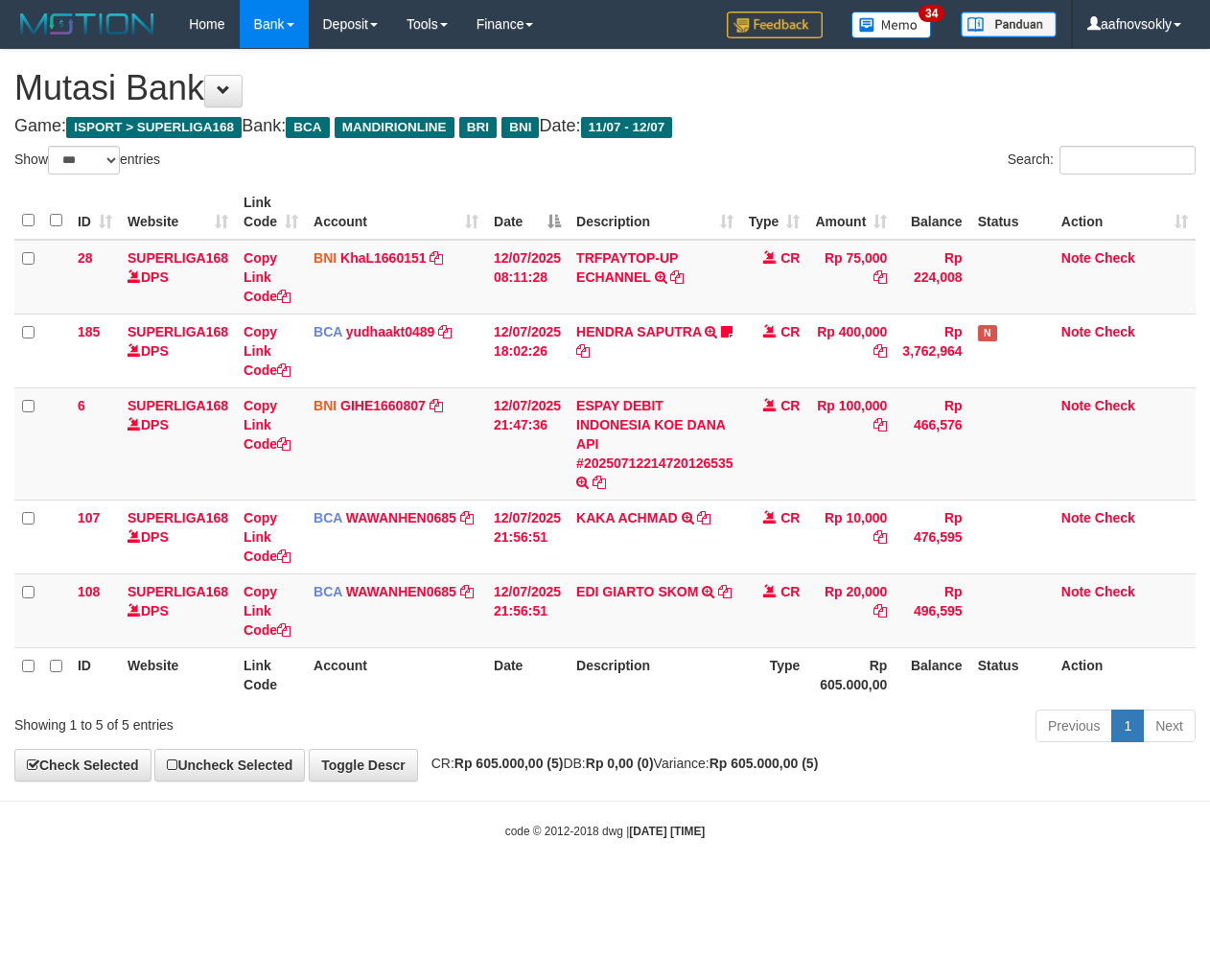 scroll, scrollTop: 0, scrollLeft: 0, axis: both 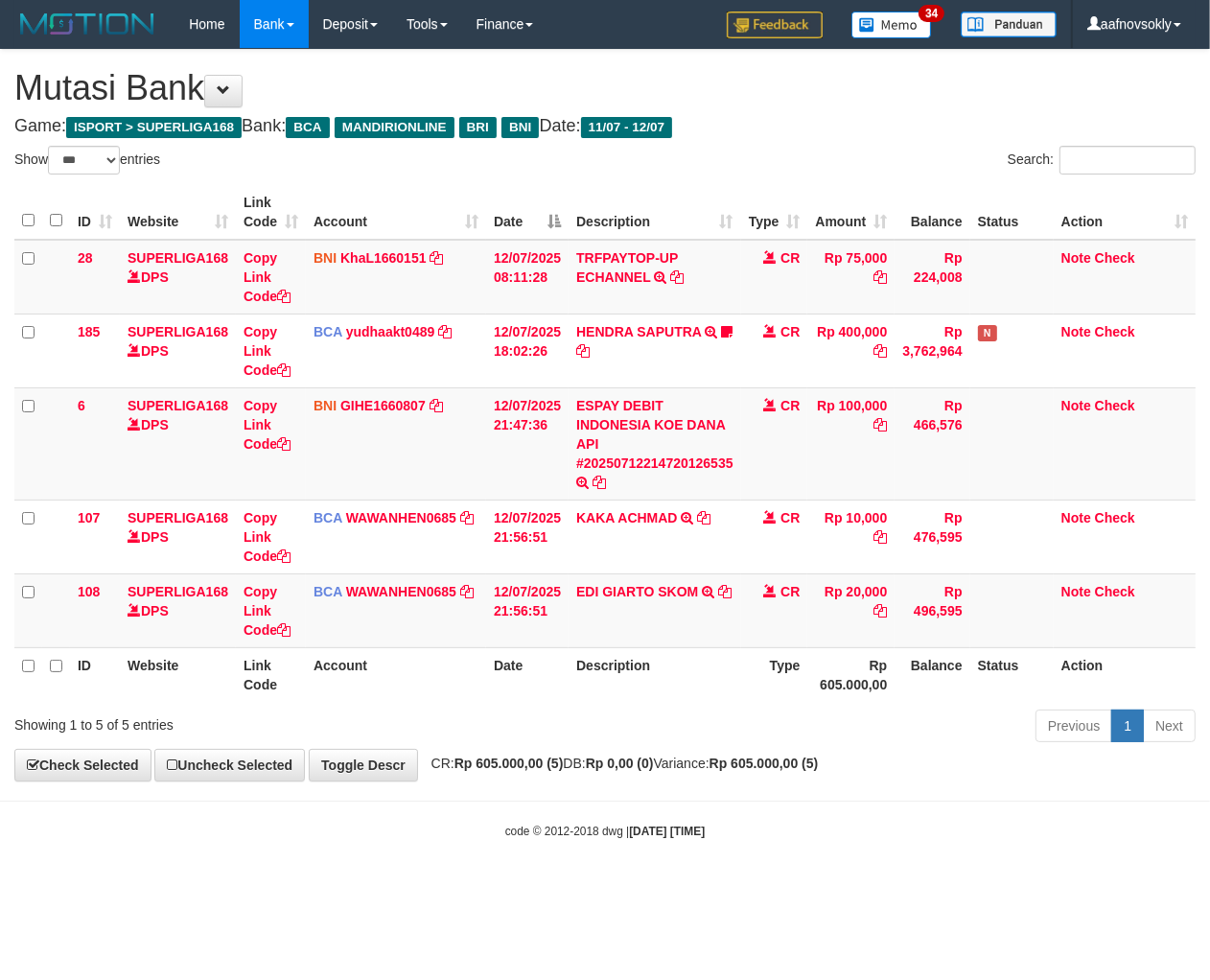 drag, startPoint x: 849, startPoint y: 731, endPoint x: 860, endPoint y: 755, distance: 26.401 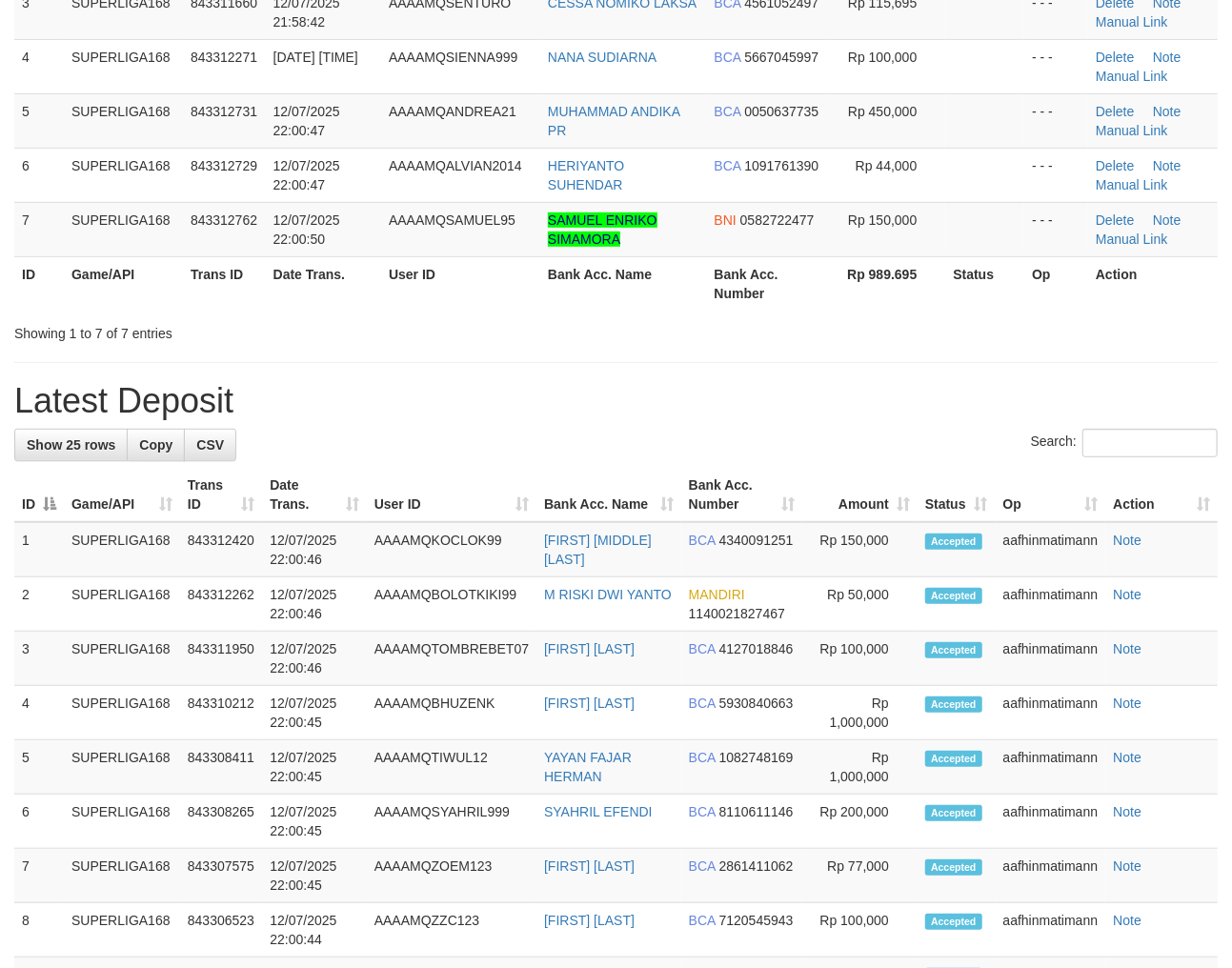 scroll, scrollTop: 291, scrollLeft: 0, axis: vertical 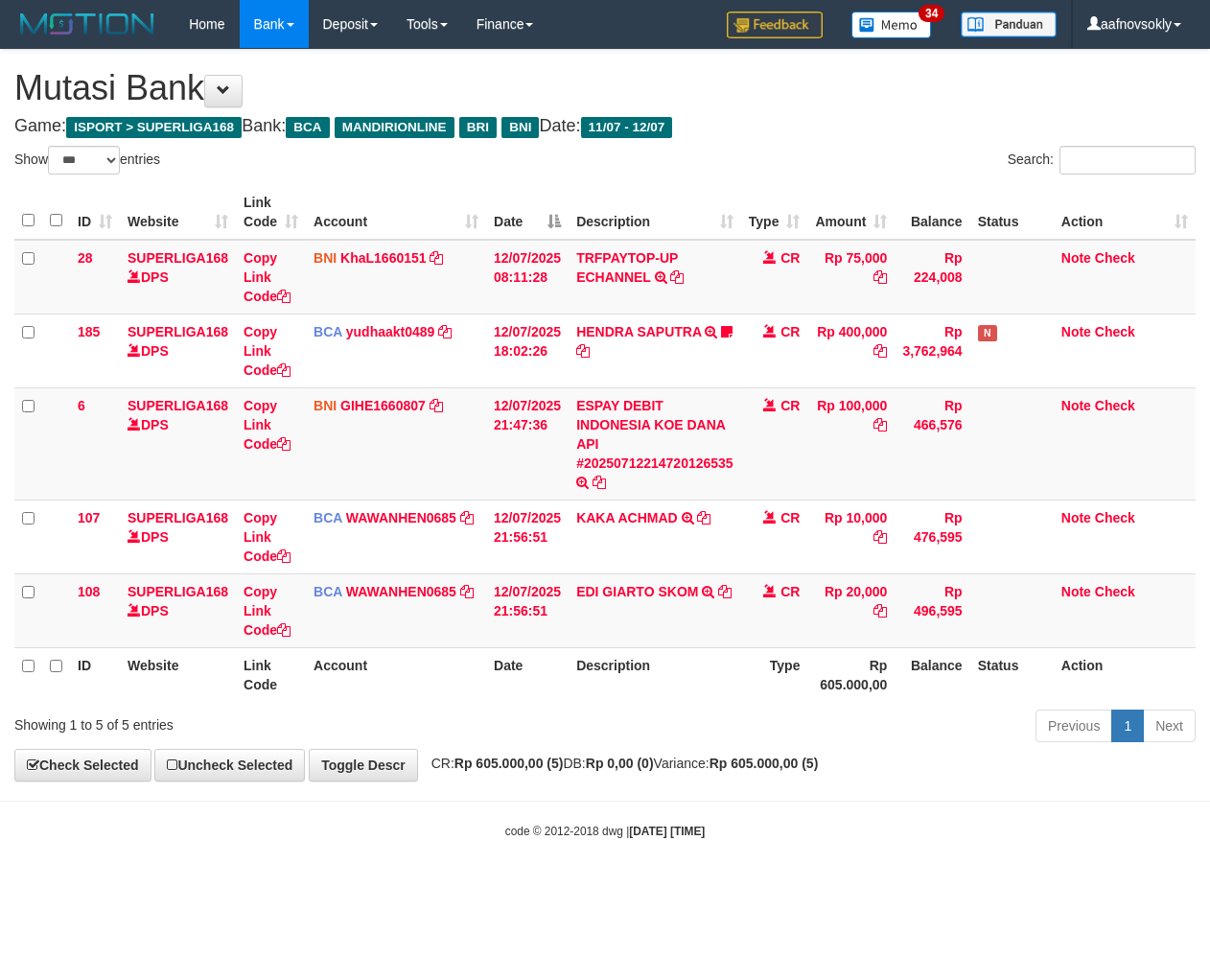 select on "***" 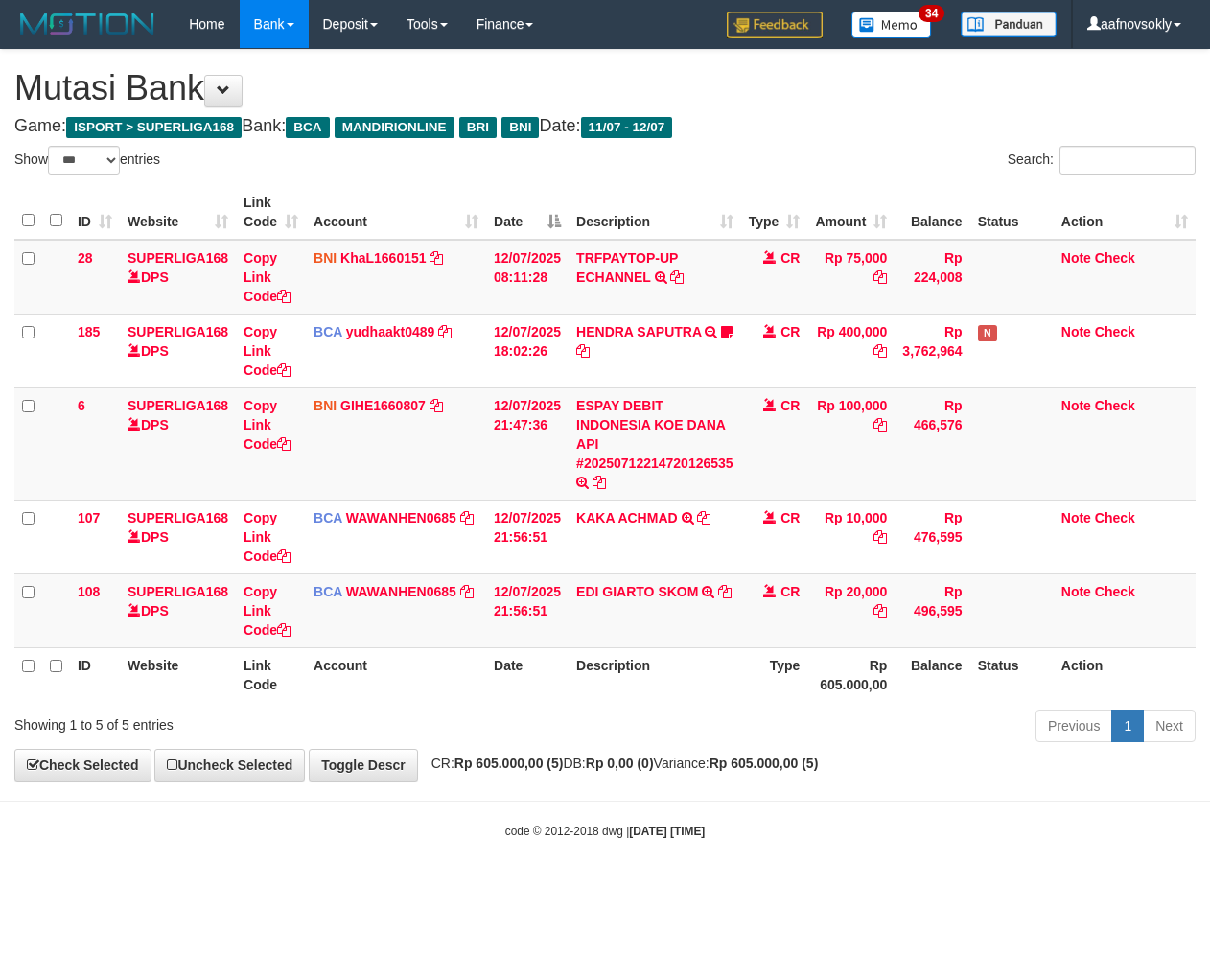 scroll, scrollTop: 0, scrollLeft: 0, axis: both 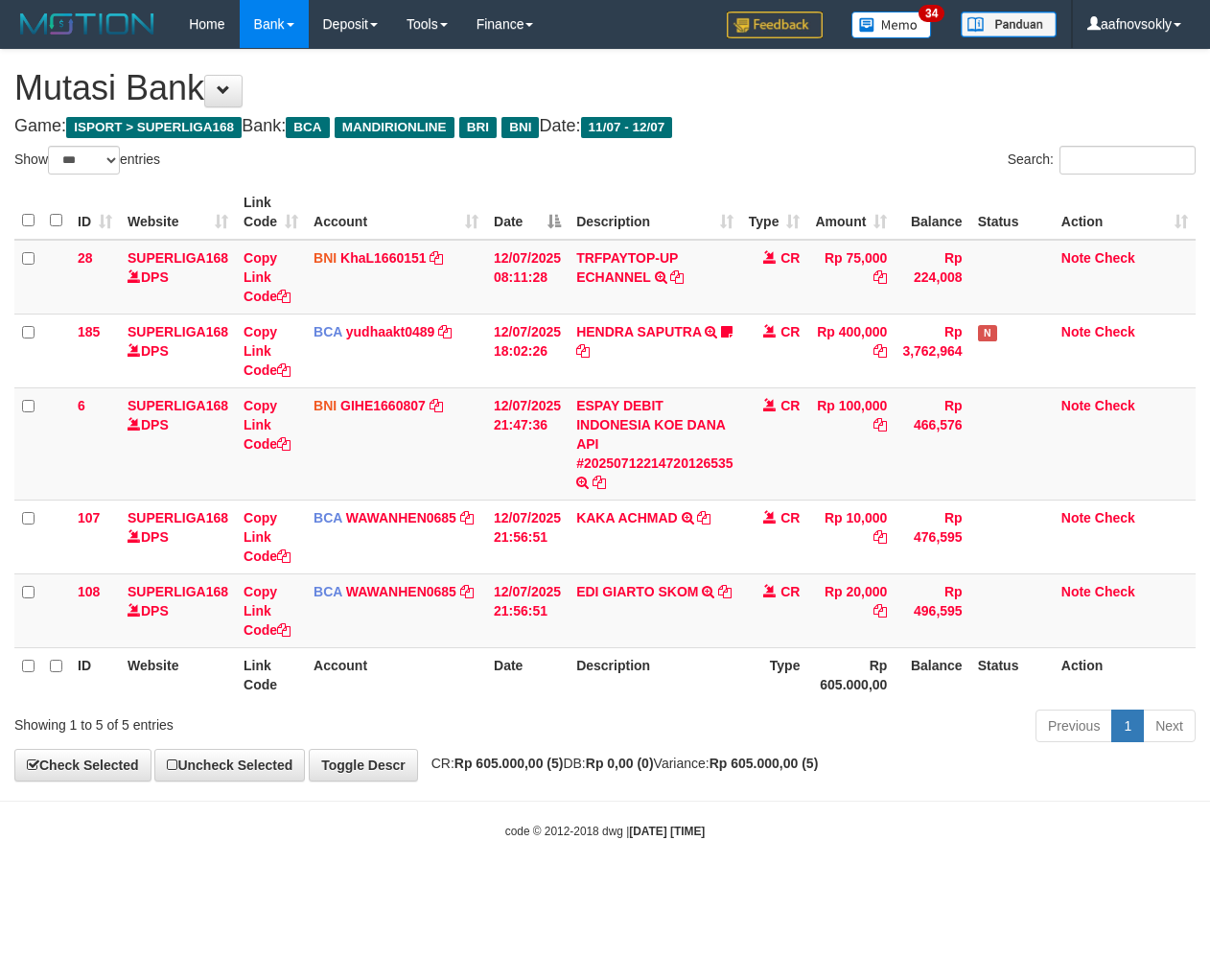 select on "***" 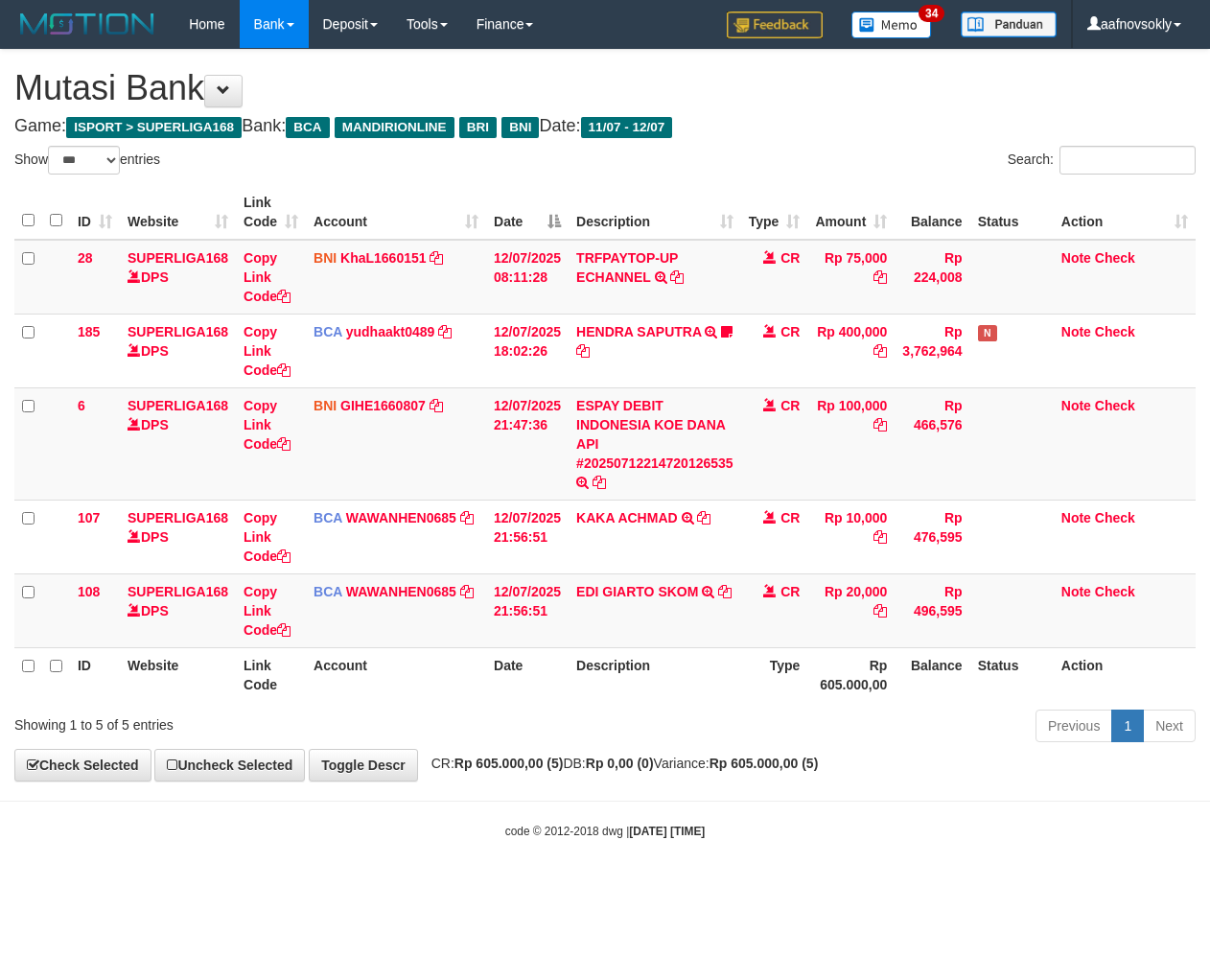 scroll, scrollTop: 0, scrollLeft: 0, axis: both 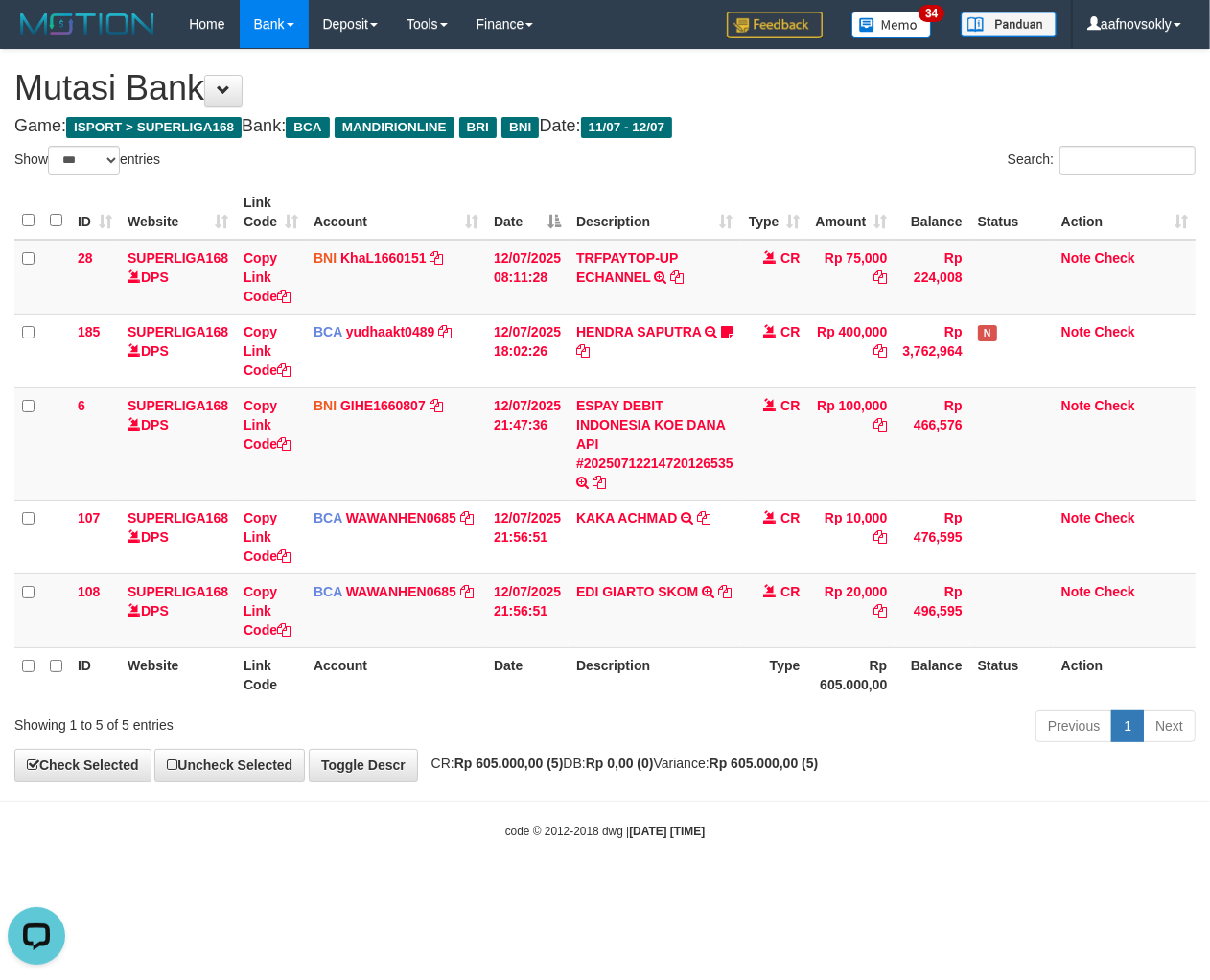 click on "Rp 605.000,00" at bounding box center (850, 674) 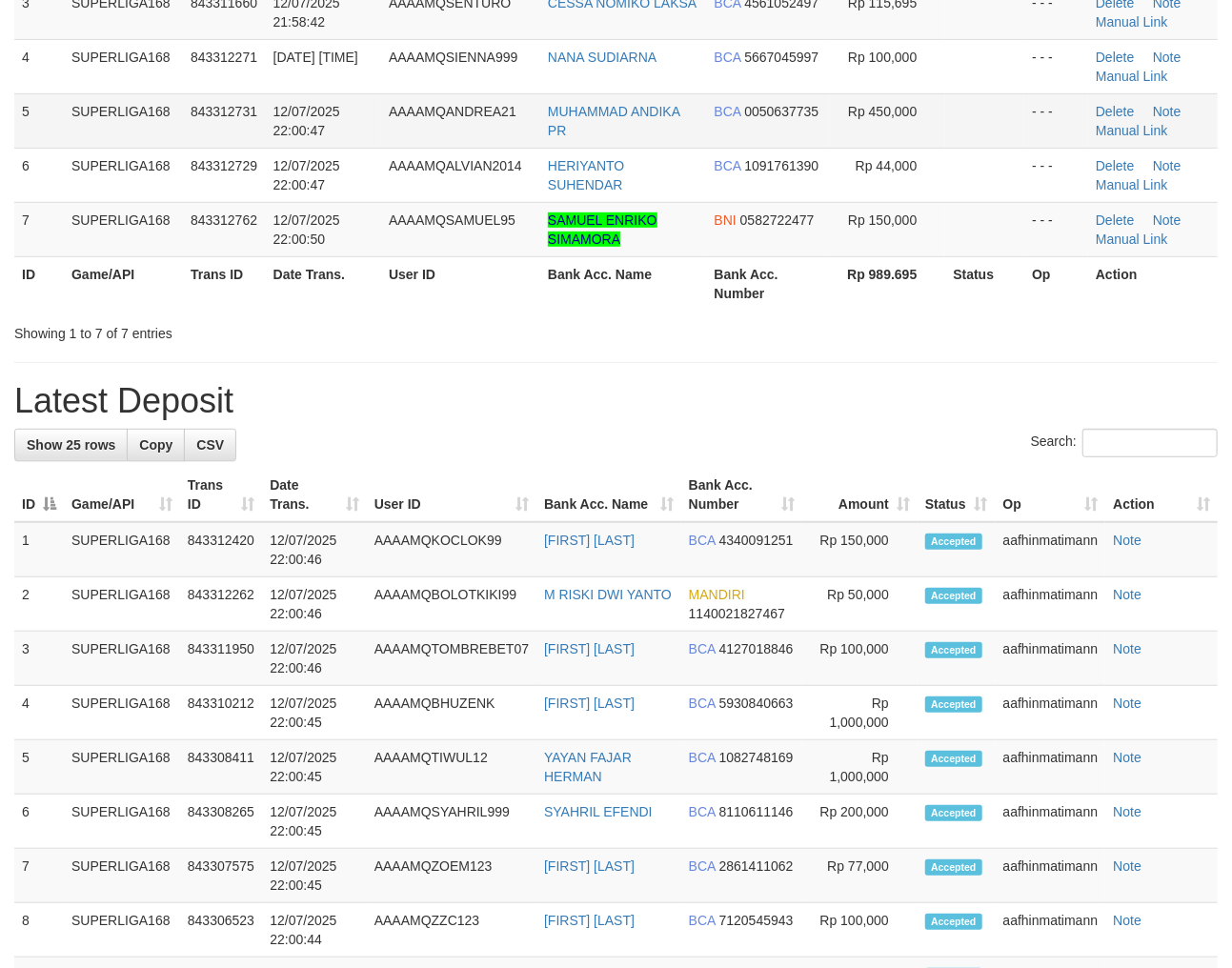 scroll, scrollTop: 291, scrollLeft: 0, axis: vertical 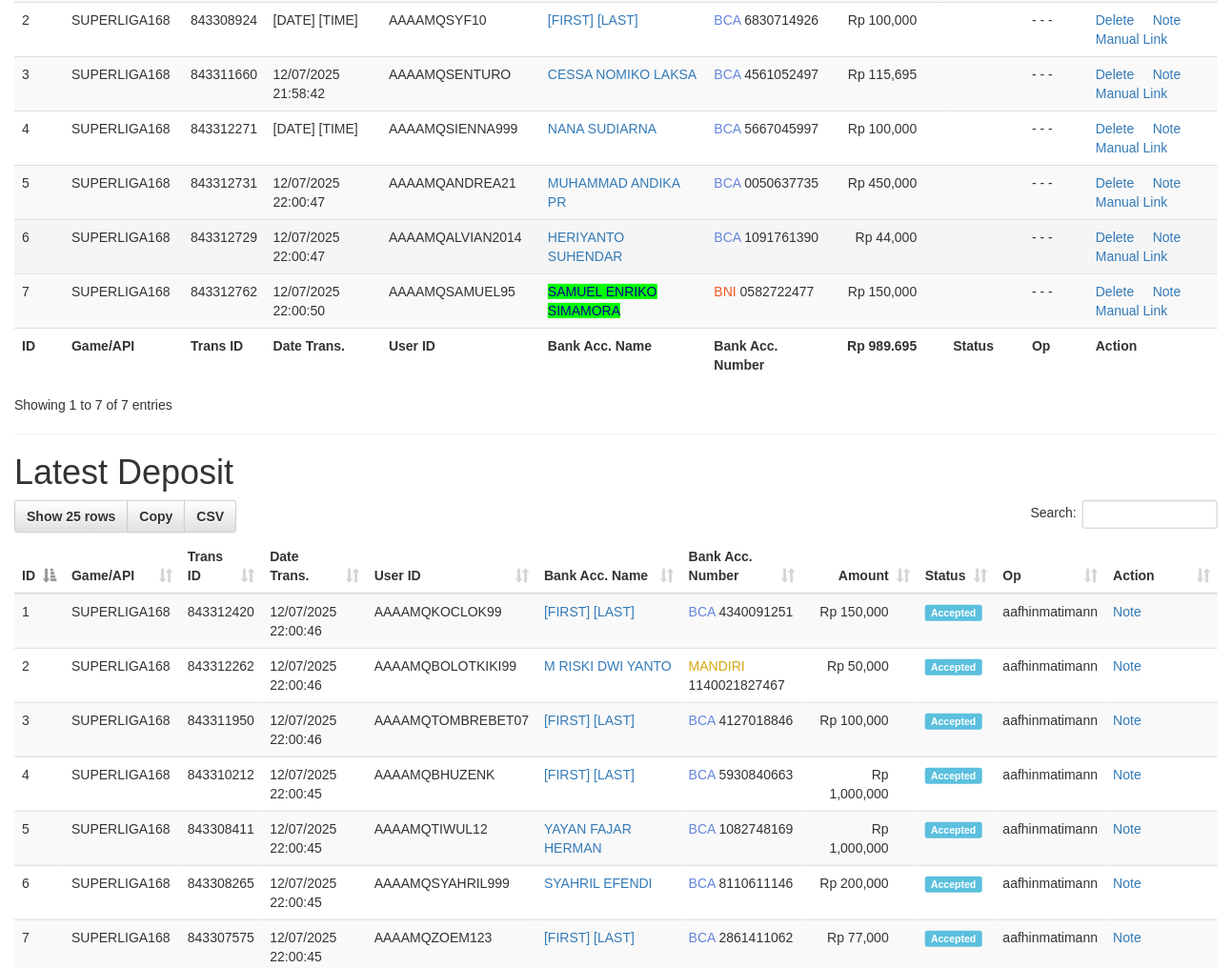 drag, startPoint x: 359, startPoint y: 215, endPoint x: 384, endPoint y: 246, distance: 39.824616 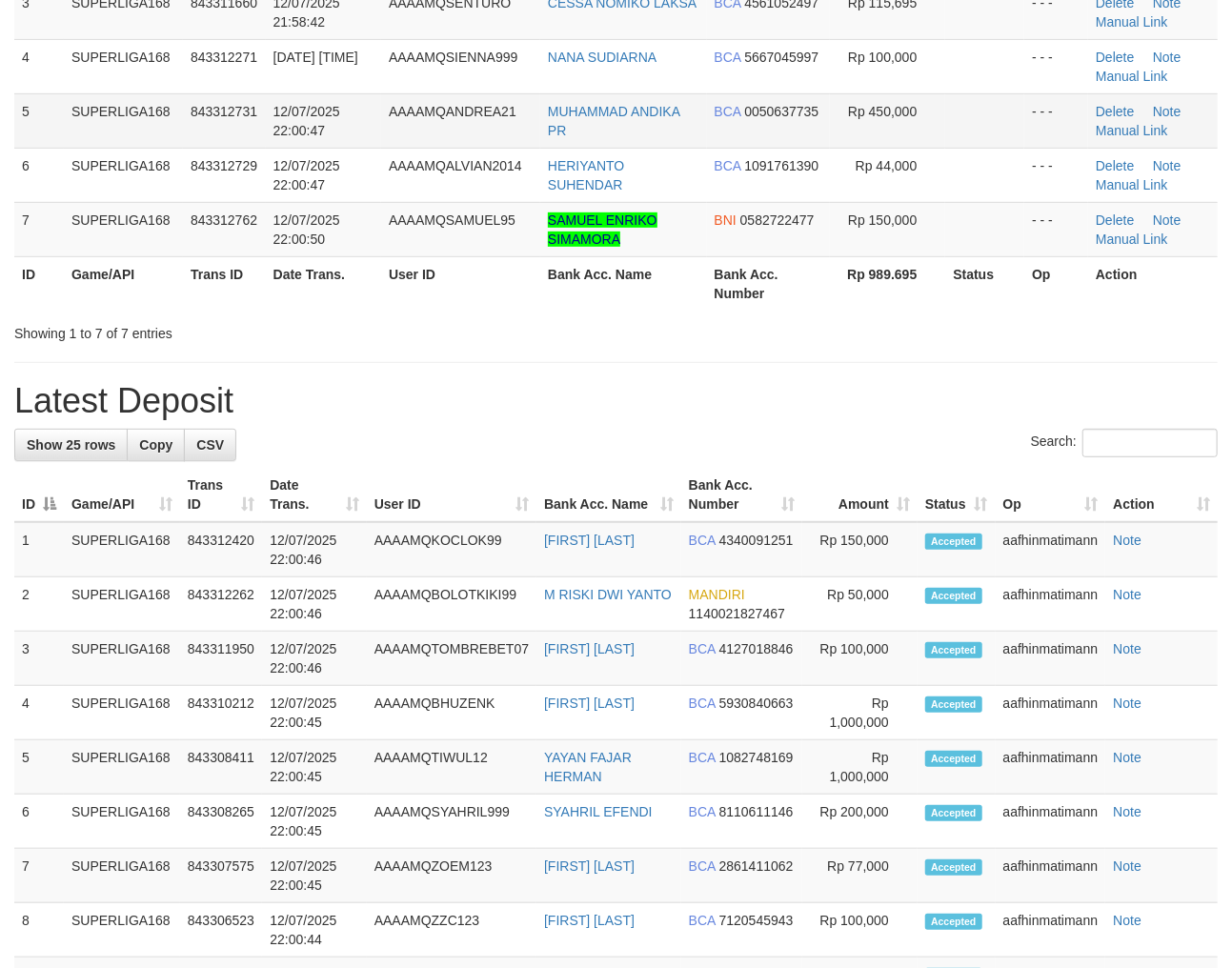 scroll, scrollTop: 291, scrollLeft: 0, axis: vertical 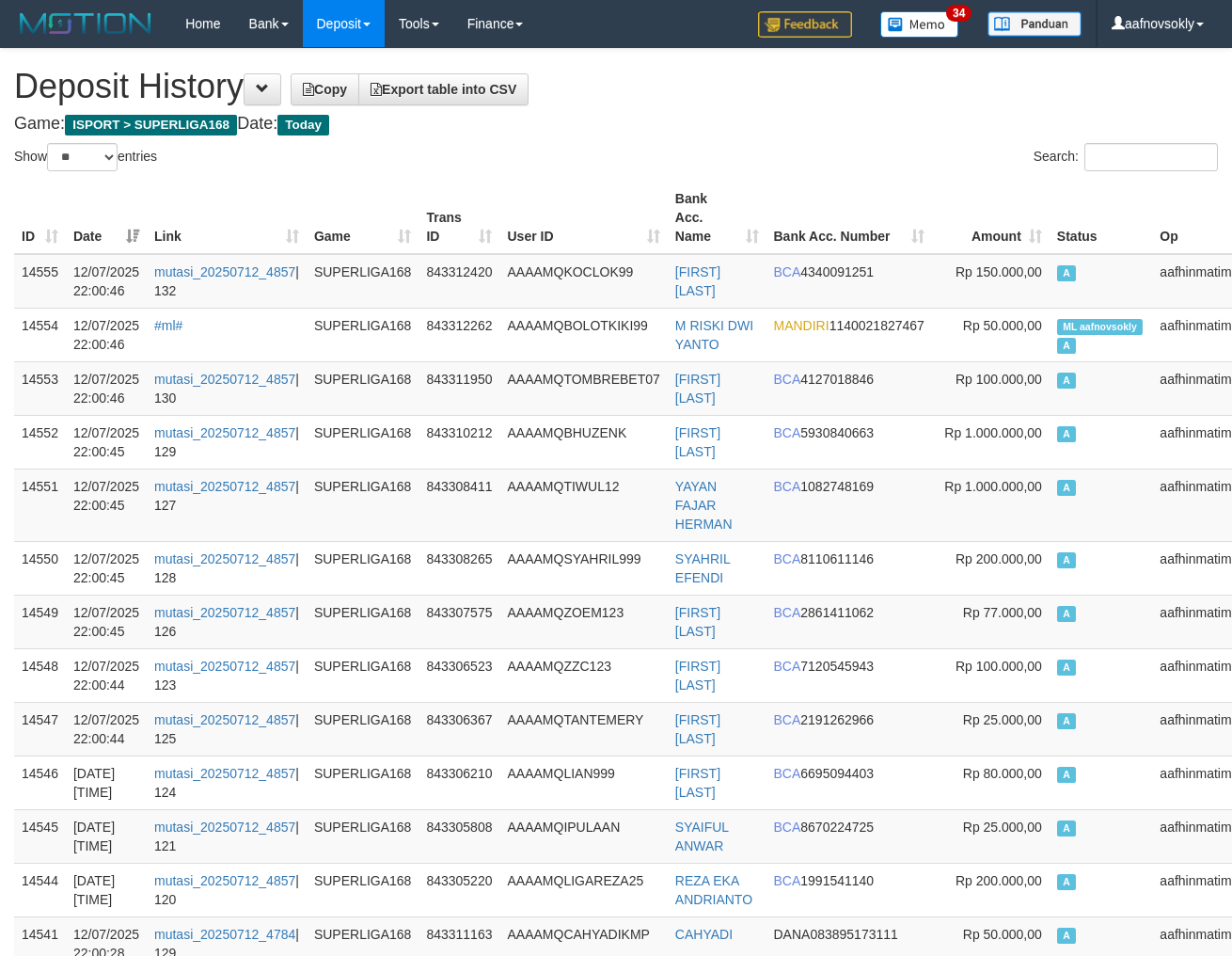 select on "**" 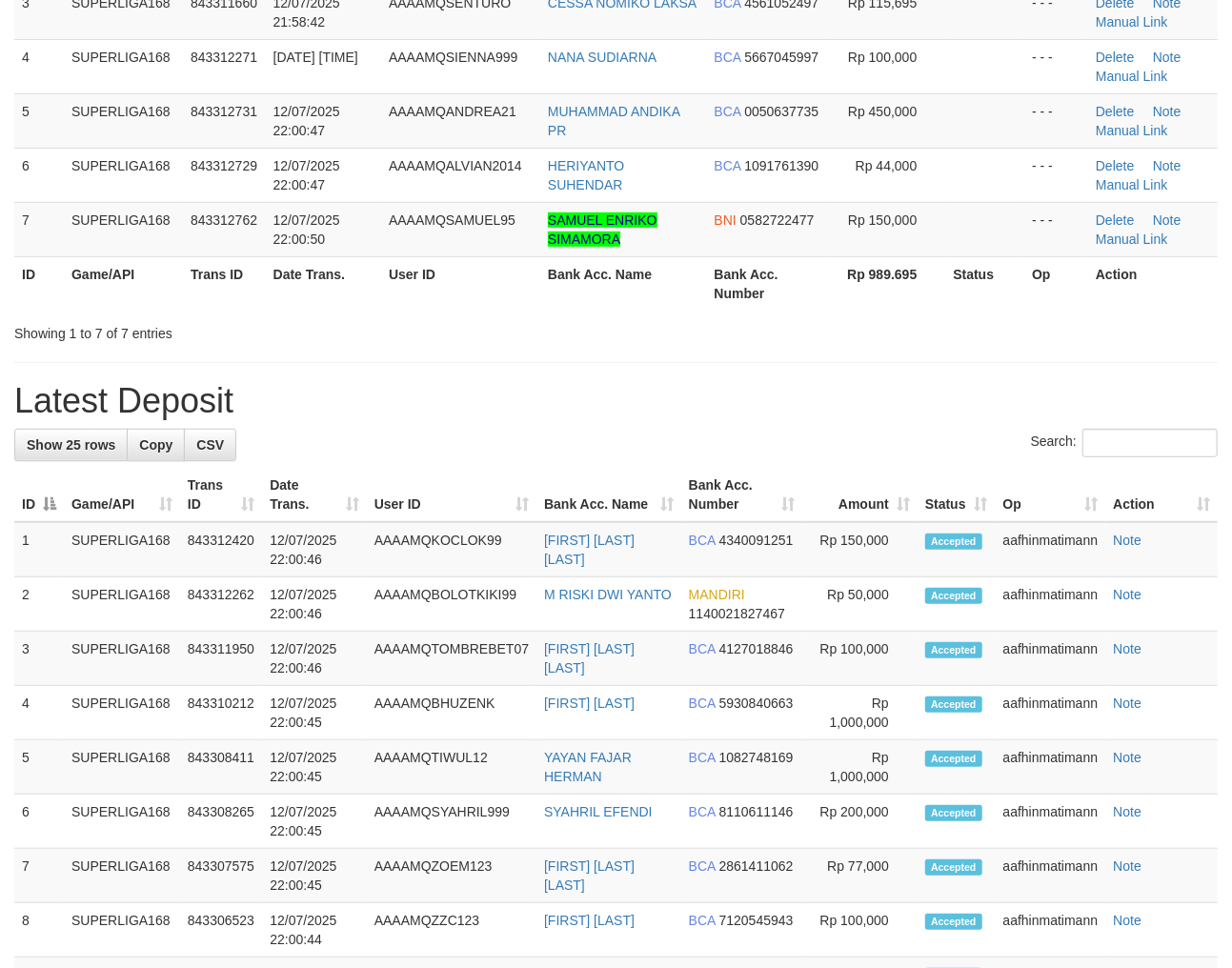 scroll, scrollTop: 291, scrollLeft: 0, axis: vertical 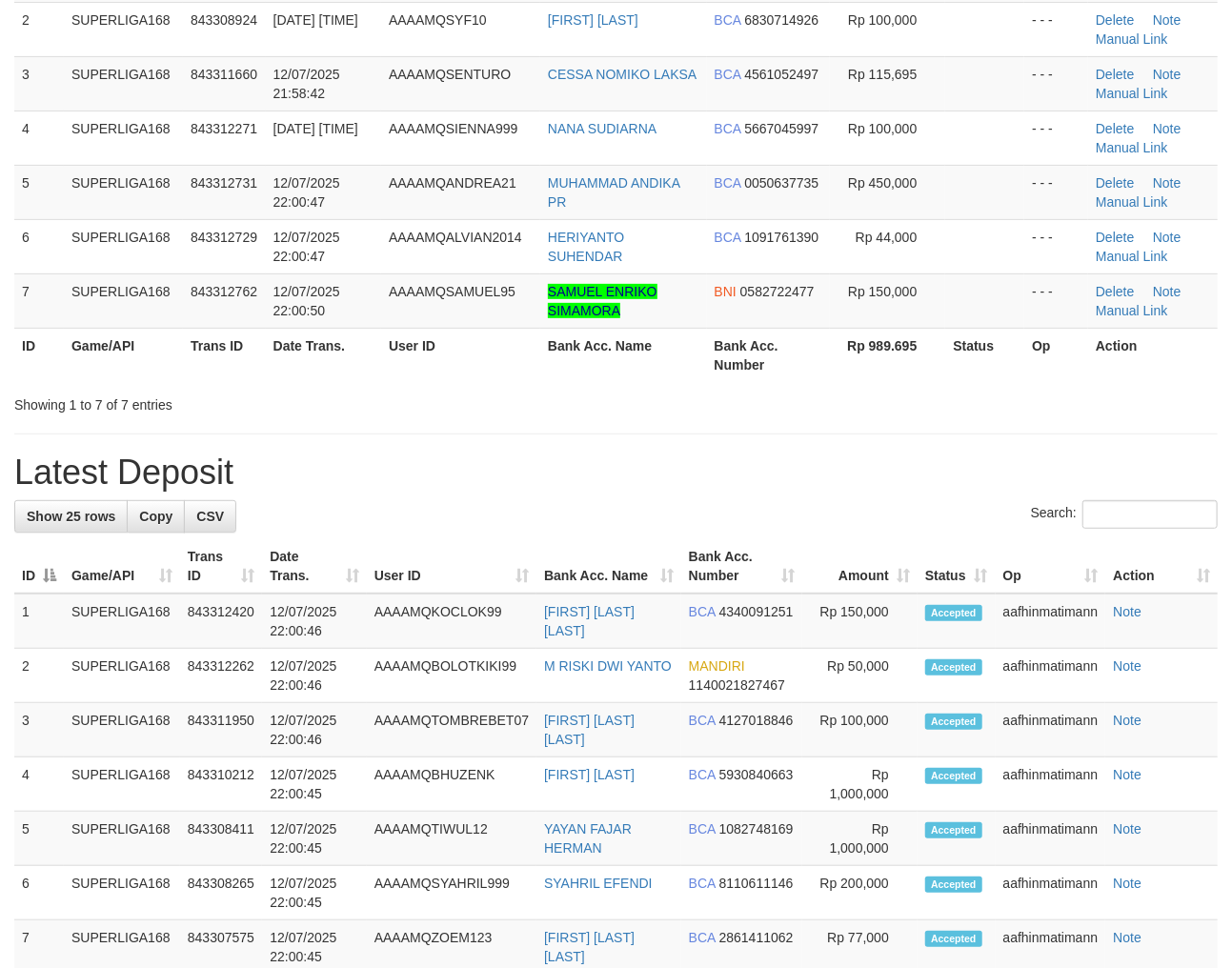 click on "**********" at bounding box center [616, 899] 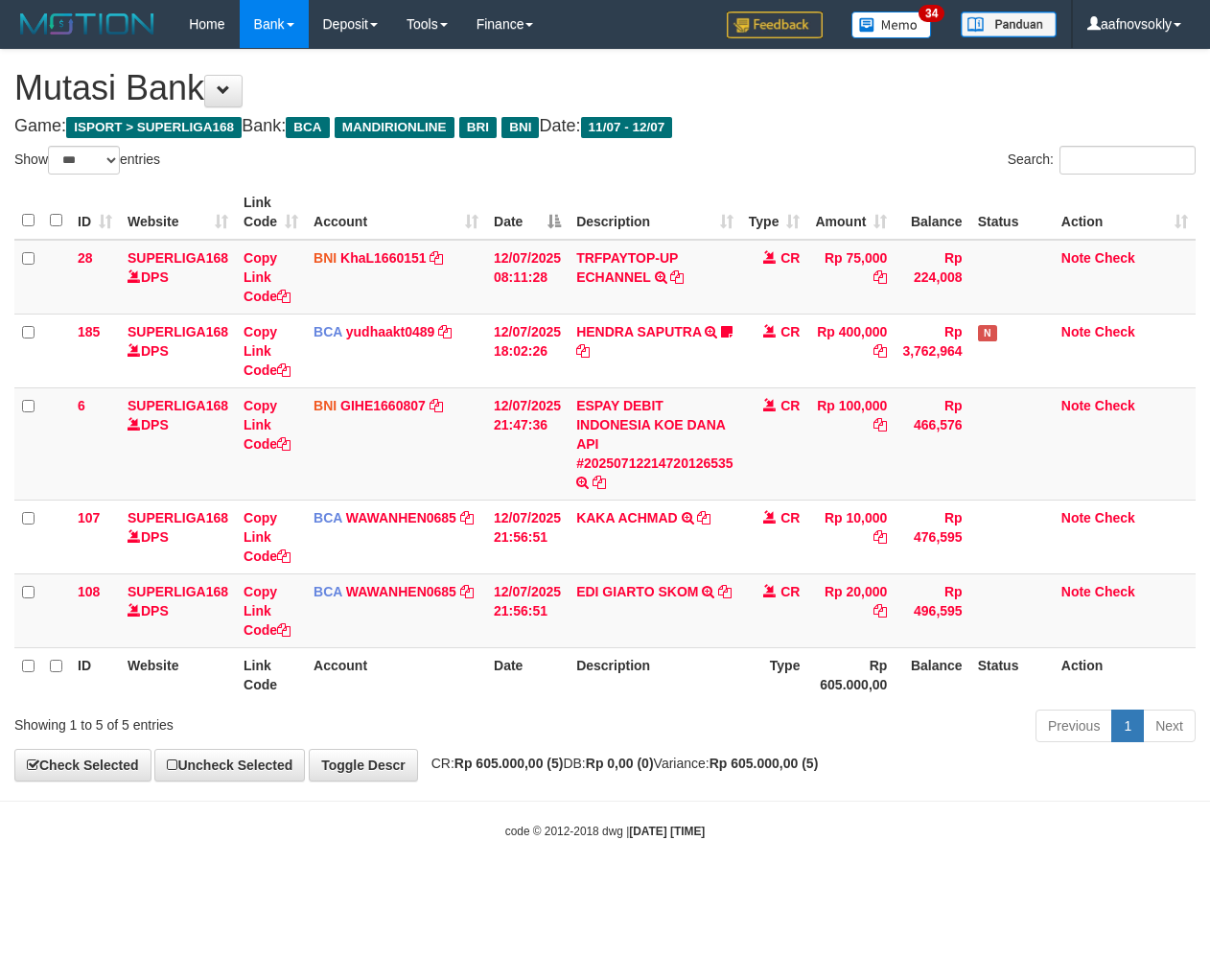 select on "***" 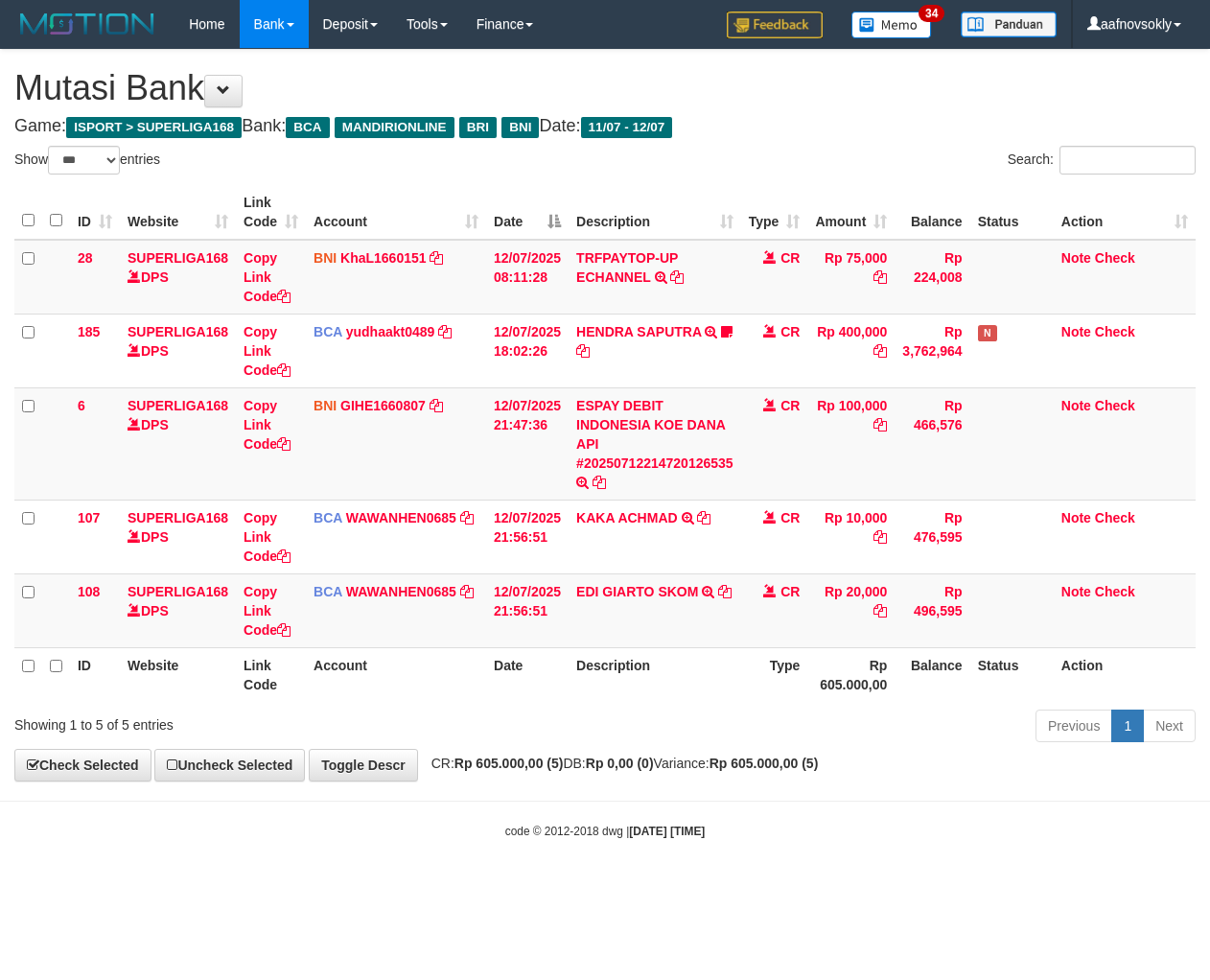 scroll, scrollTop: 0, scrollLeft: 0, axis: both 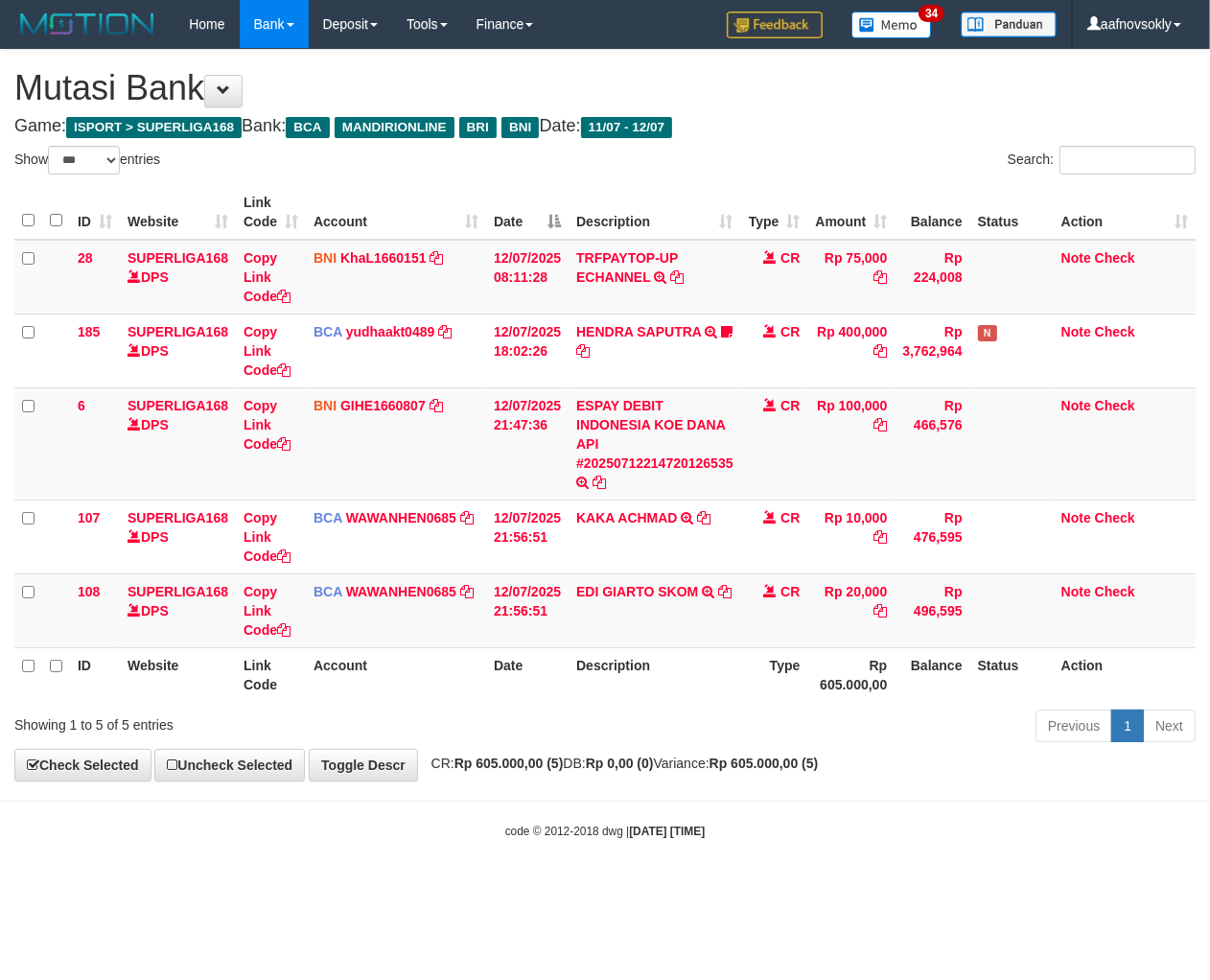 drag, startPoint x: 0, startPoint y: 0, endPoint x: 1176, endPoint y: 697, distance: 1367.0351 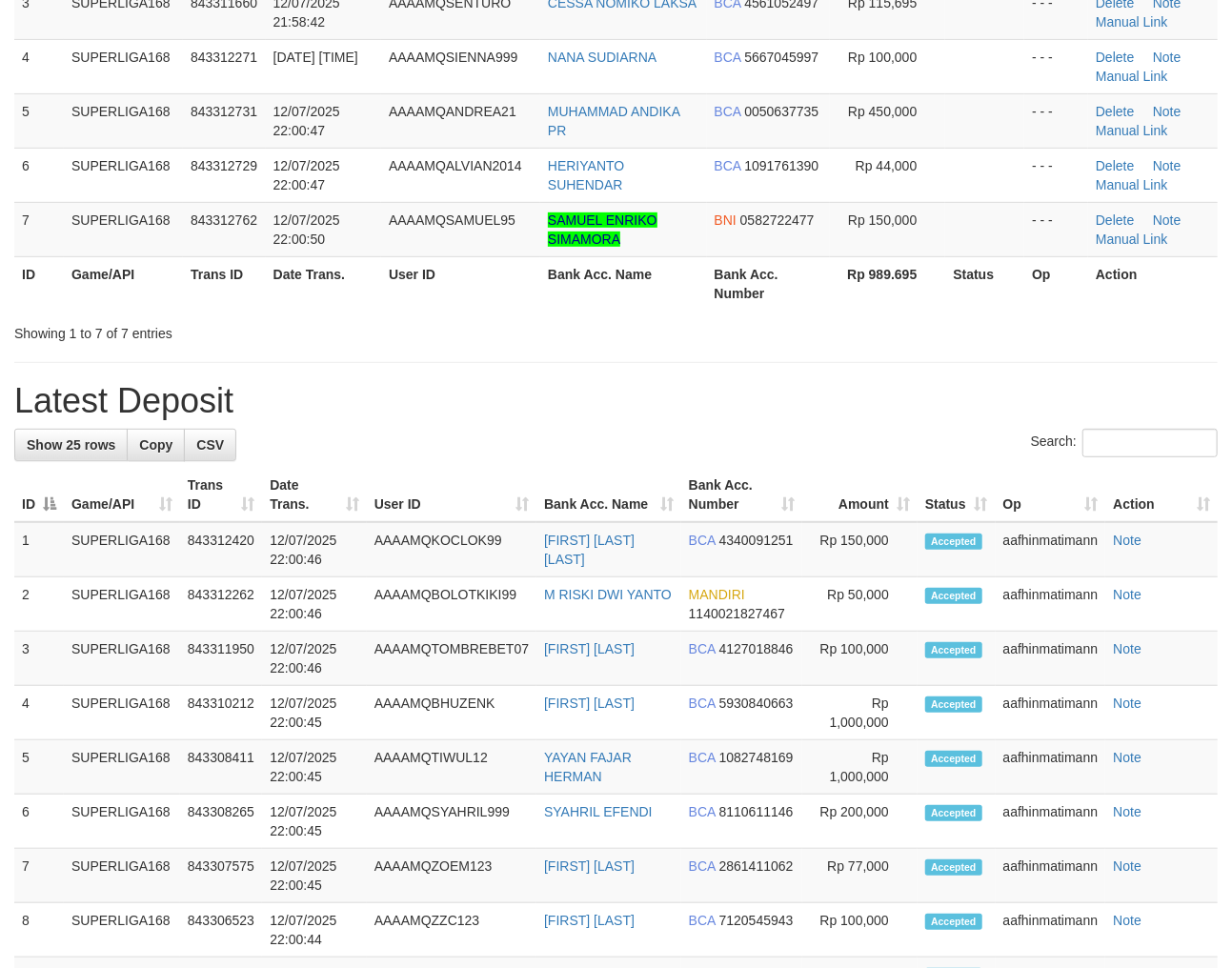 scroll, scrollTop: 291, scrollLeft: 0, axis: vertical 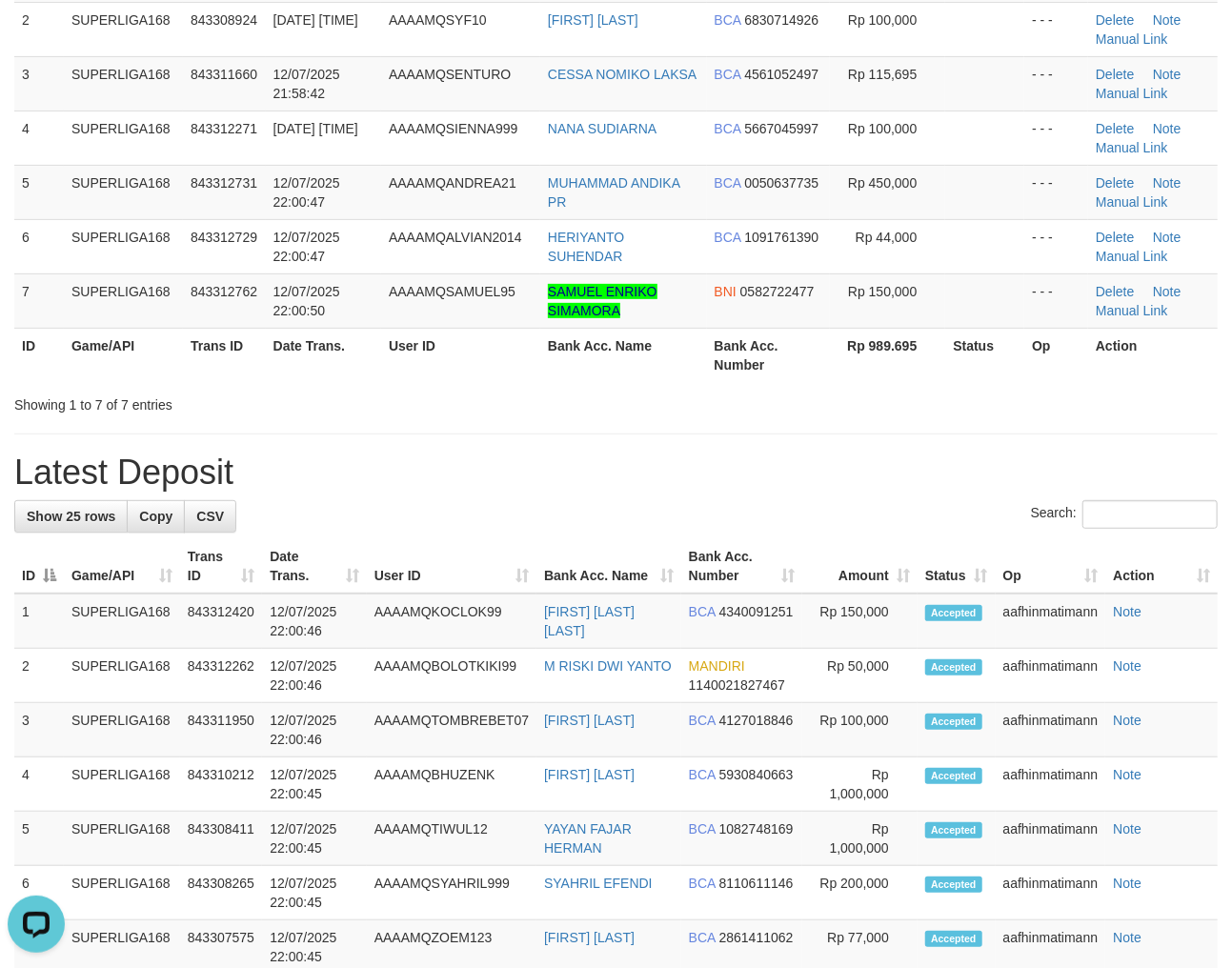 click on "**********" at bounding box center (616, 899) 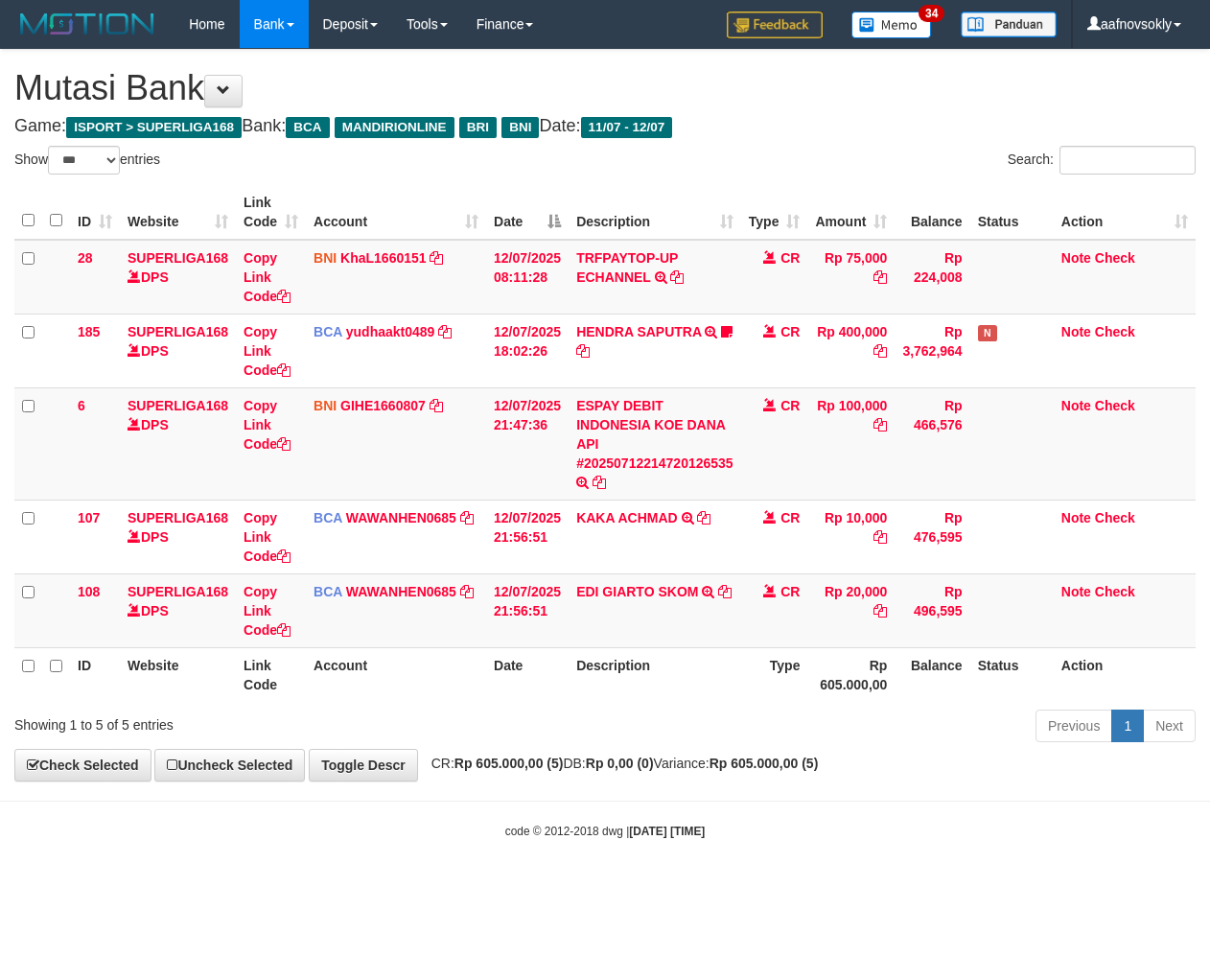 select on "***" 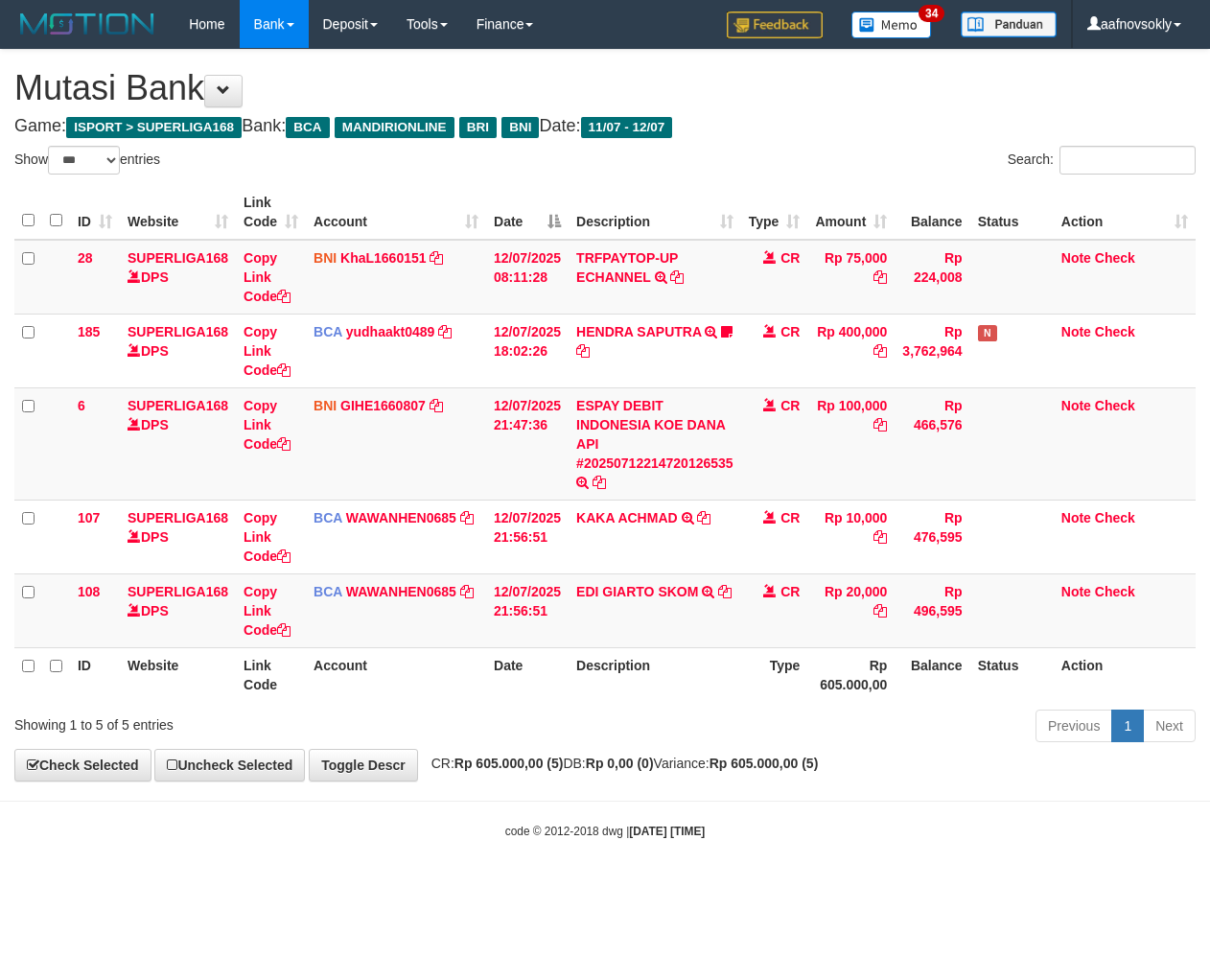 scroll, scrollTop: 0, scrollLeft: 0, axis: both 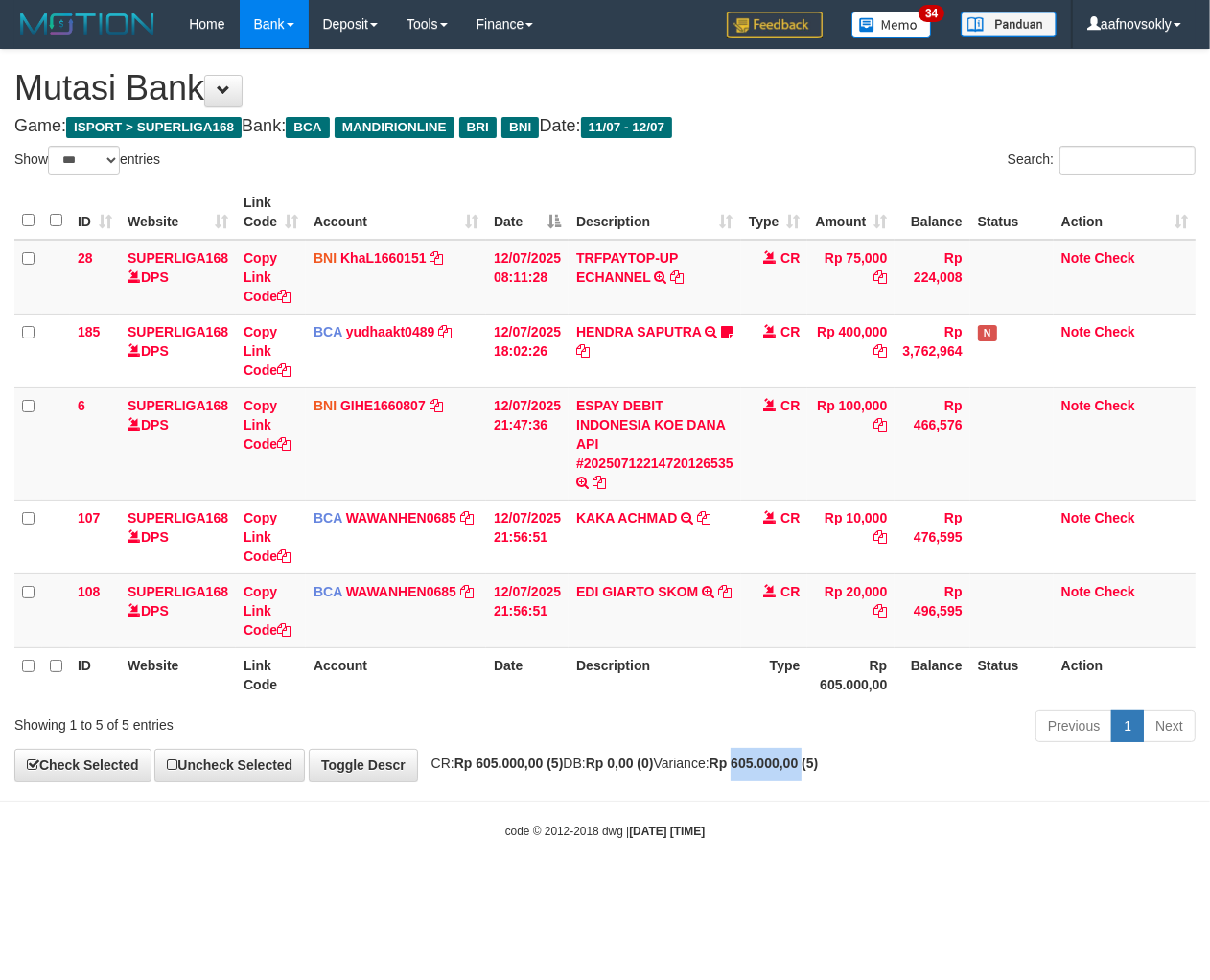 drag, startPoint x: 0, startPoint y: 0, endPoint x: 803, endPoint y: 774, distance: 1115.2959 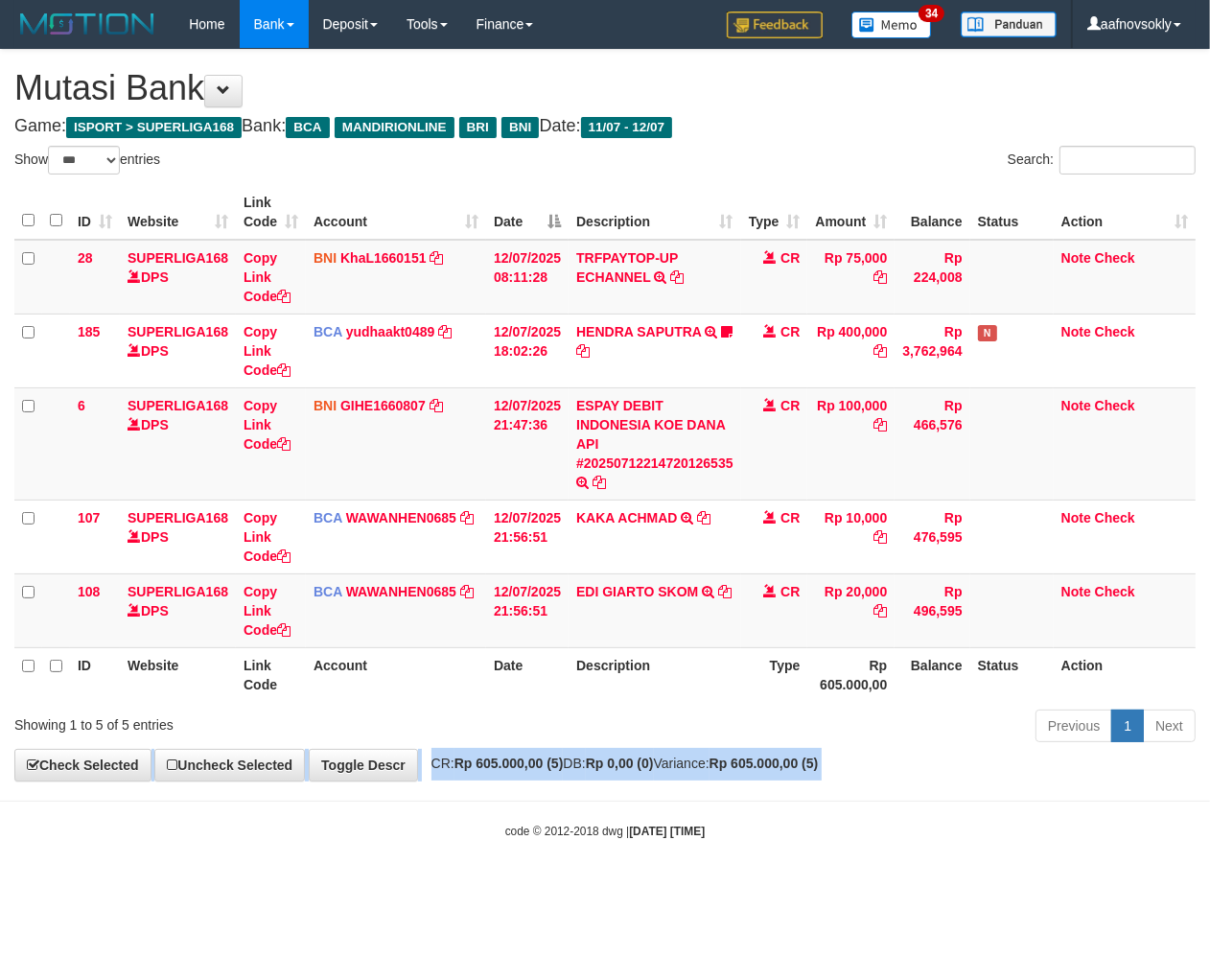 click on "**********" at bounding box center (605, 415) 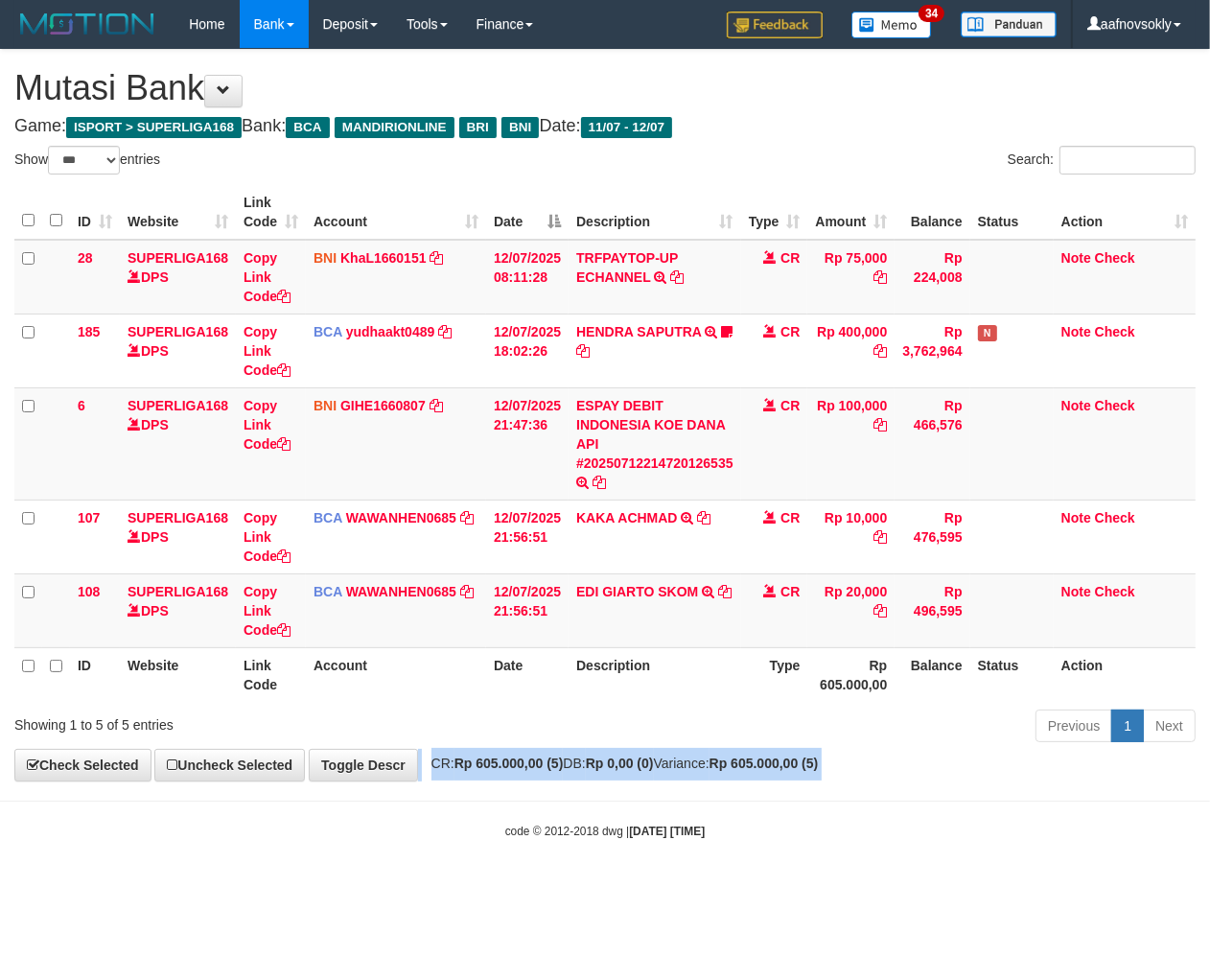 click on "Rp 605.000,00 (5)" at bounding box center [764, 763] 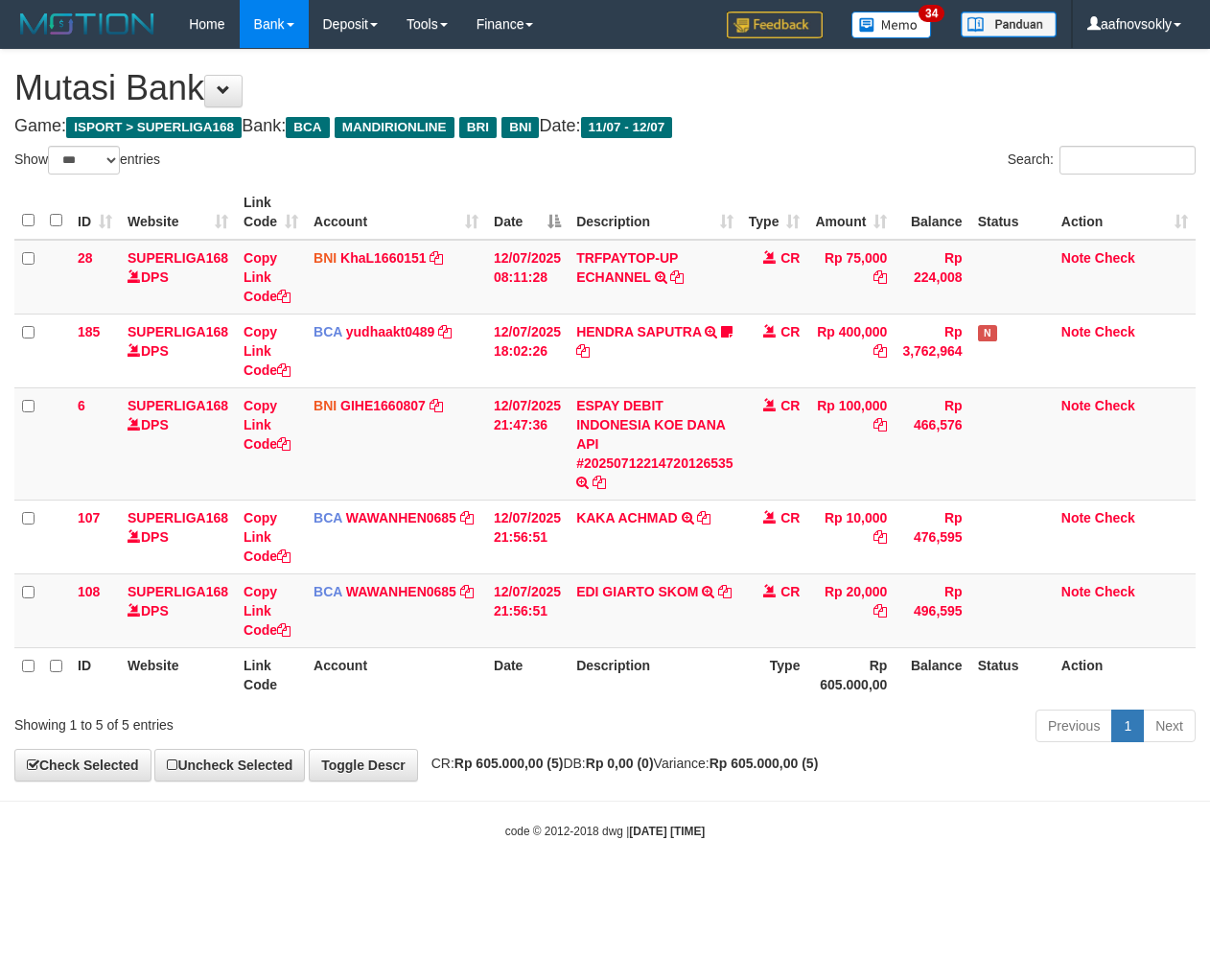 select on "***" 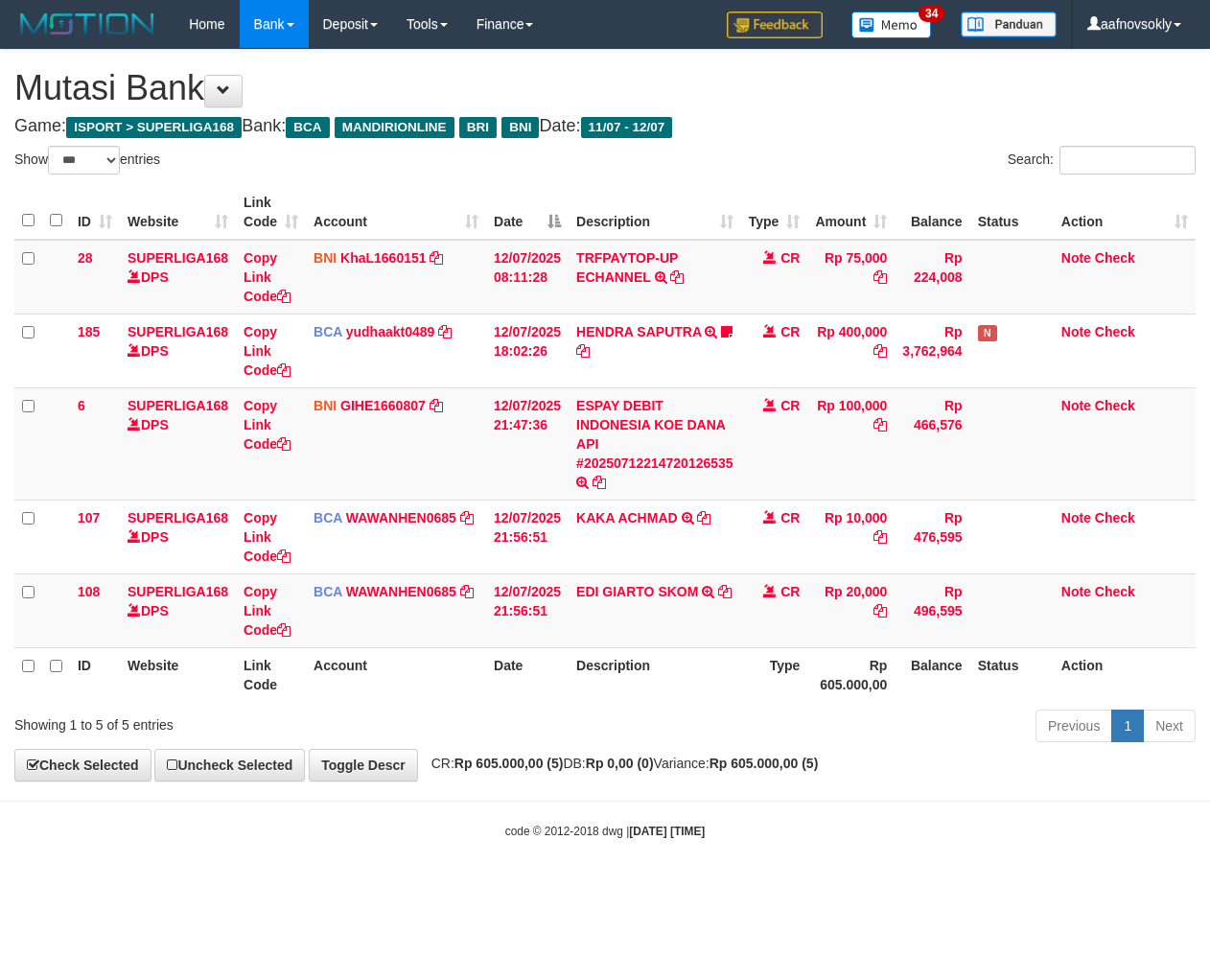 scroll, scrollTop: 0, scrollLeft: 0, axis: both 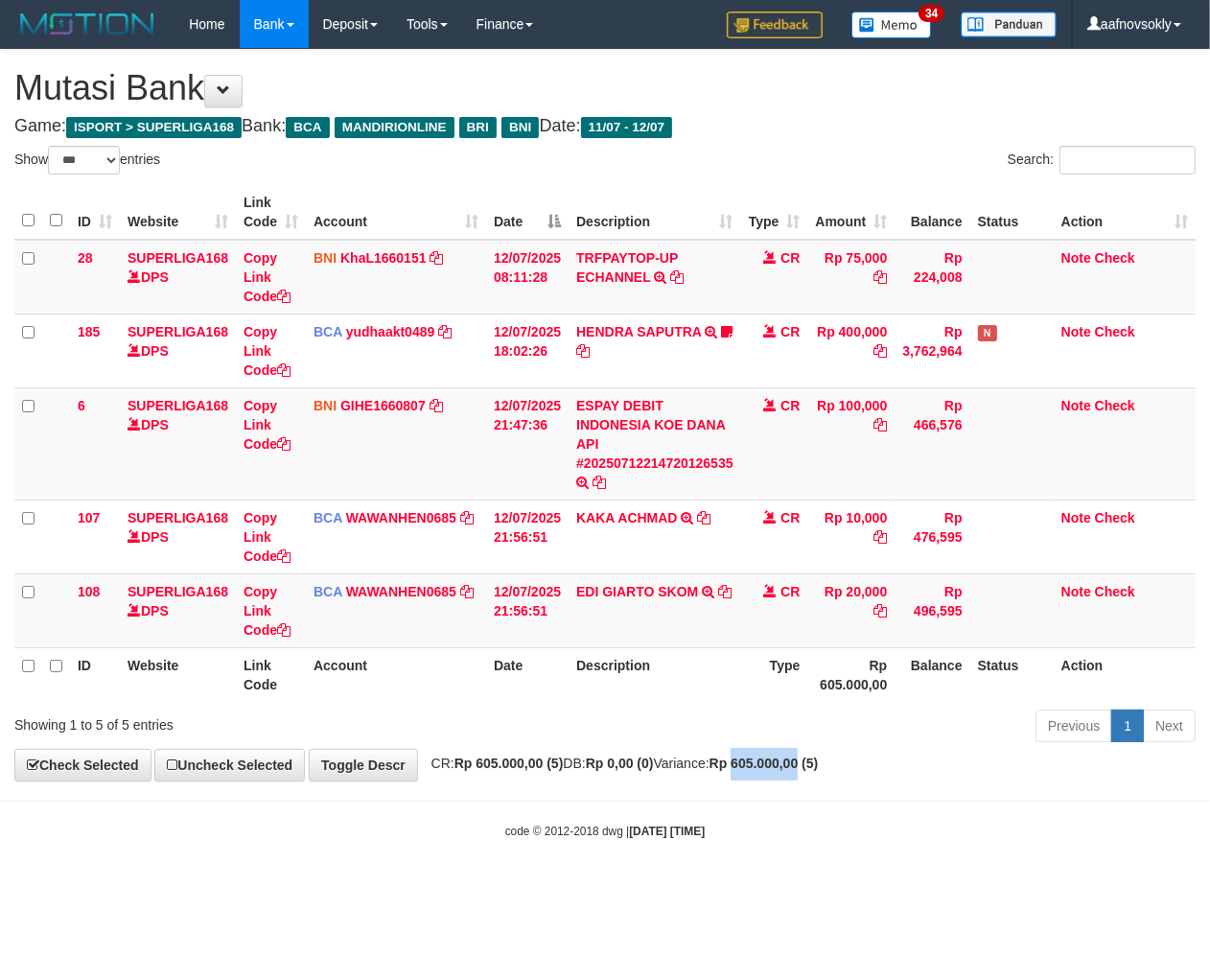 drag, startPoint x: 808, startPoint y: 772, endPoint x: 820, endPoint y: 780, distance: 14.422205 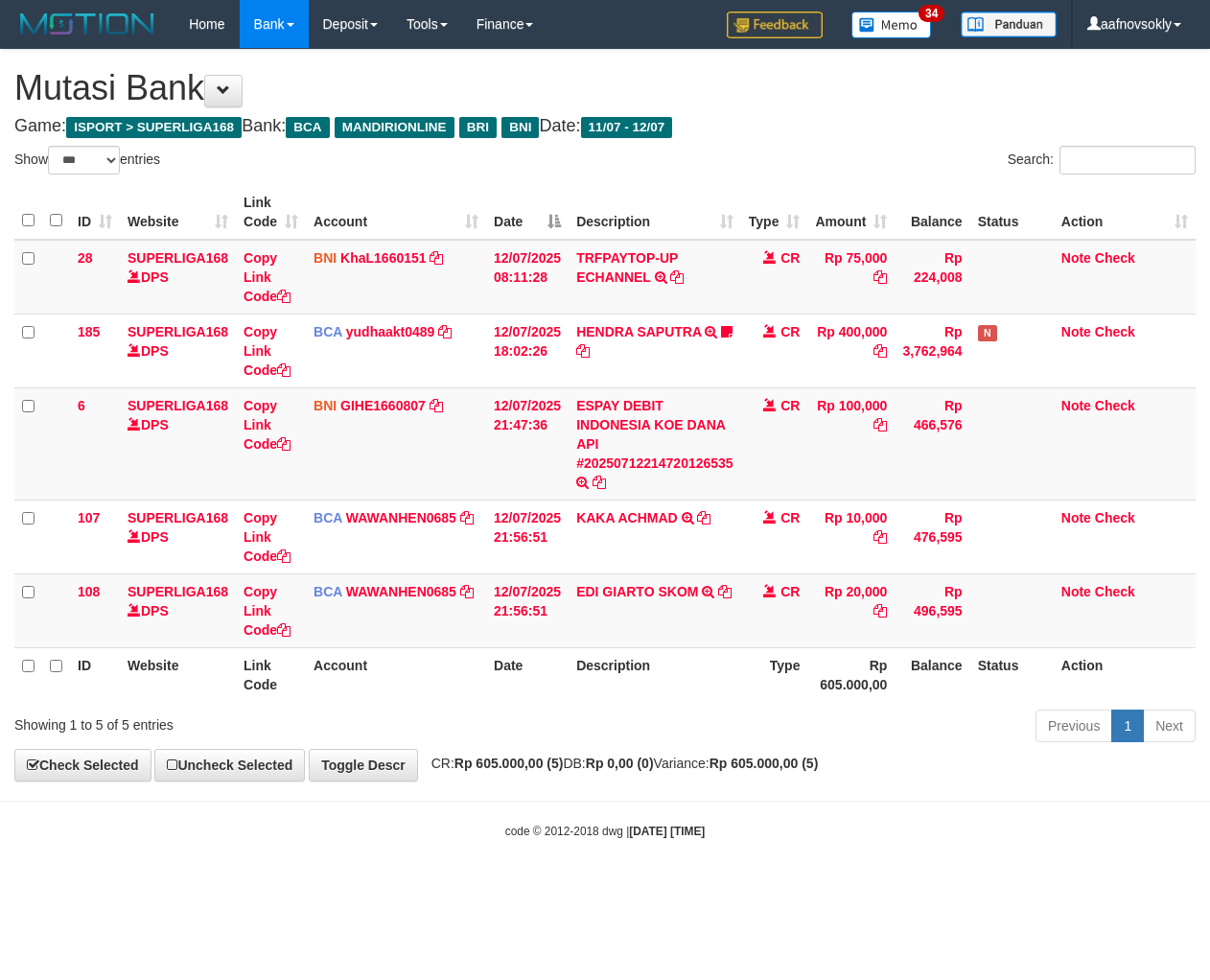 select on "***" 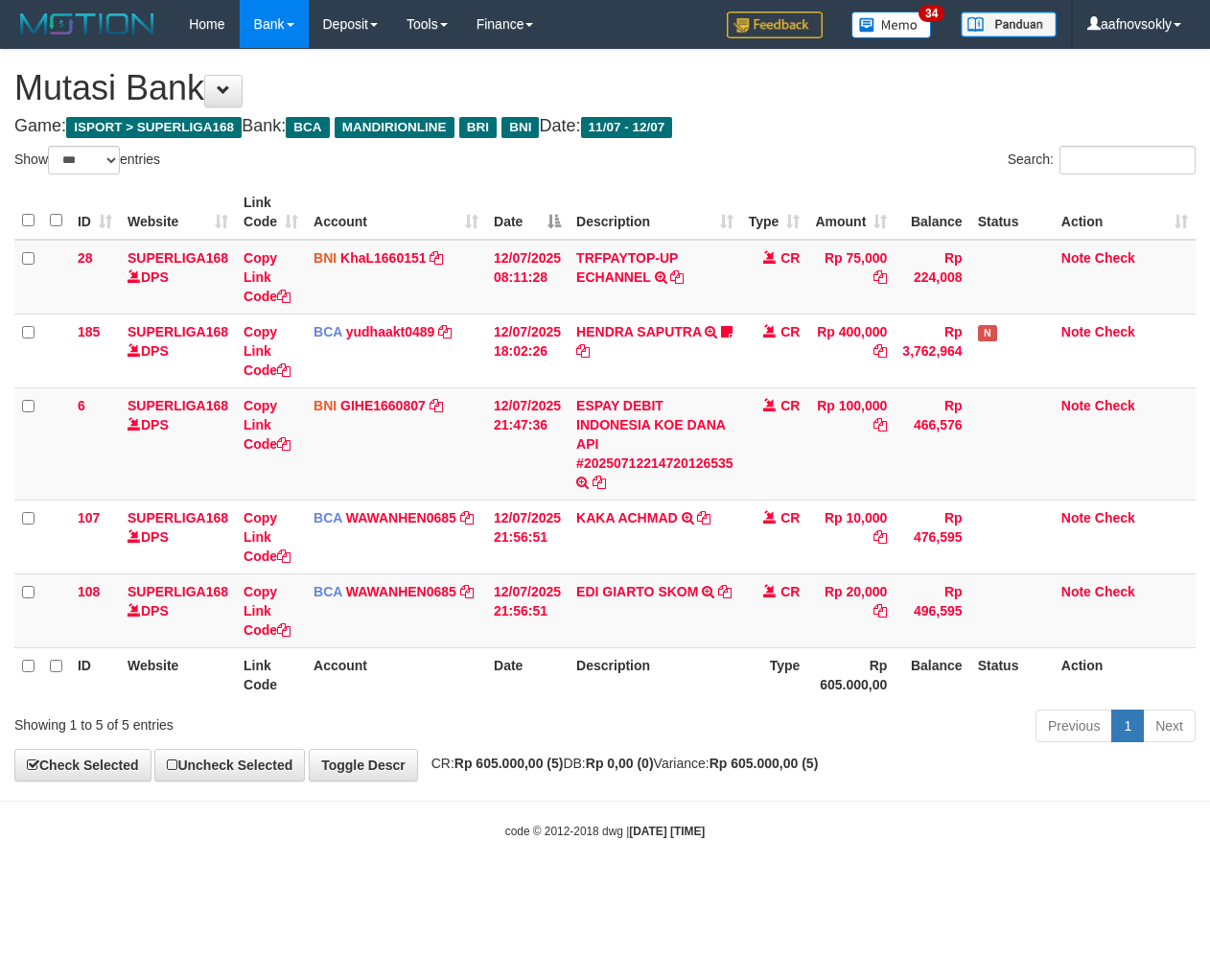 scroll, scrollTop: 0, scrollLeft: 0, axis: both 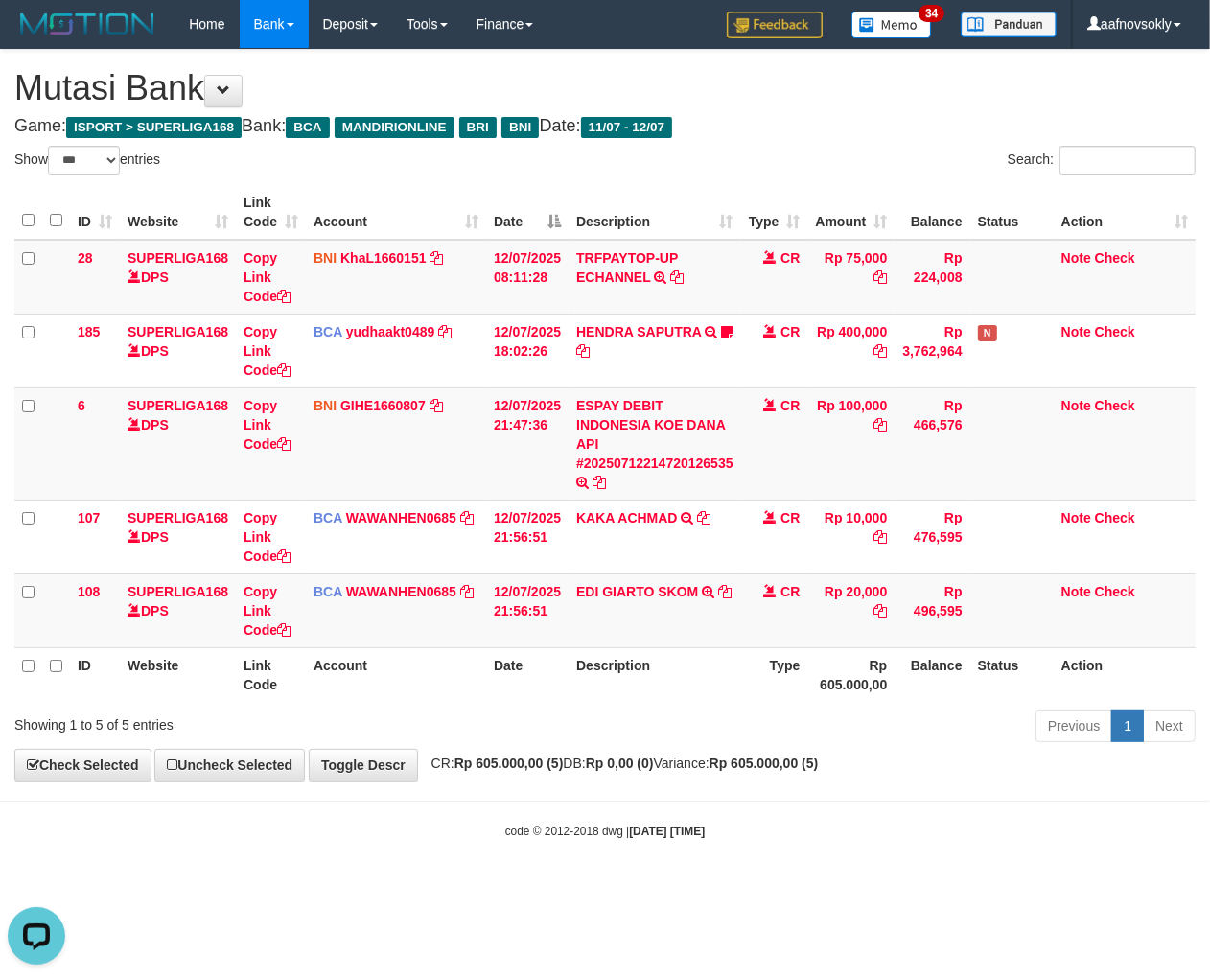 drag, startPoint x: 873, startPoint y: 706, endPoint x: 1204, endPoint y: 694, distance: 331.21745 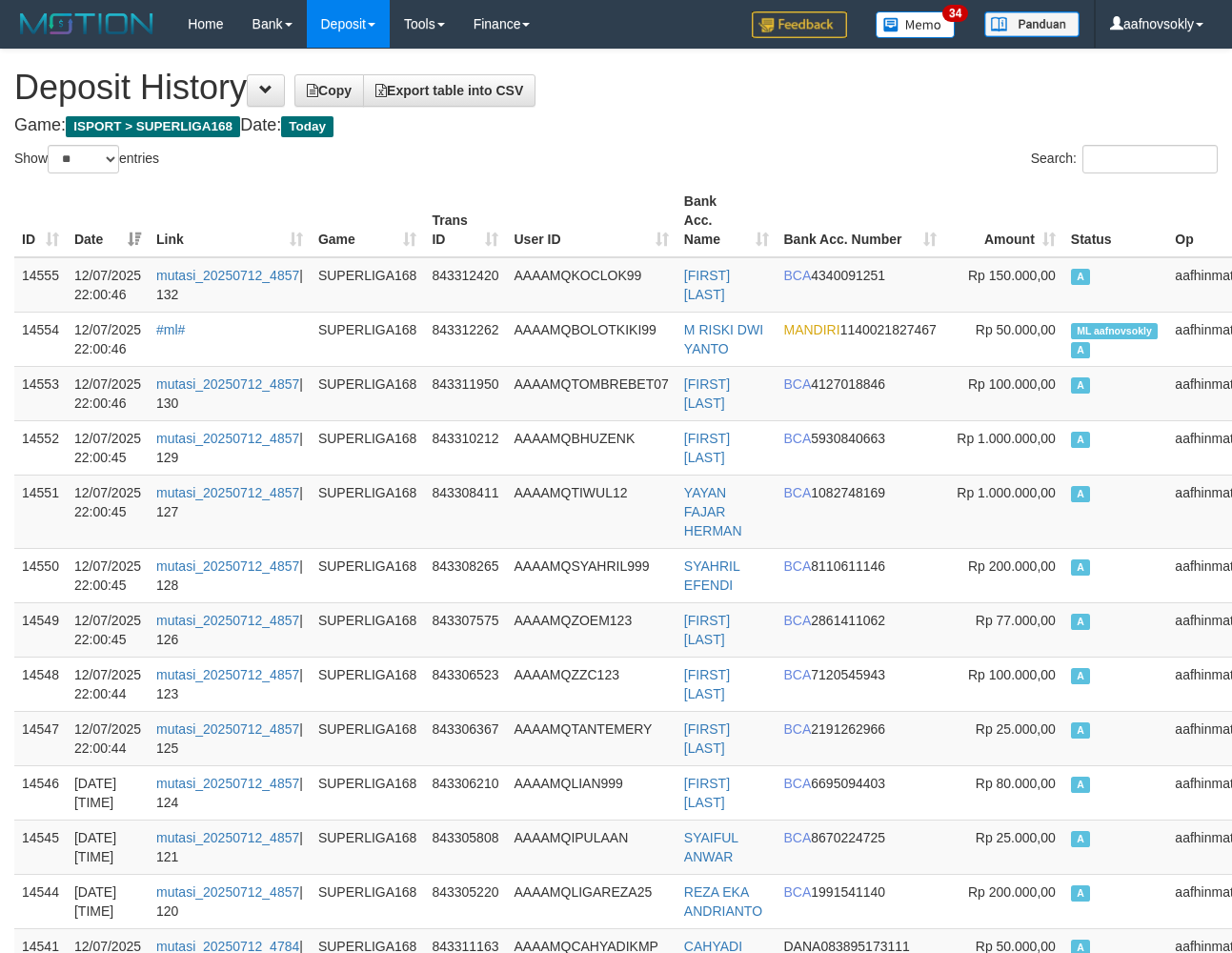 select on "**" 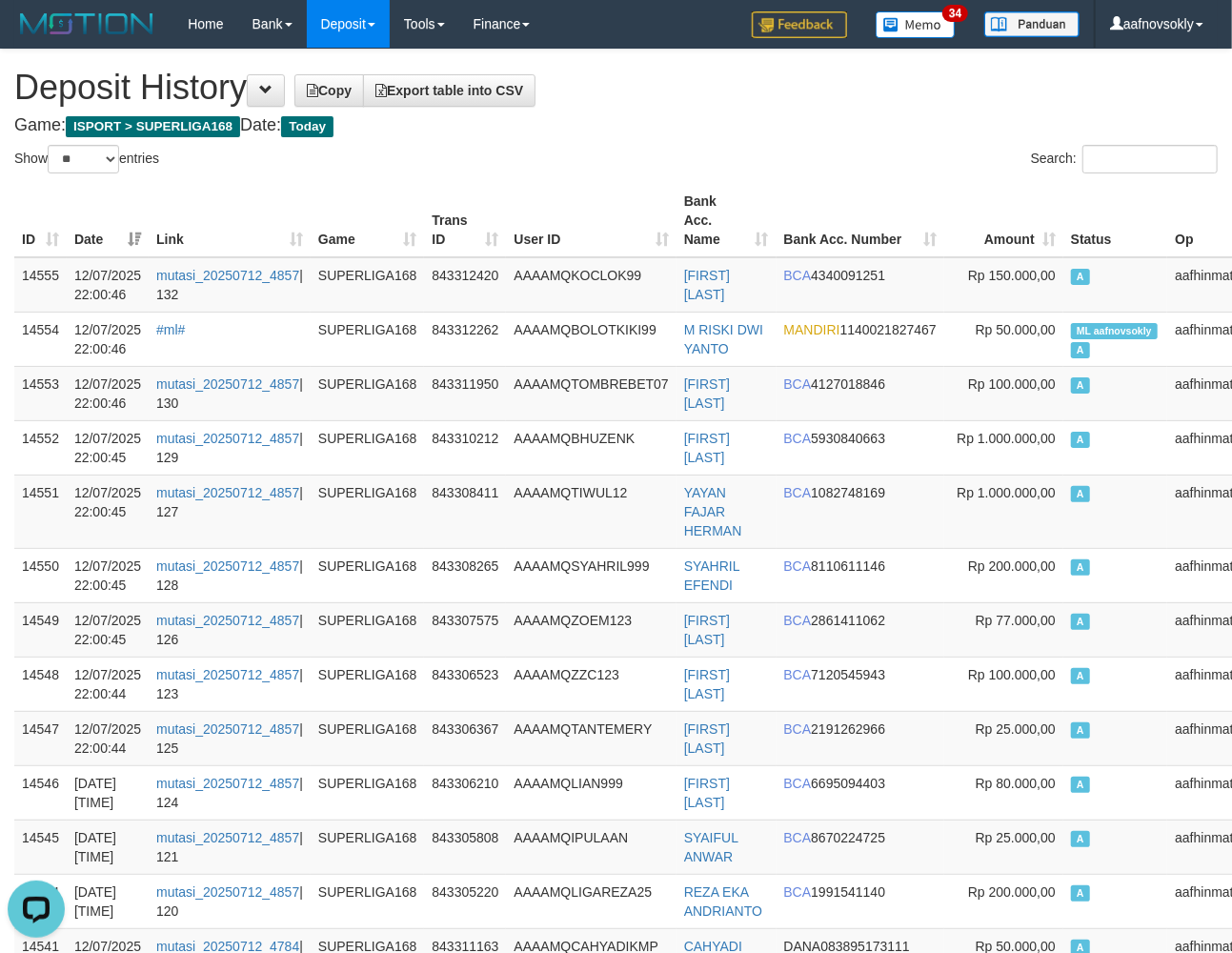 scroll, scrollTop: 0, scrollLeft: 0, axis: both 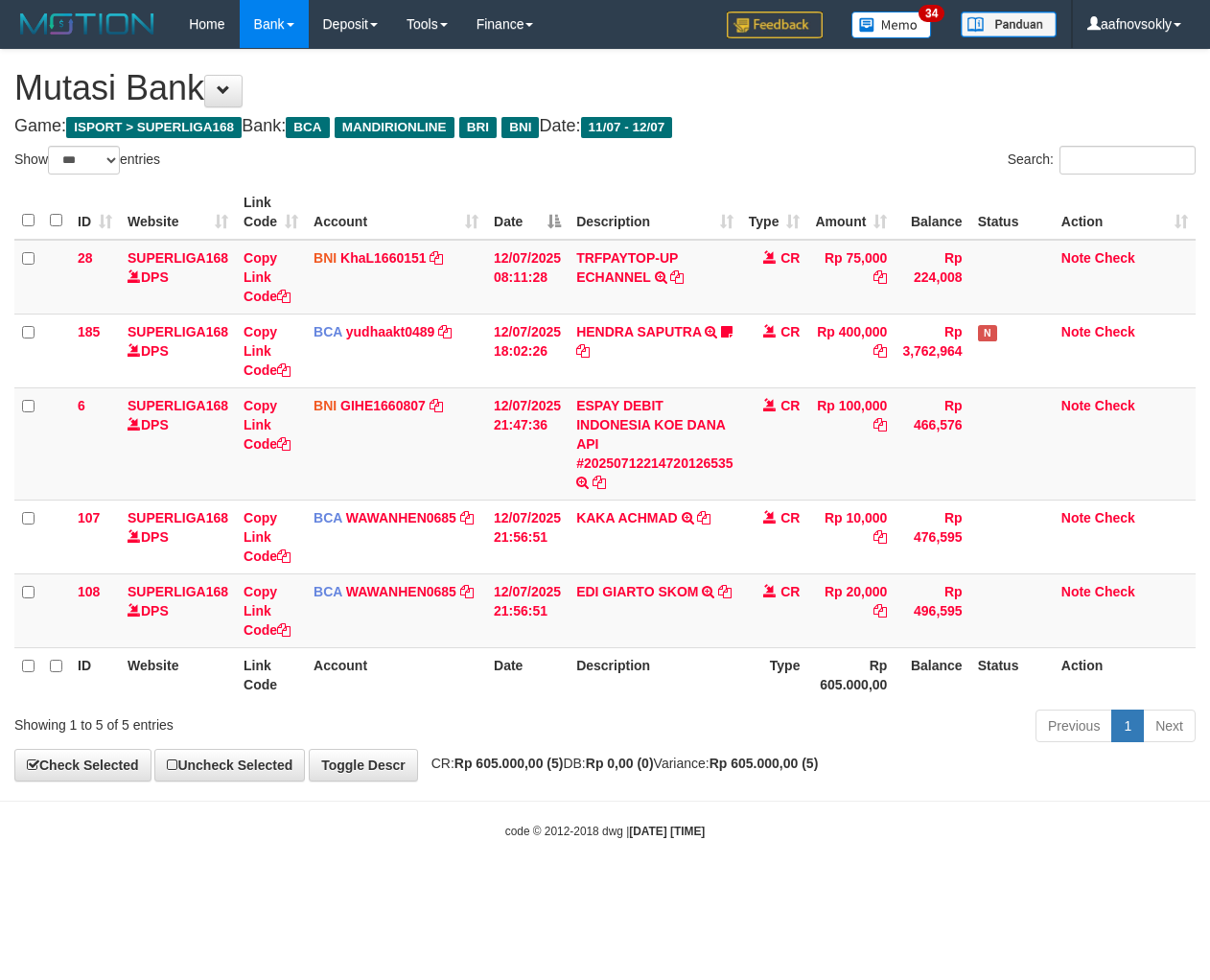 select on "***" 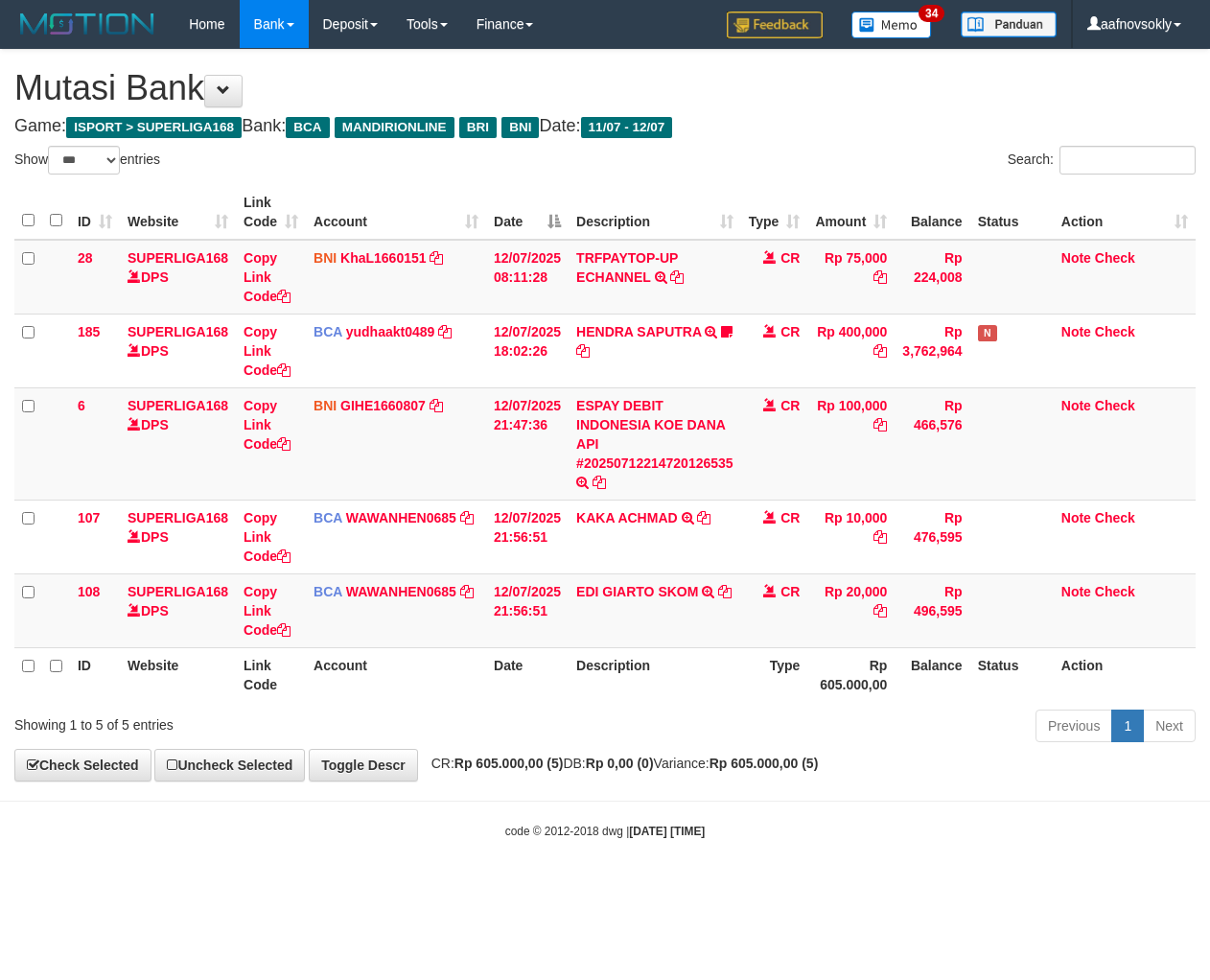 scroll, scrollTop: 0, scrollLeft: 0, axis: both 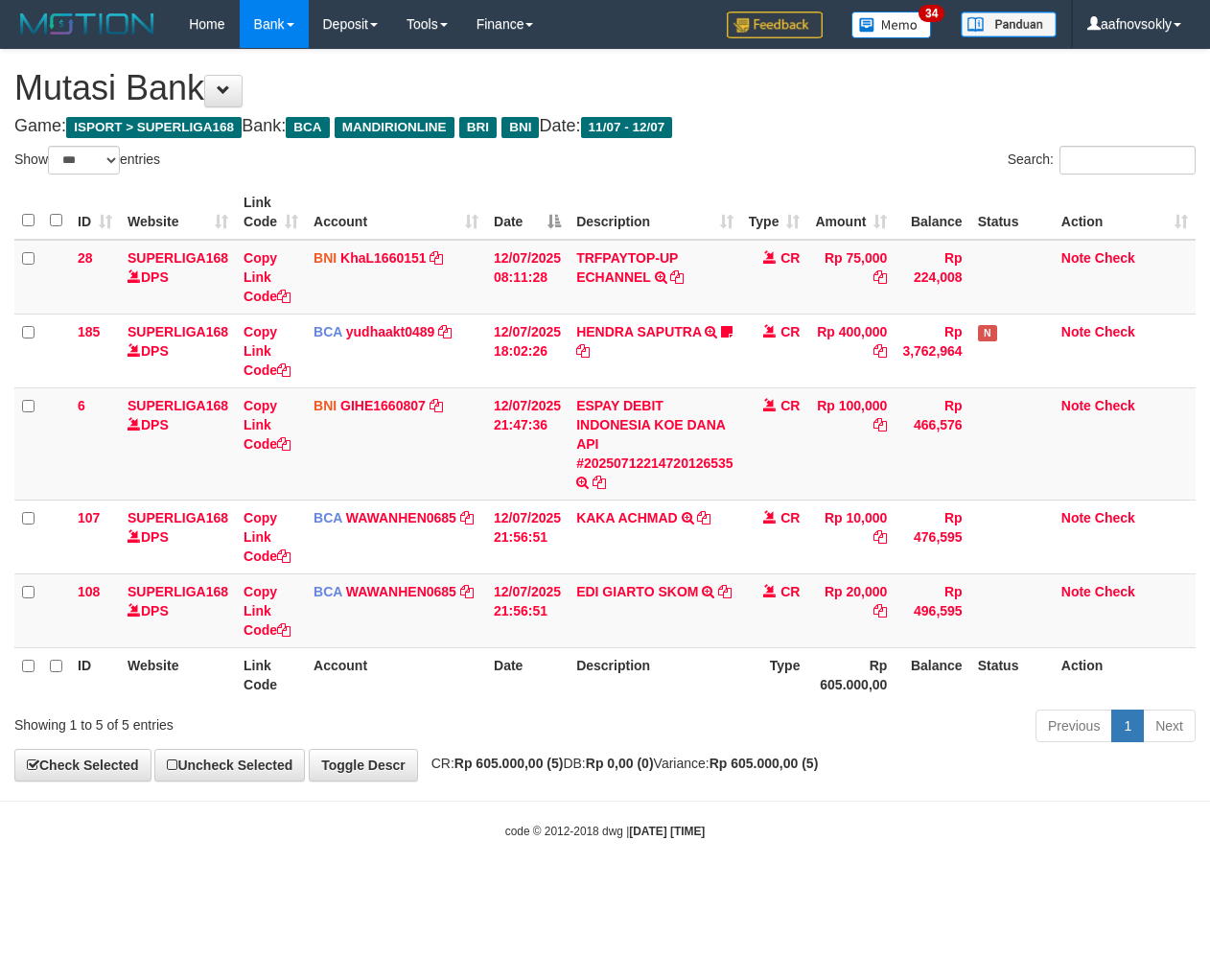 select on "***" 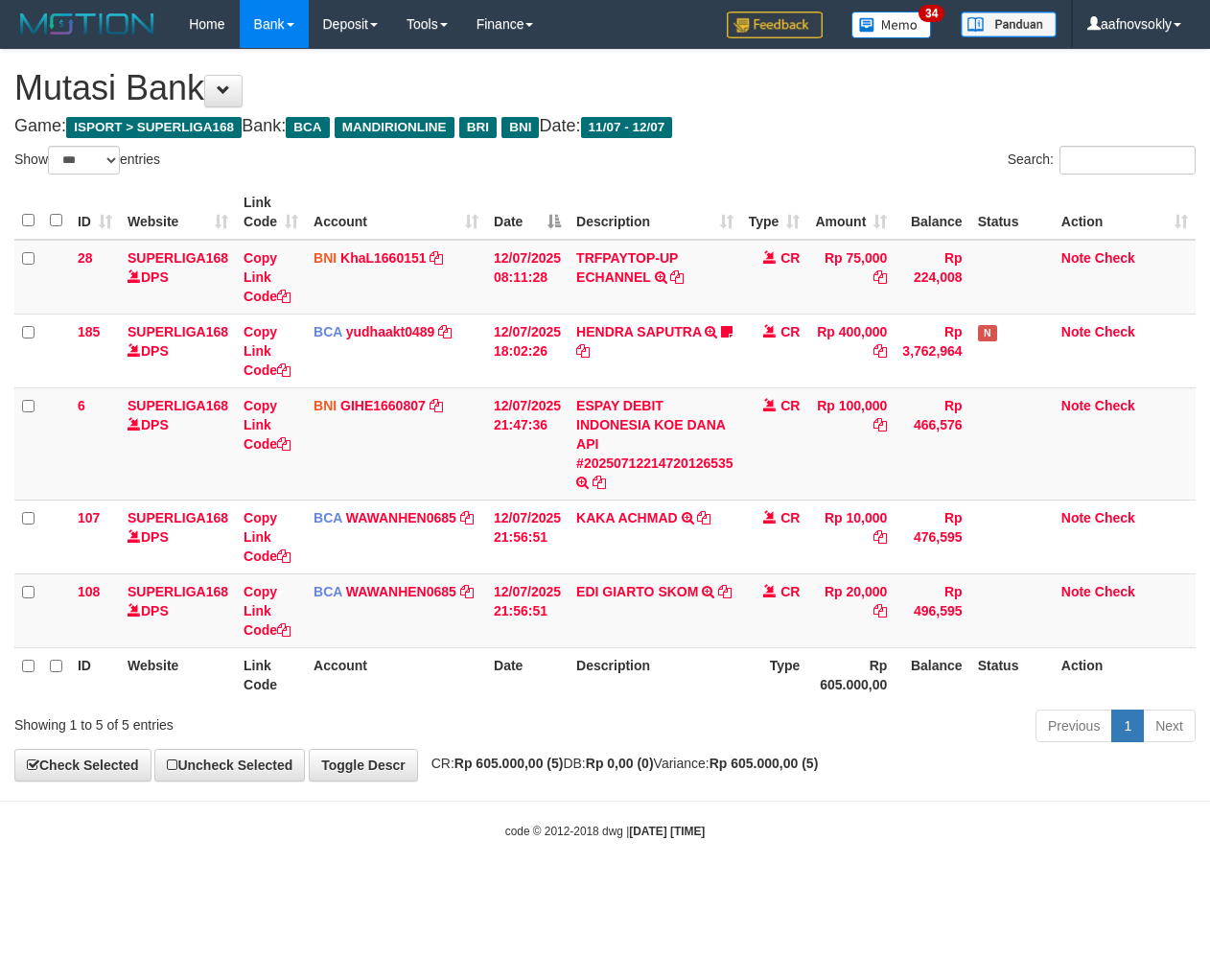 scroll, scrollTop: 0, scrollLeft: 0, axis: both 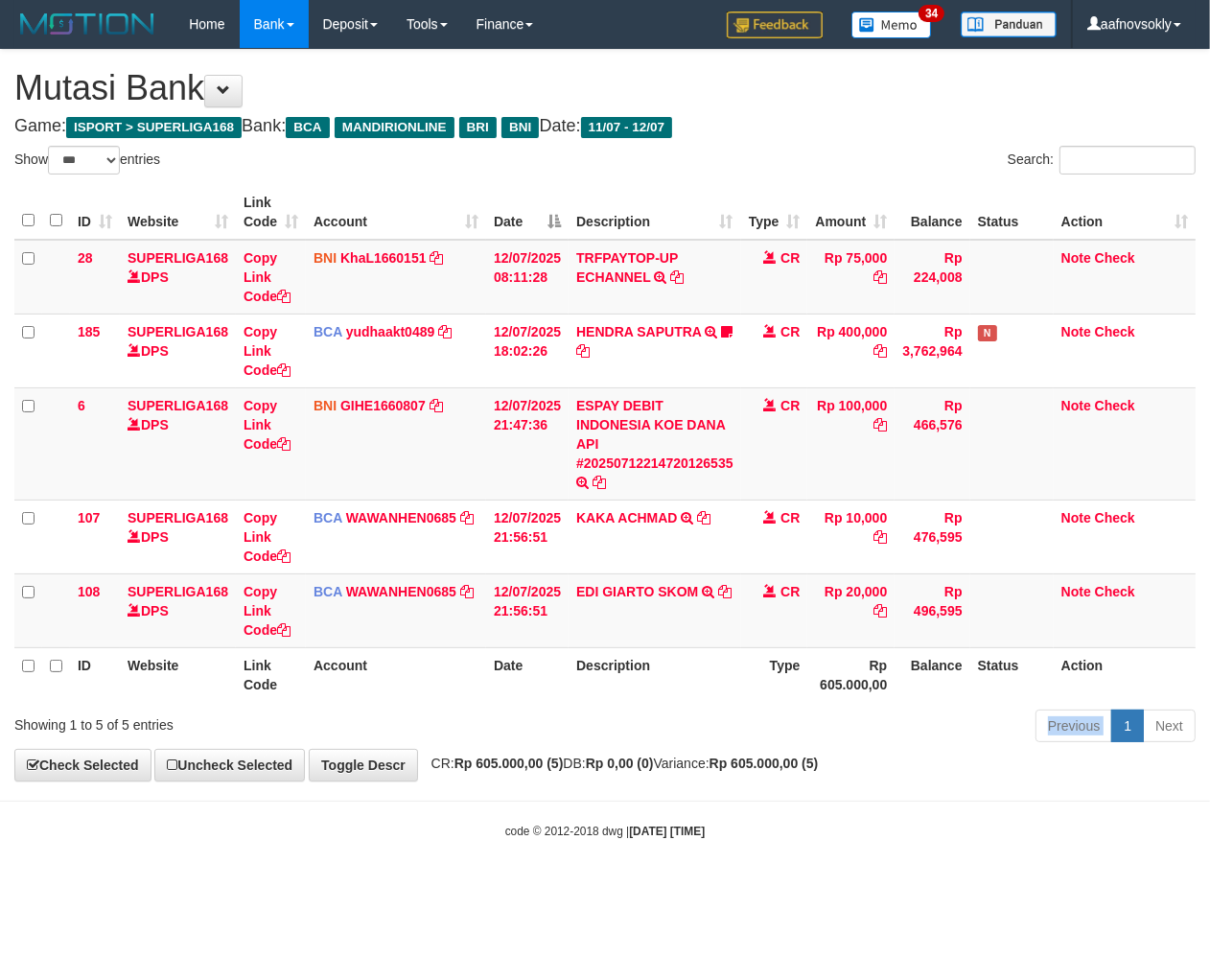 click on "Previous 1 Next" at bounding box center [857, 728] 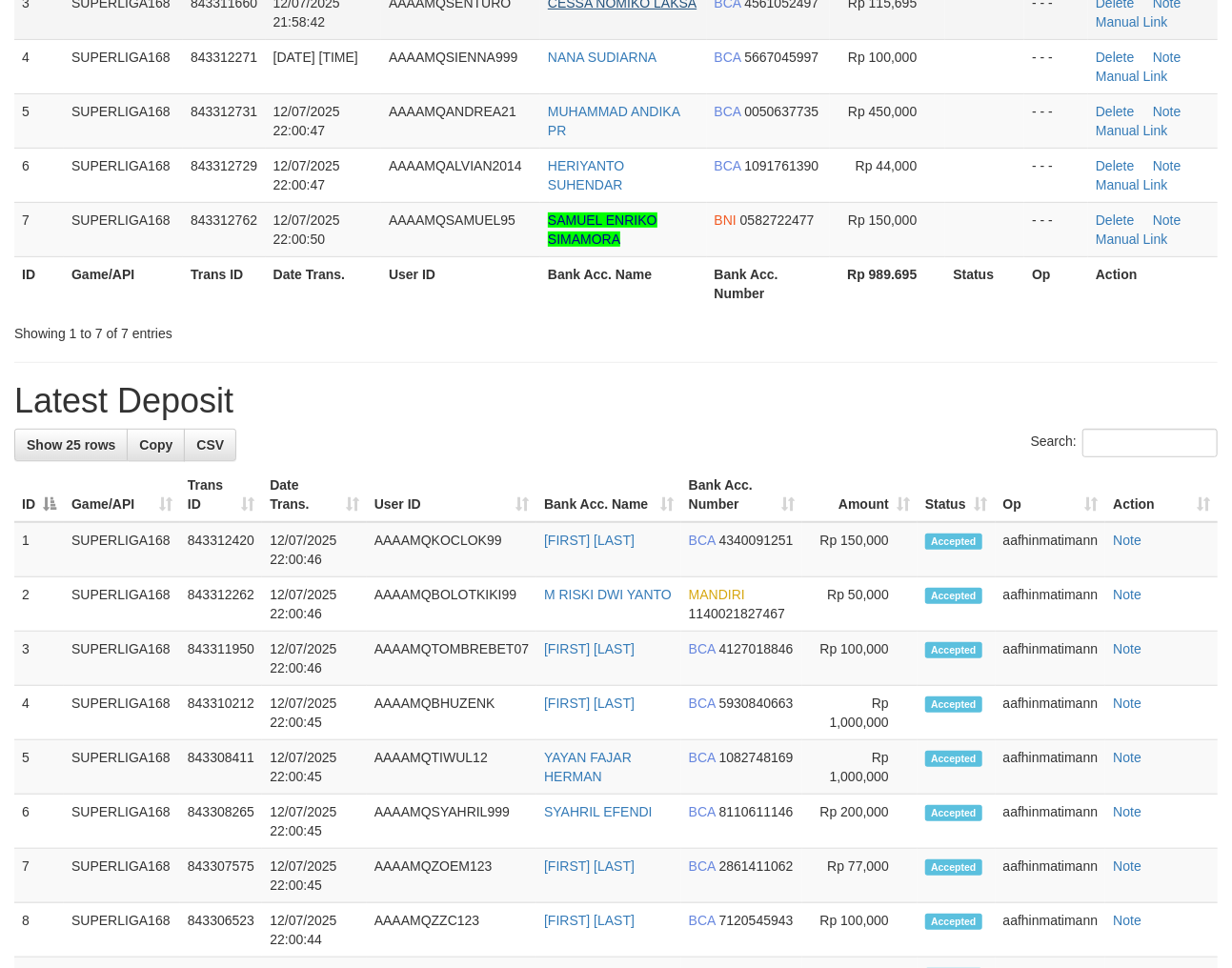 scroll, scrollTop: 291, scrollLeft: 0, axis: vertical 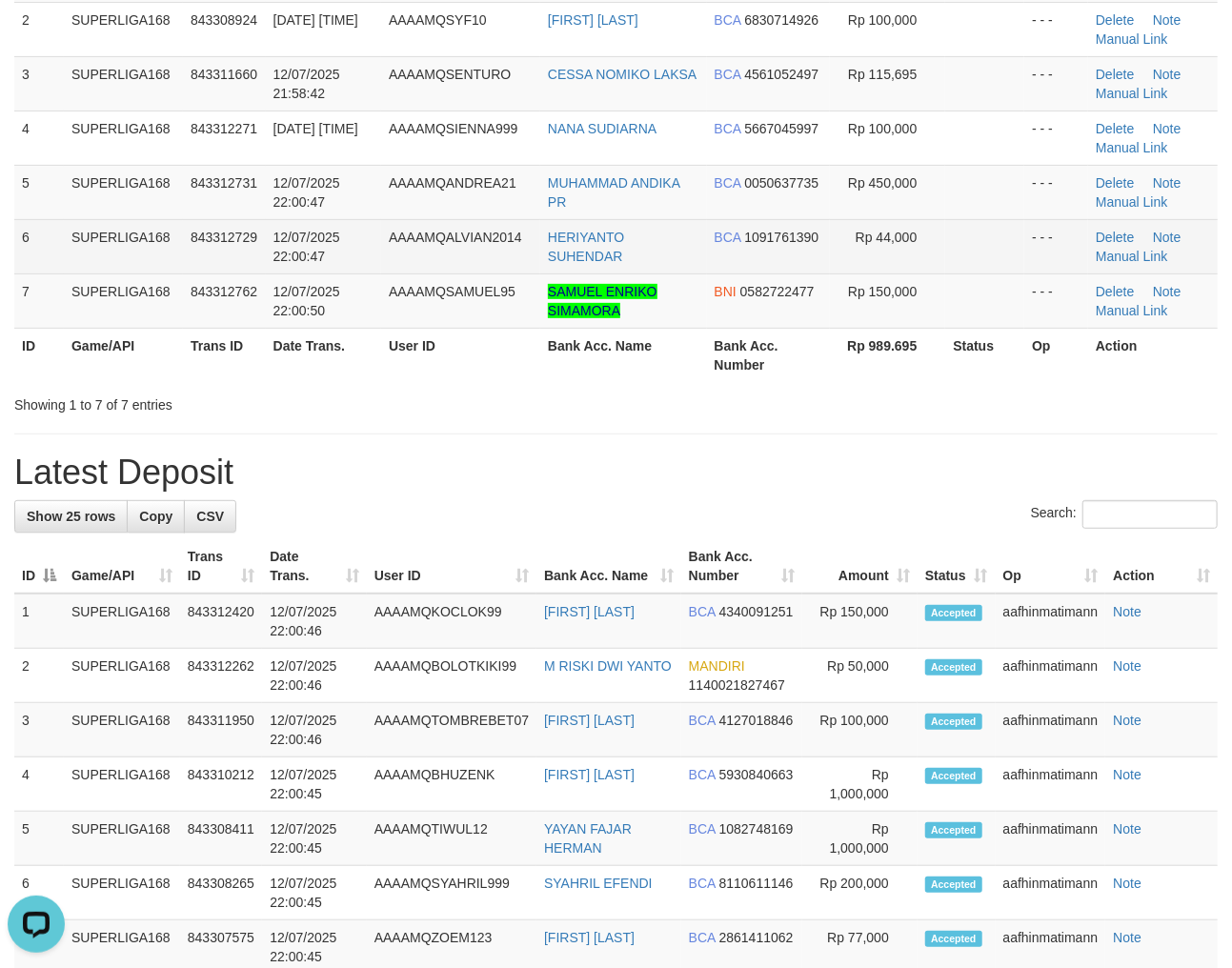 click on "12/07/2025 22:00:47" at bounding box center (323, 246) 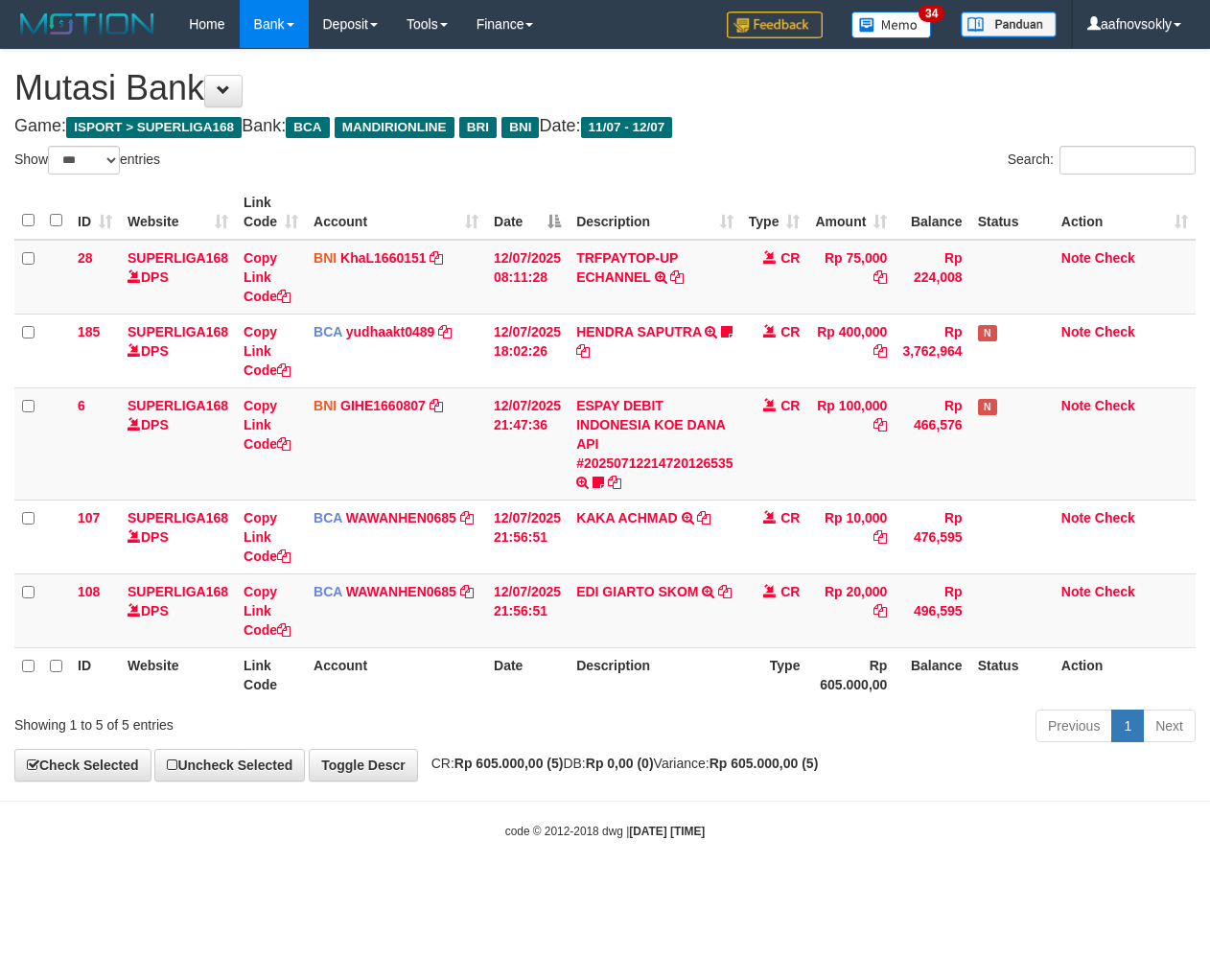 select on "***" 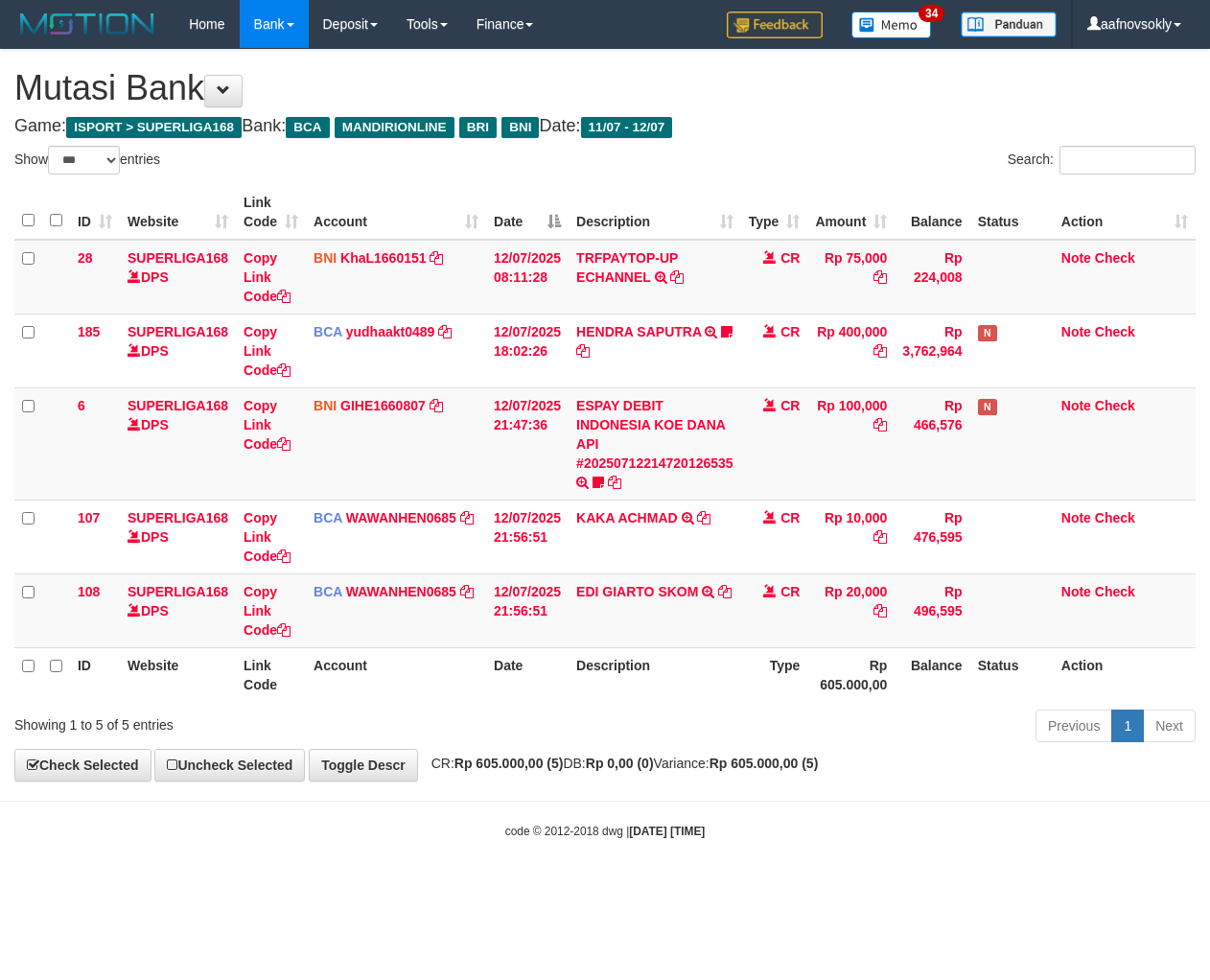 scroll, scrollTop: 0, scrollLeft: 0, axis: both 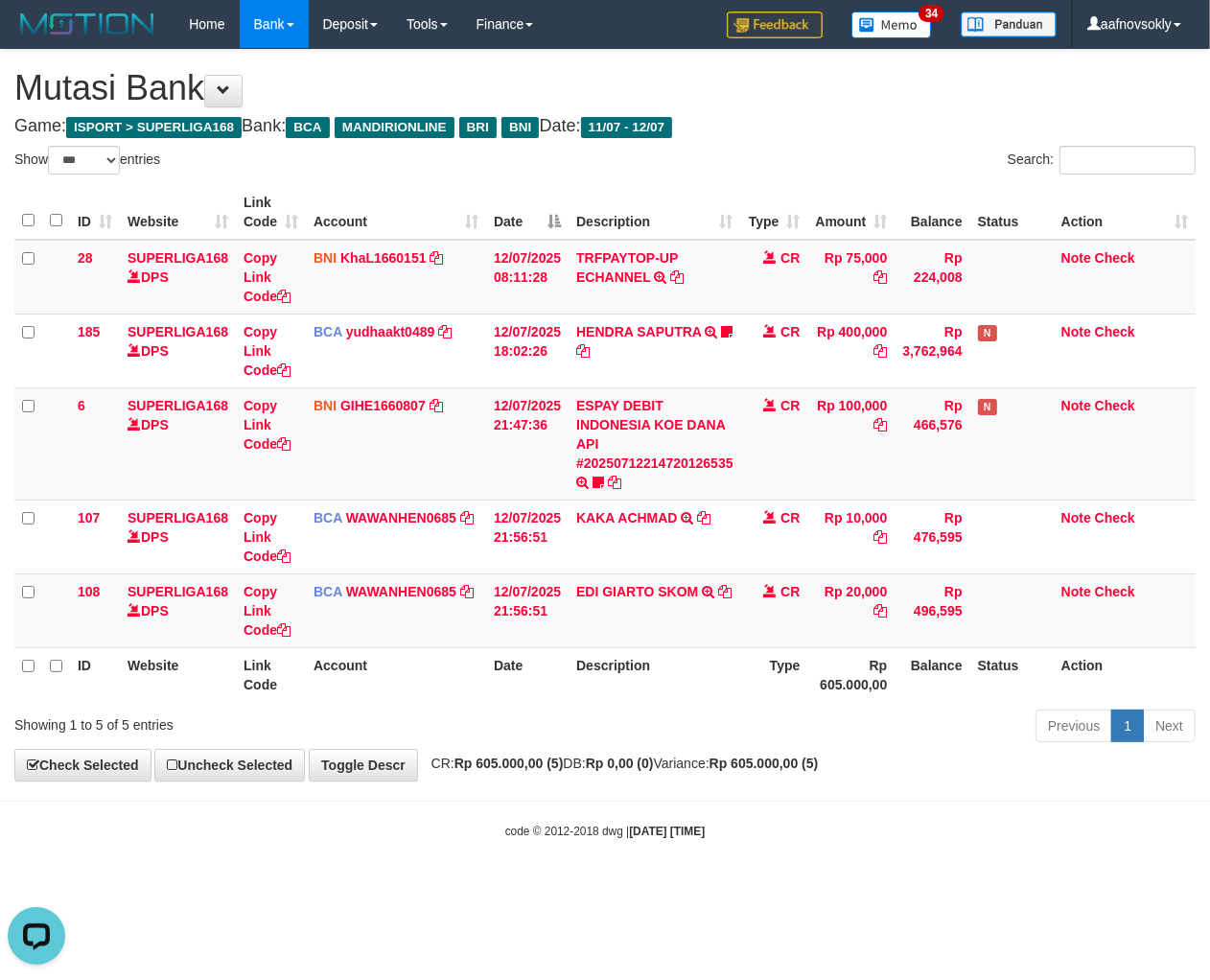 drag, startPoint x: 672, startPoint y: 745, endPoint x: 690, endPoint y: 738, distance: 19.313208 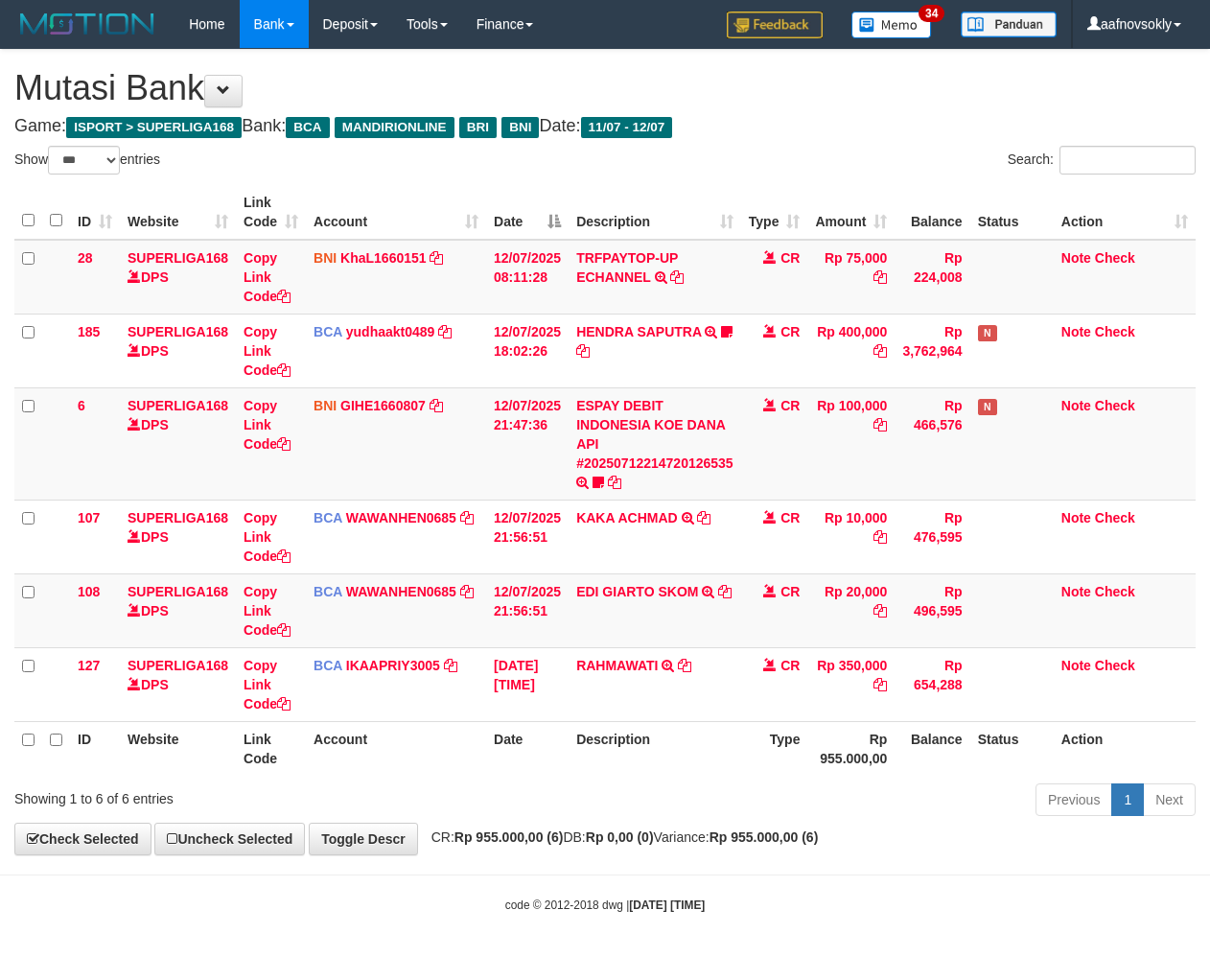 select on "***" 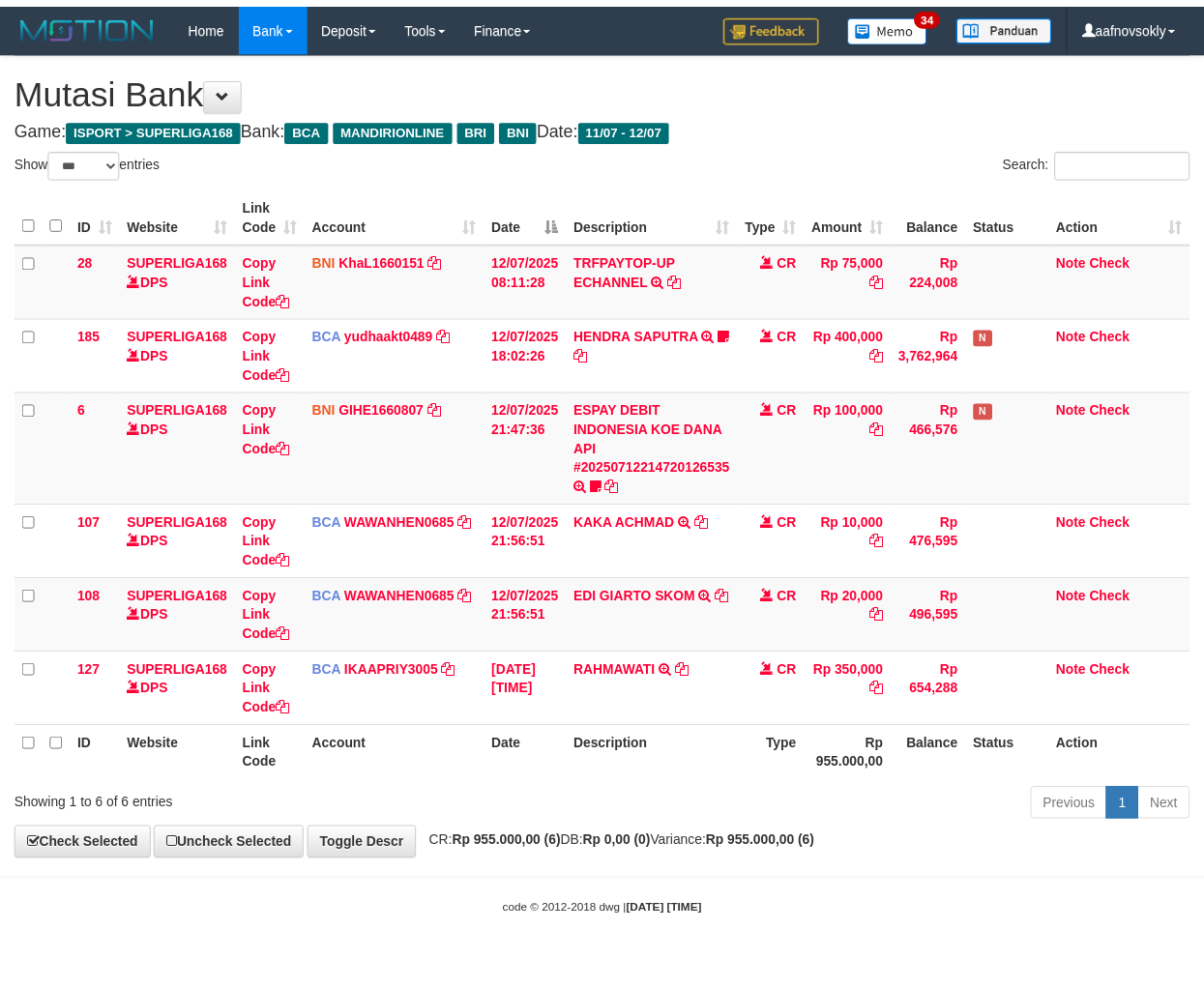 scroll, scrollTop: 0, scrollLeft: 0, axis: both 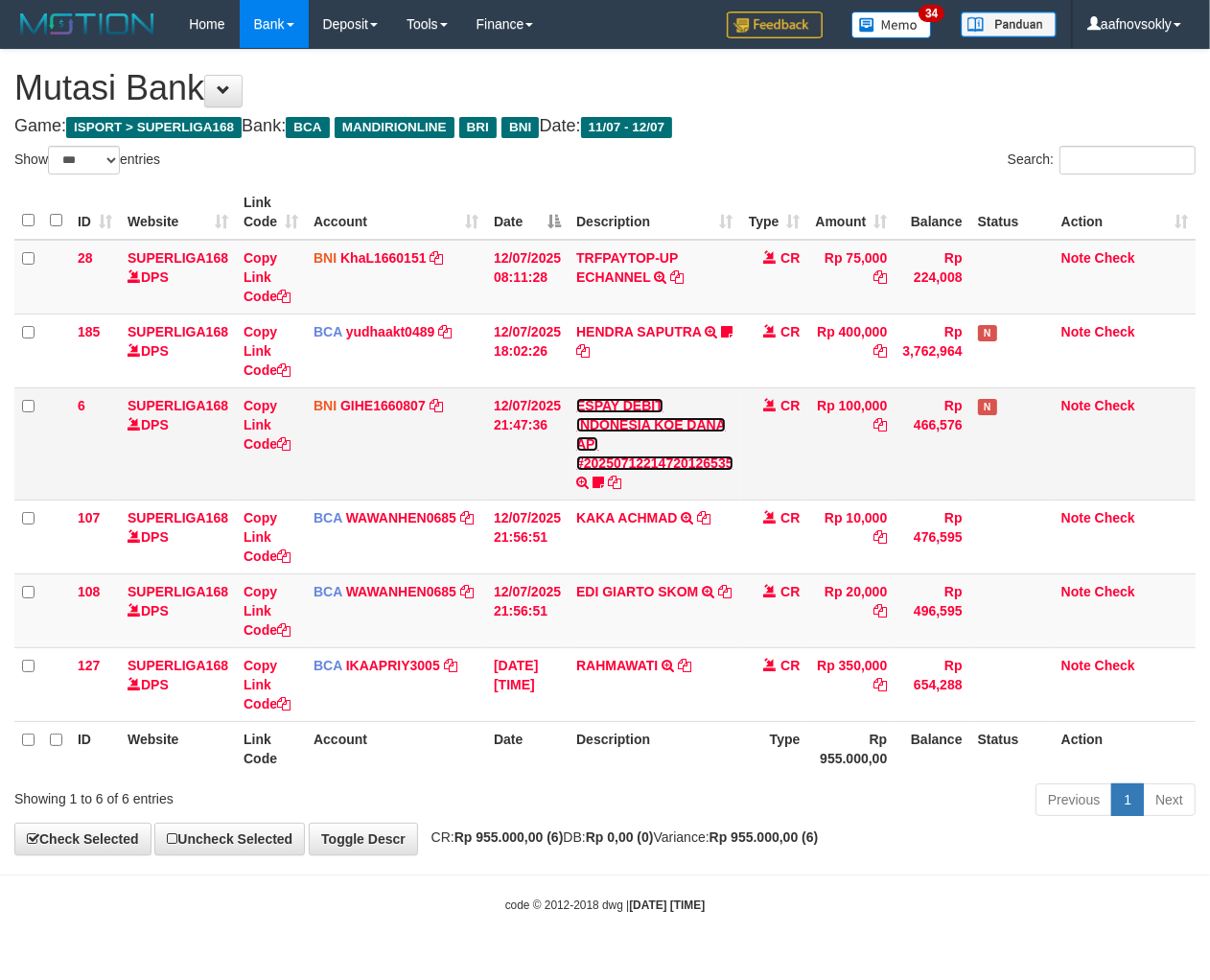 click on "ESPAY DEBIT INDONESIA KOE DANA API #20250712214720126535" at bounding box center [655, 434] 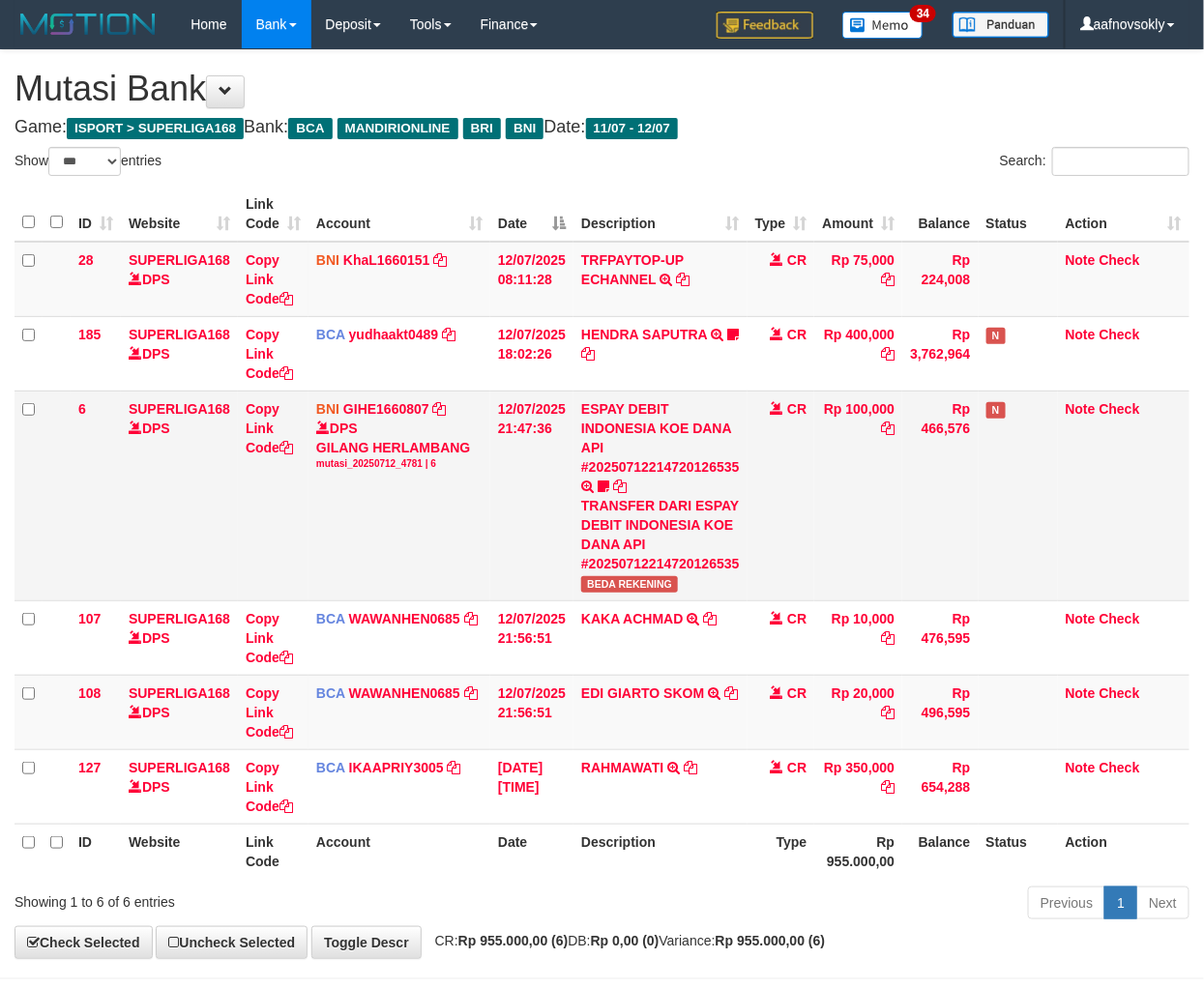 click on "BEDA REKENING" at bounding box center [630, 584] 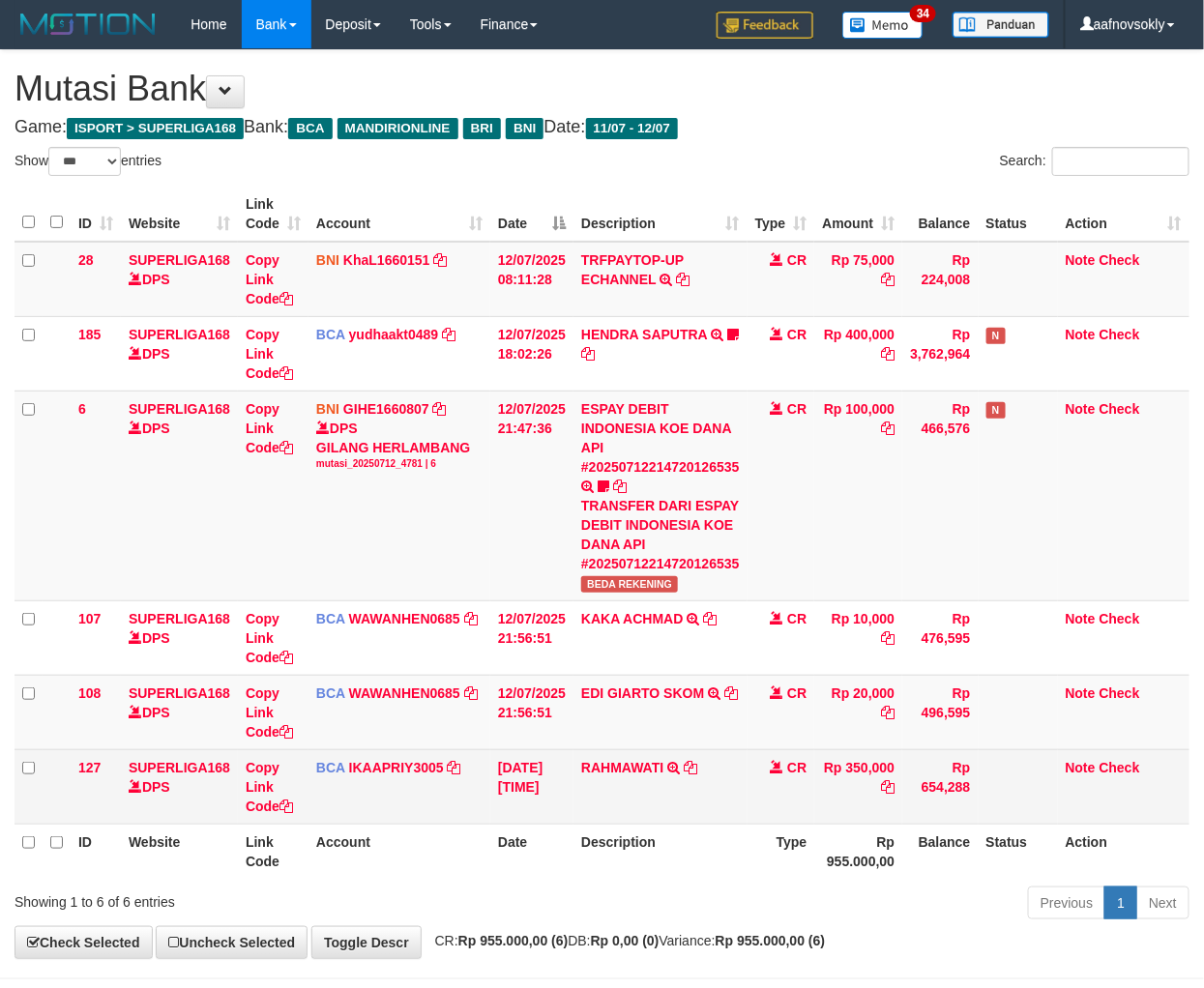 click on "Rp 350,000" at bounding box center [858, 786] 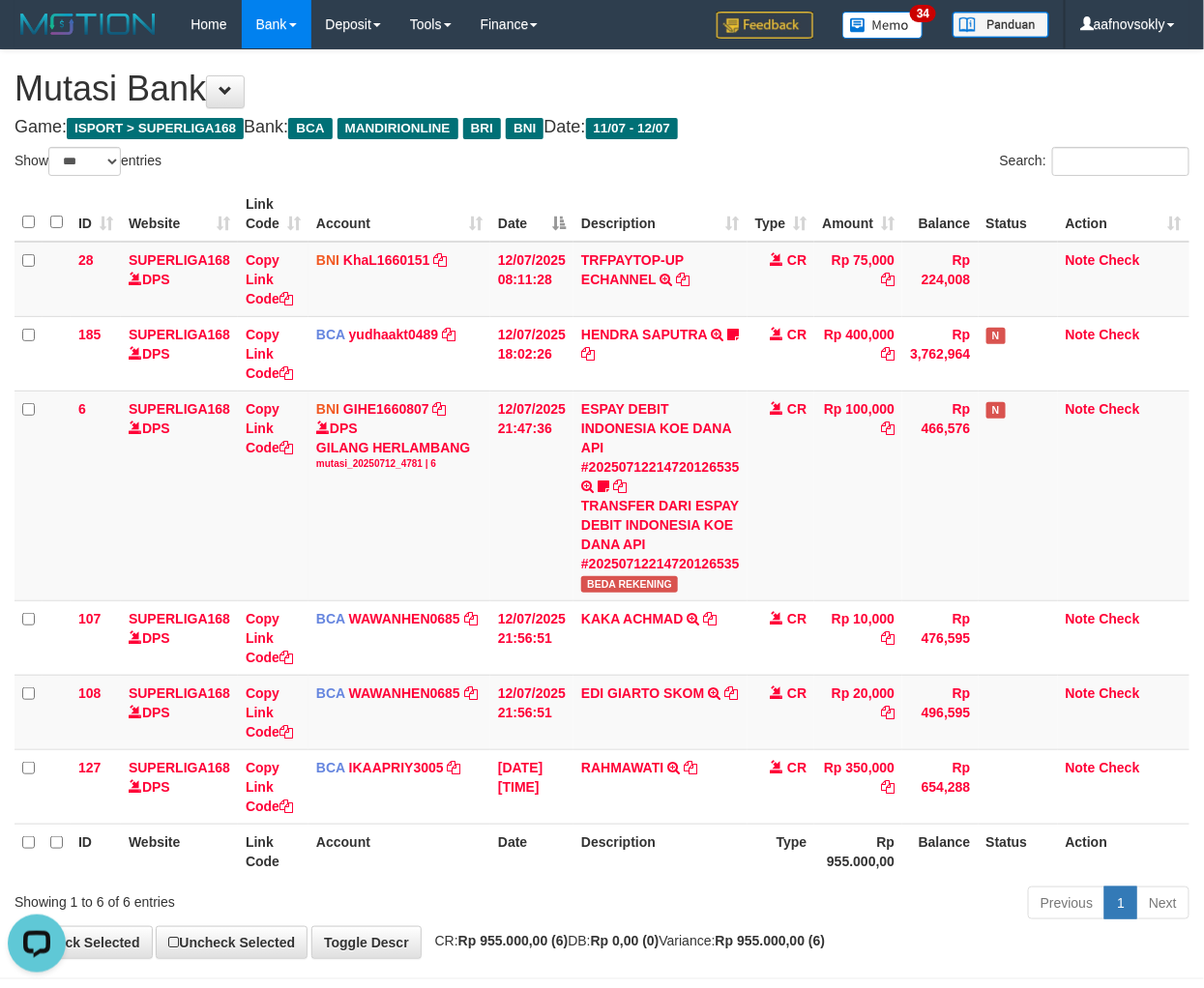 scroll, scrollTop: 0, scrollLeft: 0, axis: both 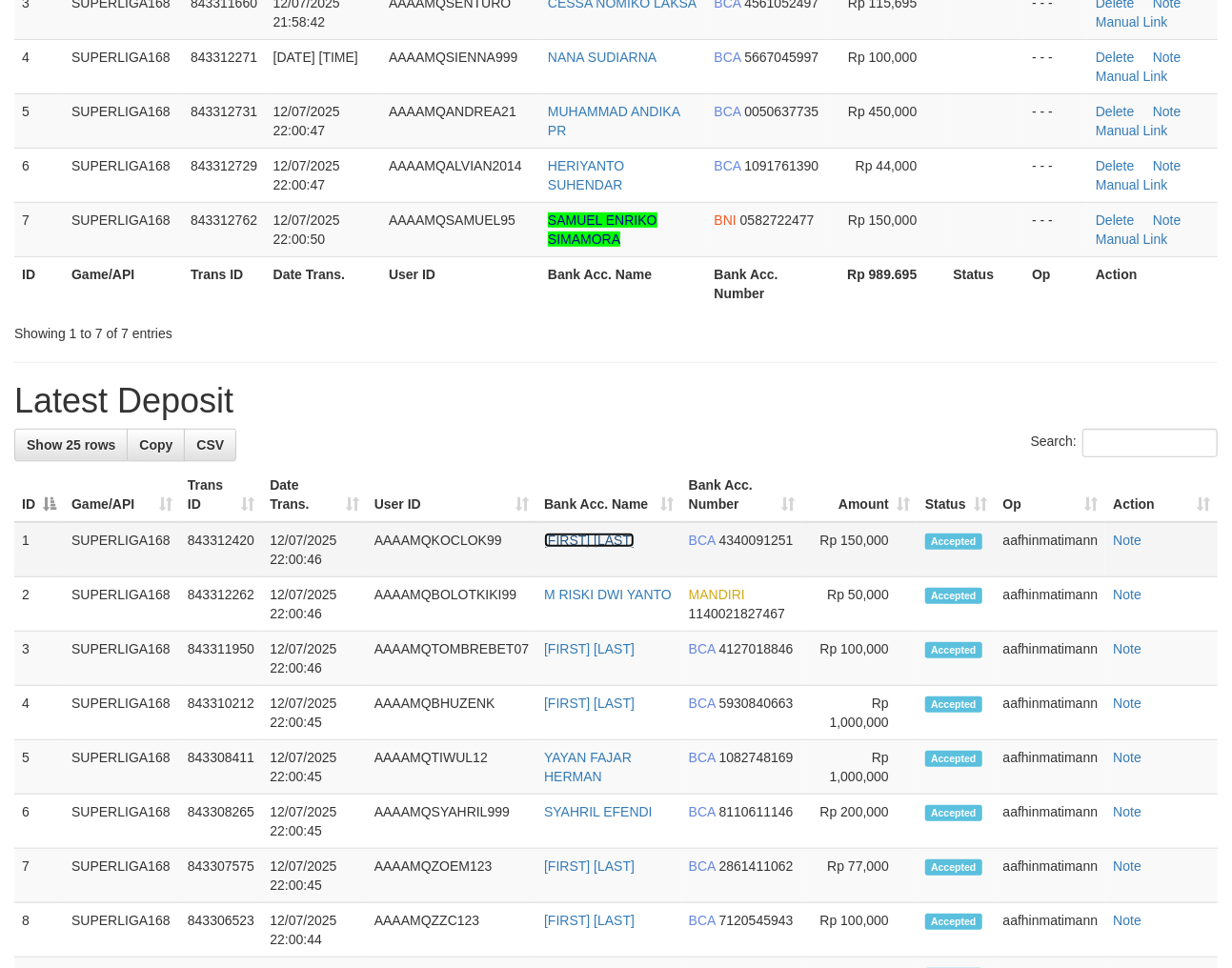 click on "[FIRST] [LAST]" at bounding box center (589, 540) 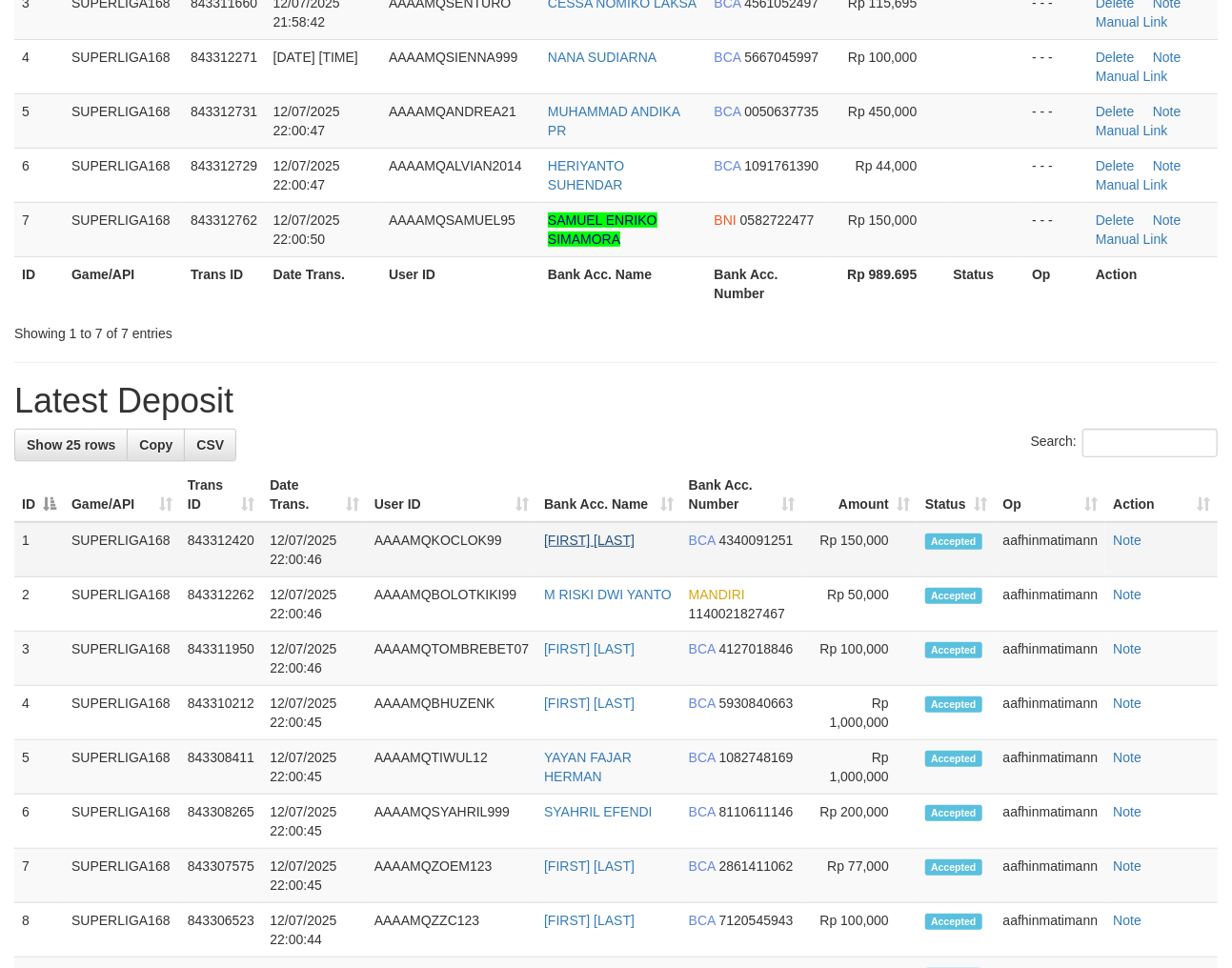 scroll, scrollTop: 291, scrollLeft: 0, axis: vertical 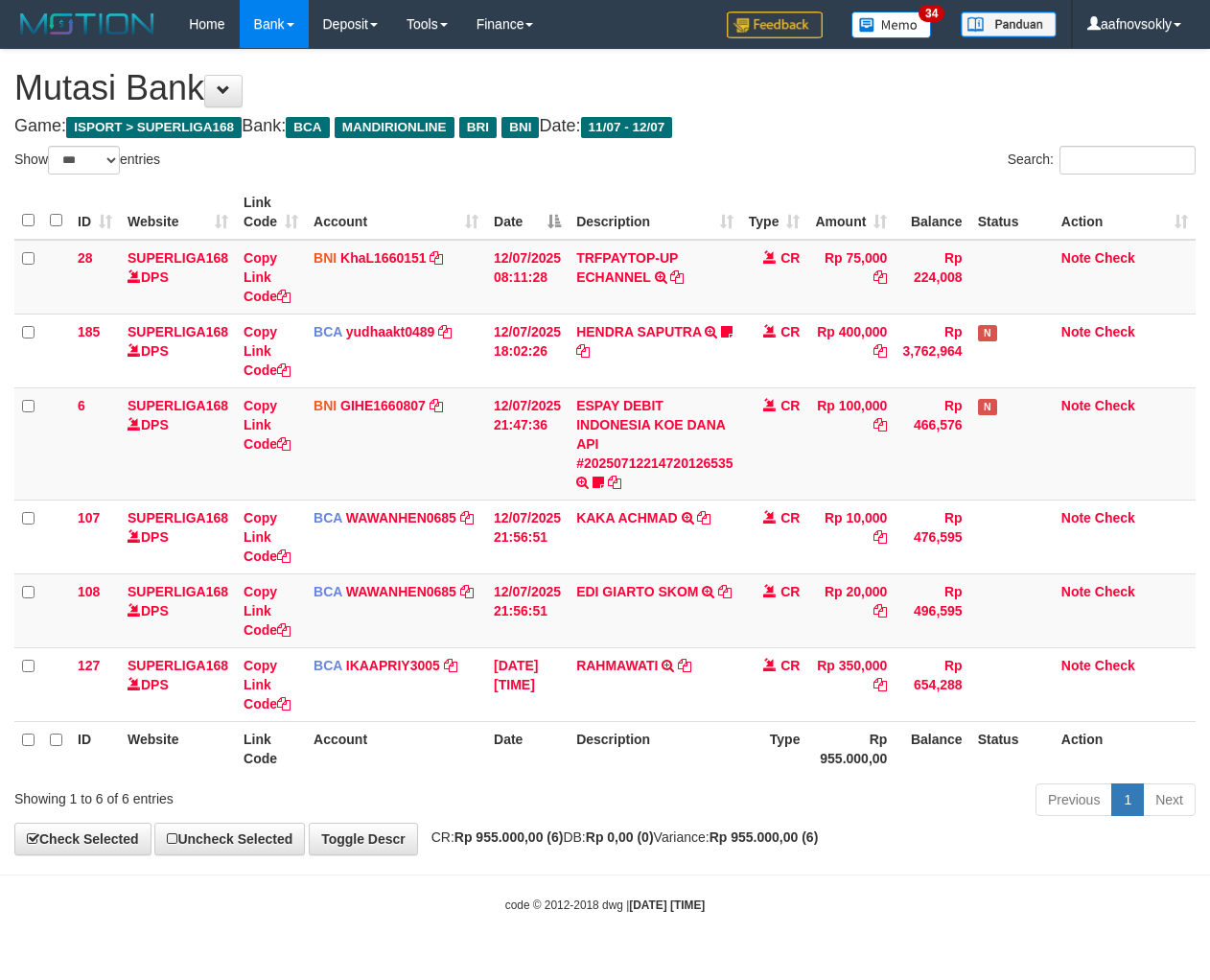 select on "***" 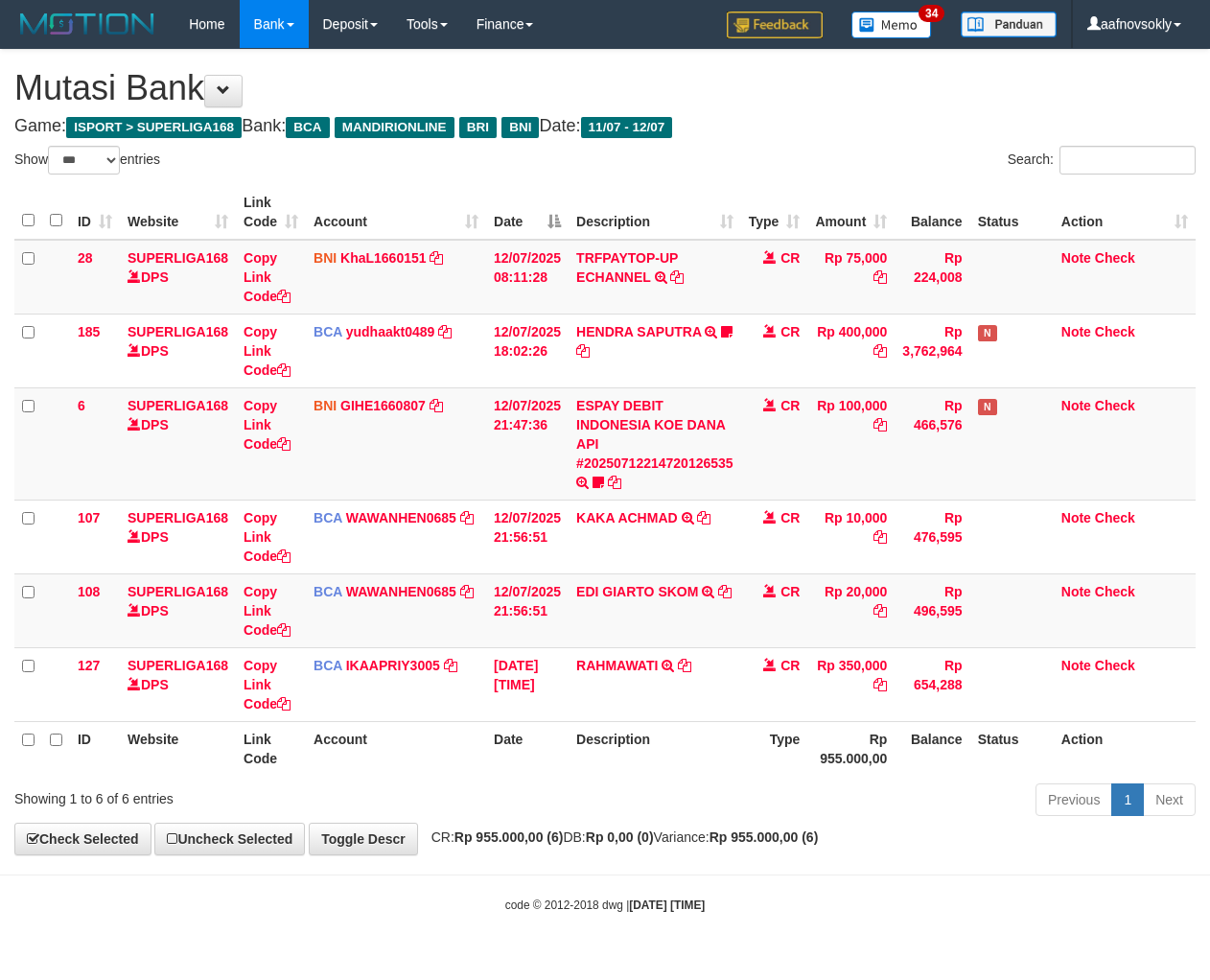 scroll, scrollTop: 0, scrollLeft: 0, axis: both 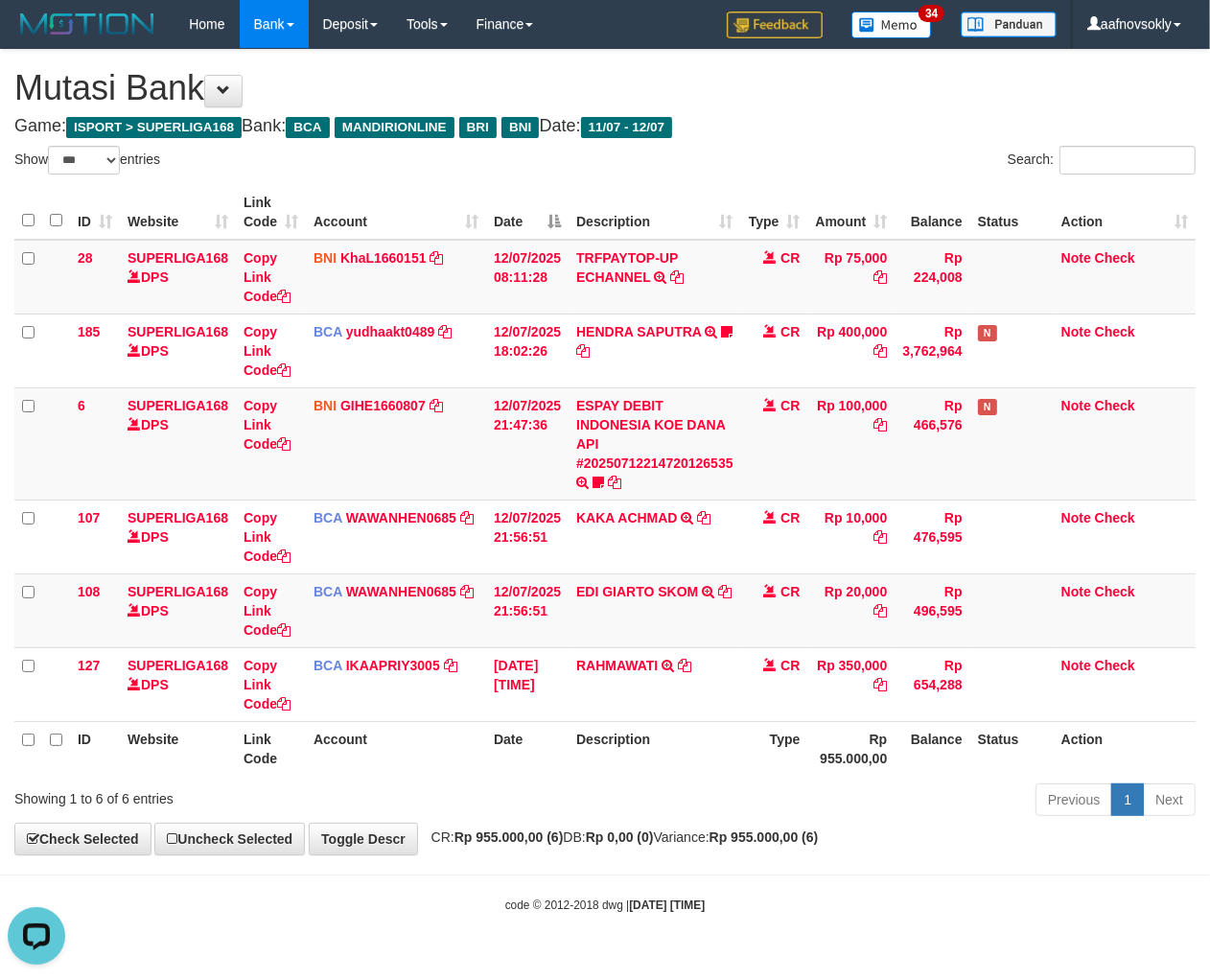 click on "Previous 1 Next" at bounding box center (857, 802) 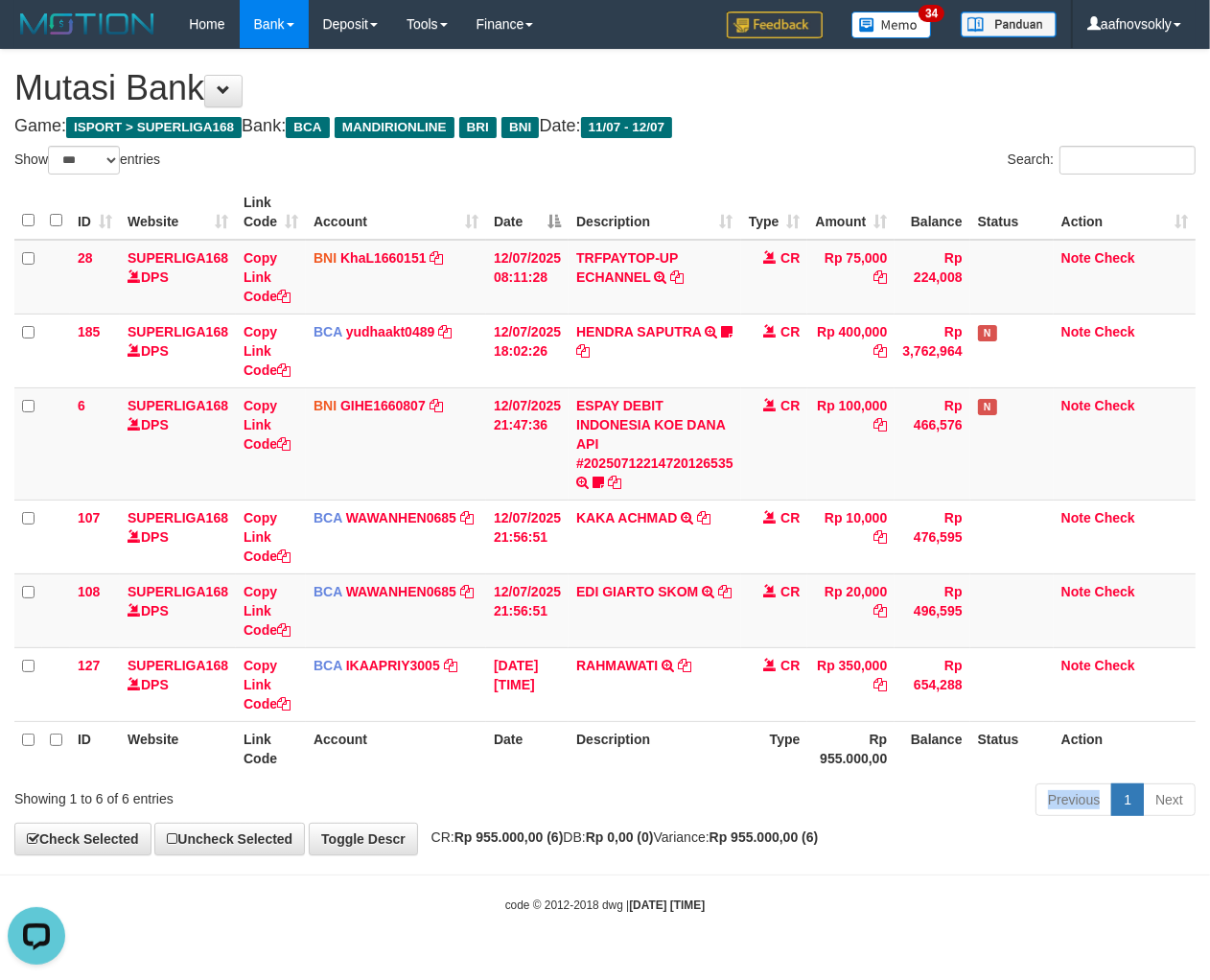 drag, startPoint x: 820, startPoint y: 820, endPoint x: 1206, endPoint y: 739, distance: 394.40715 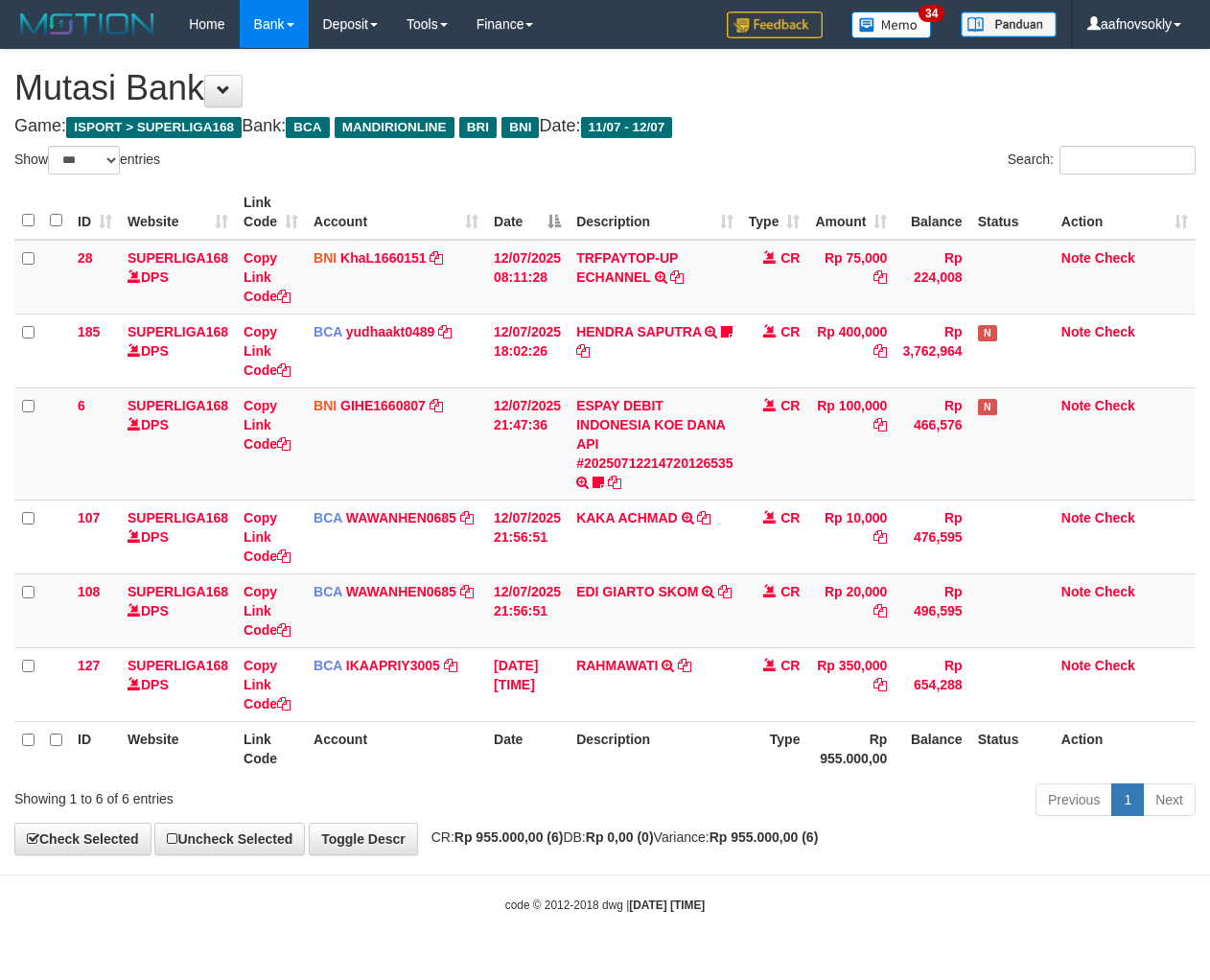 select on "***" 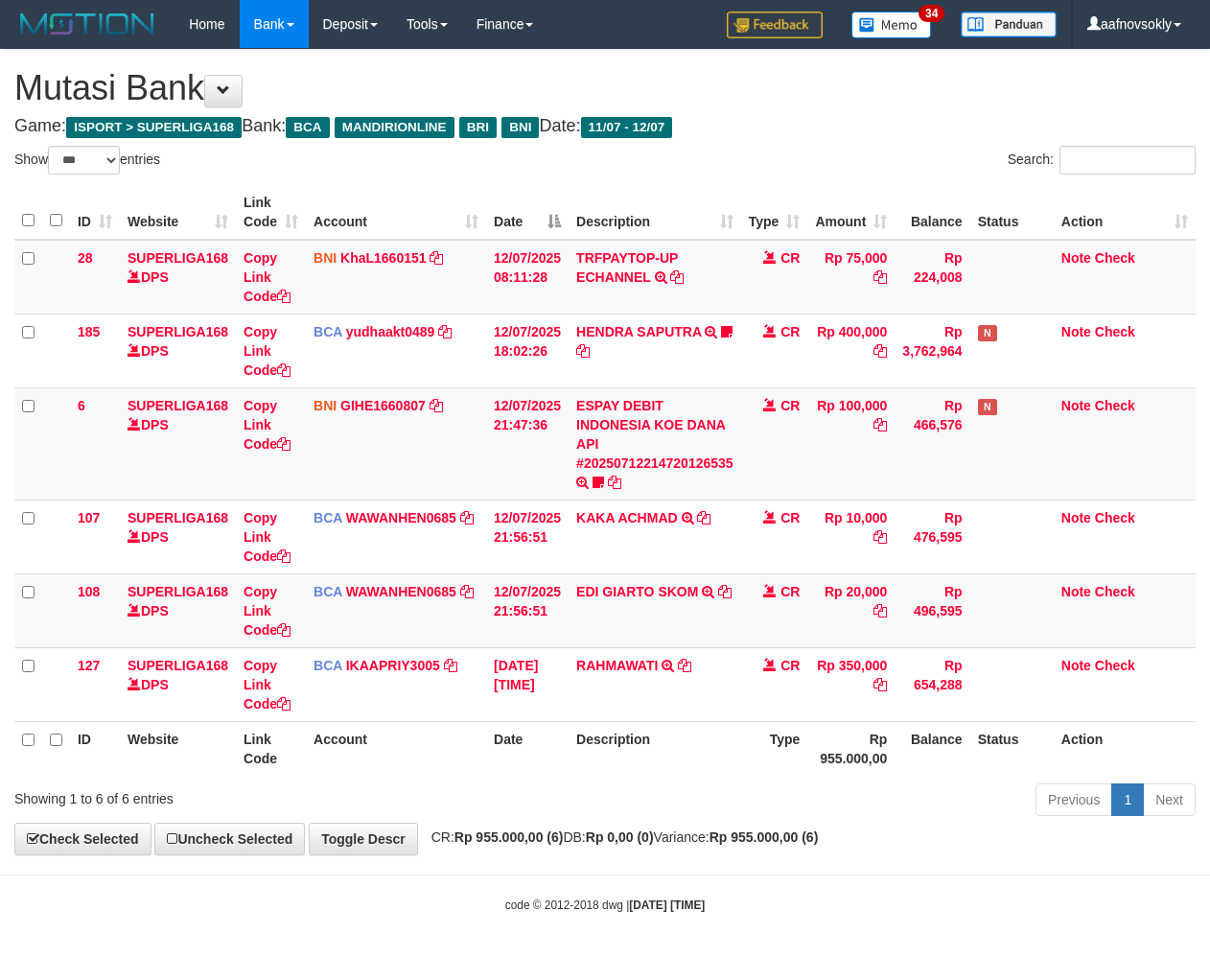 scroll, scrollTop: 0, scrollLeft: 0, axis: both 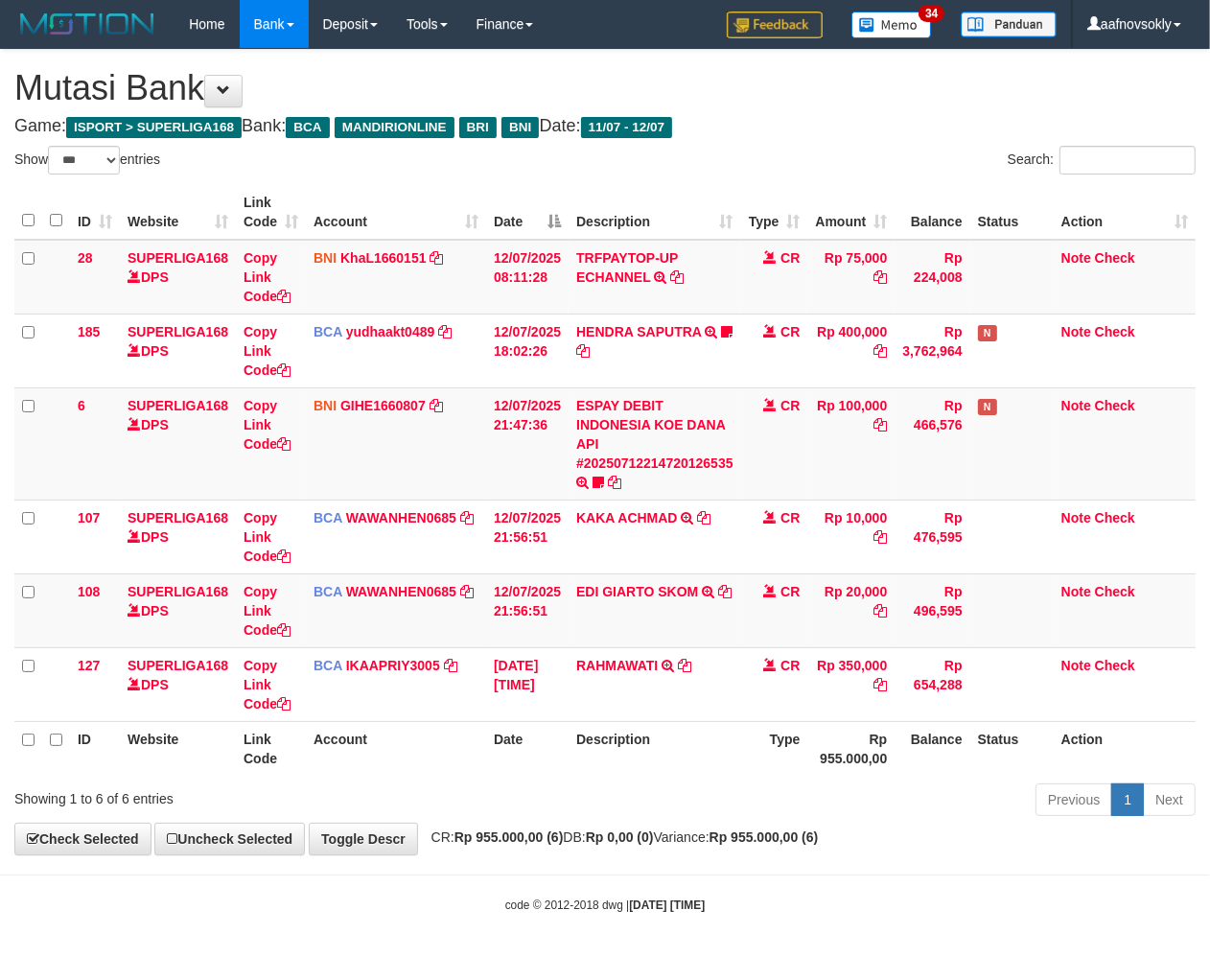 click on "ID Website Link Code Account Date Description Type Amount Balance Status Action
28
SUPERLIGA168    DPS
Copy Link Code
BNI
KhaL1660151
DPS
KHEIR TSAR MUHAMMAD ALI
mutasi_20250712_4651 | 28
mutasi_20250712_4651 | 28
12/07/2025 08:11:28
TRFPAYTOP-UP ECHANNEL         TRF/PAY/TOP-UP ECHANNEL
CR
Rp 75,000
Rp 224,008
Note
Check
185
SUPERLIGA168    DPS
Copy Link Code
BCA
yudhaakt0489
DPS" at bounding box center (605, 480) 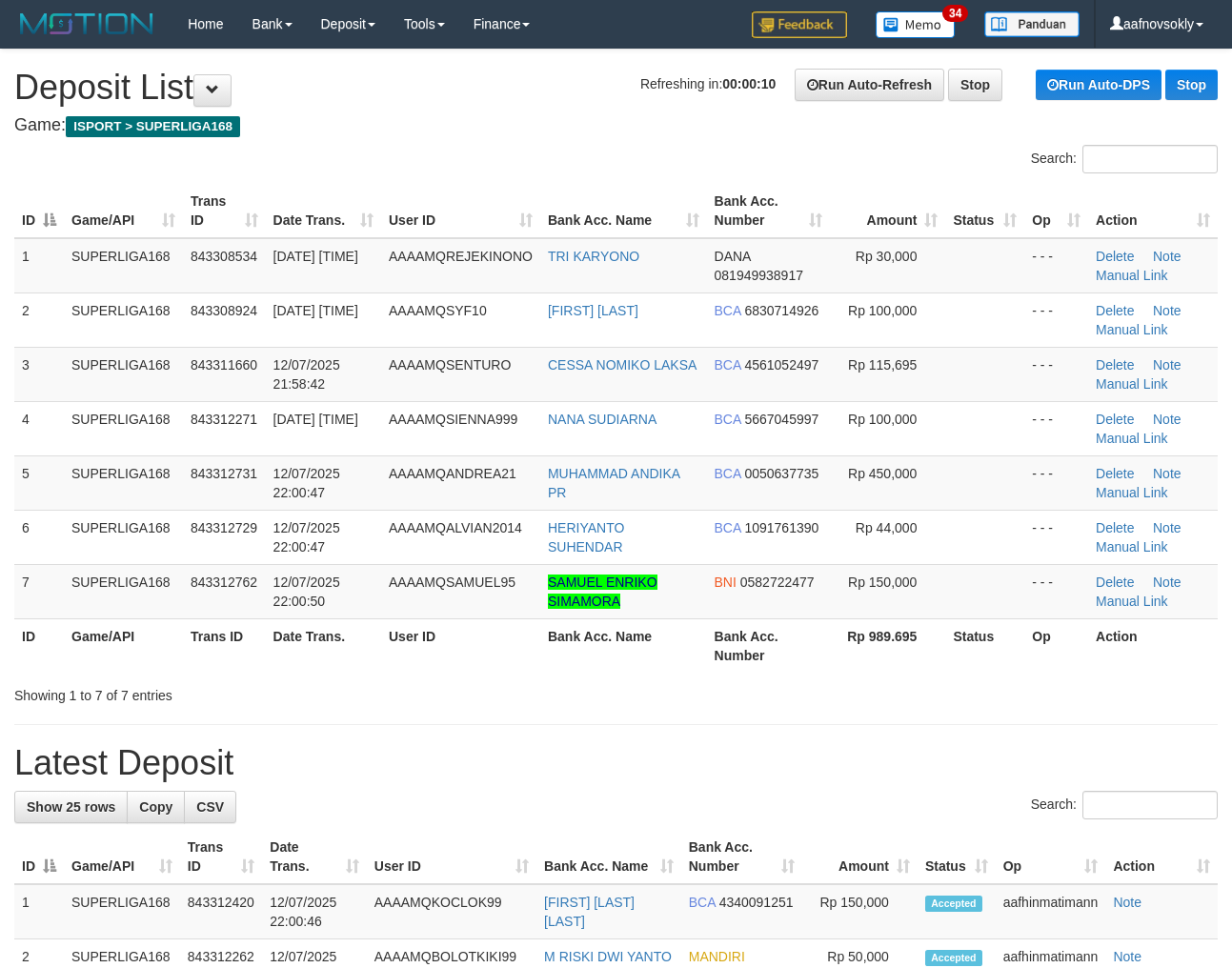 scroll, scrollTop: 362, scrollLeft: 0, axis: vertical 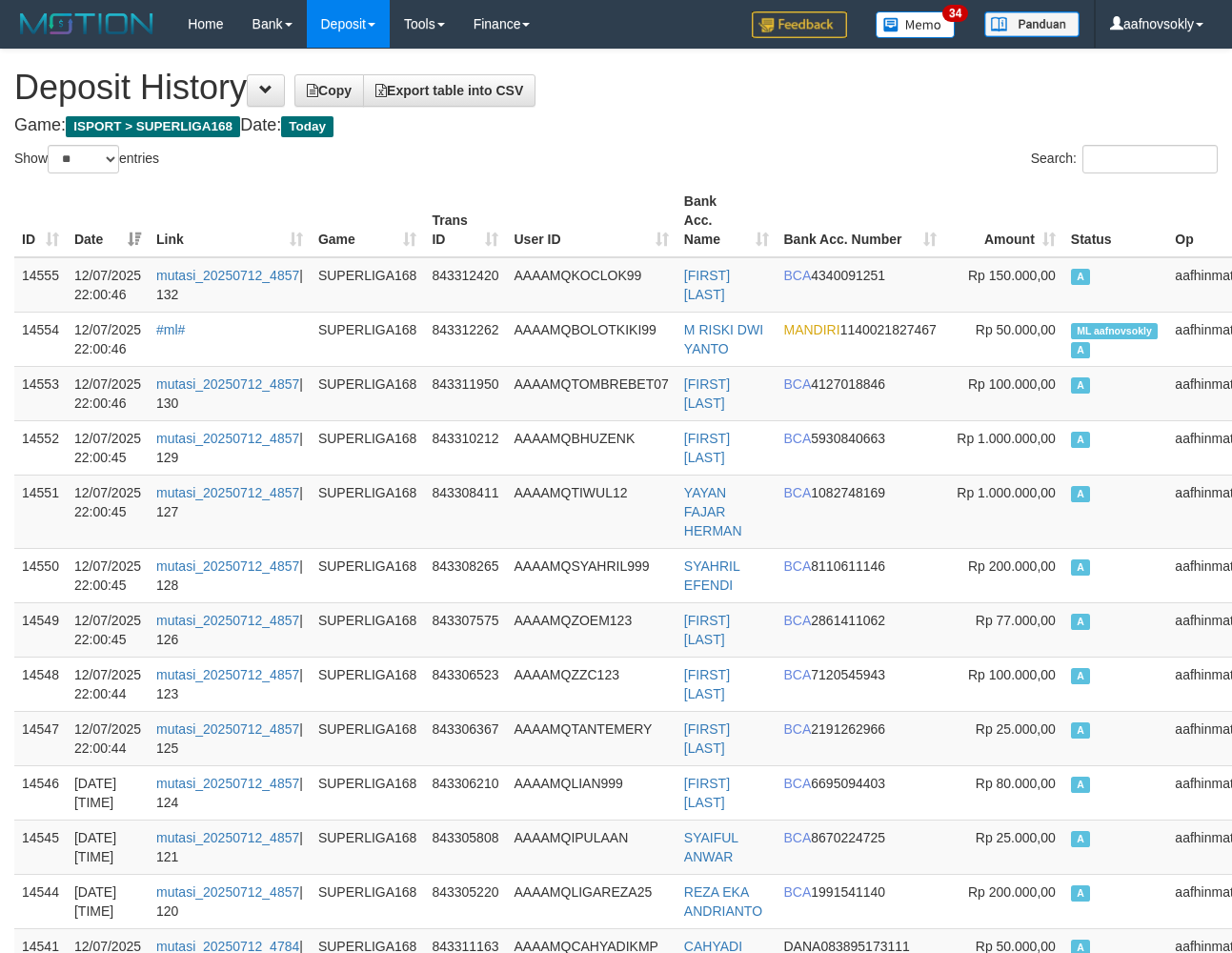 select on "**" 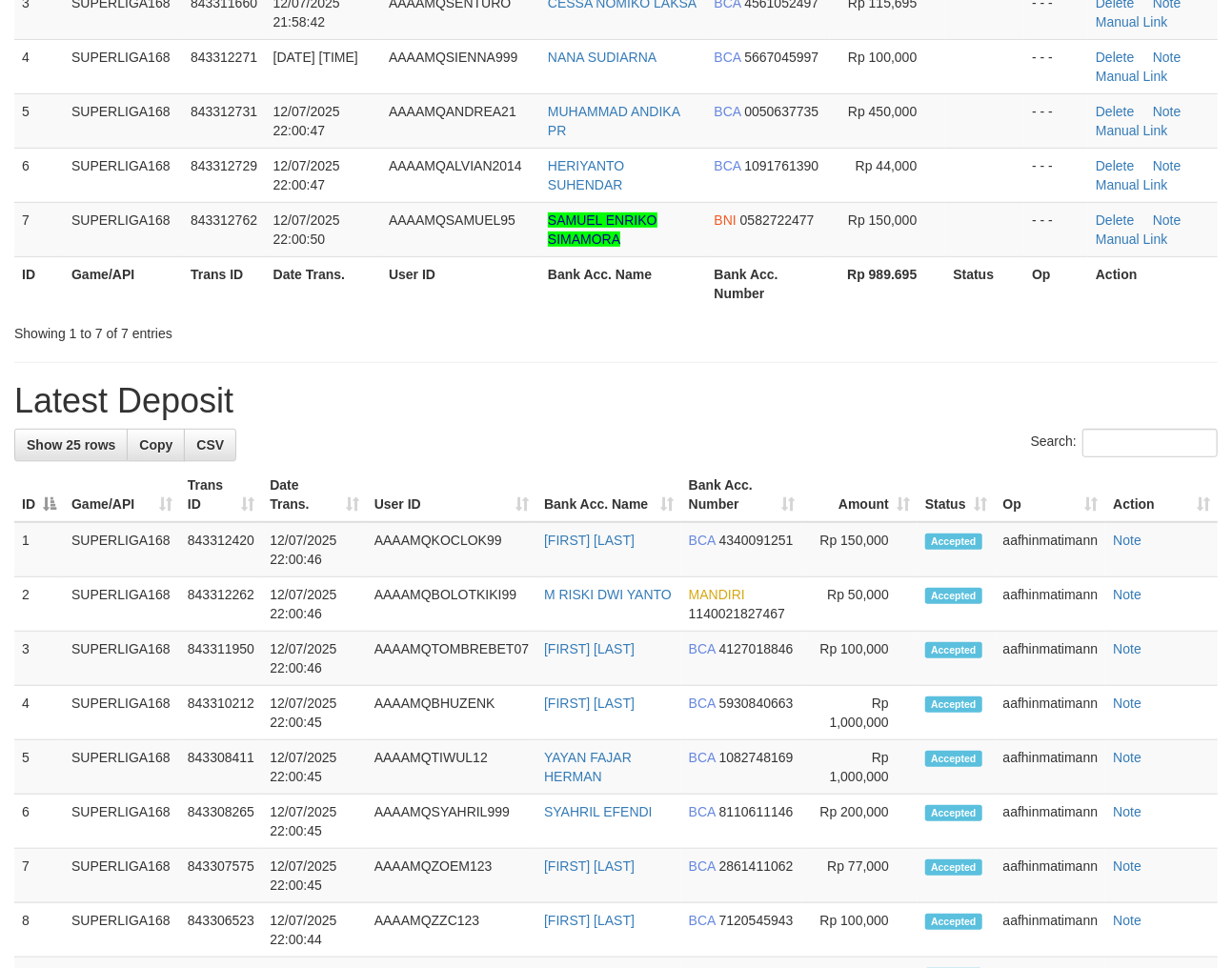 click on "Latest Deposit" at bounding box center (616, 401) 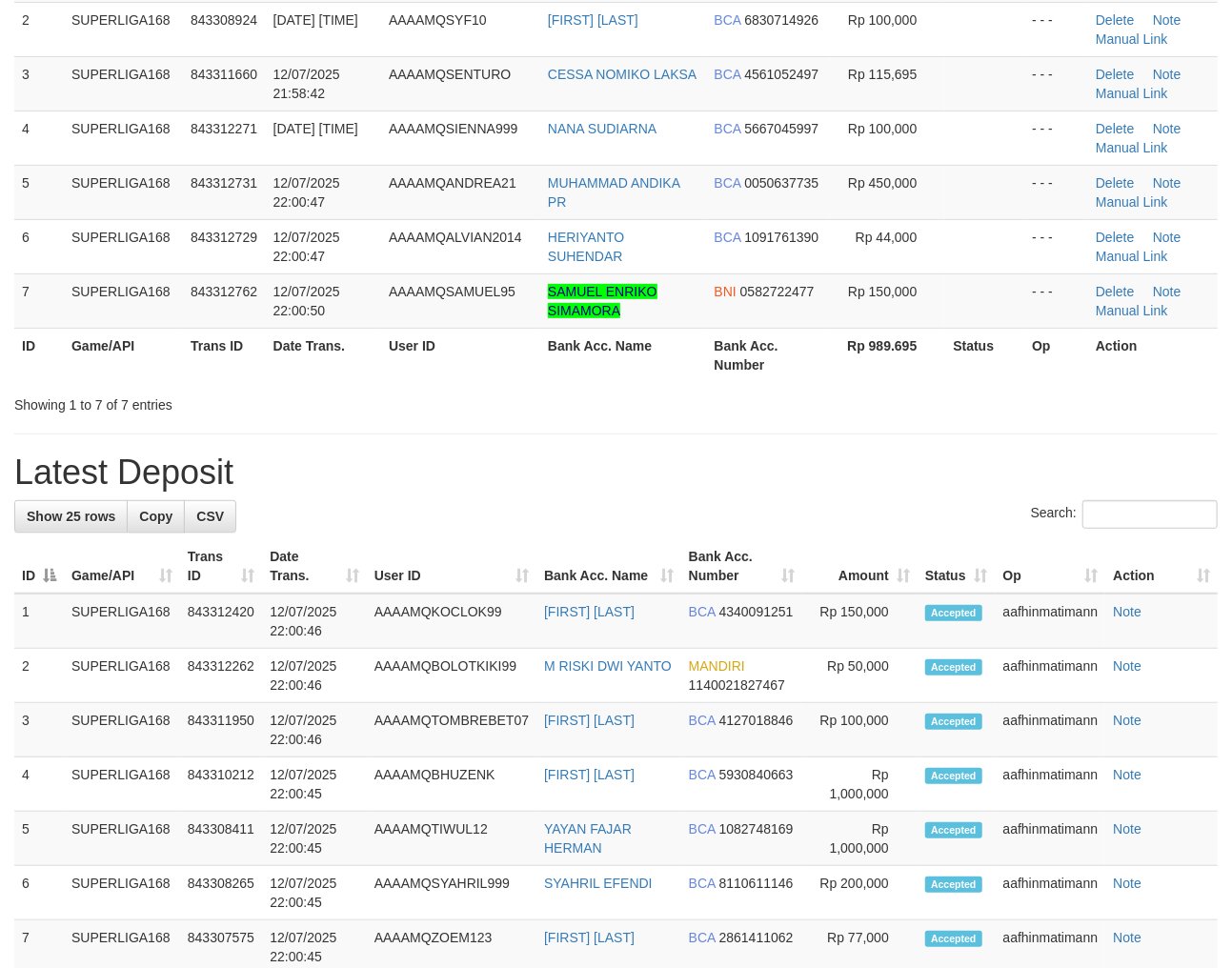 click on "**********" at bounding box center (616, 899) 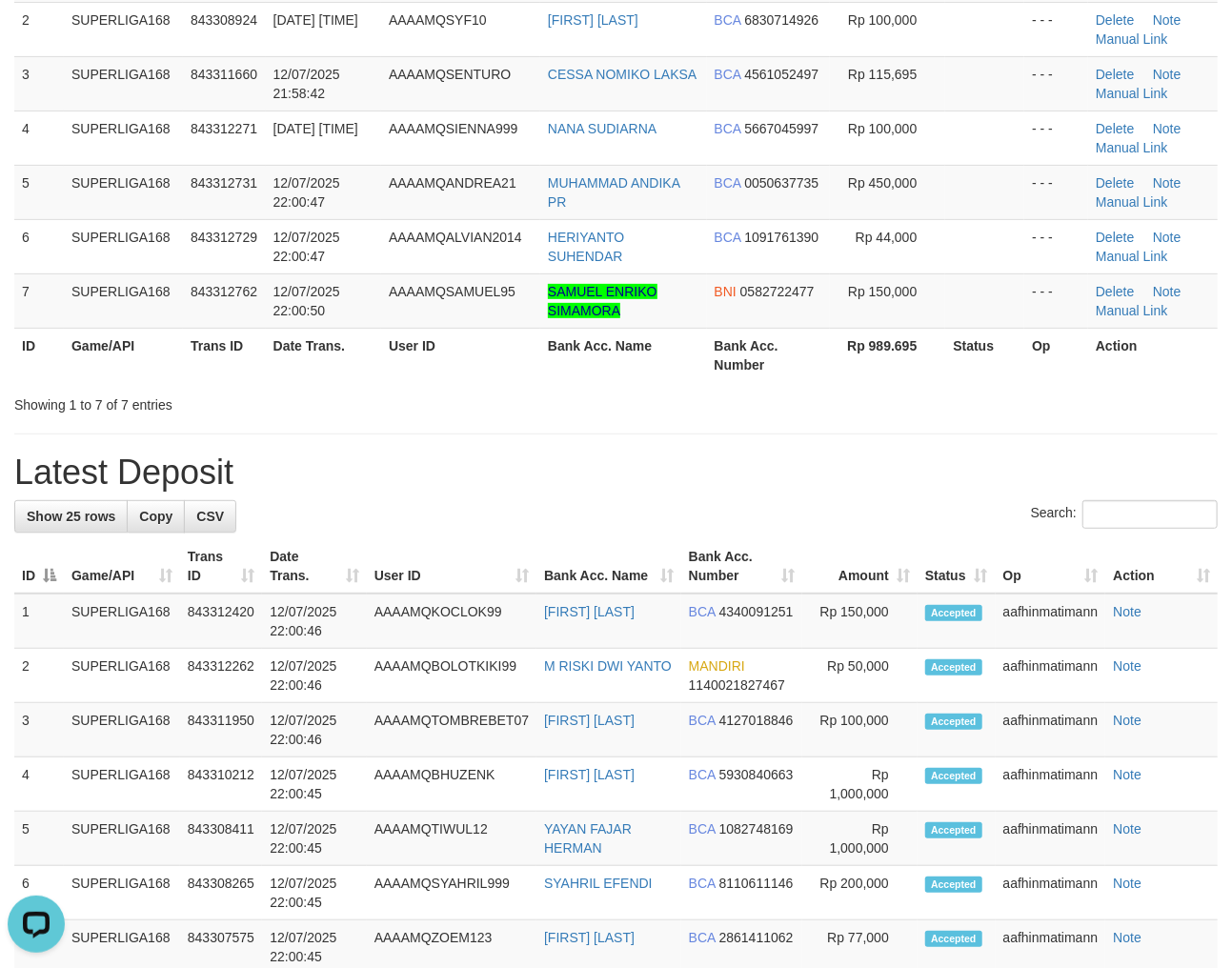 scroll, scrollTop: 0, scrollLeft: 0, axis: both 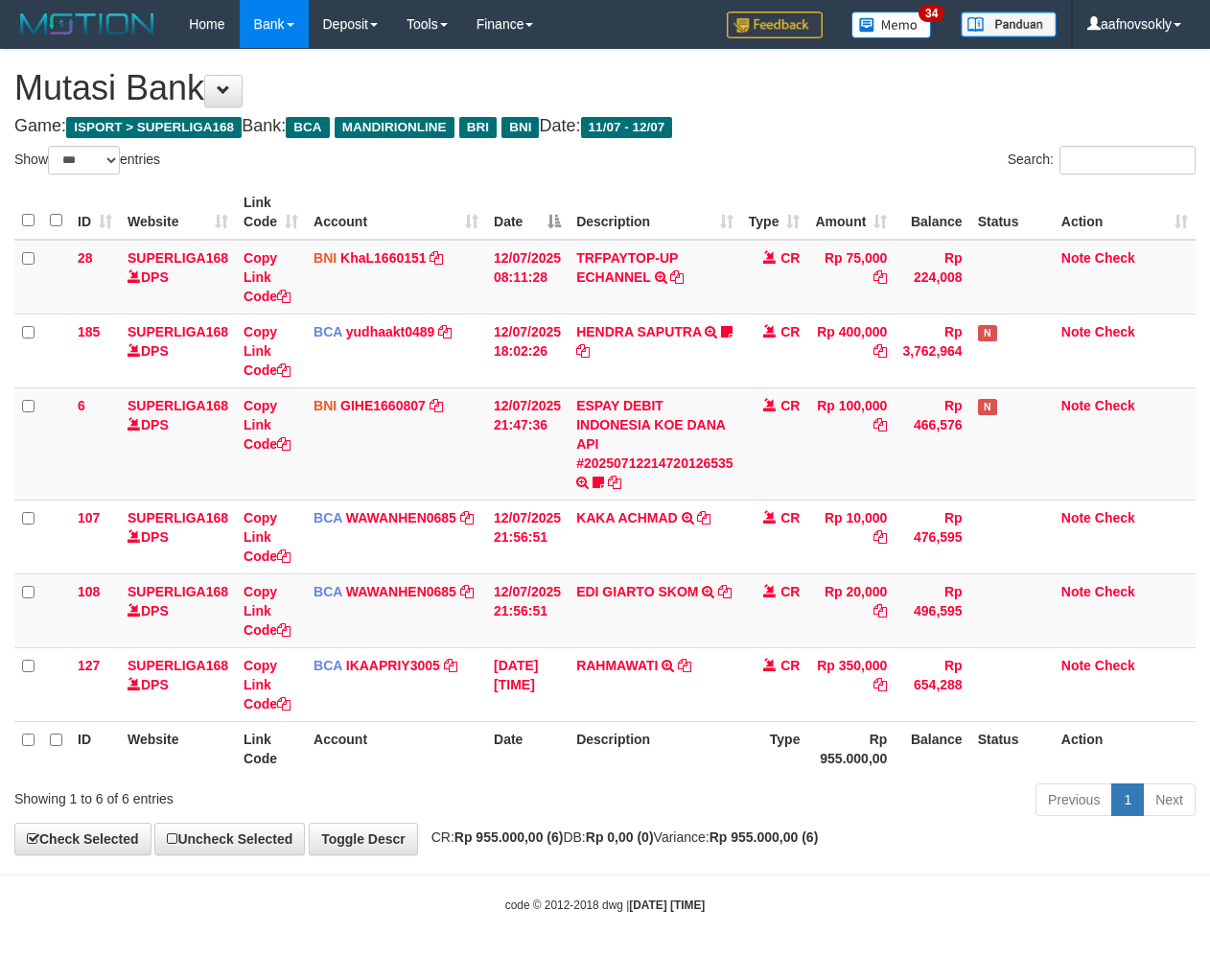 select on "***" 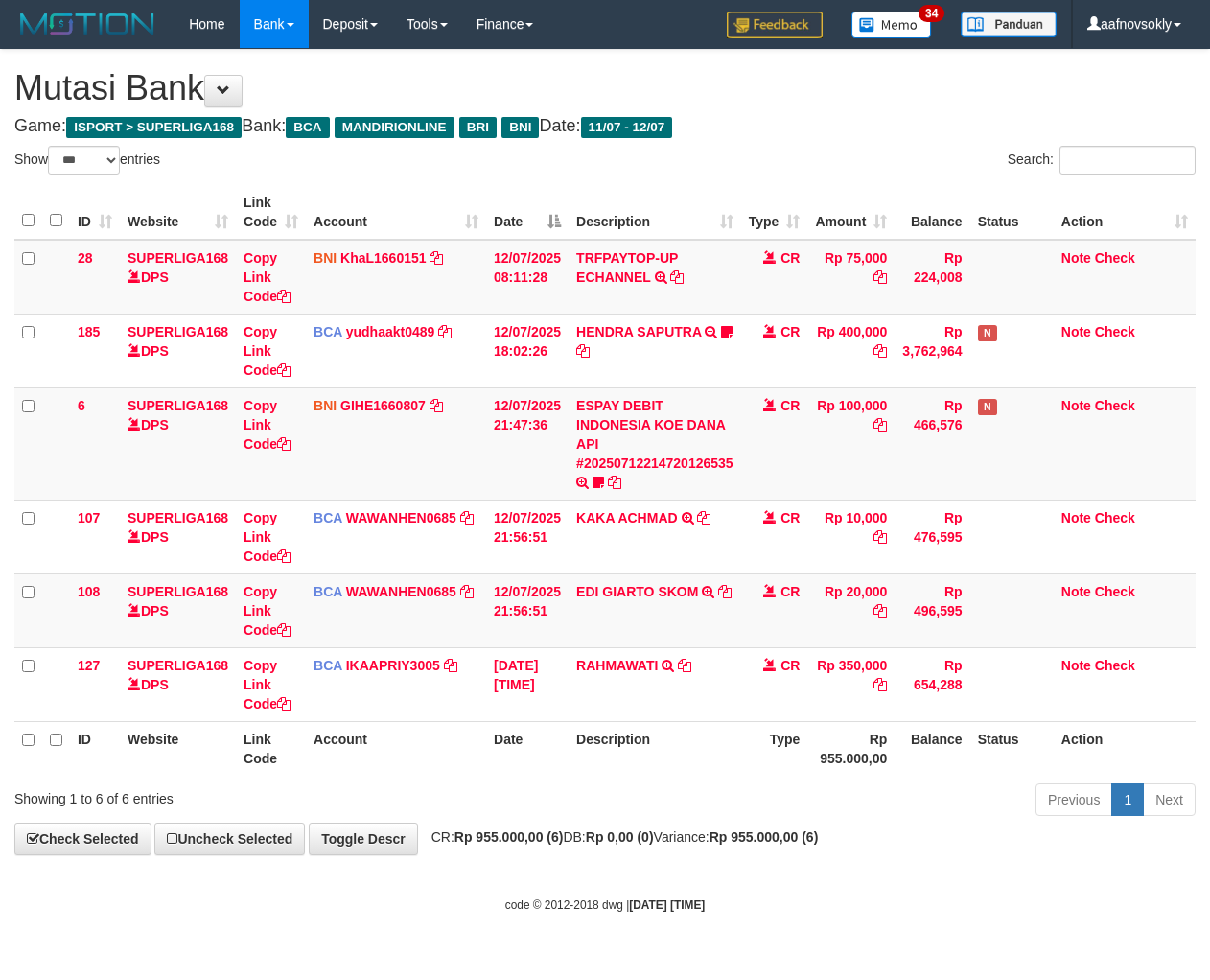 scroll, scrollTop: 0, scrollLeft: 0, axis: both 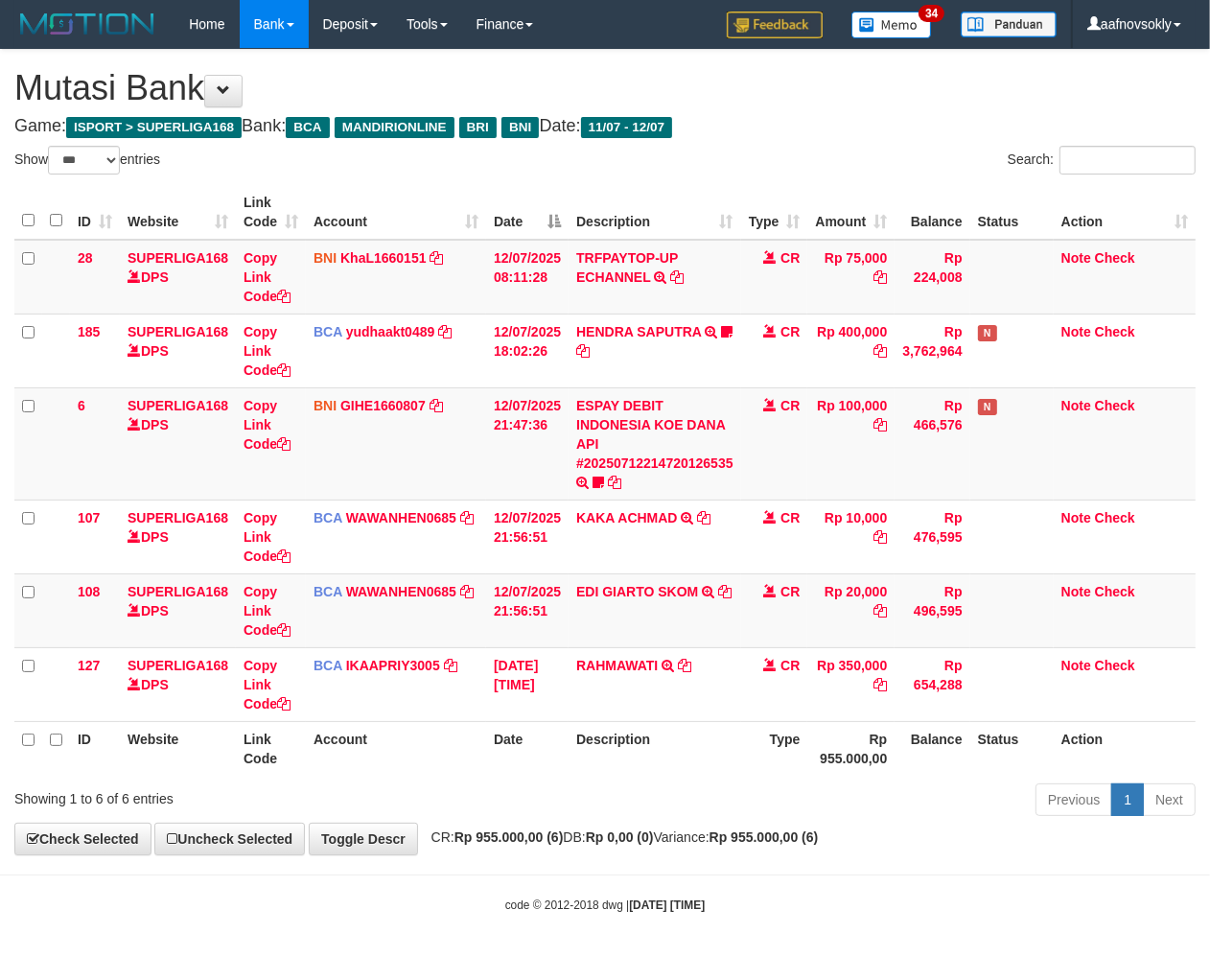 click on "Showing 1 to 6 of 6 entries" at bounding box center (252, 795) 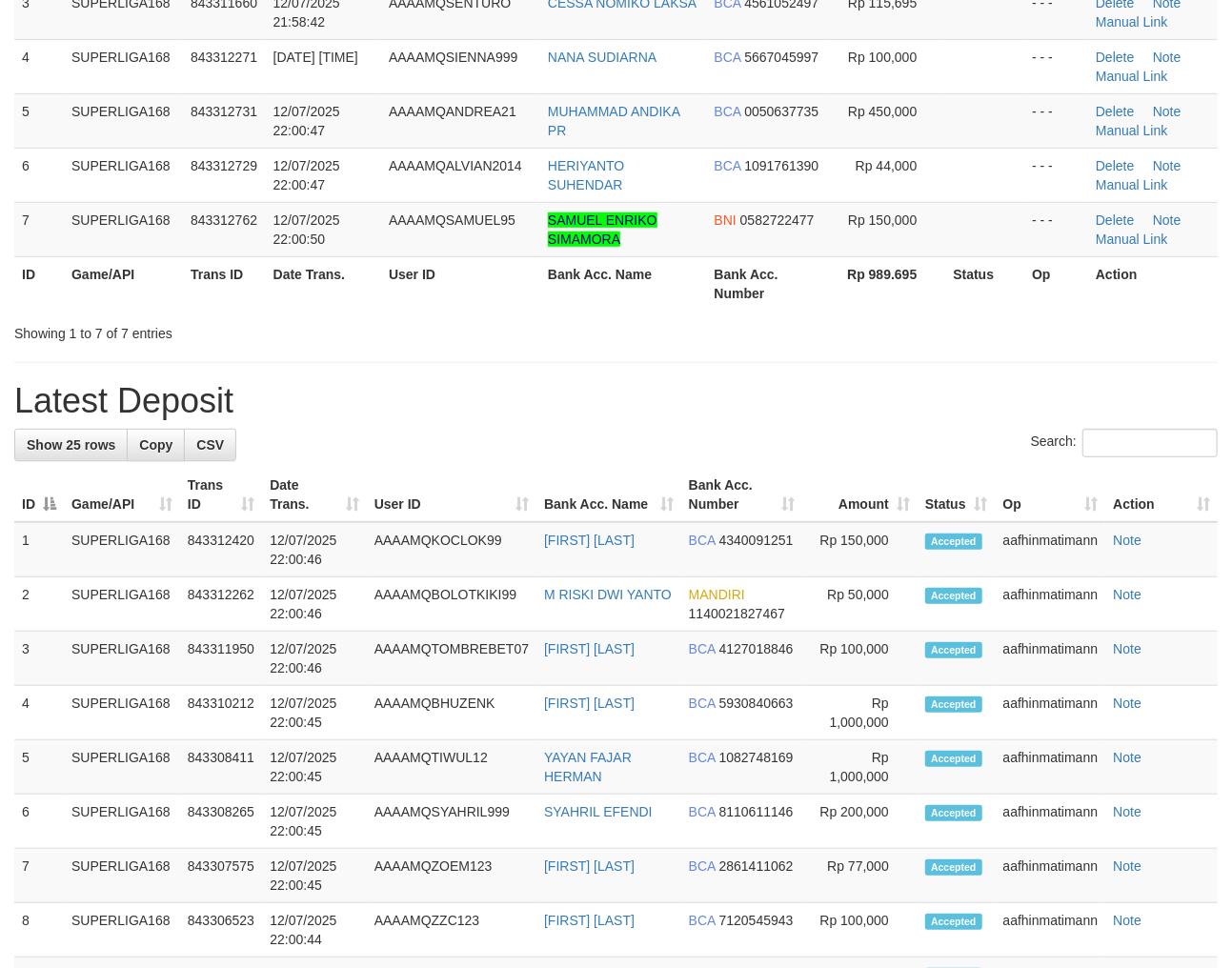 scroll, scrollTop: 291, scrollLeft: 0, axis: vertical 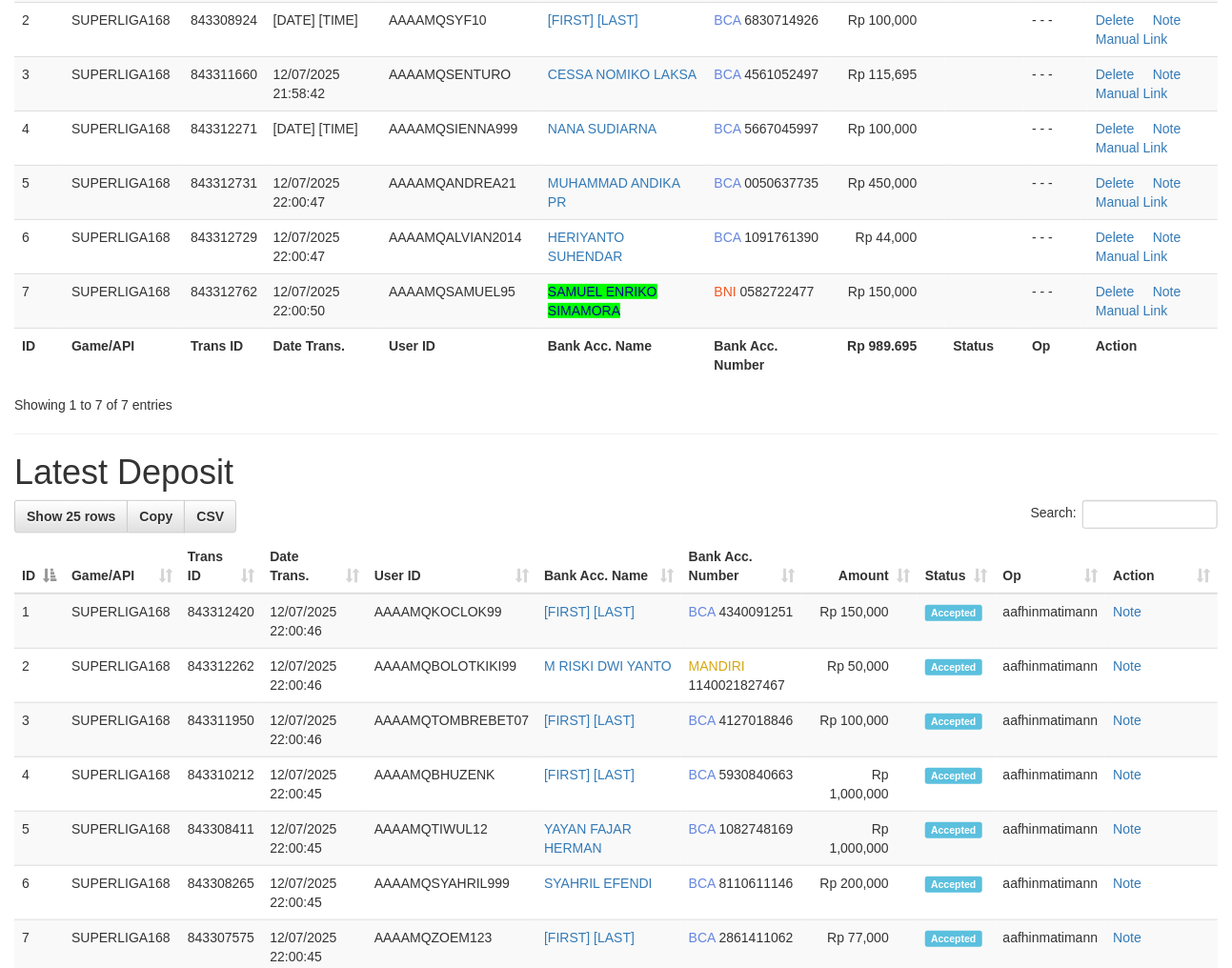 click on "Bank Acc. Number" at bounding box center (769, 354) 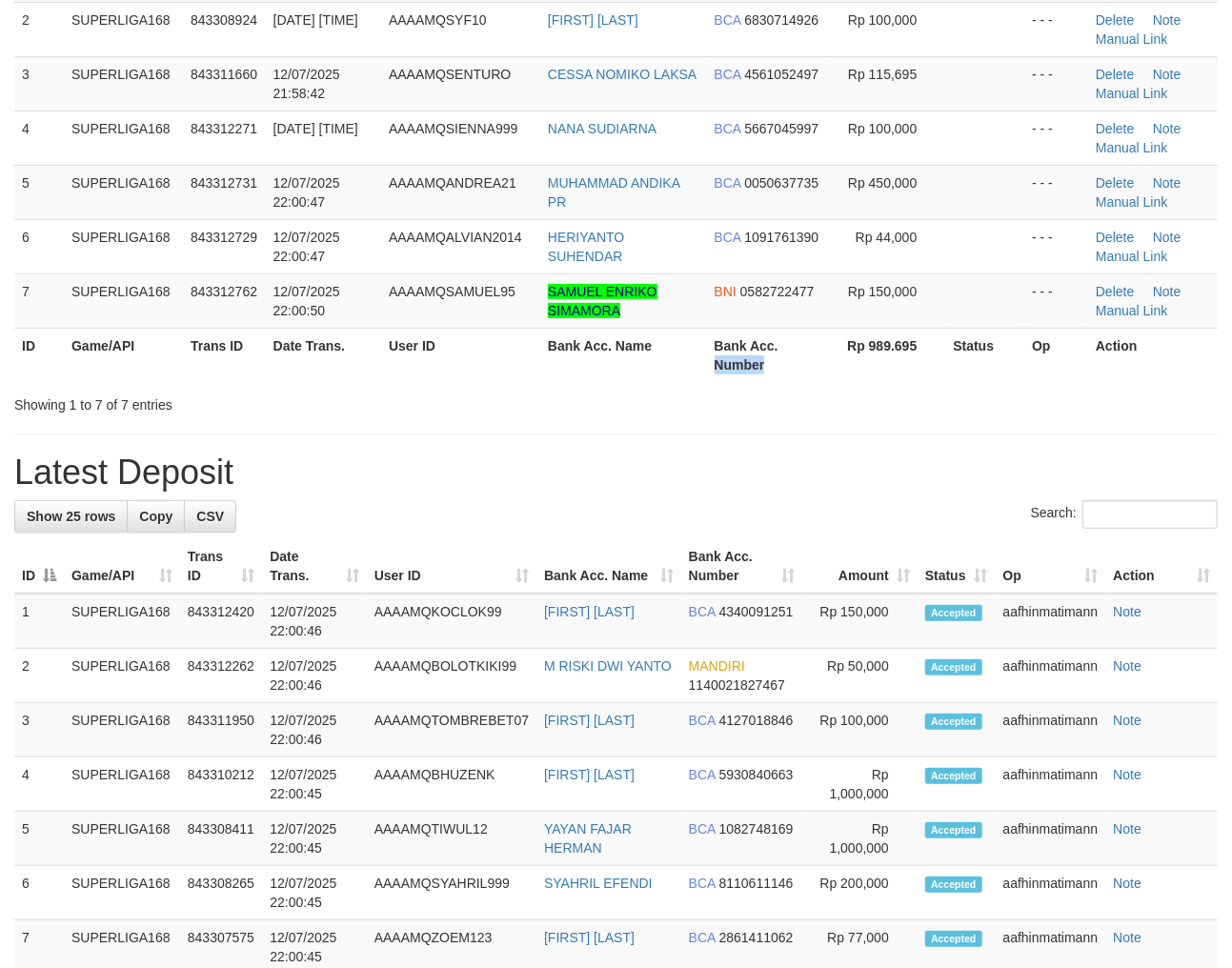 click on "Bank Acc. Number" at bounding box center (769, 354) 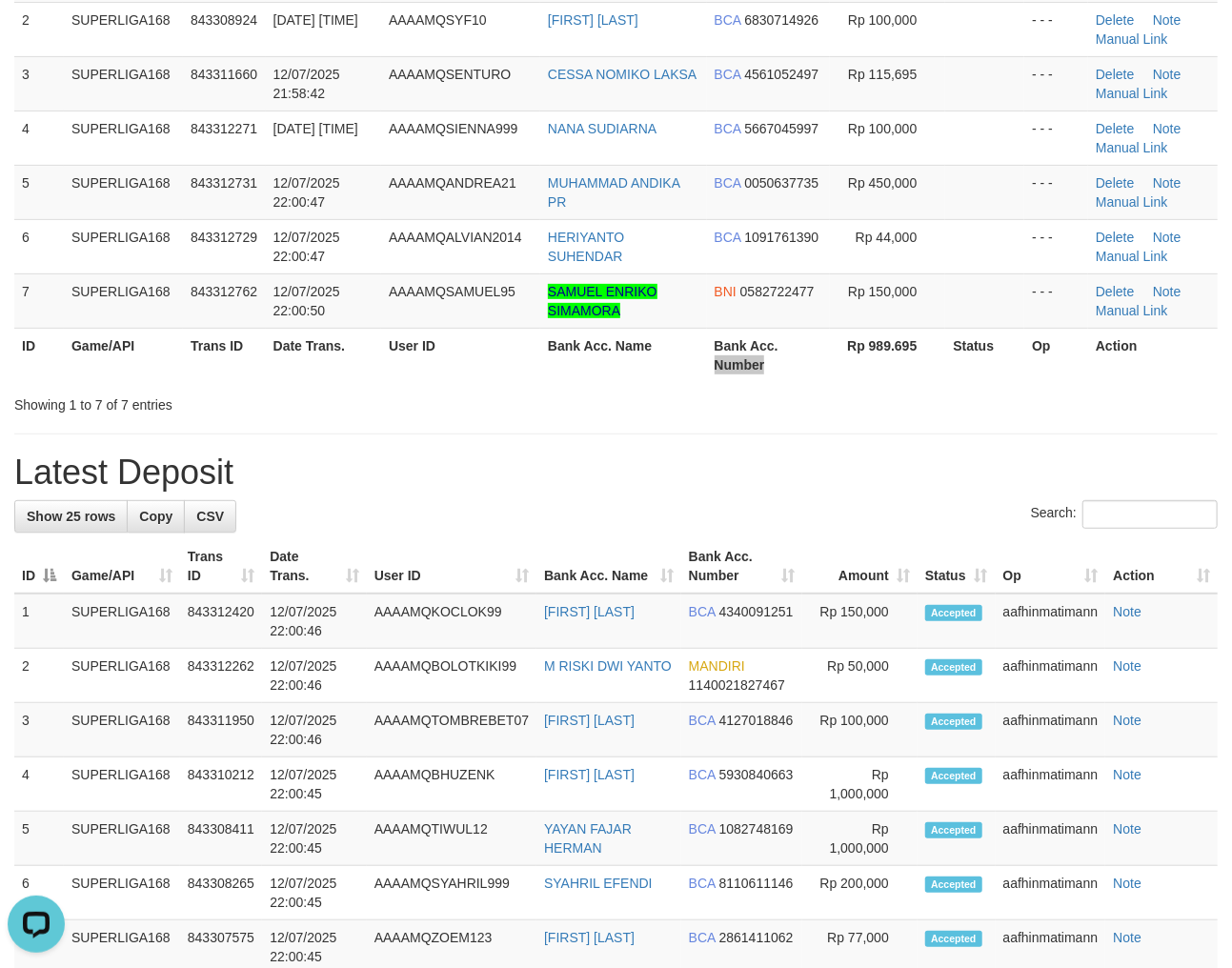 scroll, scrollTop: 0, scrollLeft: 0, axis: both 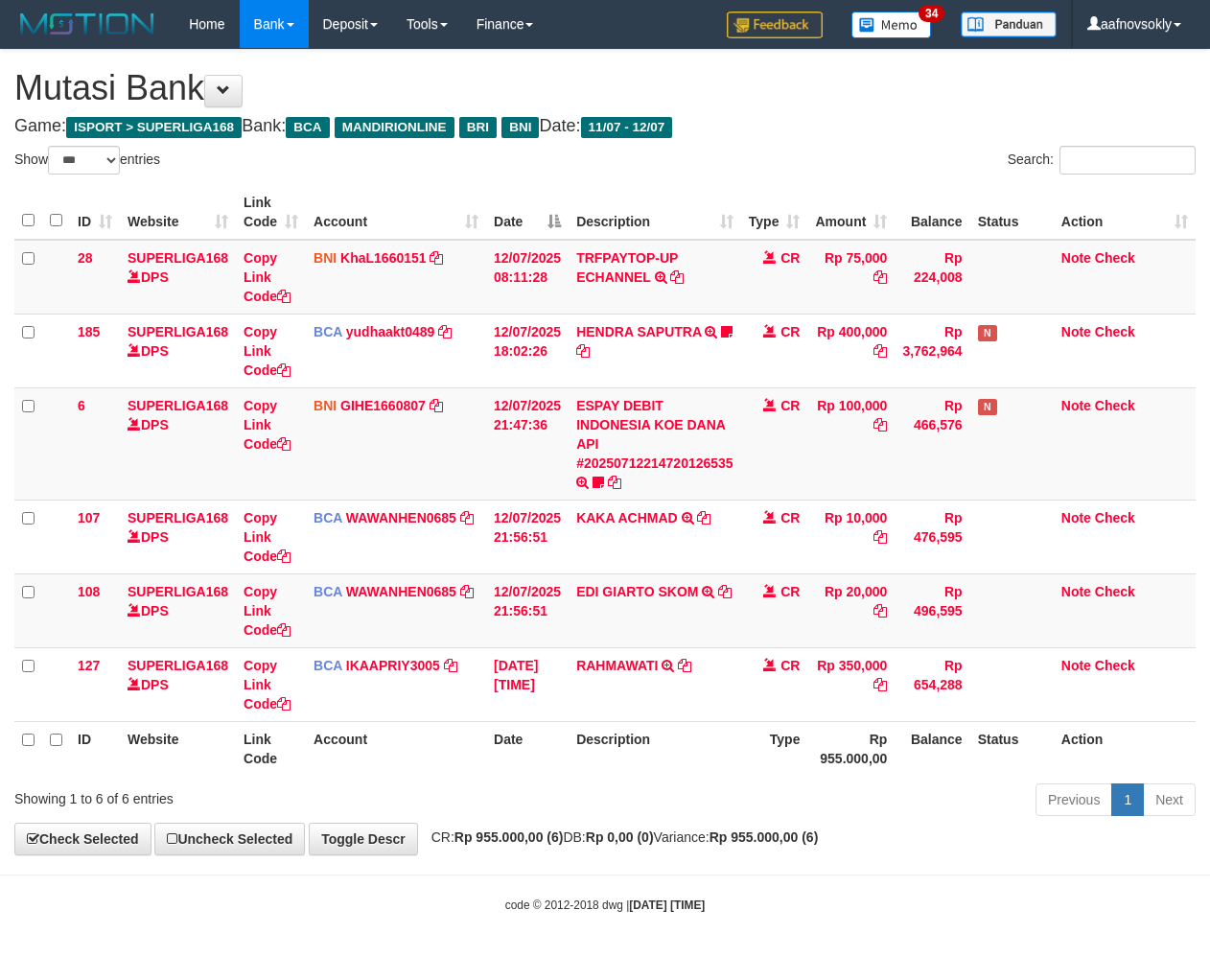 select on "***" 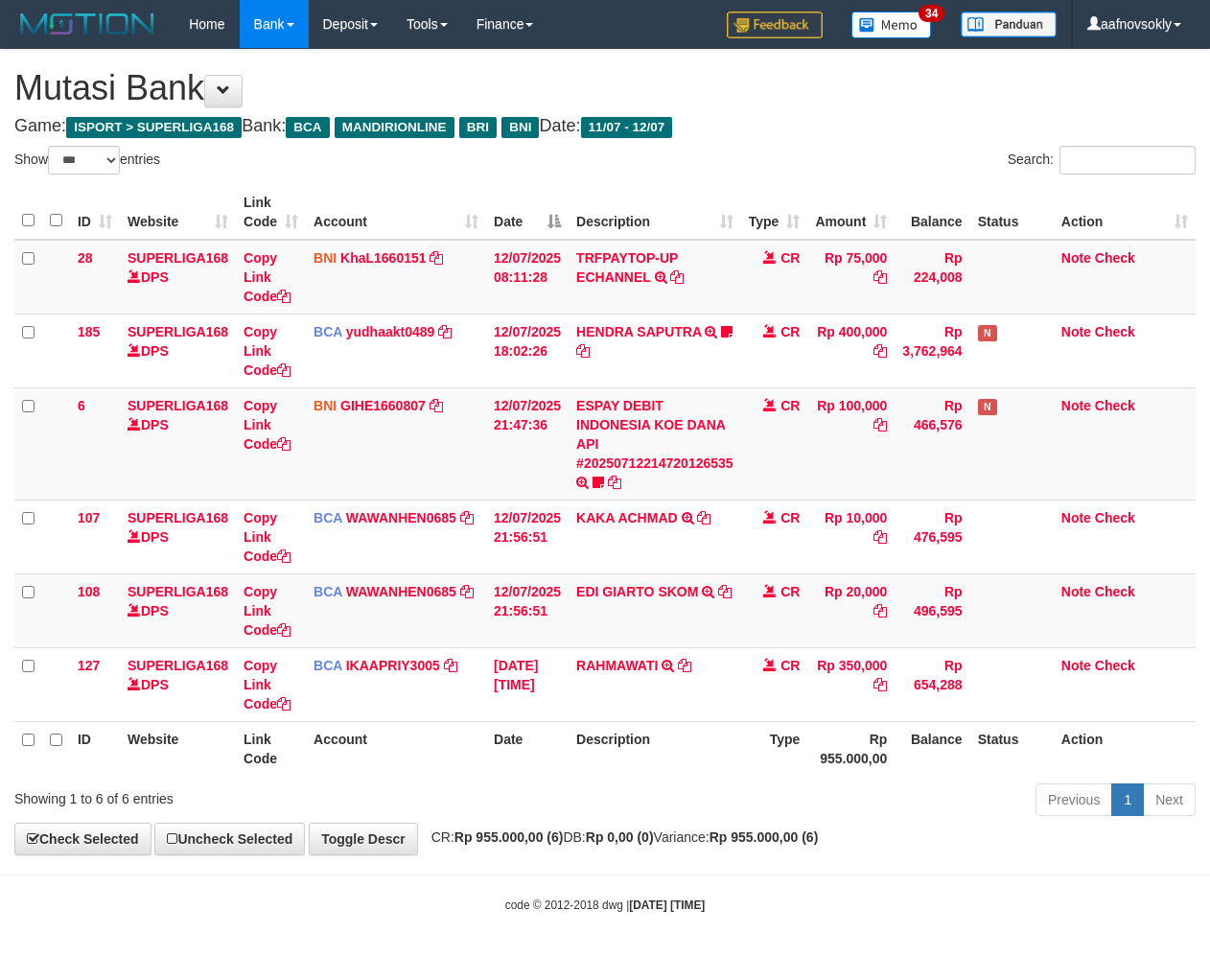 scroll, scrollTop: 0, scrollLeft: 0, axis: both 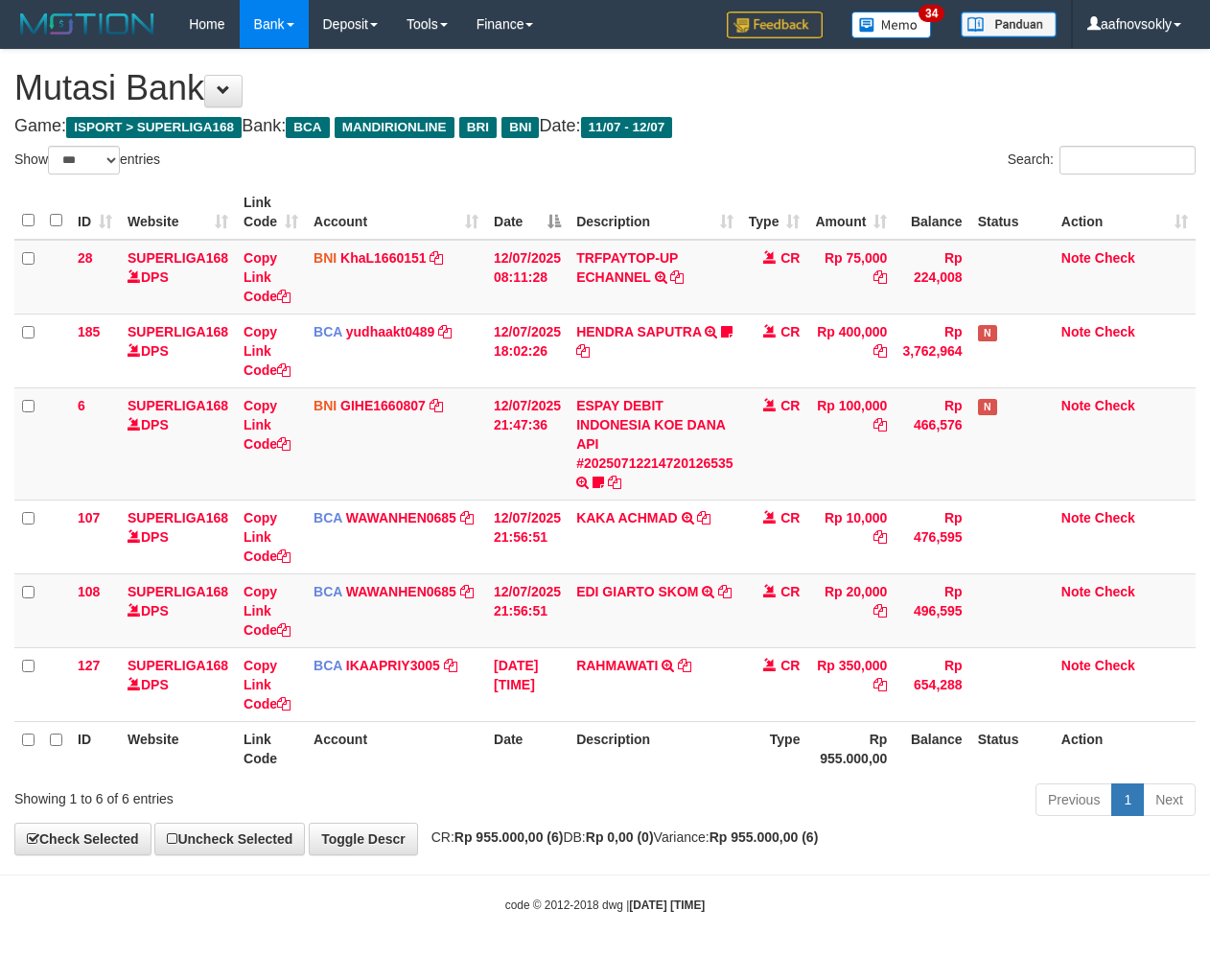 select on "***" 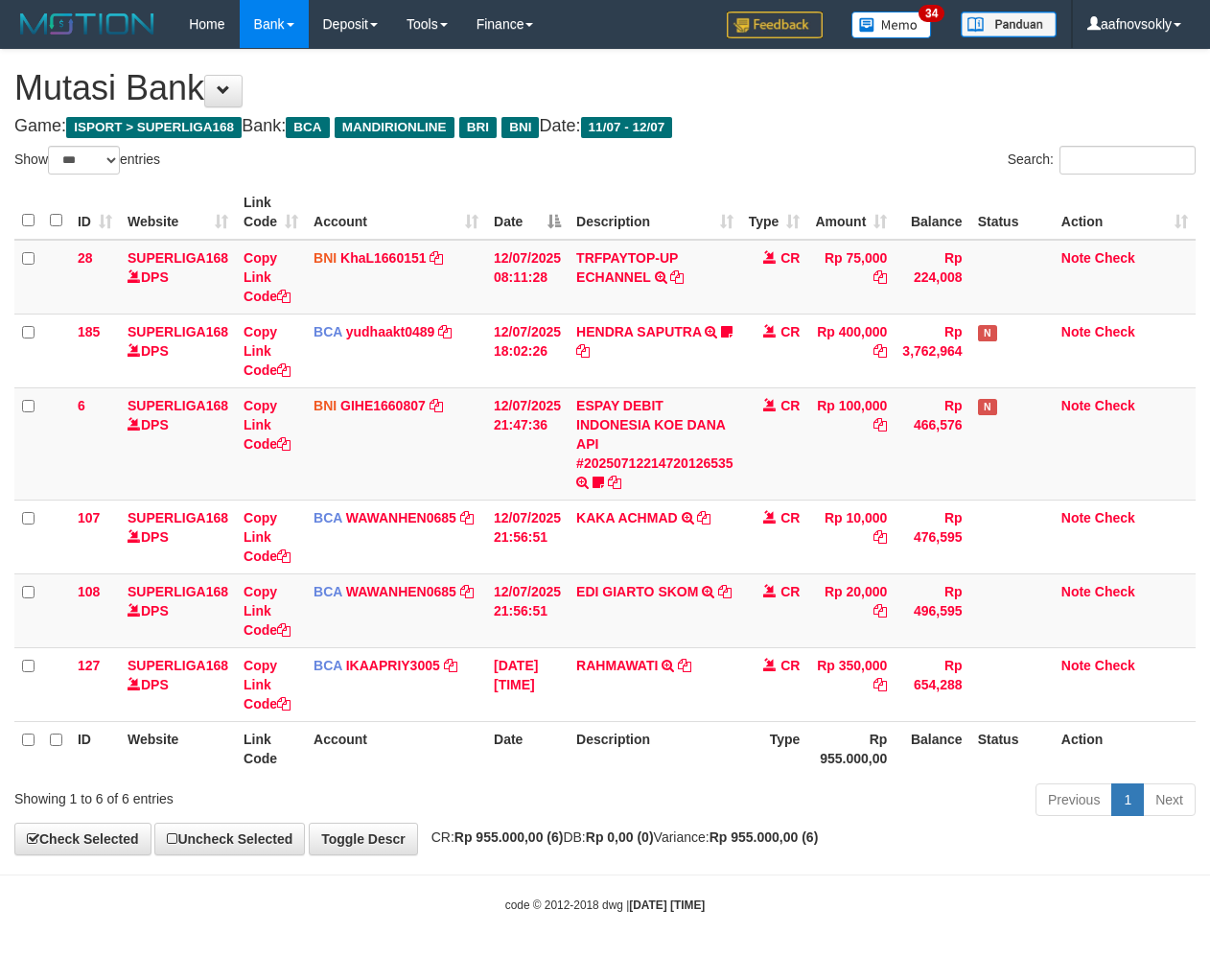 scroll, scrollTop: 0, scrollLeft: 0, axis: both 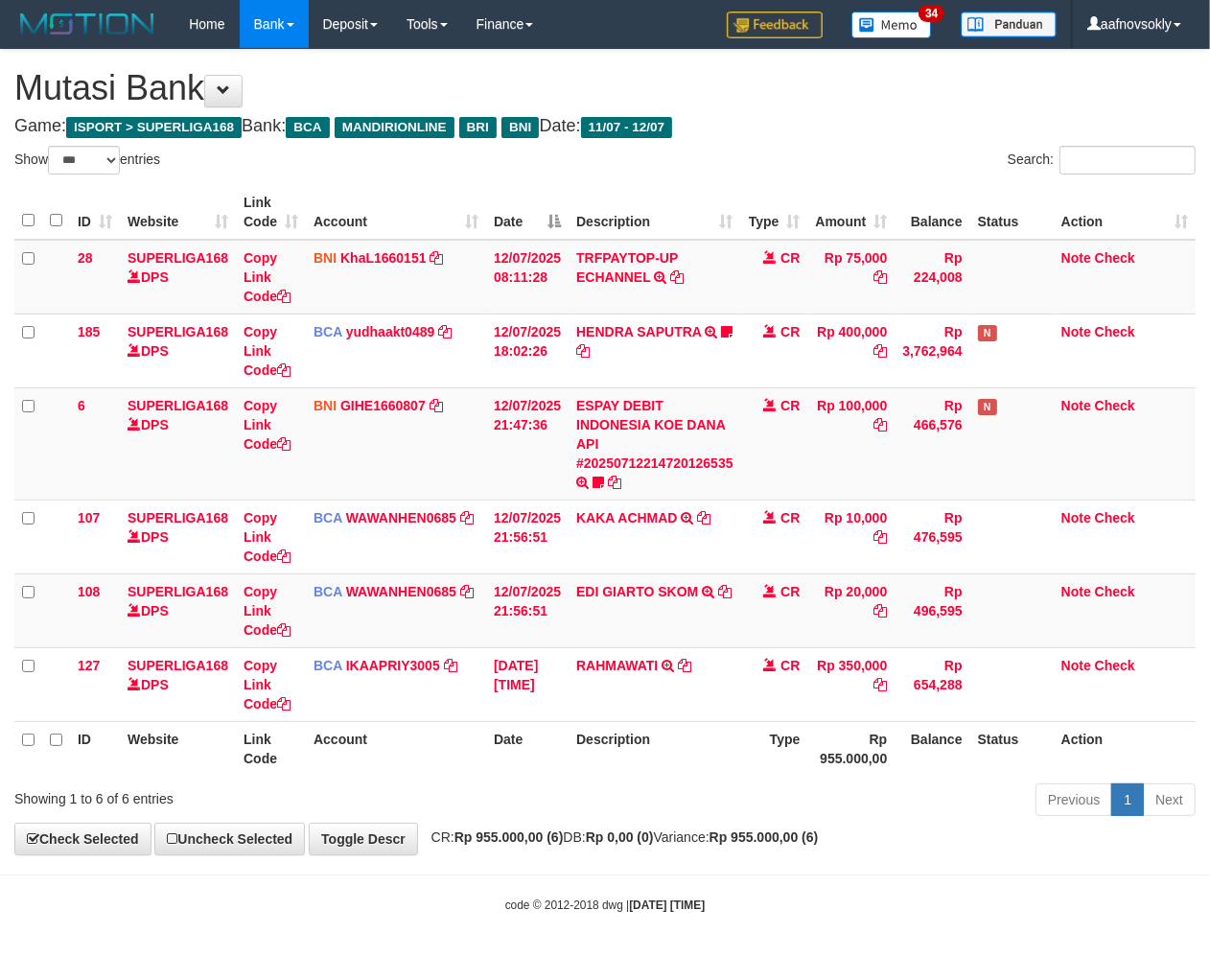 click on "Previous 1 Next" at bounding box center (857, 802) 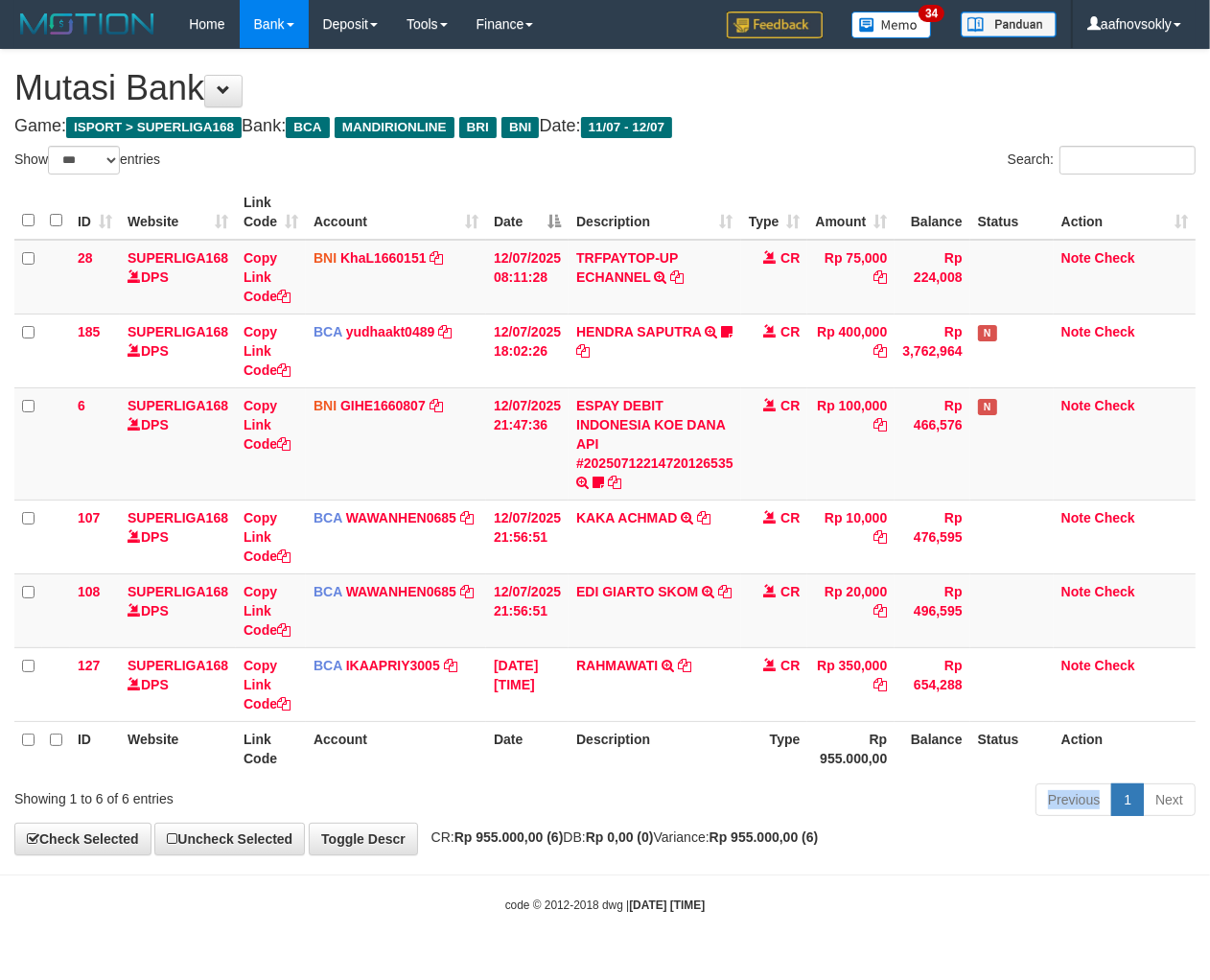 click on "Previous 1 Next" at bounding box center [857, 802] 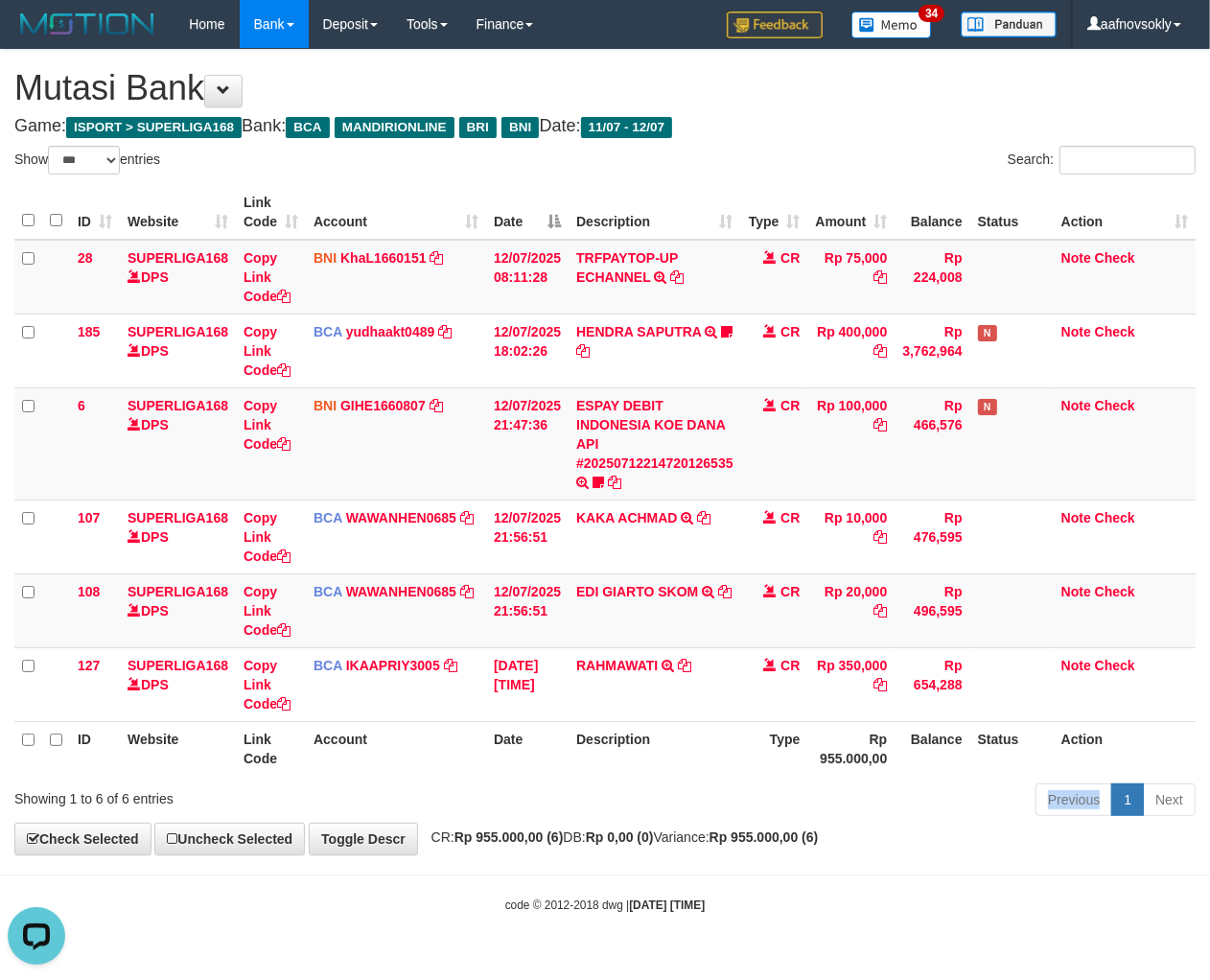 scroll, scrollTop: 0, scrollLeft: 0, axis: both 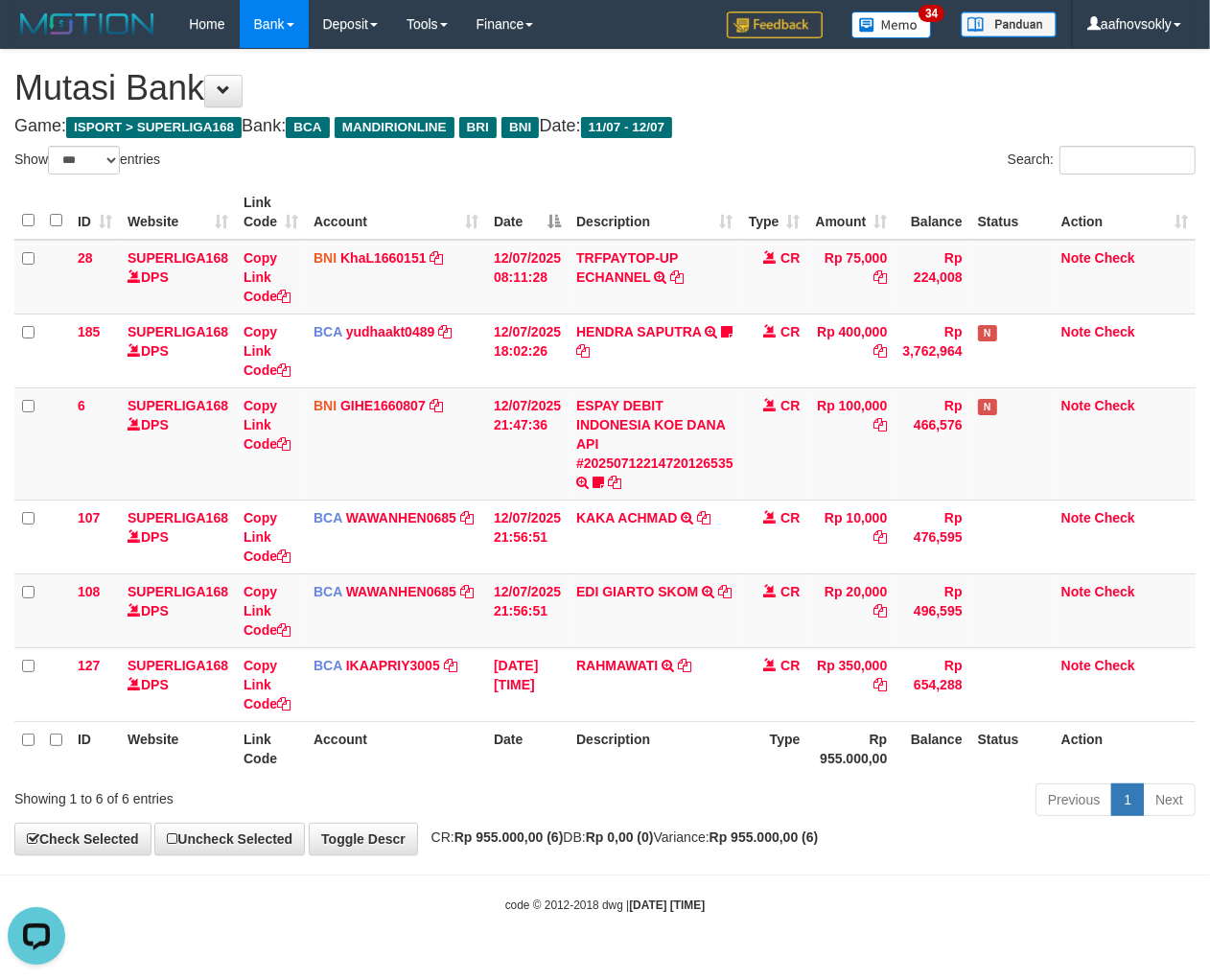 click on "Previous 1 Next" at bounding box center [857, 802] 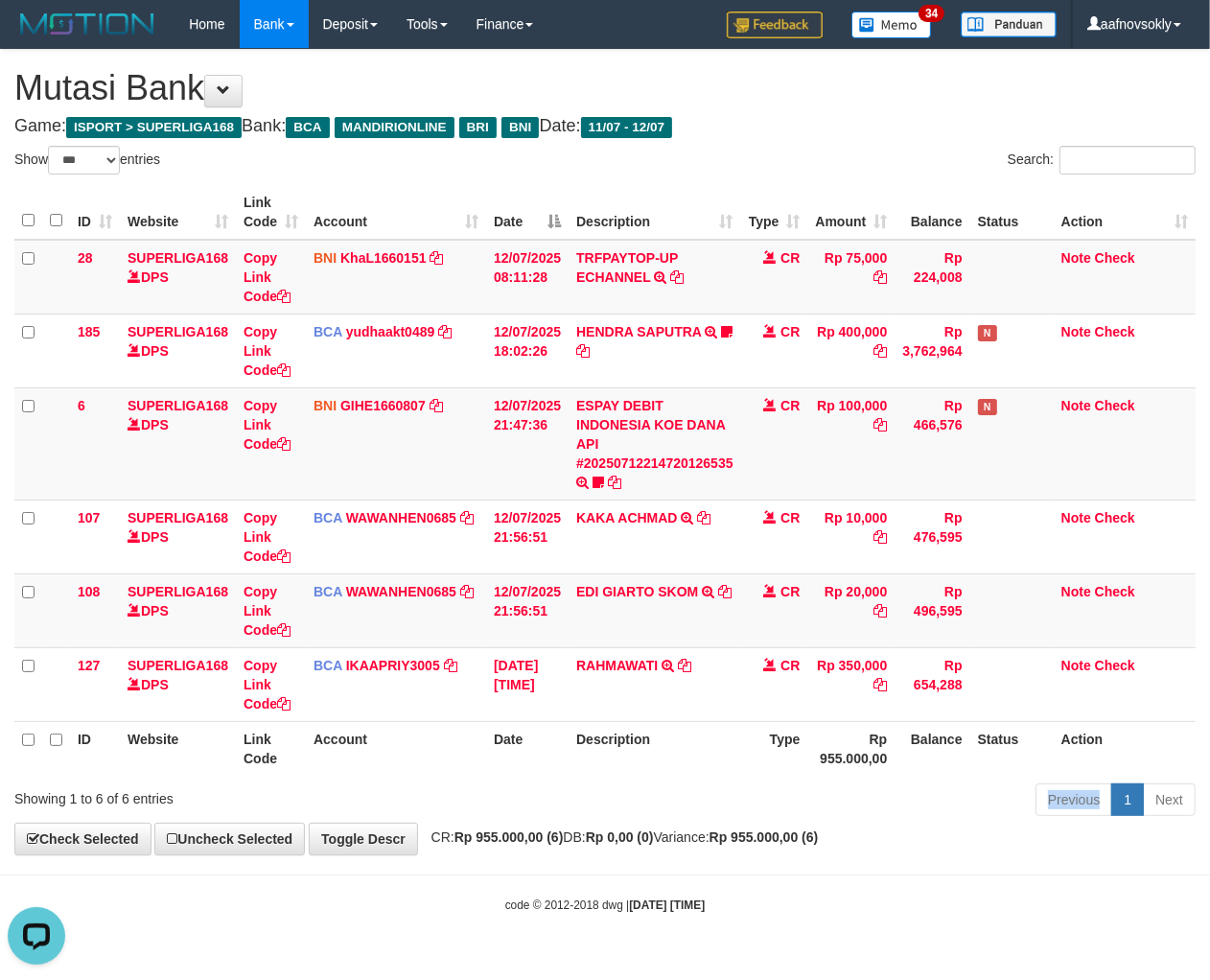 click on "Previous 1 Next" at bounding box center [857, 802] 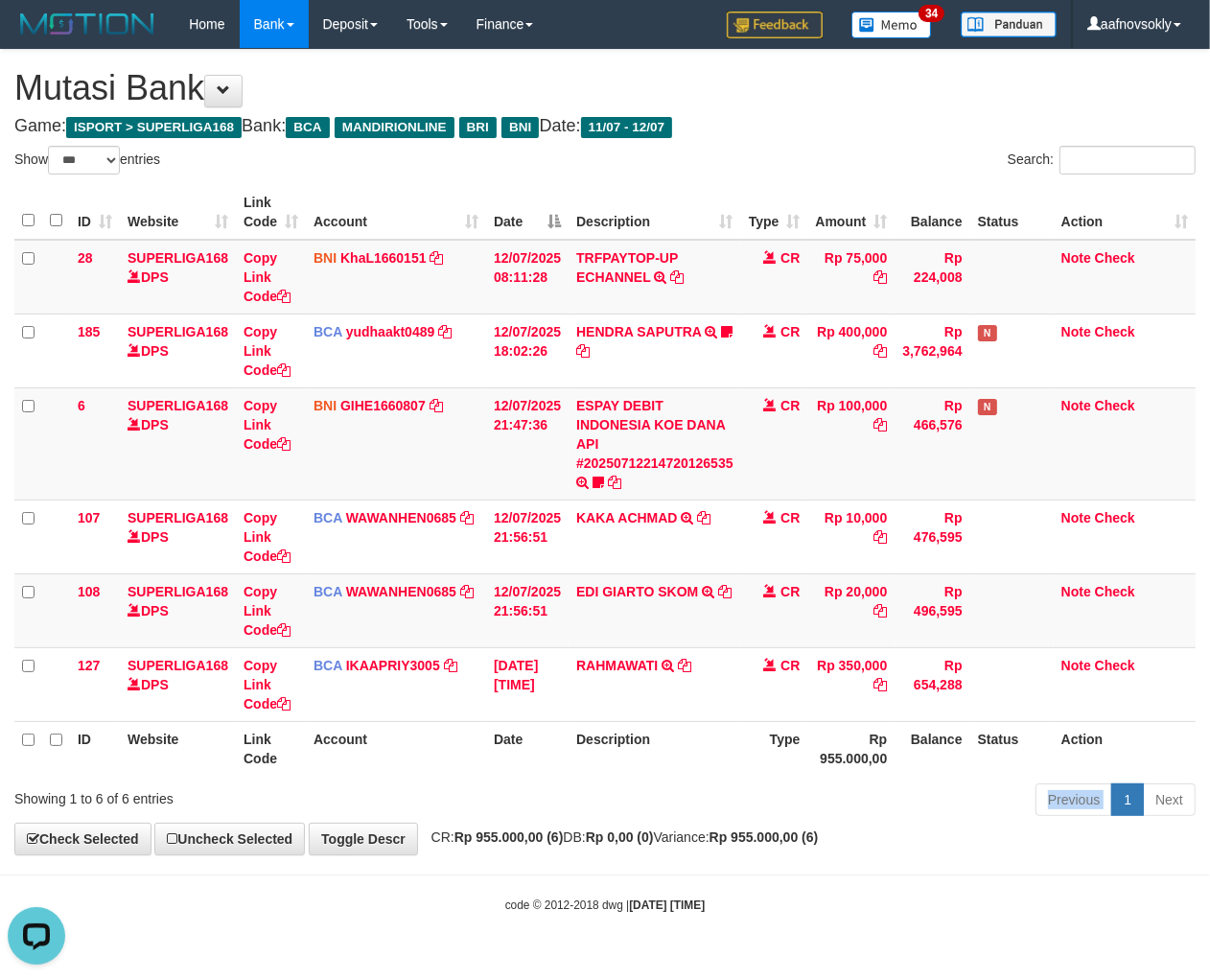 drag, startPoint x: 845, startPoint y: 807, endPoint x: 752, endPoint y: 825, distance: 94.72592 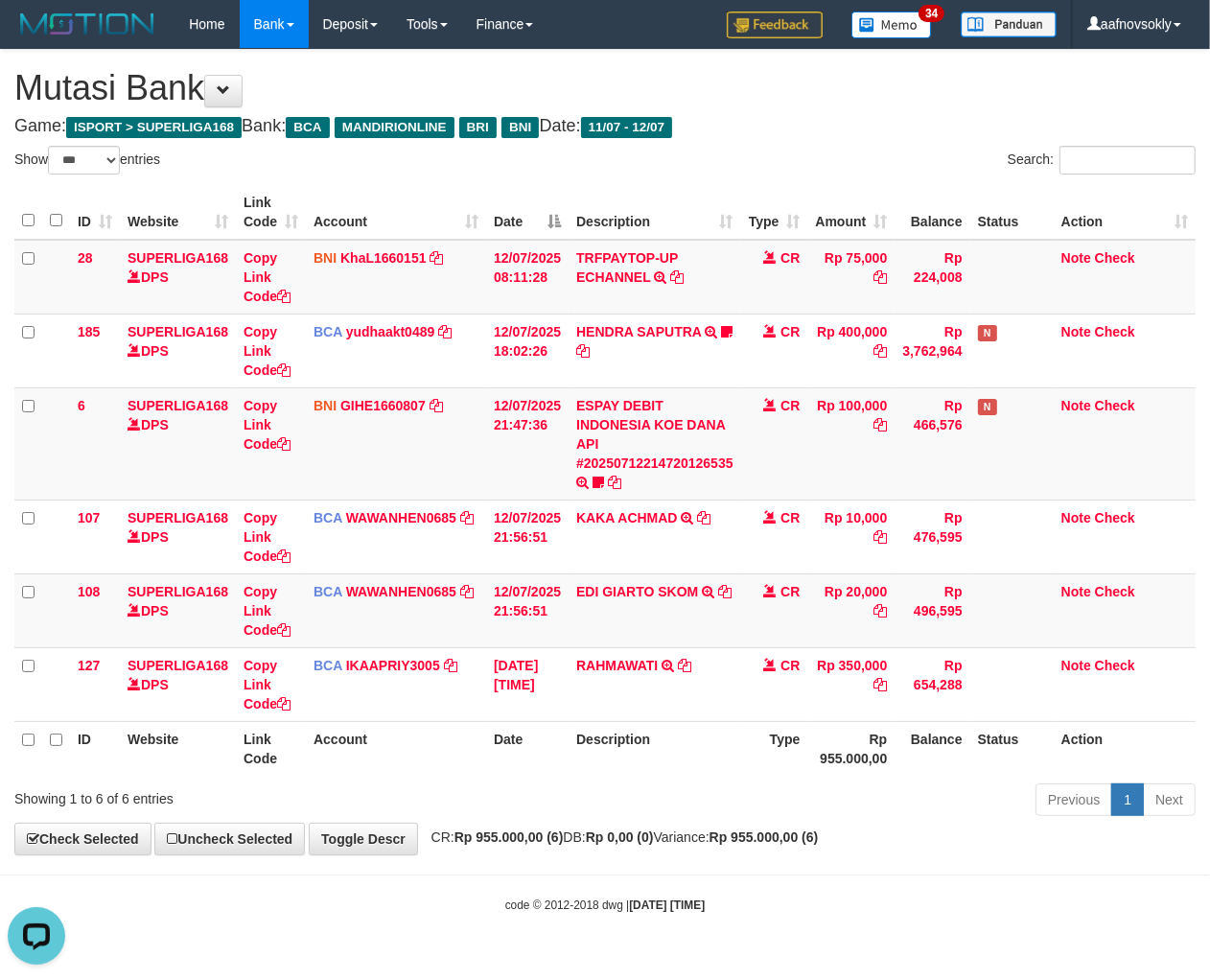 click on "**********" at bounding box center (605, 452) 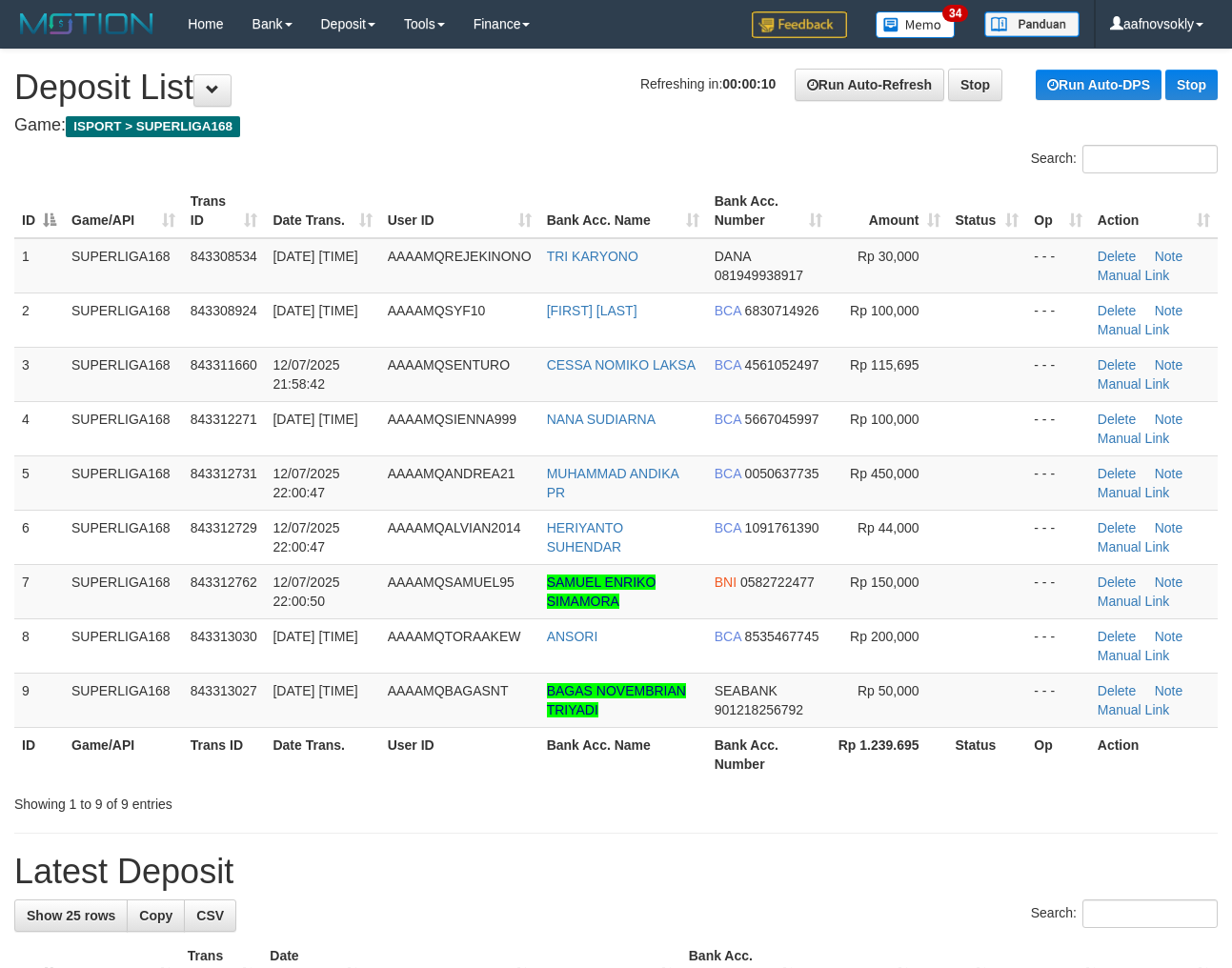 scroll, scrollTop: 363, scrollLeft: 0, axis: vertical 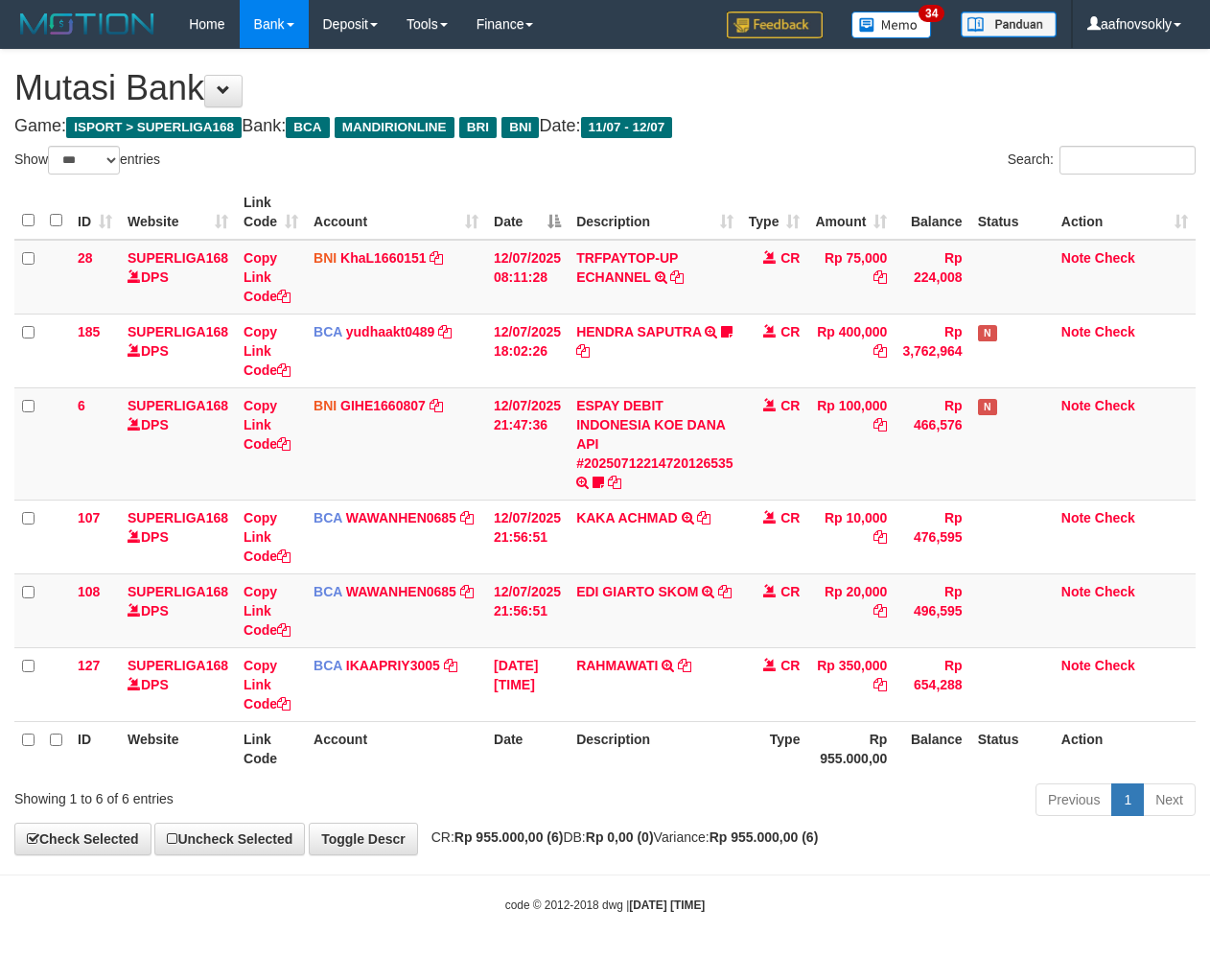 select on "***" 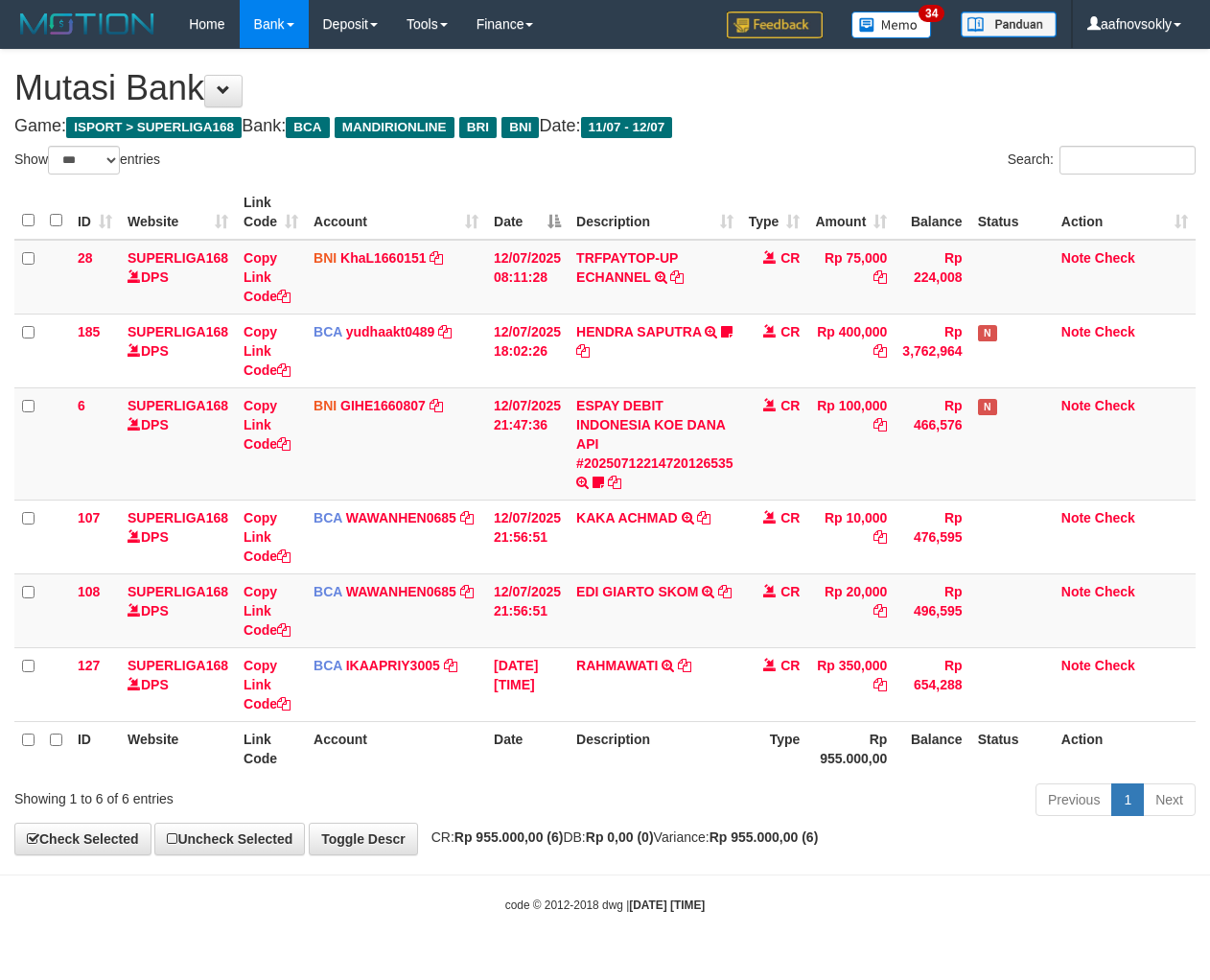 scroll, scrollTop: 0, scrollLeft: 0, axis: both 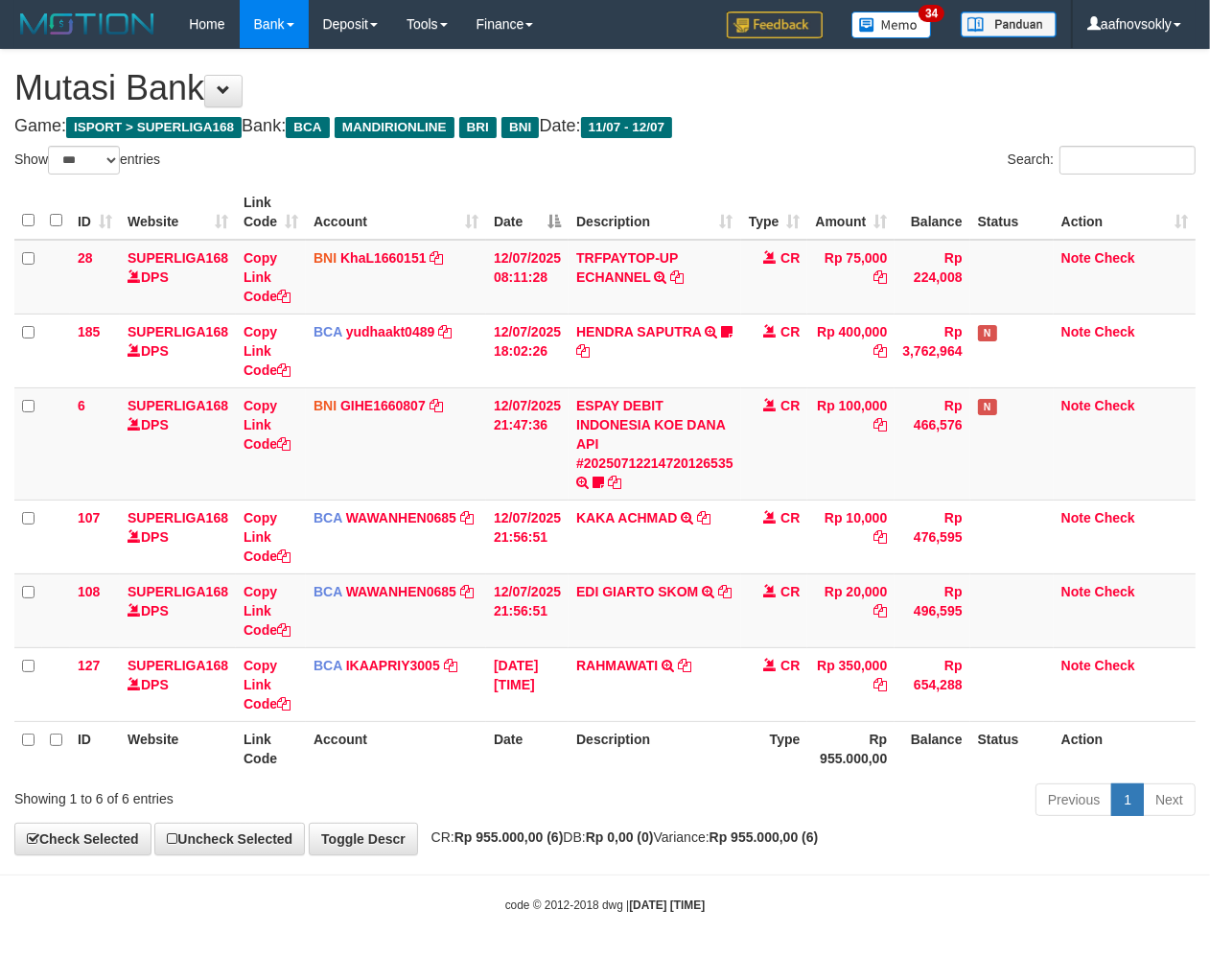 drag, startPoint x: 341, startPoint y: 911, endPoint x: 442, endPoint y: 912, distance: 101.00495 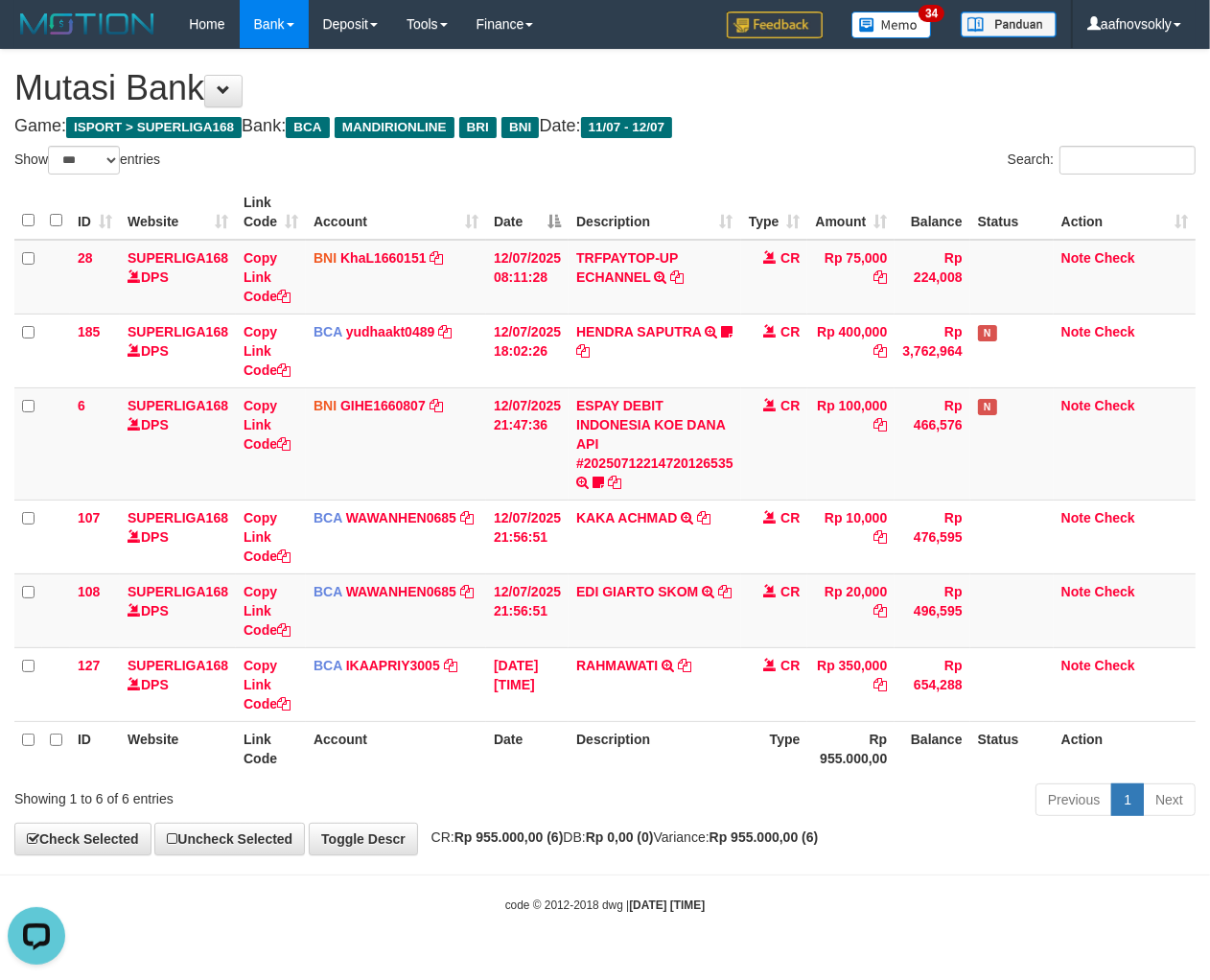scroll, scrollTop: 0, scrollLeft: 0, axis: both 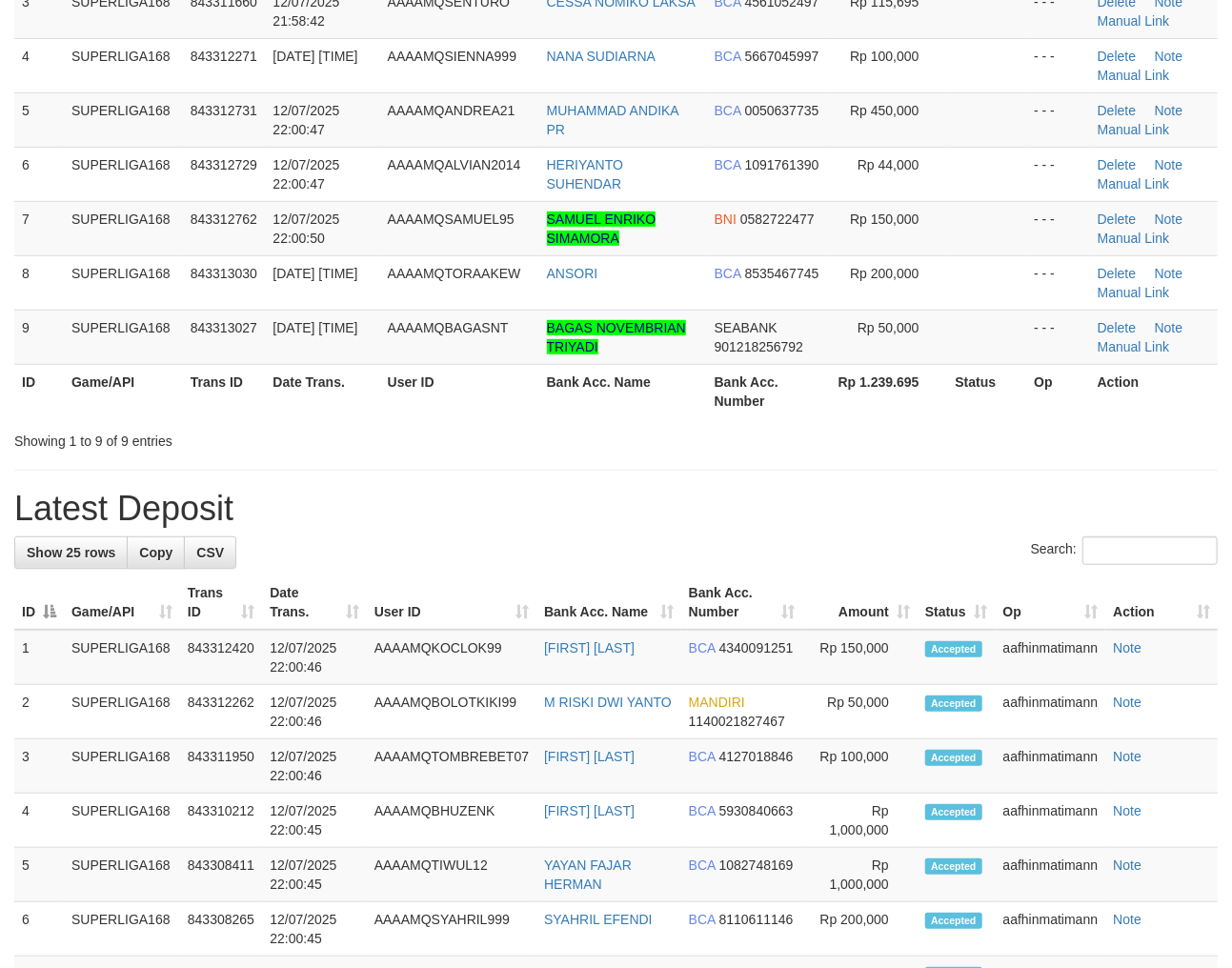 click on "**********" at bounding box center (616, 881) 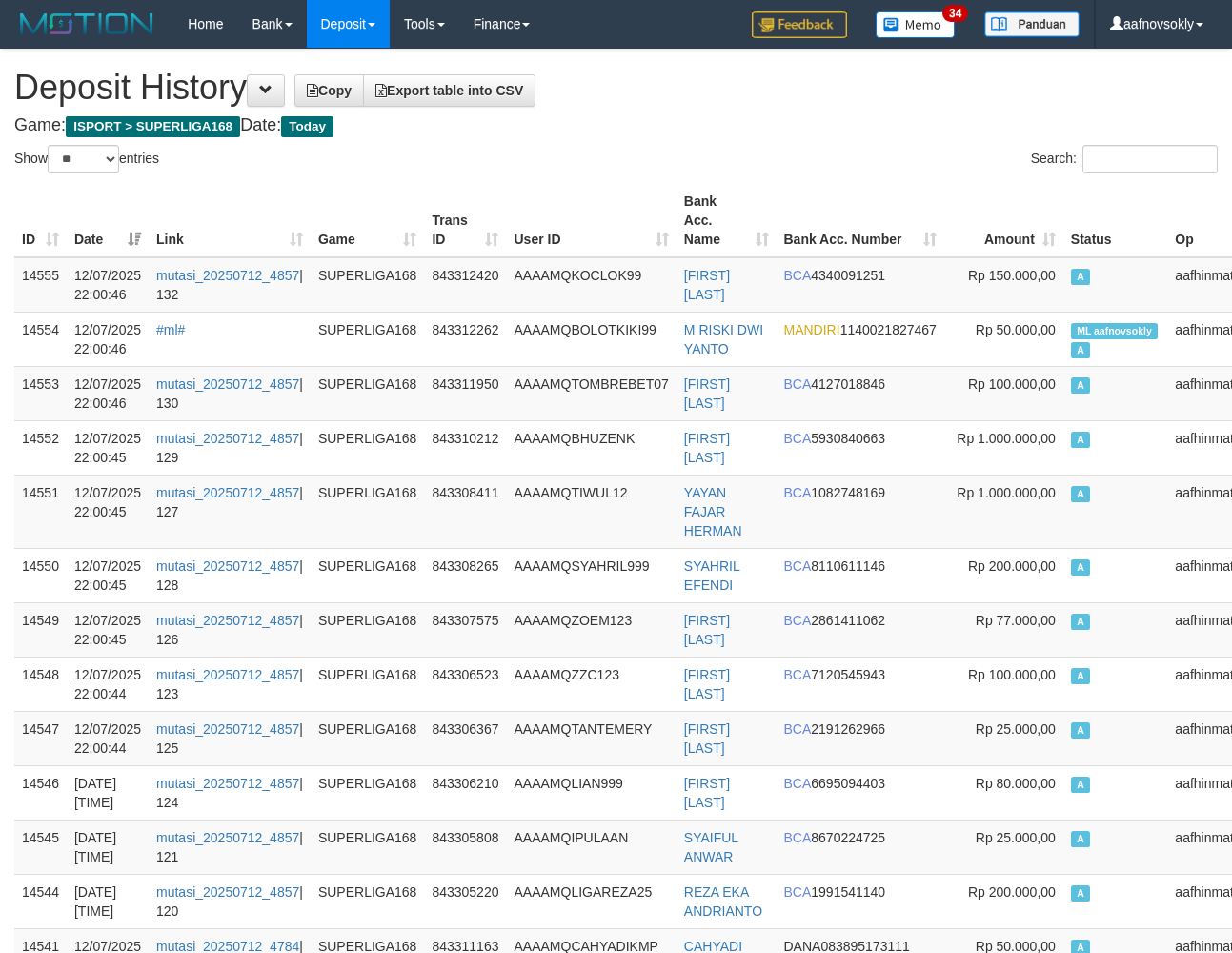 select on "**" 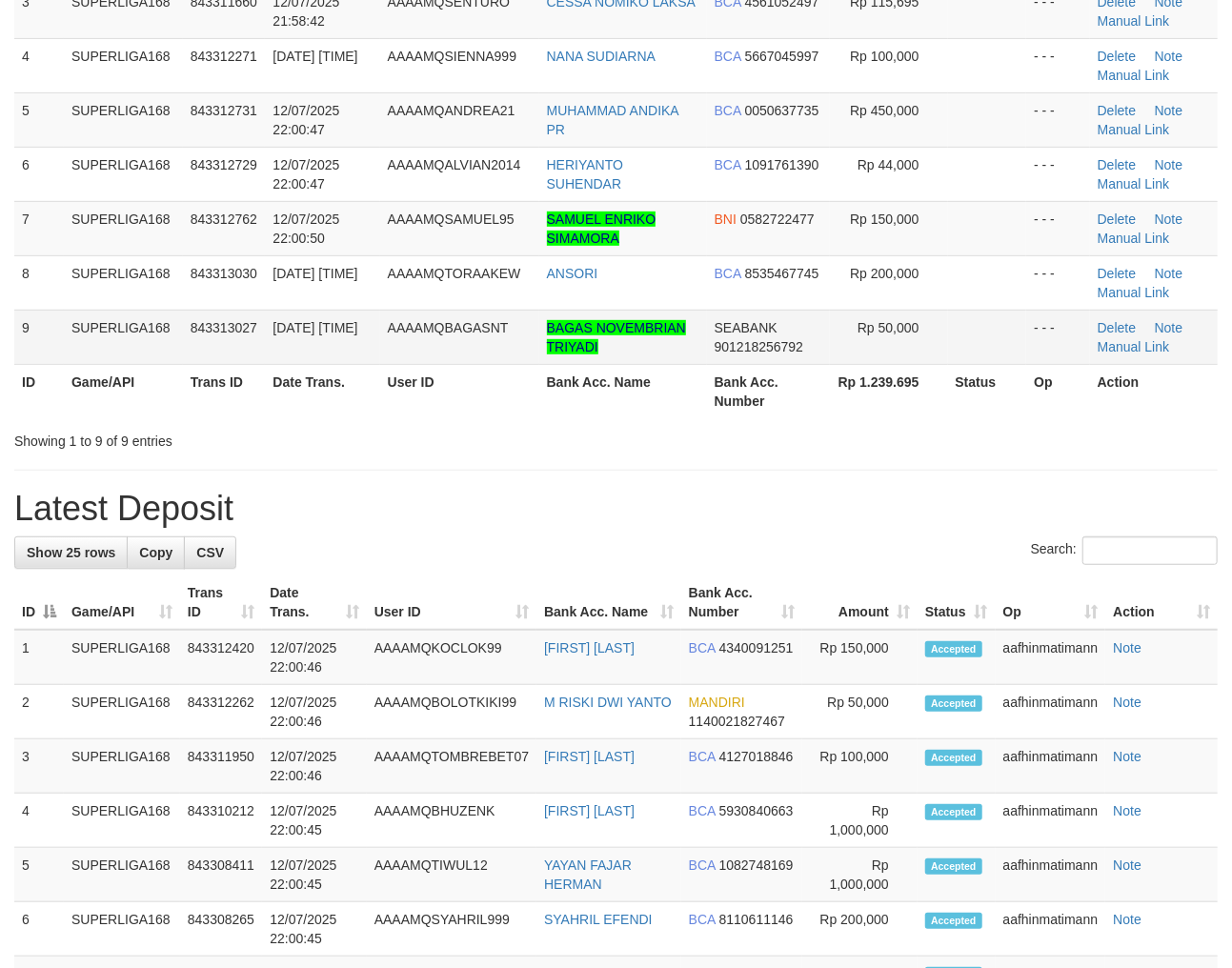 click on "Search:
ID Game/API Trans ID Date Trans. User ID Bank Acc. Name Bank Acc. Number Amount Status Op Action
1
SUPERLIGA168
843308534
12/07/2025 21:53:00
AAAAMQREJEKINONO
TRI KARYONO
DANA
081949938917
Rp 30,000
- - -
Delete
Note
Manual Link
2
SUPERLIGA168
843308924
12/07/2025 21:53:47
AAAAMQSYF10
LENI MARLINA
BCA
6830714926
Rp 100,000
- - -
BCA" at bounding box center (616, 116) 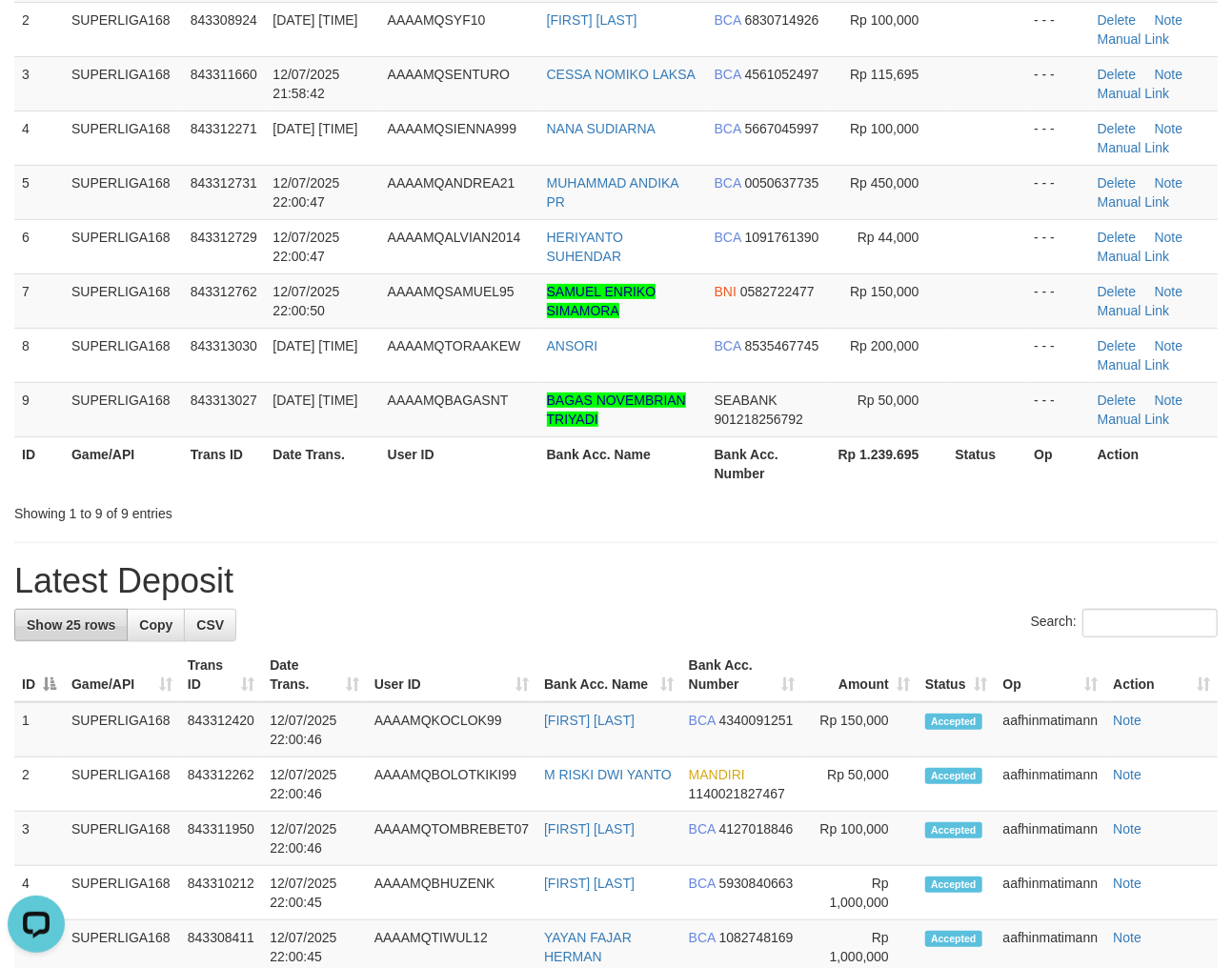 scroll, scrollTop: 0, scrollLeft: 0, axis: both 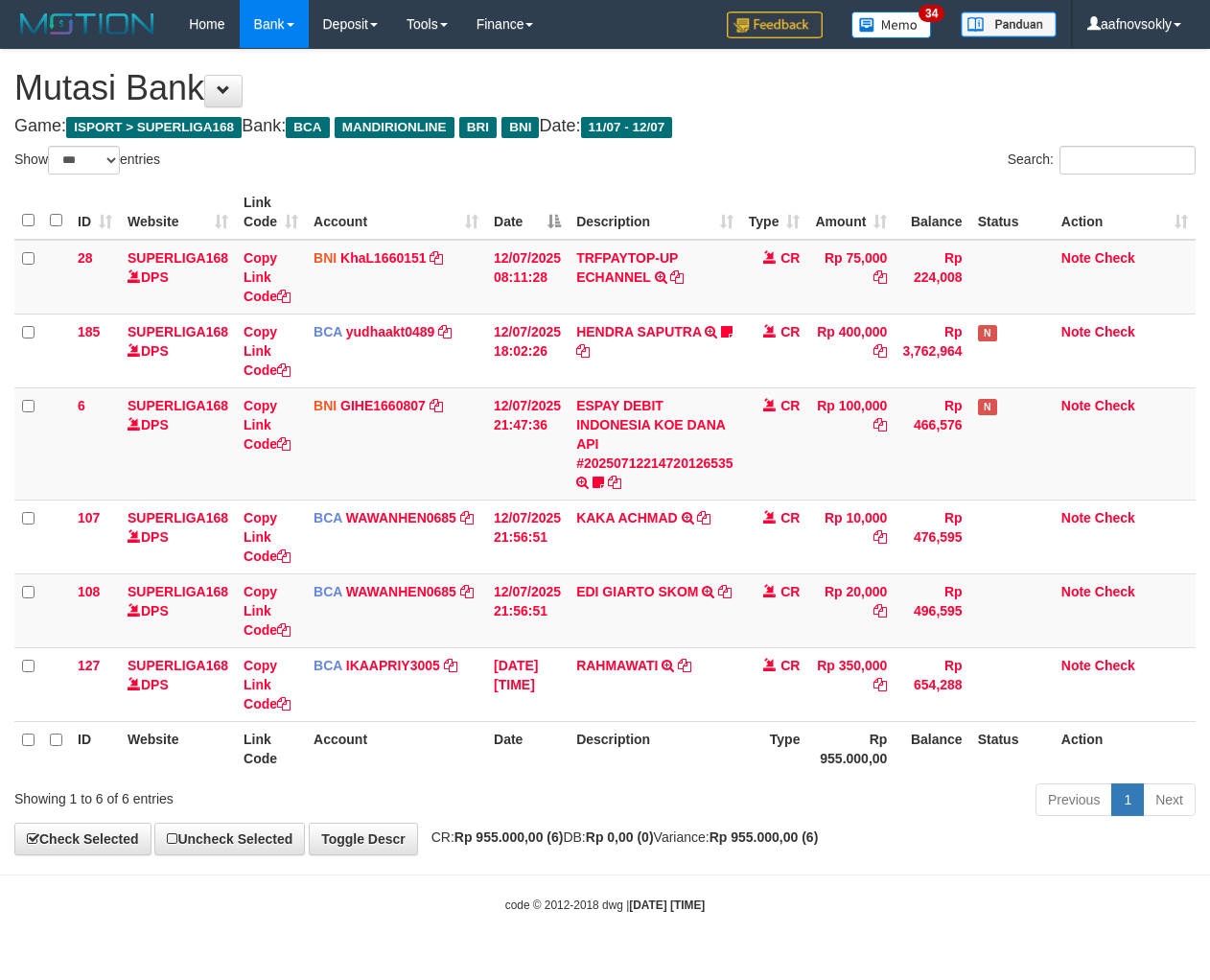 select on "***" 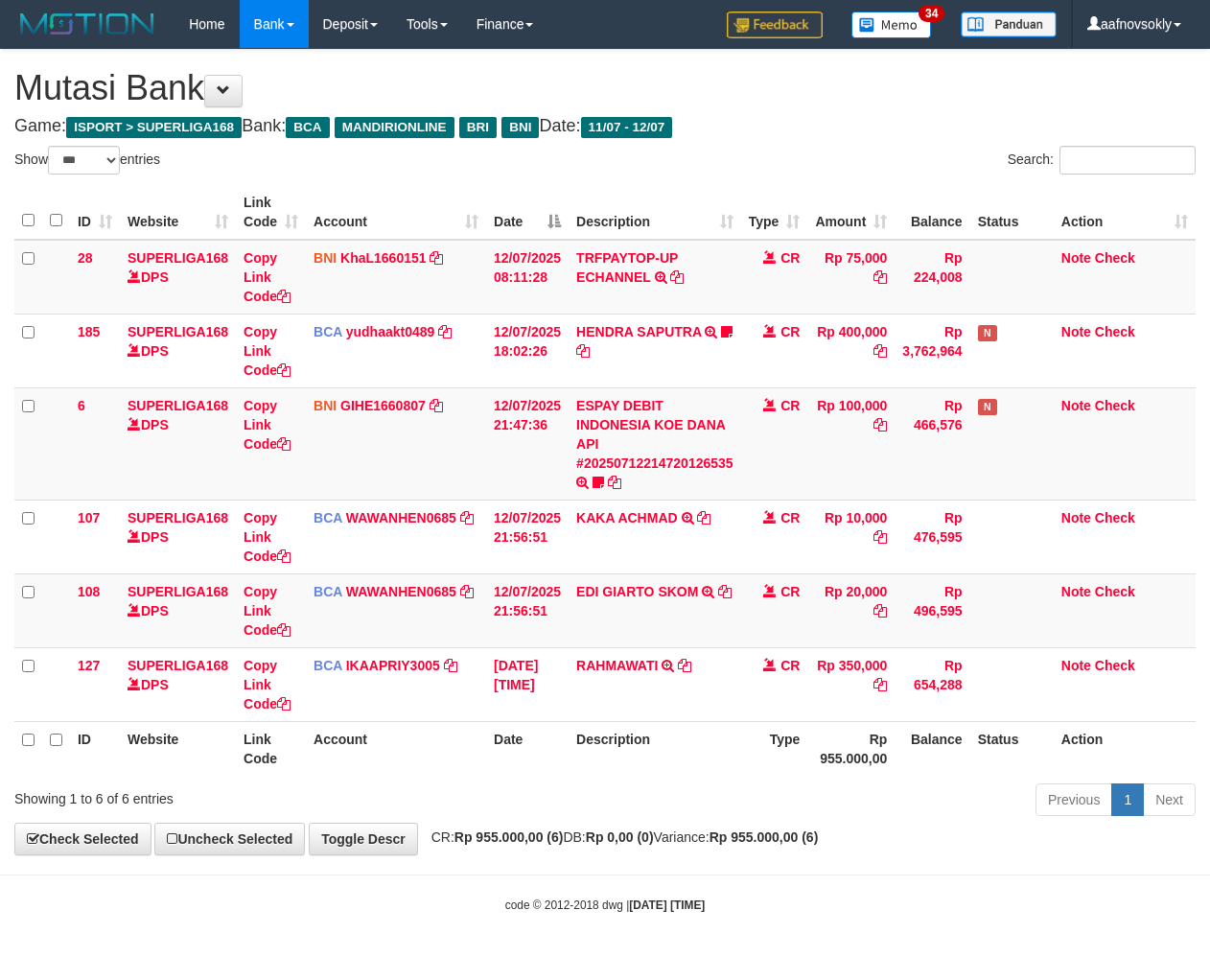 scroll, scrollTop: 0, scrollLeft: 0, axis: both 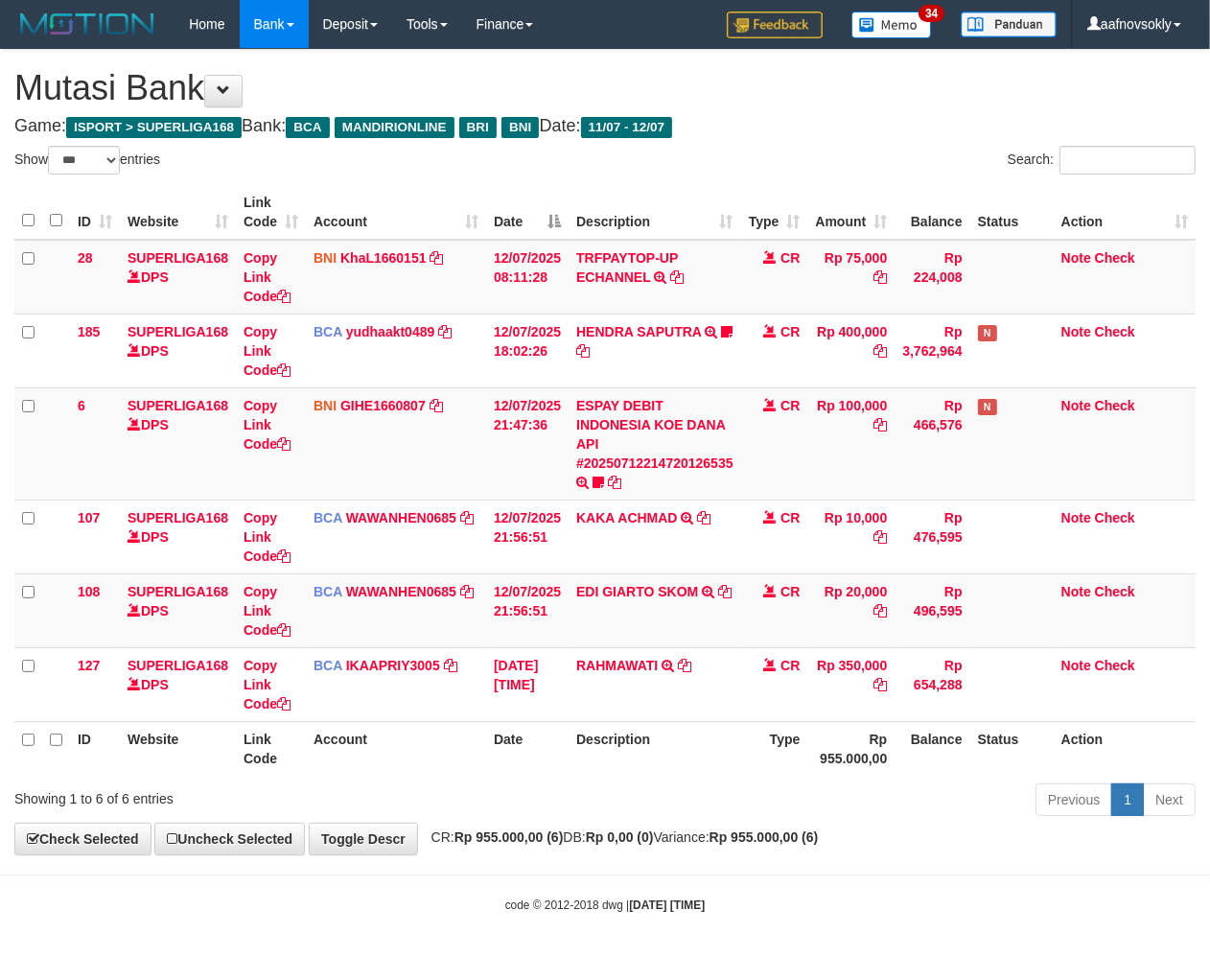 drag, startPoint x: 713, startPoint y: 852, endPoint x: 770, endPoint y: 855, distance: 57.078893 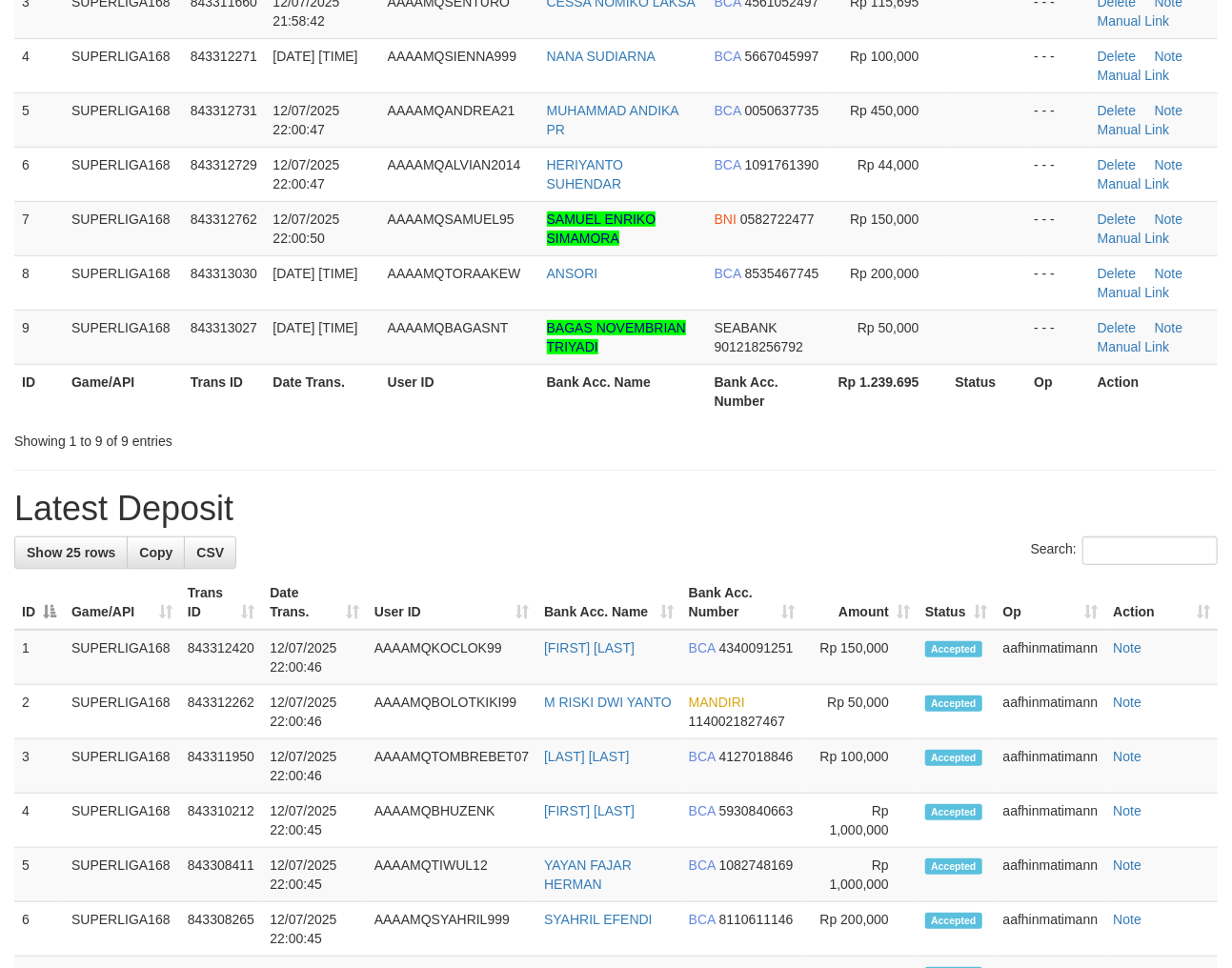 scroll, scrollTop: 291, scrollLeft: 0, axis: vertical 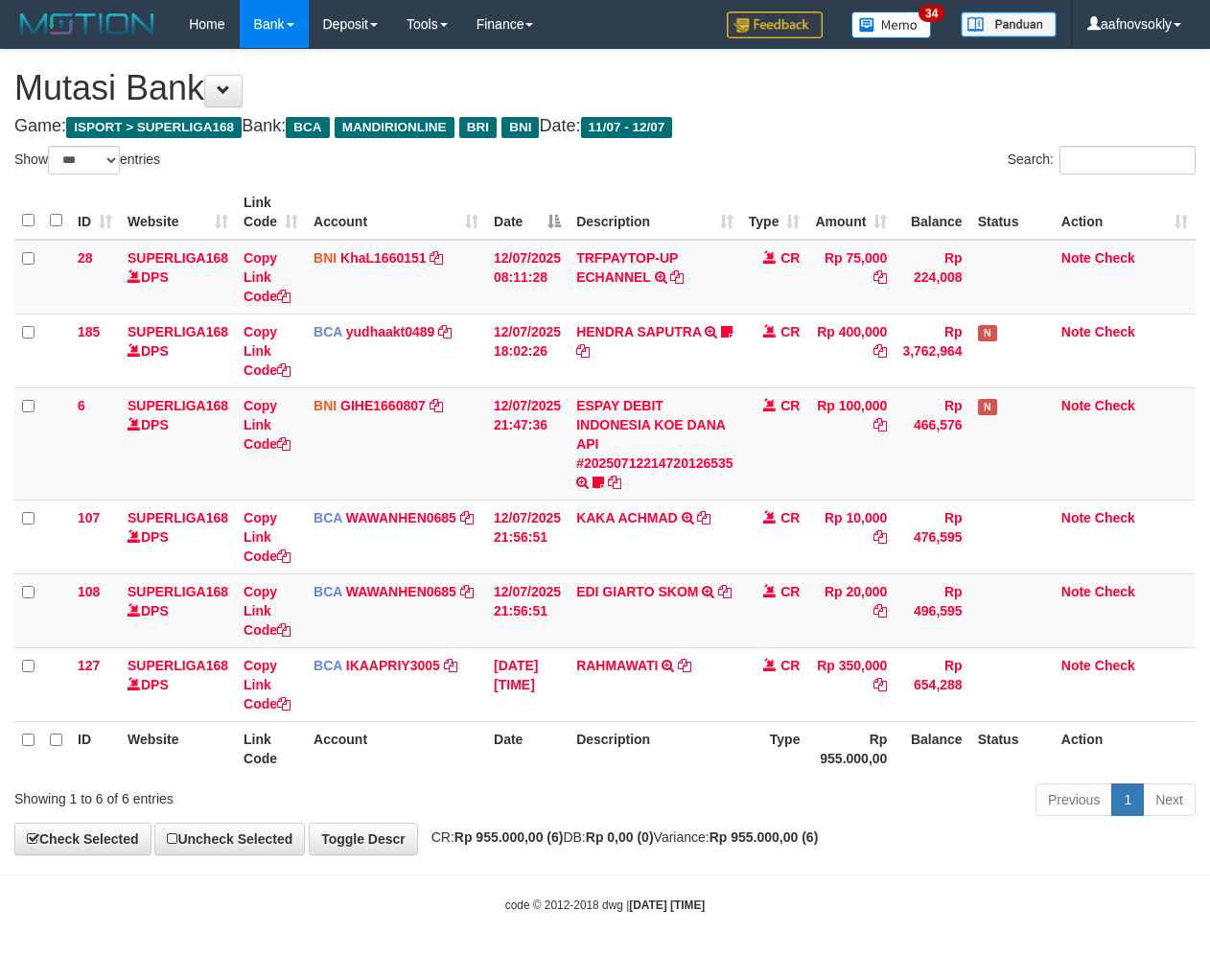 select on "***" 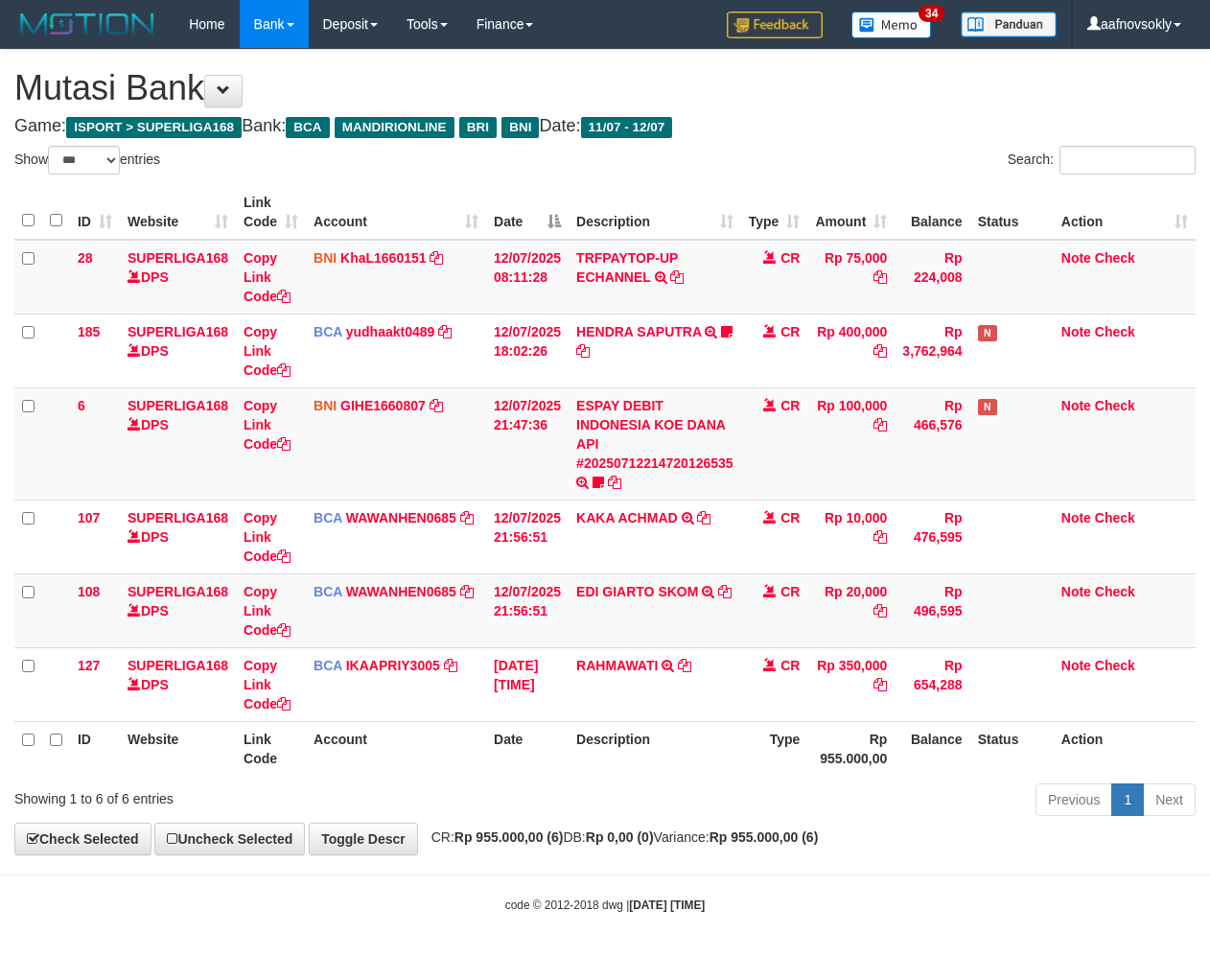 scroll, scrollTop: 0, scrollLeft: 0, axis: both 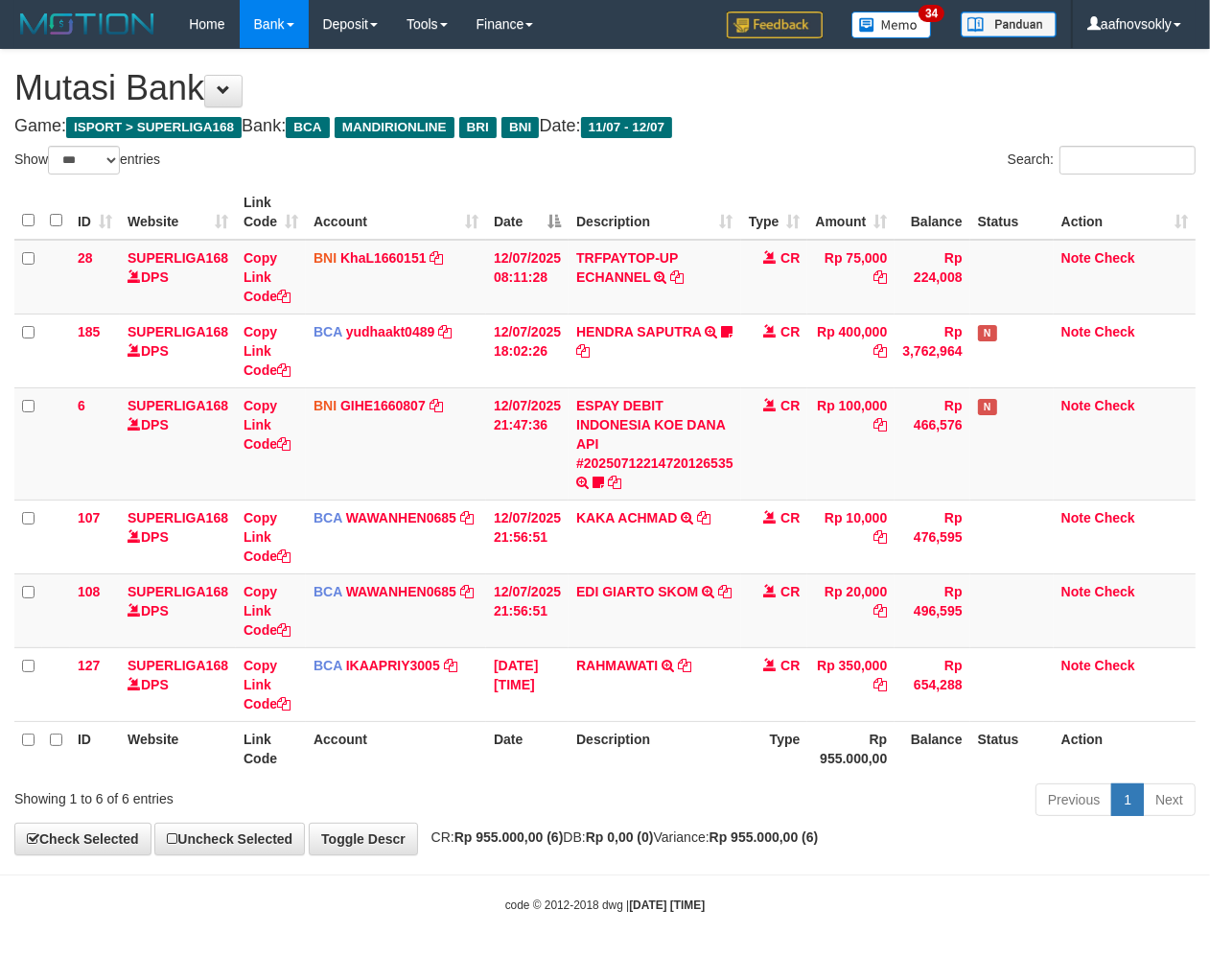 drag, startPoint x: 792, startPoint y: 779, endPoint x: 773, endPoint y: 857, distance: 80.28076 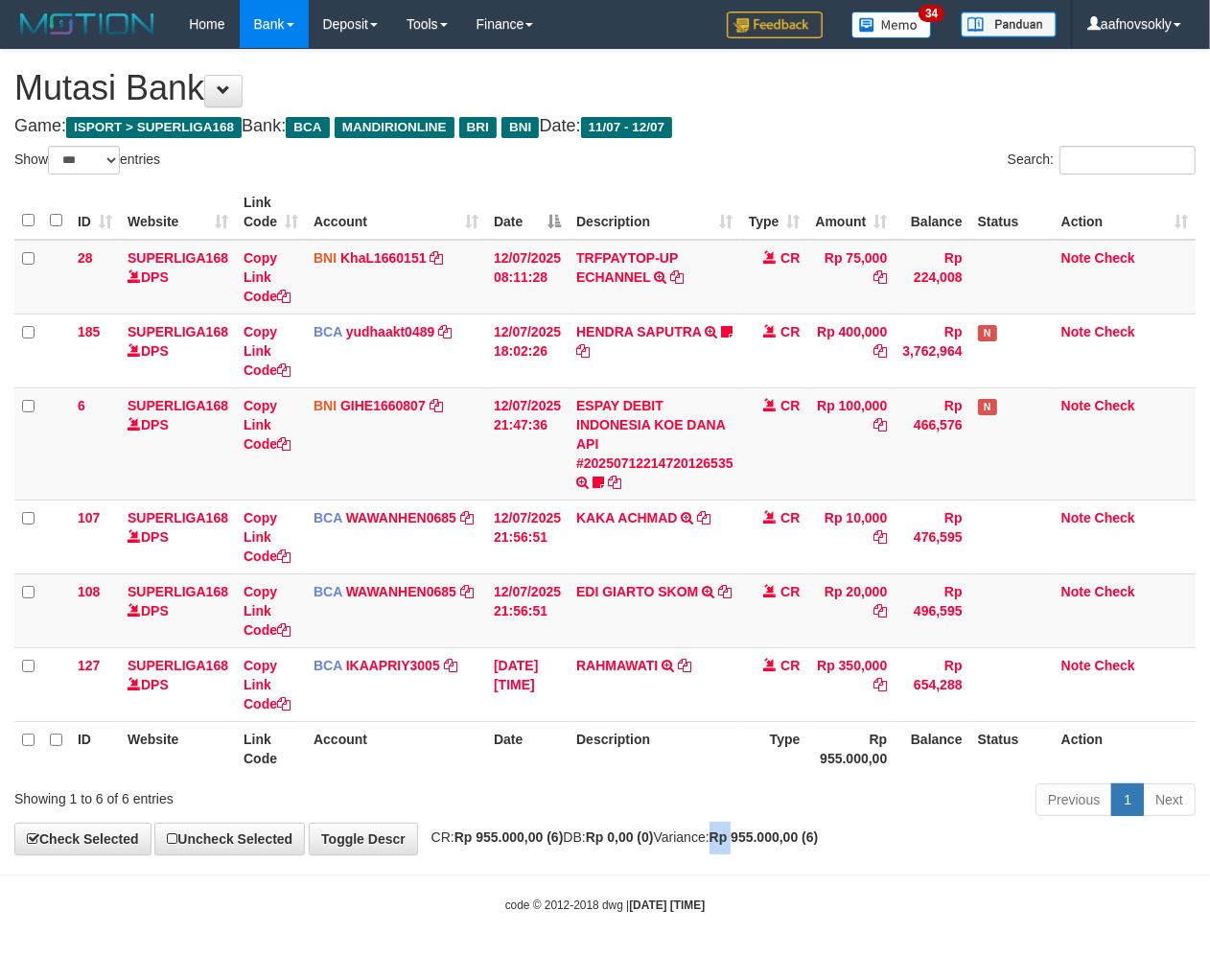 click on "Rp 955.000,00 (6)" at bounding box center (764, 837) 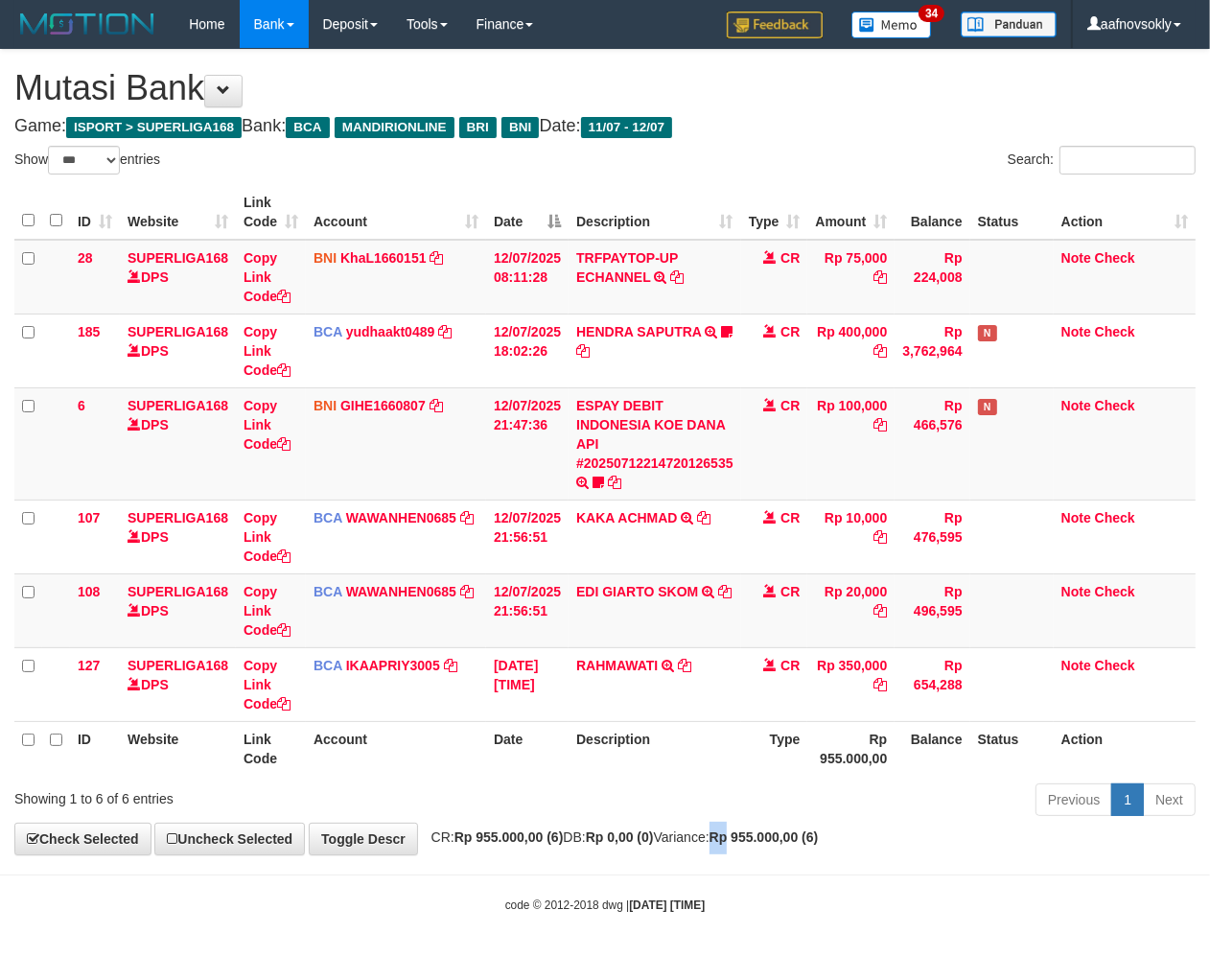 click on "Rp 955.000,00 (6)" at bounding box center (764, 837) 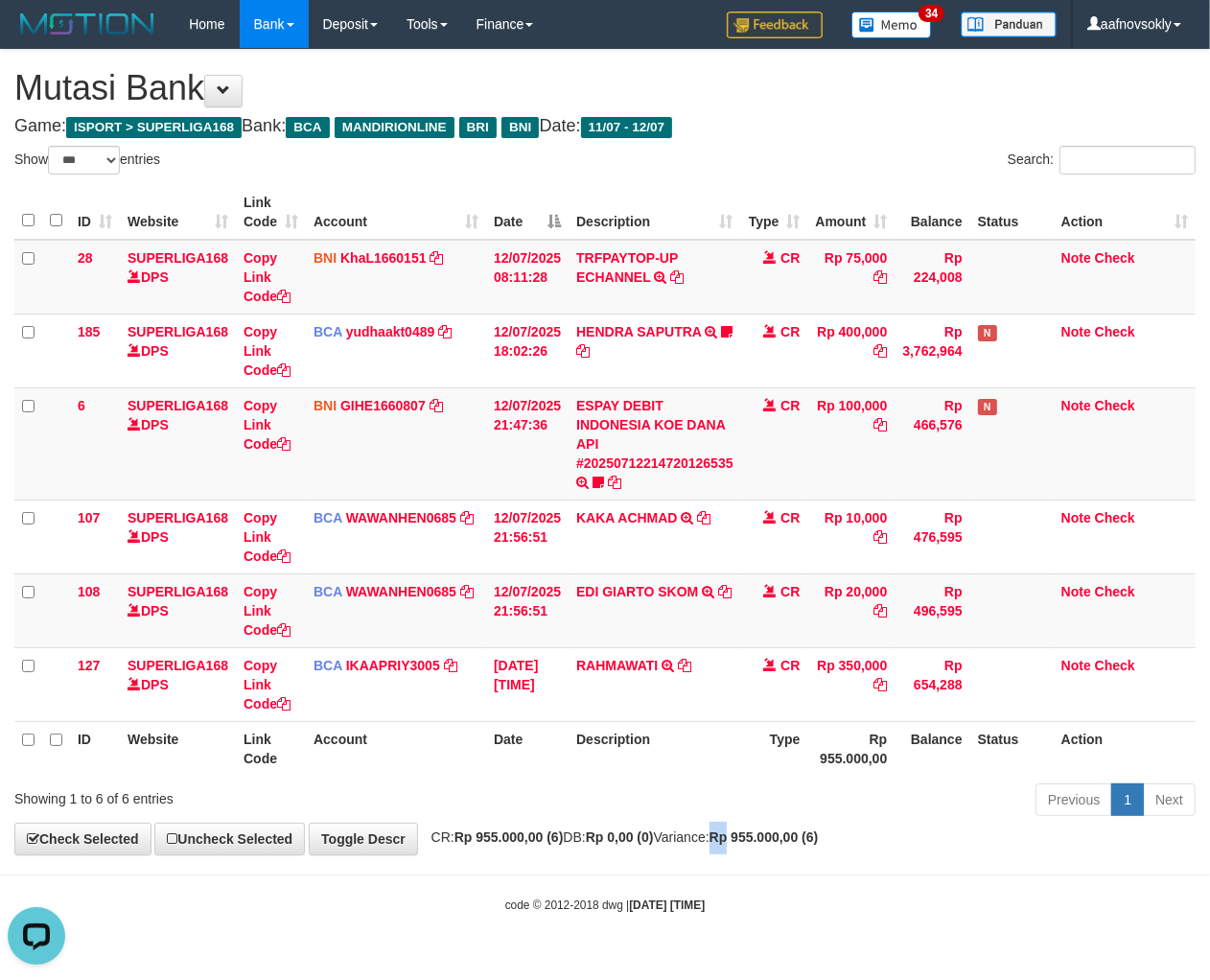 scroll, scrollTop: 0, scrollLeft: 0, axis: both 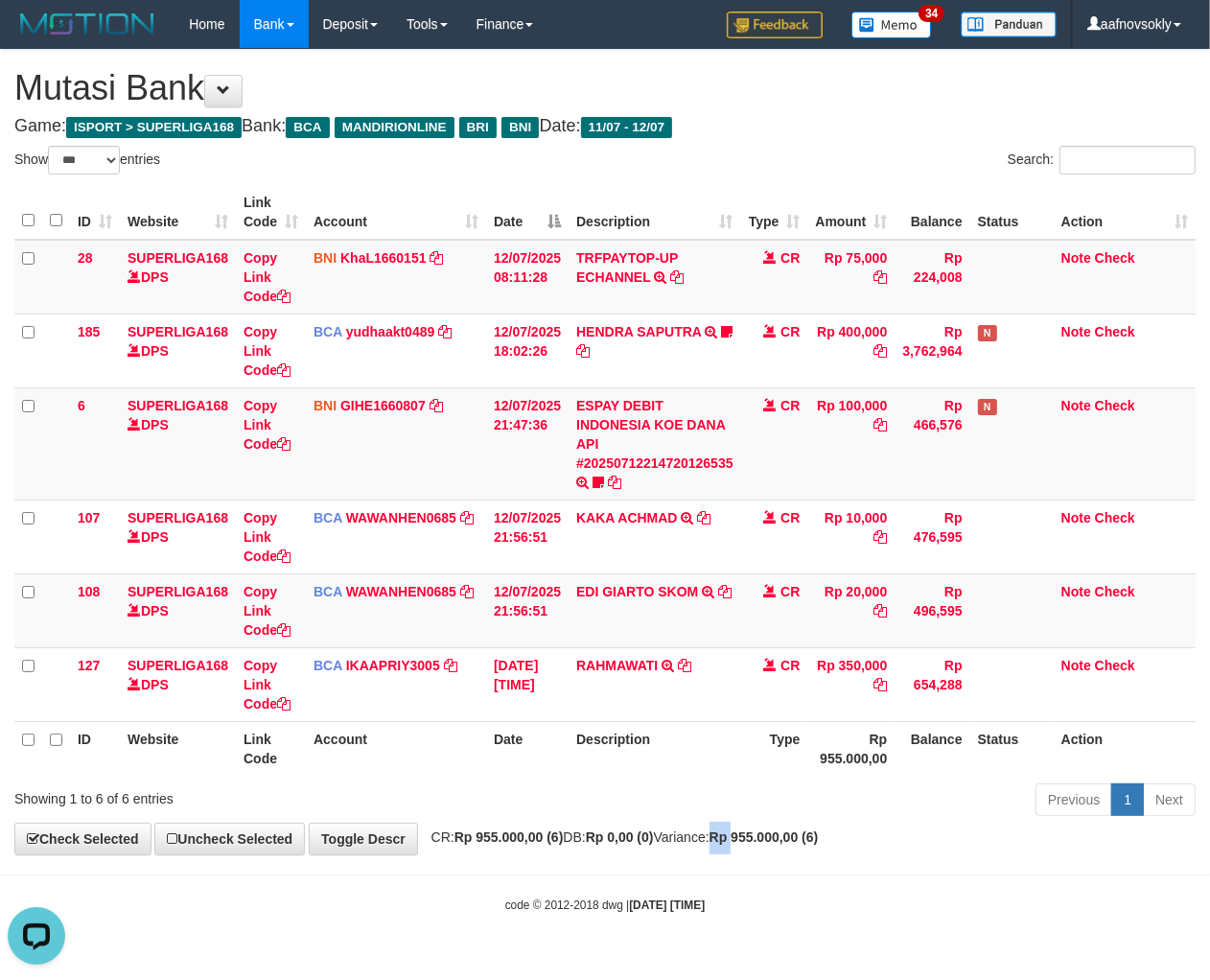 click on "Rp 955.000,00 (6)" at bounding box center [764, 837] 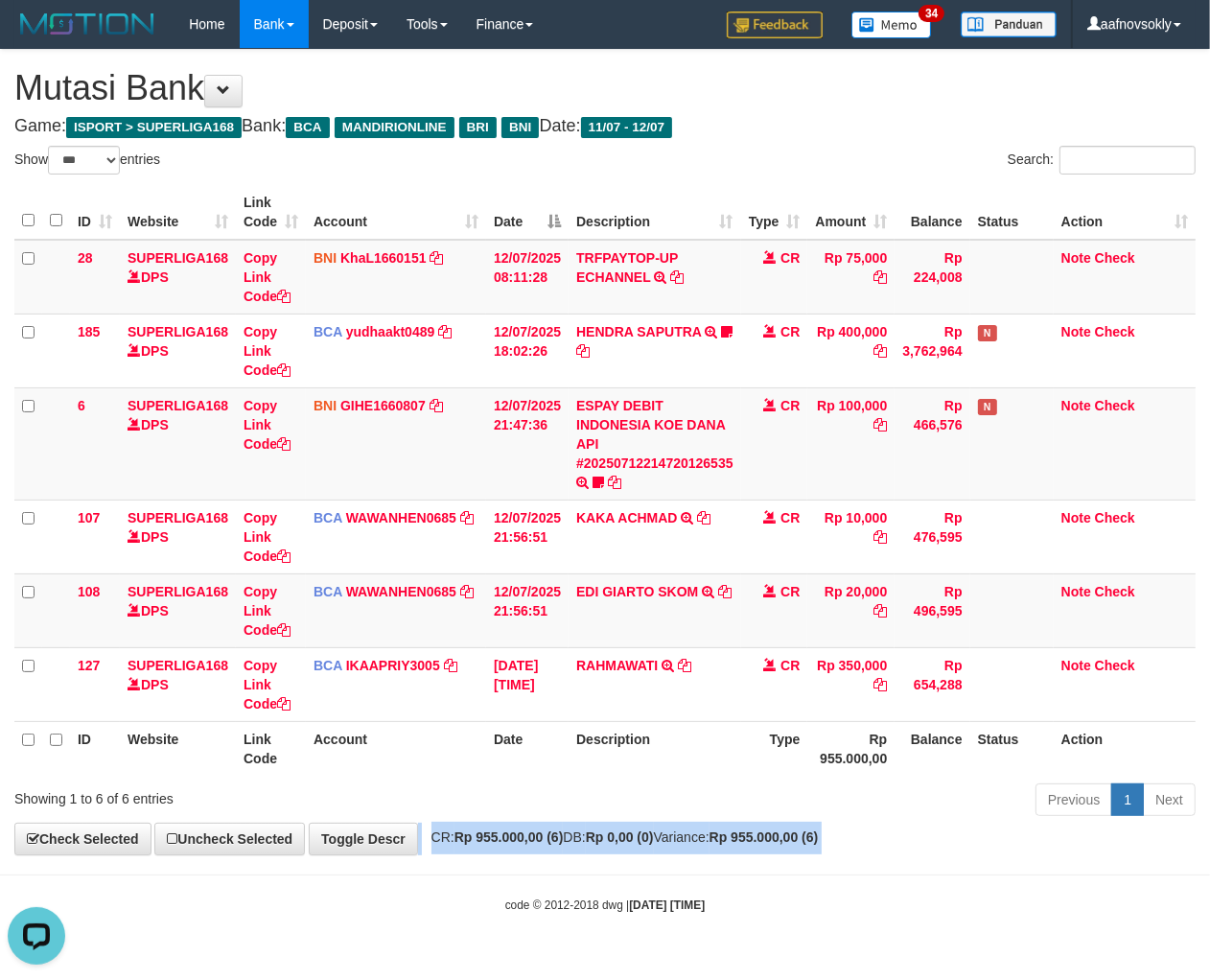 click on "**********" at bounding box center [605, 452] 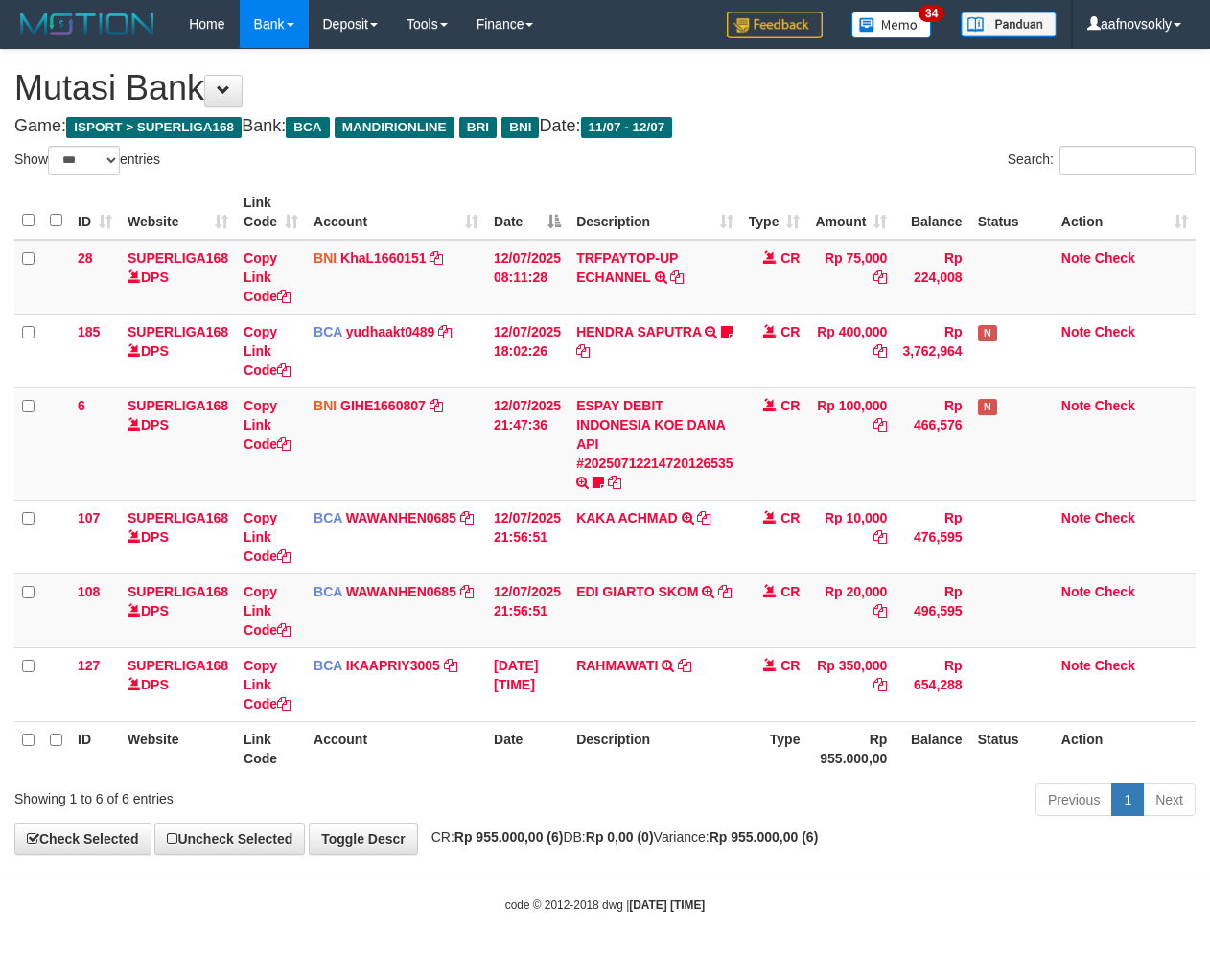 select on "***" 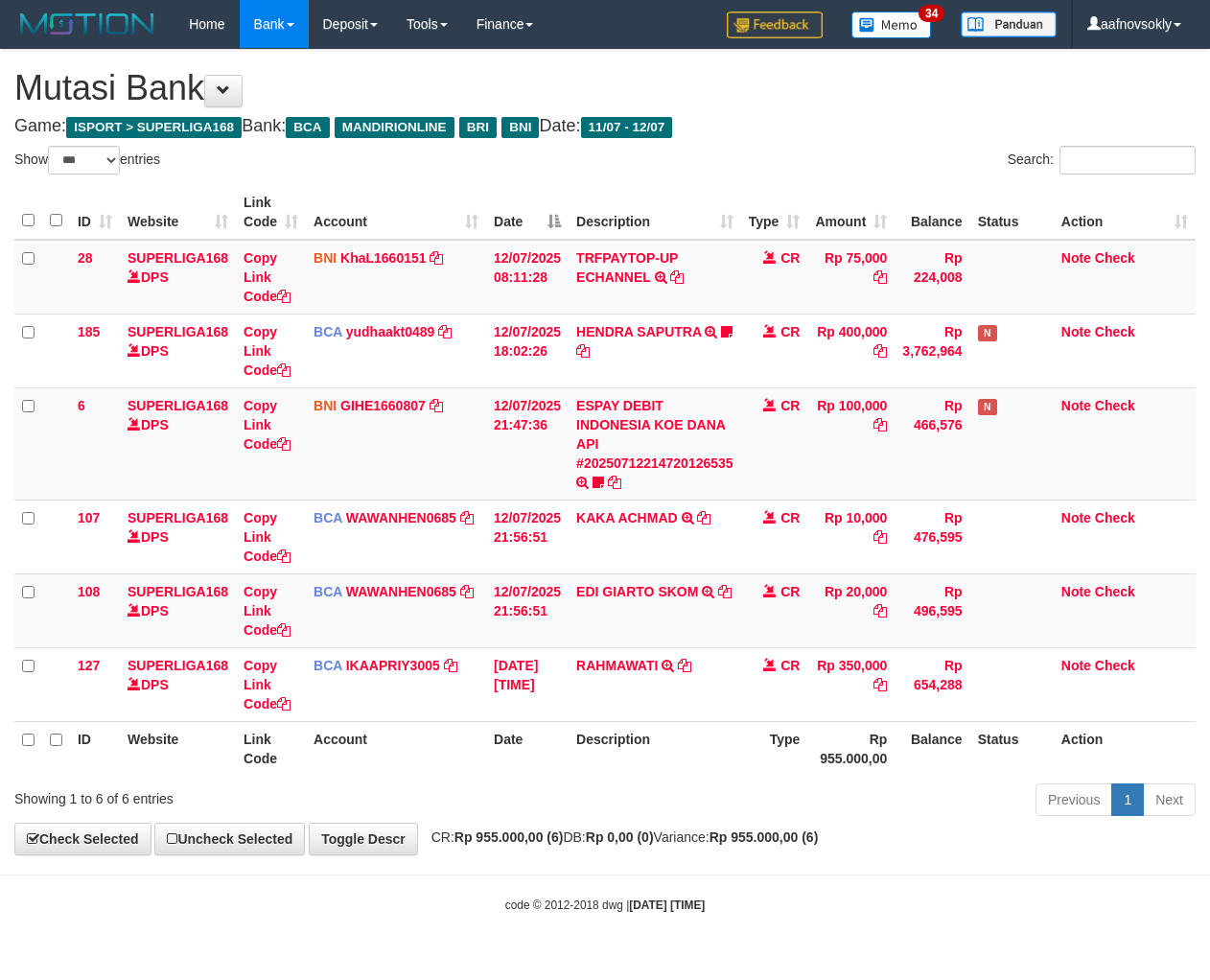 scroll, scrollTop: 0, scrollLeft: 0, axis: both 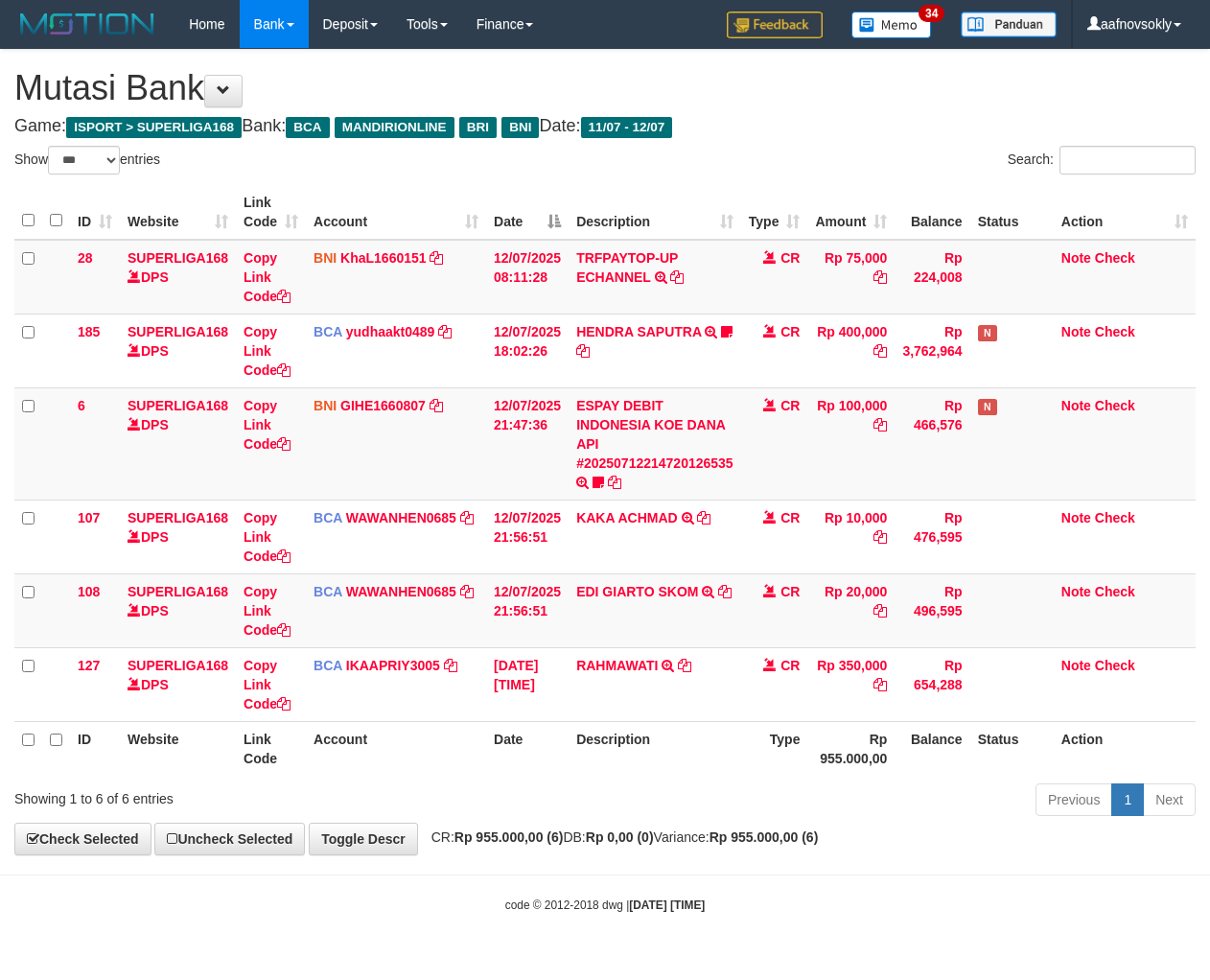 select on "***" 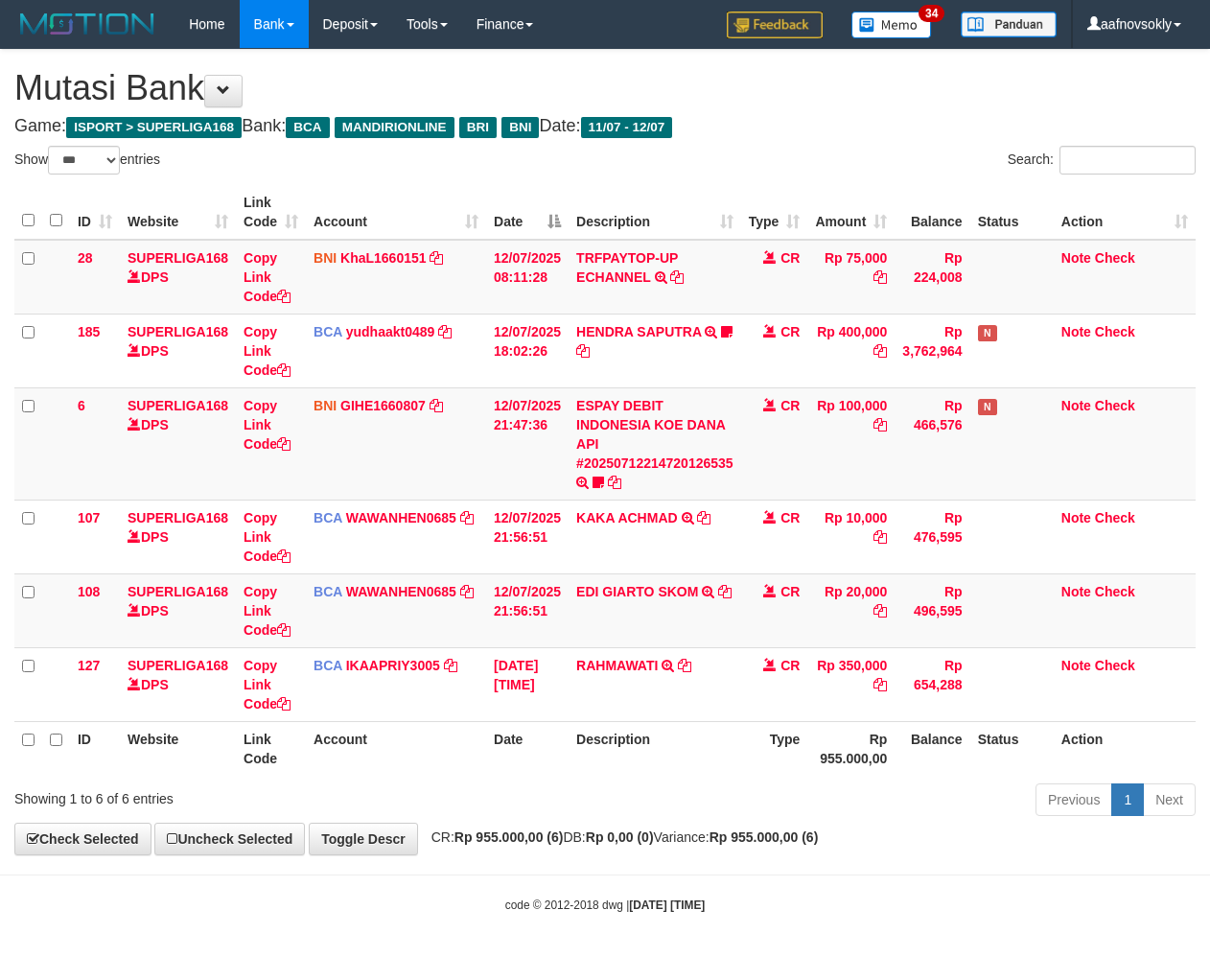 scroll, scrollTop: 0, scrollLeft: 0, axis: both 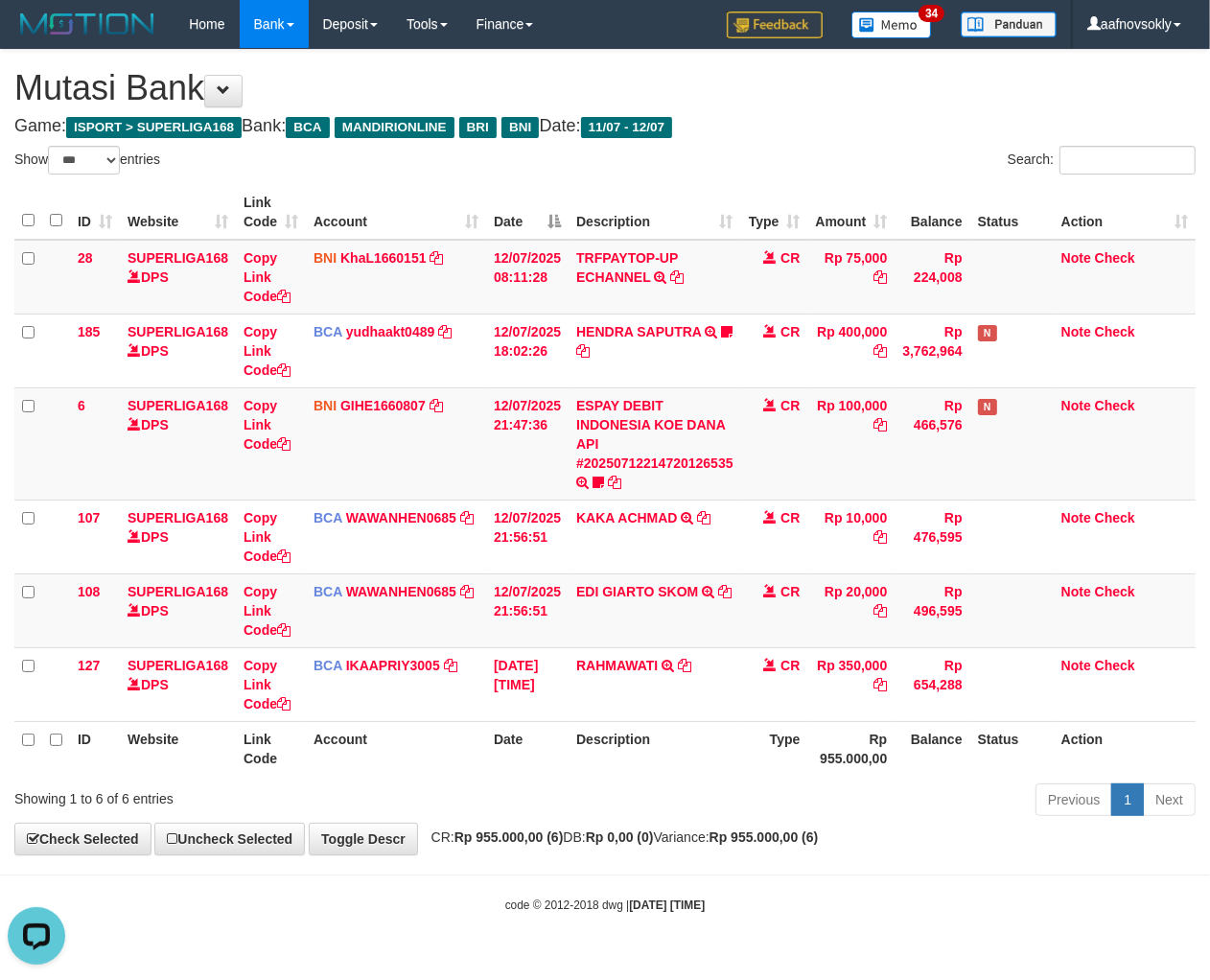 click on "**********" at bounding box center [605, 452] 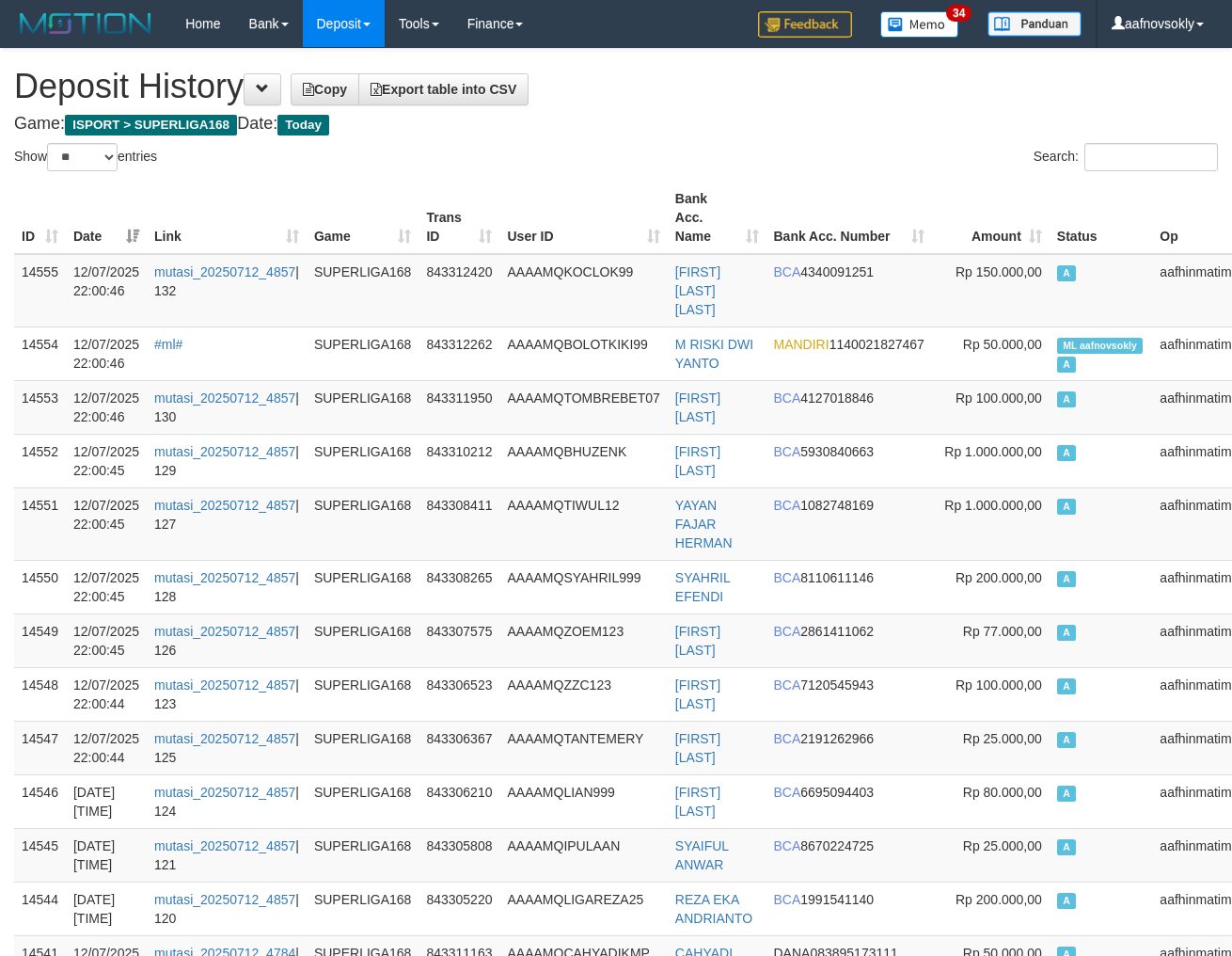 select on "**" 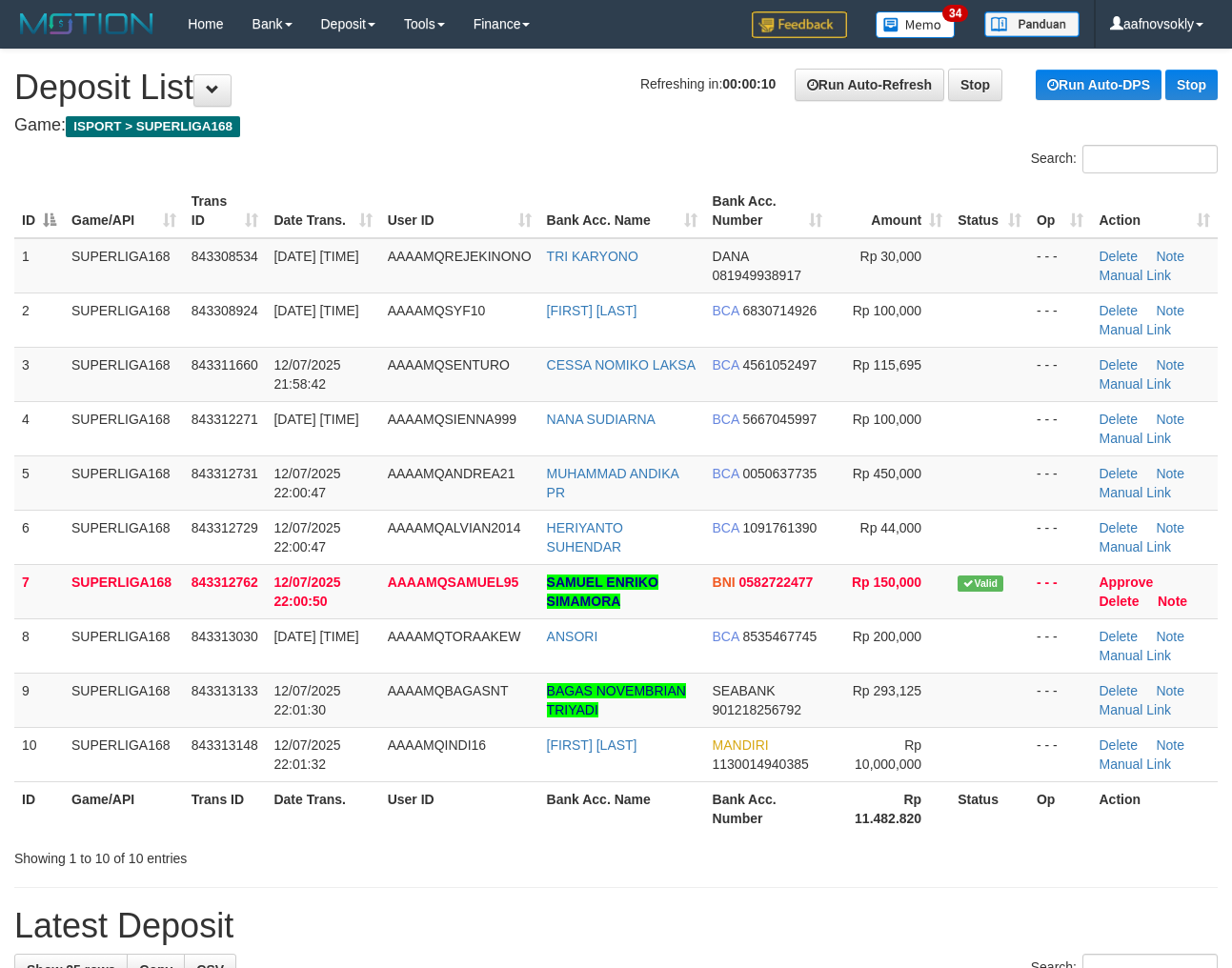 scroll, scrollTop: 0, scrollLeft: 0, axis: both 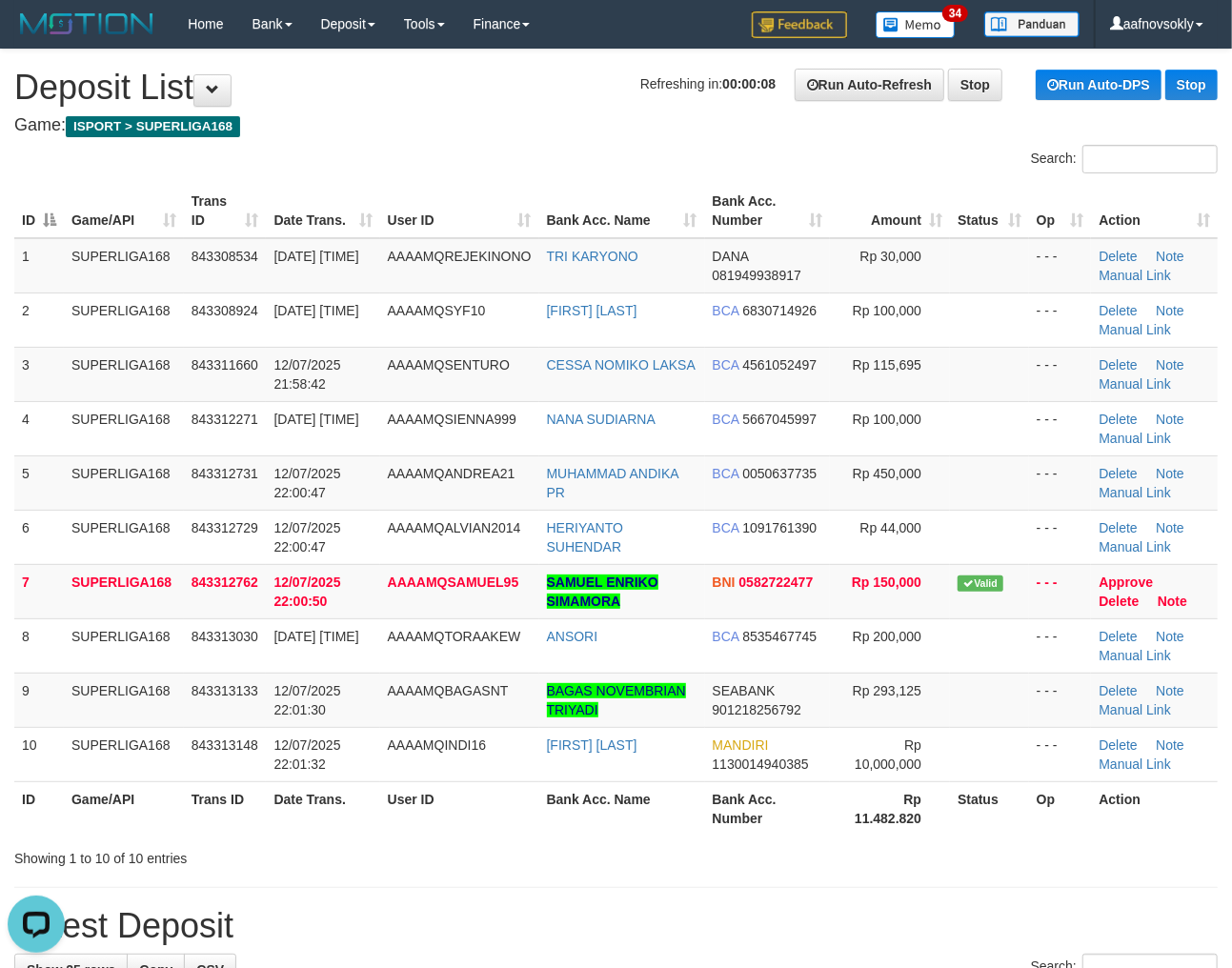 click on "ID Game/API Trans ID Date Trans. User ID Bank Acc. Name Bank Acc. Number Amount Status Op Action
1
SUPERLIGA168
843308534
12/07/2025 21:53:00
AAAAMQREJEKINONO
TRI KARYONO
DANA
081949938917
Rp 30,000
- - -
Delete
Note
Manual Link
2
SUPERLIGA168
843308924
12/07/2025 21:53:47
AAAAMQSYF10
LENI MARLINA
BCA
6830714926
Rp 100,000
- - -
BCA" at bounding box center [616, 510] 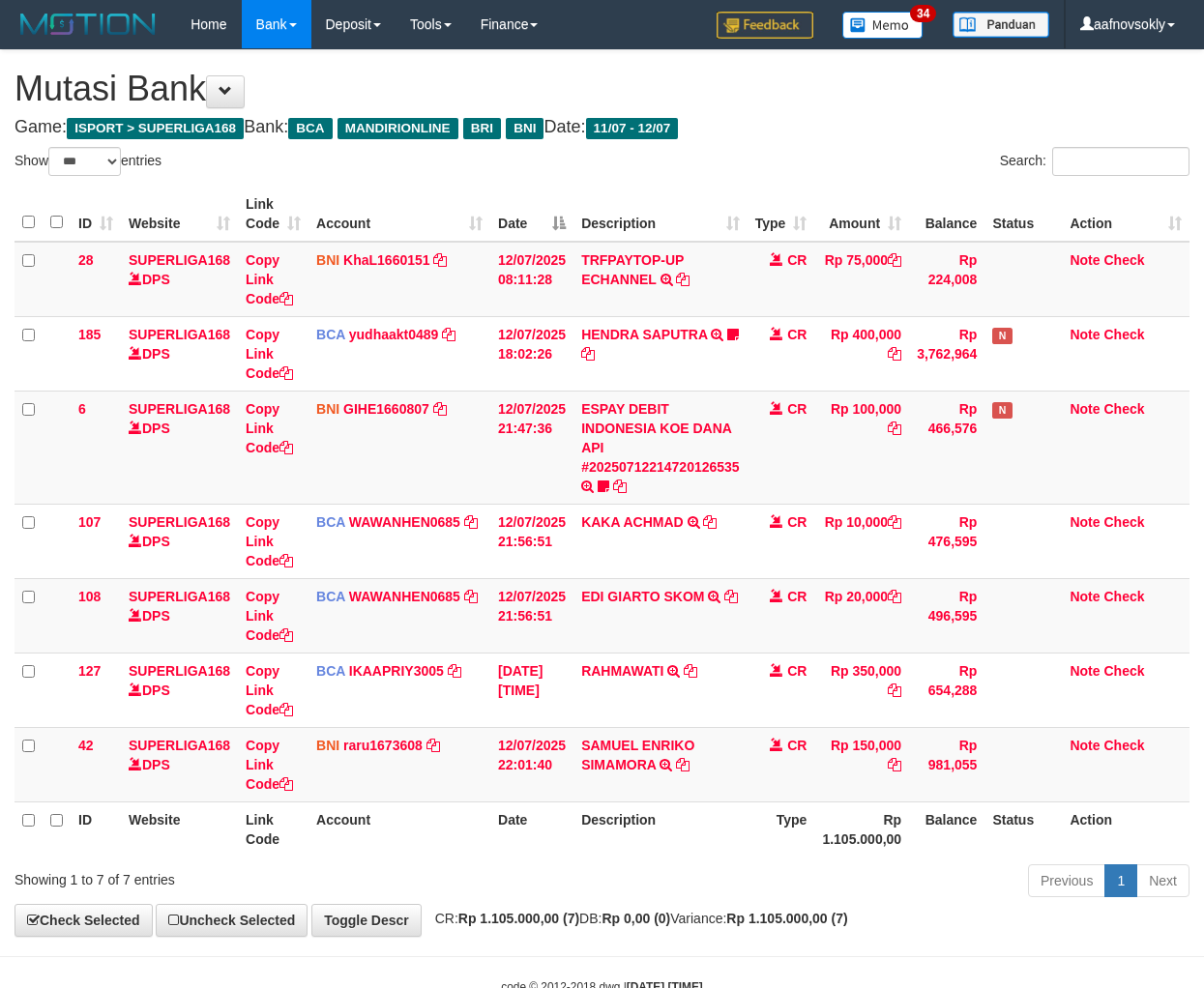 select on "***" 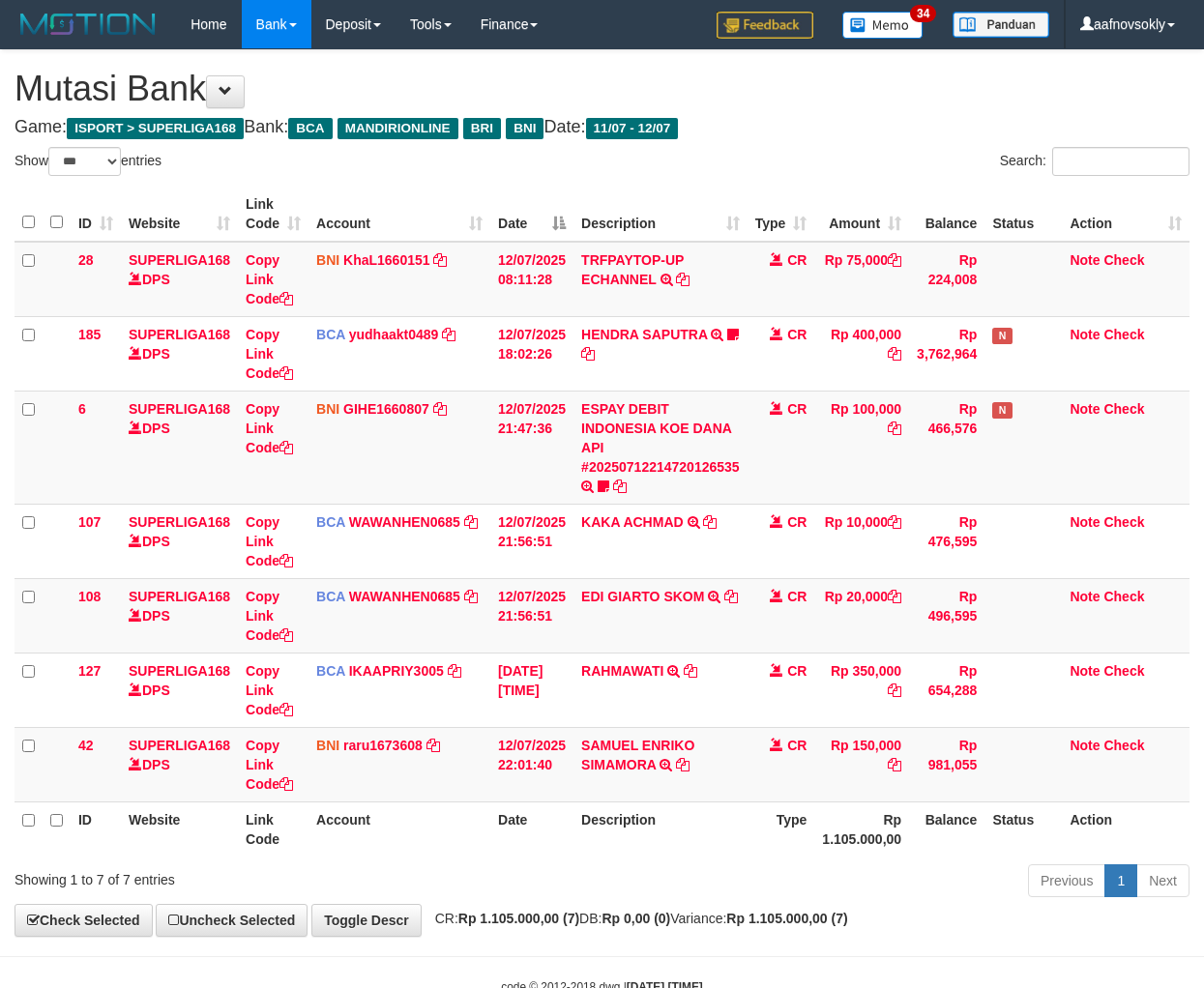 scroll, scrollTop: 0, scrollLeft: 0, axis: both 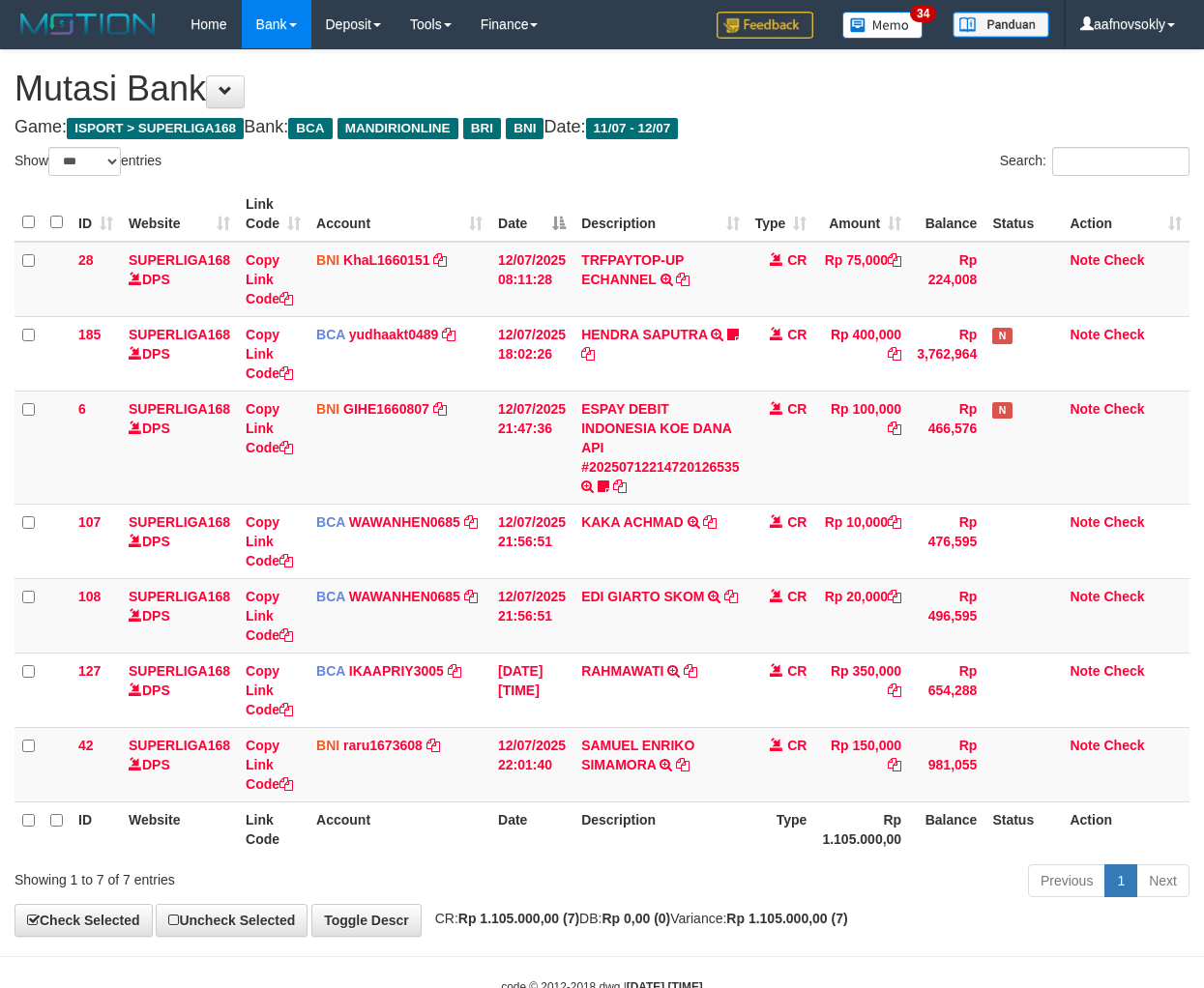 select on "***" 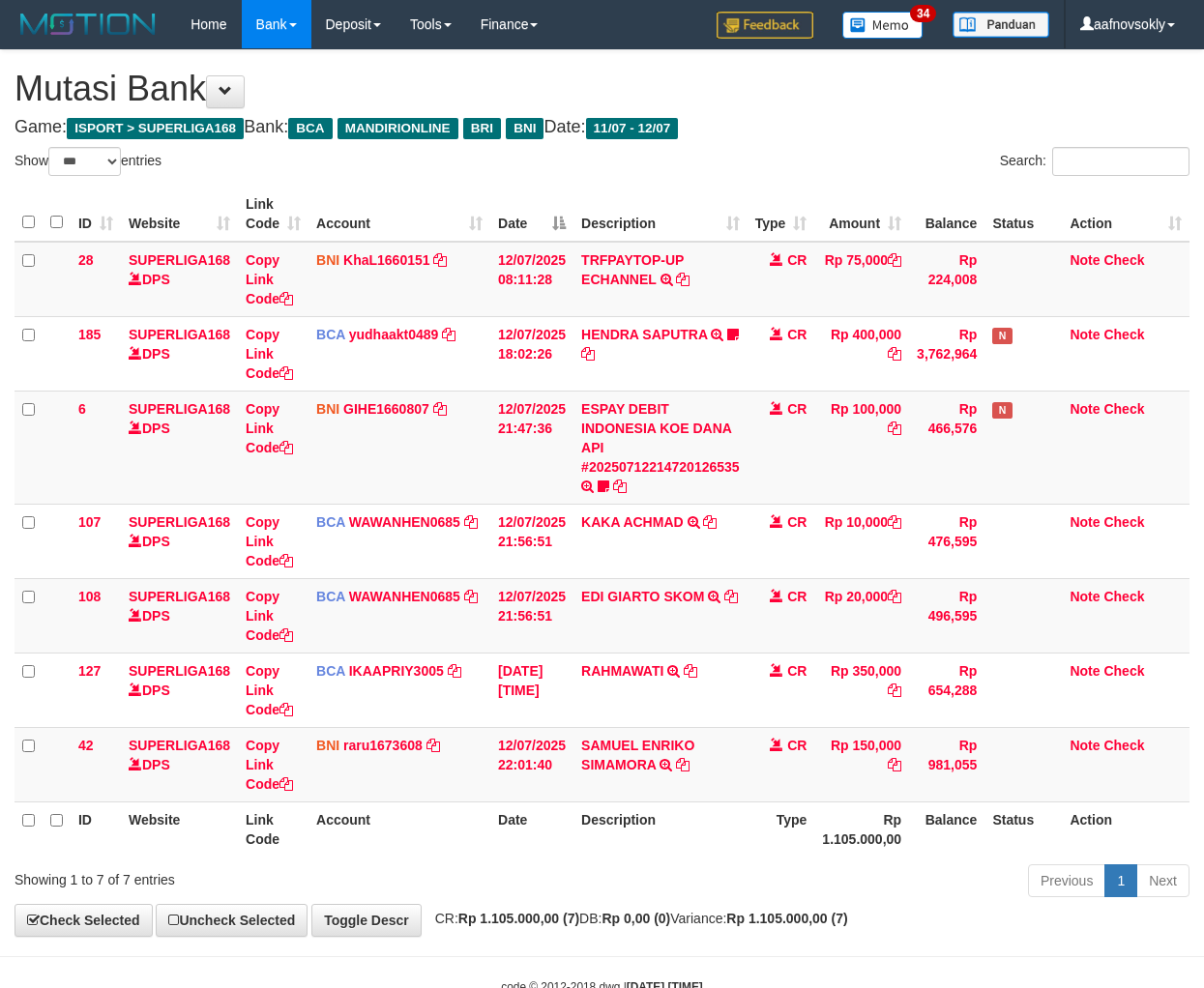 scroll, scrollTop: 0, scrollLeft: 0, axis: both 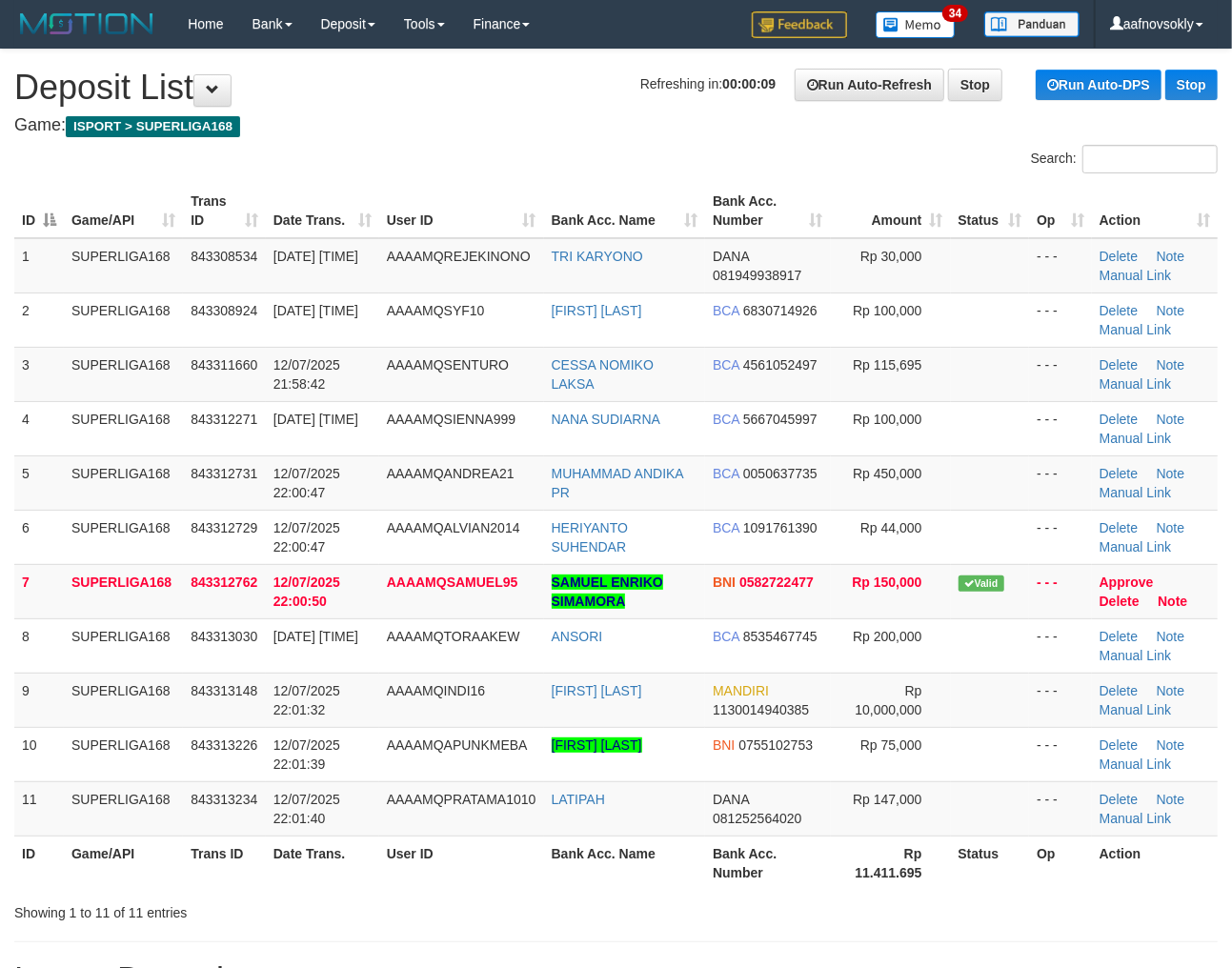 drag, startPoint x: 395, startPoint y: 850, endPoint x: 368, endPoint y: 851, distance: 27.018512 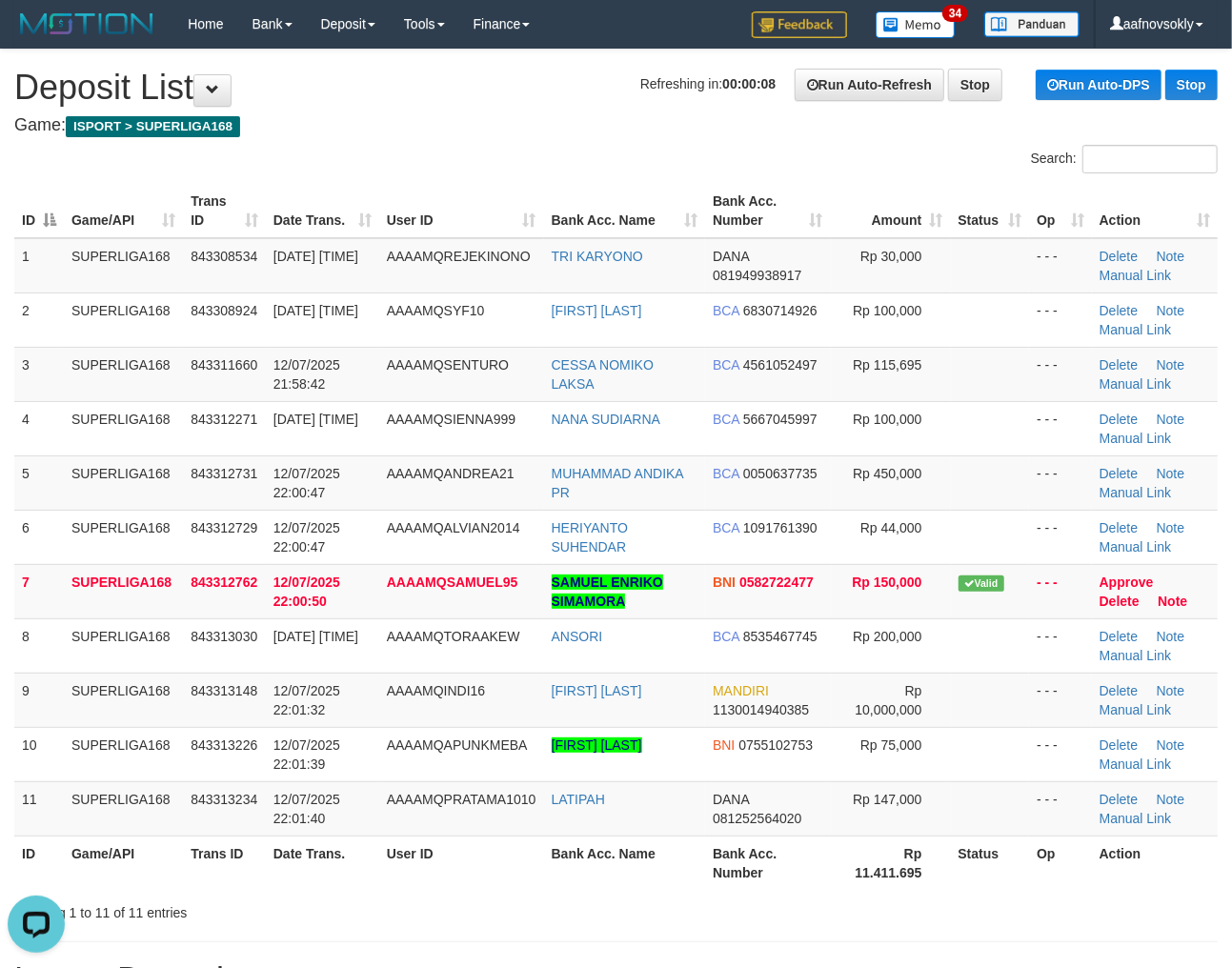 scroll, scrollTop: 0, scrollLeft: 0, axis: both 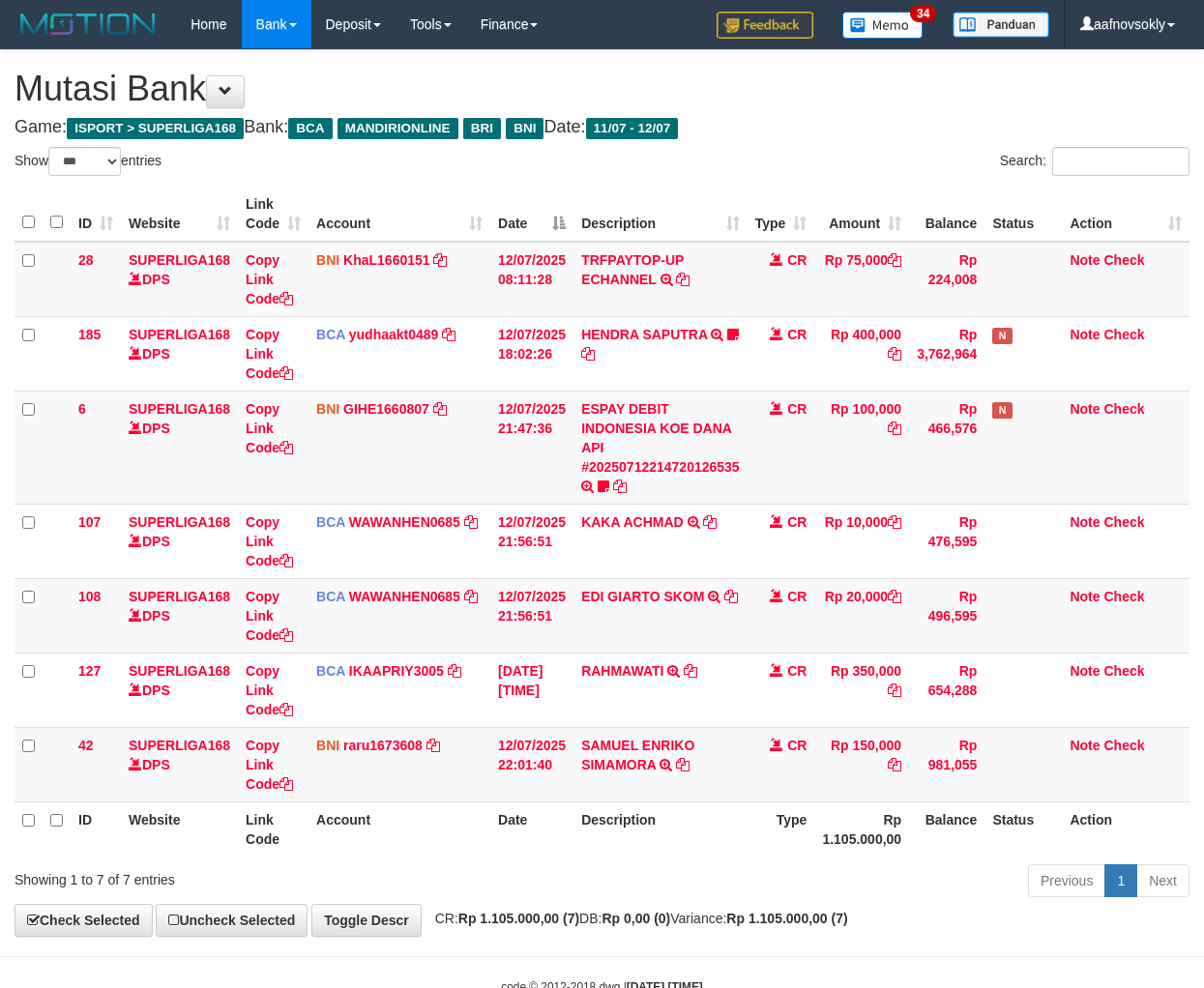 select on "***" 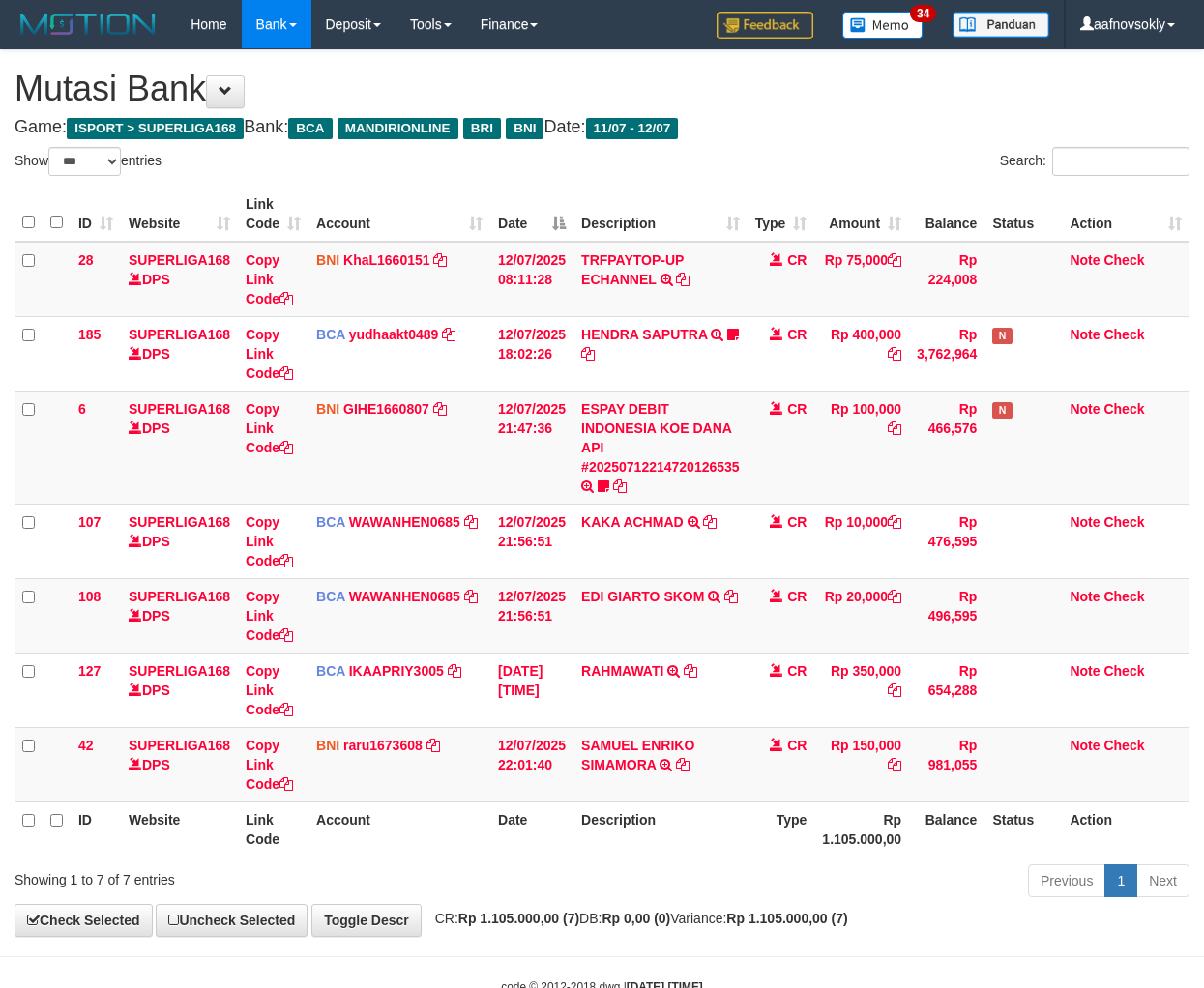 scroll, scrollTop: 0, scrollLeft: 0, axis: both 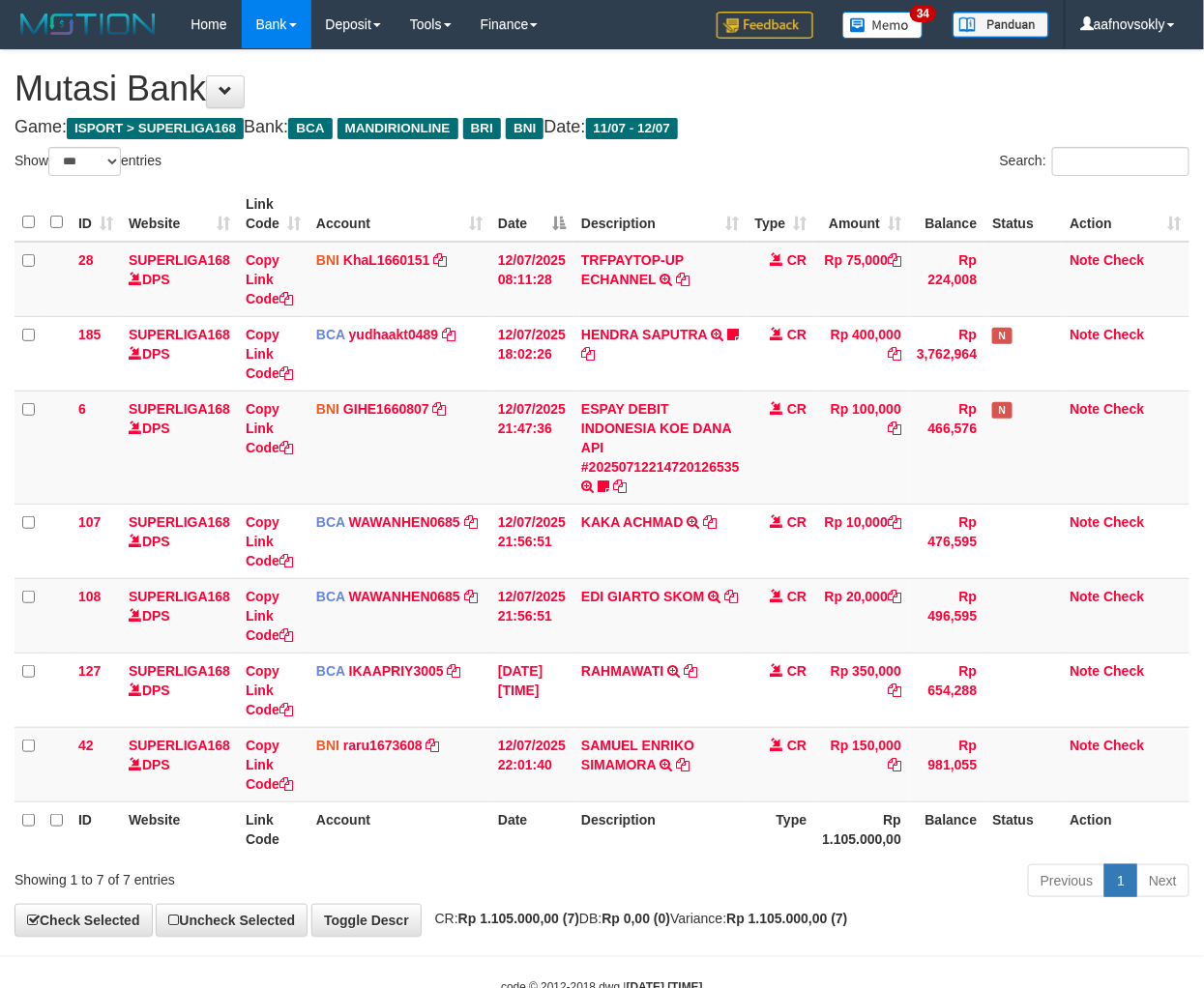 click on "Previous 1 Next" at bounding box center (853, 883) 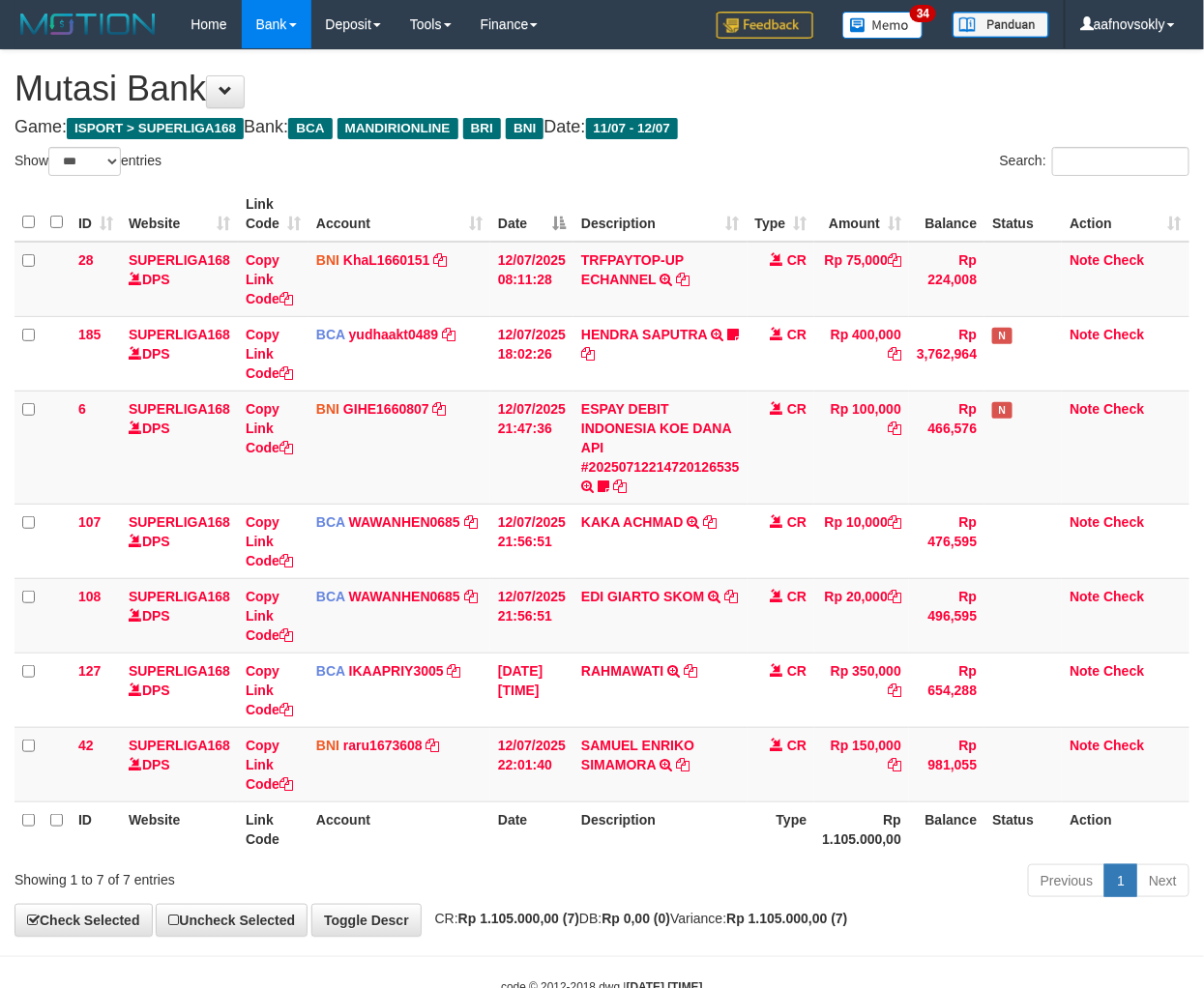 drag, startPoint x: 828, startPoint y: 862, endPoint x: 848, endPoint y: 853, distance: 21.931712 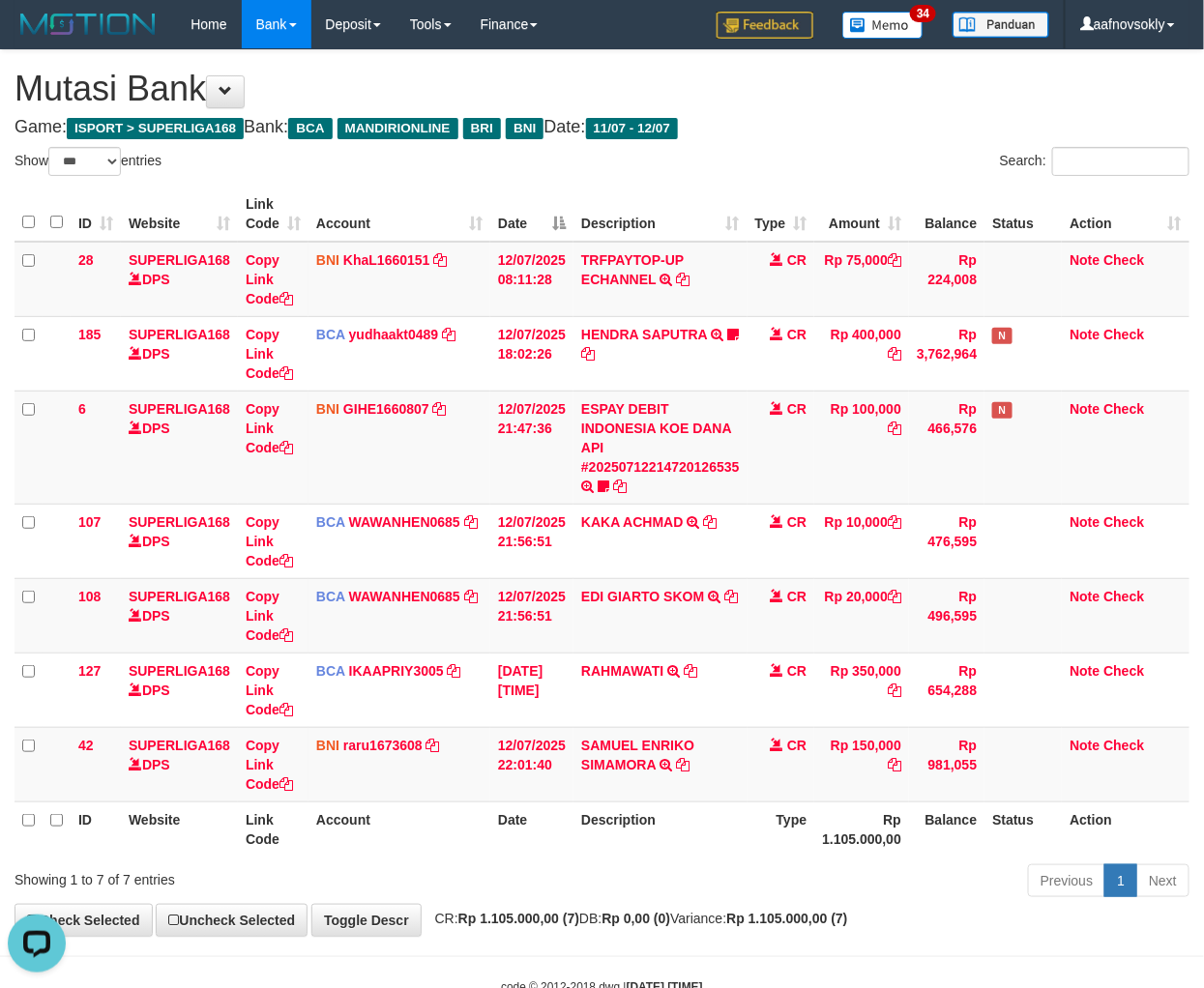 scroll, scrollTop: 0, scrollLeft: 0, axis: both 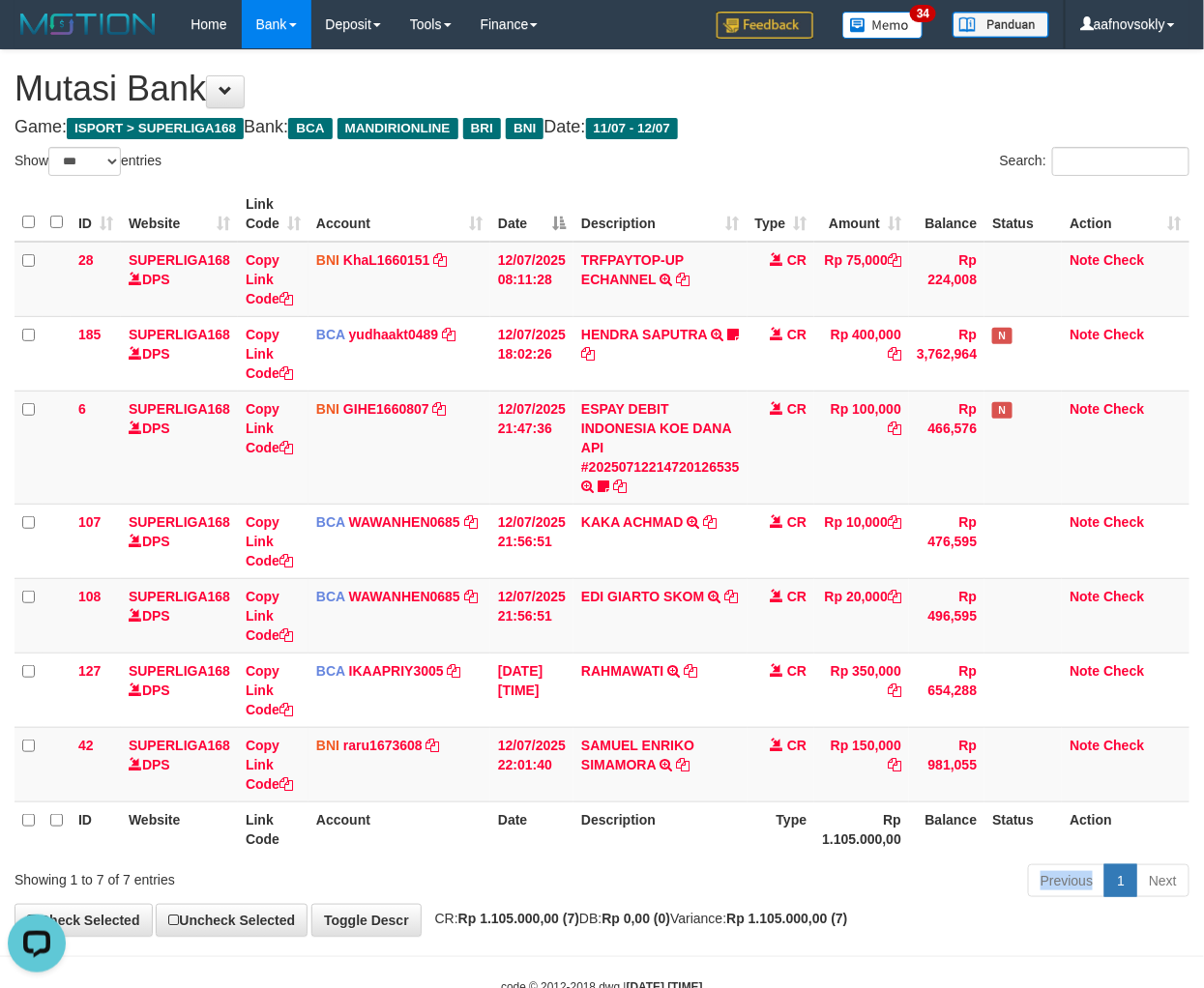 click on "Previous 1 Next" at bounding box center (853, 883) 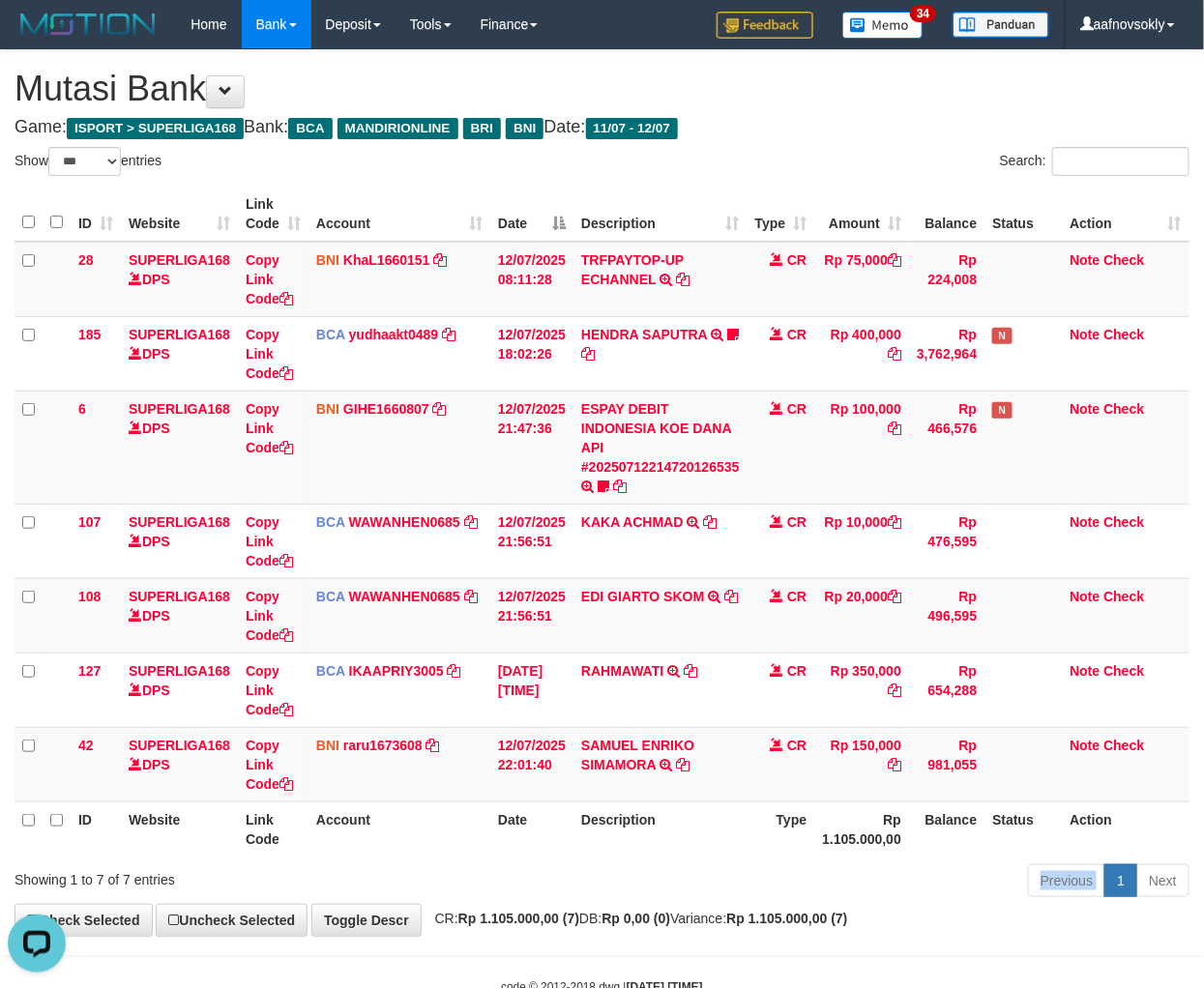 drag, startPoint x: 881, startPoint y: 889, endPoint x: 844, endPoint y: 930, distance: 55.22681 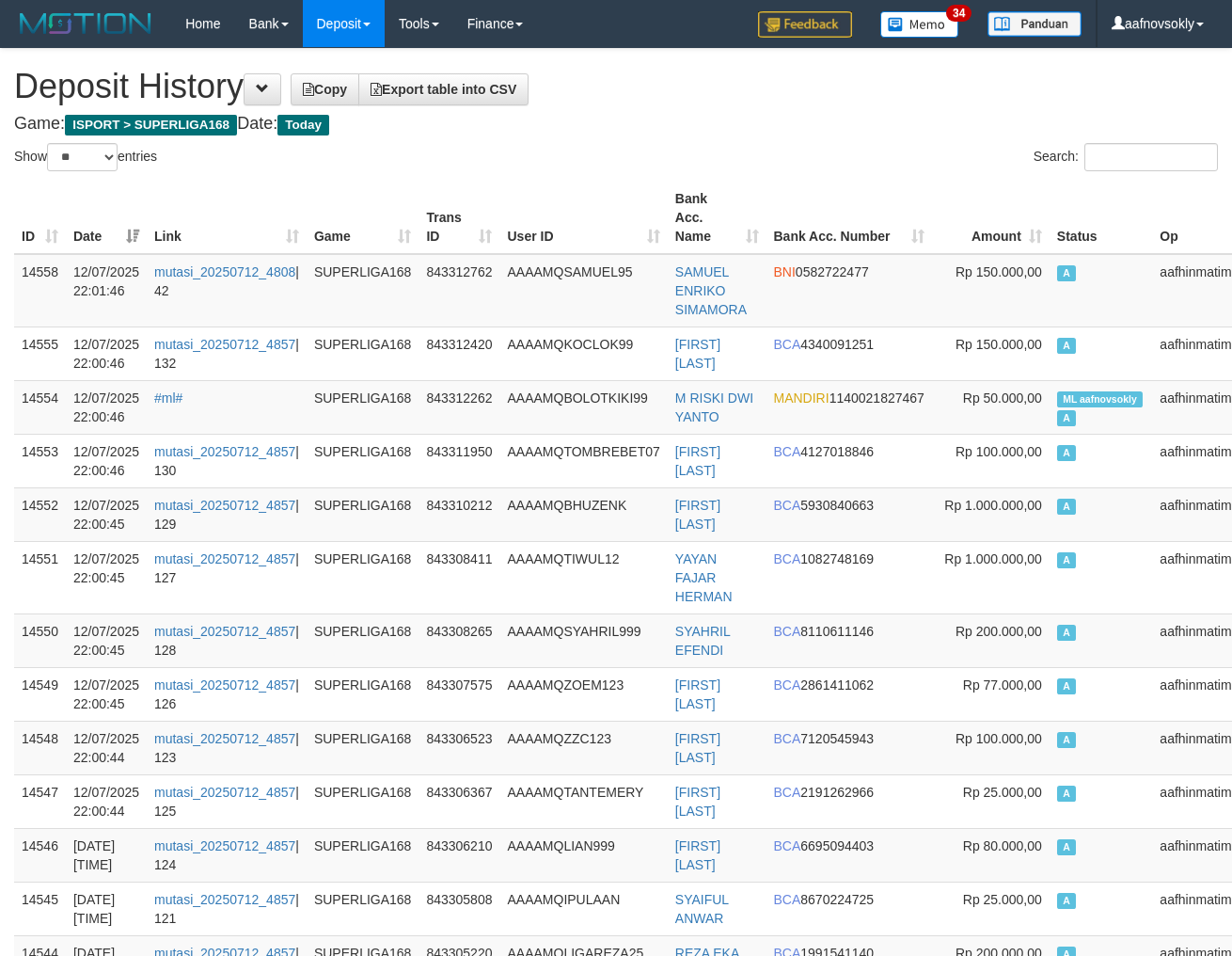 select on "**" 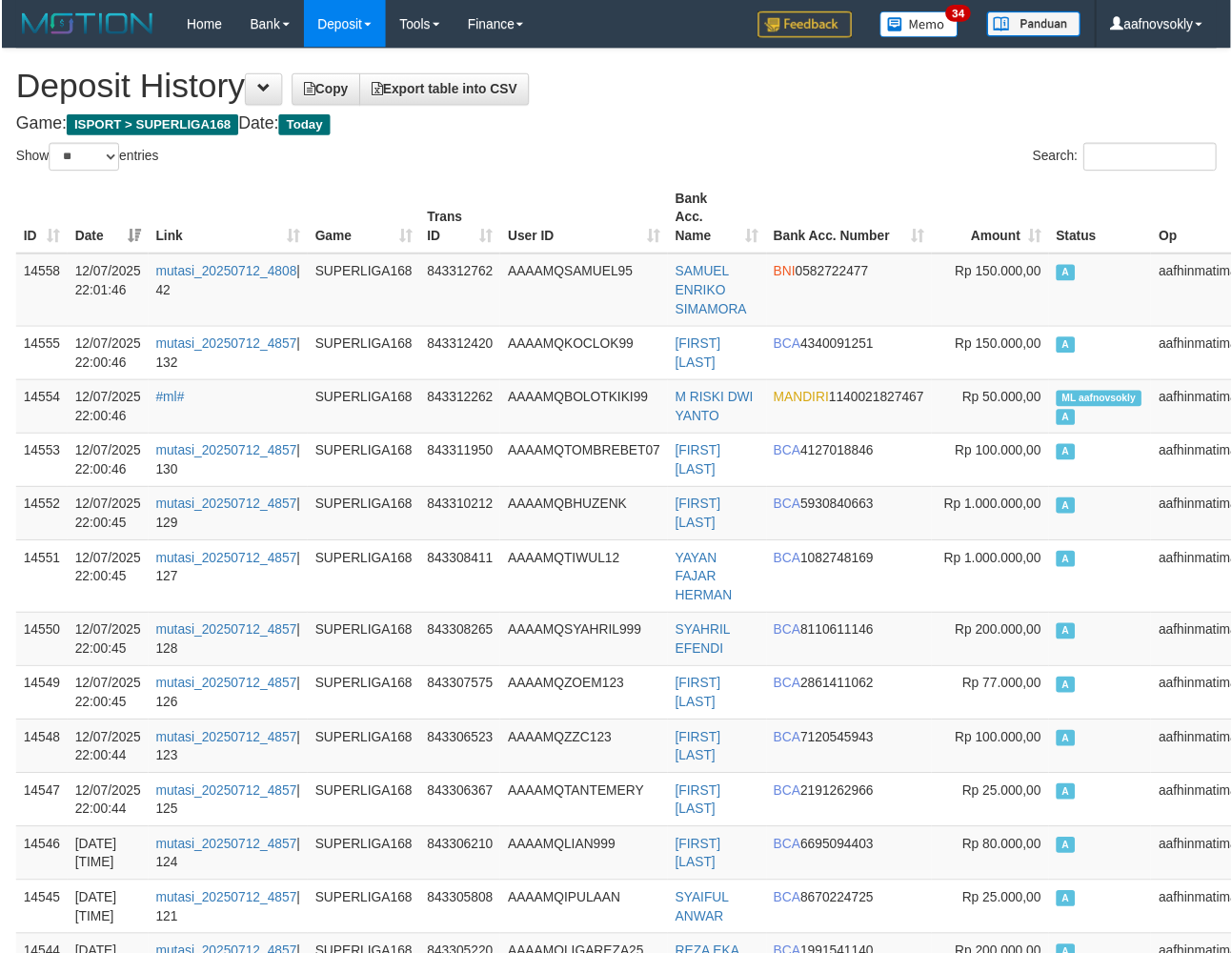 scroll, scrollTop: 0, scrollLeft: 0, axis: both 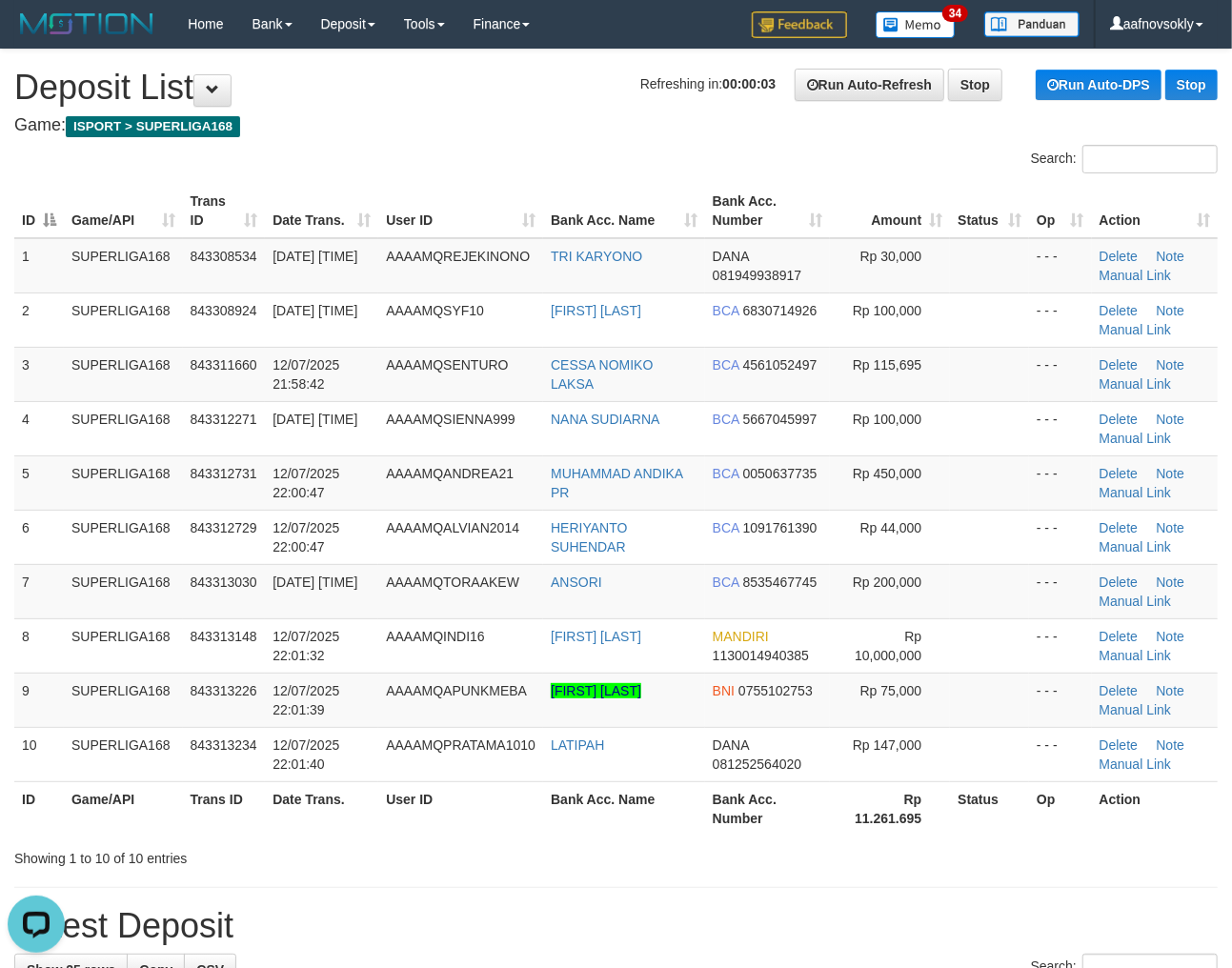 click on "Refreshing in:  00:00:03
Run Auto-Refresh
Stop
Run Auto-DPS
Stop
Deposit List" at bounding box center [616, 88] 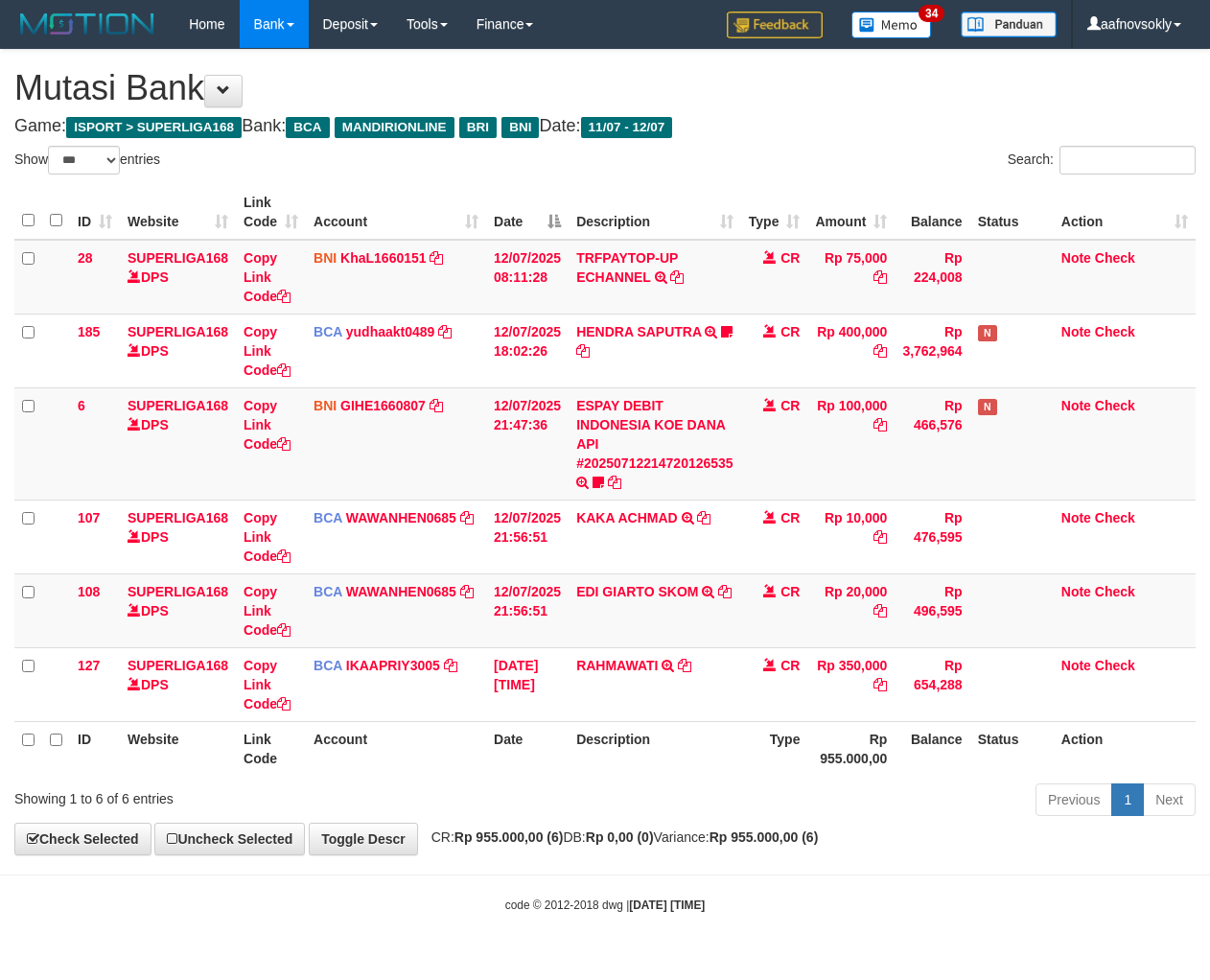 select on "***" 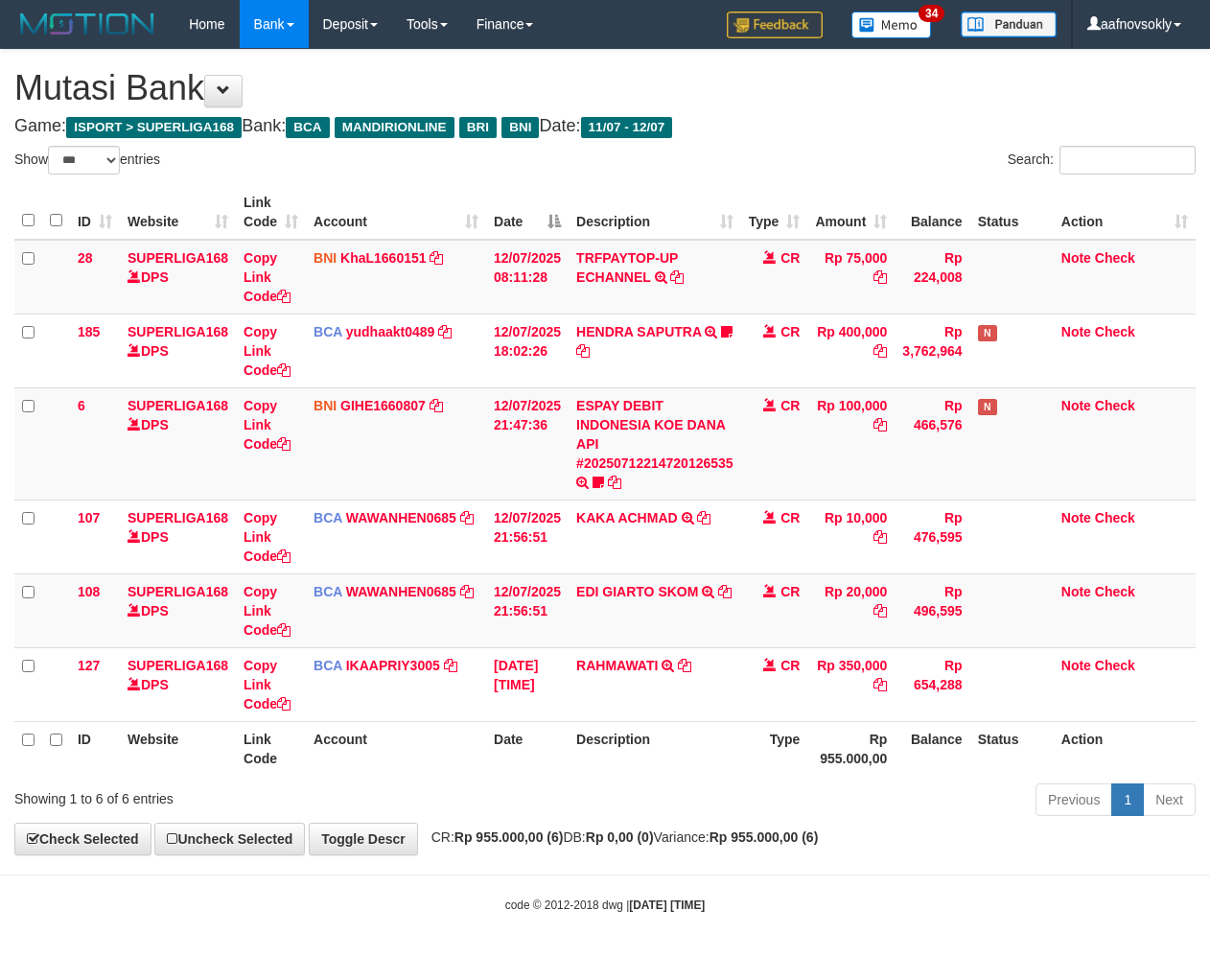 scroll, scrollTop: 0, scrollLeft: 0, axis: both 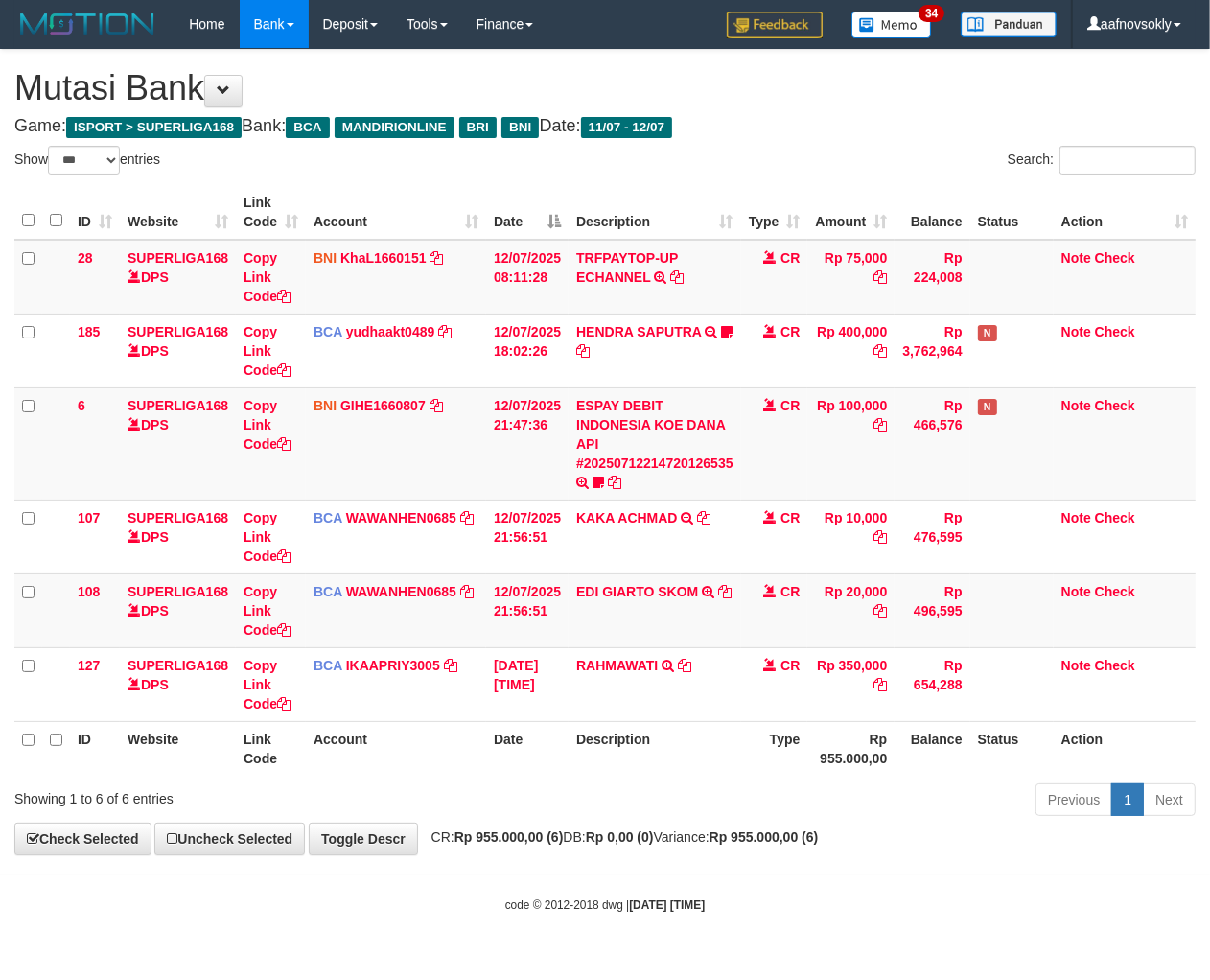 click on "Toggle navigation
Home
Bank
Account List
Load
By Website
Group
[ISPORT]													SUPERLIGA168
By Load Group (DPS)
34" at bounding box center (605, 480) 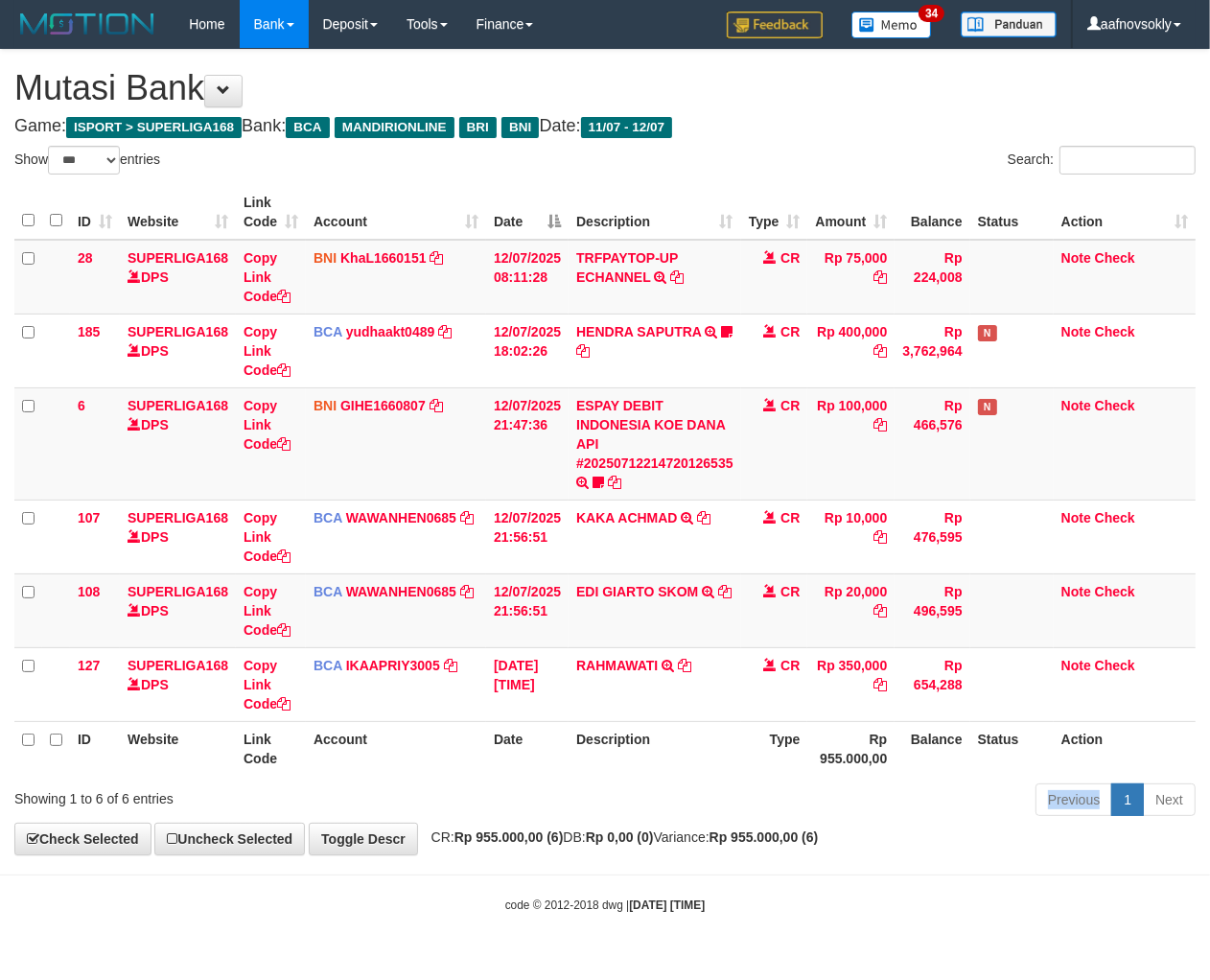 click on "Previous 1 Next" at bounding box center (857, 802) 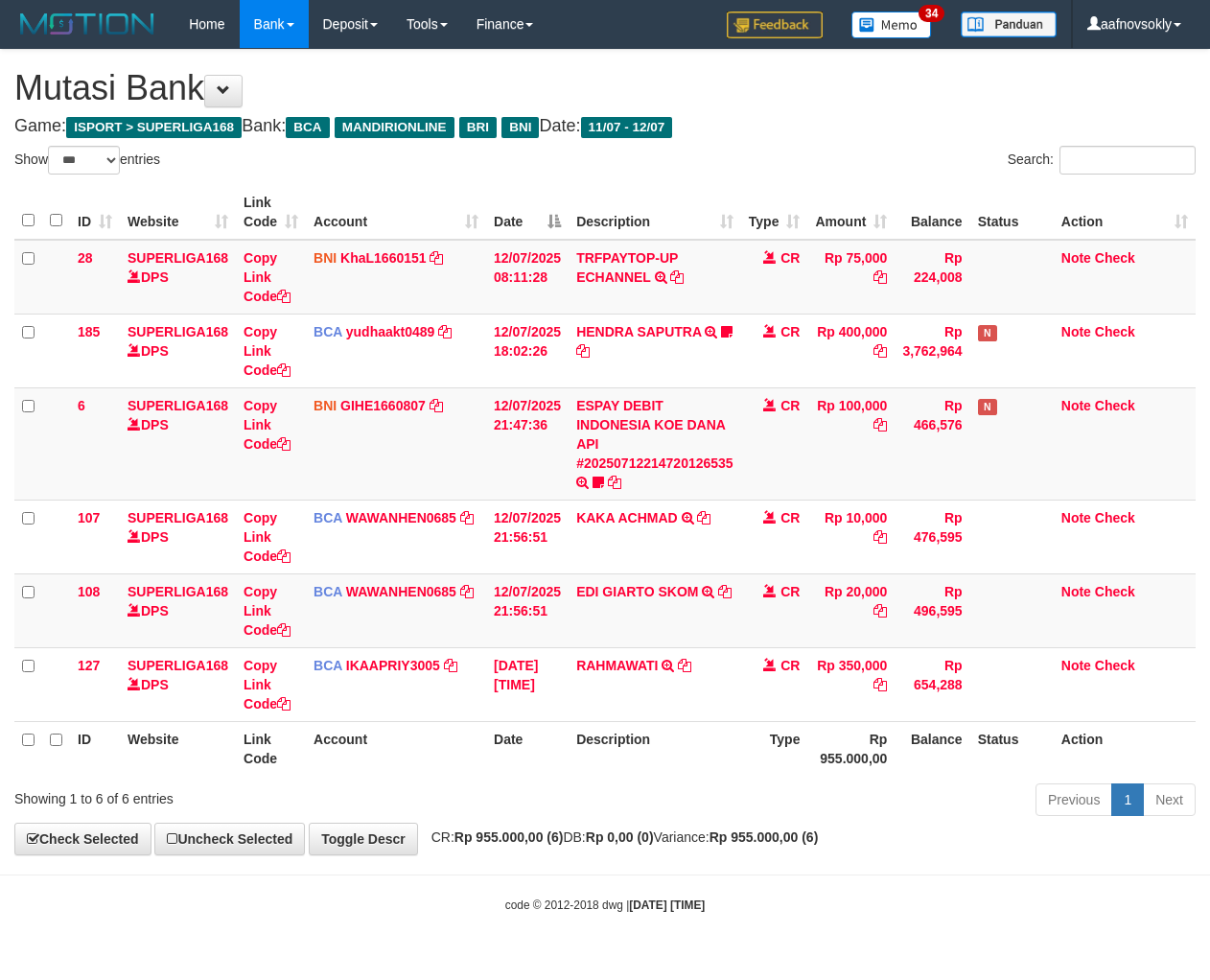 select on "***" 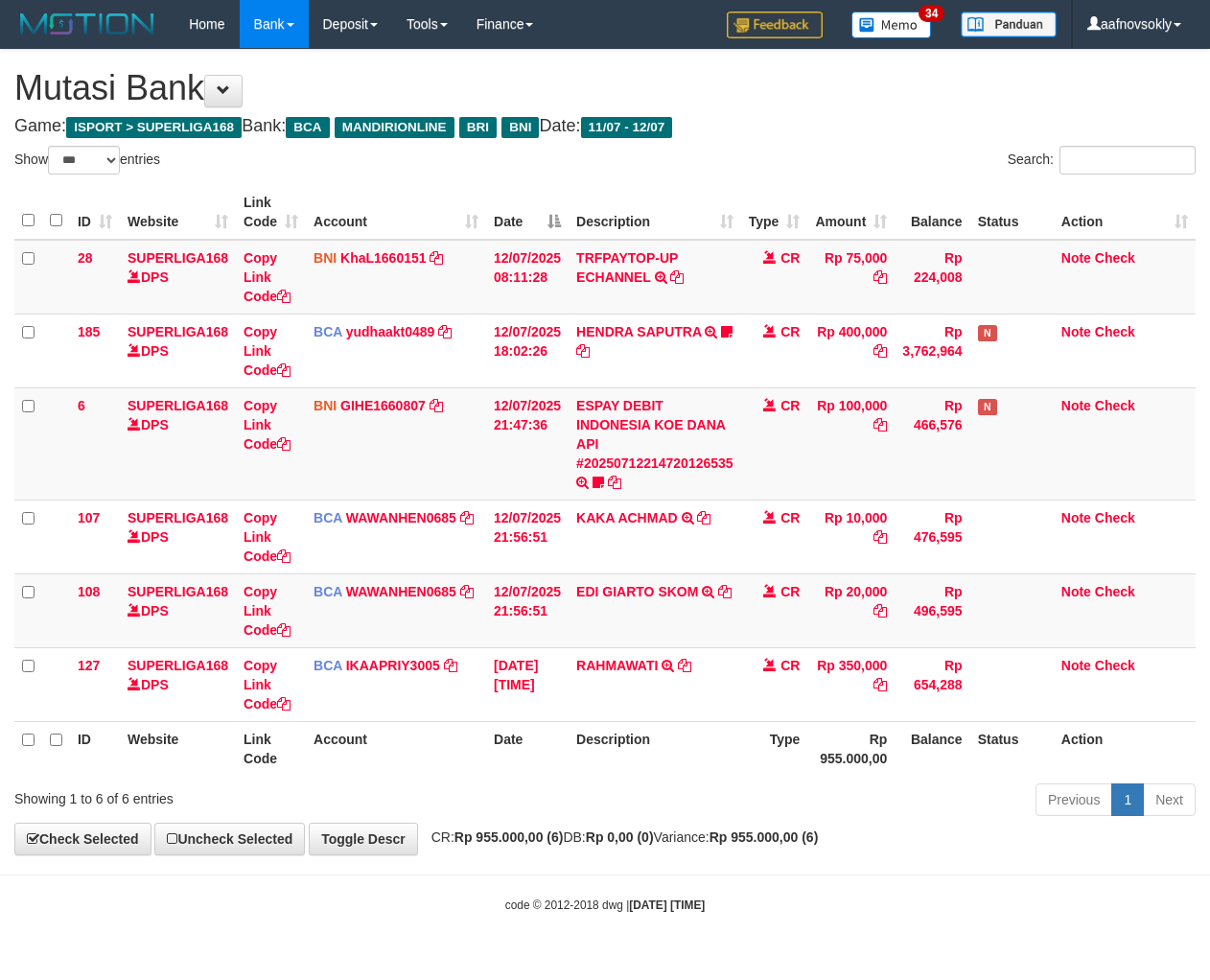 scroll, scrollTop: 0, scrollLeft: 0, axis: both 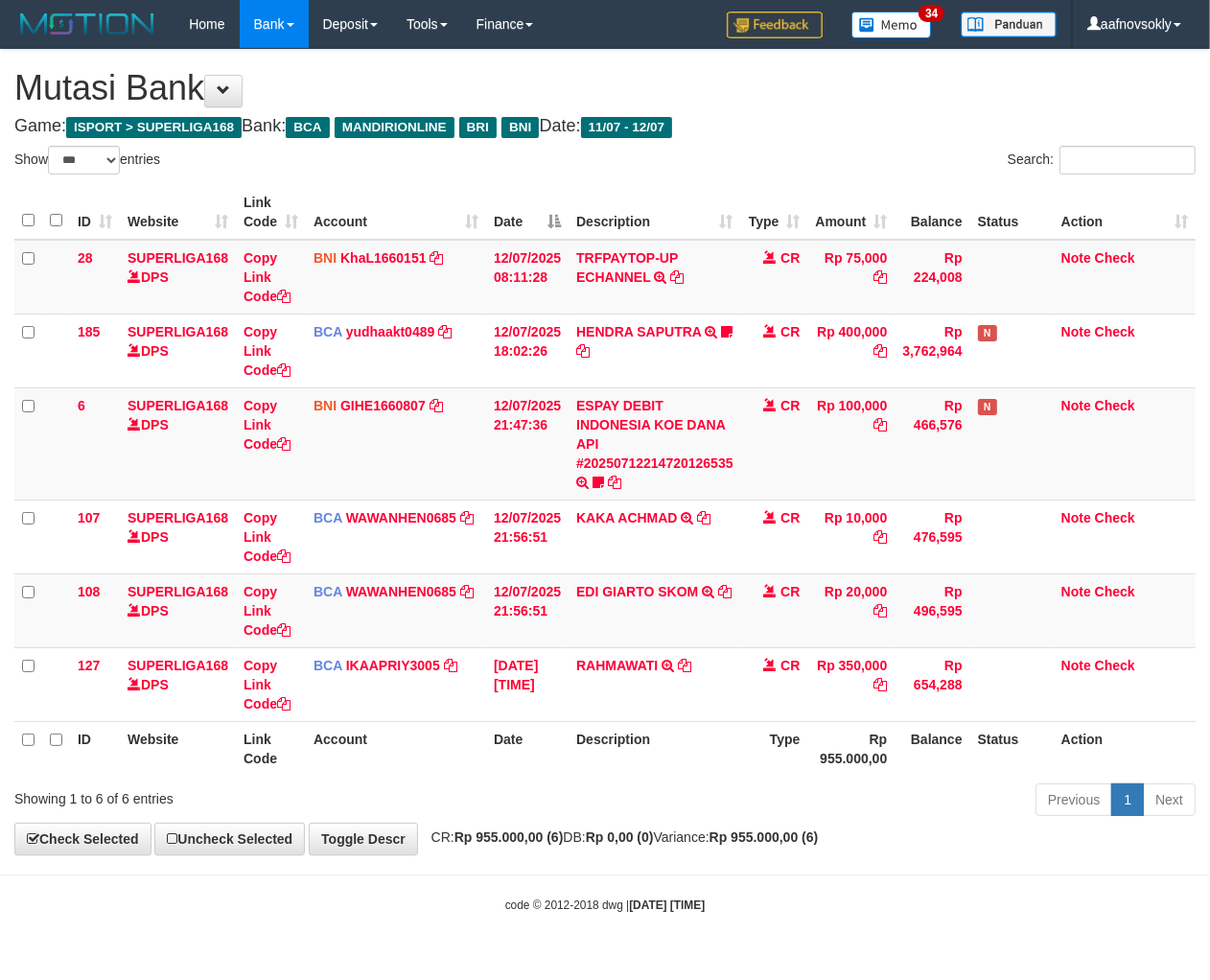 click on "Previous 1 Next" at bounding box center (857, 802) 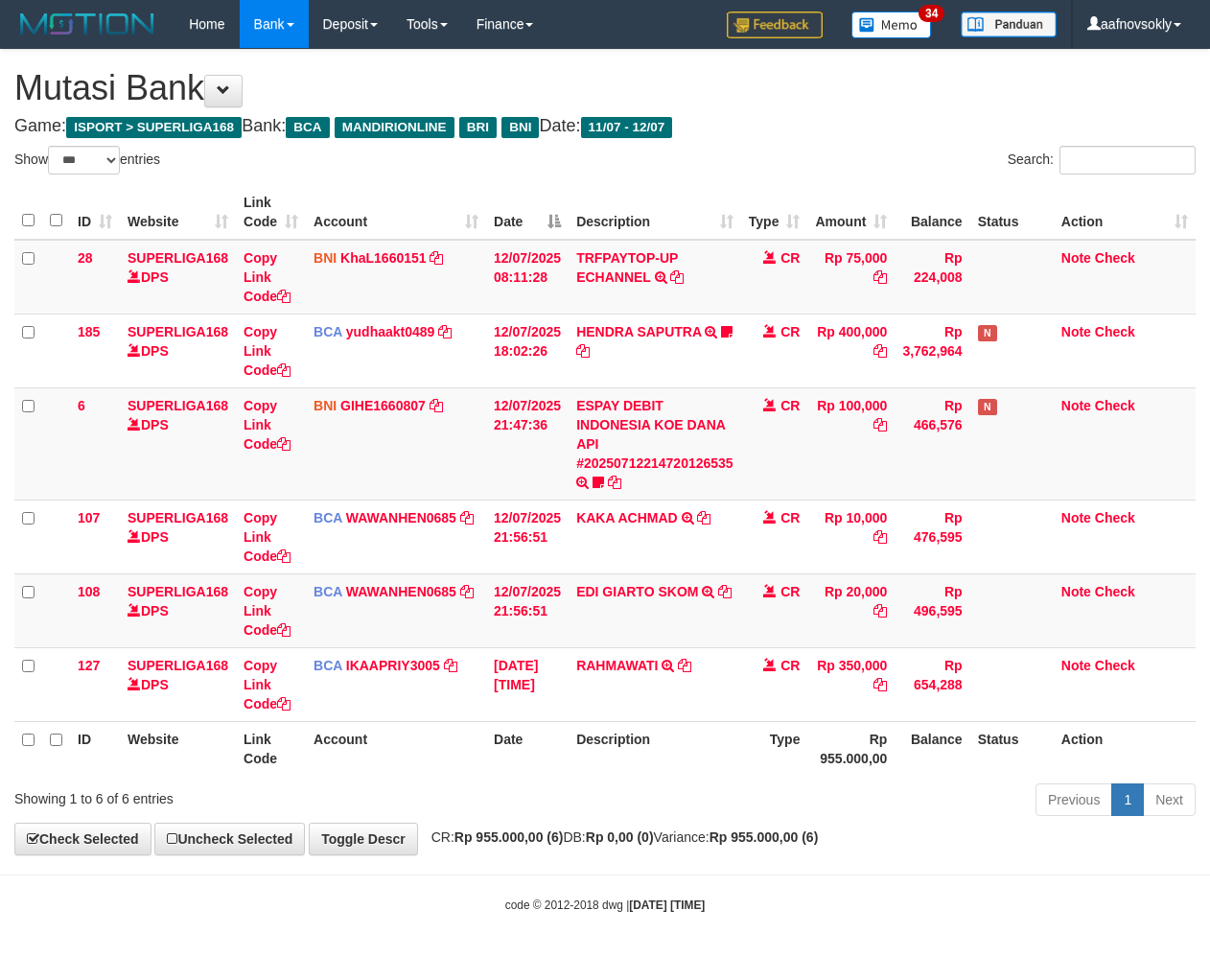 select on "***" 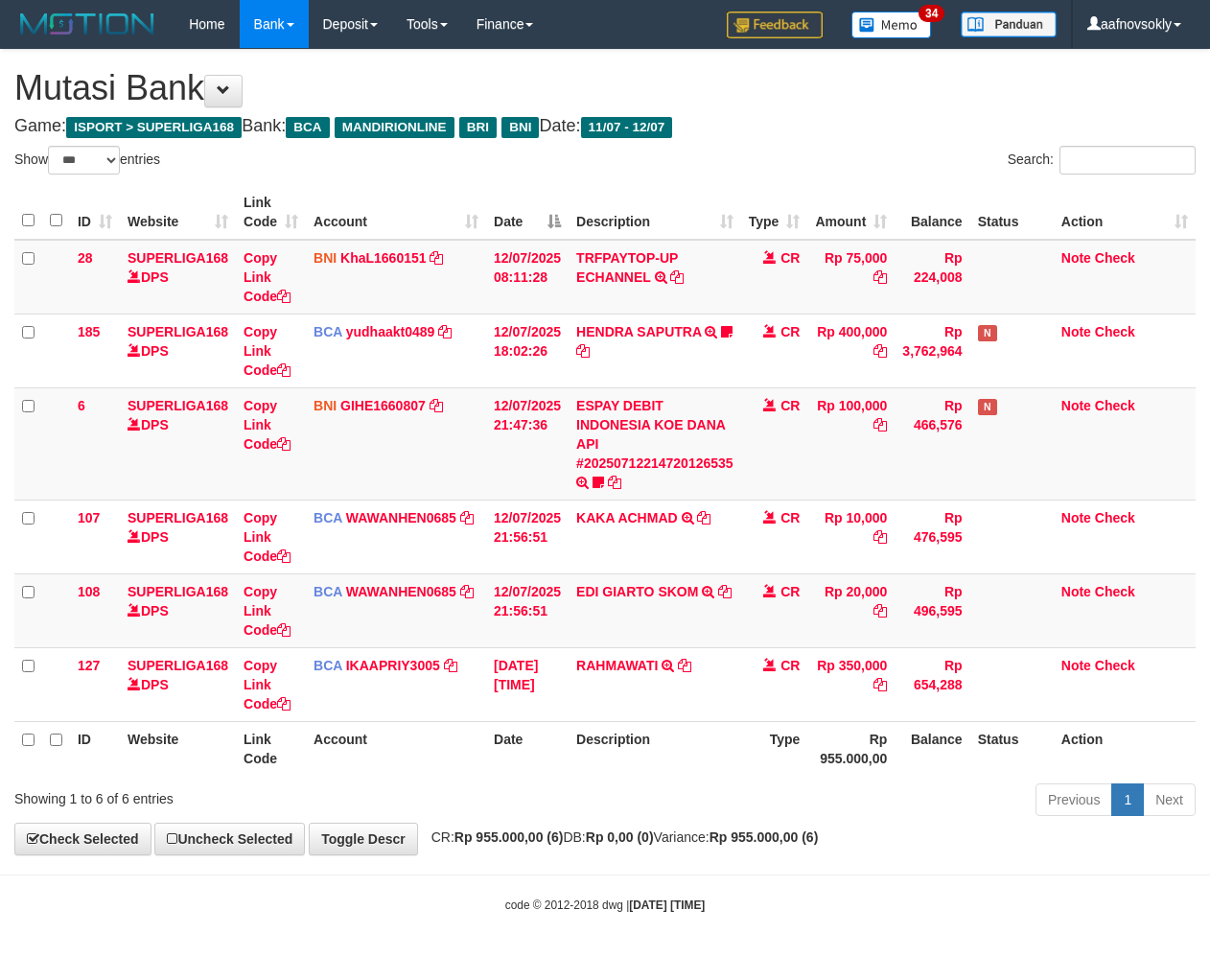 scroll, scrollTop: 0, scrollLeft: 0, axis: both 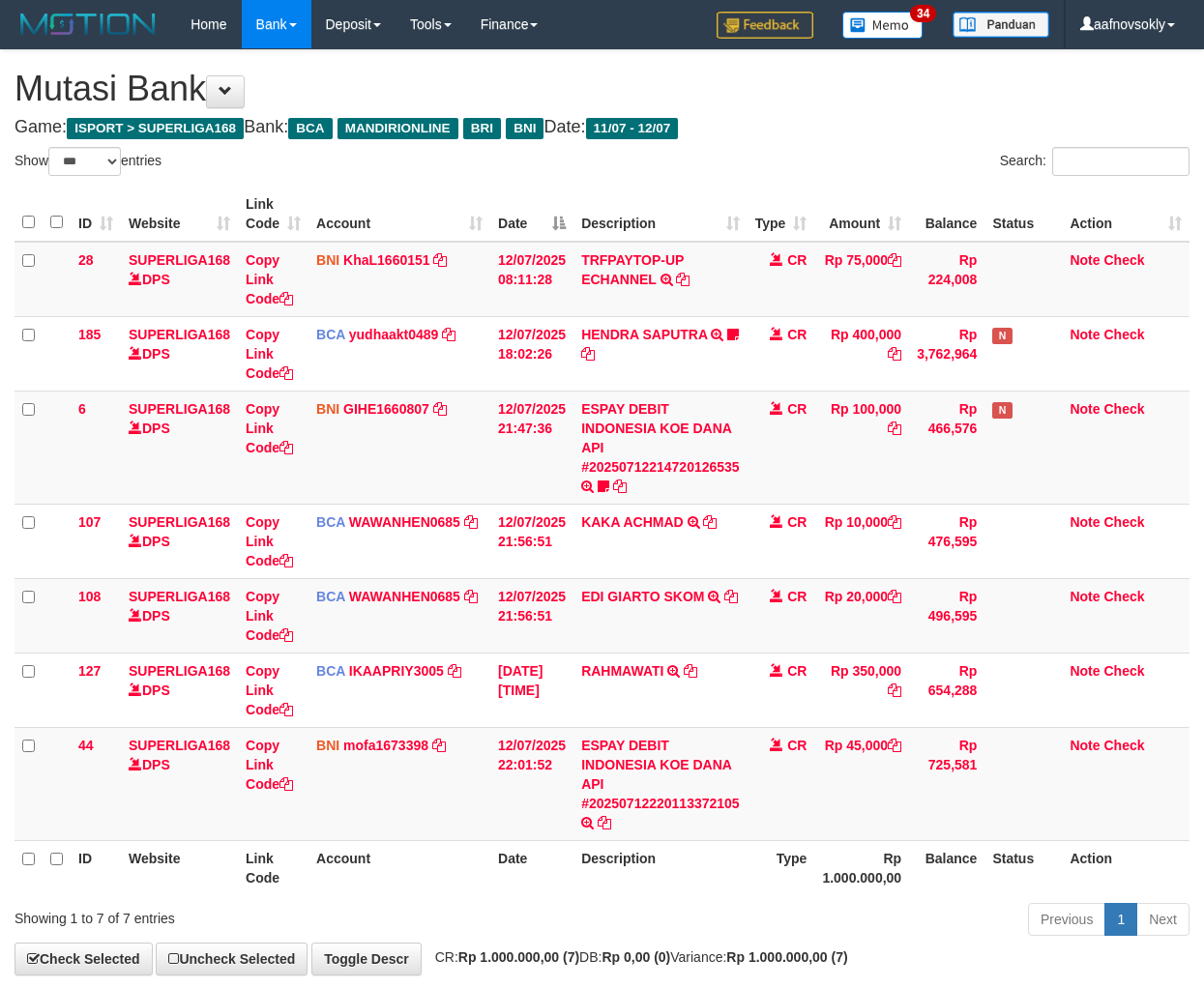 select on "***" 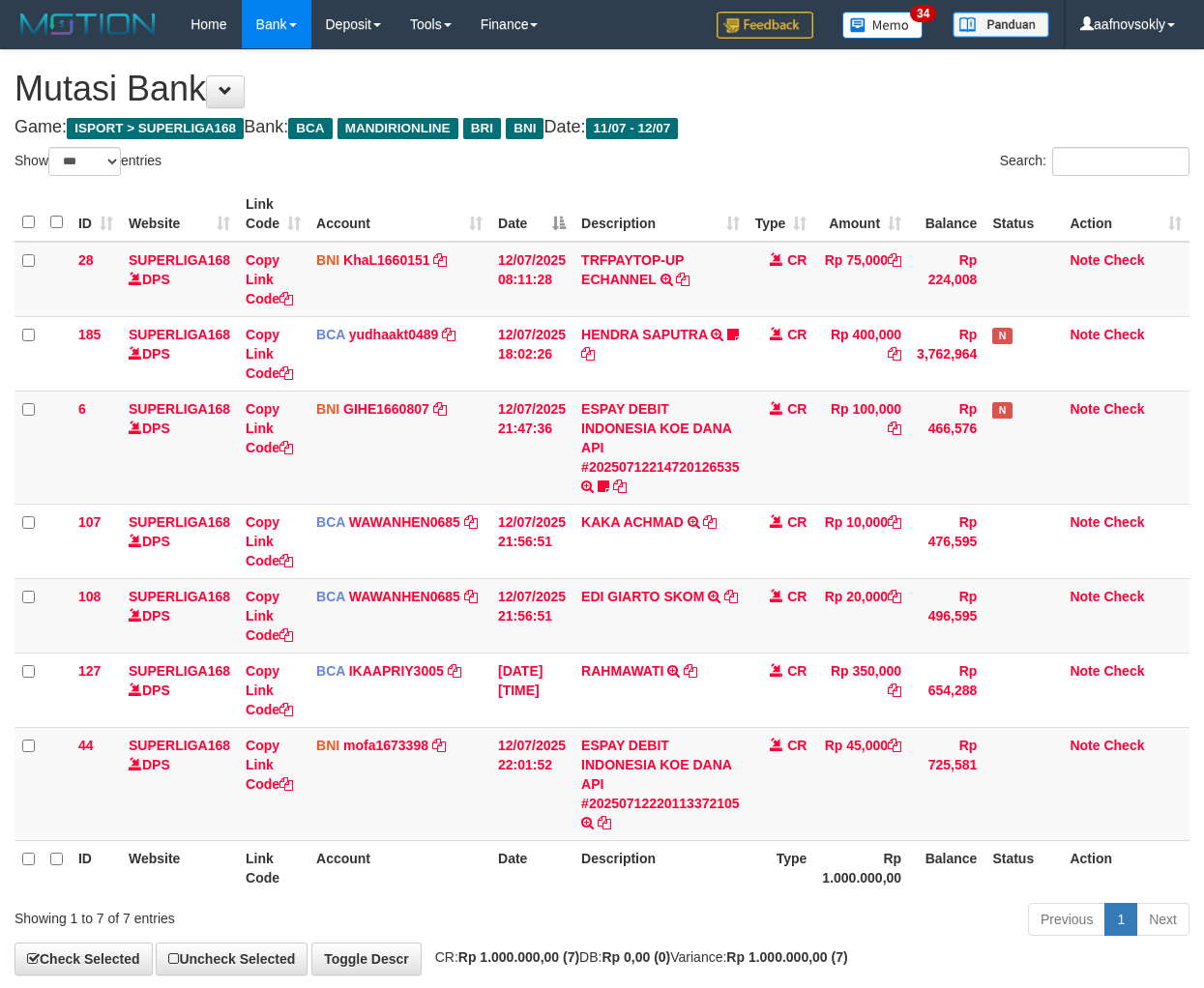 scroll, scrollTop: 0, scrollLeft: 0, axis: both 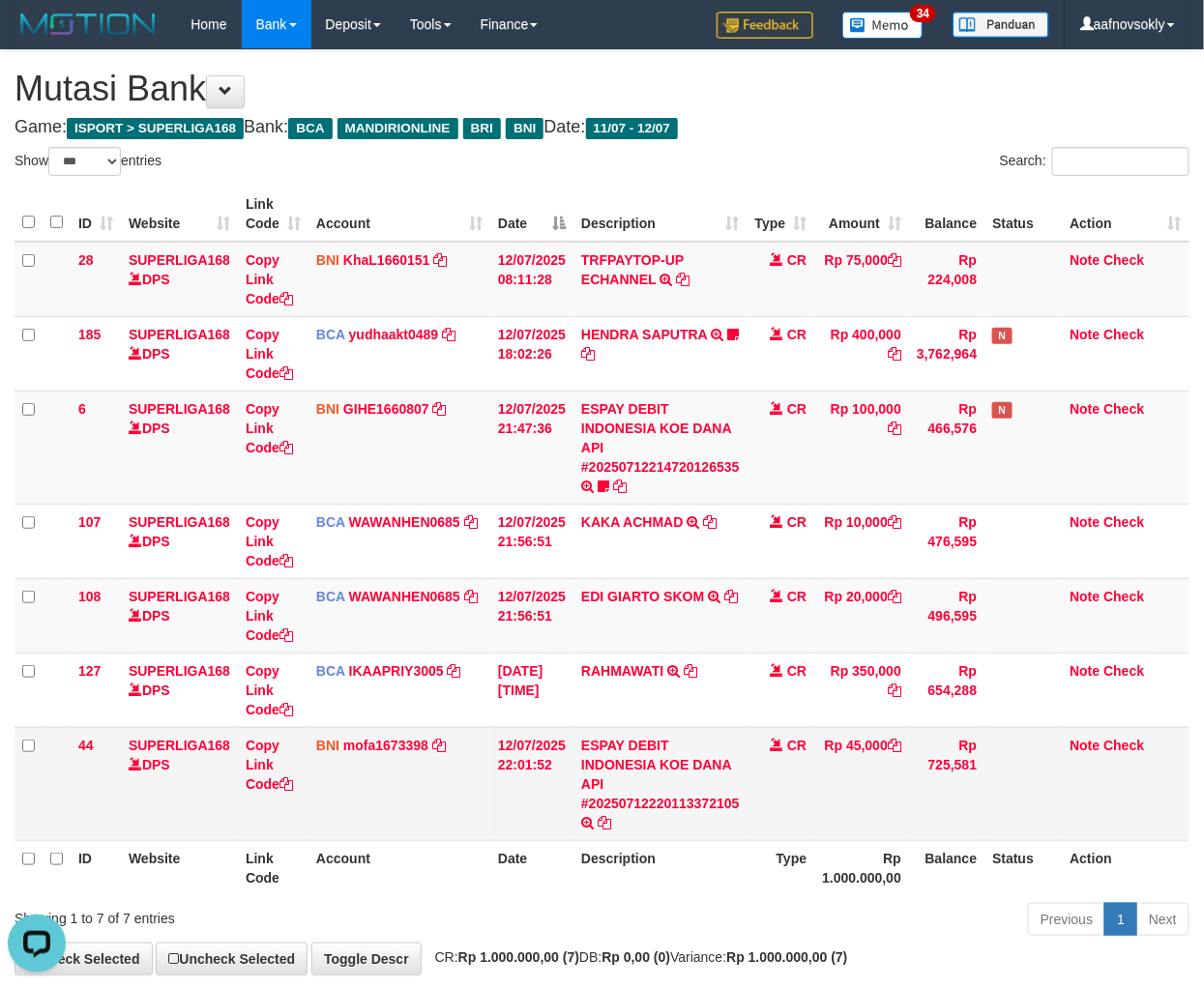 drag, startPoint x: 953, startPoint y: 809, endPoint x: 973, endPoint y: 803, distance: 20.88061 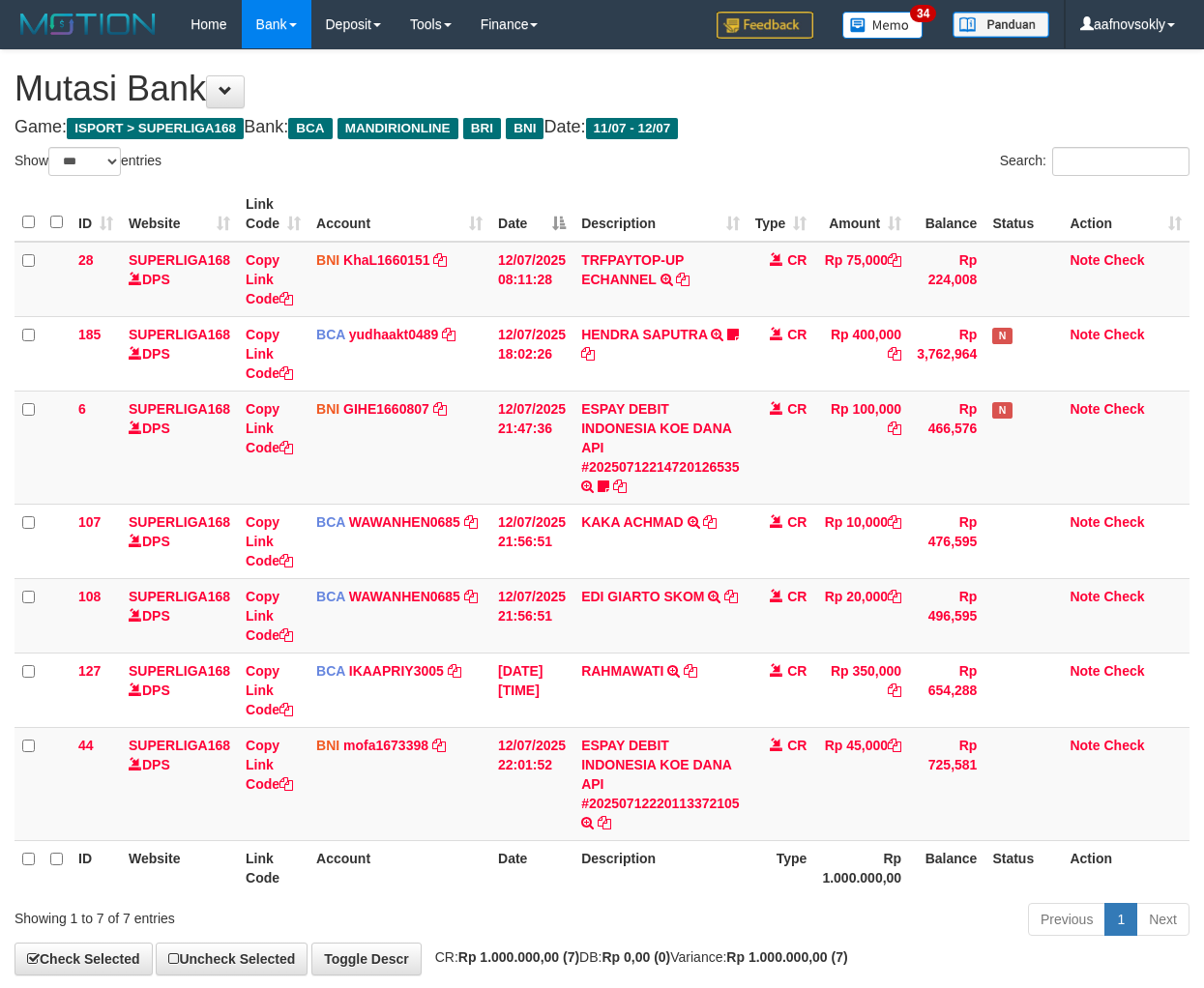 select on "***" 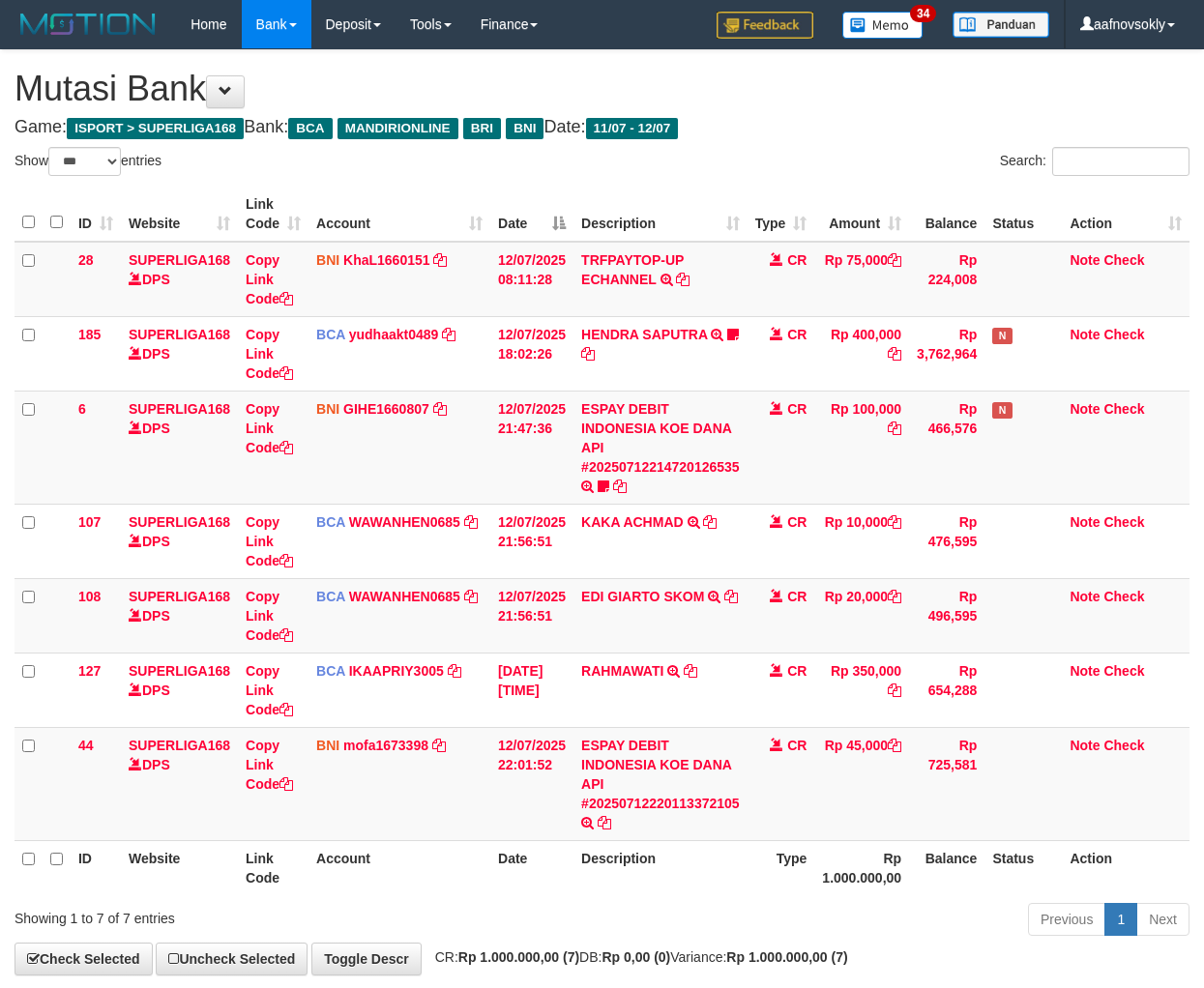 scroll, scrollTop: 0, scrollLeft: 0, axis: both 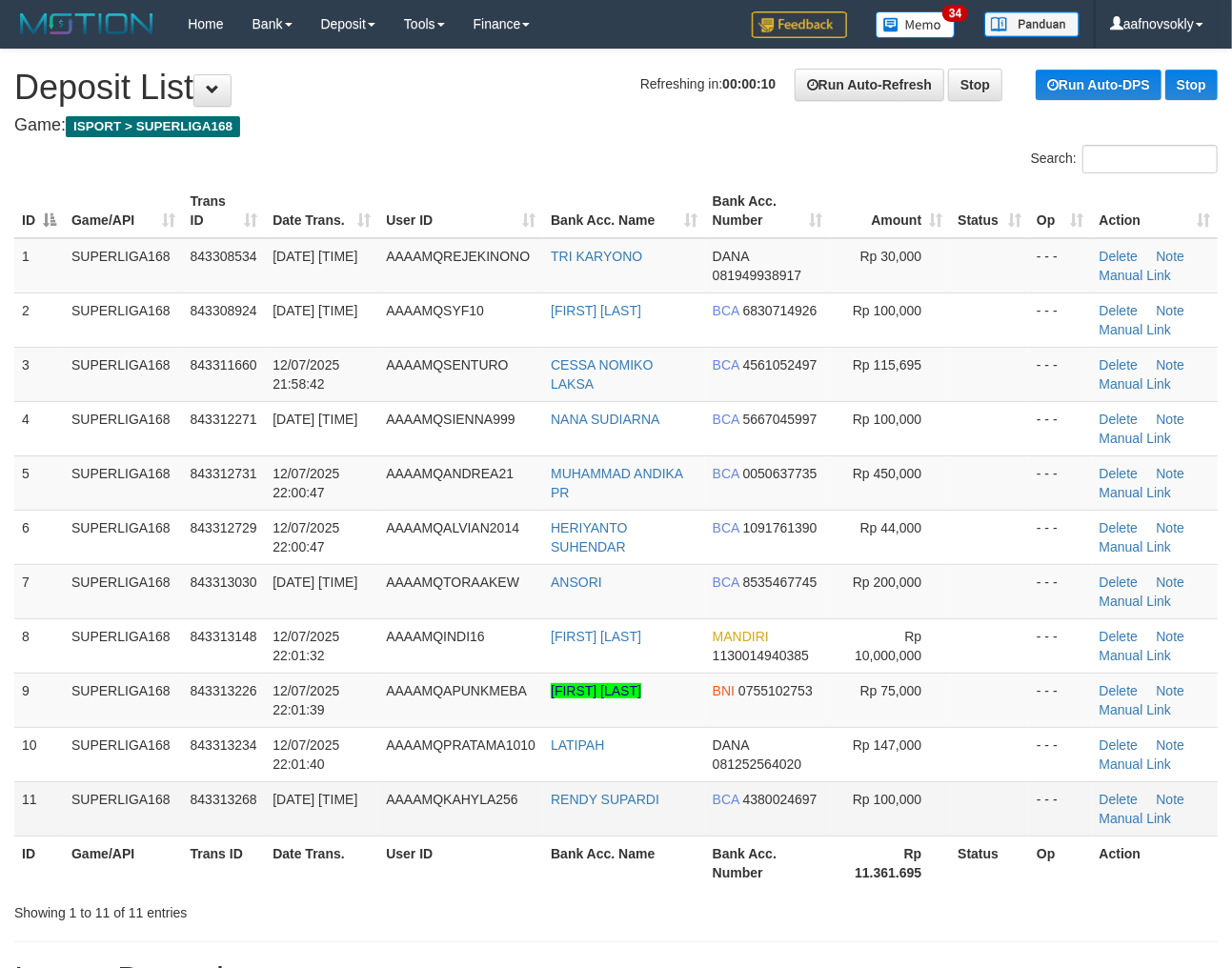 click on "RENDY SUPARDI" at bounding box center [624, 808] 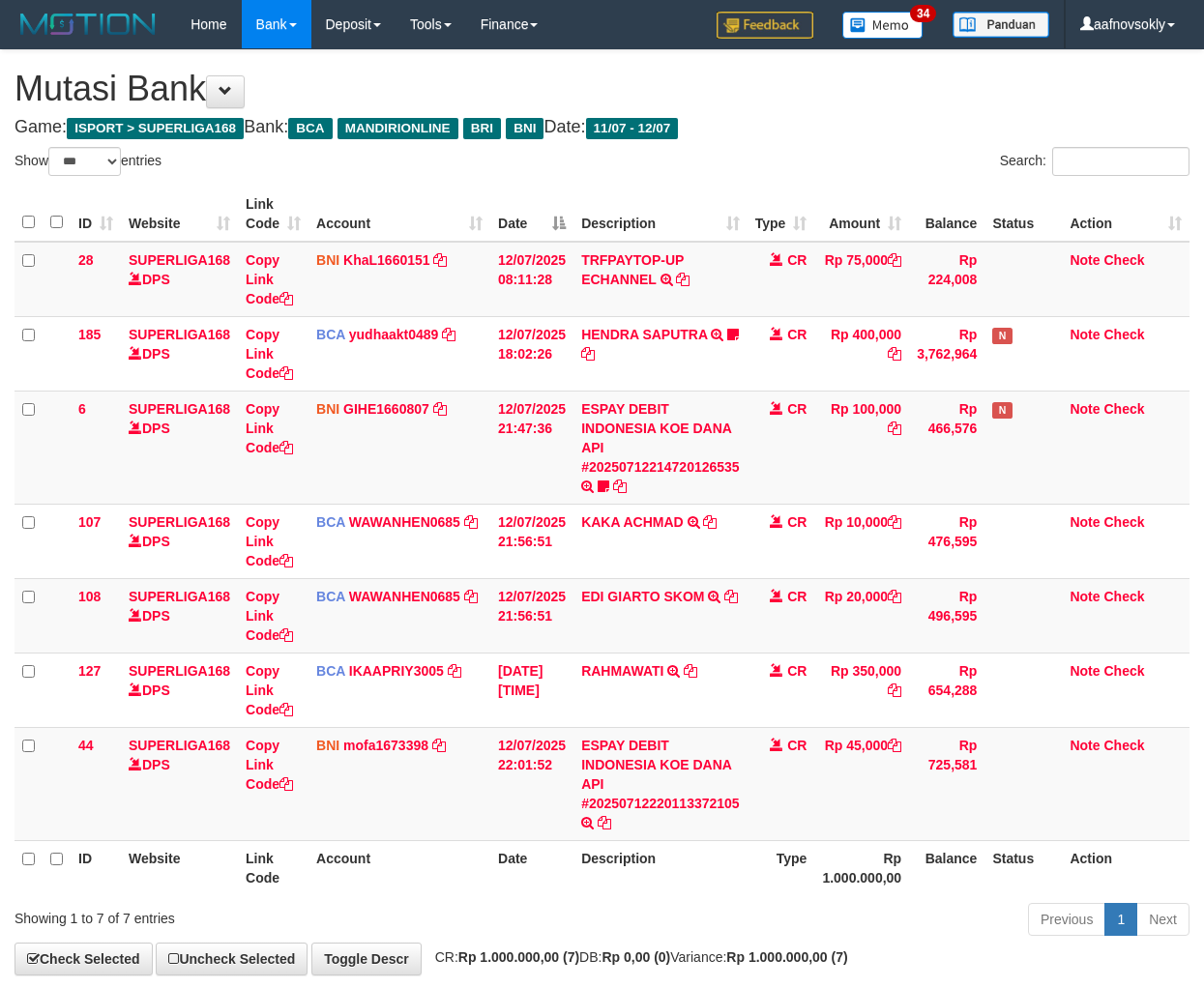 select on "***" 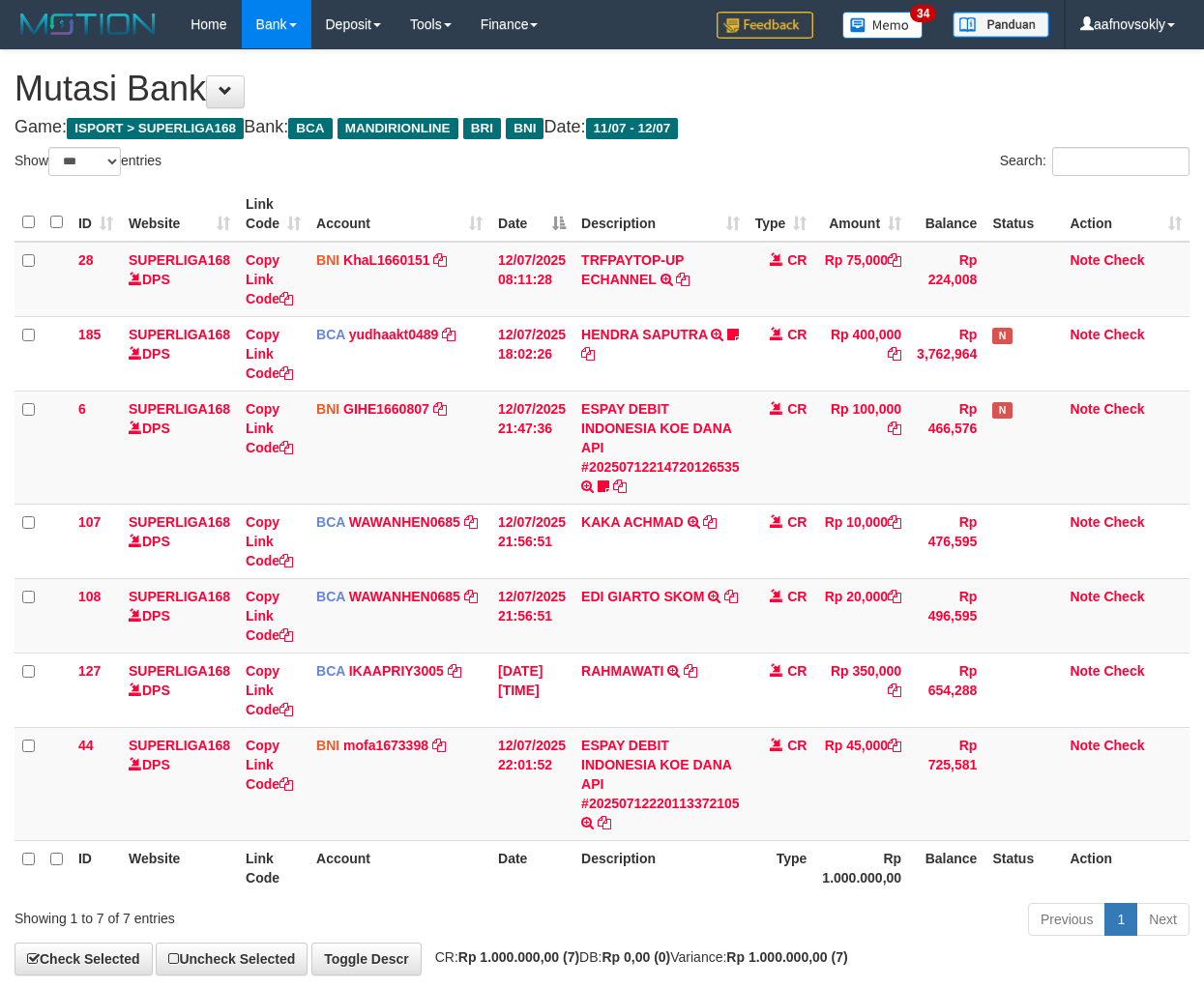 scroll, scrollTop: 0, scrollLeft: 0, axis: both 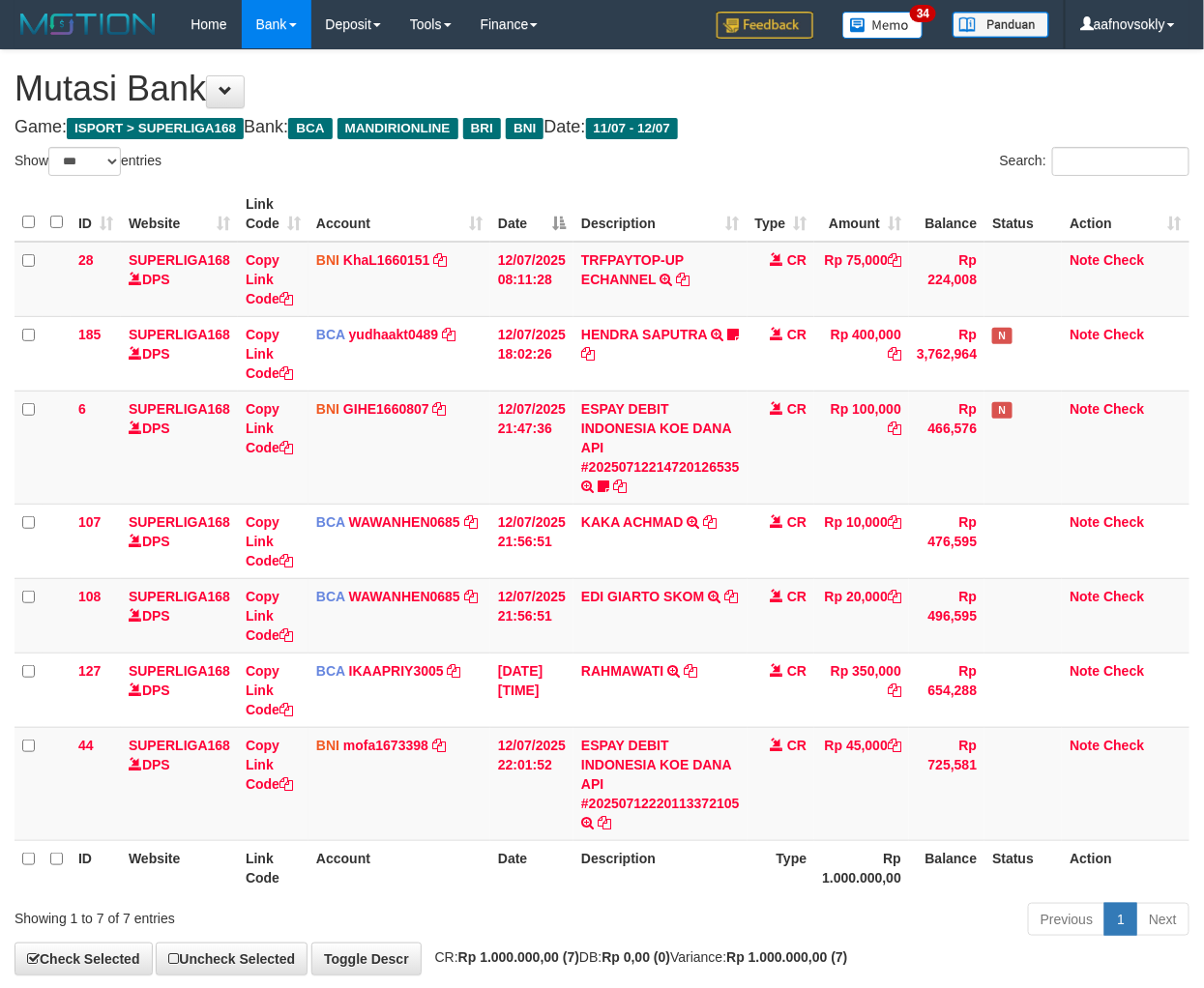 click on "Previous 1 Next" at bounding box center [853, 921] 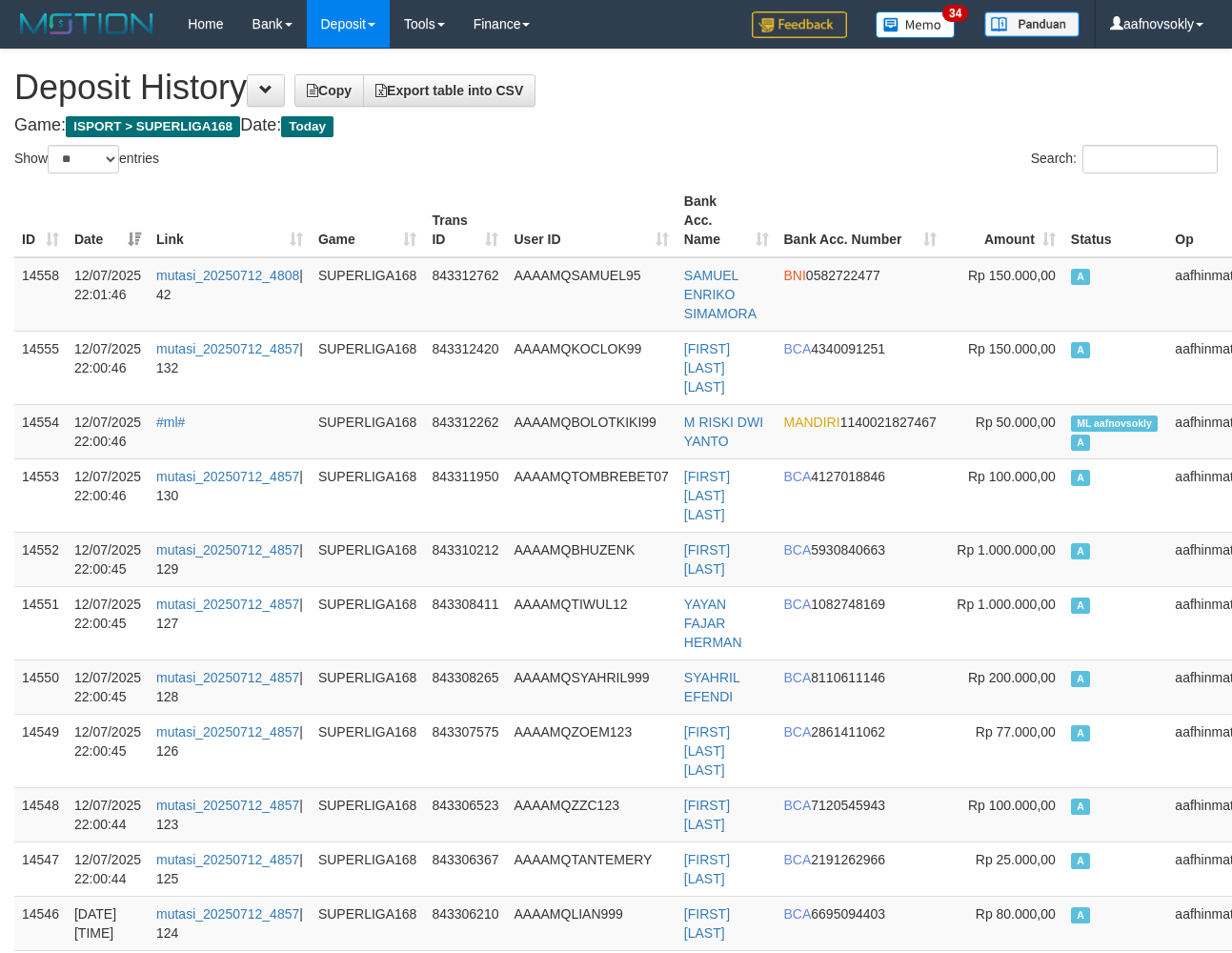 select on "**" 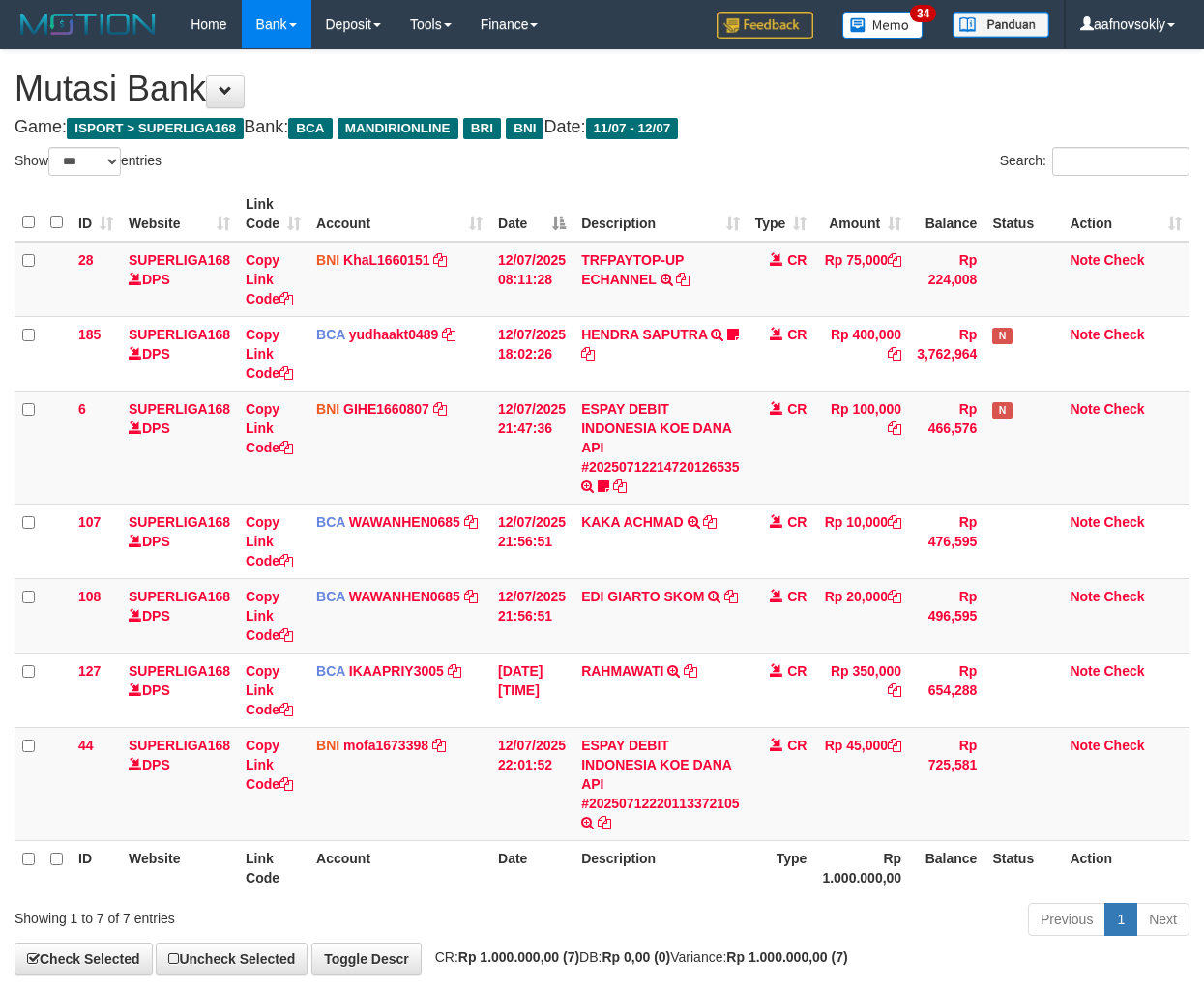 select on "***" 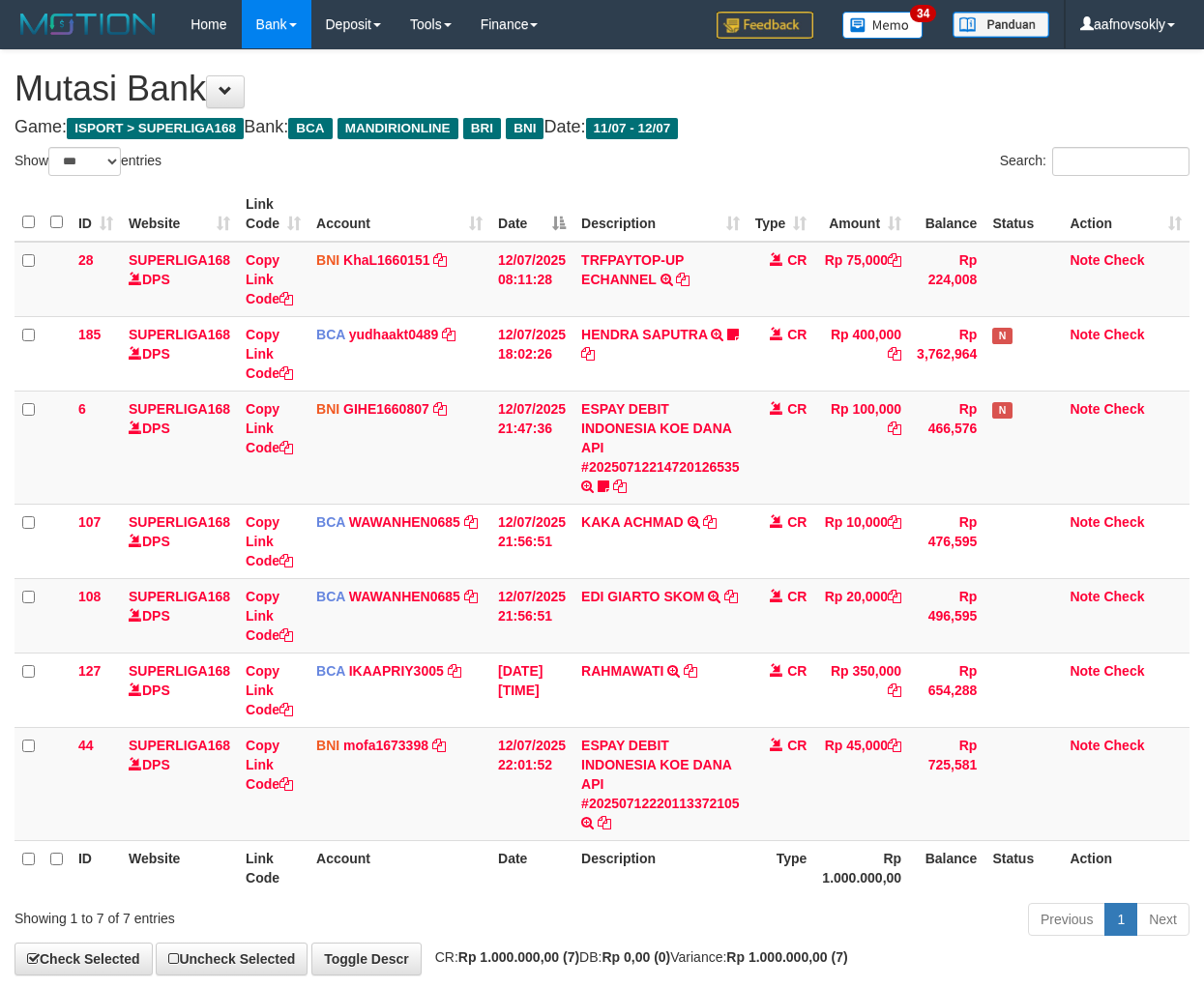scroll, scrollTop: 0, scrollLeft: 0, axis: both 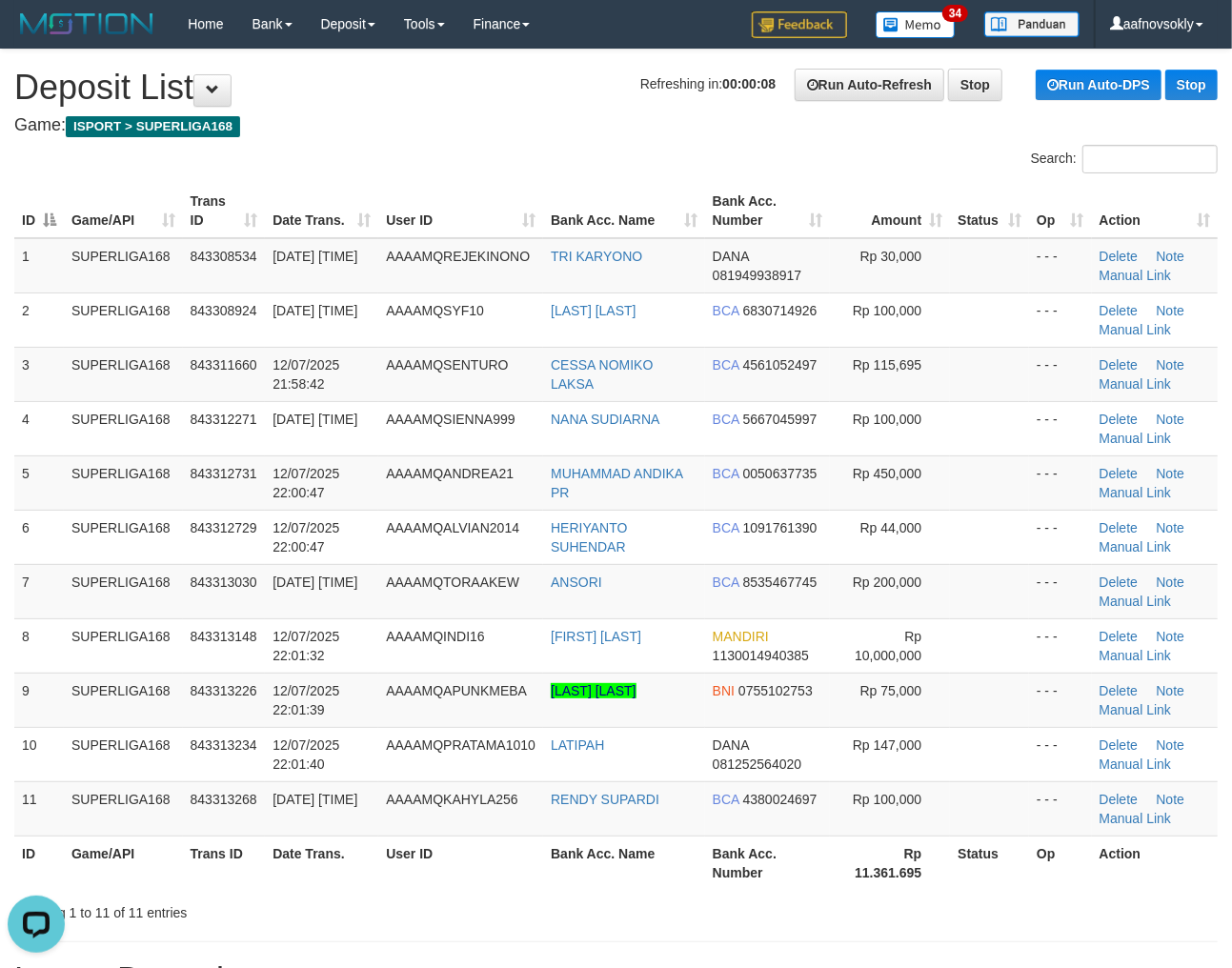click on "Bank Acc. Name" at bounding box center [624, 862] 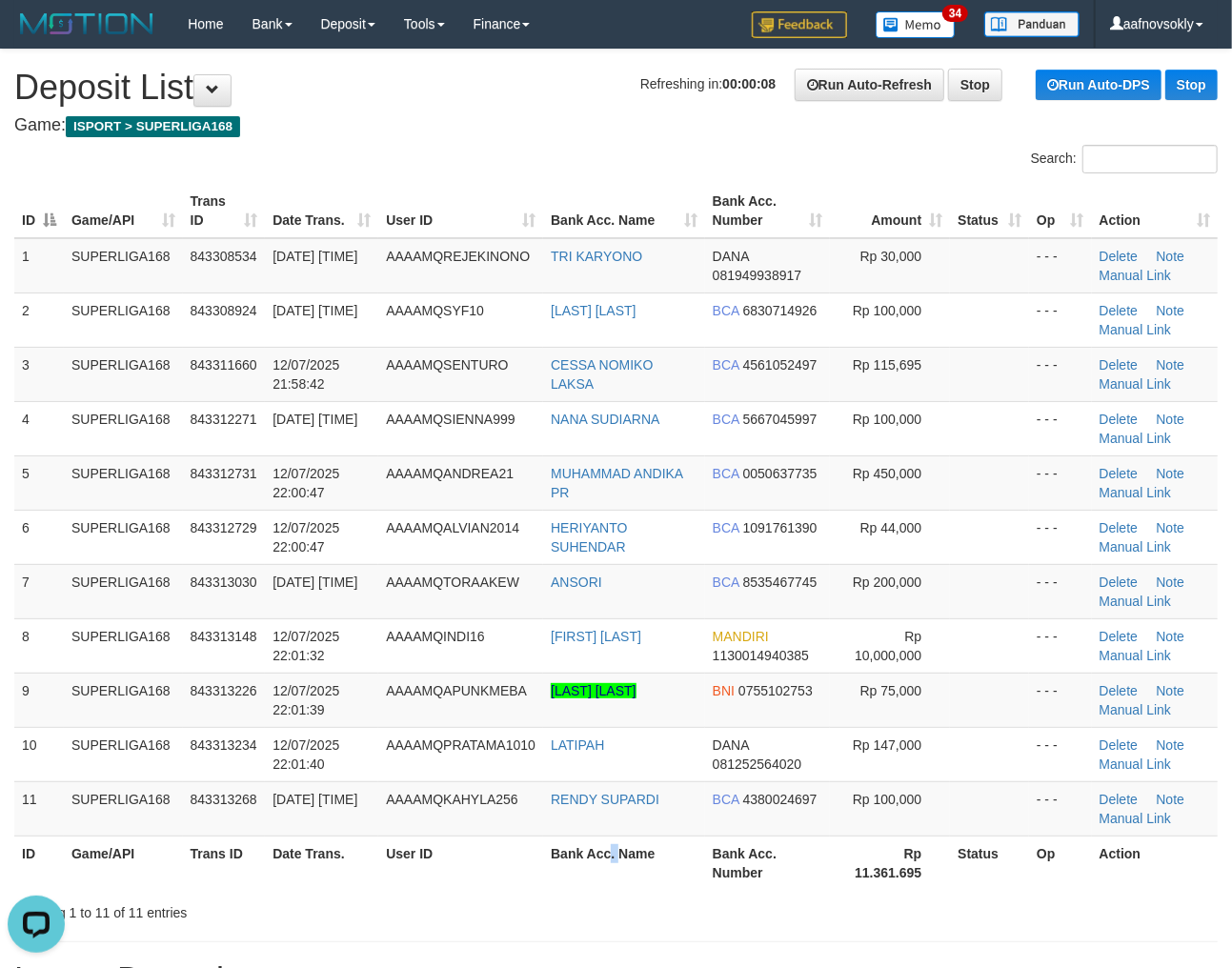 click on "Bank Acc. Name" at bounding box center [624, 862] 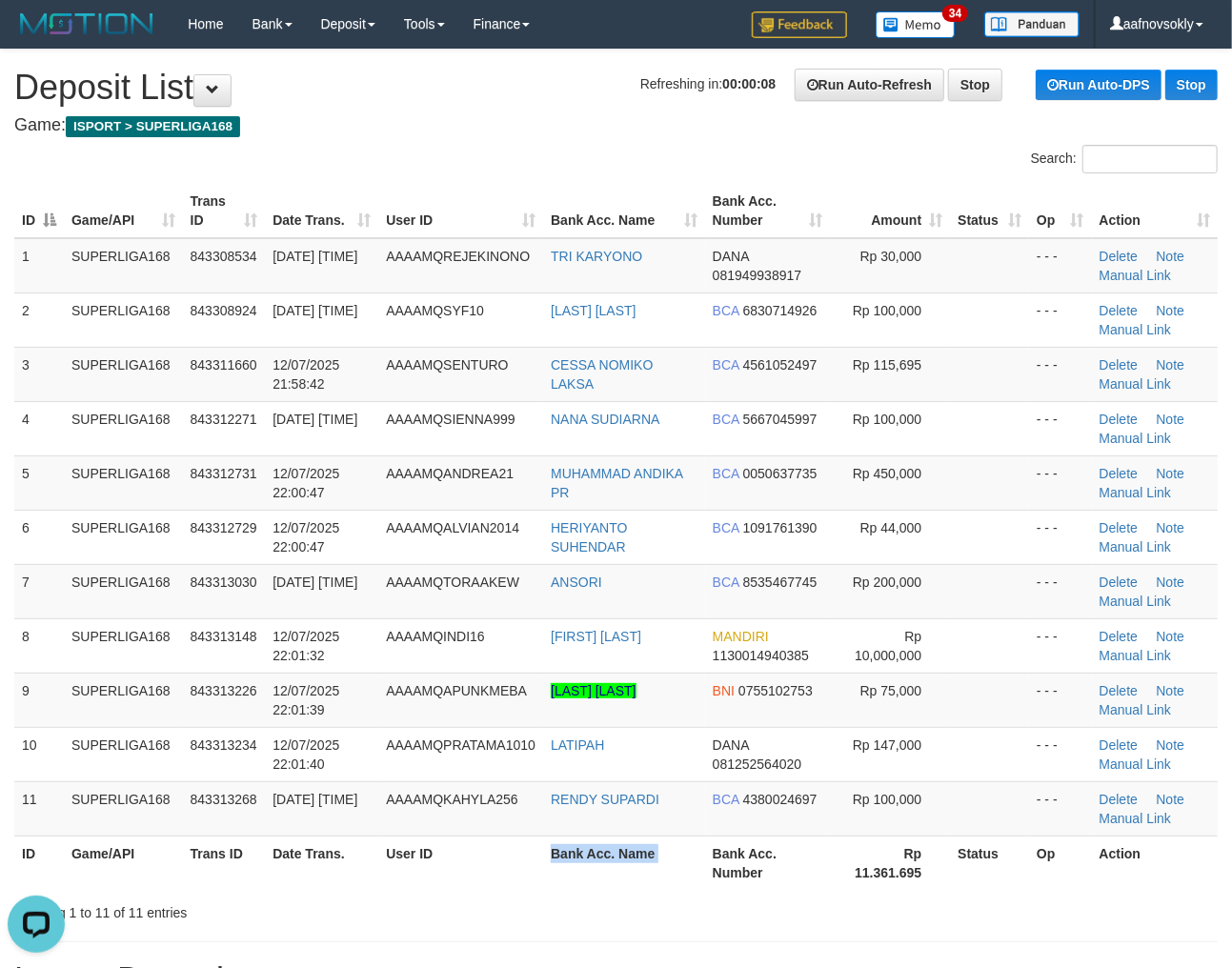 click on "Bank Acc. Name" at bounding box center (624, 862) 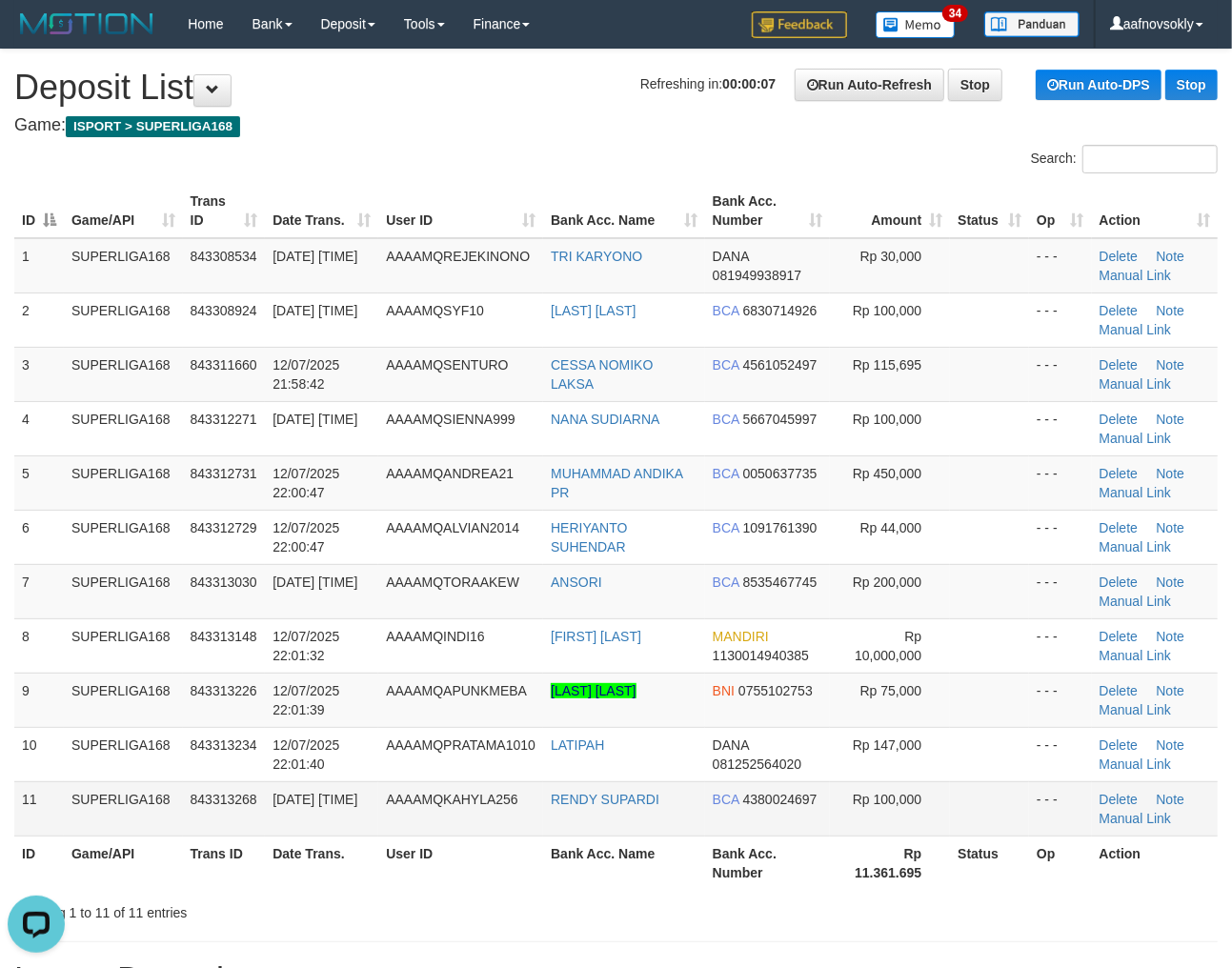 click on "RENDY SUPARDI" at bounding box center [624, 808] 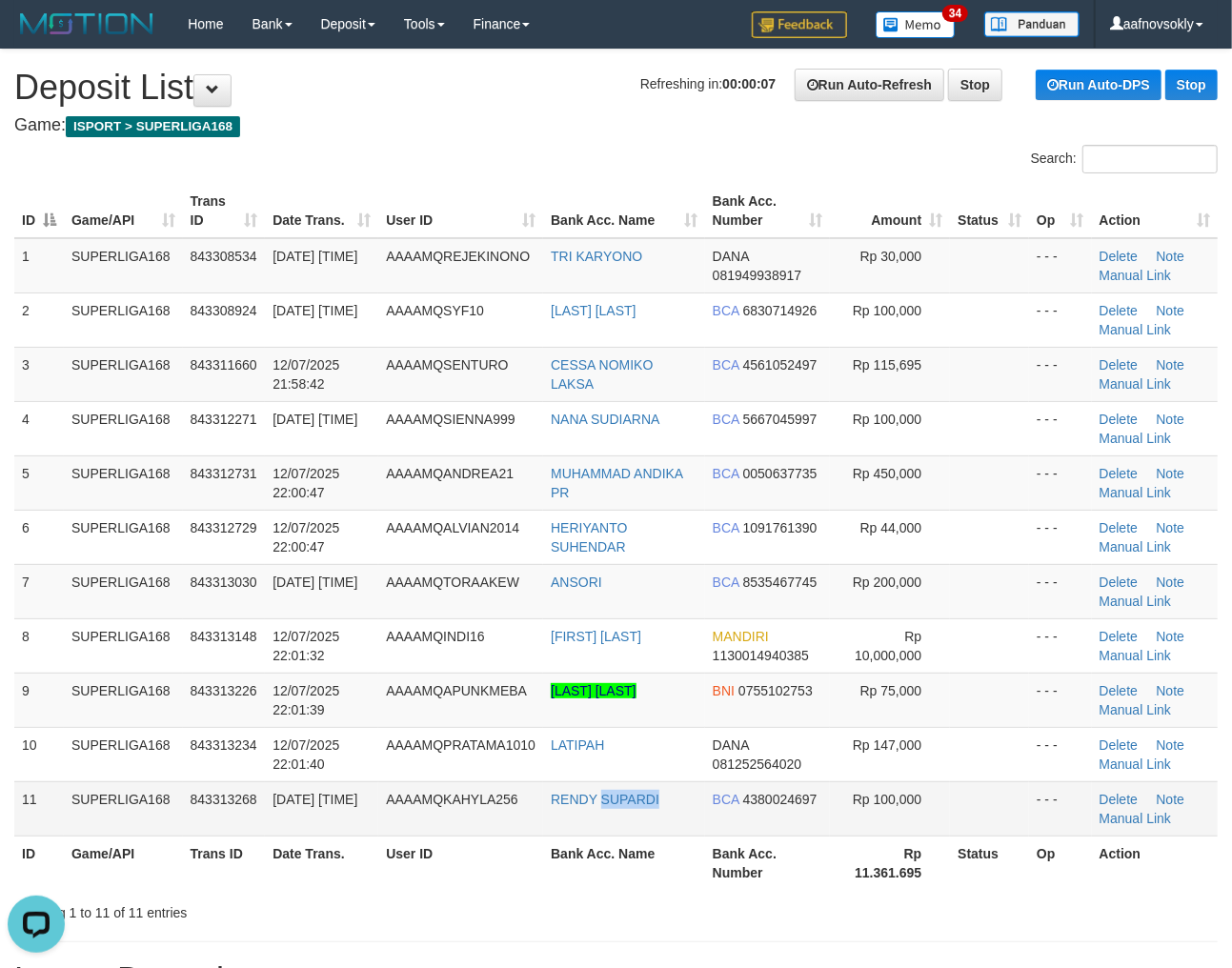 click on "RENDY SUPARDI" at bounding box center [624, 808] 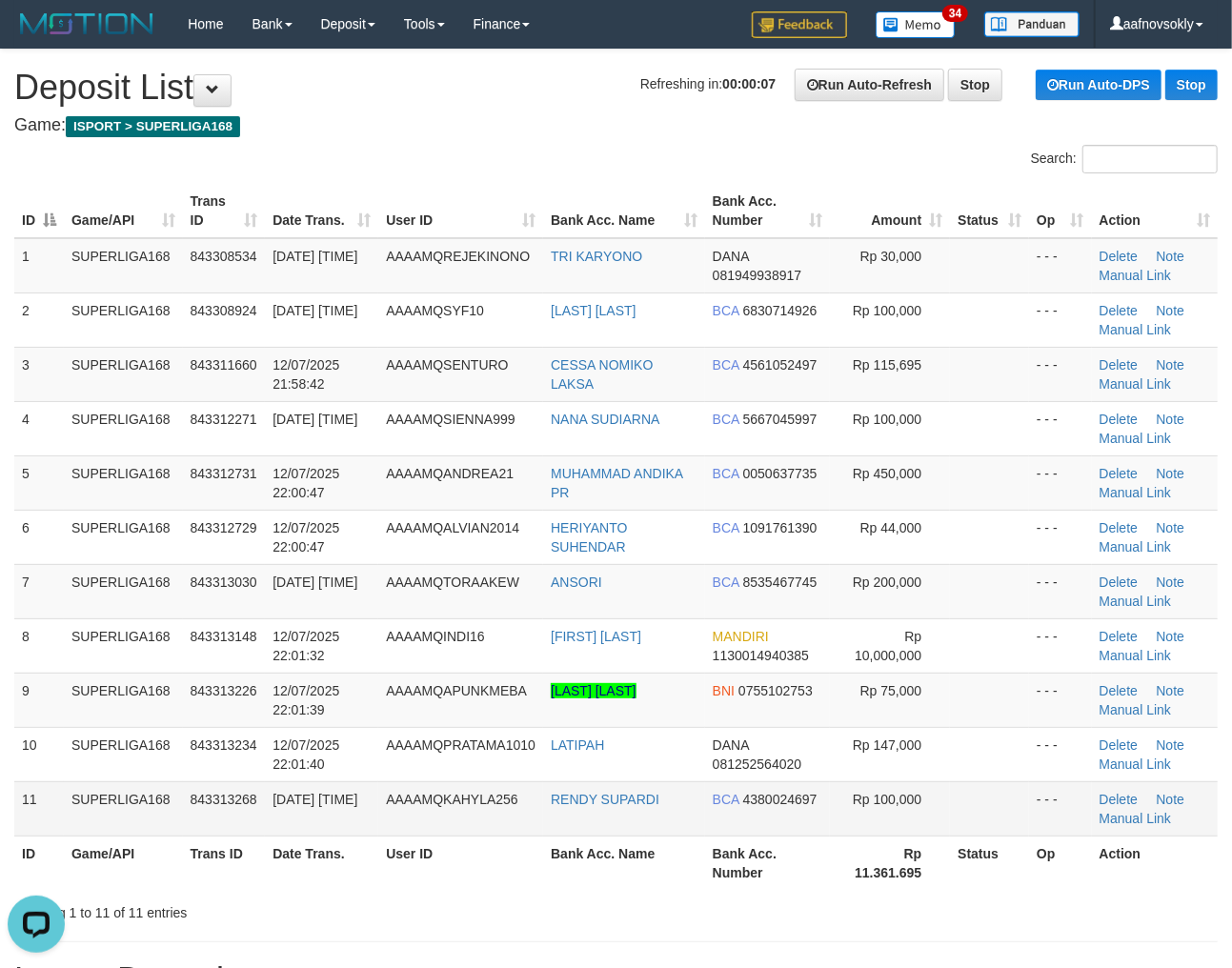 click on "RENDY SUPARDI" at bounding box center [624, 808] 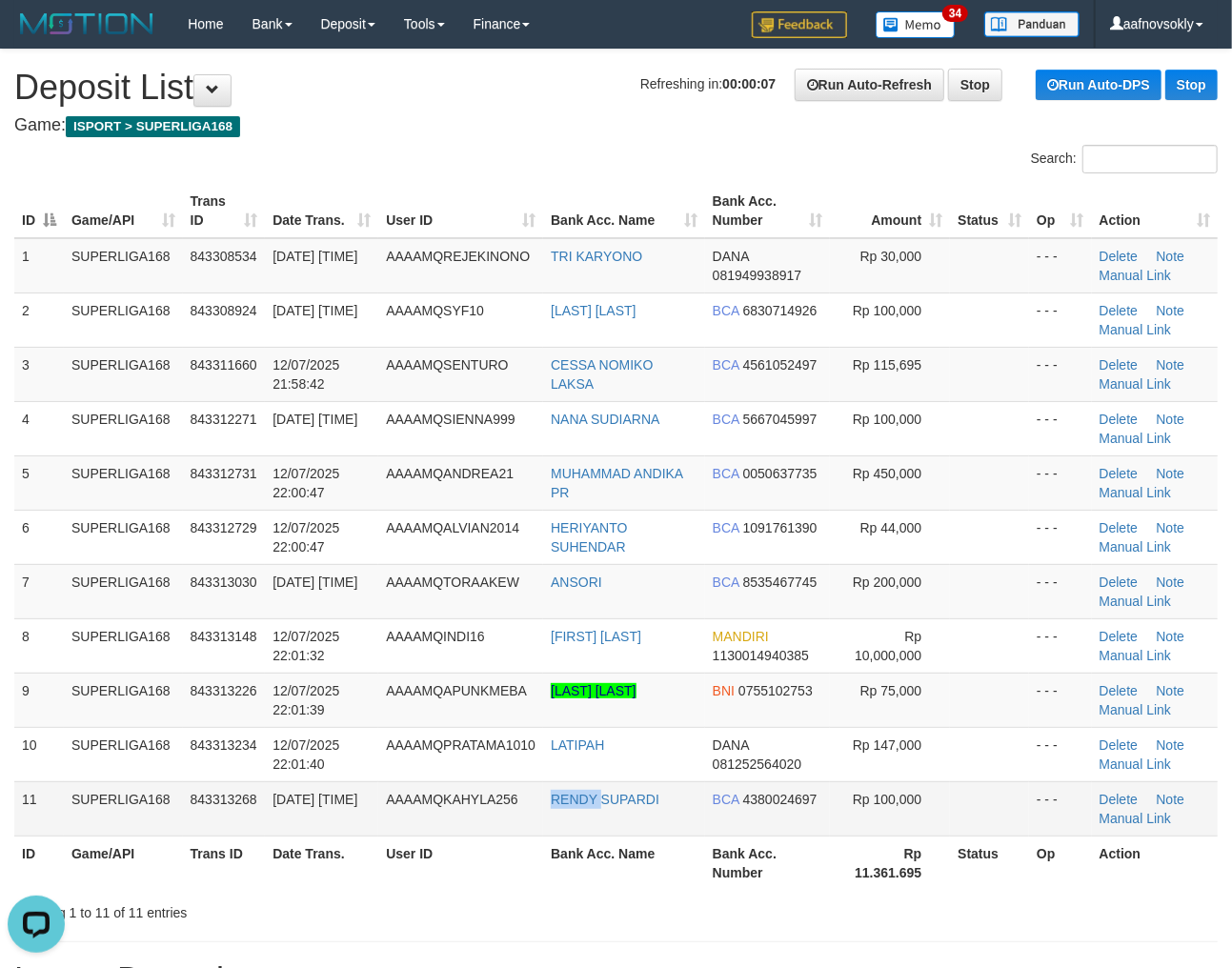 click on "RENDY SUPARDI" at bounding box center [624, 808] 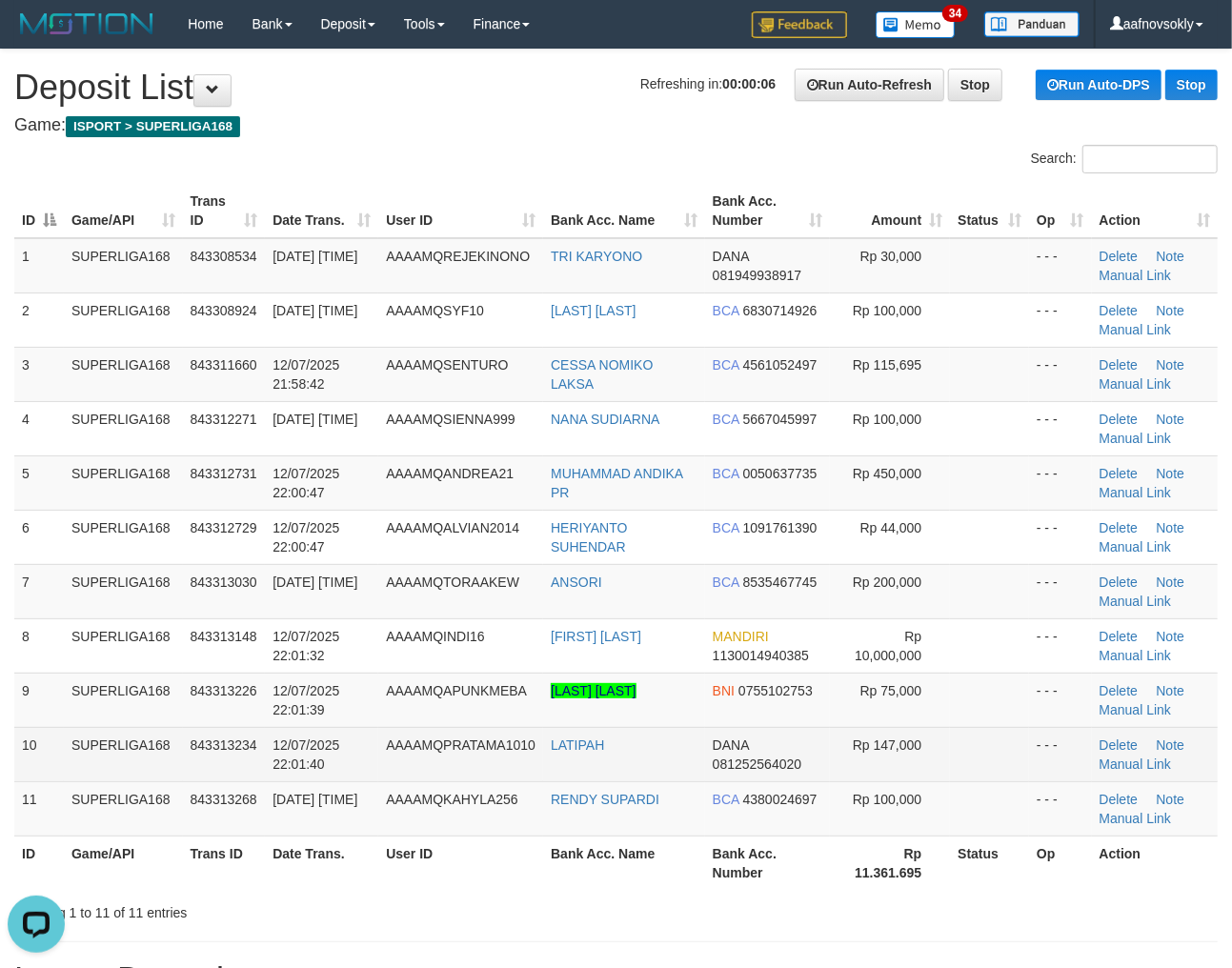 click on "LATIPAH" at bounding box center [624, 754] 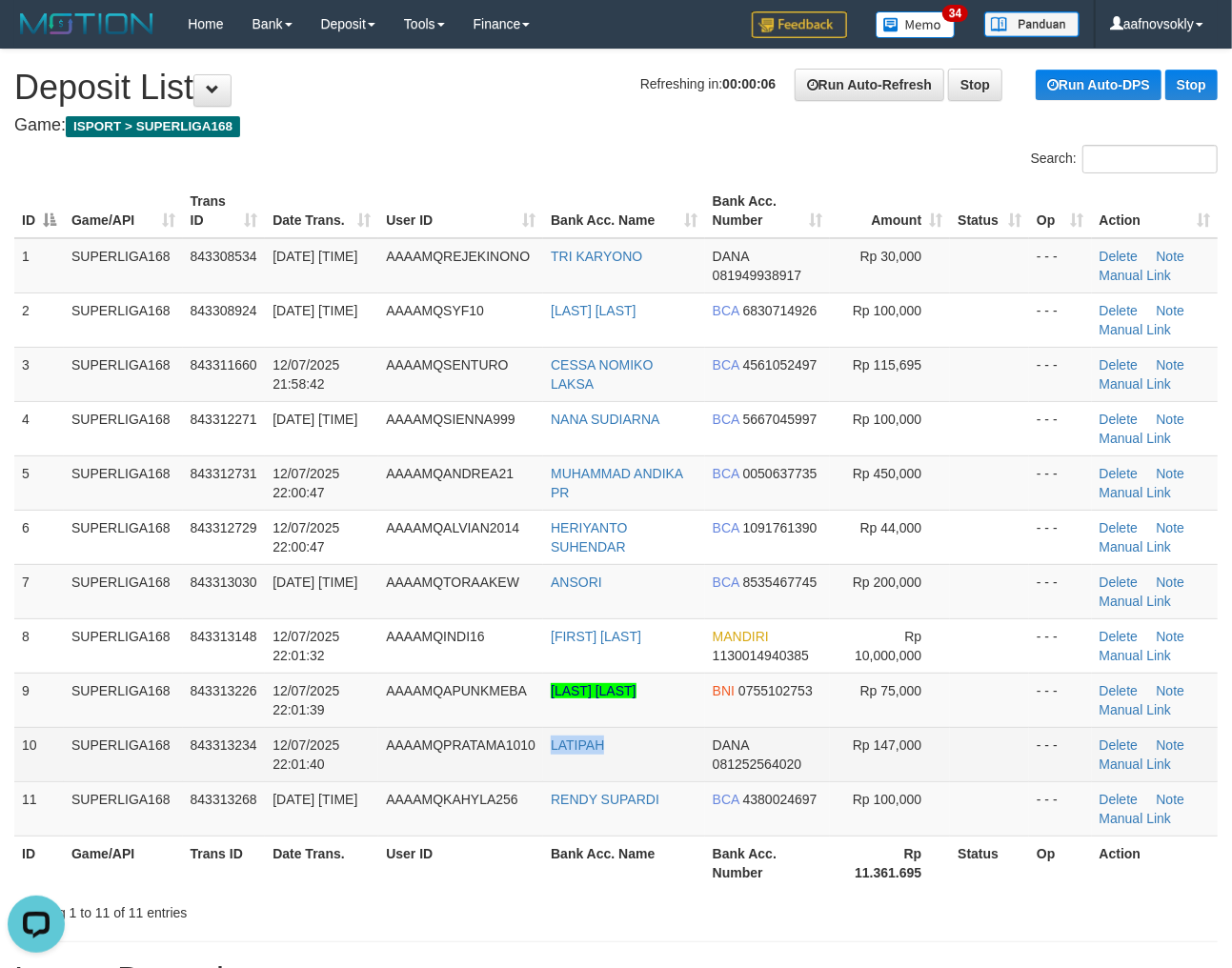 click on "LATIPAH" at bounding box center [624, 754] 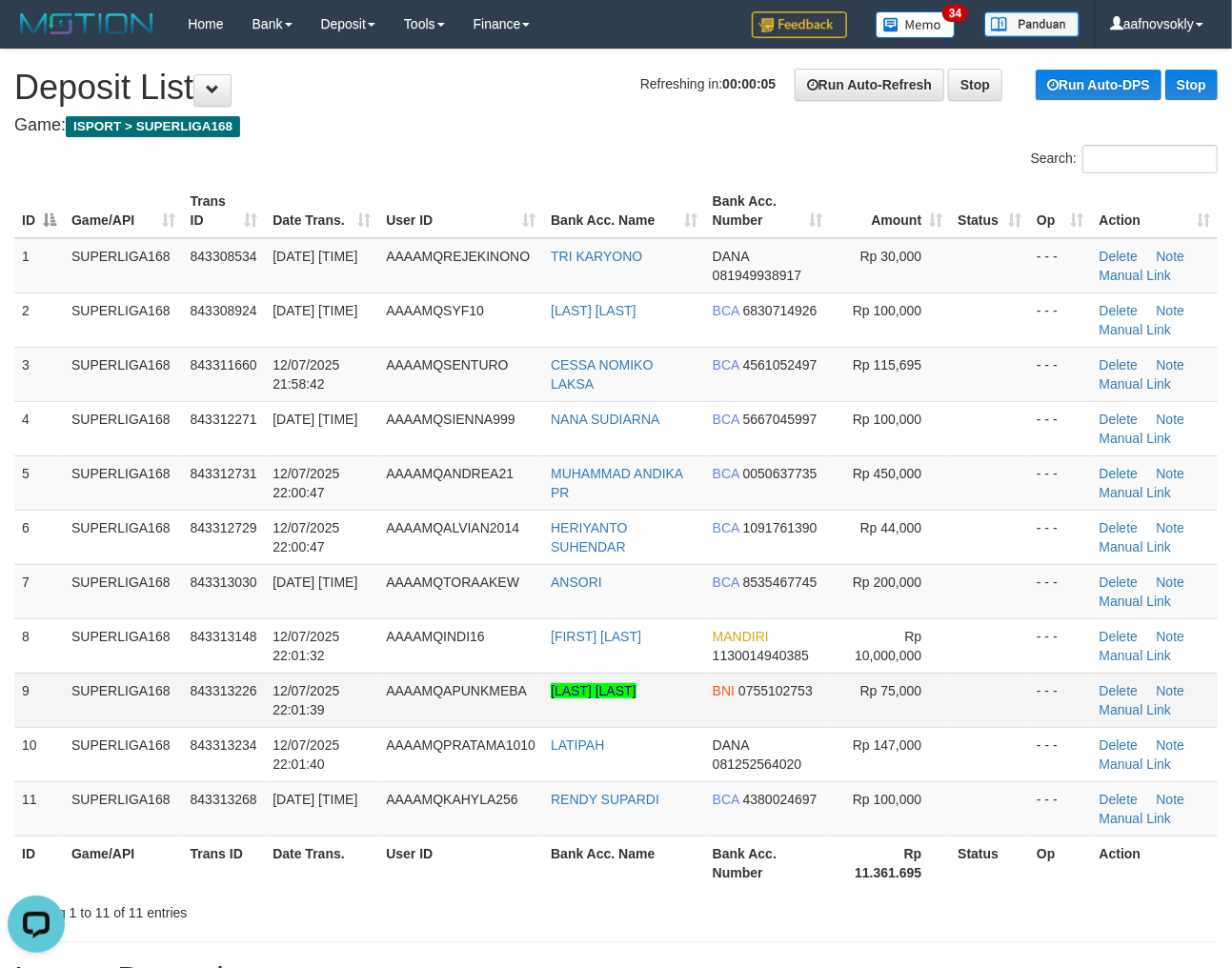 click on "[FIRST] [LAST]" at bounding box center [624, 699] 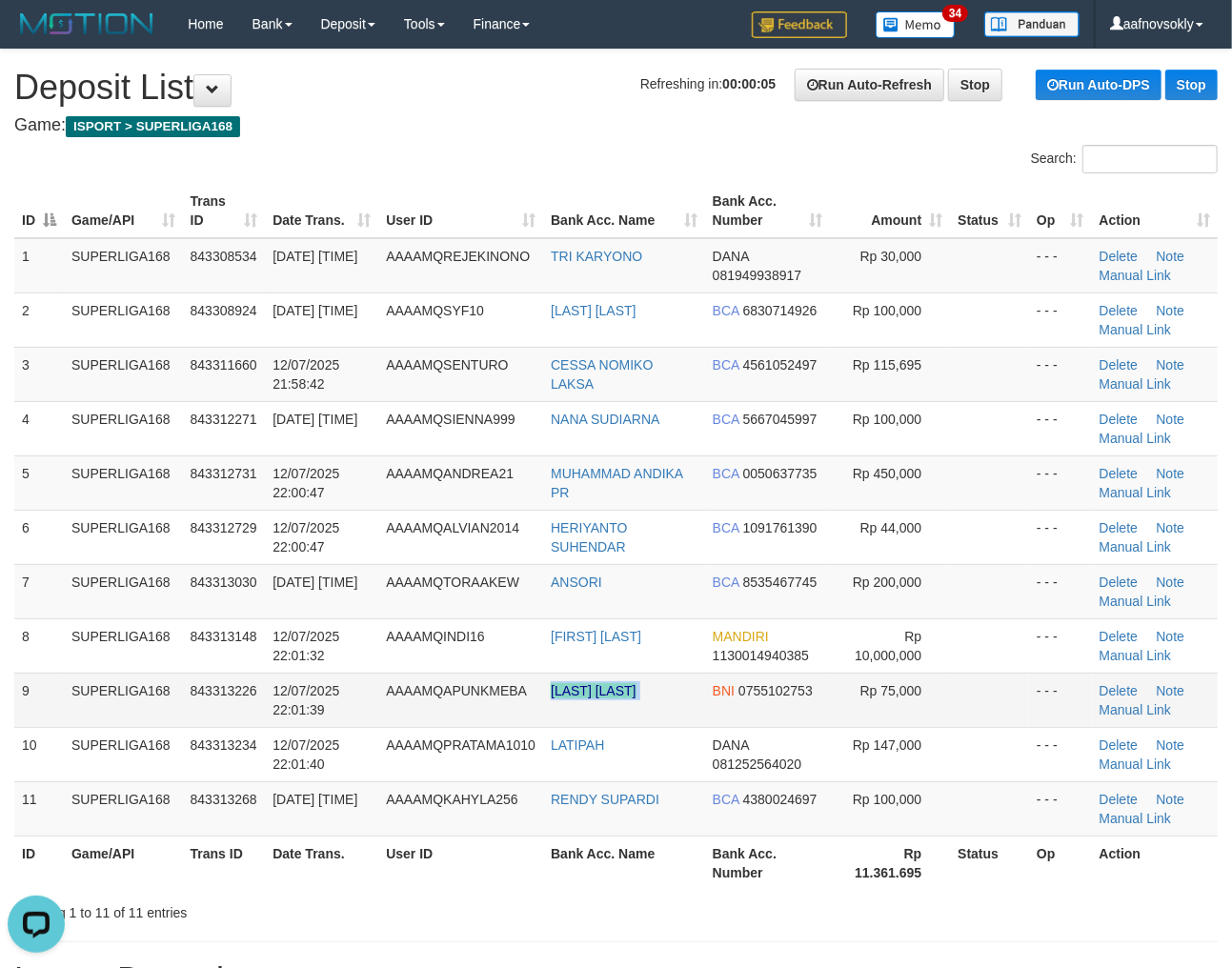 click on "MUHAMMAD SYAFRULLAH" at bounding box center (624, 699) 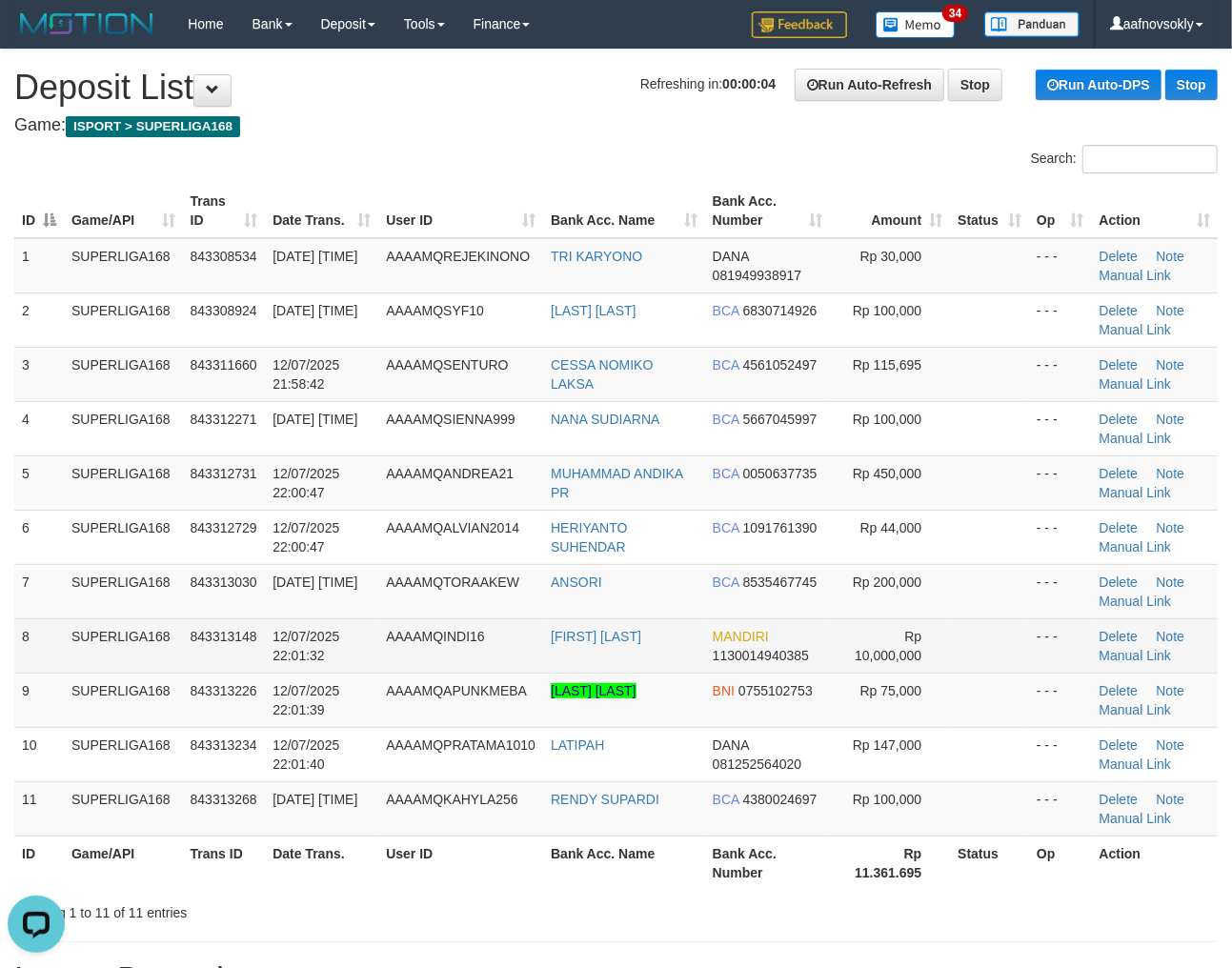 click on "[FIRST] [LAST]" at bounding box center (624, 645) 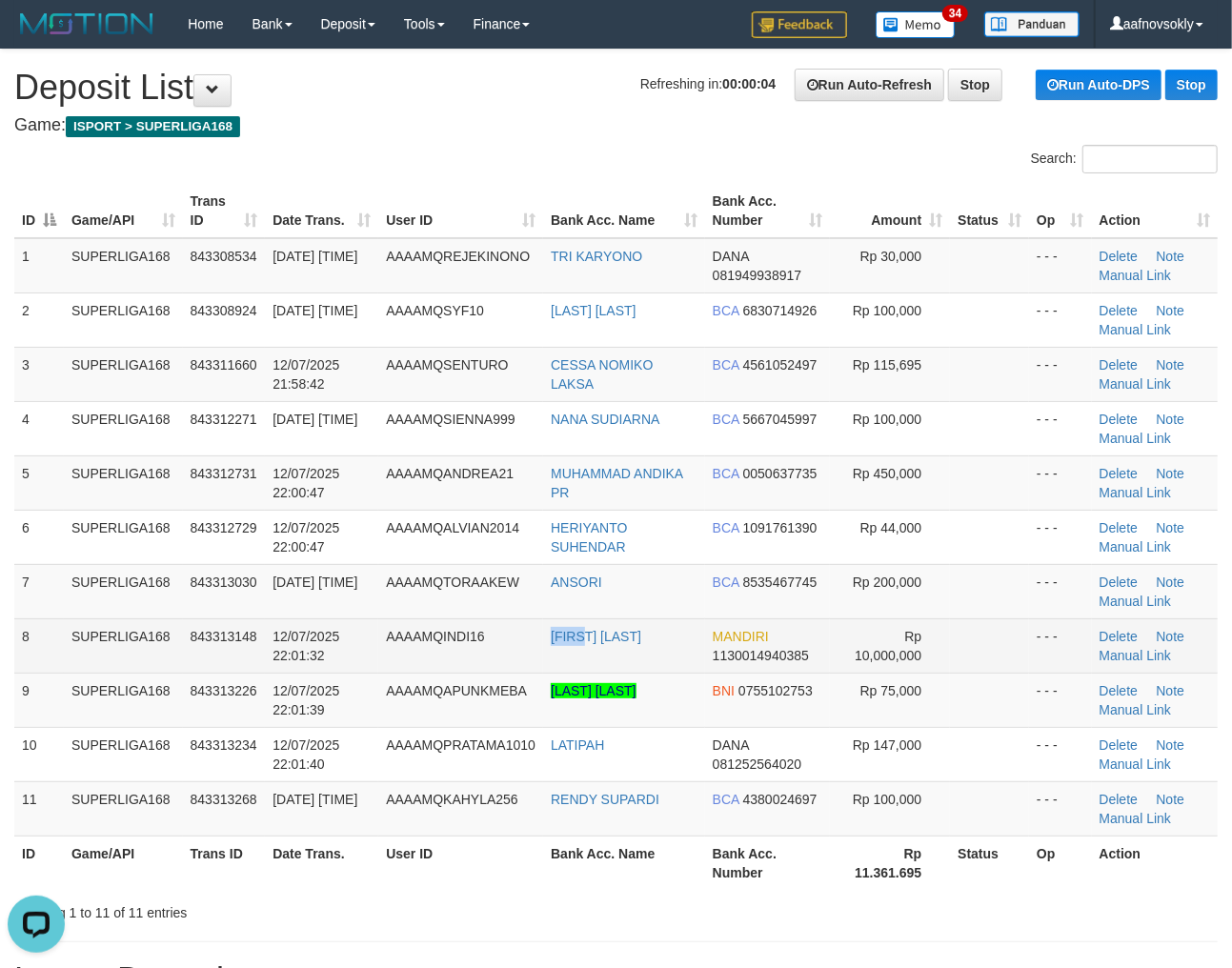 click on "ANDY JAYA SAPUTRA" at bounding box center (624, 645) 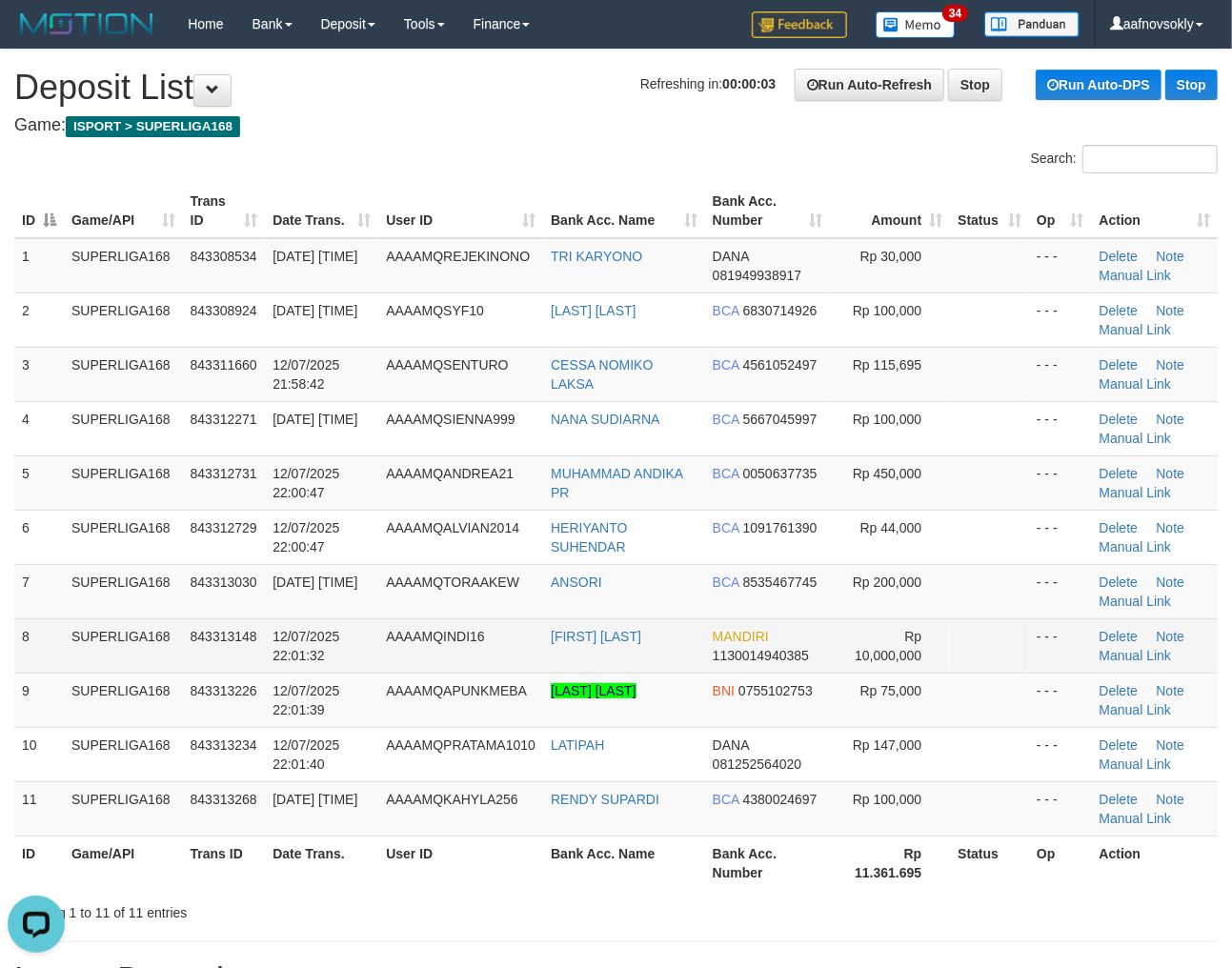 click on "ANDY JAYA SAPUTRA" at bounding box center (624, 645) 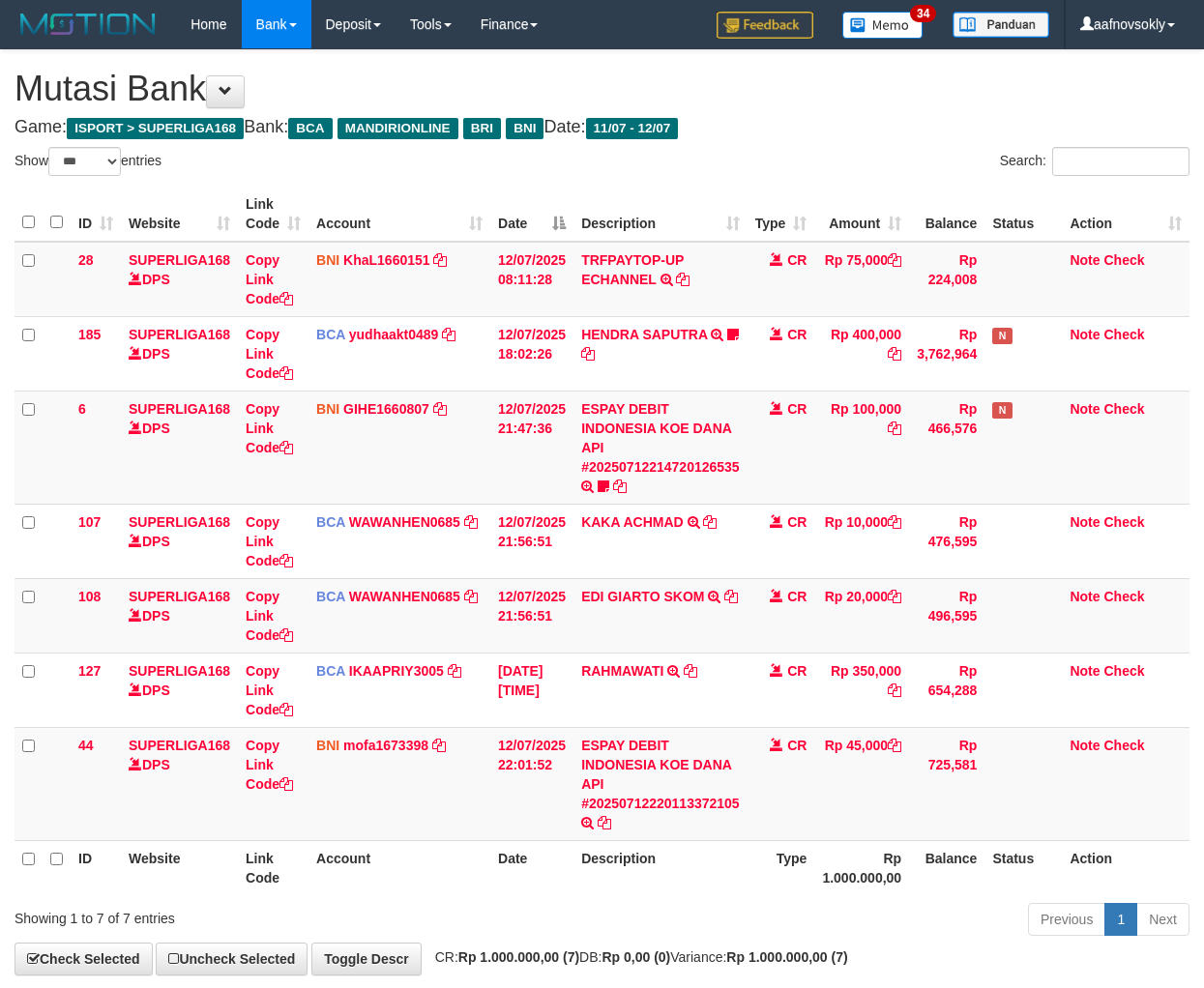 select on "***" 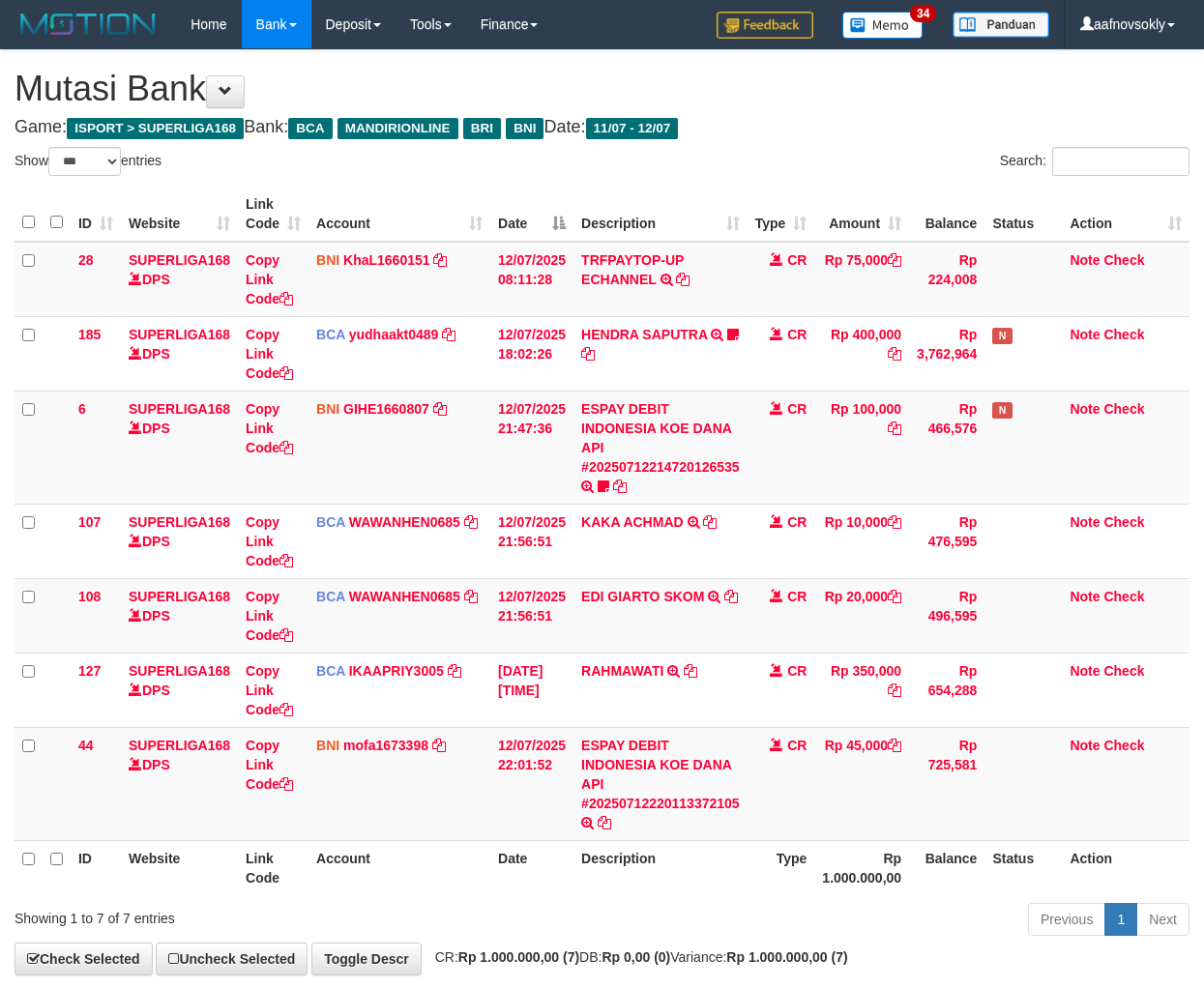 scroll, scrollTop: 0, scrollLeft: 0, axis: both 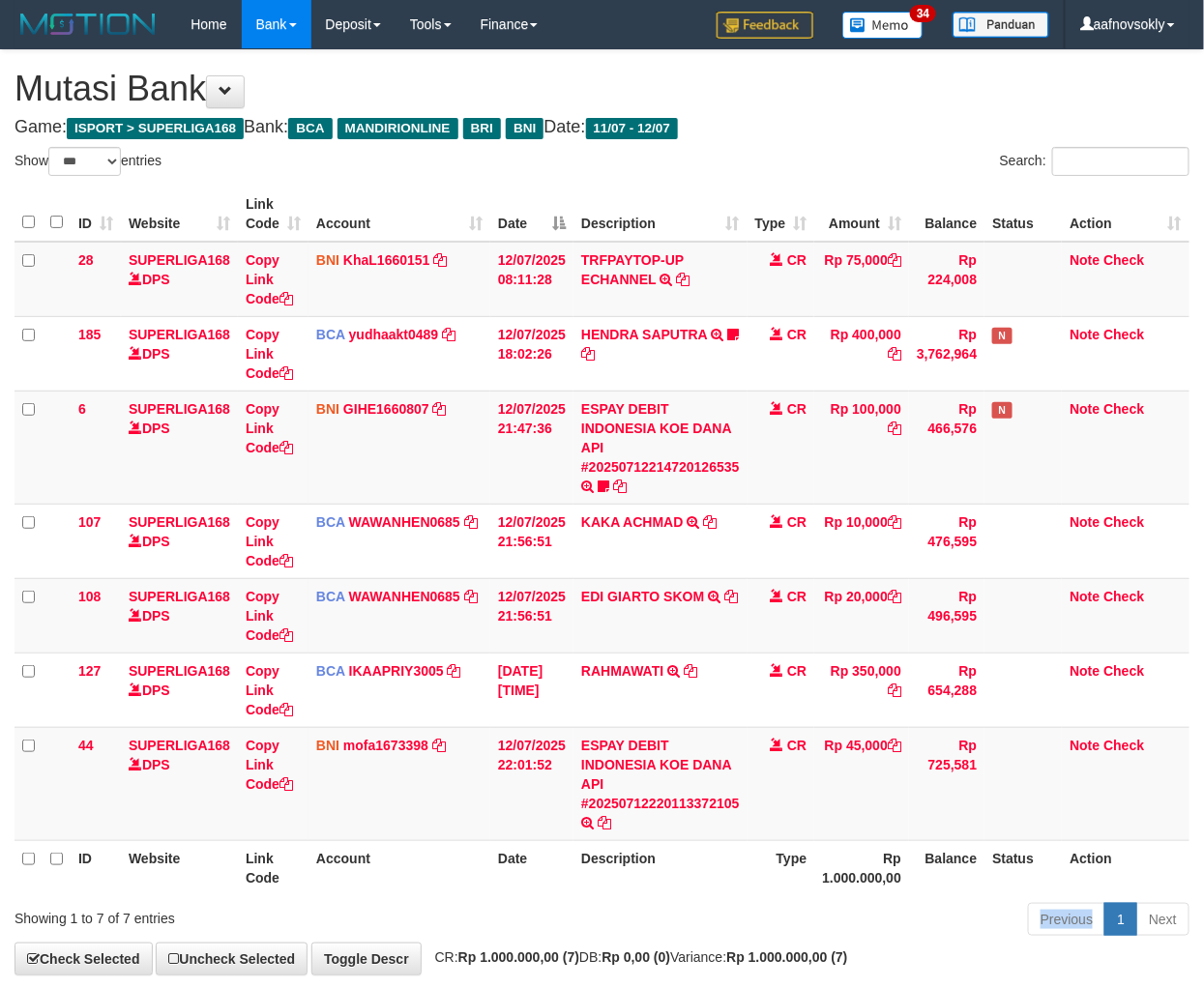 click on "Previous 1 Next" at bounding box center [853, 921] 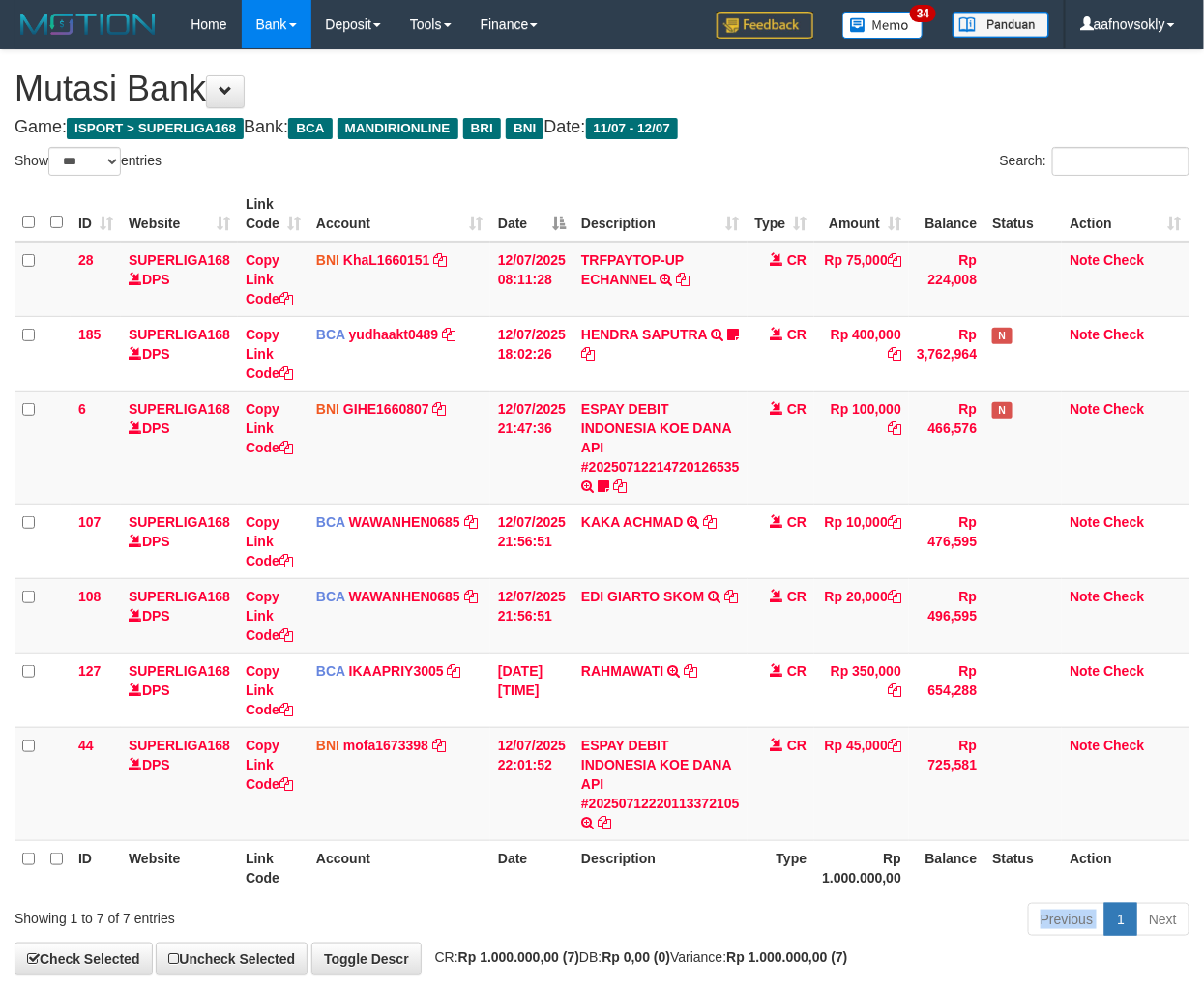 click on "Previous 1 Next" at bounding box center [853, 921] 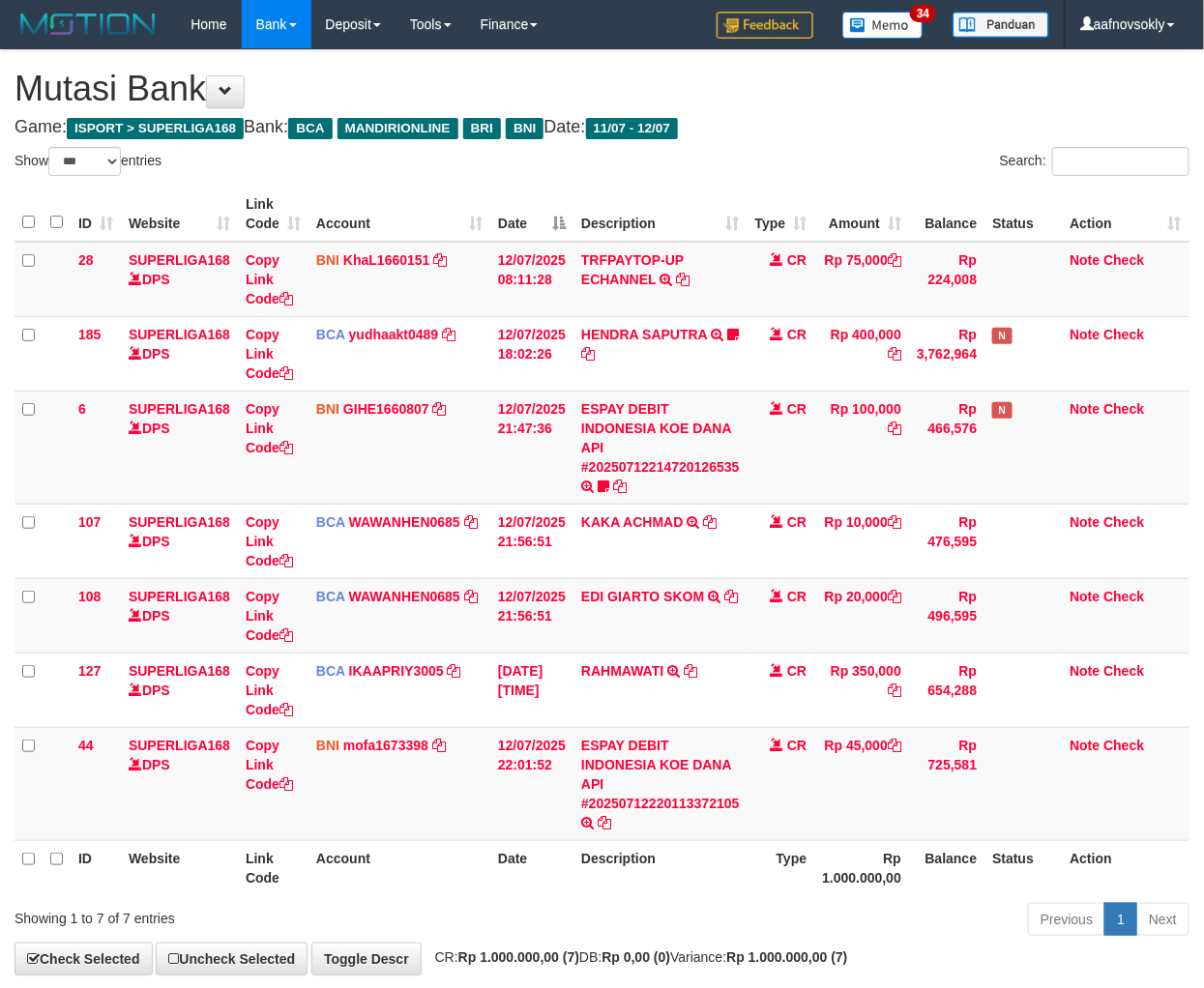 click on "Type" at bounding box center [781, 867] 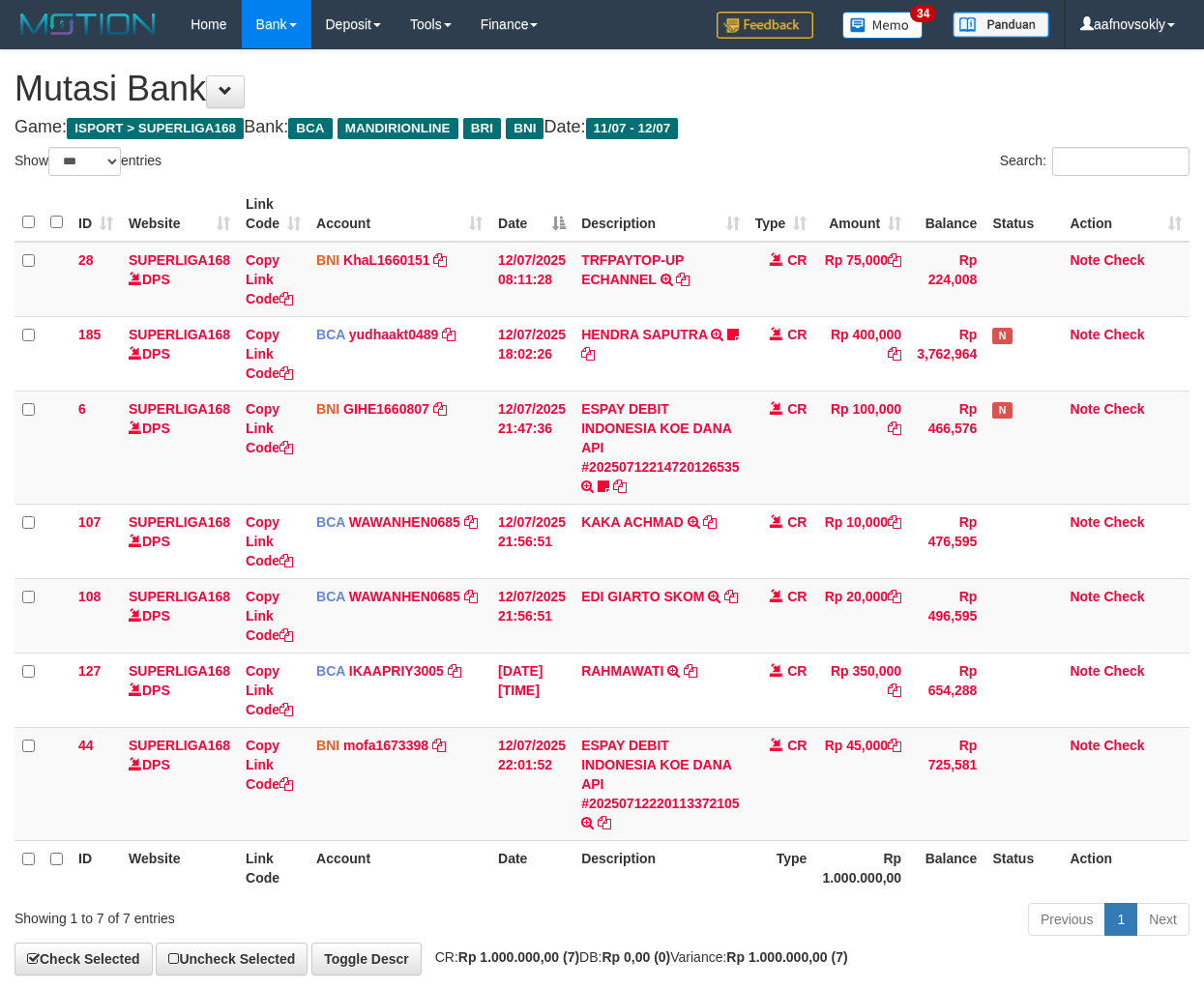 select on "***" 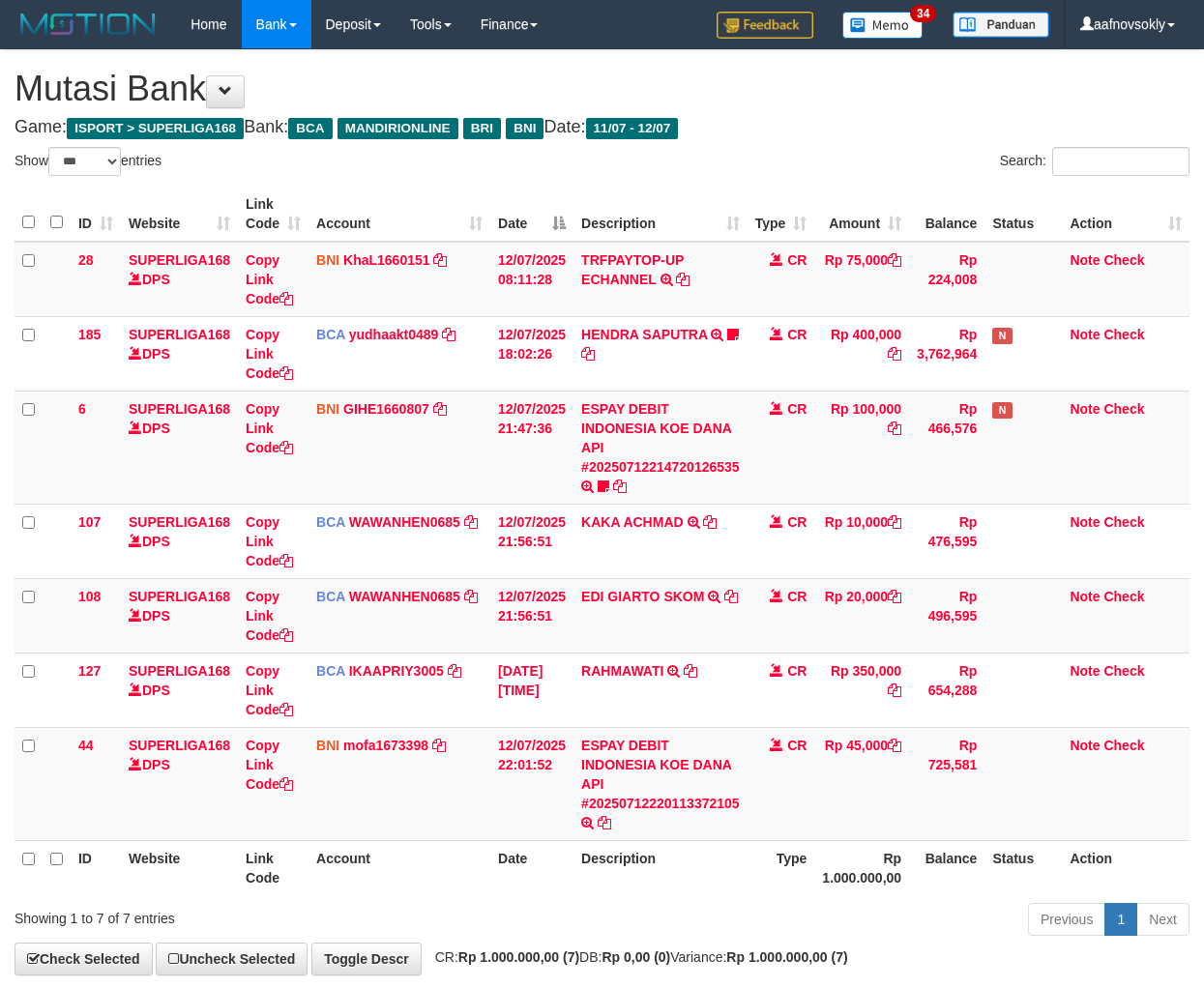 scroll, scrollTop: 0, scrollLeft: 0, axis: both 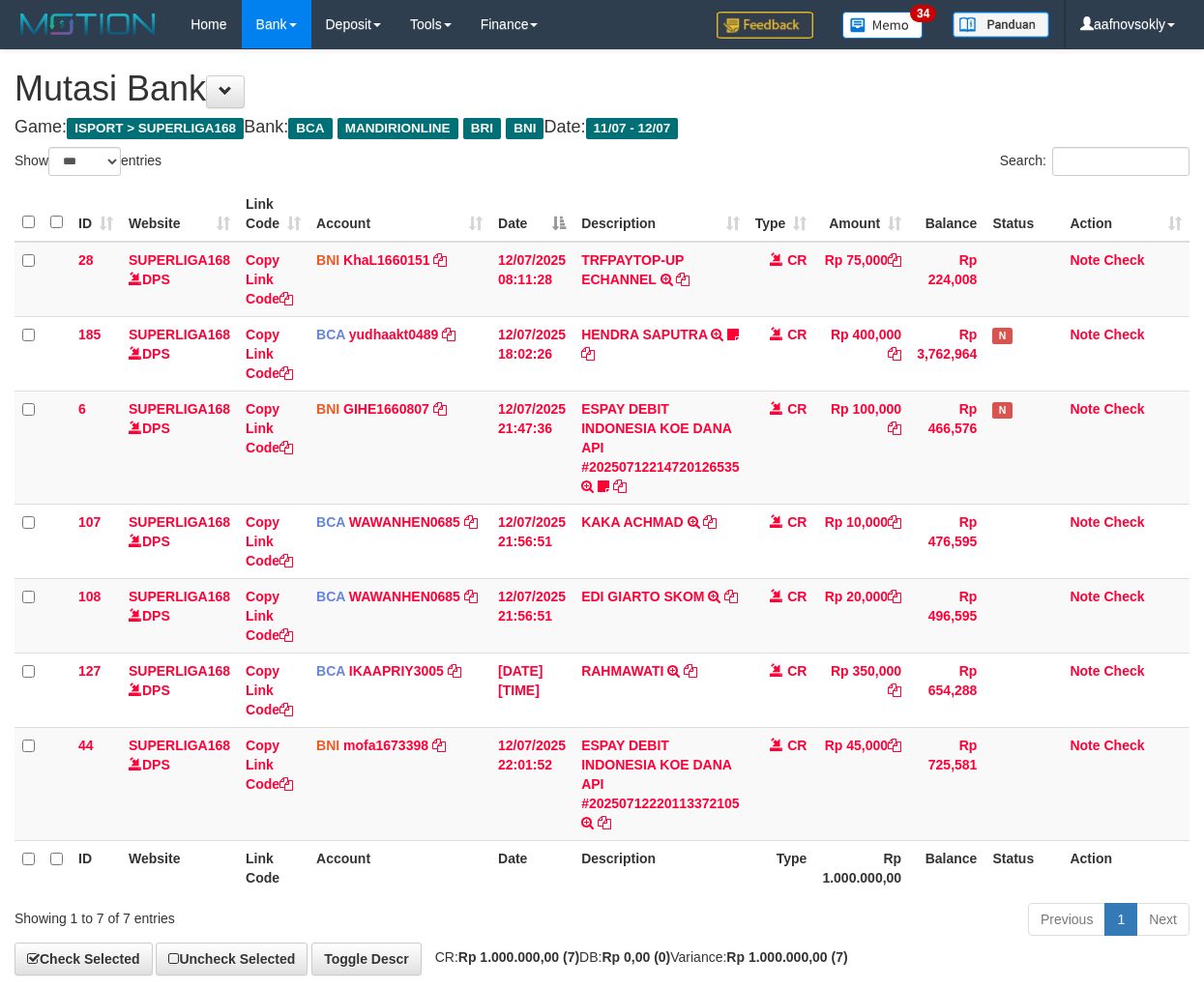 select on "***" 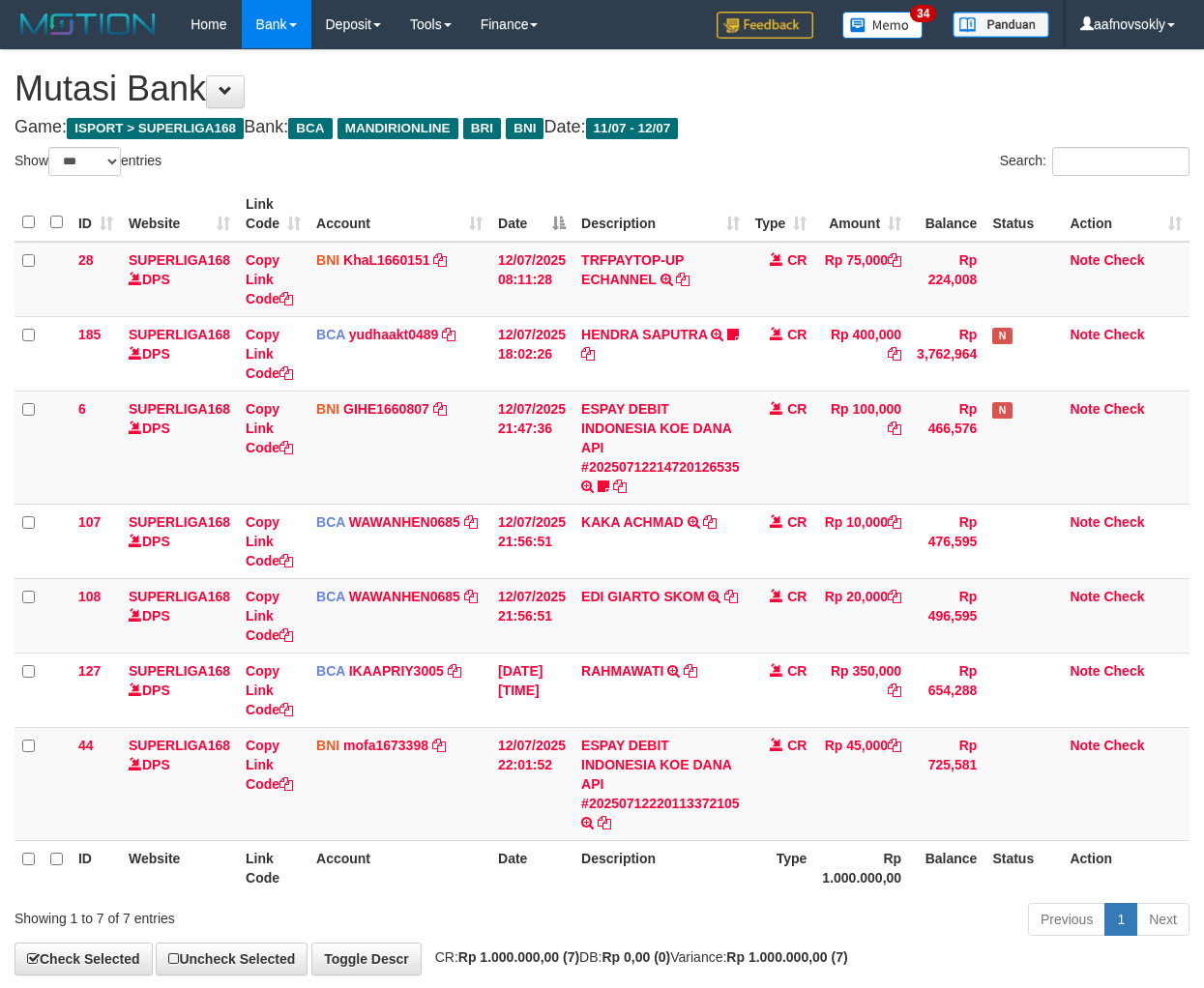 scroll, scrollTop: 0, scrollLeft: 0, axis: both 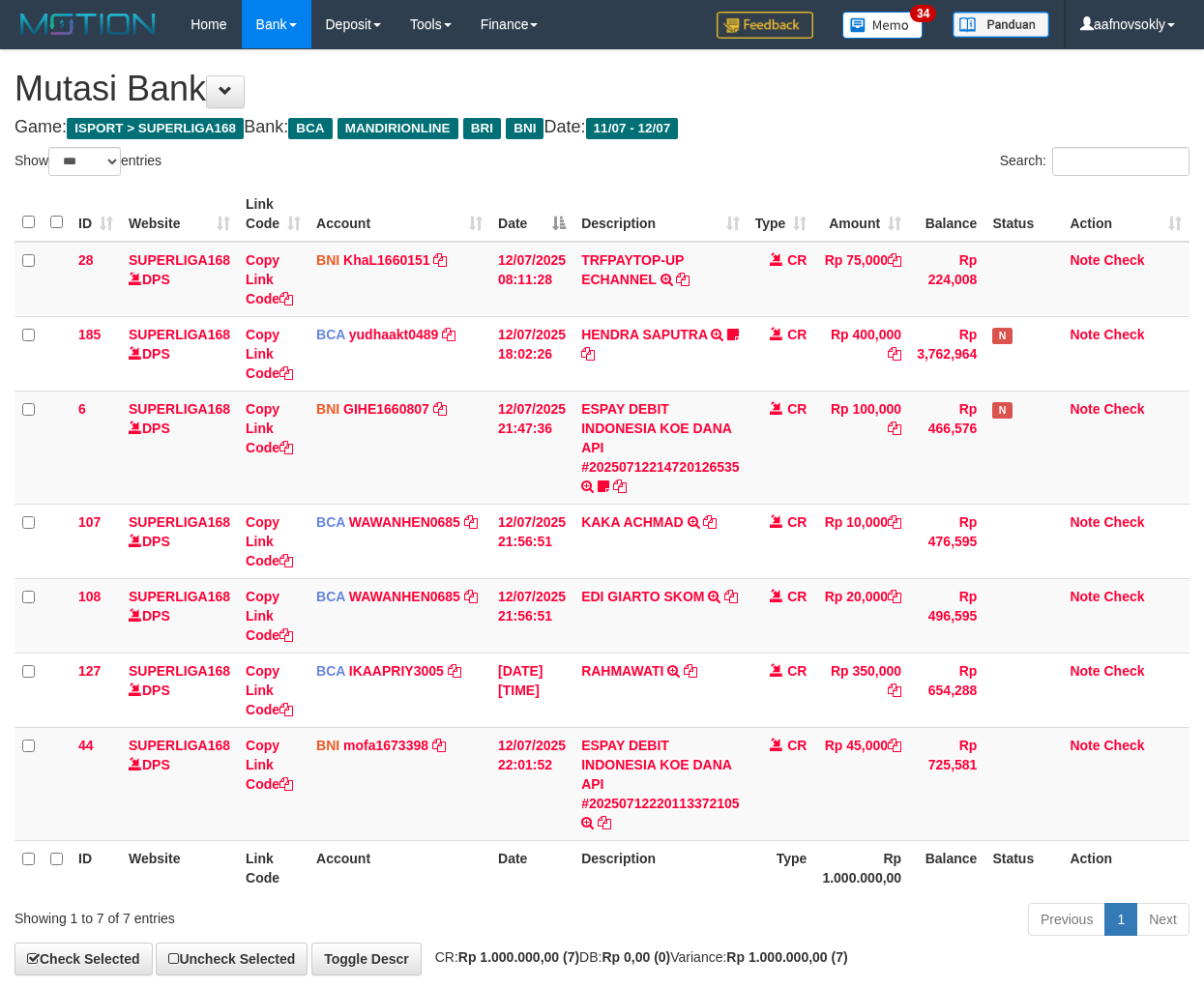 select on "***" 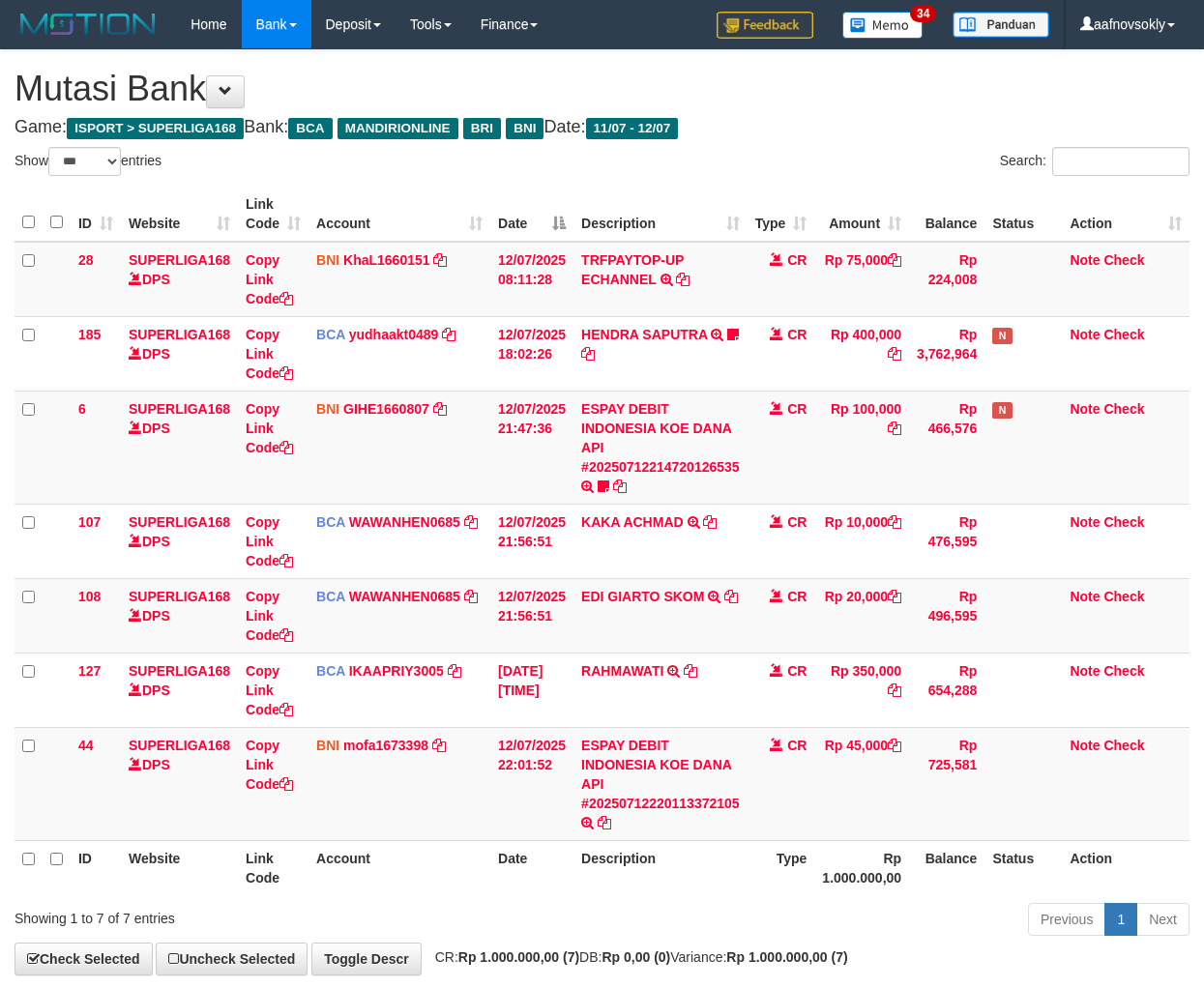 scroll, scrollTop: 0, scrollLeft: 0, axis: both 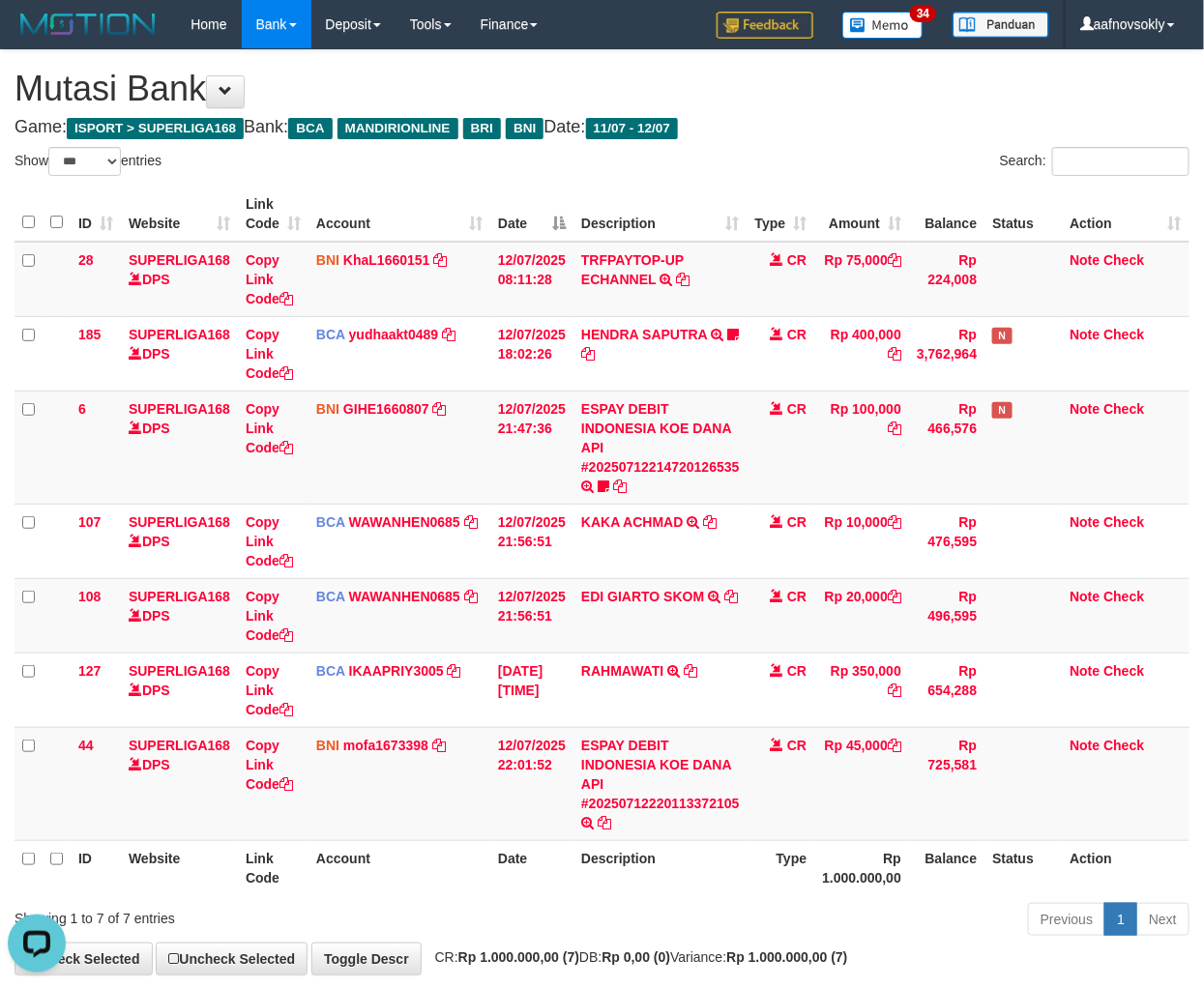 click on "Balance" at bounding box center [947, 867] 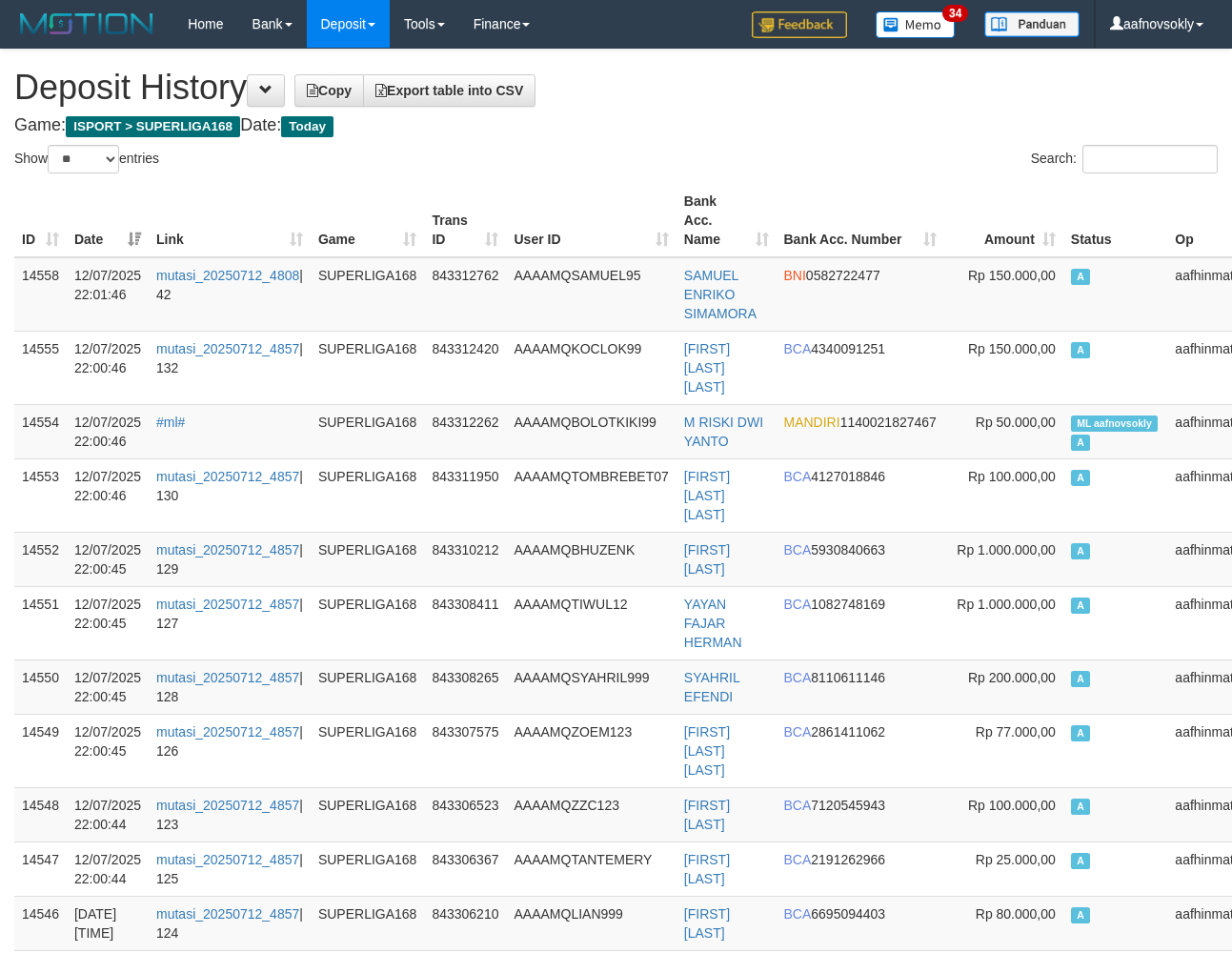 select on "**" 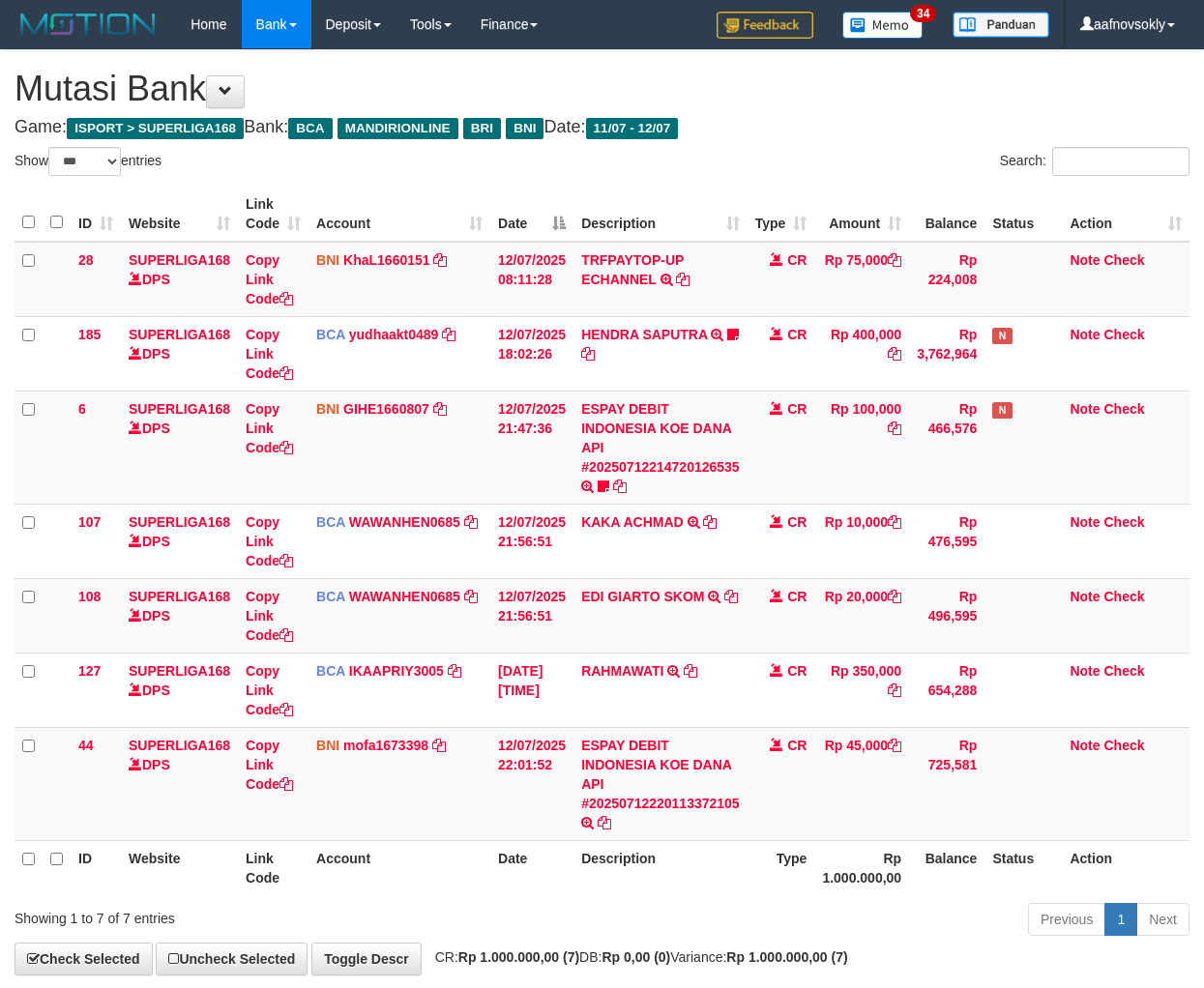 select on "***" 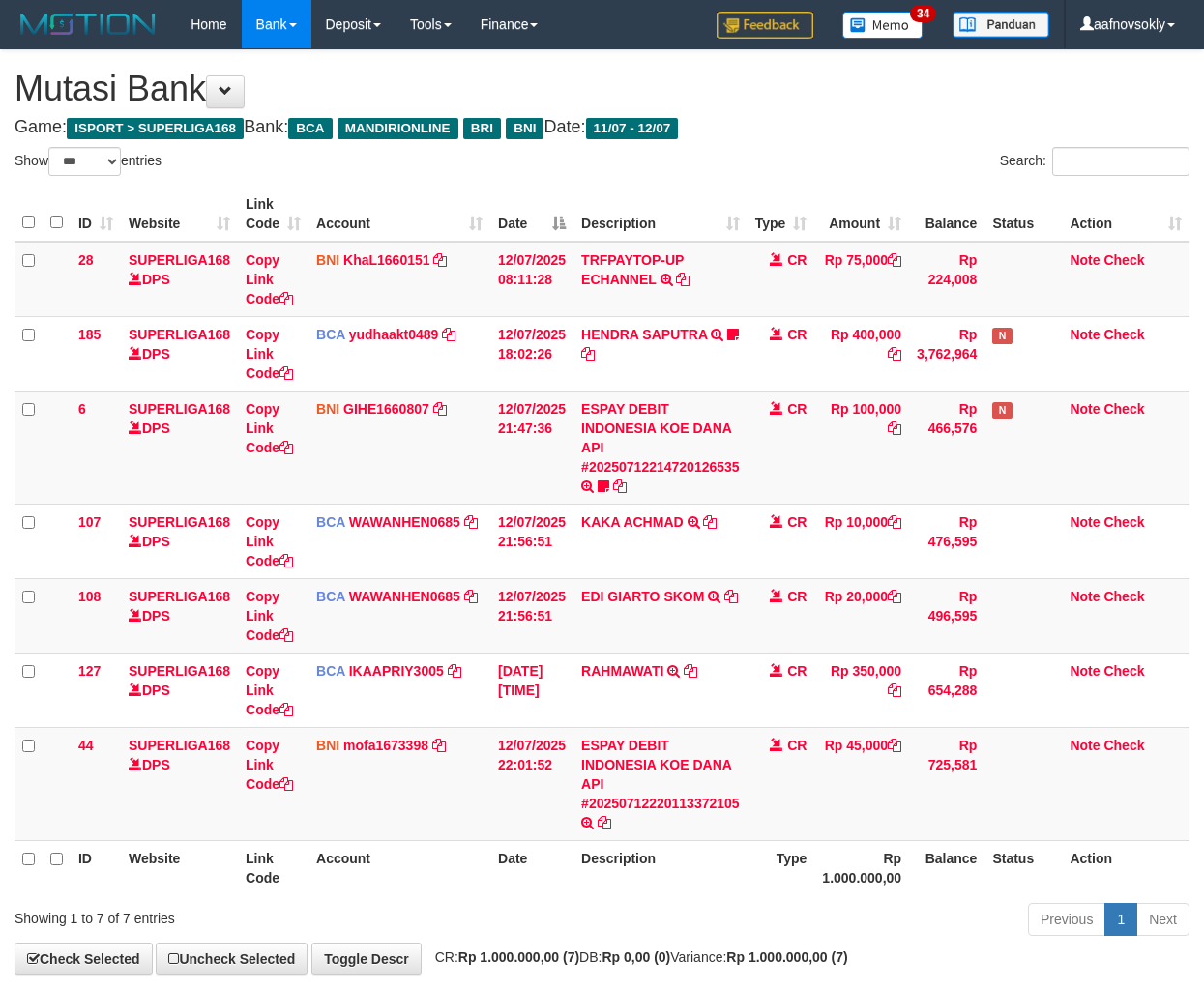 scroll, scrollTop: 0, scrollLeft: 0, axis: both 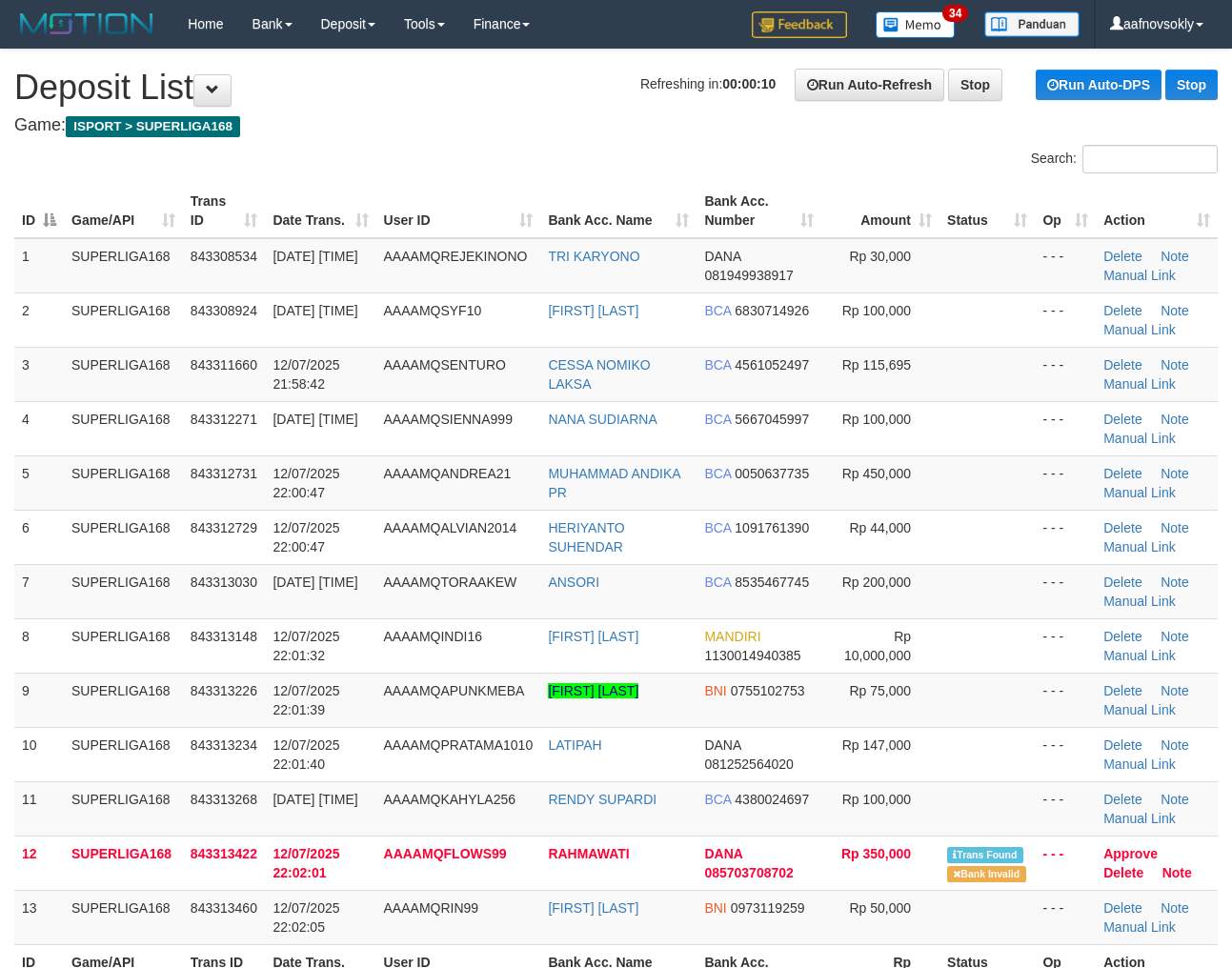 click on "843313234" at bounding box center (224, 754) 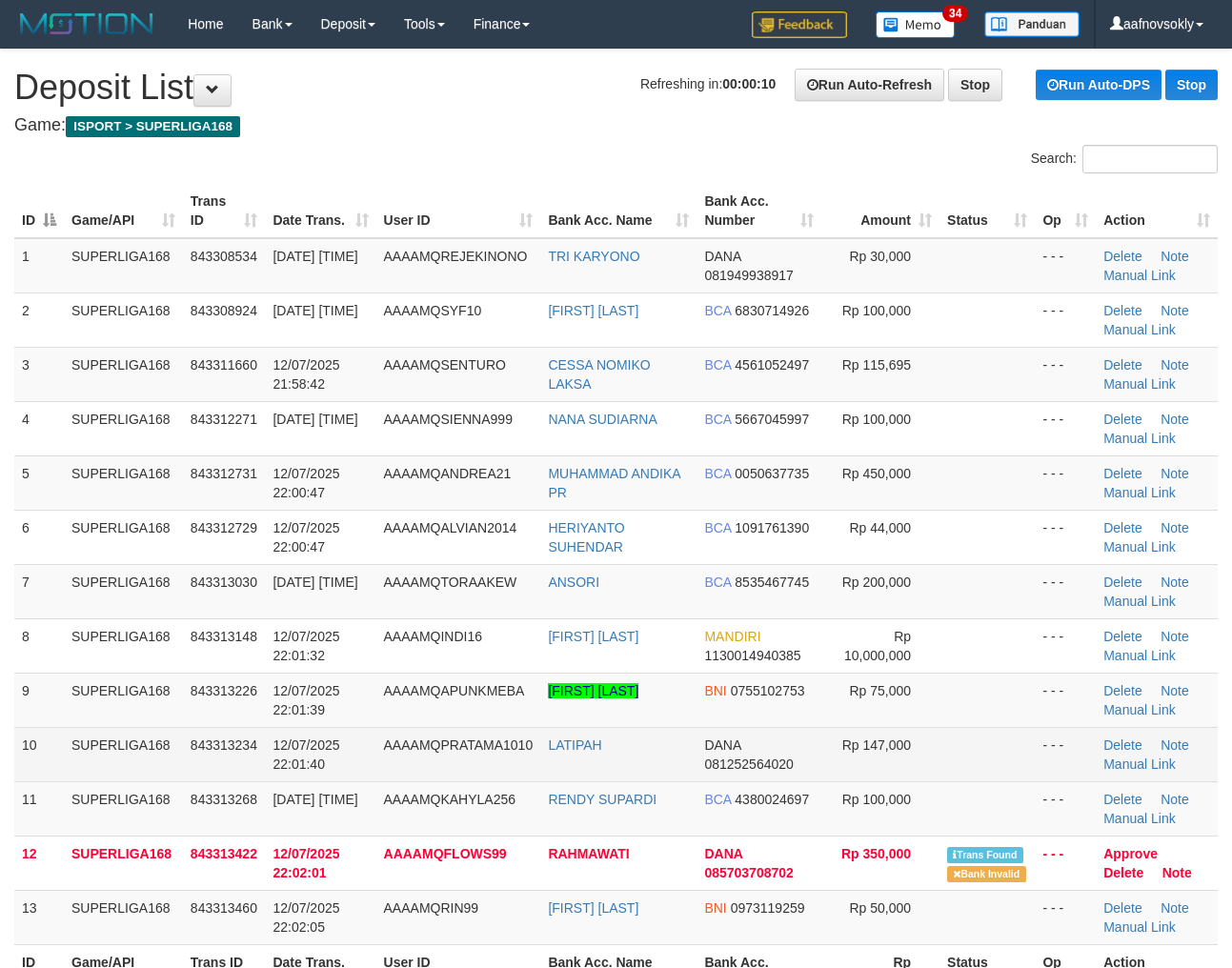 scroll, scrollTop: 0, scrollLeft: 0, axis: both 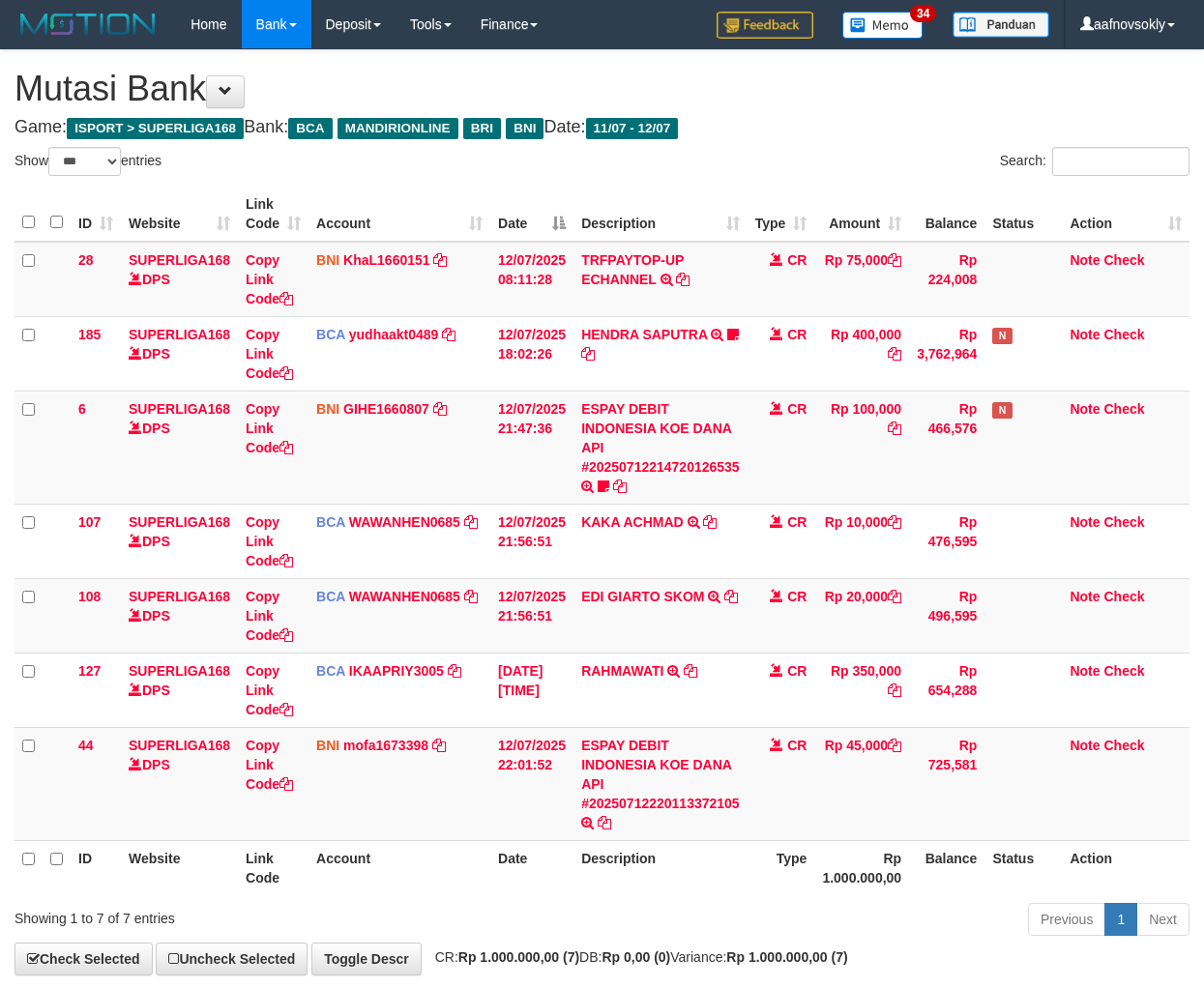select on "***" 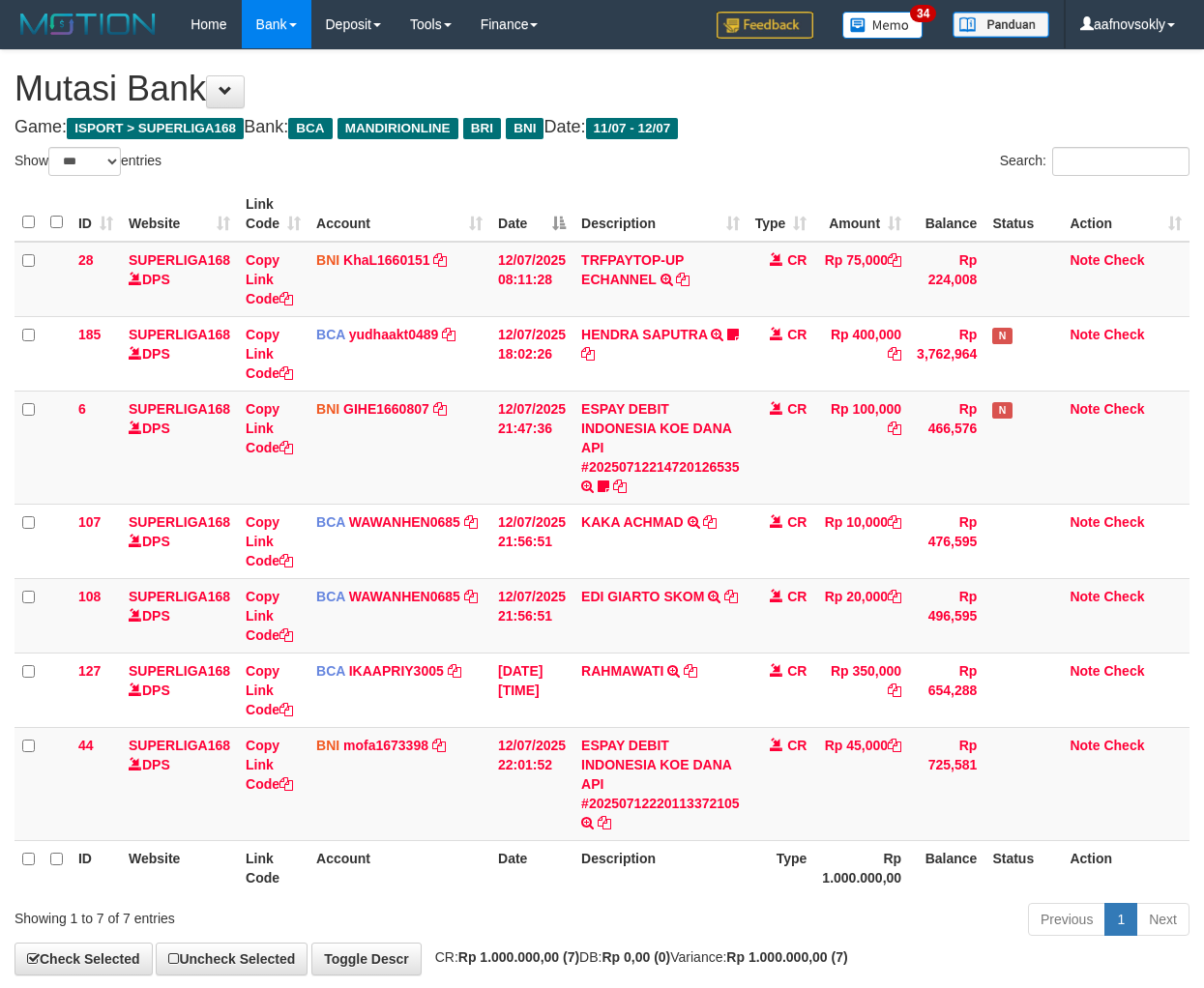 scroll, scrollTop: 0, scrollLeft: 0, axis: both 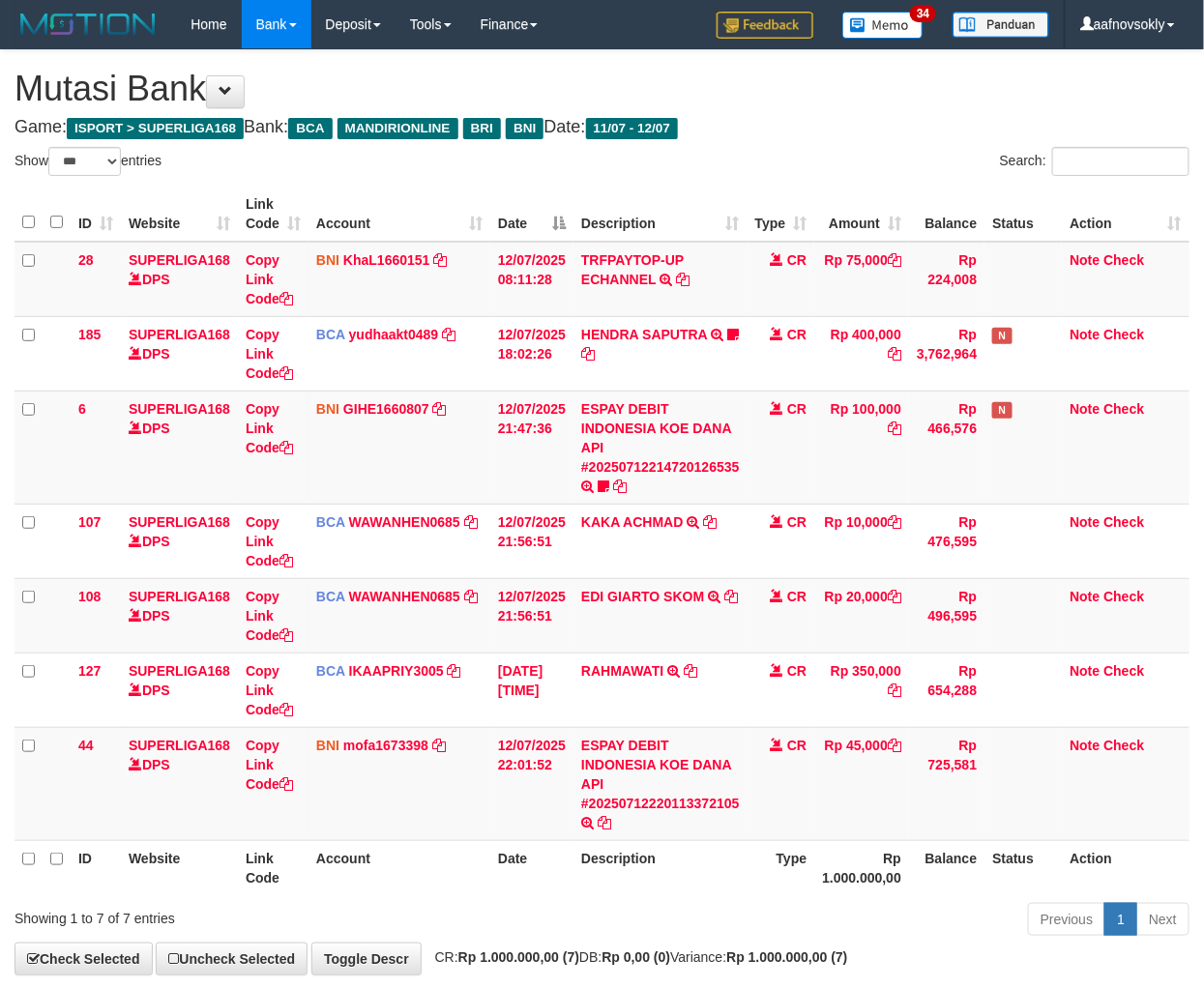 click on "Previous 1 Next" at bounding box center [853, 921] 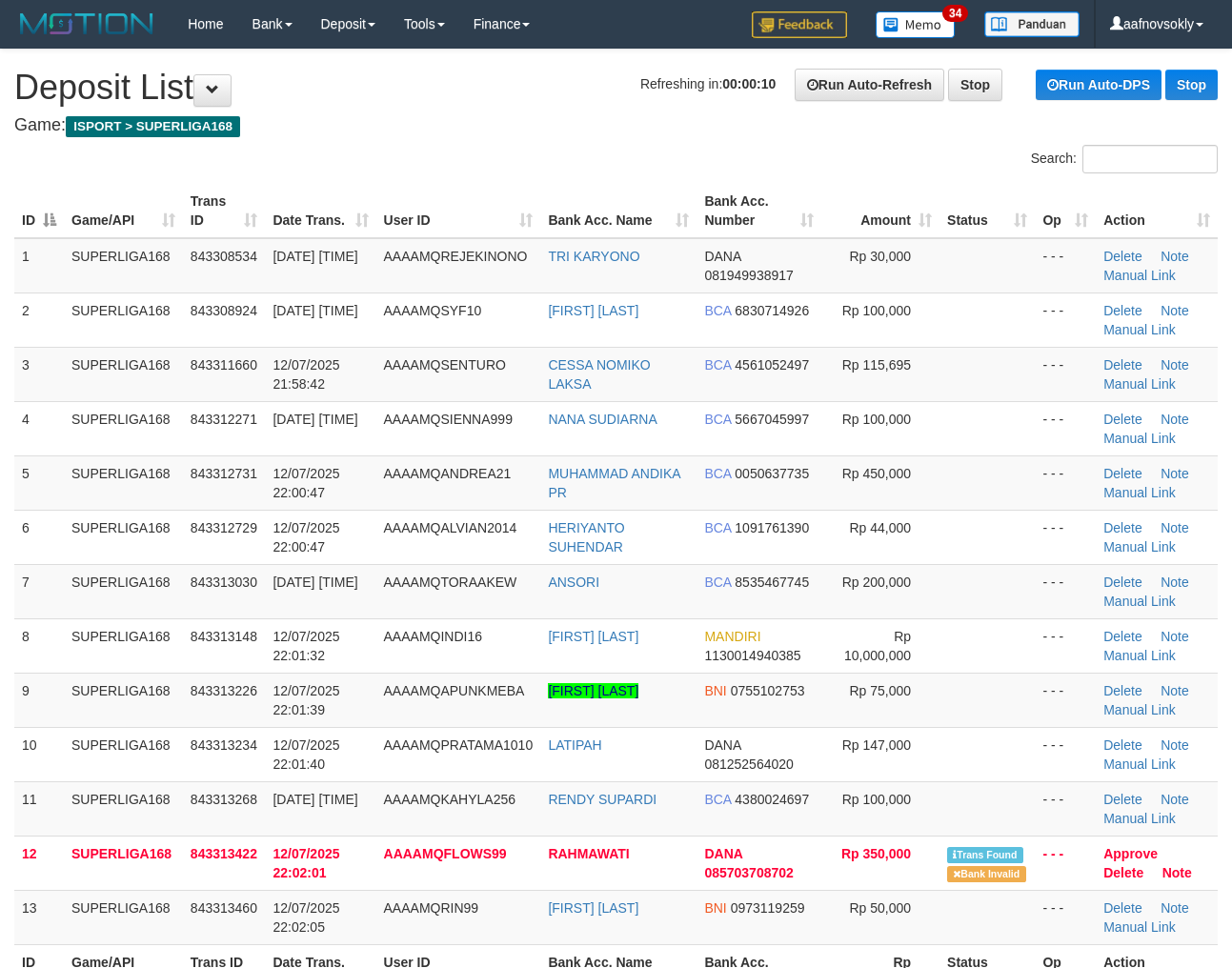 scroll, scrollTop: 0, scrollLeft: 0, axis: both 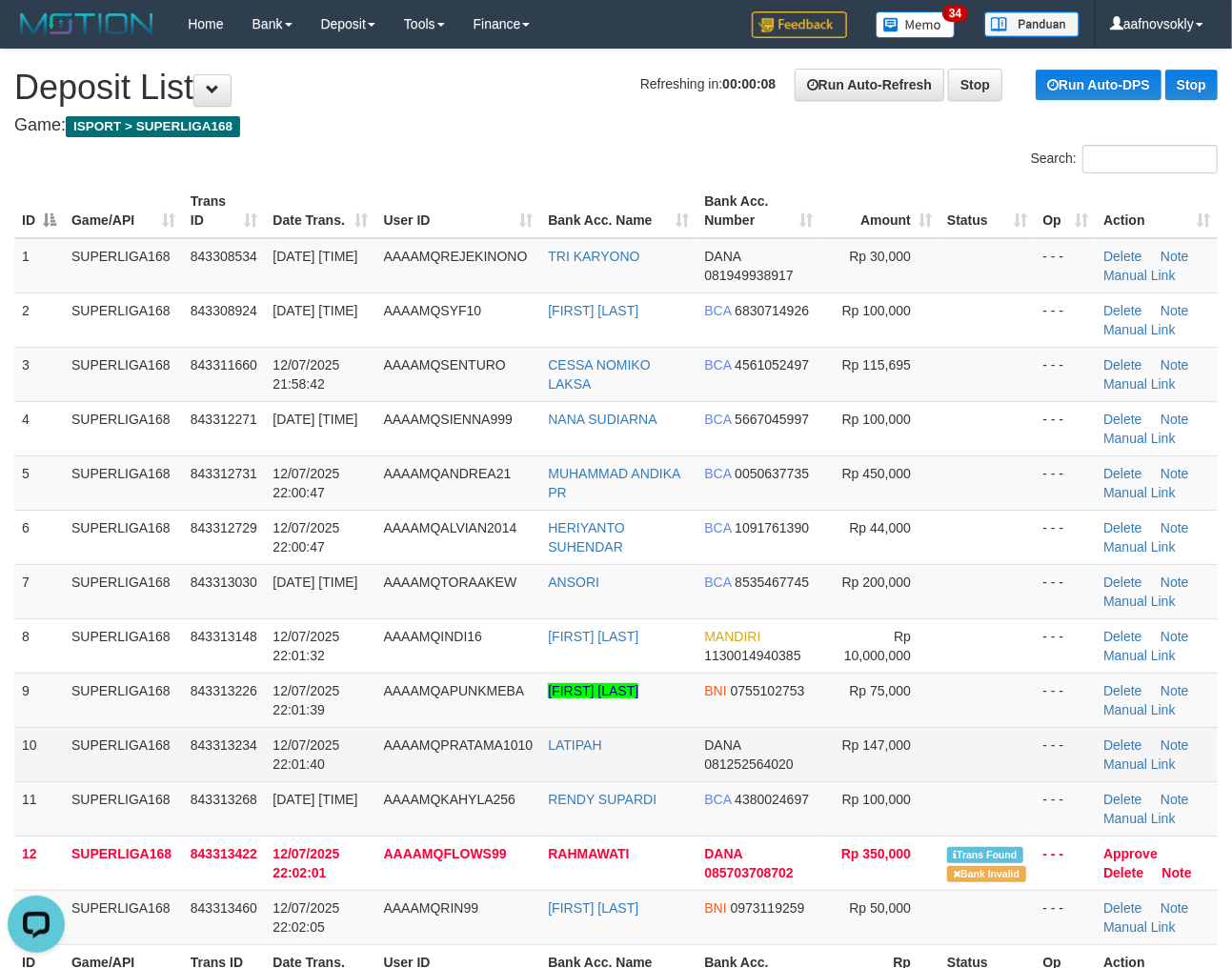 click on "843313234" at bounding box center (224, 754) 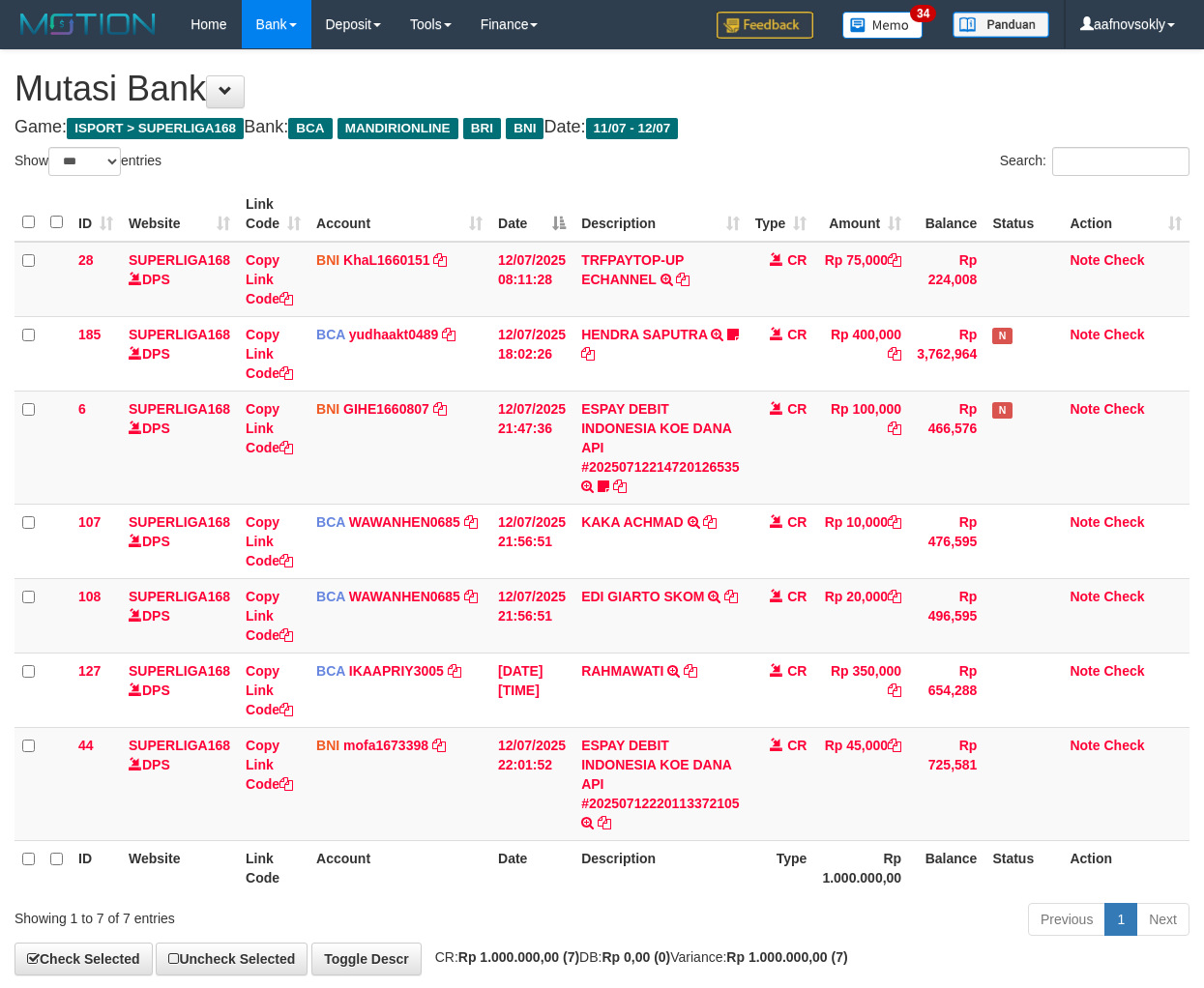 select on "***" 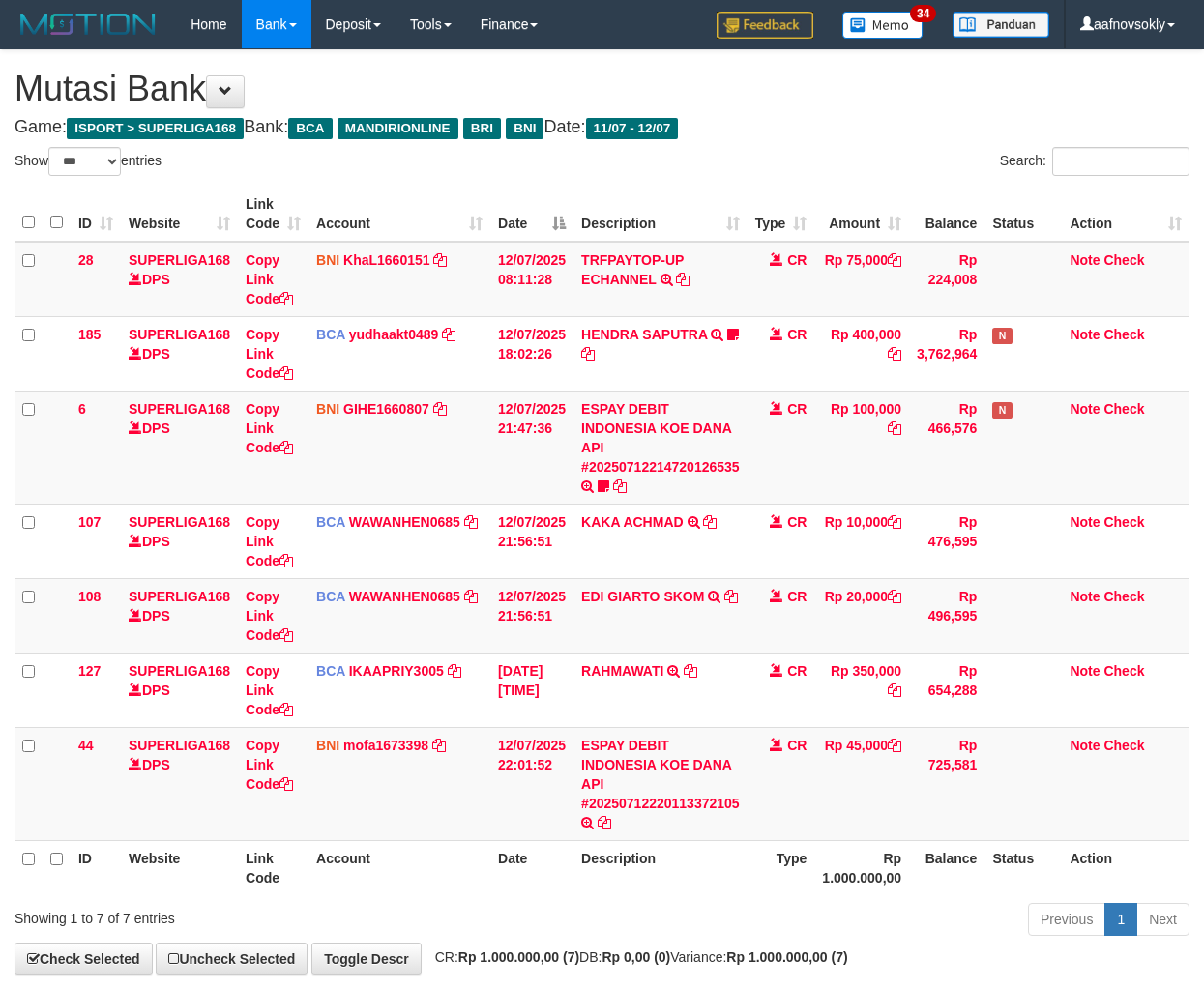 scroll, scrollTop: 0, scrollLeft: 0, axis: both 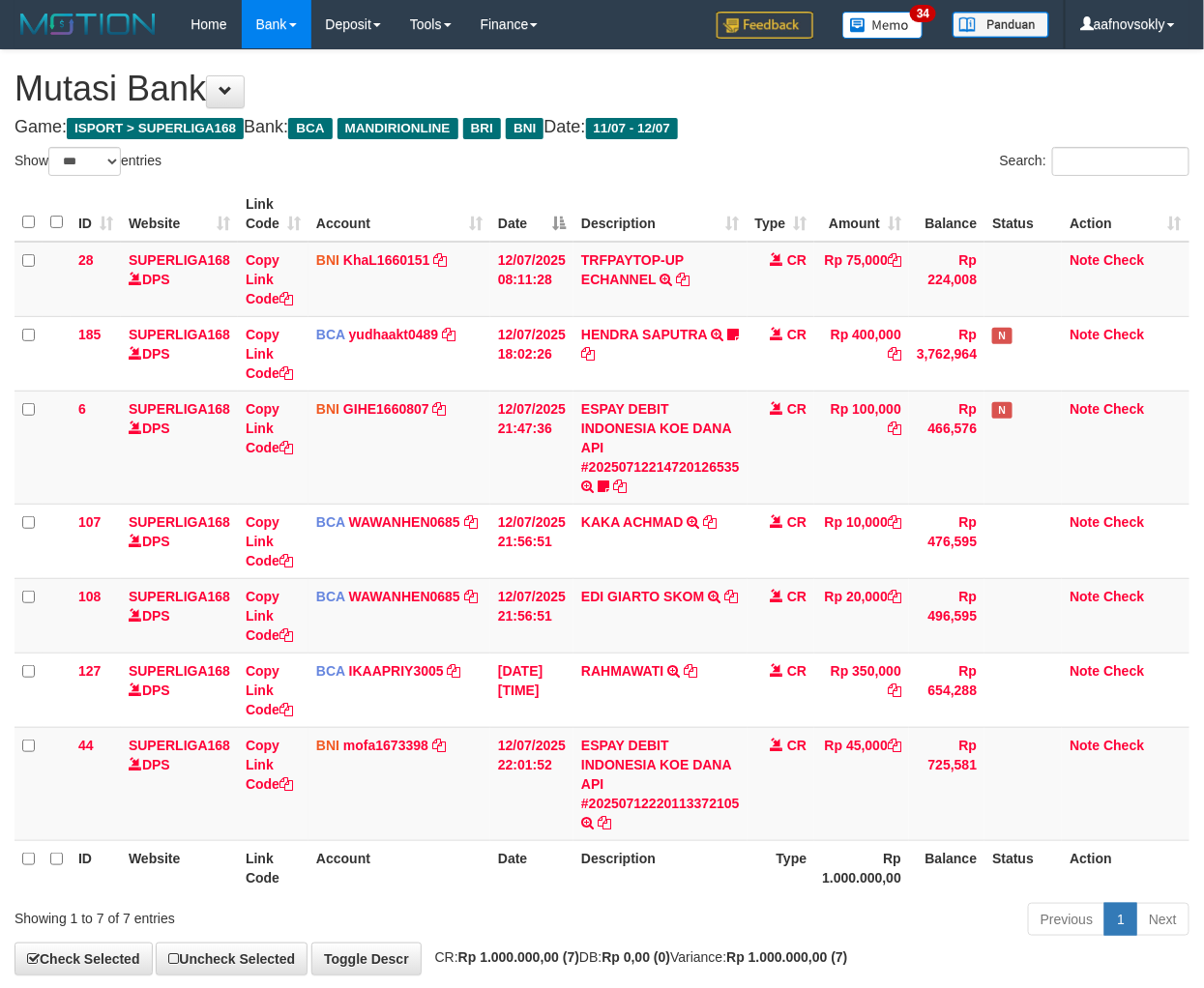 click on "Previous 1 Next" at bounding box center [853, 921] 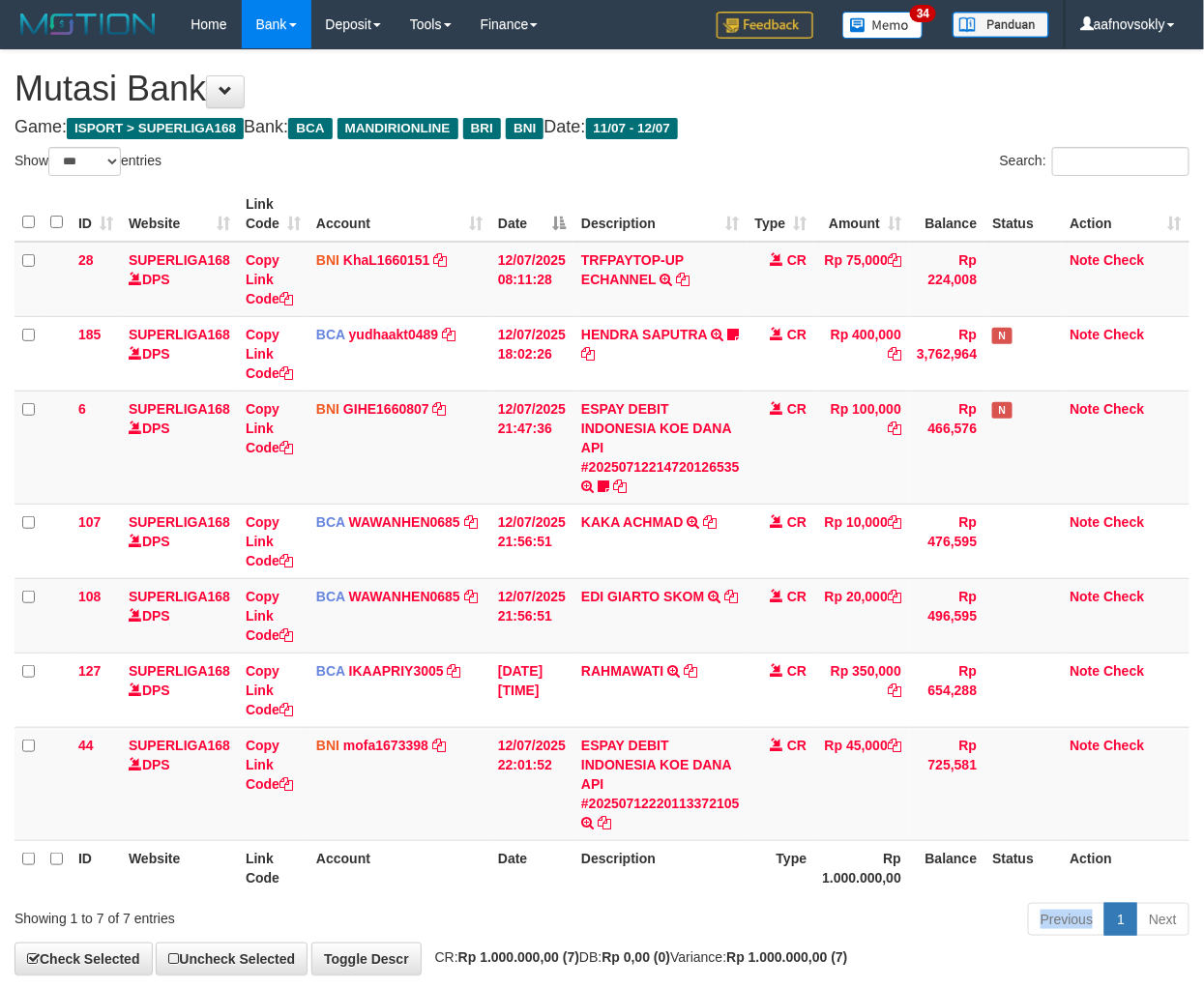 click on "Previous 1 Next" at bounding box center [853, 921] 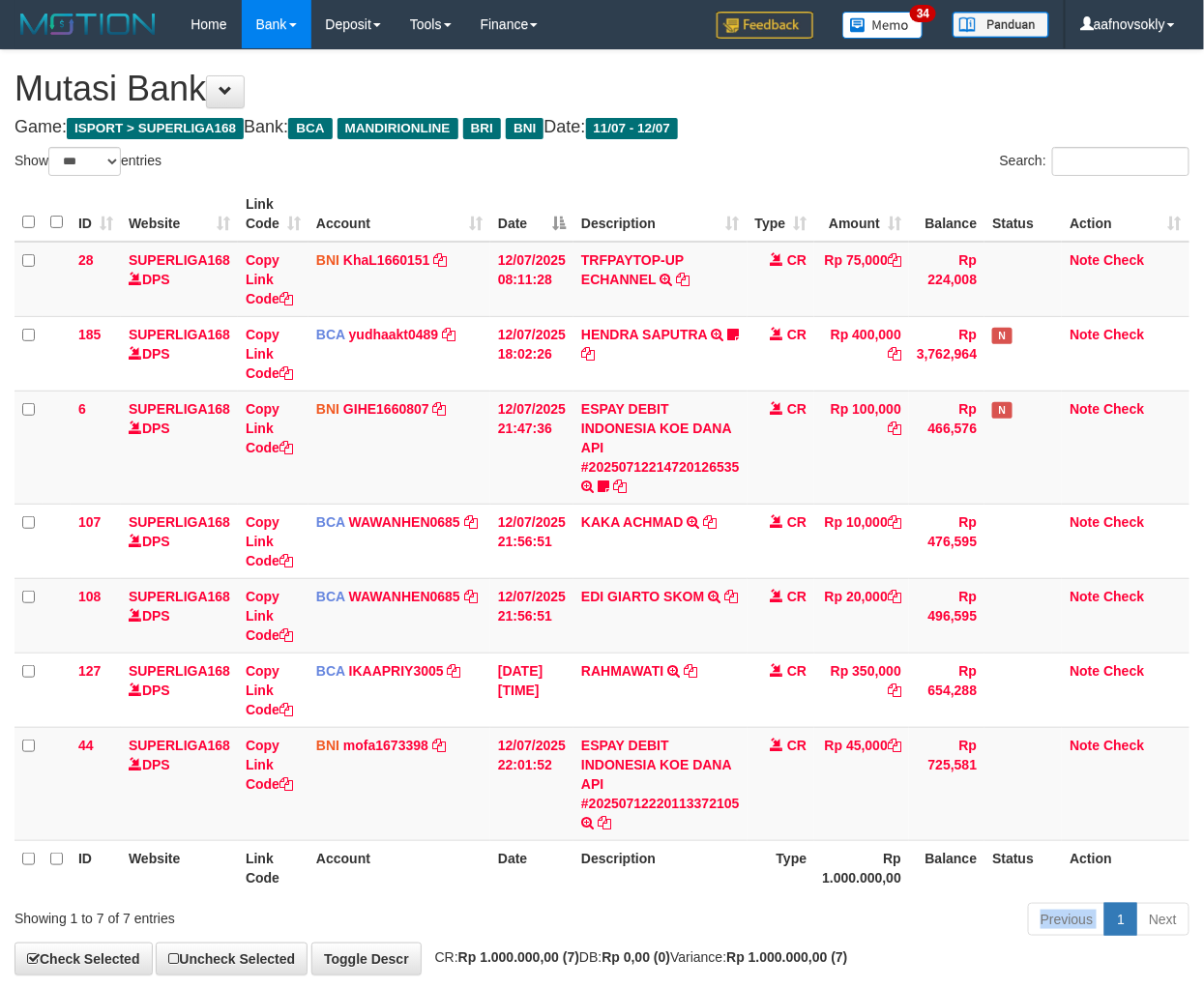click on "Previous 1 Next" at bounding box center [853, 921] 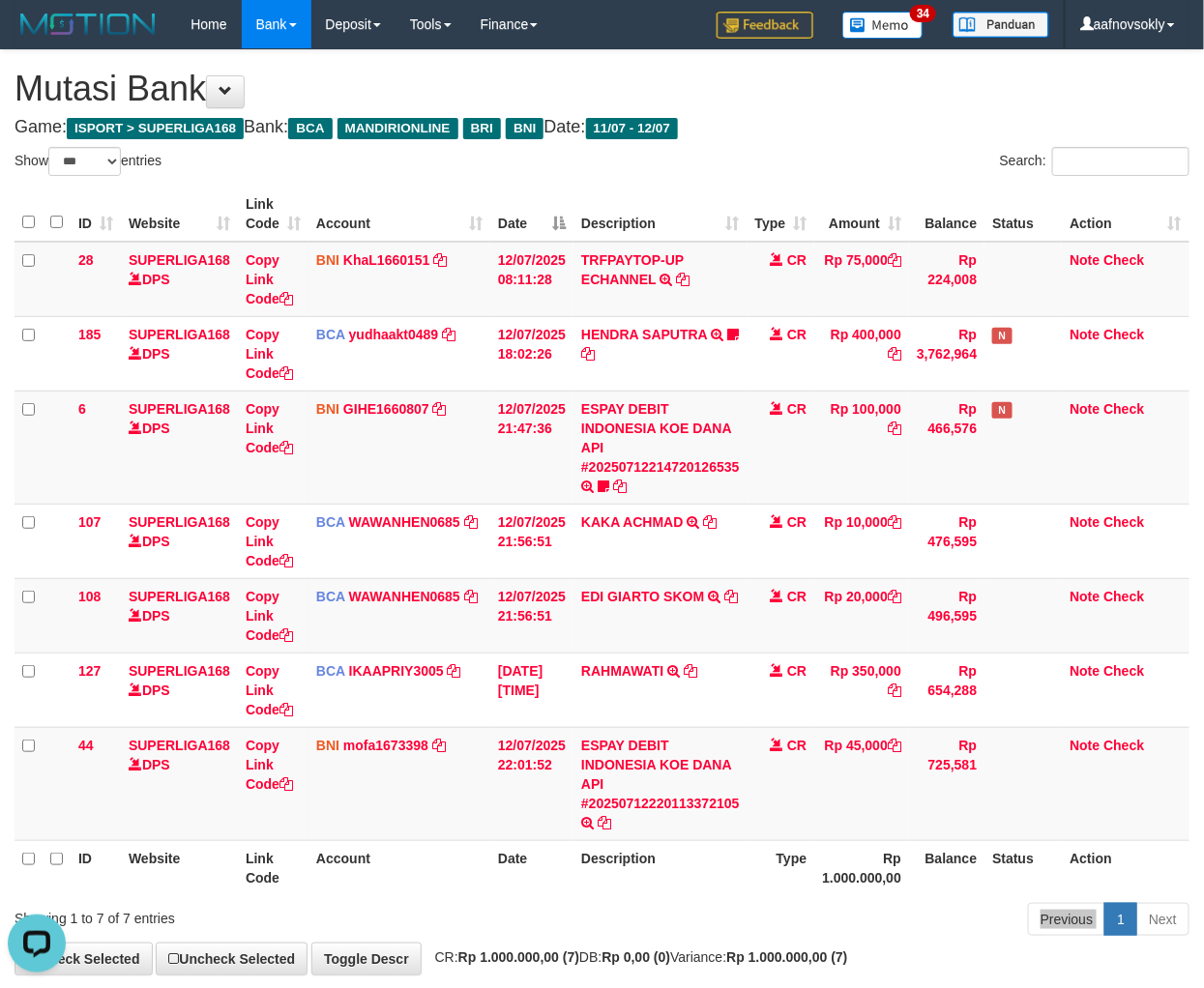 scroll, scrollTop: 0, scrollLeft: 0, axis: both 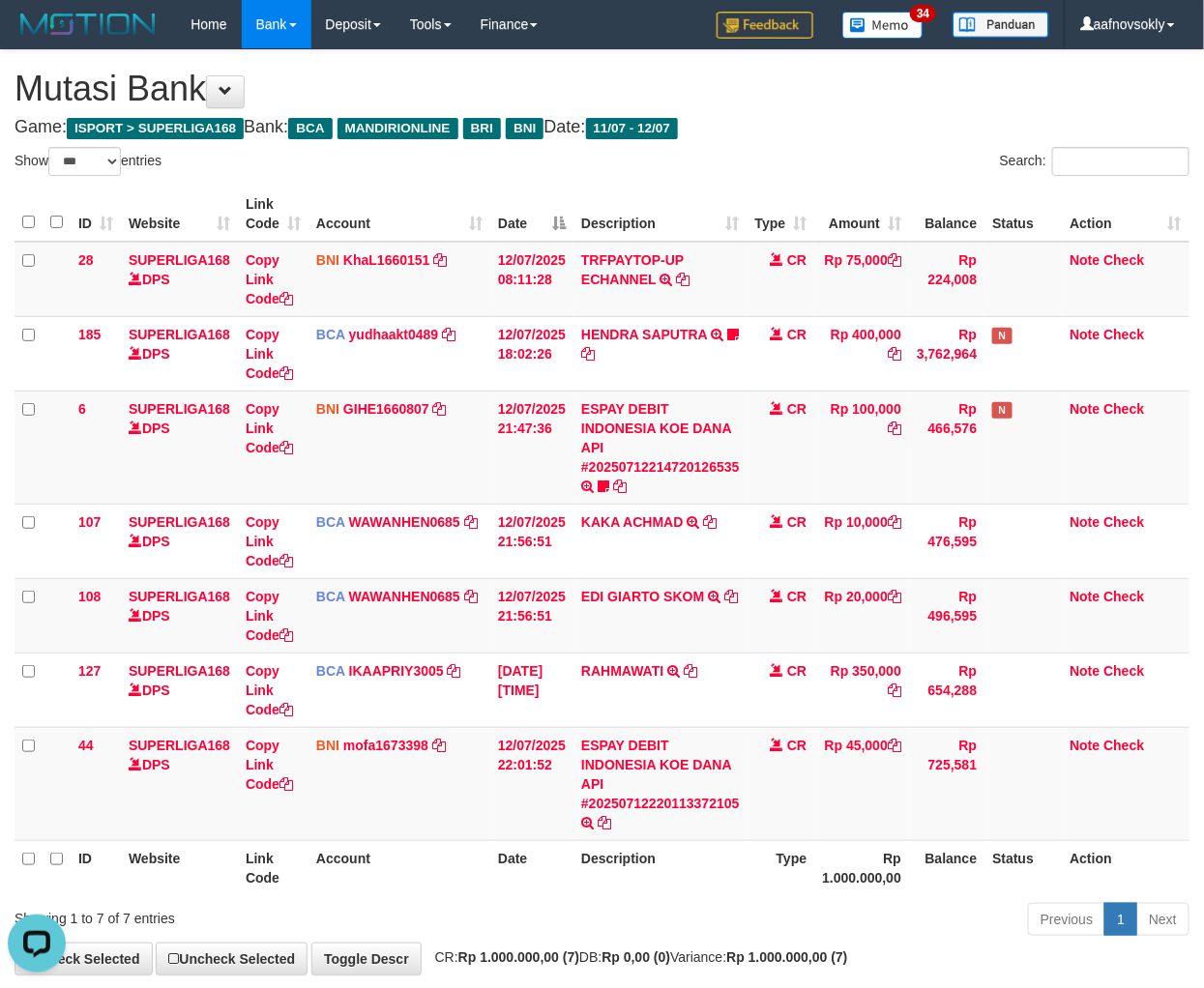 click on "Rp 1.000.000,00" at bounding box center (862, 867) 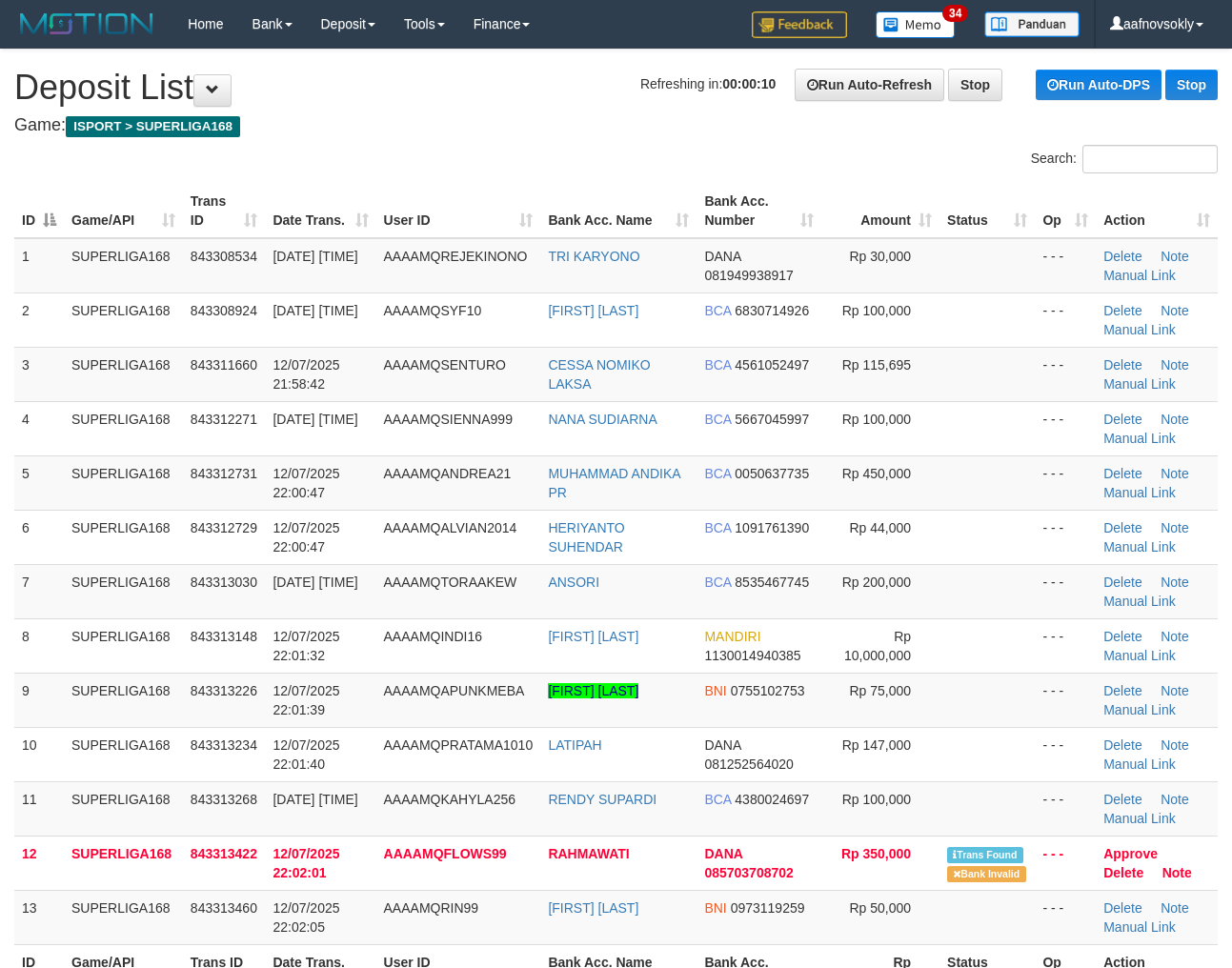 scroll, scrollTop: 0, scrollLeft: 0, axis: both 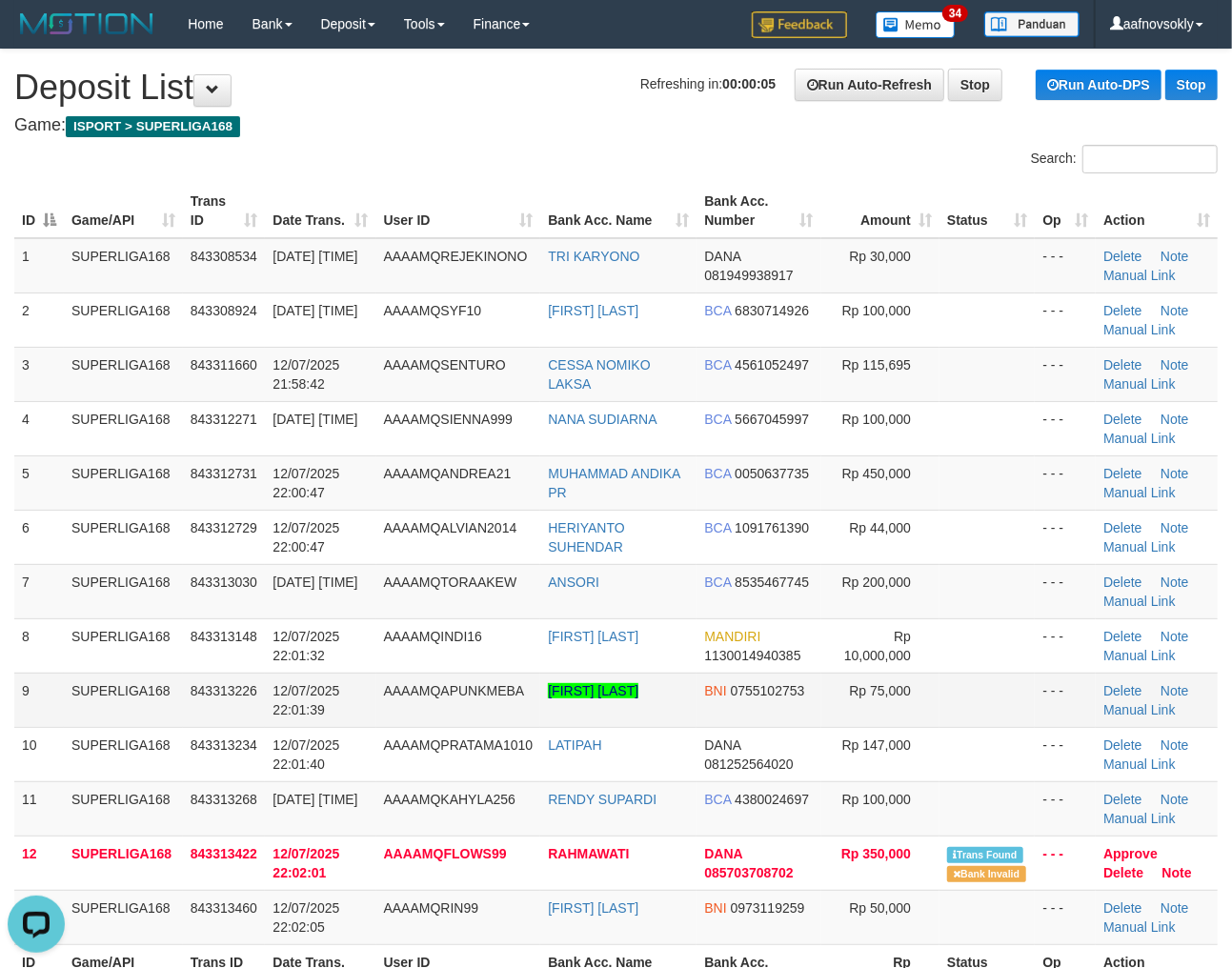 click on "12/07/2025 22:01:39" at bounding box center (306, 700) 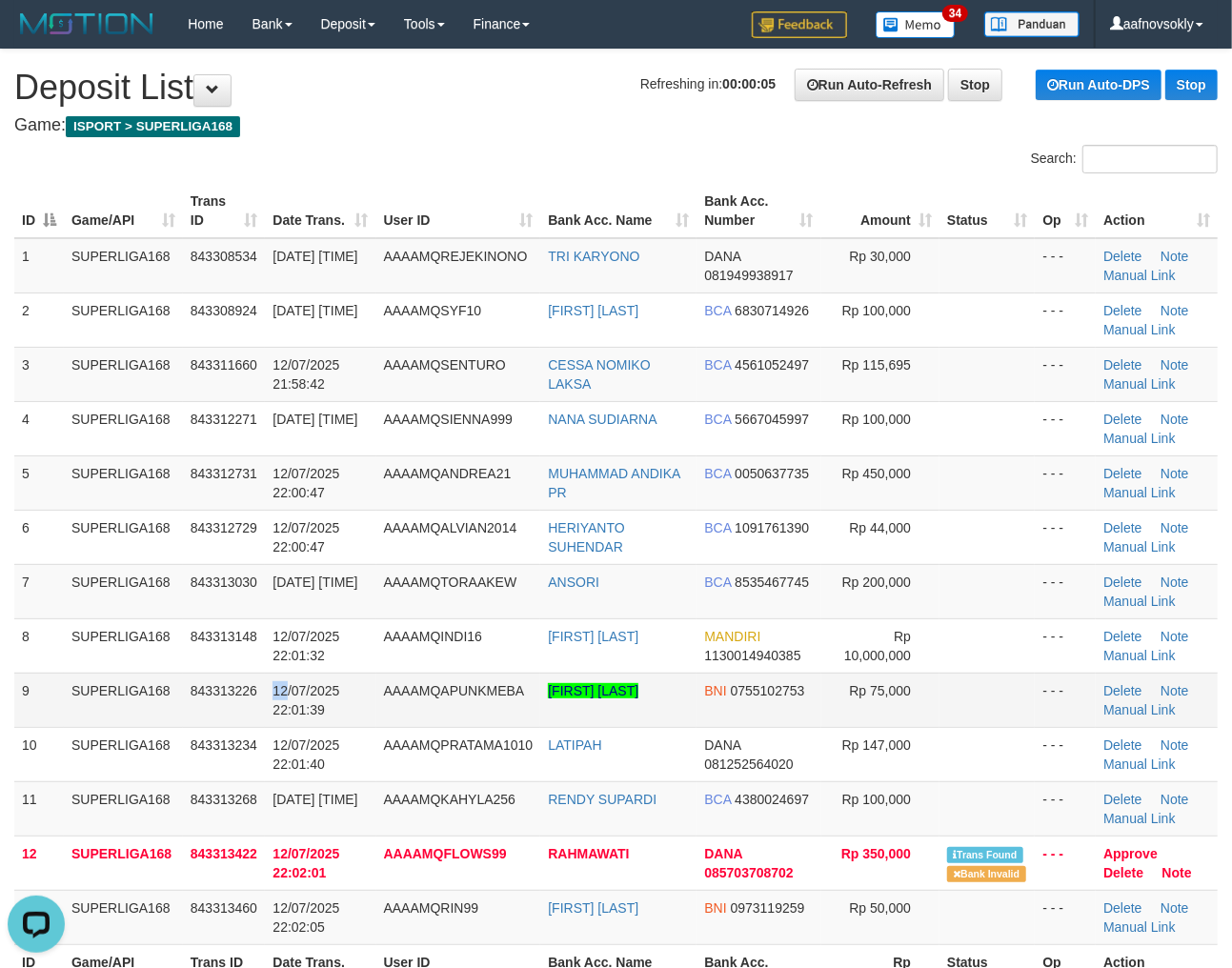 drag, startPoint x: 280, startPoint y: 686, endPoint x: 268, endPoint y: 686, distance: 12 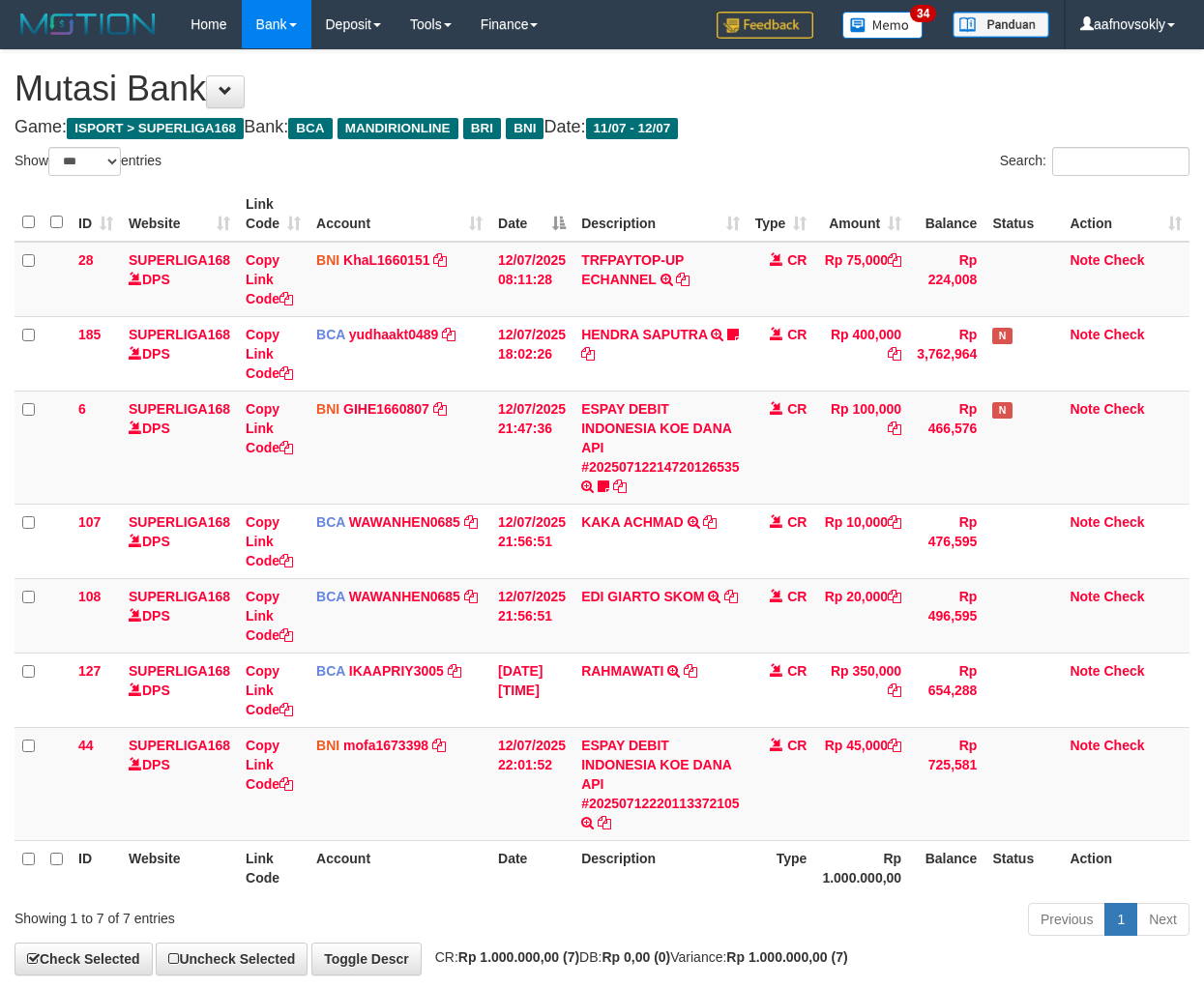 select on "***" 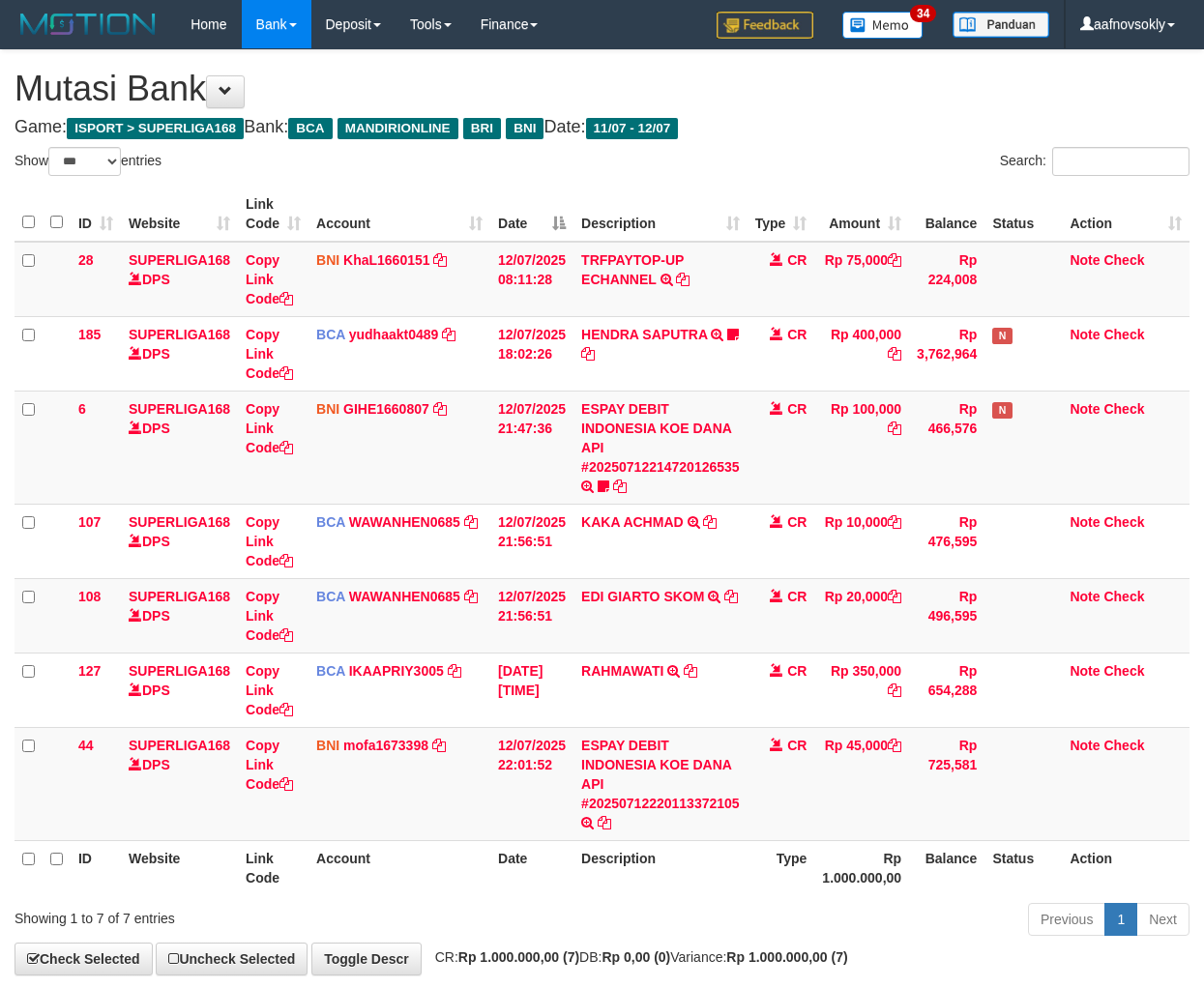 scroll, scrollTop: 0, scrollLeft: 0, axis: both 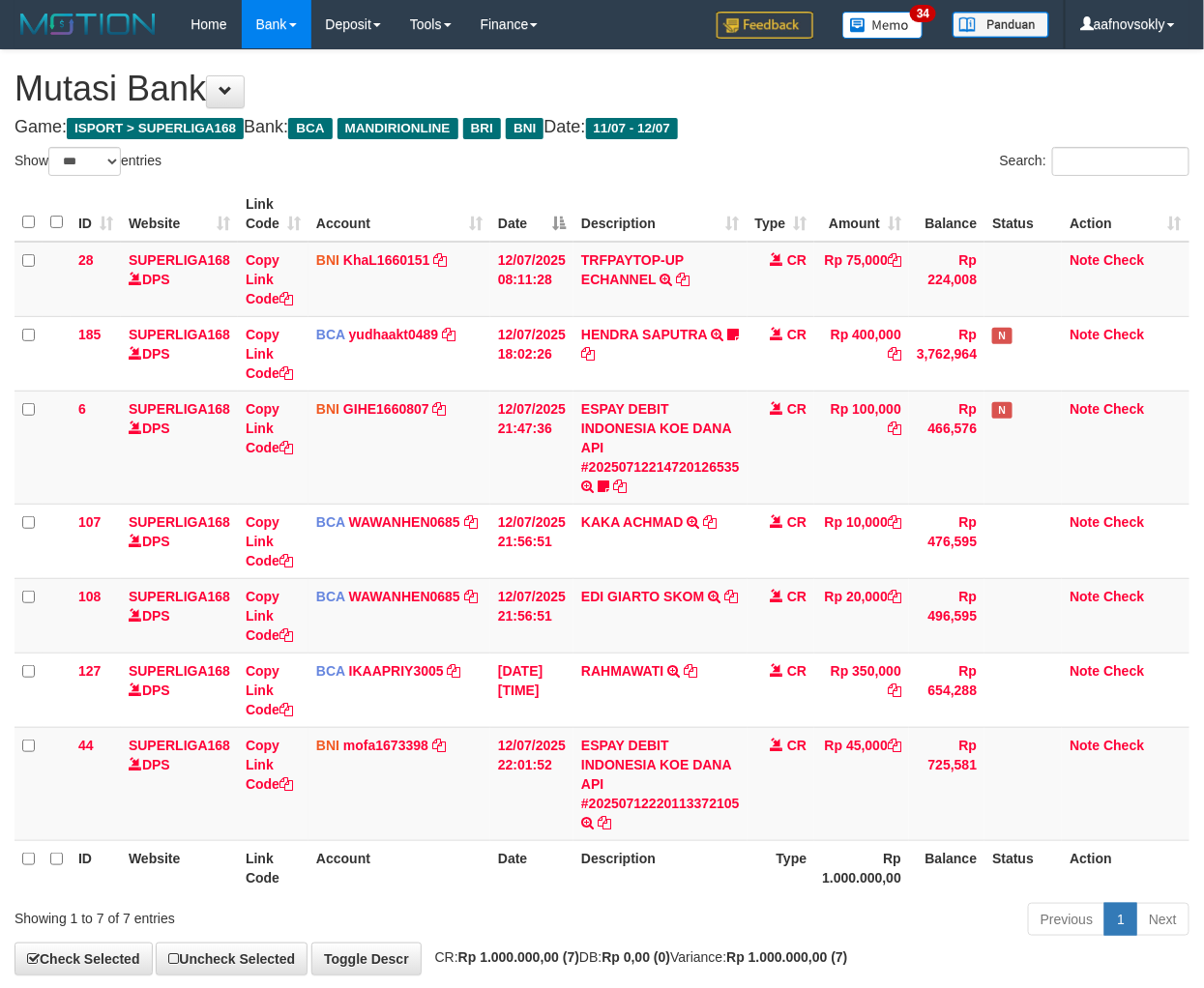 click on "Rp 1.000.000,00" at bounding box center (862, 867) 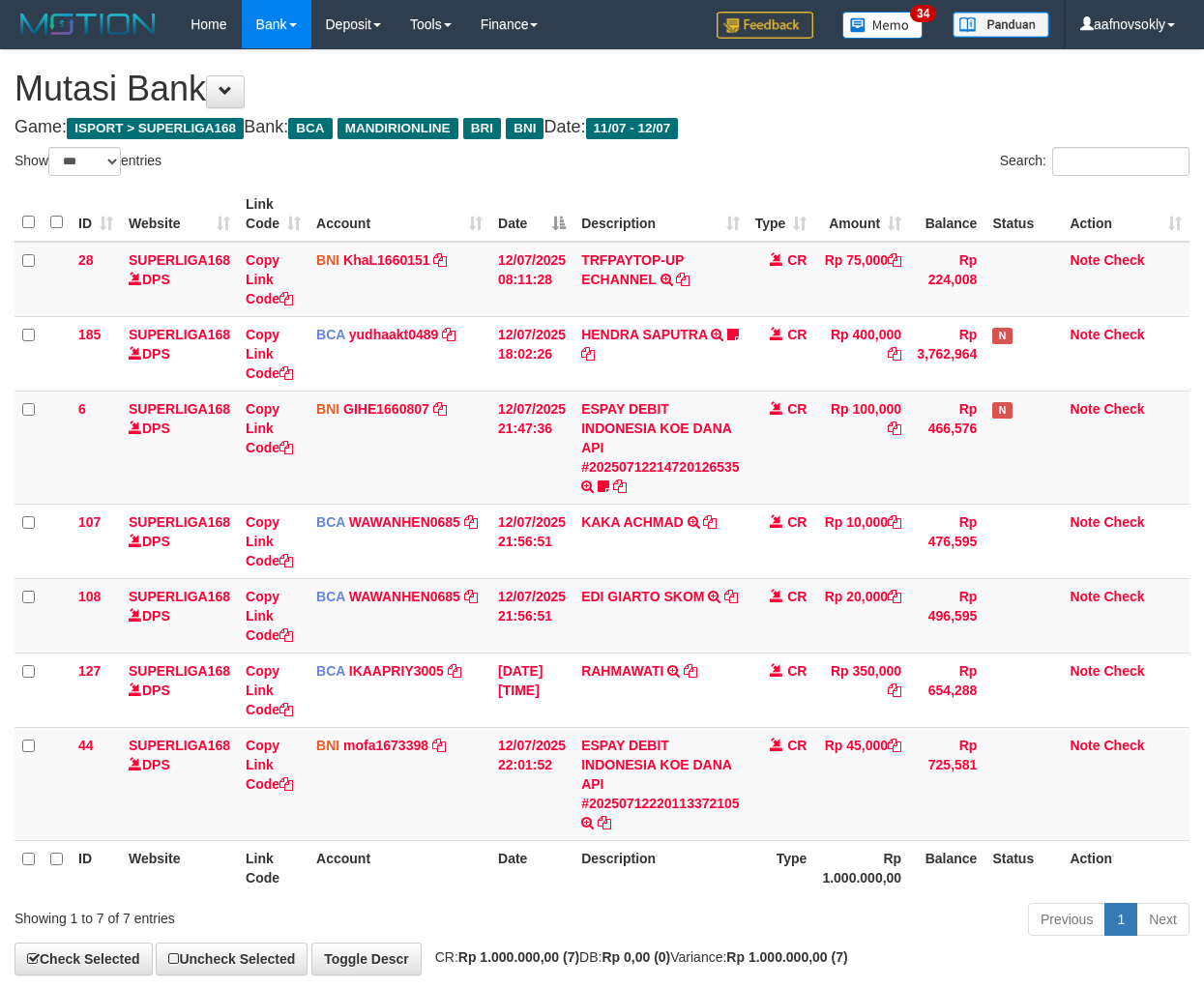 select on "***" 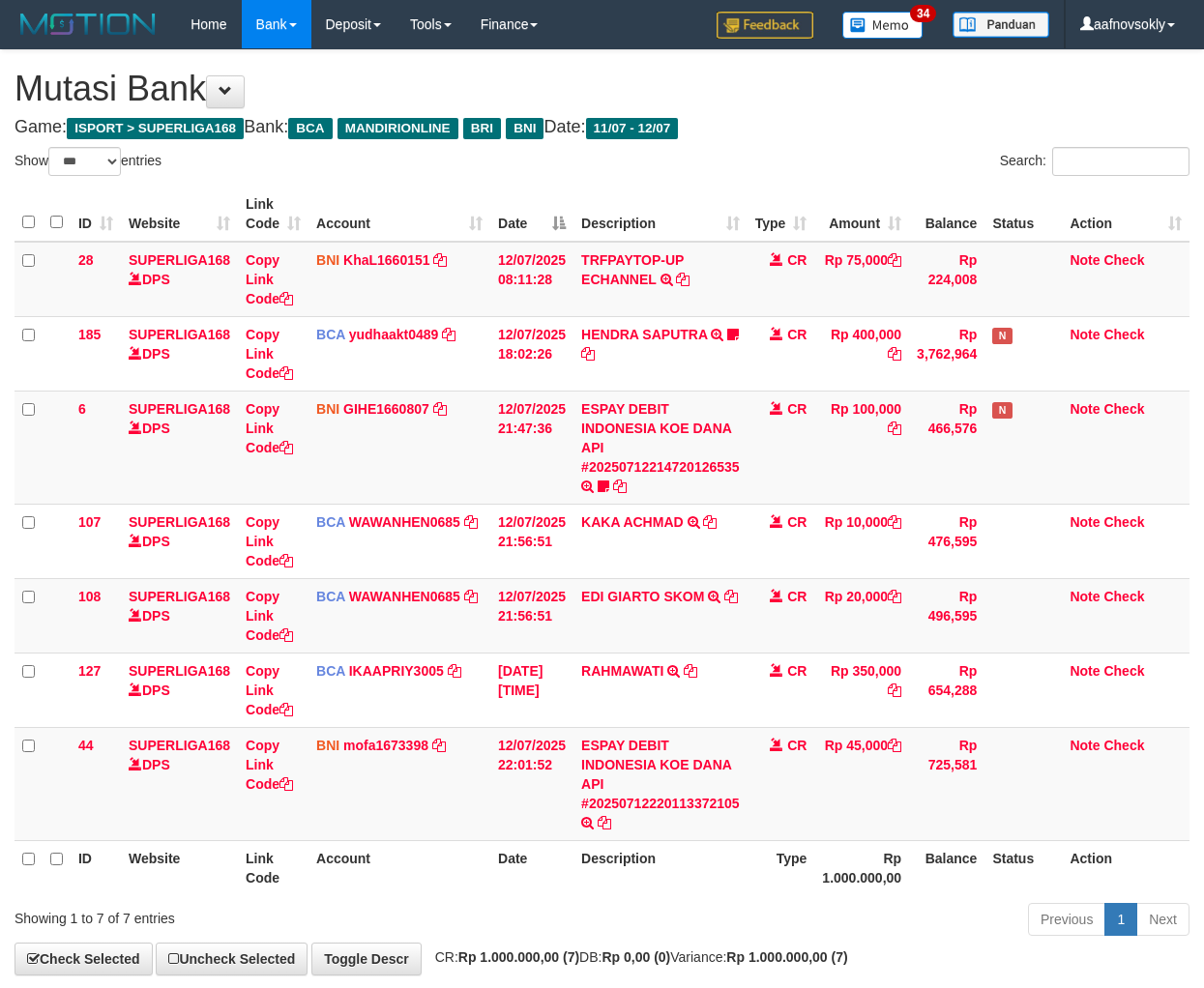 scroll, scrollTop: 0, scrollLeft: 0, axis: both 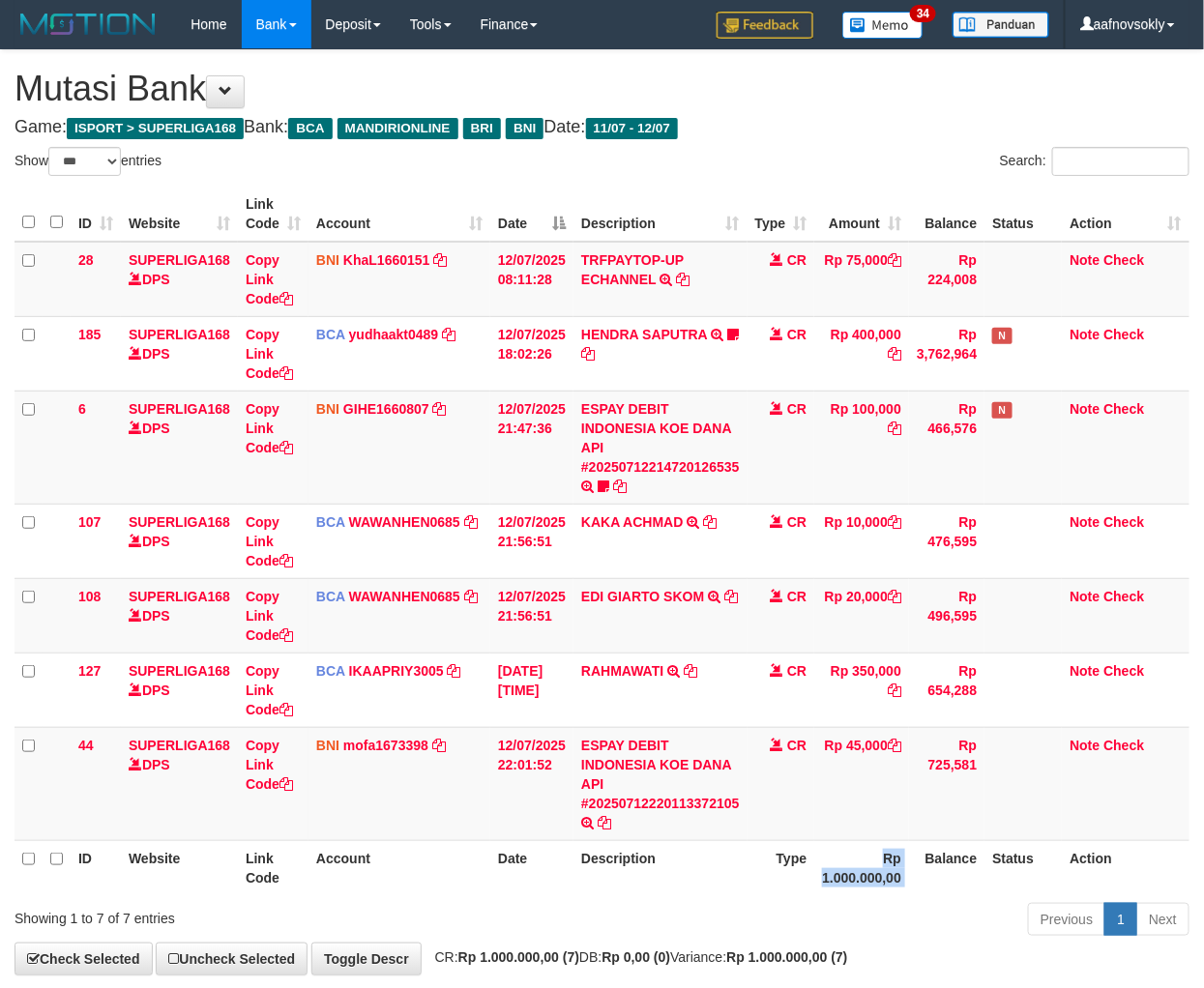 click on "Rp 1.000.000,00" at bounding box center [862, 867] 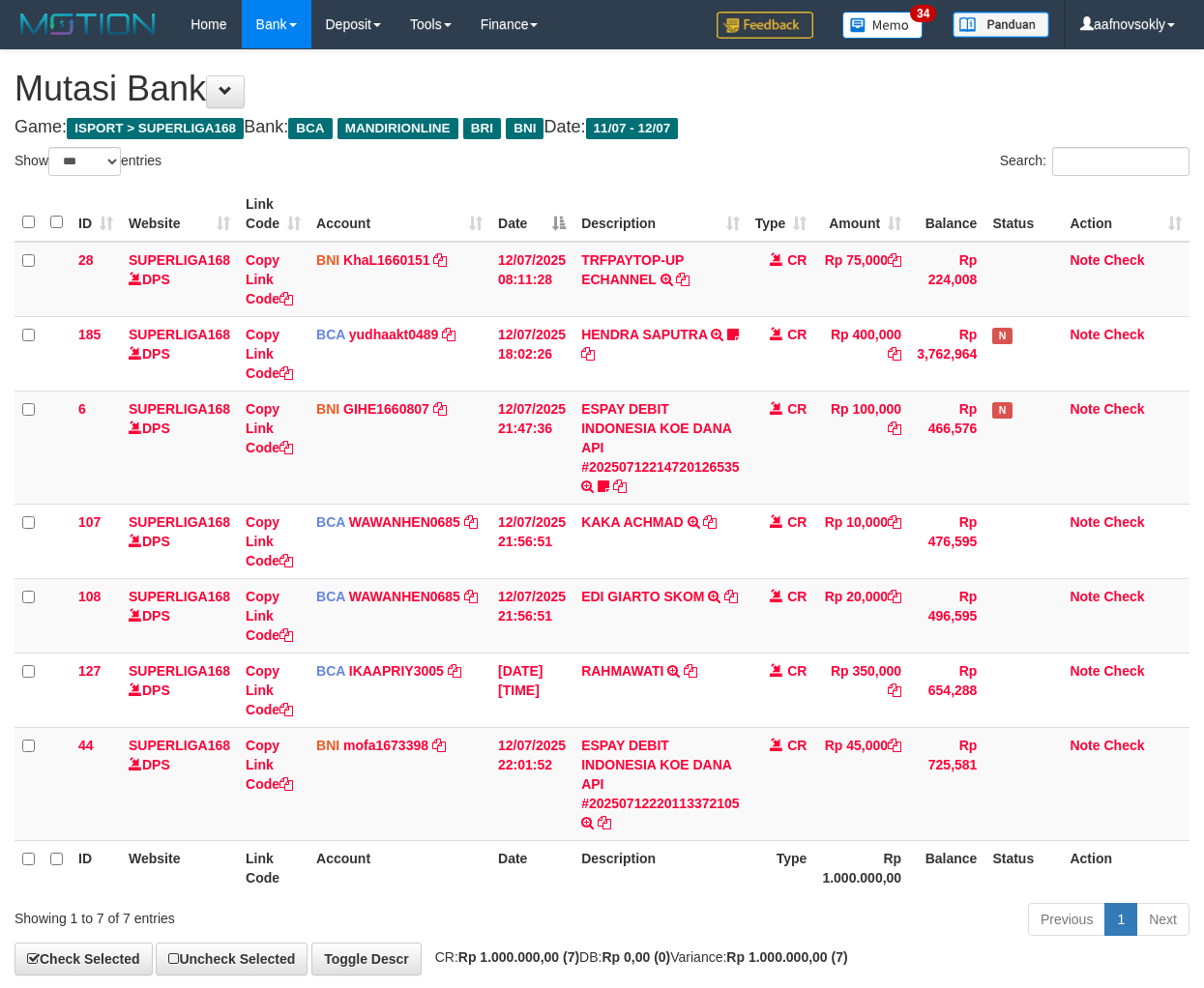 select on "***" 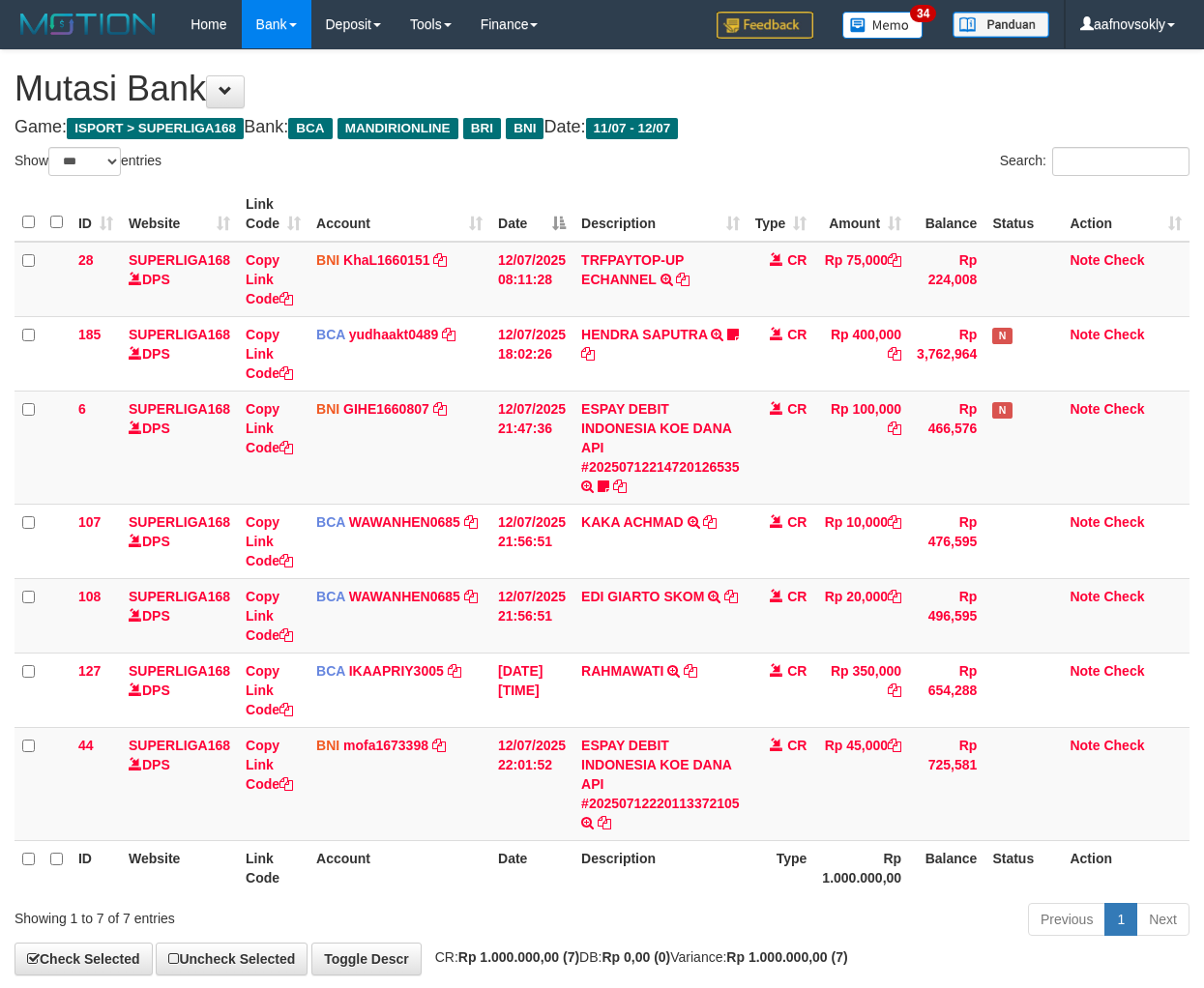 scroll, scrollTop: 0, scrollLeft: 0, axis: both 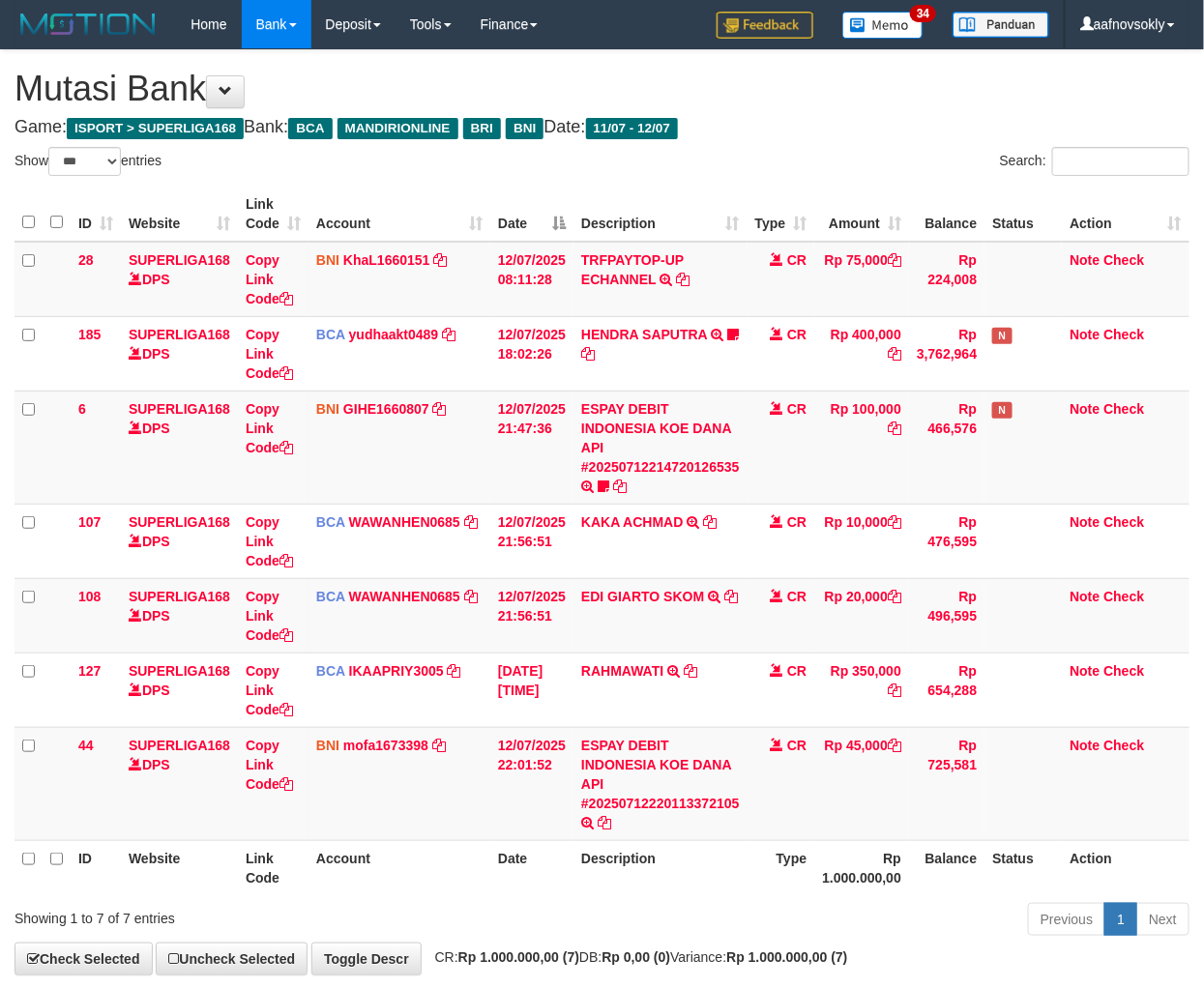 drag, startPoint x: 810, startPoint y: 948, endPoint x: 844, endPoint y: 973, distance: 42.201896 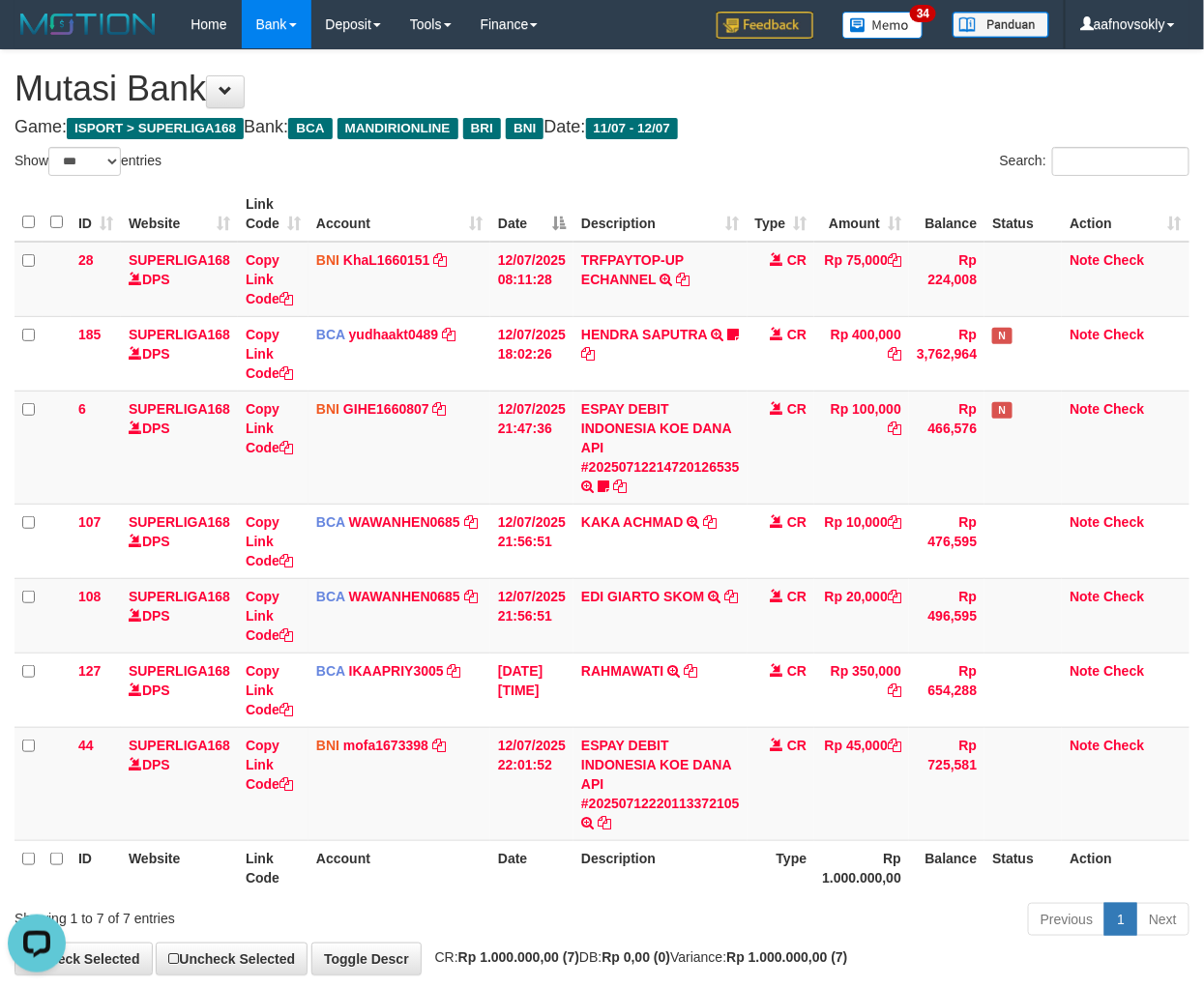 scroll, scrollTop: 0, scrollLeft: 0, axis: both 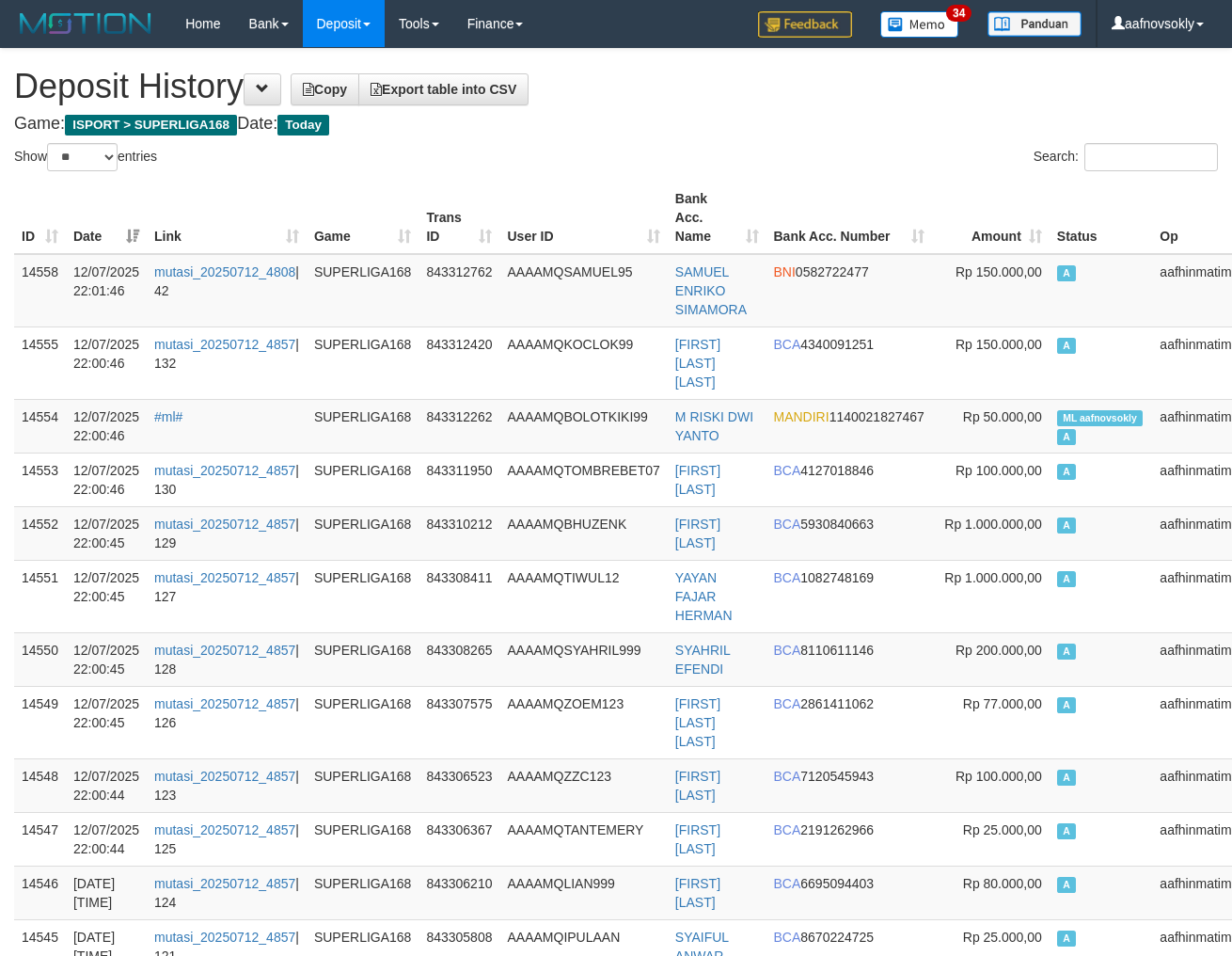 select on "**" 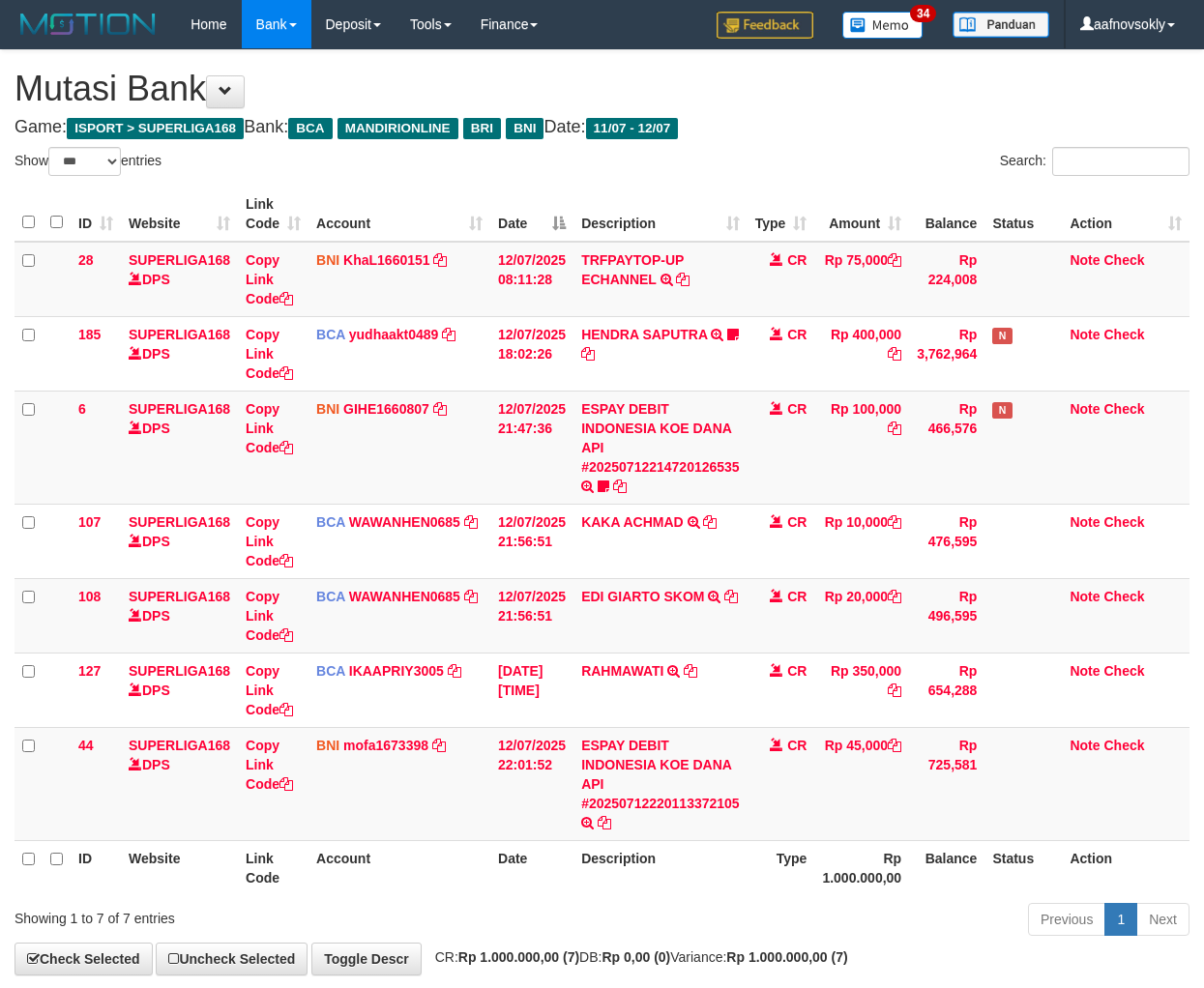 select on "***" 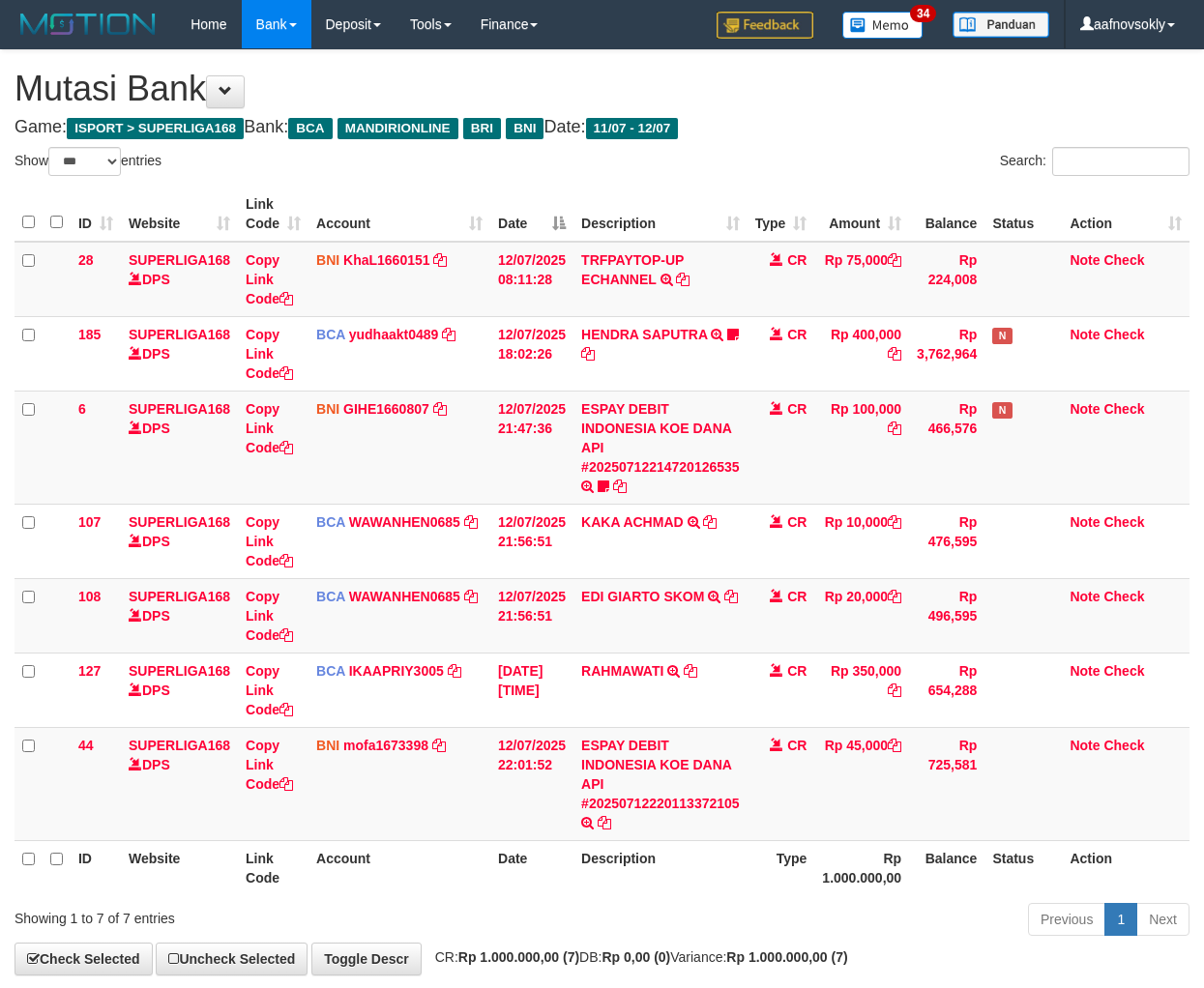 scroll, scrollTop: 0, scrollLeft: 0, axis: both 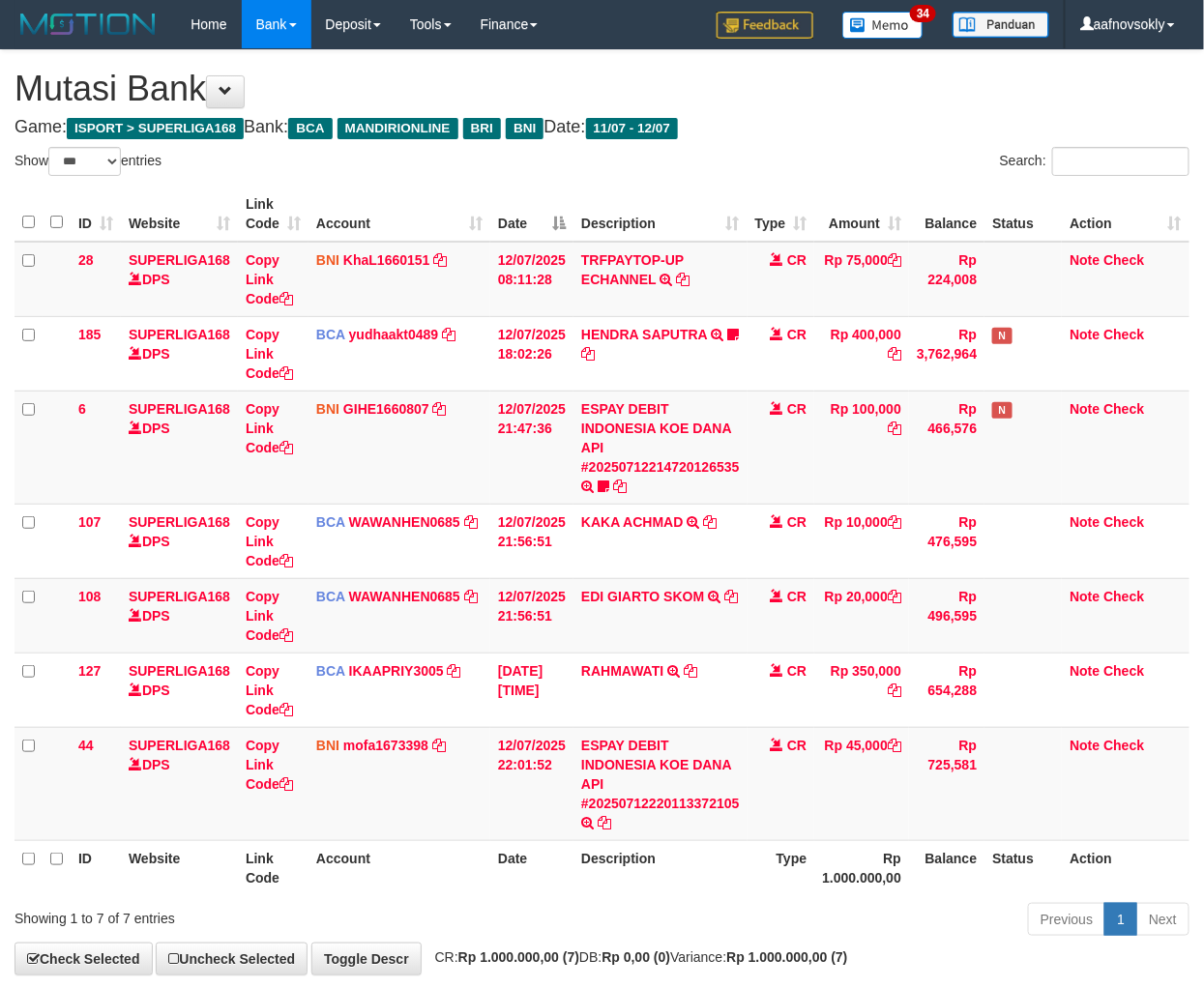 drag, startPoint x: 0, startPoint y: 0, endPoint x: 649, endPoint y: 904, distance: 1112.8419 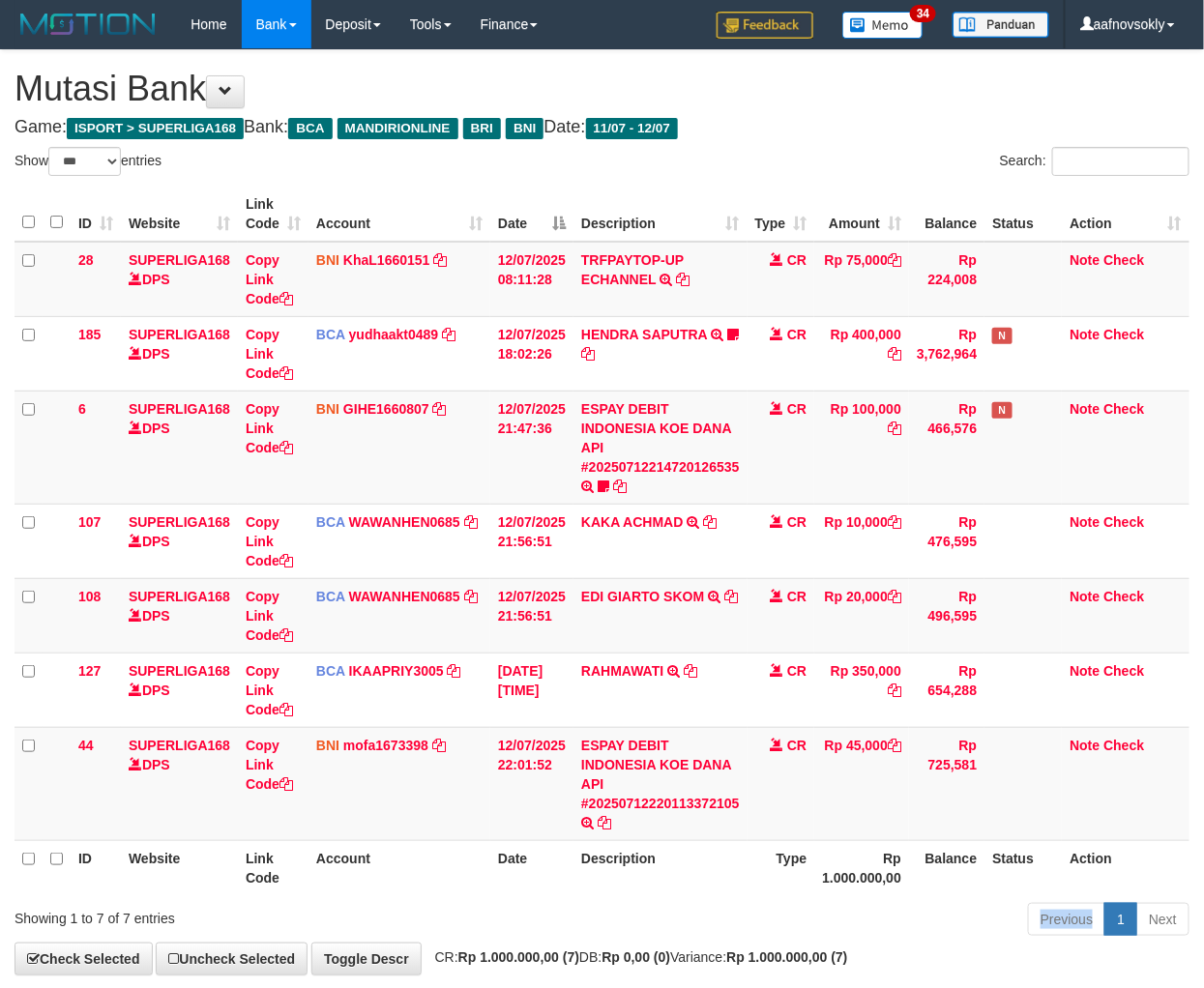 click on "Previous 1 Next" at bounding box center [853, 921] 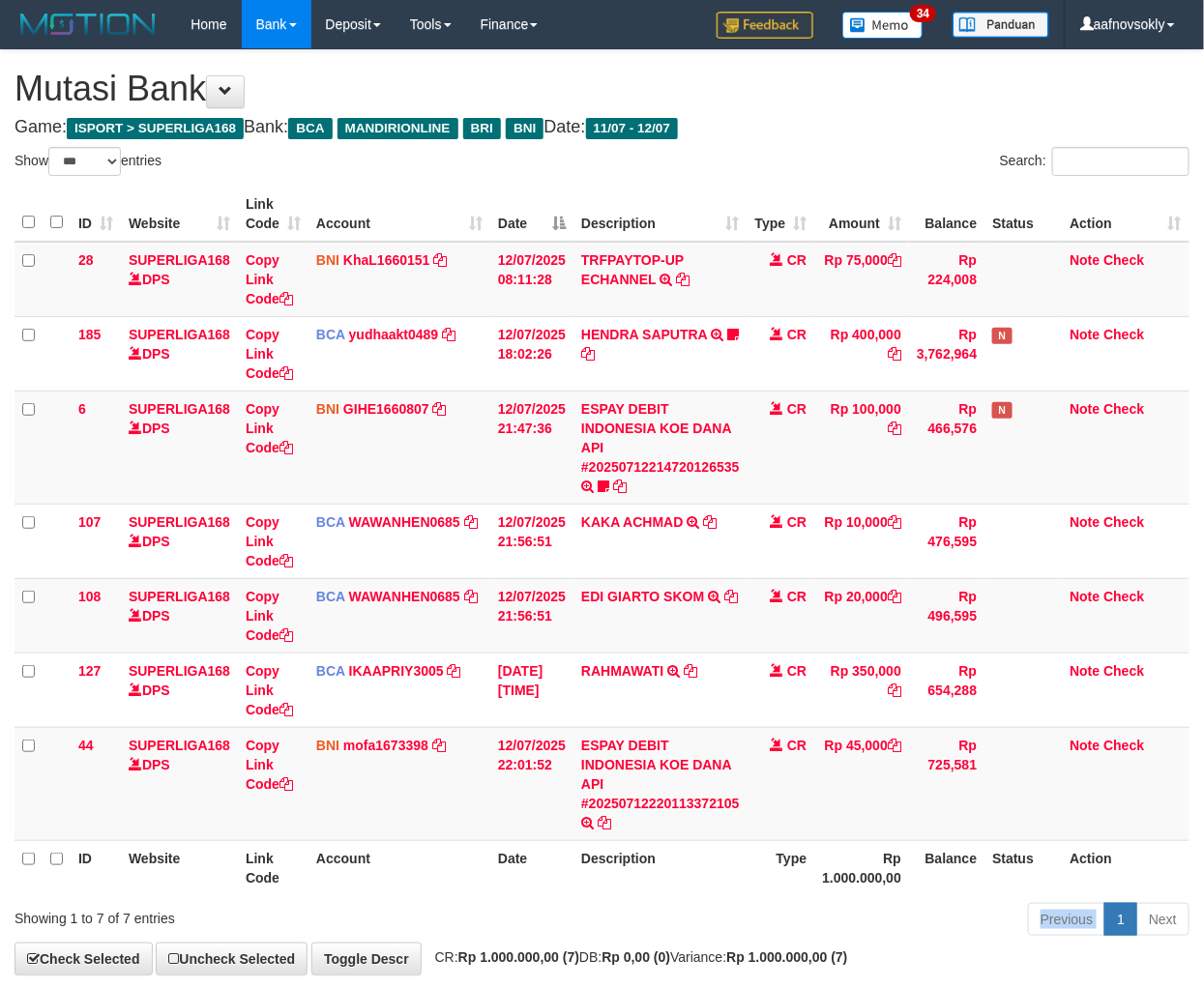 click on "Previous 1 Next" at bounding box center (853, 921) 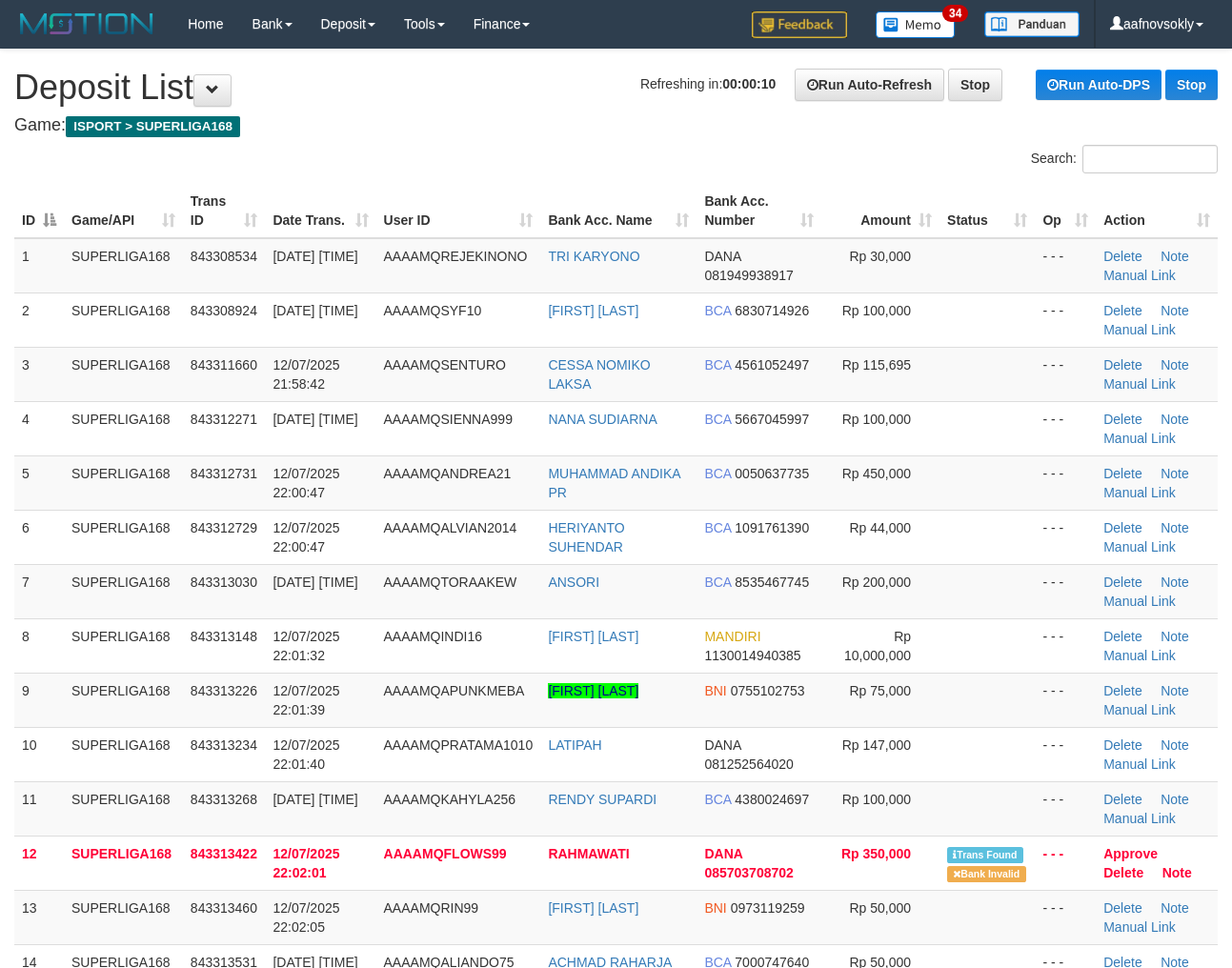 scroll, scrollTop: 0, scrollLeft: 0, axis: both 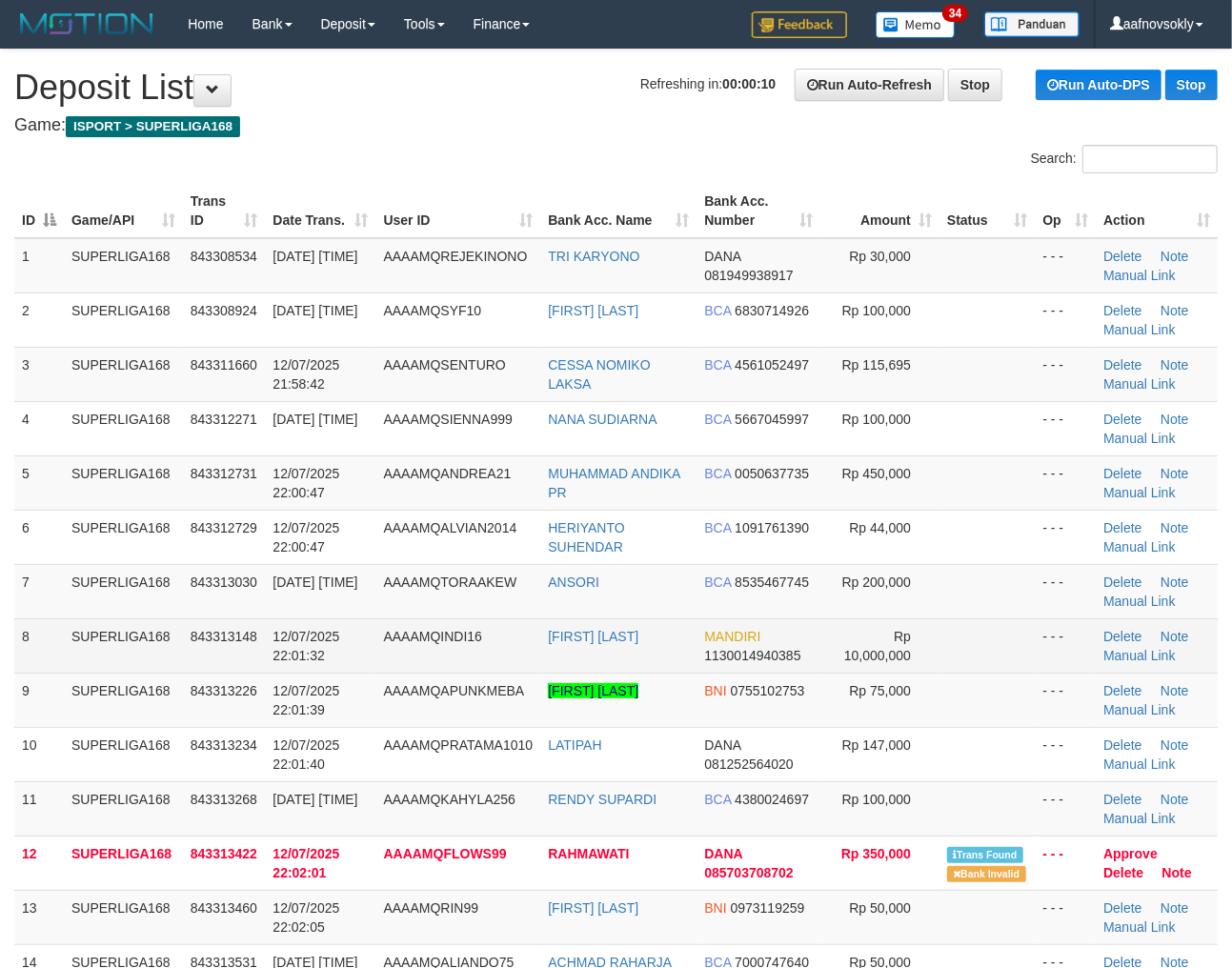 drag, startPoint x: 0, startPoint y: 0, endPoint x: 305, endPoint y: 629, distance: 699.04649 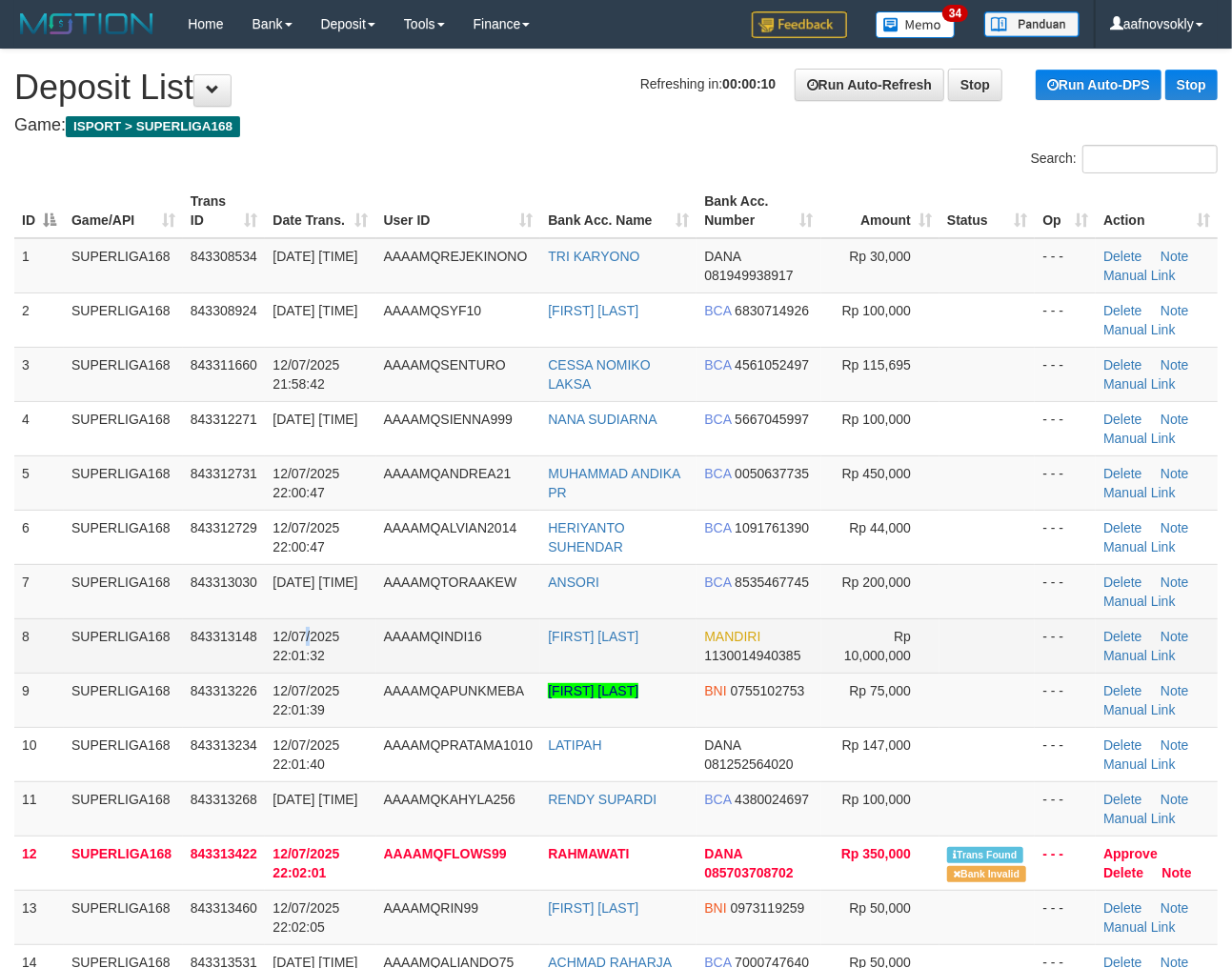 drag, startPoint x: 305, startPoint y: 629, endPoint x: 394, endPoint y: 619, distance: 89.56004 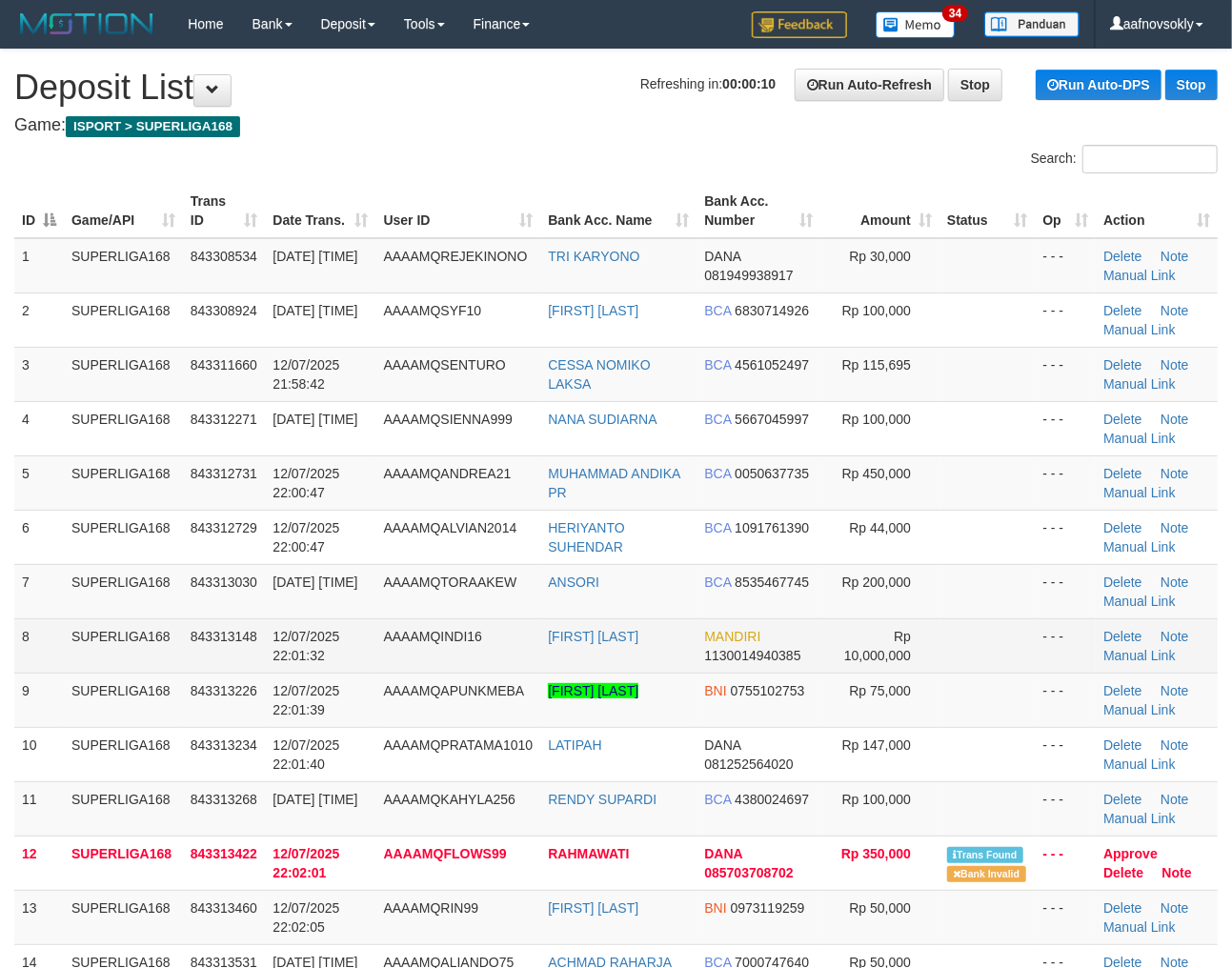 click on "AAAAMQINDI16" at bounding box center [433, 636] 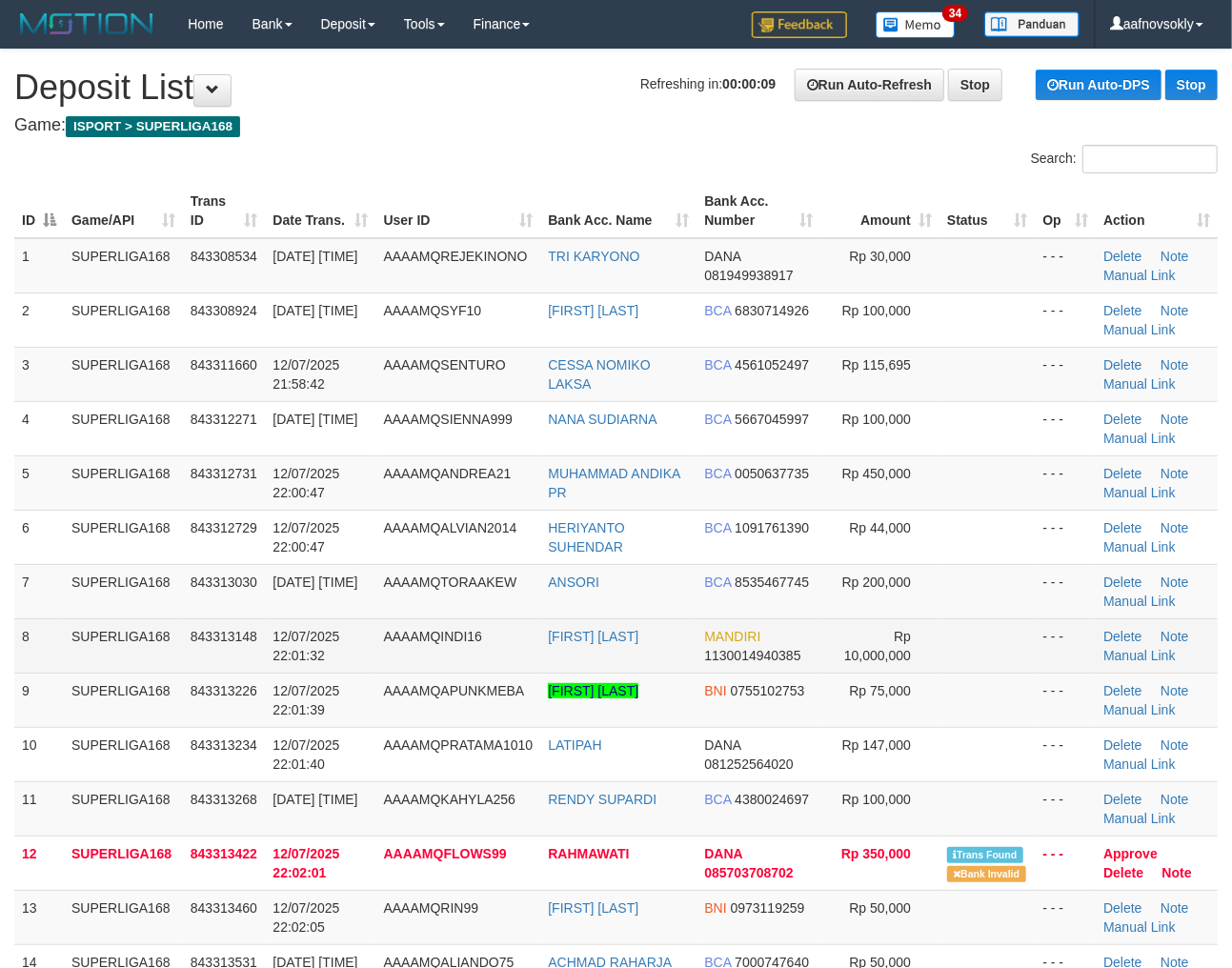 click on "AAAAMQINDI16" at bounding box center (433, 636) 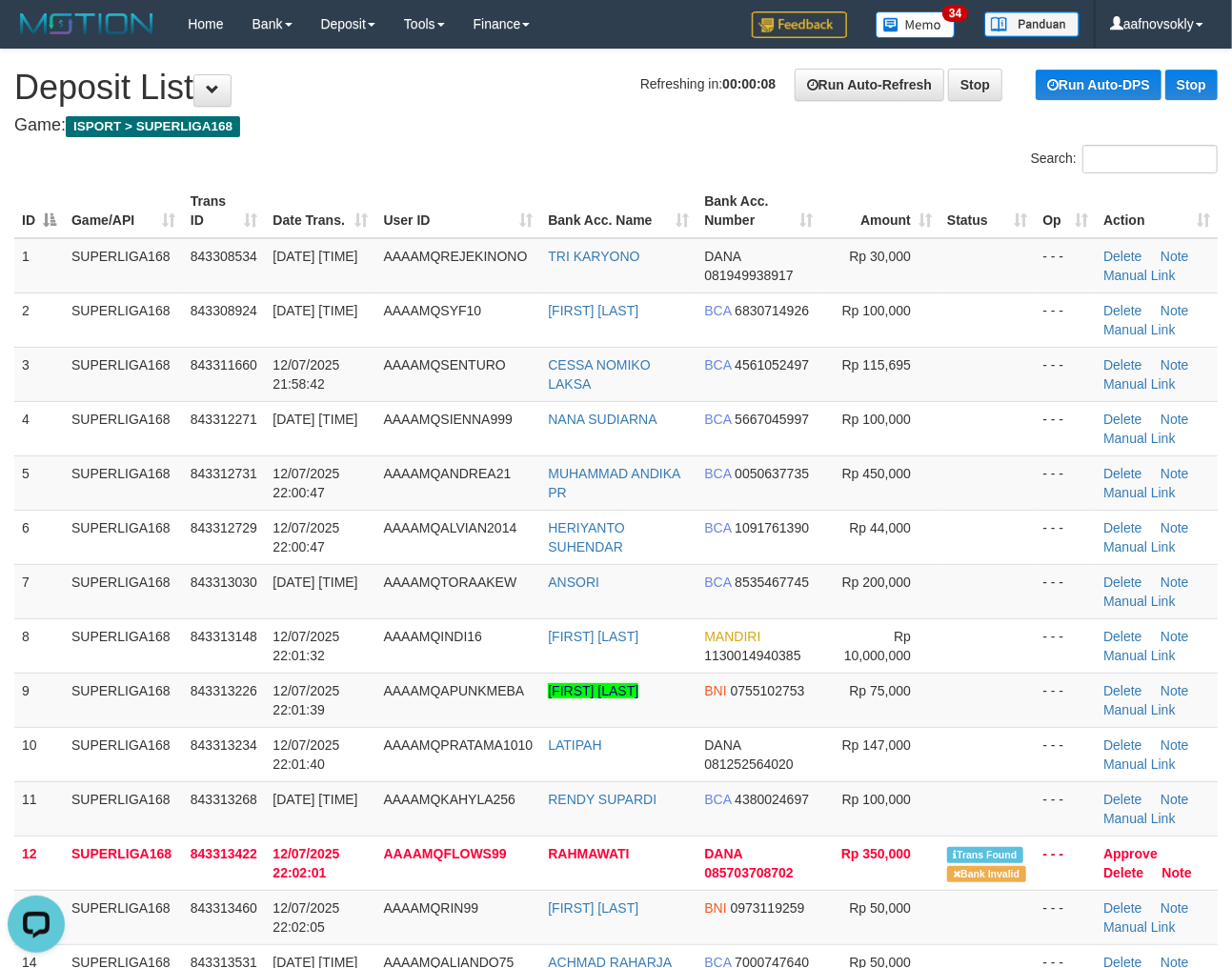 scroll, scrollTop: 0, scrollLeft: 0, axis: both 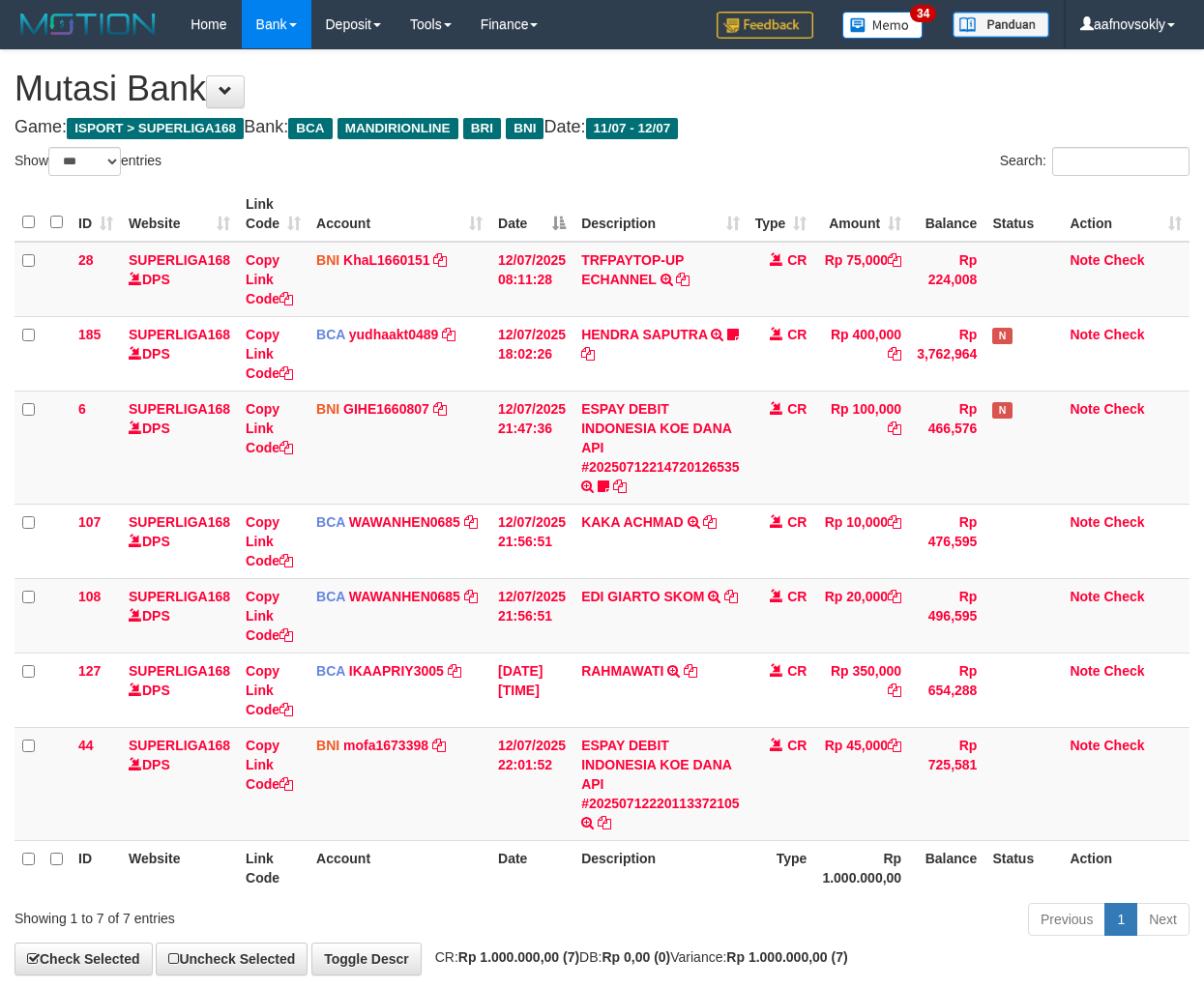 select on "***" 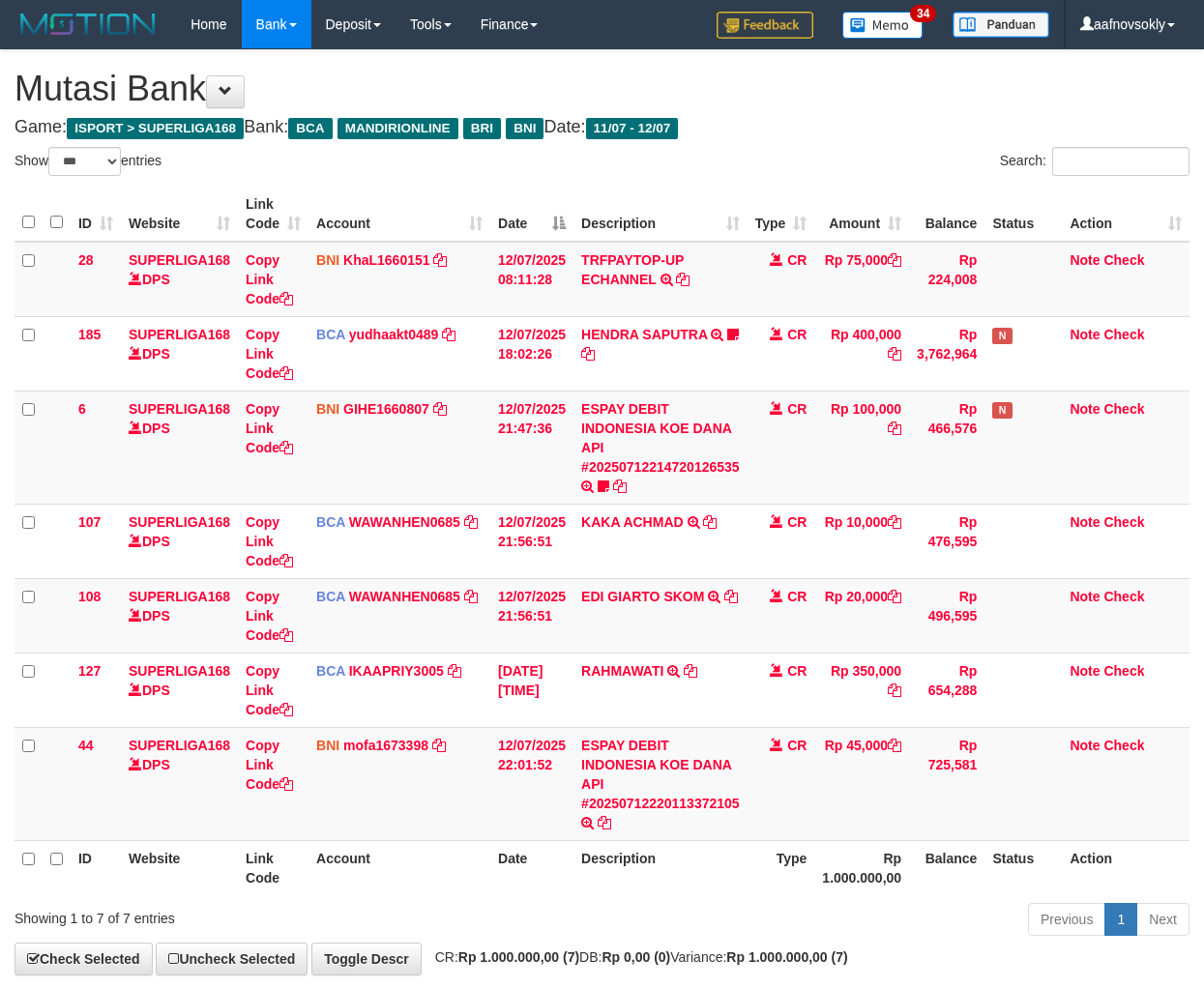scroll, scrollTop: 0, scrollLeft: 0, axis: both 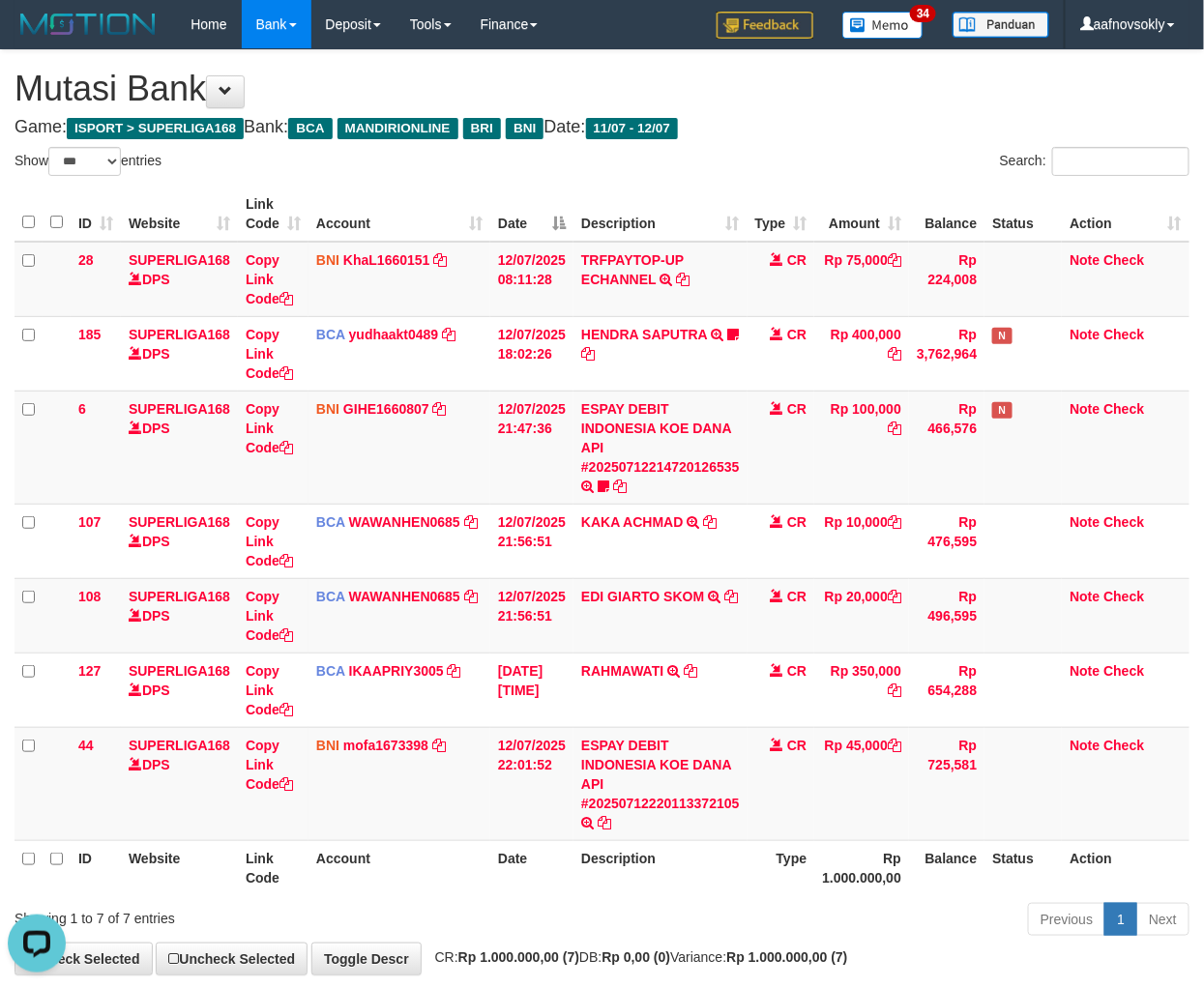 click on "Previous 1 Next" at bounding box center [853, 921] 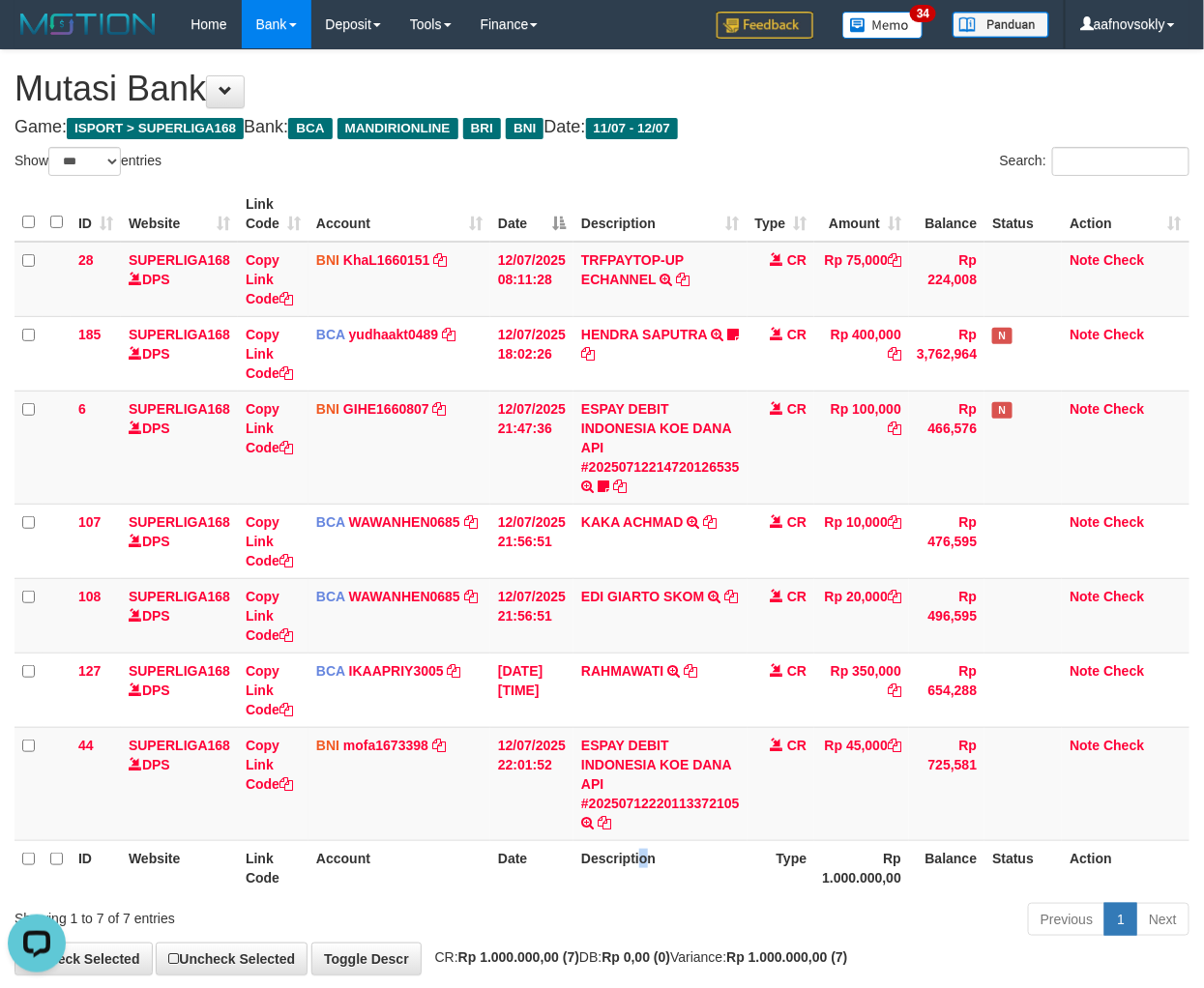 click on "Description" at bounding box center (661, 867) 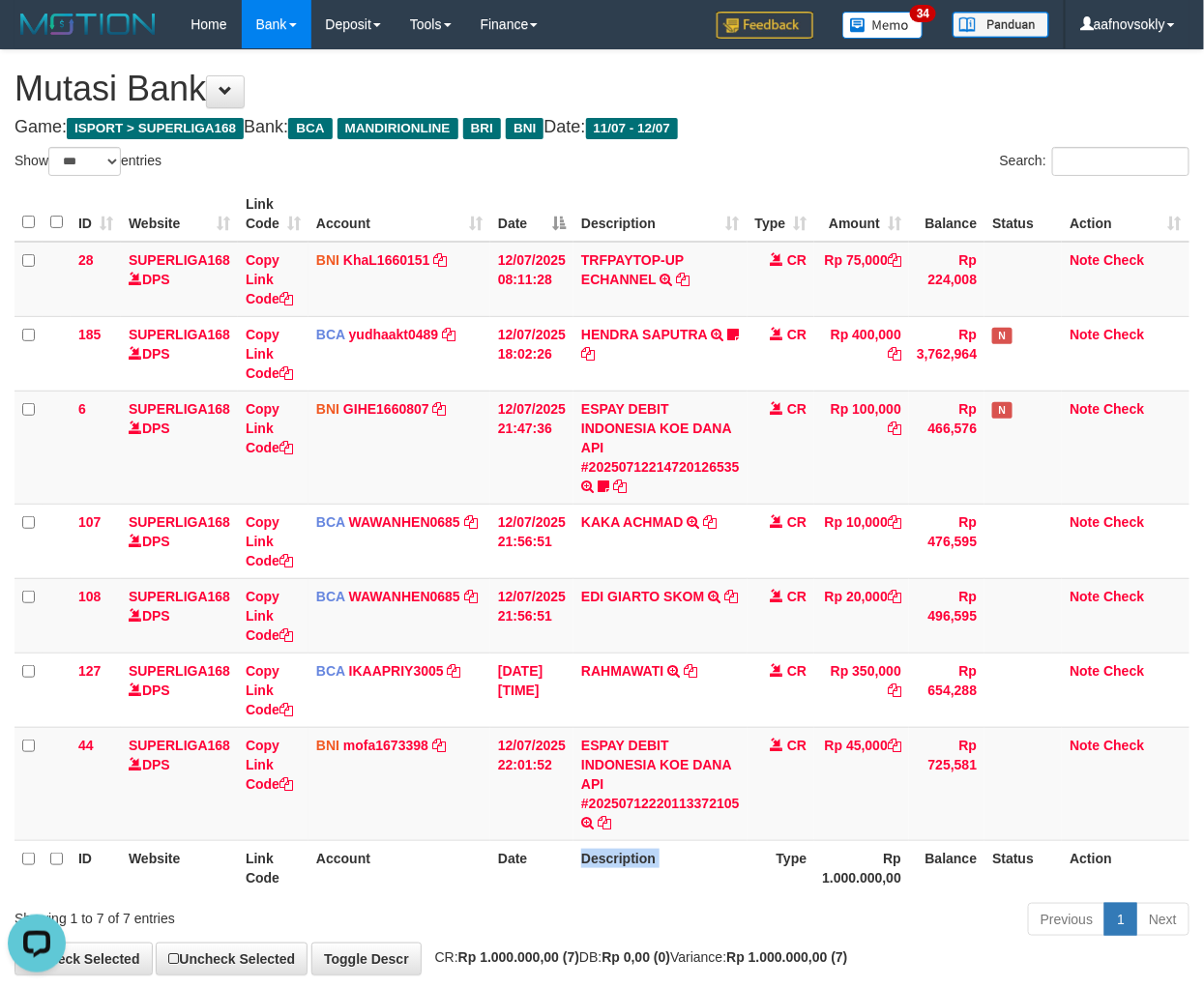 click on "Description" at bounding box center [661, 867] 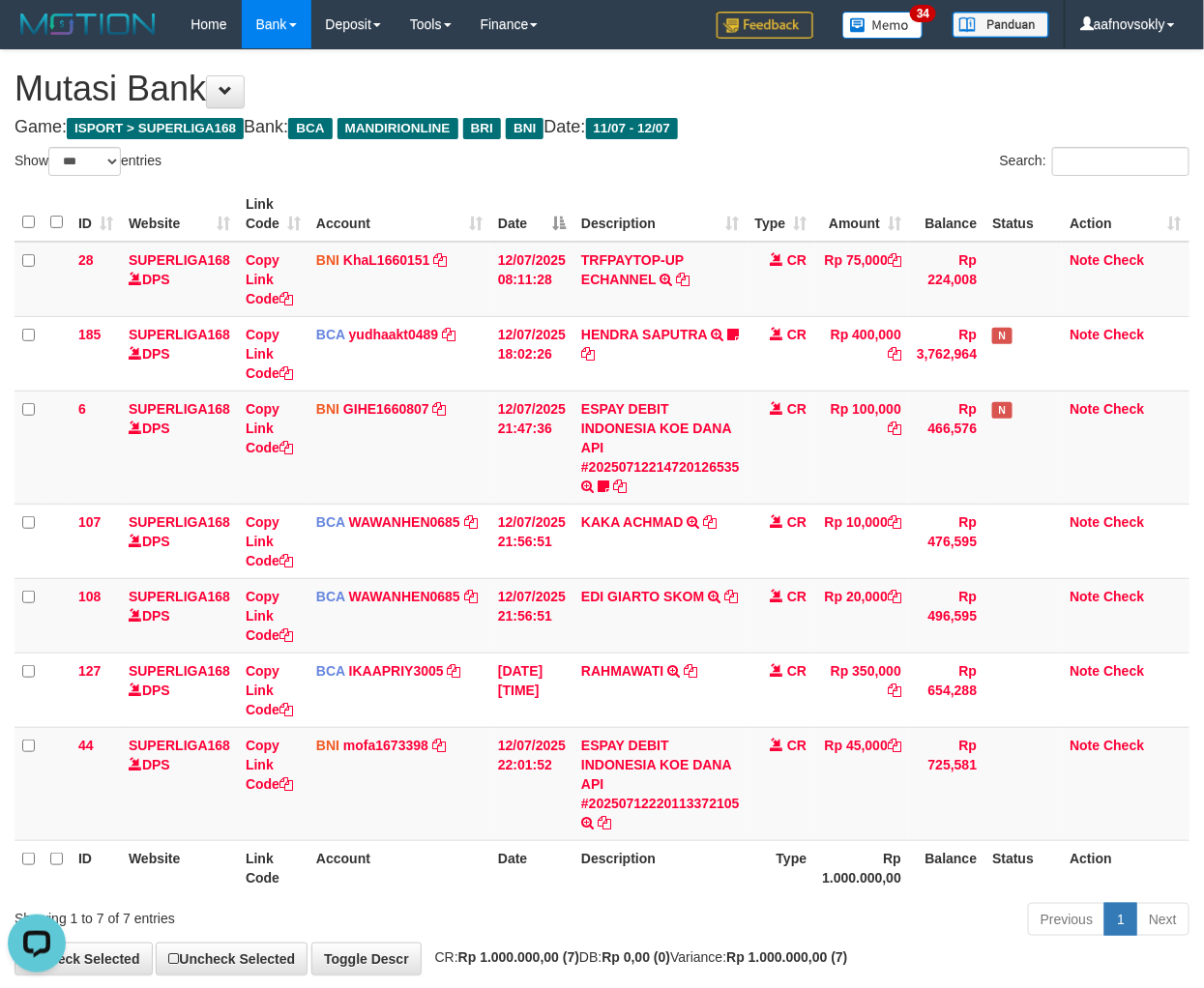 click on "Type" at bounding box center [781, 867] 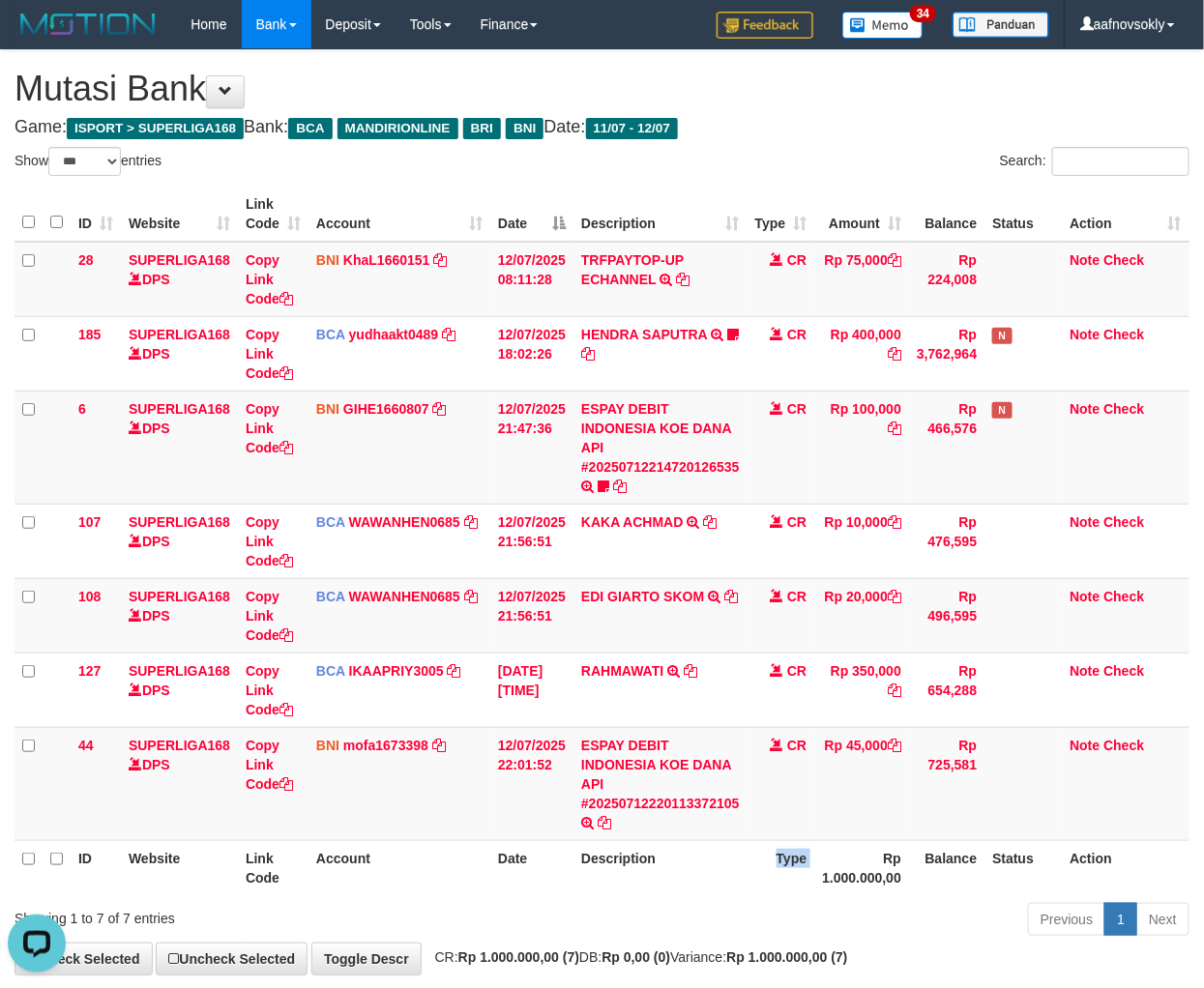 click on "Type" at bounding box center [781, 867] 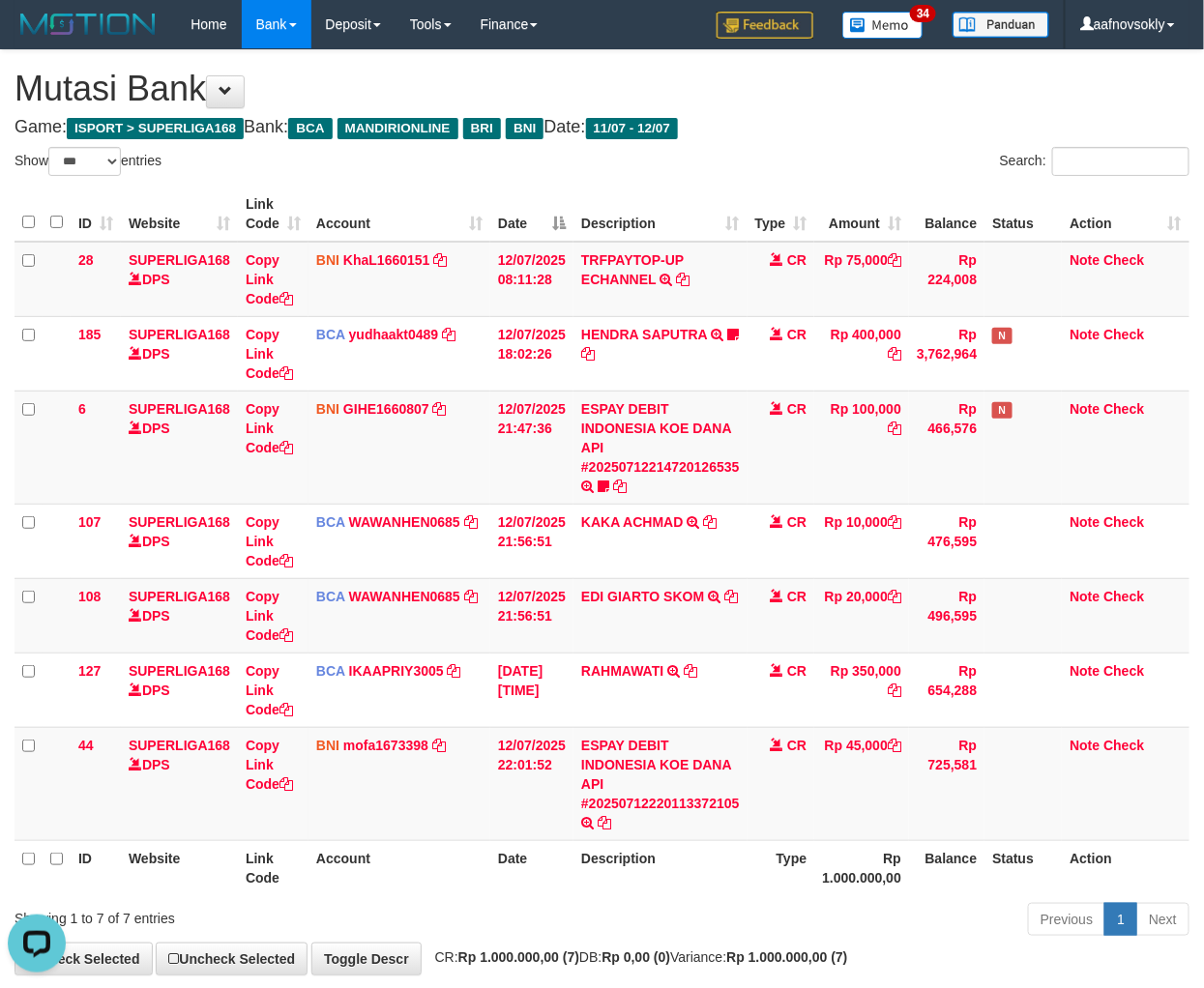 click on "Description" at bounding box center [661, 867] 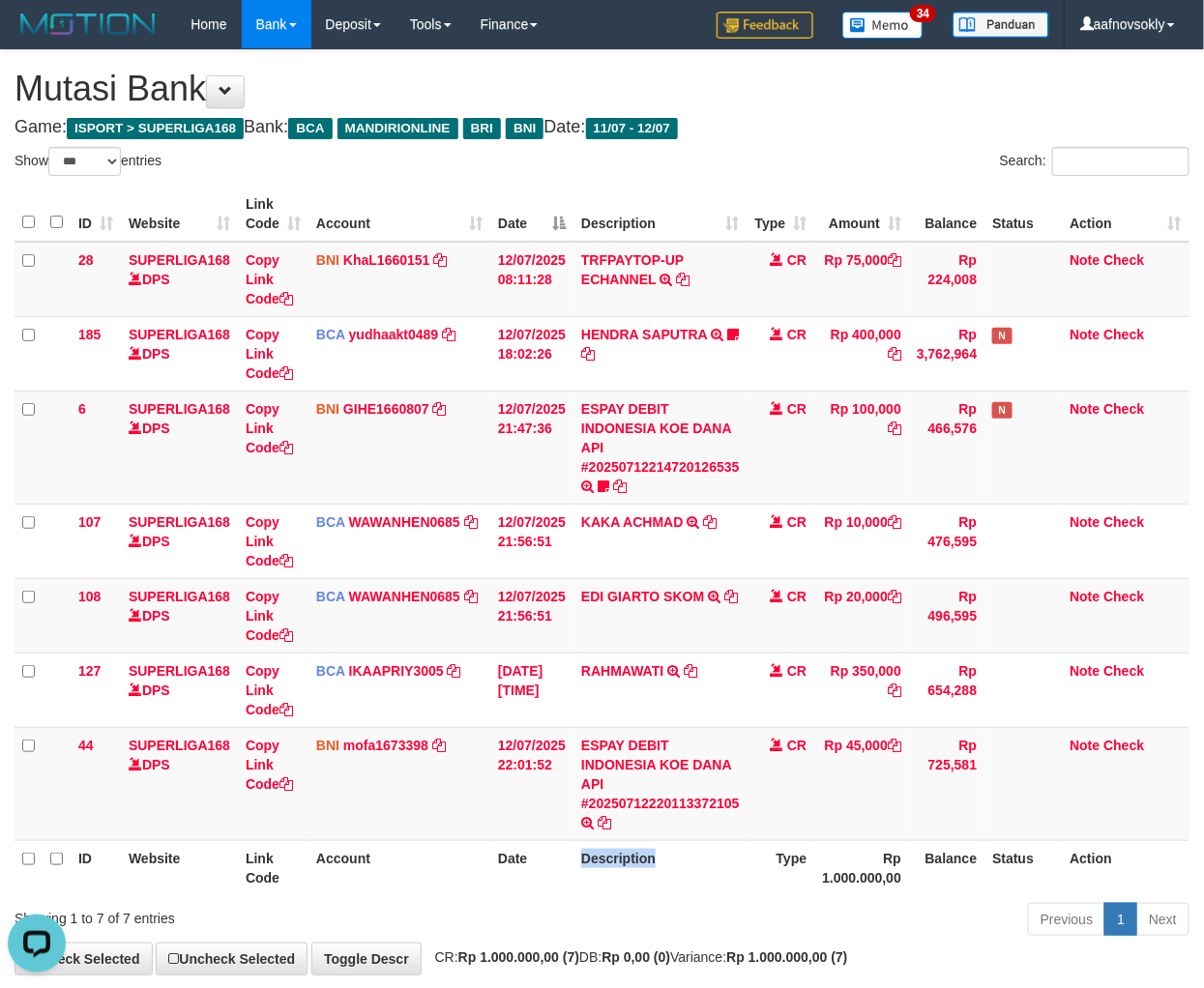 click on "Description" at bounding box center (661, 867) 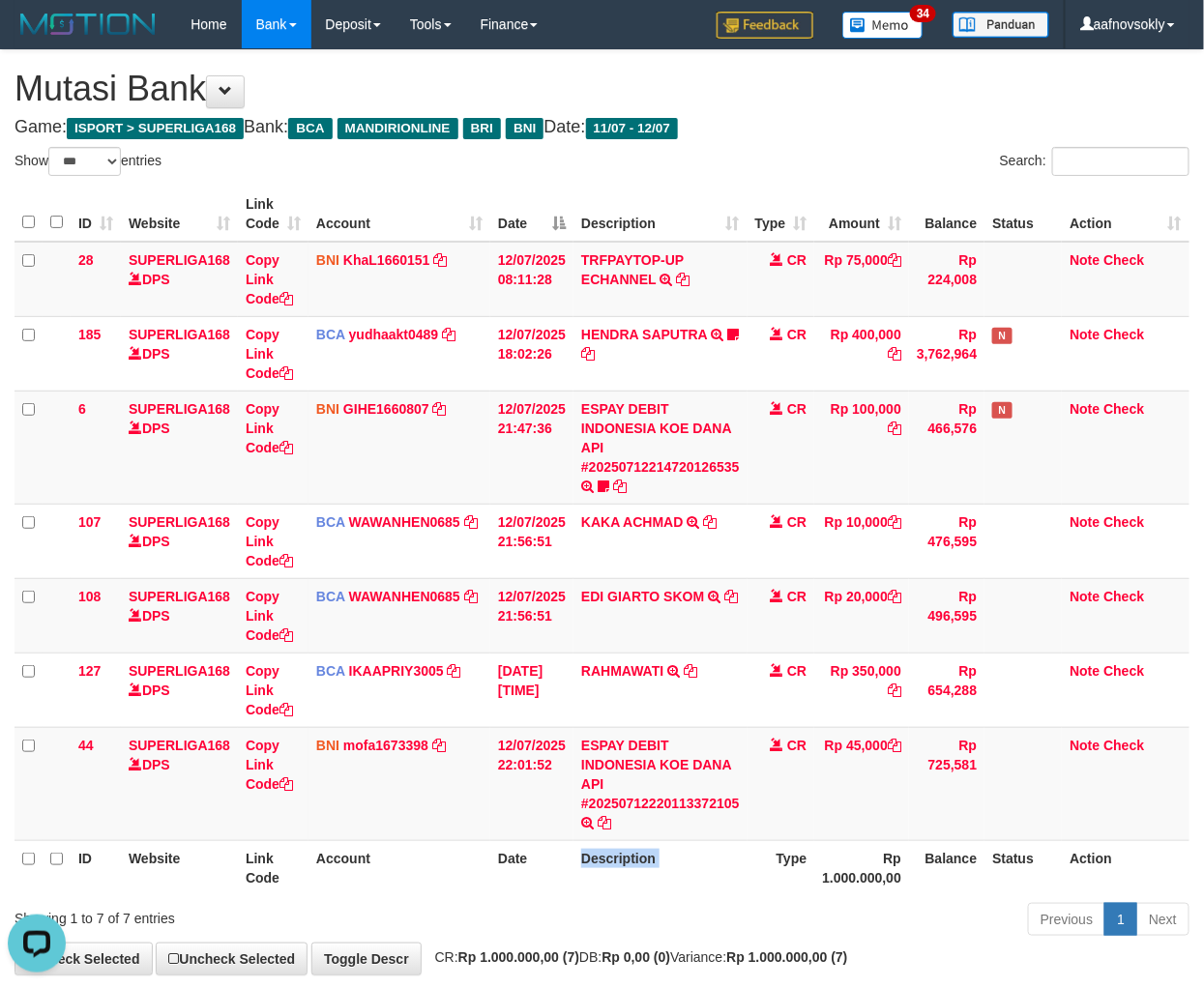 click on "Description" at bounding box center [661, 867] 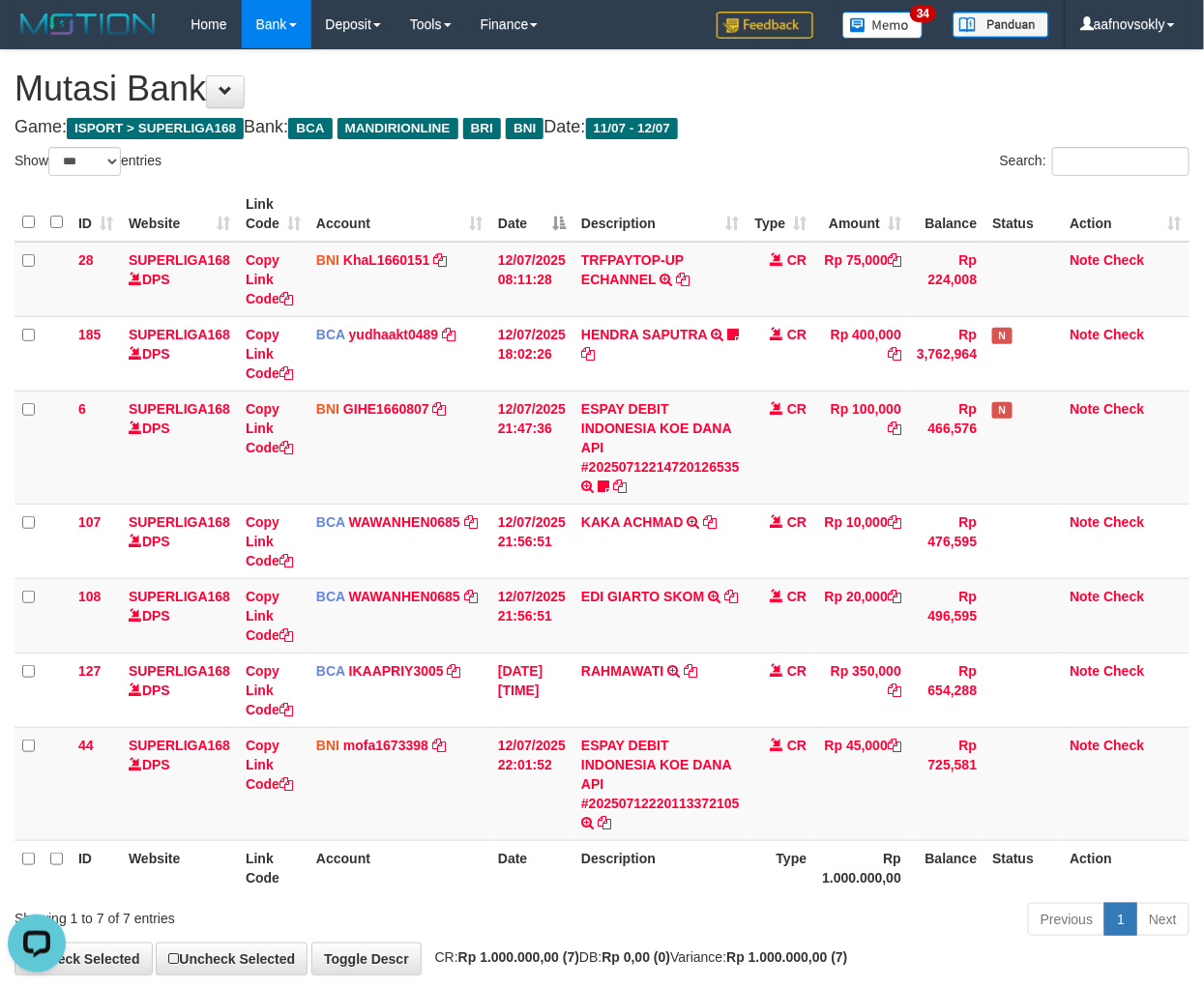 click on "Rp 1.000.000,00" at bounding box center (862, 867) 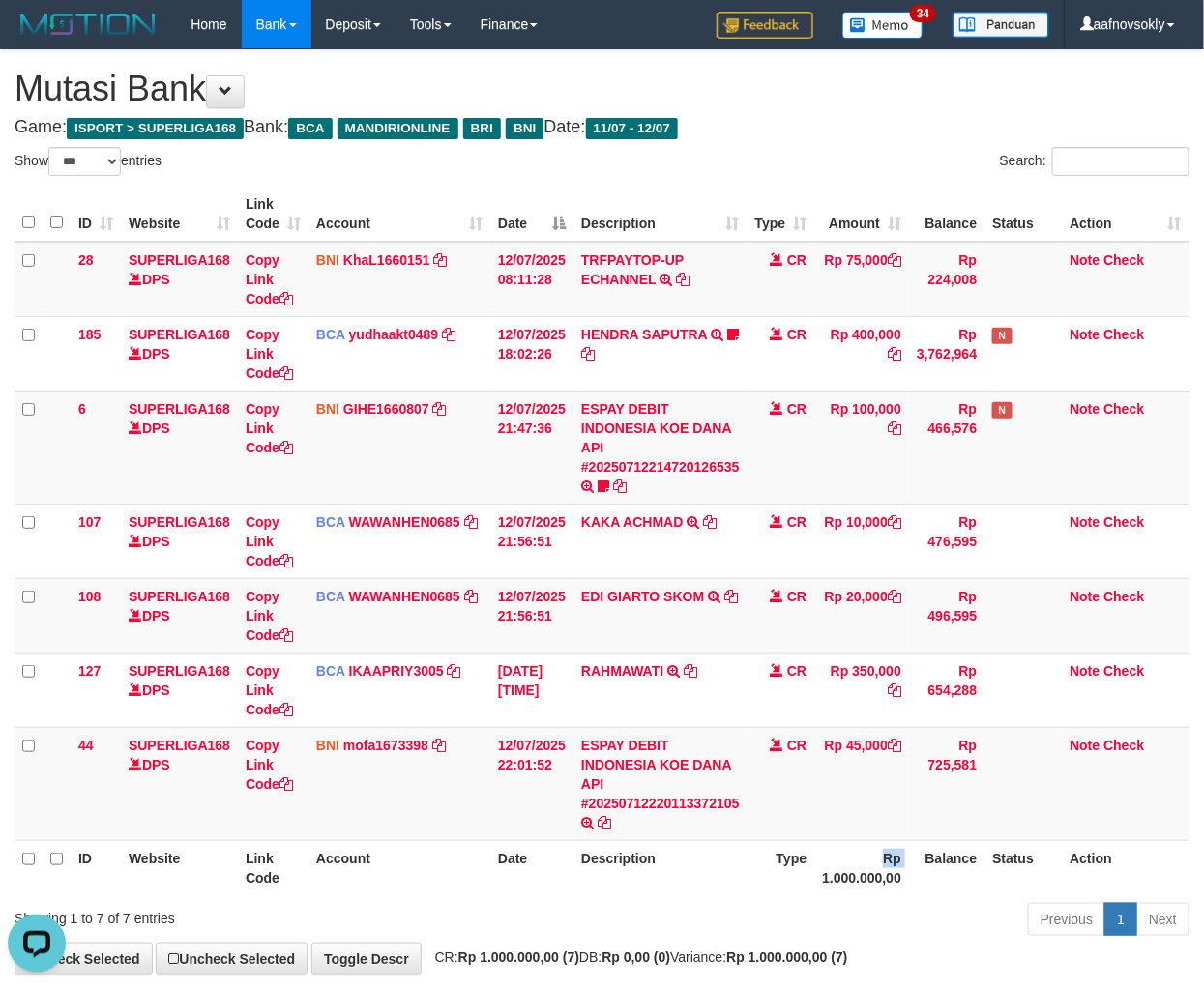 click on "Rp 1.000.000,00" at bounding box center (862, 867) 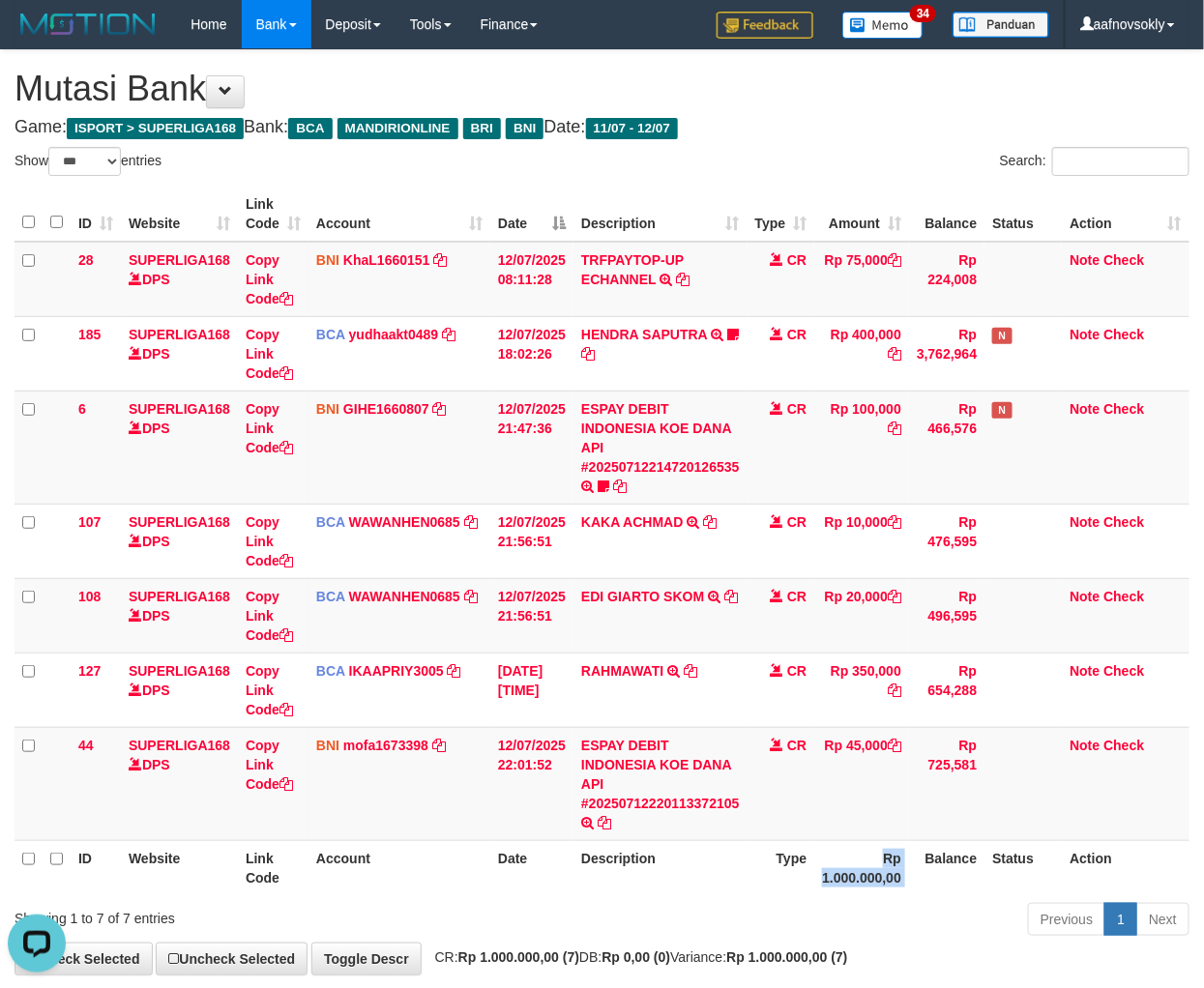 click on "Rp 1.000.000,00" at bounding box center [862, 867] 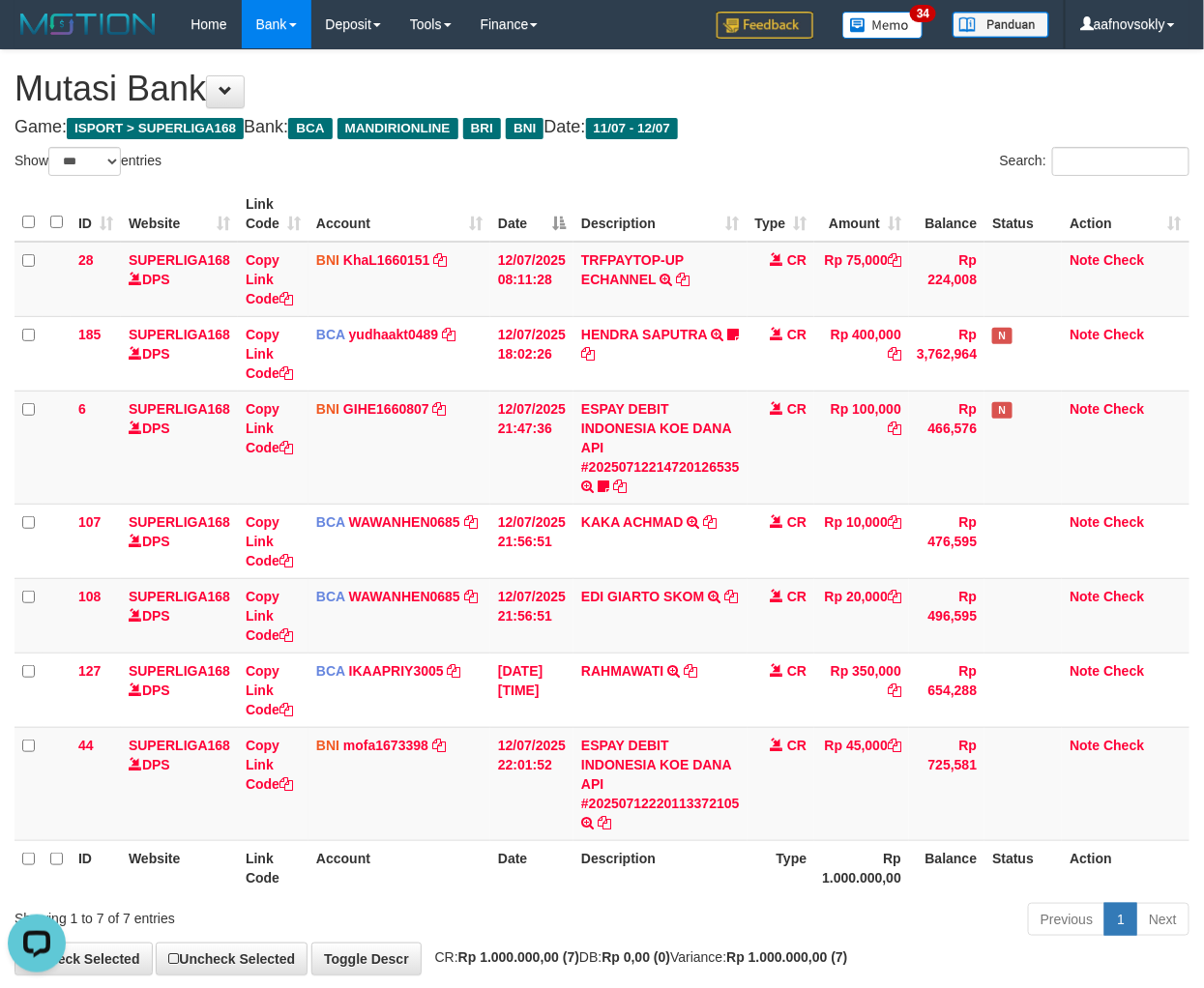 click on "Type" at bounding box center (781, 867) 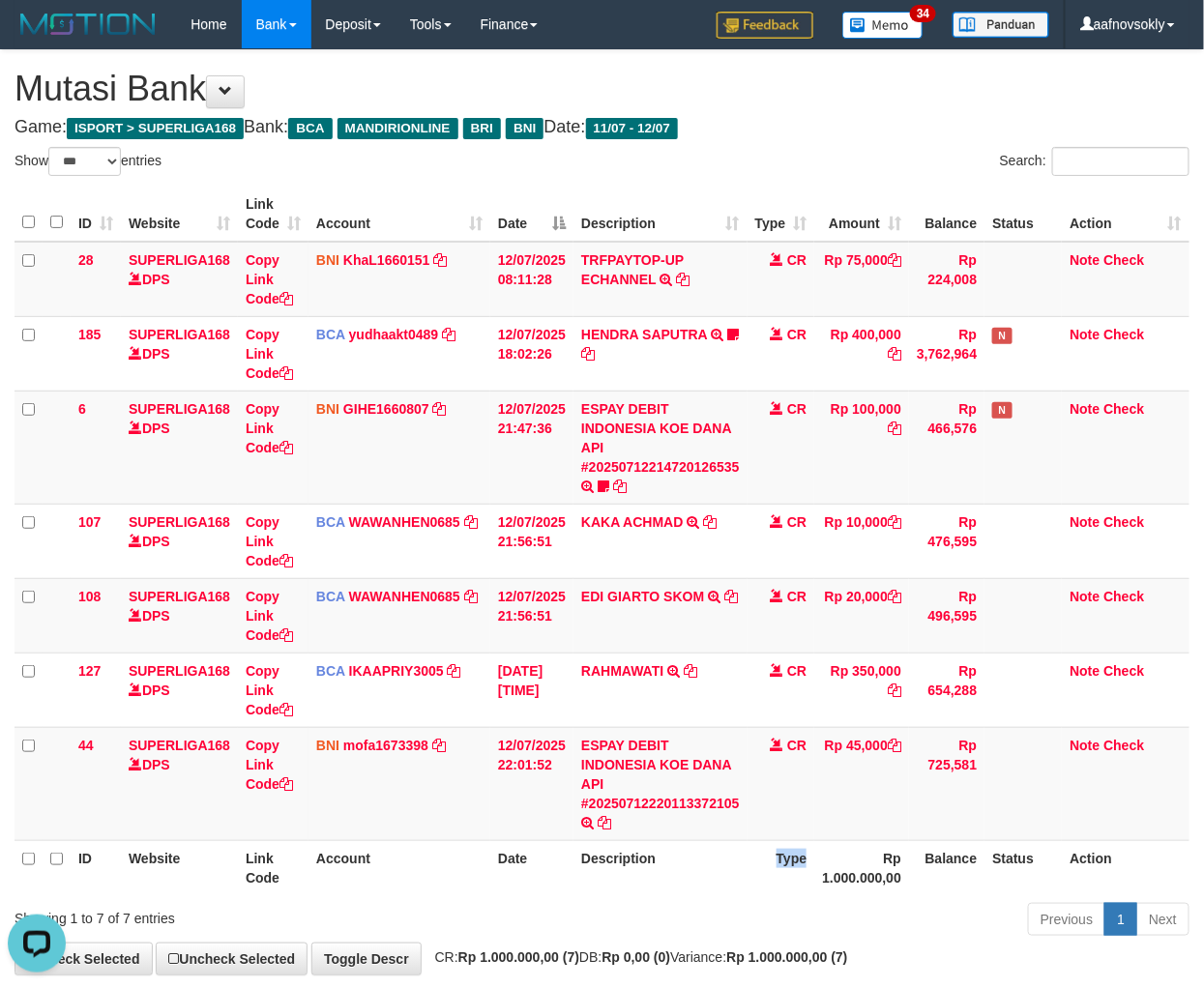 click on "Type" at bounding box center (781, 867) 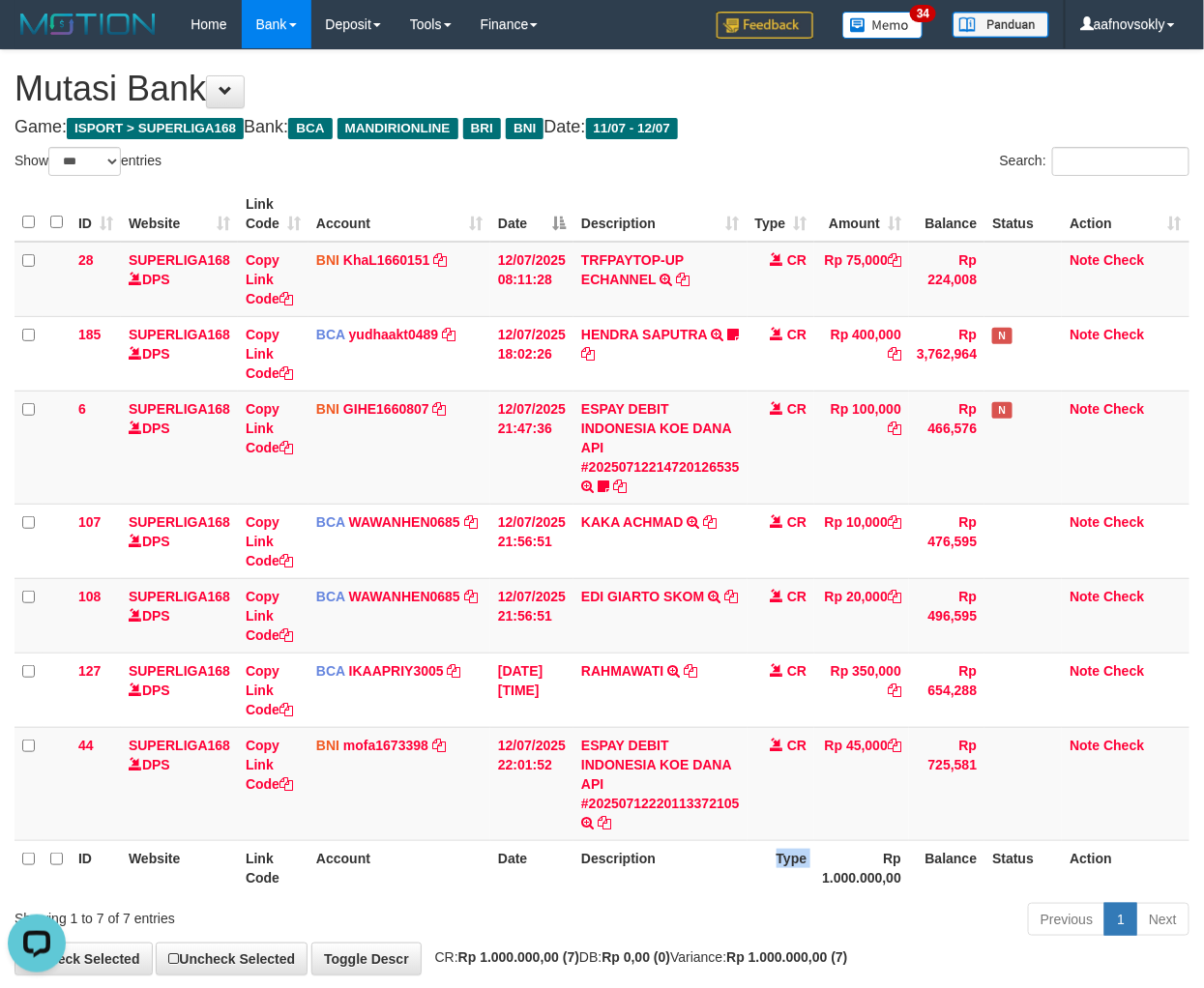 click on "Type" at bounding box center [781, 867] 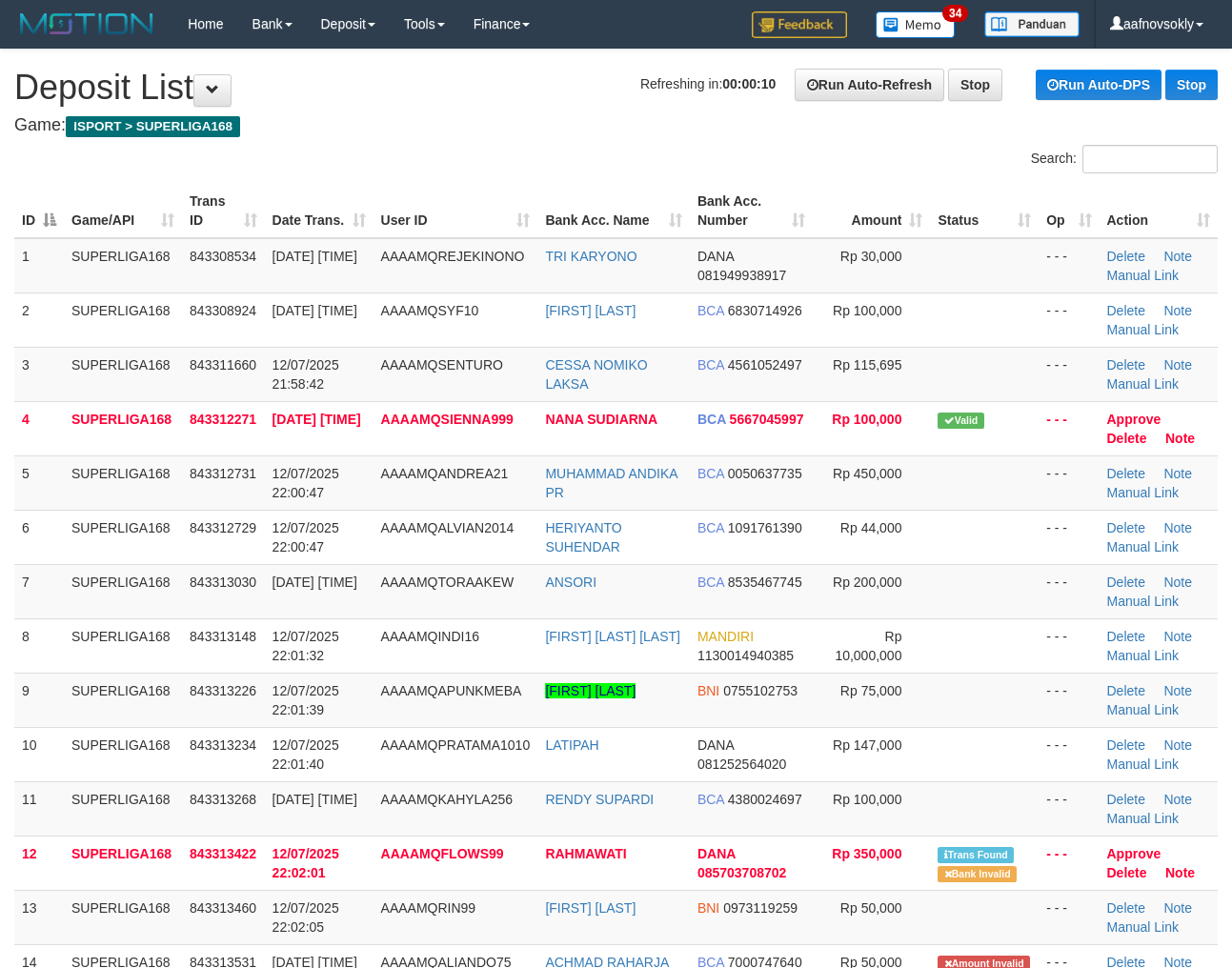 scroll, scrollTop: 0, scrollLeft: 0, axis: both 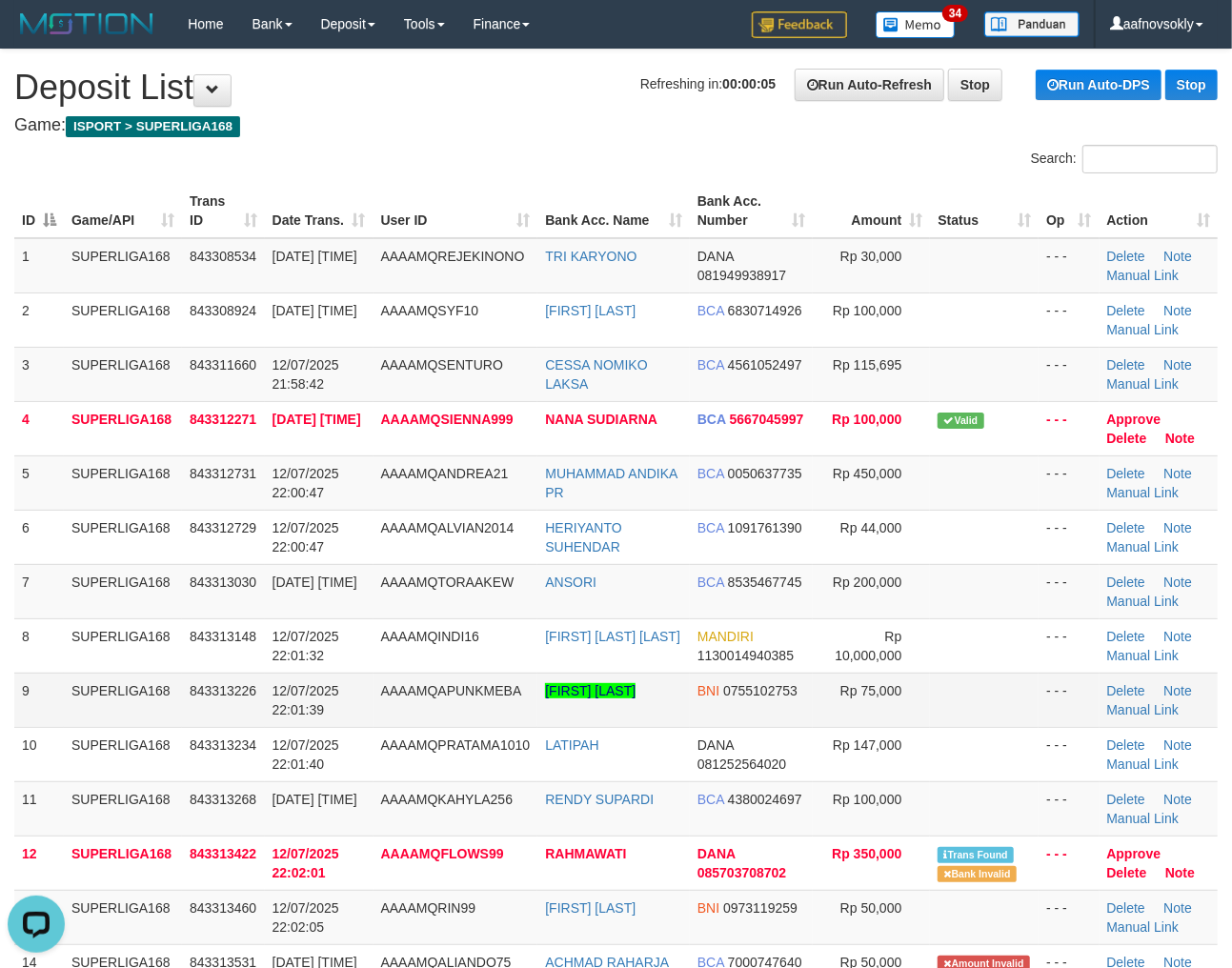 drag, startPoint x: 377, startPoint y: 691, endPoint x: 396, endPoint y: 690, distance: 19.026298 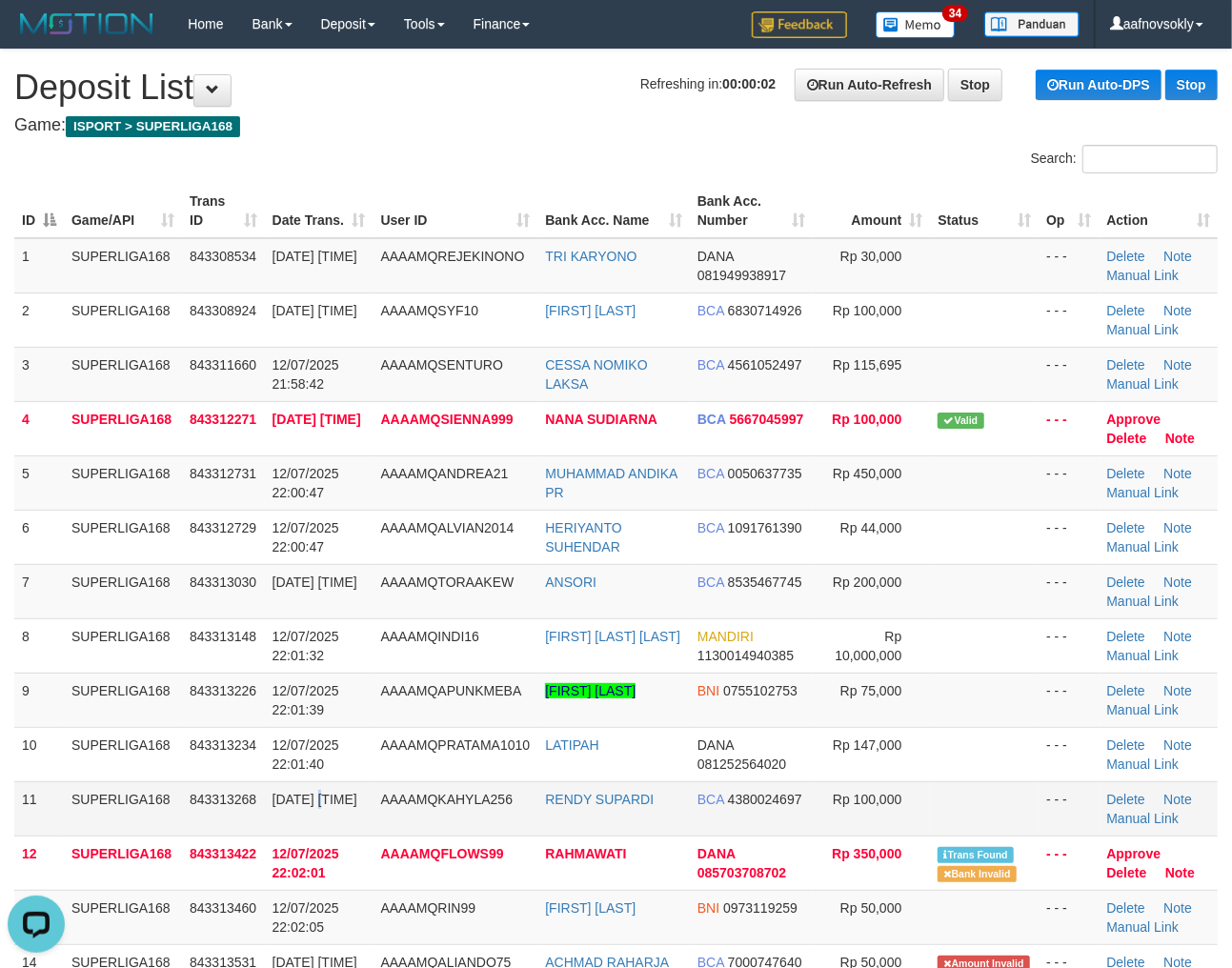 click on "12/07/2025 22:01:45" at bounding box center [319, 808] 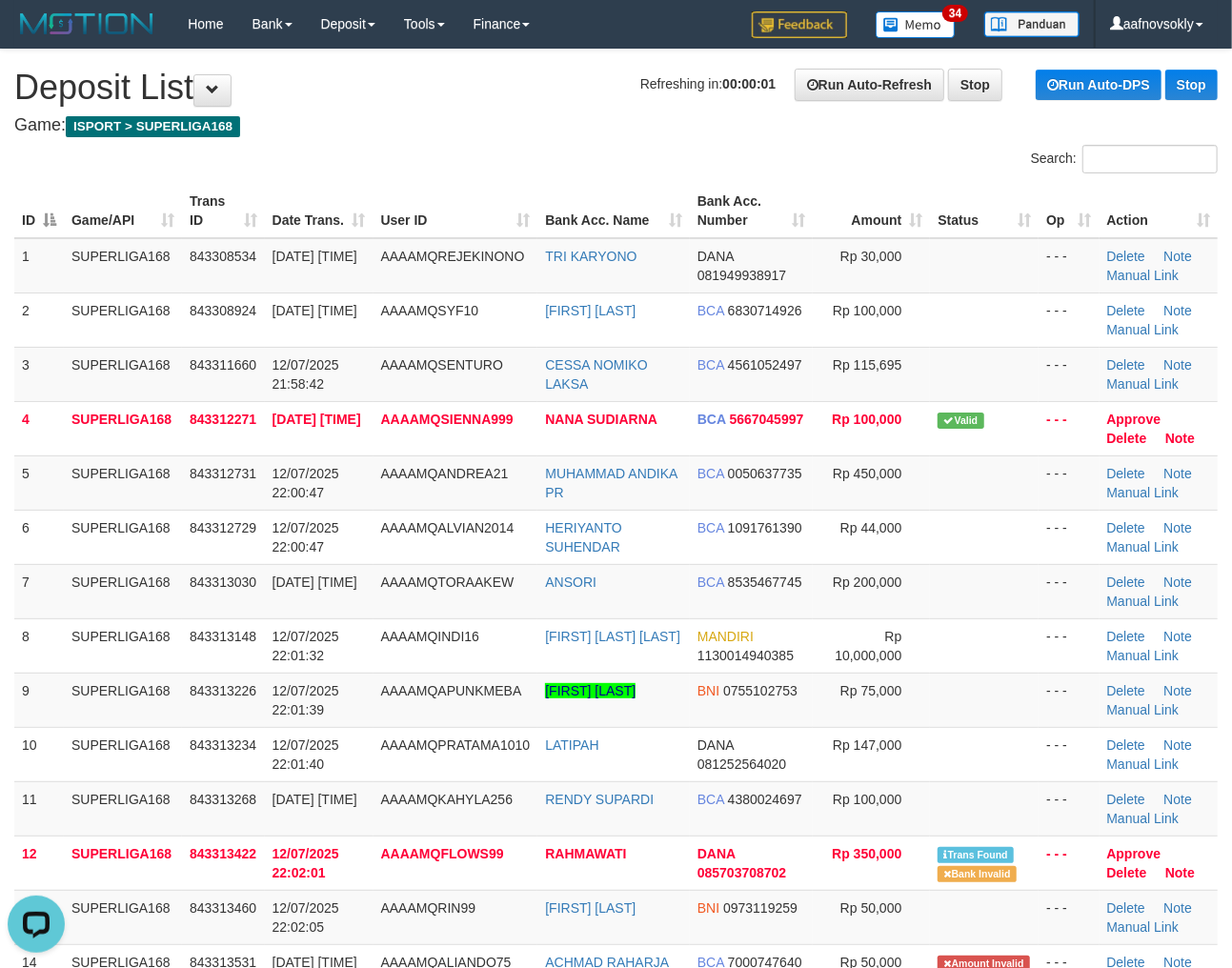 scroll, scrollTop: 1888, scrollLeft: 0, axis: vertical 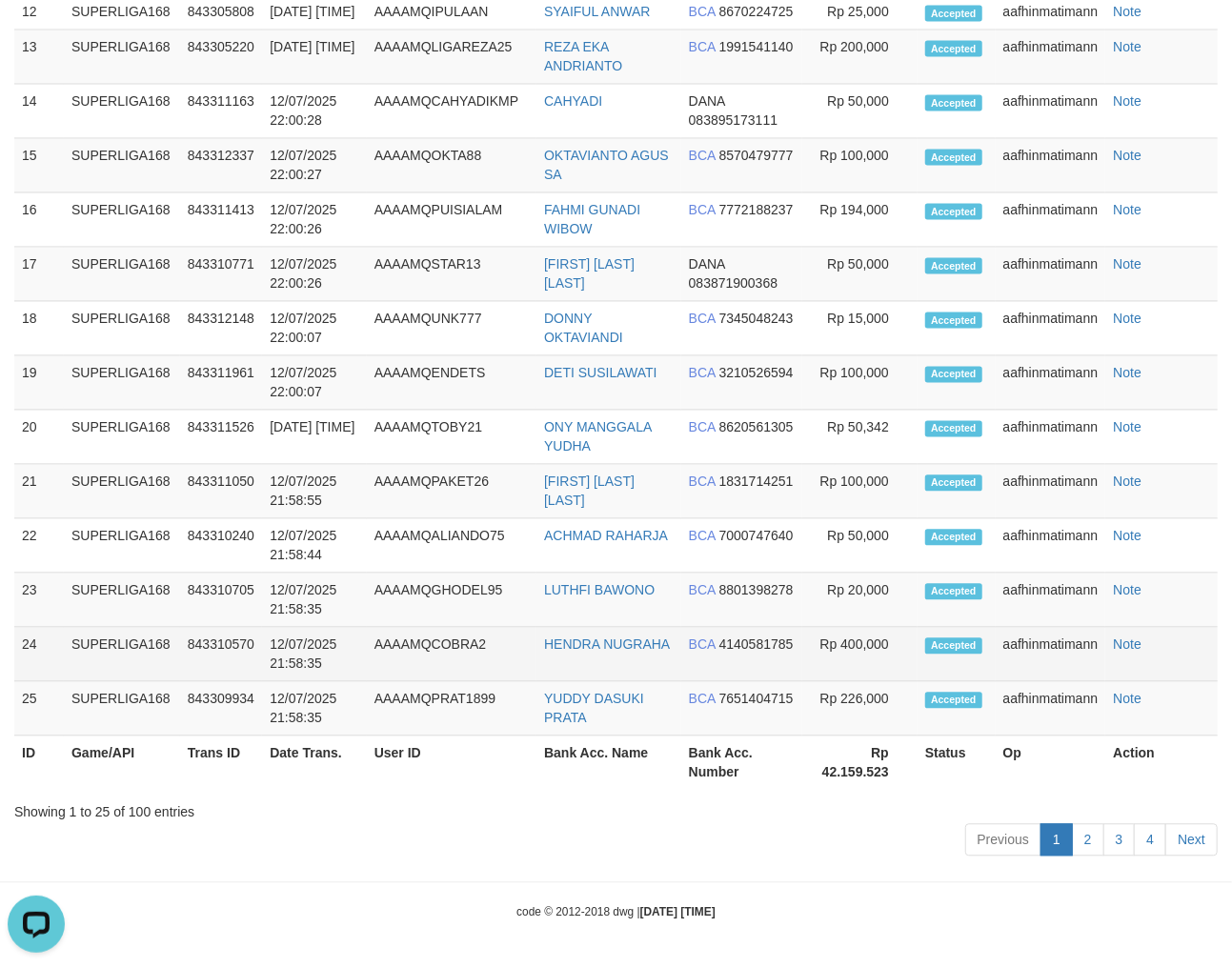click on "12/07/2025 21:58:35" at bounding box center (313, 654) 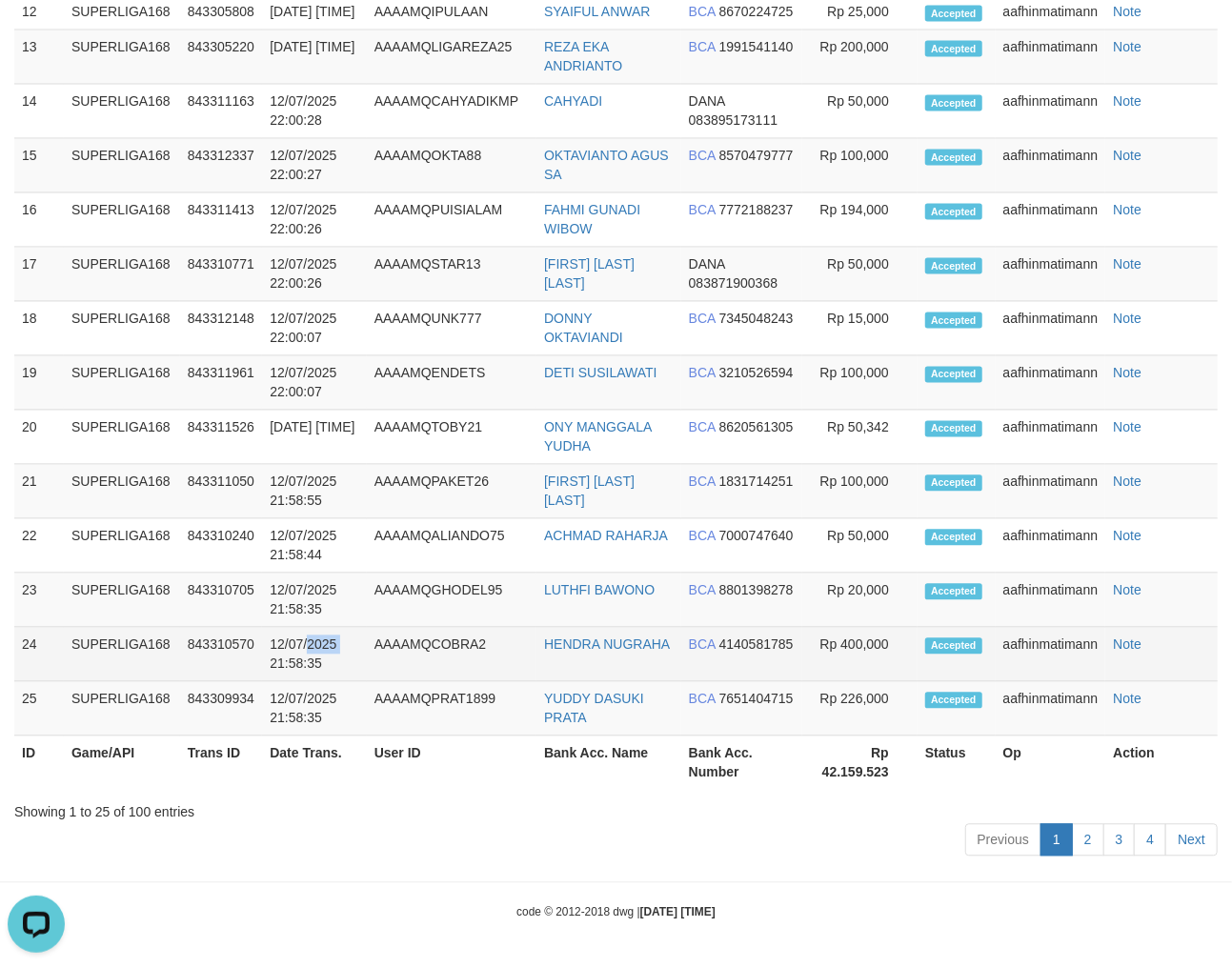 click on "12/07/2025 21:58:35" at bounding box center [313, 654] 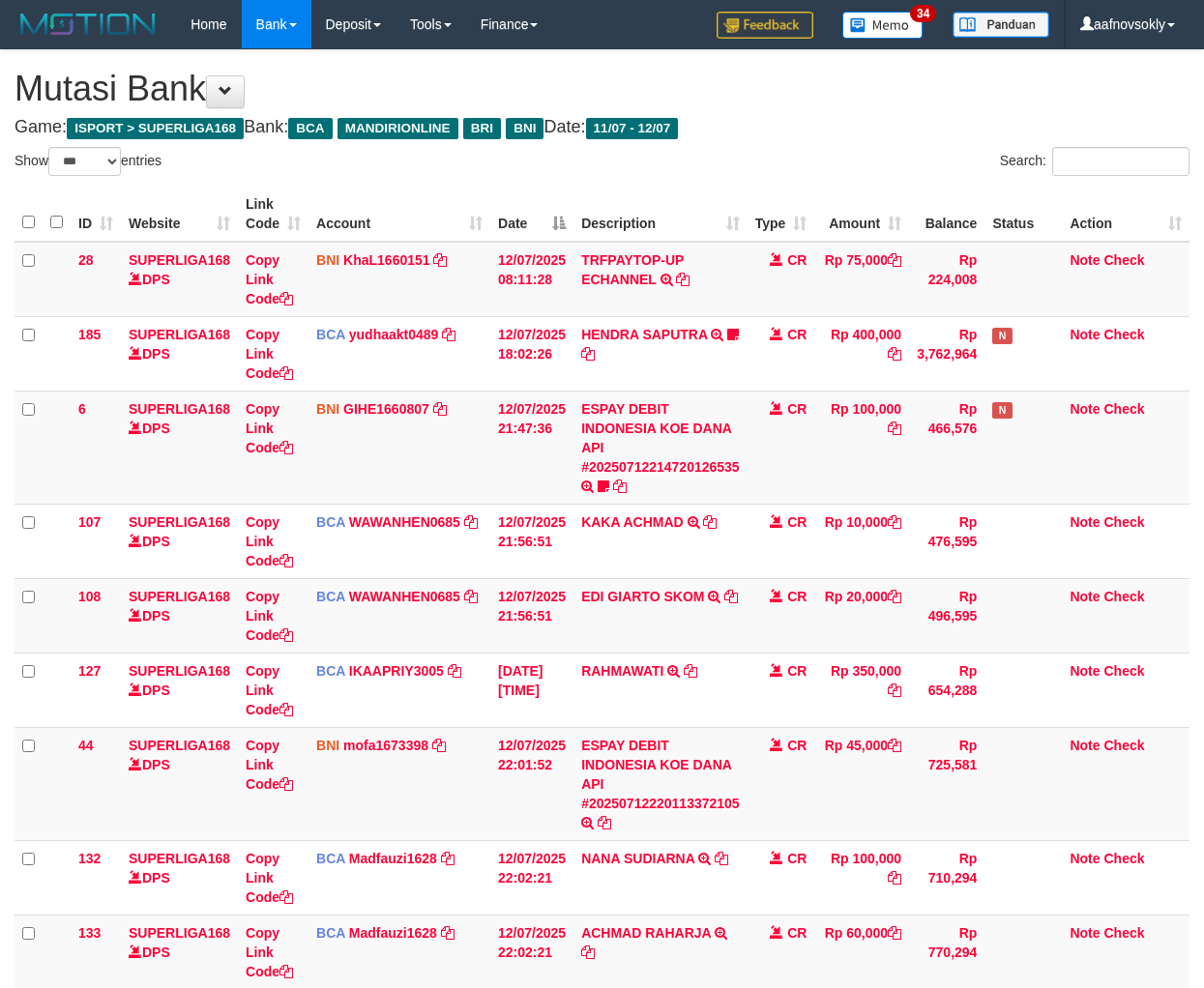 select on "***" 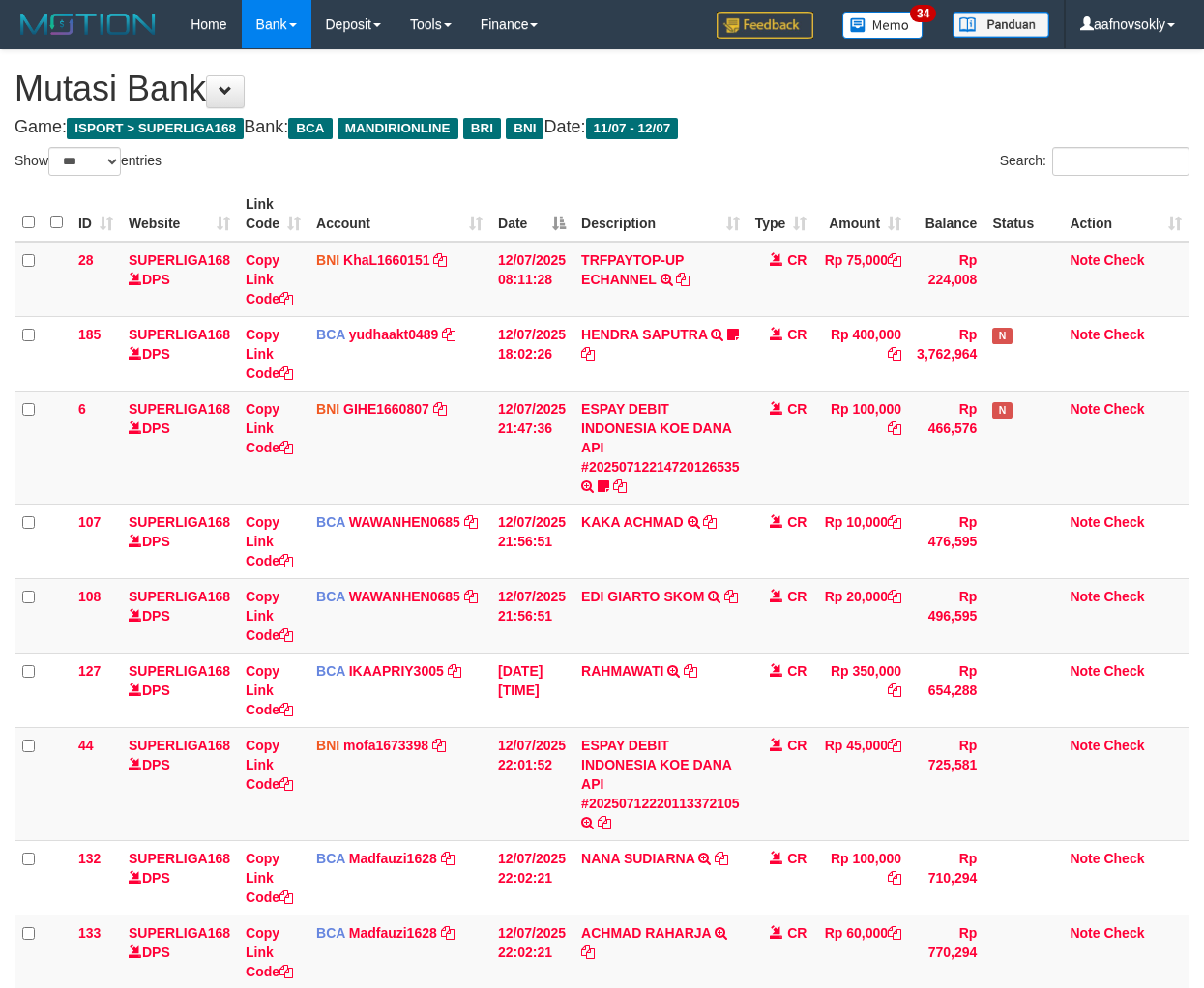 scroll, scrollTop: 0, scrollLeft: 0, axis: both 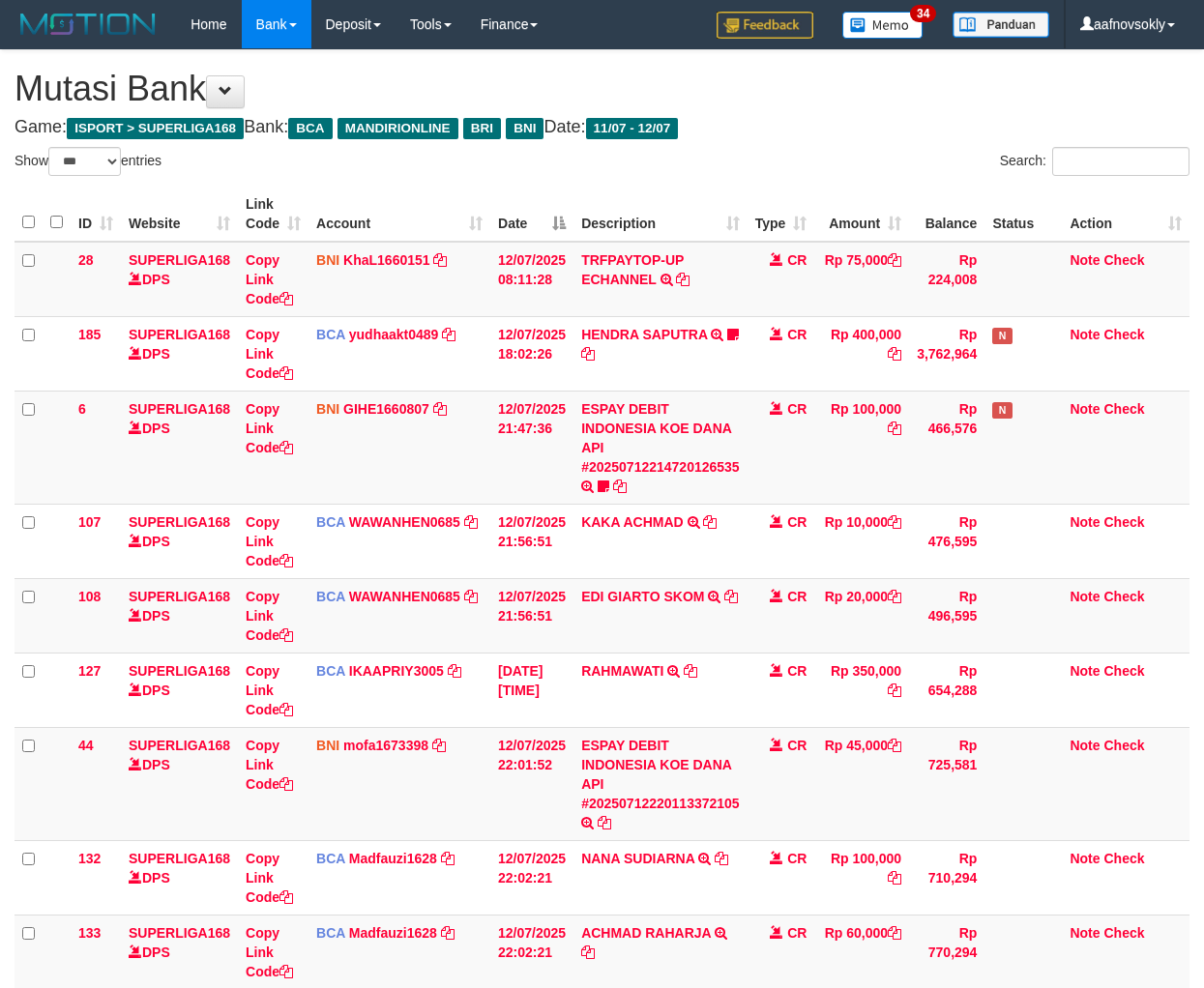 select on "***" 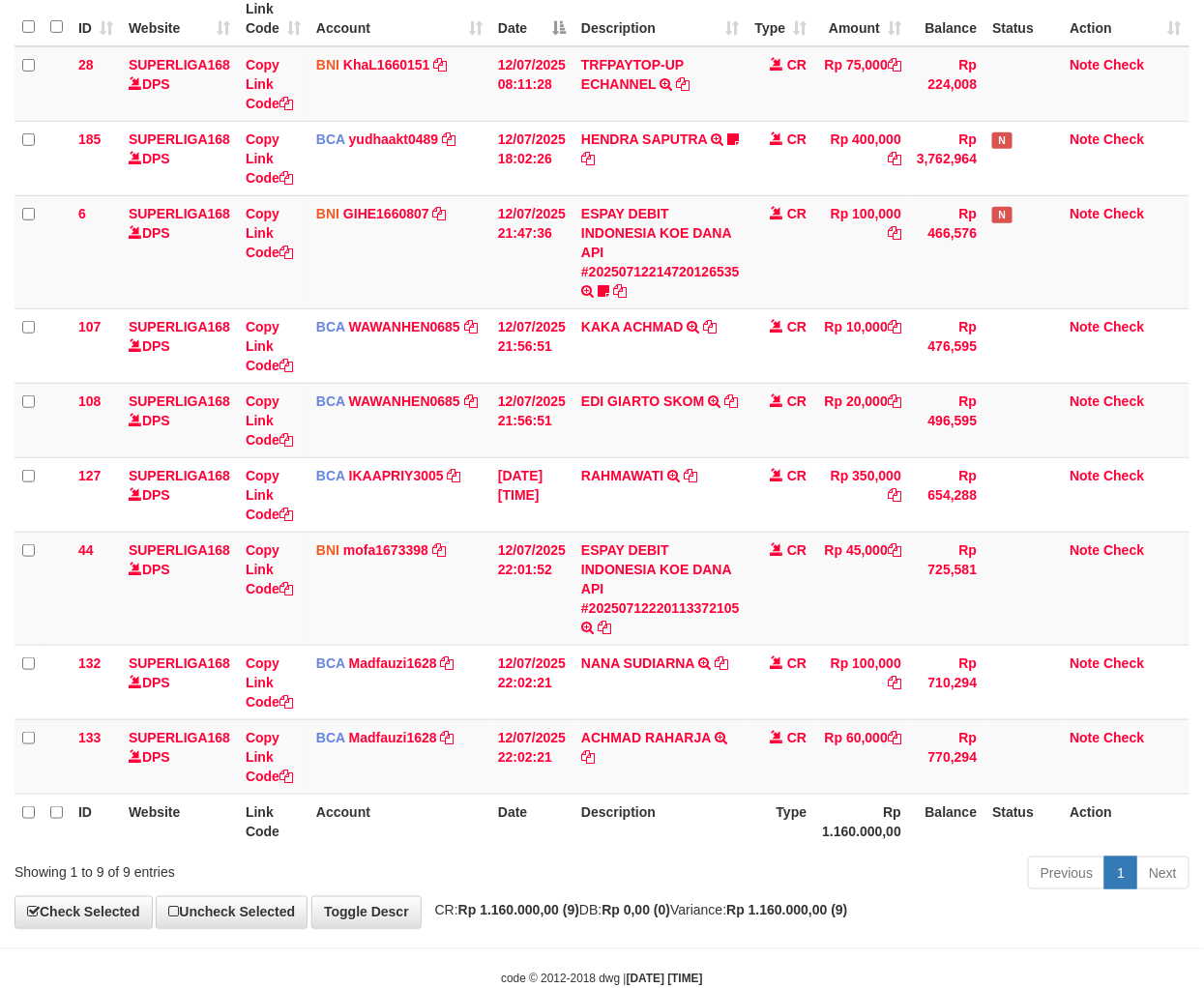 scroll, scrollTop: 245, scrollLeft: 0, axis: vertical 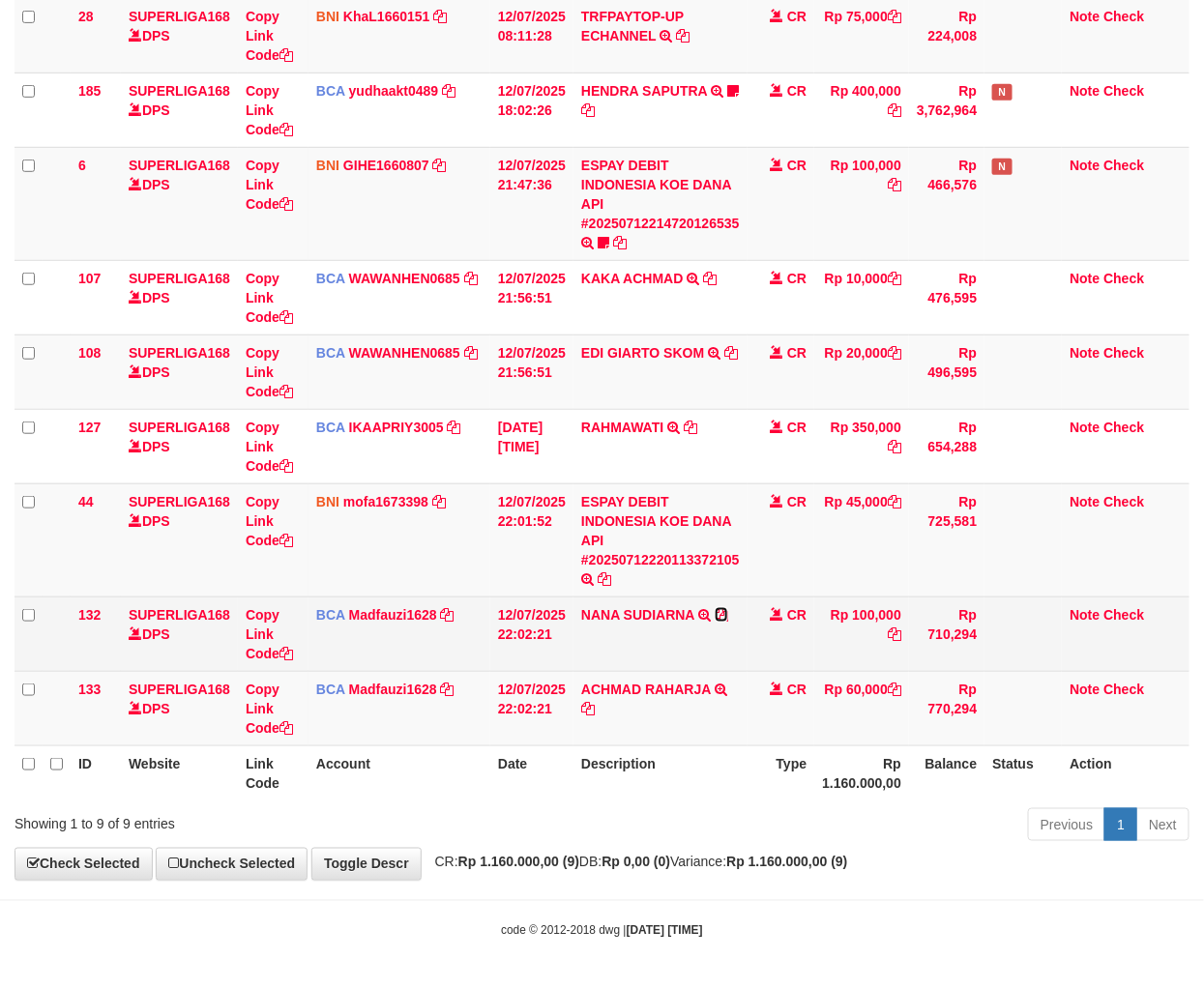 click at bounding box center [721, 615] 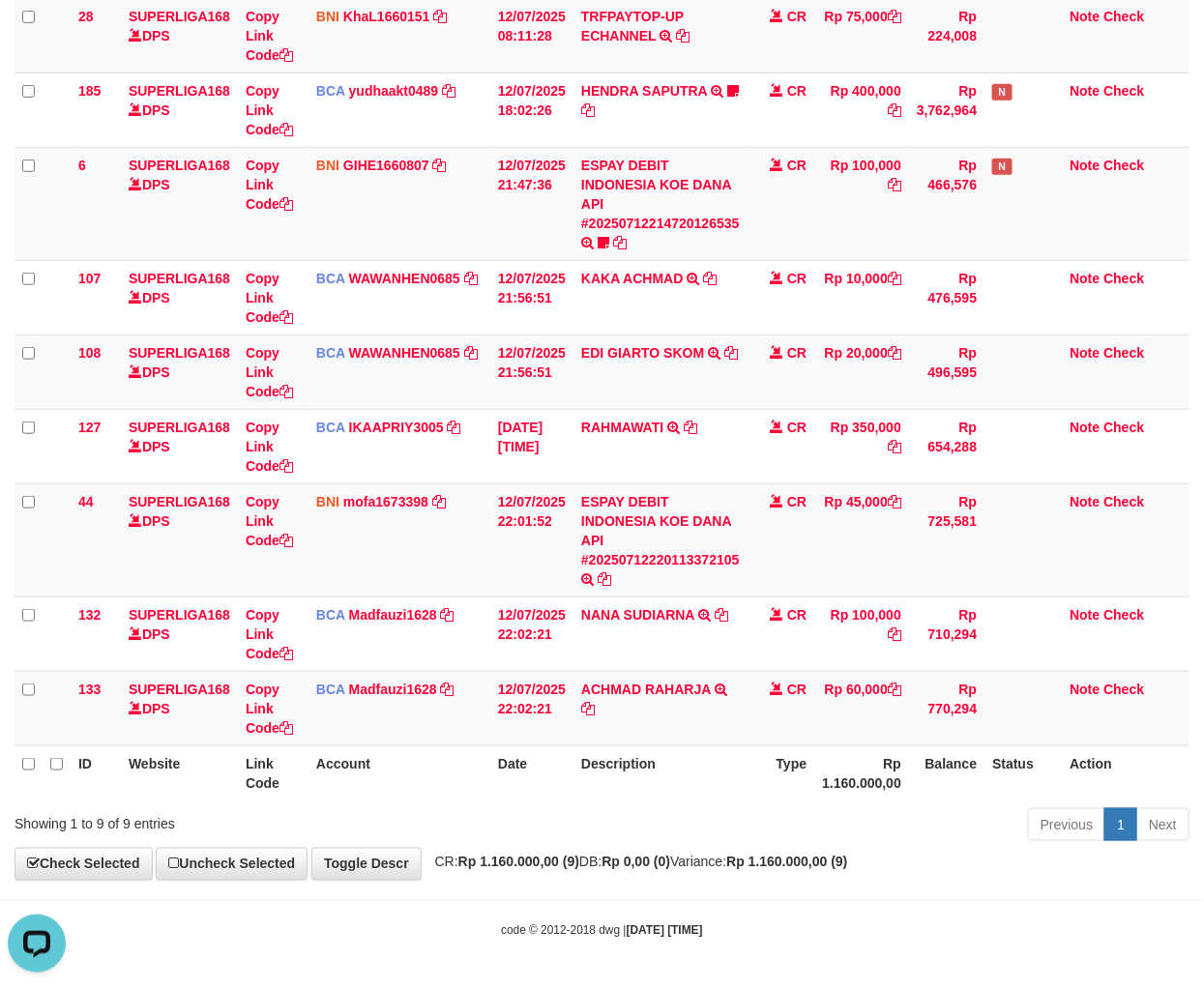 scroll, scrollTop: 0, scrollLeft: 0, axis: both 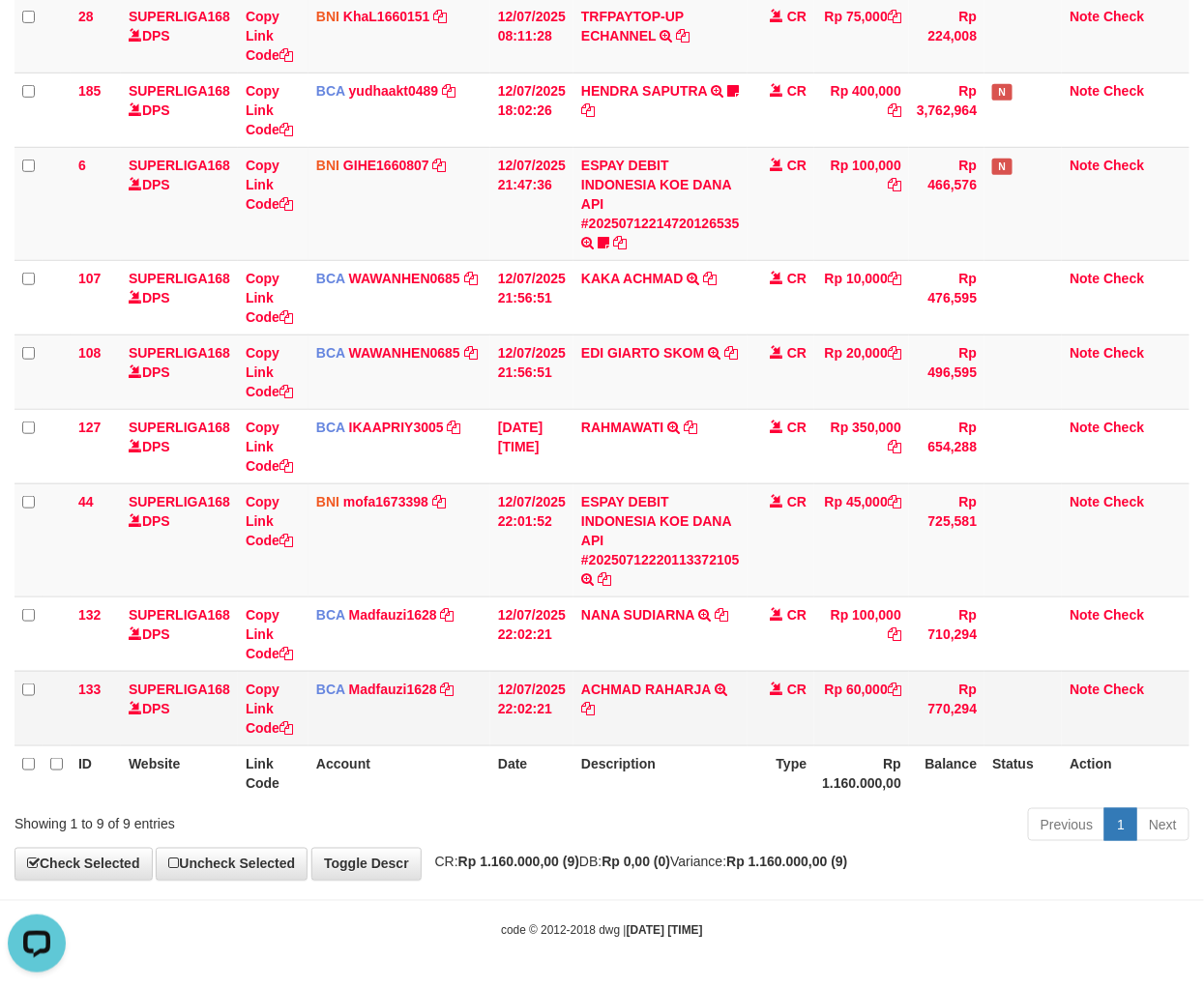 click on "ACHMAD RAHARJA         TRSF E-BANKING CR 1207/FTSCY/WS95031
60000.00ACHMAD RAHARJA" at bounding box center (661, 708) 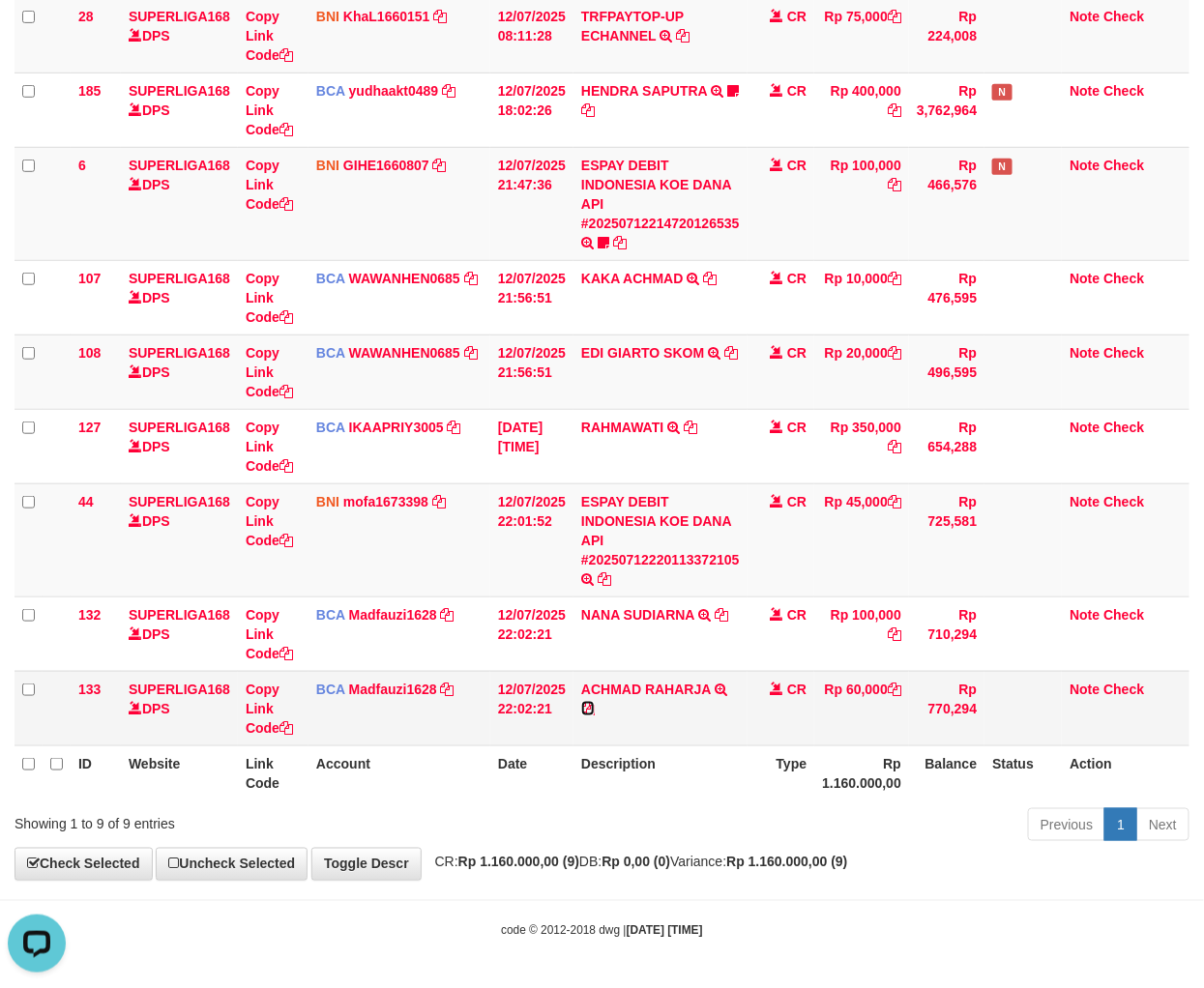 click at bounding box center (588, 709) 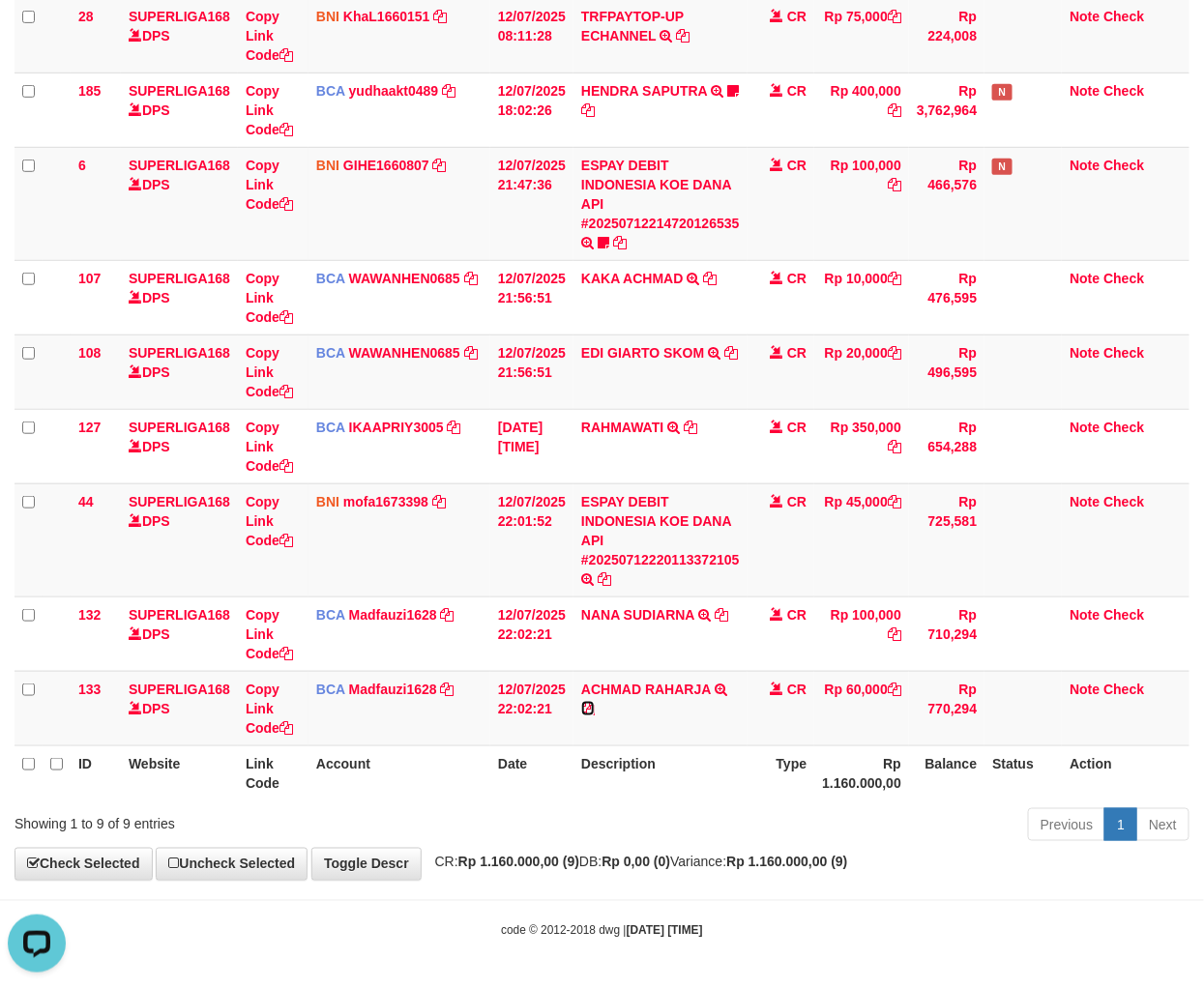 drag, startPoint x: 584, startPoint y: 706, endPoint x: 1213, endPoint y: 776, distance: 632.88309 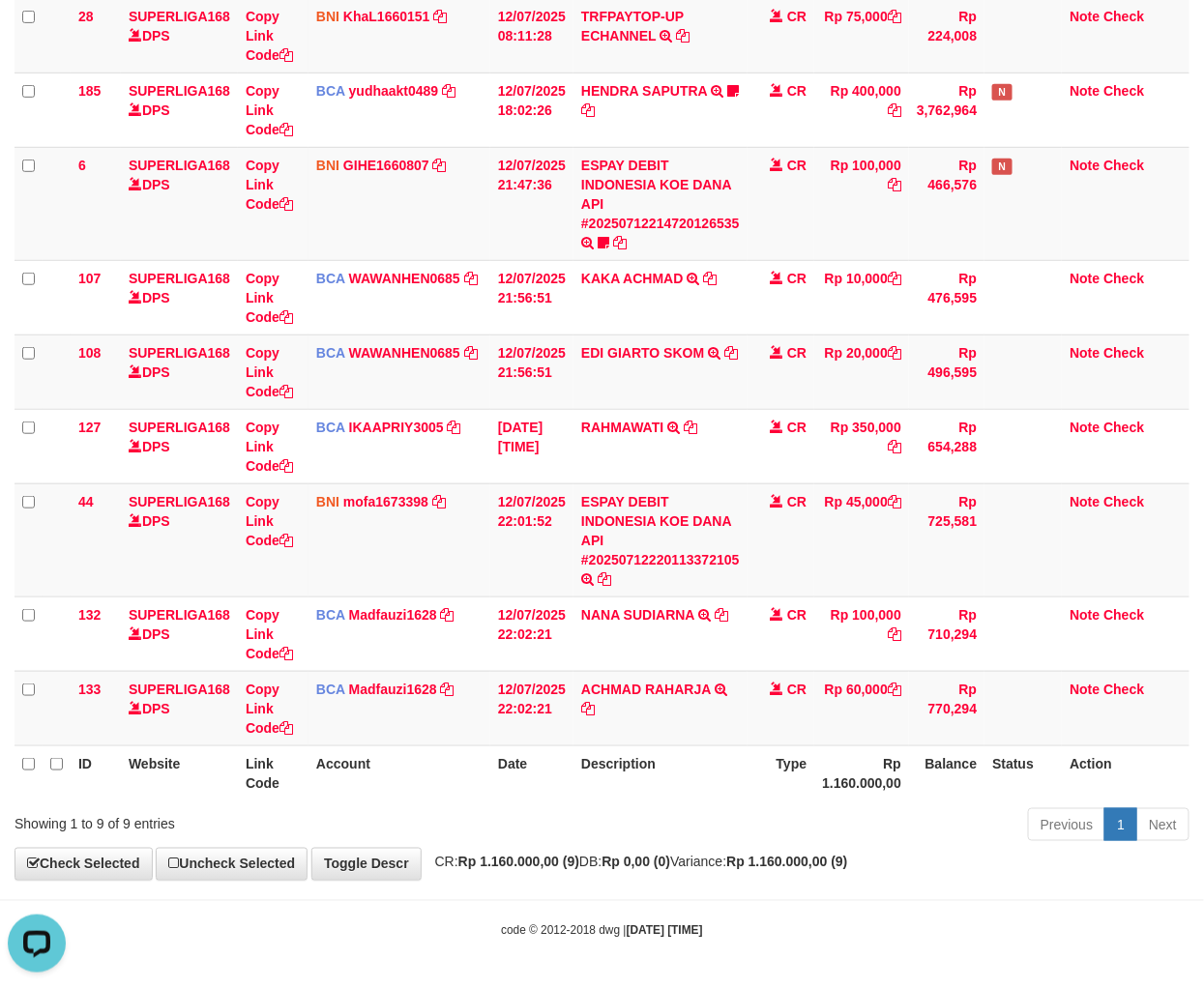 click on "Toggle navigation
Home
Bank
Account List
Load
By Website
Group
[ISPORT]													SUPERLIGA168
By Load Group (DPS)
34" at bounding box center (602, 372) 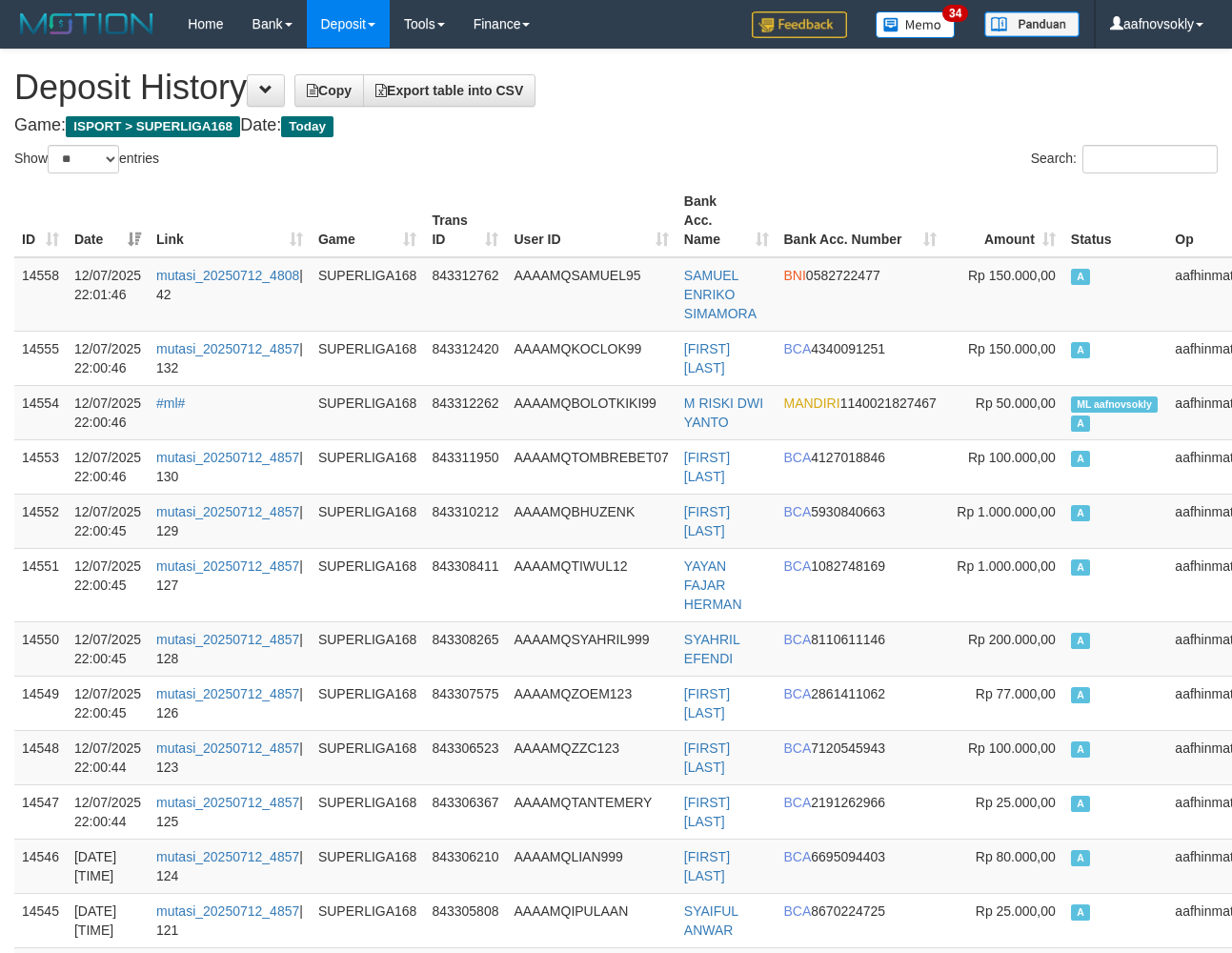 select on "**" 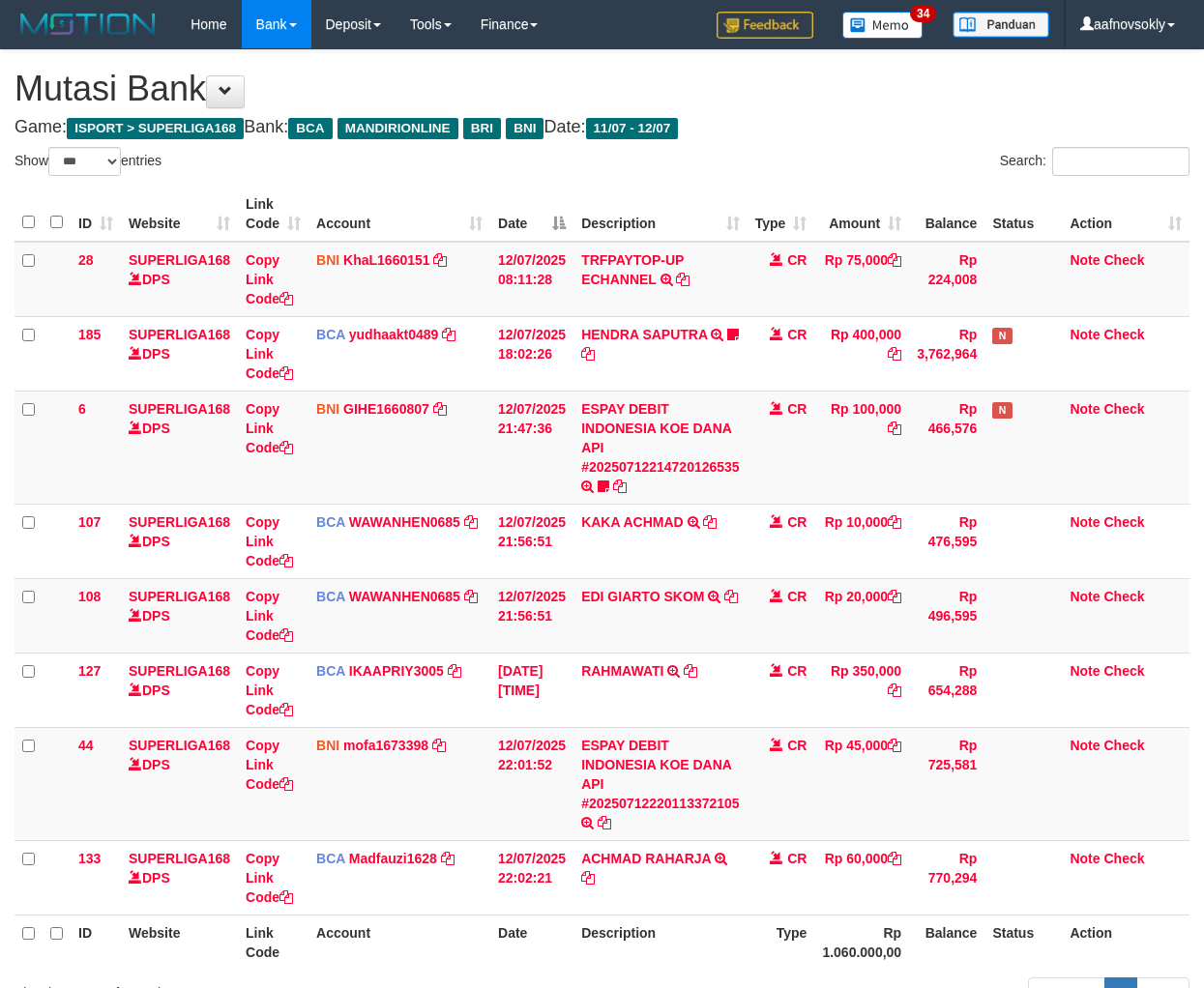 select on "***" 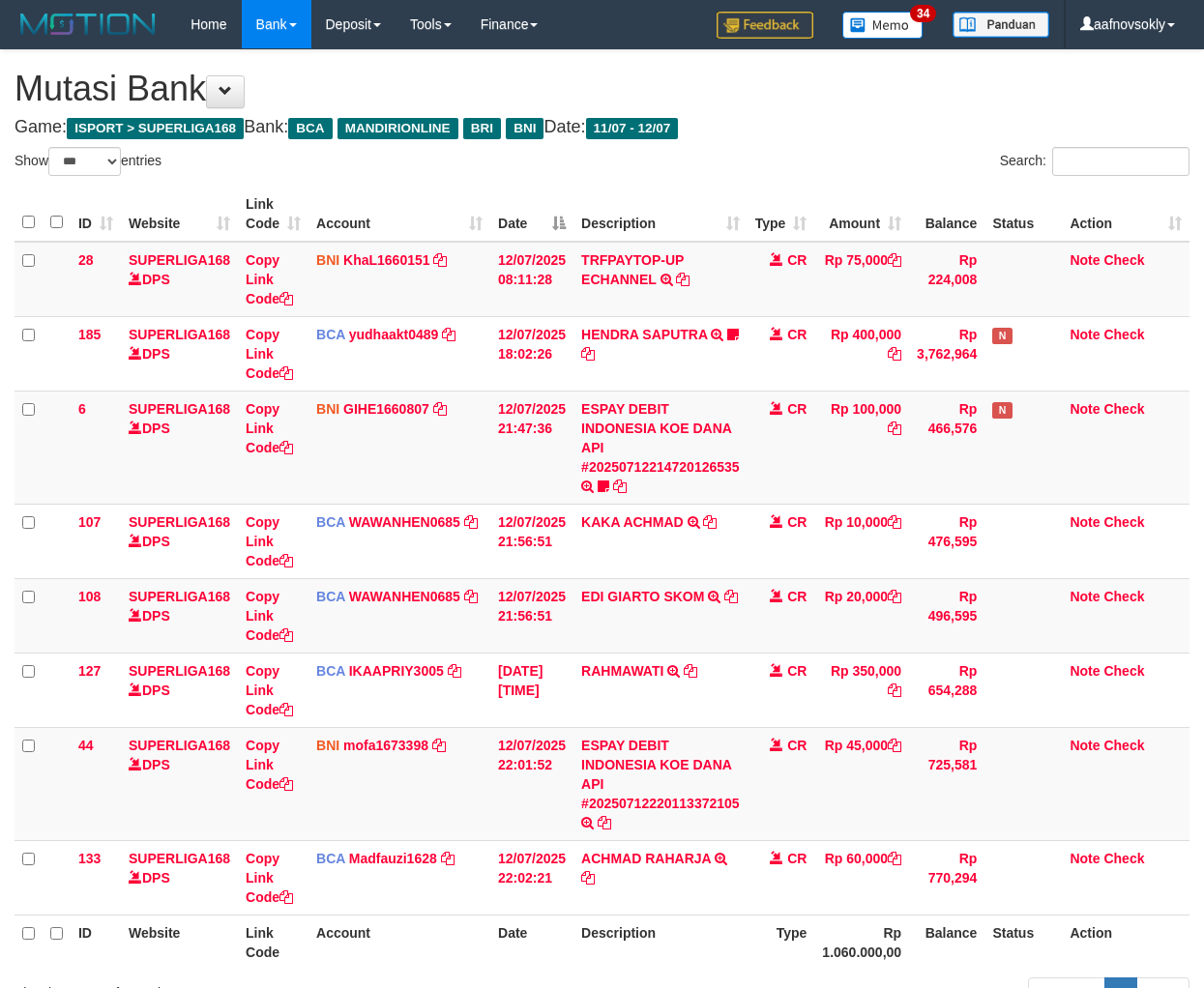 scroll, scrollTop: 169, scrollLeft: 0, axis: vertical 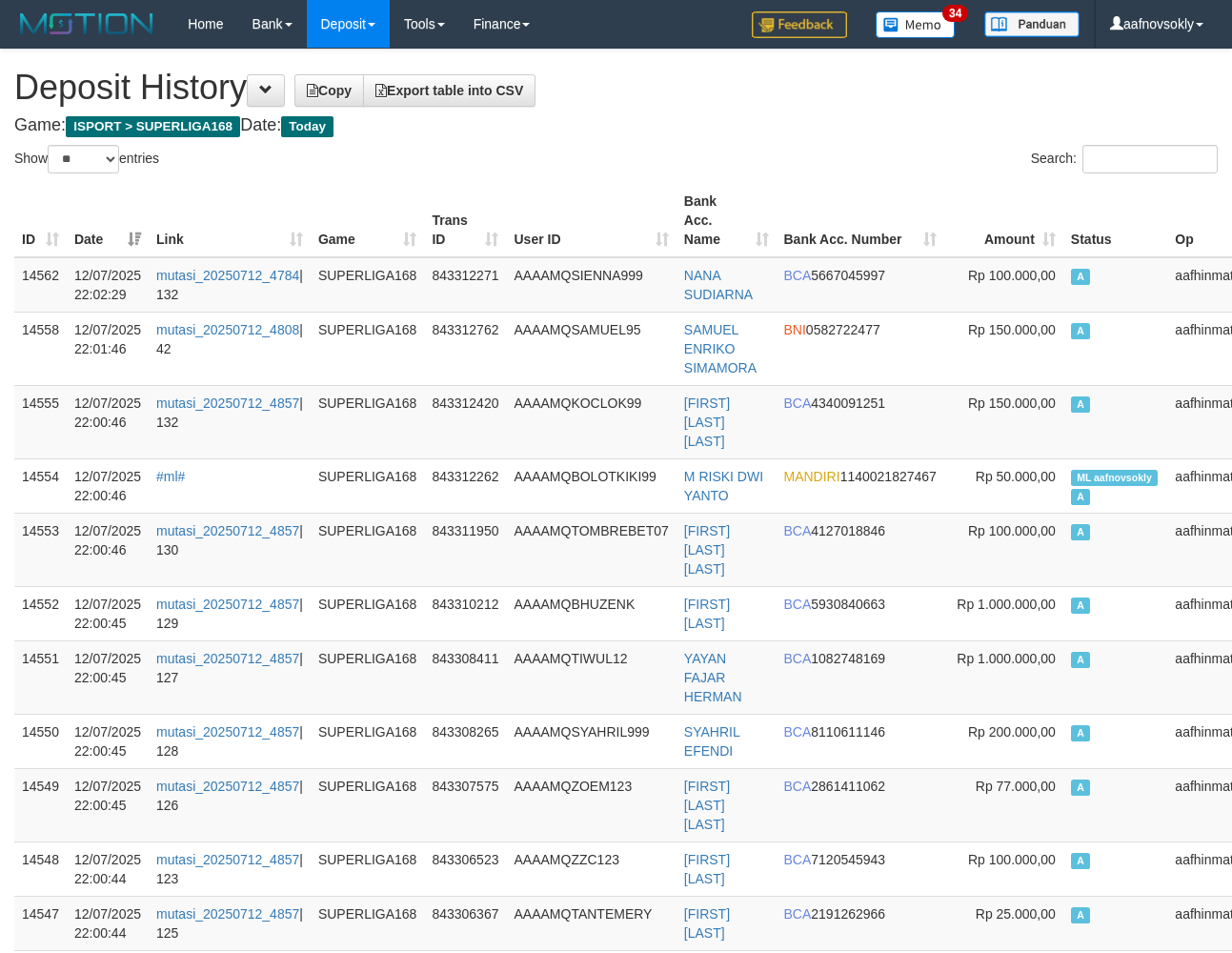 select on "**" 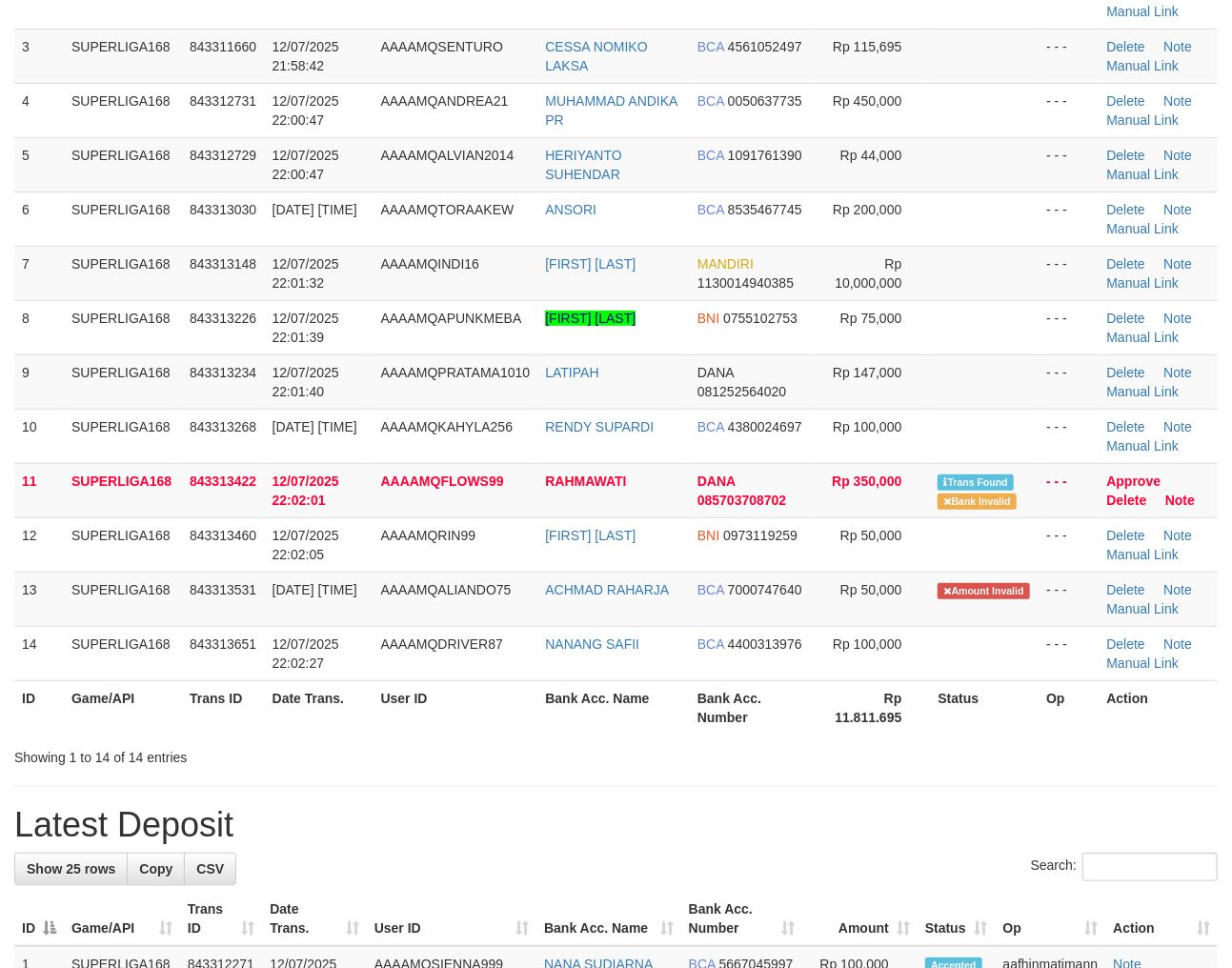 scroll, scrollTop: 246, scrollLeft: 0, axis: vertical 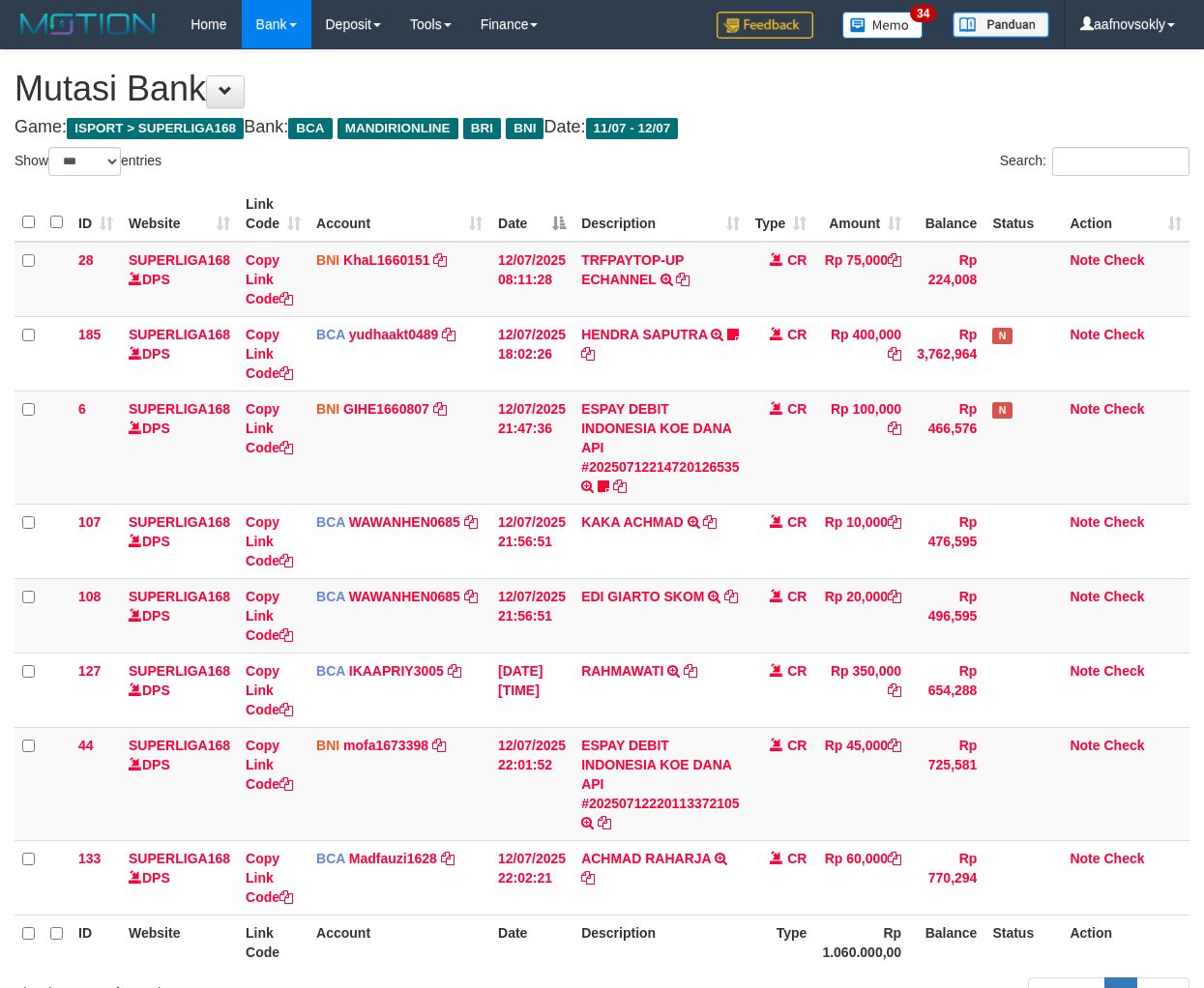 select on "***" 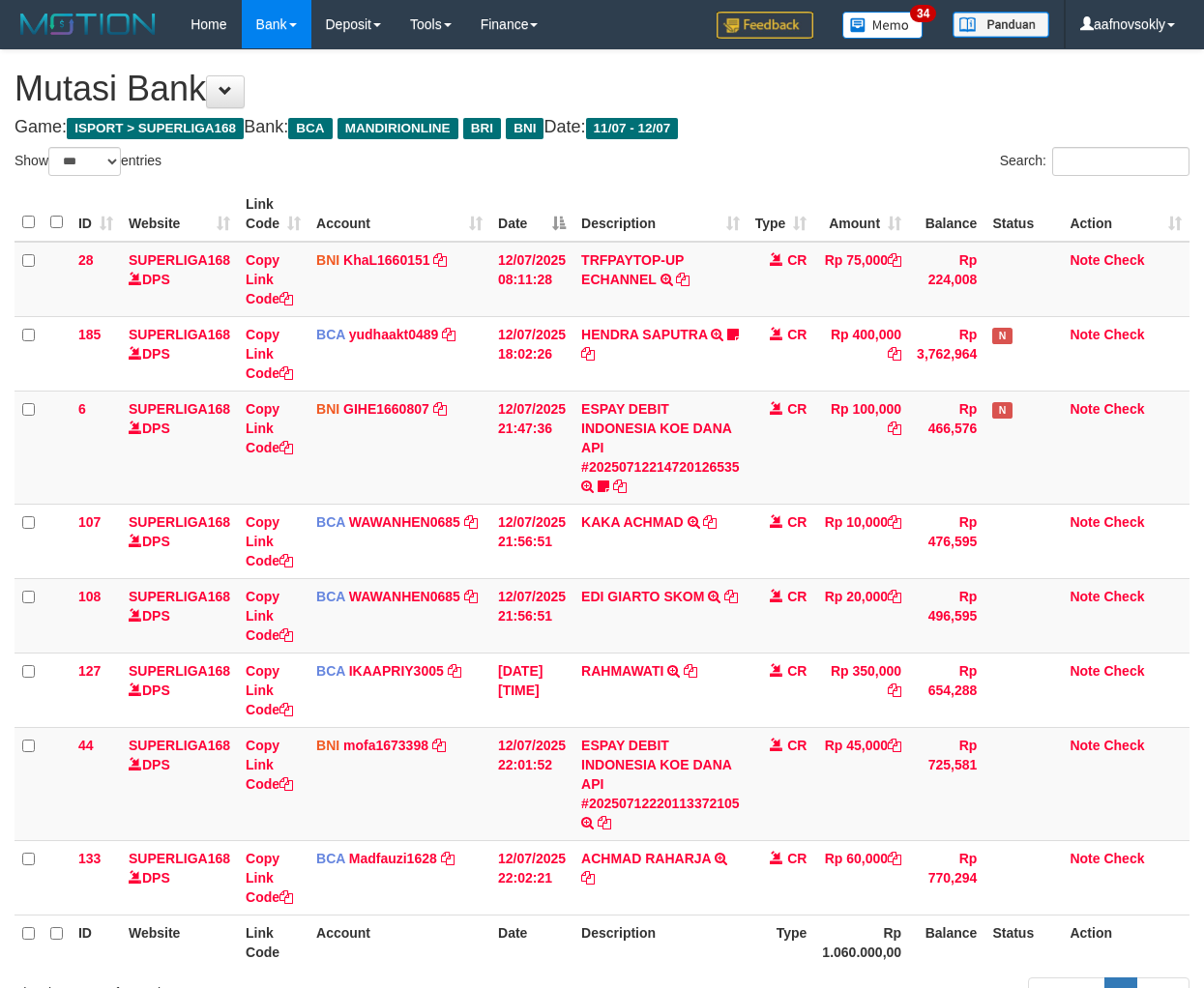 scroll, scrollTop: 169, scrollLeft: 0, axis: vertical 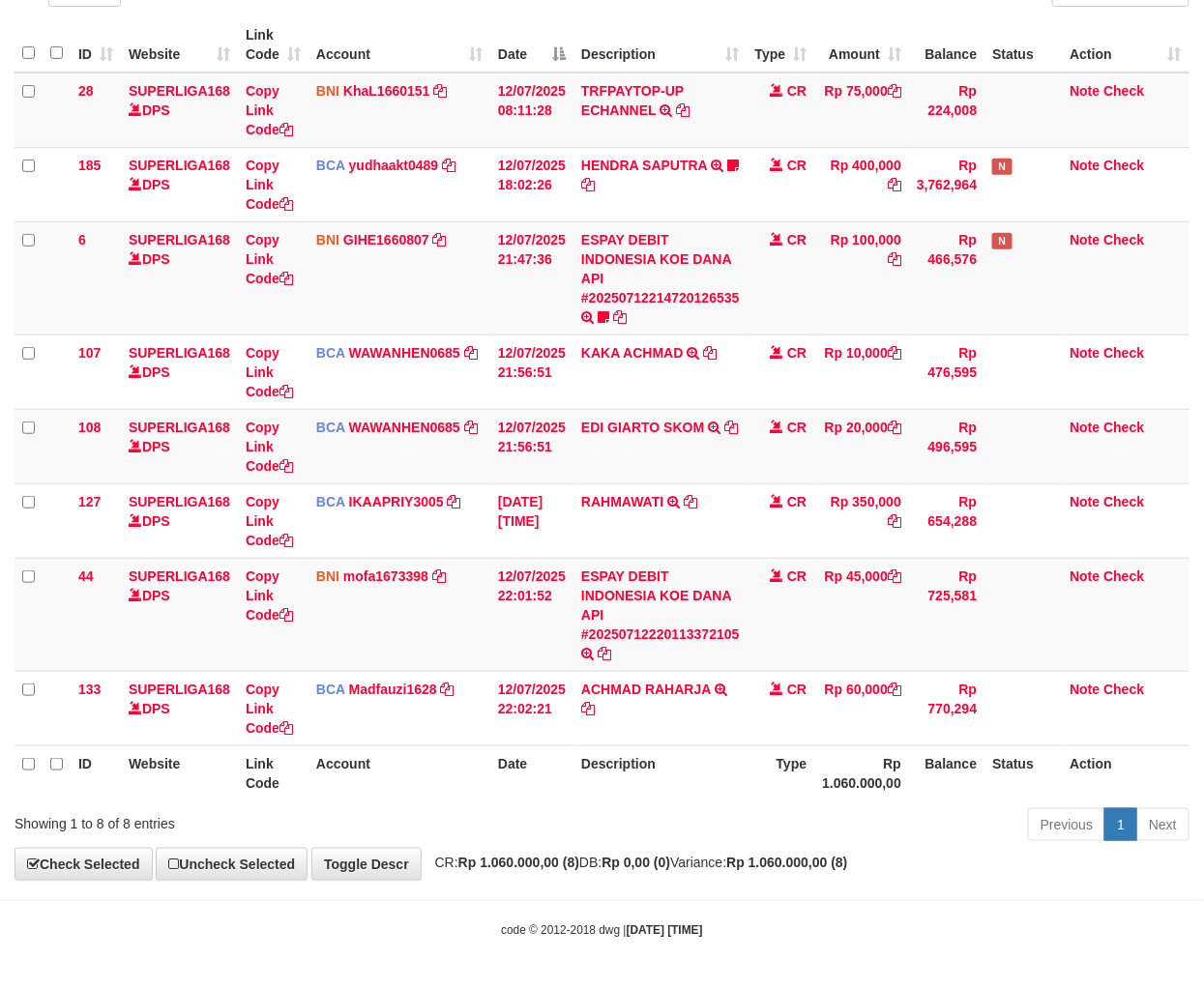 click on "ID Website Link Code Account Date Description Type Amount Balance Status Action
28
SUPERLIGA168    DPS
Copy Link Code
BNI
KhaL1660151
DPS
KHEIR TSAR MUHAMMAD ALI
mutasi_20250712_4651 | 28
mutasi_20250712_4651 | 28
12/07/2025 08:11:28
TRFPAYTOP-UP ECHANNEL         TRF/PAY/TOP-UP ECHANNEL
CR
Rp 75,000
Rp 224,008
Note
Check
185
SUPERLIGA168    DPS
Copy Link Code
BCA
yudhaakt0489
DPS" at bounding box center (602, 409) 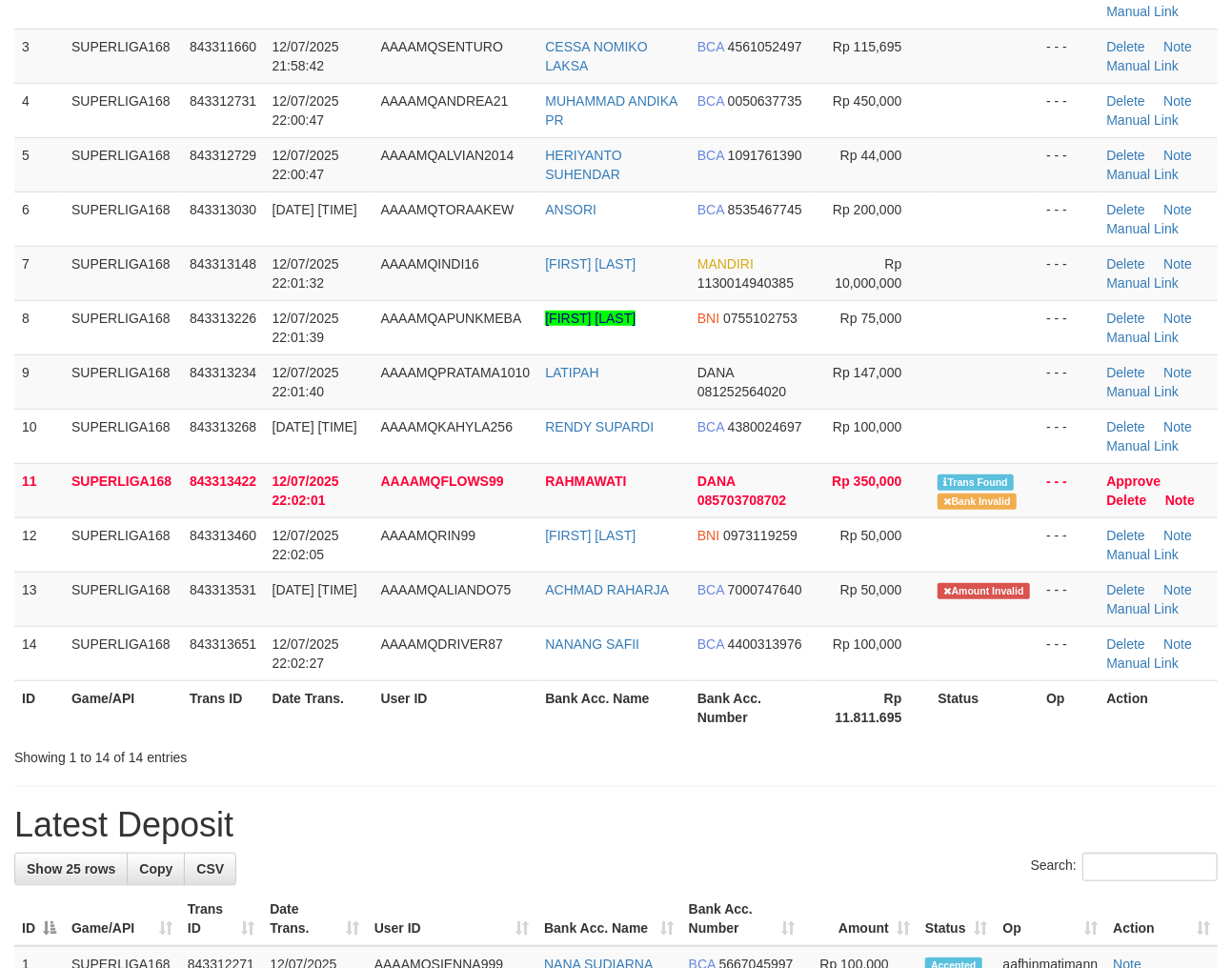 click on "Showing 1 to 14 of 14 entries" at bounding box center [256, 754] 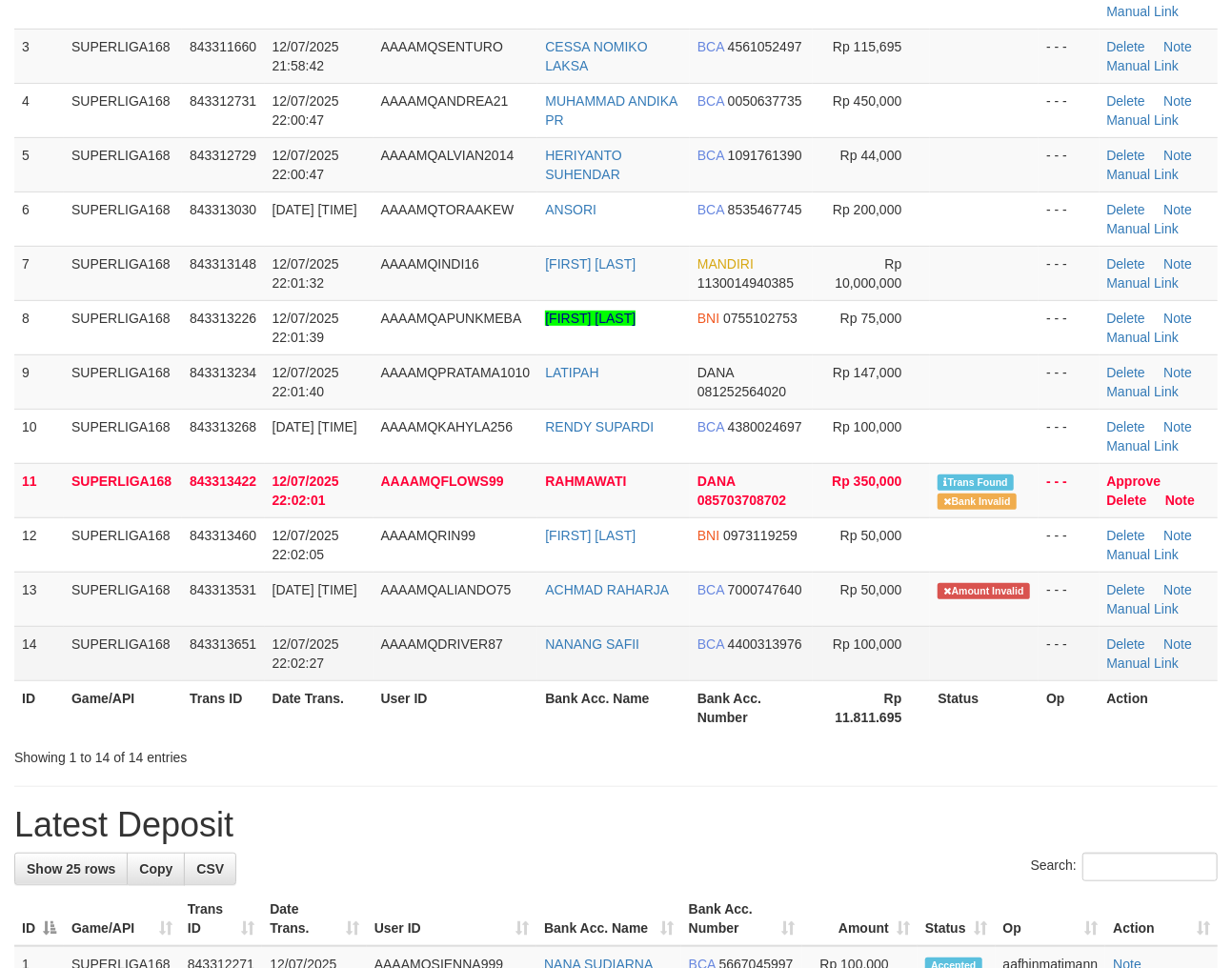 click on "User ID" at bounding box center [455, 707] 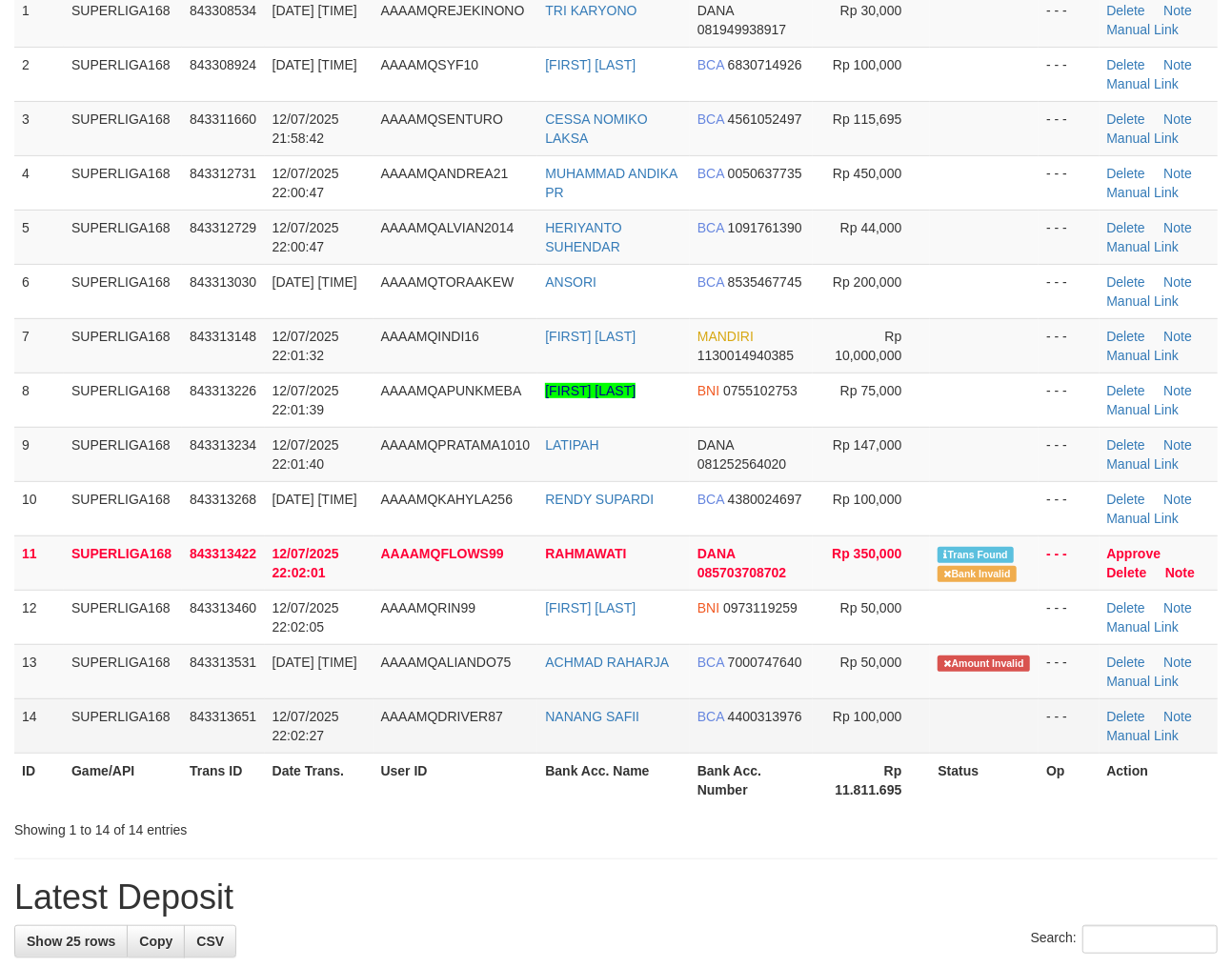 click on "AAAAMQDRIVER87" at bounding box center [455, 725] 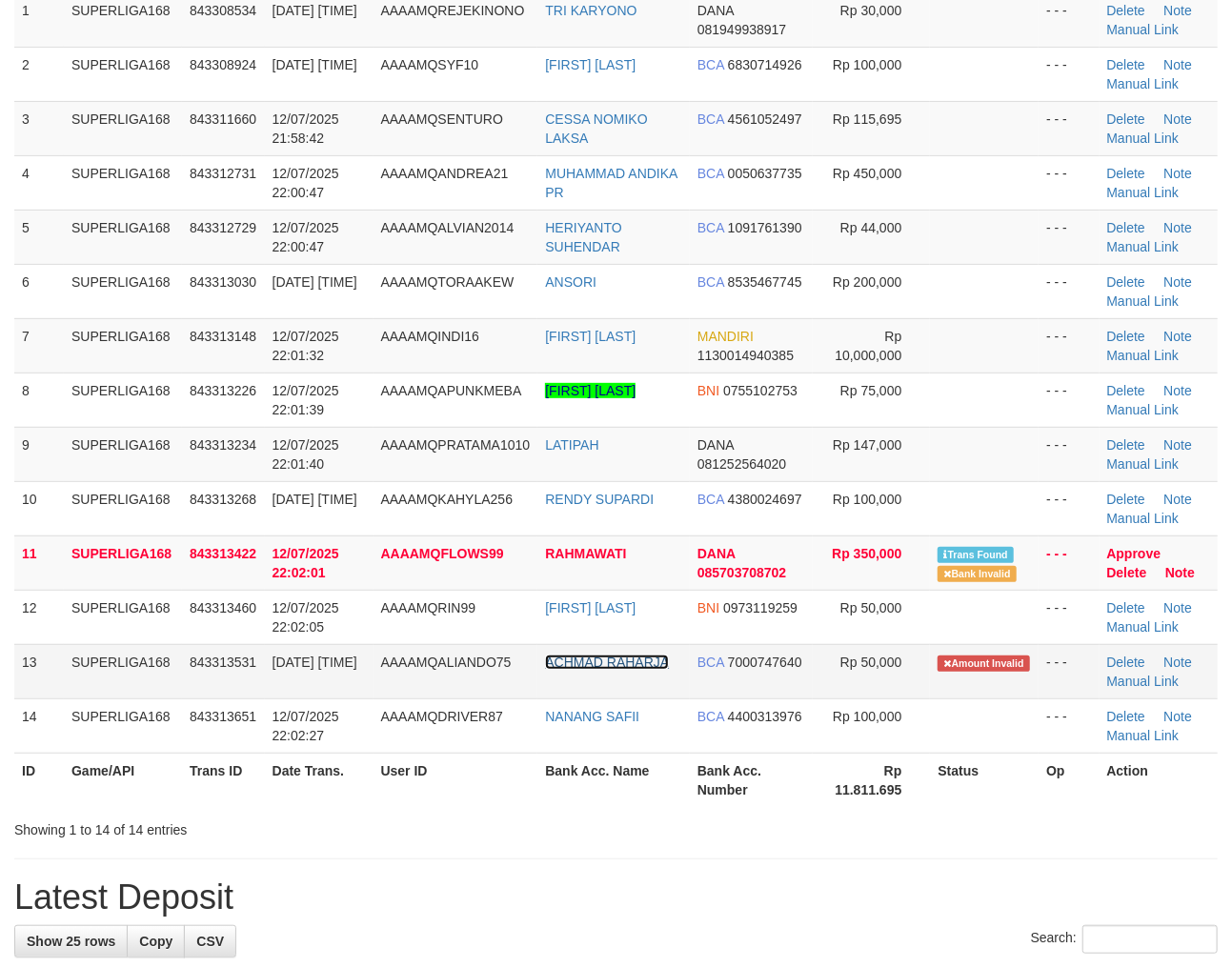 click on "ACHMAD RAHARJA" at bounding box center (607, 662) 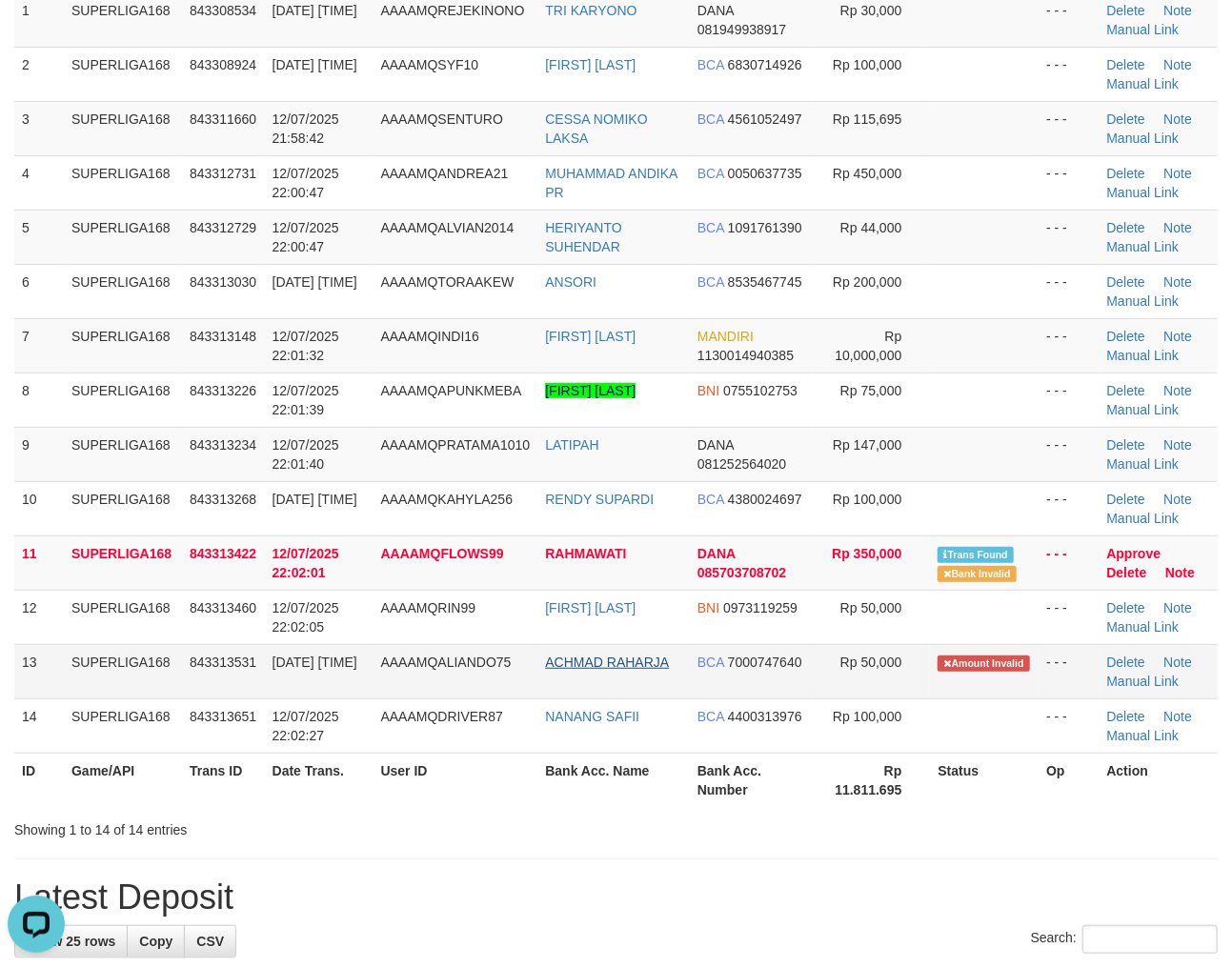 scroll, scrollTop: 0, scrollLeft: 0, axis: both 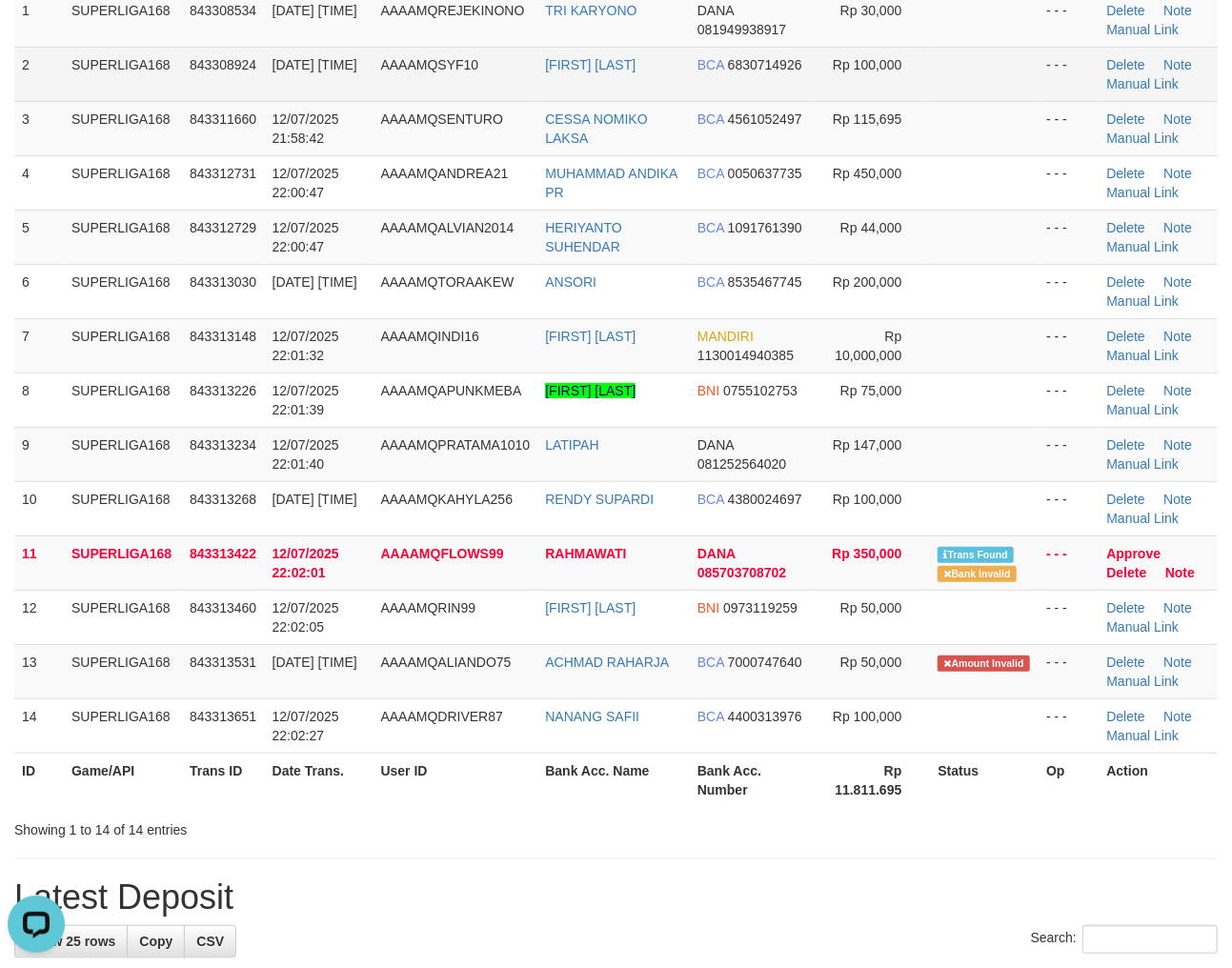 click at bounding box center (984, 73) 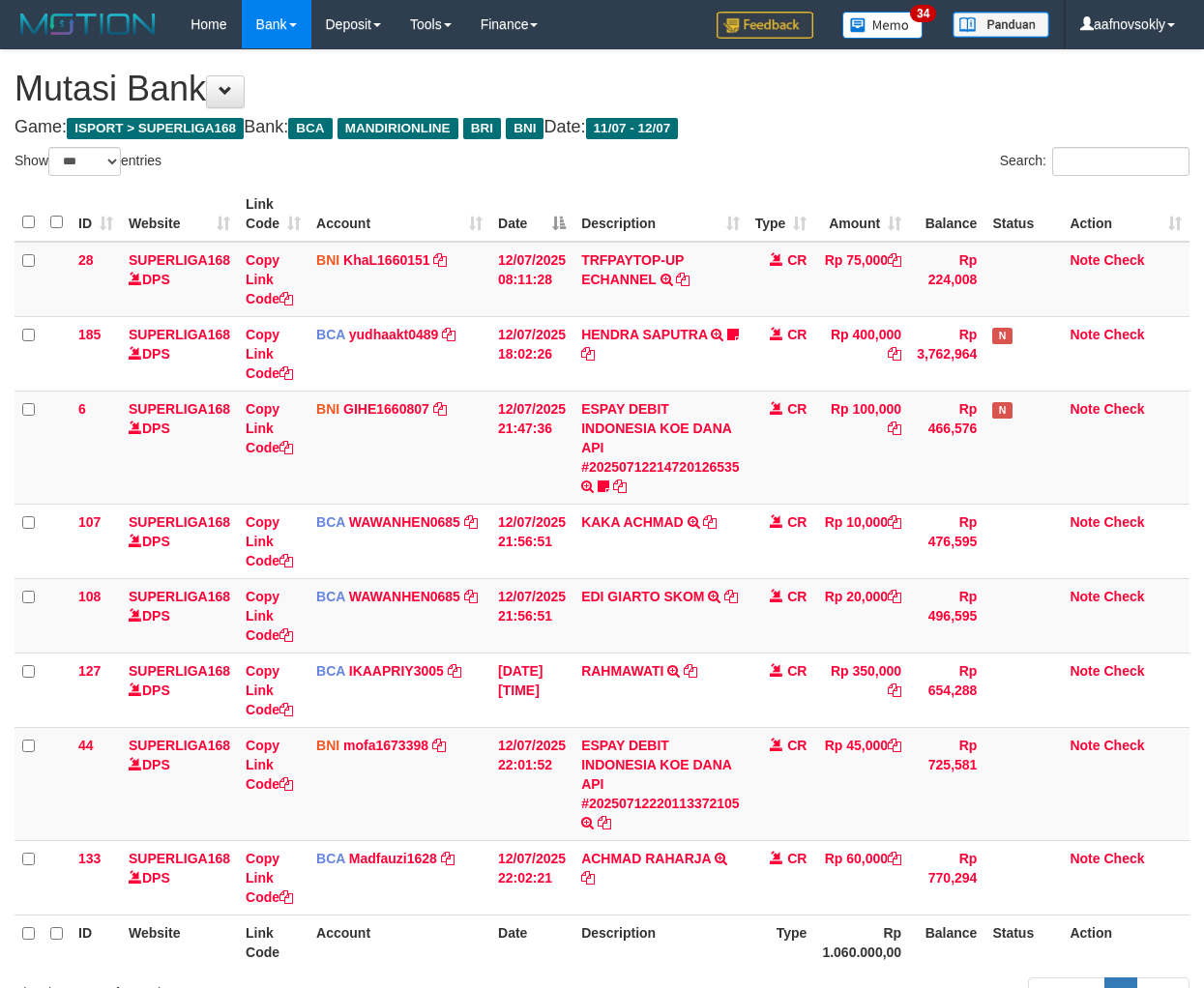 select on "***" 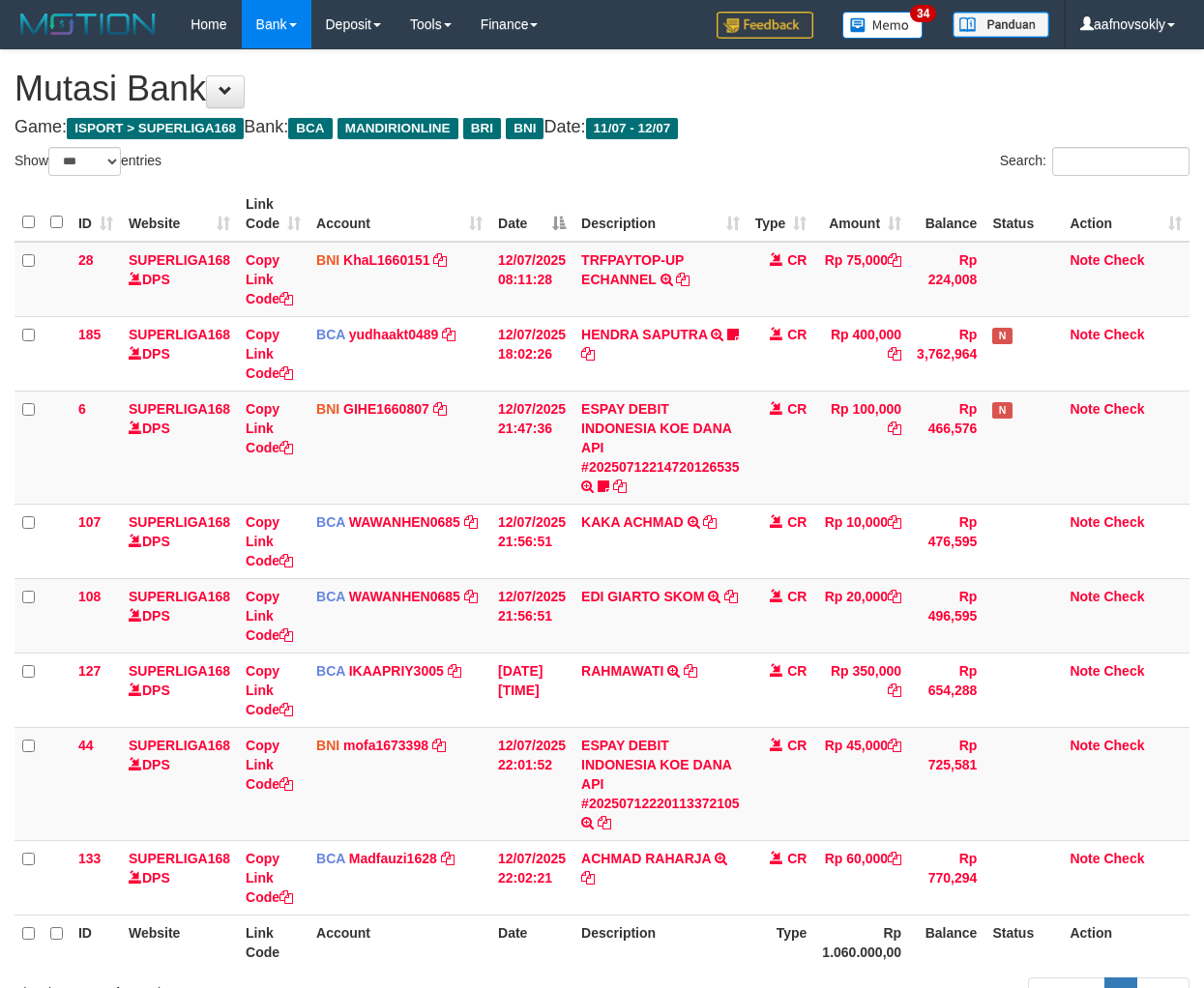 scroll, scrollTop: 169, scrollLeft: 0, axis: vertical 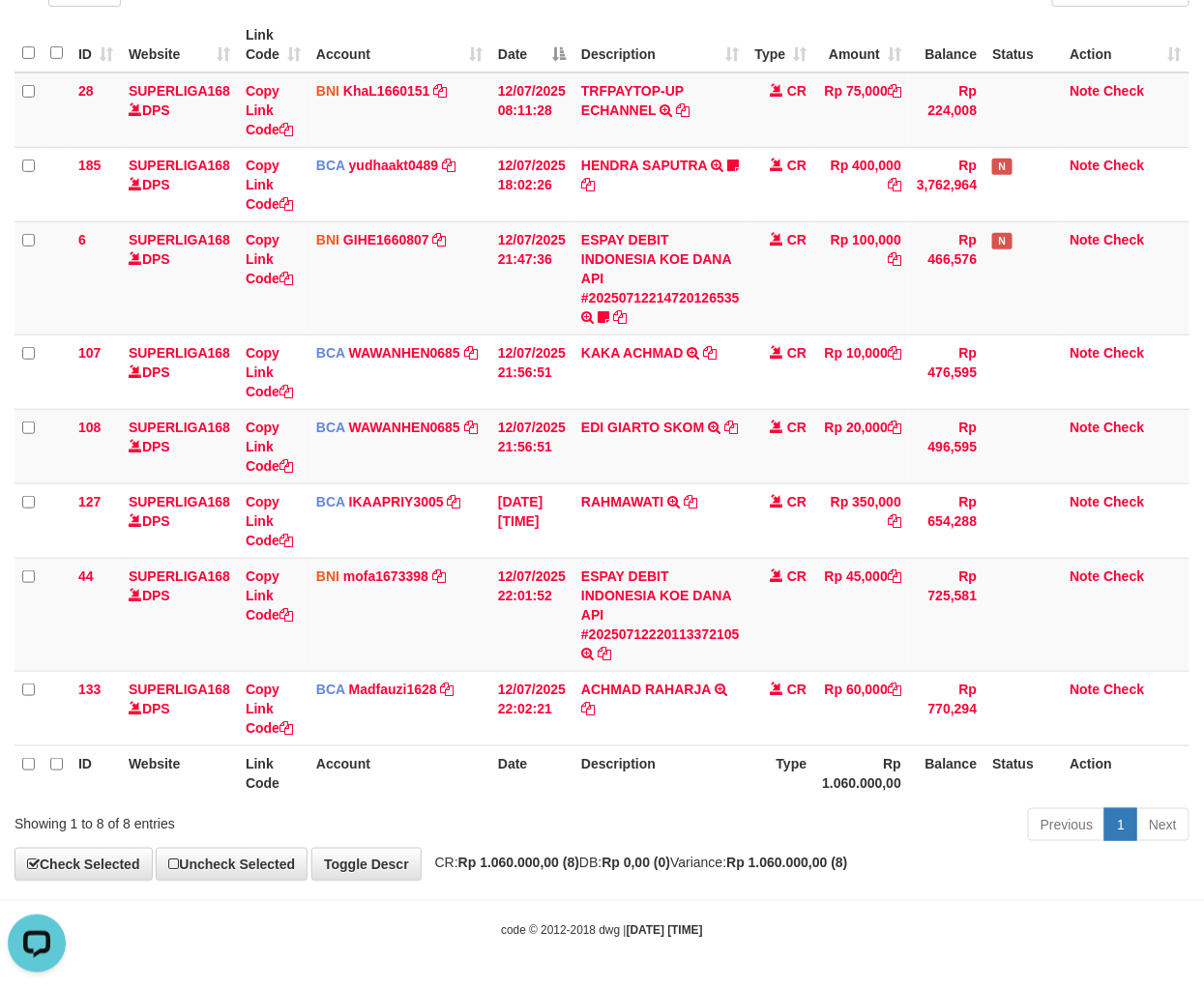 click on "Balance" at bounding box center (947, 772) 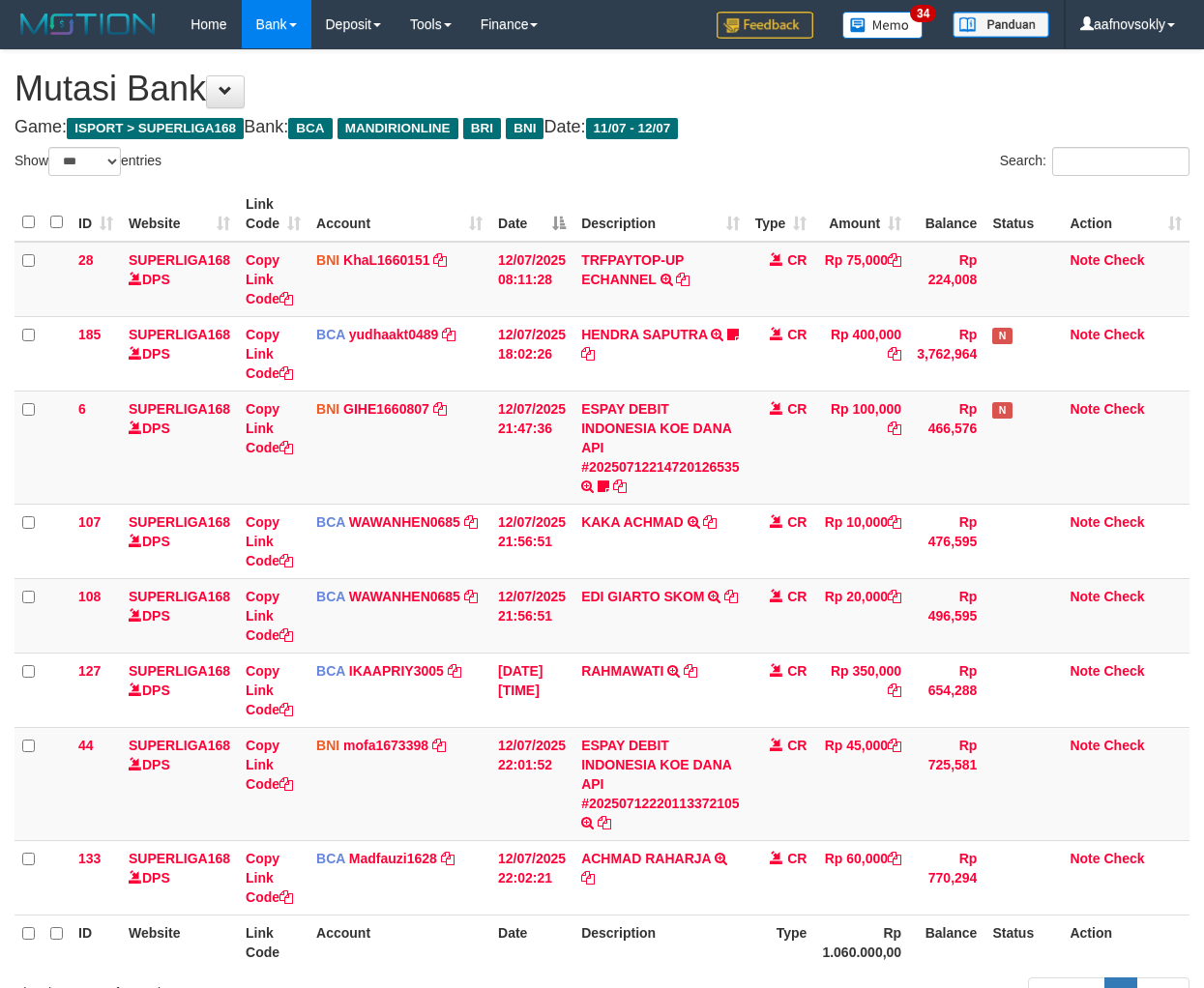 select on "***" 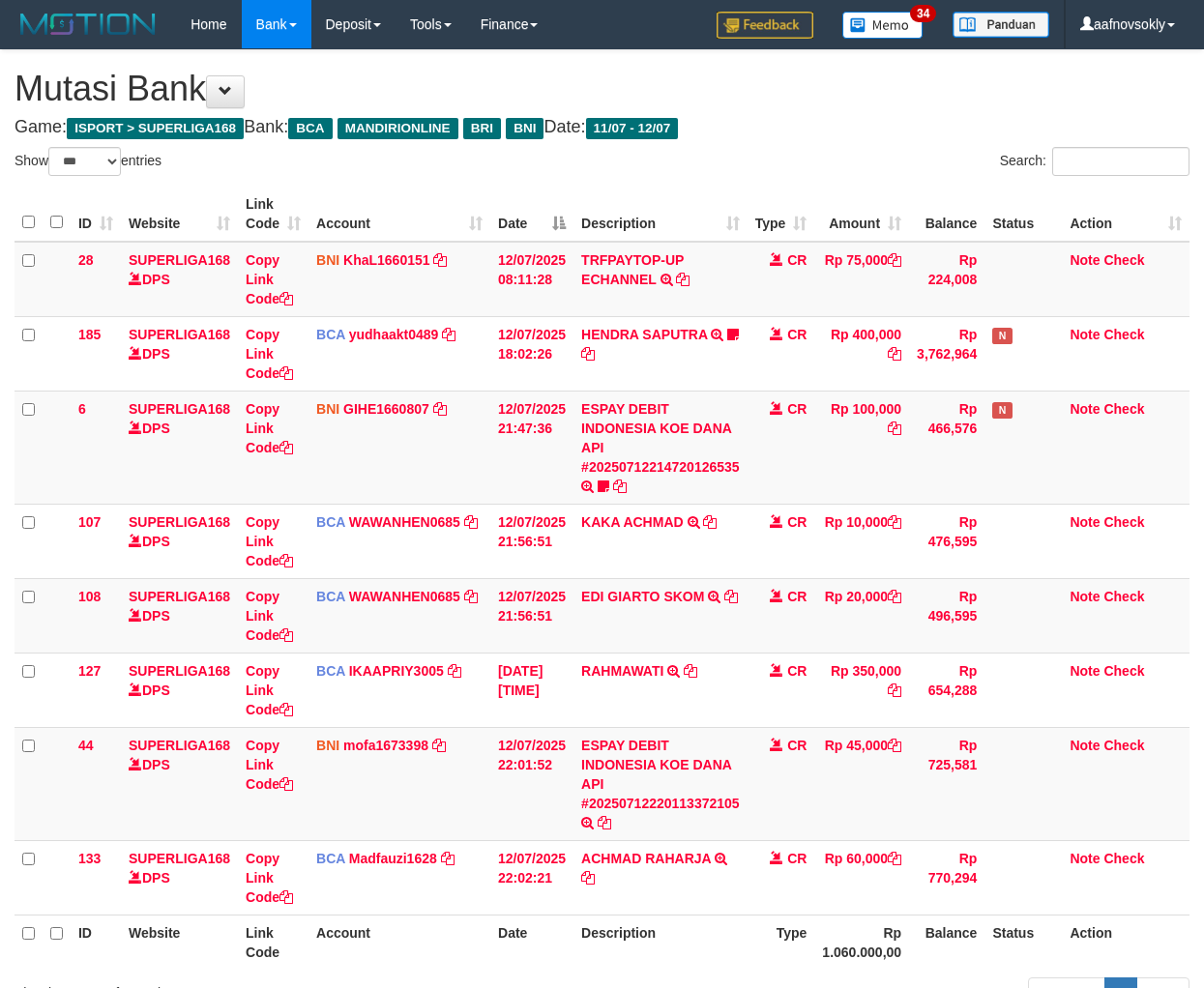 click on "Previous 1 Next" at bounding box center [853, 996] 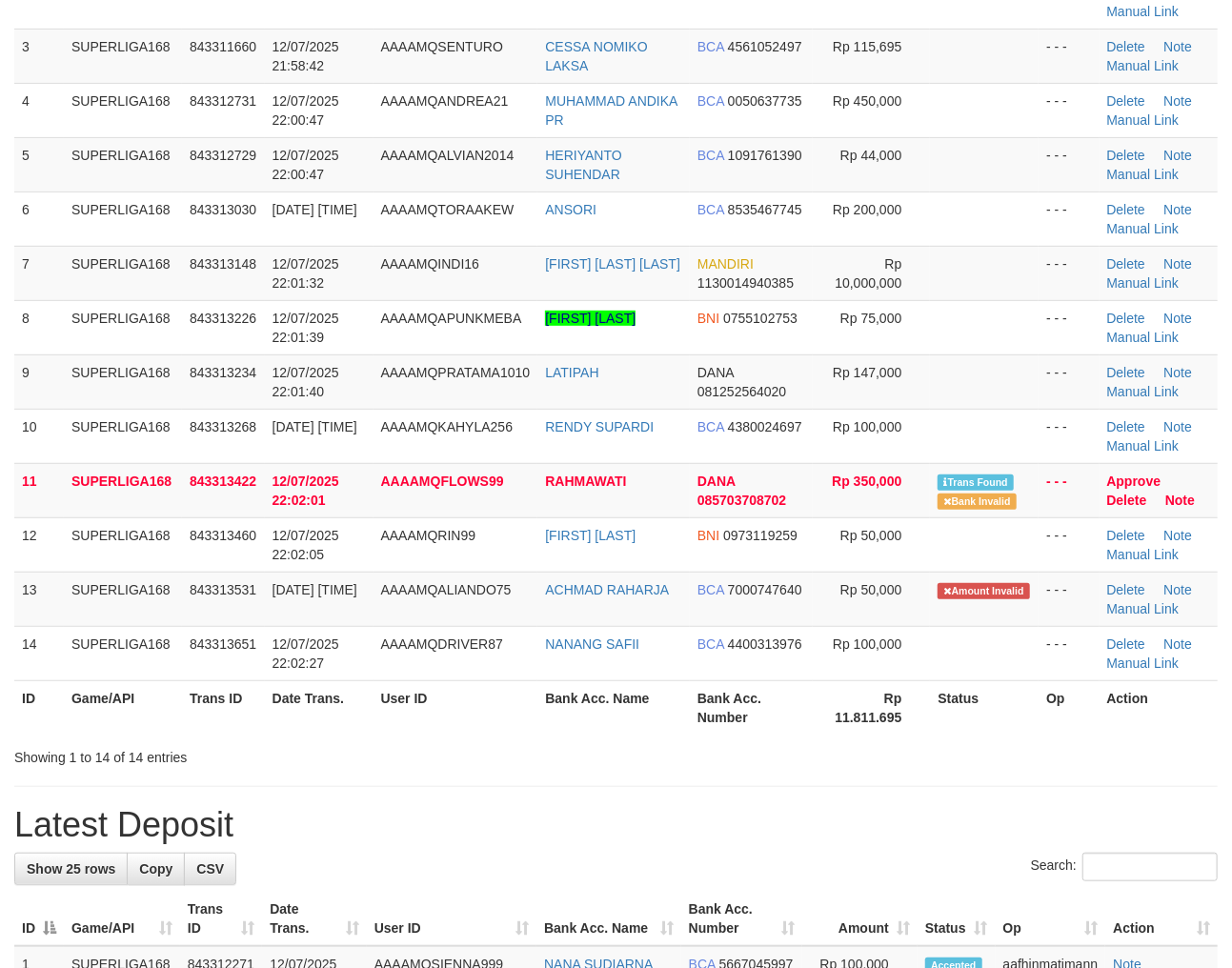 scroll, scrollTop: 246, scrollLeft: 0, axis: vertical 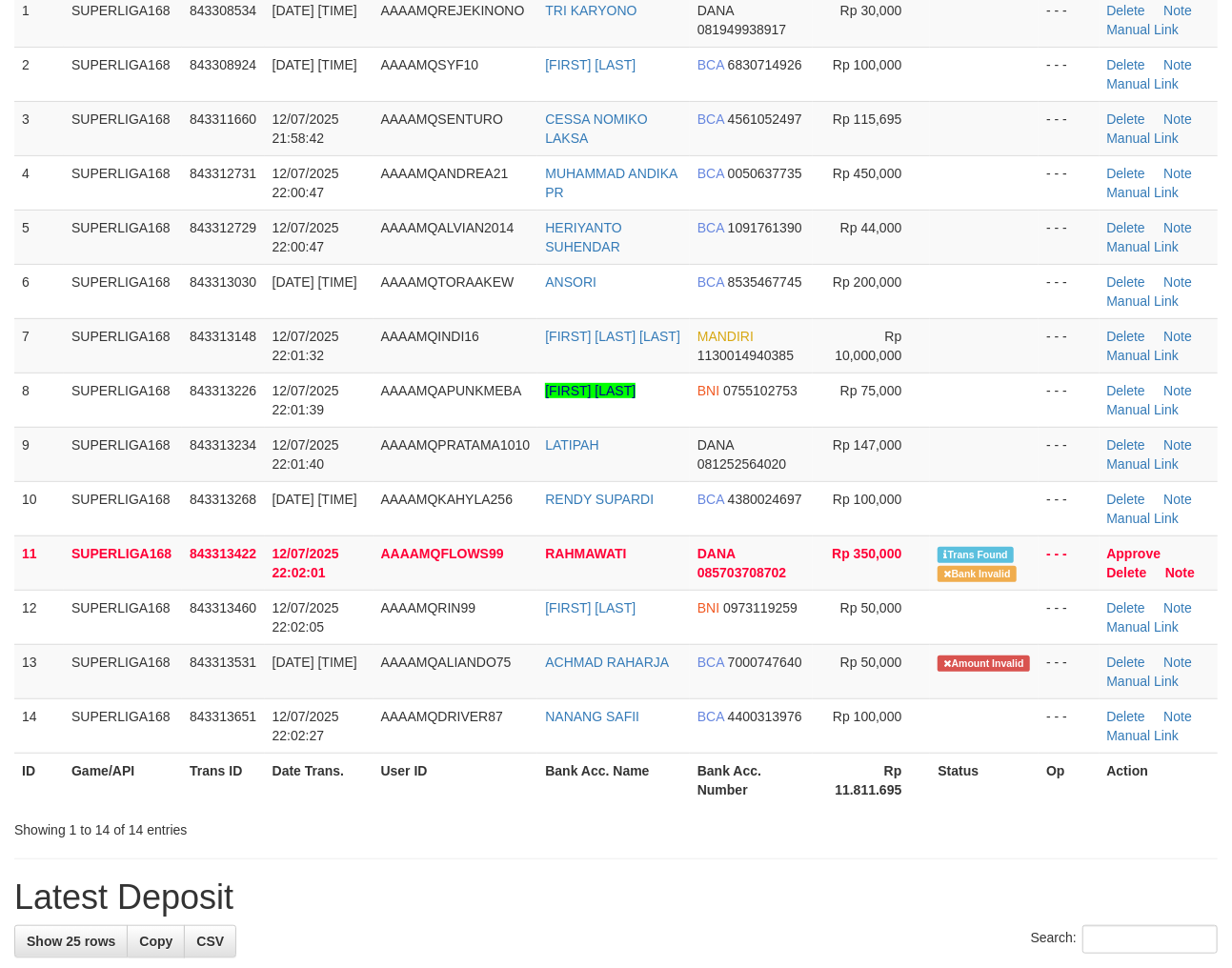 click on "Bank Acc. Name" at bounding box center [614, 779] 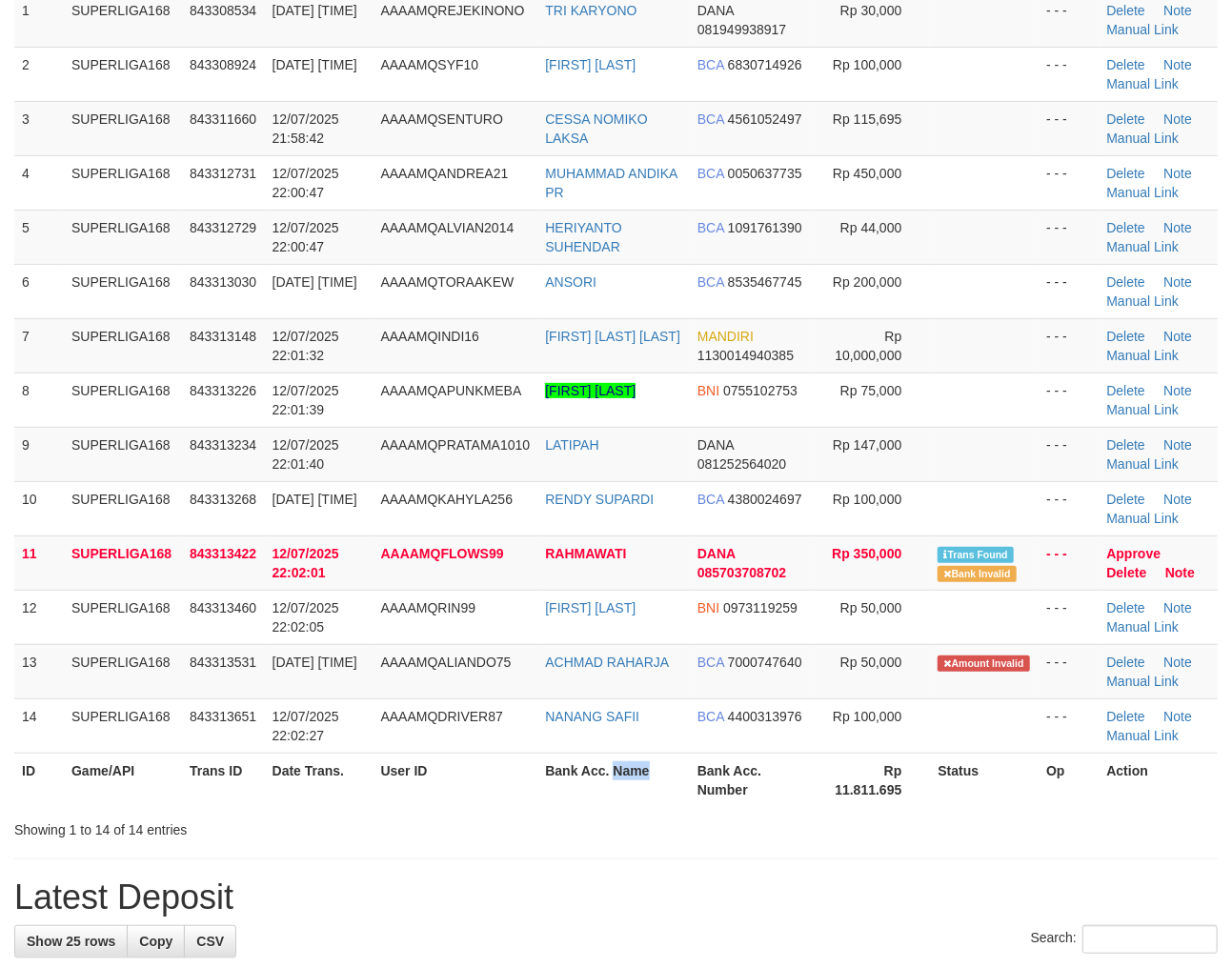 click on "Bank Acc. Name" at bounding box center [614, 779] 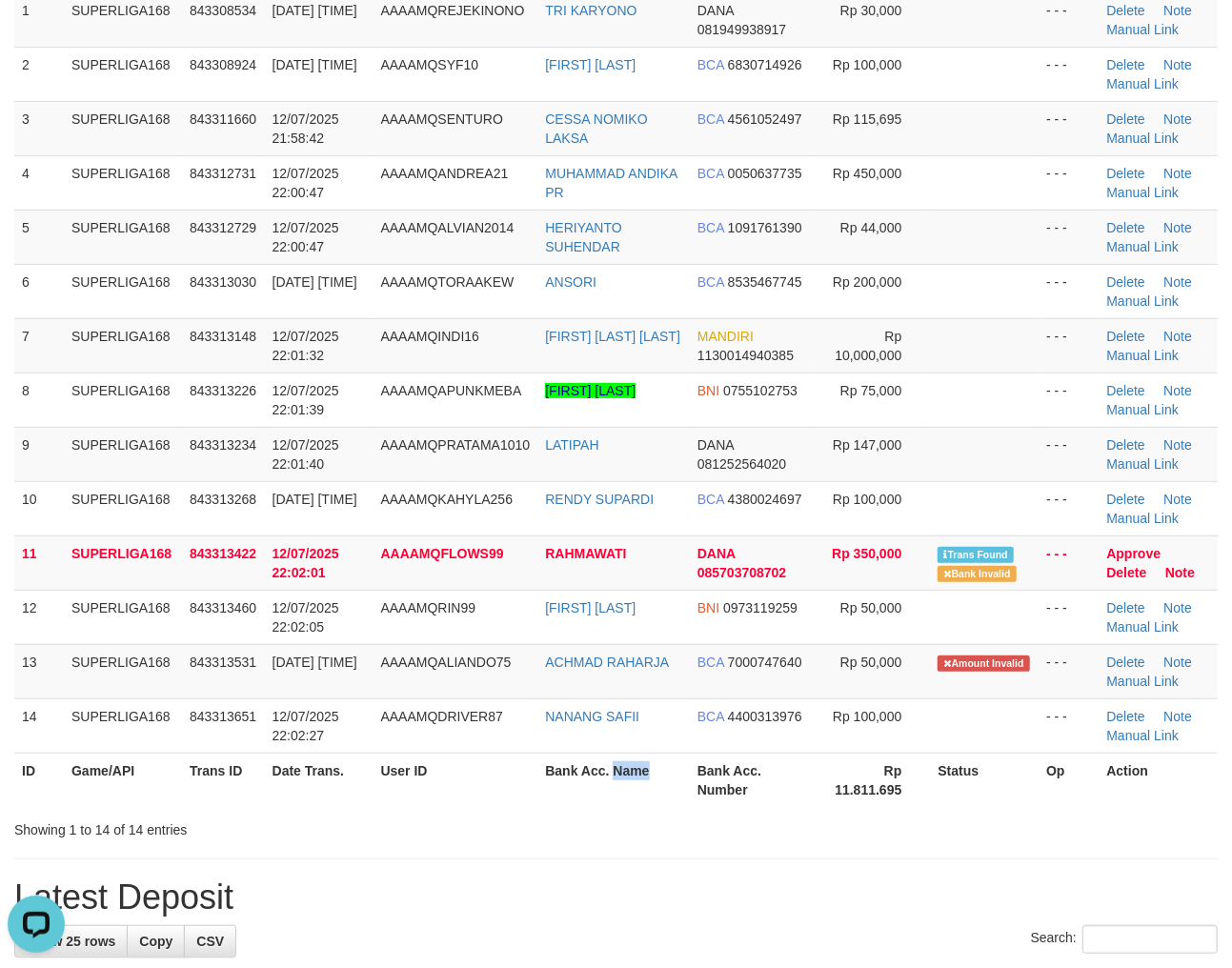 scroll, scrollTop: 0, scrollLeft: 0, axis: both 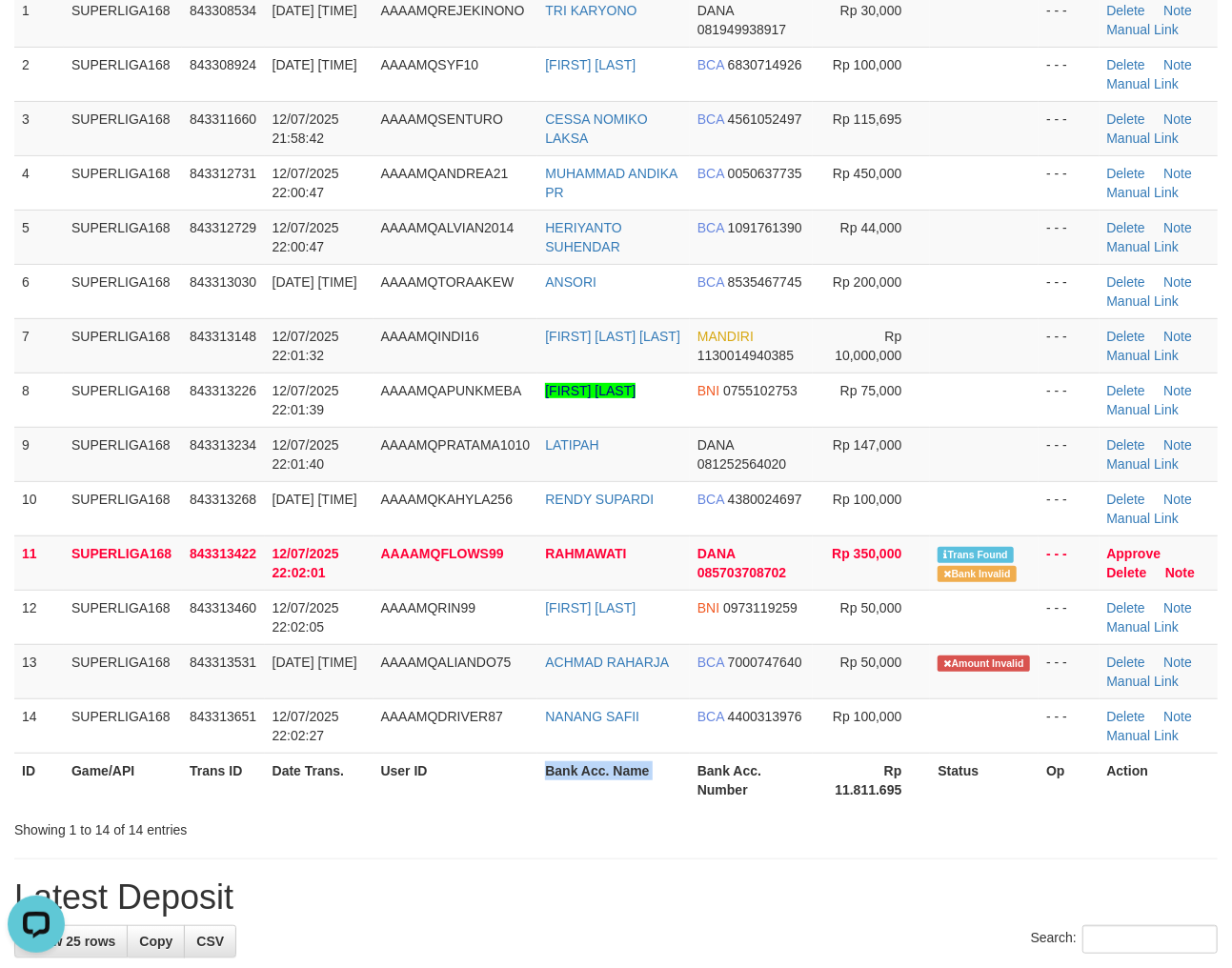 click on "Bank Acc. Name" at bounding box center [614, 779] 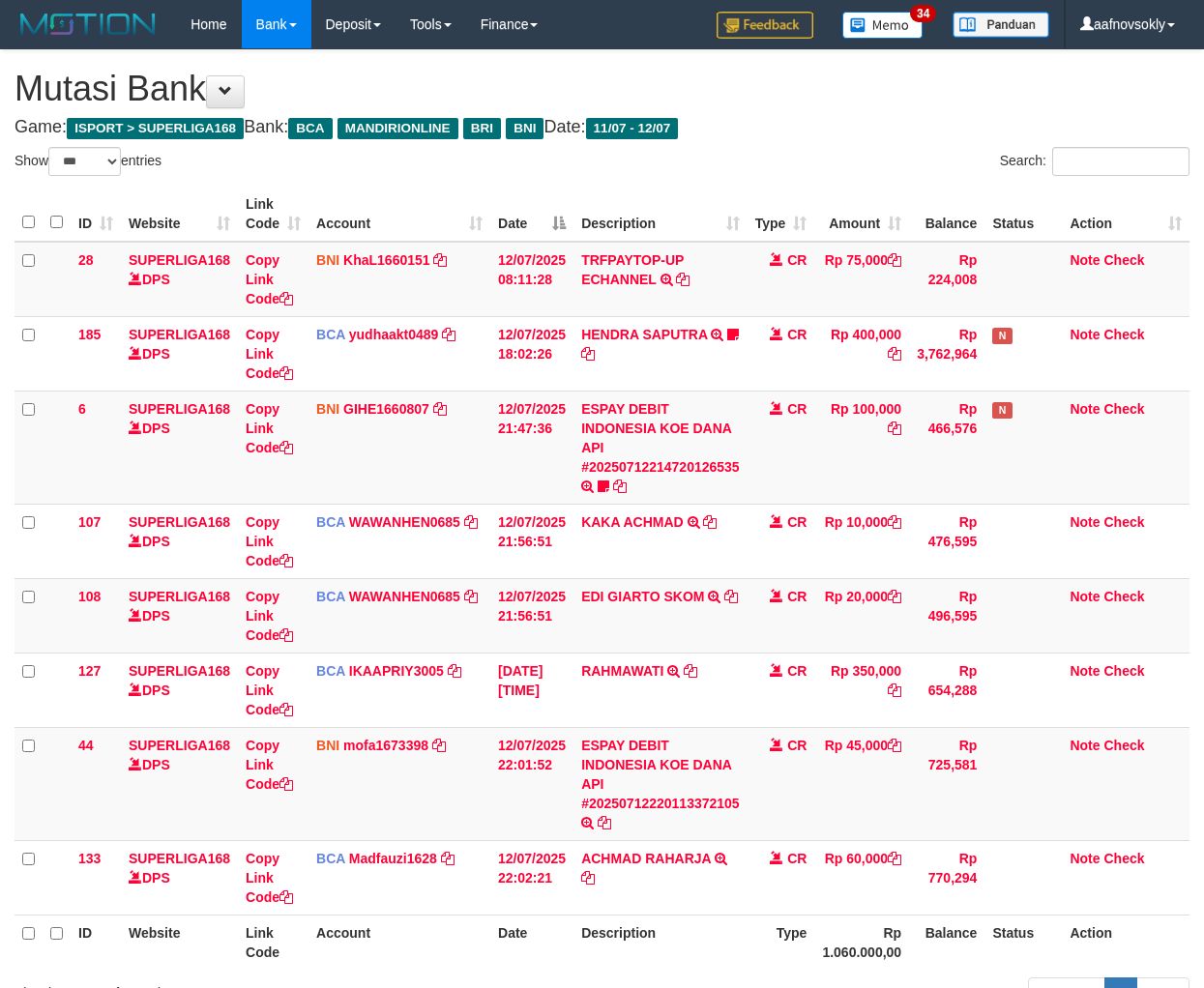 select on "***" 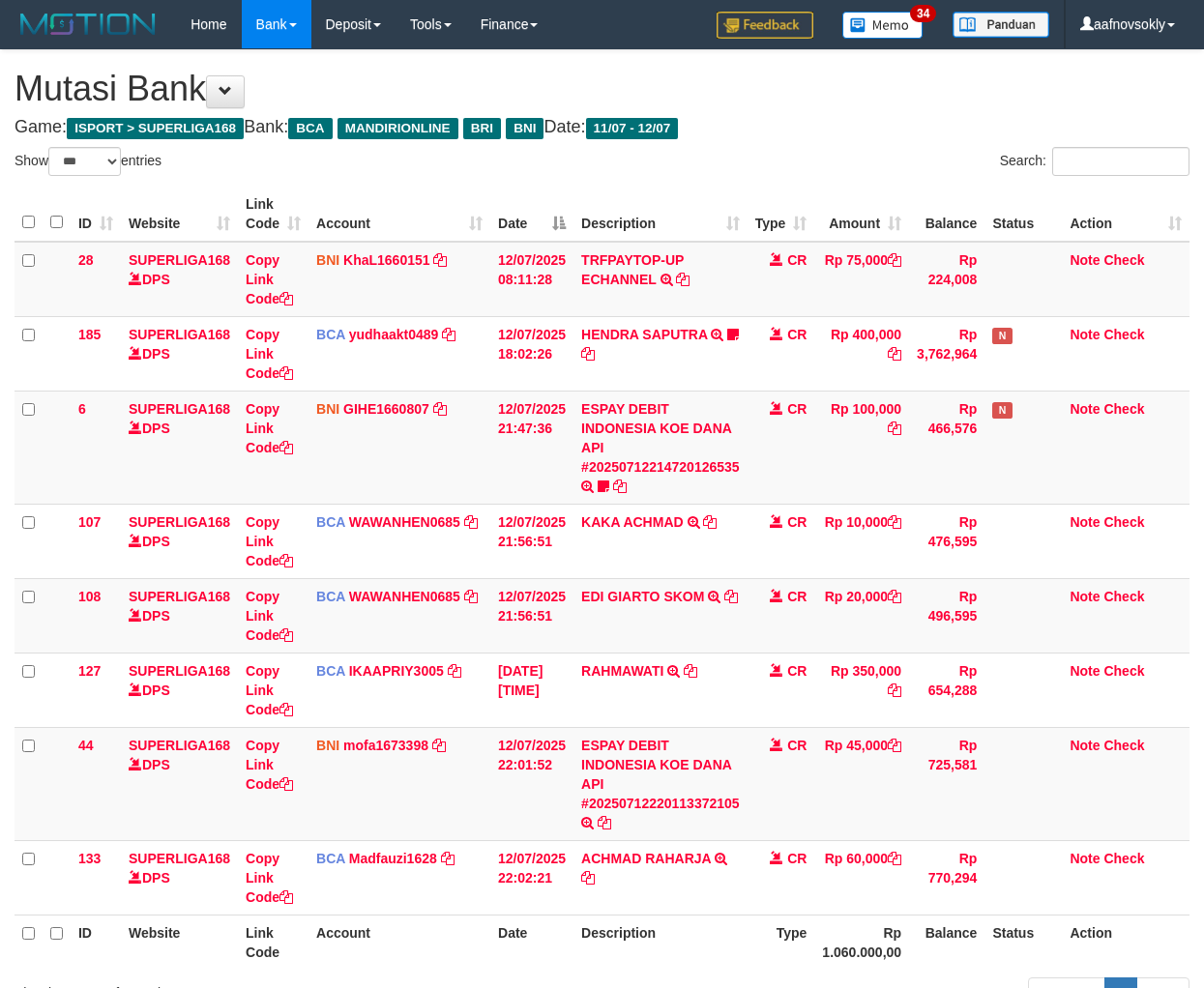 scroll, scrollTop: 169, scrollLeft: 0, axis: vertical 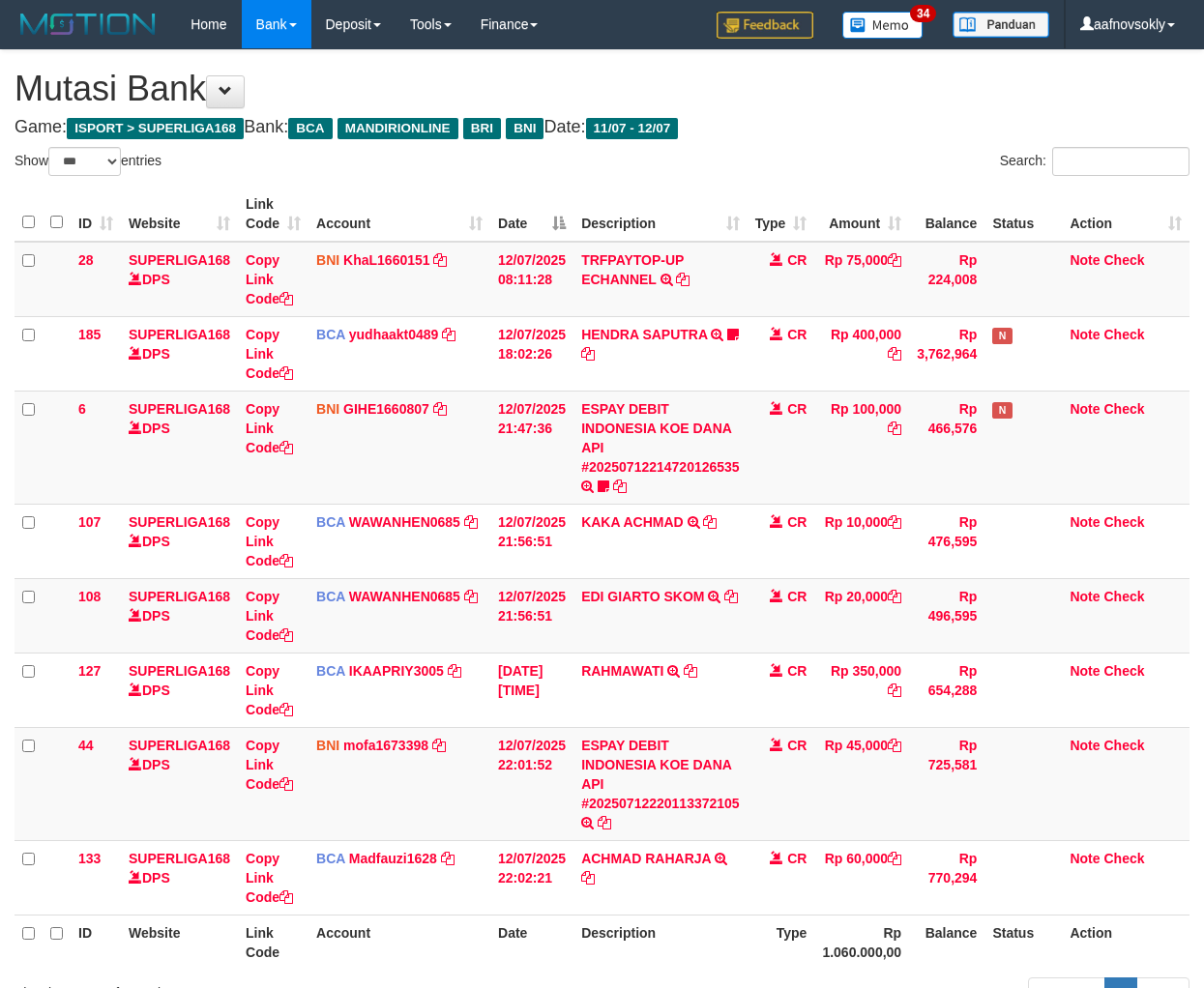 select on "***" 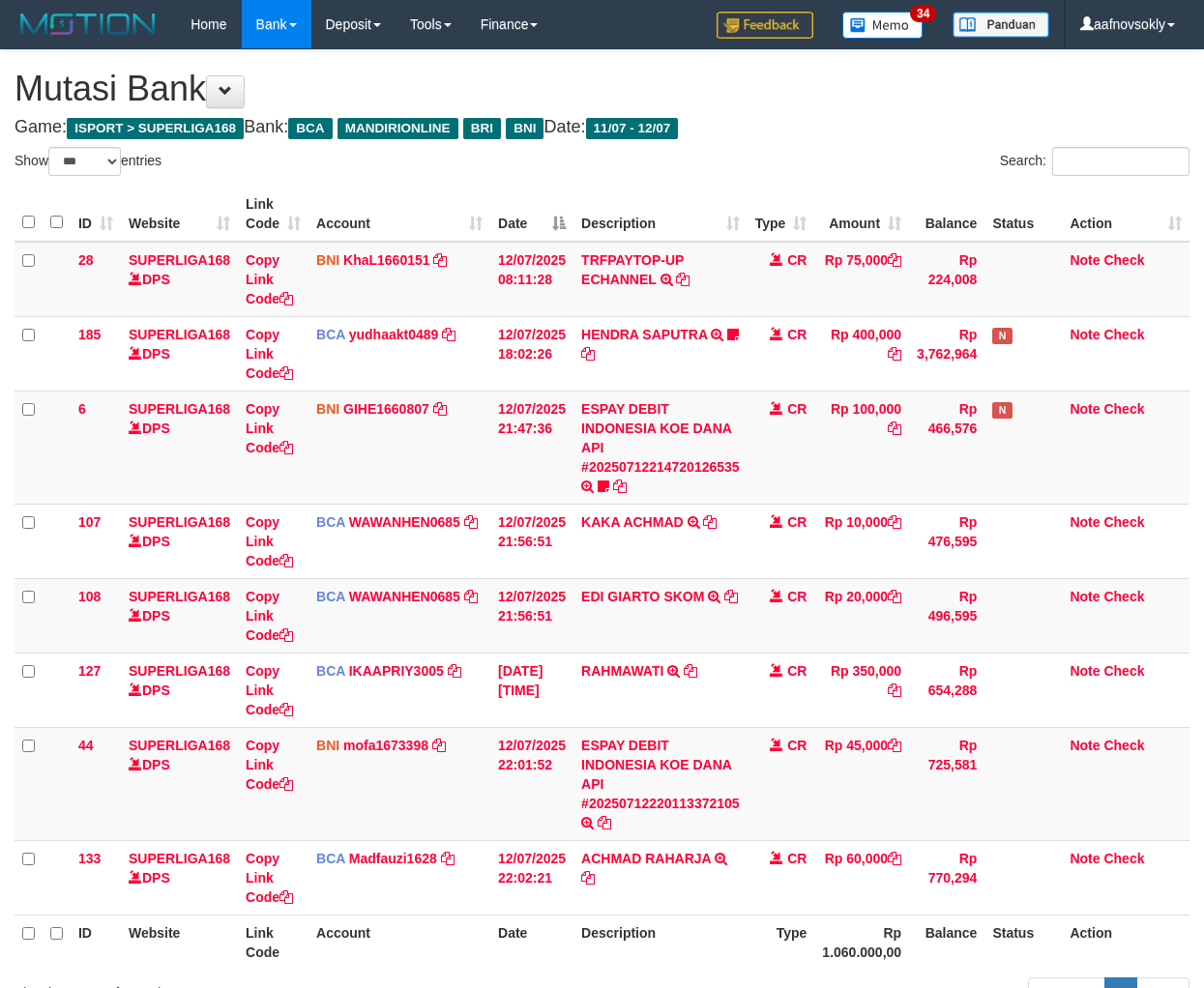 scroll, scrollTop: 169, scrollLeft: 0, axis: vertical 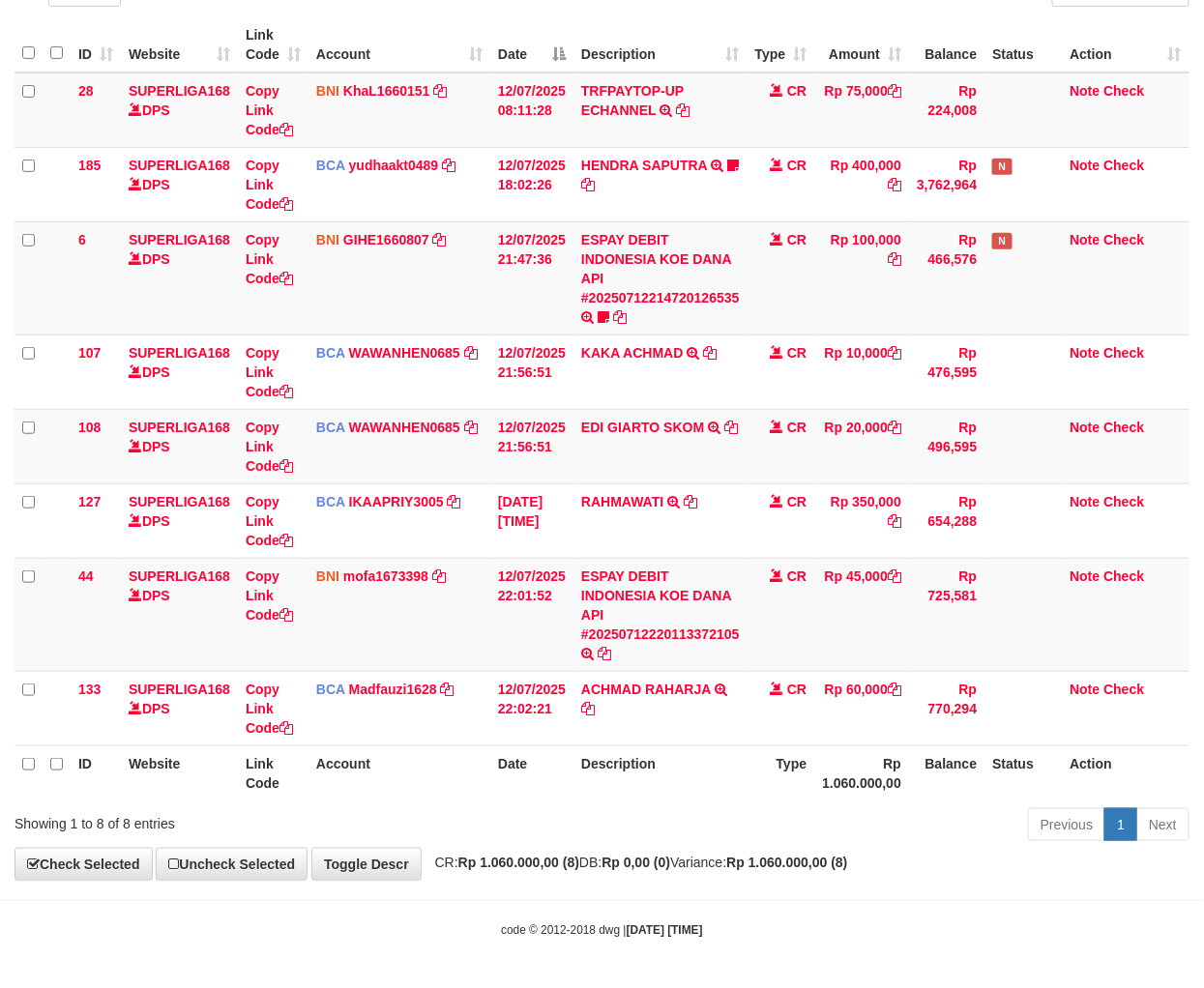 click at bounding box center (602, 900) 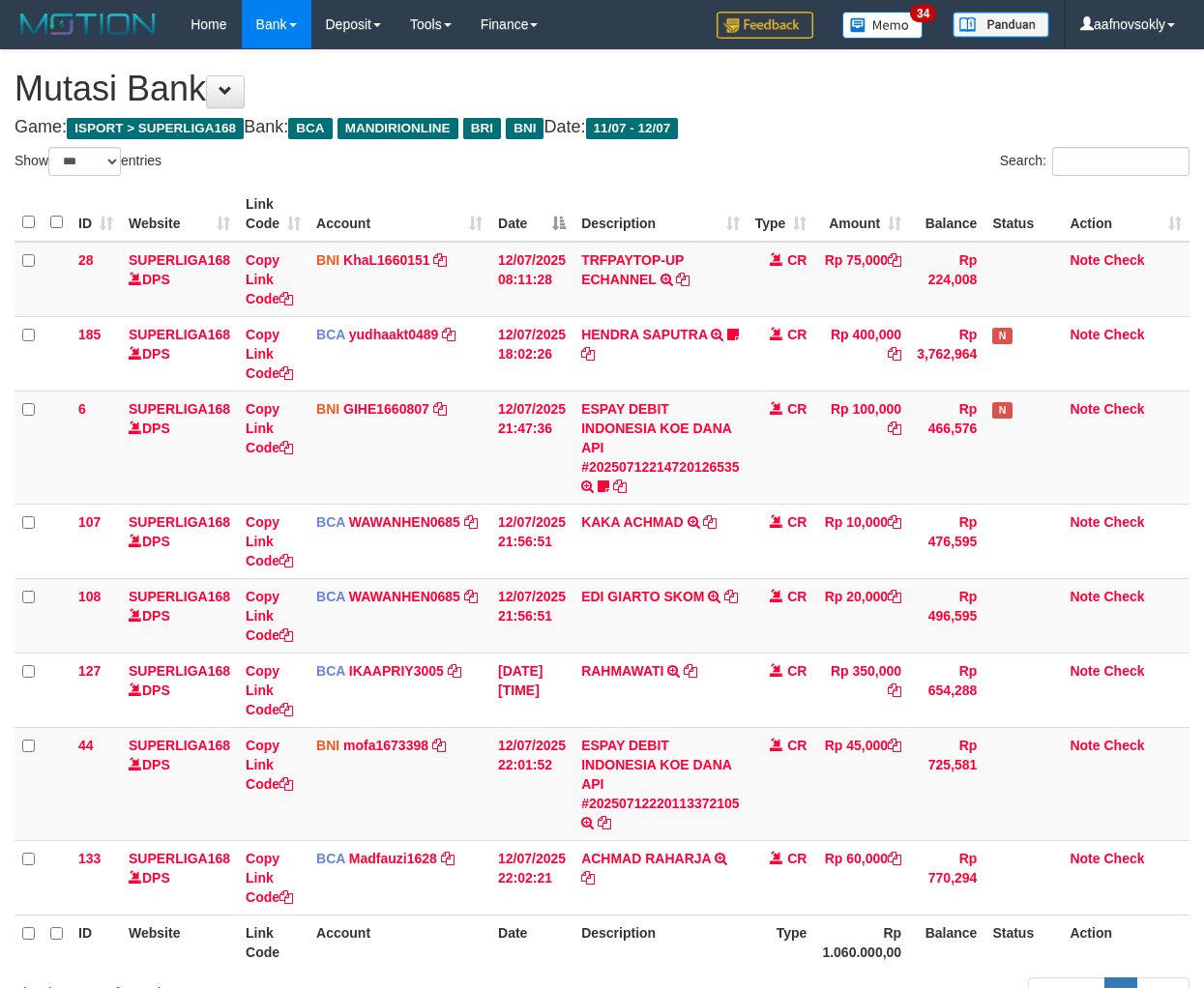 select on "***" 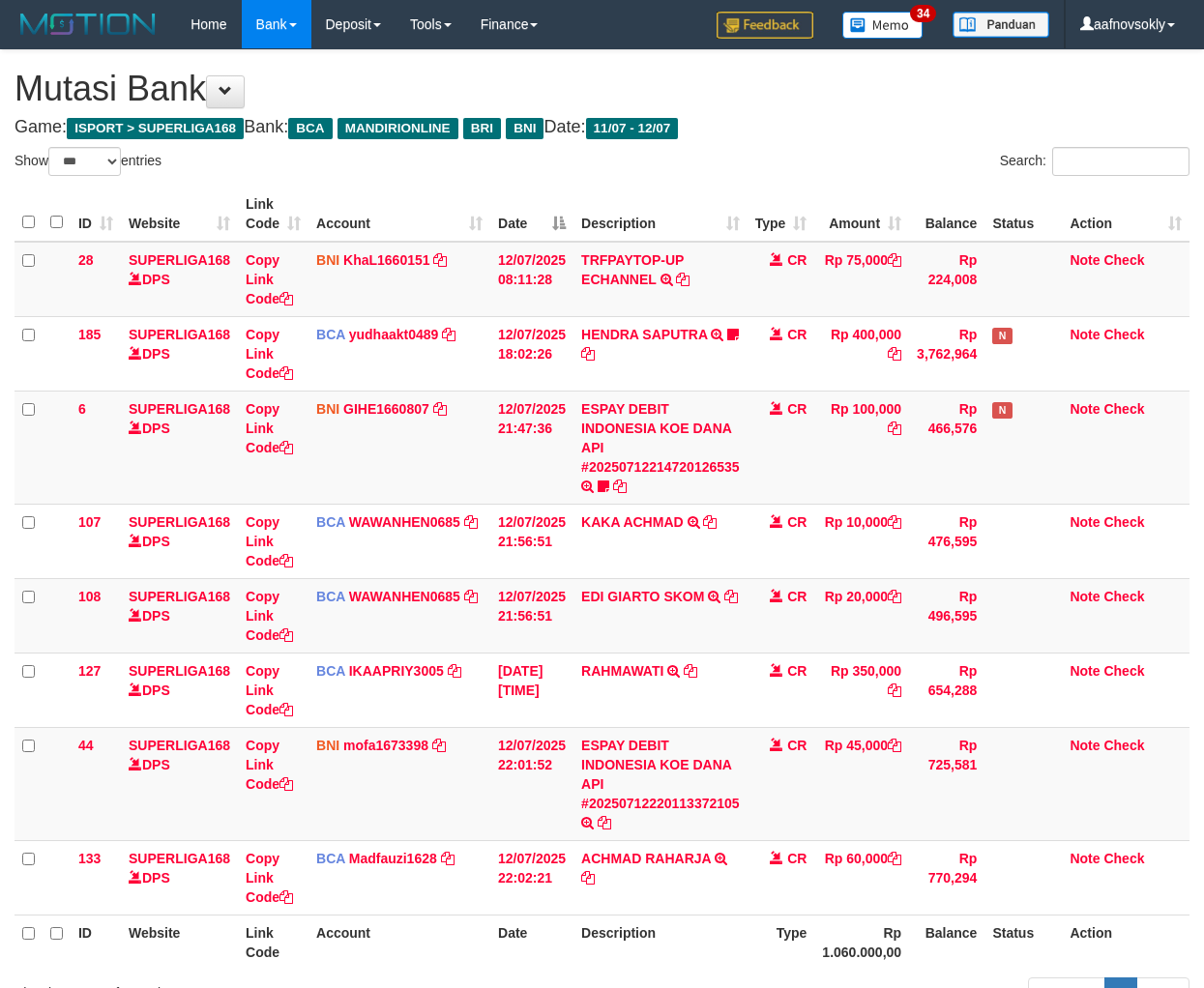 scroll, scrollTop: 169, scrollLeft: 0, axis: vertical 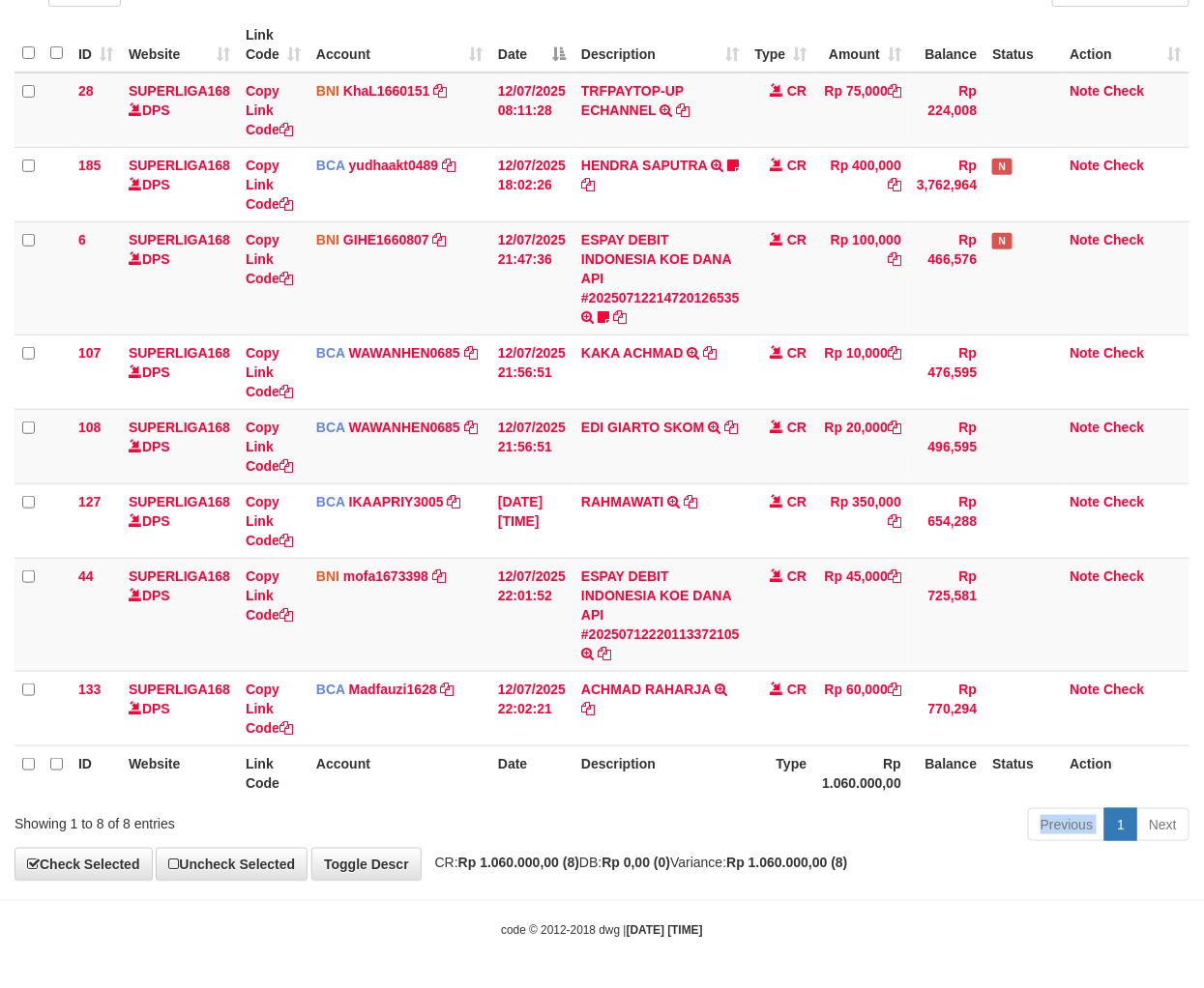 click on "Previous 1 Next" at bounding box center (853, 827) 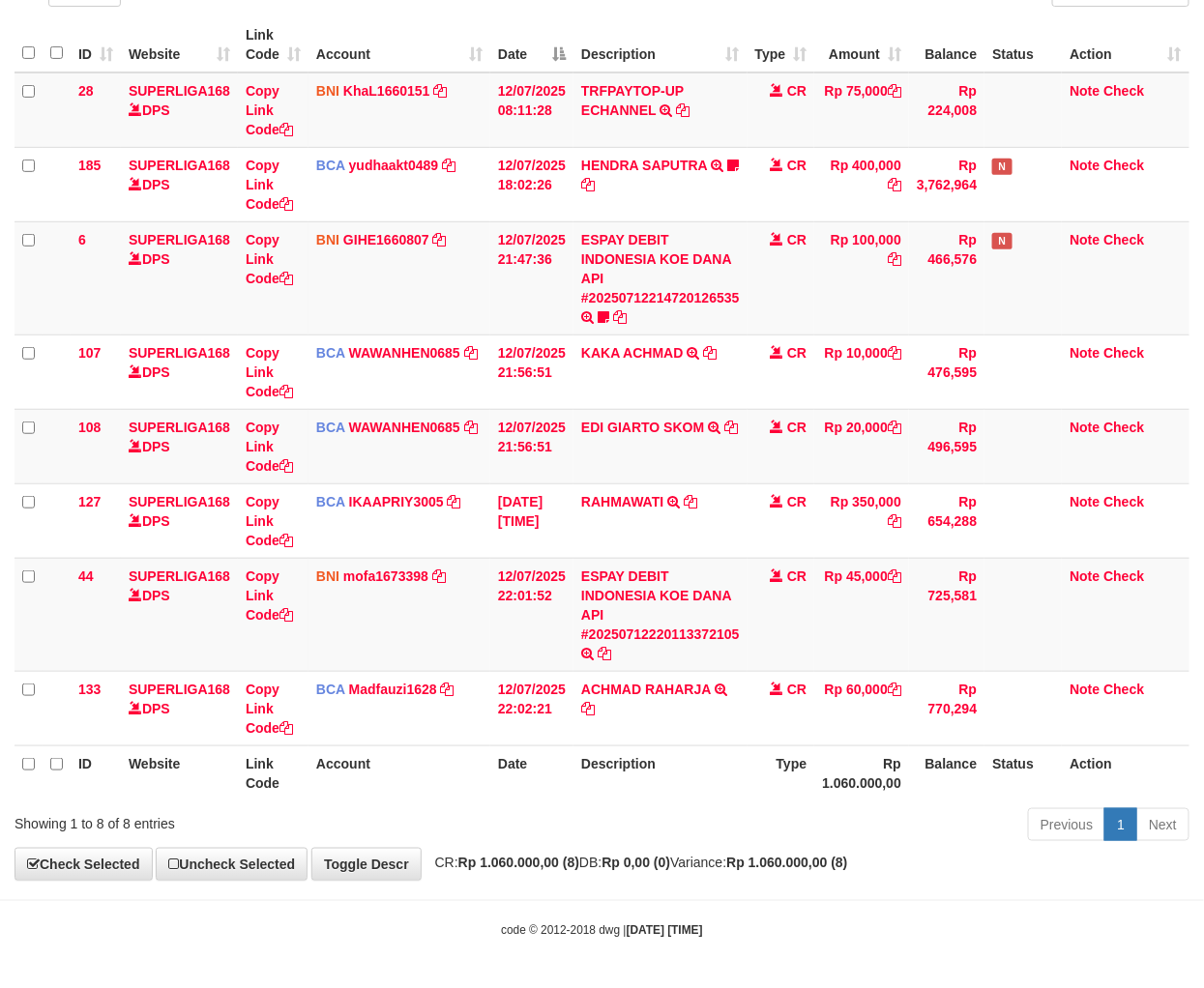 click on "Previous 1 Next" at bounding box center [853, 827] 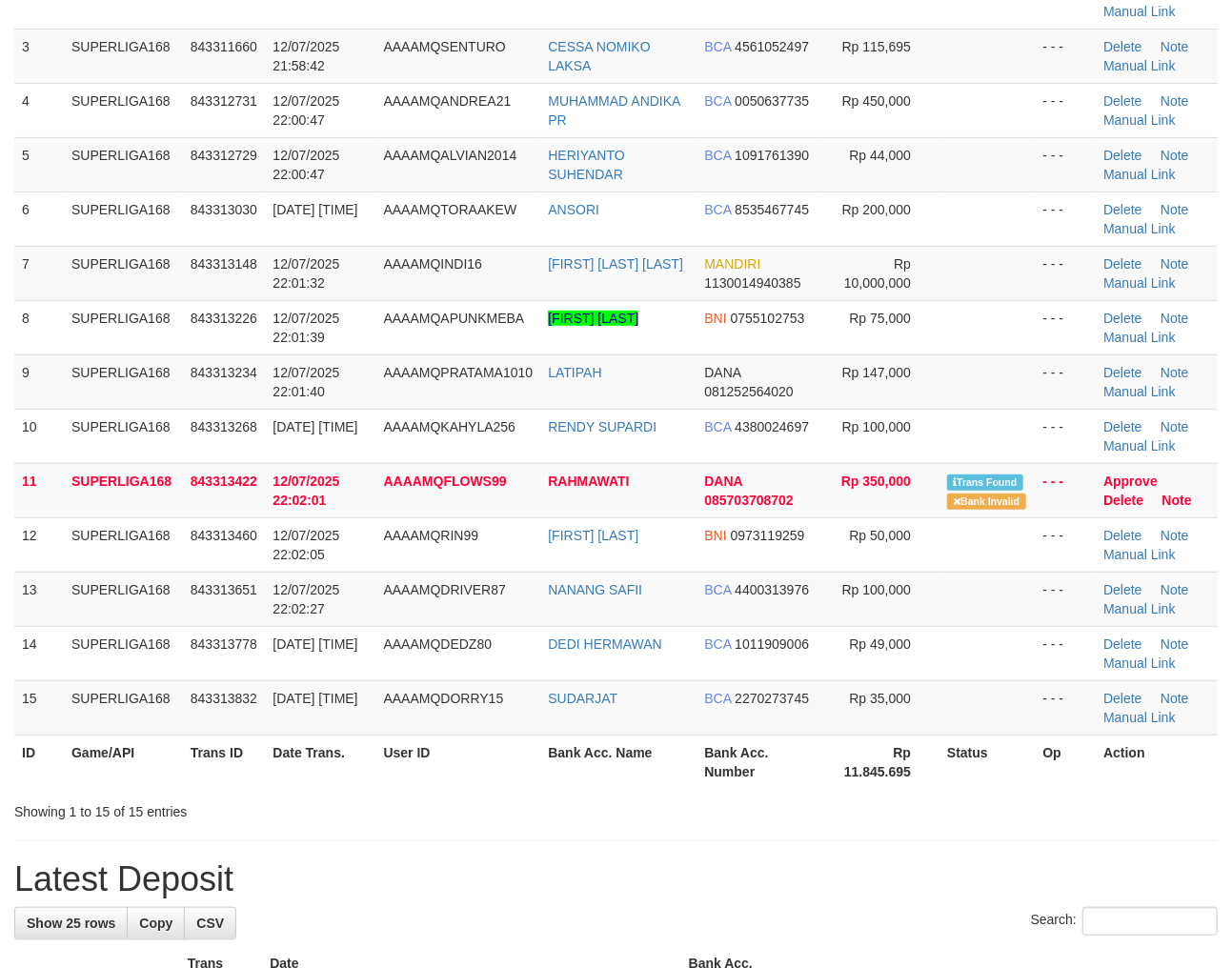 scroll, scrollTop: 246, scrollLeft: 0, axis: vertical 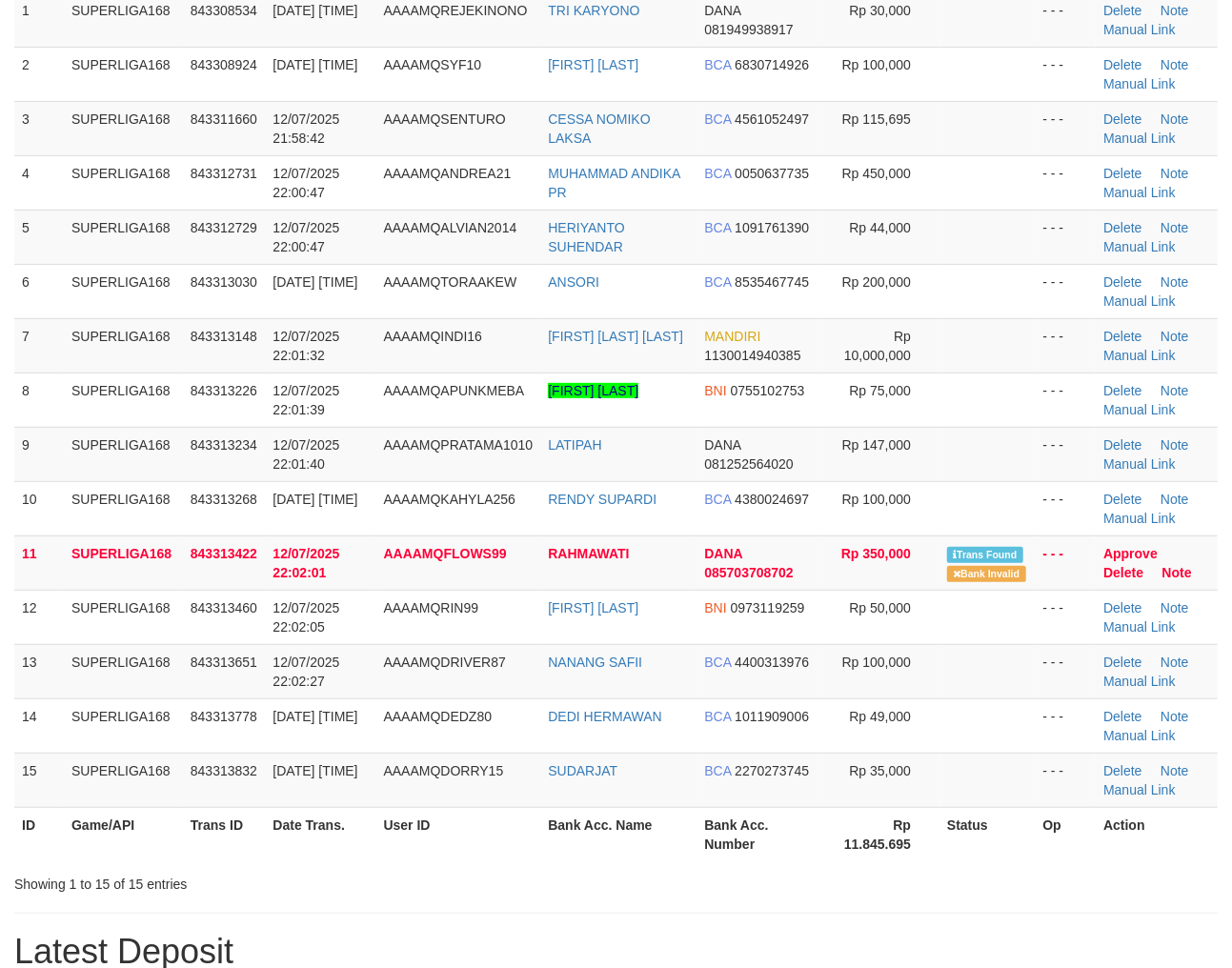 click on "Rp 11.845.695" at bounding box center [880, 834] 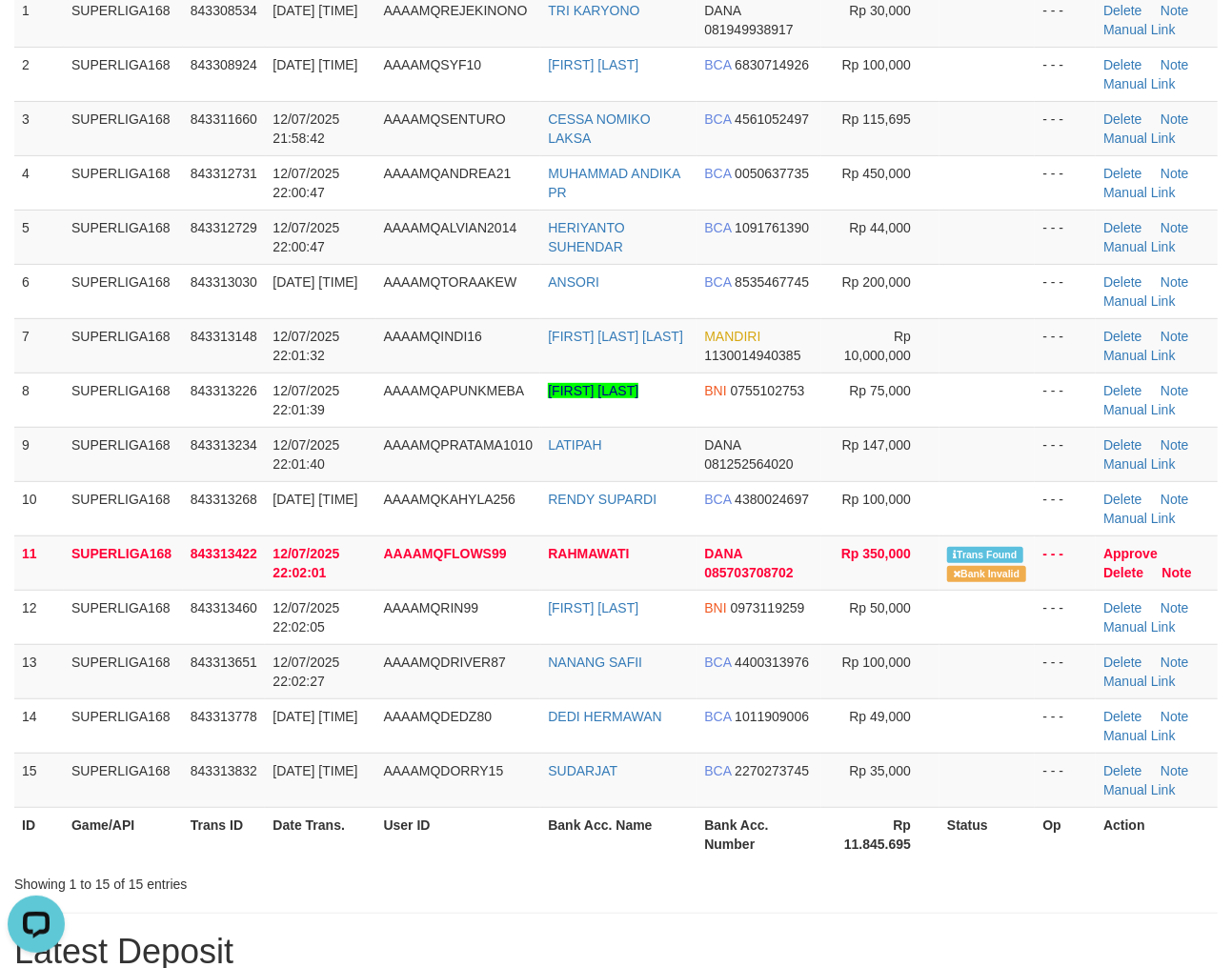 scroll, scrollTop: 0, scrollLeft: 0, axis: both 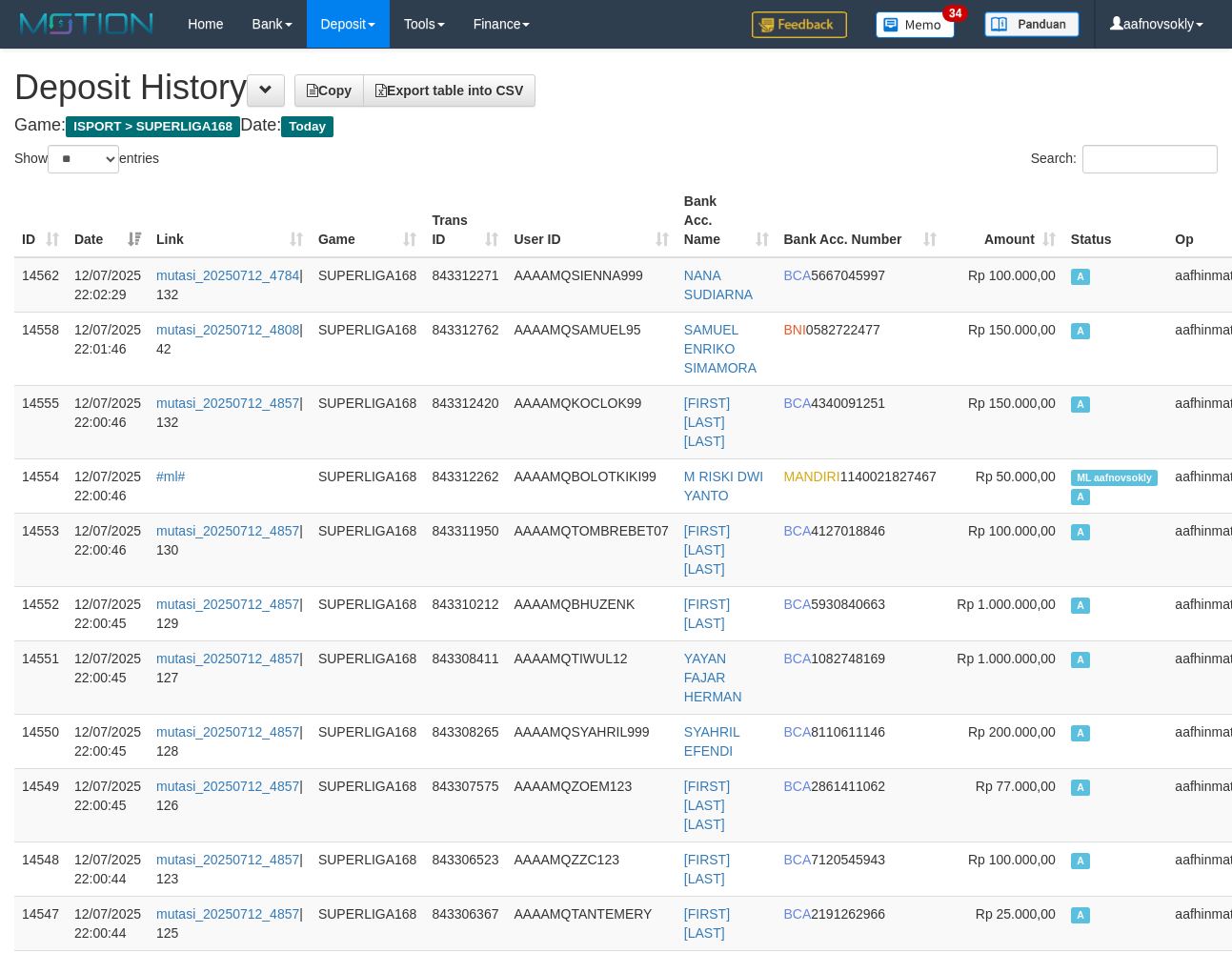select on "**" 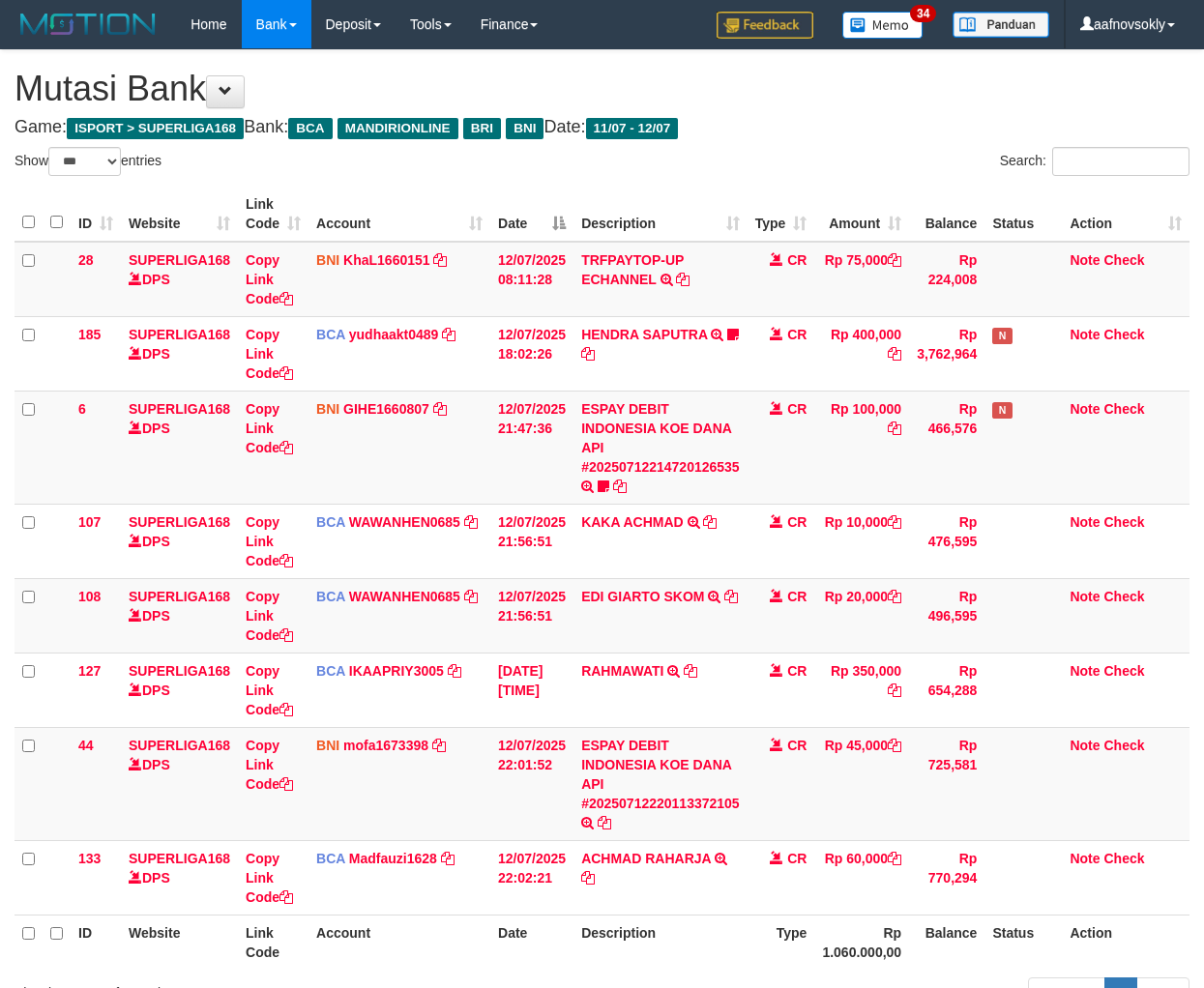 select on "***" 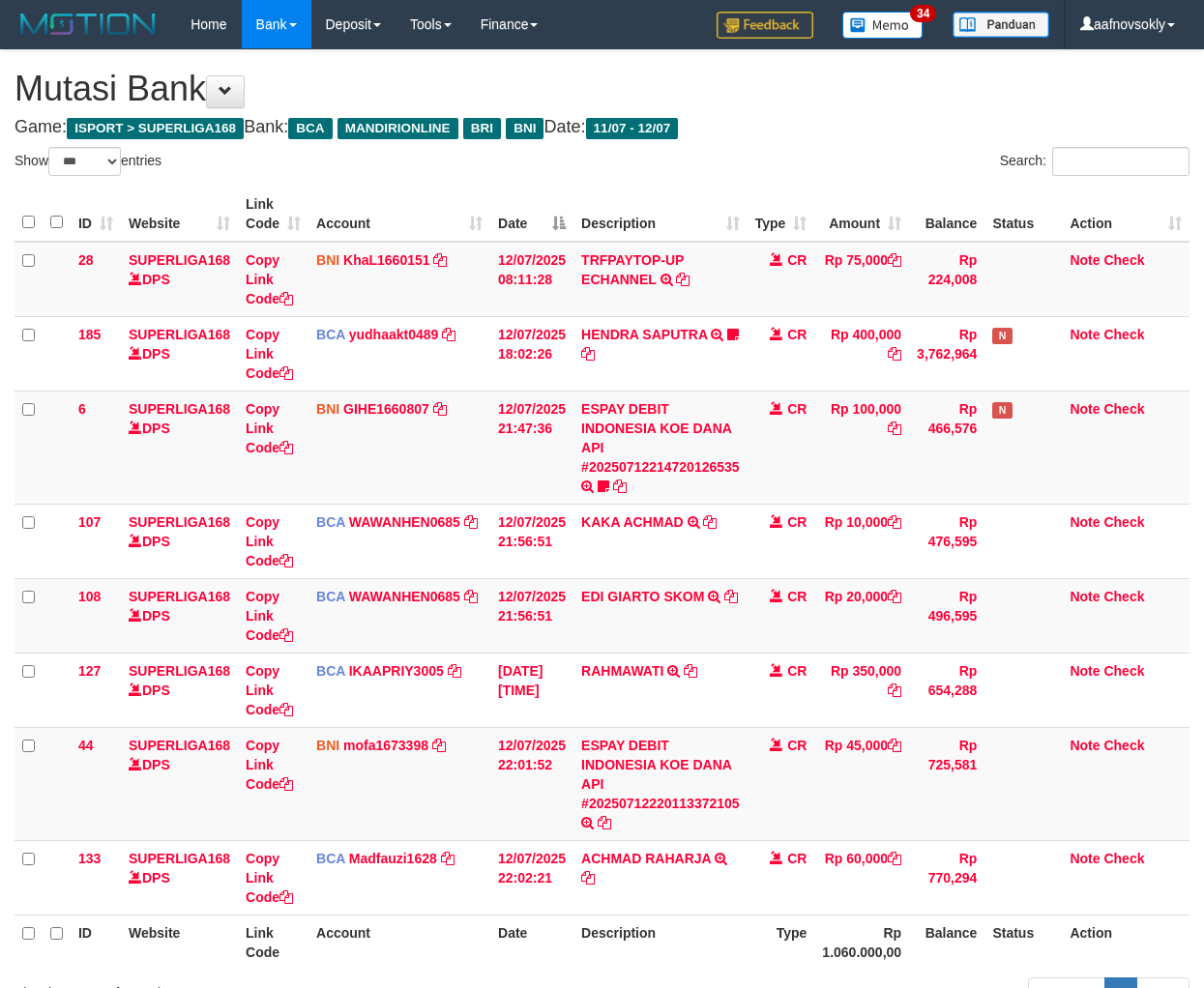 scroll, scrollTop: 169, scrollLeft: 0, axis: vertical 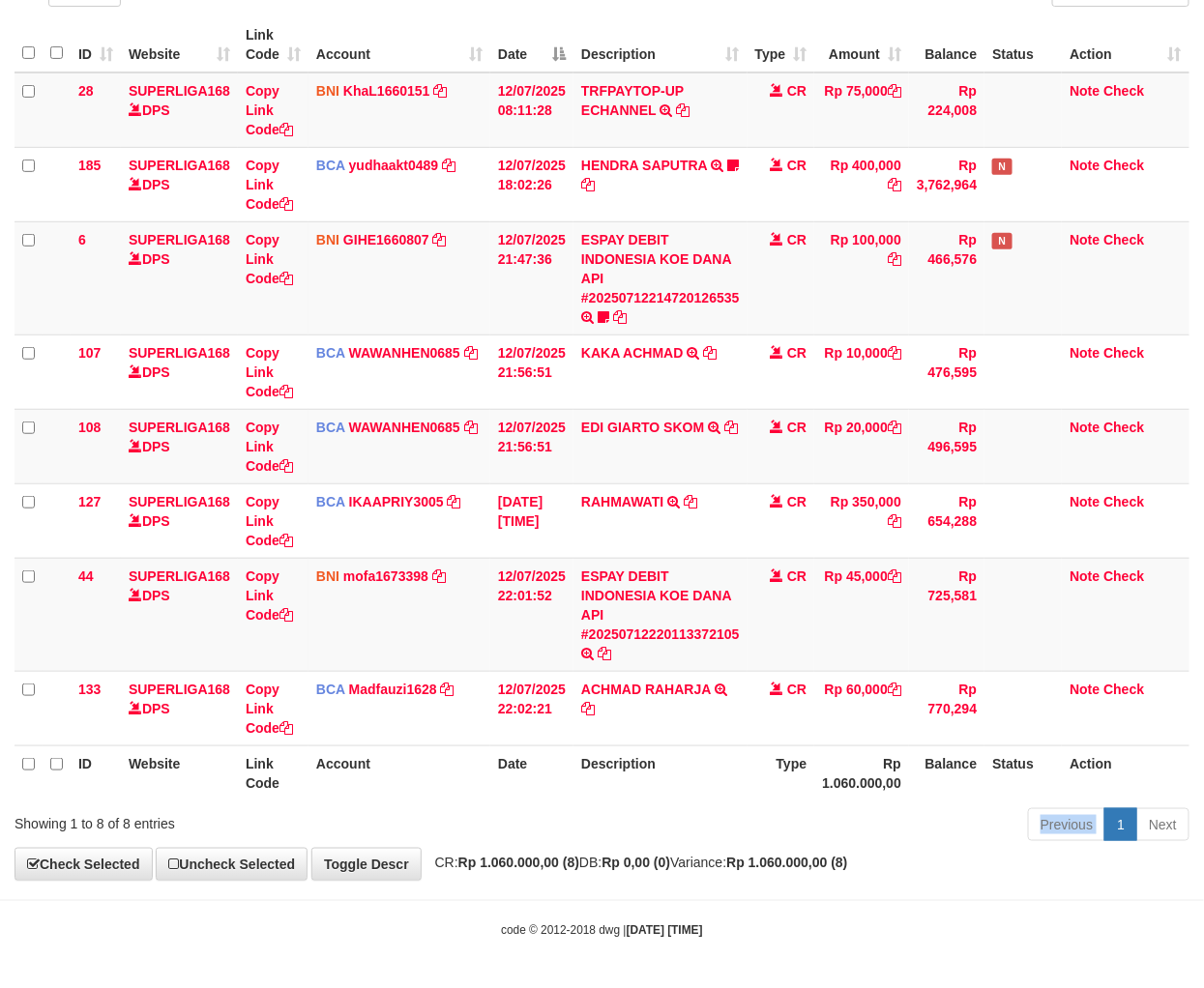 click on "Previous 1 Next" at bounding box center (853, 827) 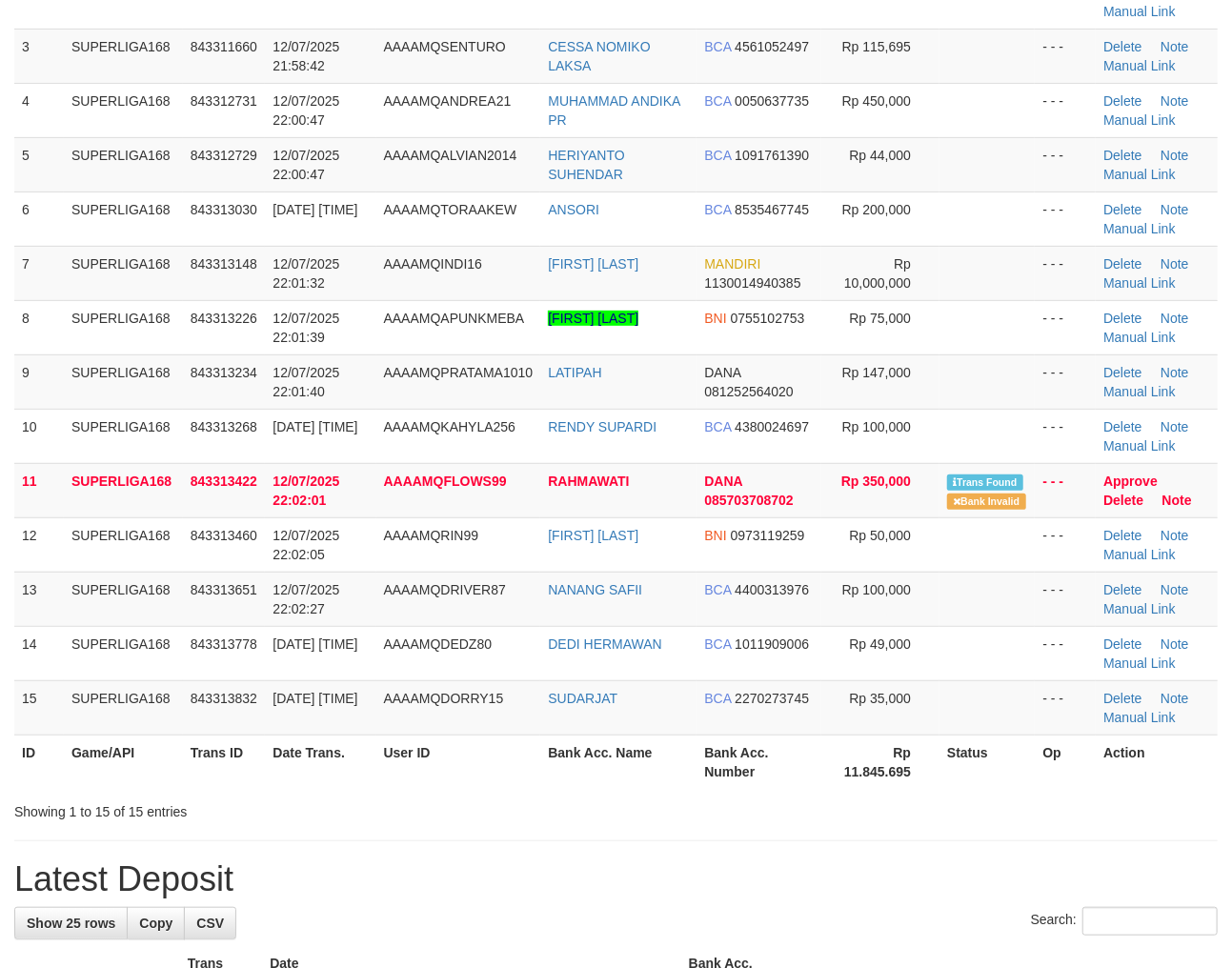 click on "**********" at bounding box center (616, 1089) 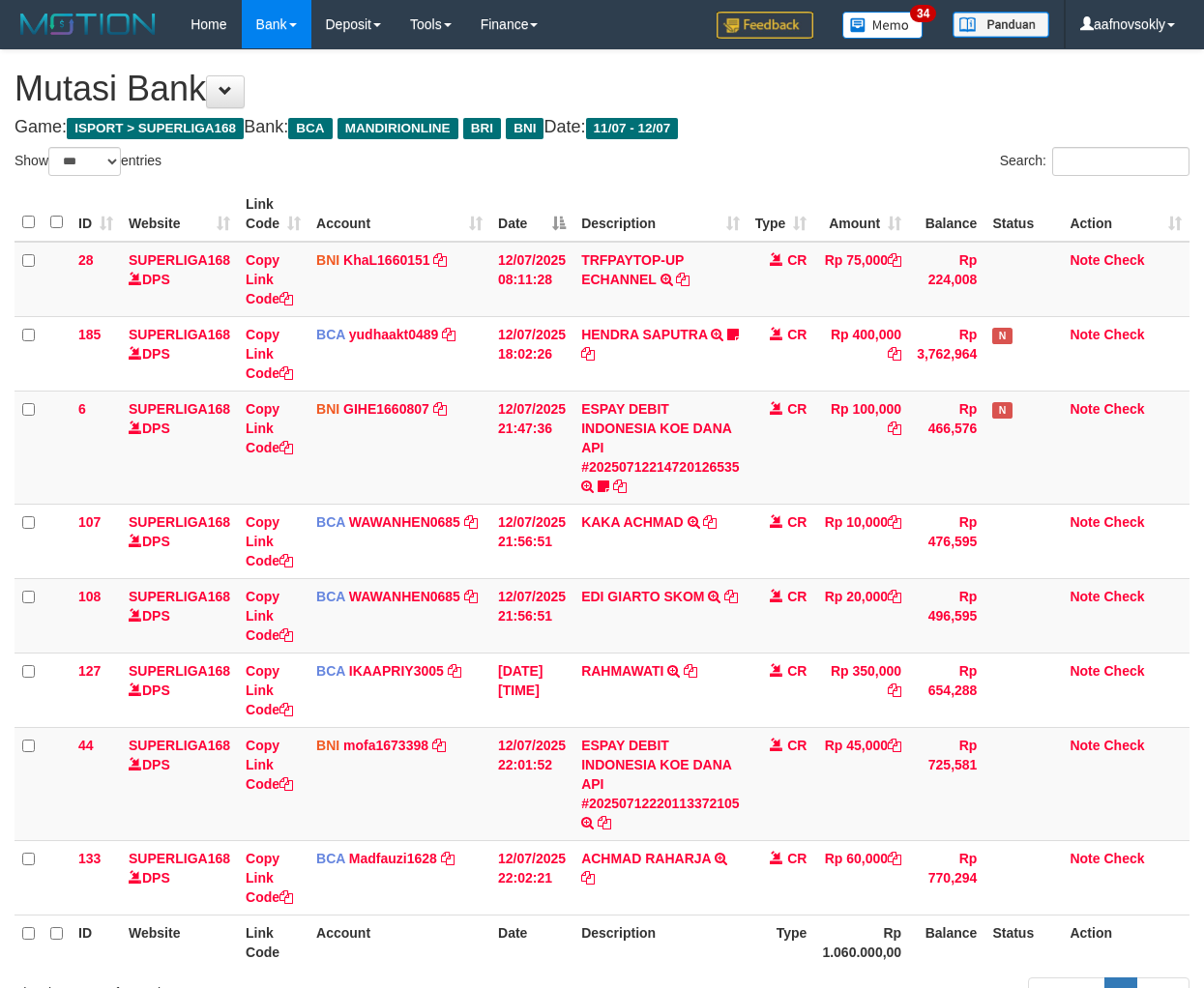 select on "***" 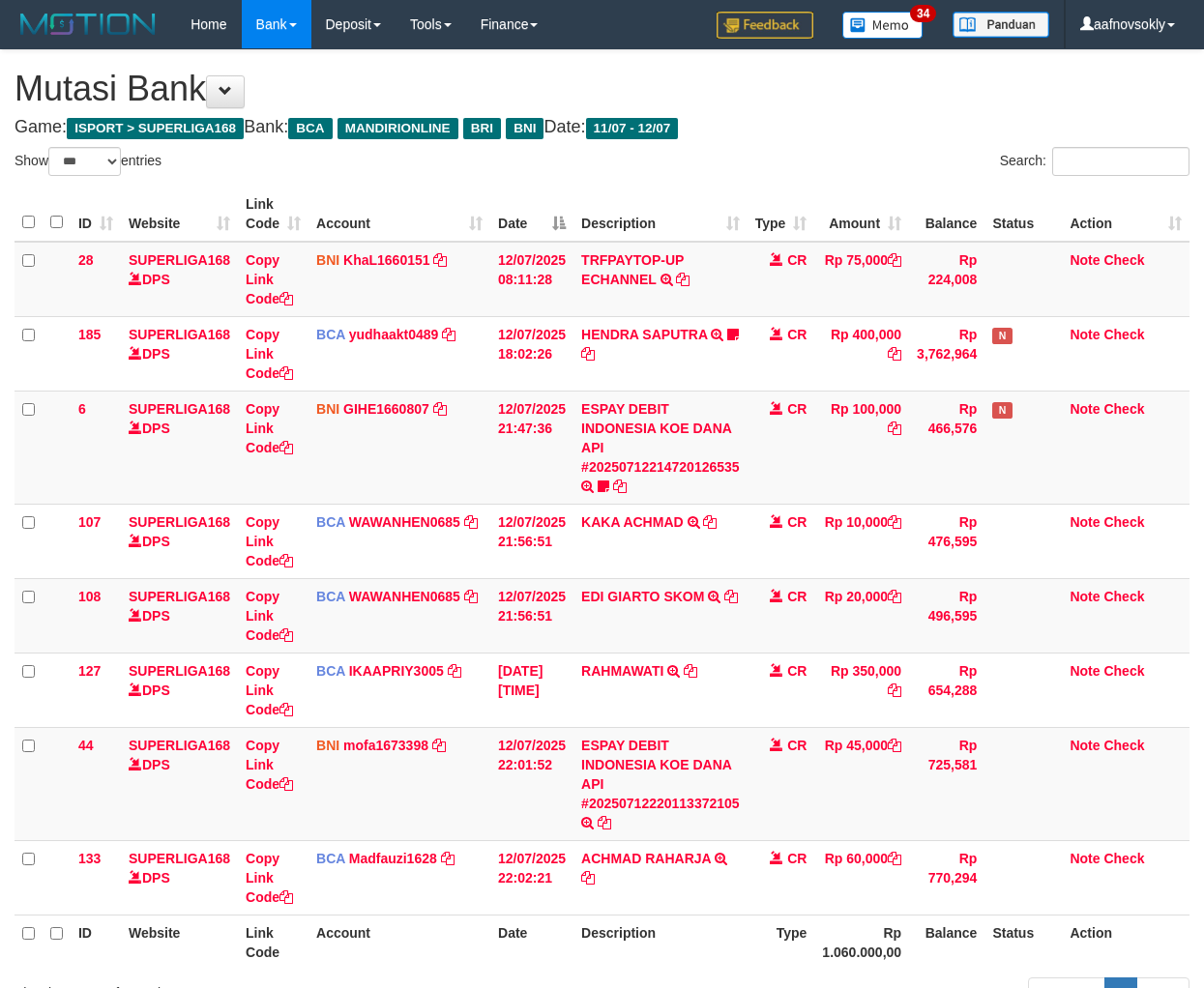 scroll, scrollTop: 169, scrollLeft: 0, axis: vertical 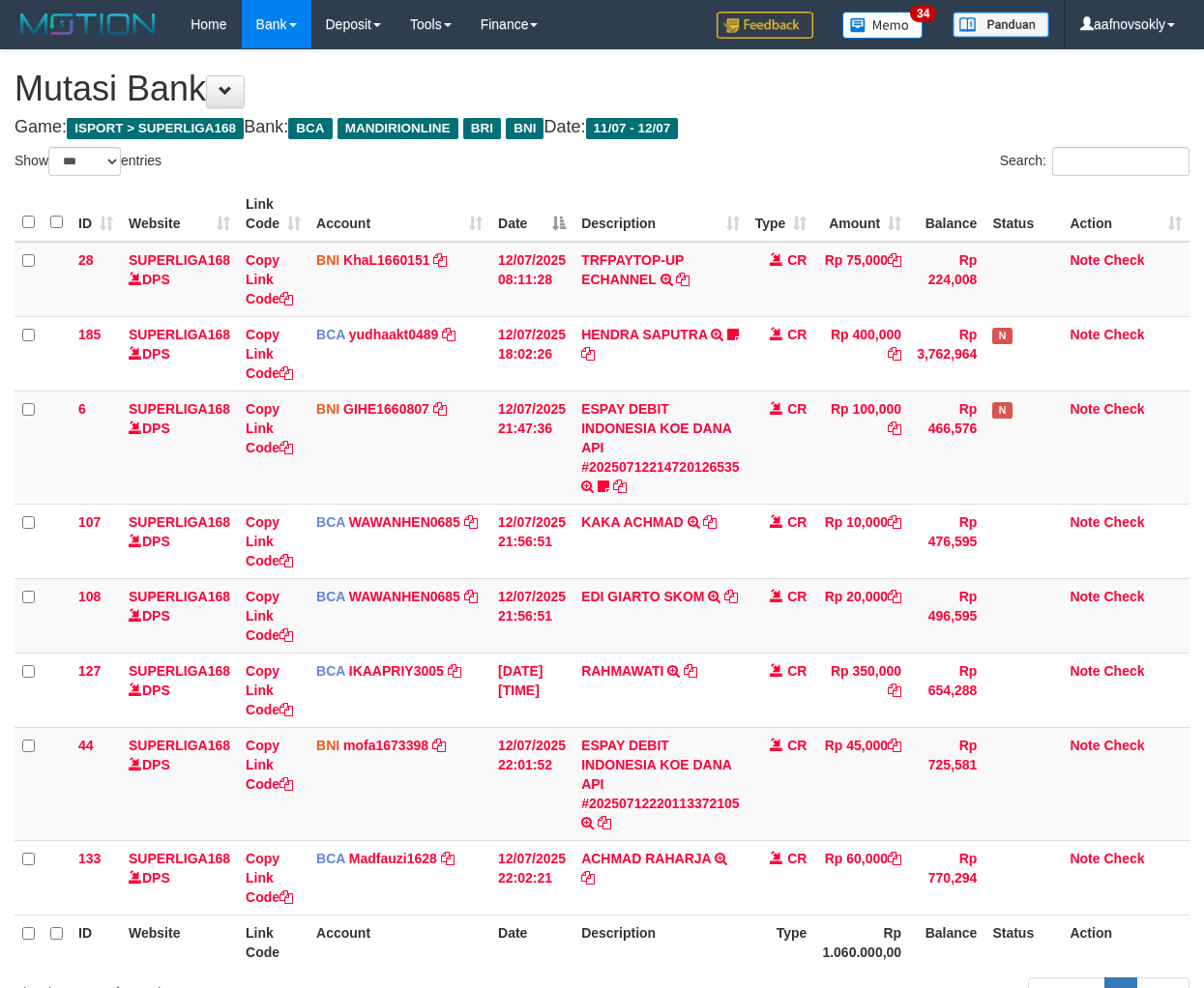 select on "***" 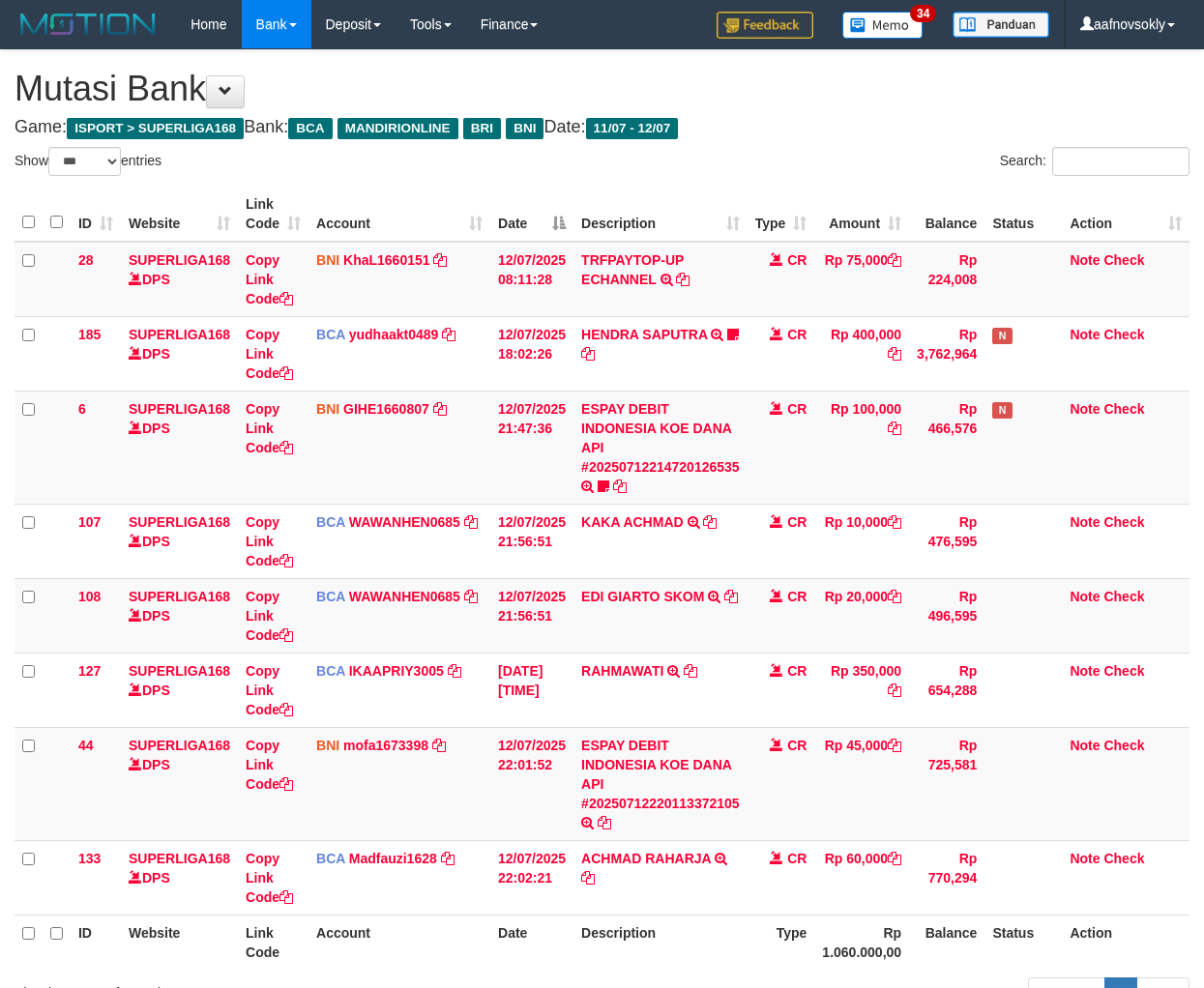 scroll, scrollTop: 169, scrollLeft: 0, axis: vertical 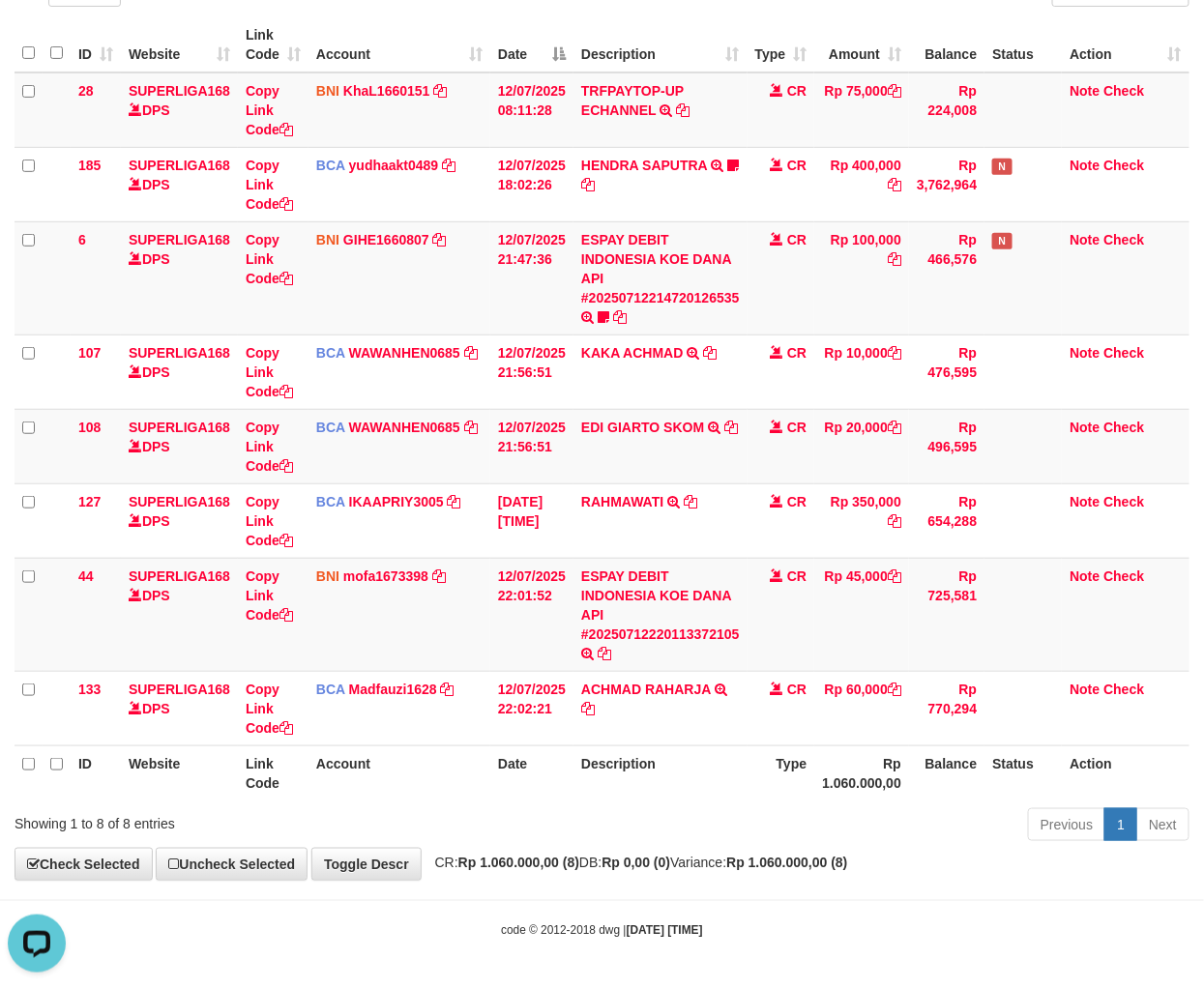 click on "code © 2012-2018 dwg |  2025/07/12 22:02:52" at bounding box center (602, 930) 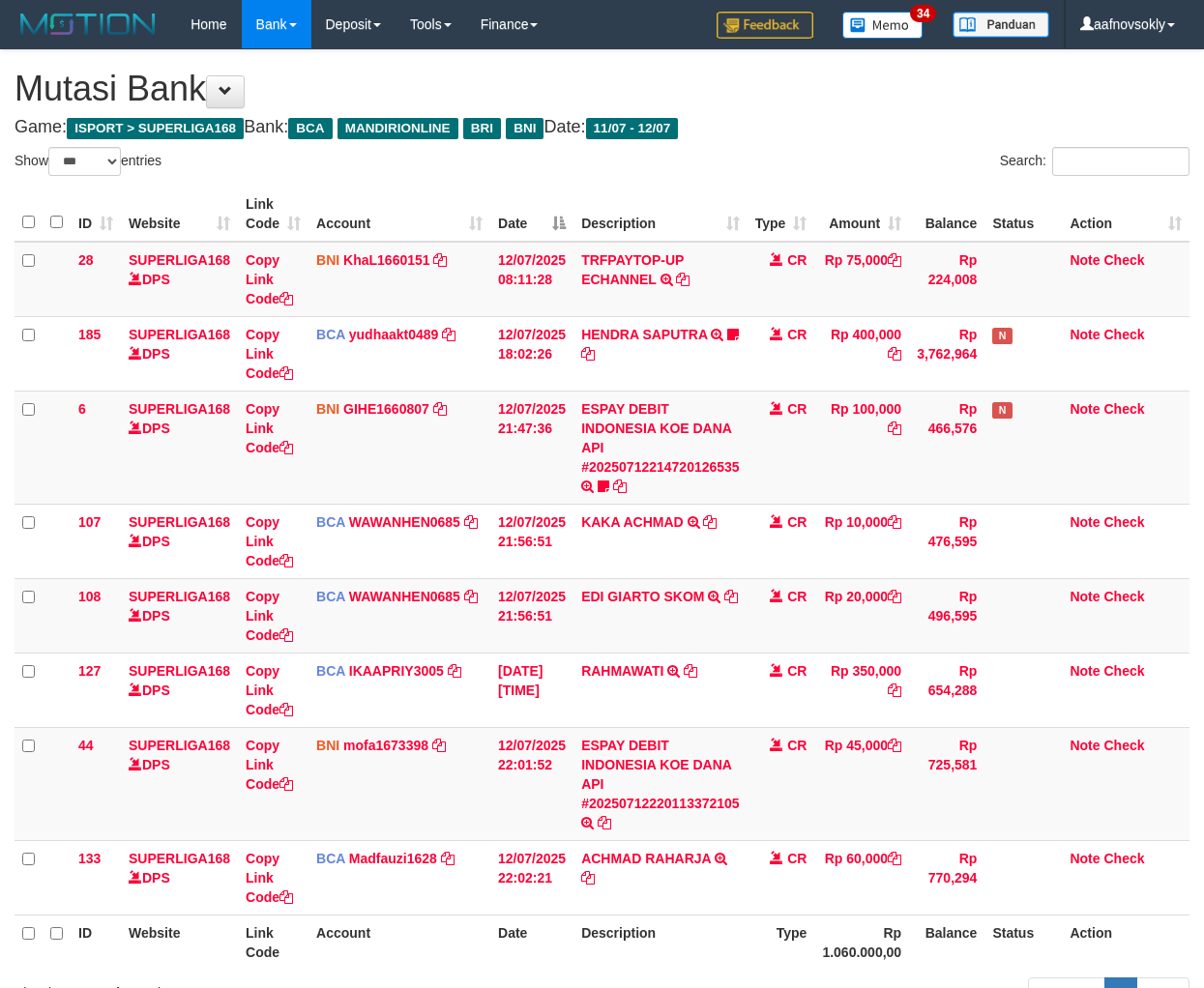 select on "***" 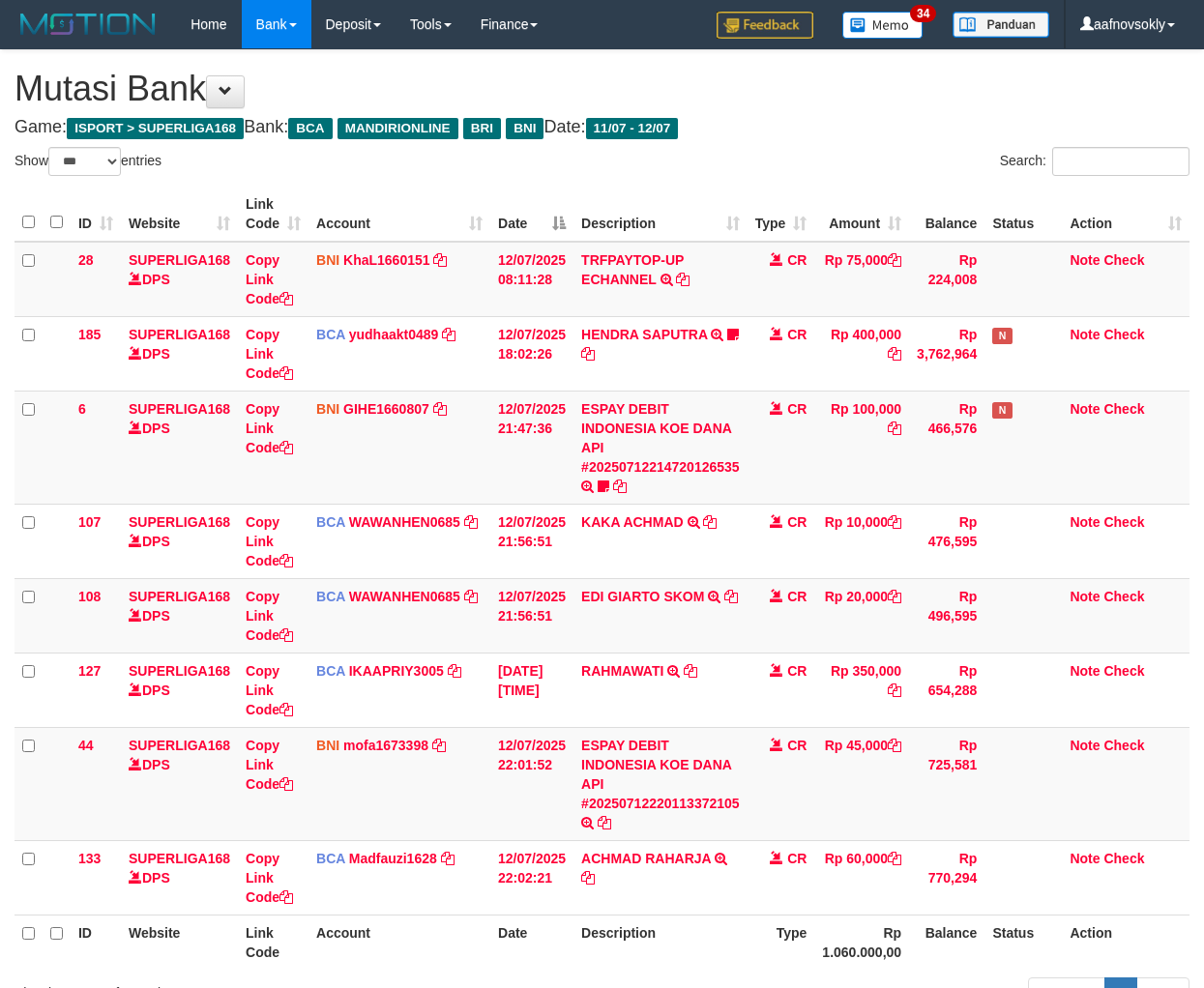 scroll, scrollTop: 169, scrollLeft: 0, axis: vertical 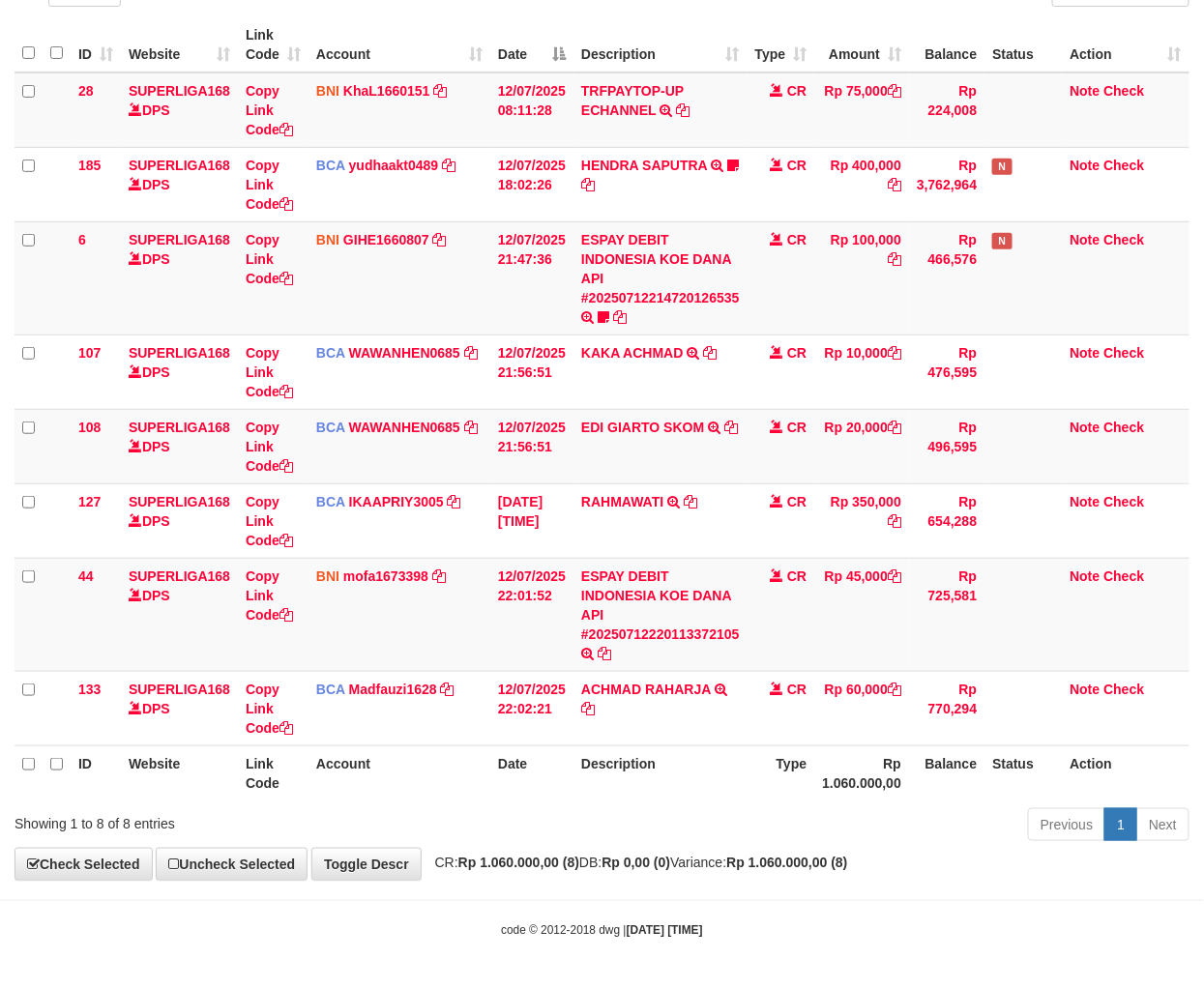 click on "Toggle navigation
Home
Bank
Account List
Load
By Website
Group
[ISPORT]													SUPERLIGA168
By Load Group (DPS)
34" at bounding box center [602, 409] 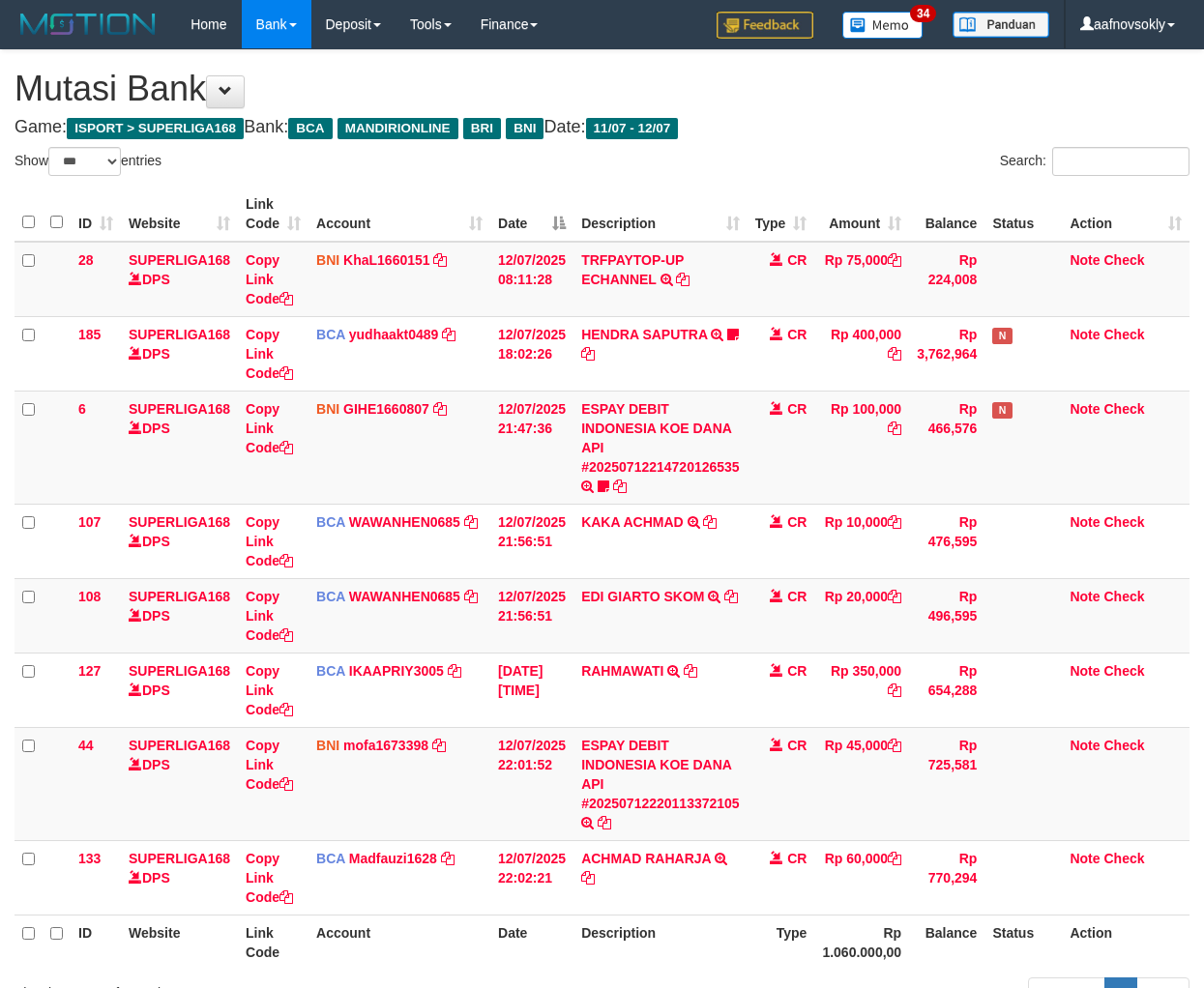 select on "***" 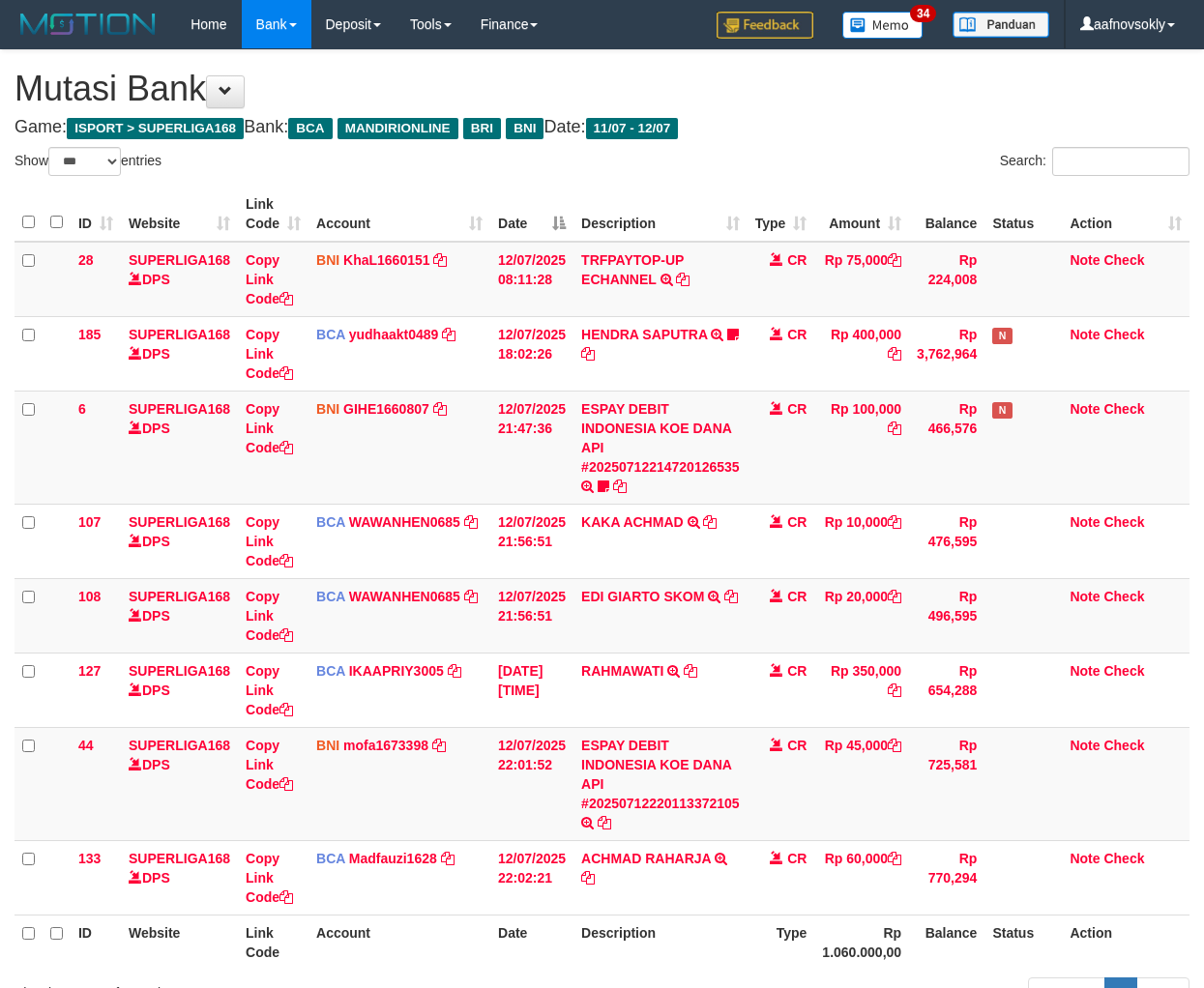 scroll, scrollTop: 169, scrollLeft: 0, axis: vertical 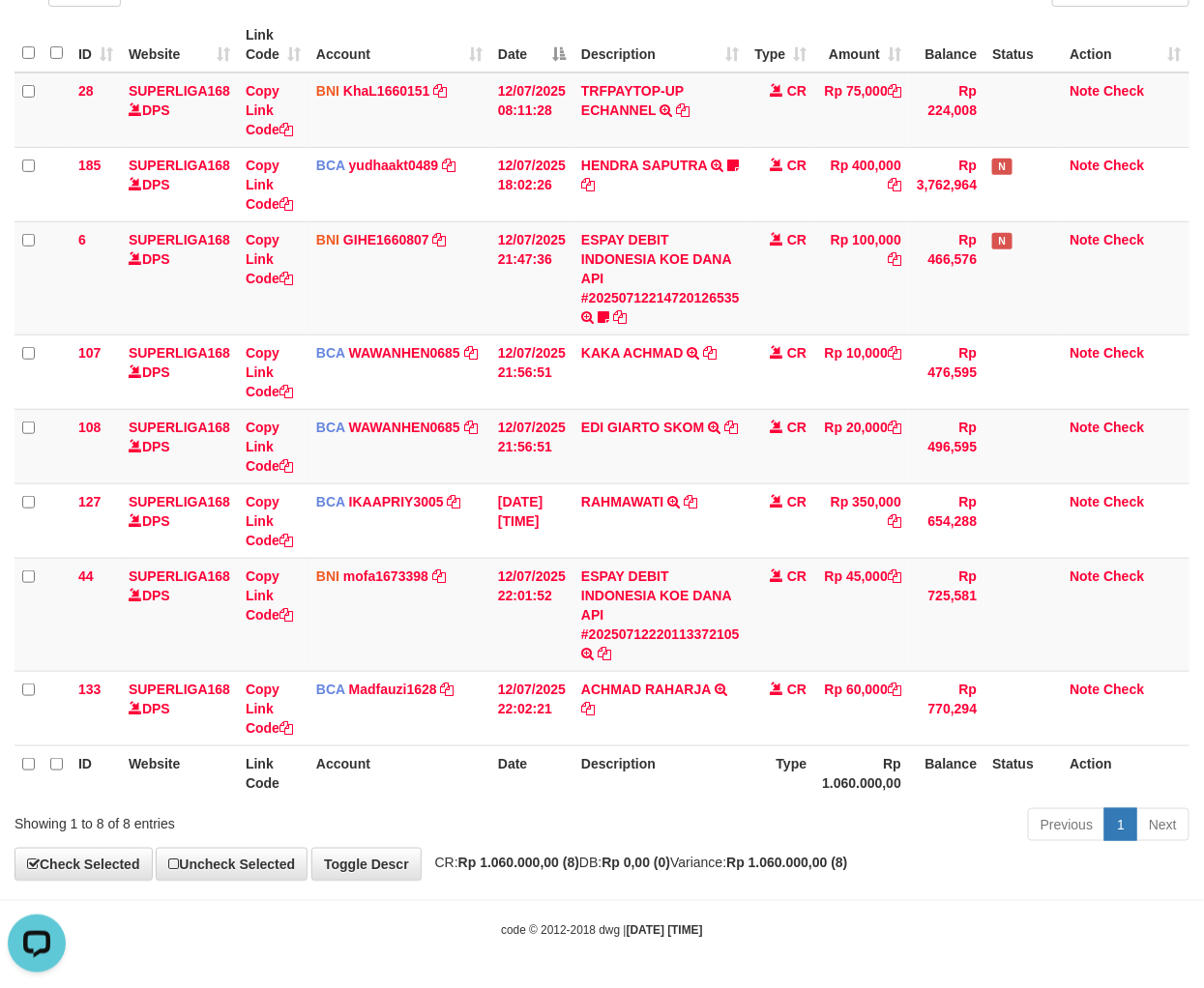drag, startPoint x: 519, startPoint y: 759, endPoint x: 1207, endPoint y: 764, distance: 688.0182 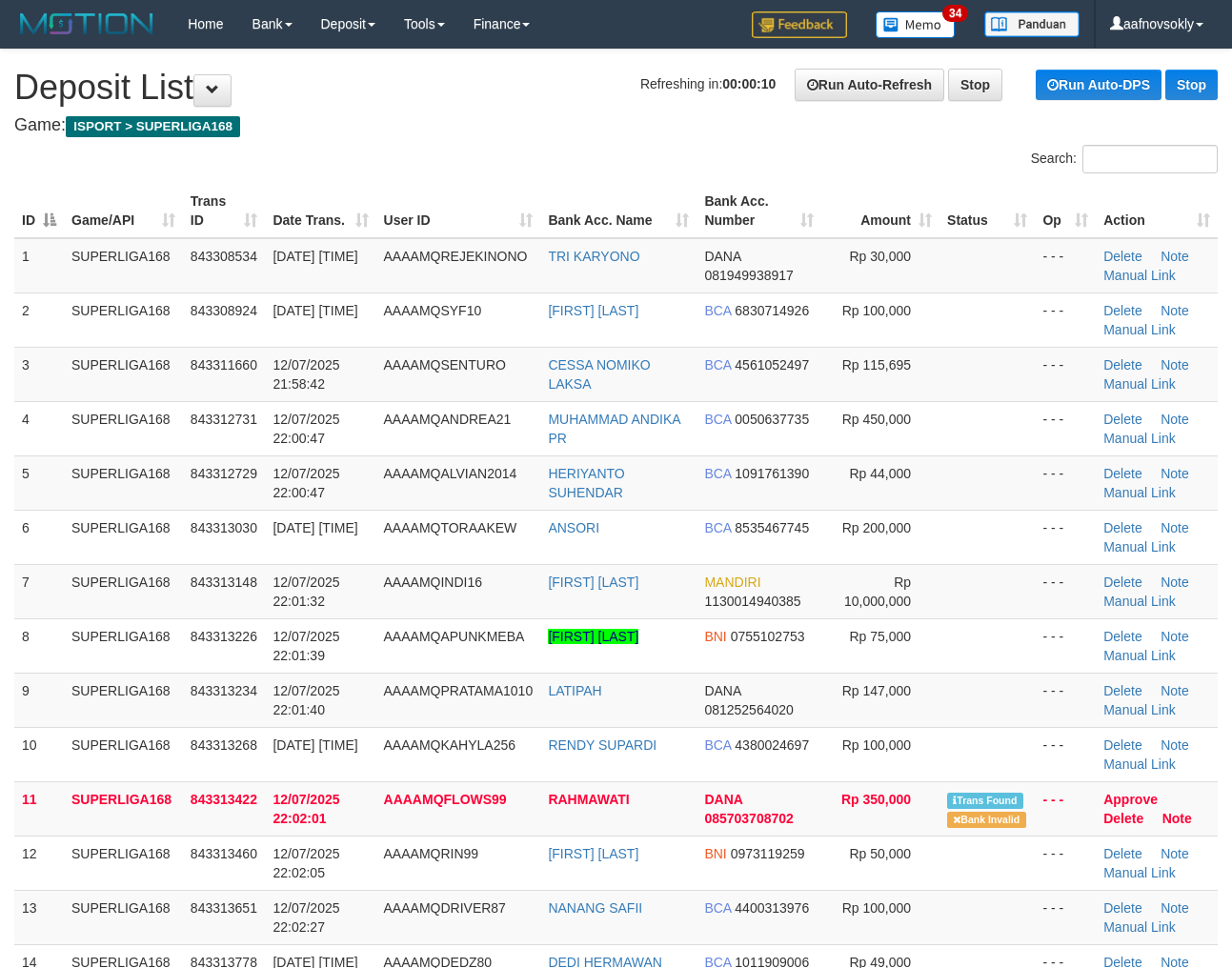 scroll, scrollTop: 0, scrollLeft: 0, axis: both 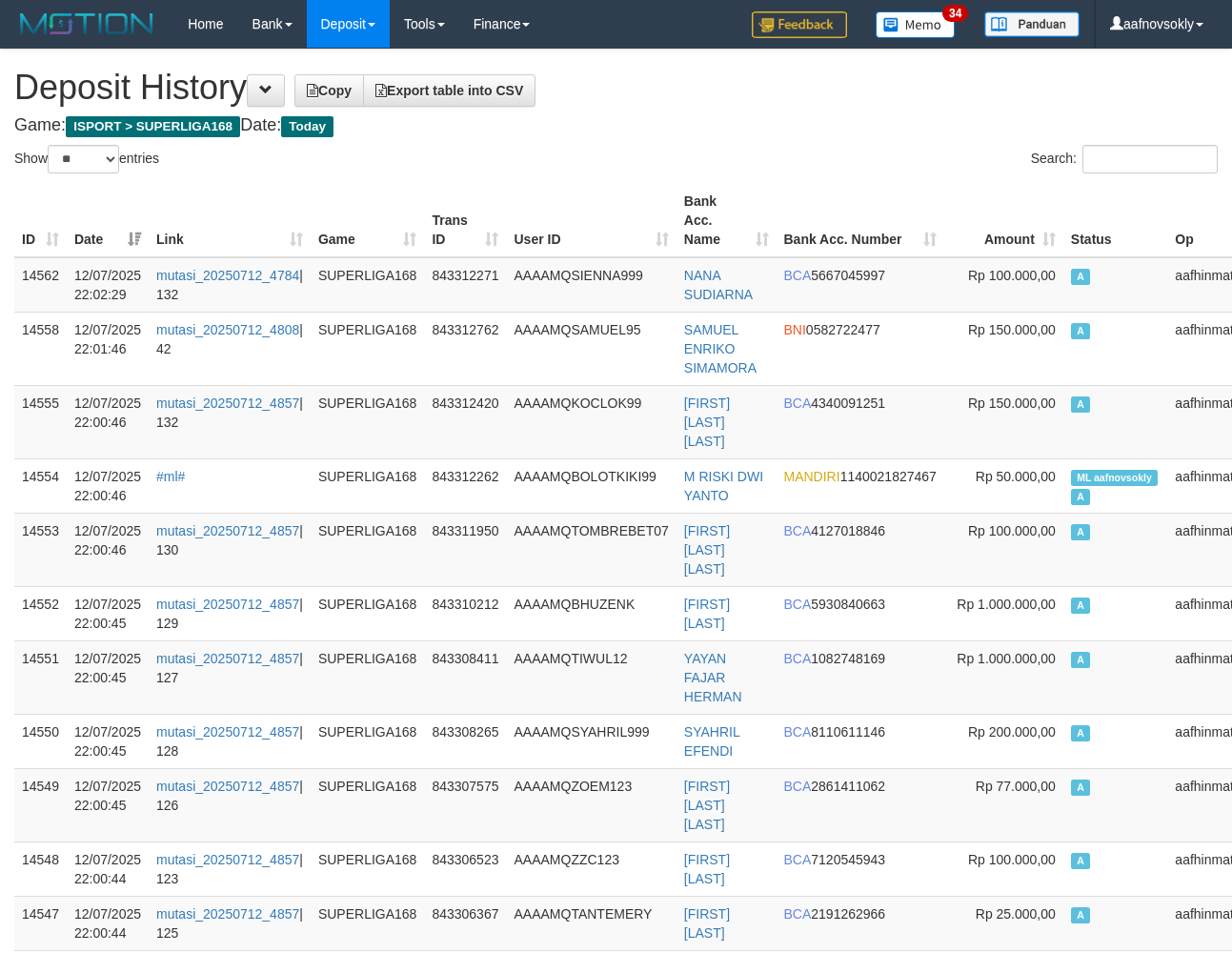 select on "**" 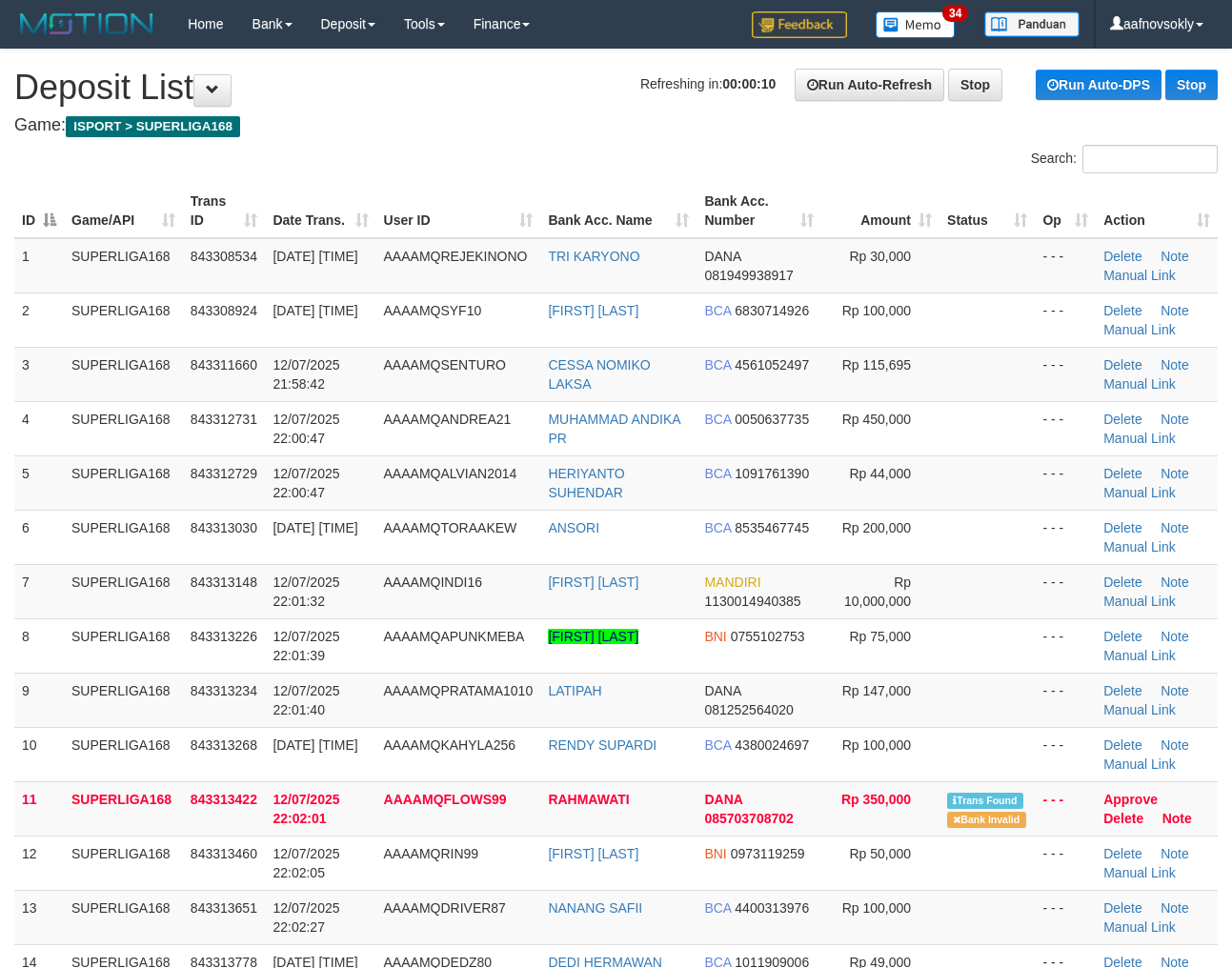 scroll, scrollTop: 0, scrollLeft: 0, axis: both 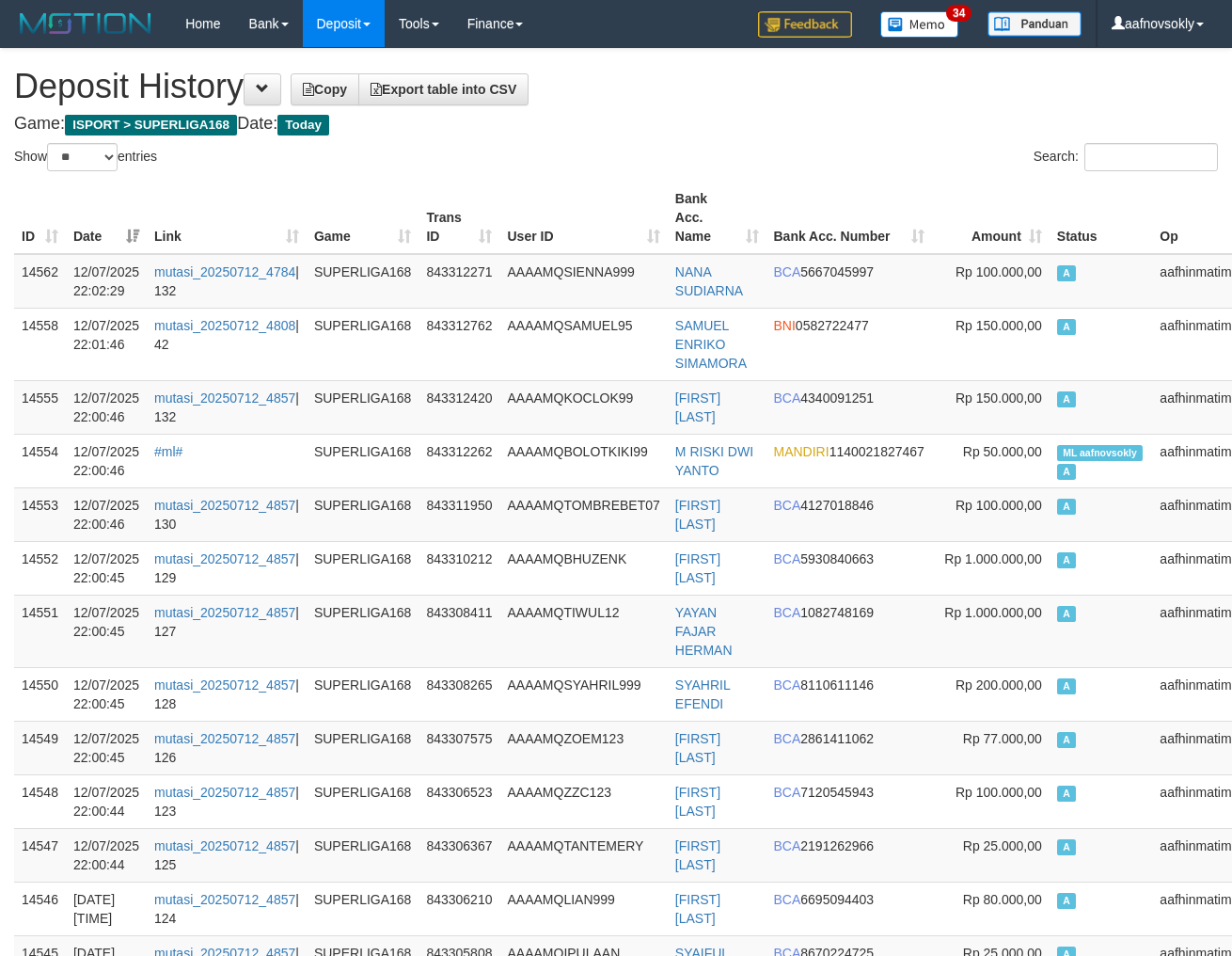 select on "**" 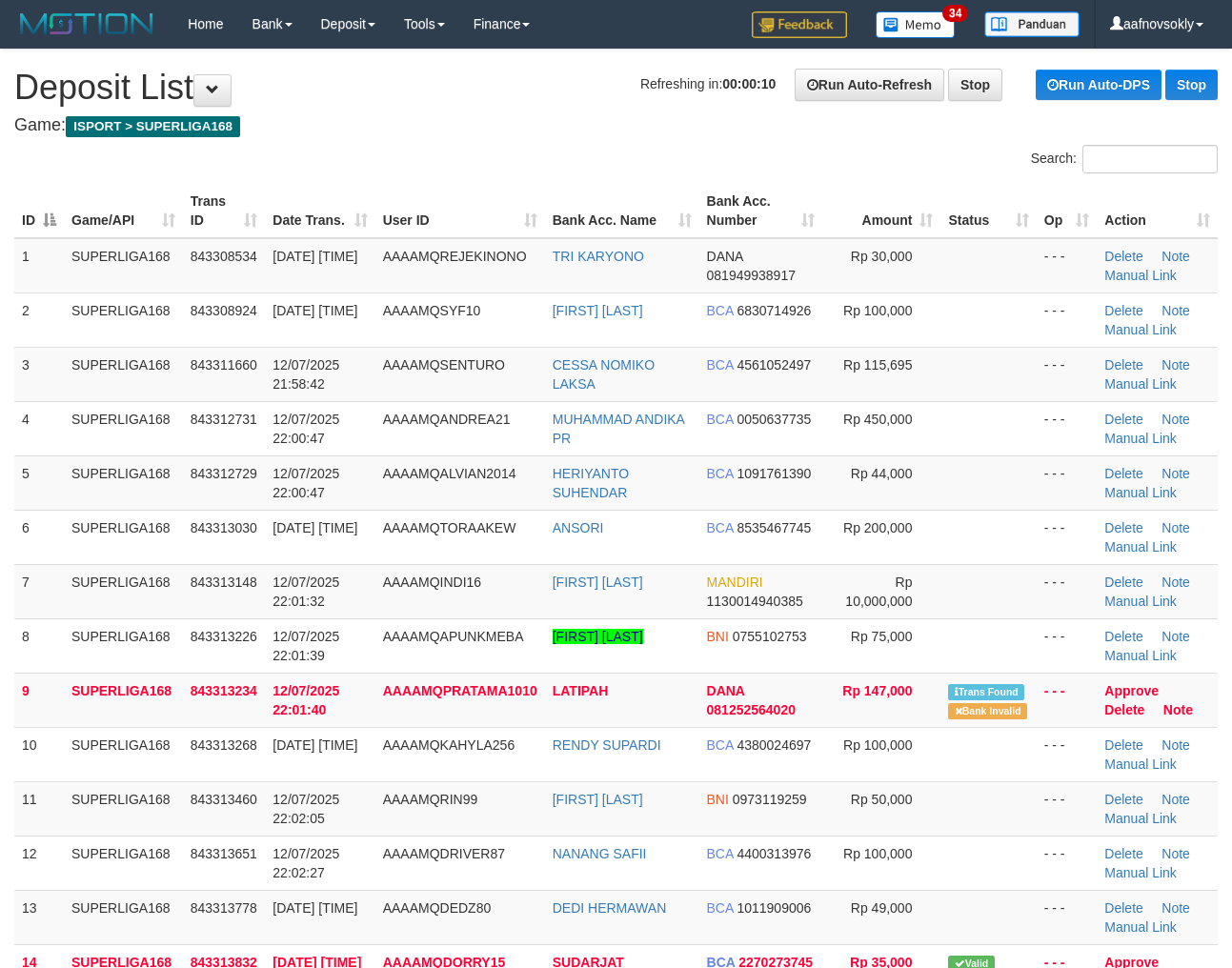 scroll, scrollTop: 0, scrollLeft: 0, axis: both 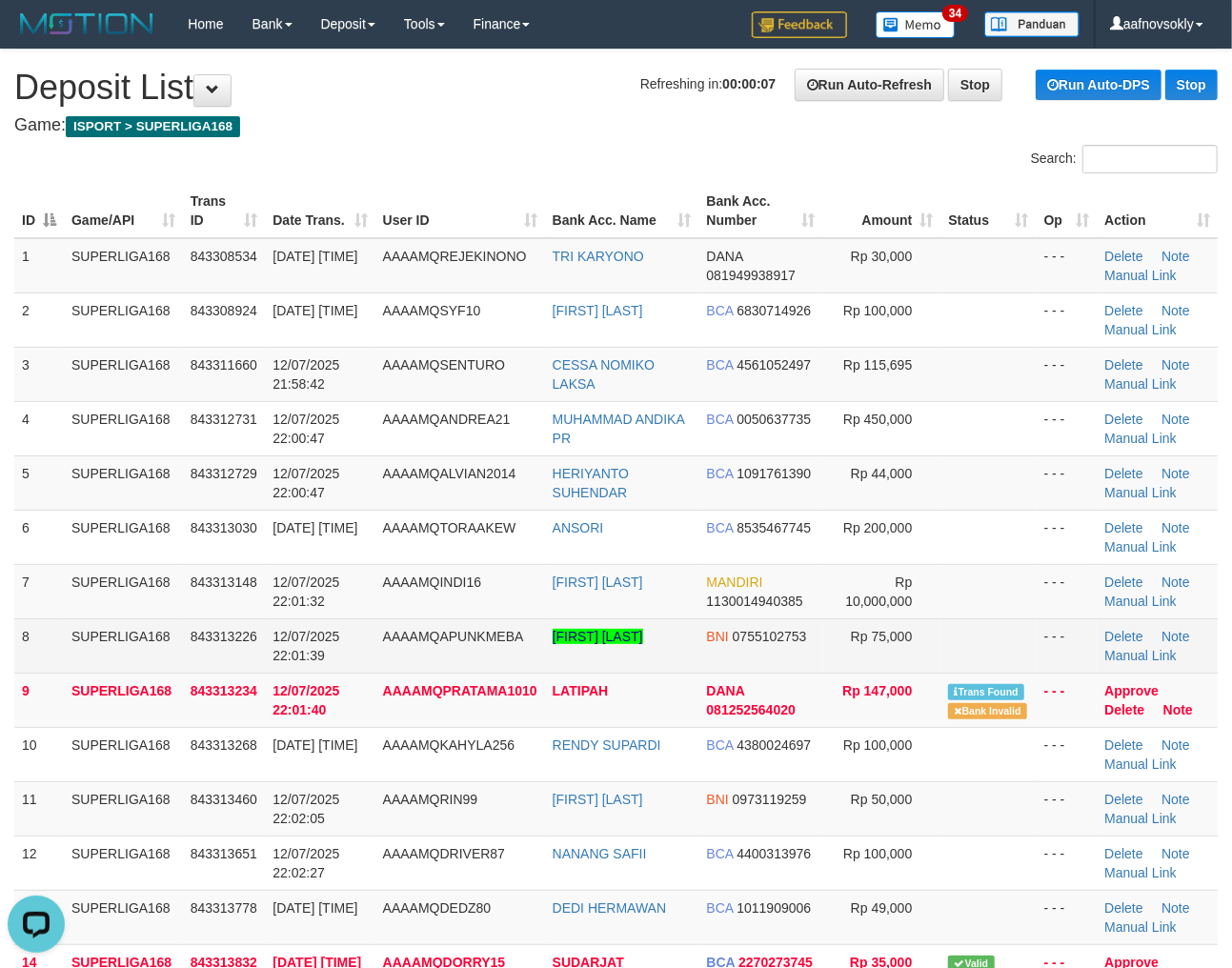 drag, startPoint x: 311, startPoint y: 619, endPoint x: 303, endPoint y: 638, distance: 20.615528 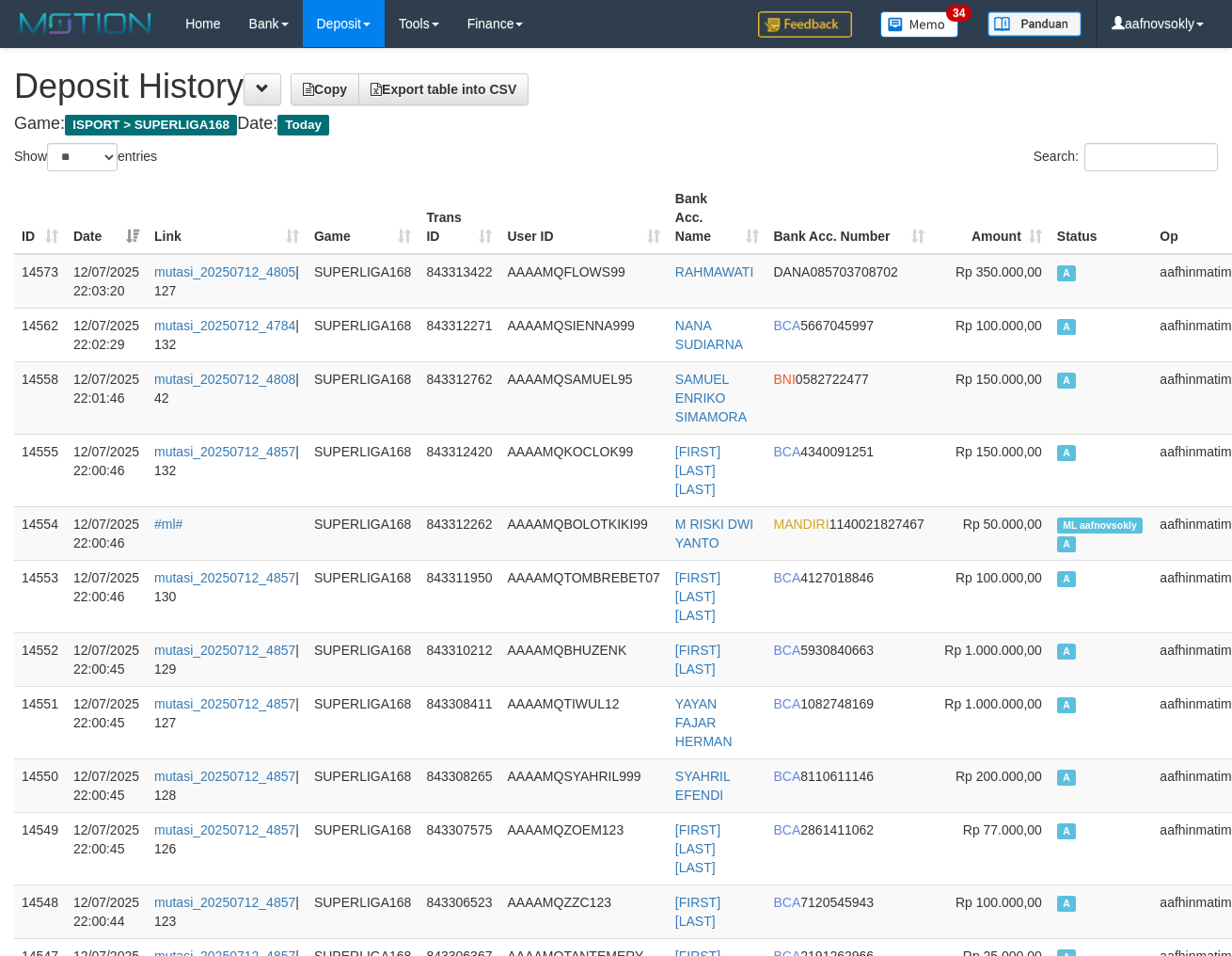 select on "**" 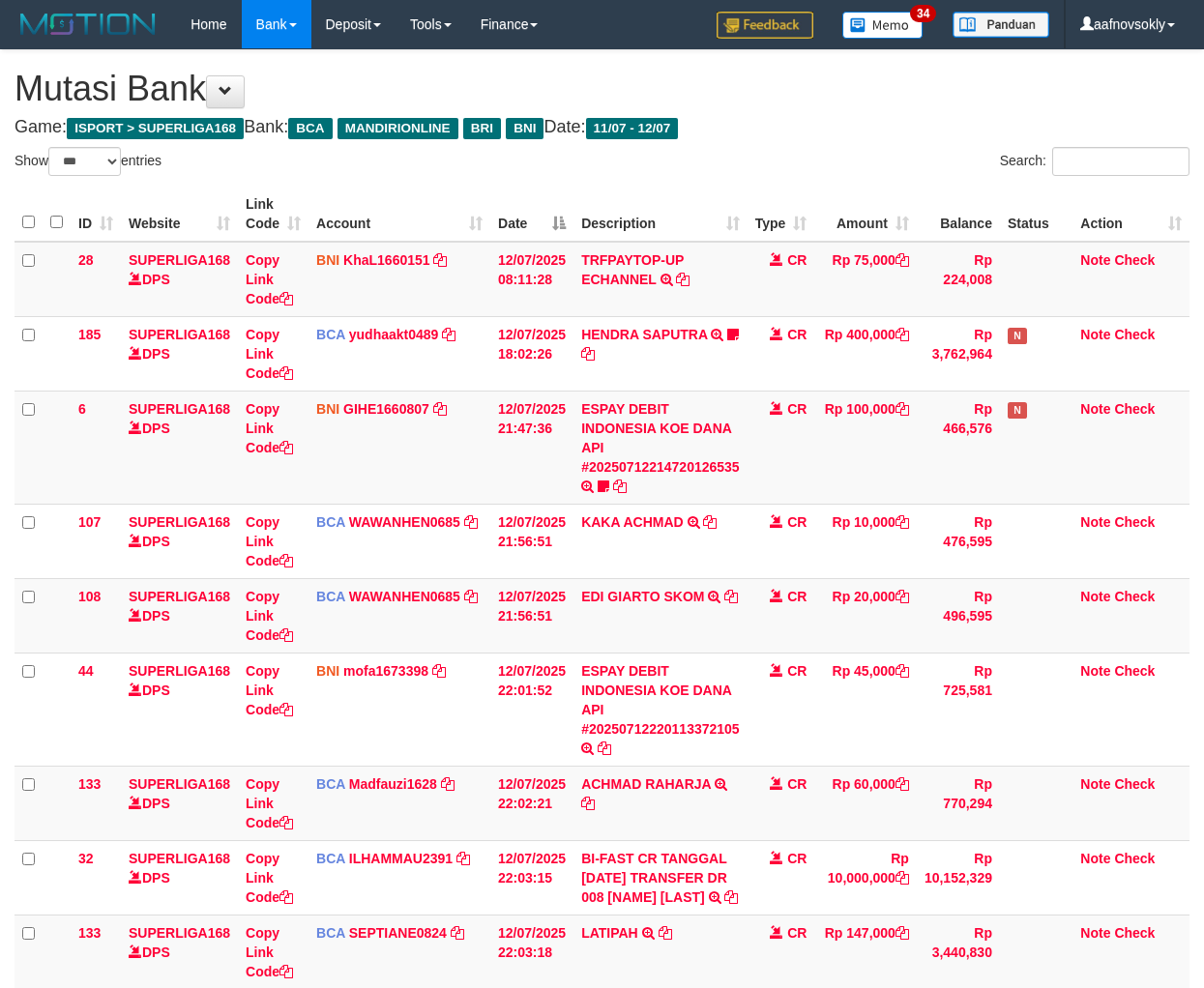 select on "***" 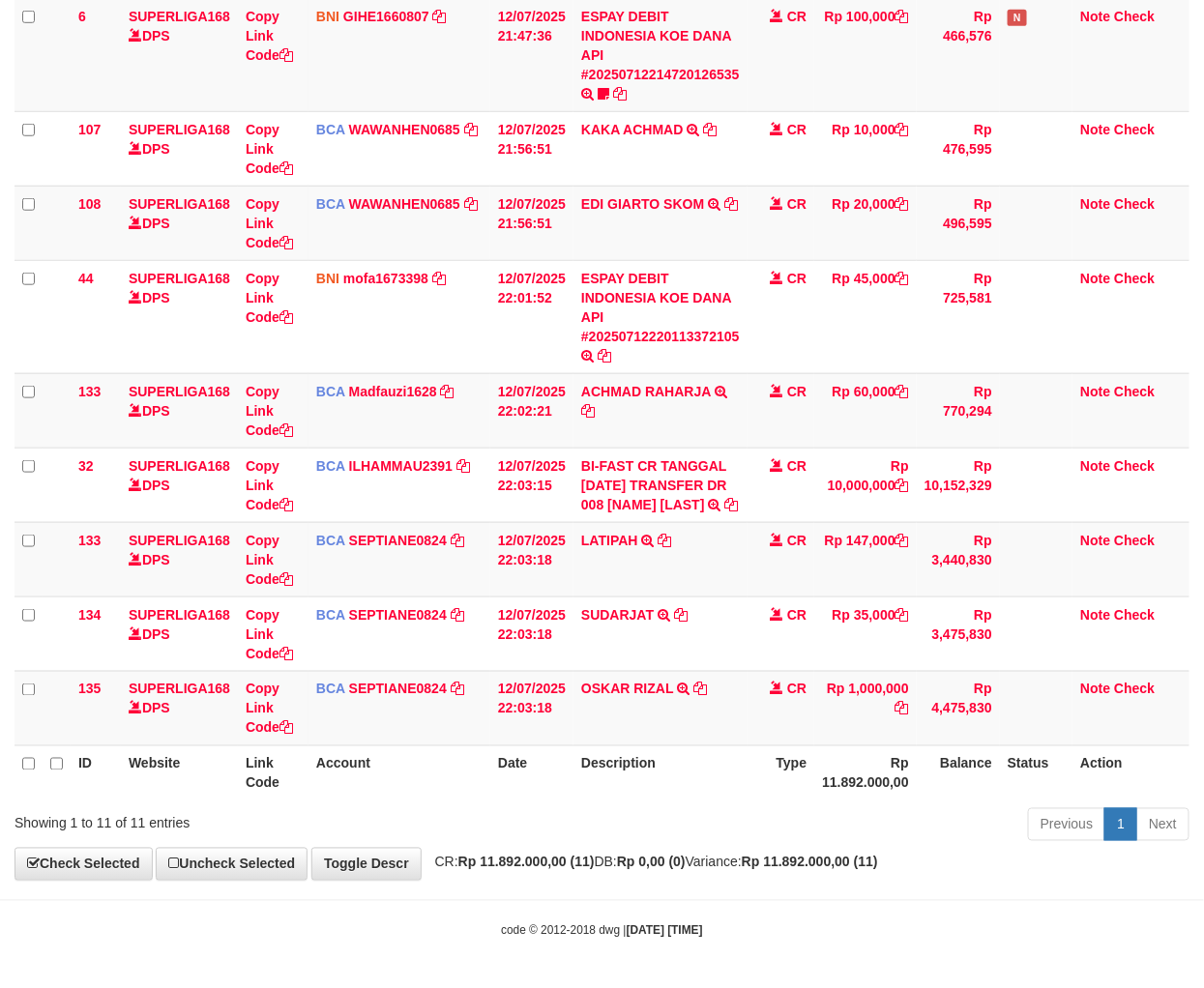 click on "Rp 11.892.000,00" at bounding box center (866, 772) 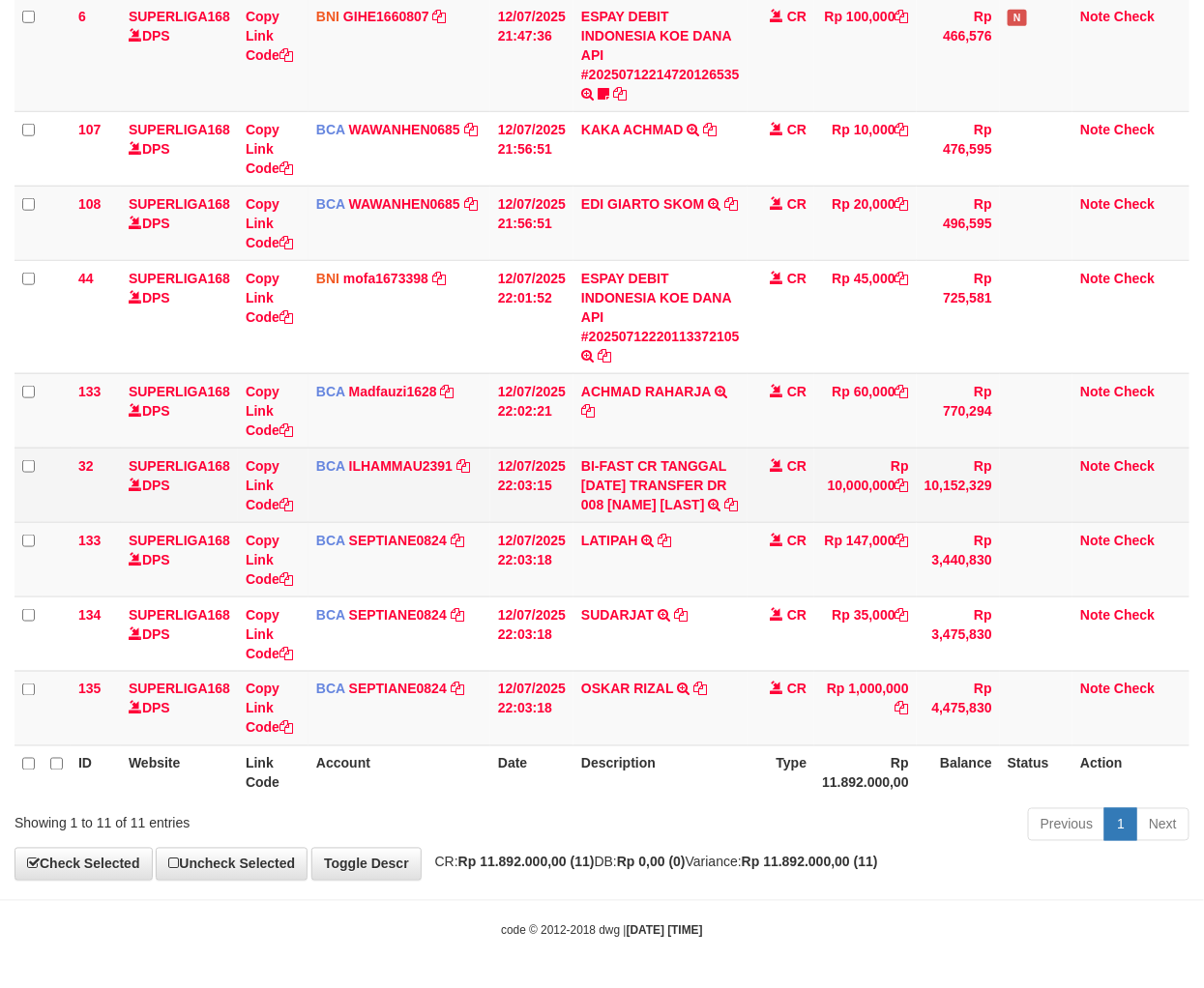 scroll, scrollTop: 169, scrollLeft: 0, axis: vertical 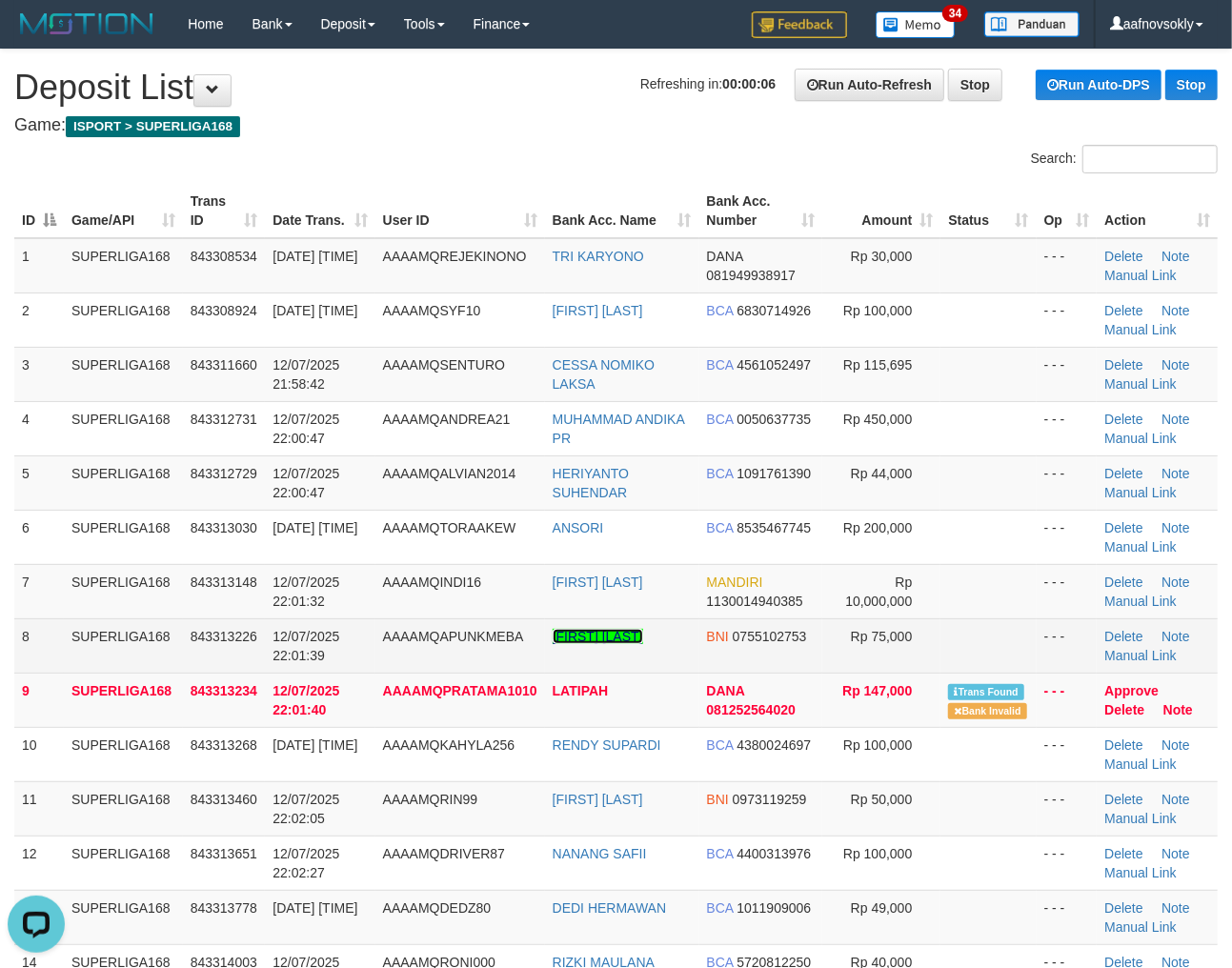 click on "MUHAMMAD SYAFRULLAH" at bounding box center [597, 636] 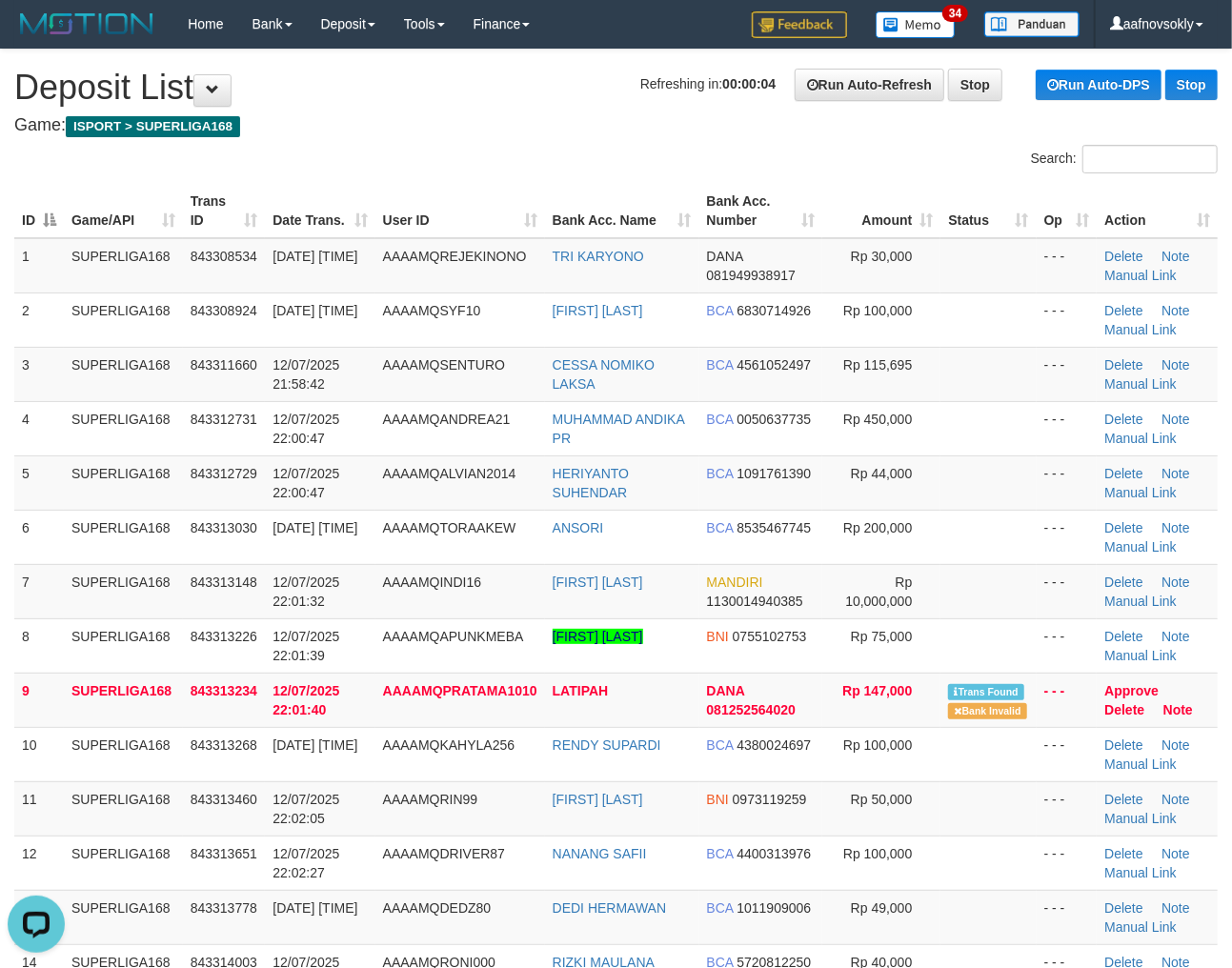 click on "**********" at bounding box center (616, 1407) 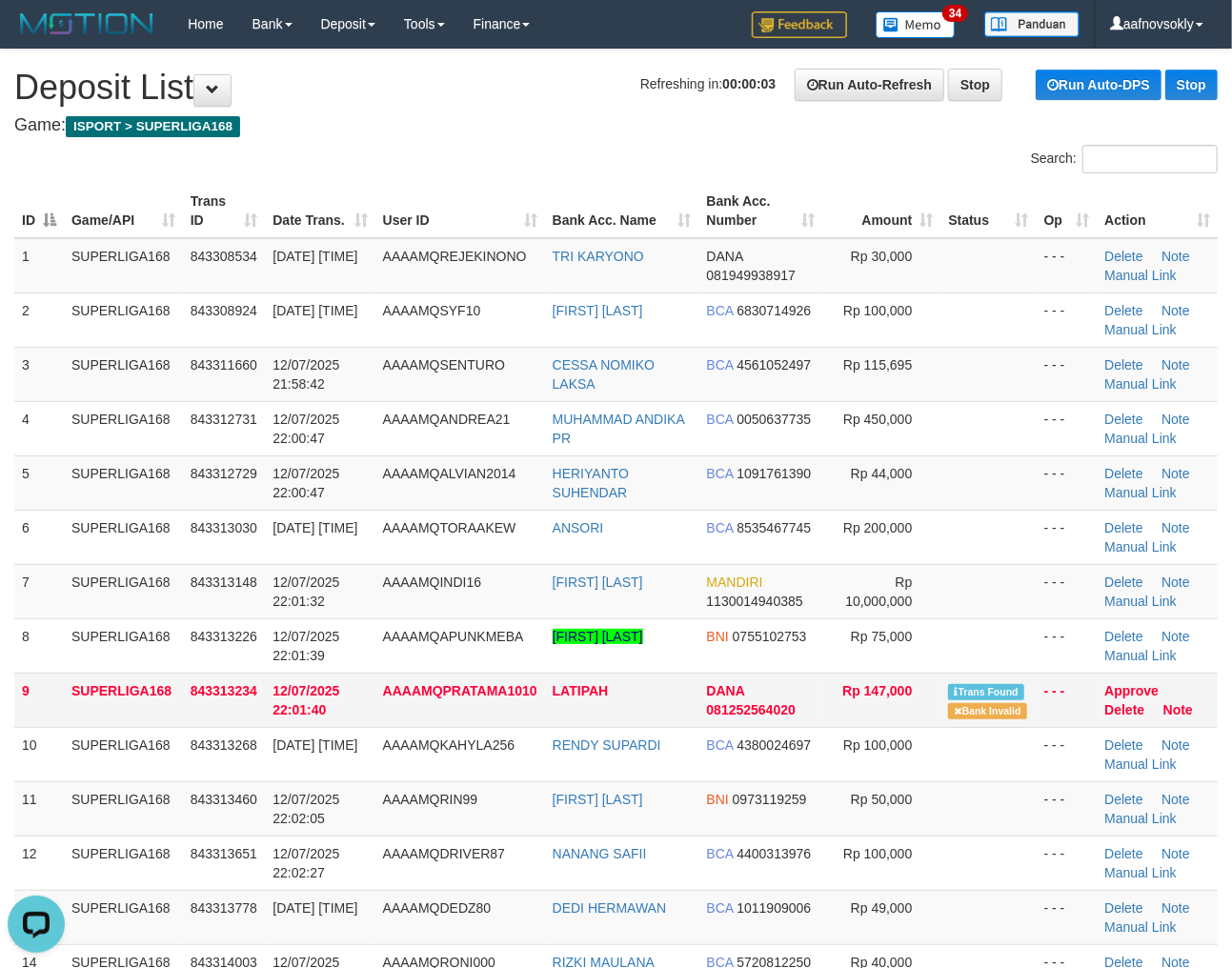 click on "843313234" at bounding box center (224, 691) 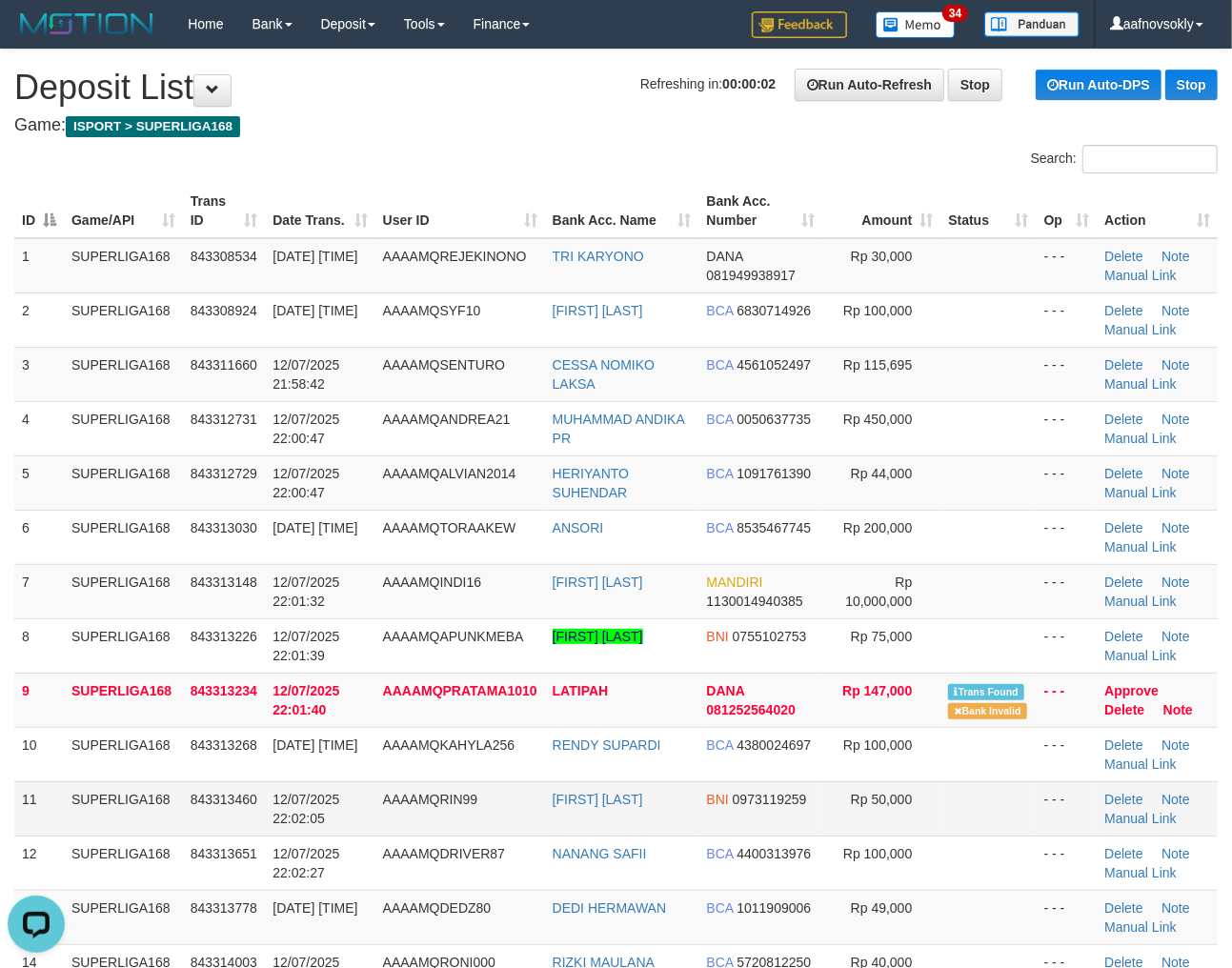 click on "RAFIQI AMALUDIN" at bounding box center (622, 808) 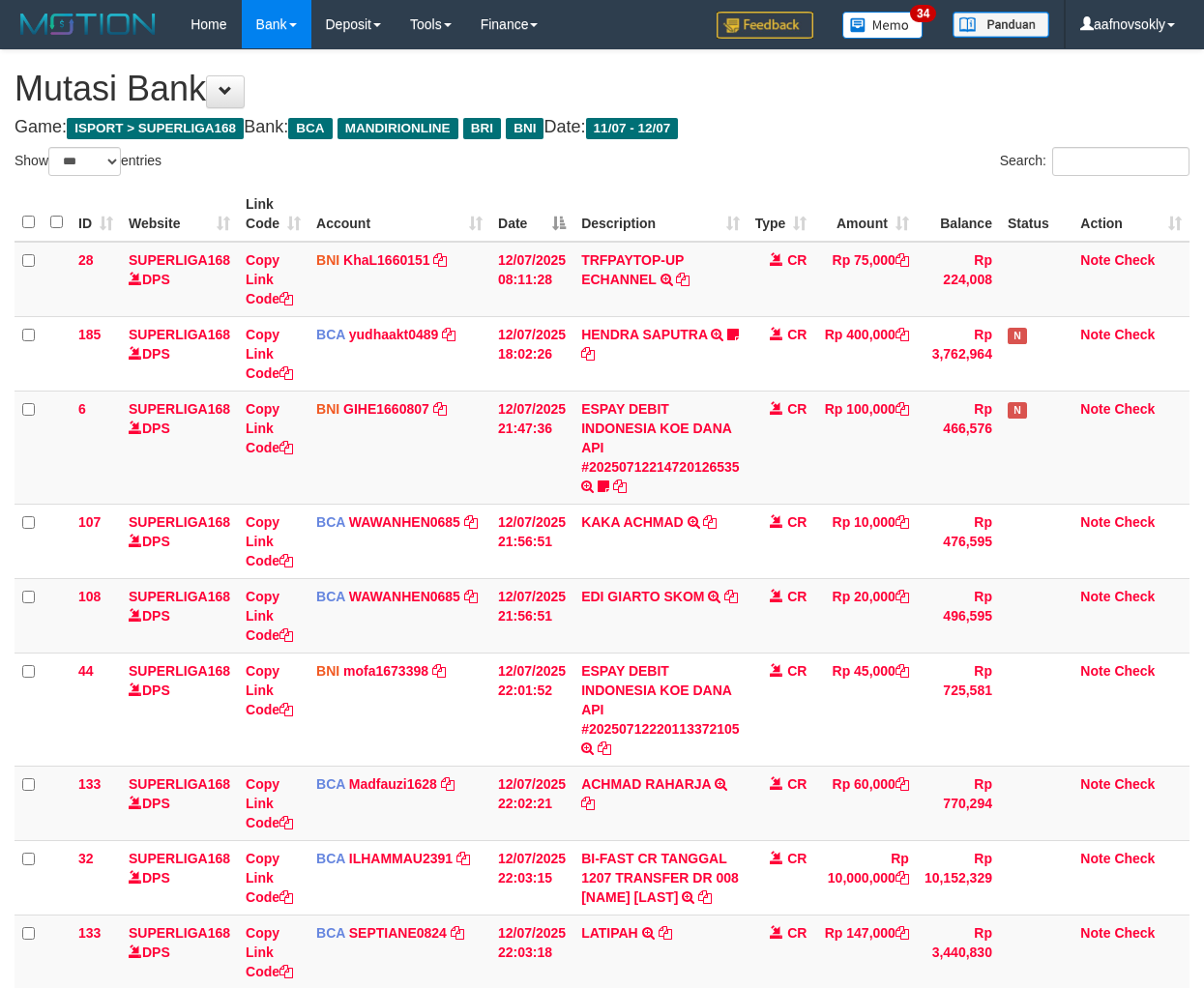 select on "***" 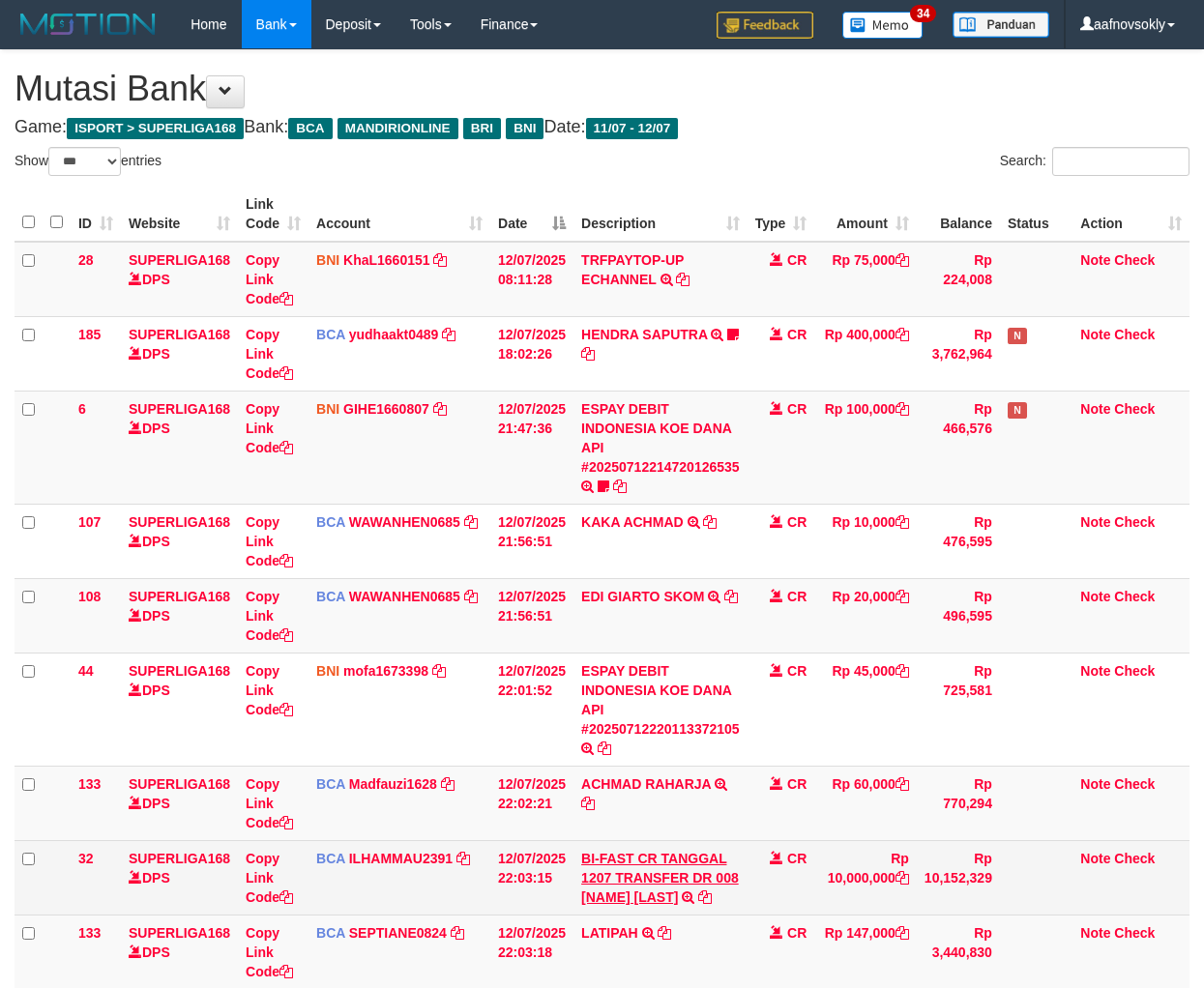 scroll, scrollTop: 169, scrollLeft: 0, axis: vertical 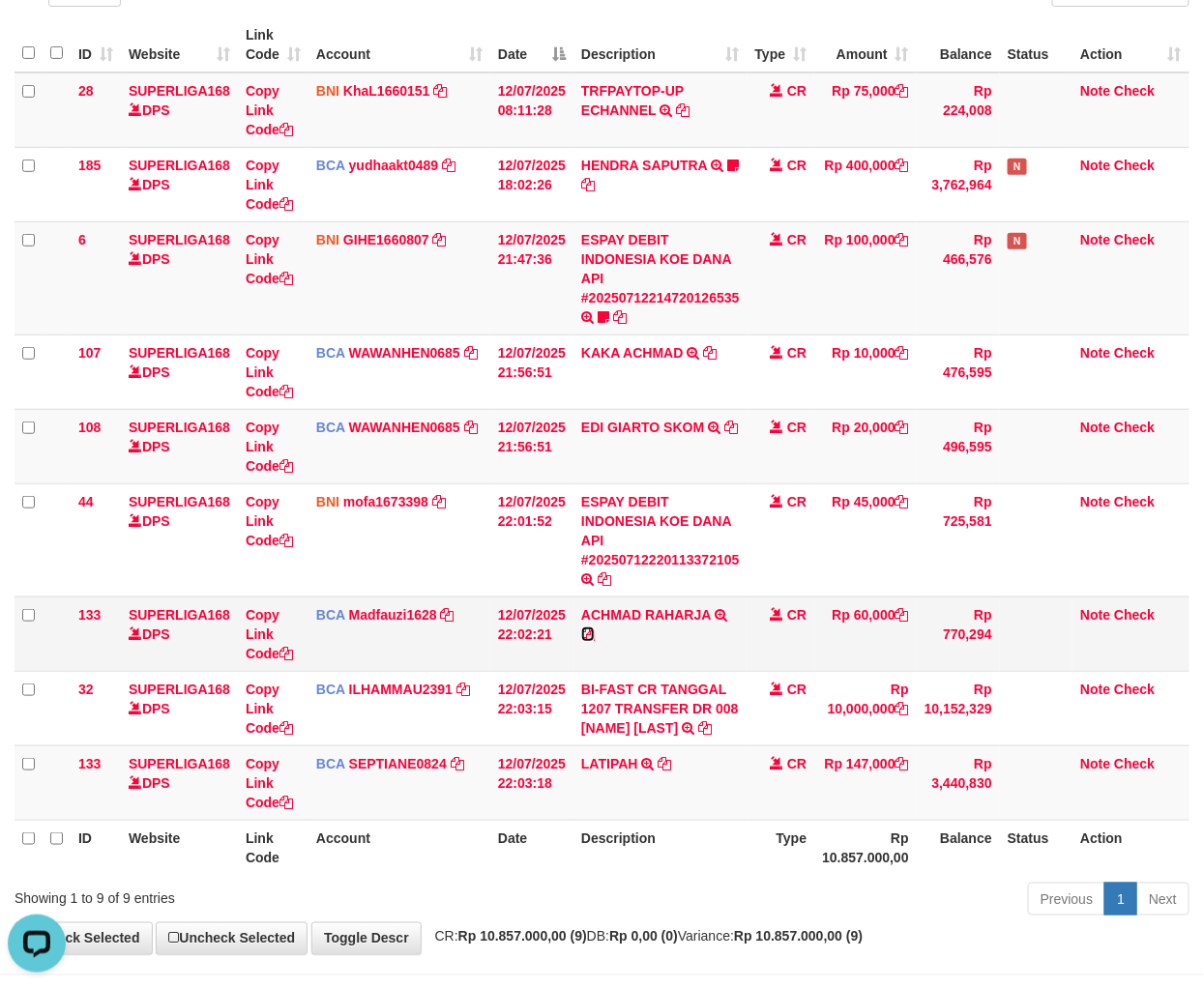 click at bounding box center (588, 634) 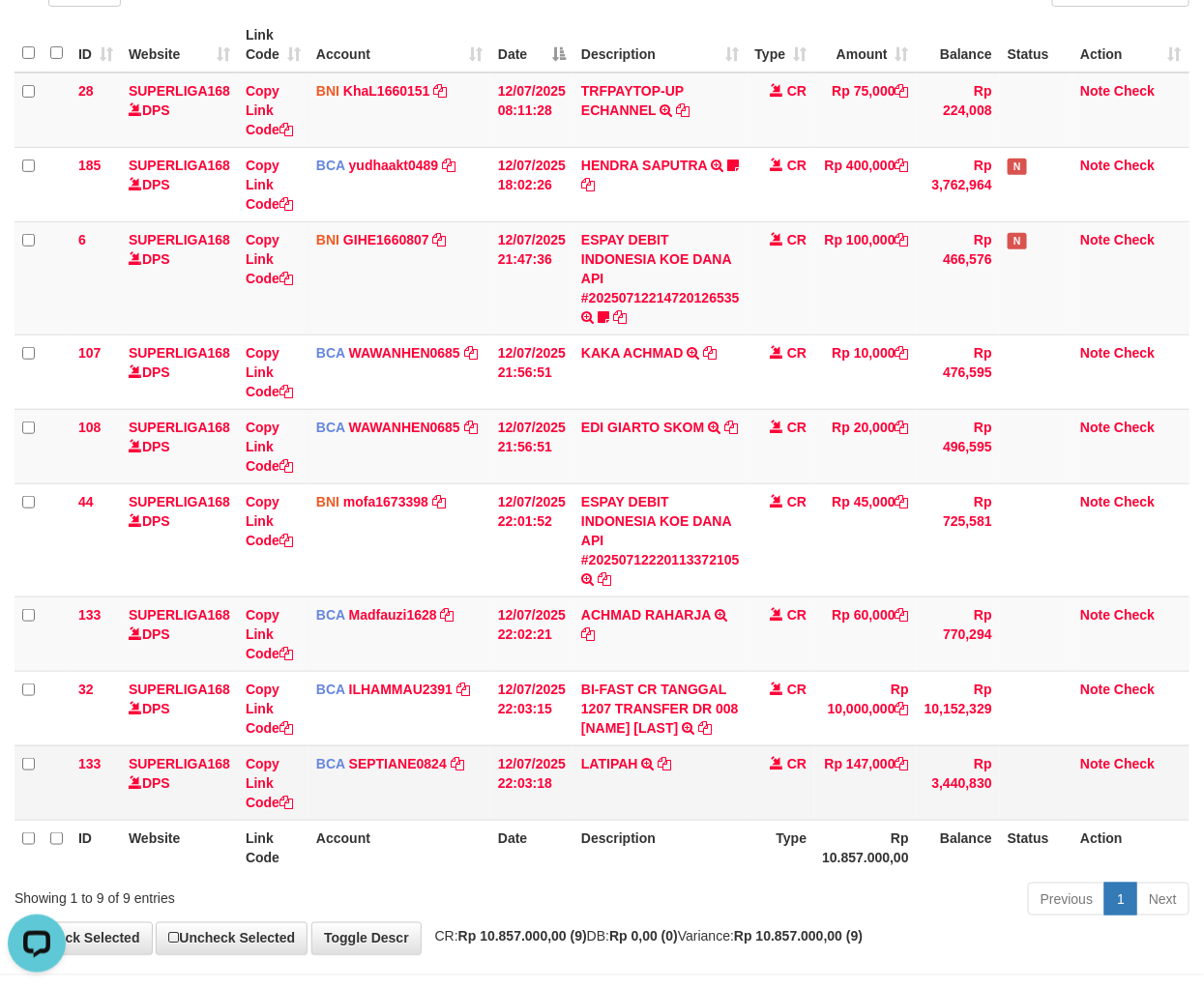 drag, startPoint x: 856, startPoint y: 813, endPoint x: 1016, endPoint y: 813, distance: 160 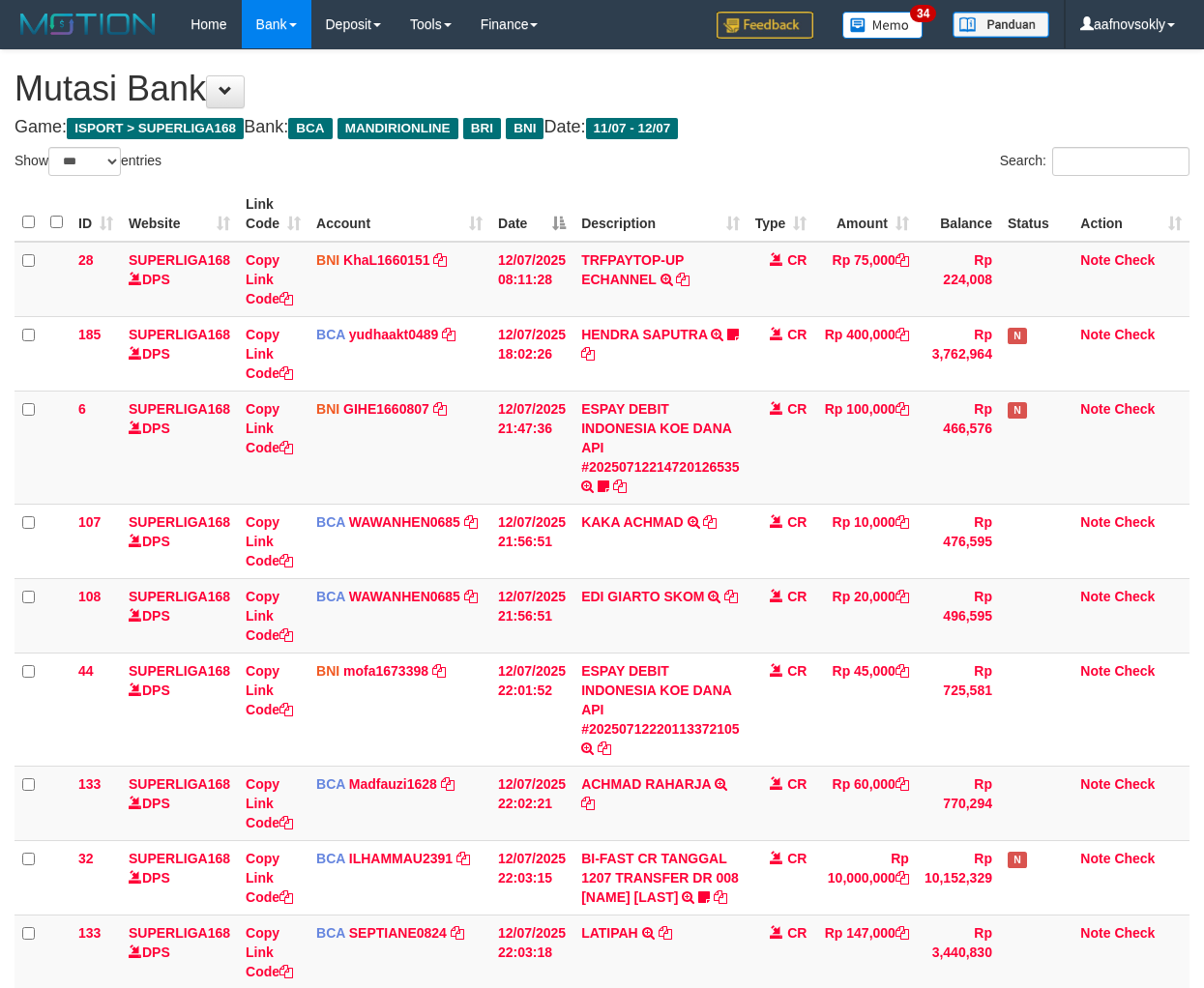 select on "***" 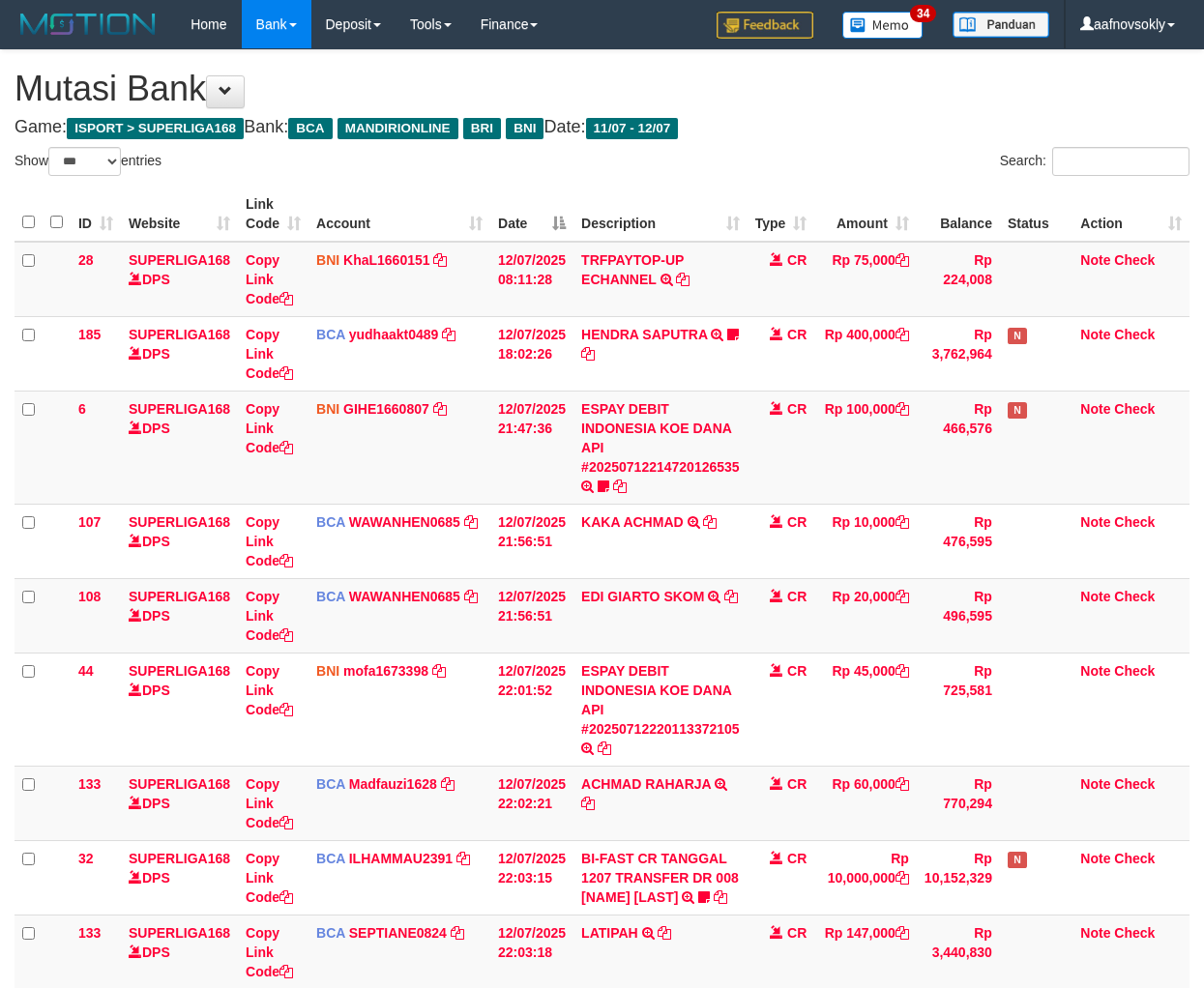 scroll, scrollTop: 169, scrollLeft: 0, axis: vertical 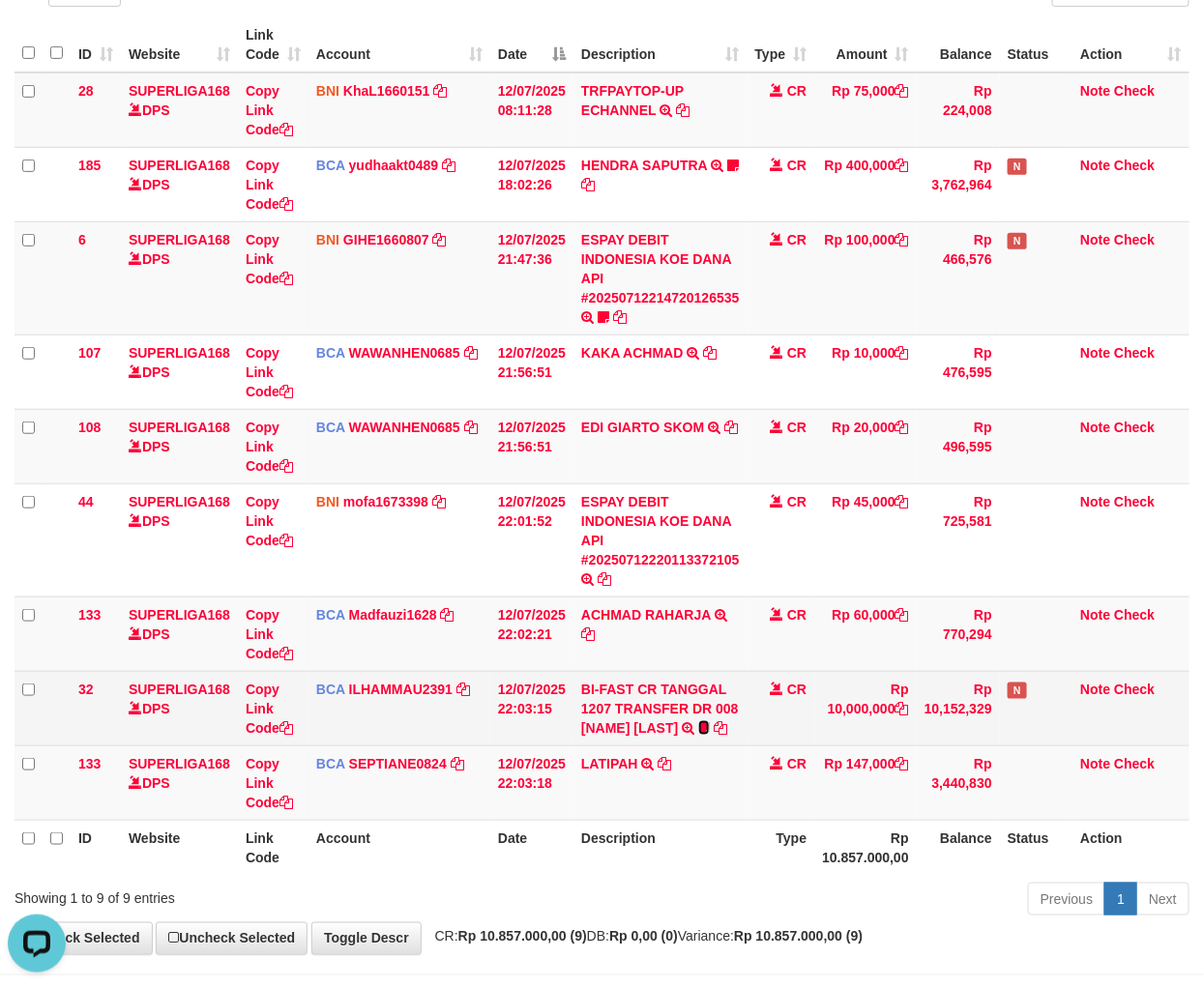 click at bounding box center [704, 728] 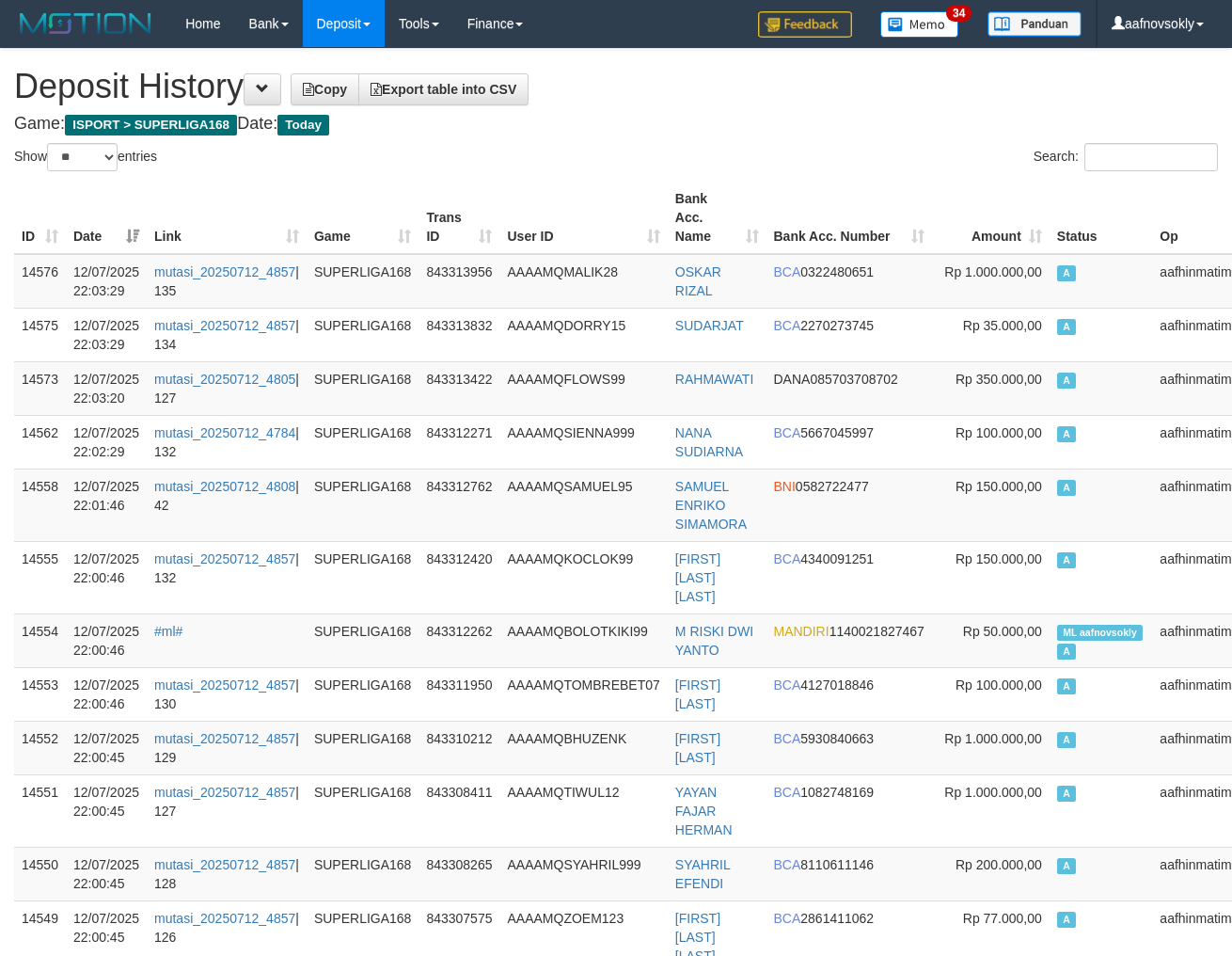 select on "**" 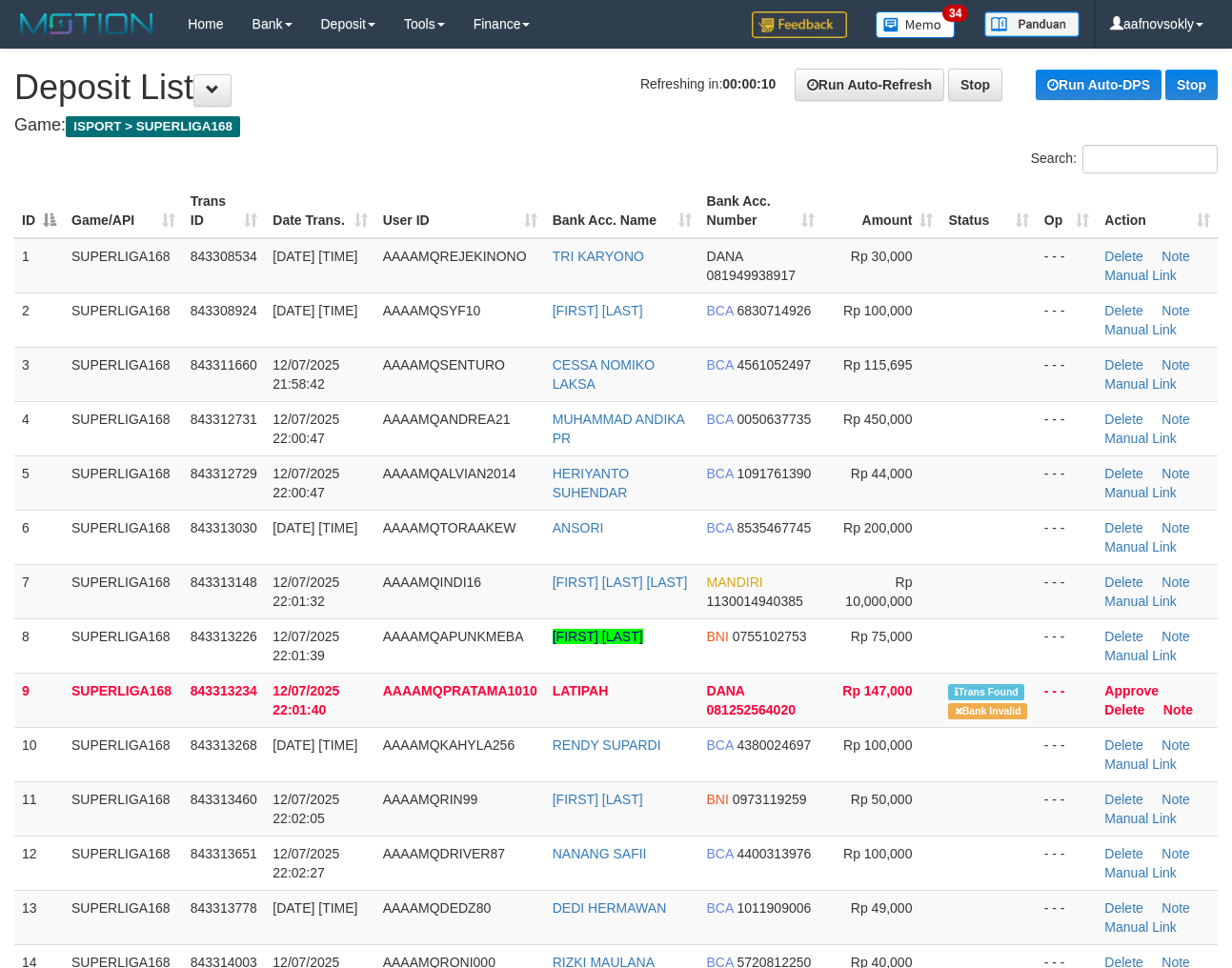scroll, scrollTop: 0, scrollLeft: 0, axis: both 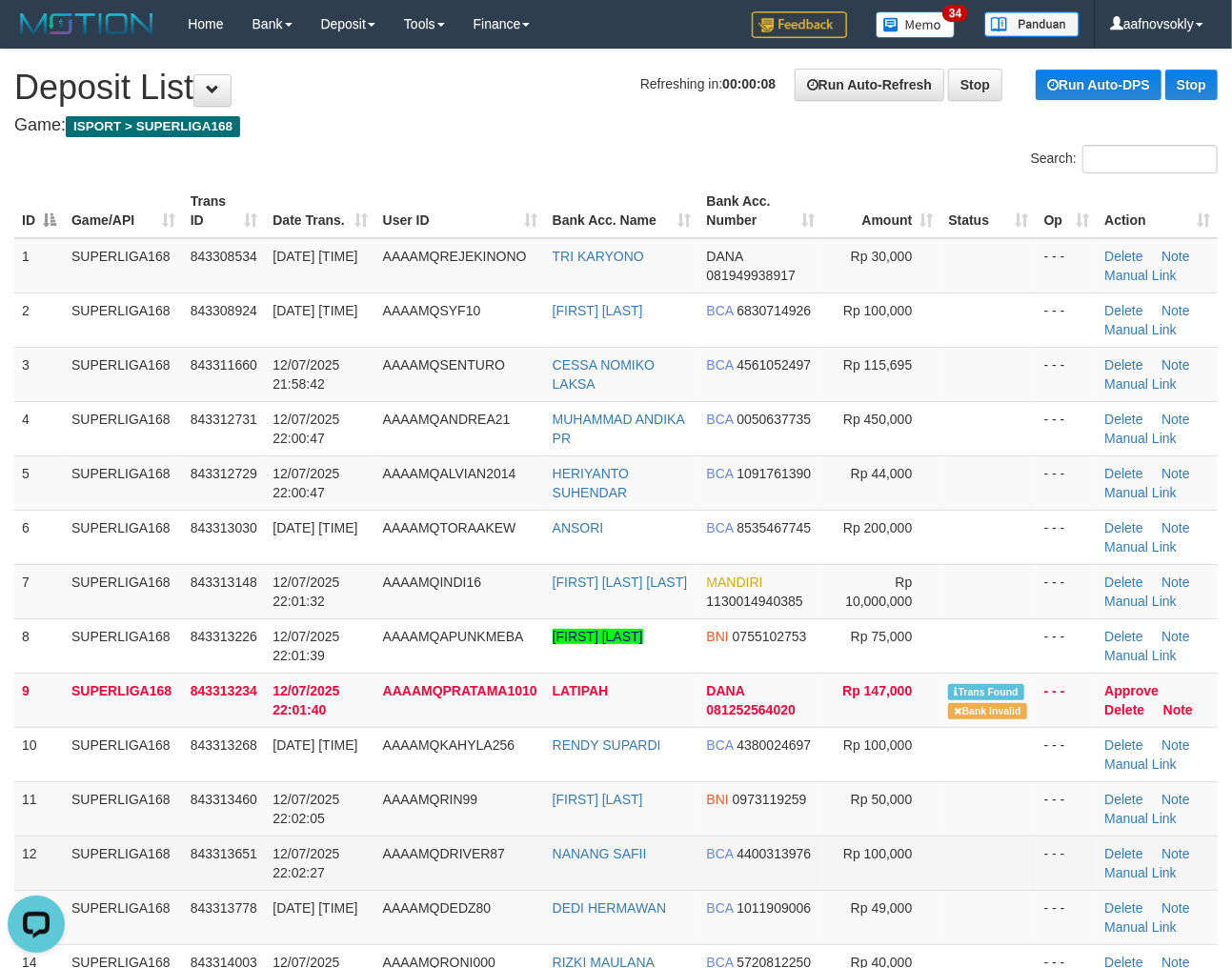click on "AAAAMQDRIVER87" at bounding box center [460, 862] 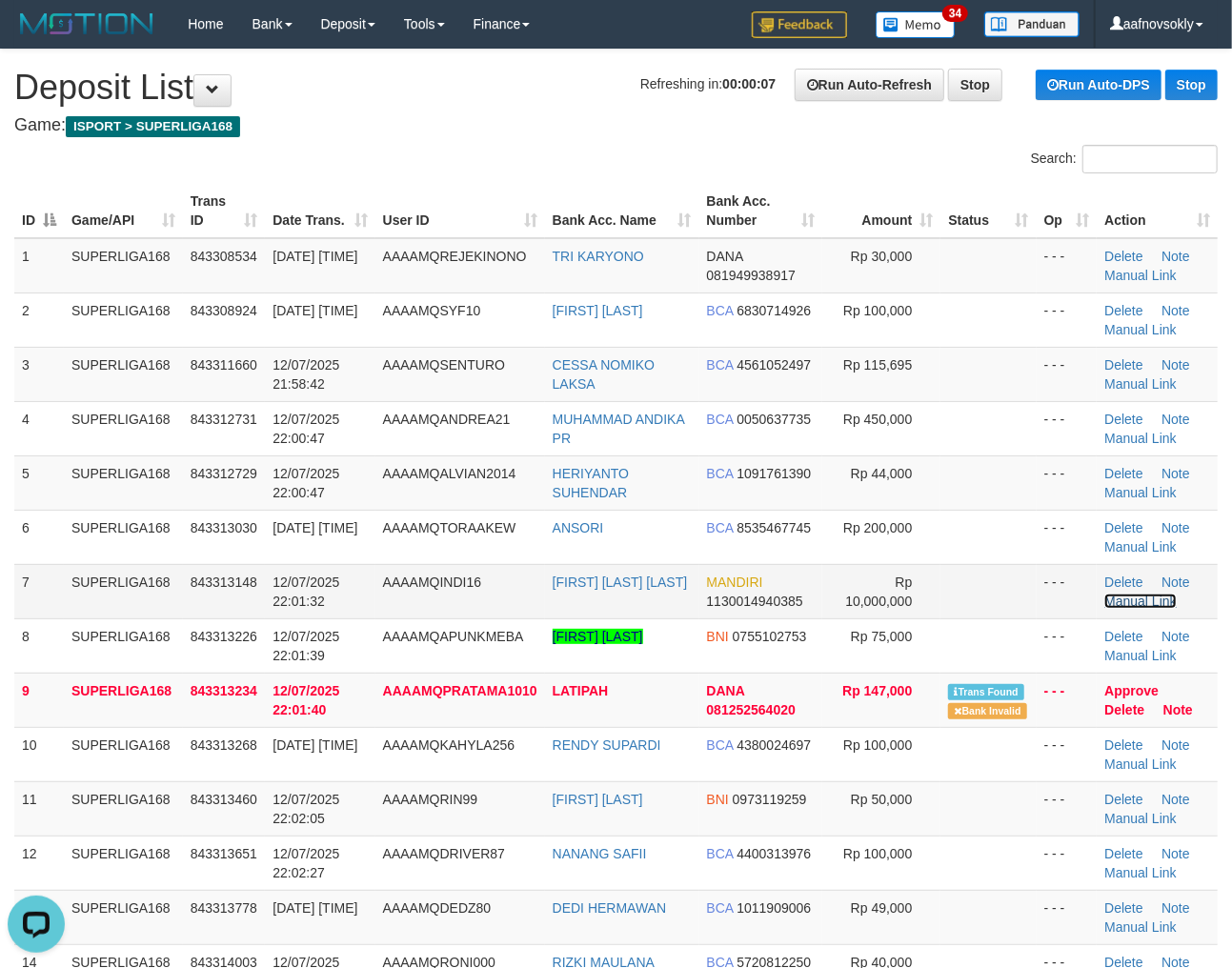 click on "Manual Link" at bounding box center [1141, 601] 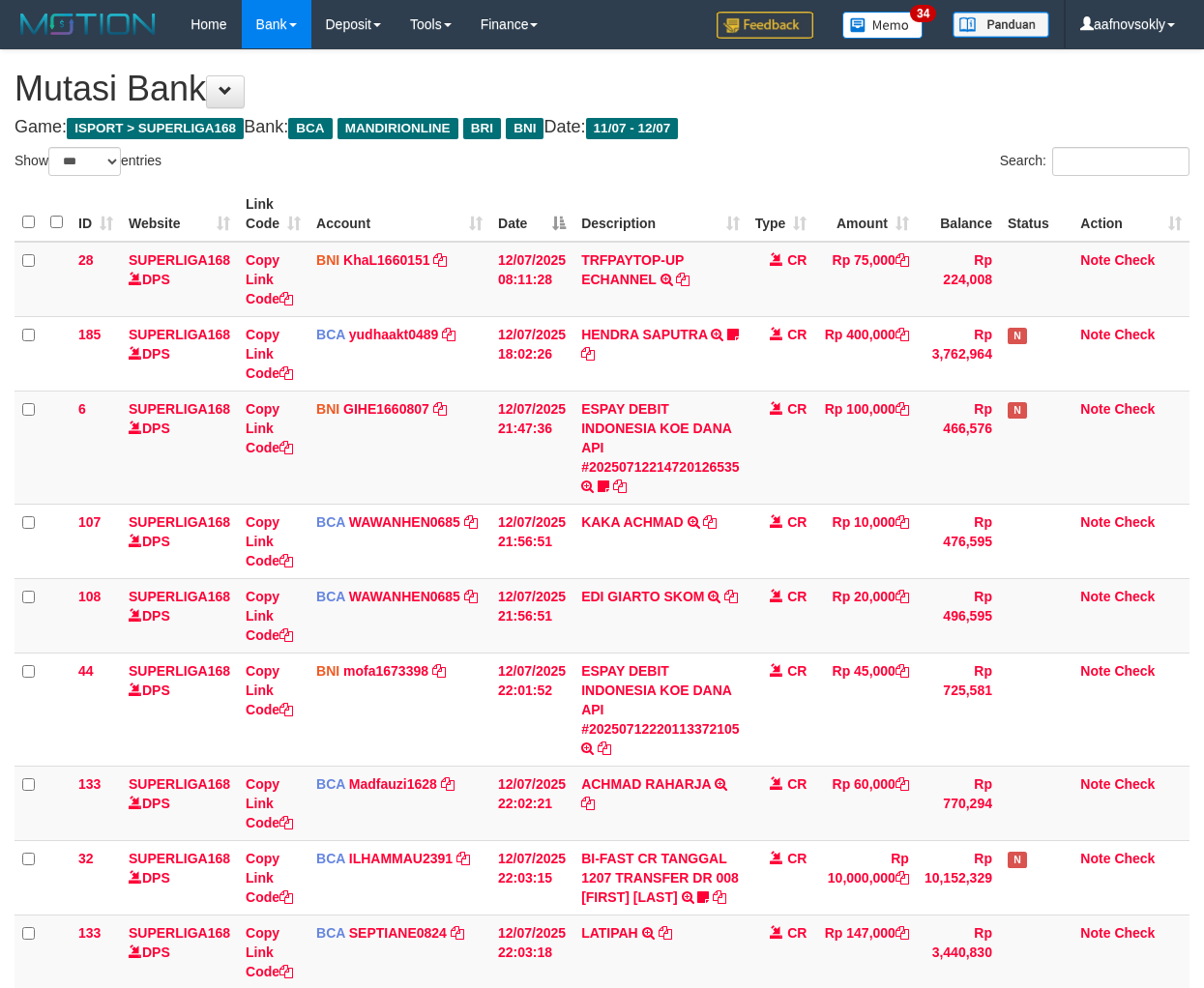 select on "***" 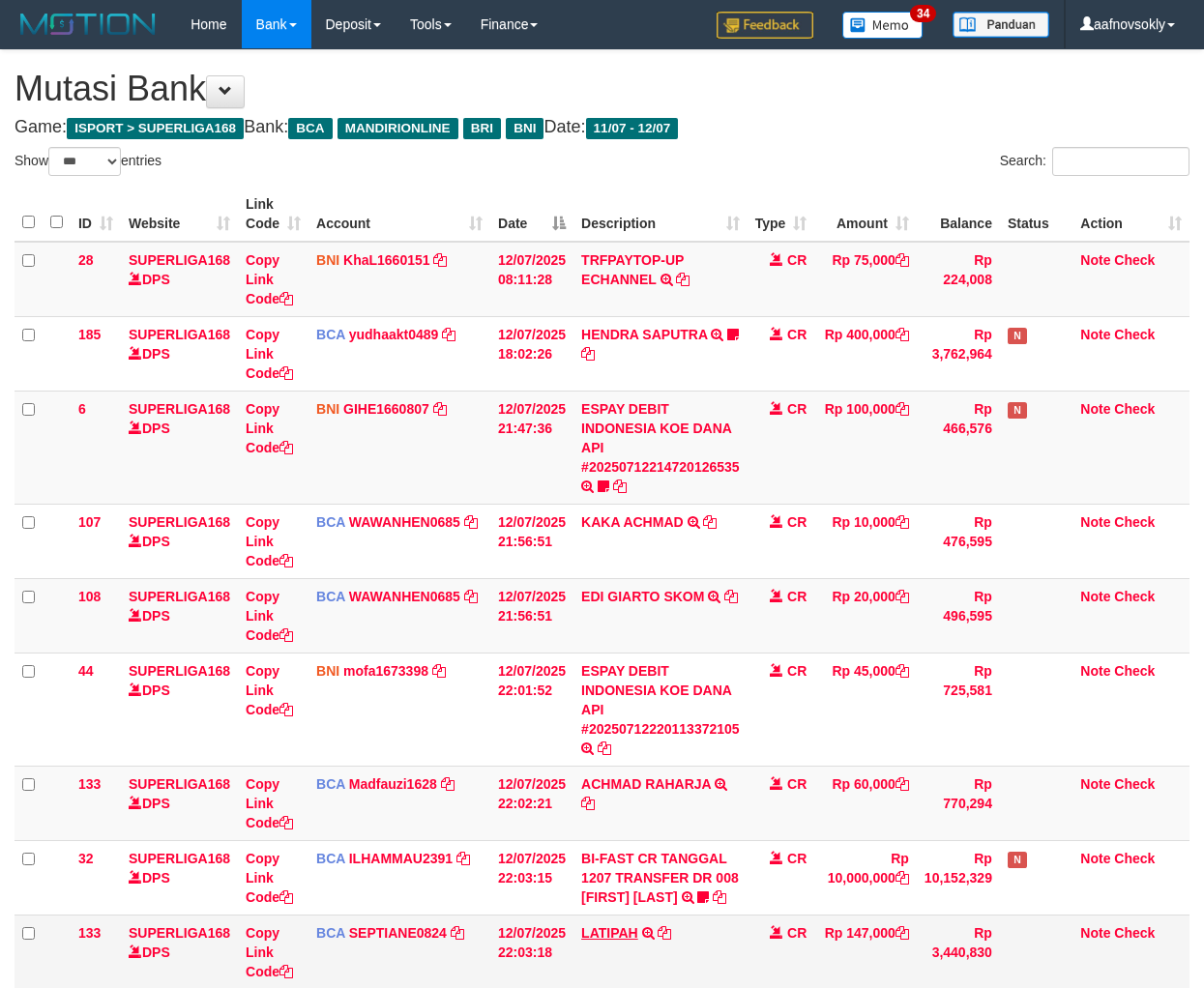 scroll, scrollTop: 169, scrollLeft: 0, axis: vertical 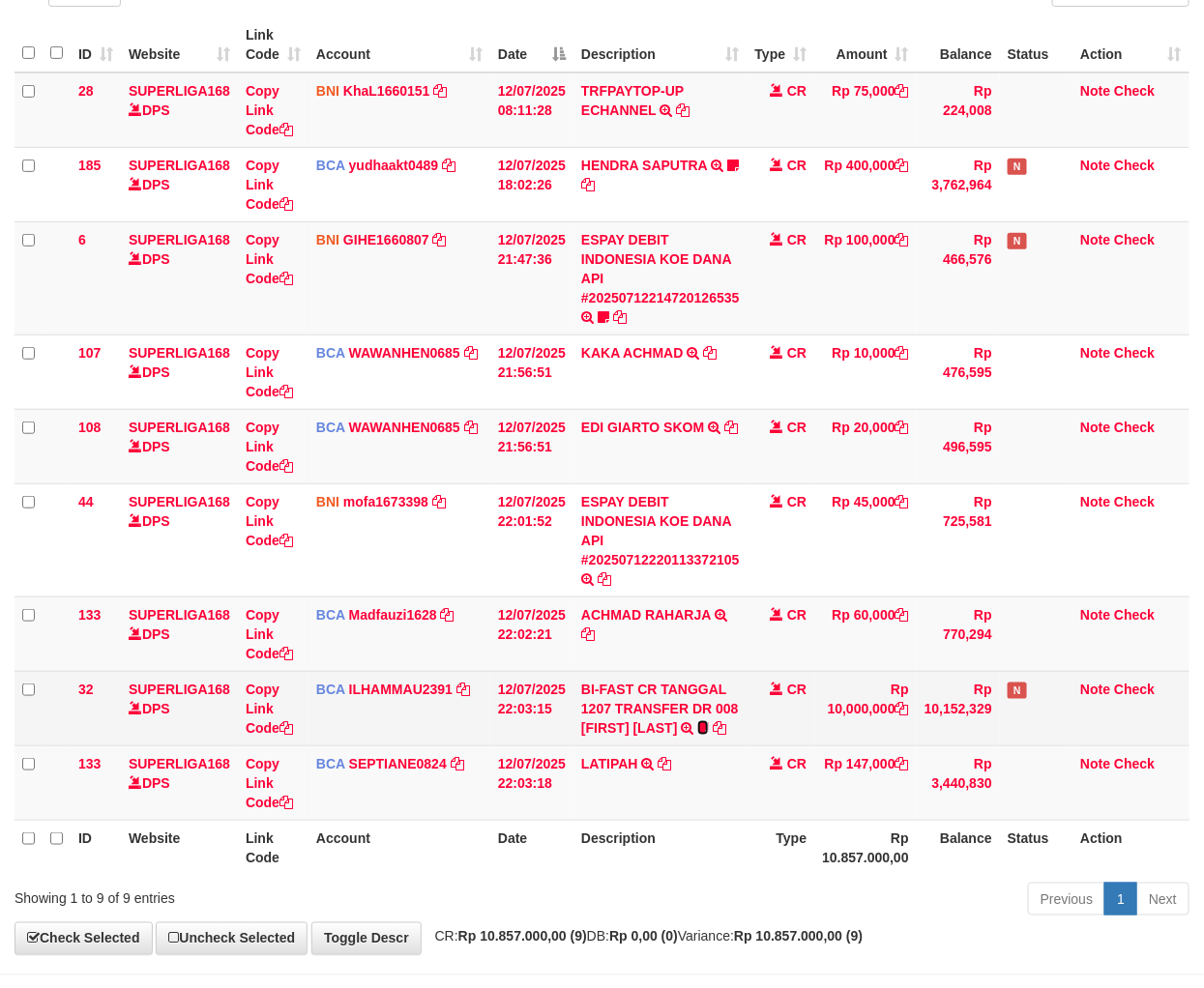 click at bounding box center [703, 728] 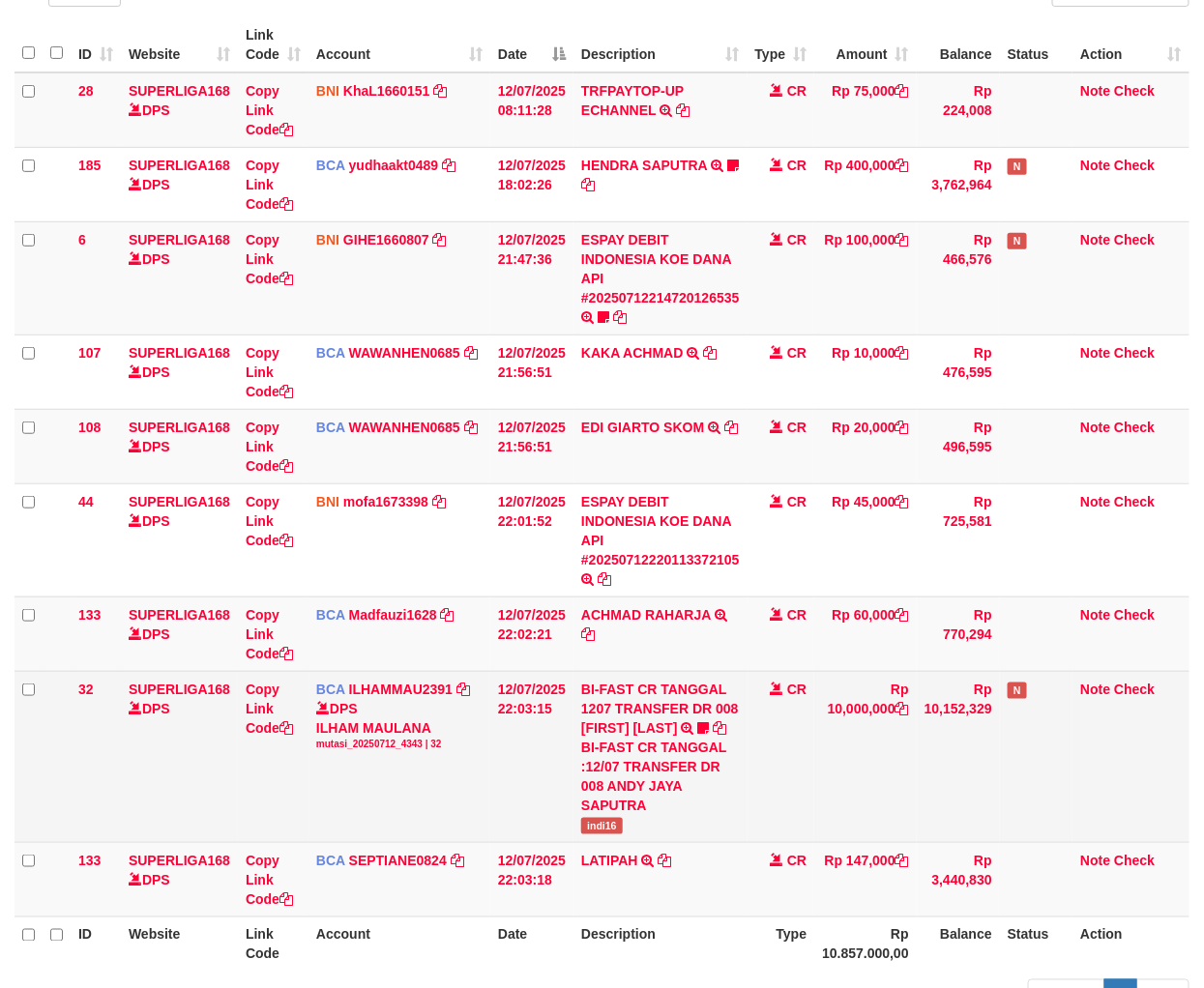 click on "indi16" at bounding box center (602, 826) 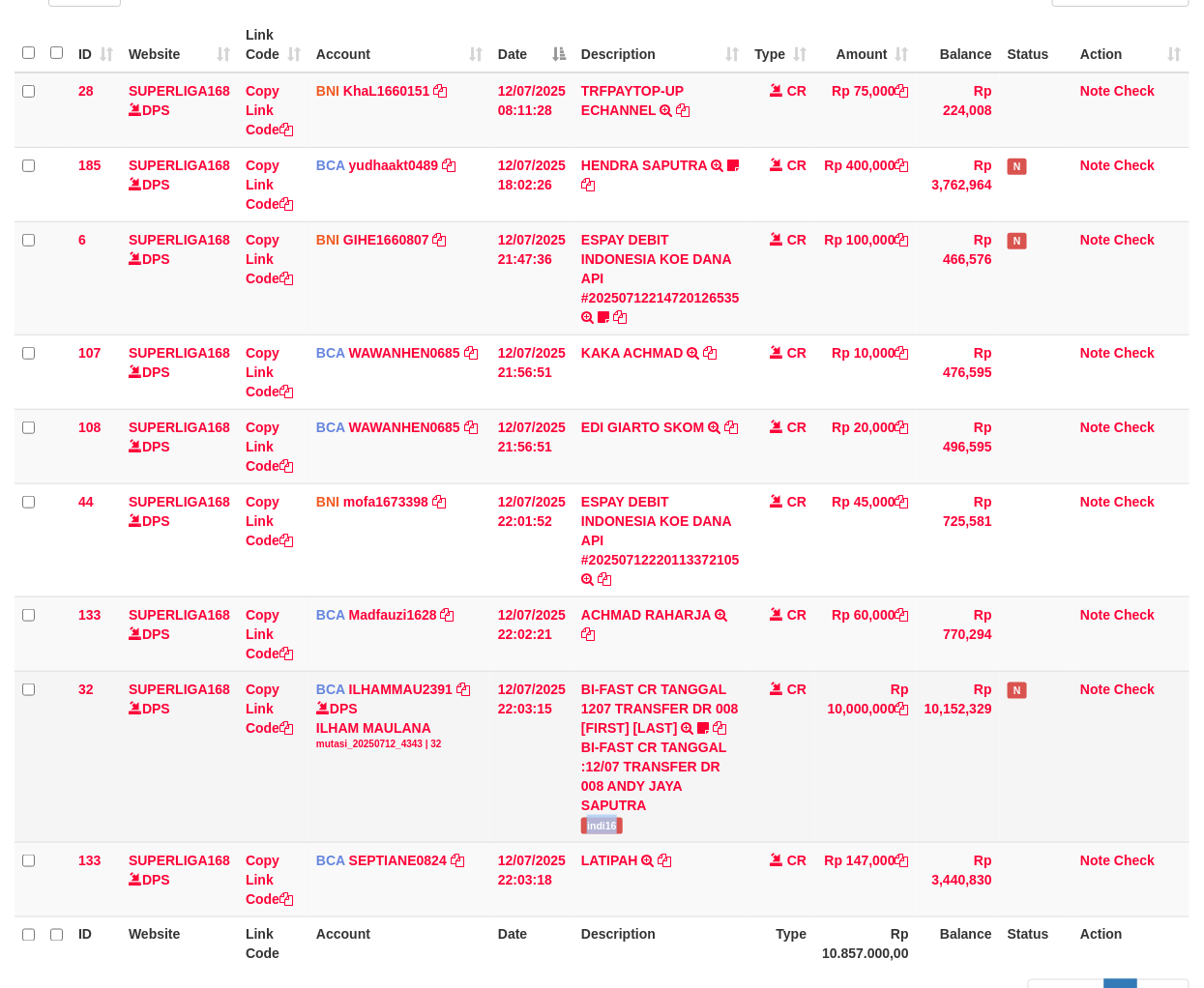 drag, startPoint x: 597, startPoint y: 849, endPoint x: 801, endPoint y: 857, distance: 204.1568 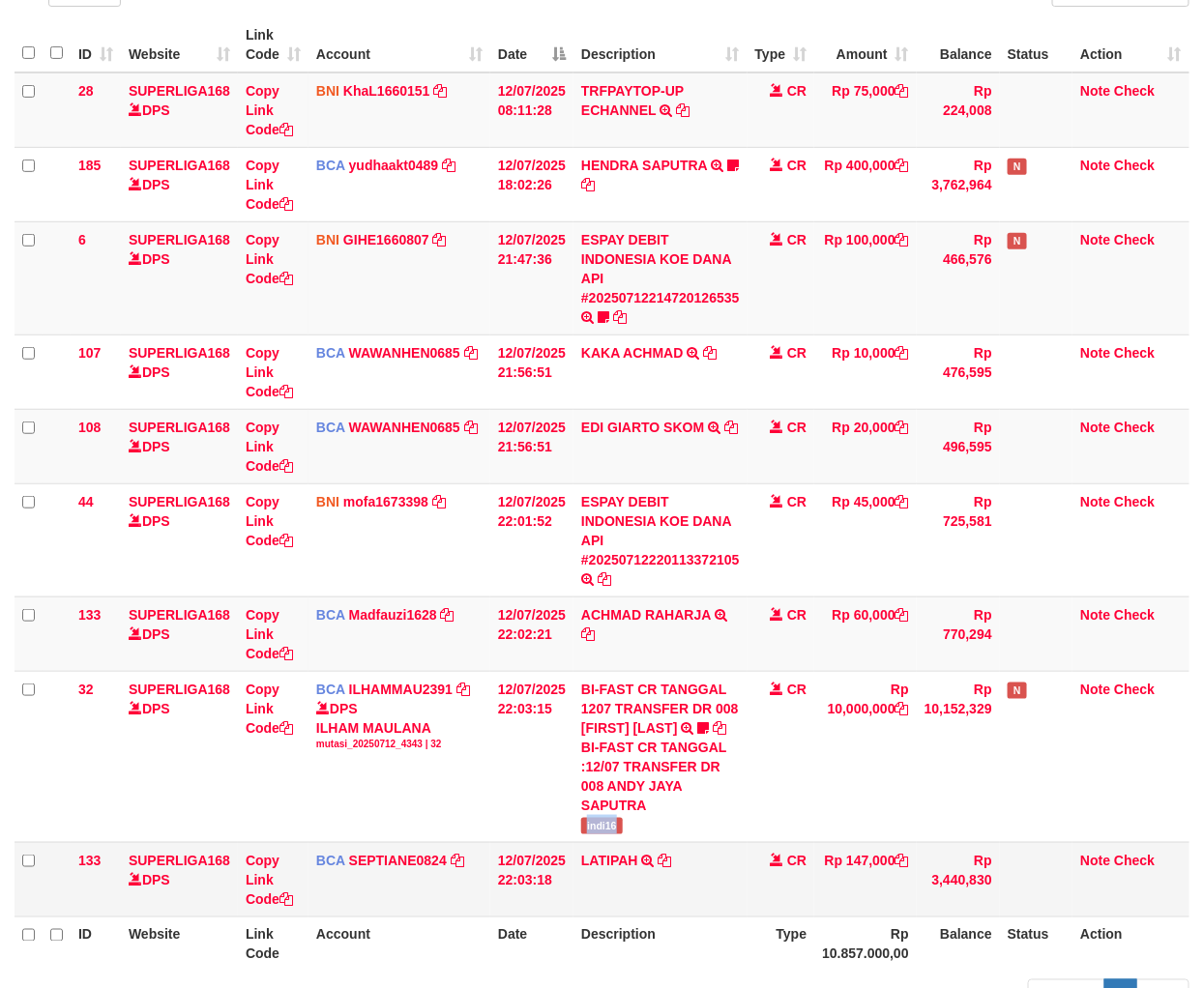 copy on "indi16" 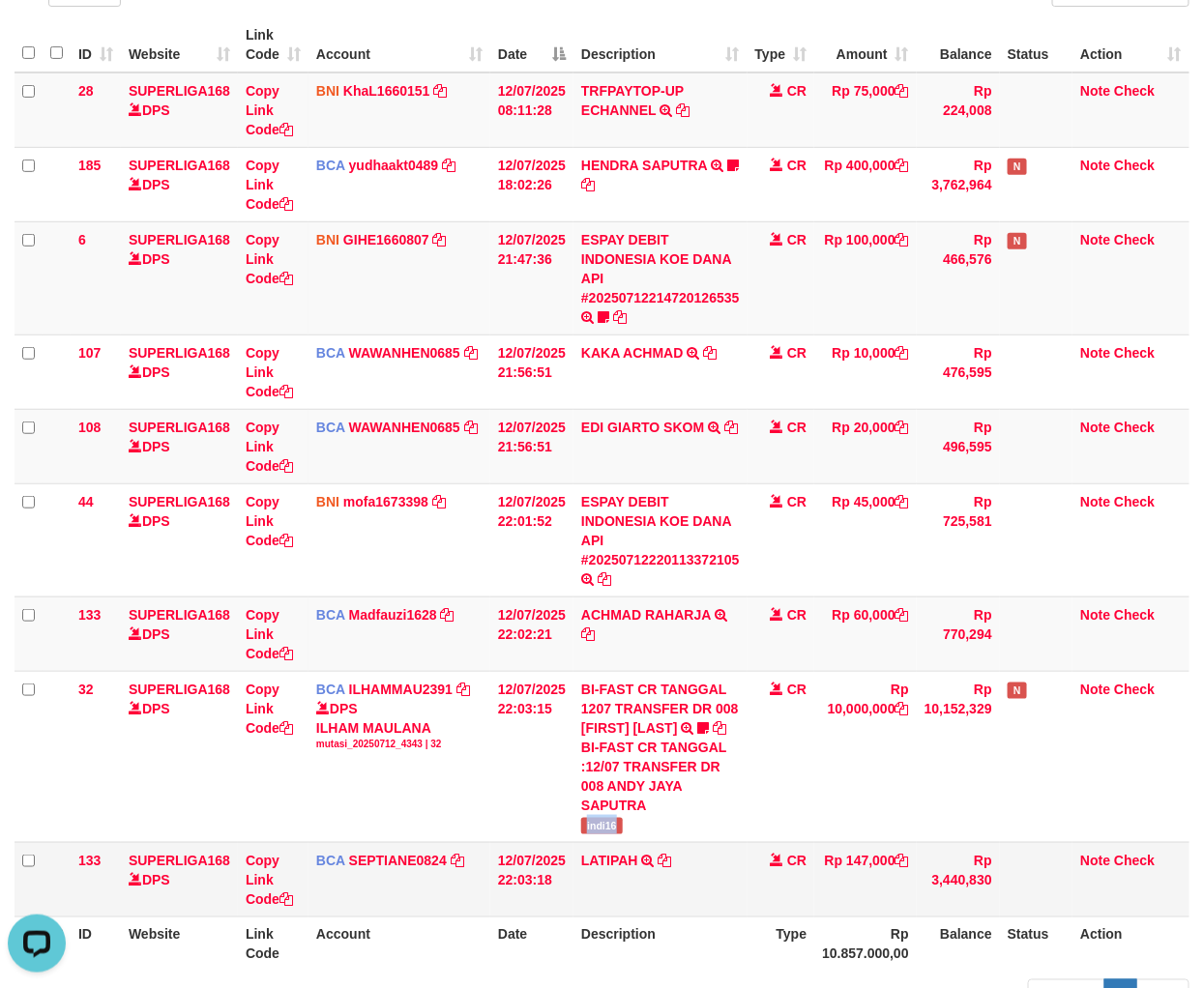 scroll, scrollTop: 0, scrollLeft: 0, axis: both 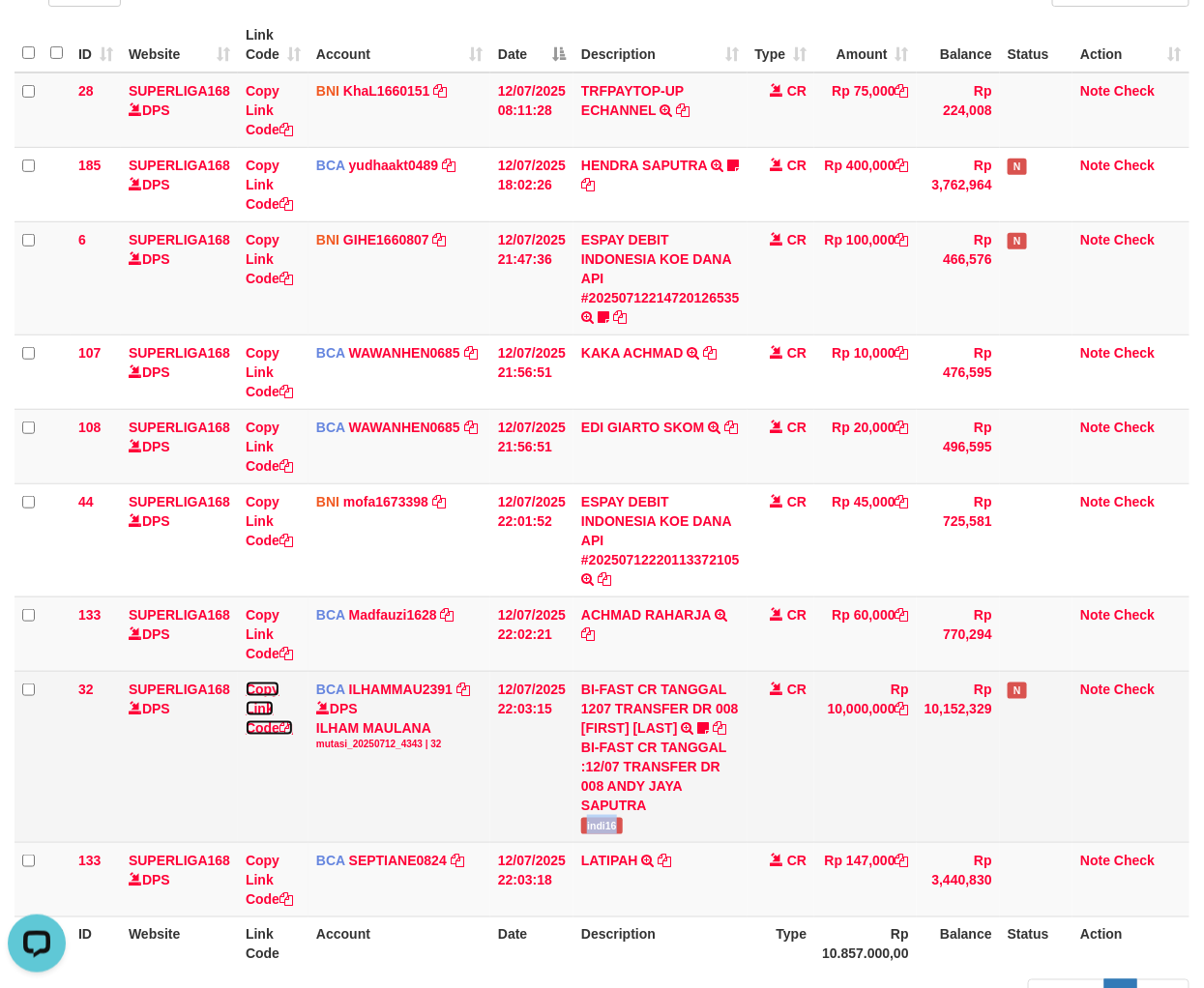 click on "Copy Link Code" at bounding box center (269, 709) 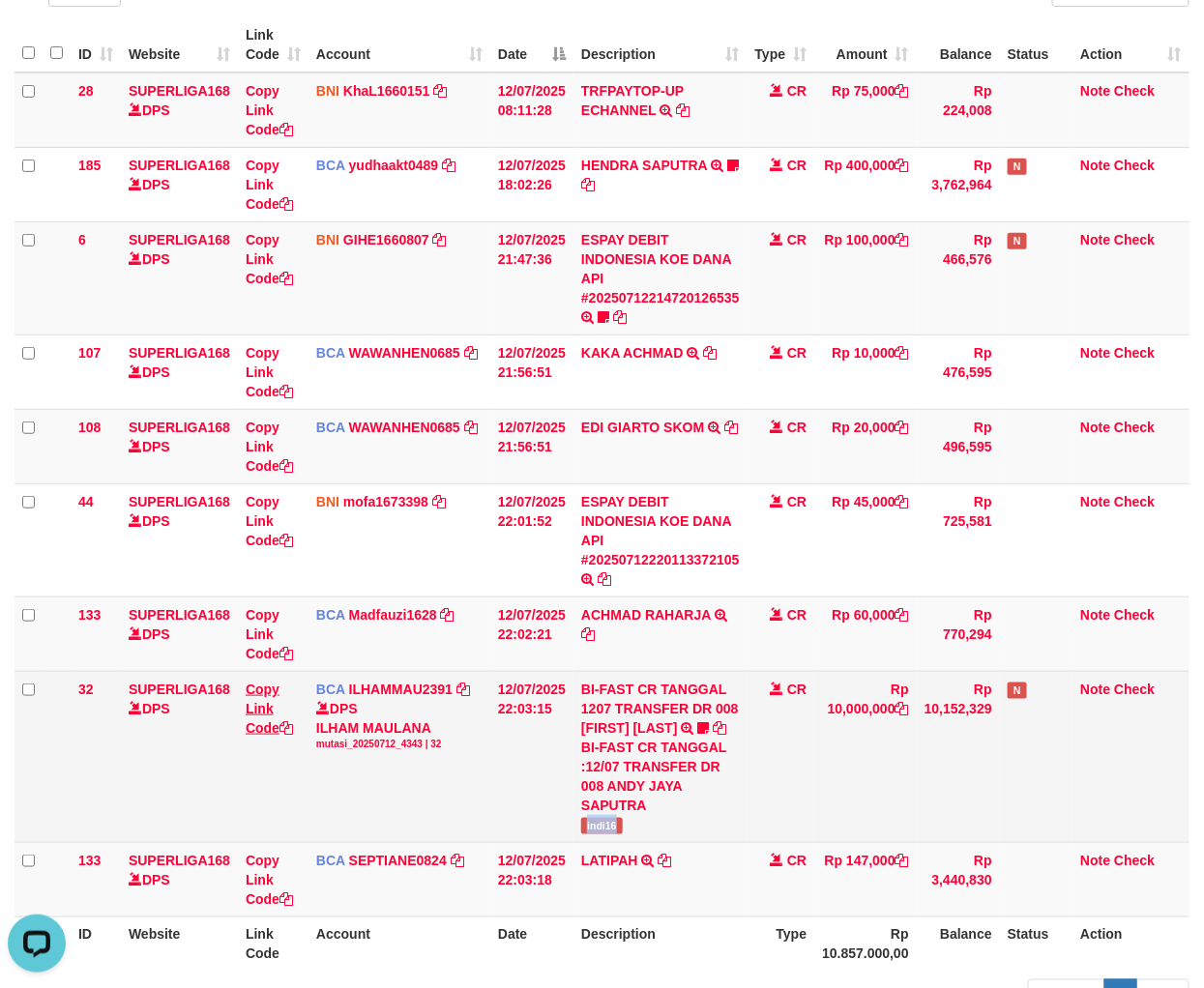 copy on "indi16" 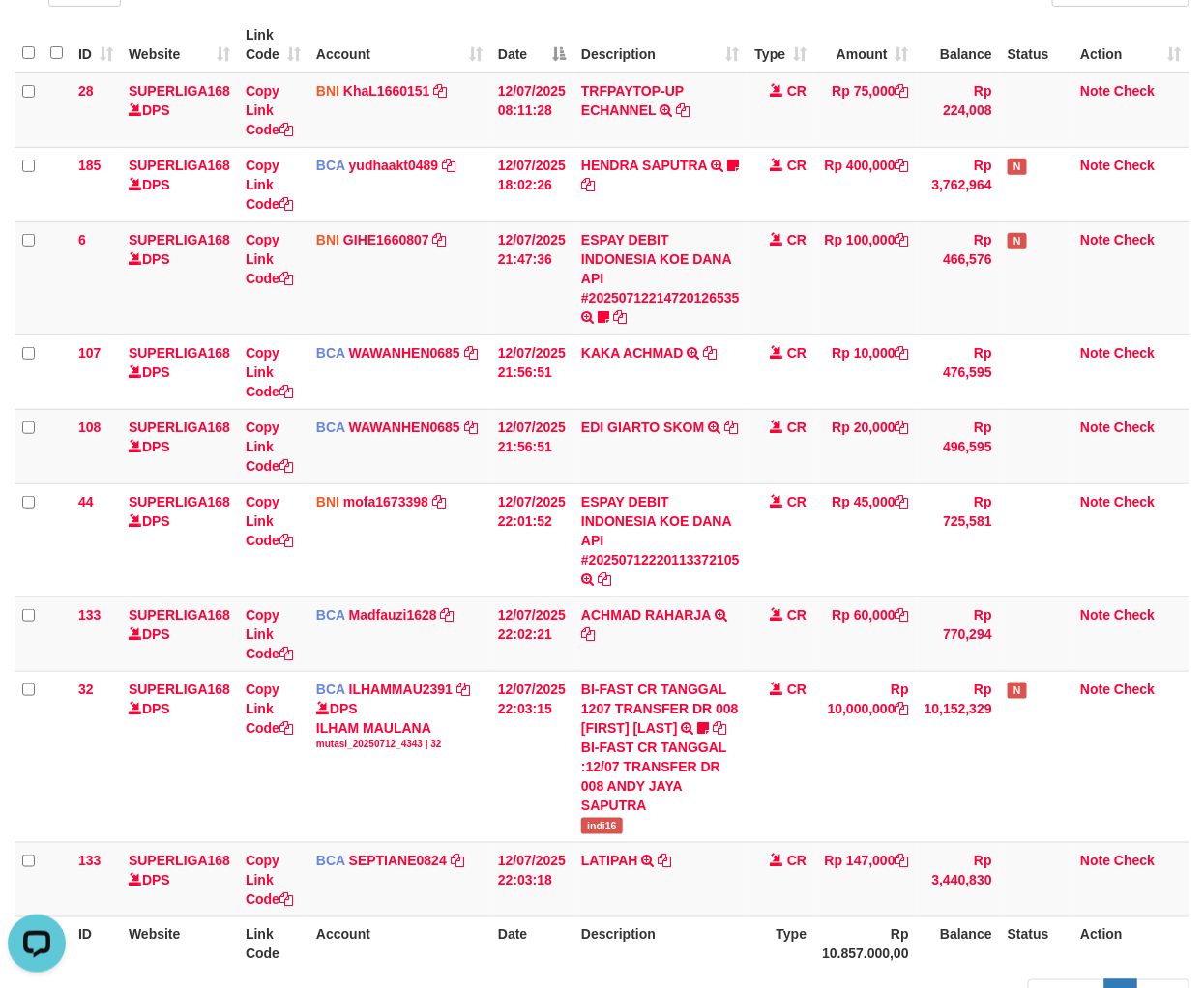 scroll, scrollTop: 265, scrollLeft: 0, axis: vertical 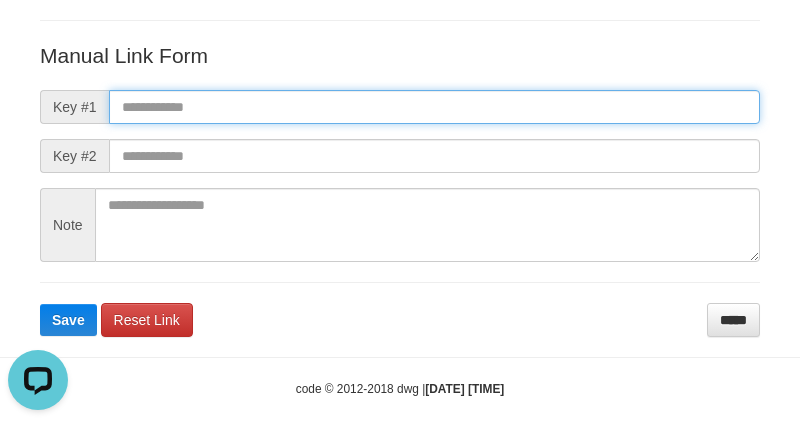 drag, startPoint x: 170, startPoint y: 94, endPoint x: 151, endPoint y: 116, distance: 29.068884 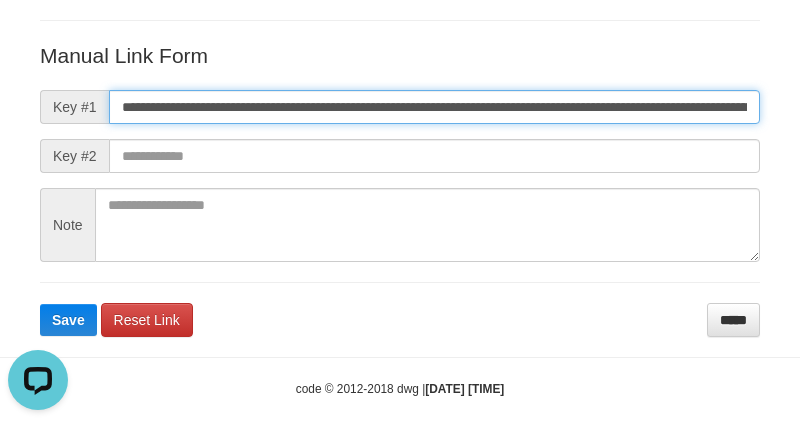 scroll, scrollTop: 0, scrollLeft: 1193, axis: horizontal 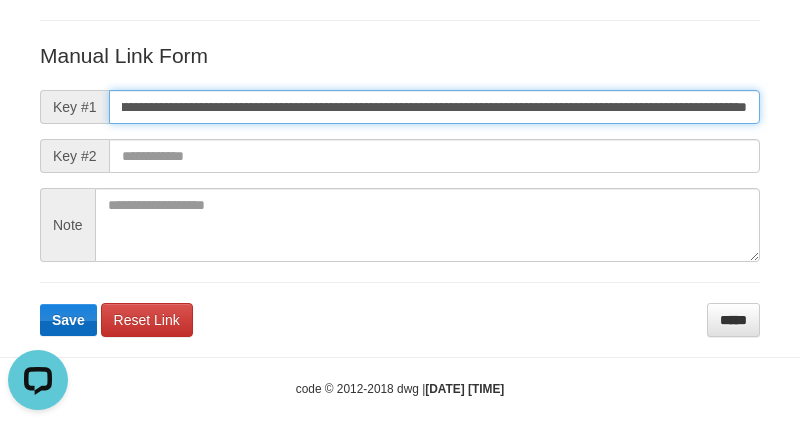 type on "**********" 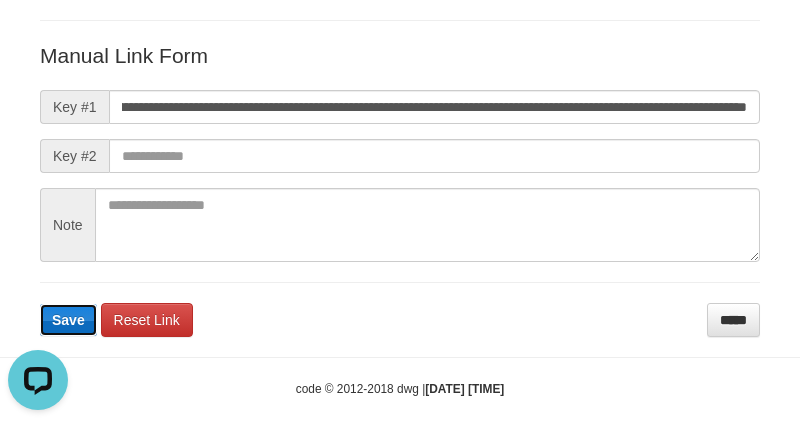 click on "Save" at bounding box center [68, 320] 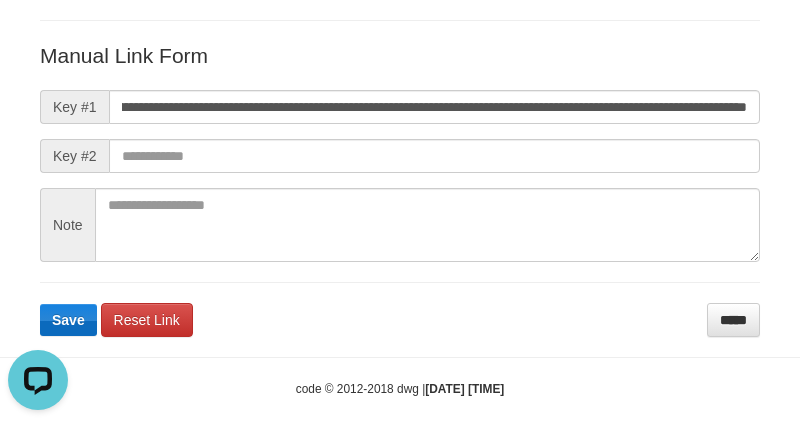 scroll, scrollTop: 0, scrollLeft: 0, axis: both 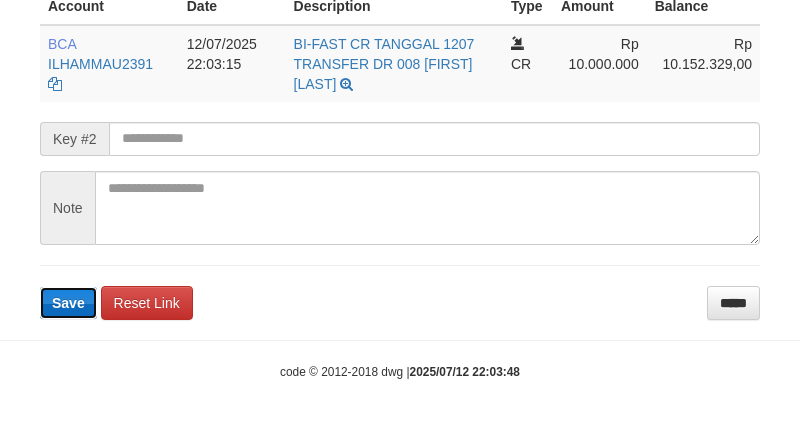 click on "Save" at bounding box center [68, 303] 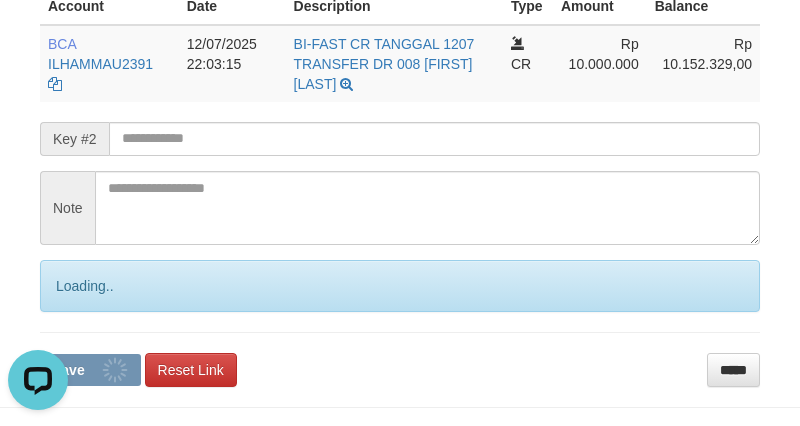 scroll, scrollTop: 0, scrollLeft: 0, axis: both 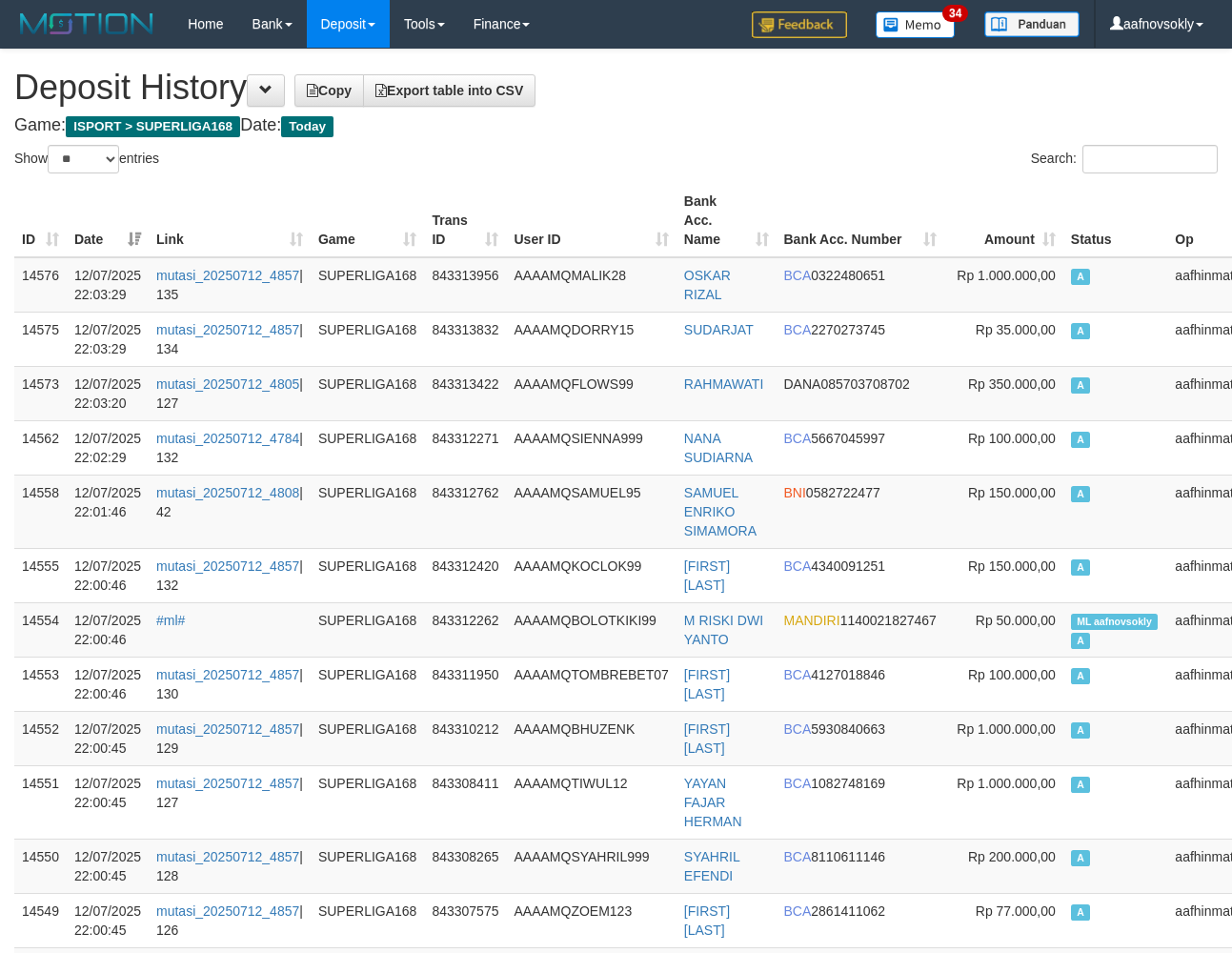 select on "**" 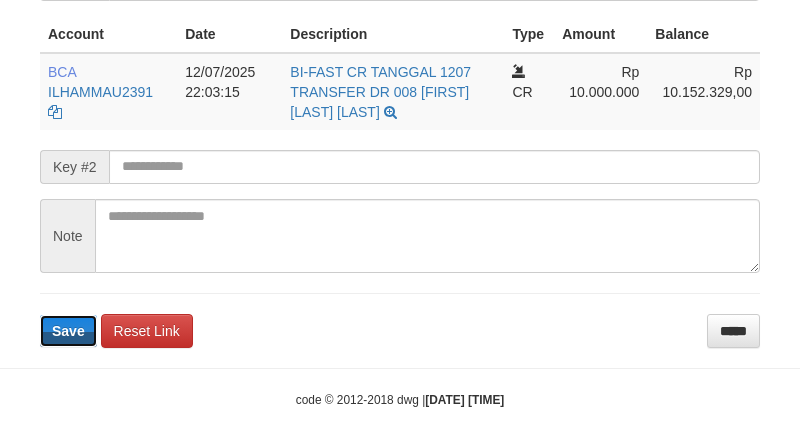 click on "Save" at bounding box center (68, 331) 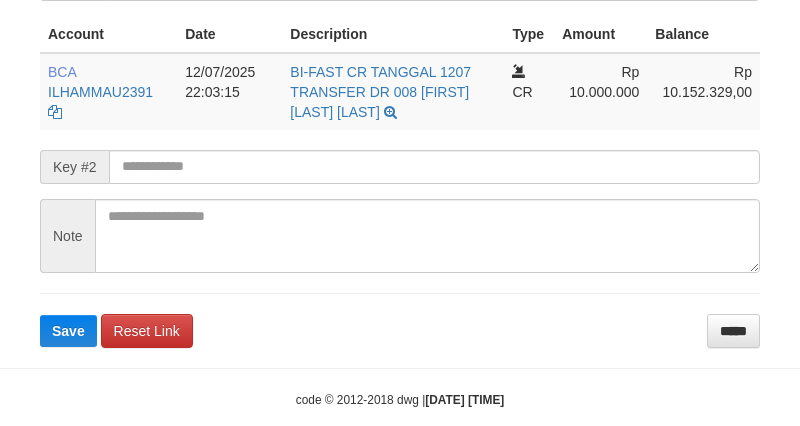 click on "**********" at bounding box center (400, 132) 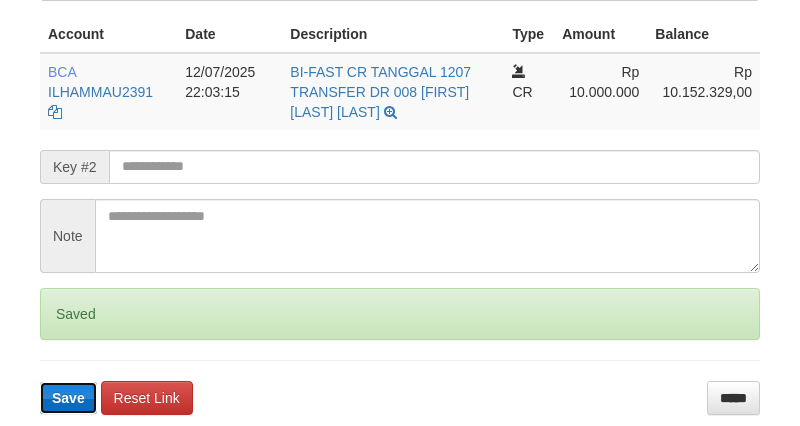 click on "Save" at bounding box center [68, 398] 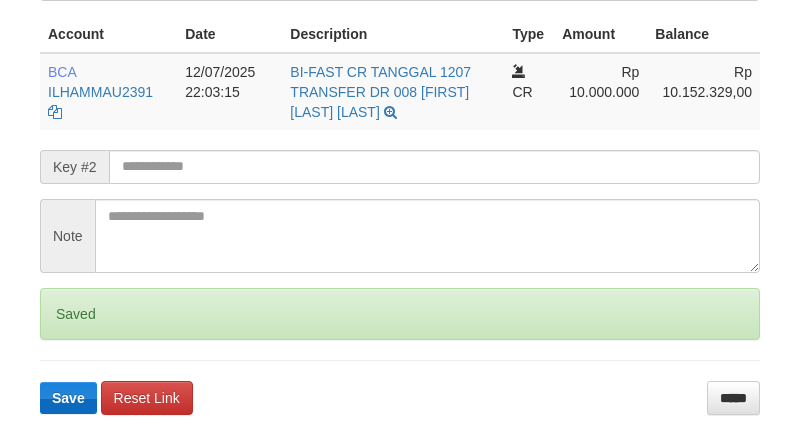 scroll, scrollTop: 518, scrollLeft: 0, axis: vertical 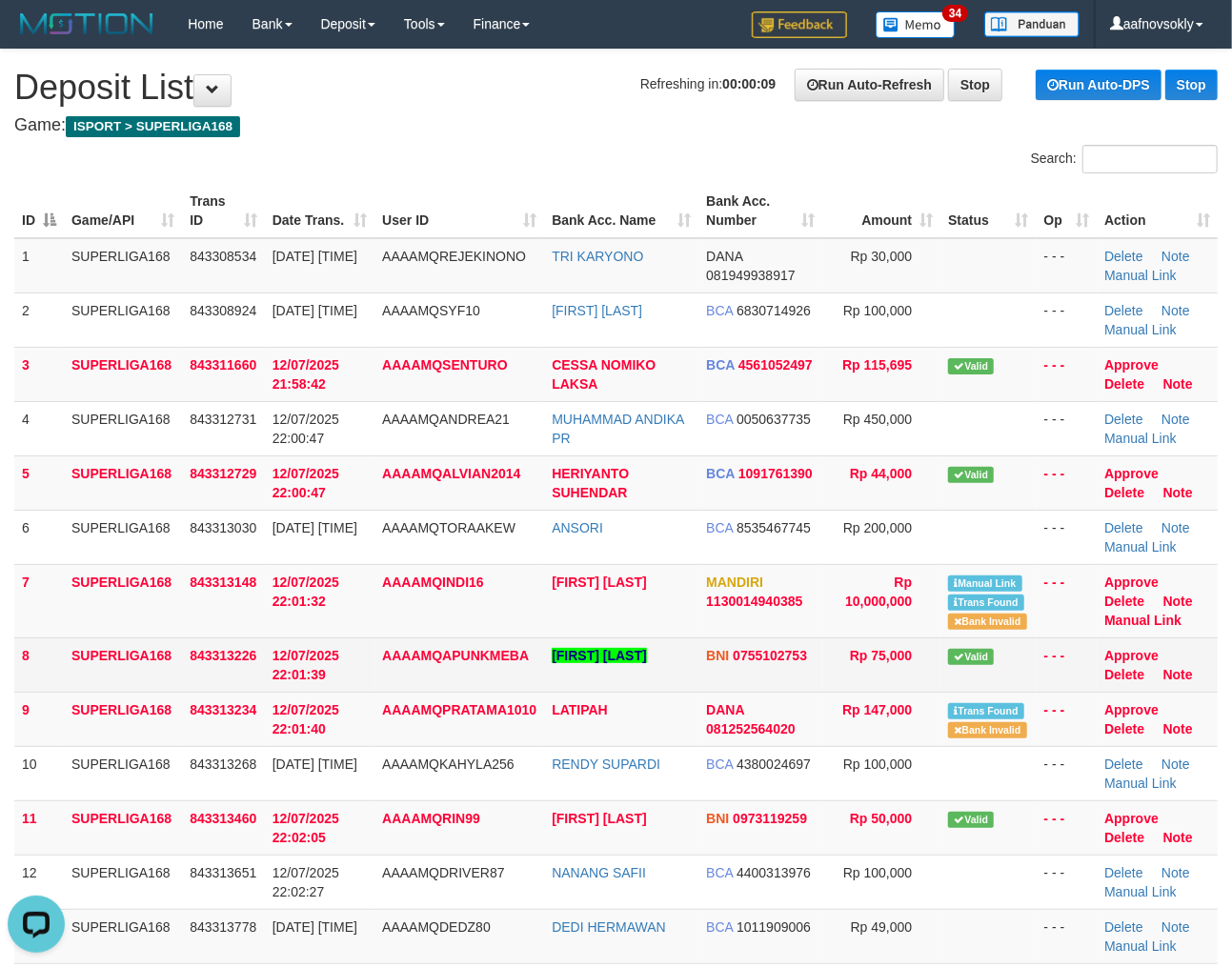 click on "12/07/2025 22:01:32" at bounding box center (319, 600) 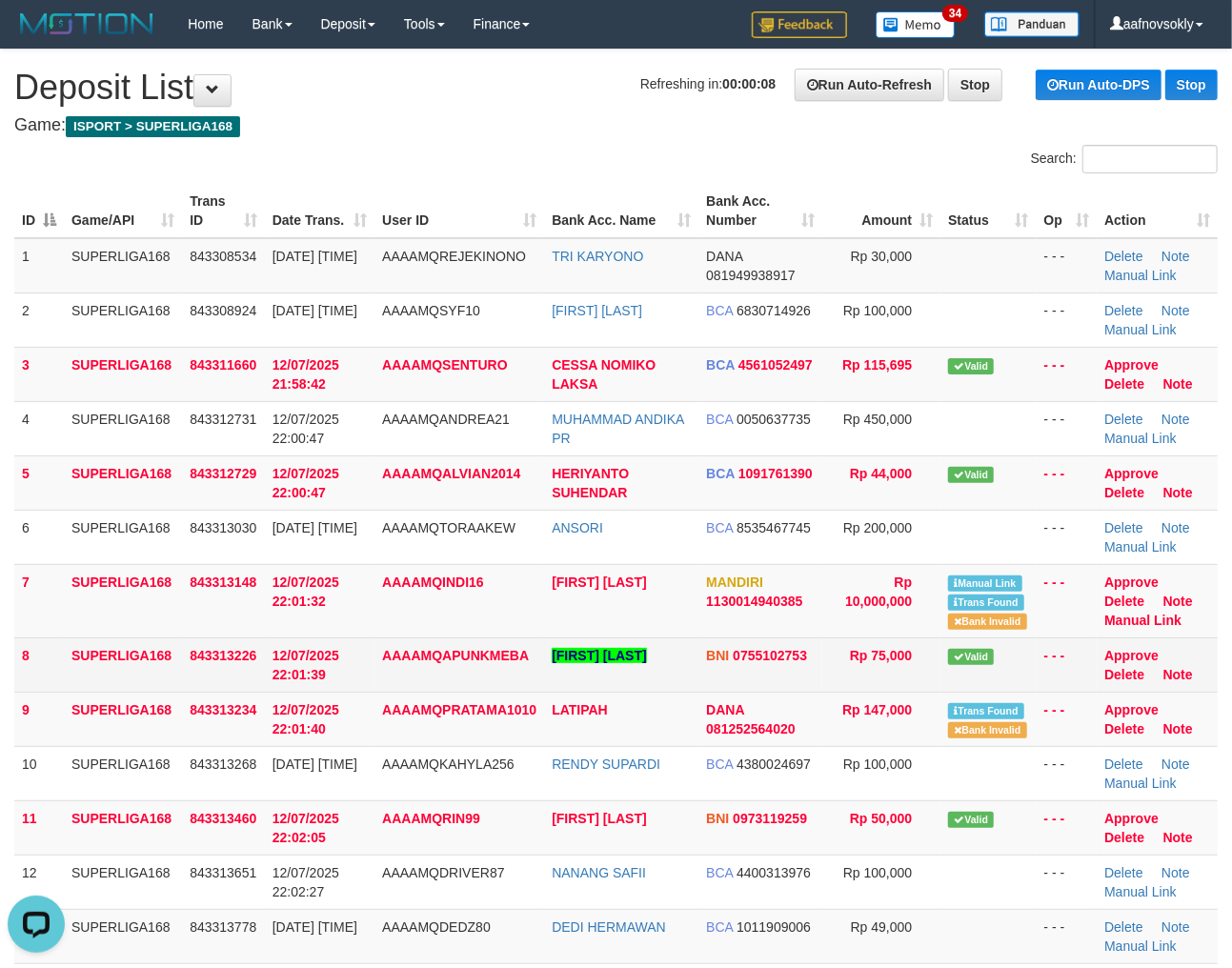 click on "12/07/2025 22:01:39" at bounding box center [319, 664] 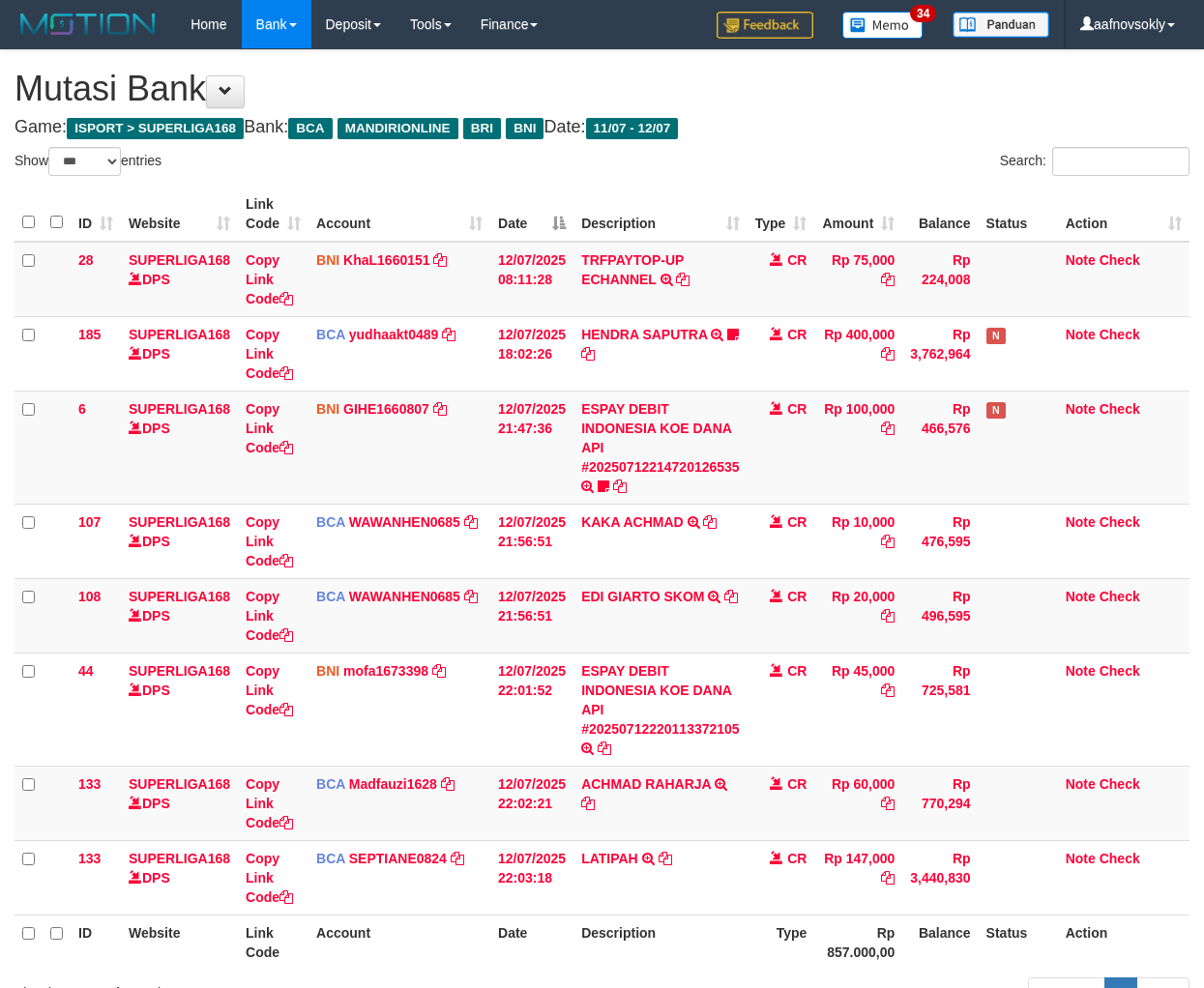 select on "***" 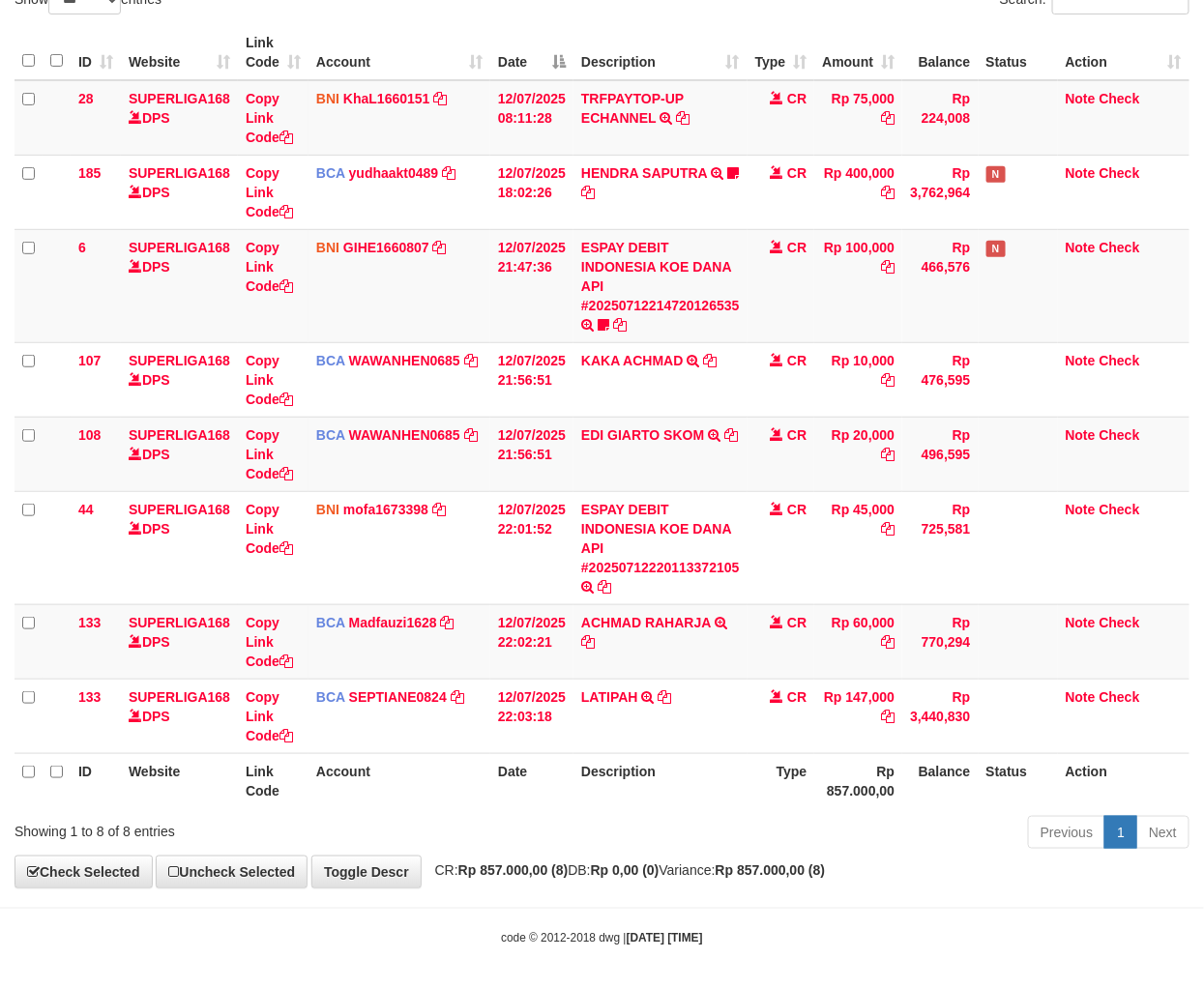 drag, startPoint x: 0, startPoint y: 0, endPoint x: 1215, endPoint y: 742, distance: 1423.6534 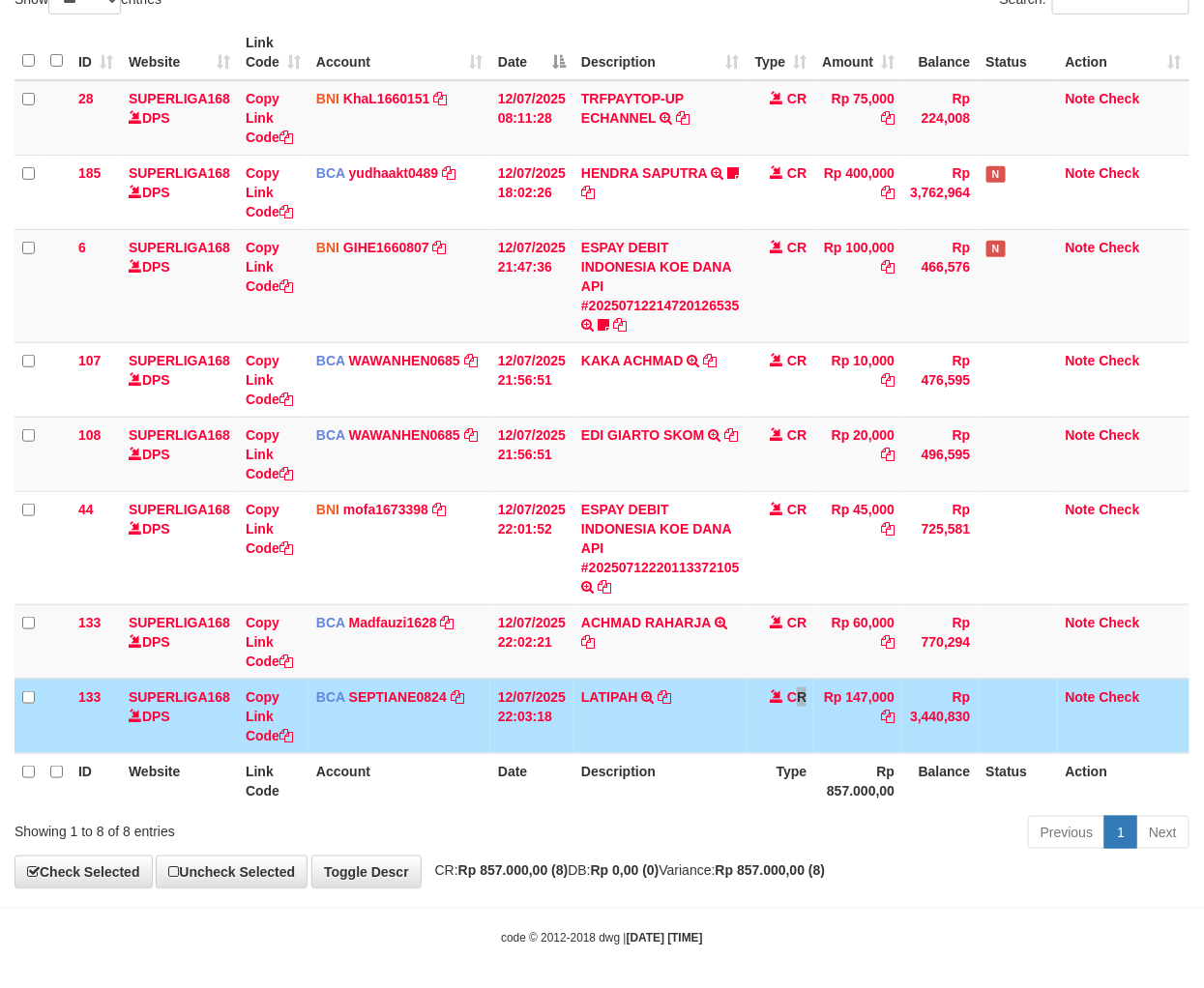 scroll, scrollTop: 169, scrollLeft: 0, axis: vertical 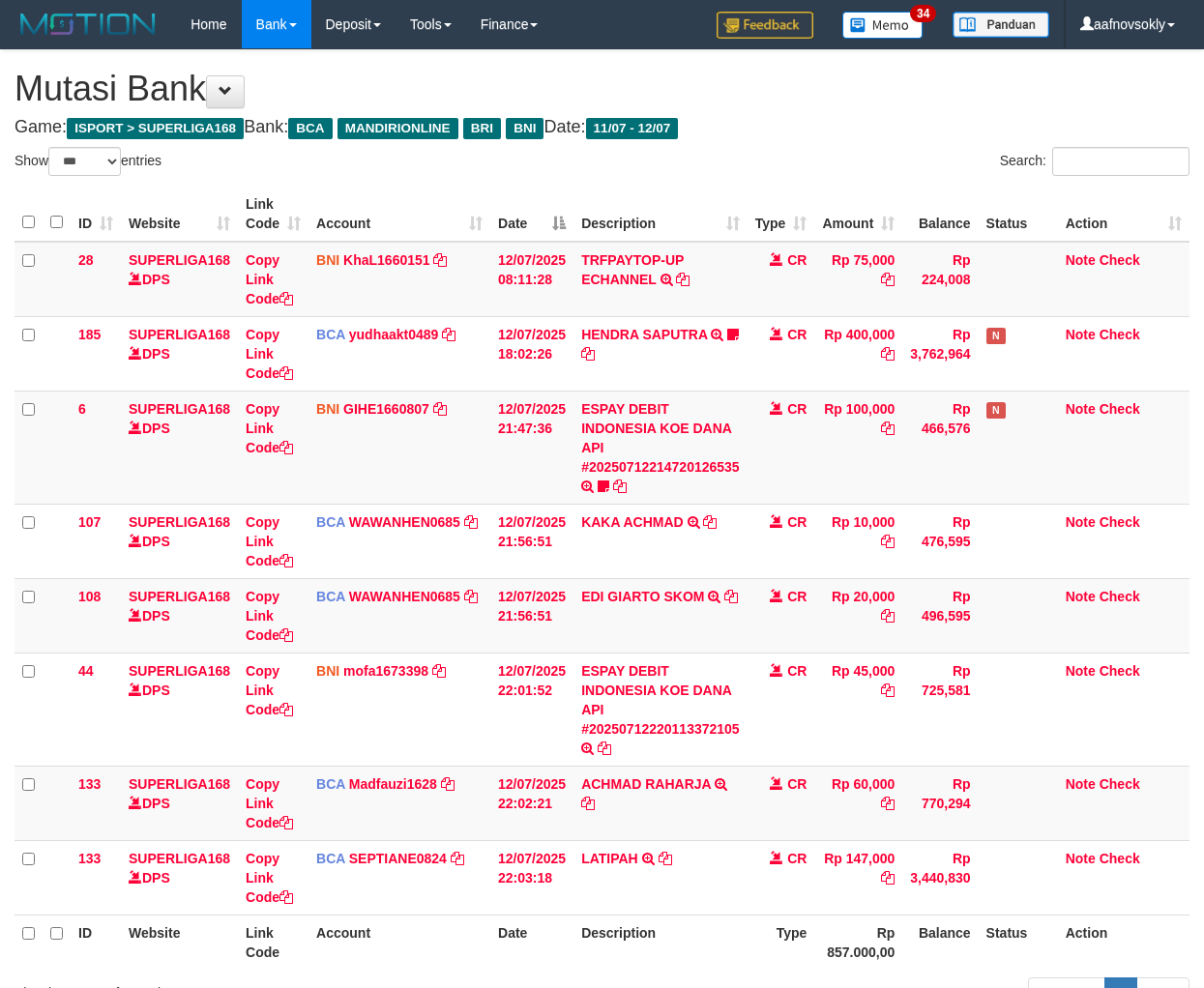 select on "***" 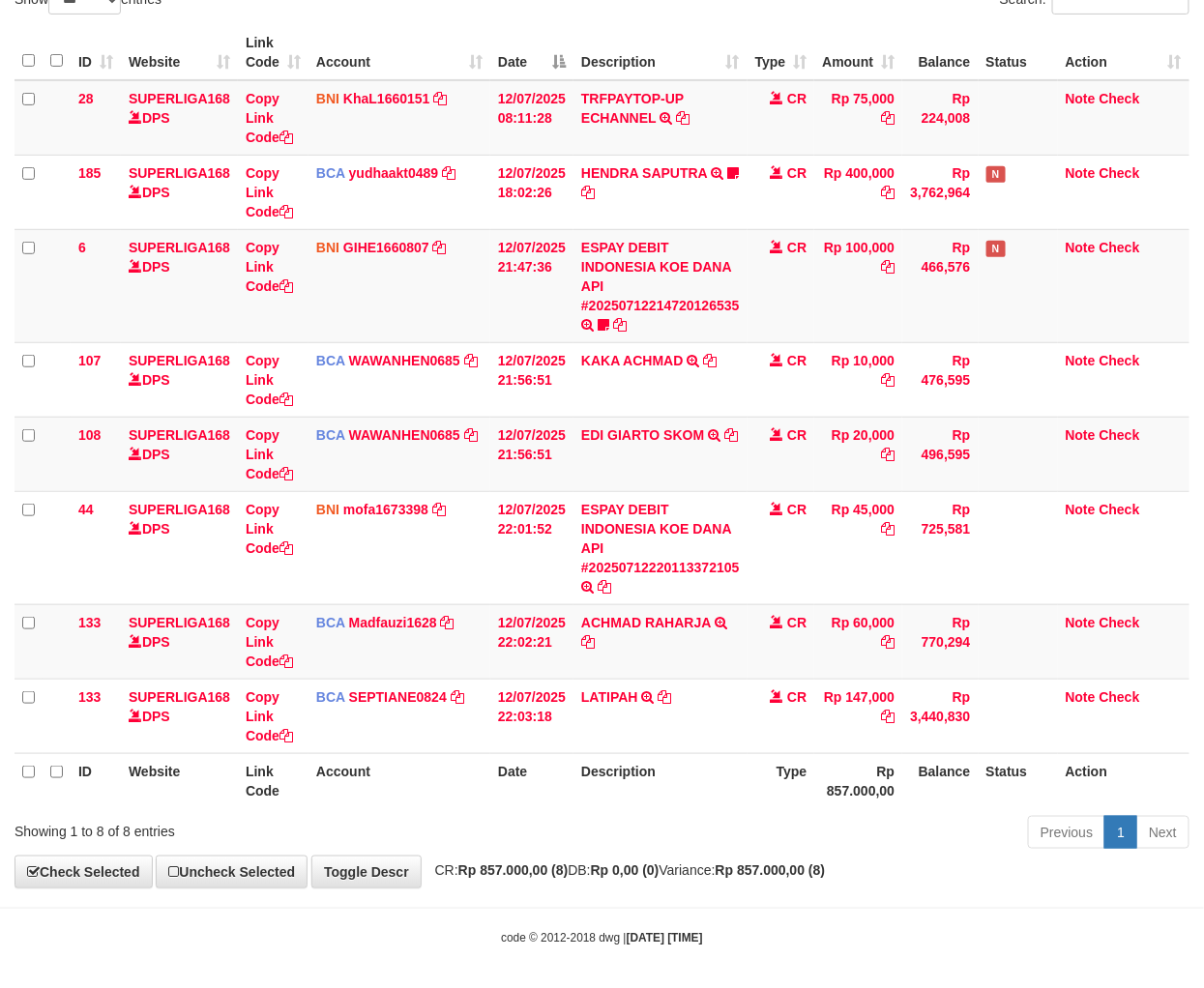 click on "Previous 1 Next" at bounding box center (853, 834) 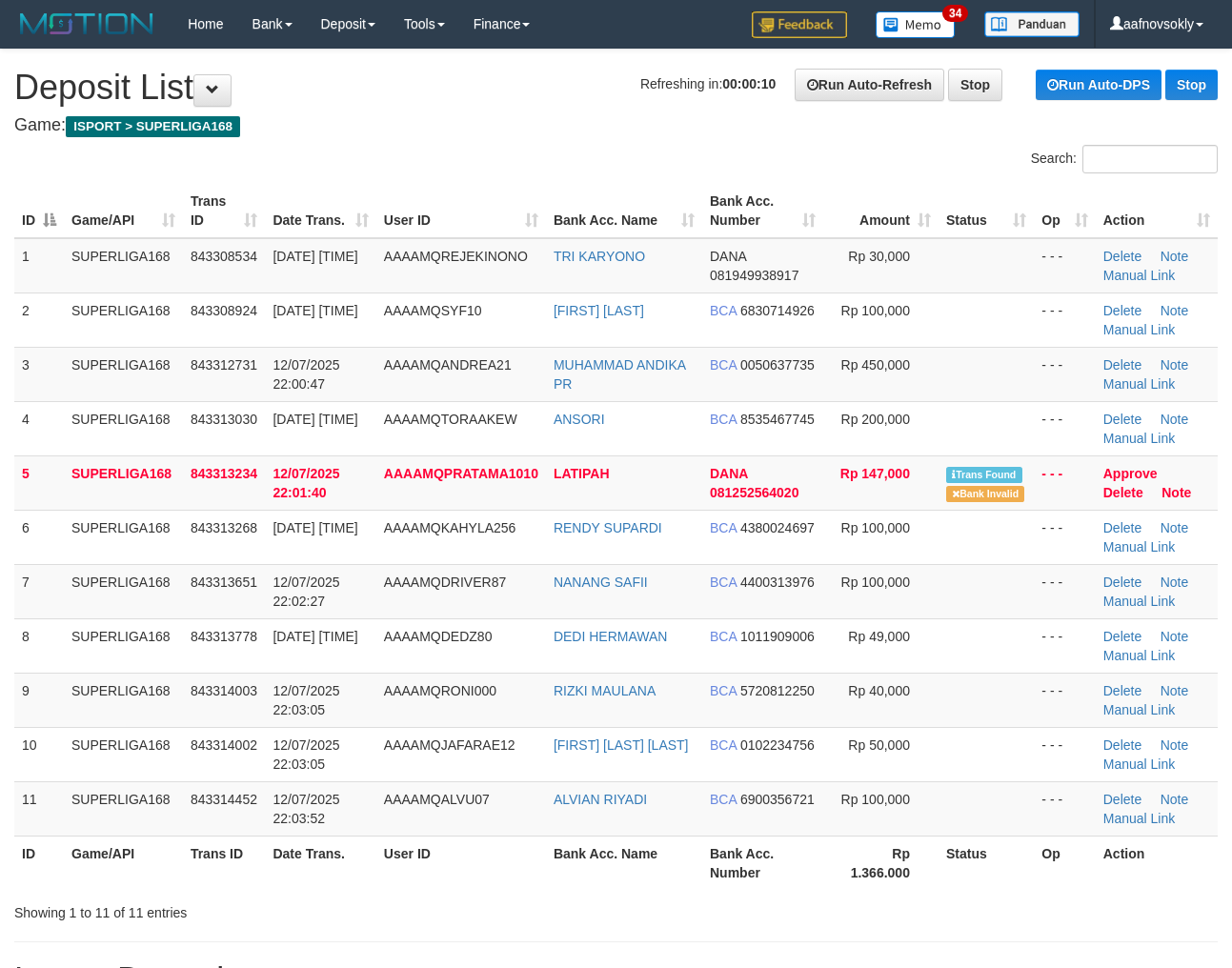 scroll, scrollTop: 0, scrollLeft: 0, axis: both 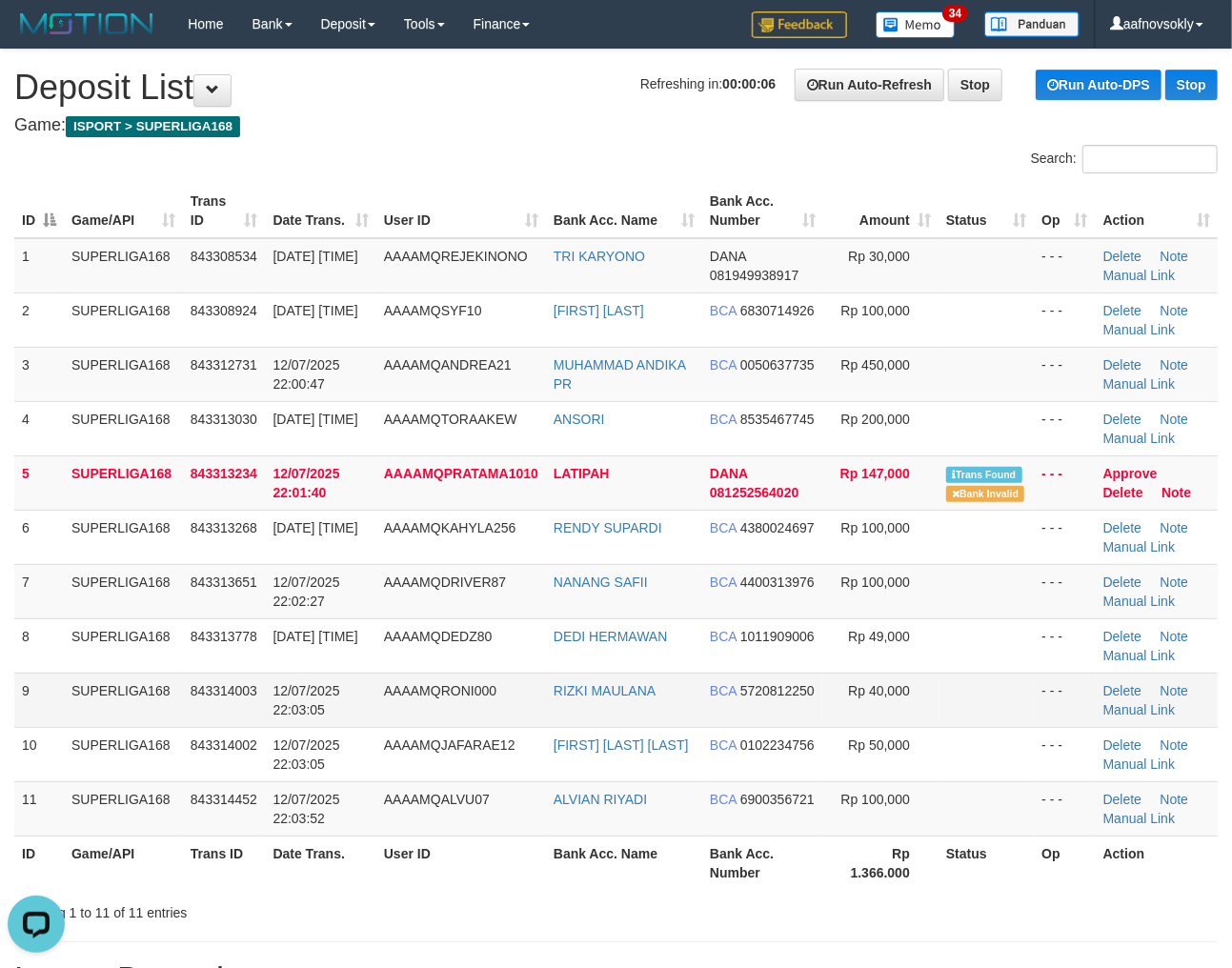 click on "AAAAMQRONI000" at bounding box center [440, 691] 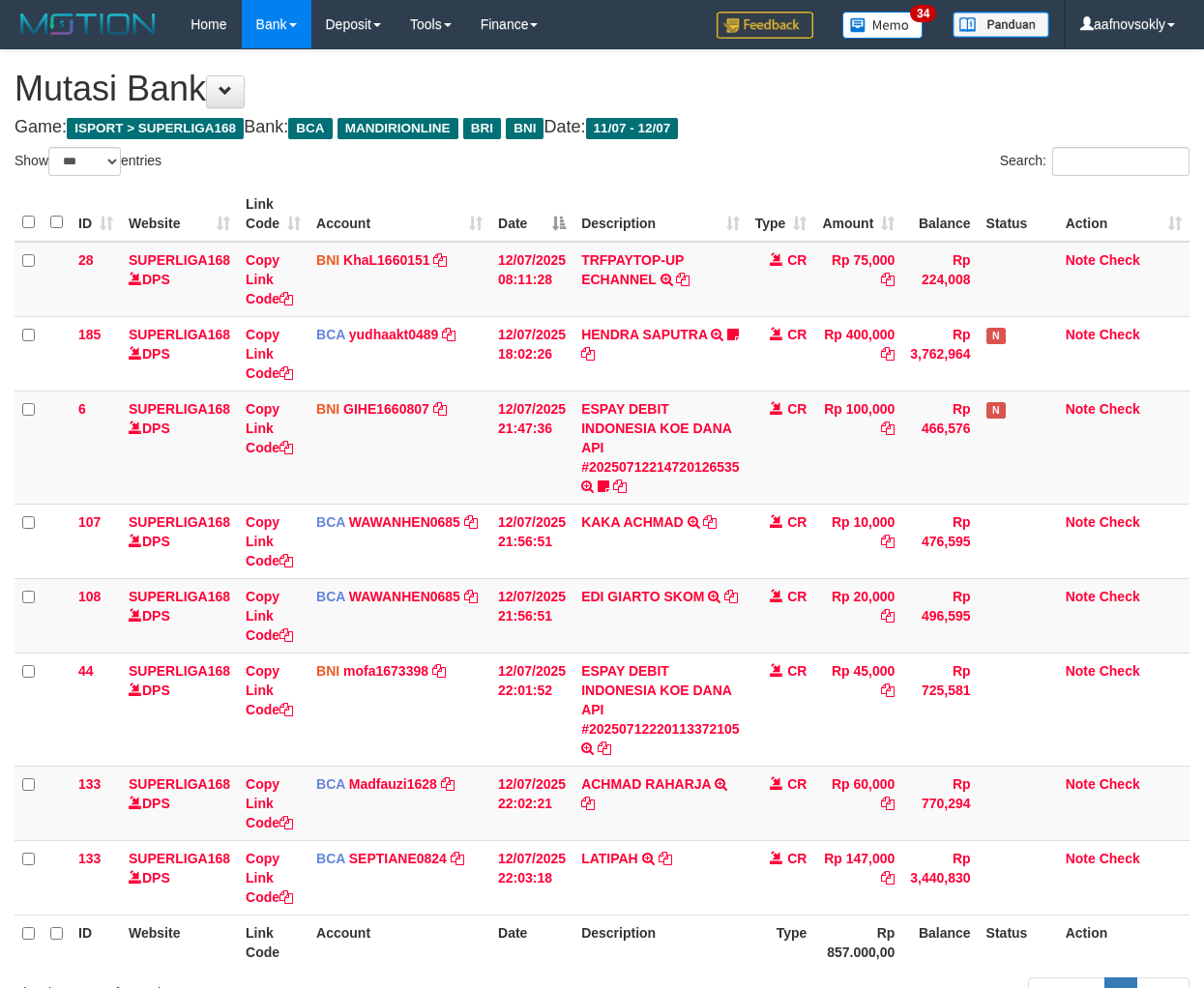 select on "***" 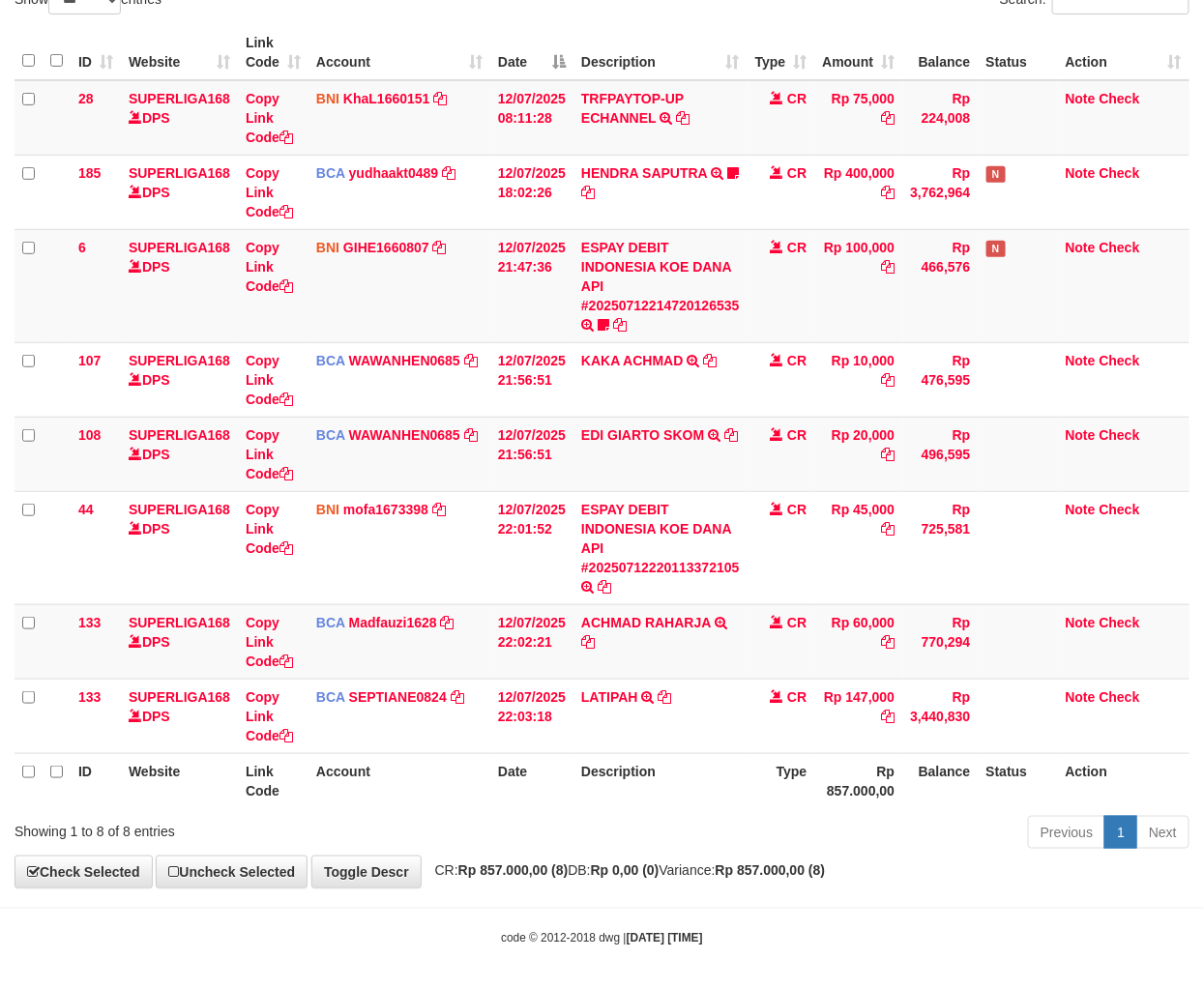 scroll, scrollTop: 169, scrollLeft: 0, axis: vertical 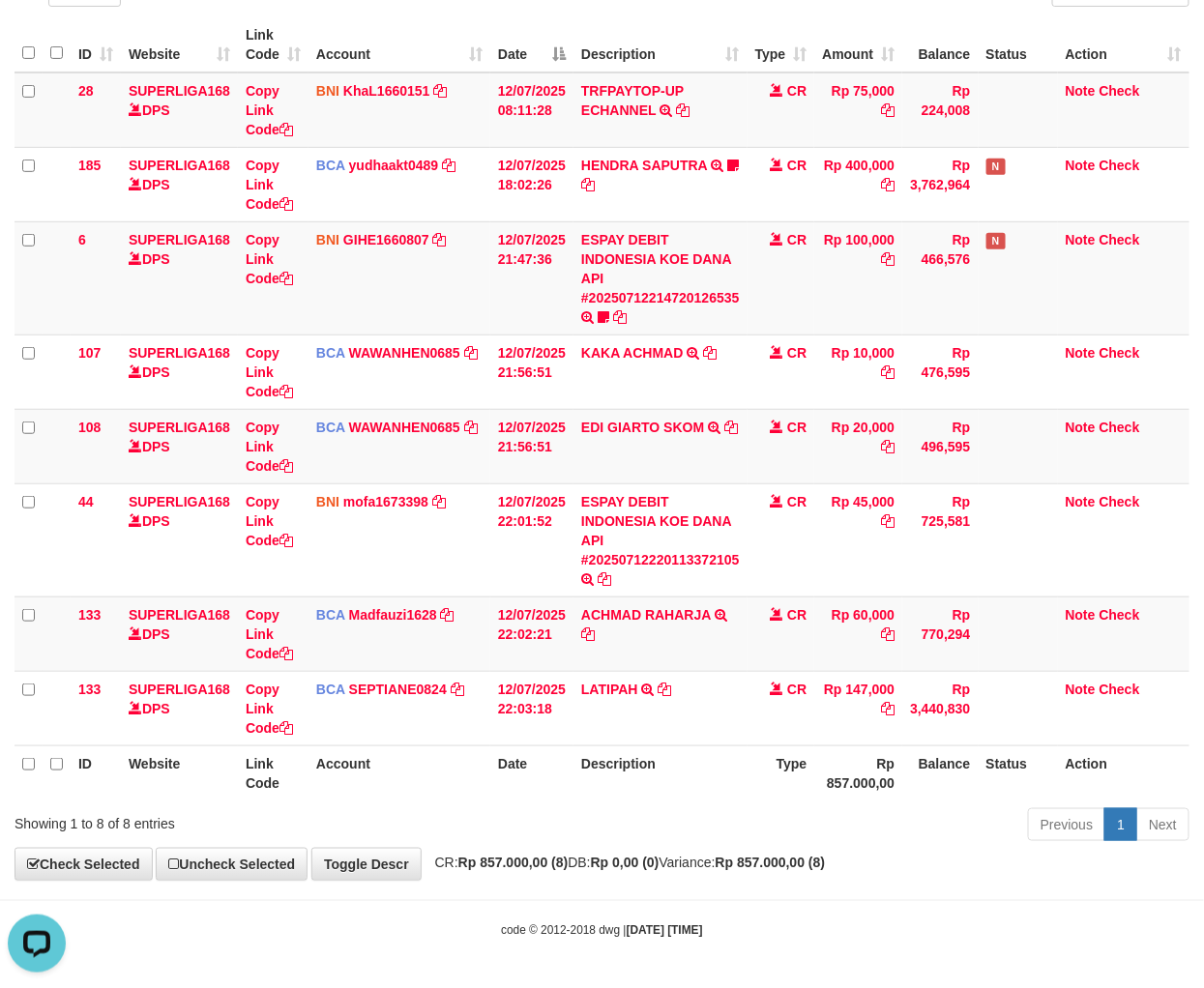 click on "Description" at bounding box center (661, 772) 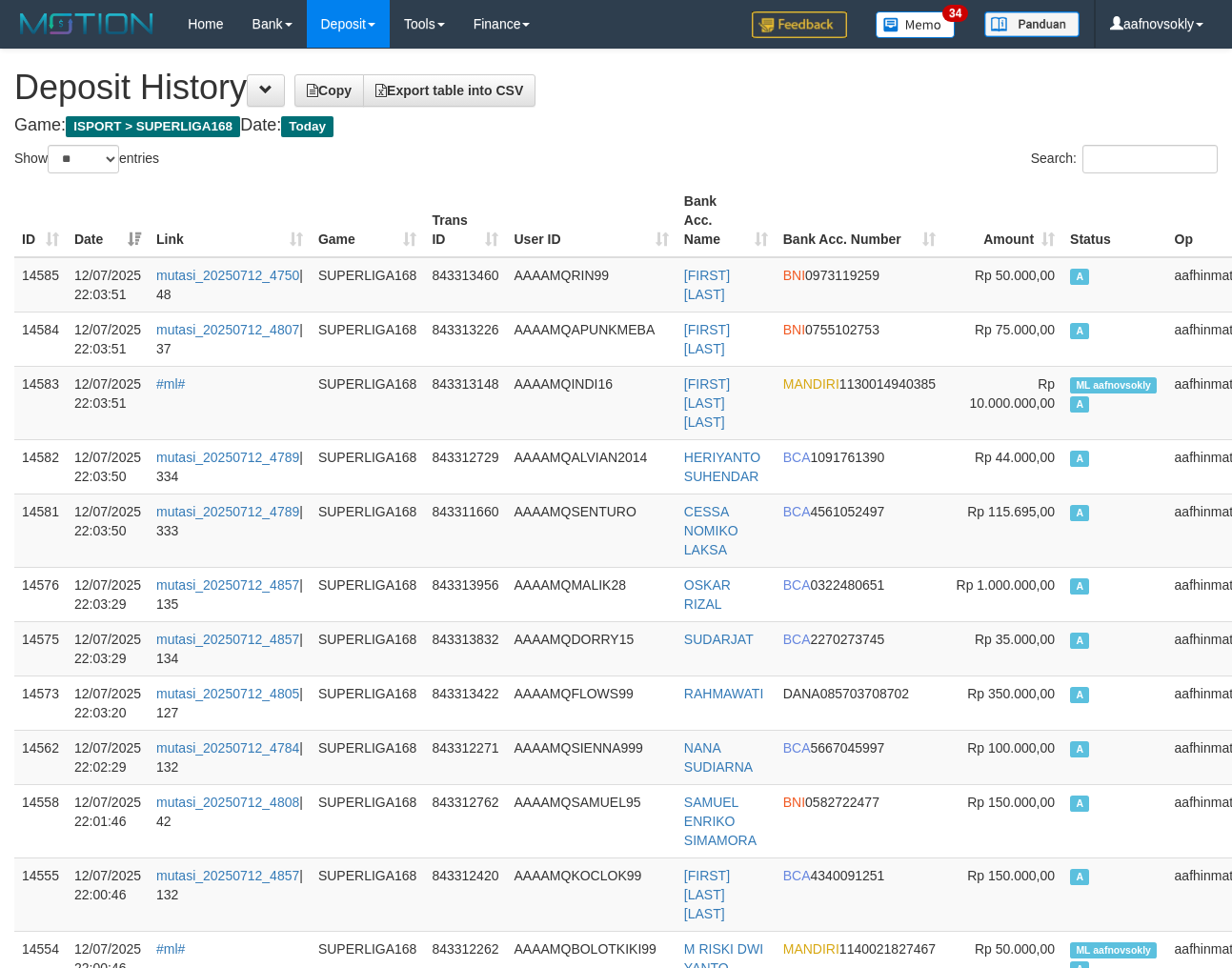select on "**" 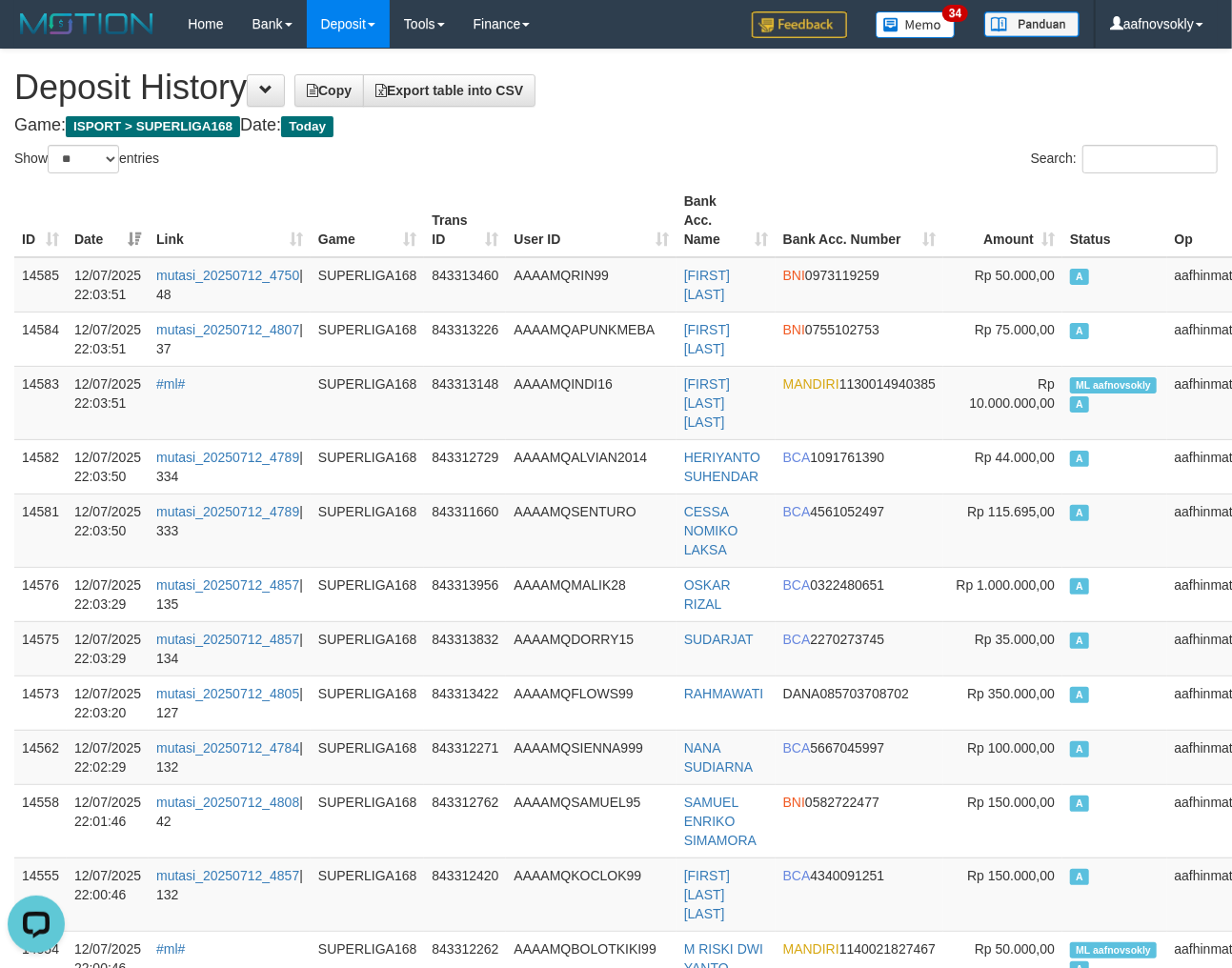 scroll, scrollTop: 0, scrollLeft: 0, axis: both 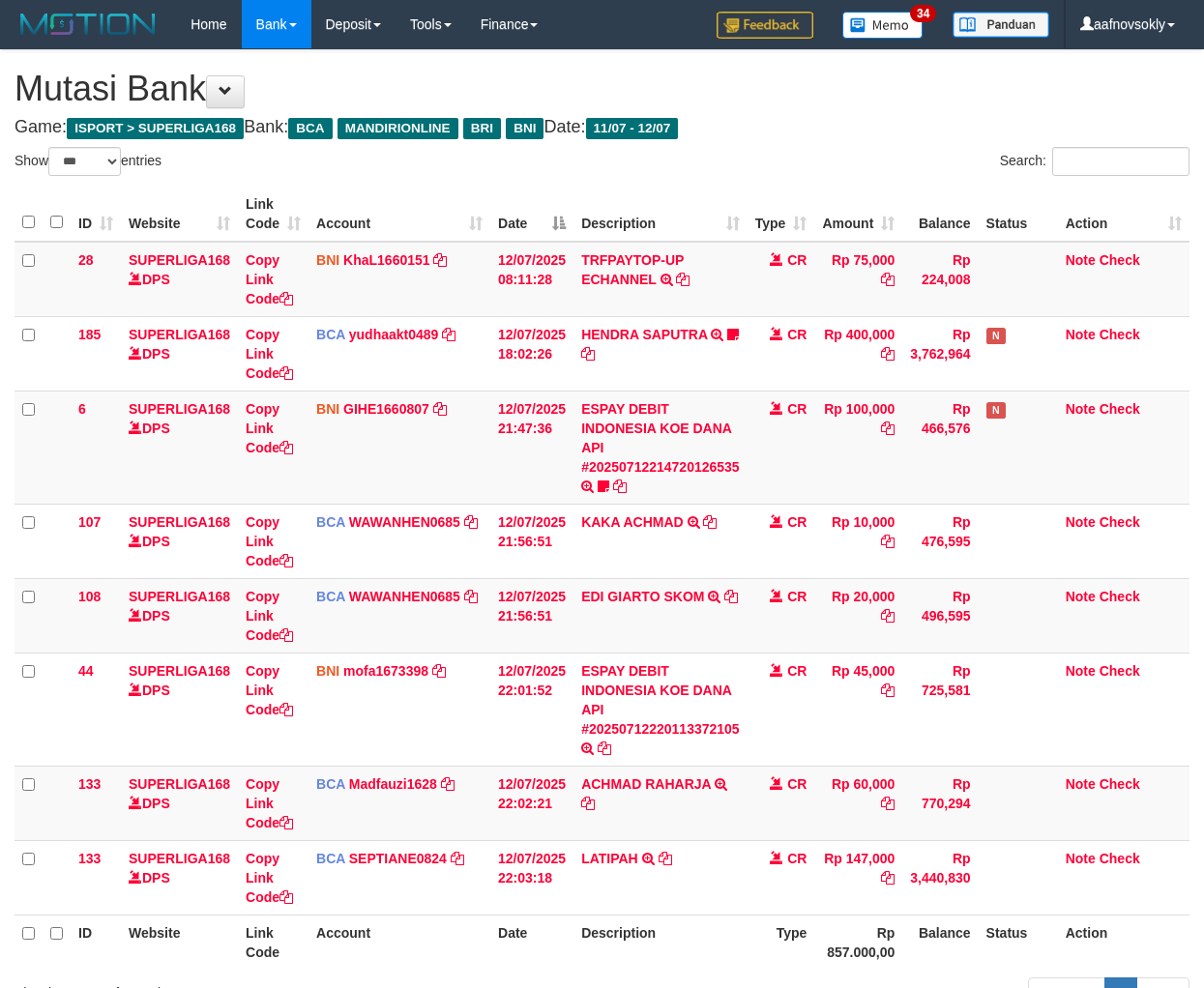 select on "***" 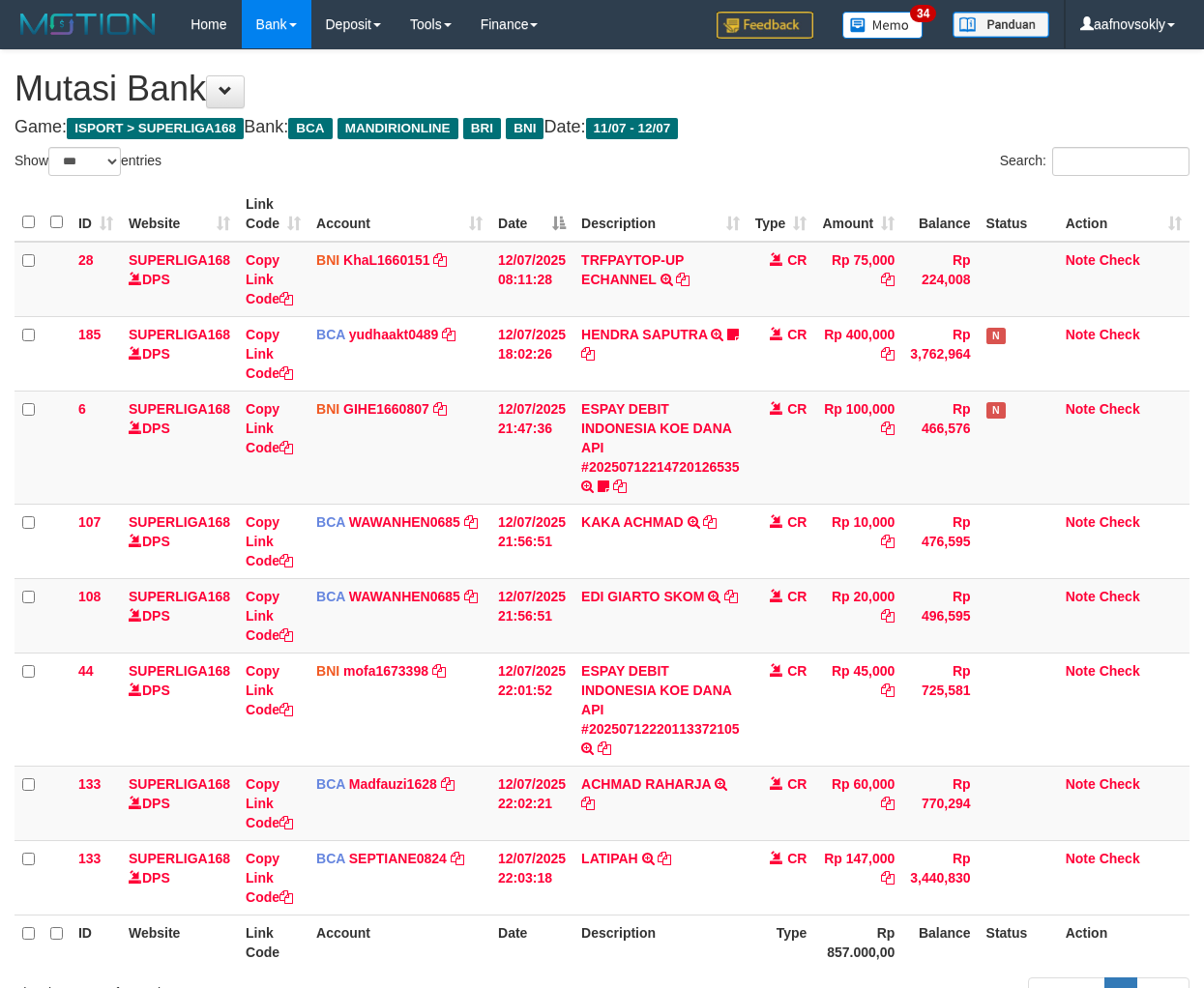 scroll, scrollTop: 161, scrollLeft: 0, axis: vertical 